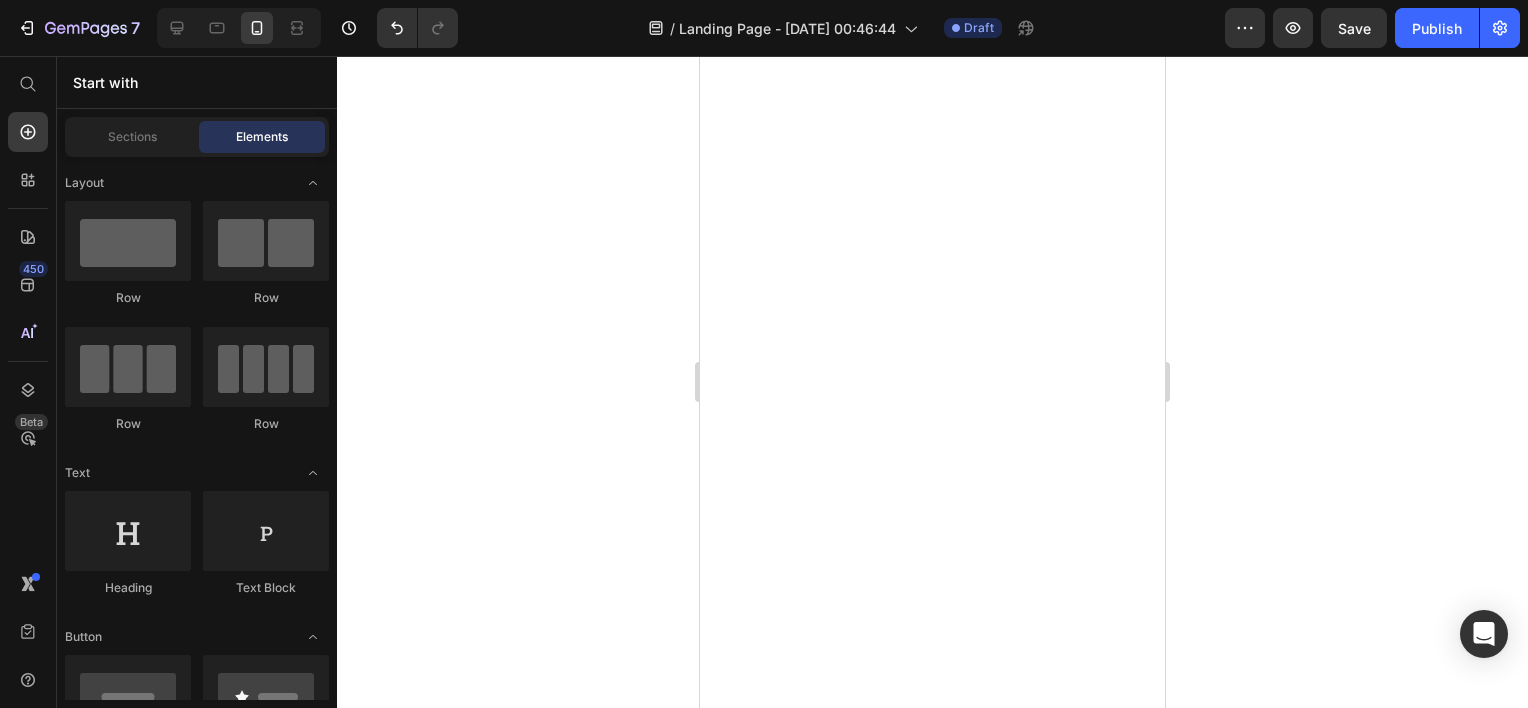 scroll, scrollTop: 0, scrollLeft: 0, axis: both 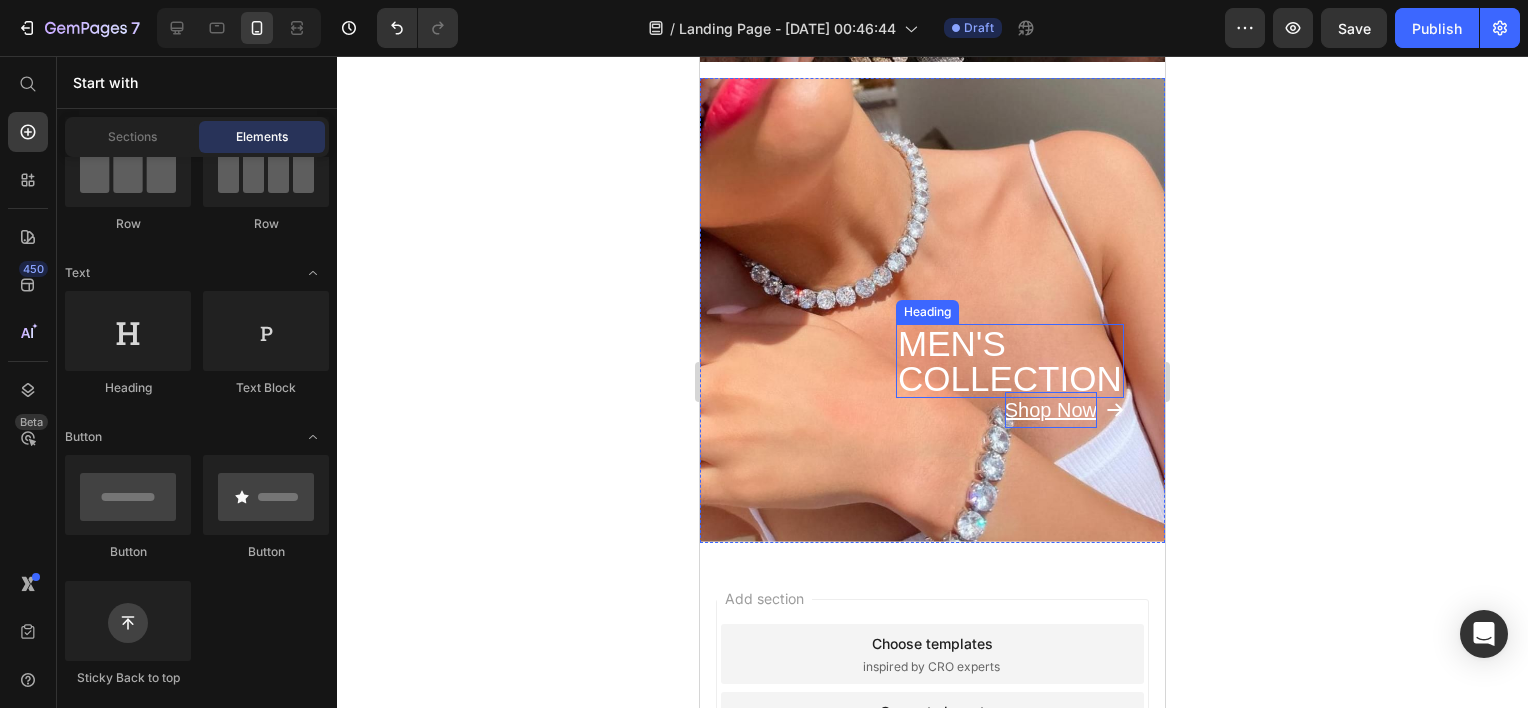 click on "Shop Now" at bounding box center [1051, 410] 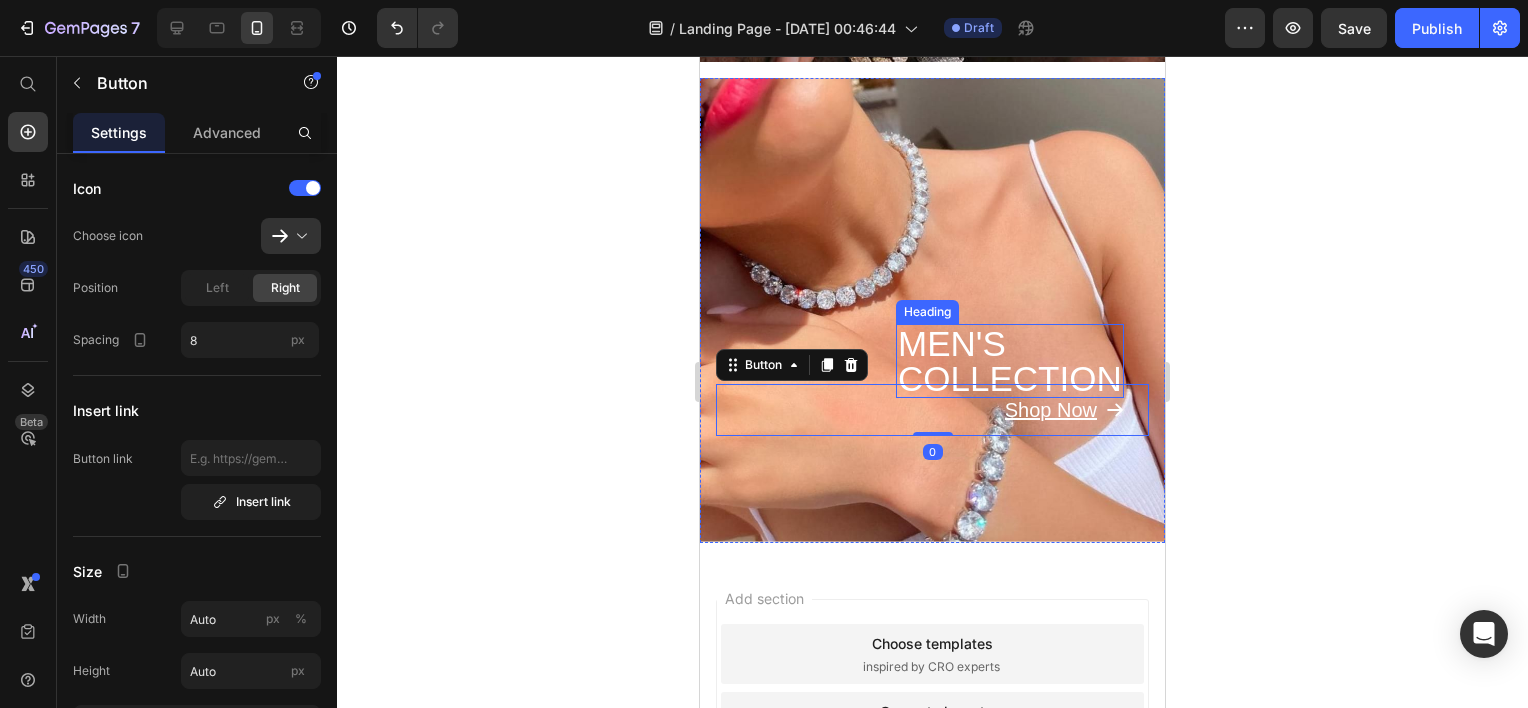 scroll, scrollTop: 0, scrollLeft: 0, axis: both 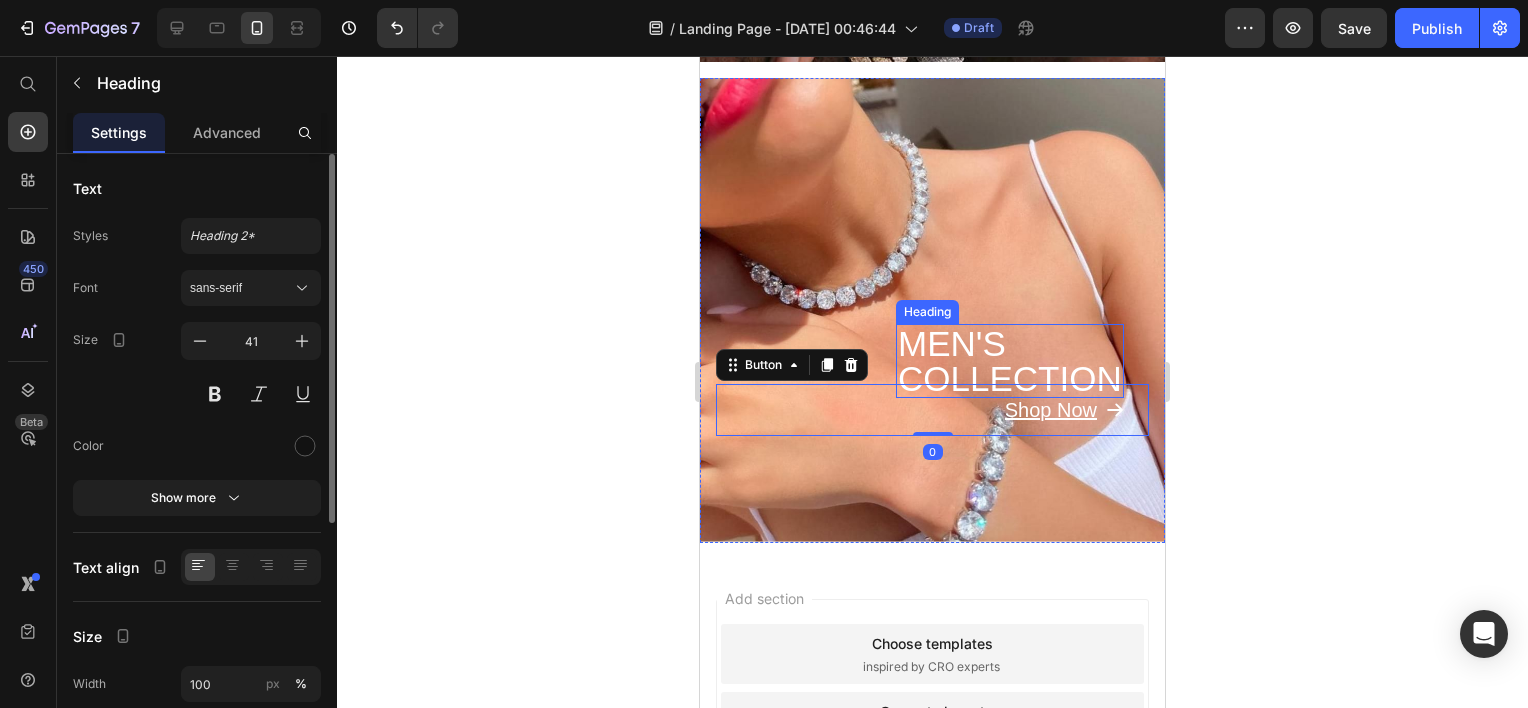 click on "MEN'S COLLECTION" at bounding box center (1010, 361) 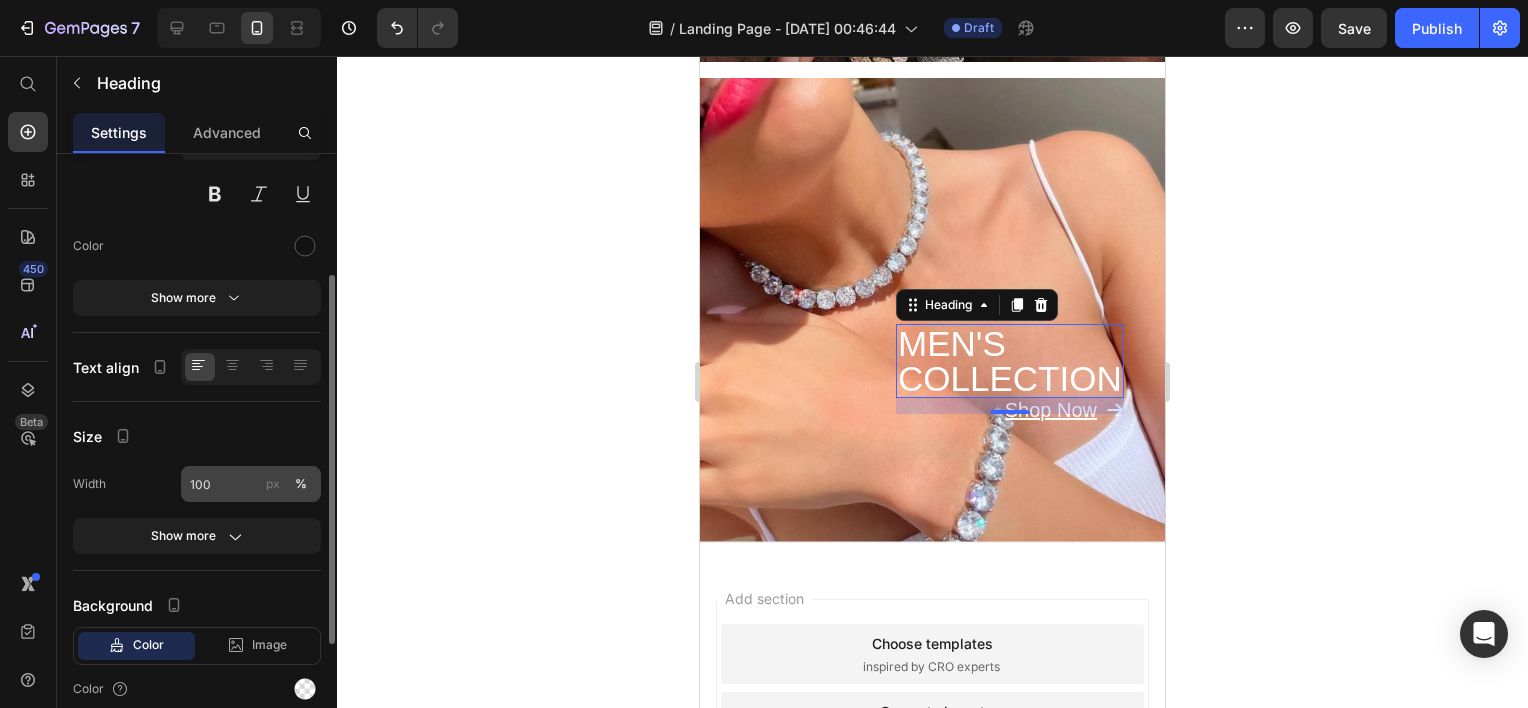 scroll, scrollTop: 398, scrollLeft: 0, axis: vertical 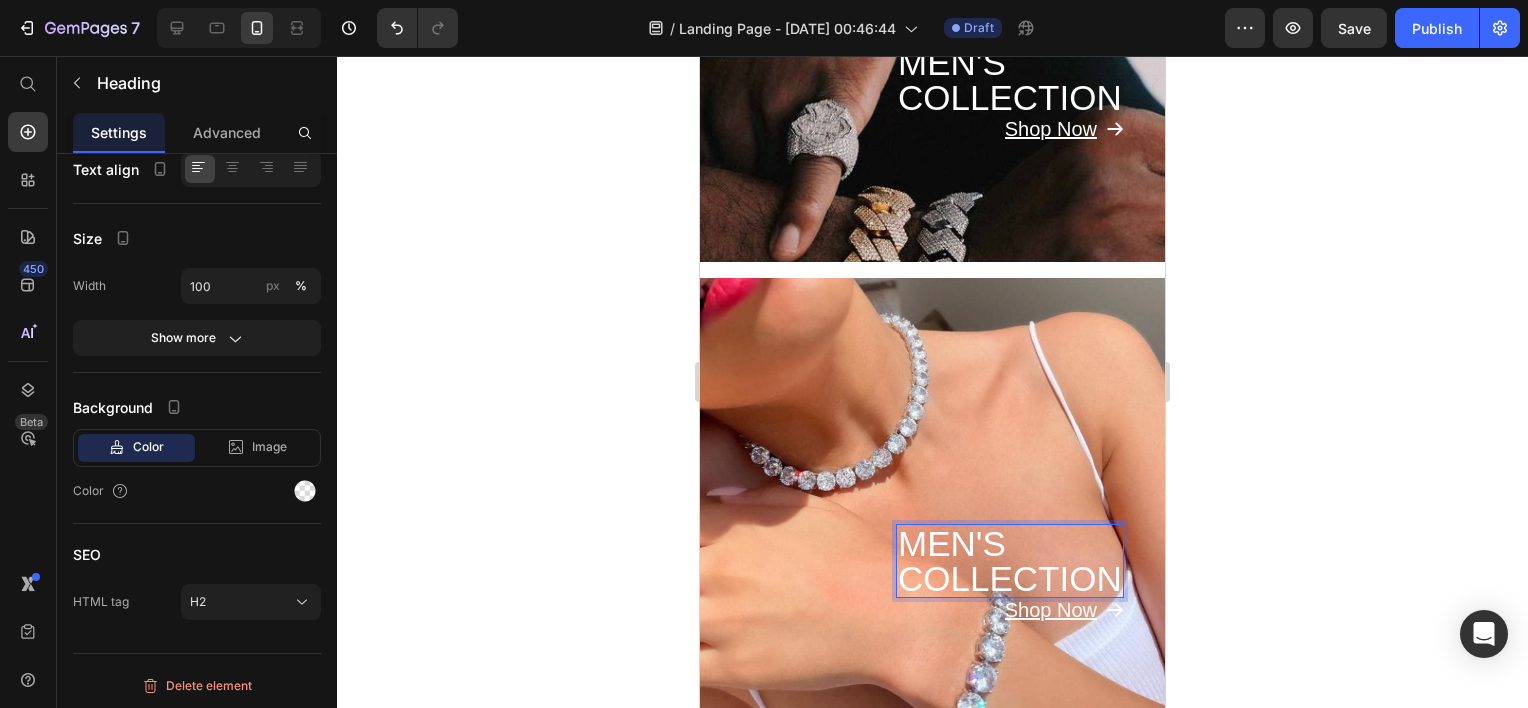 click on "MEN'S" at bounding box center [952, 543] 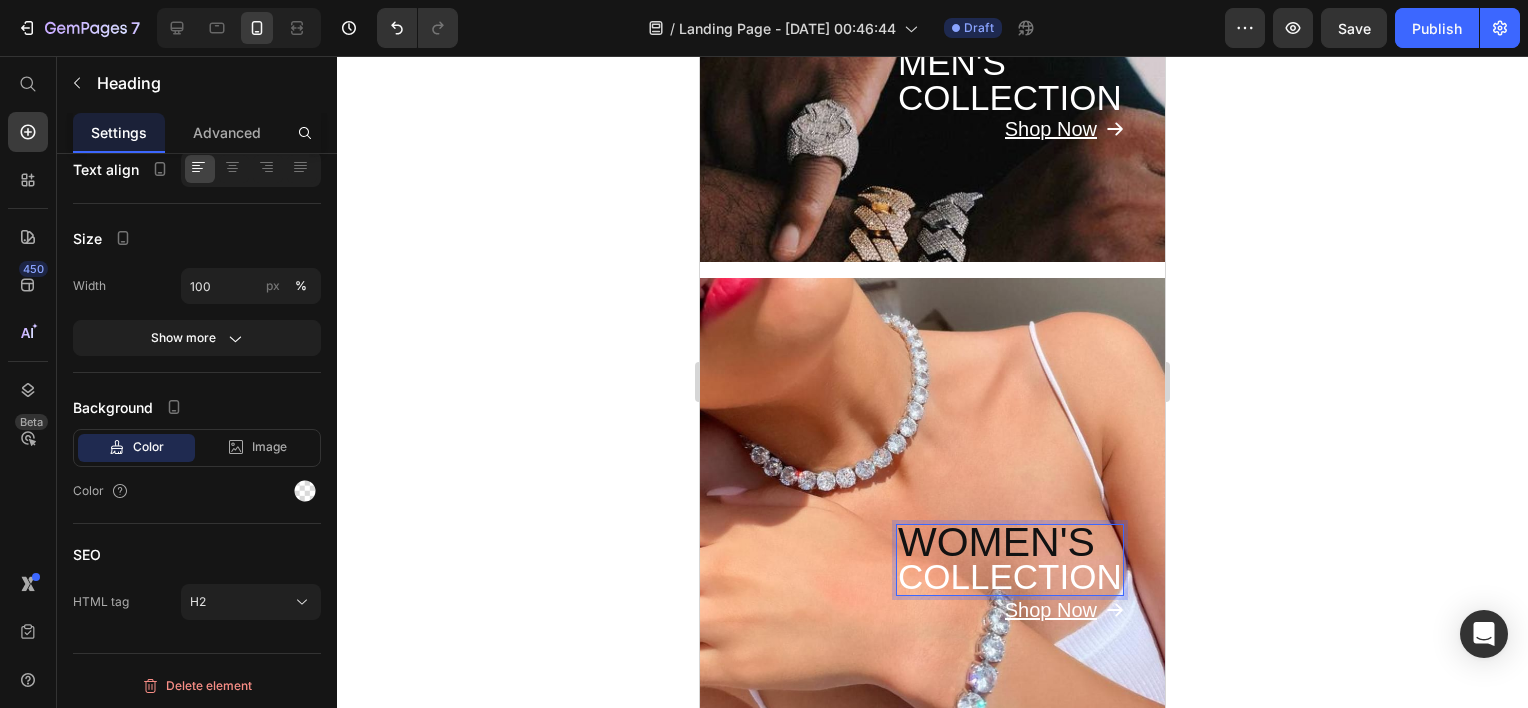 click 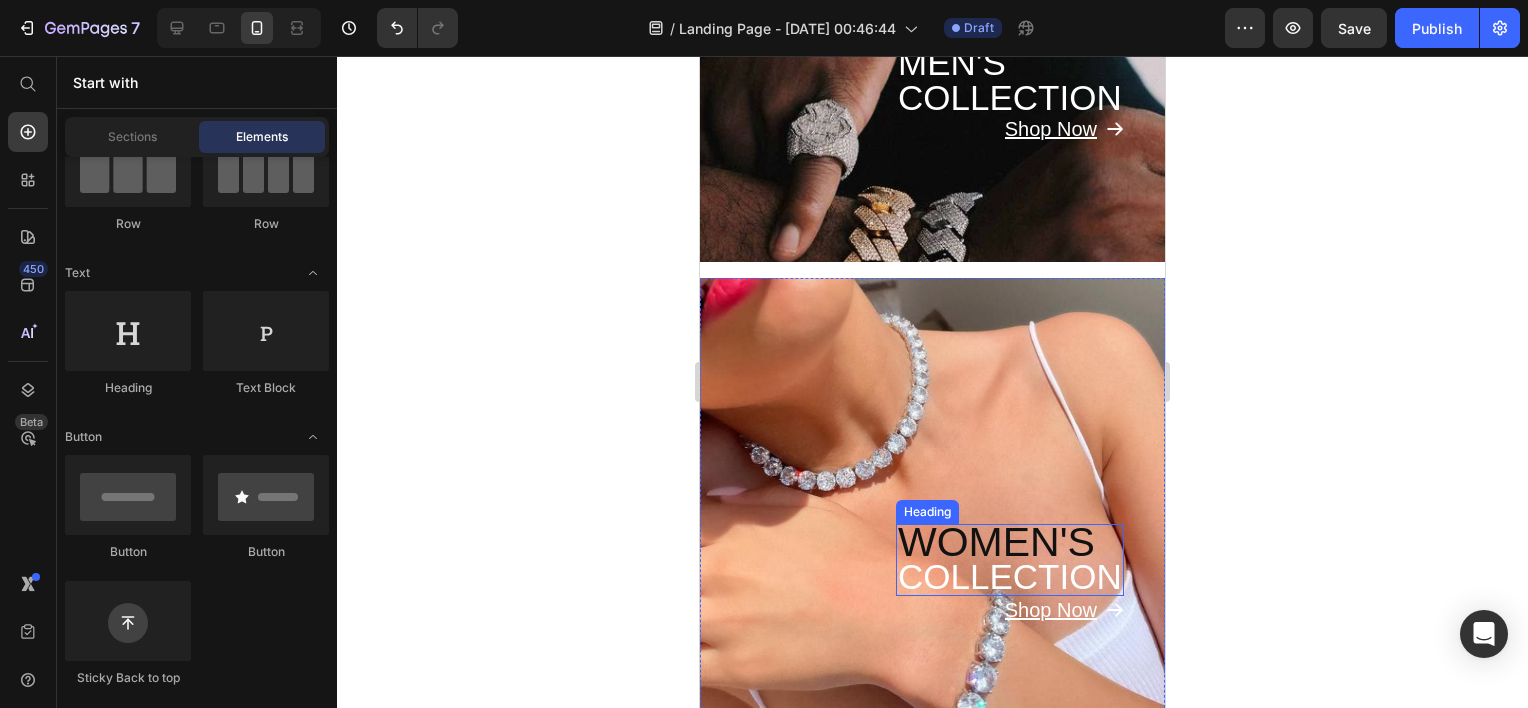 click on "WOMEN'S COLLECTION" at bounding box center (1010, 560) 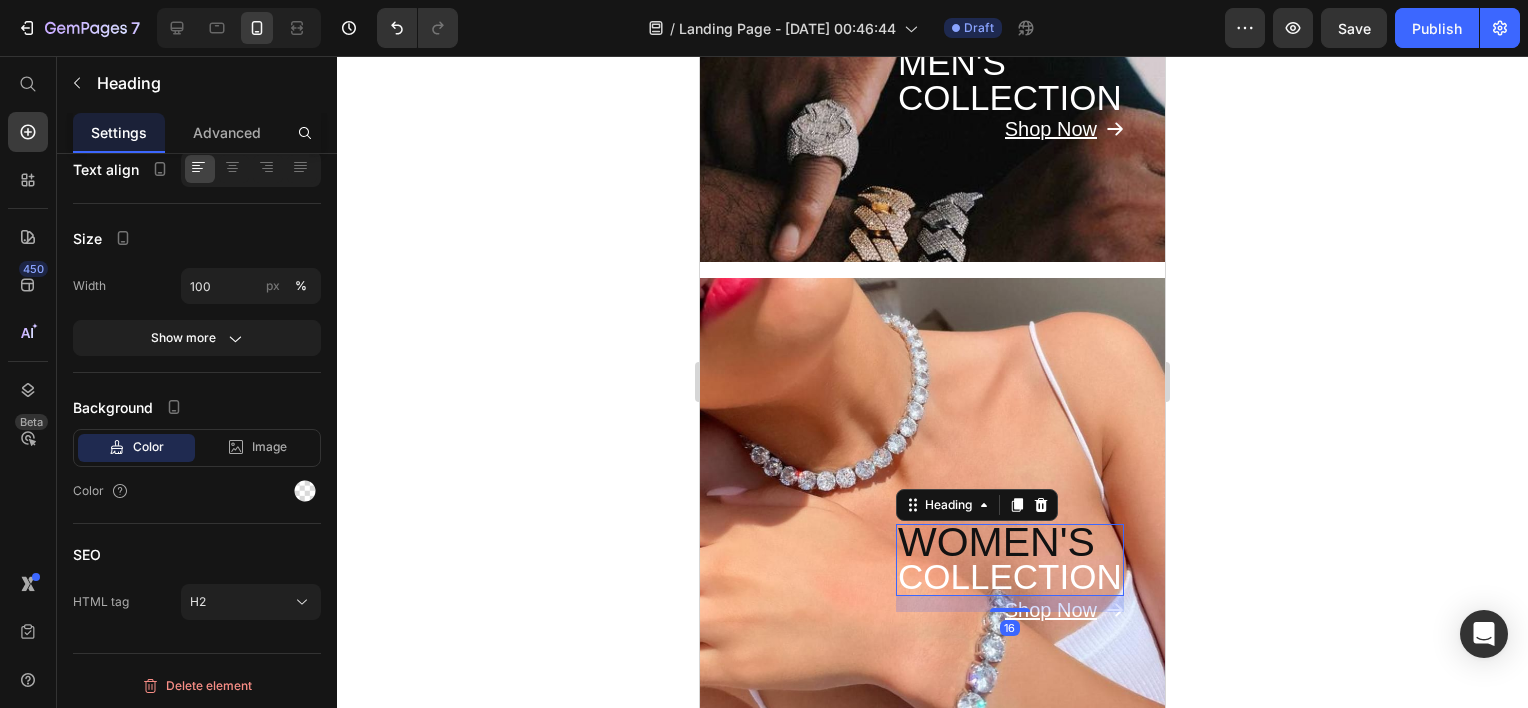 scroll, scrollTop: 0, scrollLeft: 0, axis: both 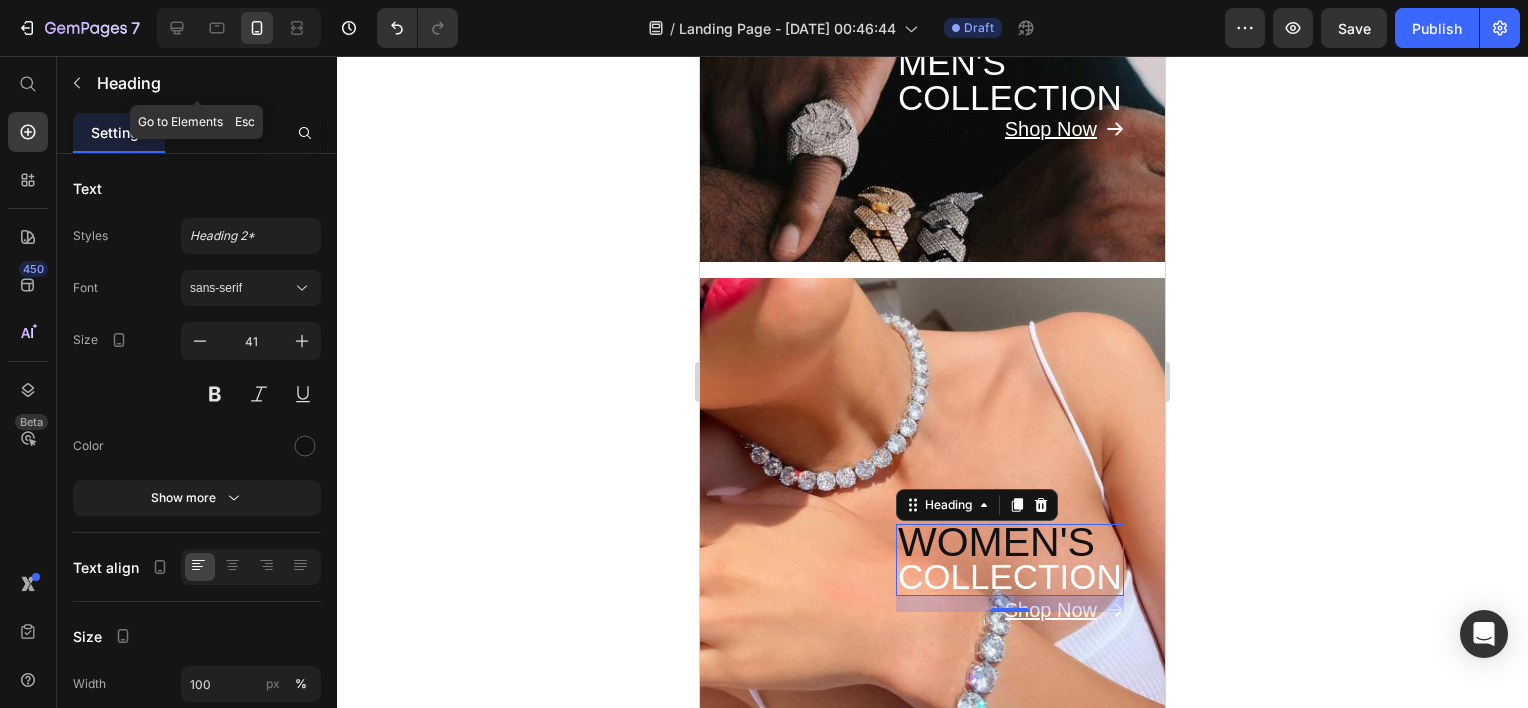 click on "Heading" 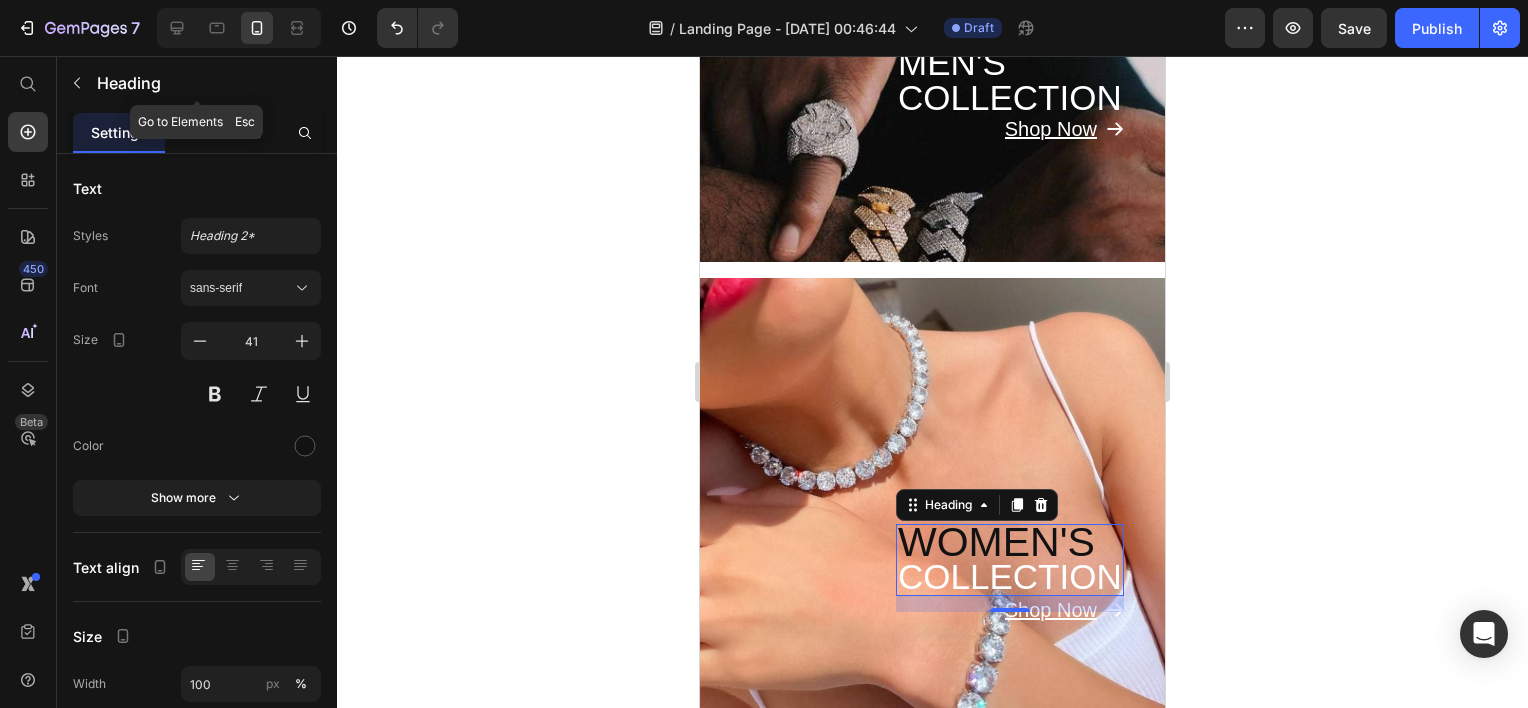 click on "Advanced" 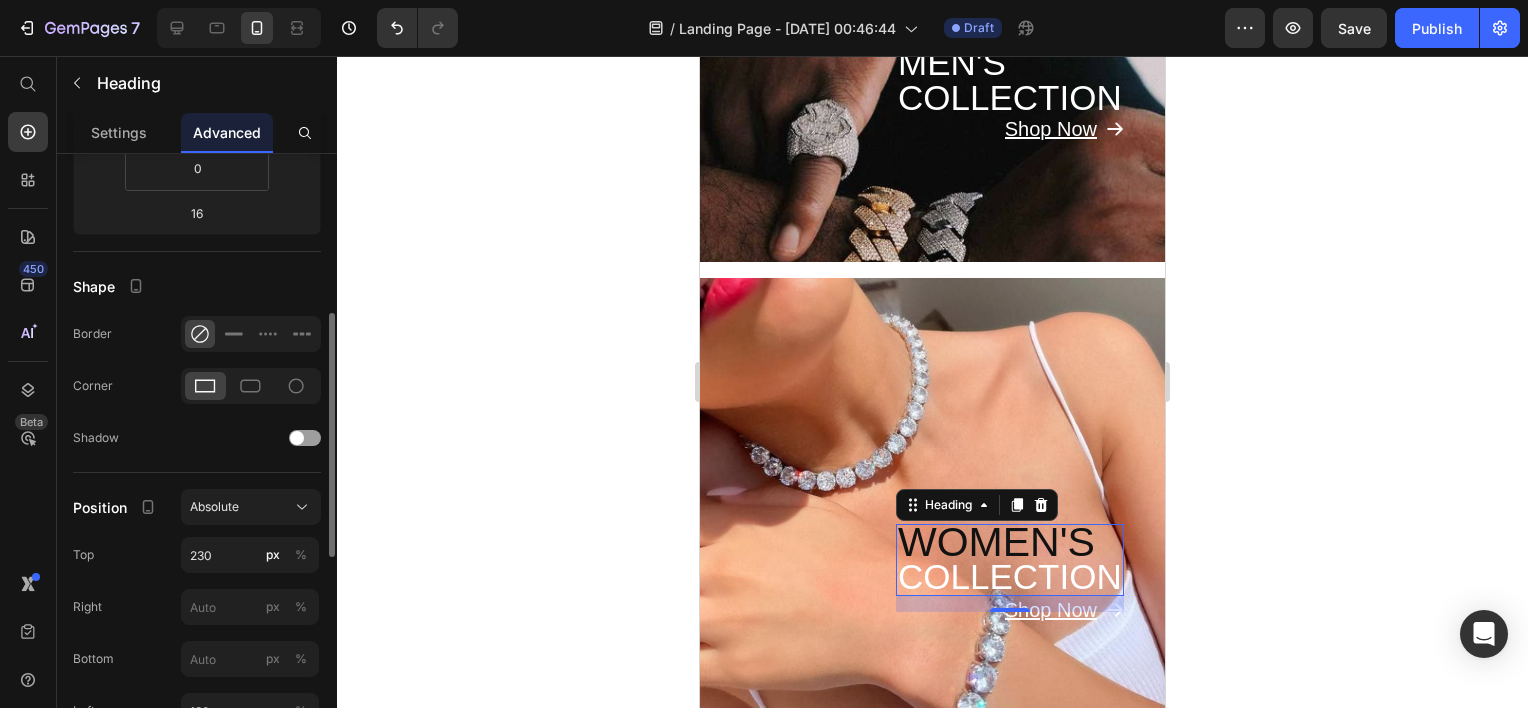 scroll, scrollTop: 600, scrollLeft: 0, axis: vertical 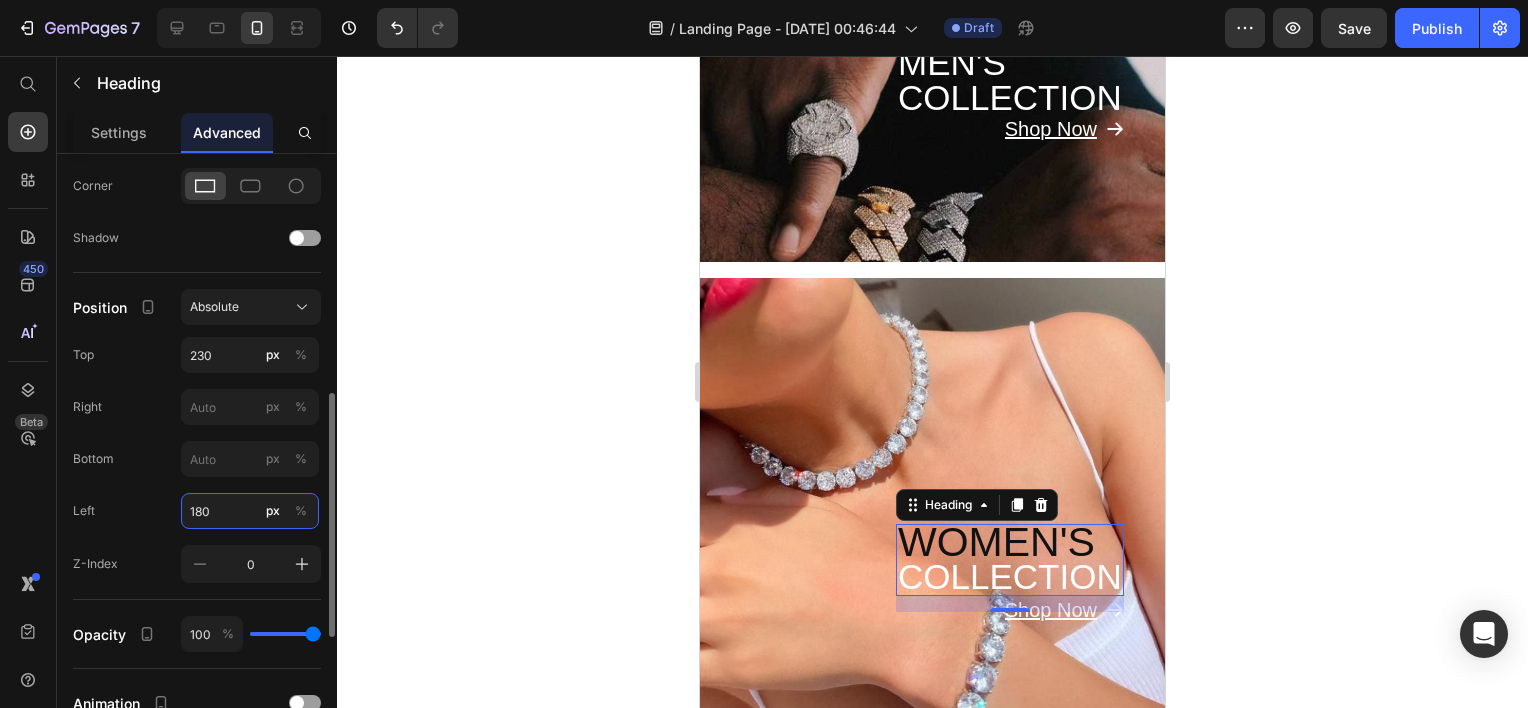 click on "180" at bounding box center (250, 511) 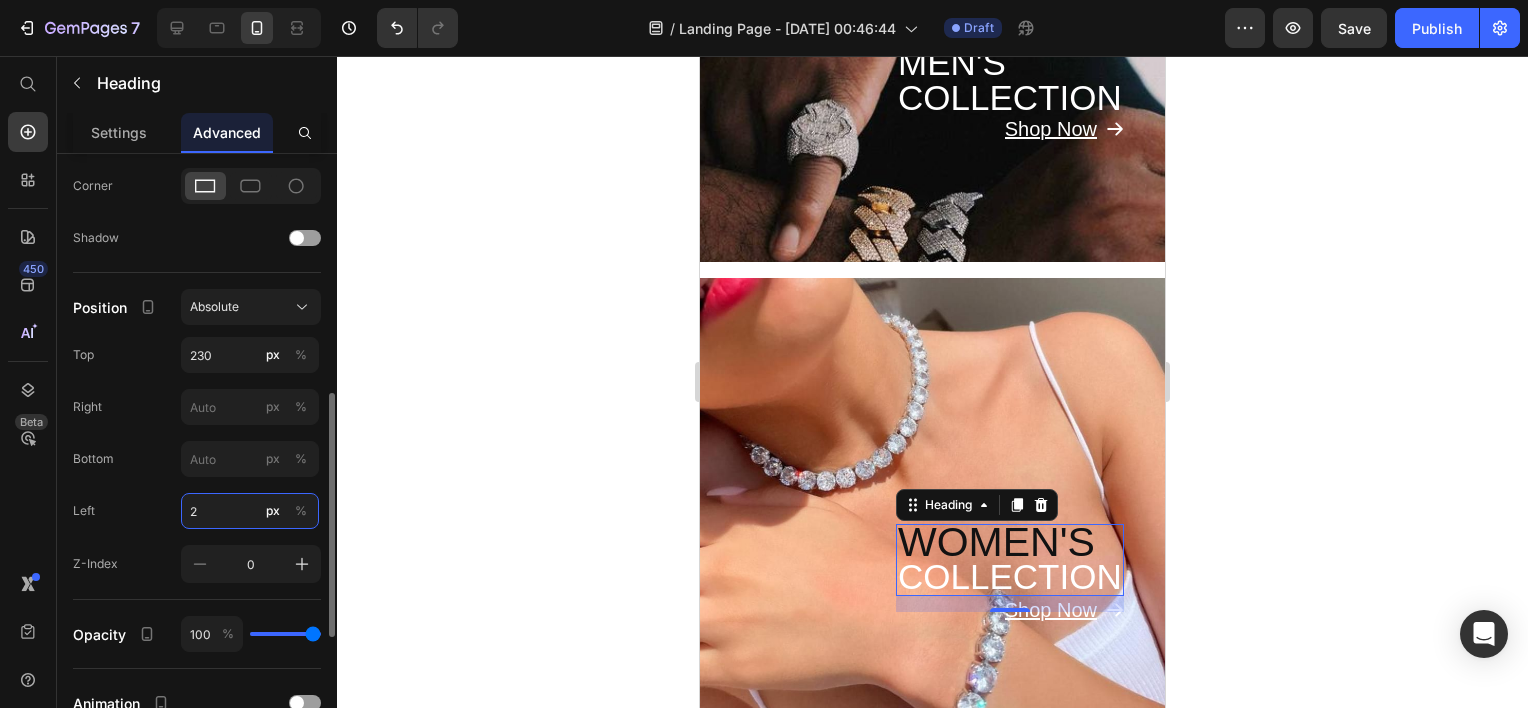 type on "20" 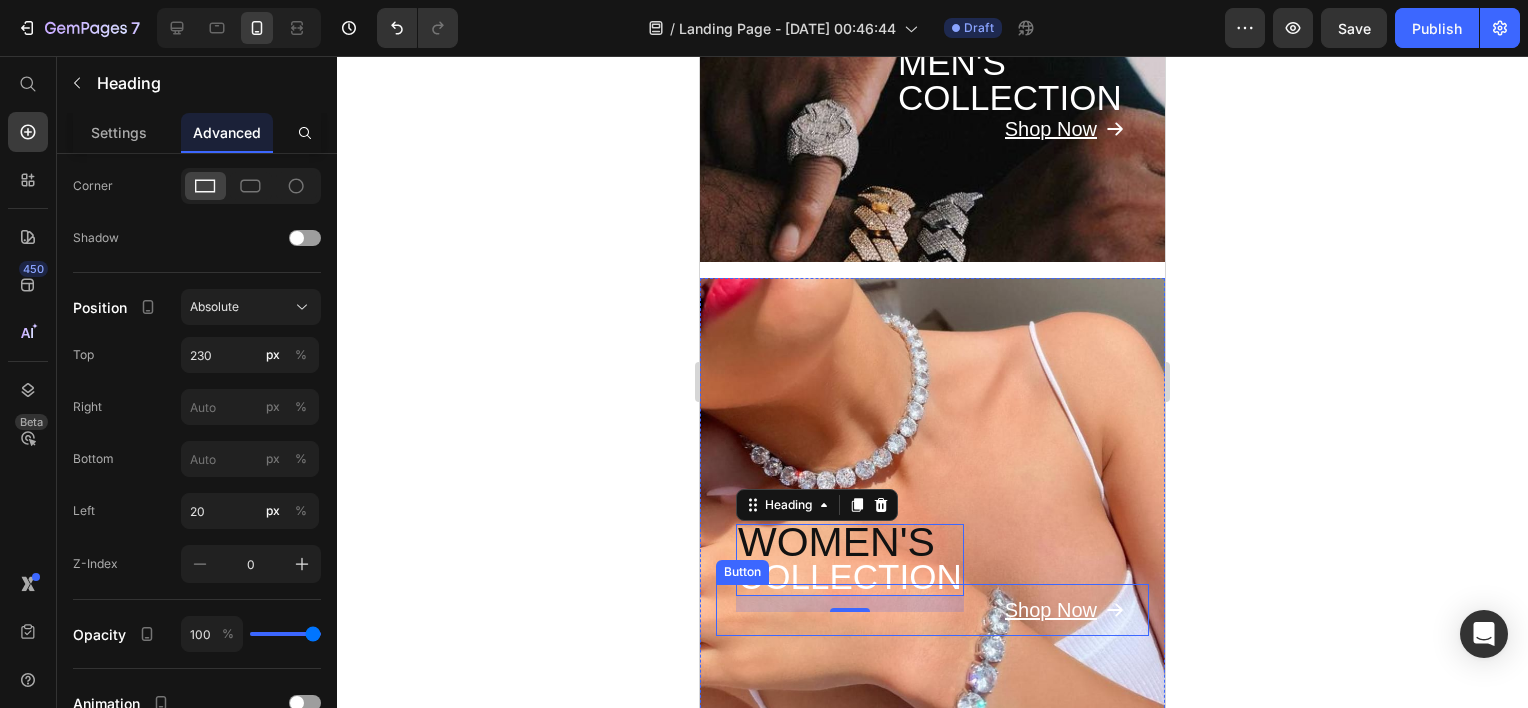 click 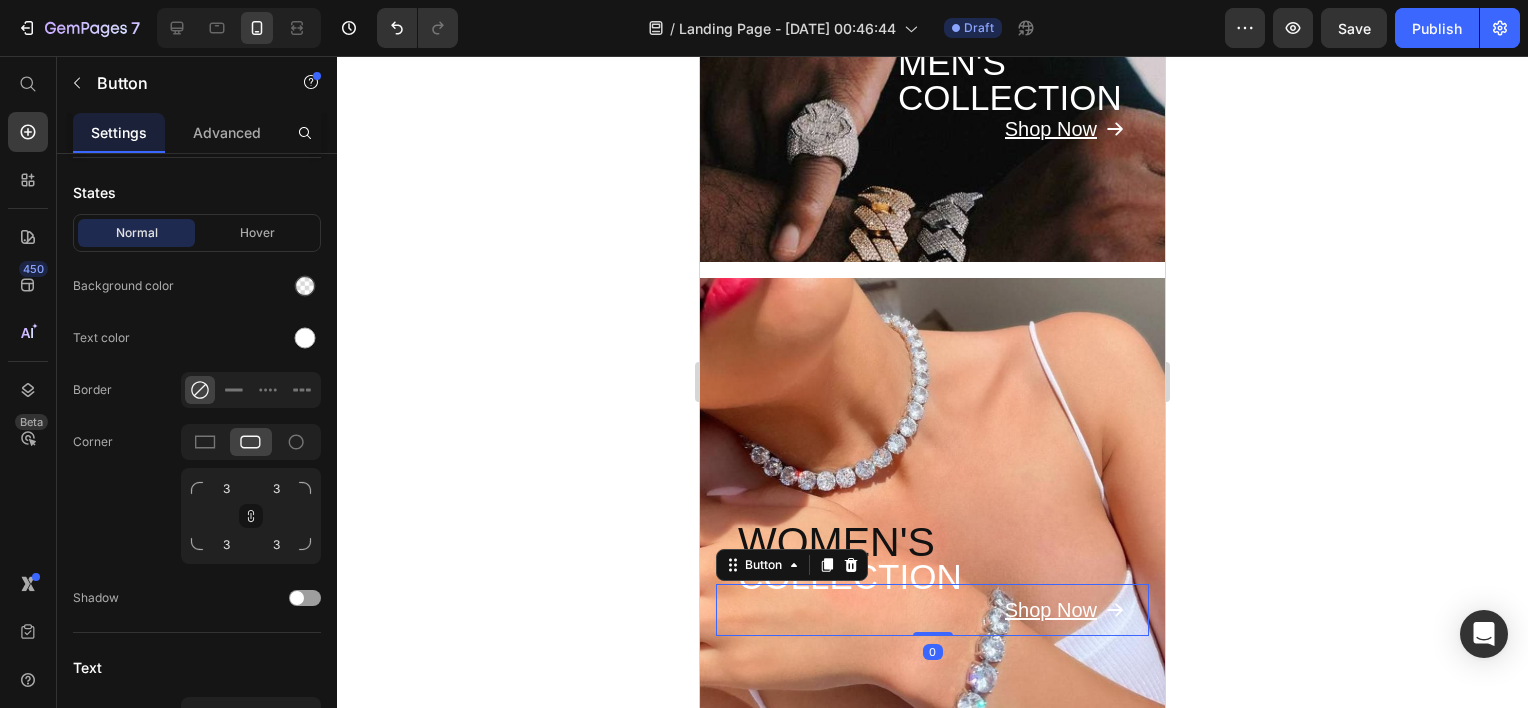 scroll, scrollTop: 0, scrollLeft: 0, axis: both 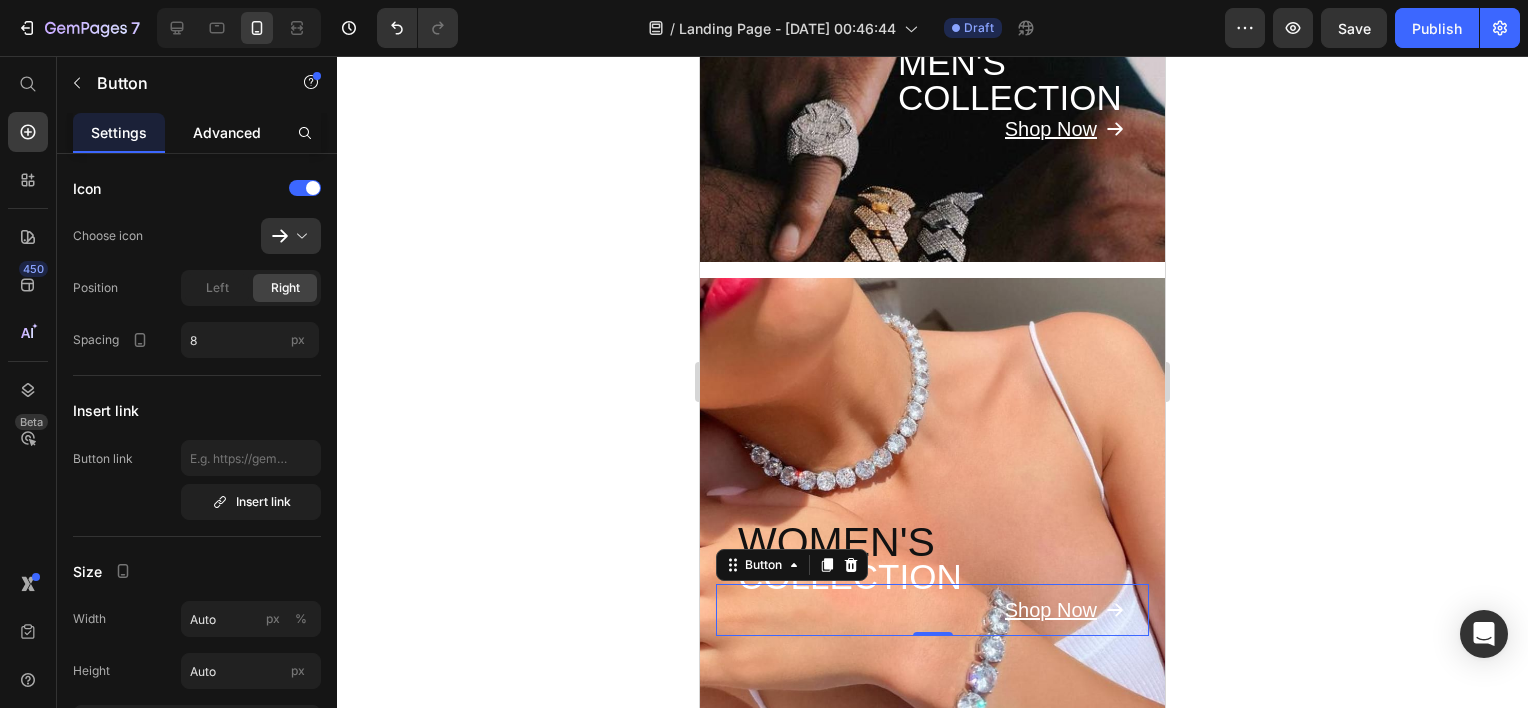 click on "Advanced" at bounding box center [227, 132] 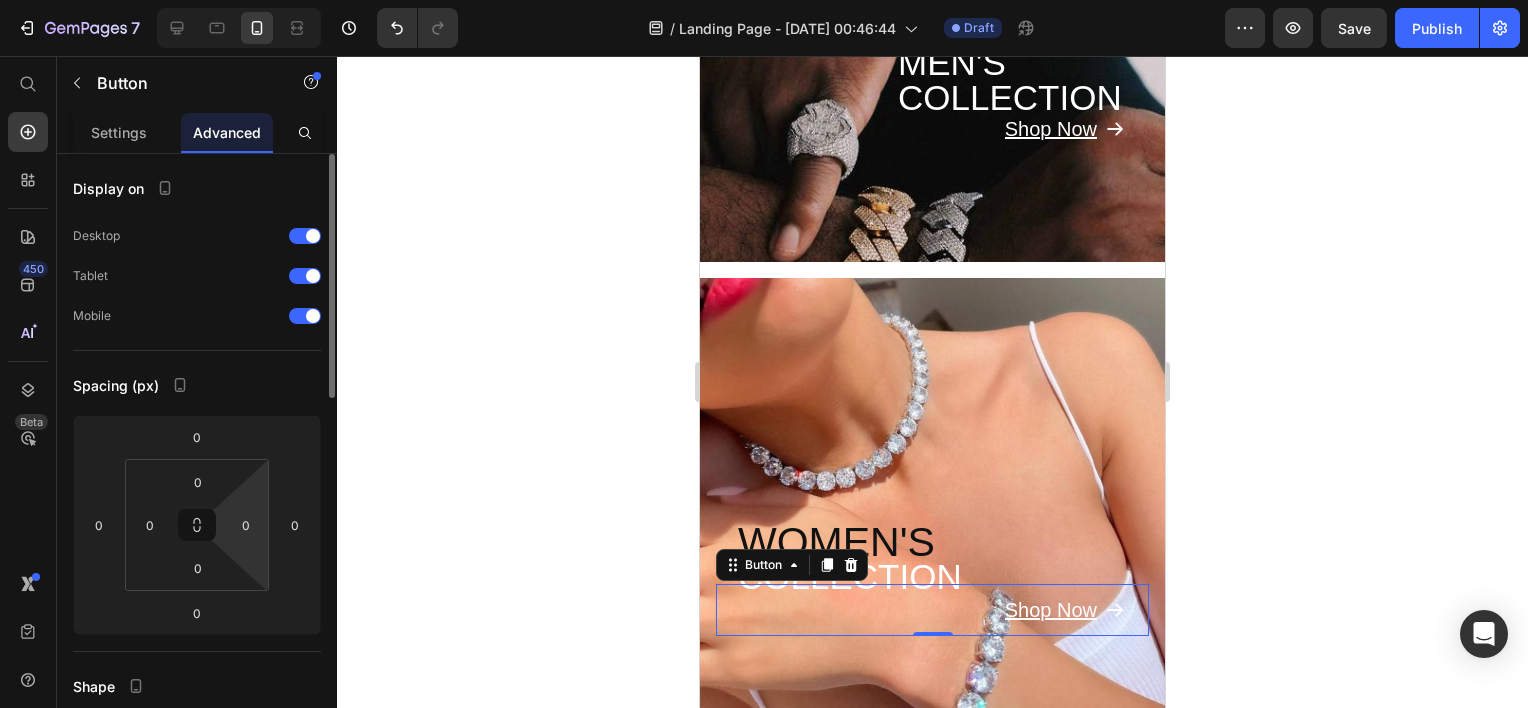 scroll, scrollTop: 500, scrollLeft: 0, axis: vertical 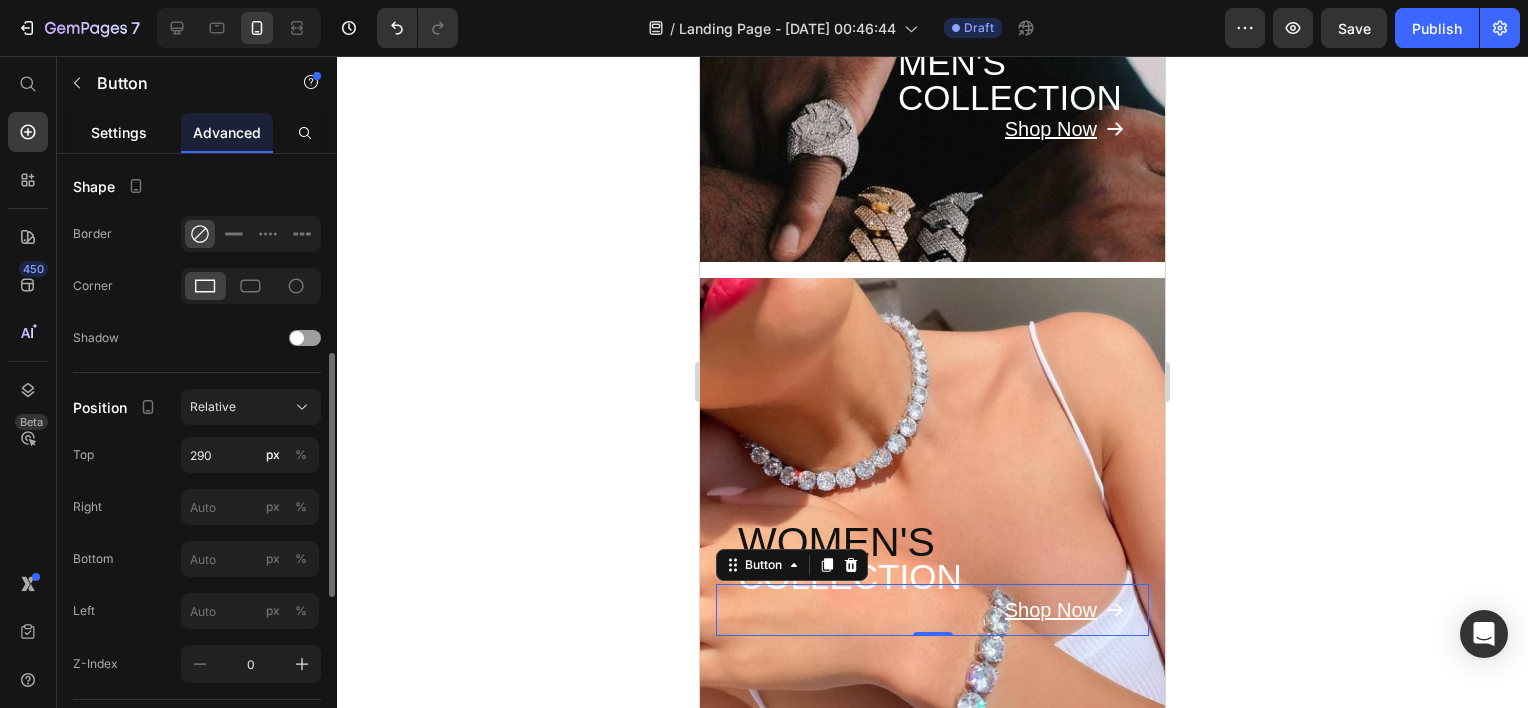 click on "Settings" 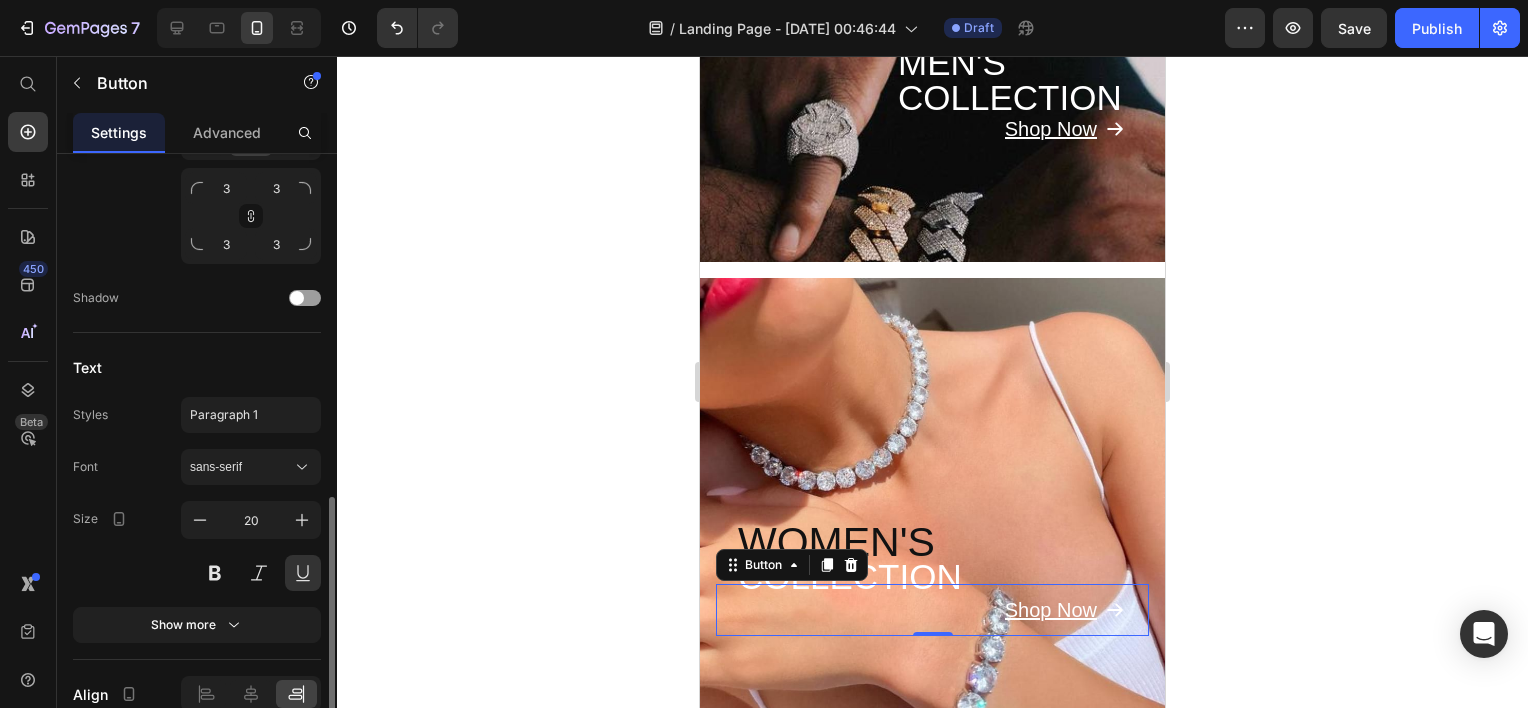 scroll, scrollTop: 988, scrollLeft: 0, axis: vertical 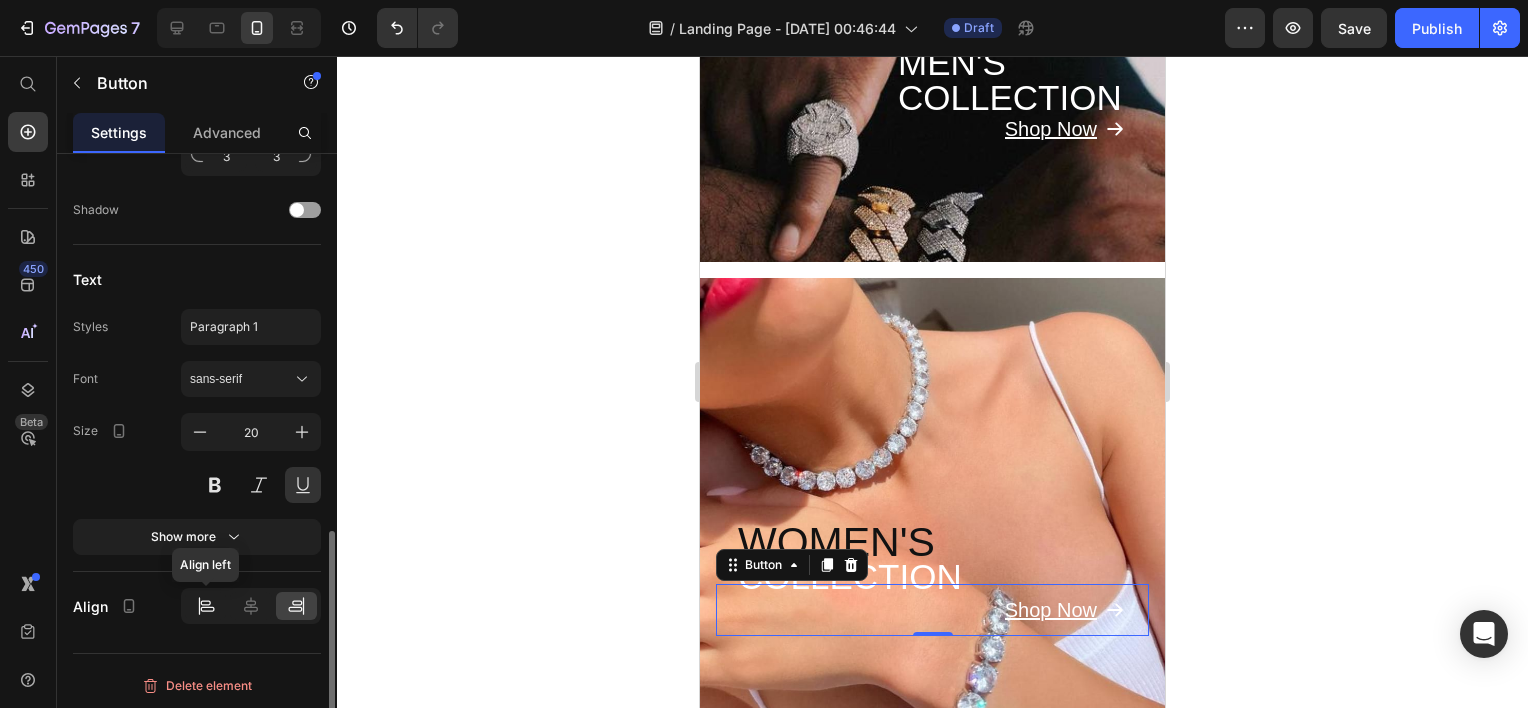 click 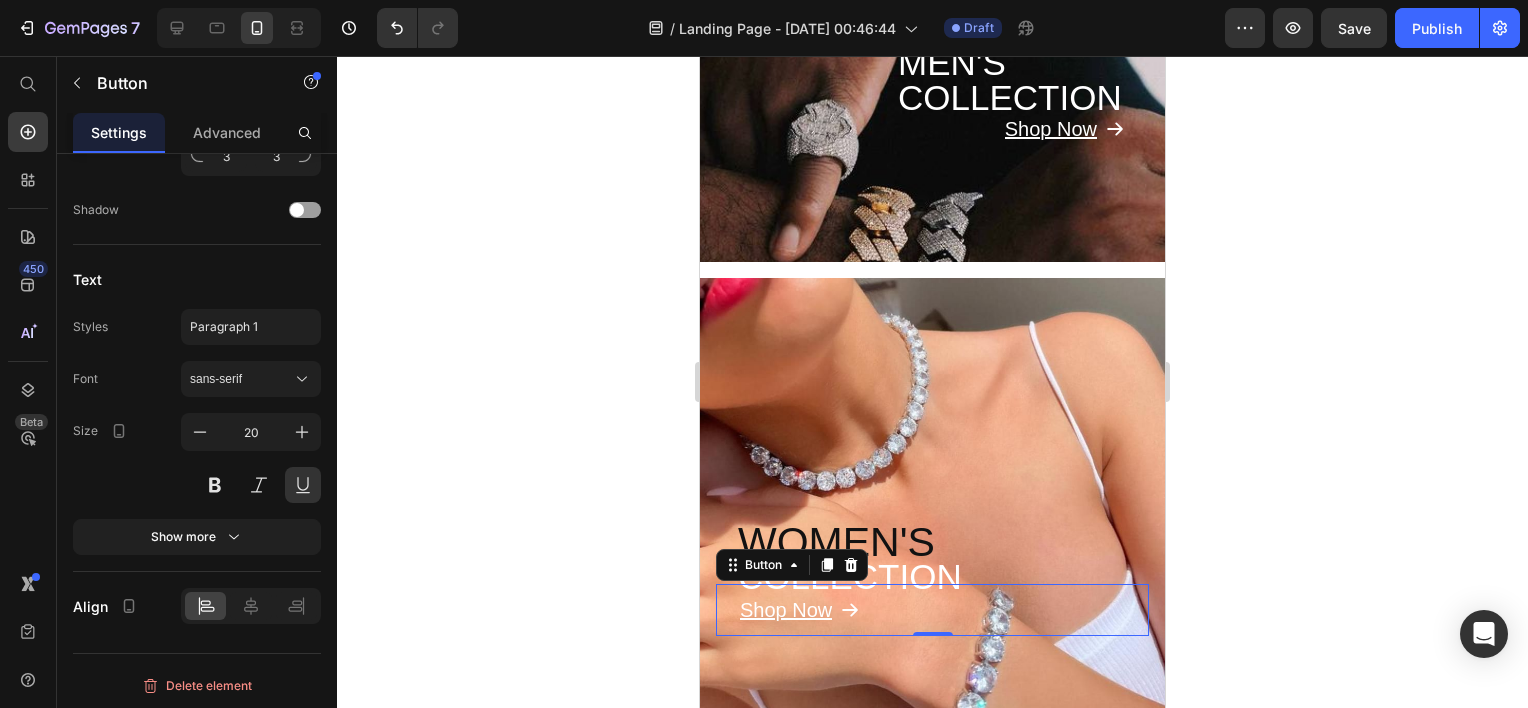 click 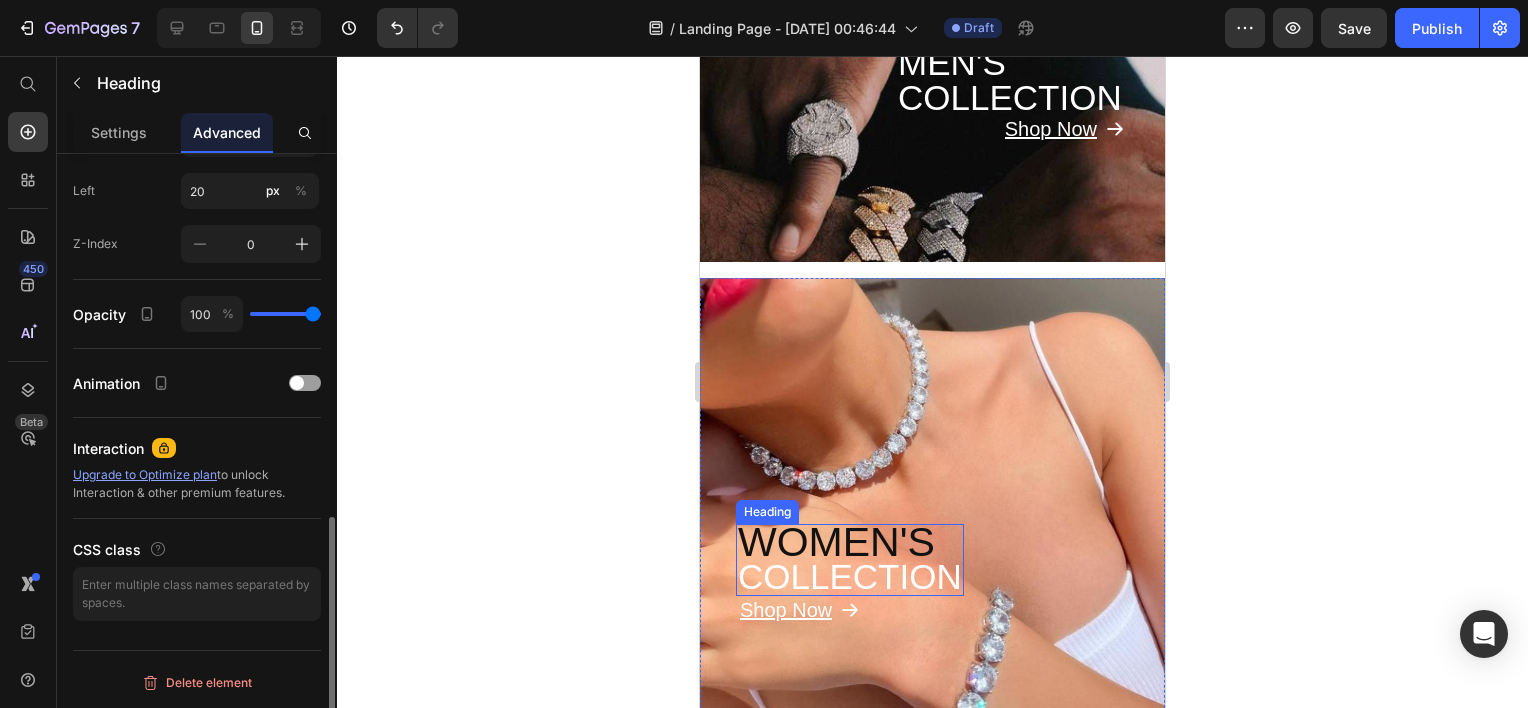 click on "WOMEN'S COLLECTION" at bounding box center (850, 560) 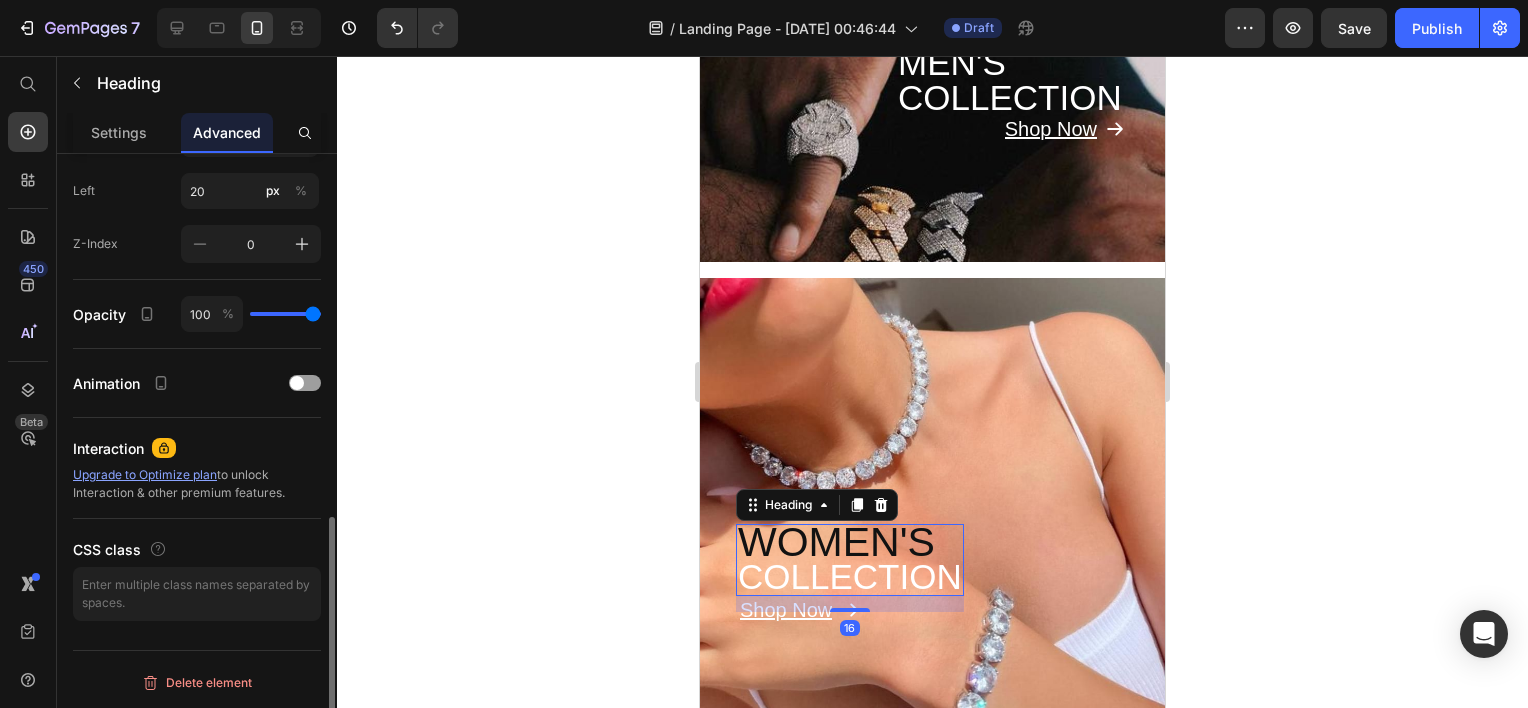 scroll, scrollTop: 0, scrollLeft: 0, axis: both 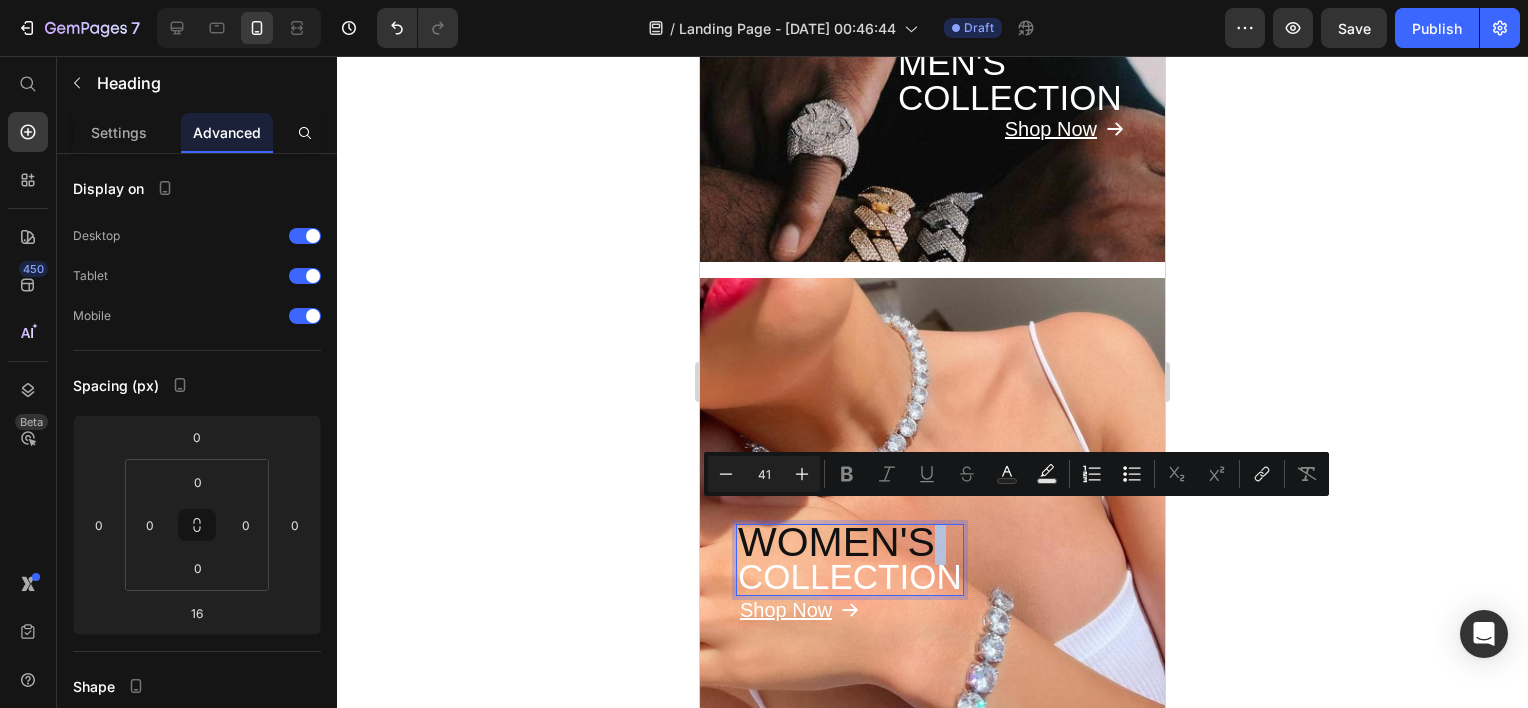 click on "WOMEN'S COLLECTION" at bounding box center (850, 560) 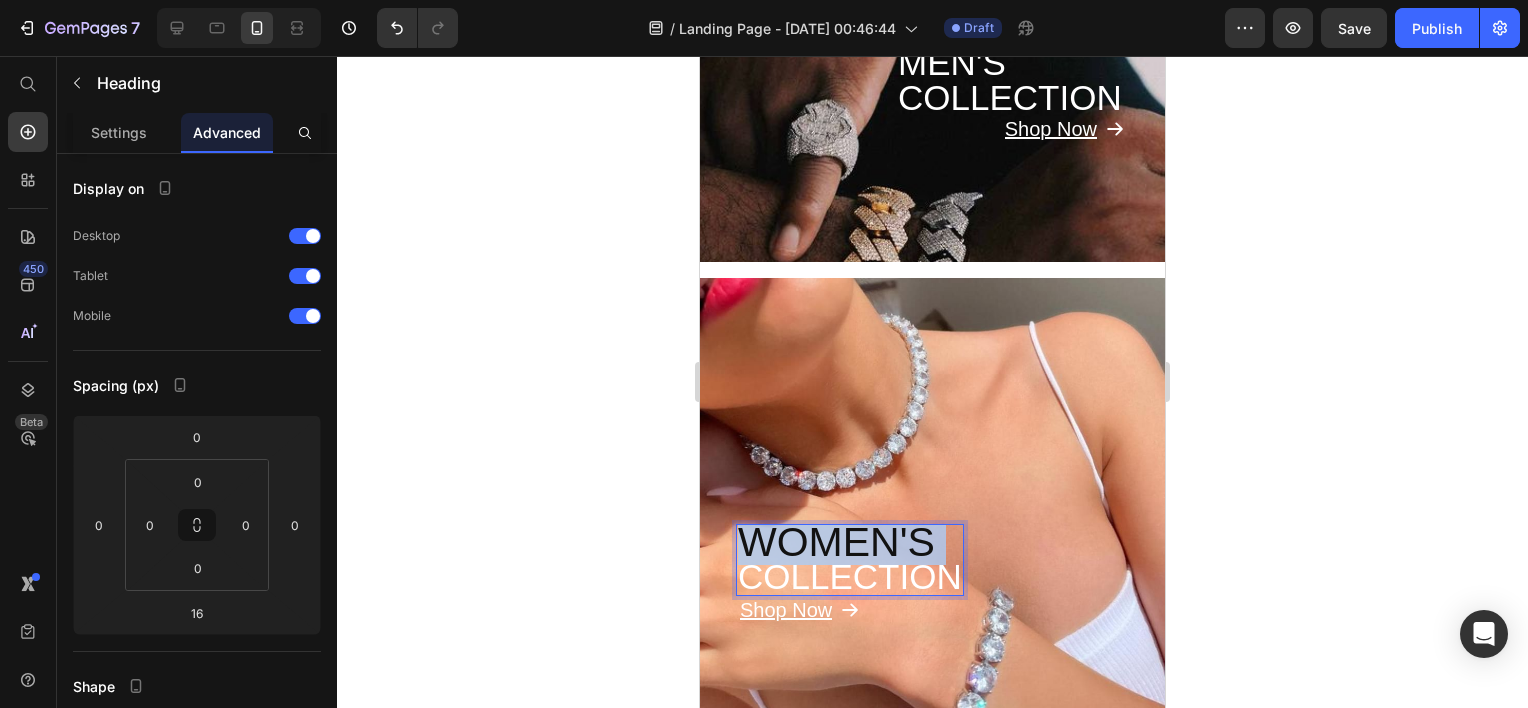 click on "WOMEN'S COLLECTION" at bounding box center (850, 560) 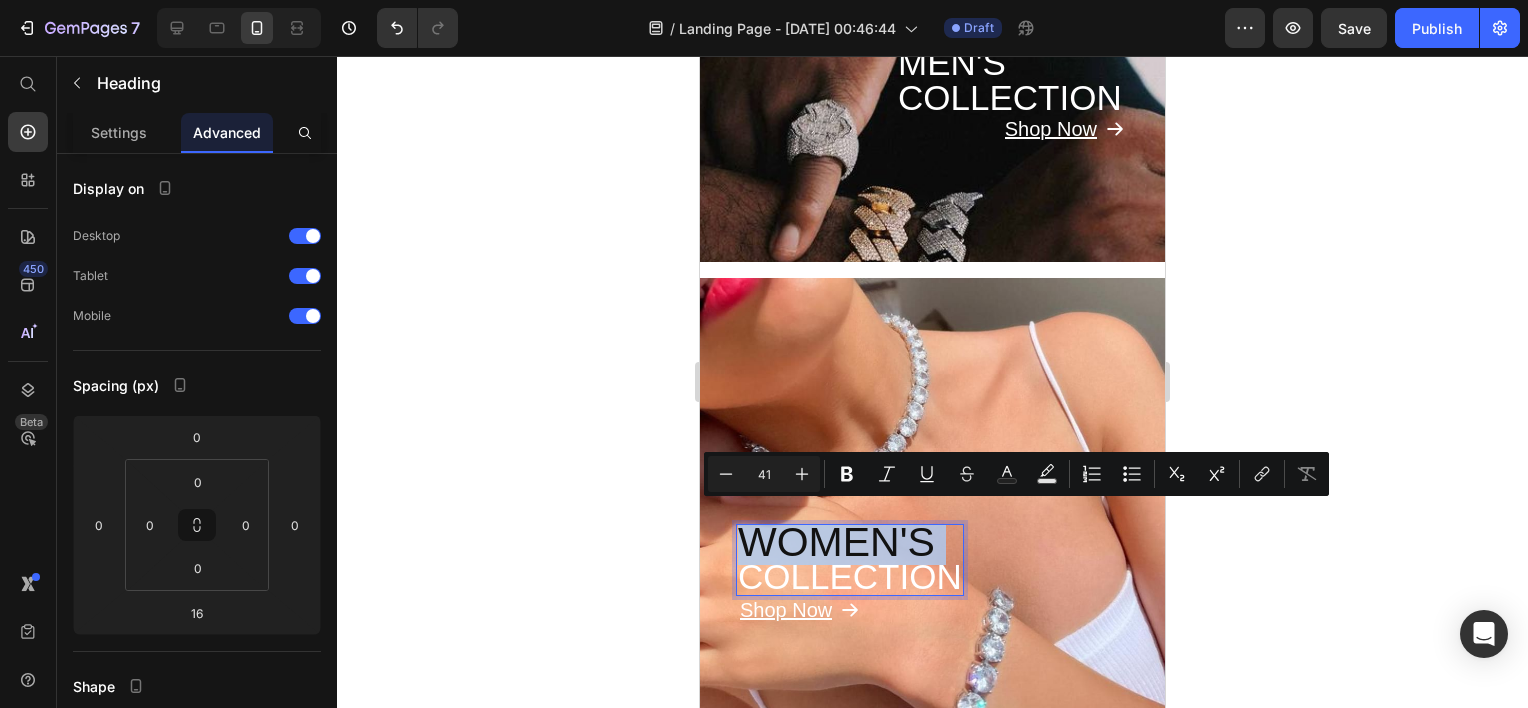 drag, startPoint x: 931, startPoint y: 524, endPoint x: 844, endPoint y: 534, distance: 87.57283 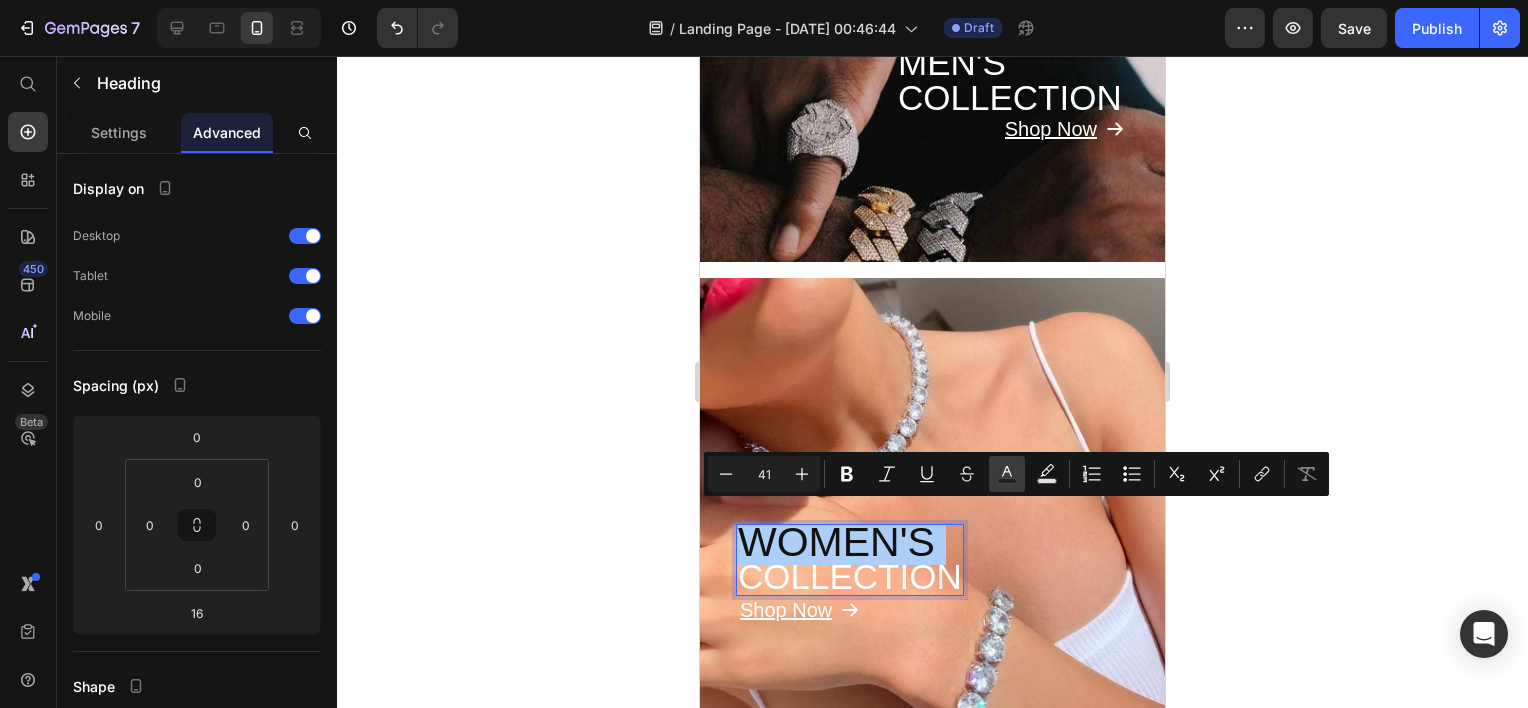 click 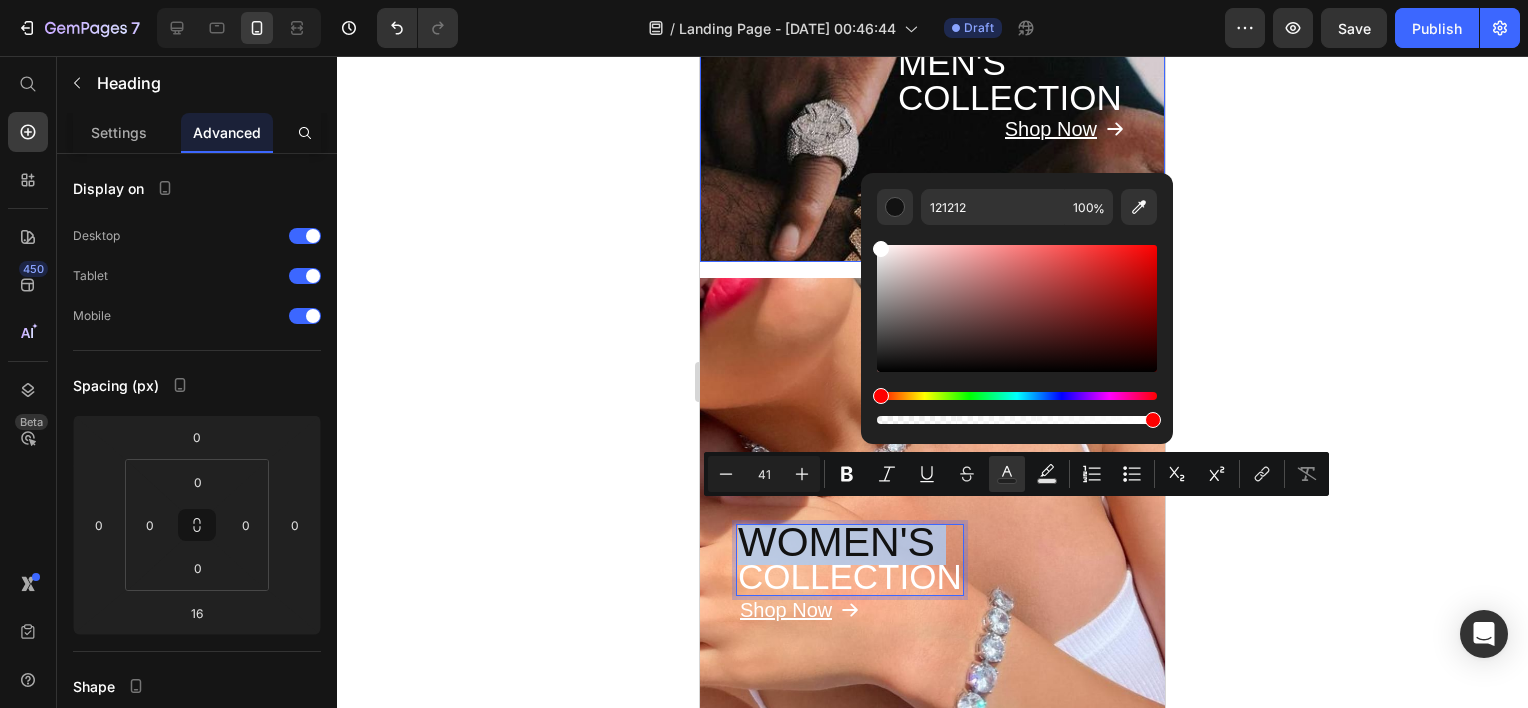 type on "FFFFFF" 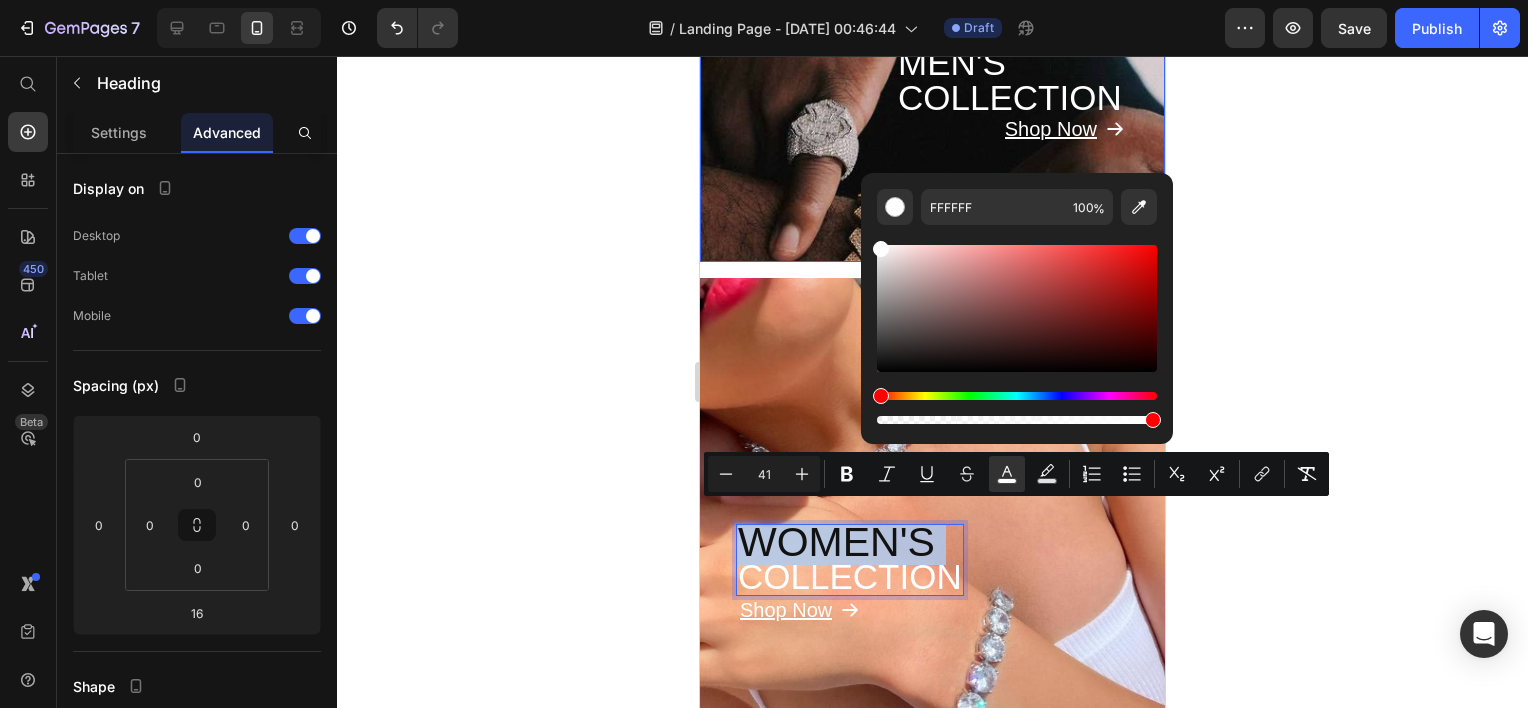 drag, startPoint x: 1588, startPoint y: 316, endPoint x: 820, endPoint y: 194, distance: 777.62976 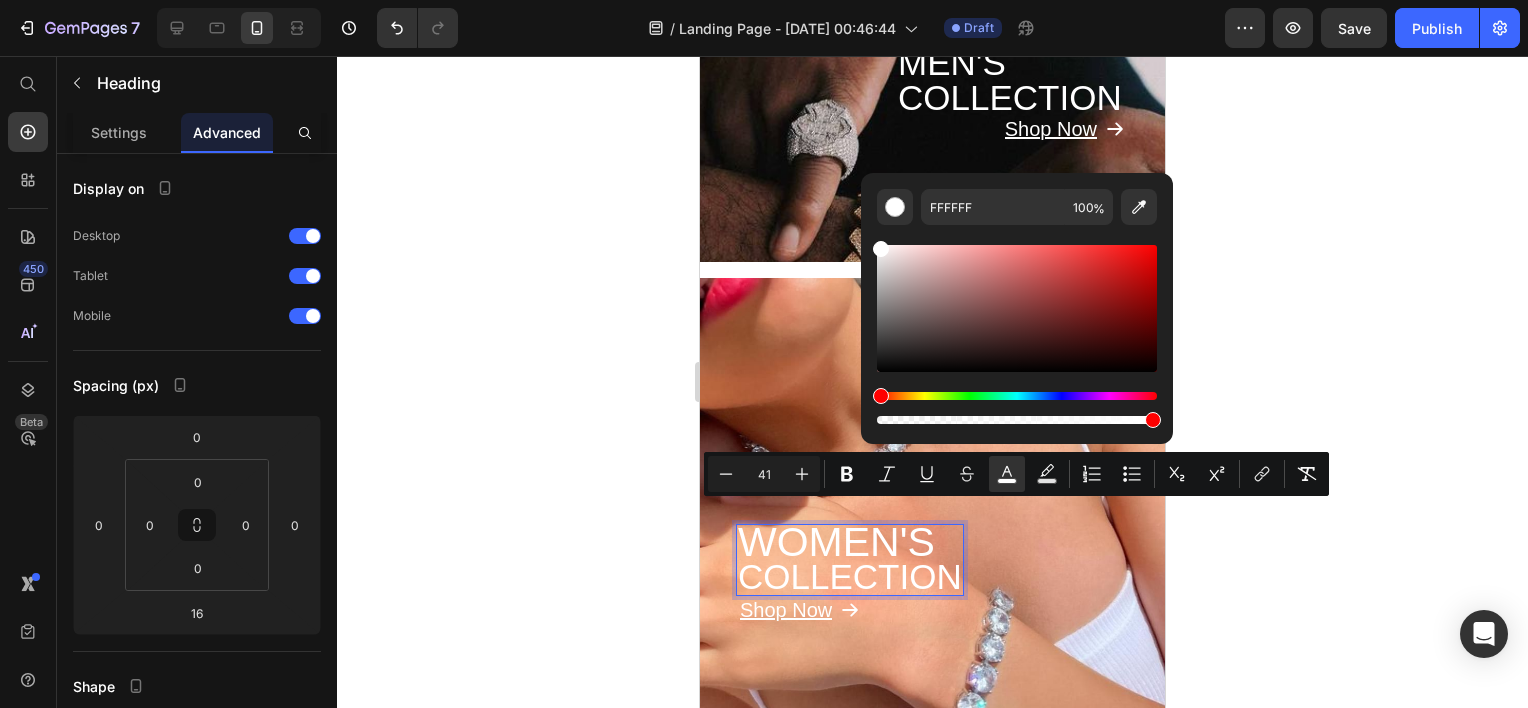 click 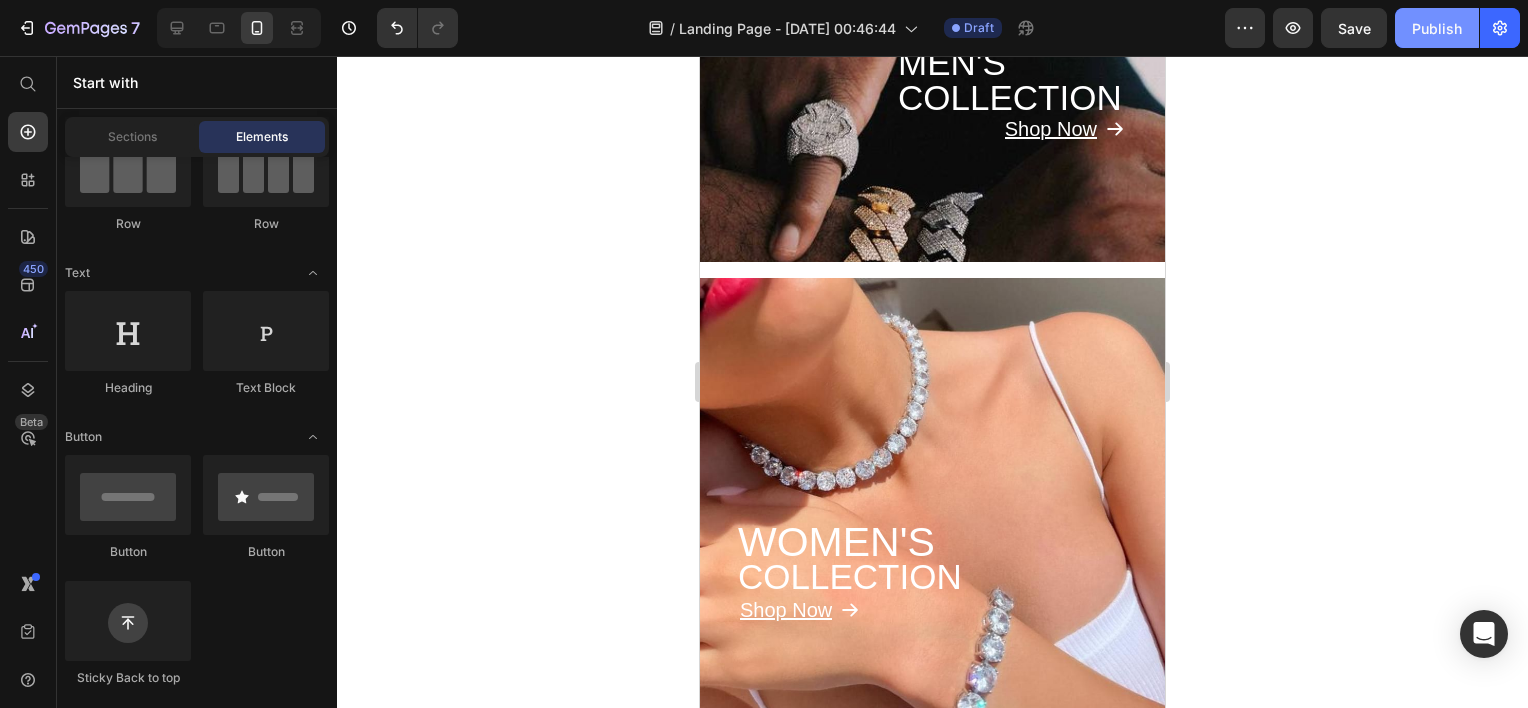 click on "Publish" 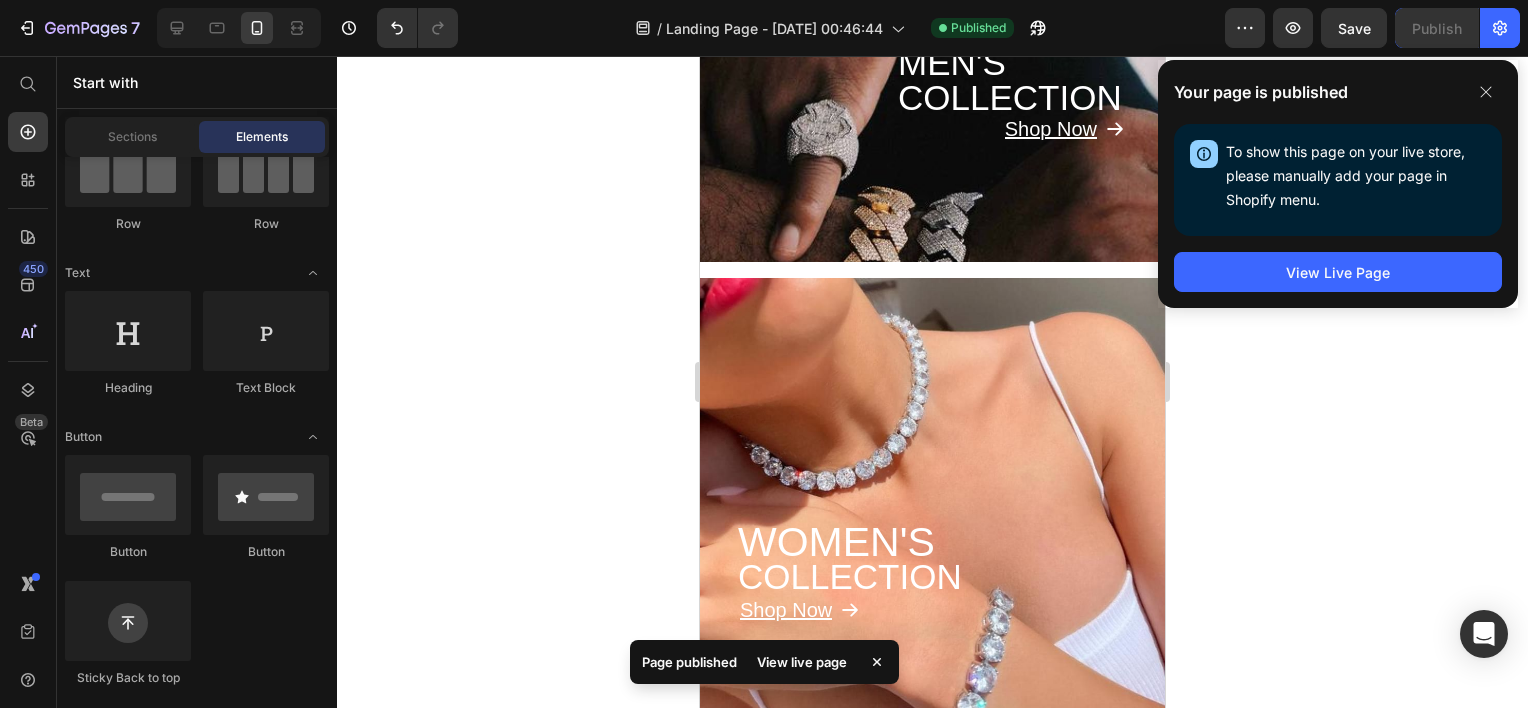 click on "Your page is published To show this page on your live store, please manually add your page in Shopify menu. Open Shopify Menu View Live Page" 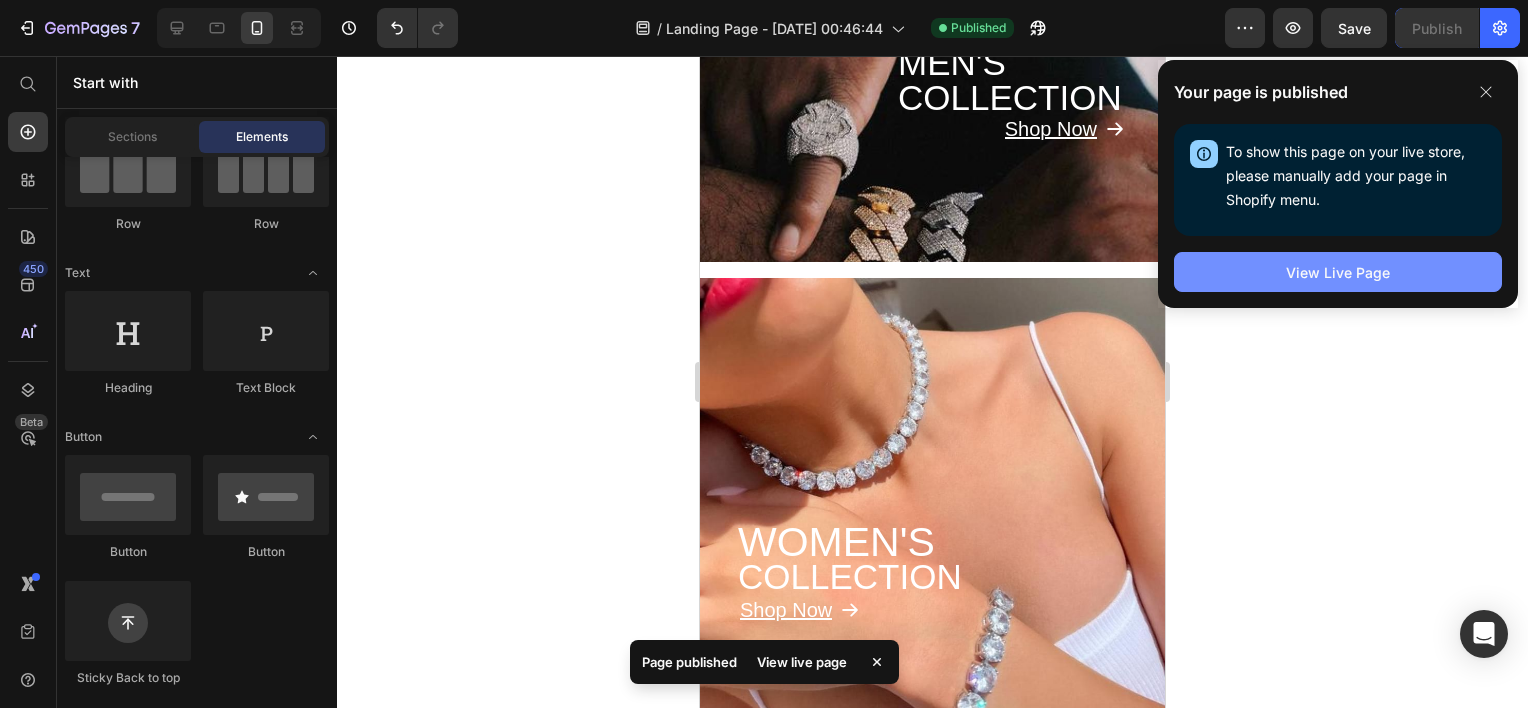 click on "View Live Page" at bounding box center [1338, 272] 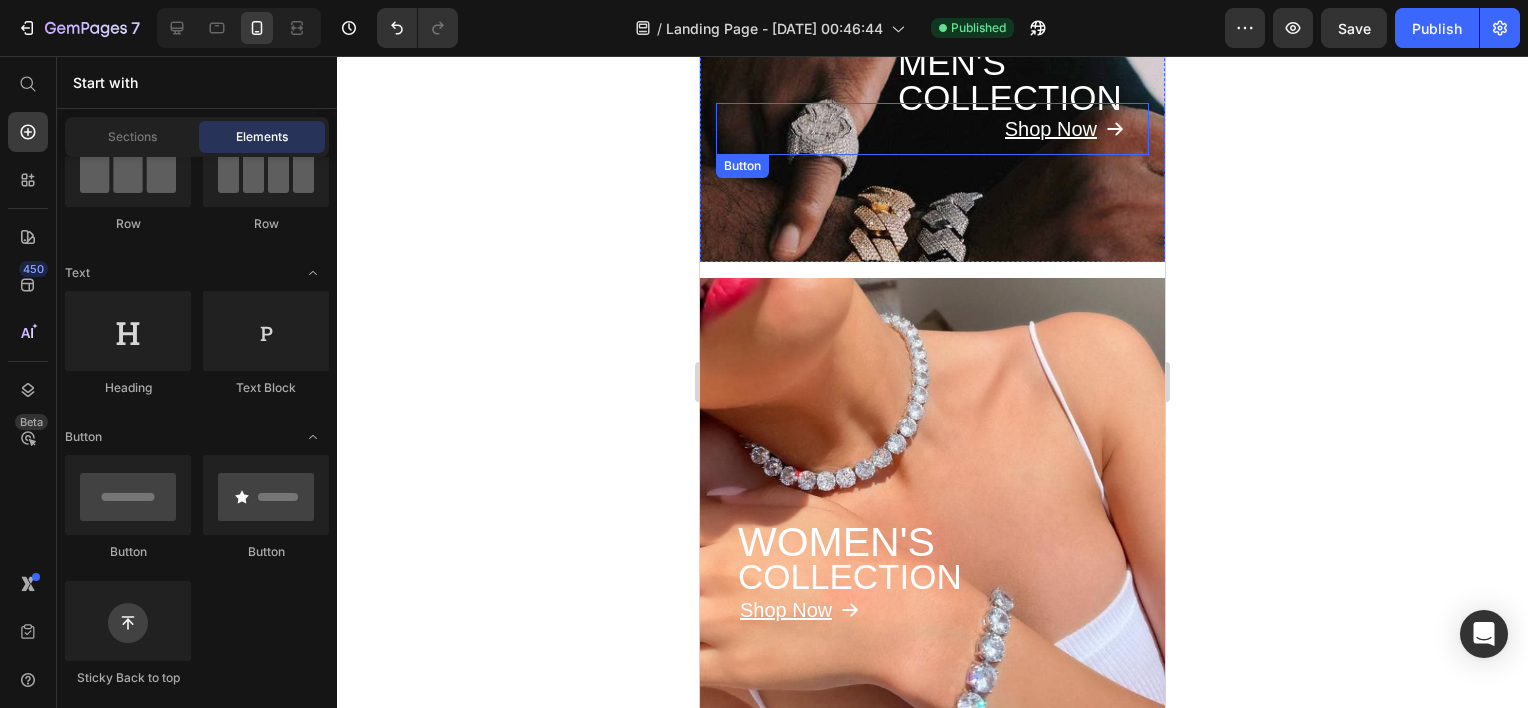 click 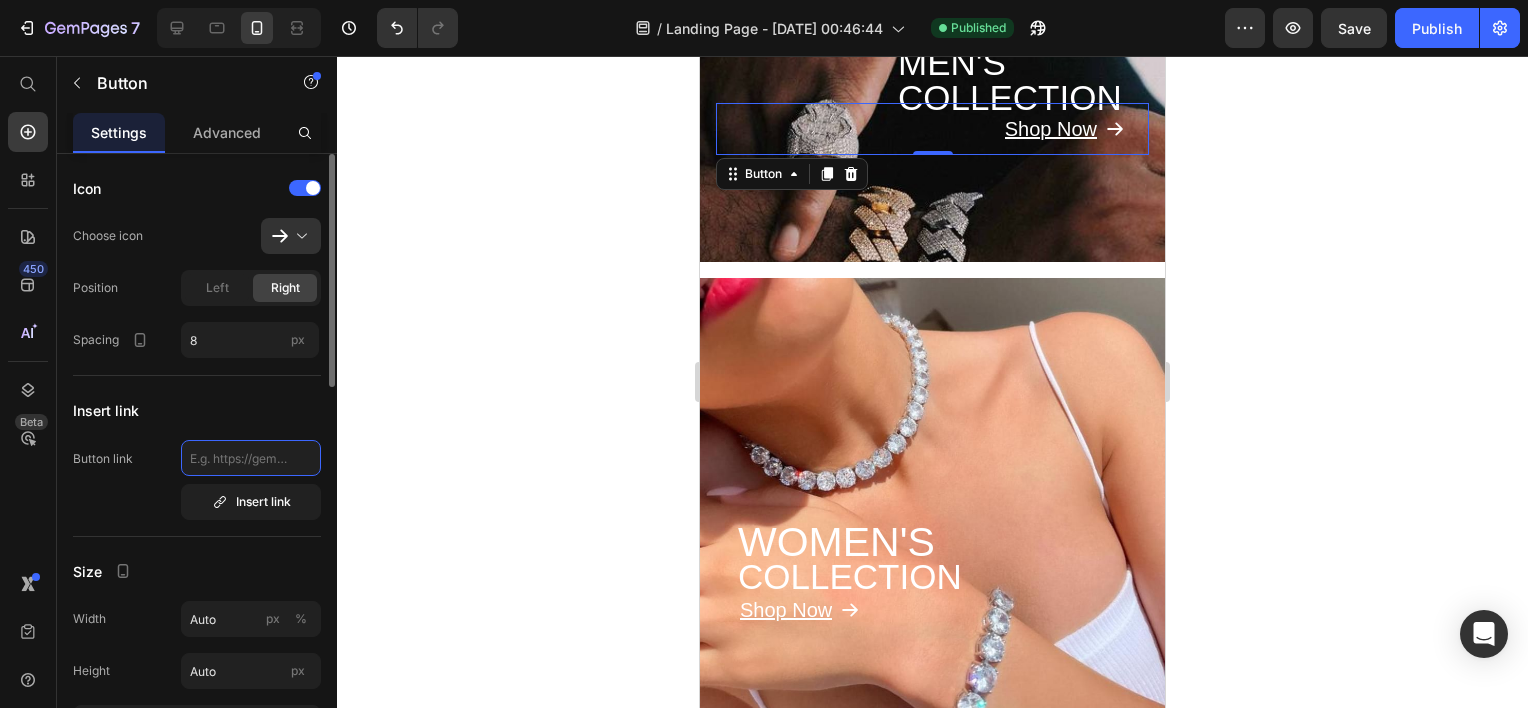 click 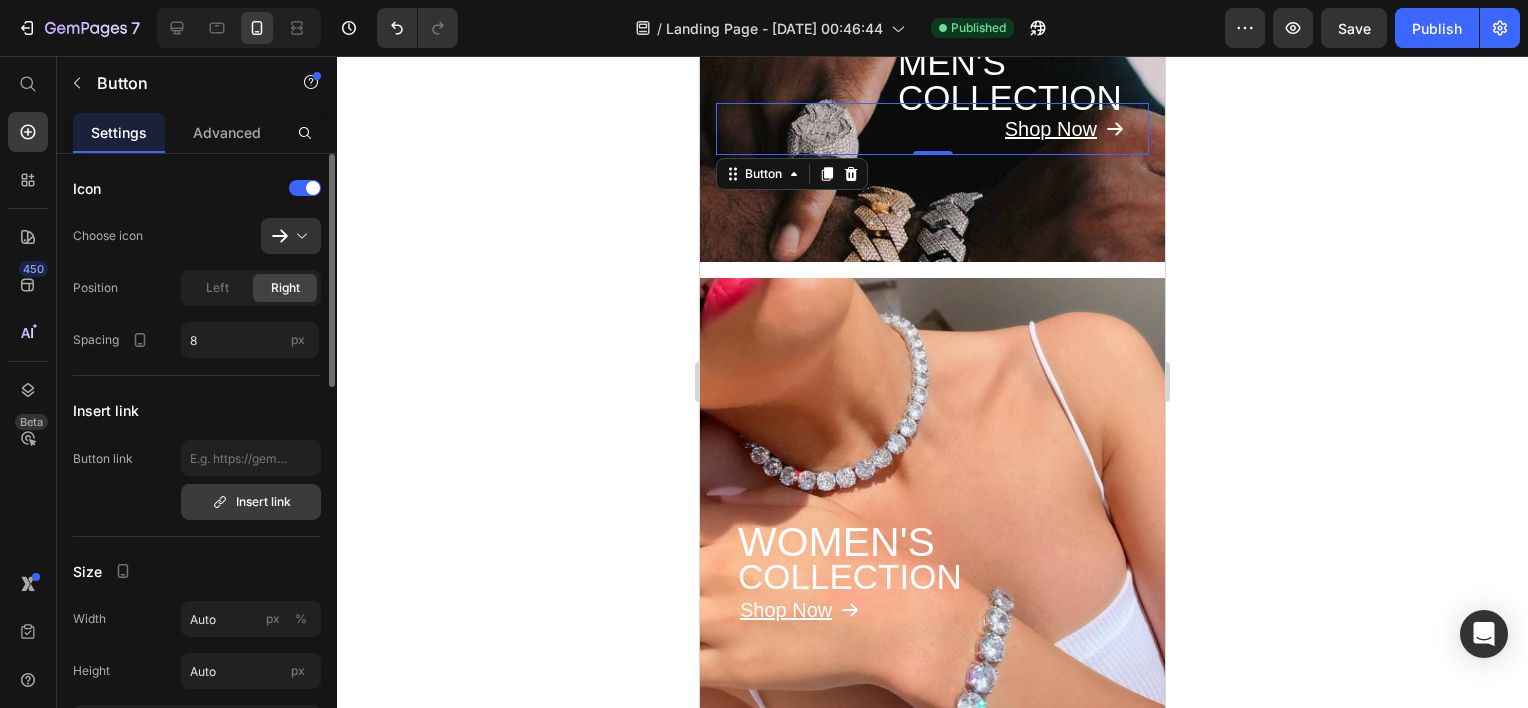 click on "Insert link" at bounding box center (251, 502) 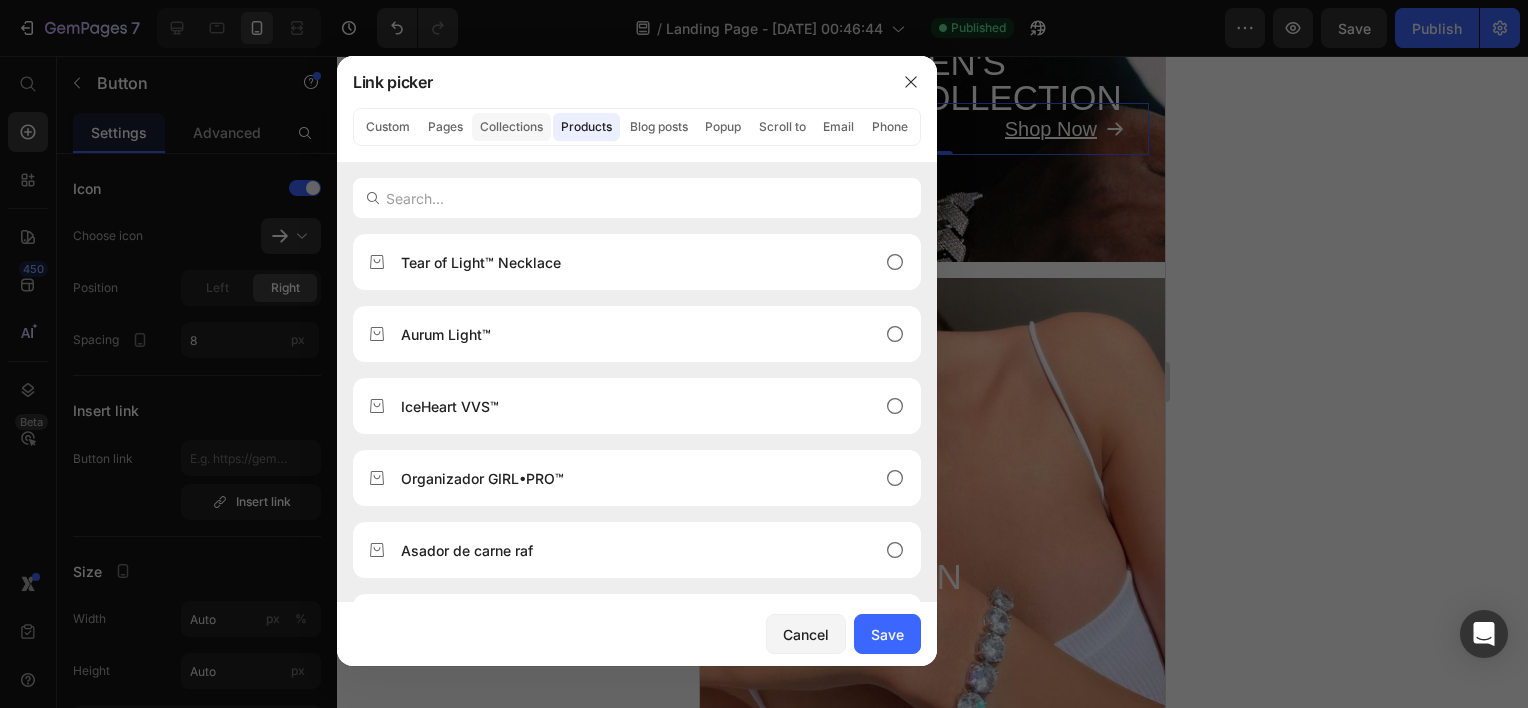 click on "Collections" 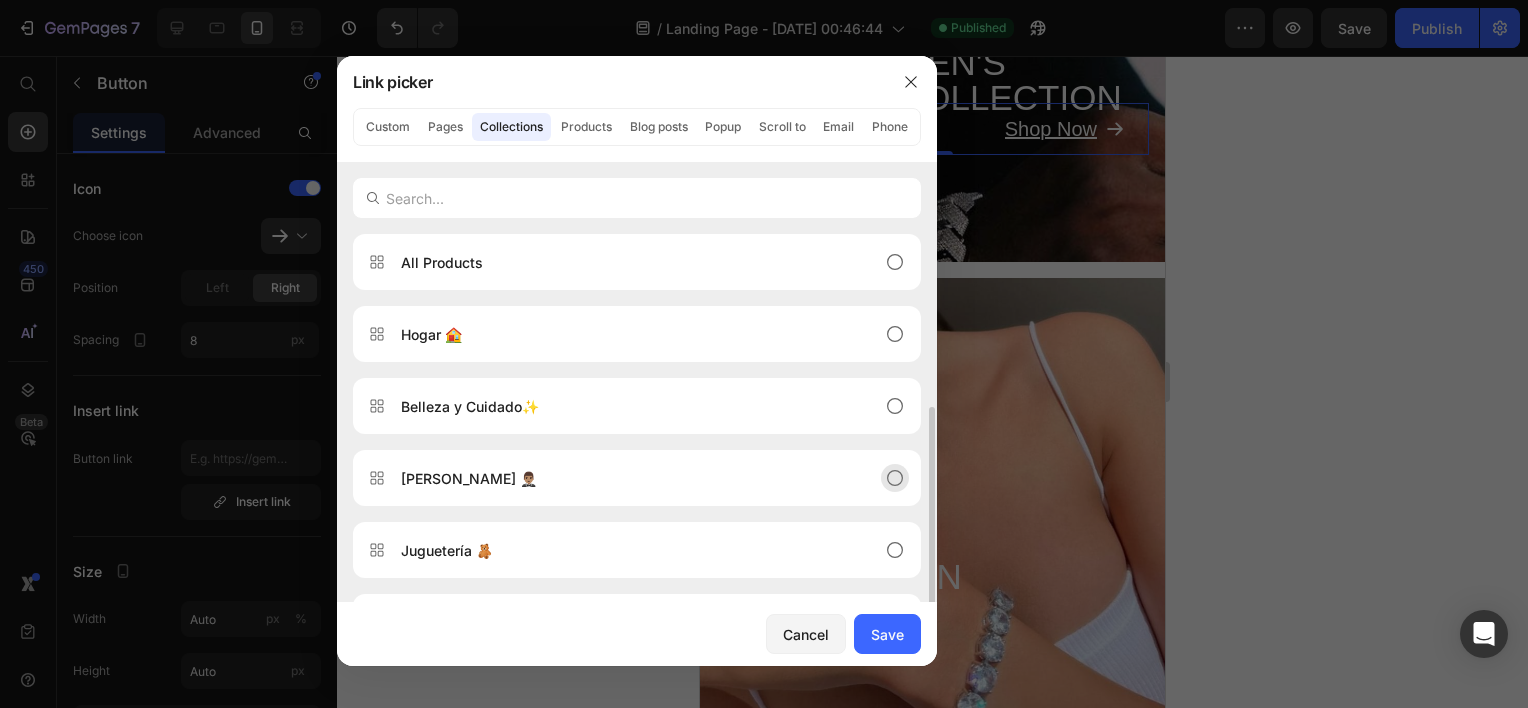 scroll, scrollTop: 136, scrollLeft: 0, axis: vertical 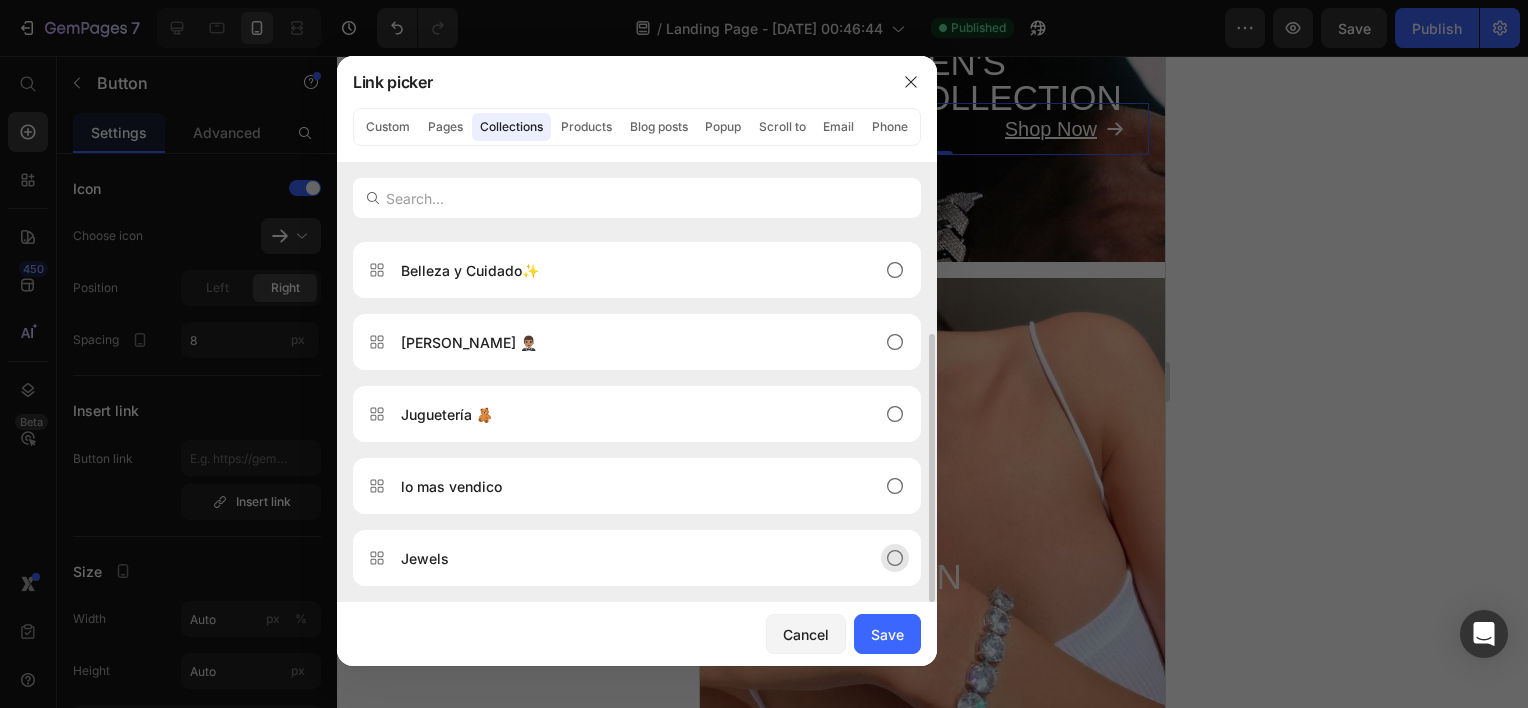 click on "Jewels" at bounding box center (621, 558) 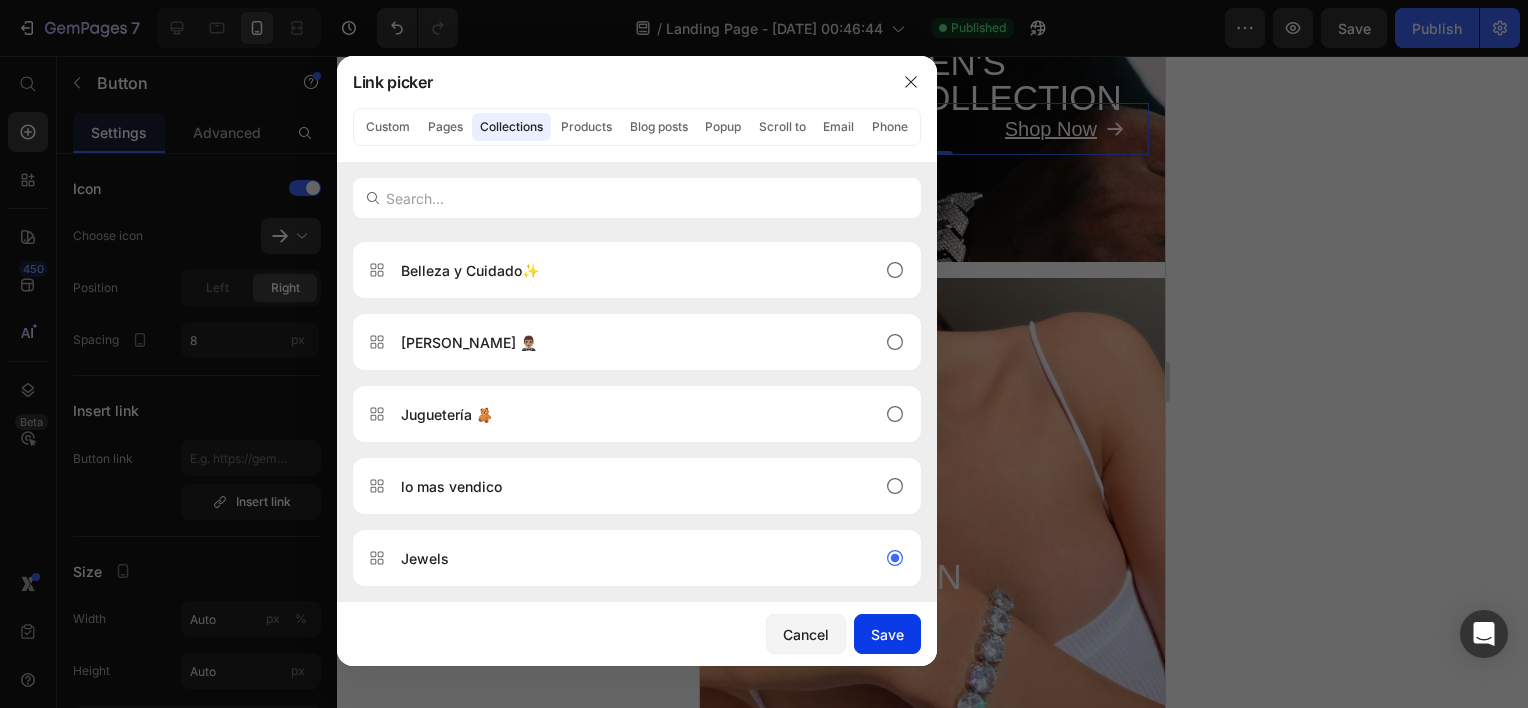 click on "Save" at bounding box center [887, 634] 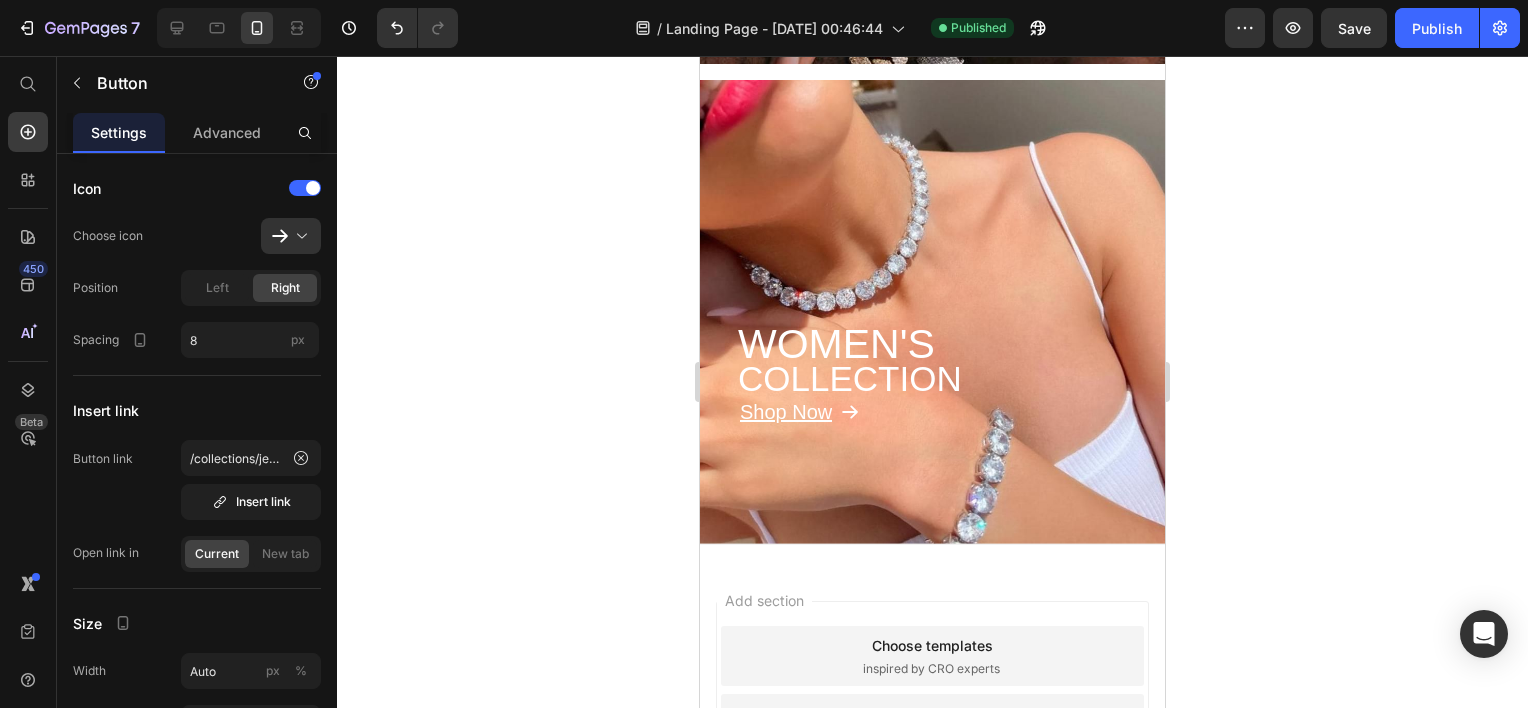 scroll, scrollTop: 500, scrollLeft: 0, axis: vertical 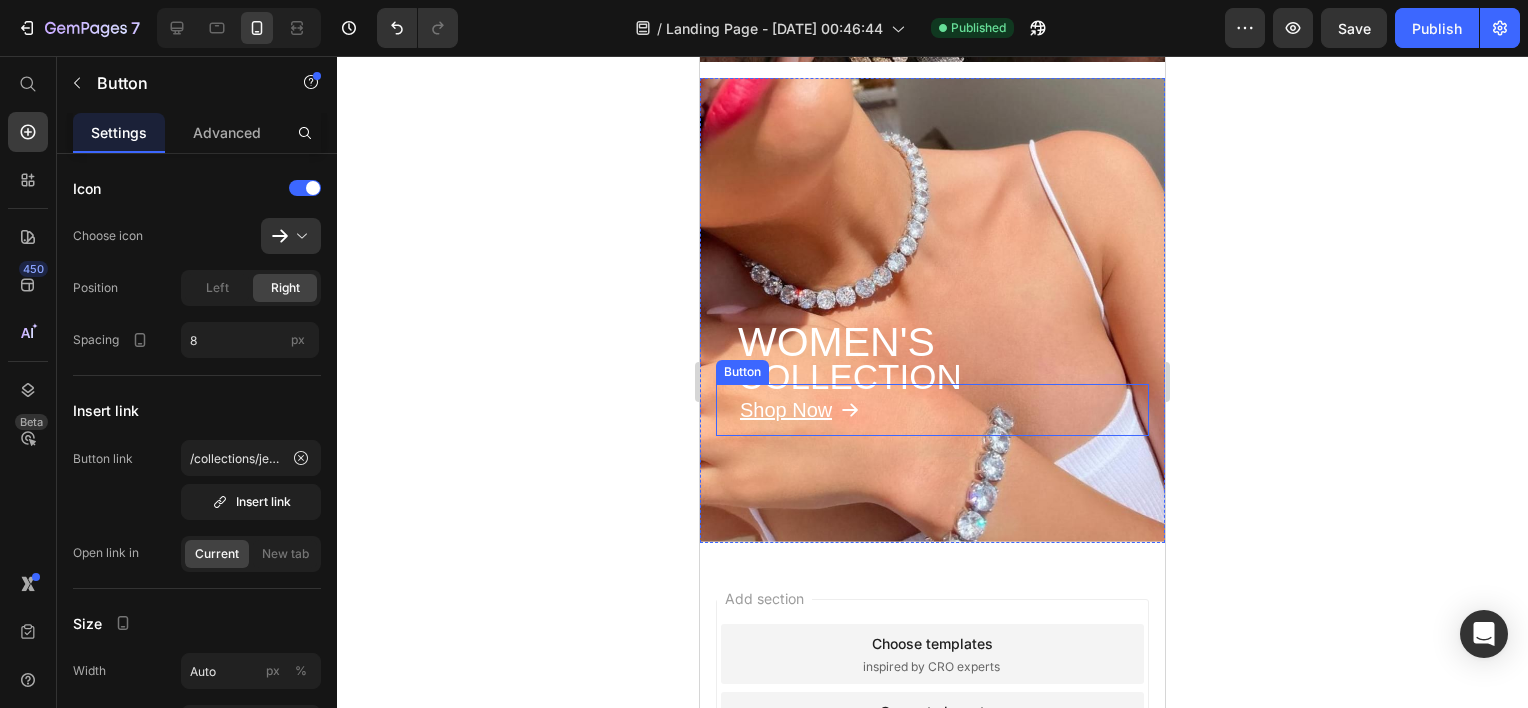 click at bounding box center (850, 410) 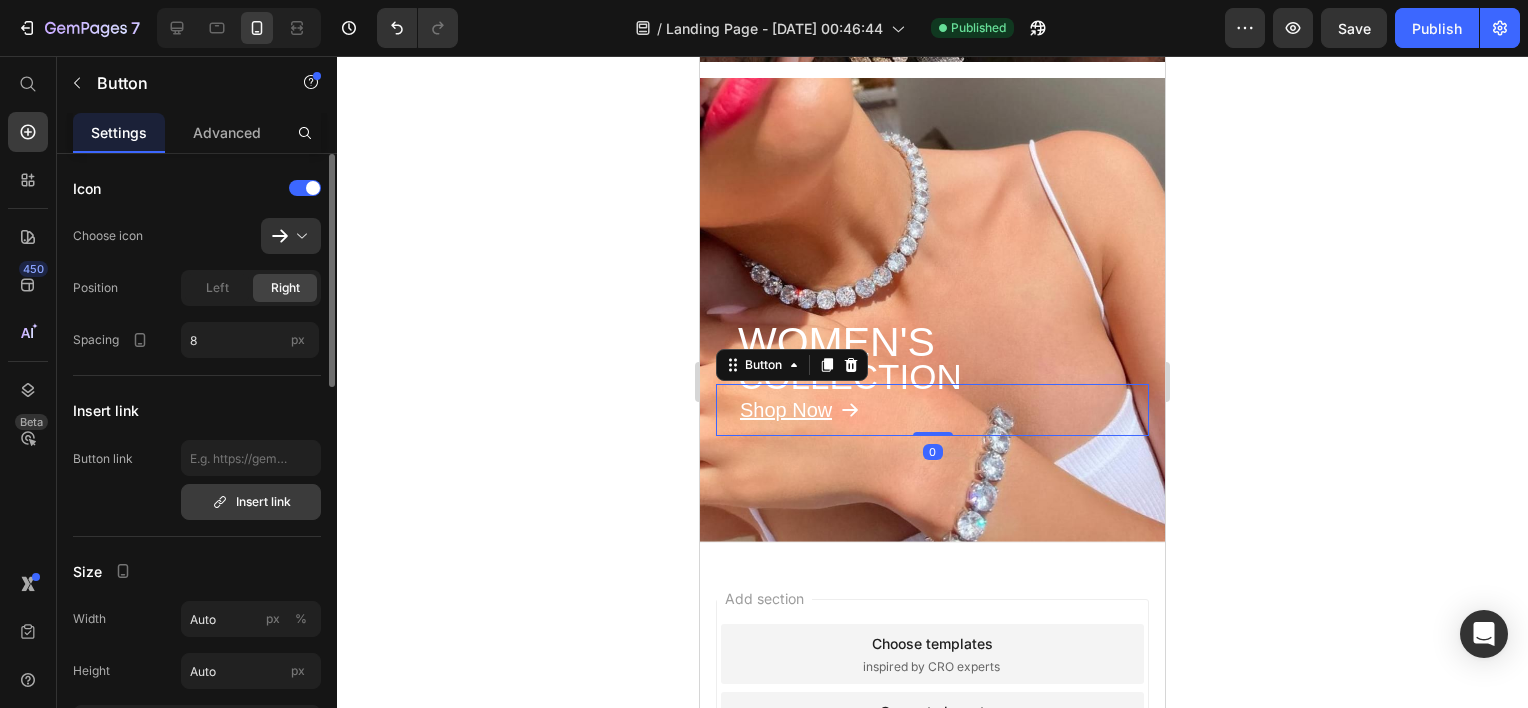 click on "Insert link" at bounding box center [251, 502] 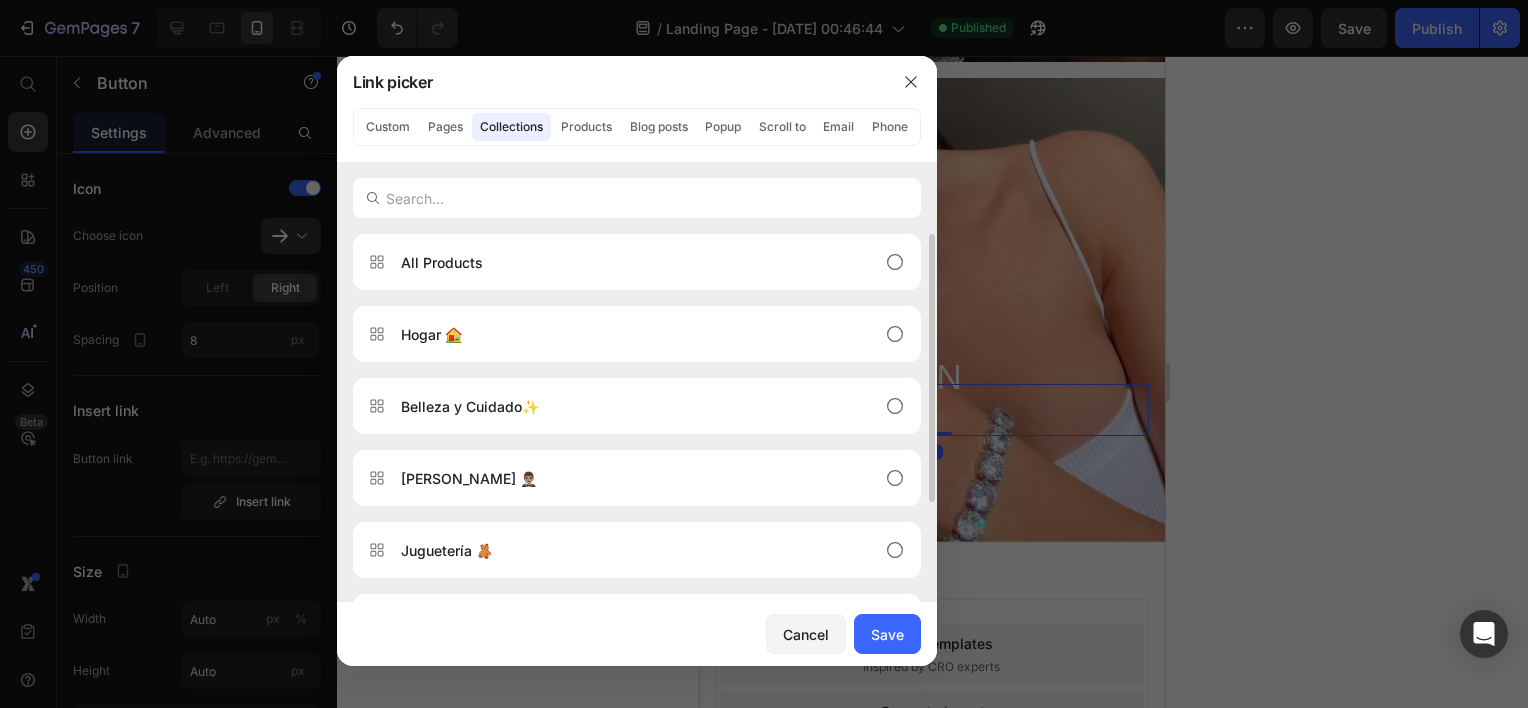 scroll, scrollTop: 136, scrollLeft: 0, axis: vertical 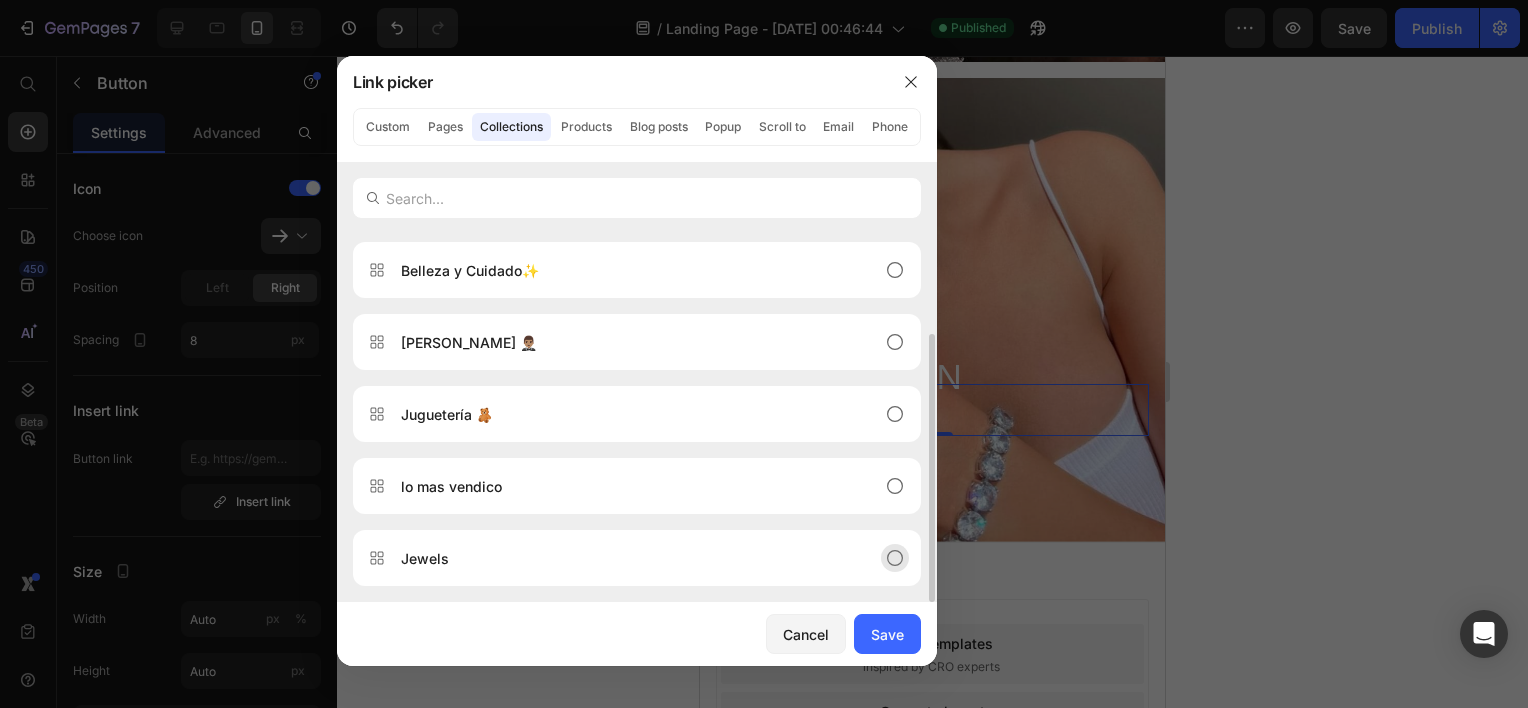 click on "Jewels" 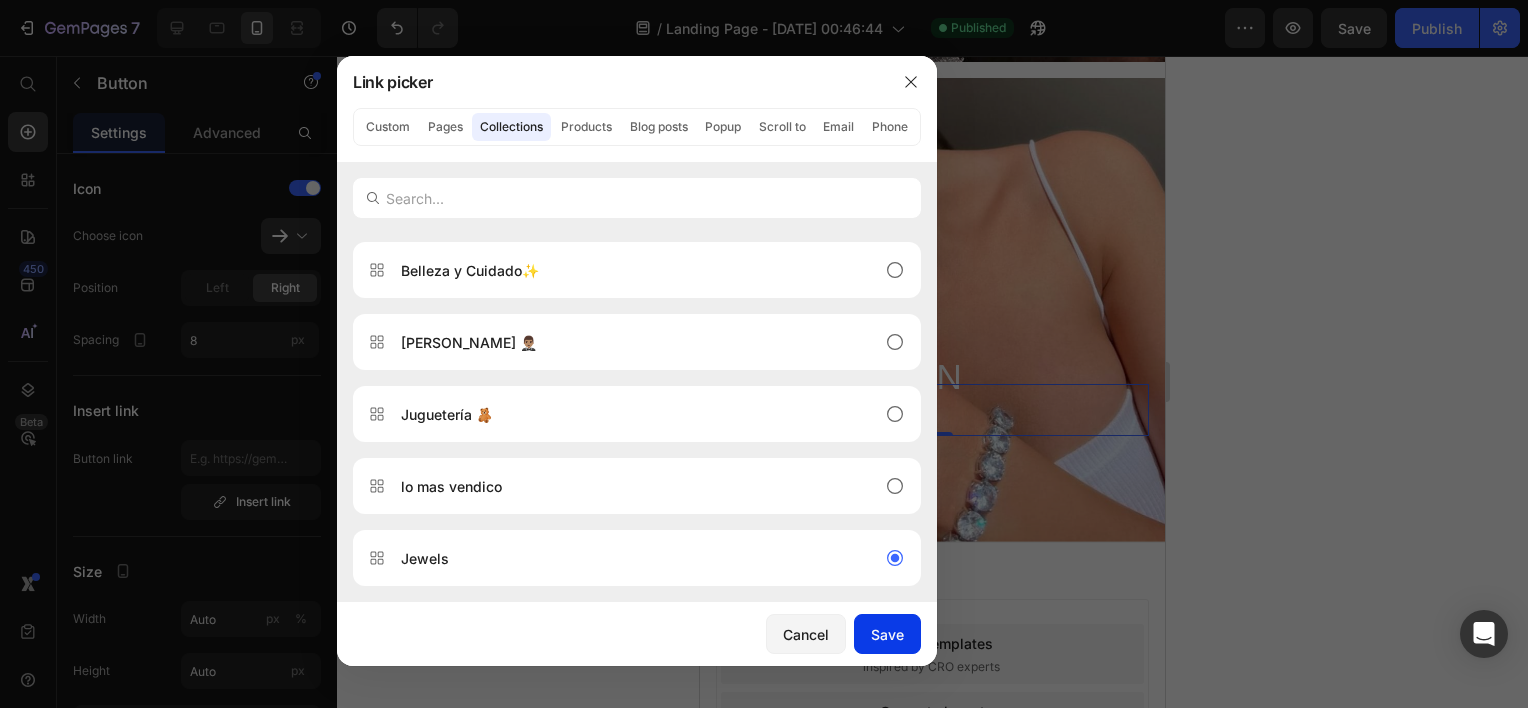 click on "Save" 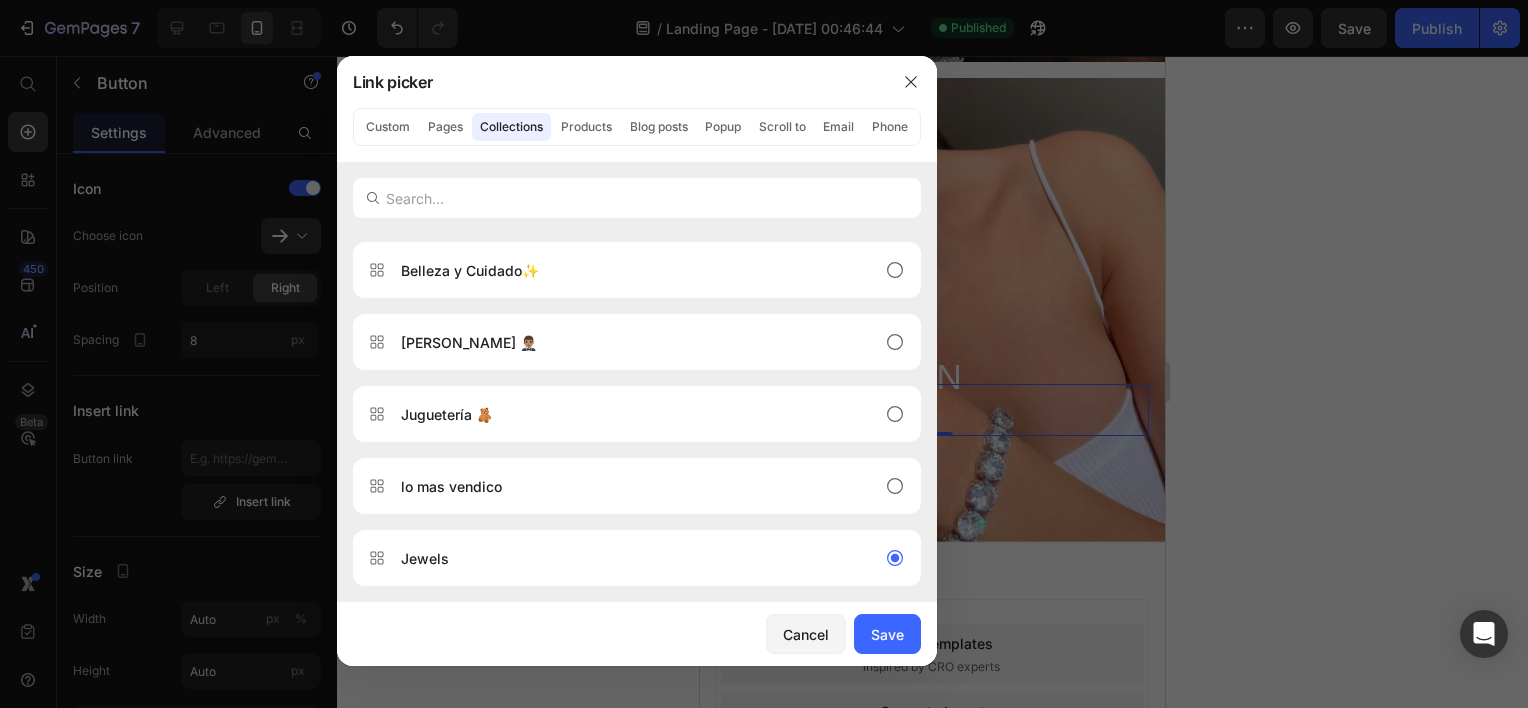 type on "/collections/jewels" 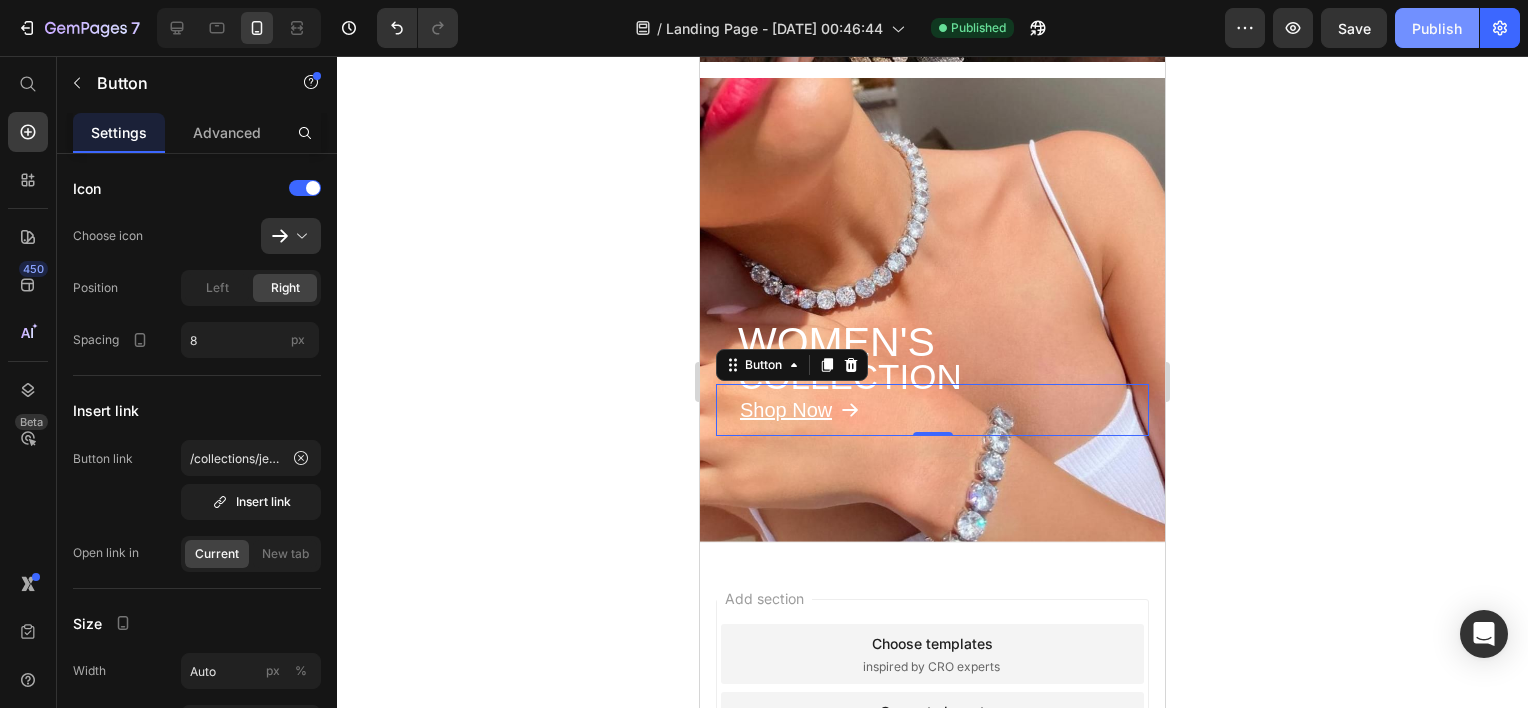 click on "Publish" at bounding box center (1437, 28) 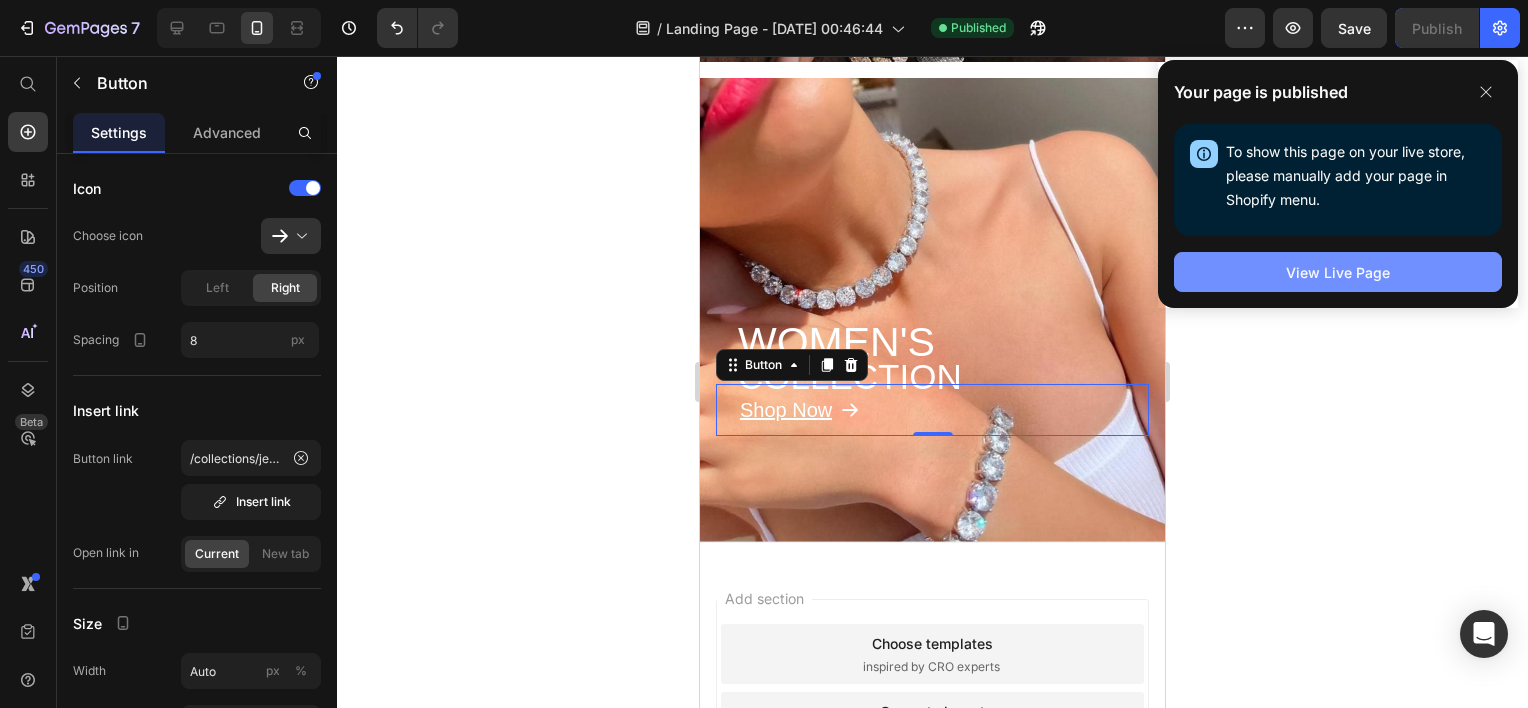 click on "View Live Page" at bounding box center [1338, 272] 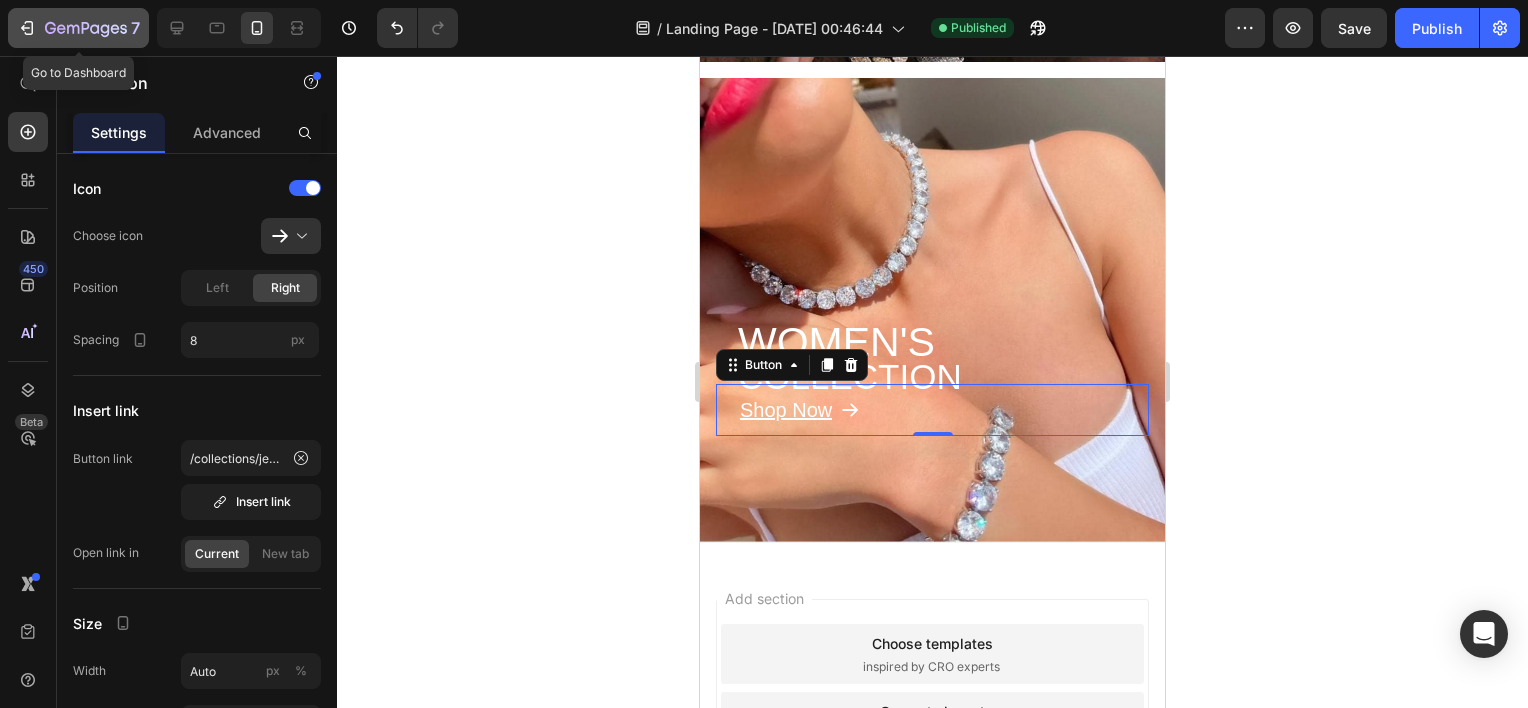 click on "7" at bounding box center (78, 28) 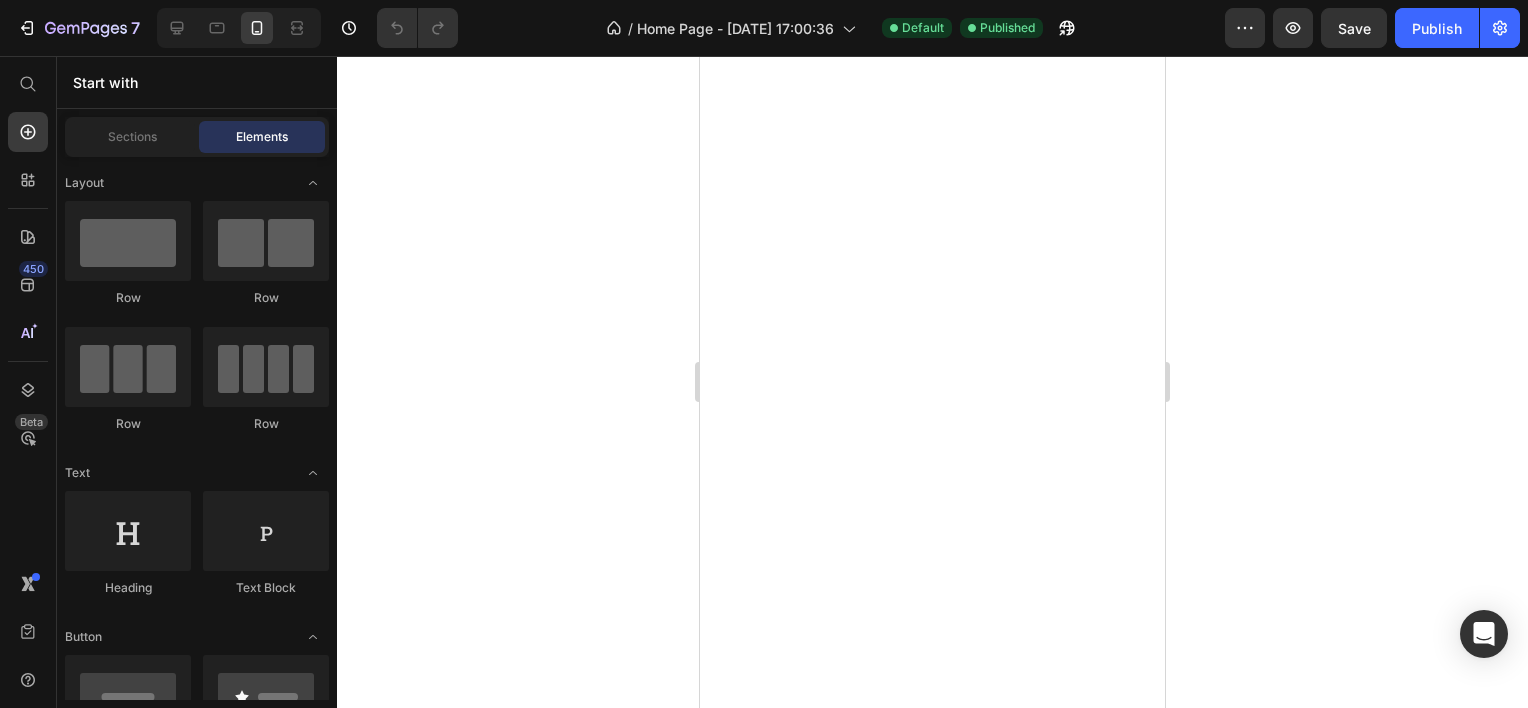 scroll, scrollTop: 0, scrollLeft: 0, axis: both 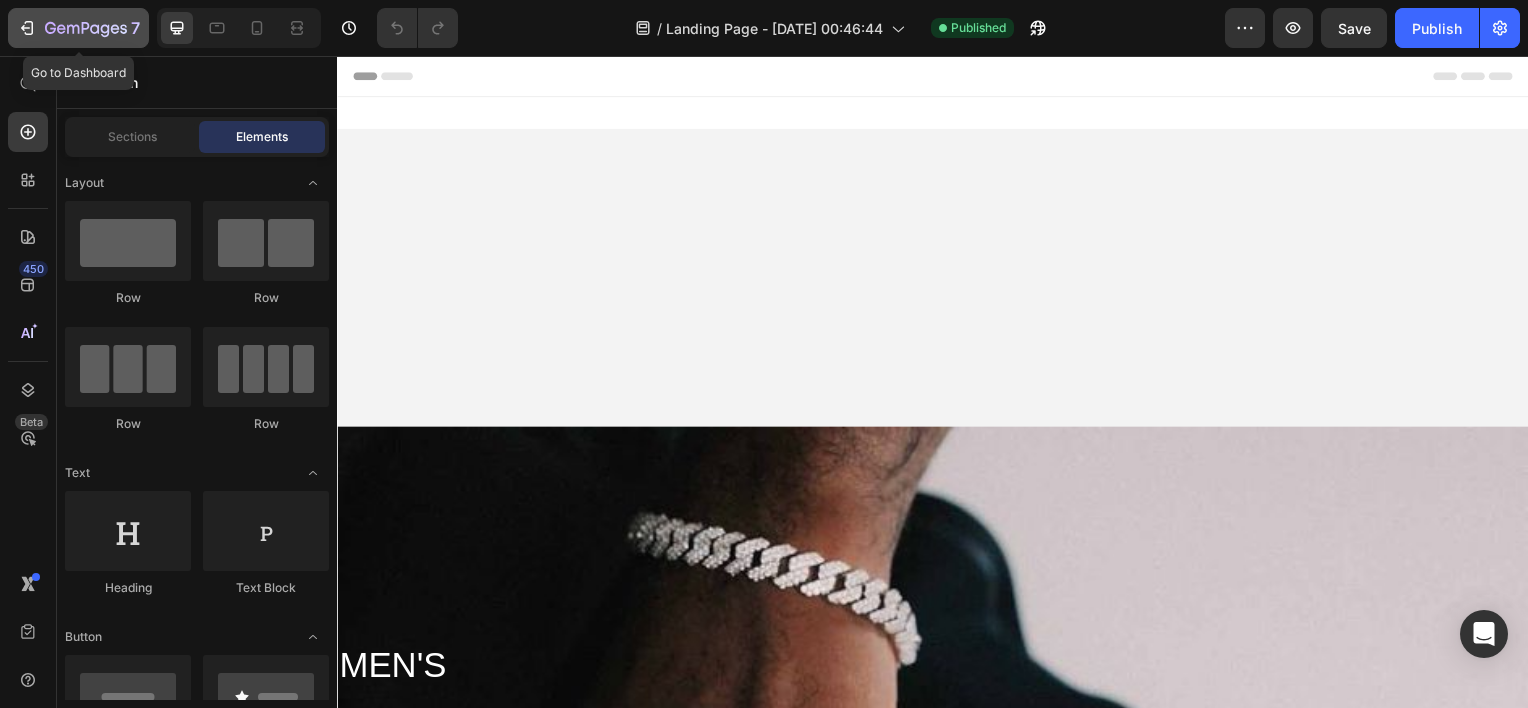 click 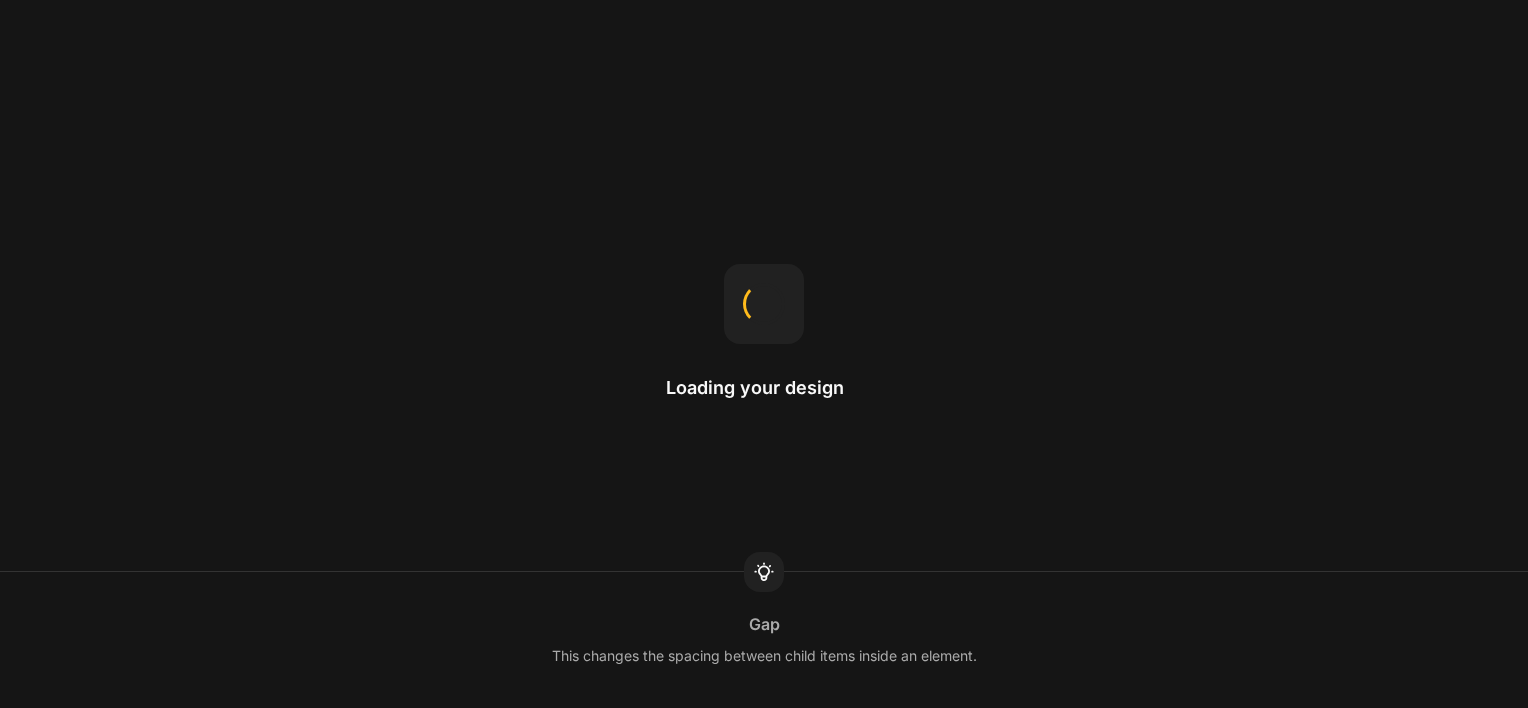scroll, scrollTop: 0, scrollLeft: 0, axis: both 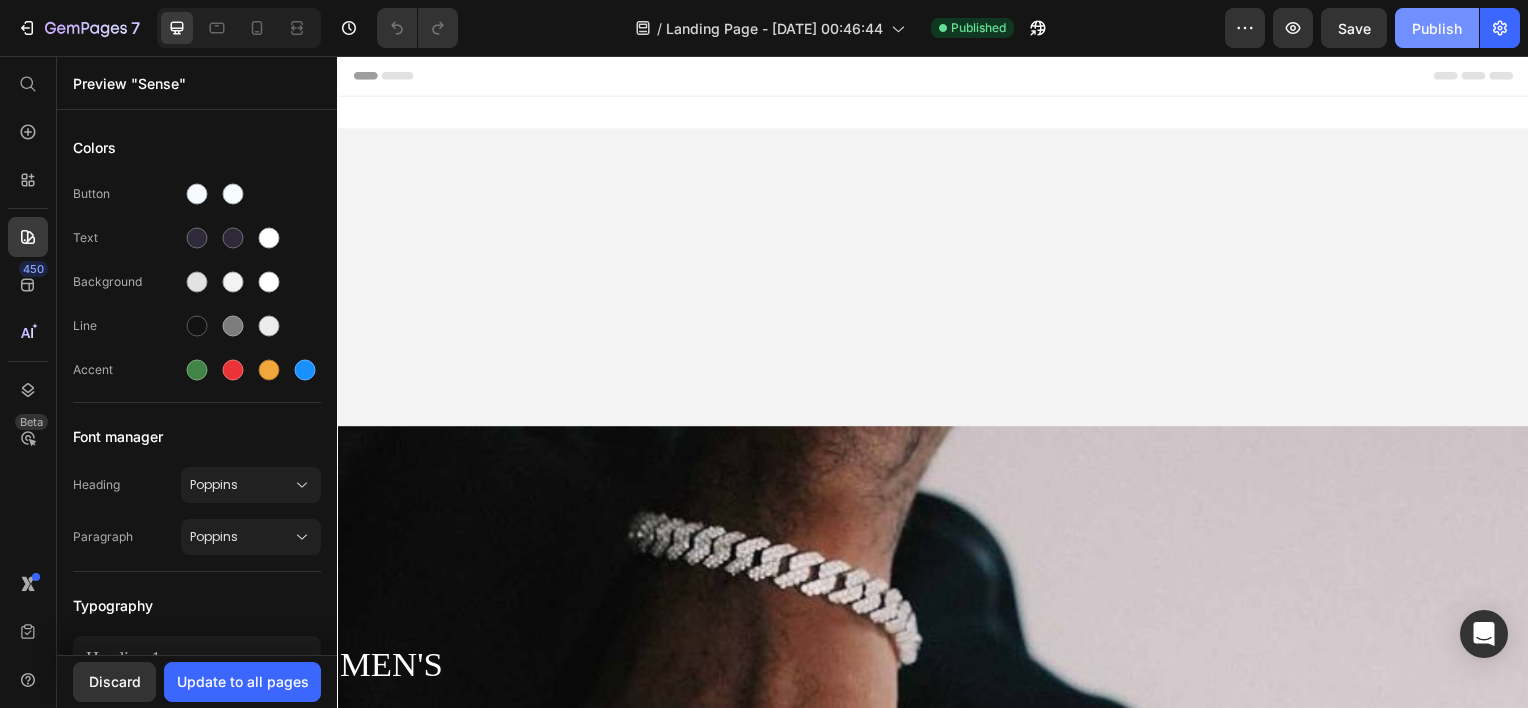 click on "Publish" at bounding box center (1437, 28) 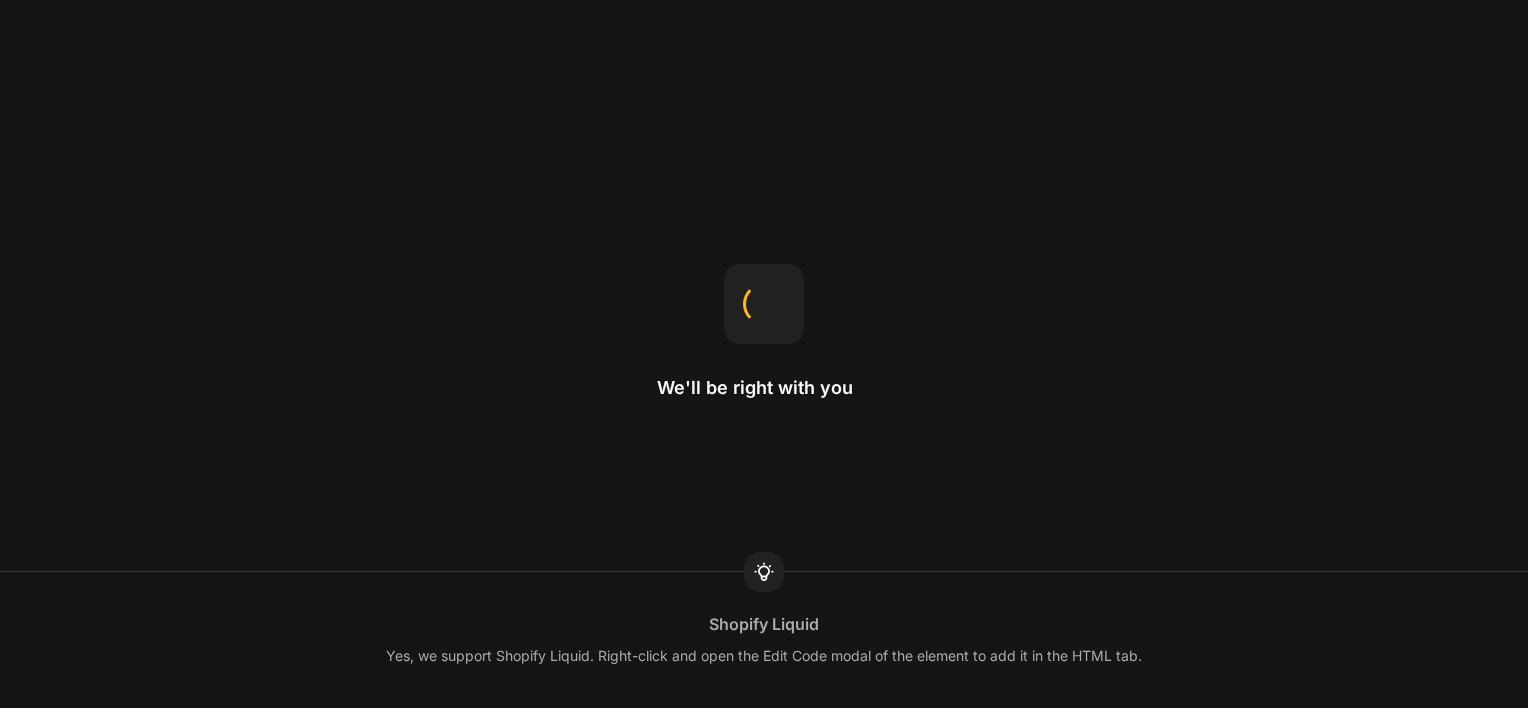 scroll, scrollTop: 0, scrollLeft: 0, axis: both 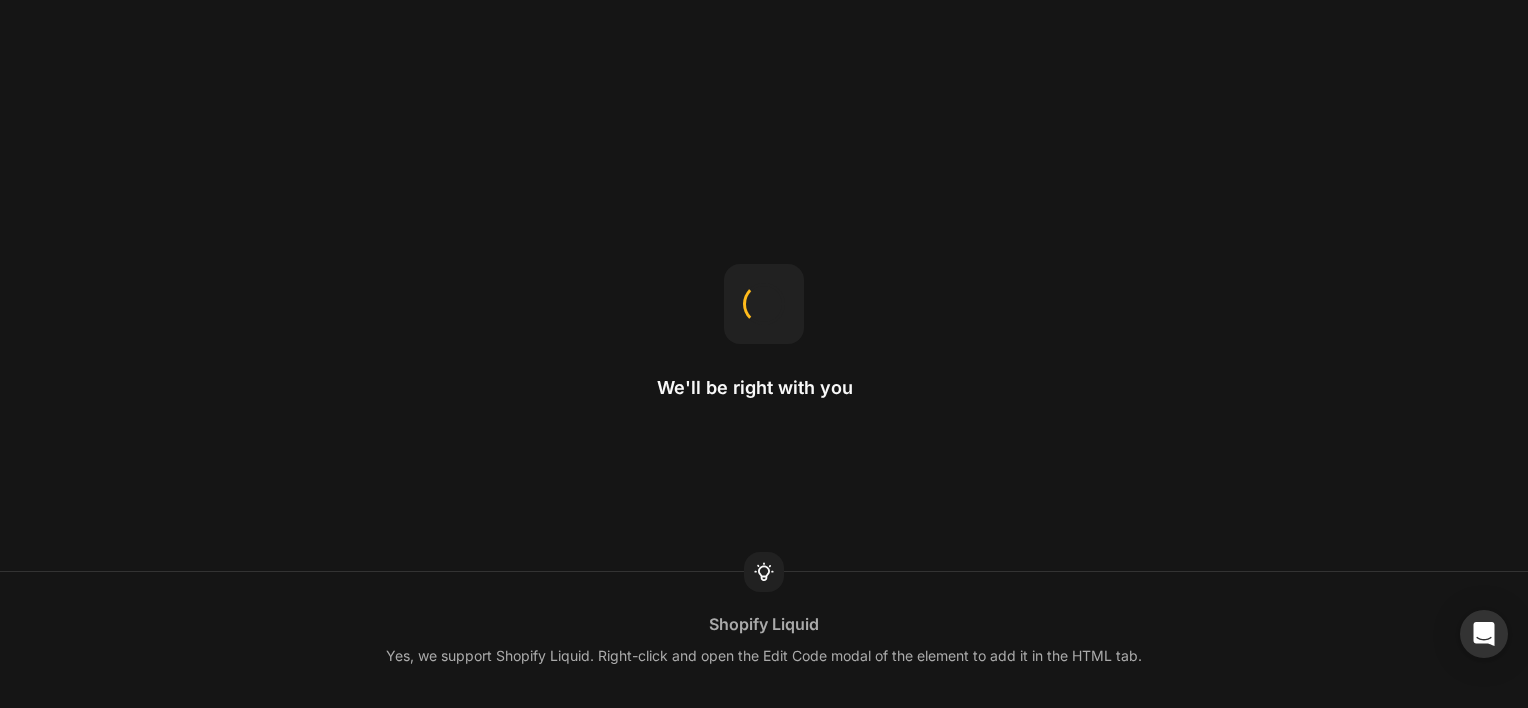 click on "We'll be right with you Shopify Liquid Yes, we support Shopify Liquid. Right-click and open the Edit Code modal of the element to add it in the HTML tab." at bounding box center [764, 354] 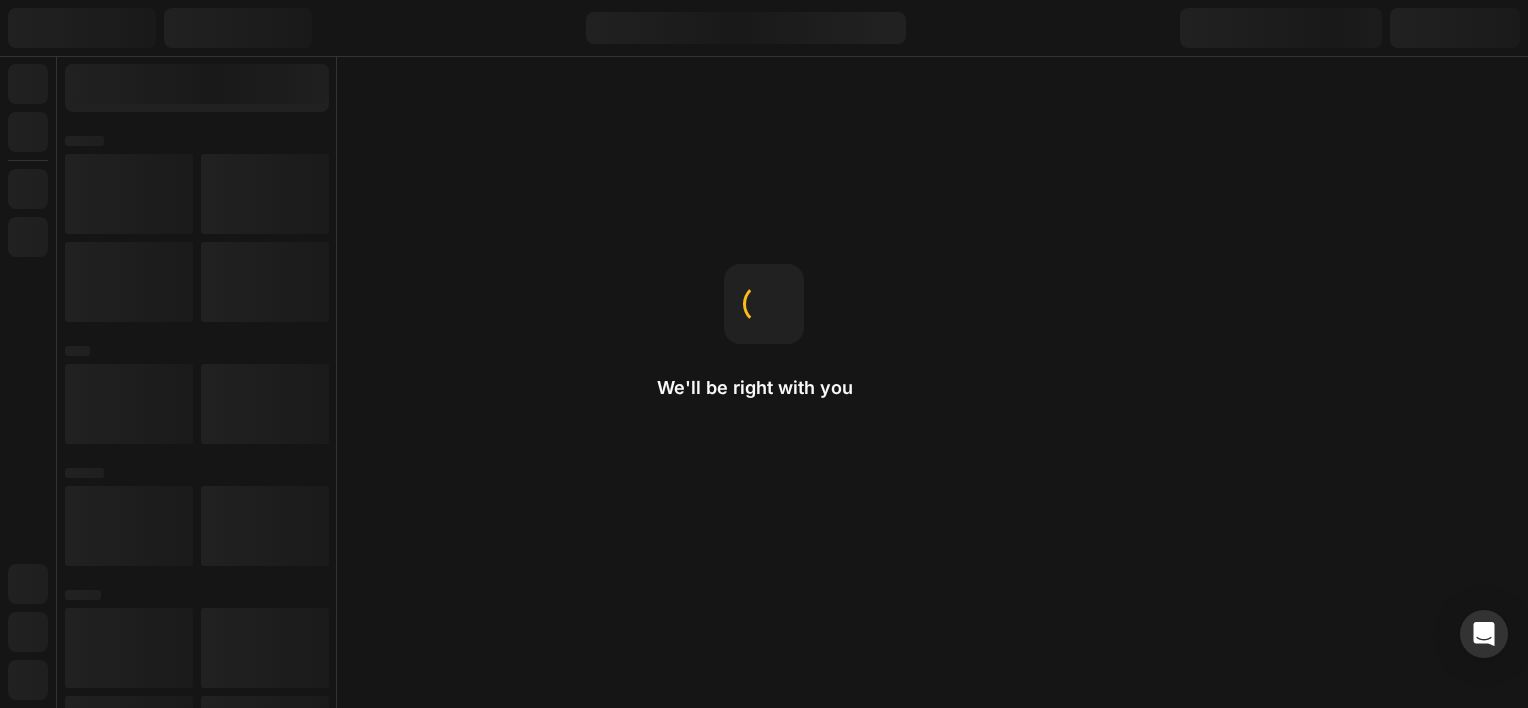 scroll, scrollTop: 0, scrollLeft: 0, axis: both 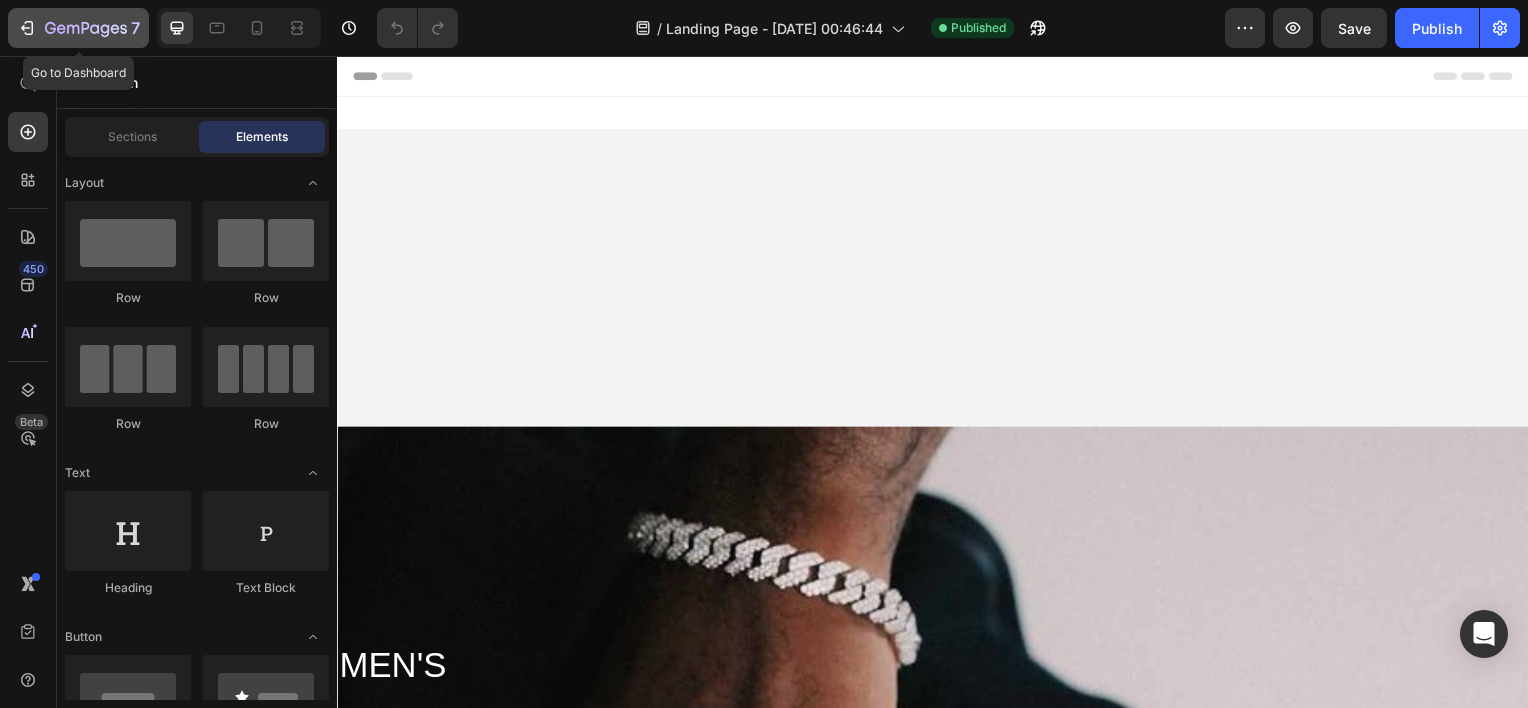 click 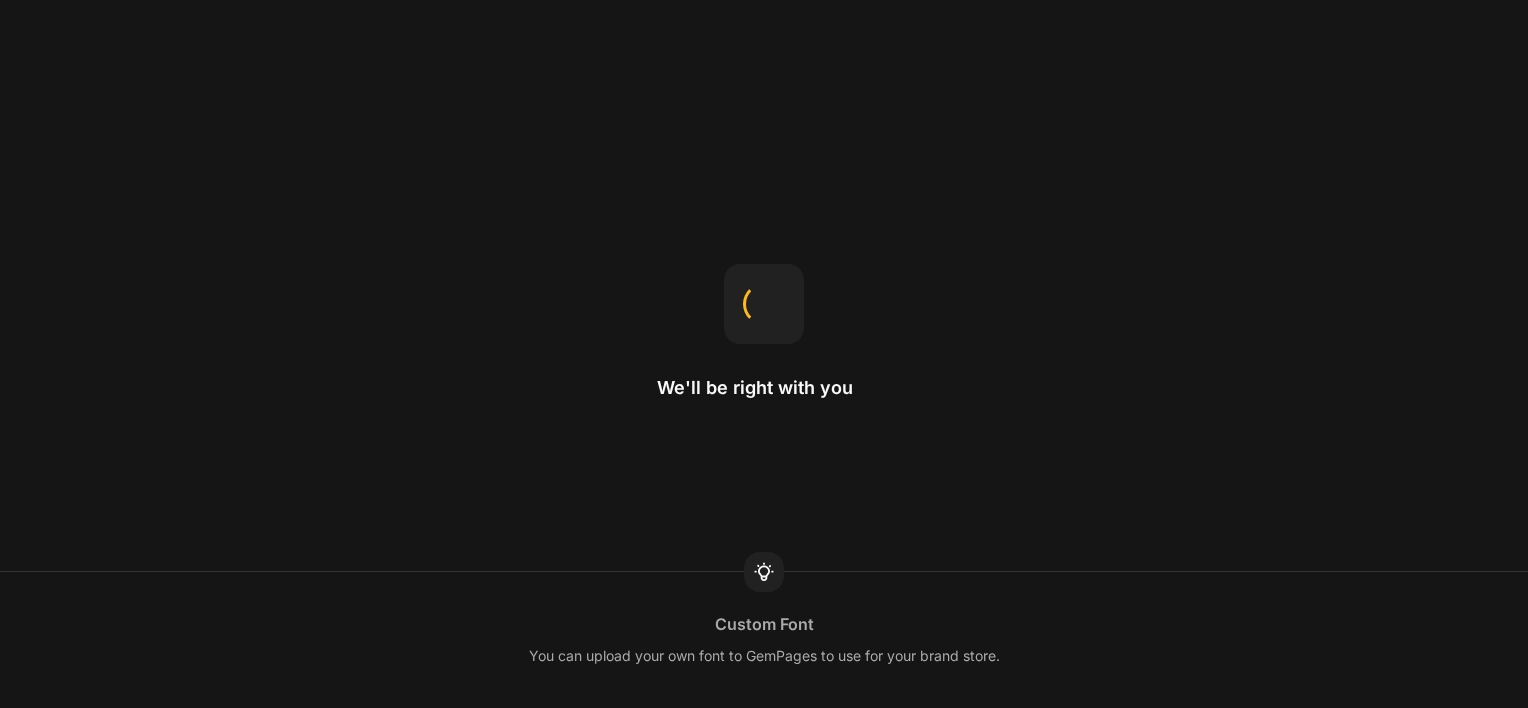 scroll, scrollTop: 0, scrollLeft: 0, axis: both 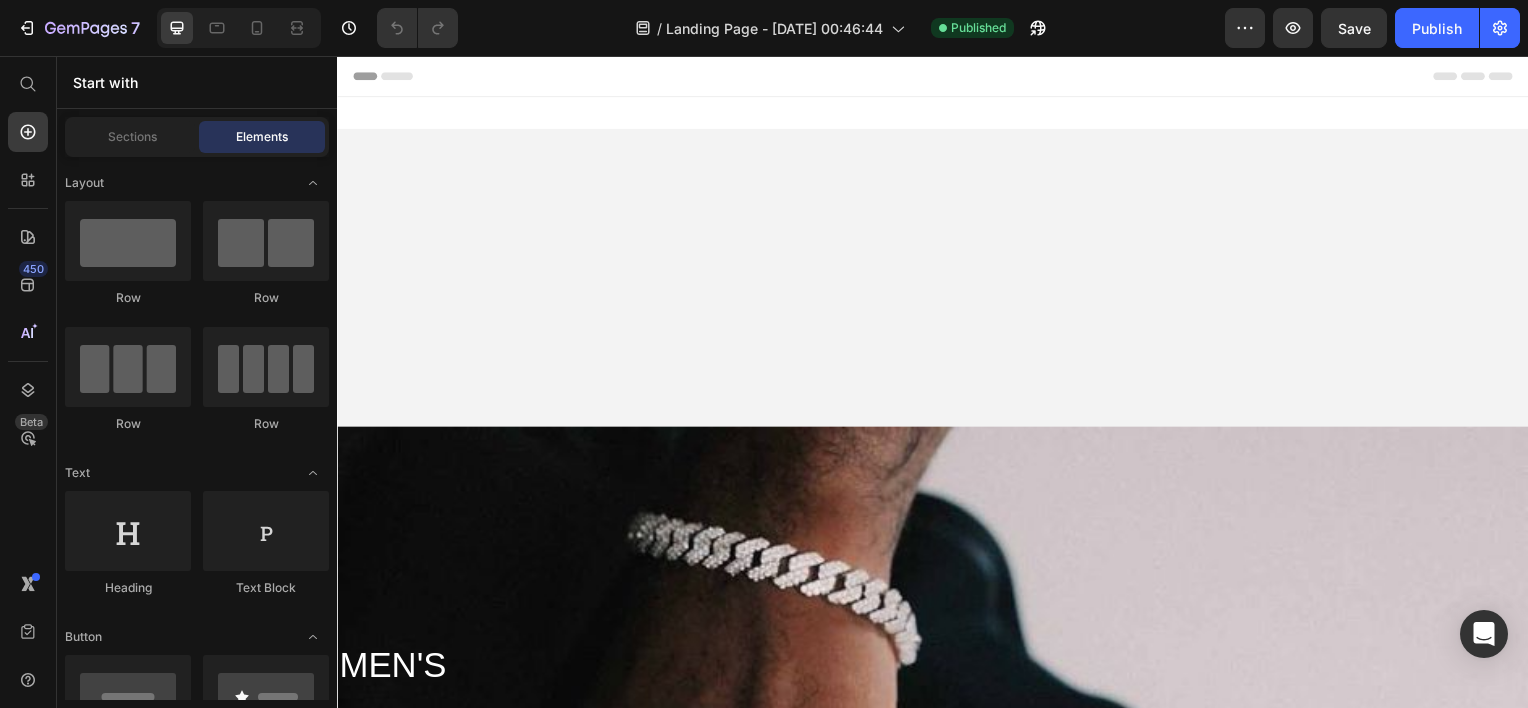 click at bounding box center [239, 28] 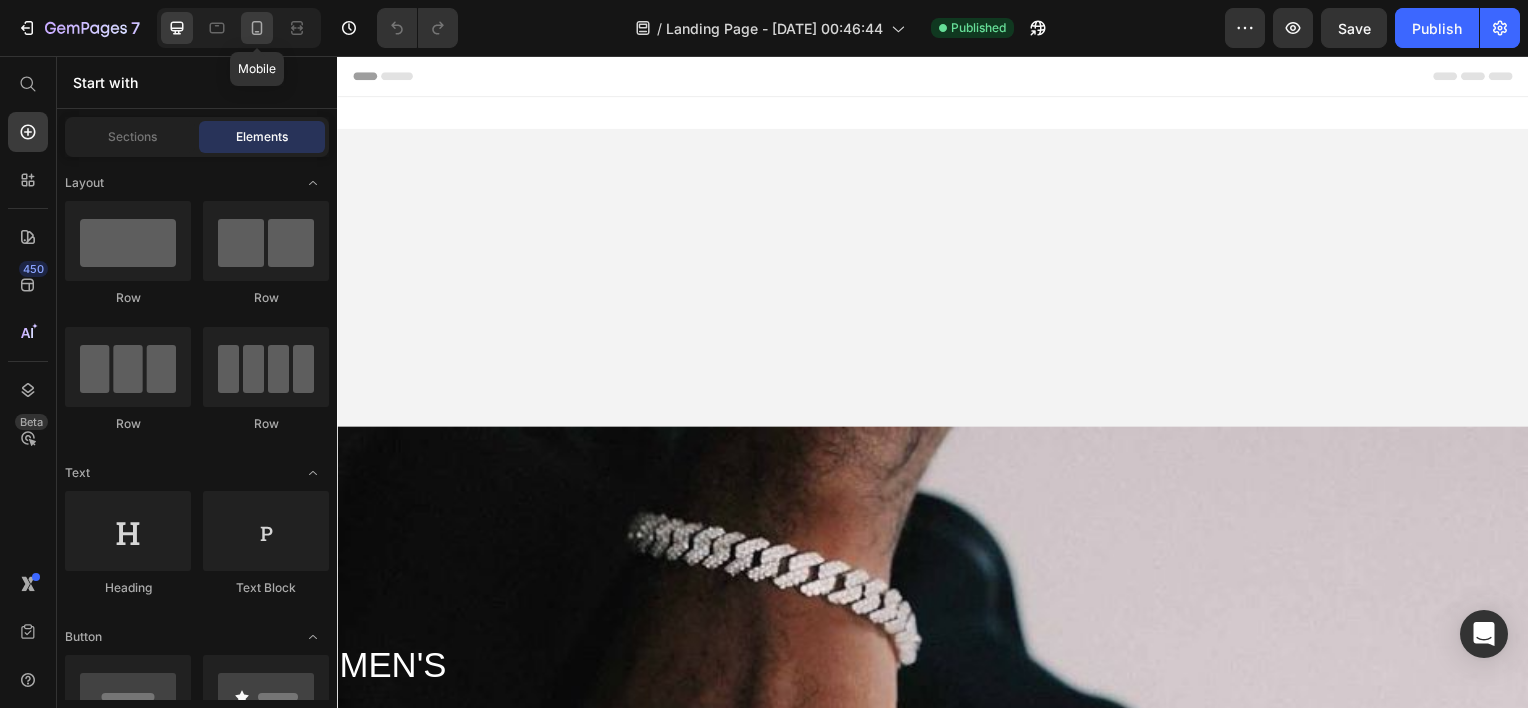 click 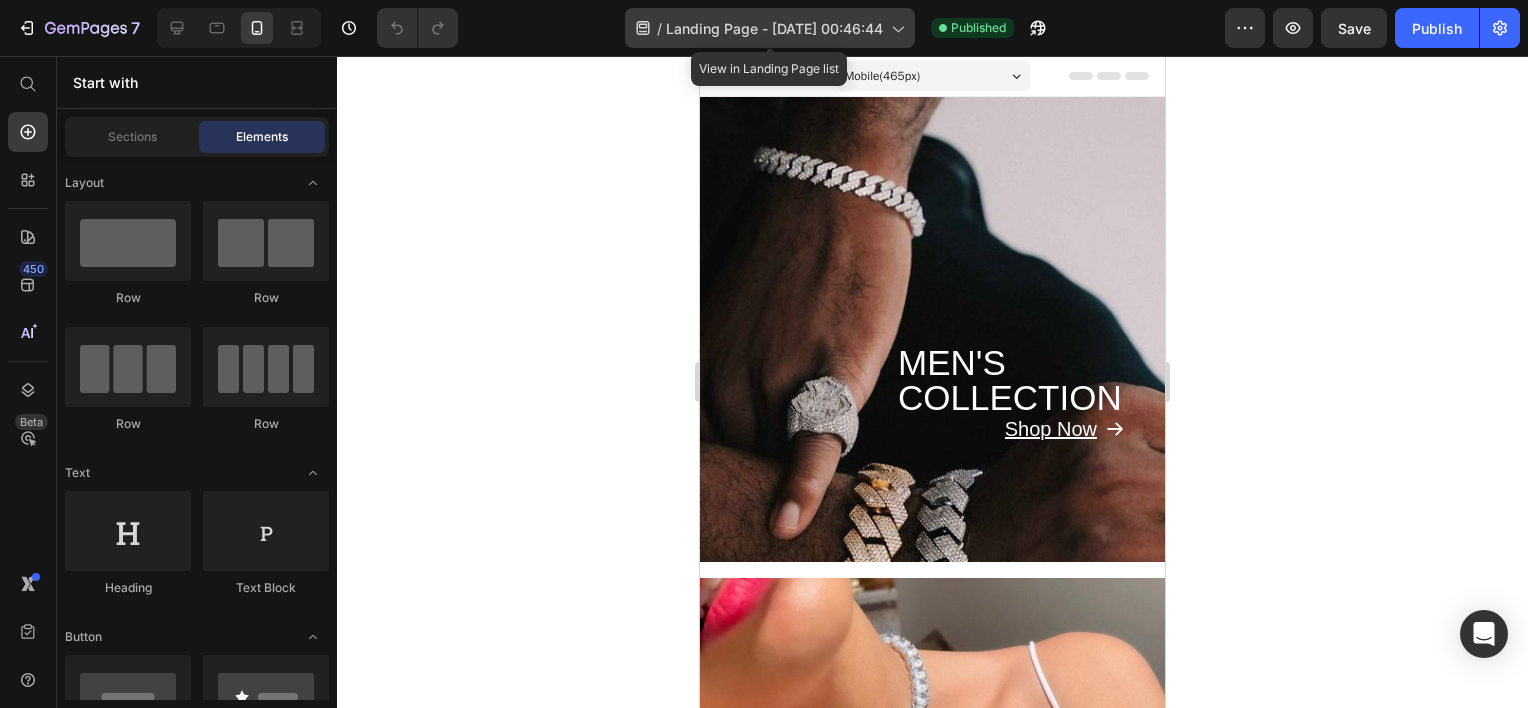 click on "/  Landing Page - Jul 10, 00:46:44" 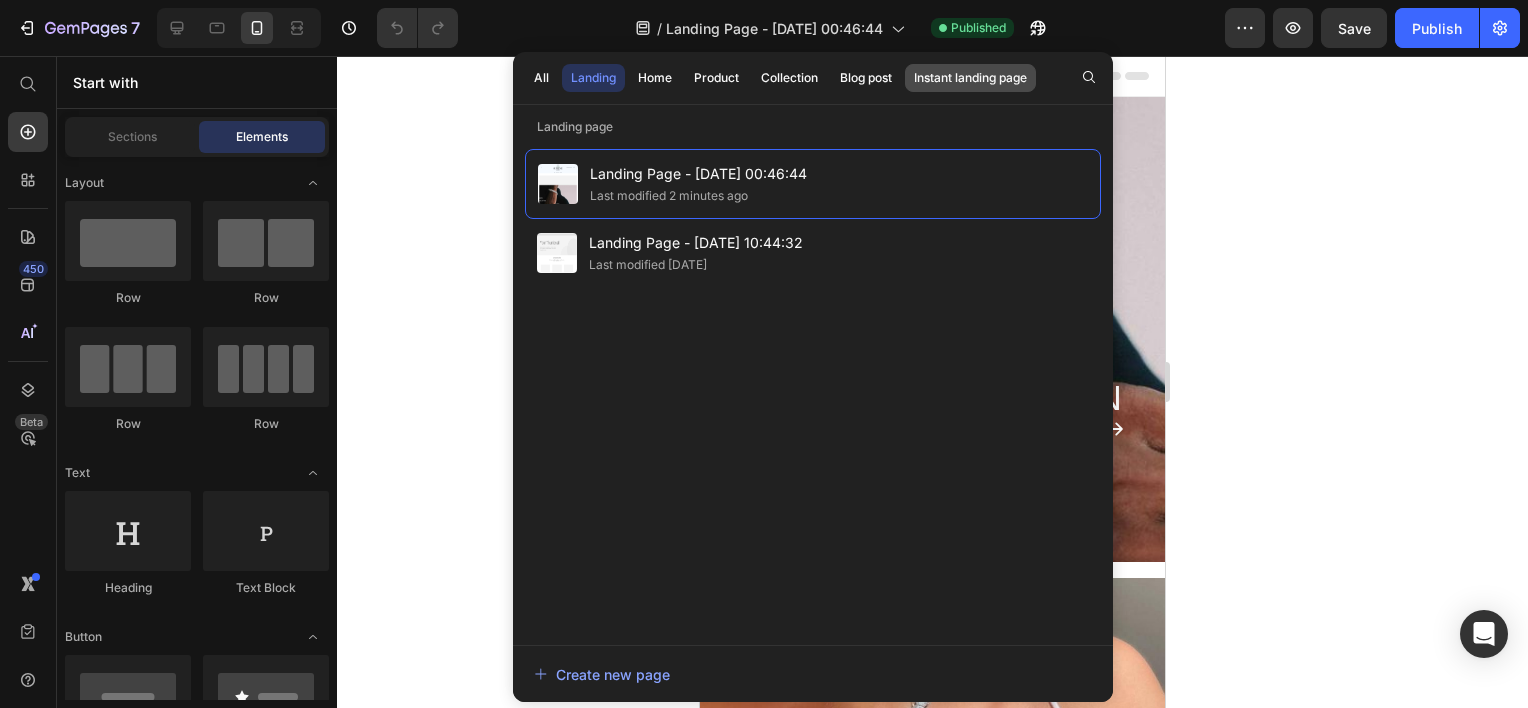 click on "Instant landing page" 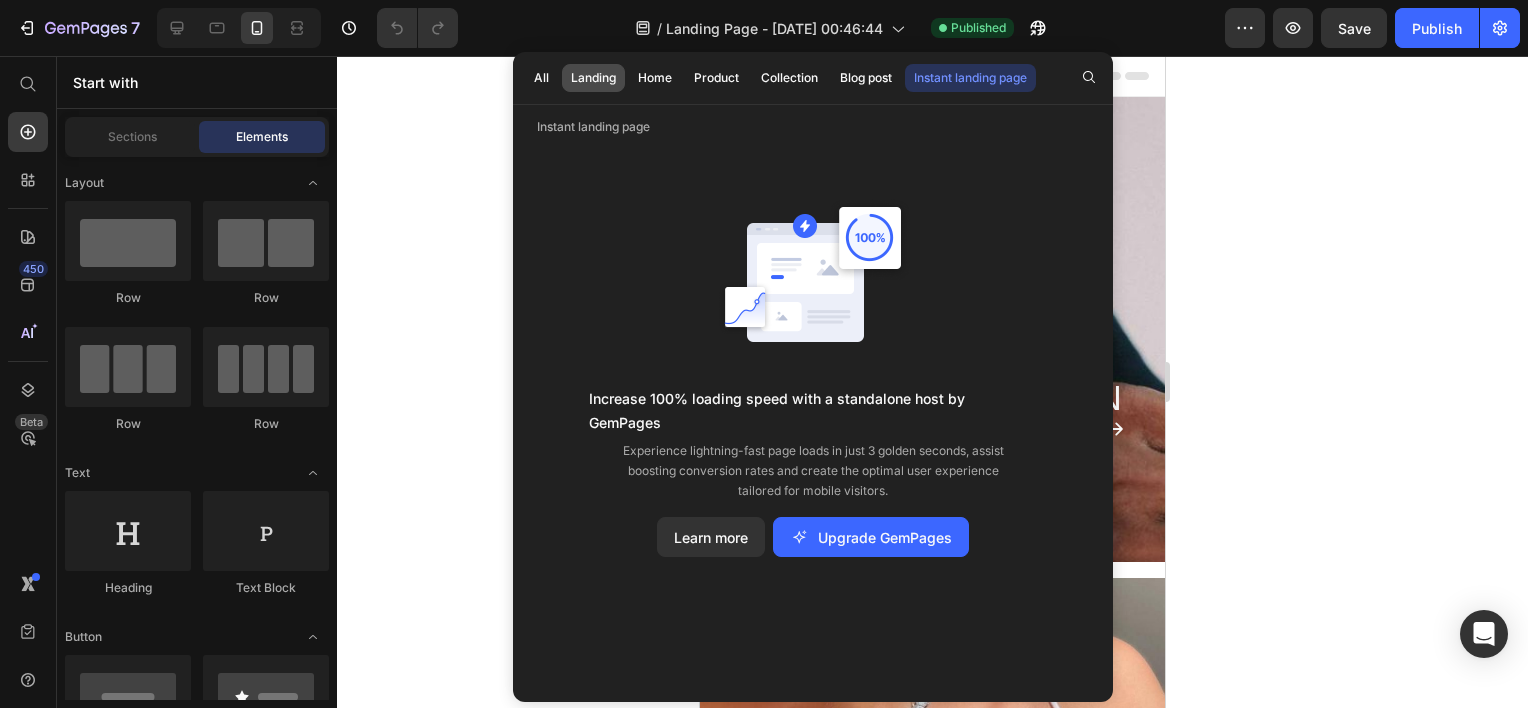 click on "Landing" at bounding box center [593, 78] 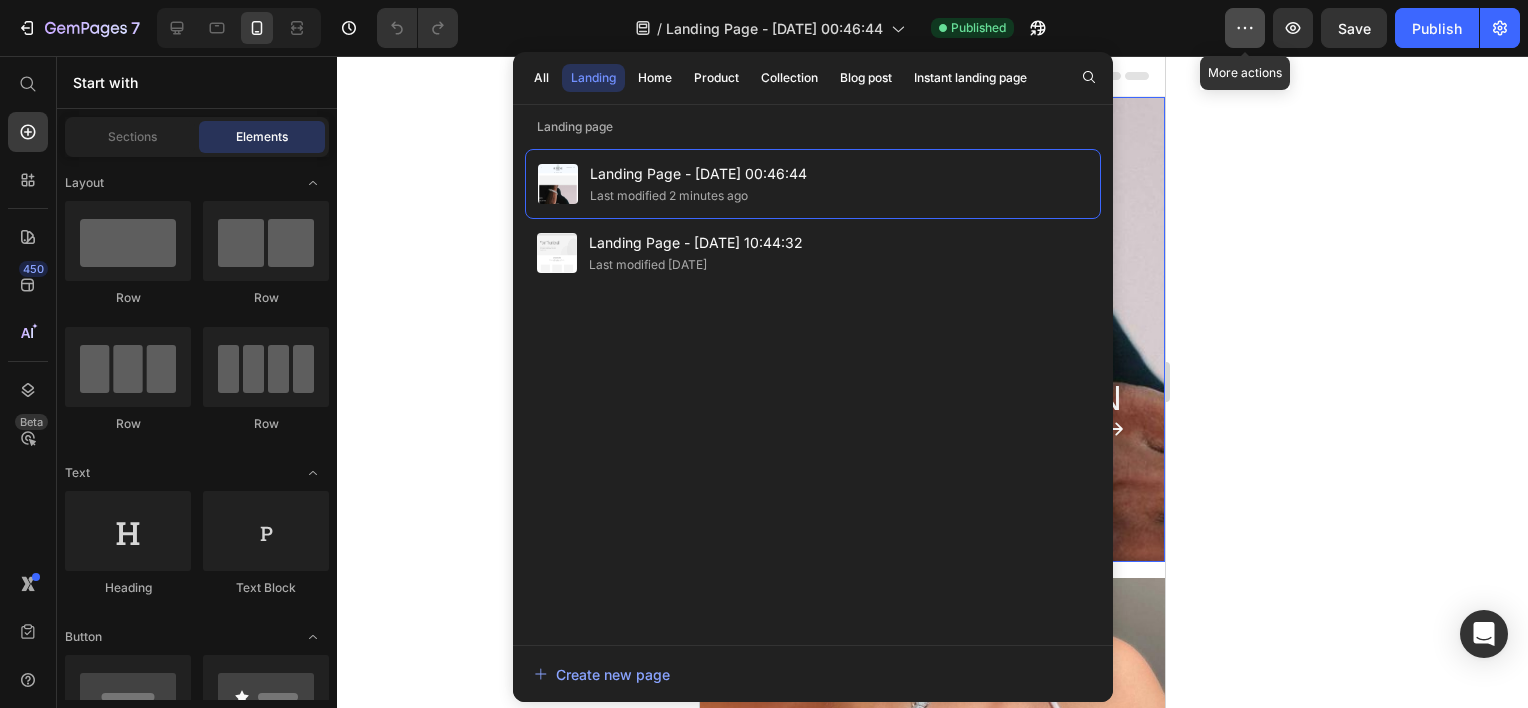 click 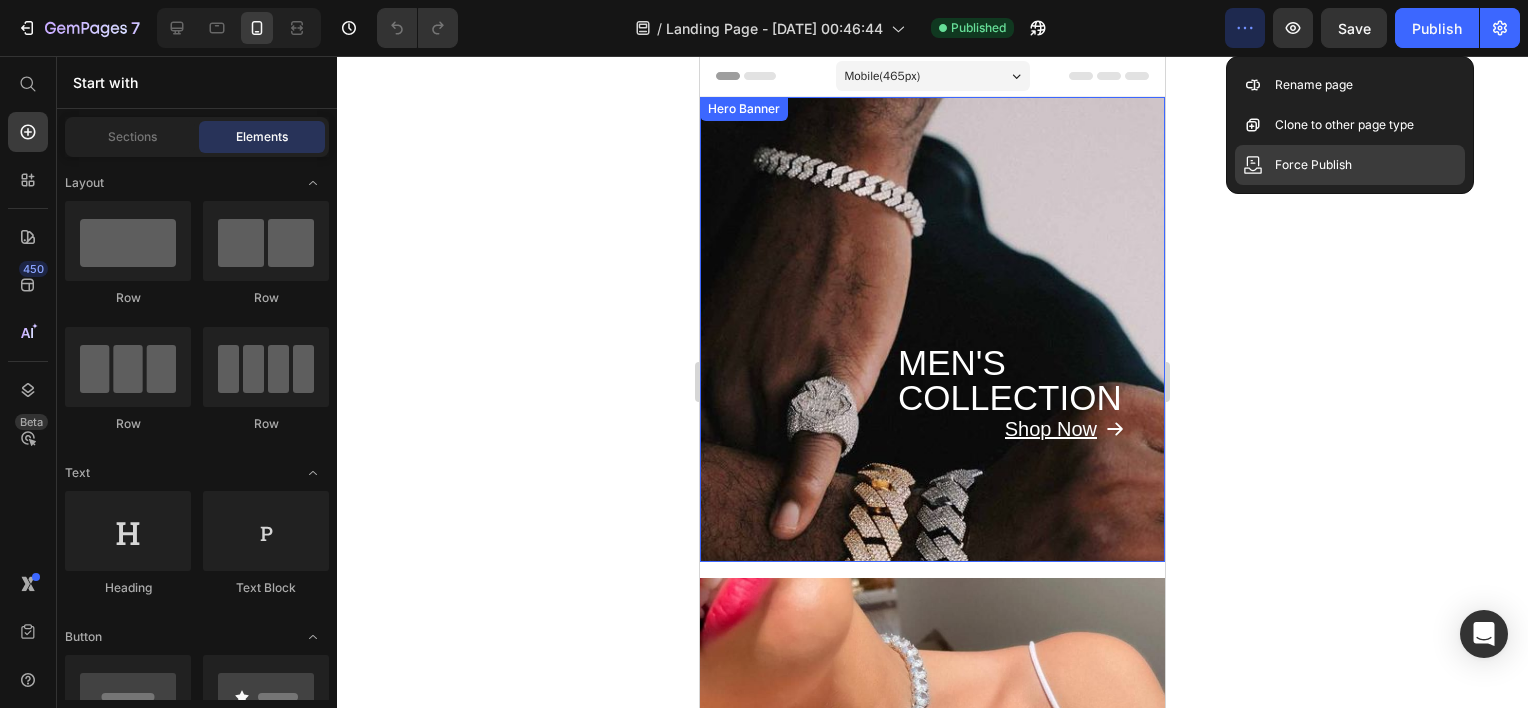 click on "Force Publish" 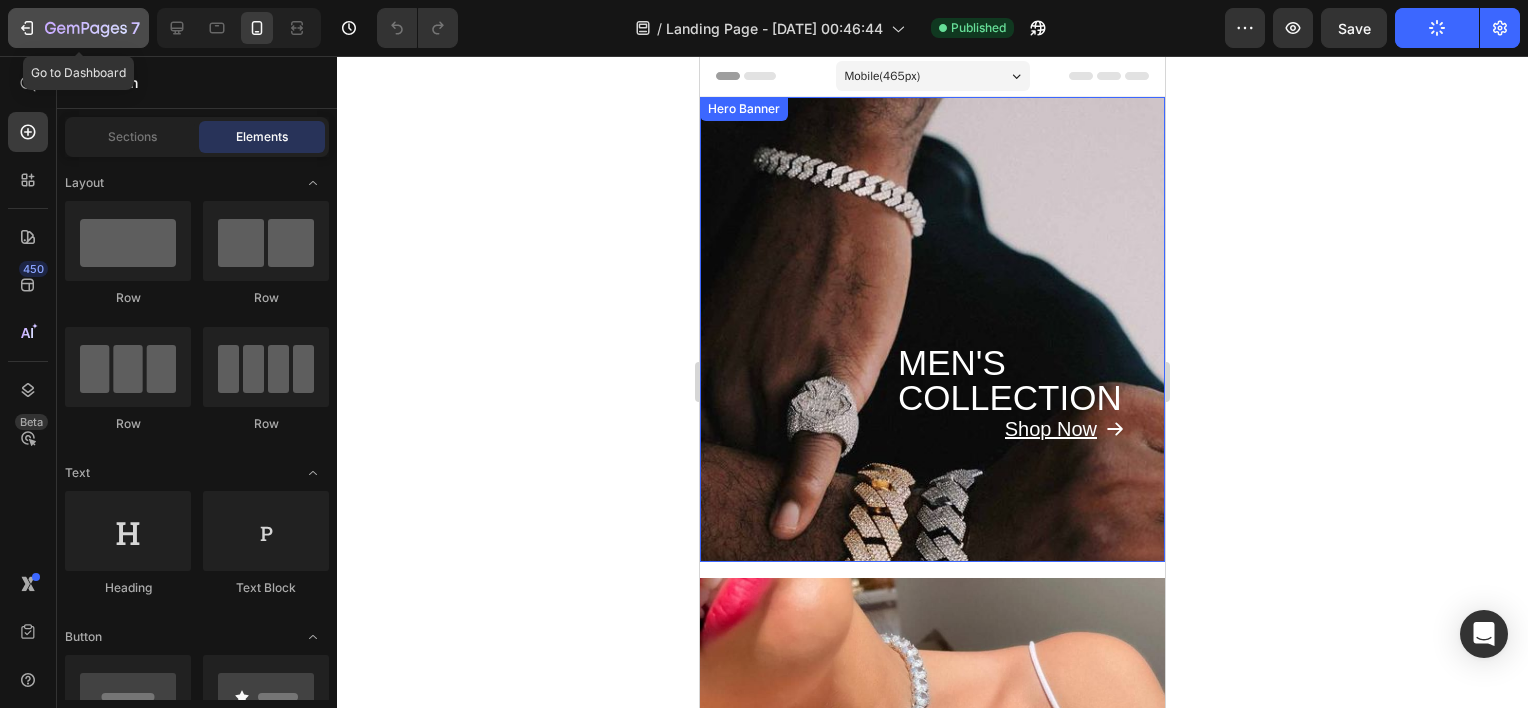 click on "7" at bounding box center [78, 28] 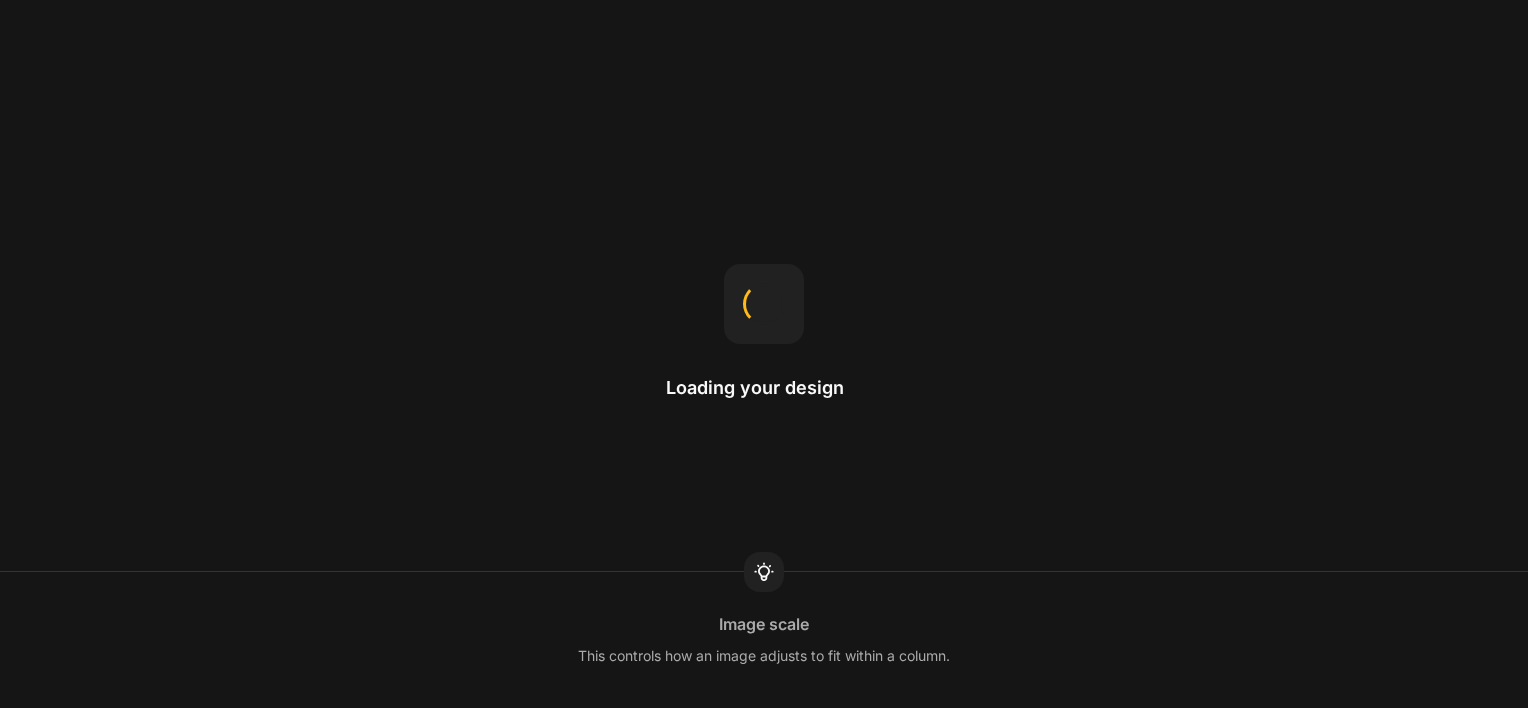 scroll, scrollTop: 0, scrollLeft: 0, axis: both 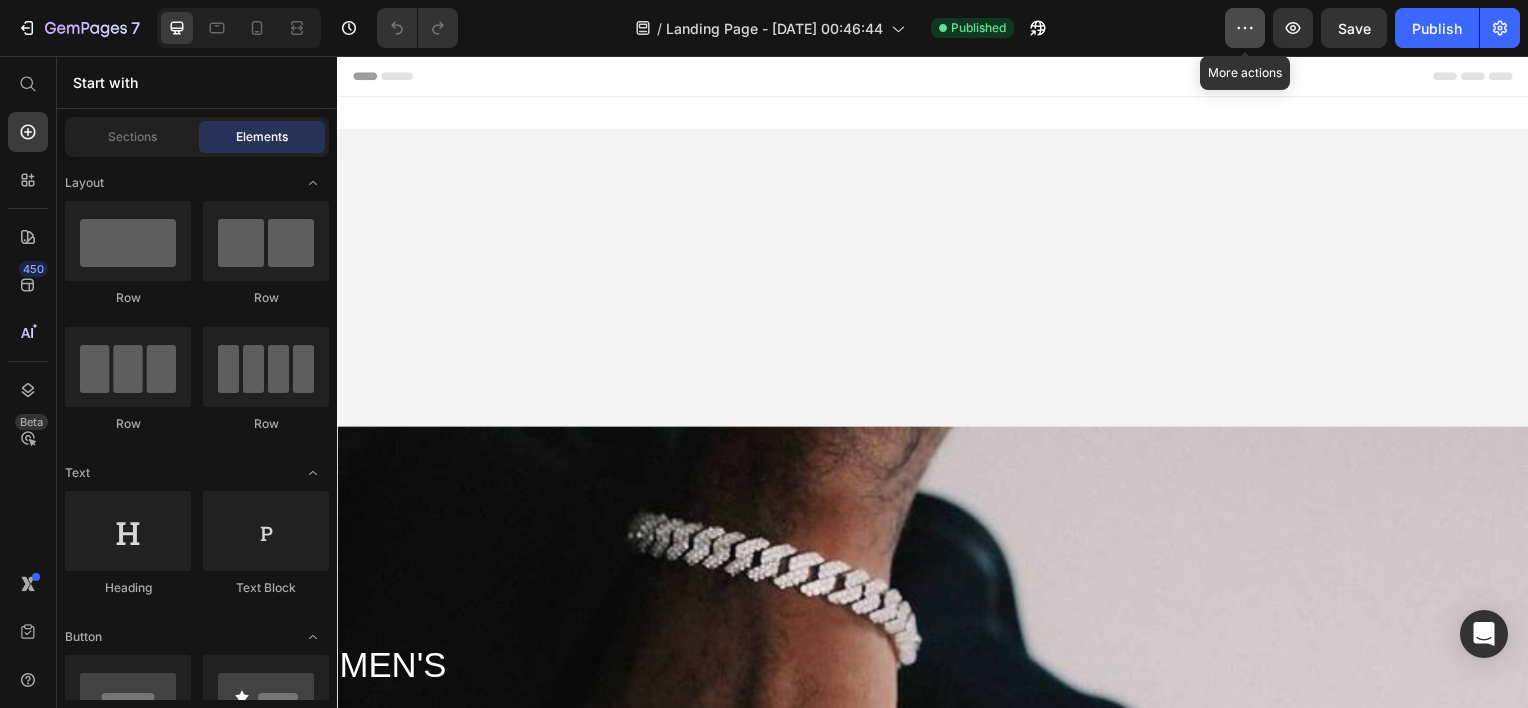 click 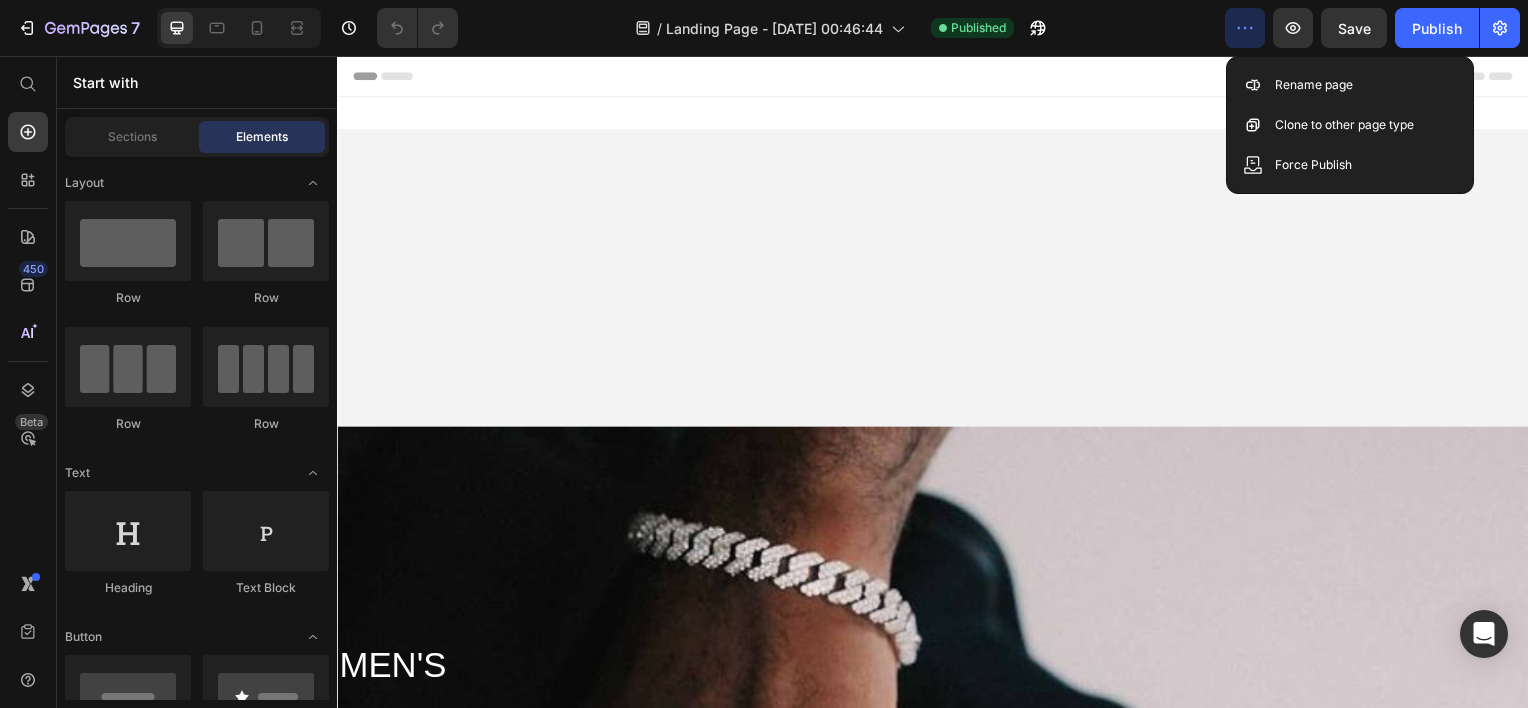 click 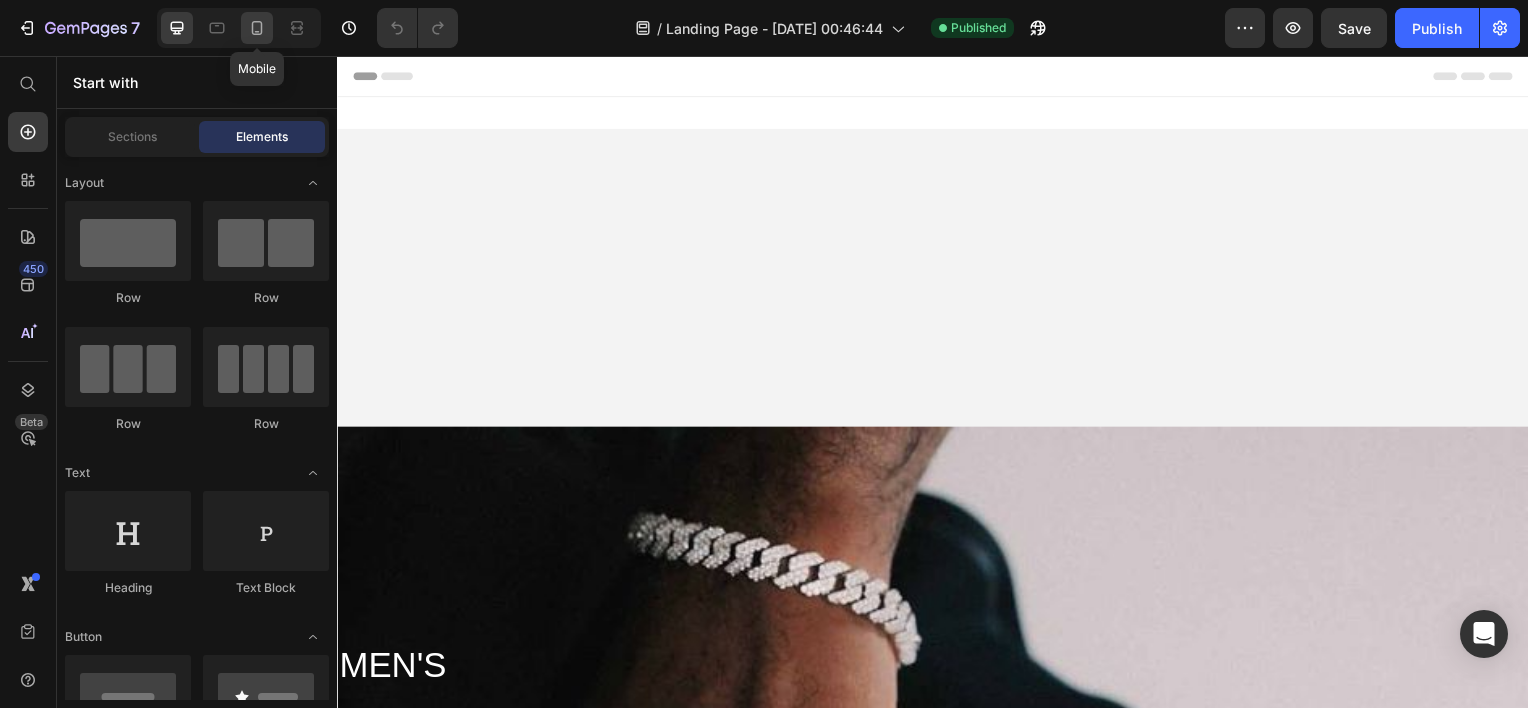 click 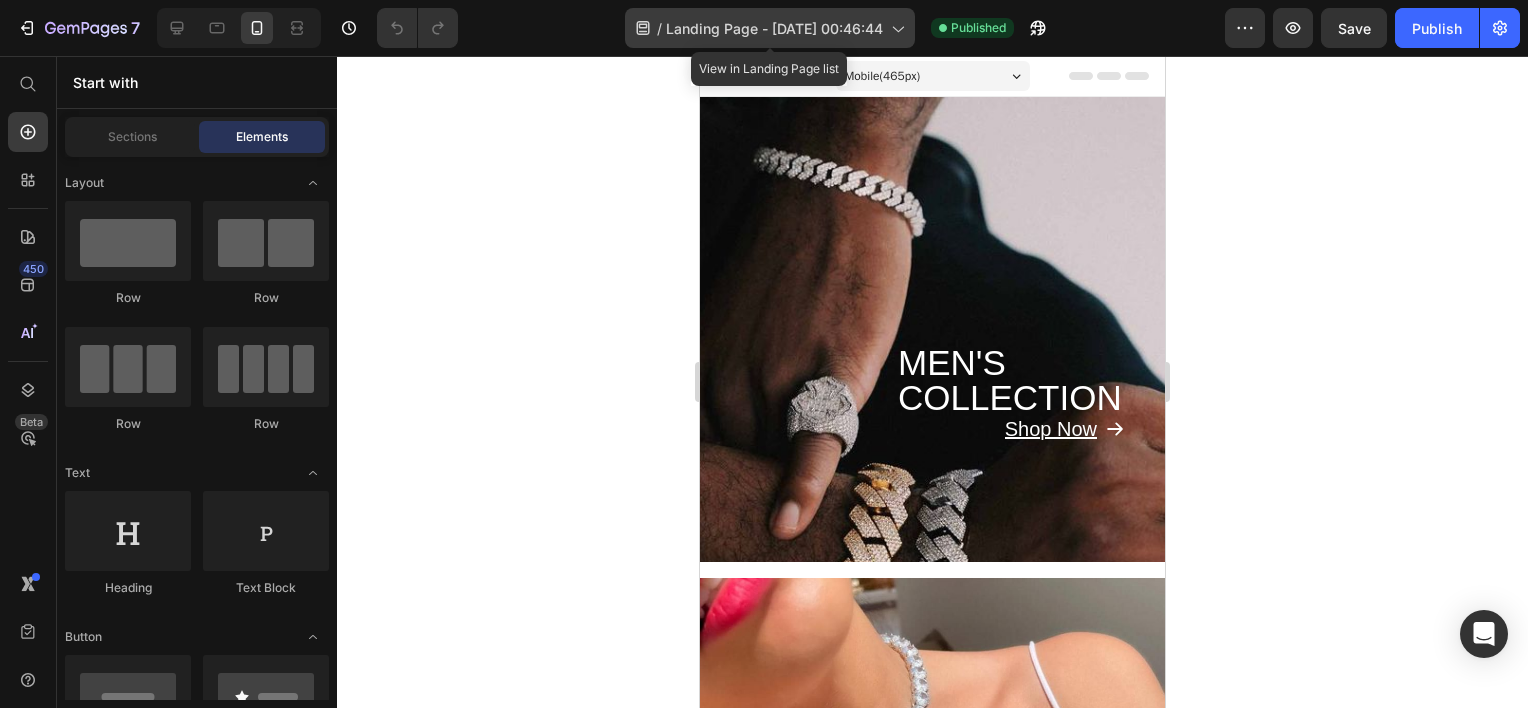 click on "Landing Page - [DATE] 00:46:44" at bounding box center [774, 28] 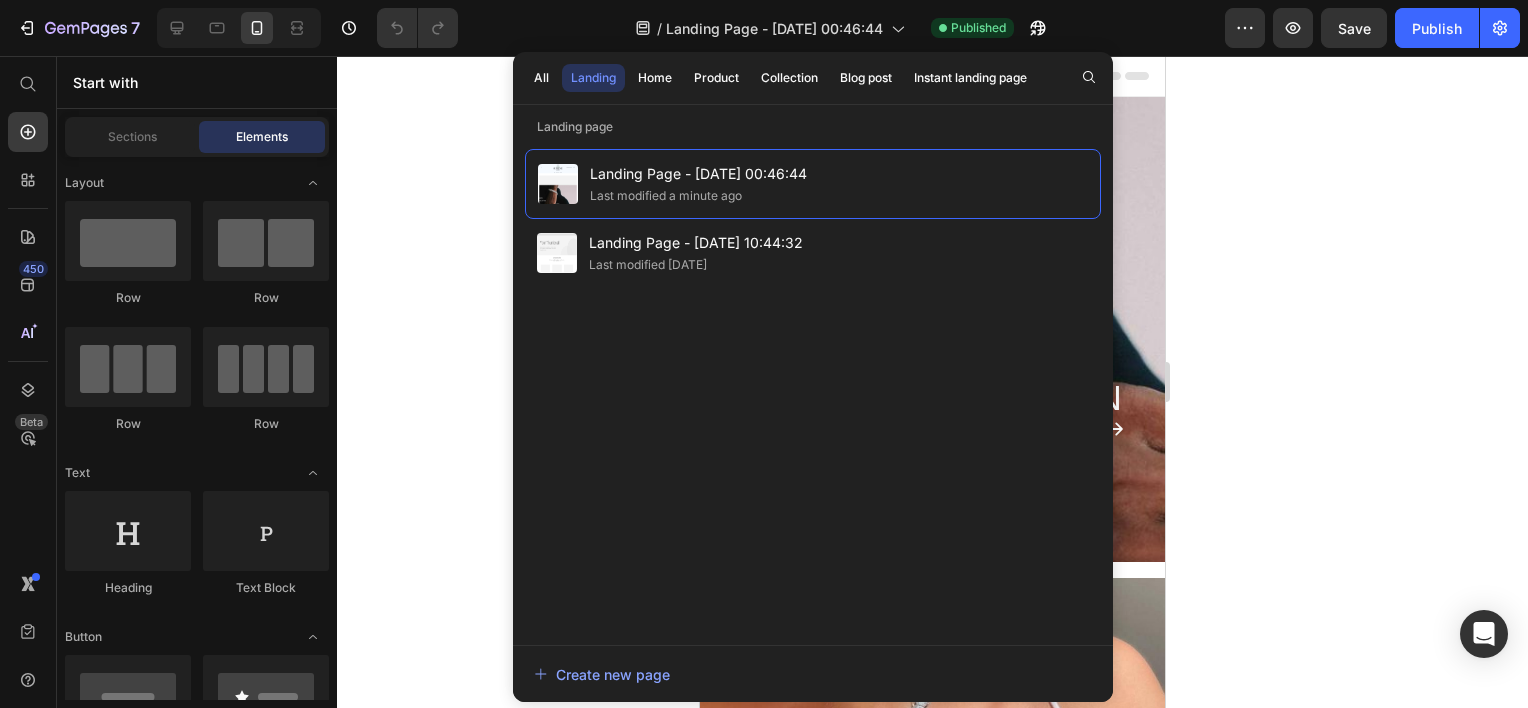 click on "All Landing Home Product Collection Blog post Instant landing page" at bounding box center (780, 78) 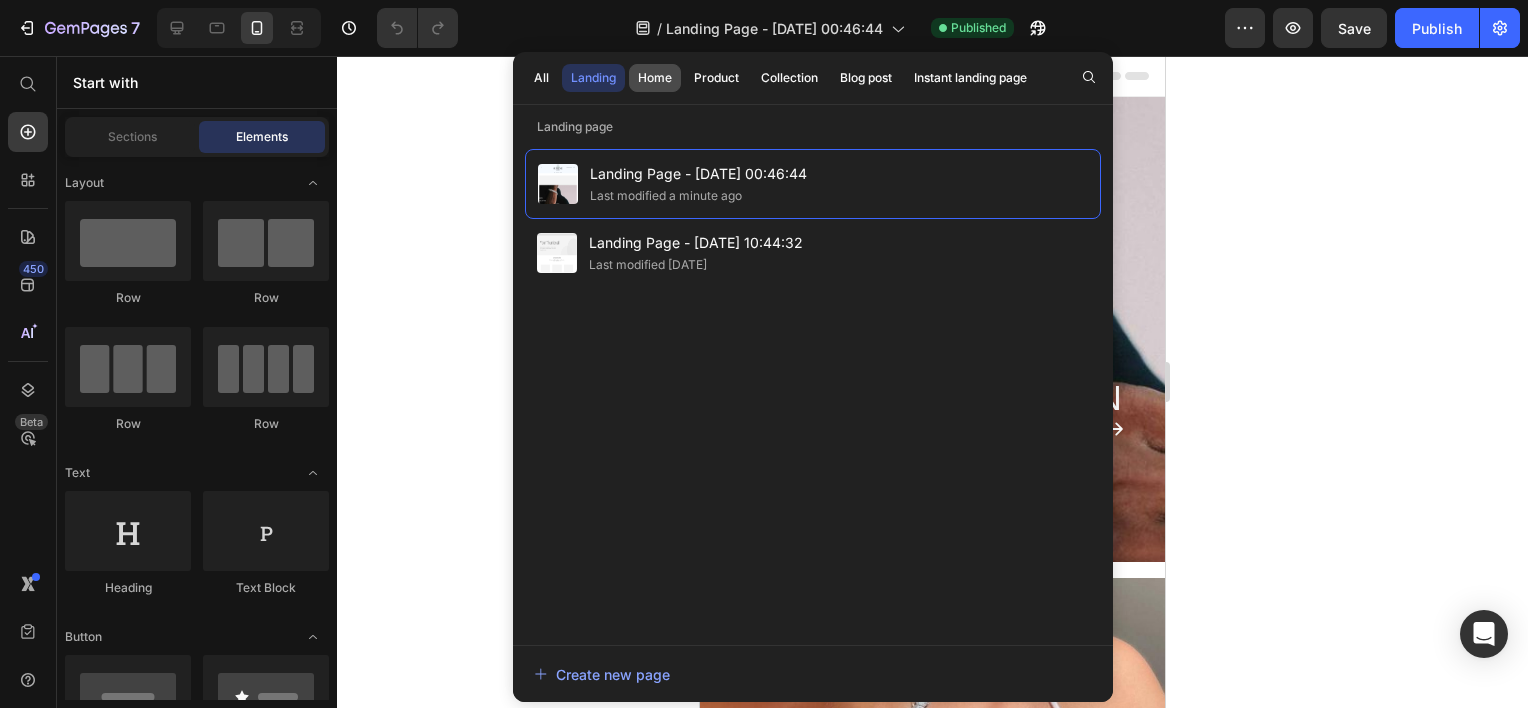 click on "Home" at bounding box center [655, 78] 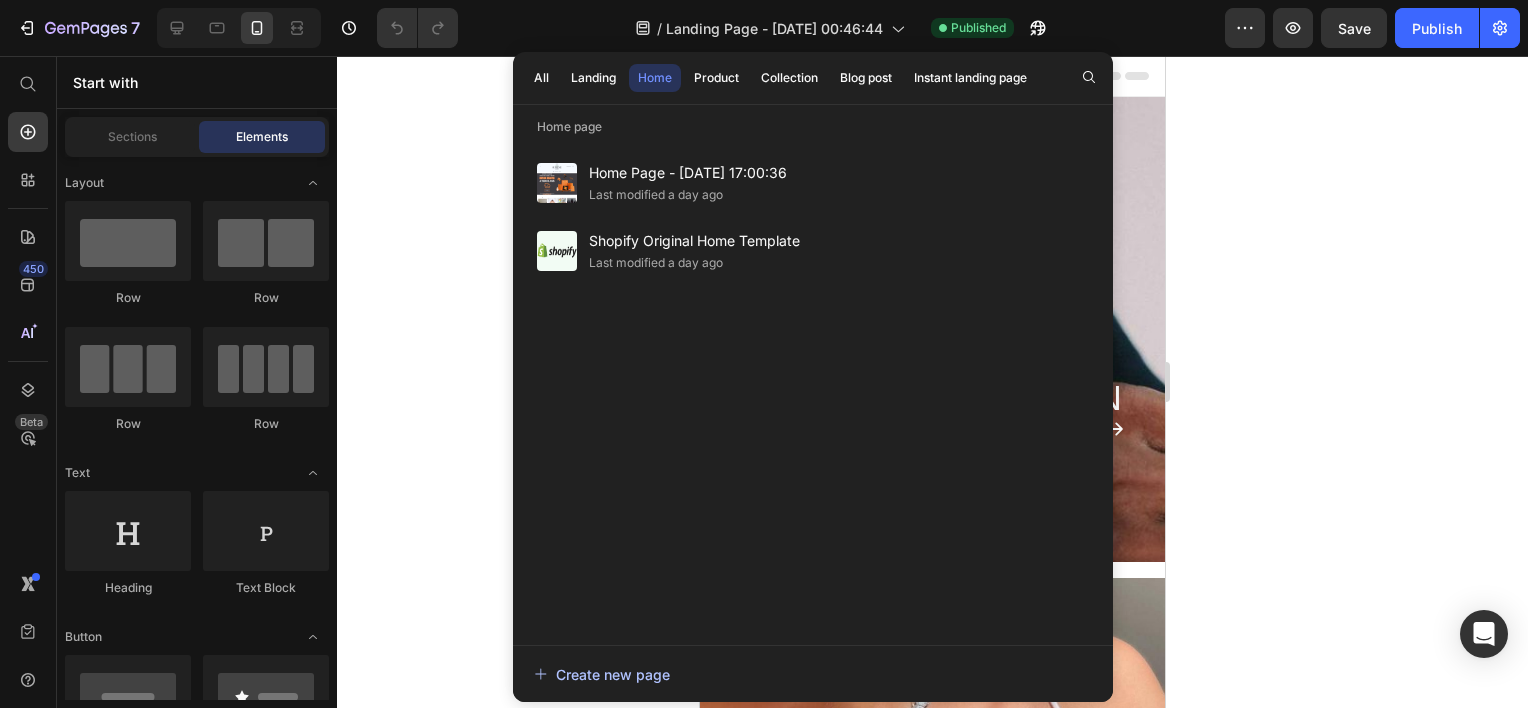 click on "Create new page" at bounding box center (602, 674) 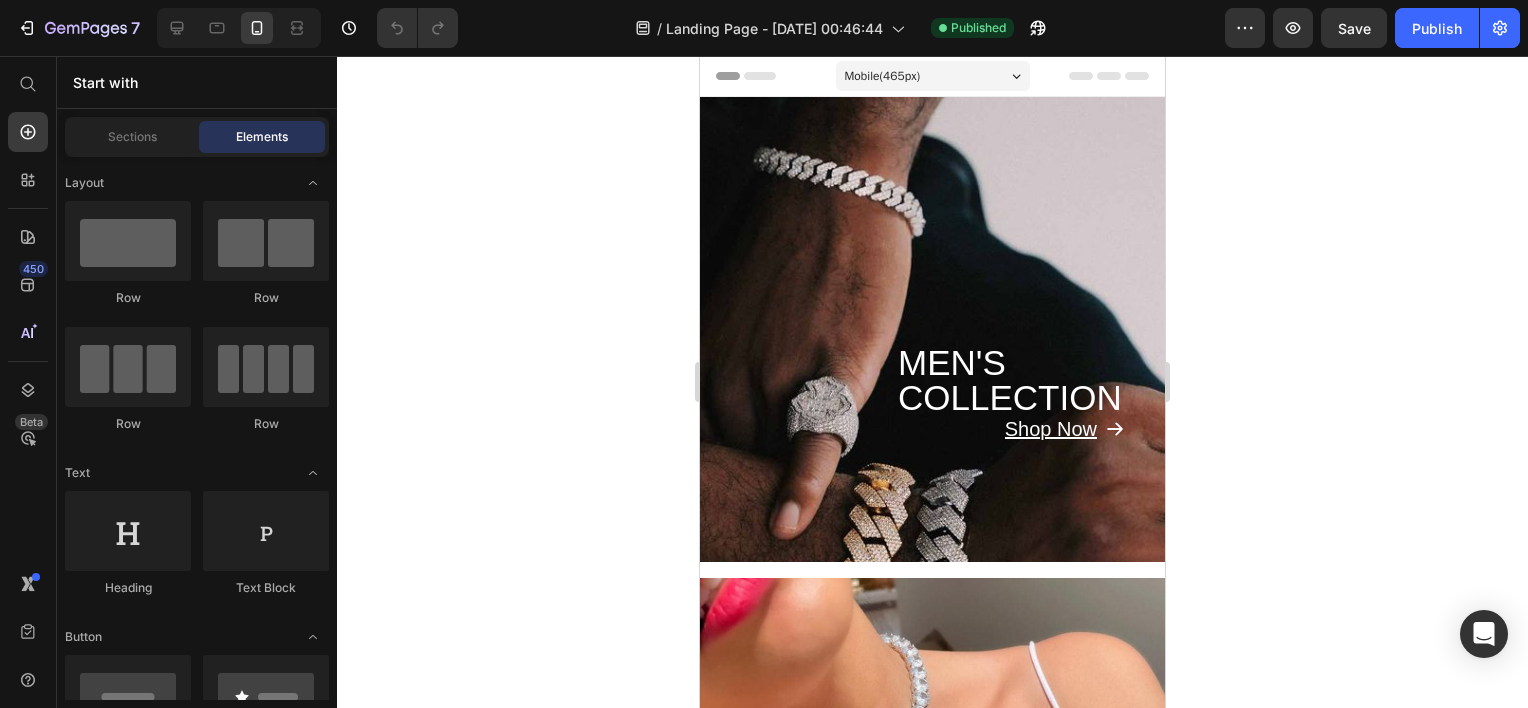click 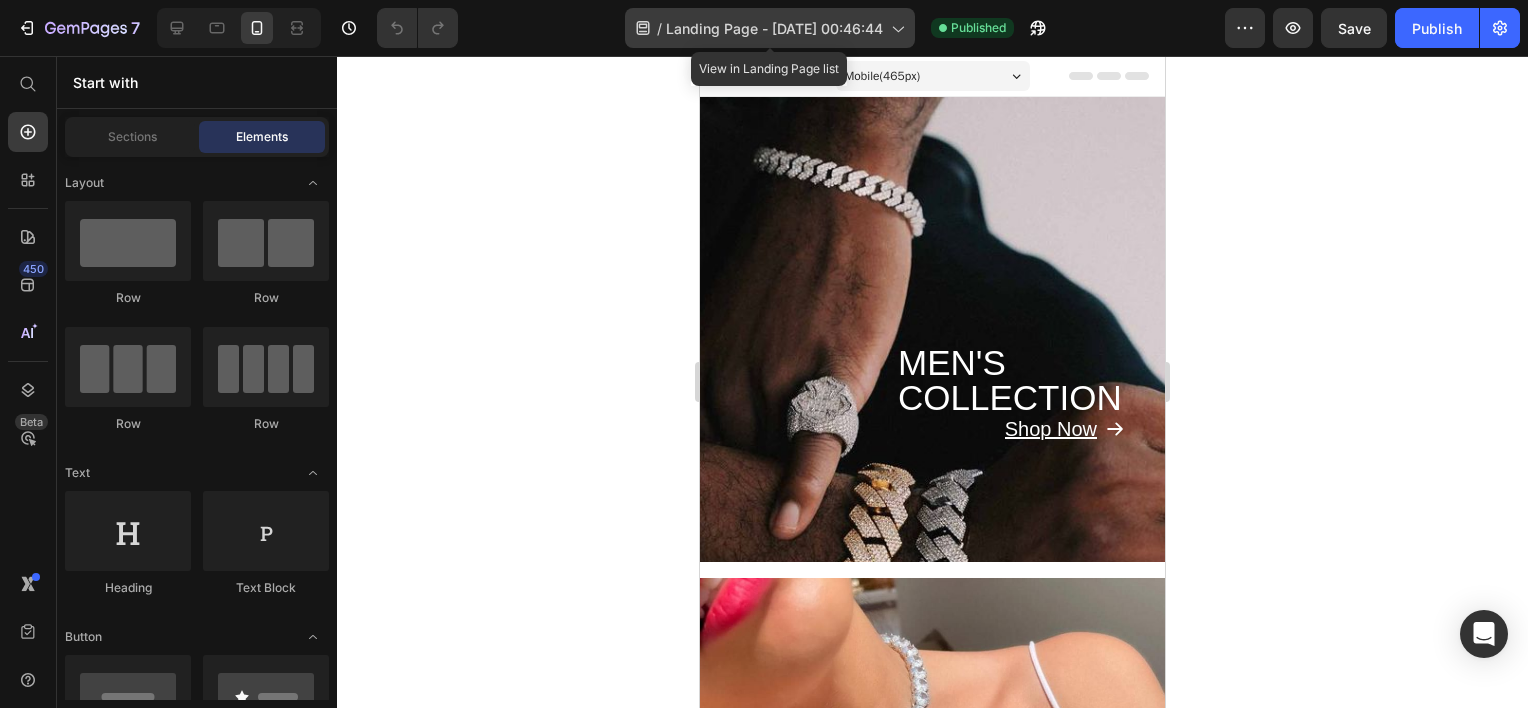 click on "Landing Page - Jul 10, 00:46:44" at bounding box center (774, 28) 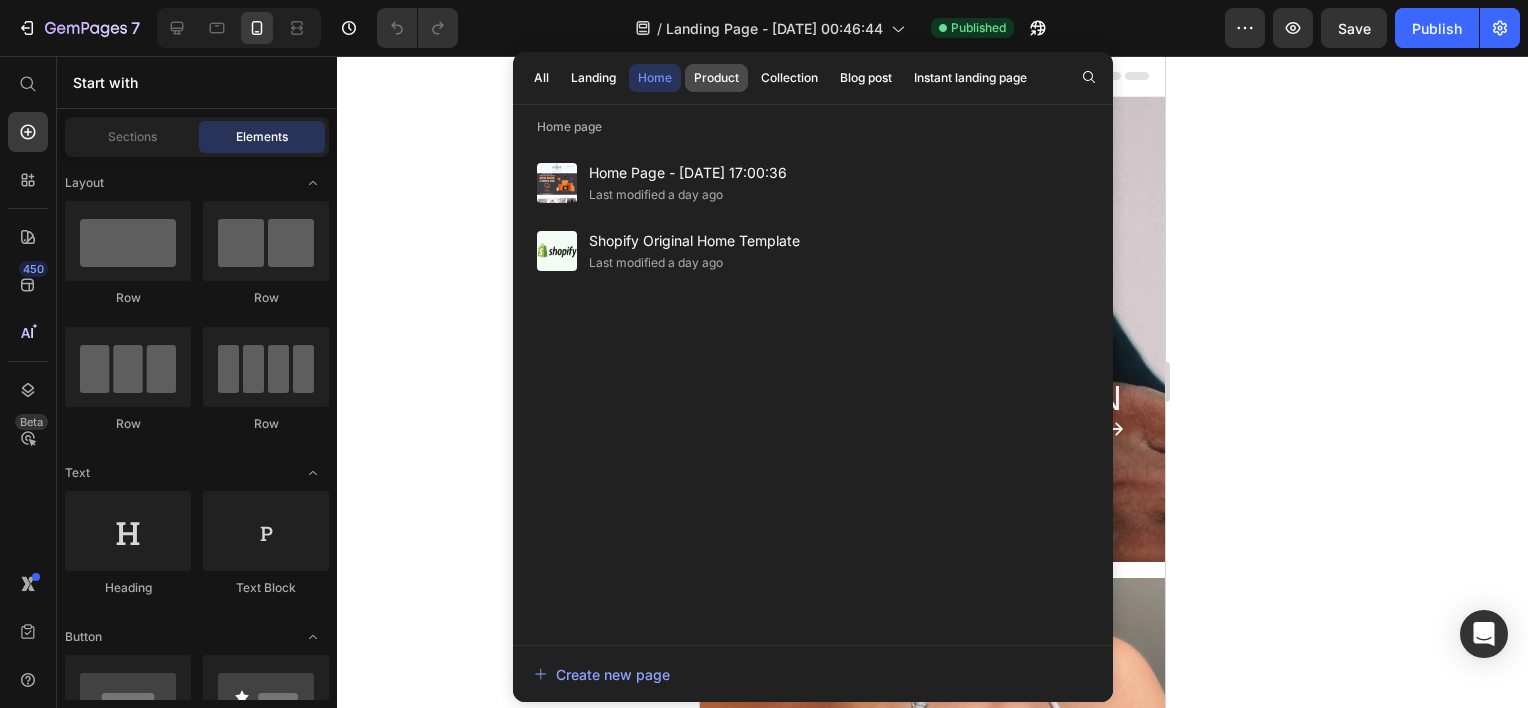 click on "Product" at bounding box center [716, 78] 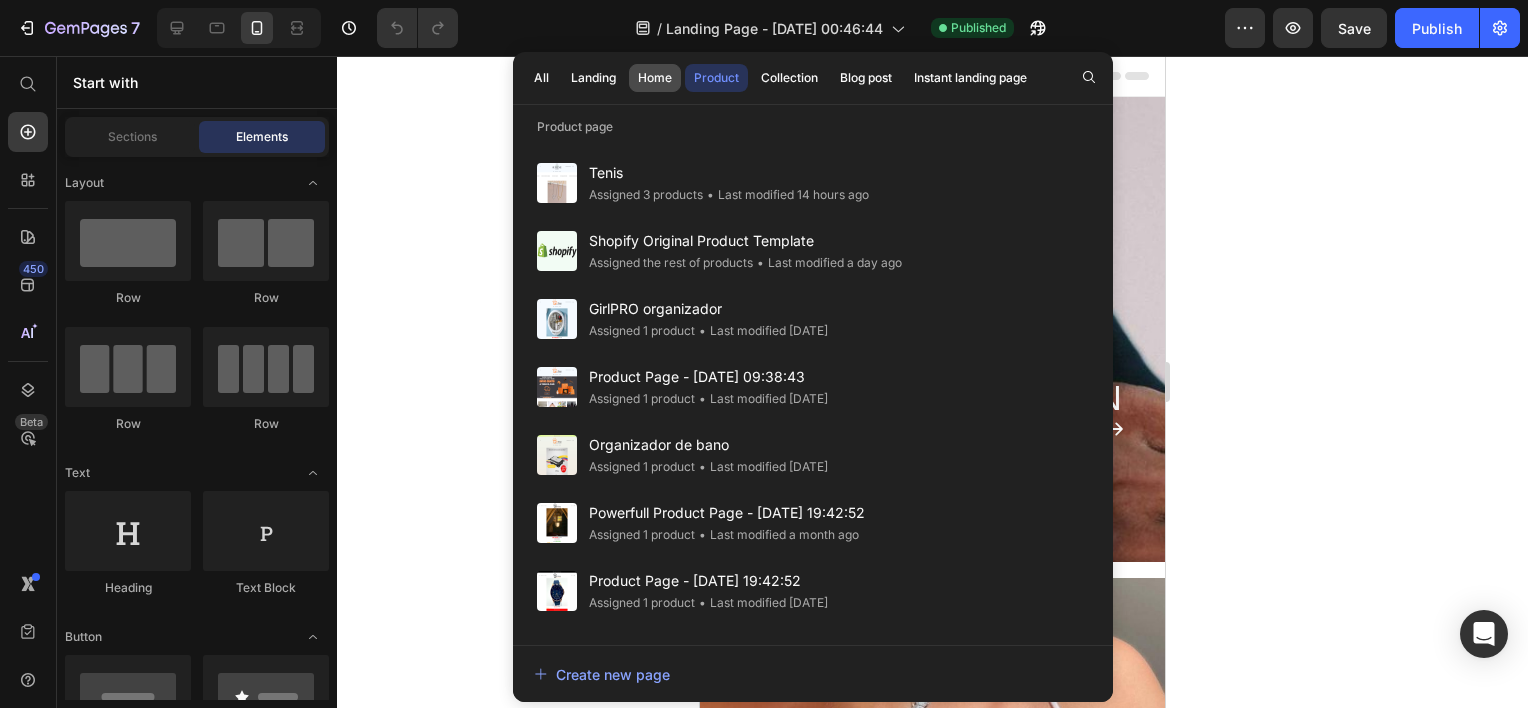 click on "Home" at bounding box center (655, 78) 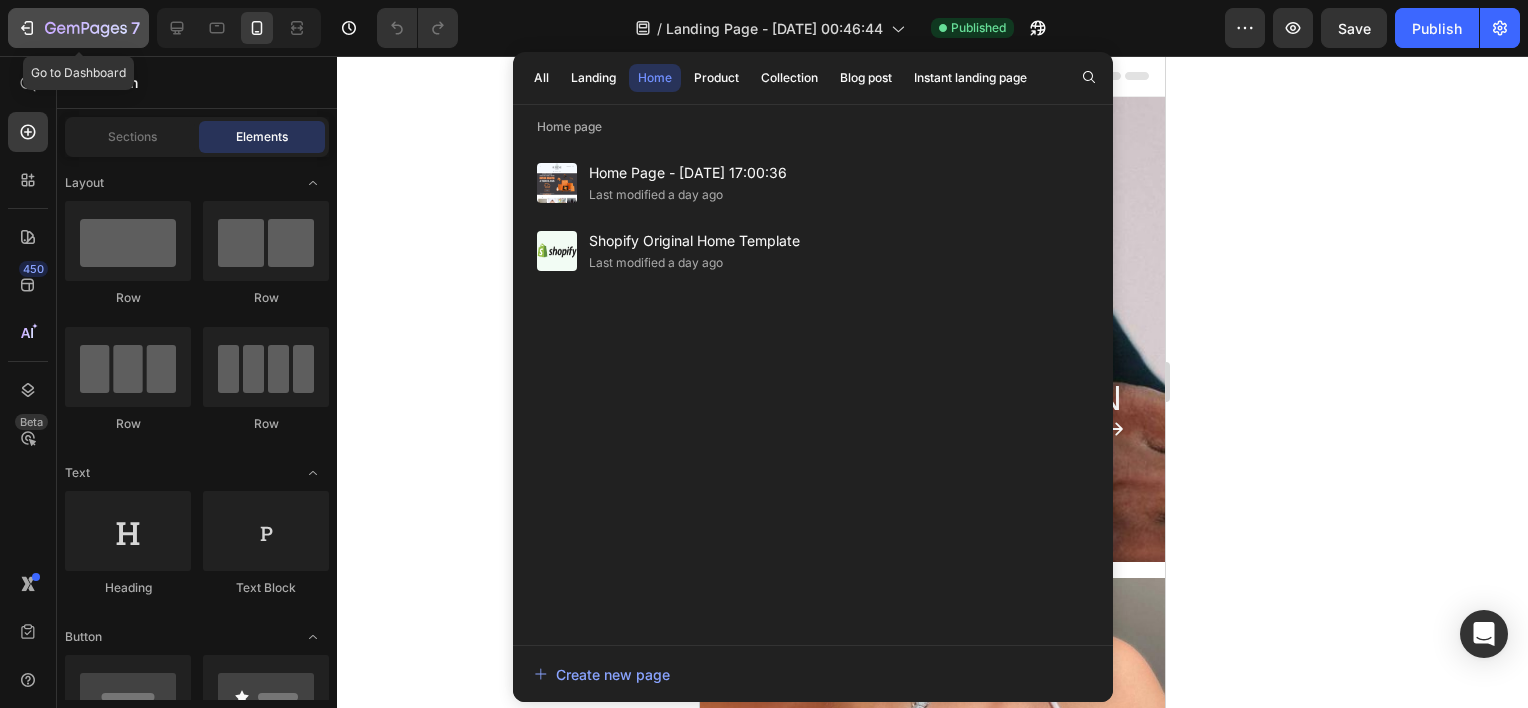 click on "7" 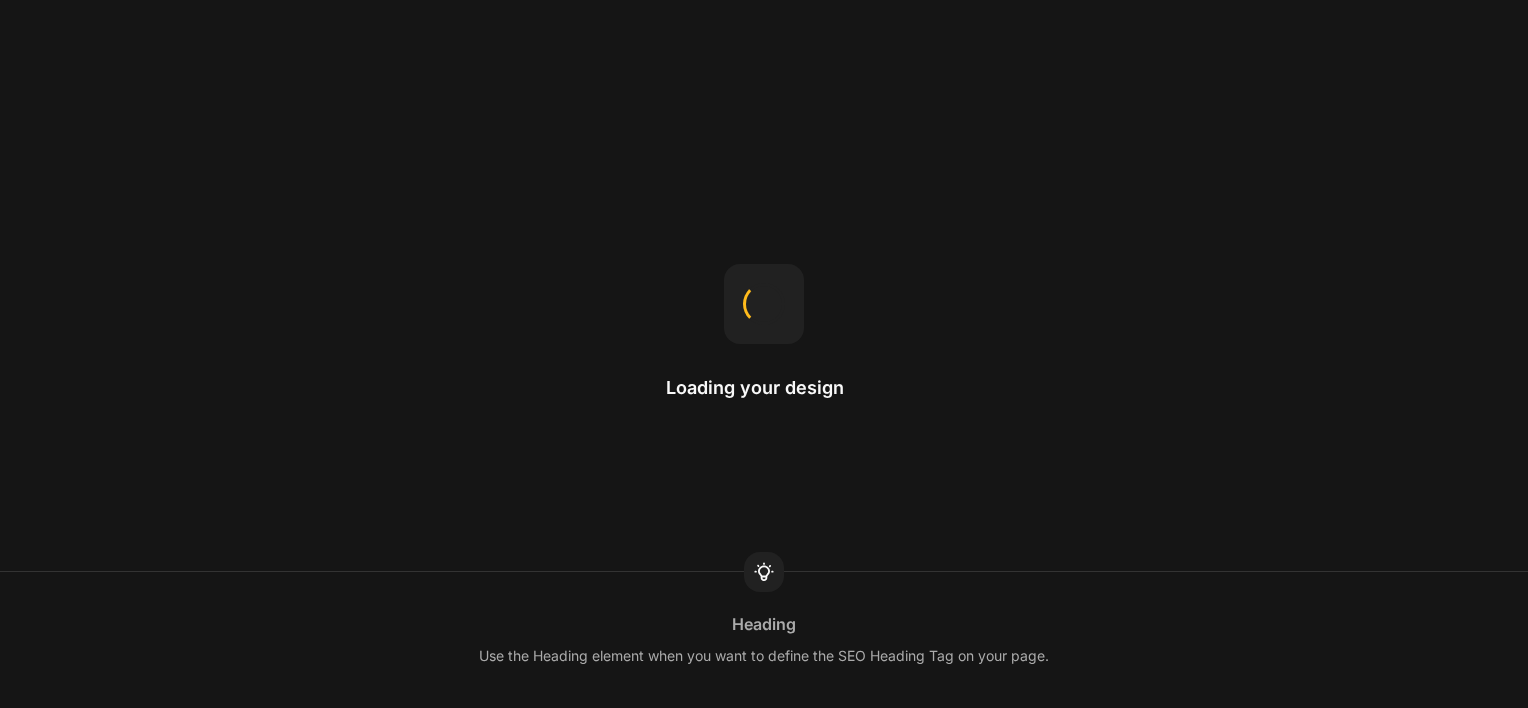 scroll, scrollTop: 0, scrollLeft: 0, axis: both 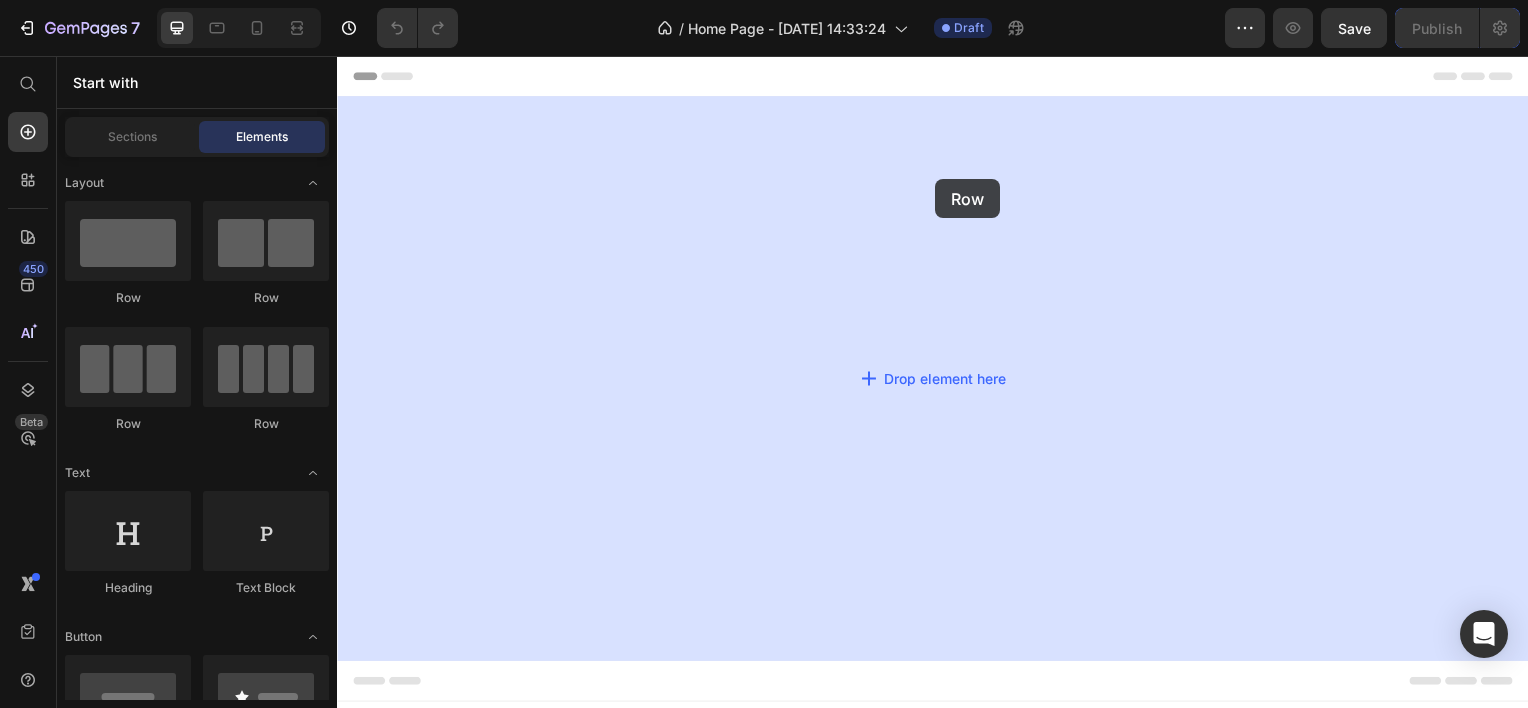 drag, startPoint x: 447, startPoint y: 309, endPoint x: 940, endPoint y: 180, distance: 509.59787 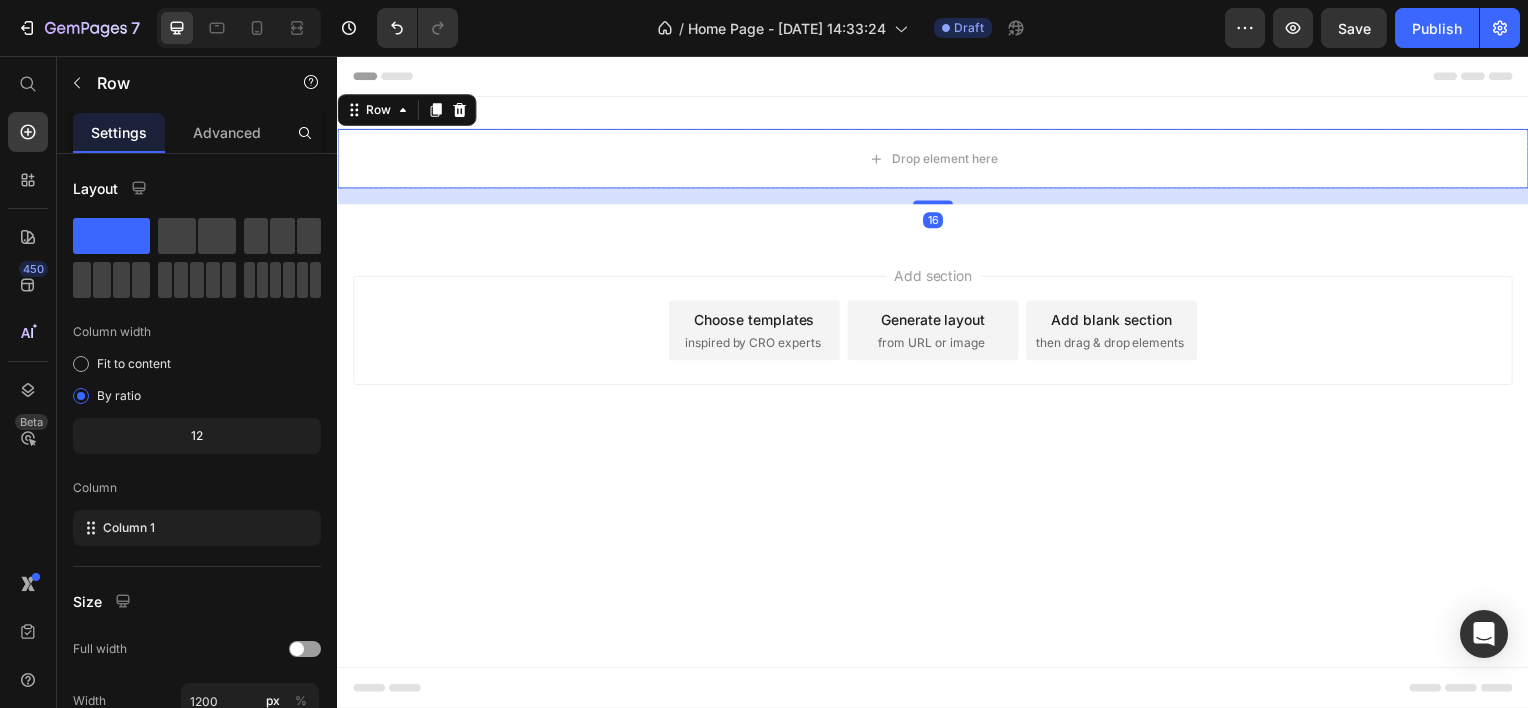 click on "Settings" 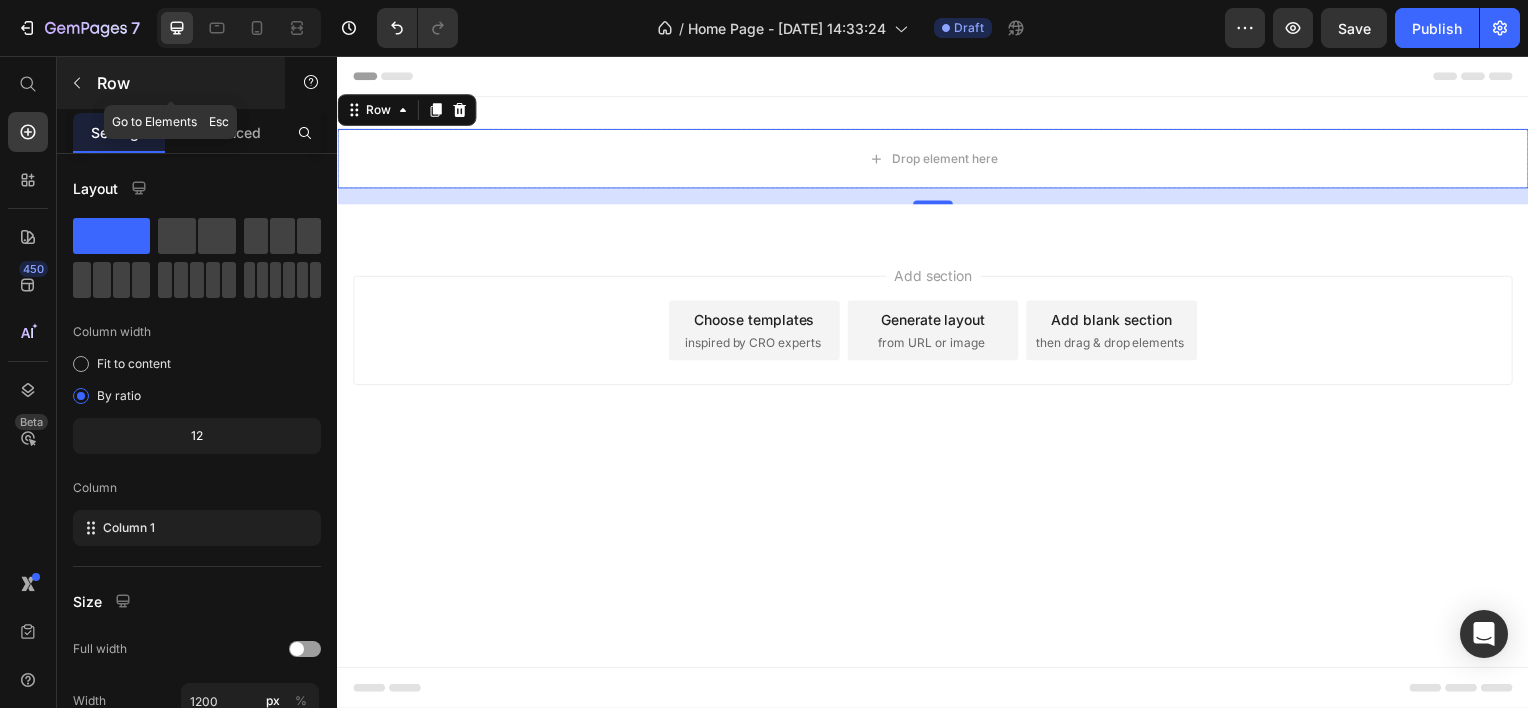 click at bounding box center (77, 83) 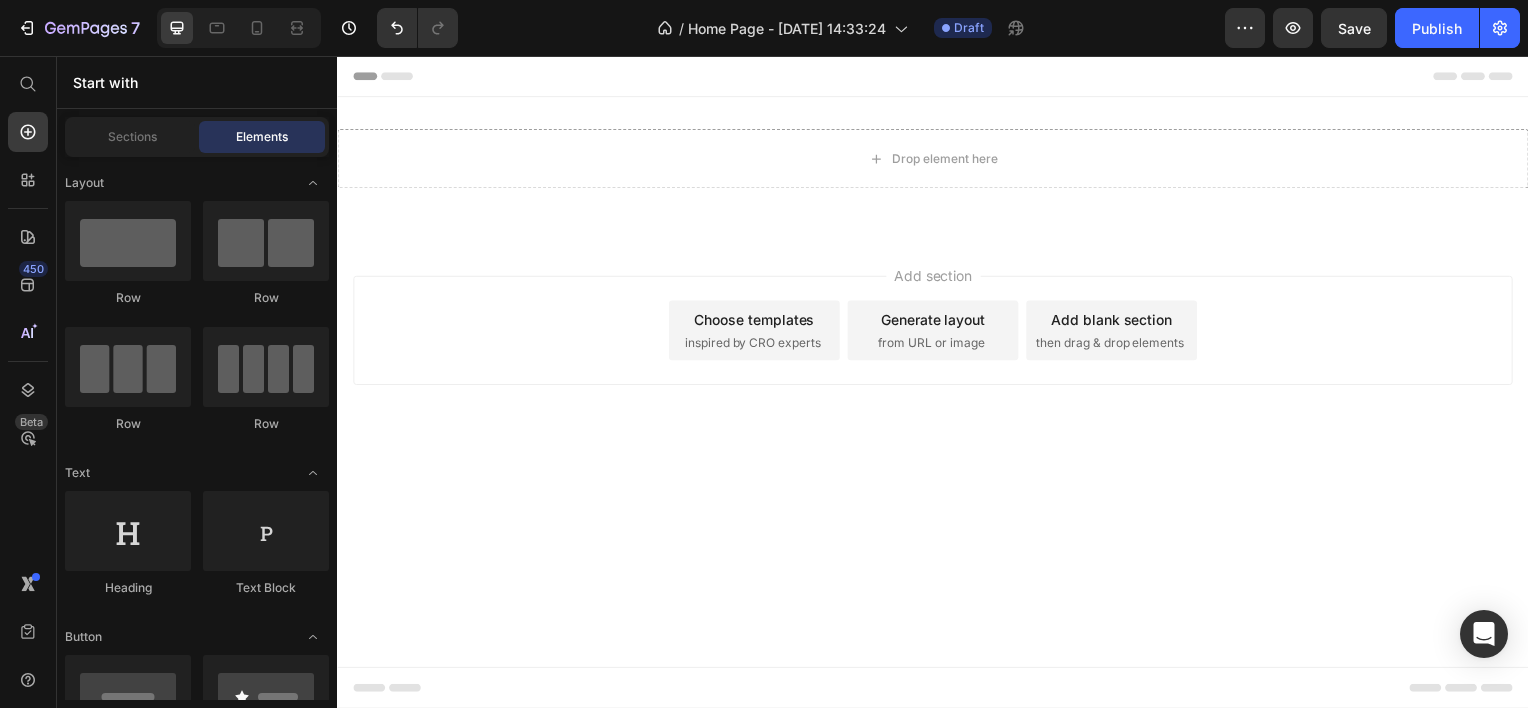 click on "Layout
Row
Row
Row
Row Text
Heading
Text Block Button
Button
Button
Sticky Back to top Media
Image
Image
Video
Video Banner" at bounding box center [197, 3246] 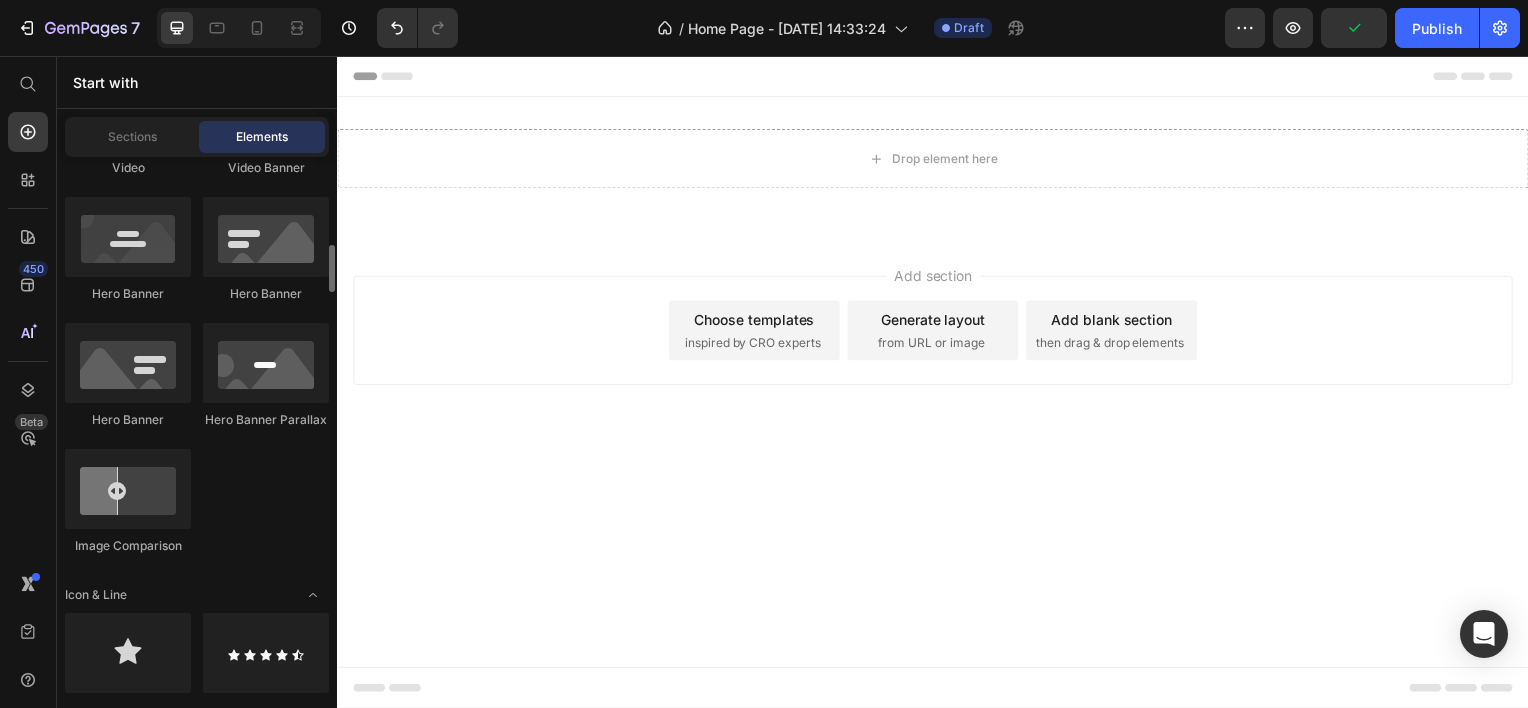 scroll, scrollTop: 700, scrollLeft: 0, axis: vertical 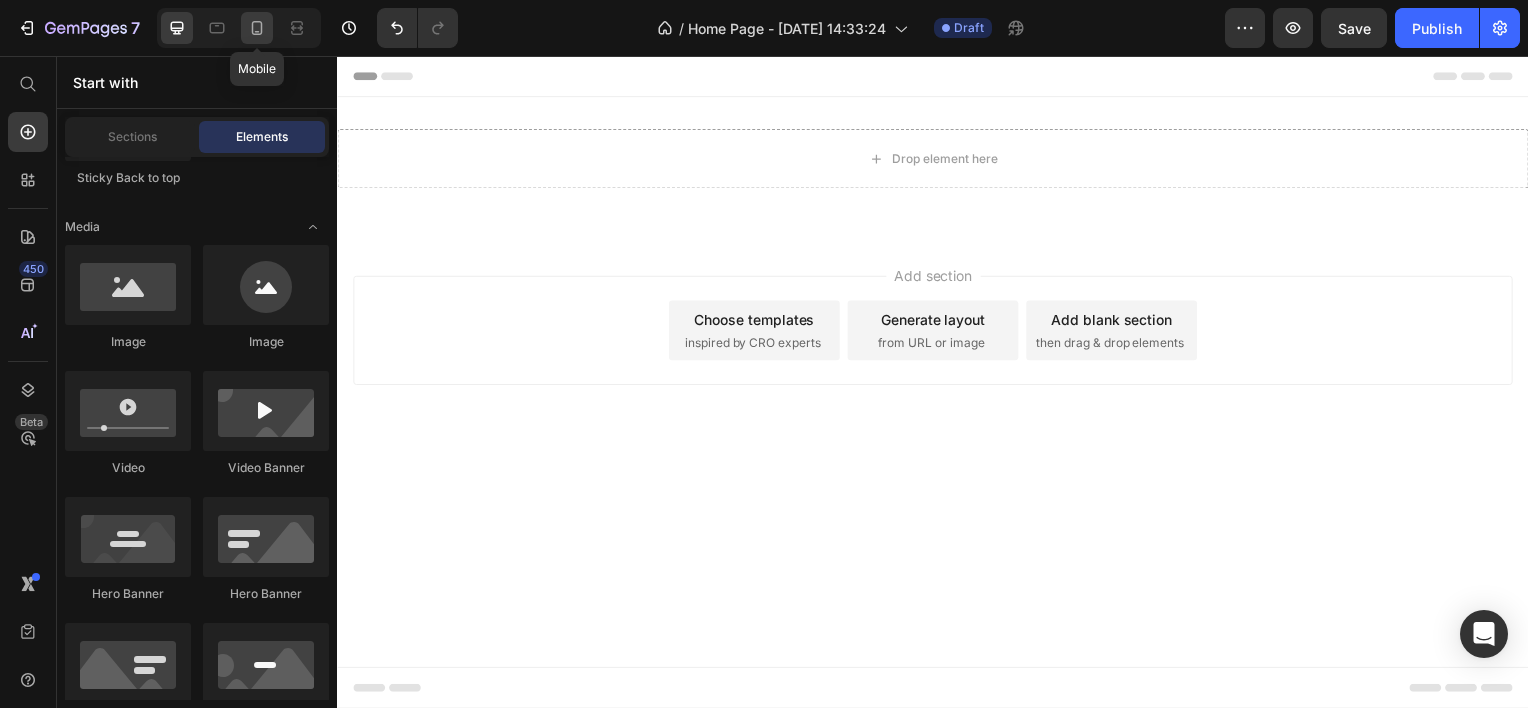 click 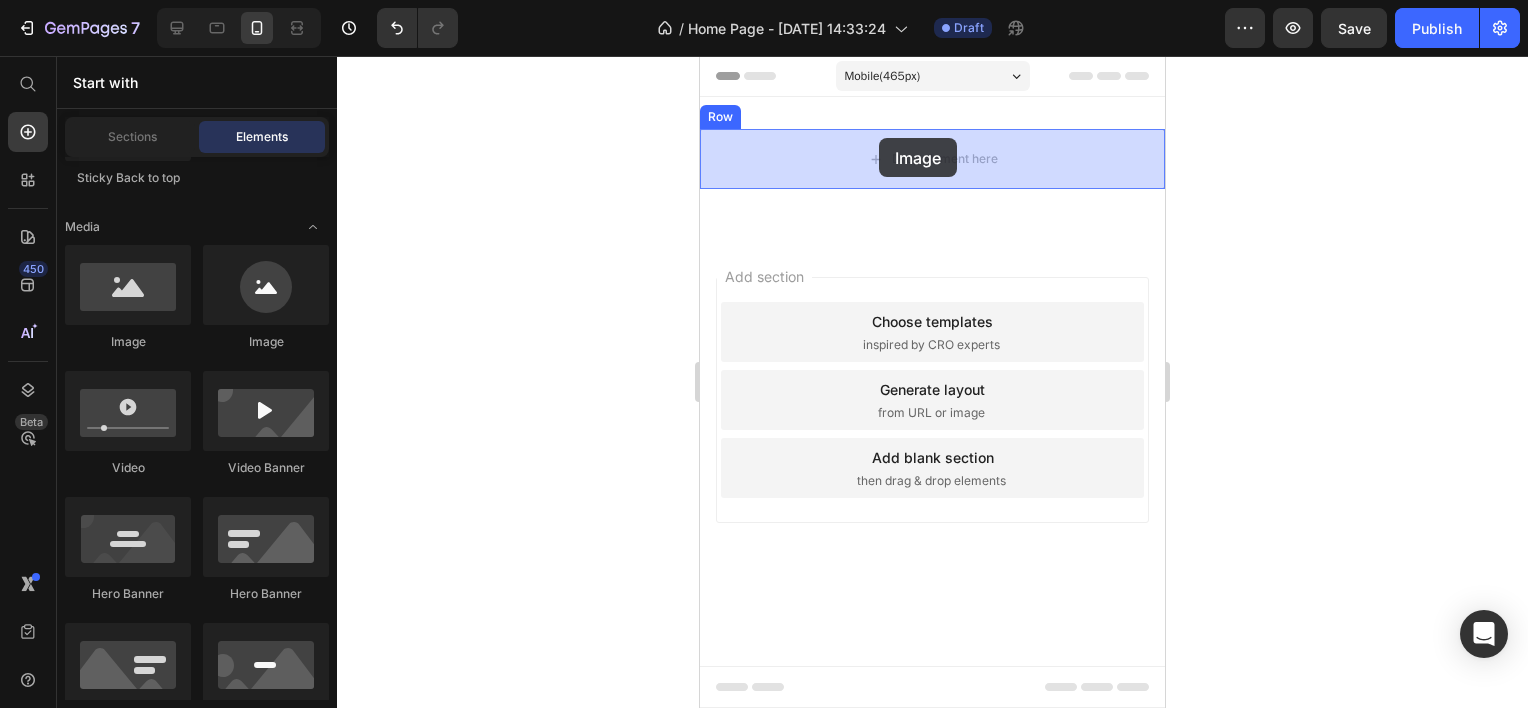 drag, startPoint x: 797, startPoint y: 337, endPoint x: 880, endPoint y: 137, distance: 216.53868 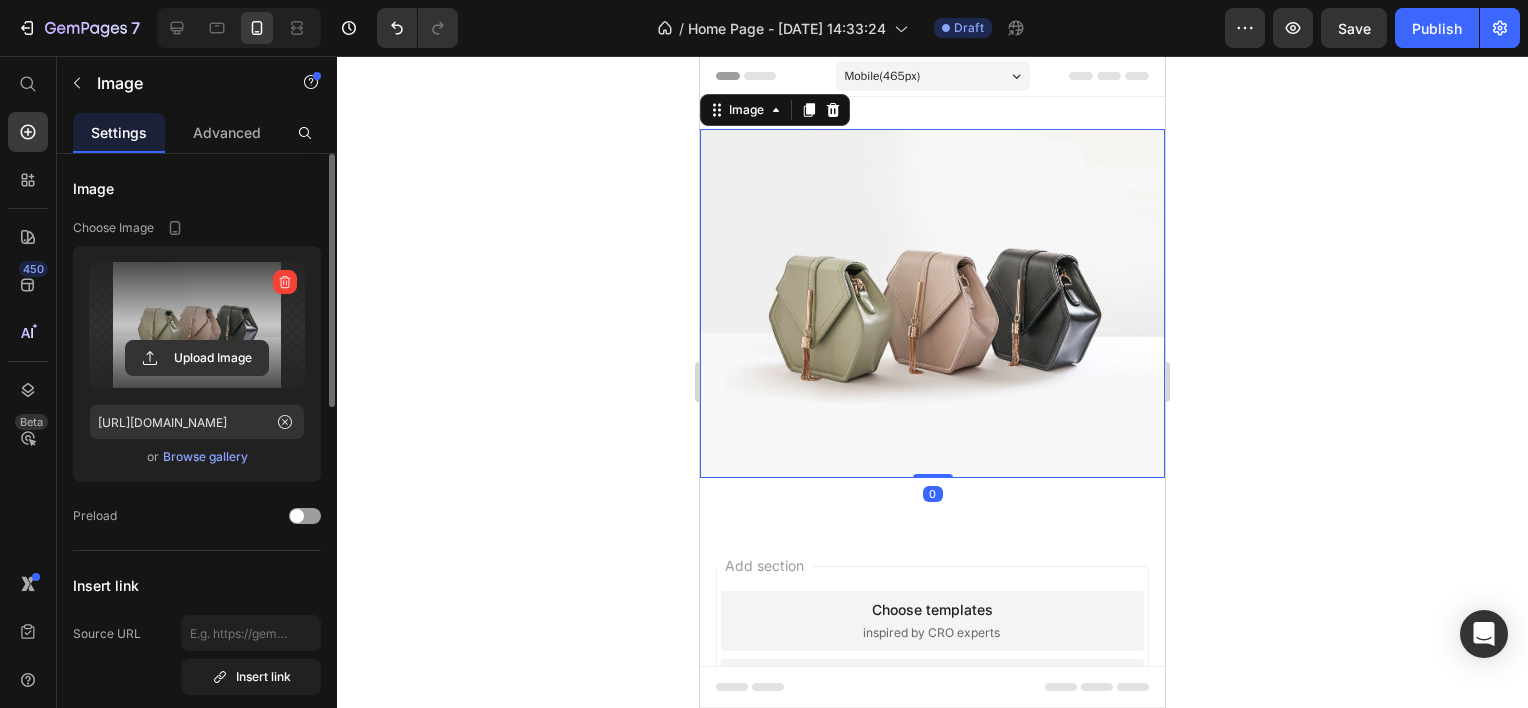 click at bounding box center (197, 325) 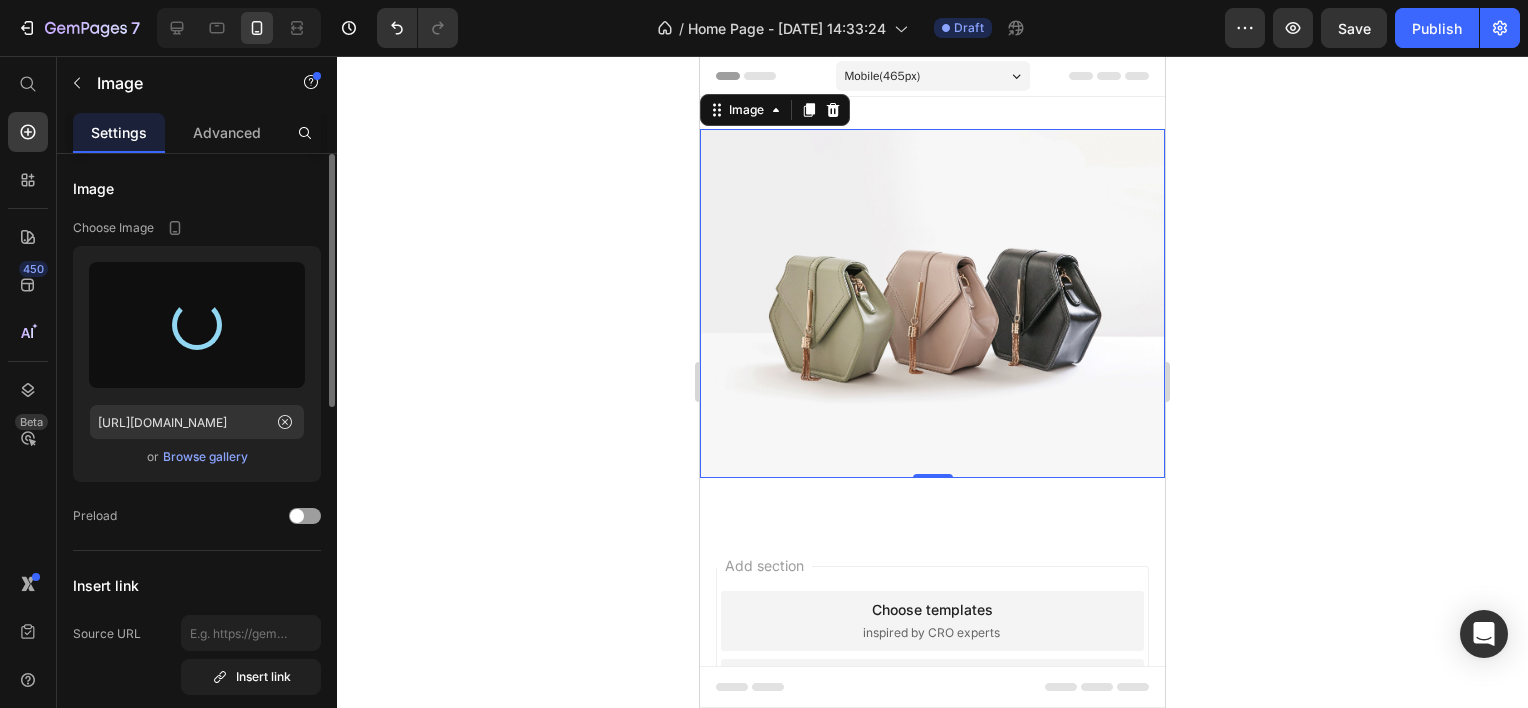 type on "https://cdn.shopify.com/s/files/1/0882/1951/7231/files/gempages_552807413015643077-86e7d49a-f0bf-48b8-a4d6-8f1ae3c81f96.jpg" 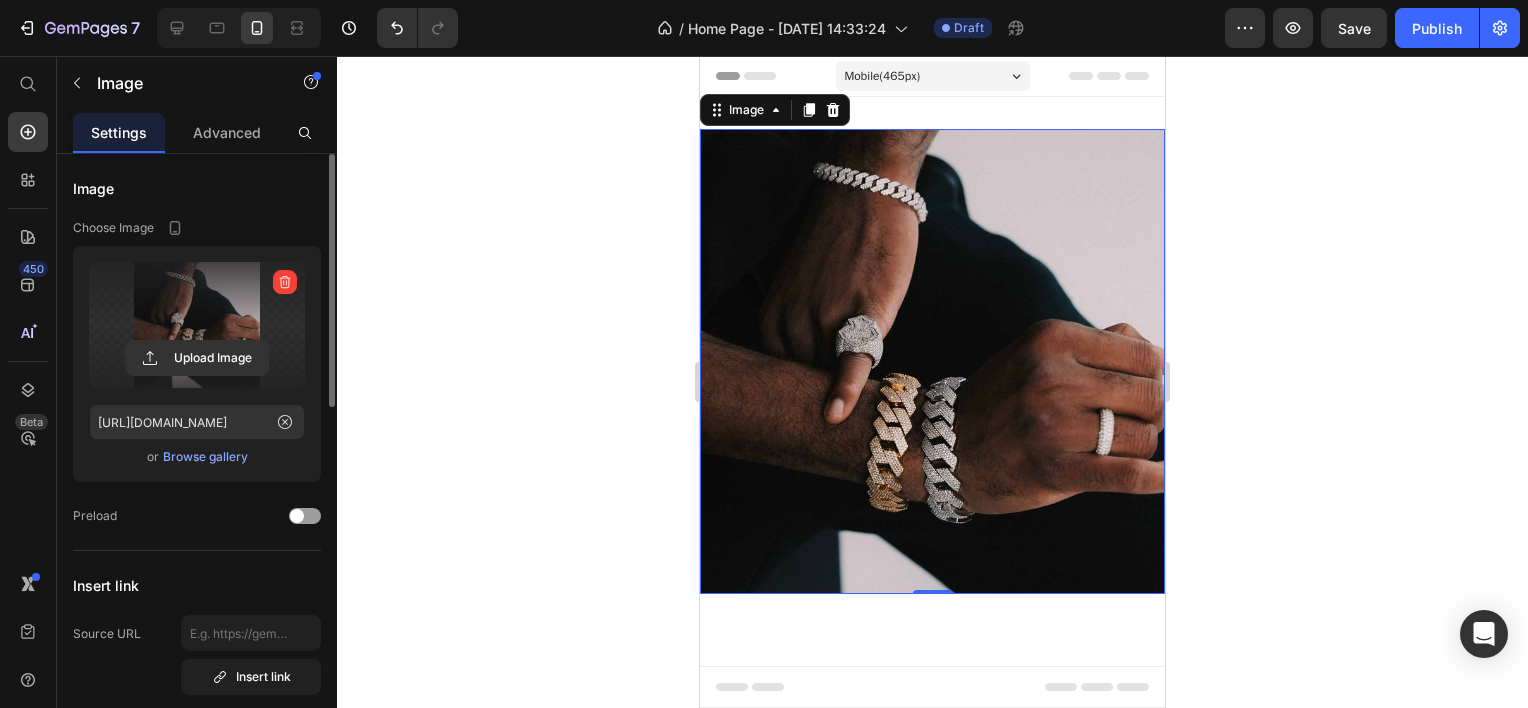 click on "Image" at bounding box center [775, 110] 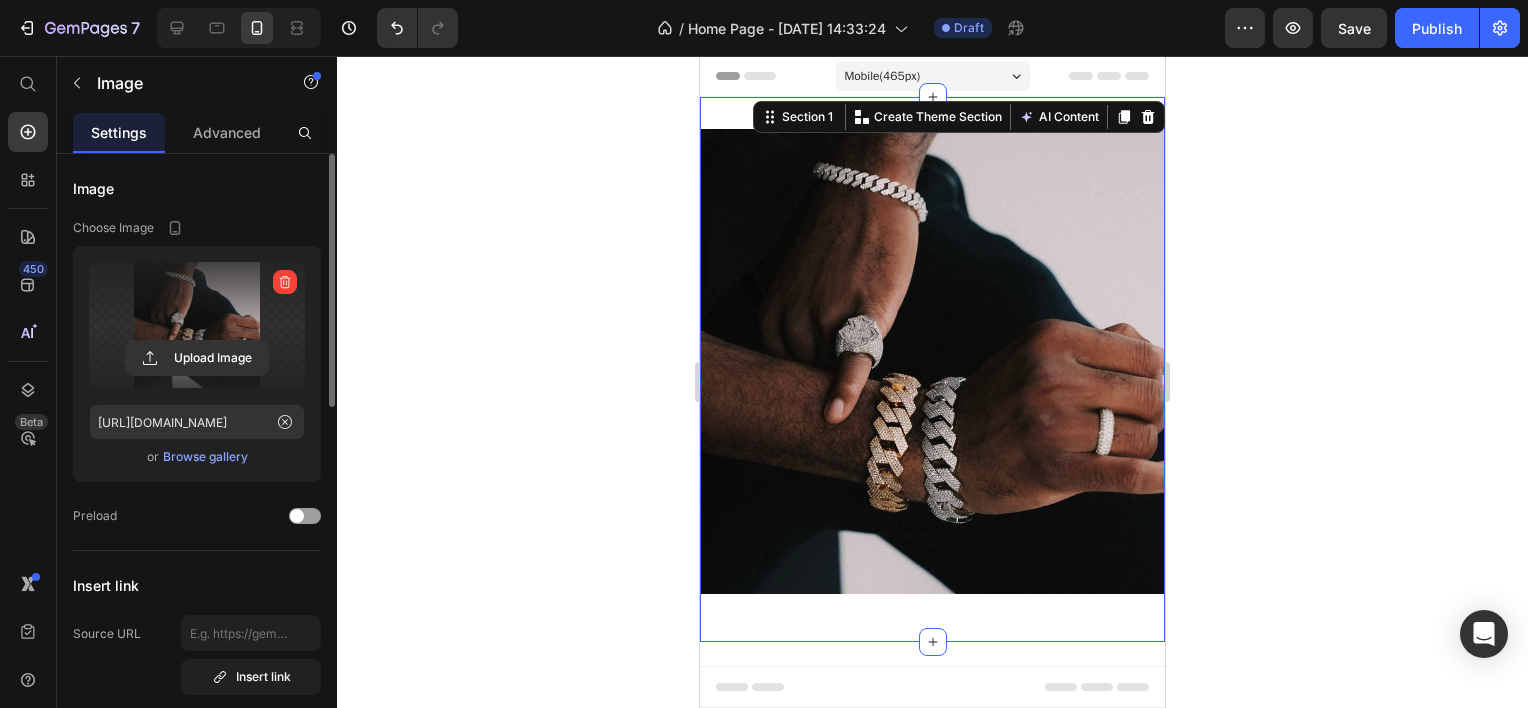 click on "Image Row Section 1   You can create reusable sections Create Theme Section AI Content Write with GemAI What would you like to describe here? Tone and Voice Persuasive Product Getting products... Show more Generate" at bounding box center (932, 369) 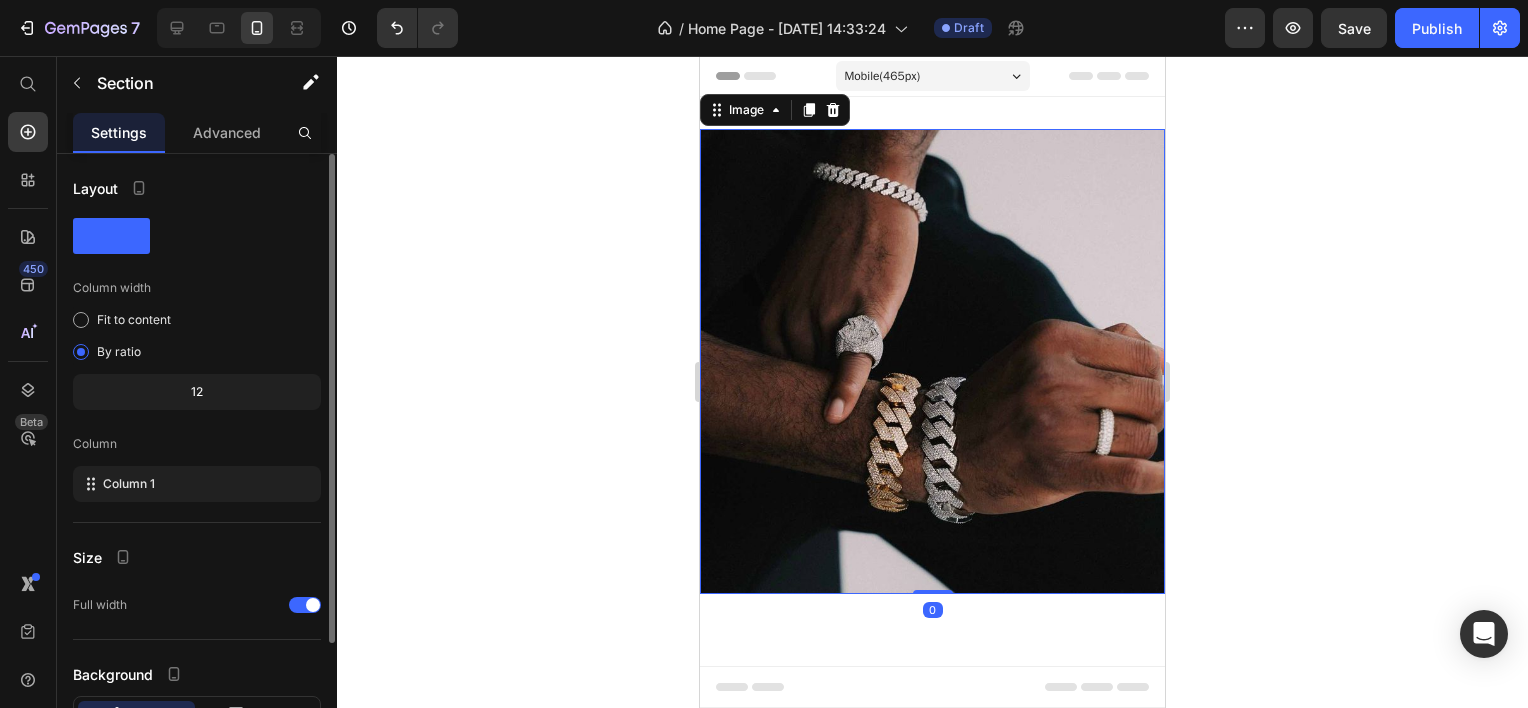 click at bounding box center (932, 361) 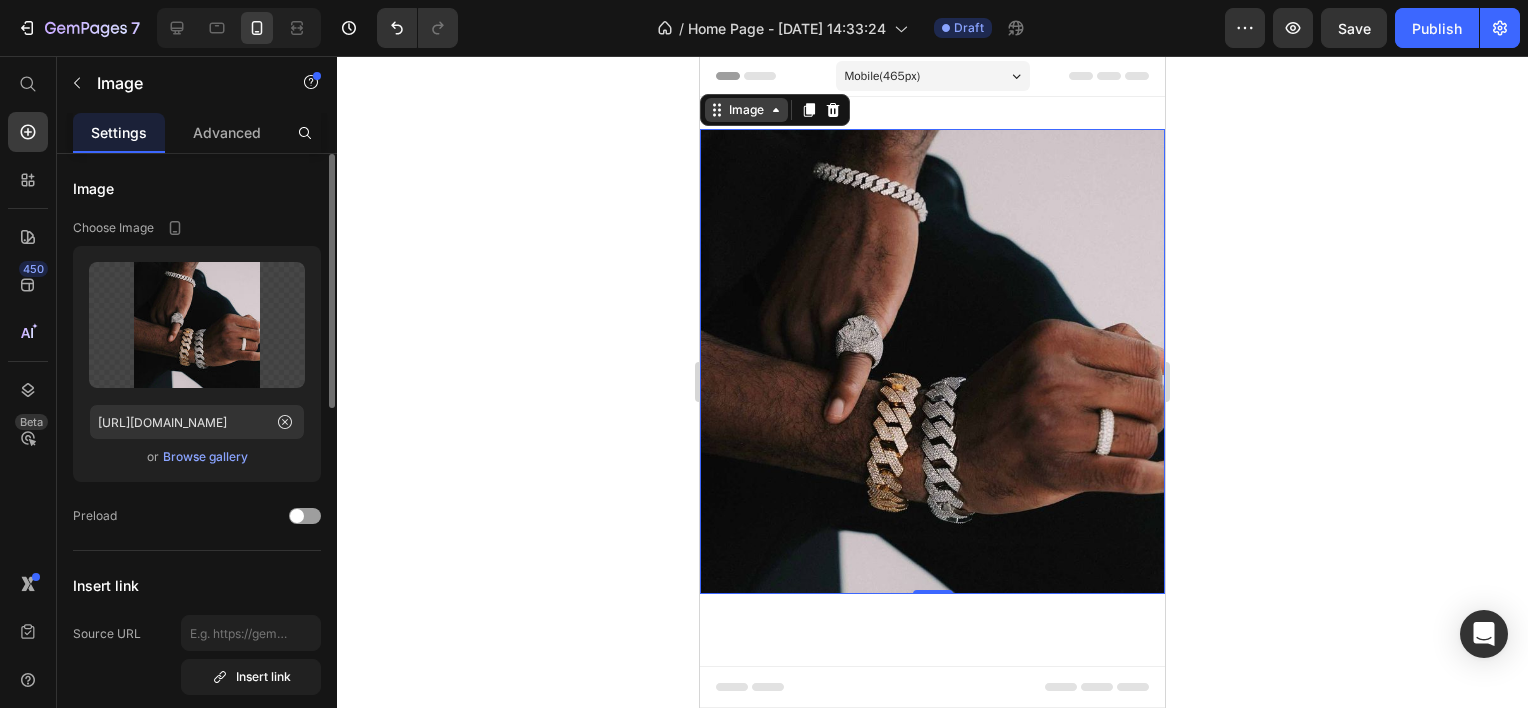click on "Image" at bounding box center [746, 110] 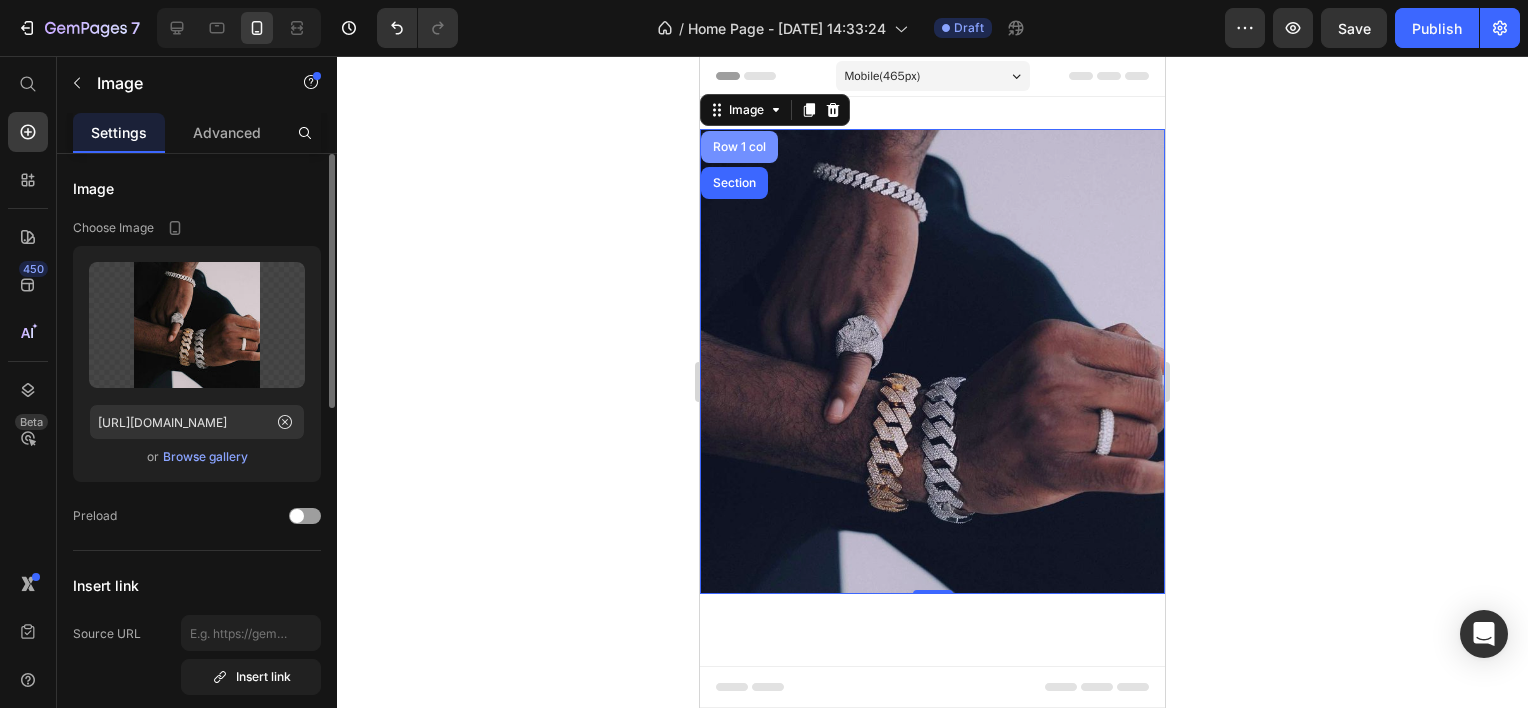 click on "Row 1 col" at bounding box center [739, 147] 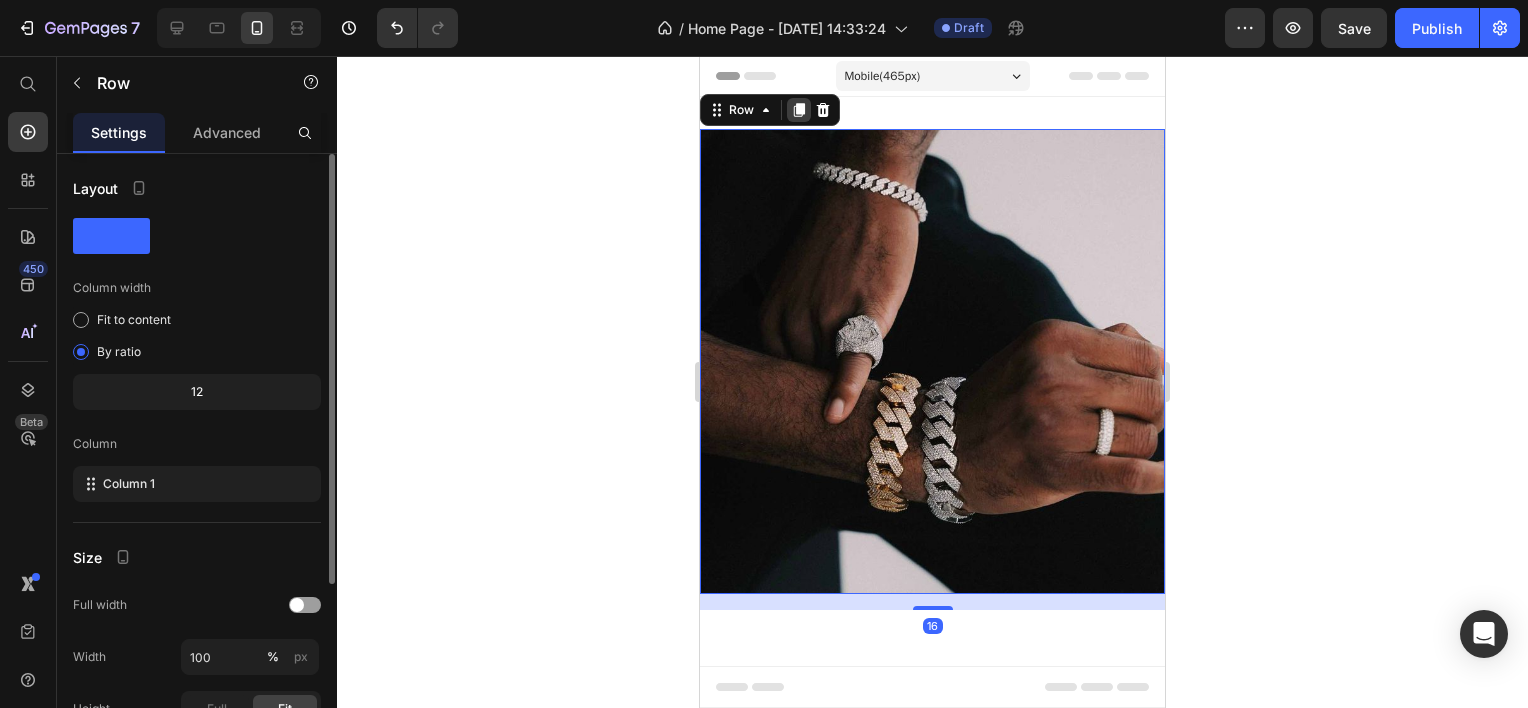 click 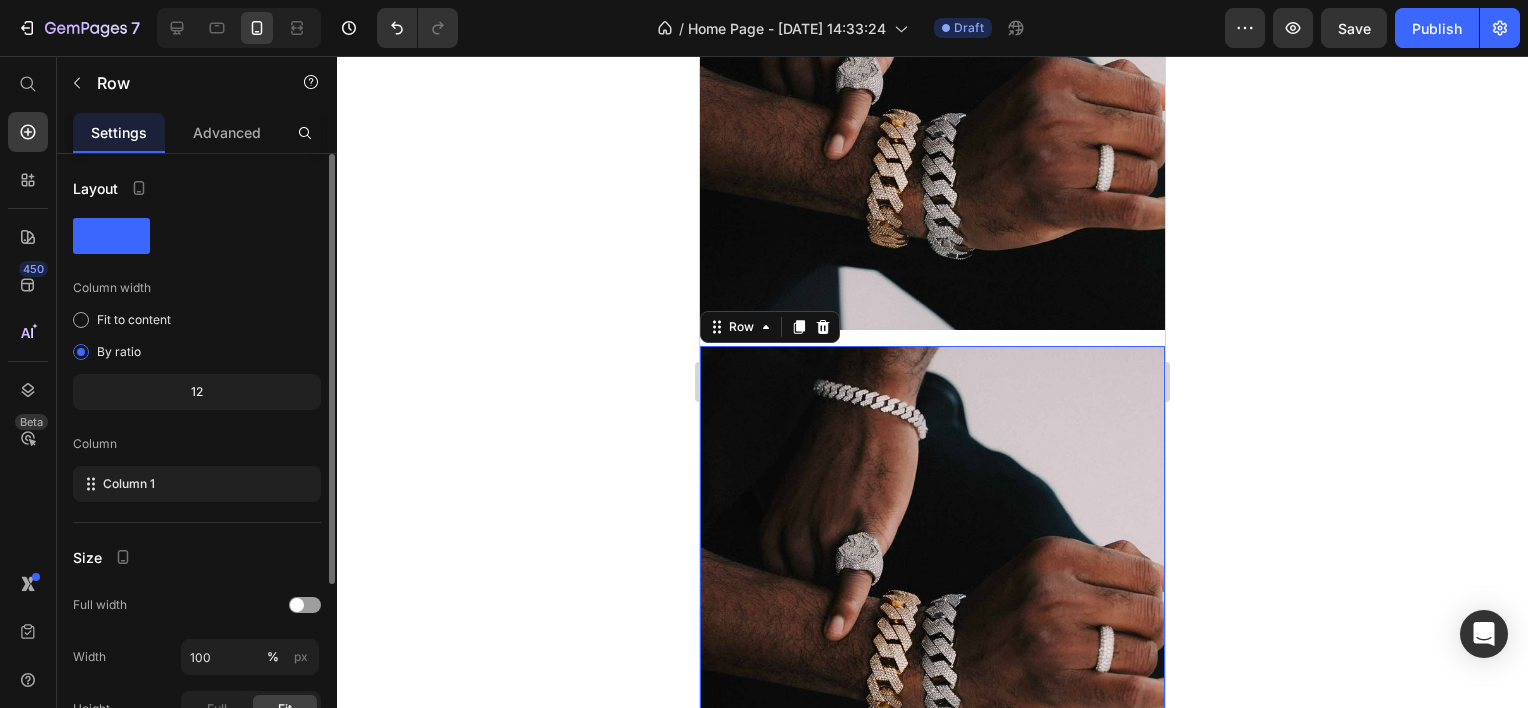 scroll, scrollTop: 468, scrollLeft: 0, axis: vertical 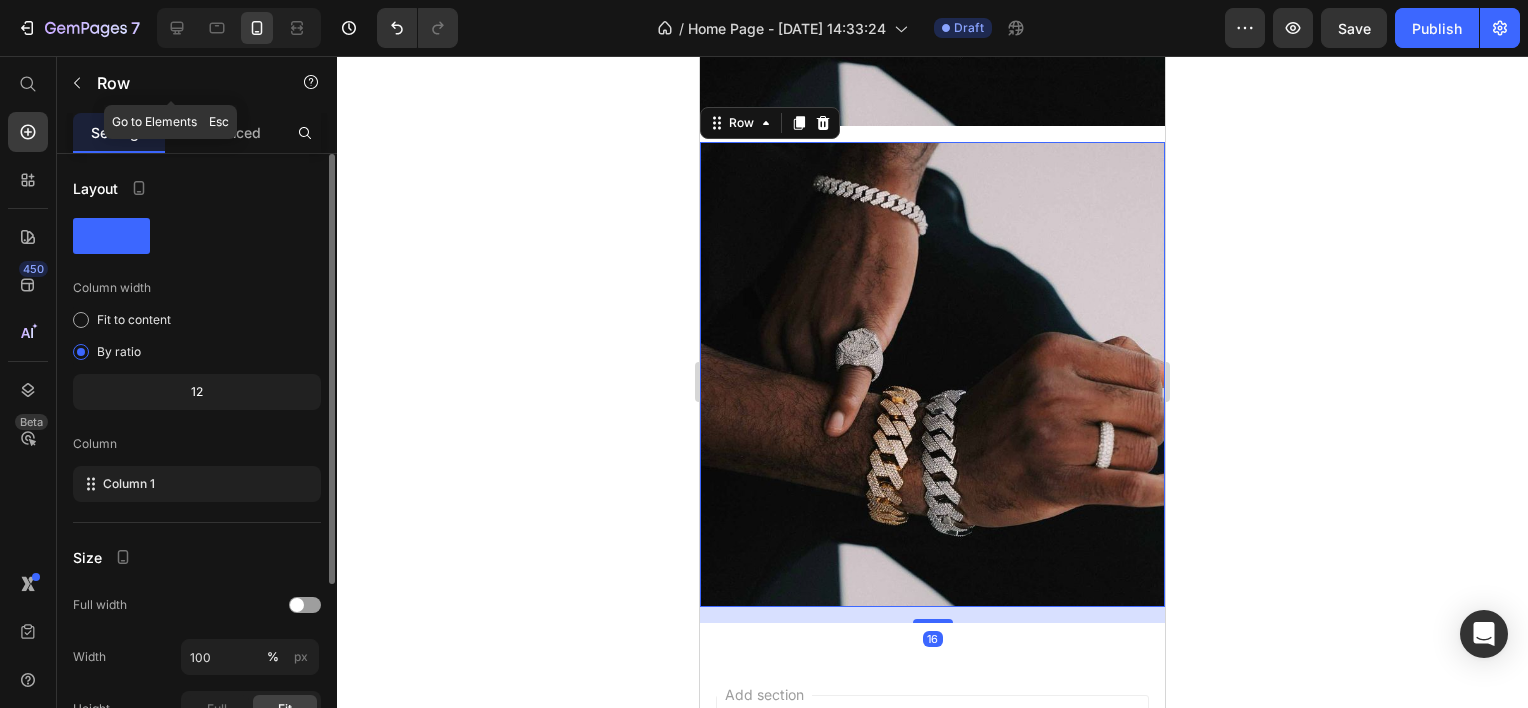 click on "Row" 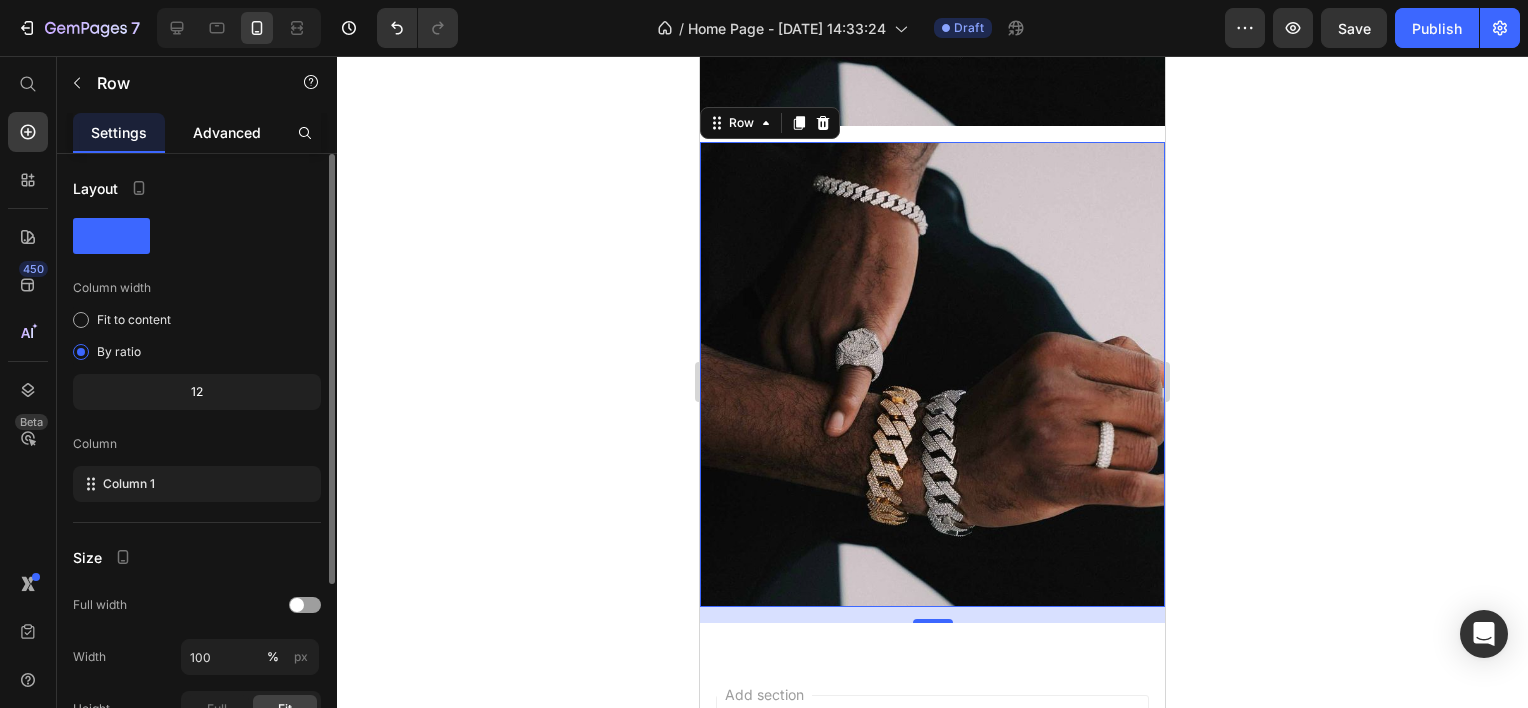 click on "Advanced" at bounding box center [227, 132] 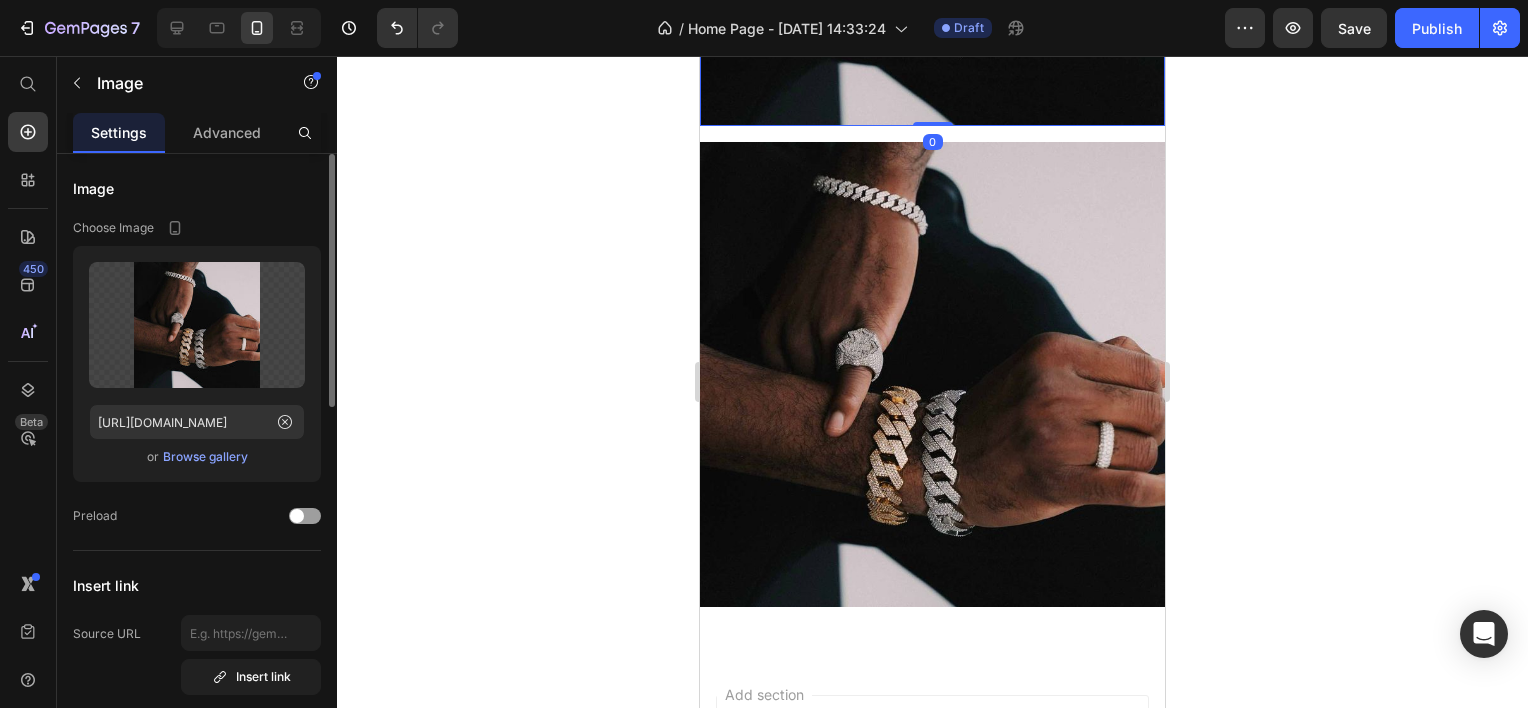 click at bounding box center [932, -107] 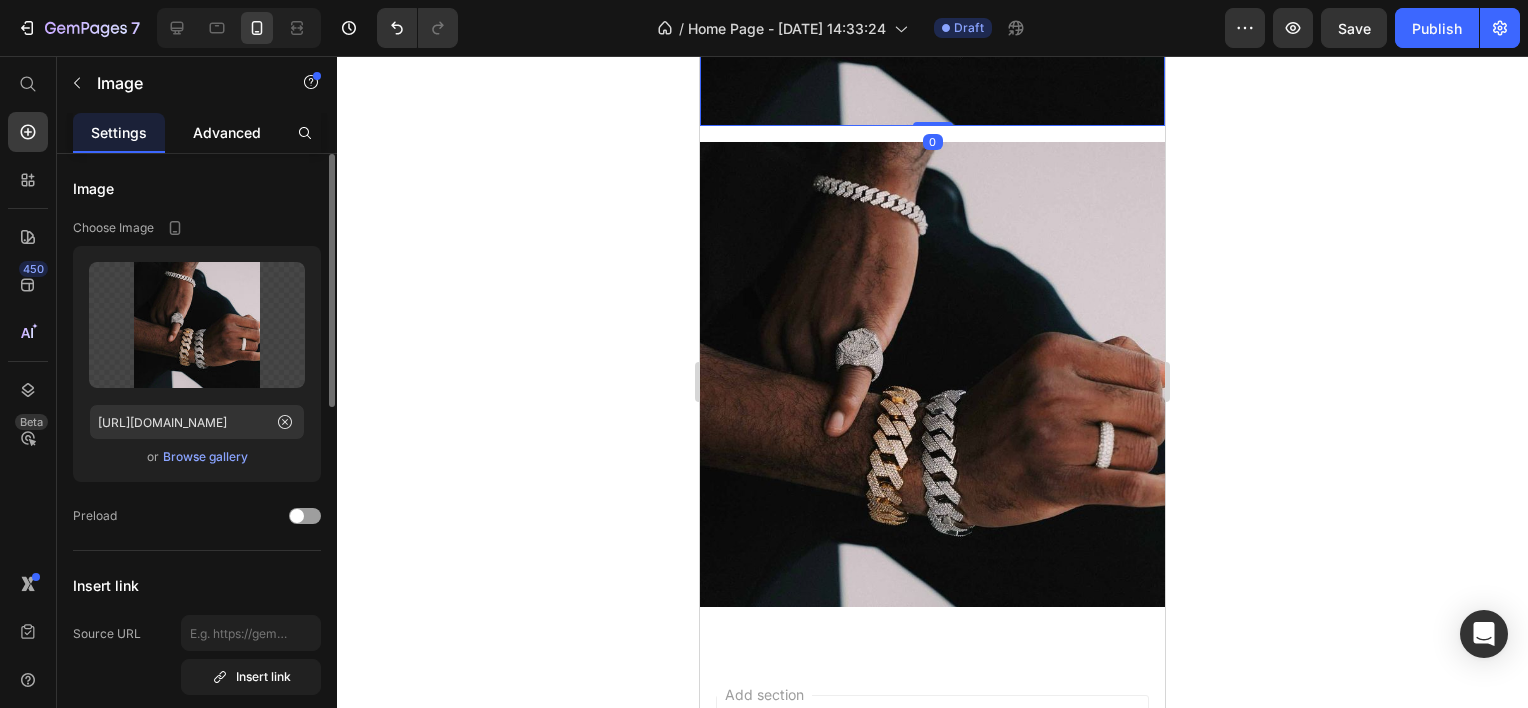 click on "Advanced" at bounding box center [227, 132] 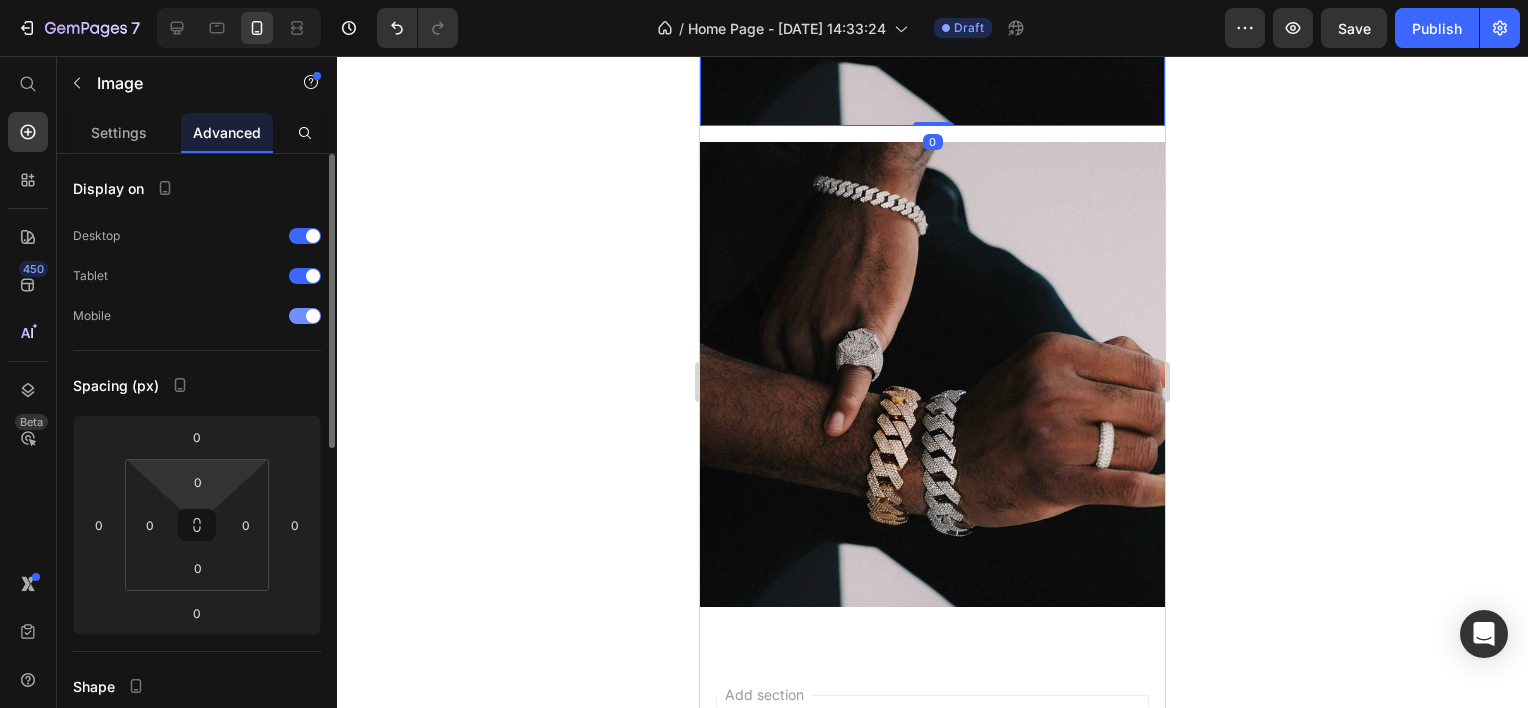 scroll, scrollTop: 100, scrollLeft: 0, axis: vertical 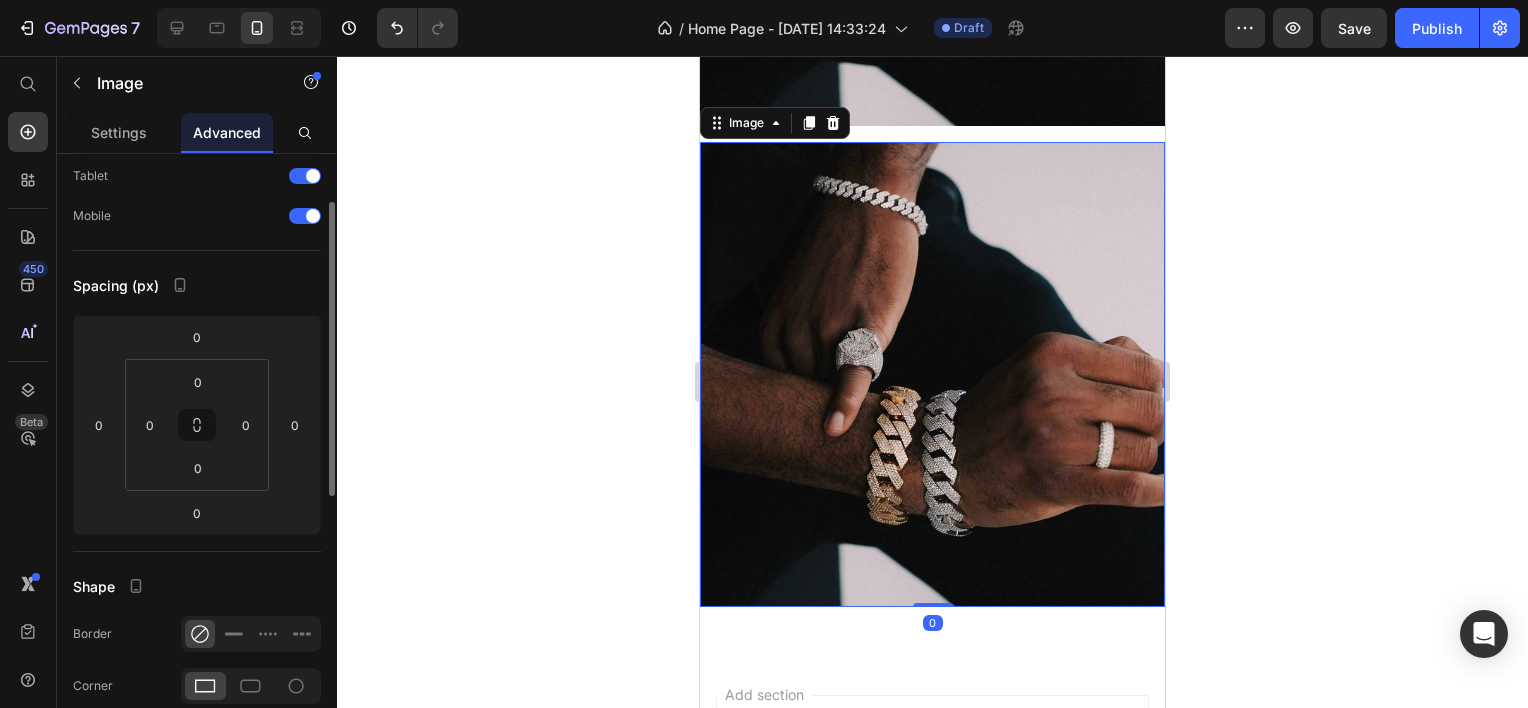 click at bounding box center (932, 374) 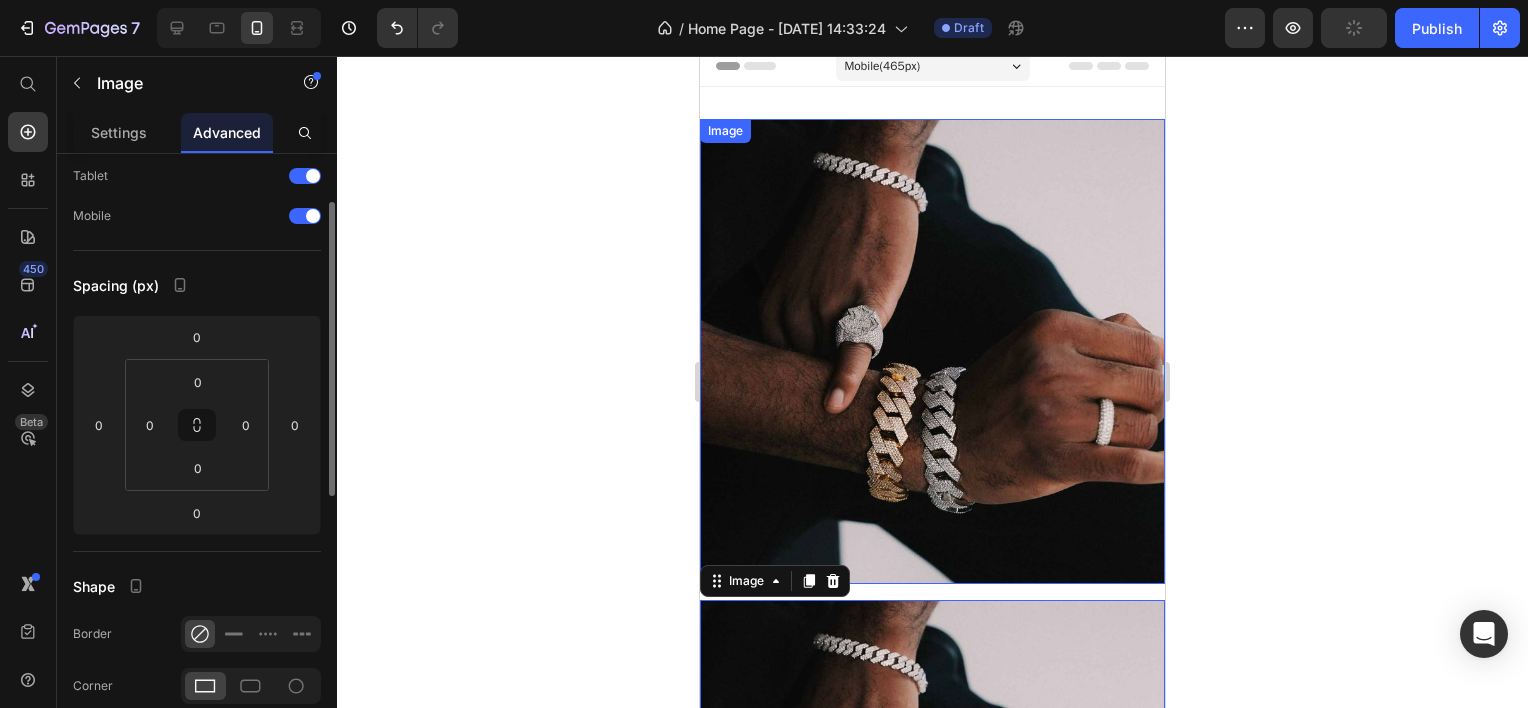 scroll, scrollTop: 0, scrollLeft: 0, axis: both 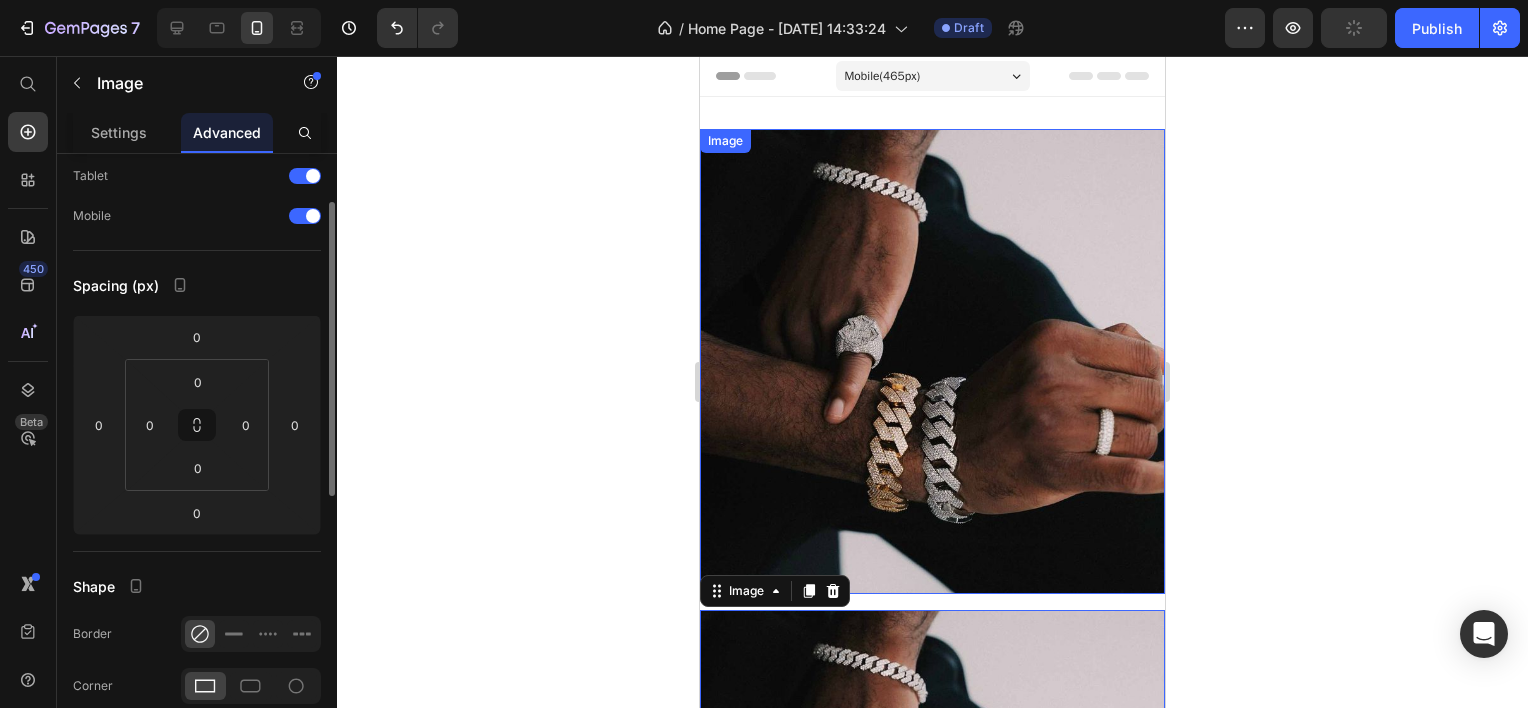 click at bounding box center [932, 361] 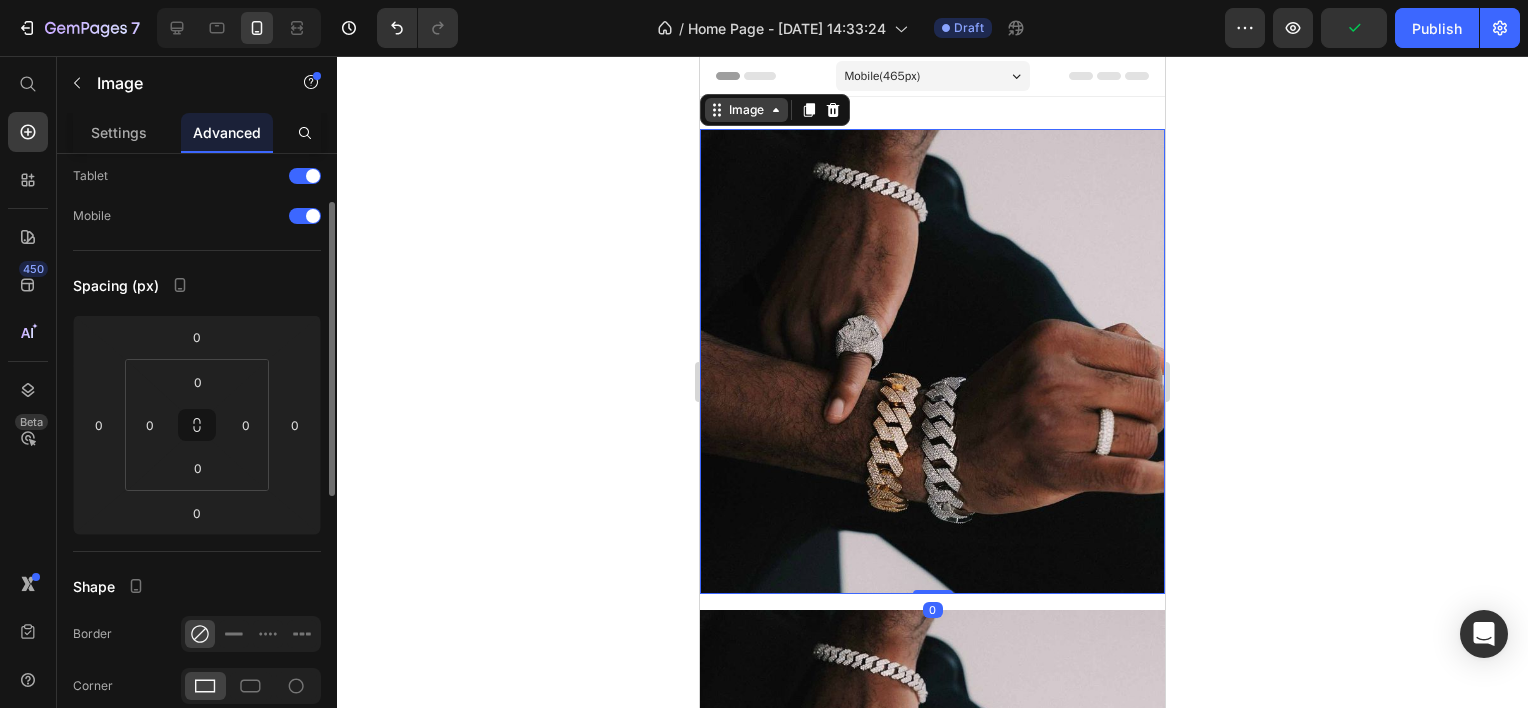 click on "Image" at bounding box center [746, 110] 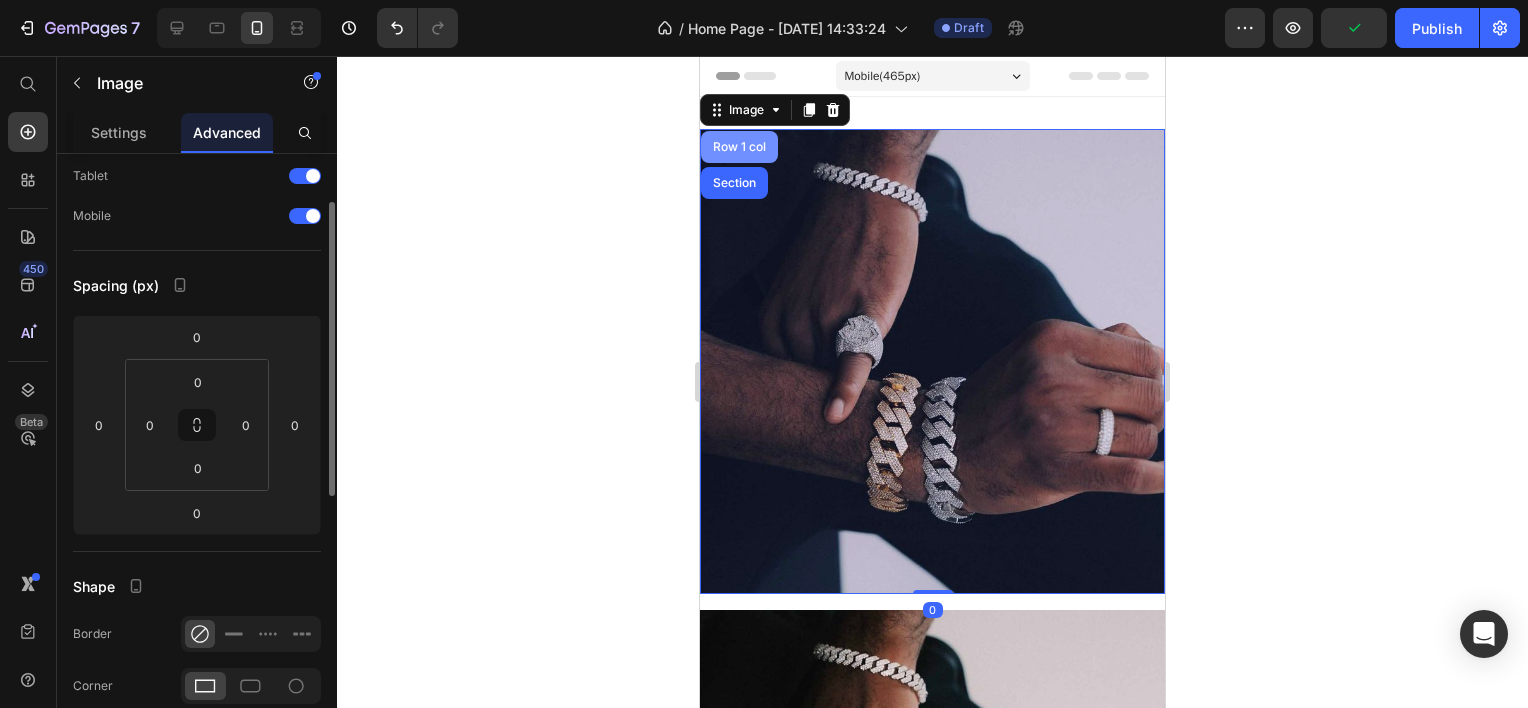 click on "Row 1 col" at bounding box center (739, 147) 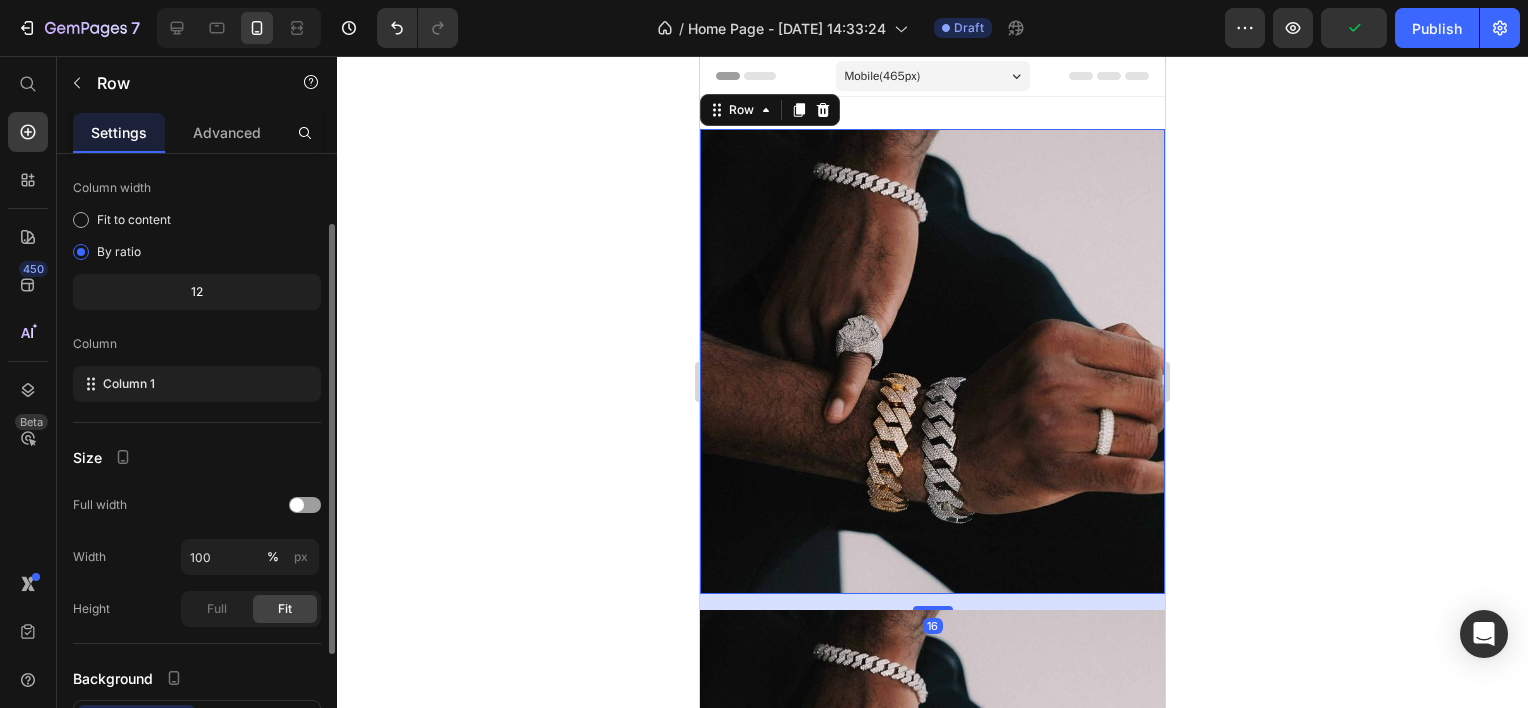 scroll, scrollTop: 0, scrollLeft: 0, axis: both 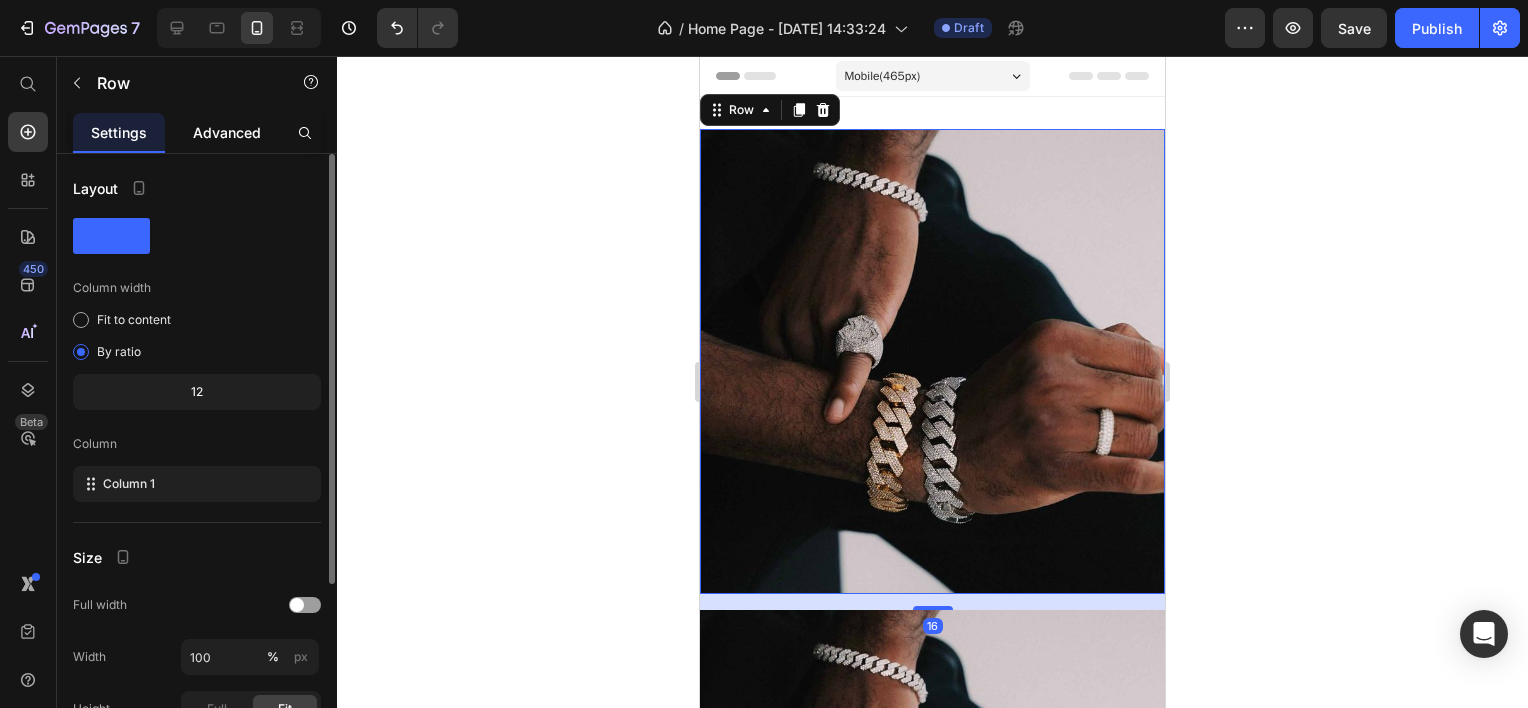 click on "Advanced" at bounding box center [227, 132] 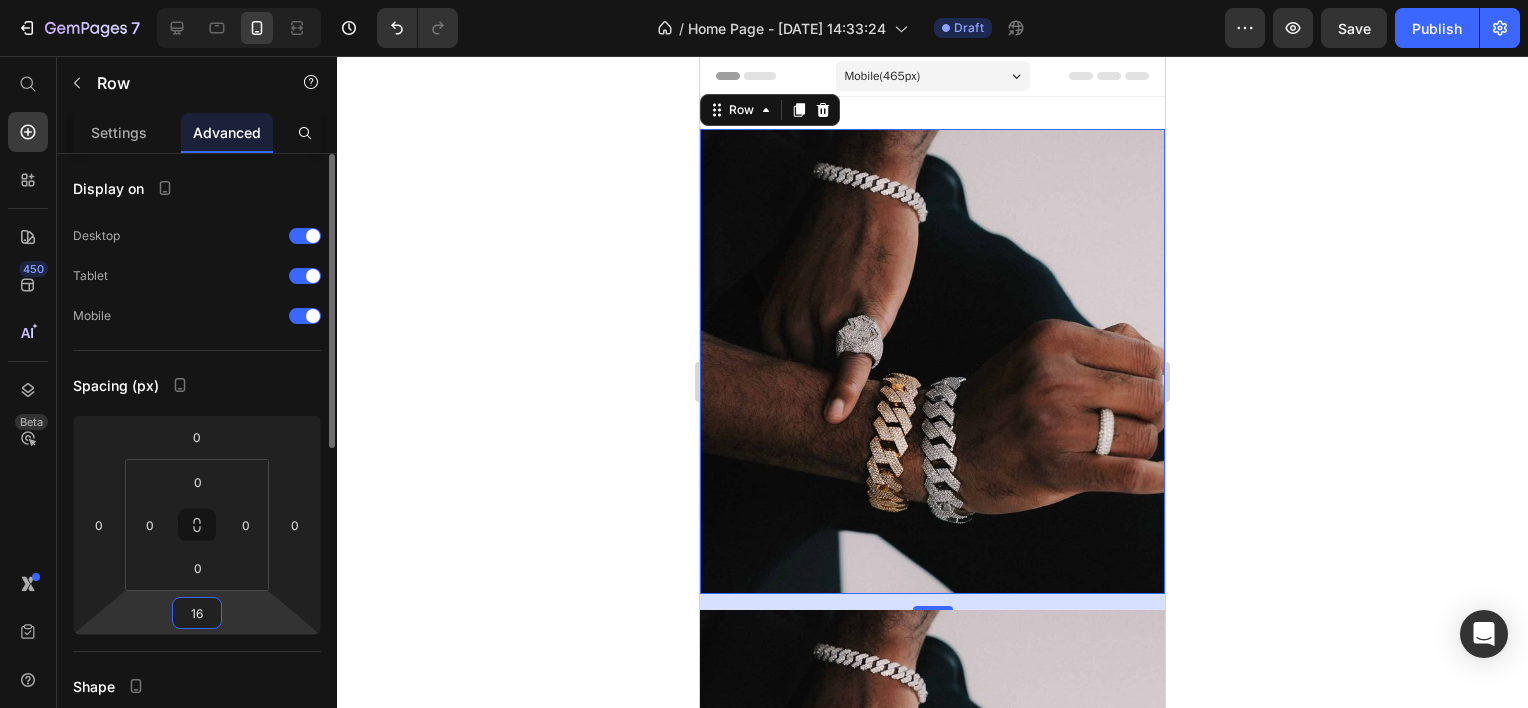 click on "16" at bounding box center [197, 613] 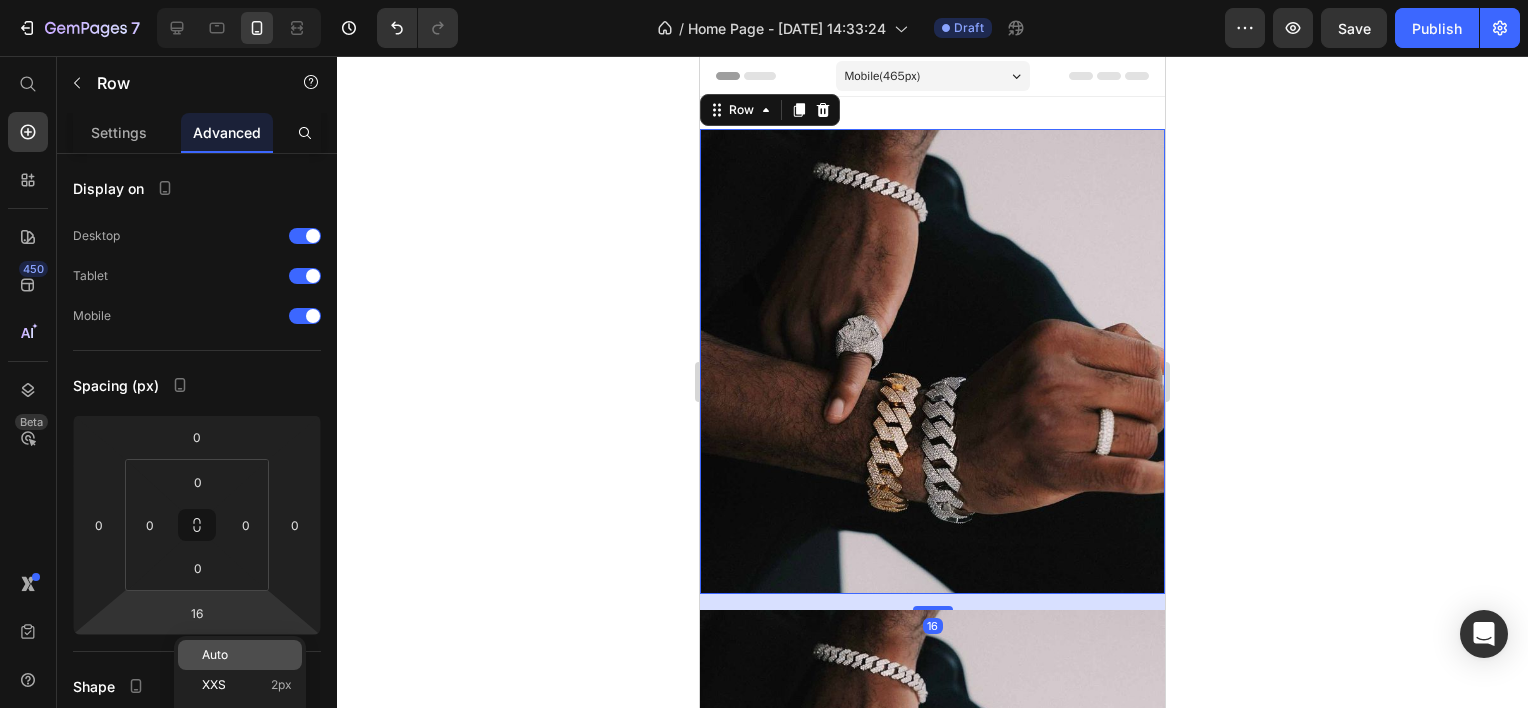 click on "Auto" at bounding box center (215, 655) 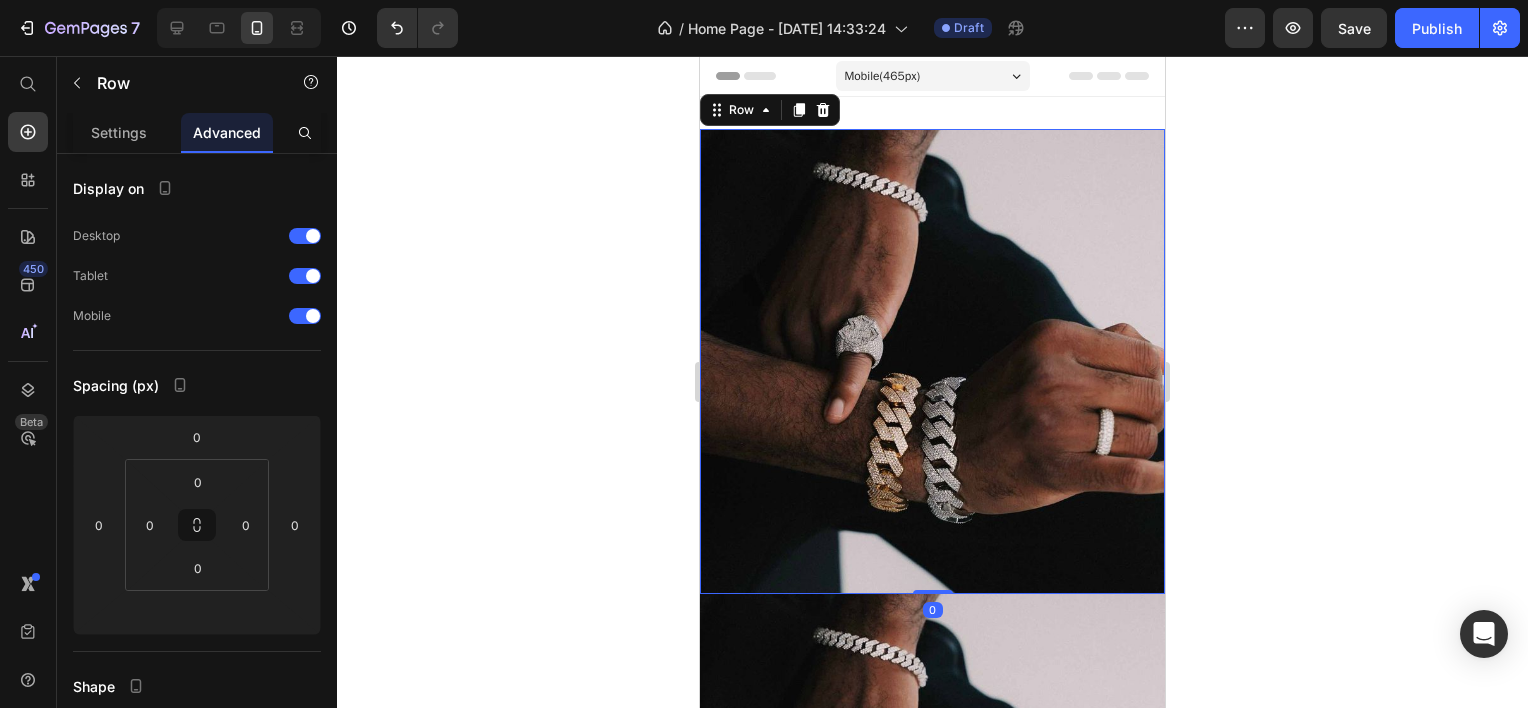 click 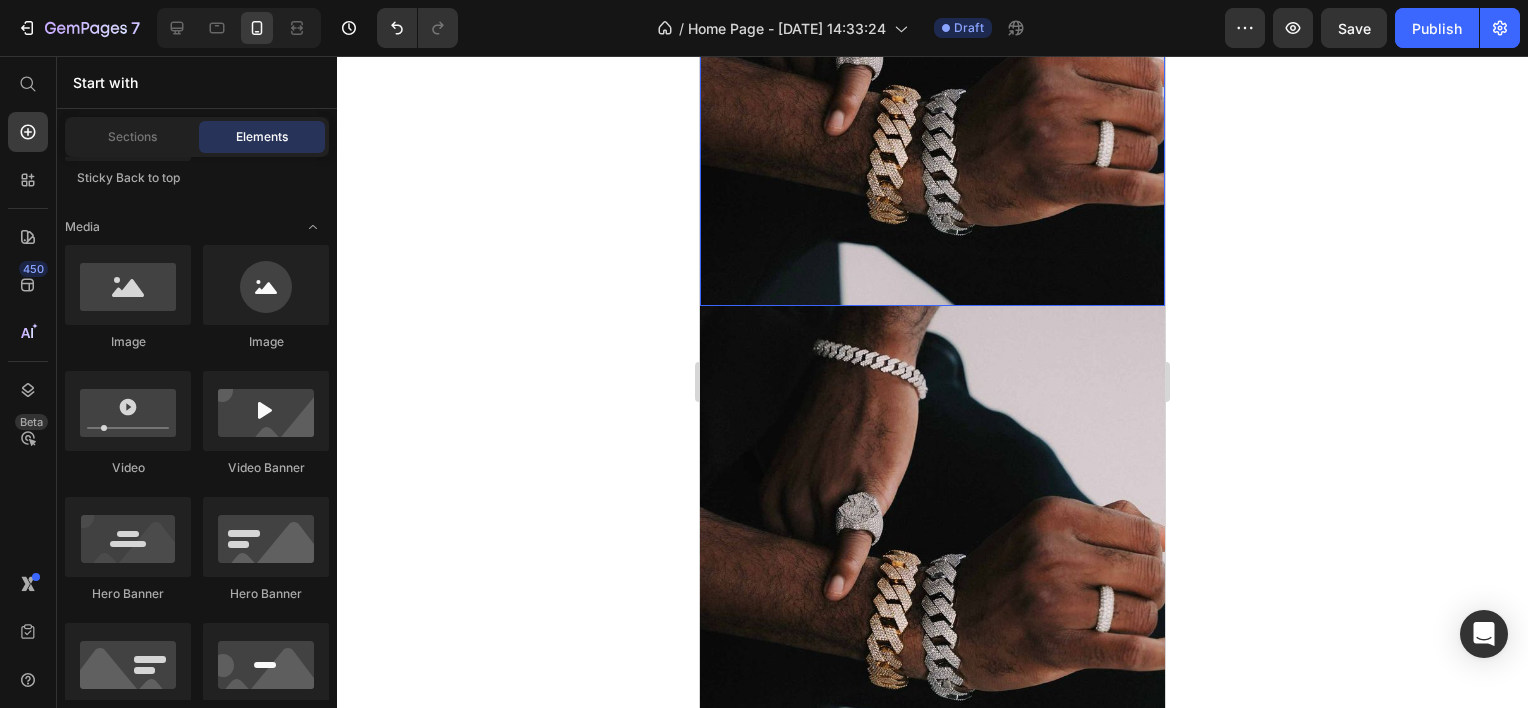 scroll, scrollTop: 300, scrollLeft: 0, axis: vertical 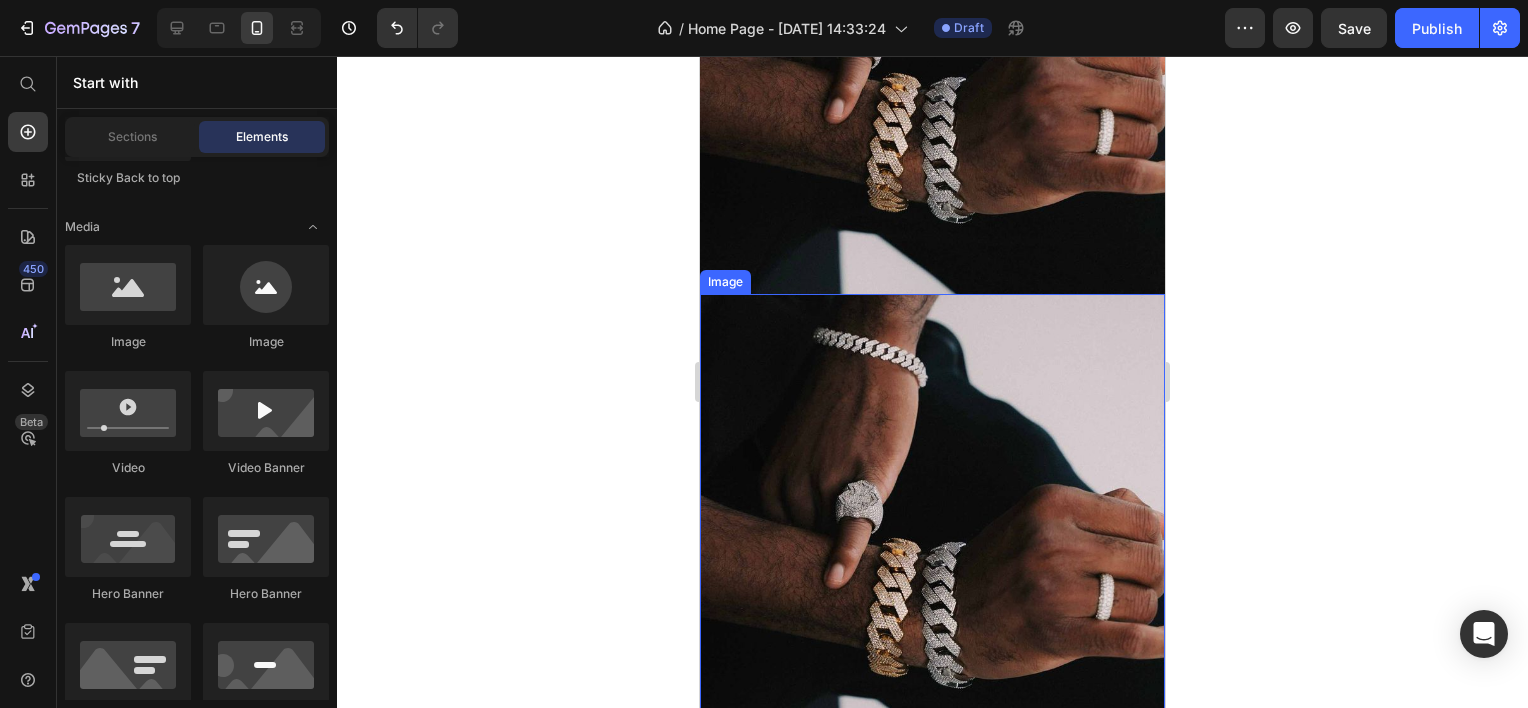 click at bounding box center [932, 526] 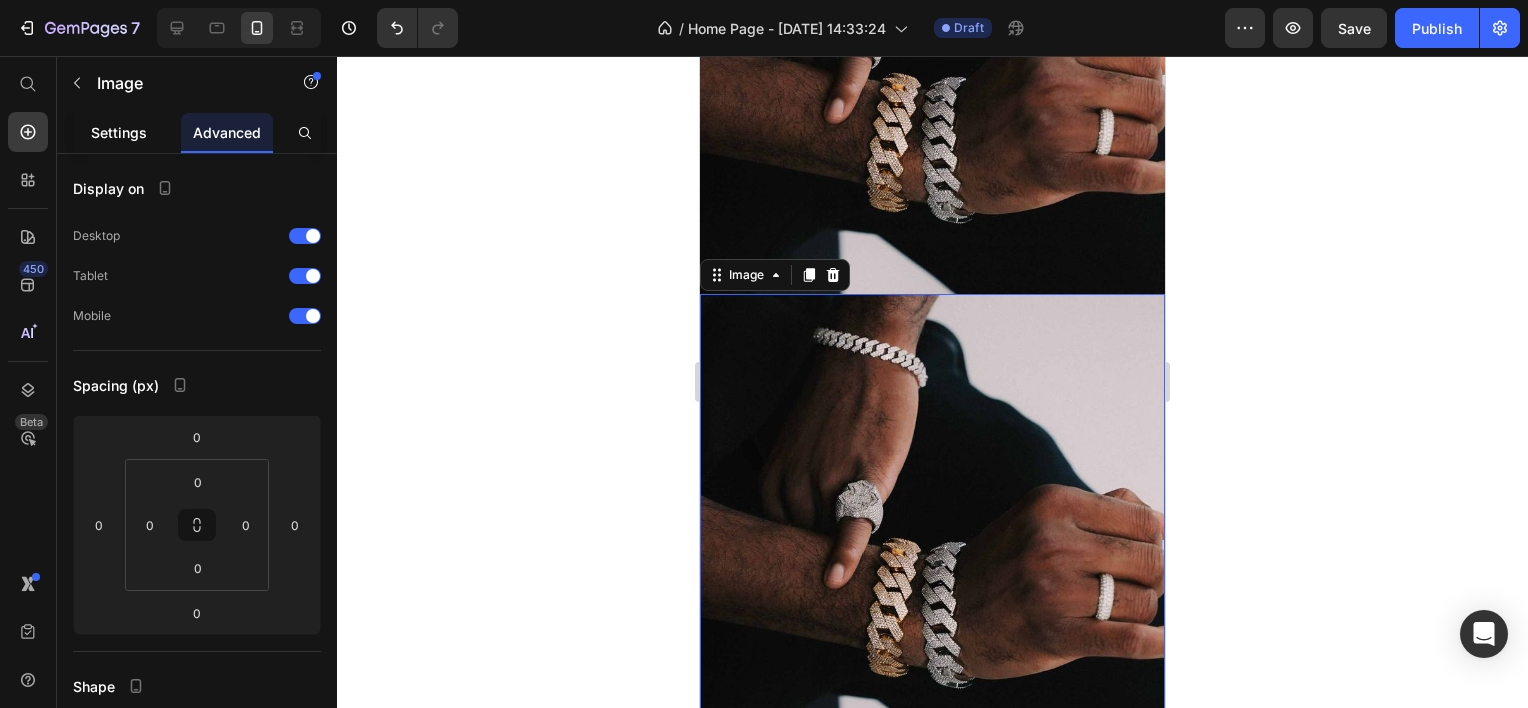 click on "Settings" at bounding box center [119, 132] 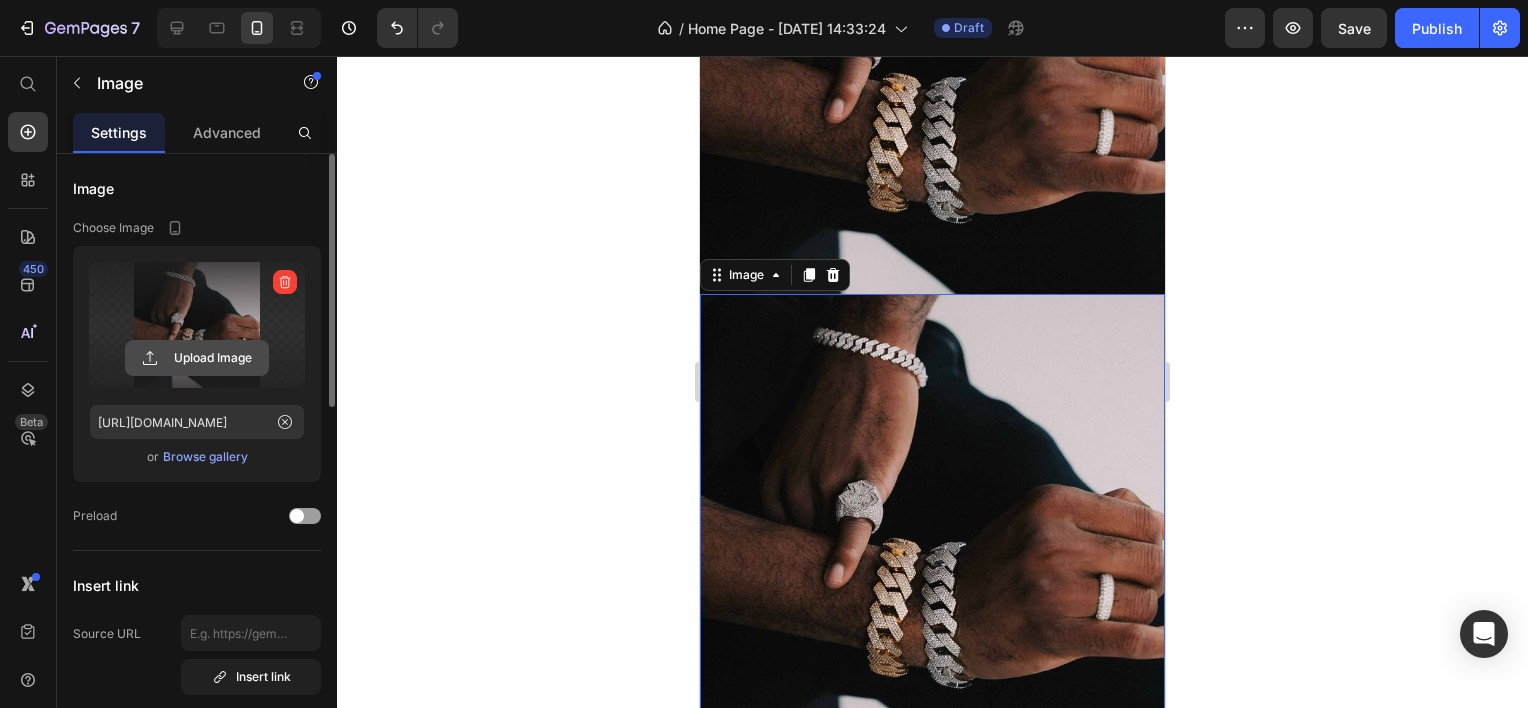 click 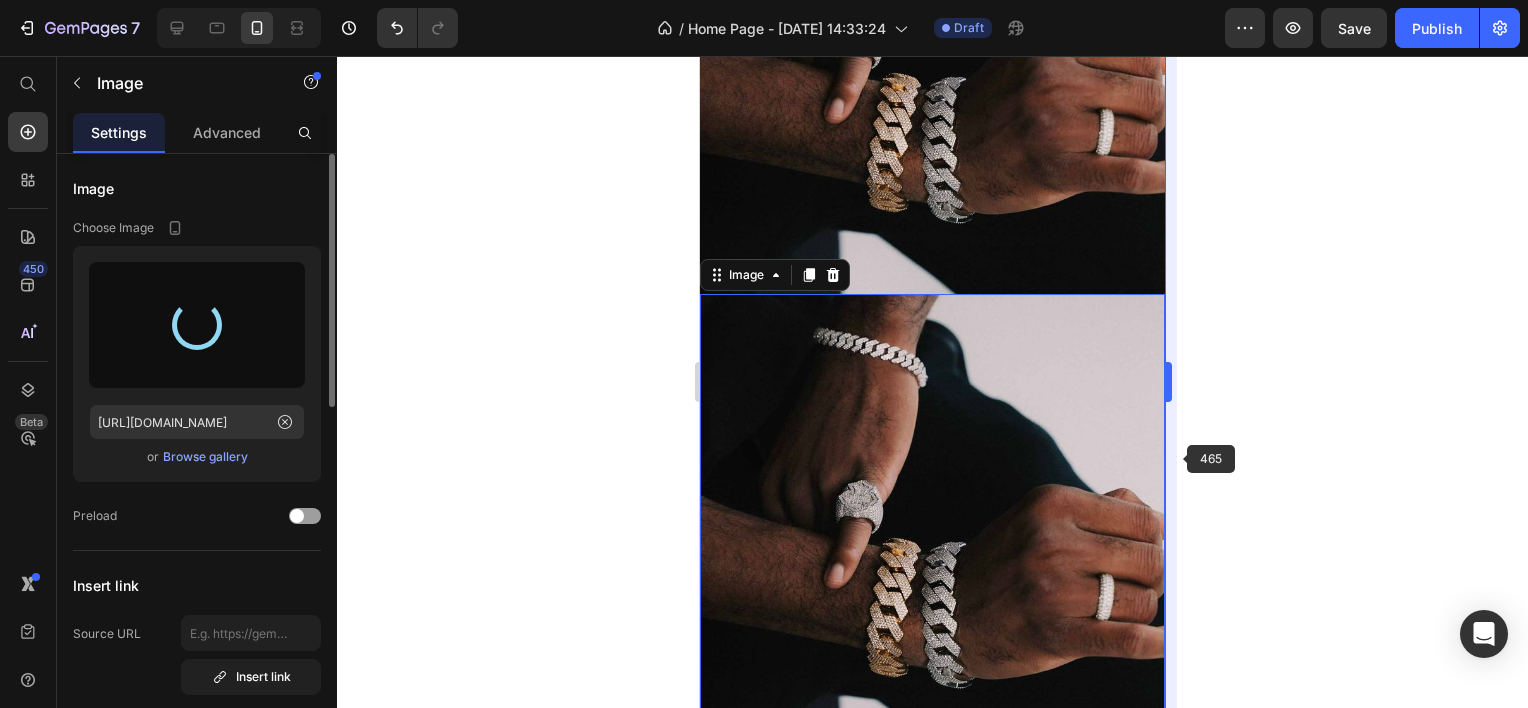 type on "https://cdn.shopify.com/s/files/1/0882/1951/7231/files/gempages_552807413015643077-3890f409-45e7-439a-9ca6-3c3c9d1e3150.jpg" 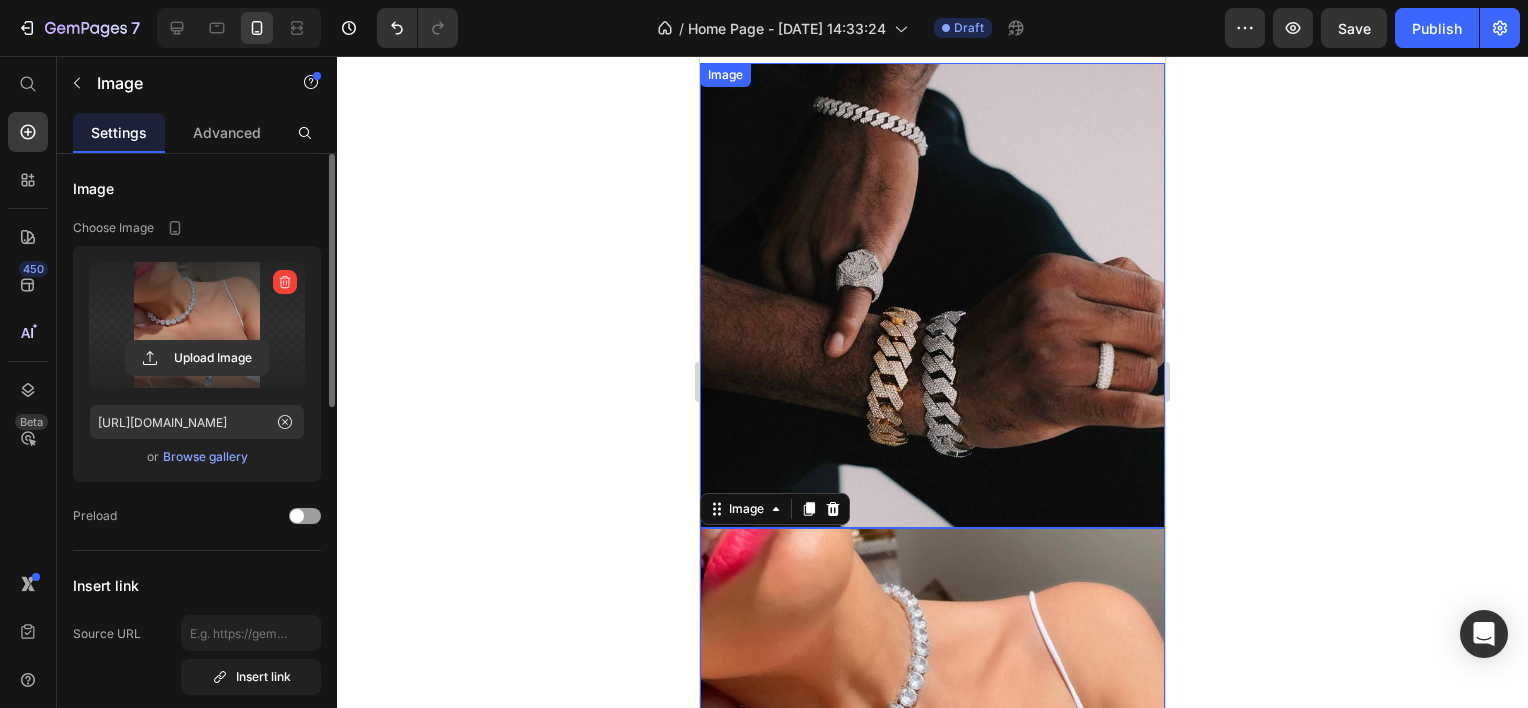 scroll, scrollTop: 0, scrollLeft: 0, axis: both 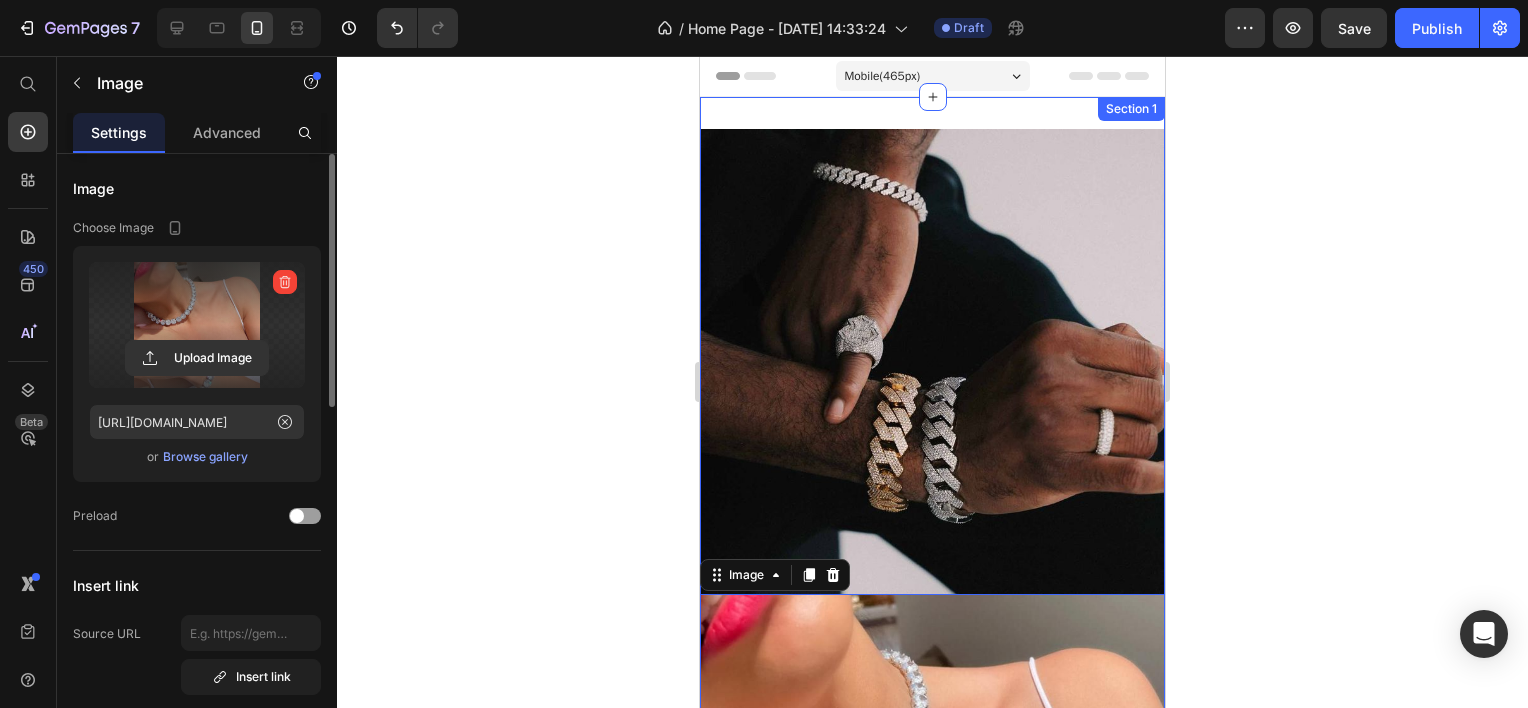 click on "Image Row Image   0 Row Section 1" at bounding box center [932, 602] 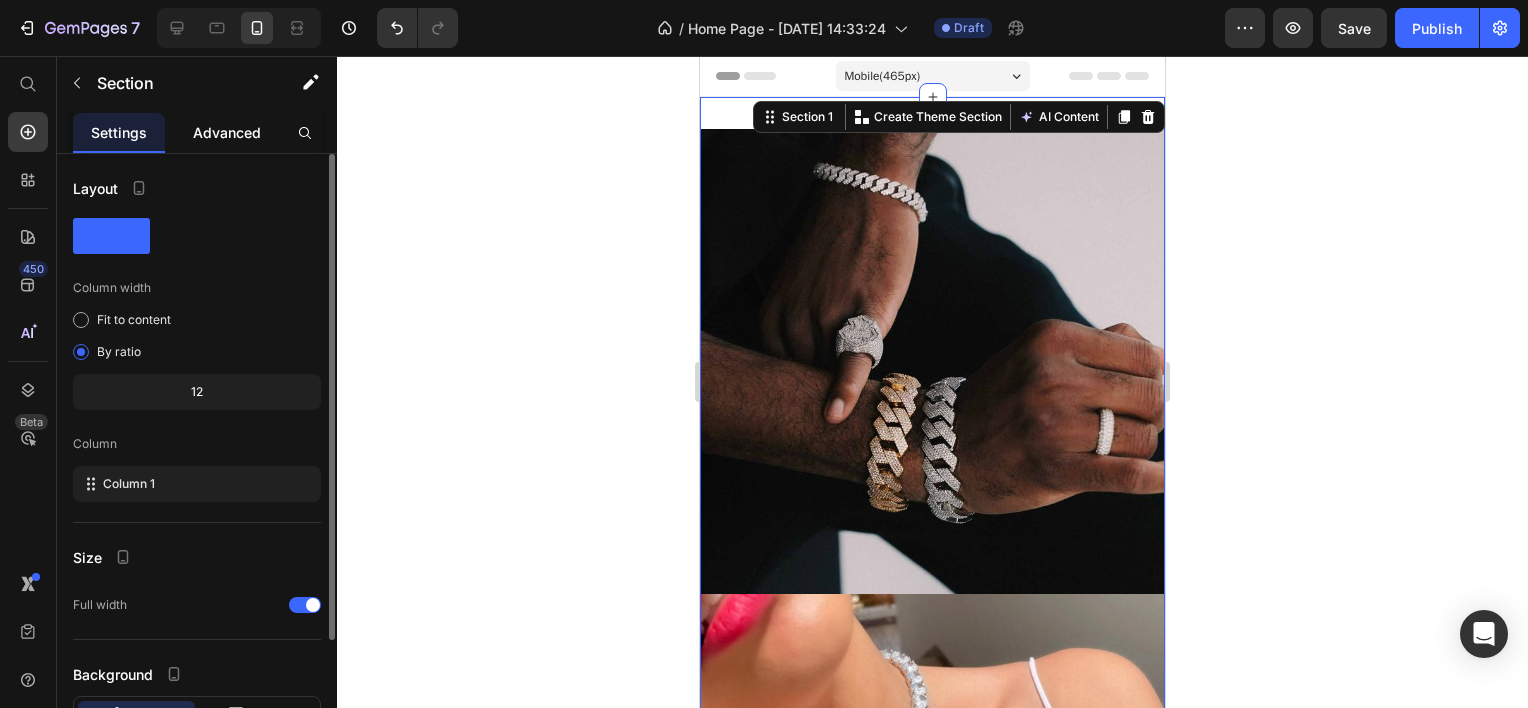 click on "Advanced" 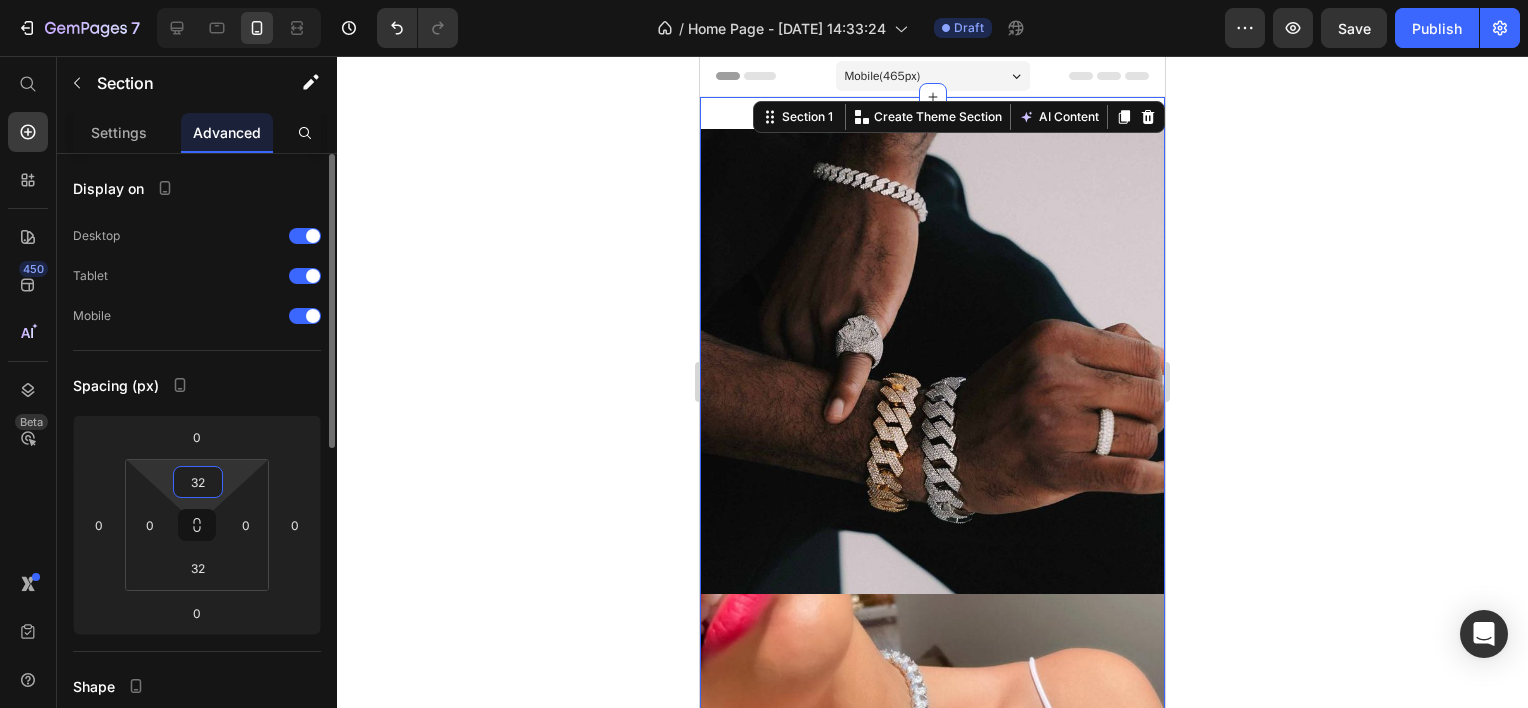 click on "32" at bounding box center (198, 482) 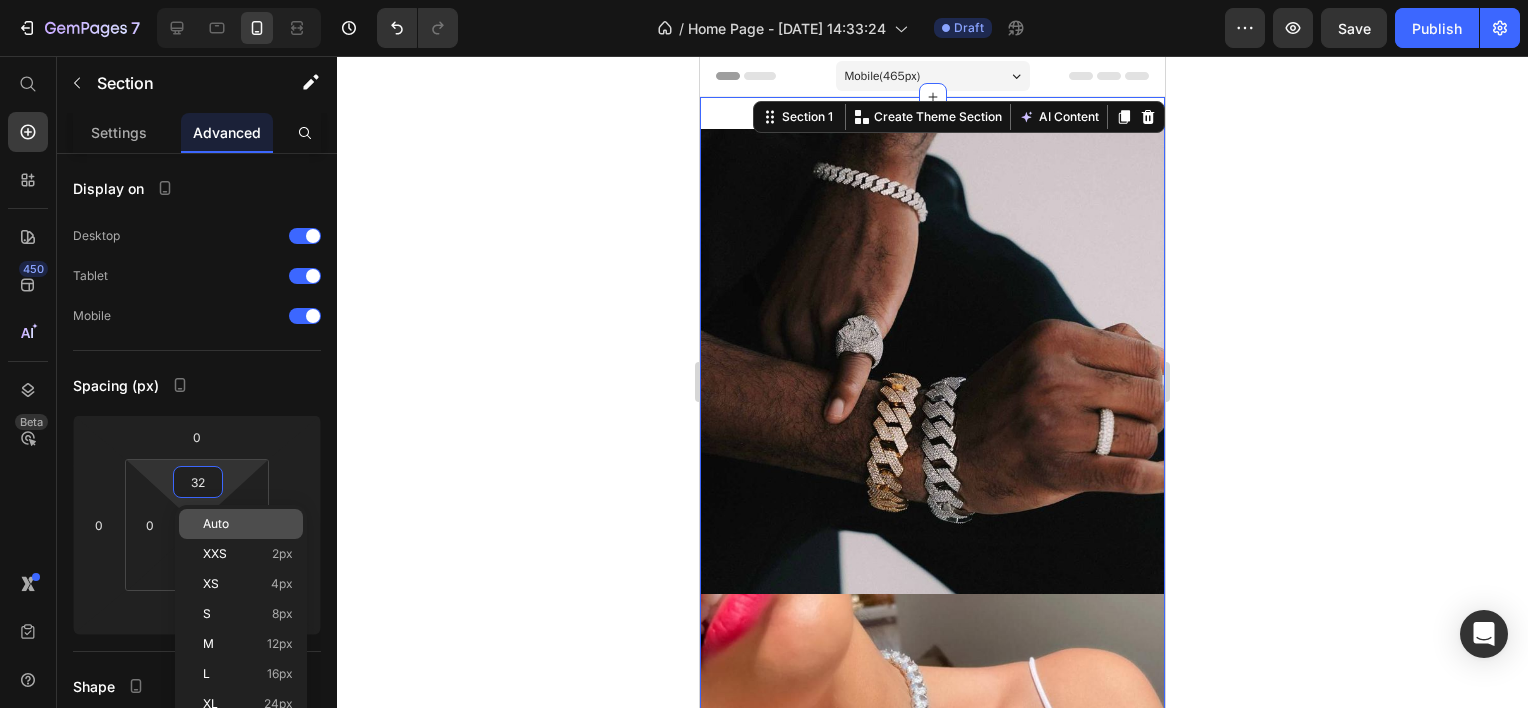 type on "2" 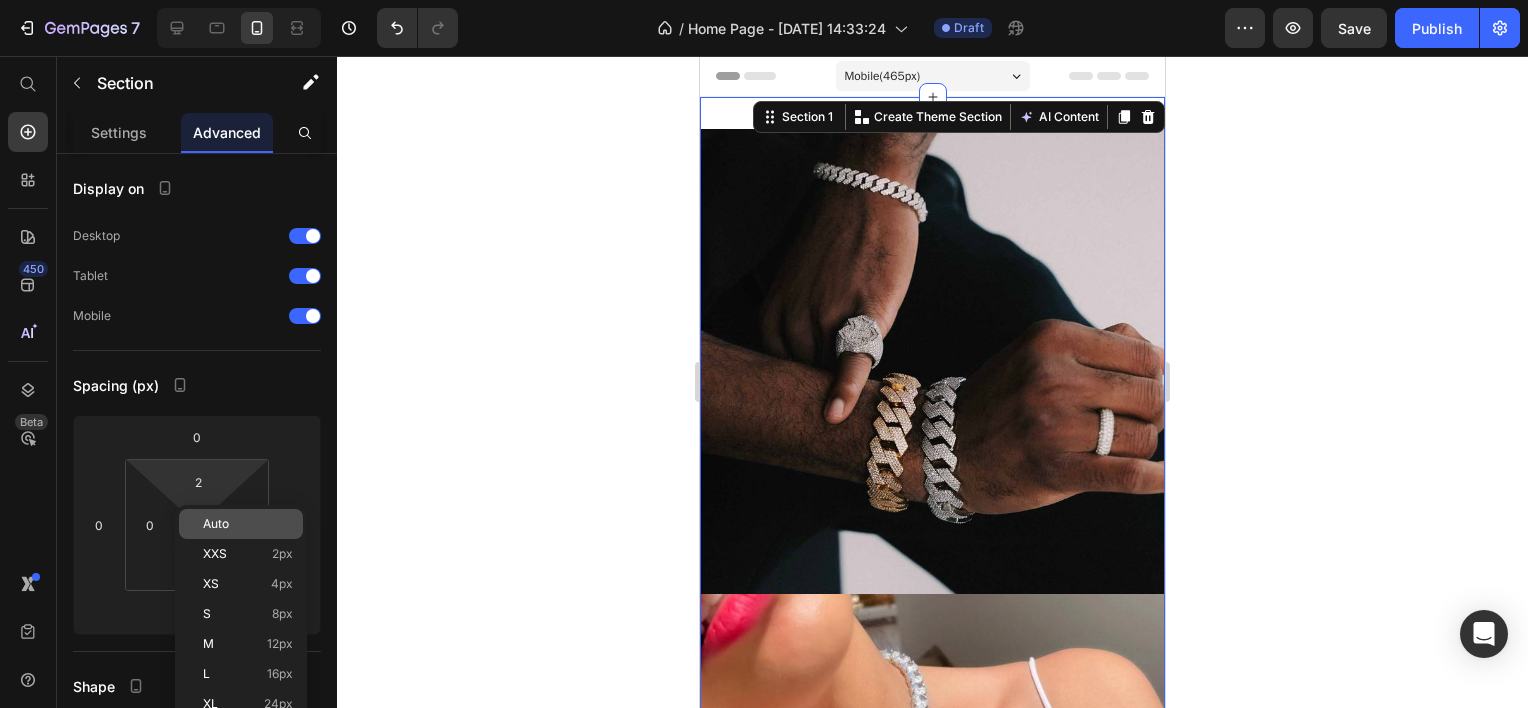 click on "Auto" 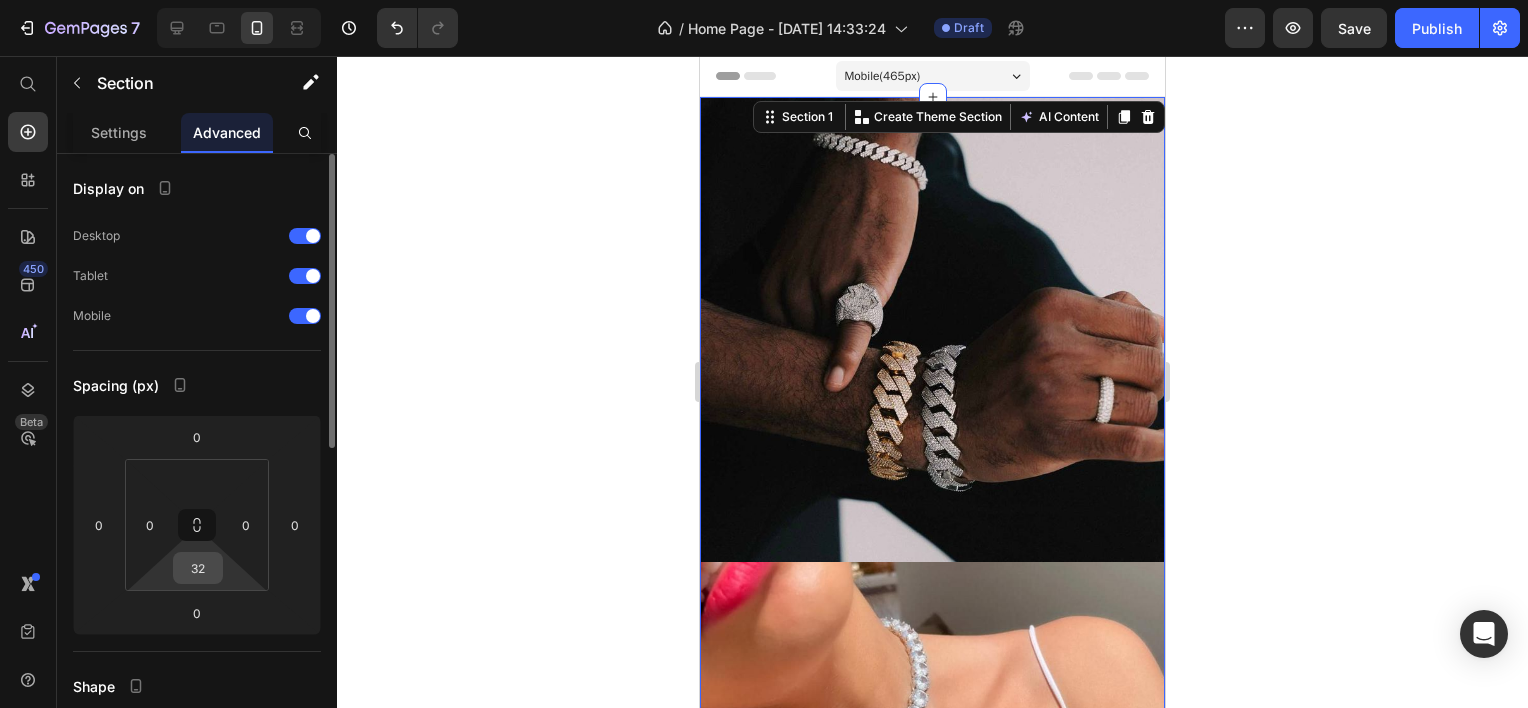 click on "32" at bounding box center (198, 568) 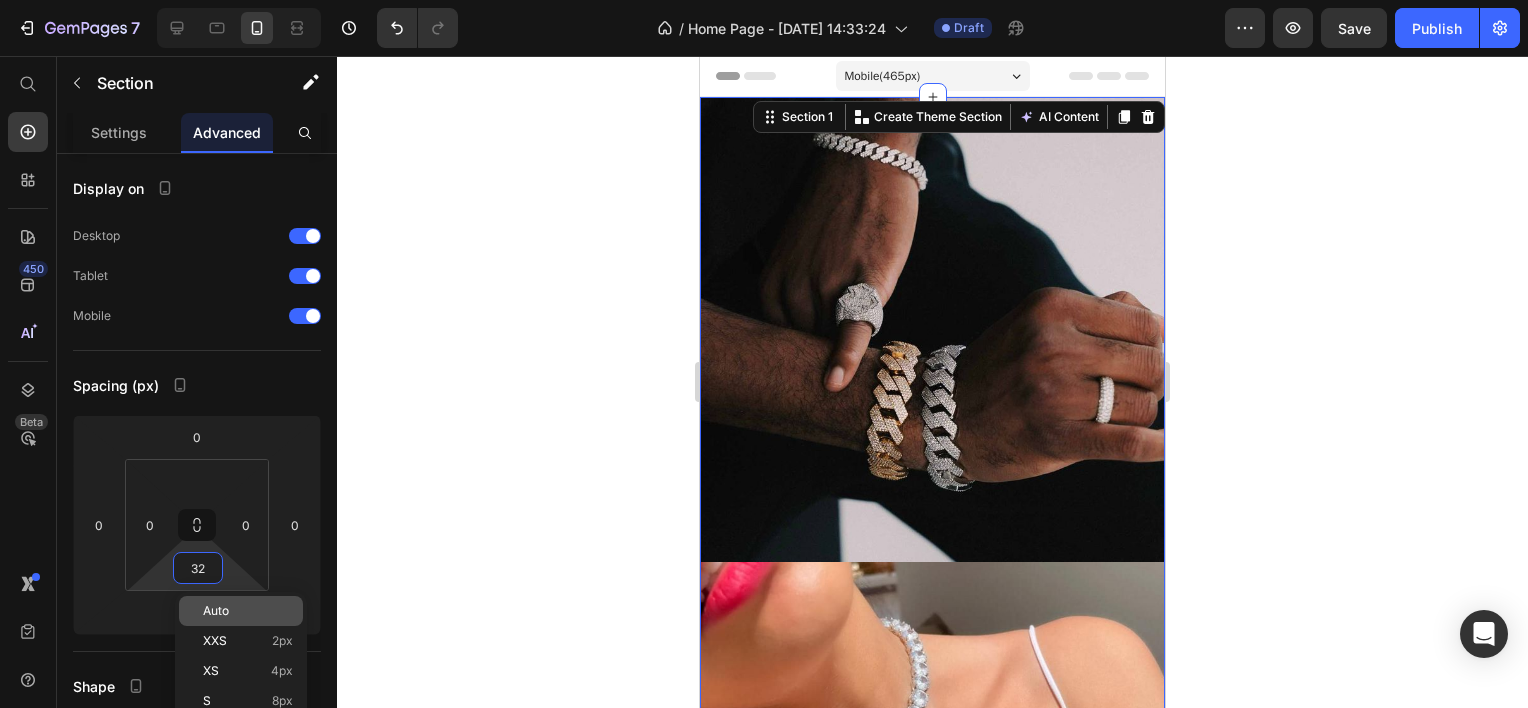 type on "2" 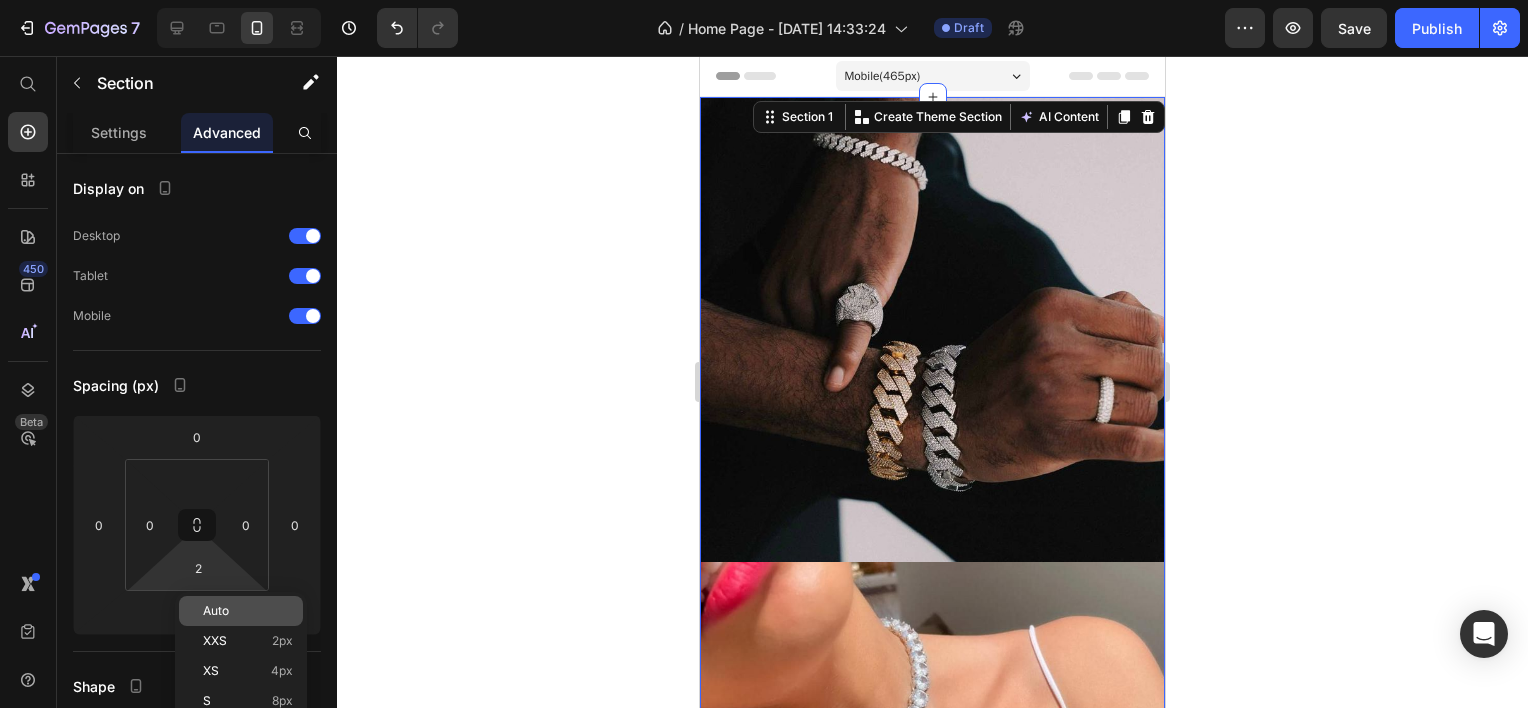 click on "Auto" 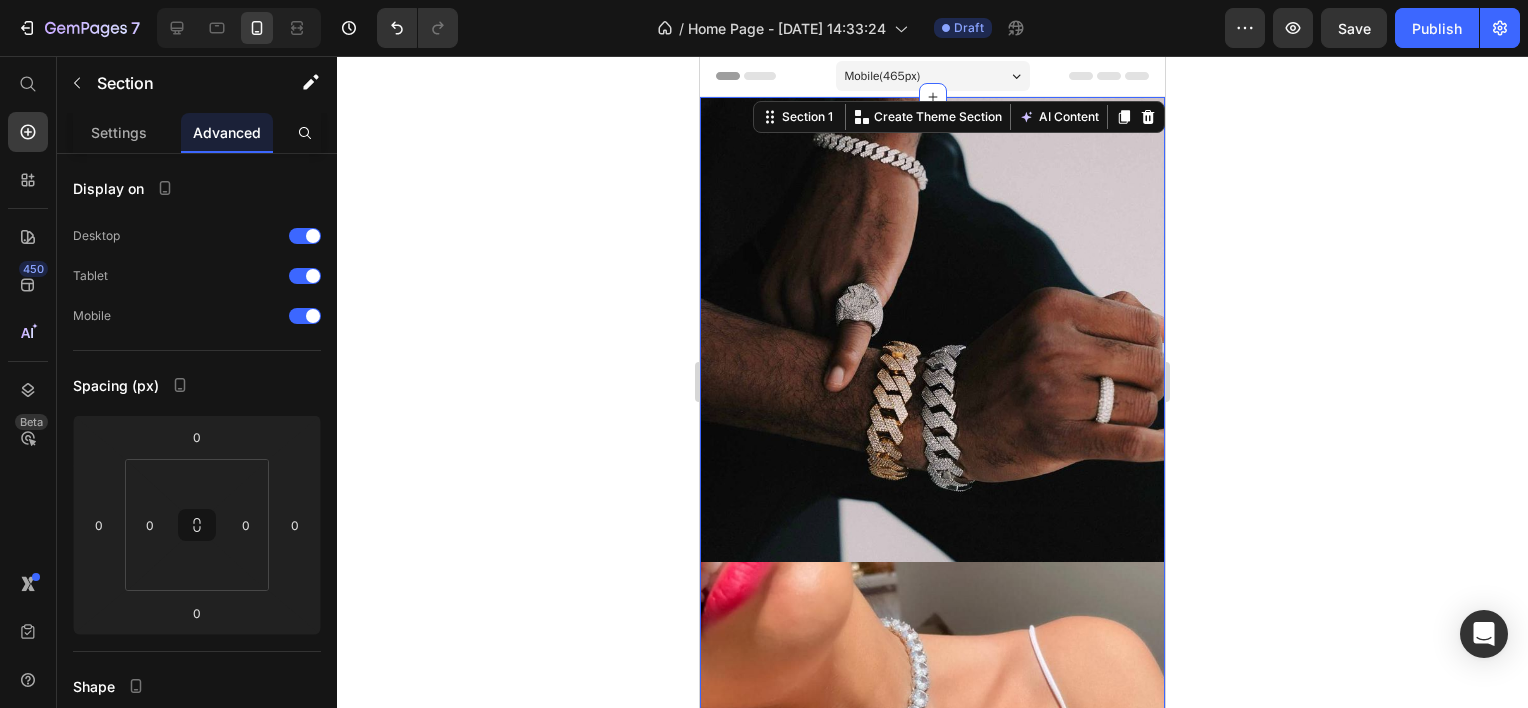 click 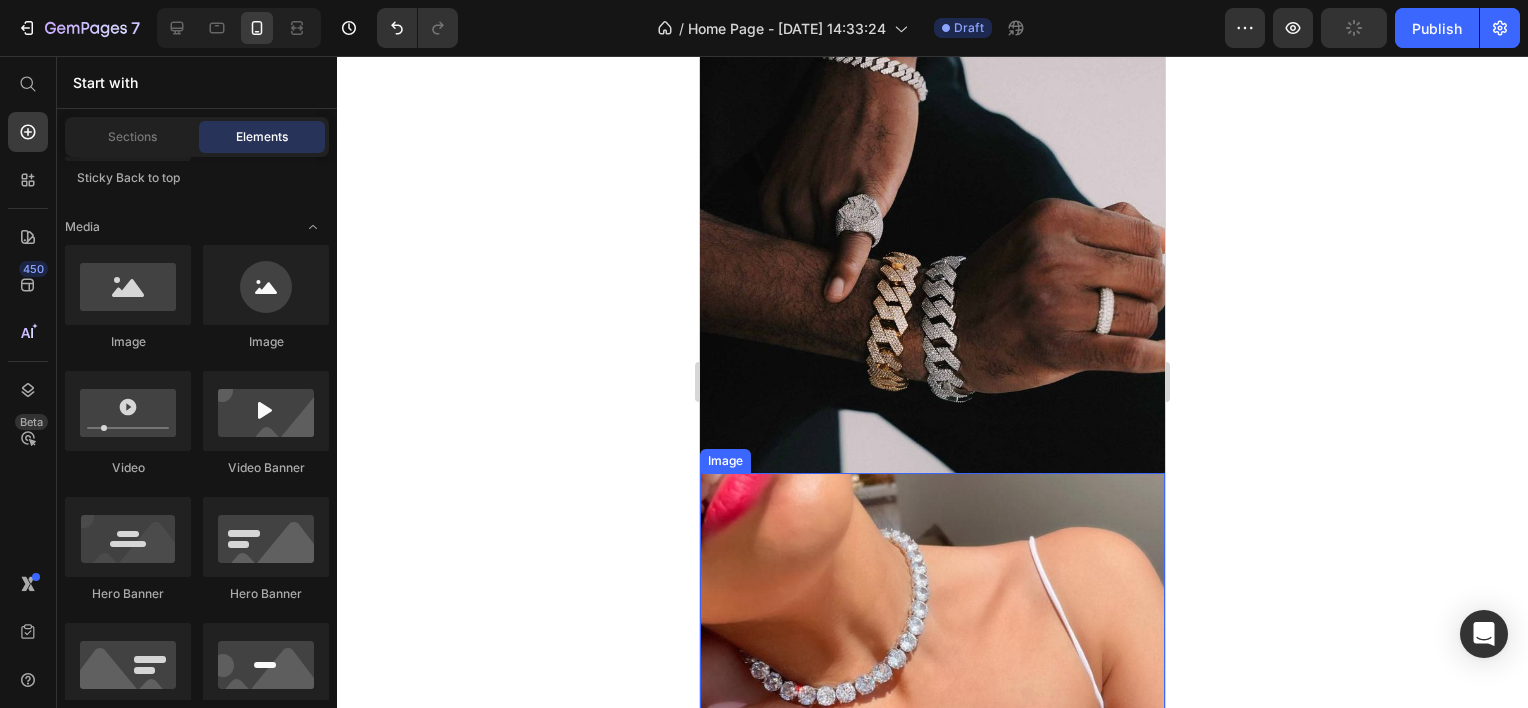 scroll, scrollTop: 0, scrollLeft: 0, axis: both 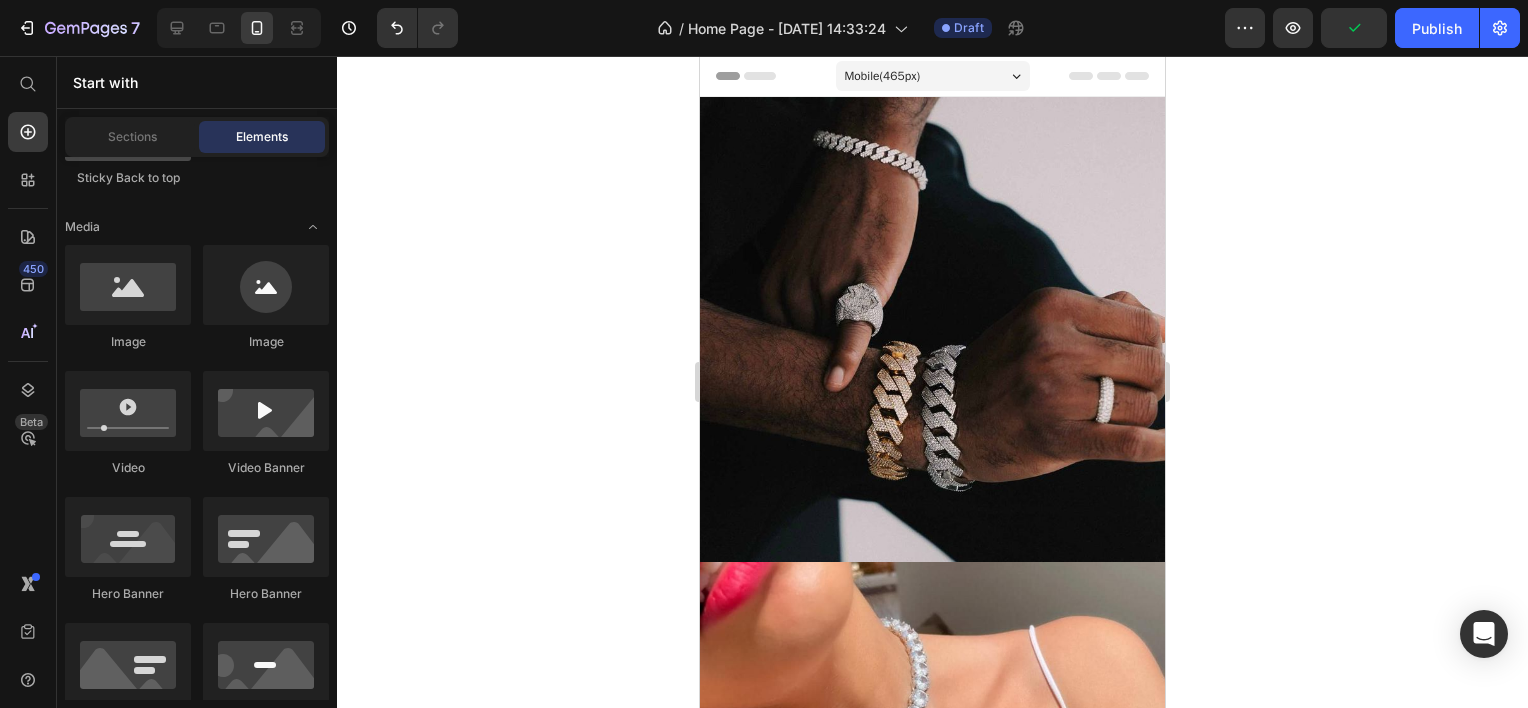 click on "Sections Elements" at bounding box center [197, 137] 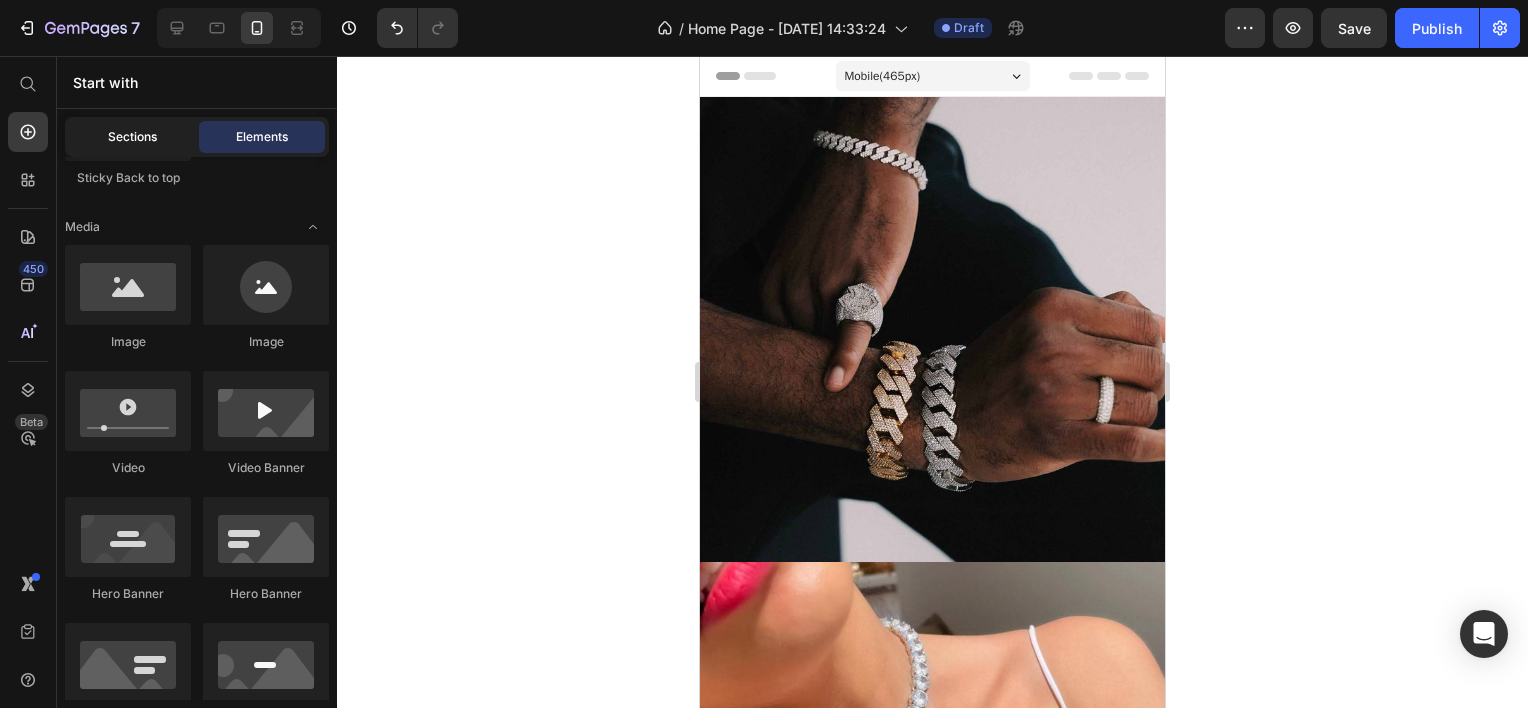 click on "Sections" 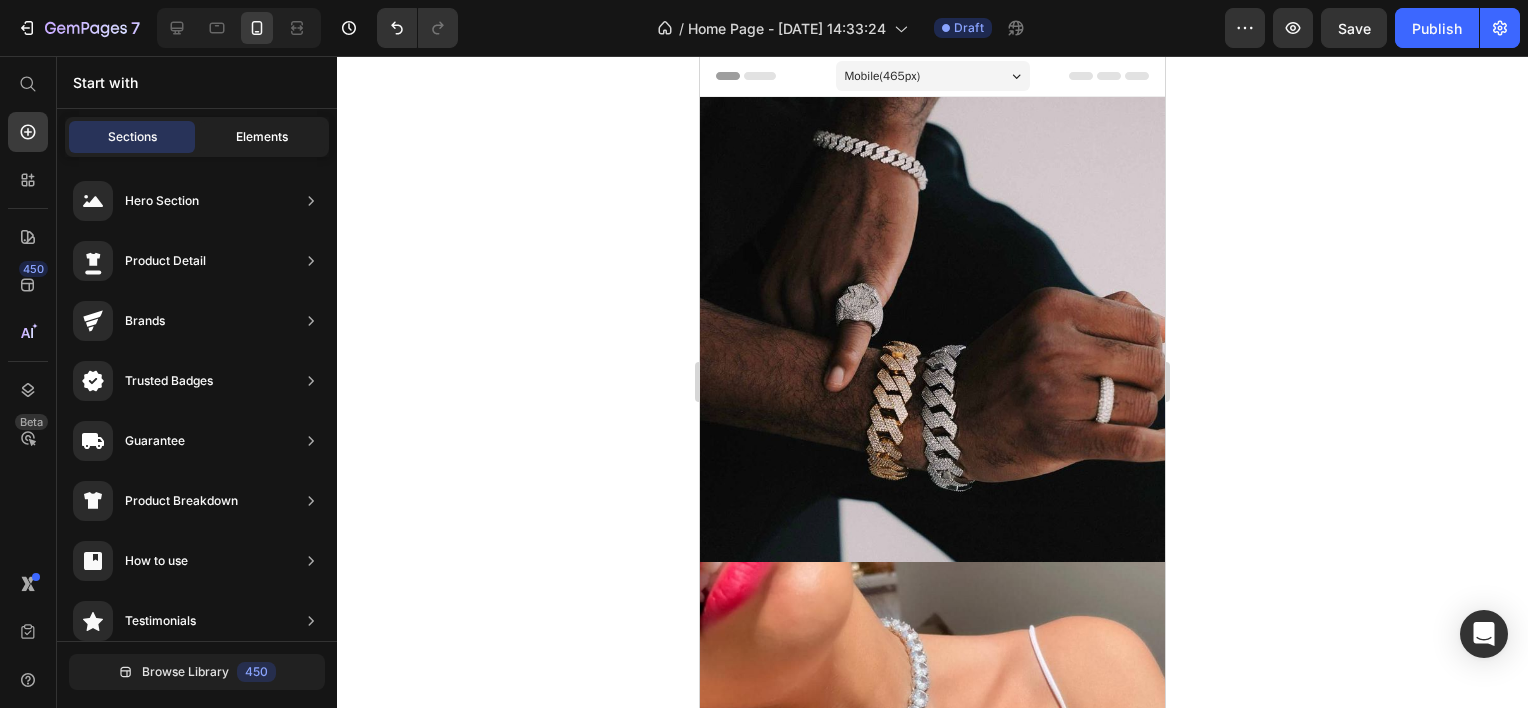 click on "Elements" 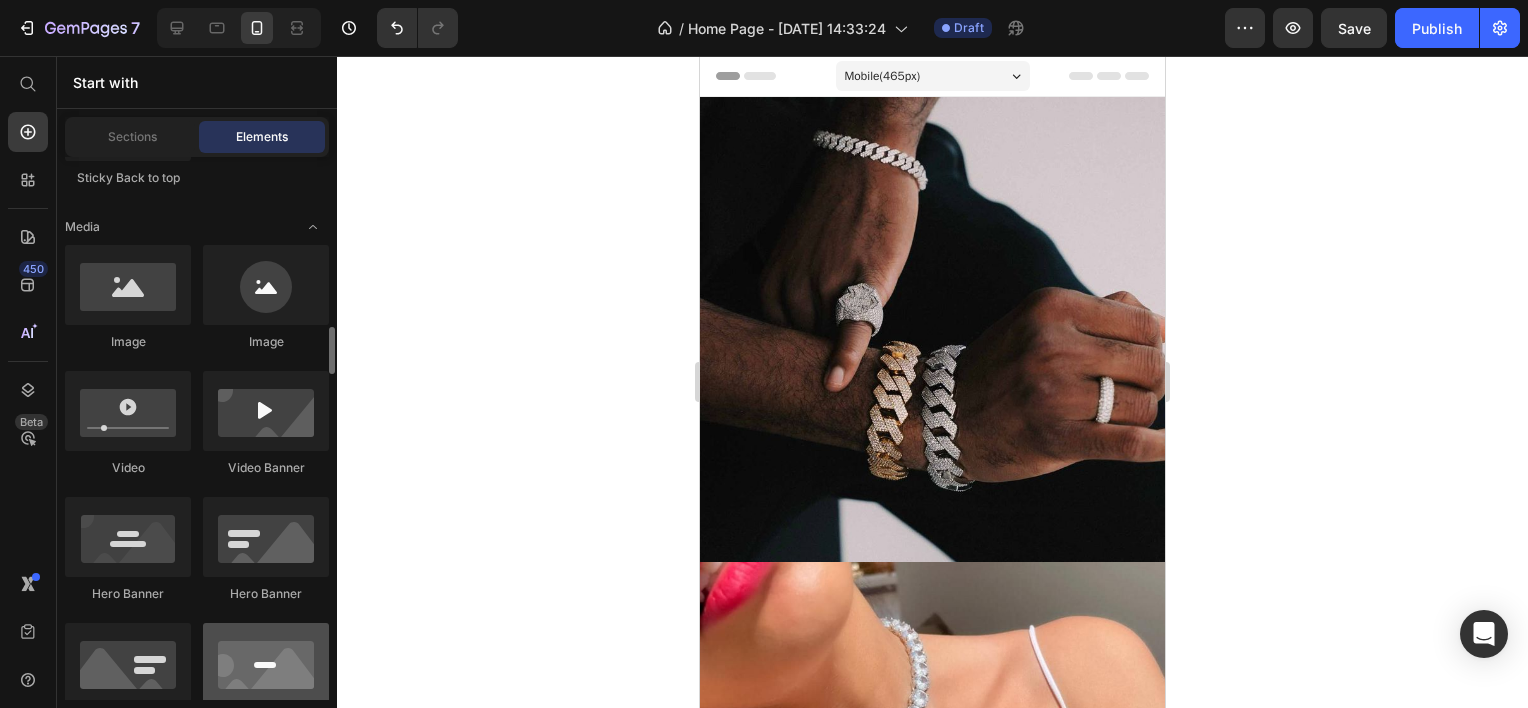 scroll, scrollTop: 900, scrollLeft: 0, axis: vertical 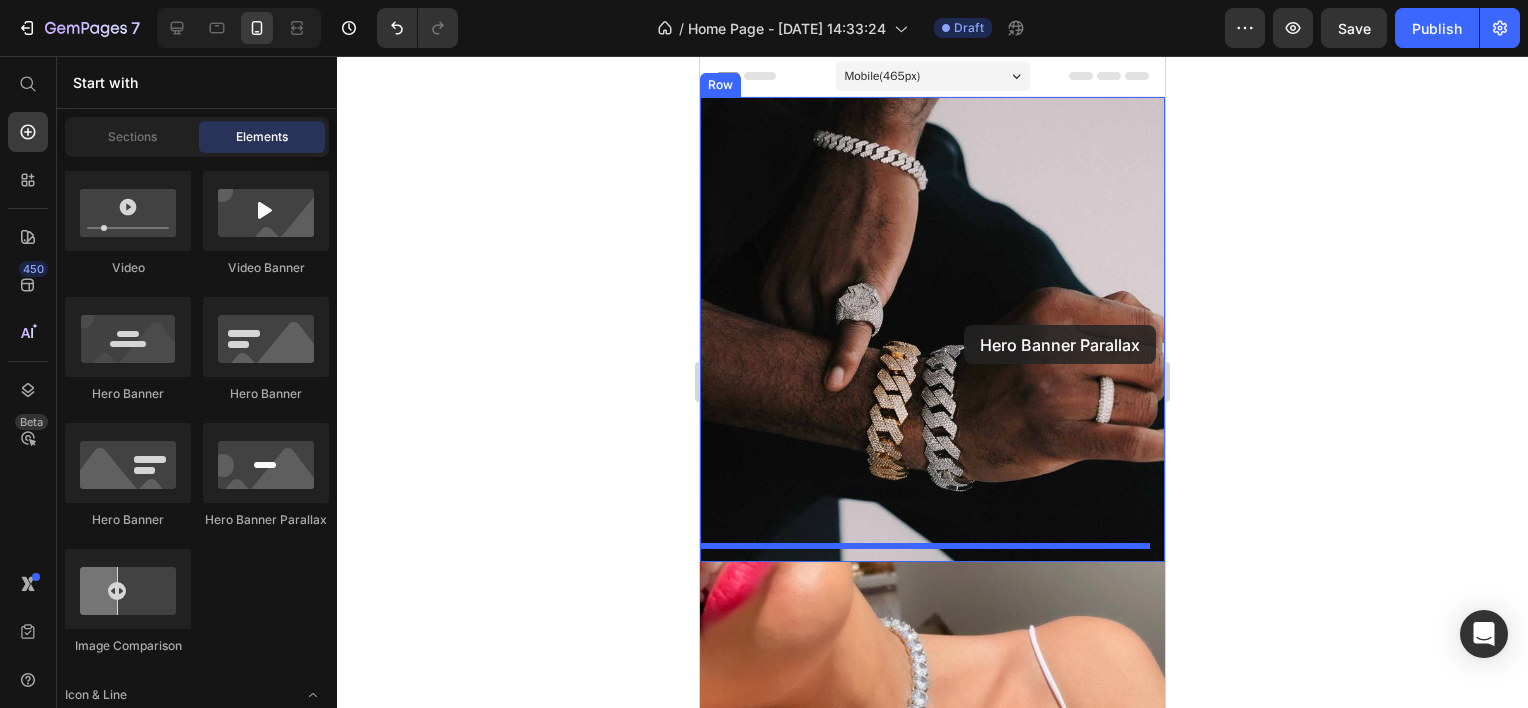 drag, startPoint x: 968, startPoint y: 534, endPoint x: 964, endPoint y: 325, distance: 209.03827 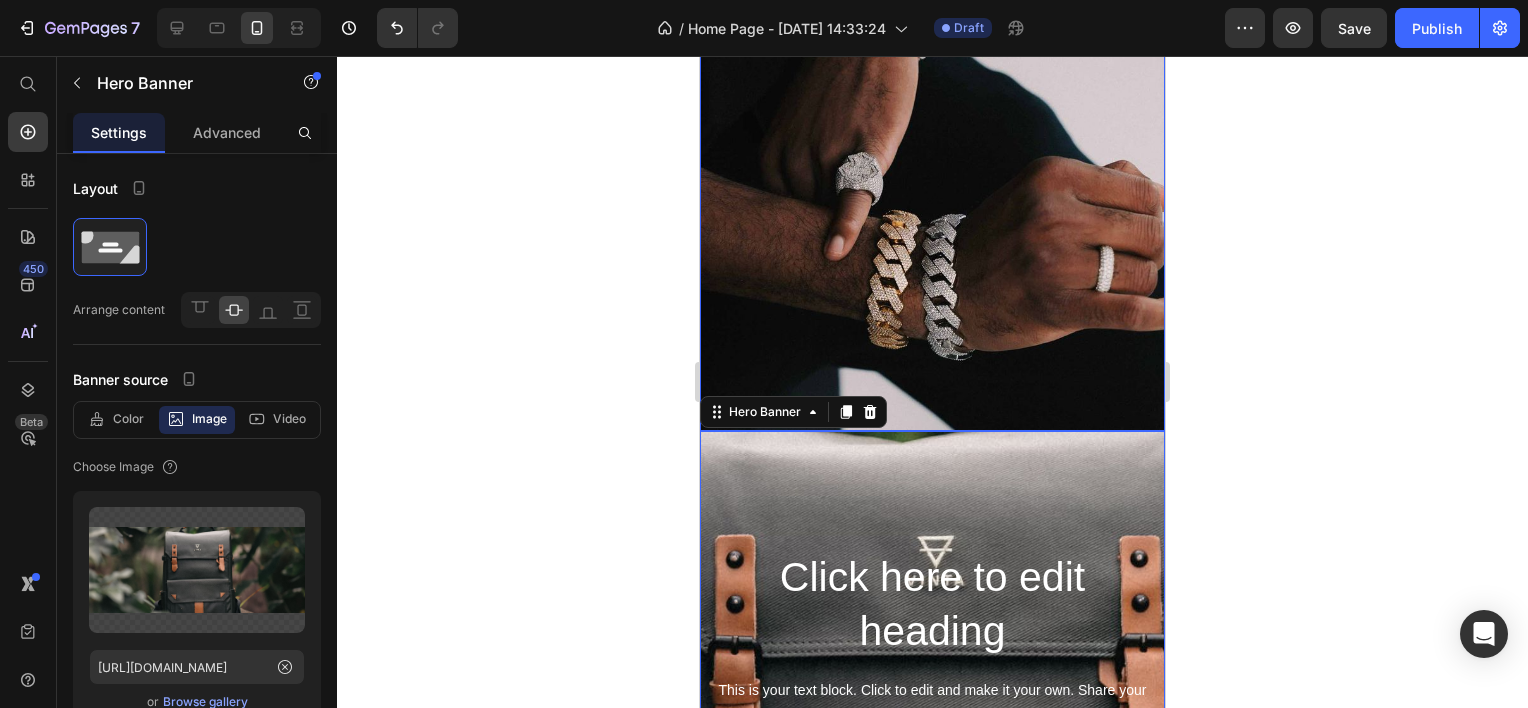 scroll, scrollTop: 400, scrollLeft: 0, axis: vertical 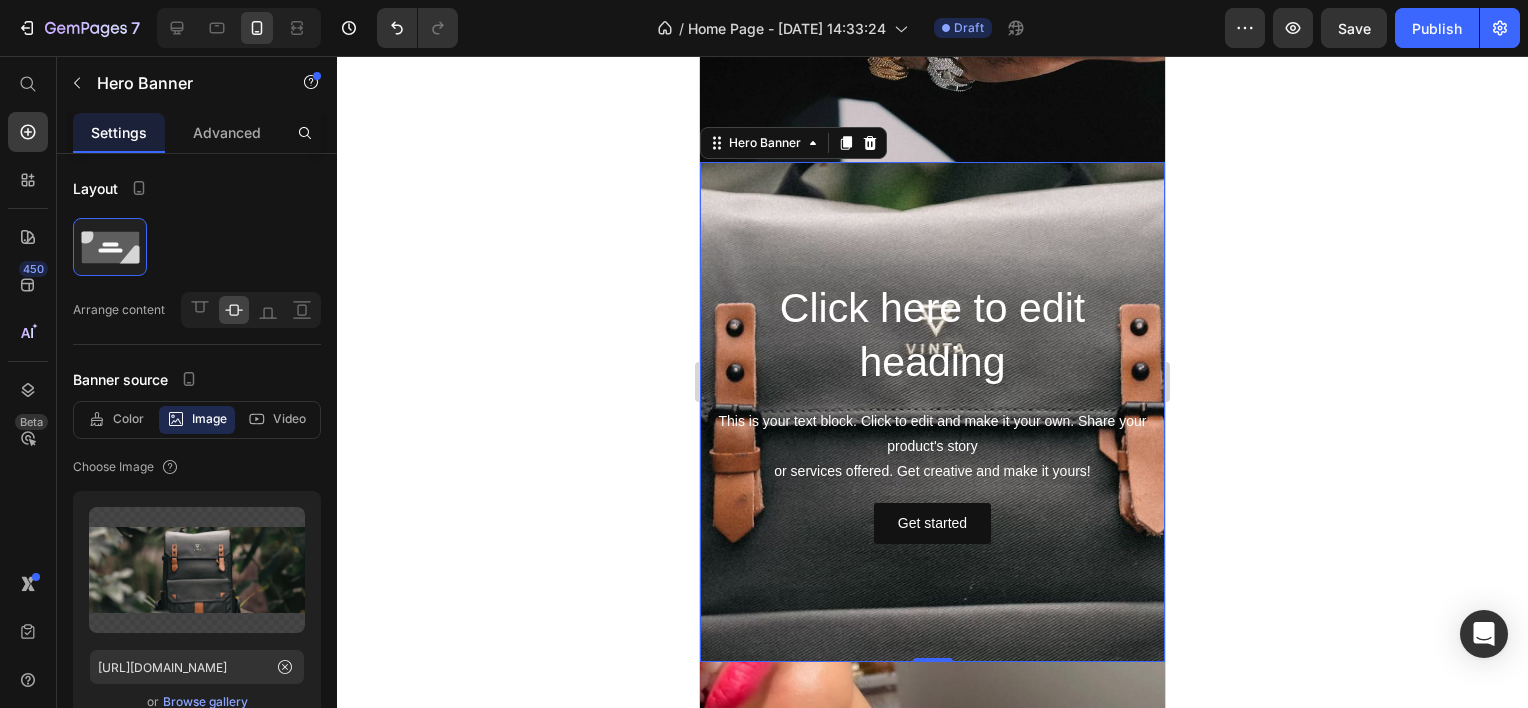 click at bounding box center [932, -71] 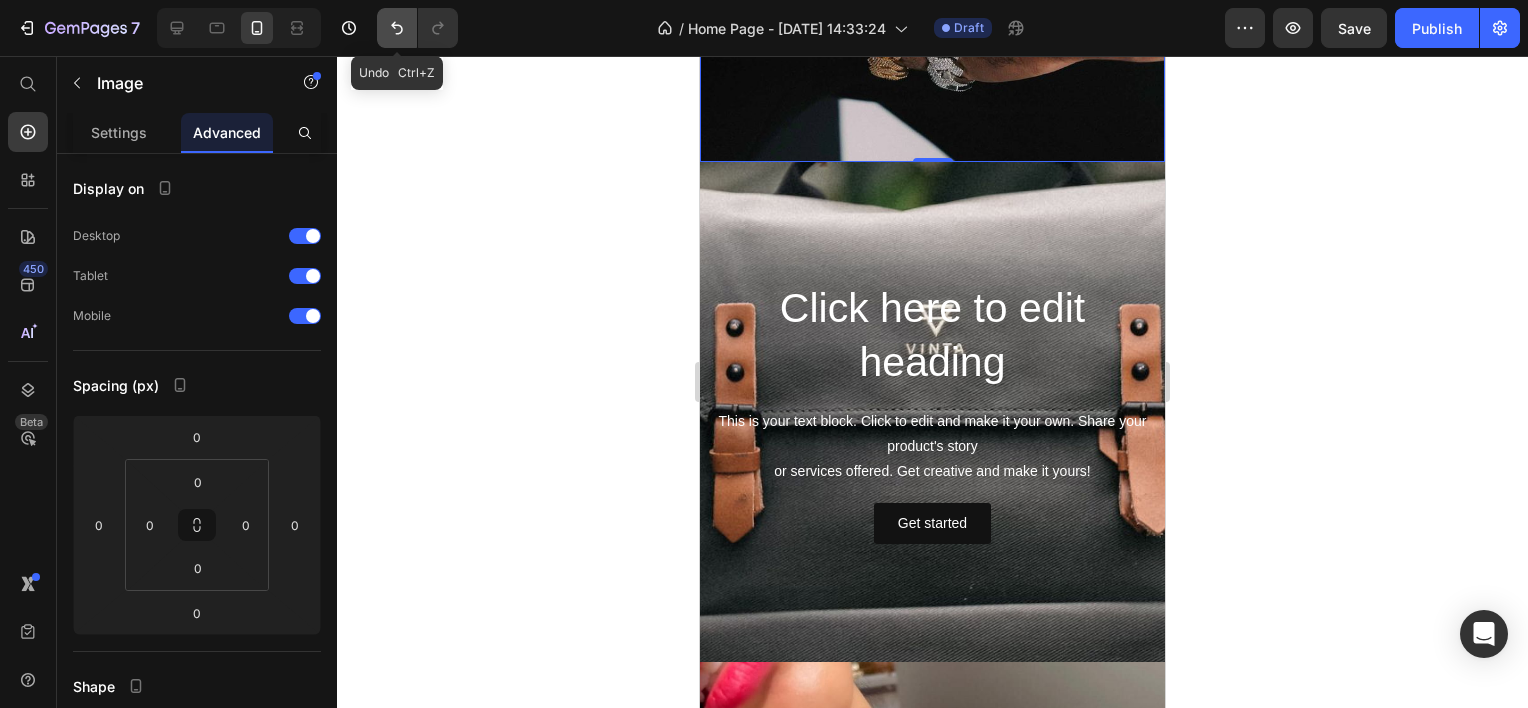 click 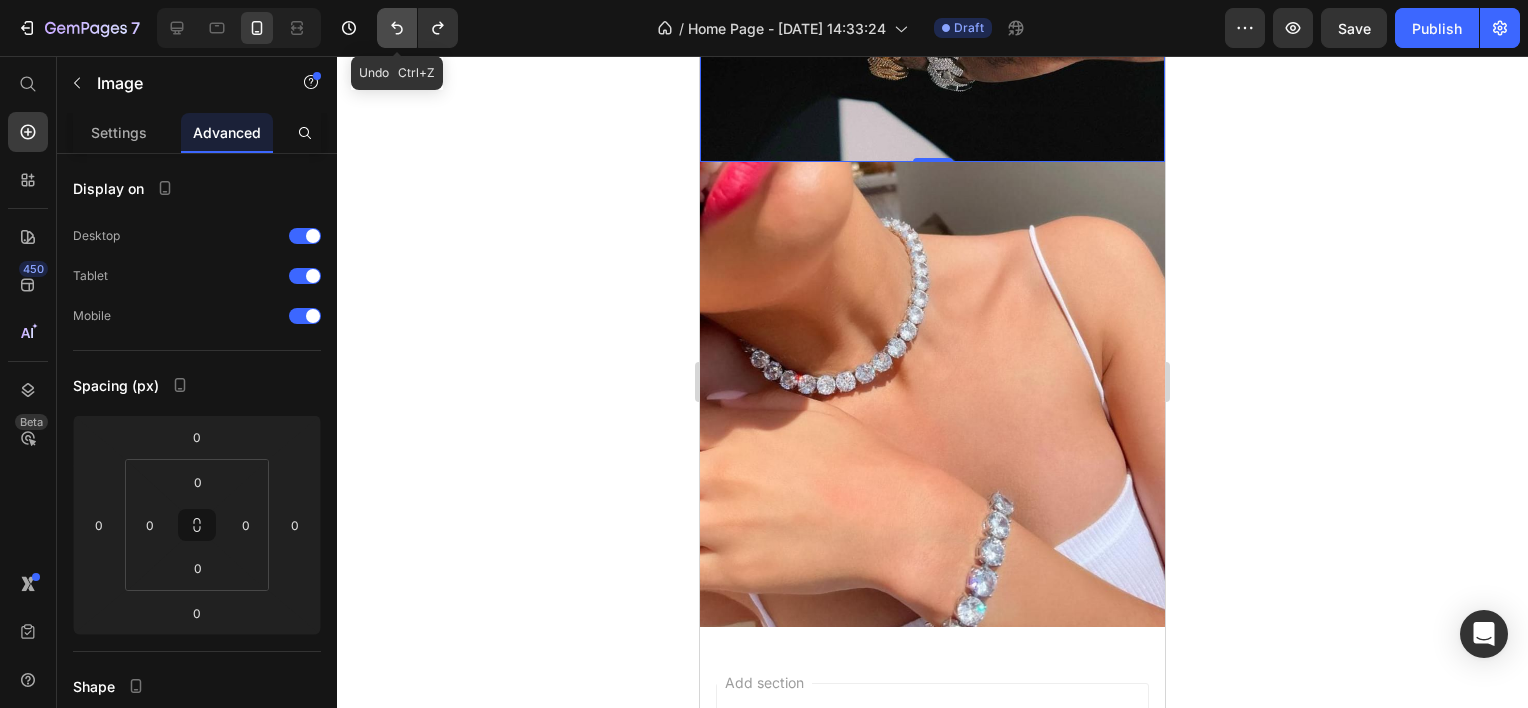 click 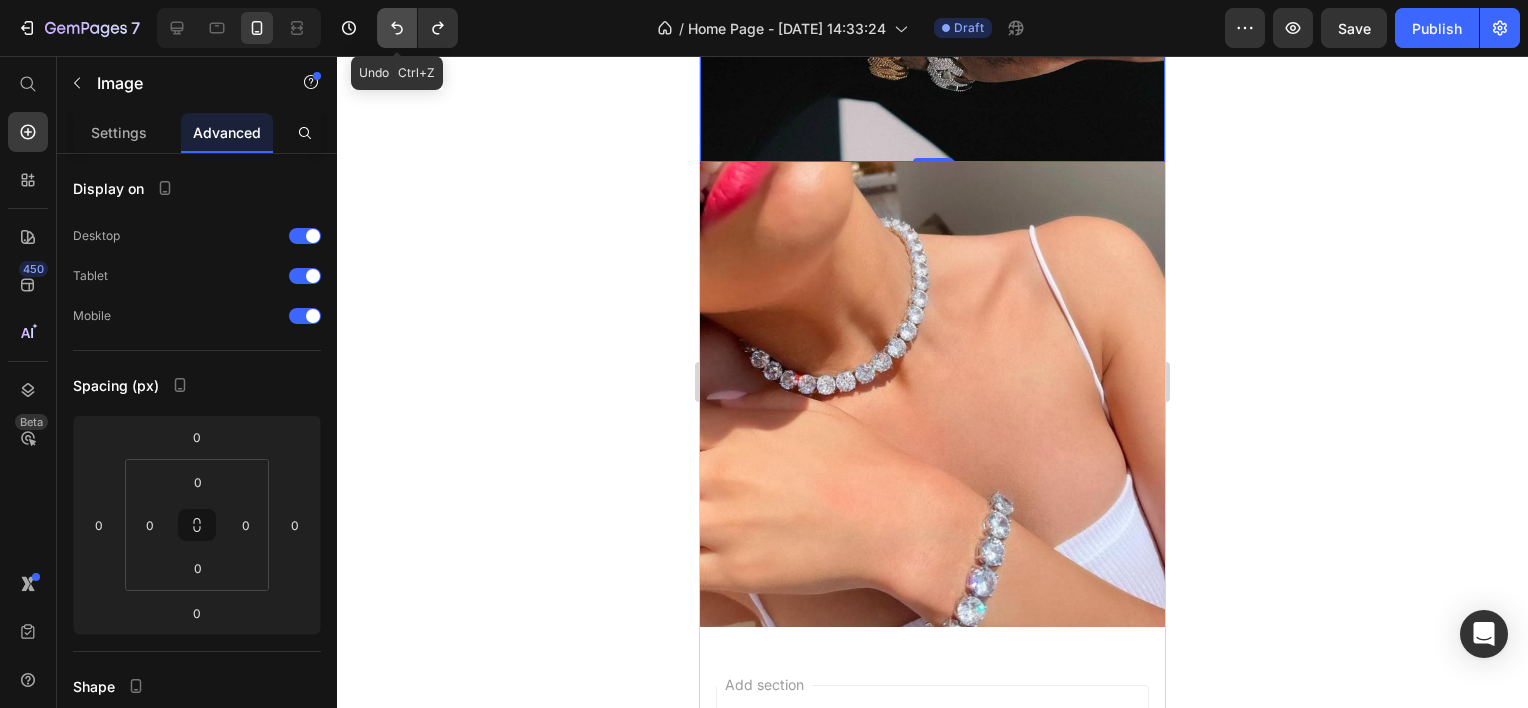 click 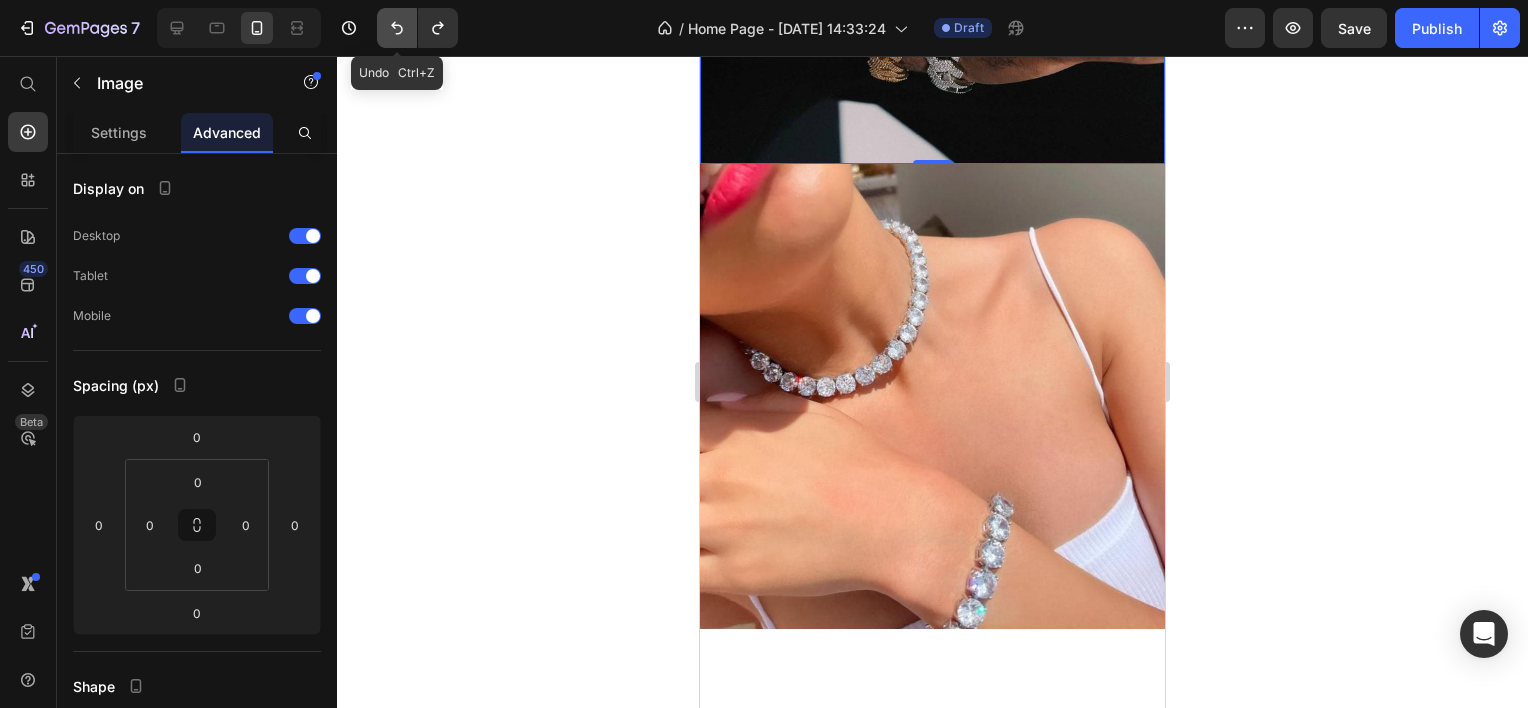 click 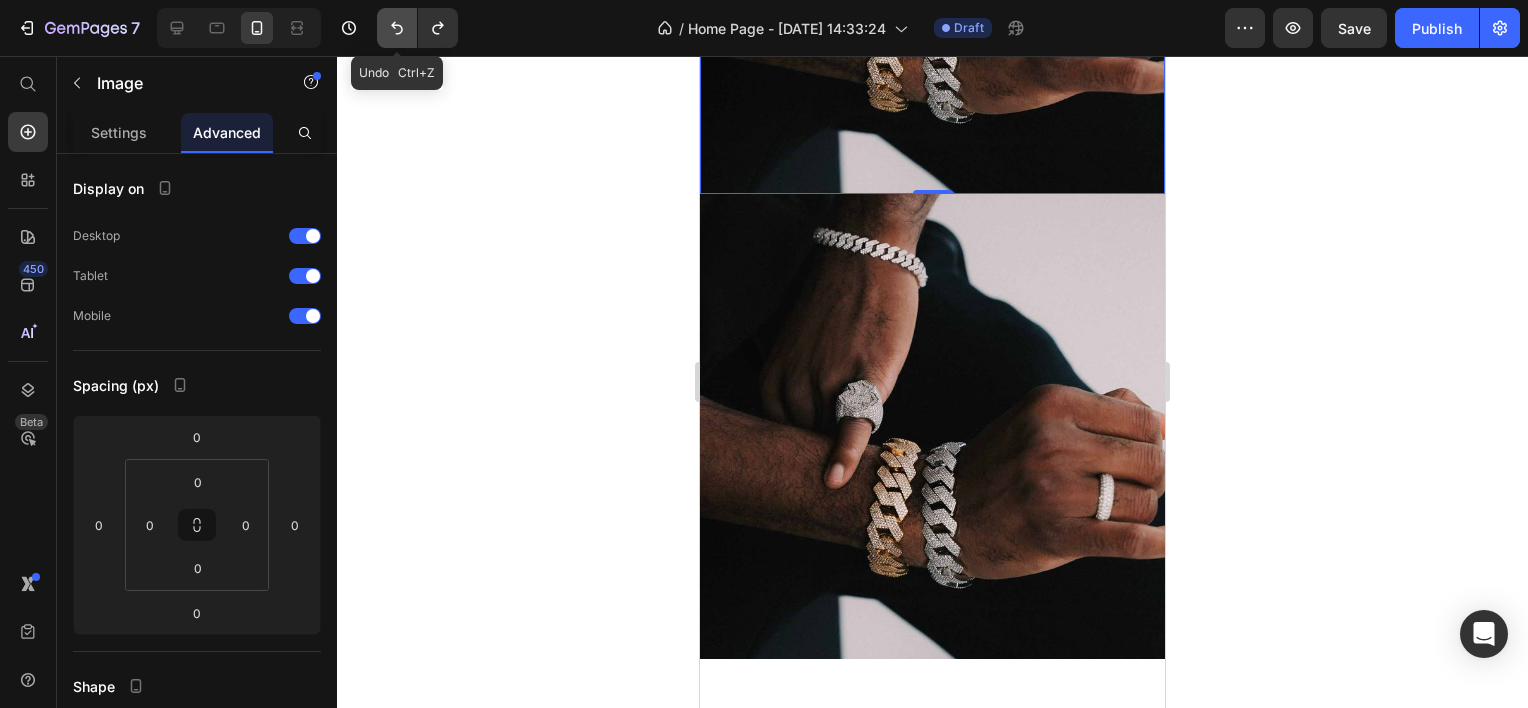 click 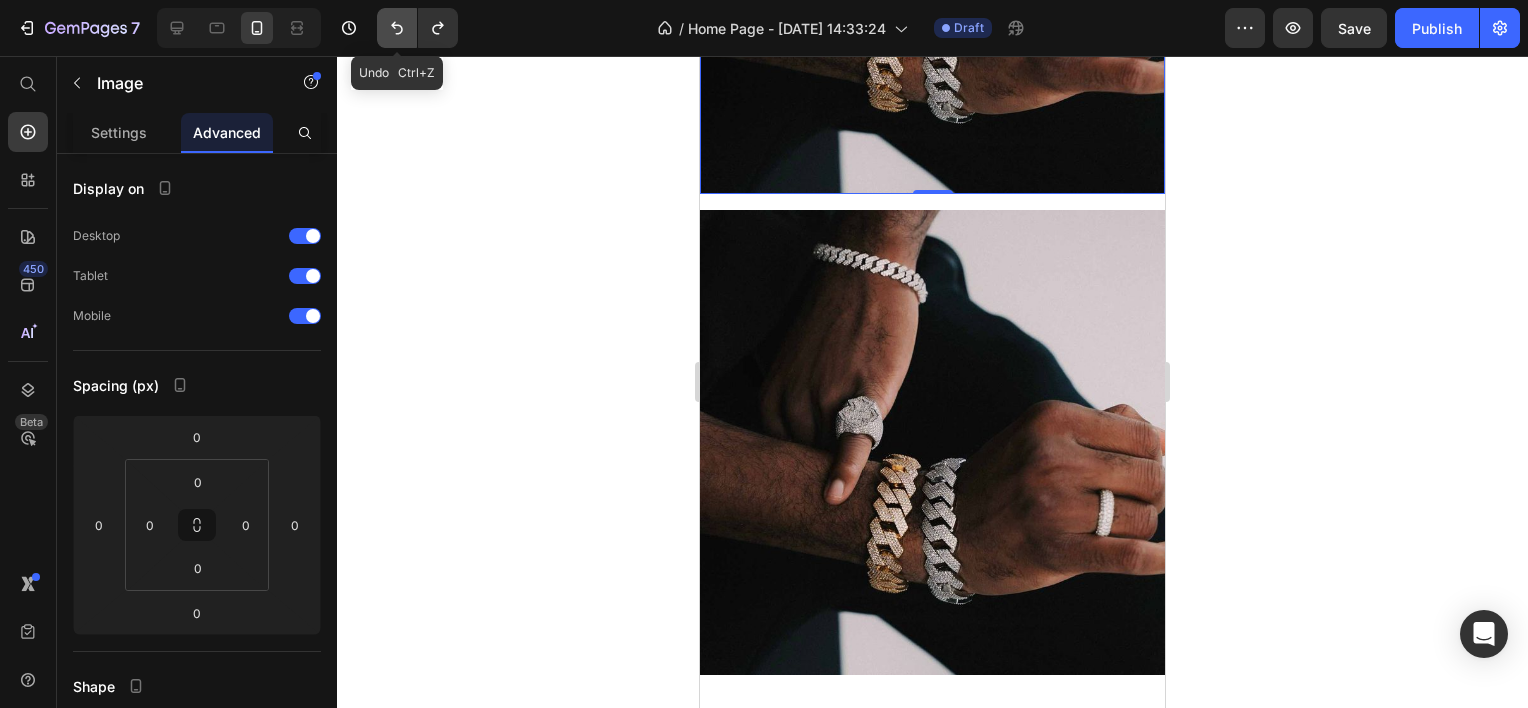 click 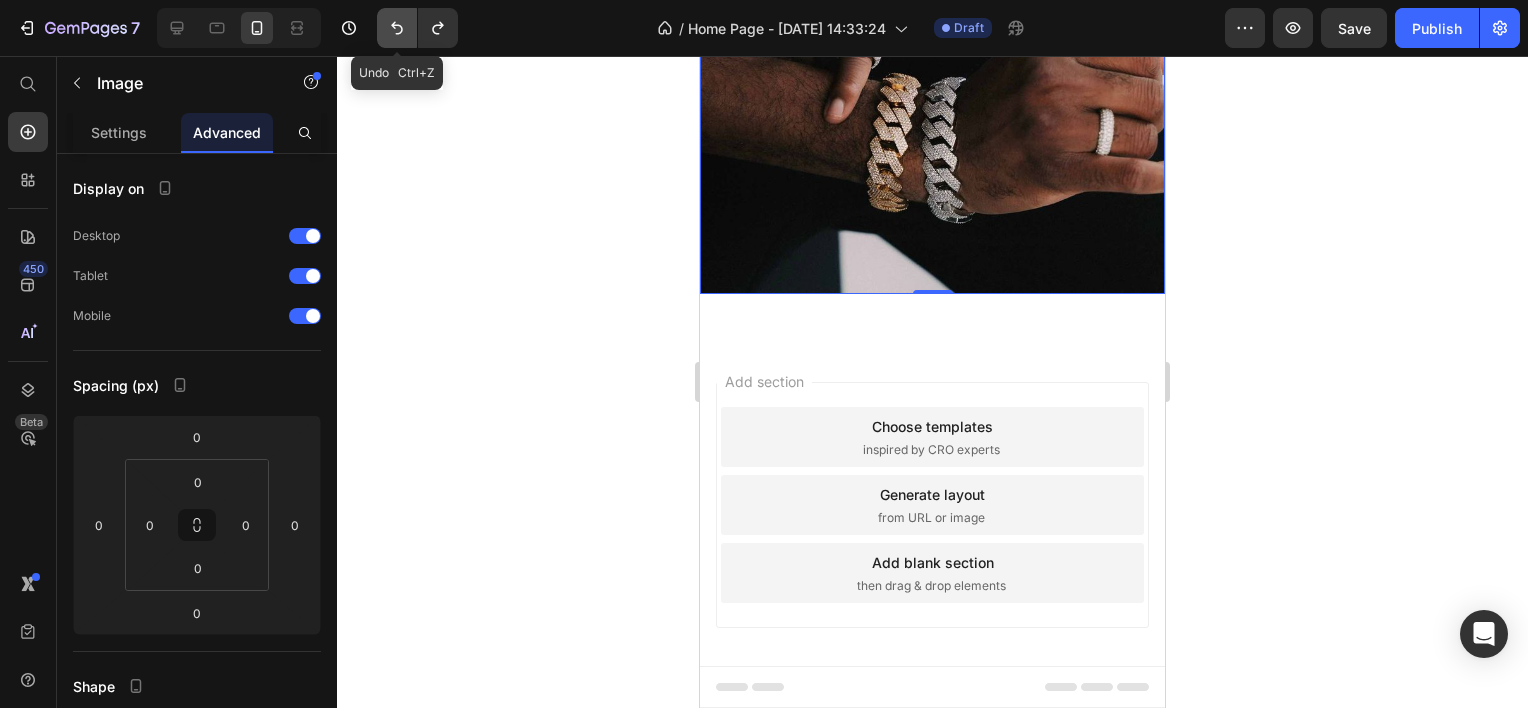 click 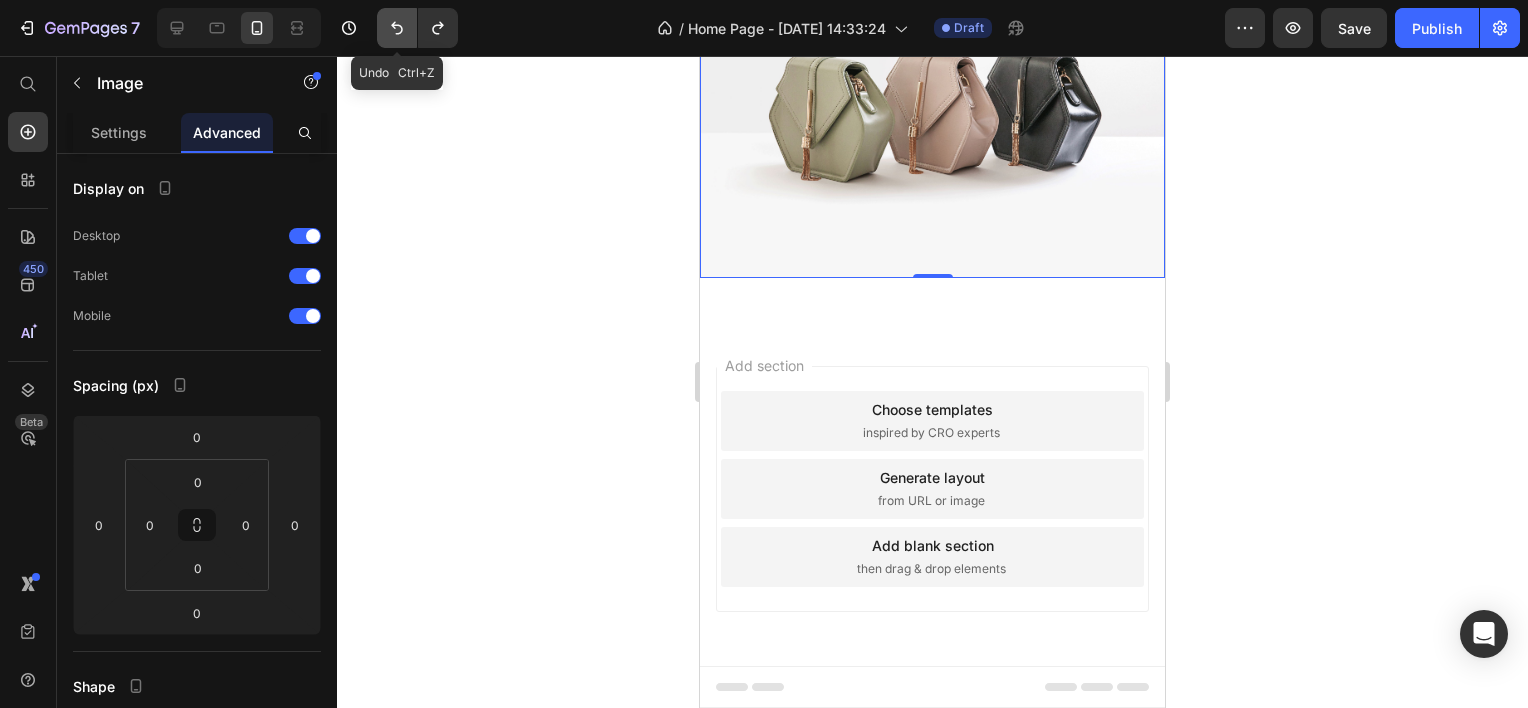 scroll, scrollTop: 188, scrollLeft: 0, axis: vertical 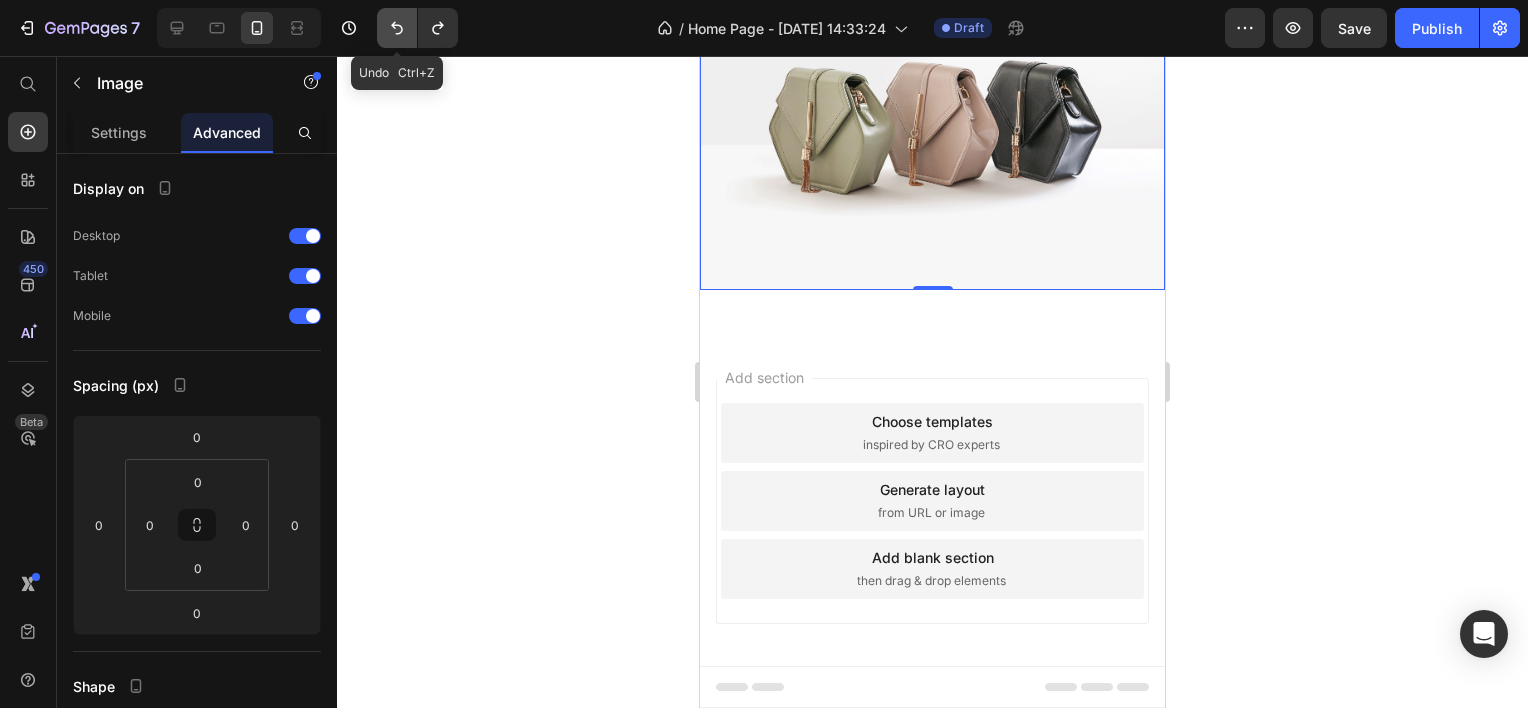 click 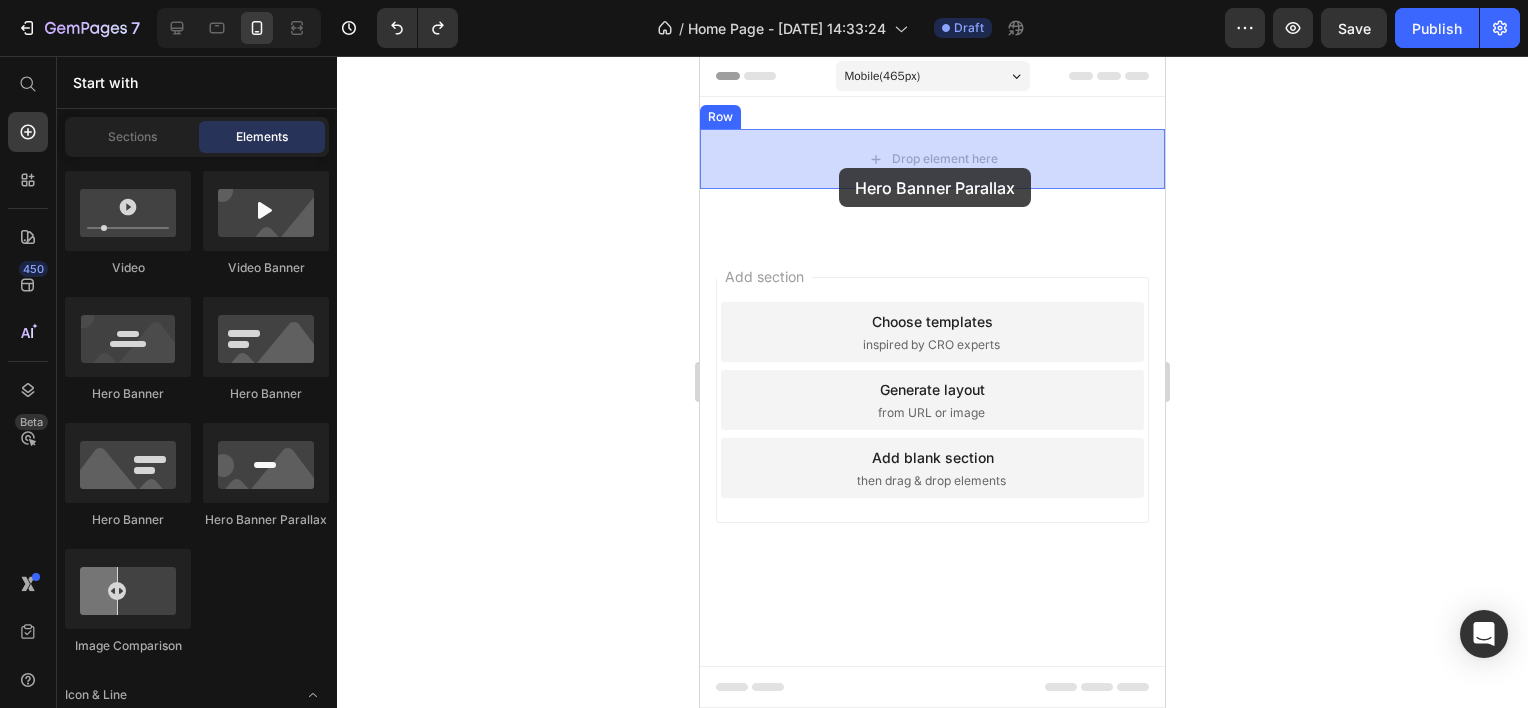 drag, startPoint x: 954, startPoint y: 504, endPoint x: 834, endPoint y: 179, distance: 346.44626 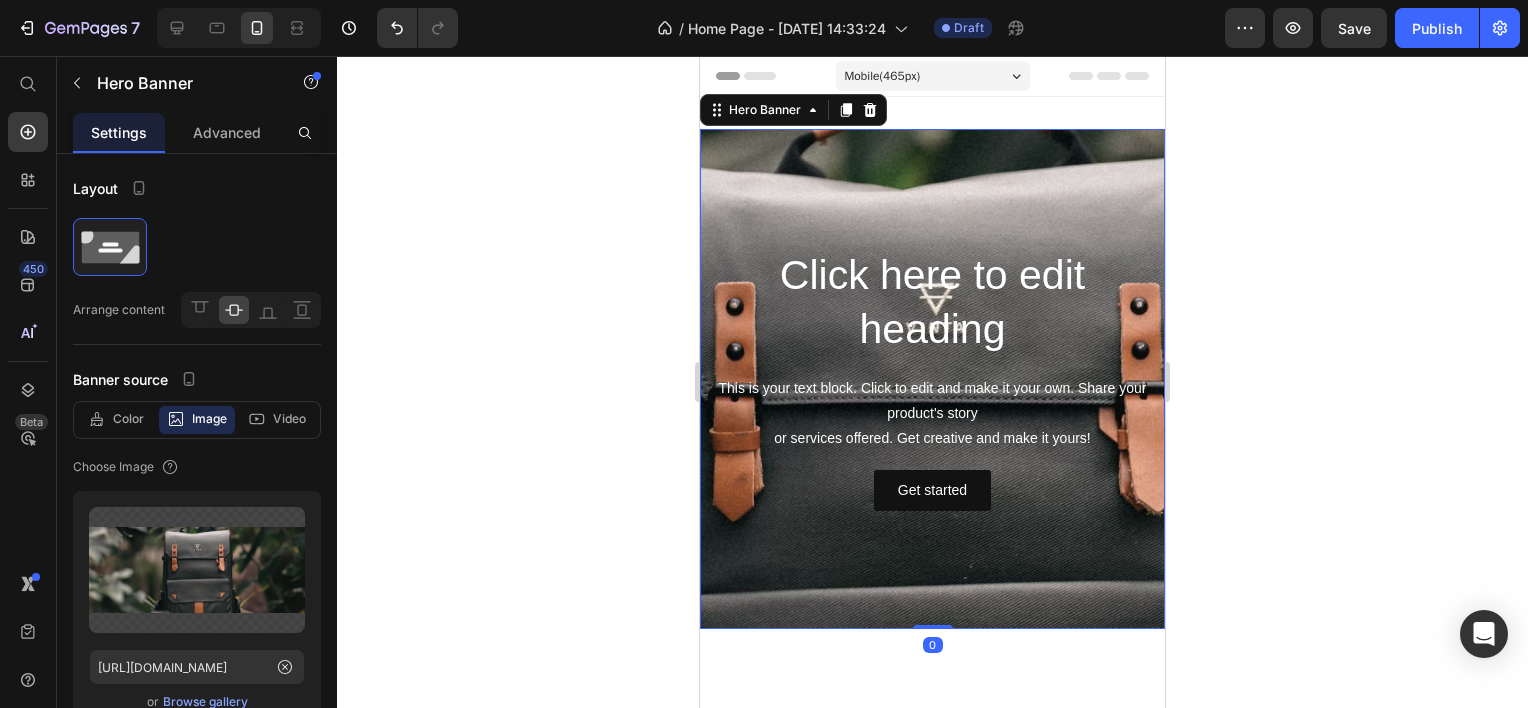 click at bounding box center [932, 504] 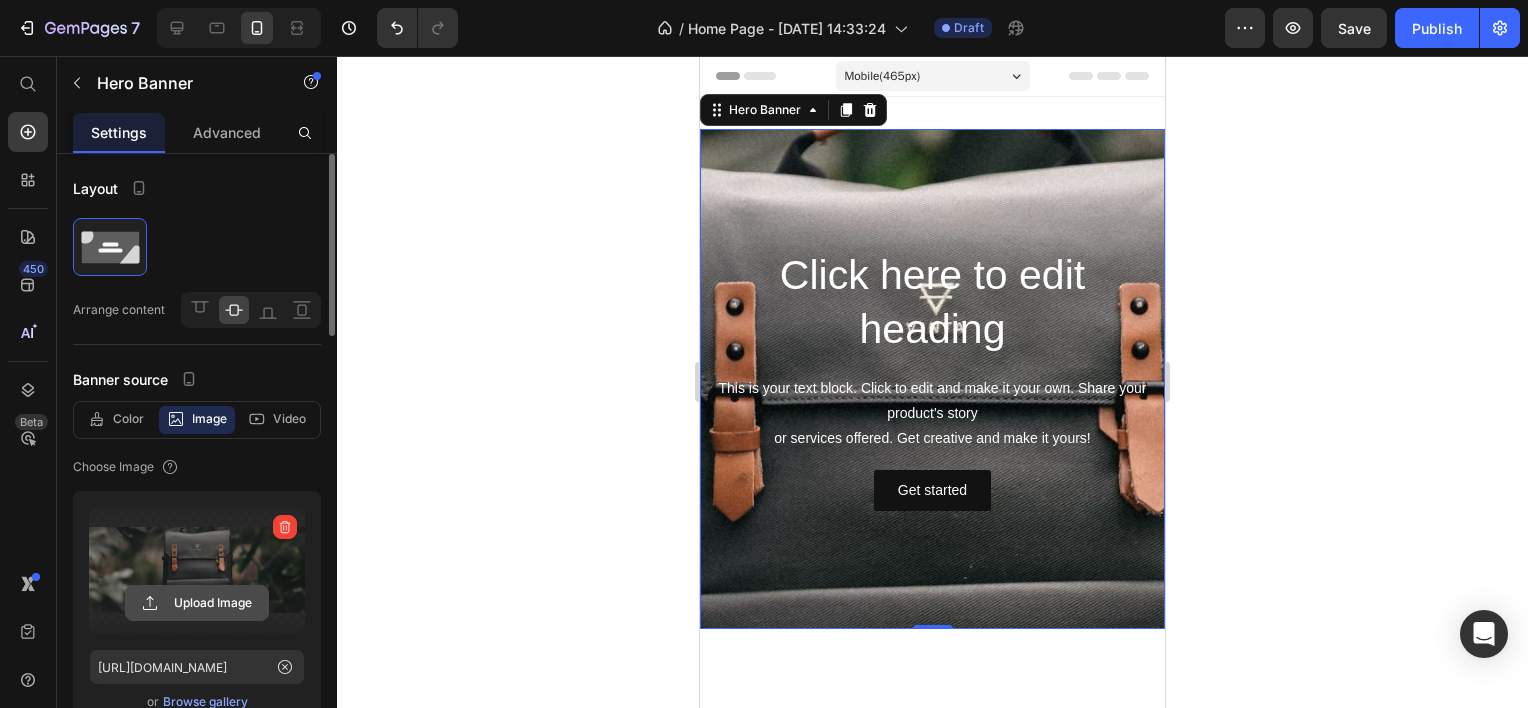 click 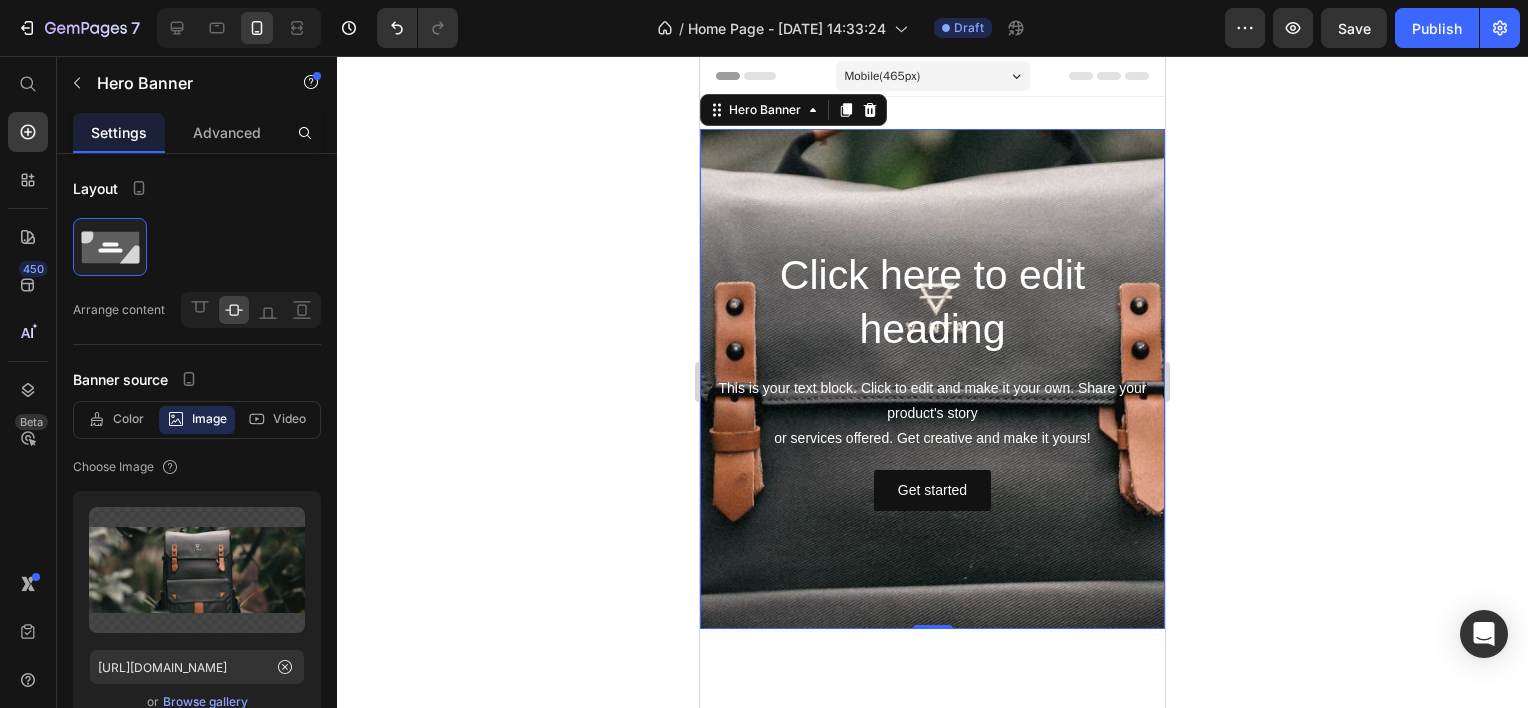 type on "https://cdn.shopify.com/s/files/1/0882/1951/7231/files/gempages_552807413015643077-86e7d49a-f0bf-48b8-a4d6-8f1ae3c81f96.jpg" 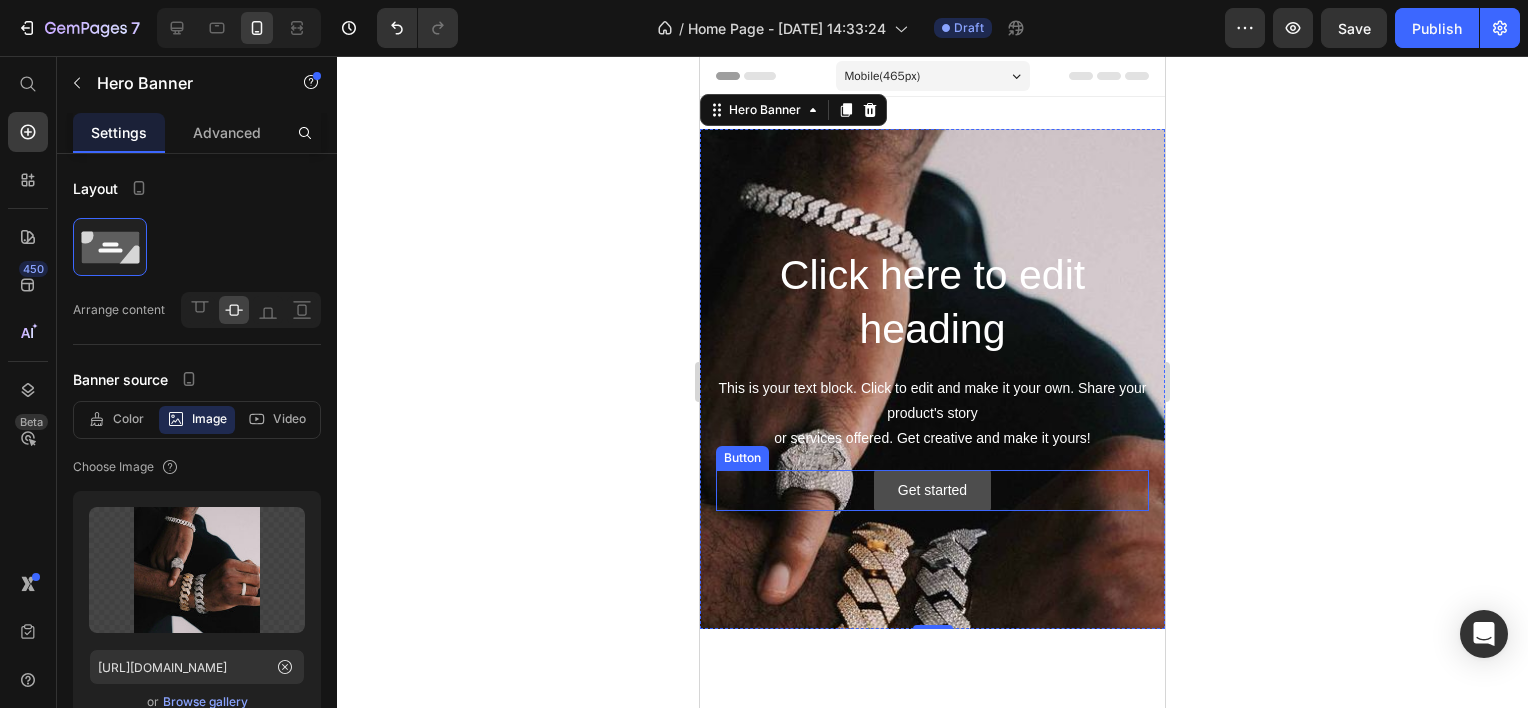 click on "Get started" at bounding box center (932, 490) 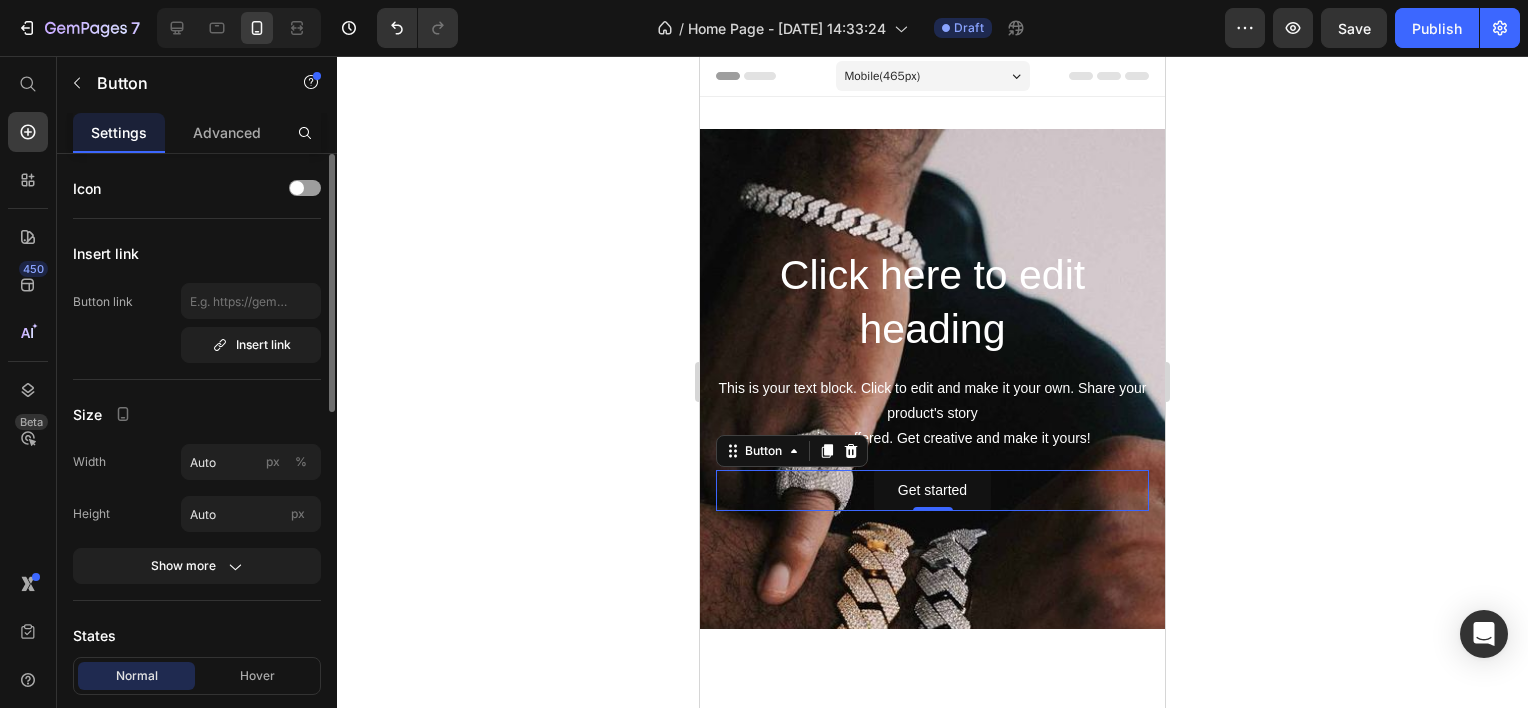 scroll, scrollTop: 500, scrollLeft: 0, axis: vertical 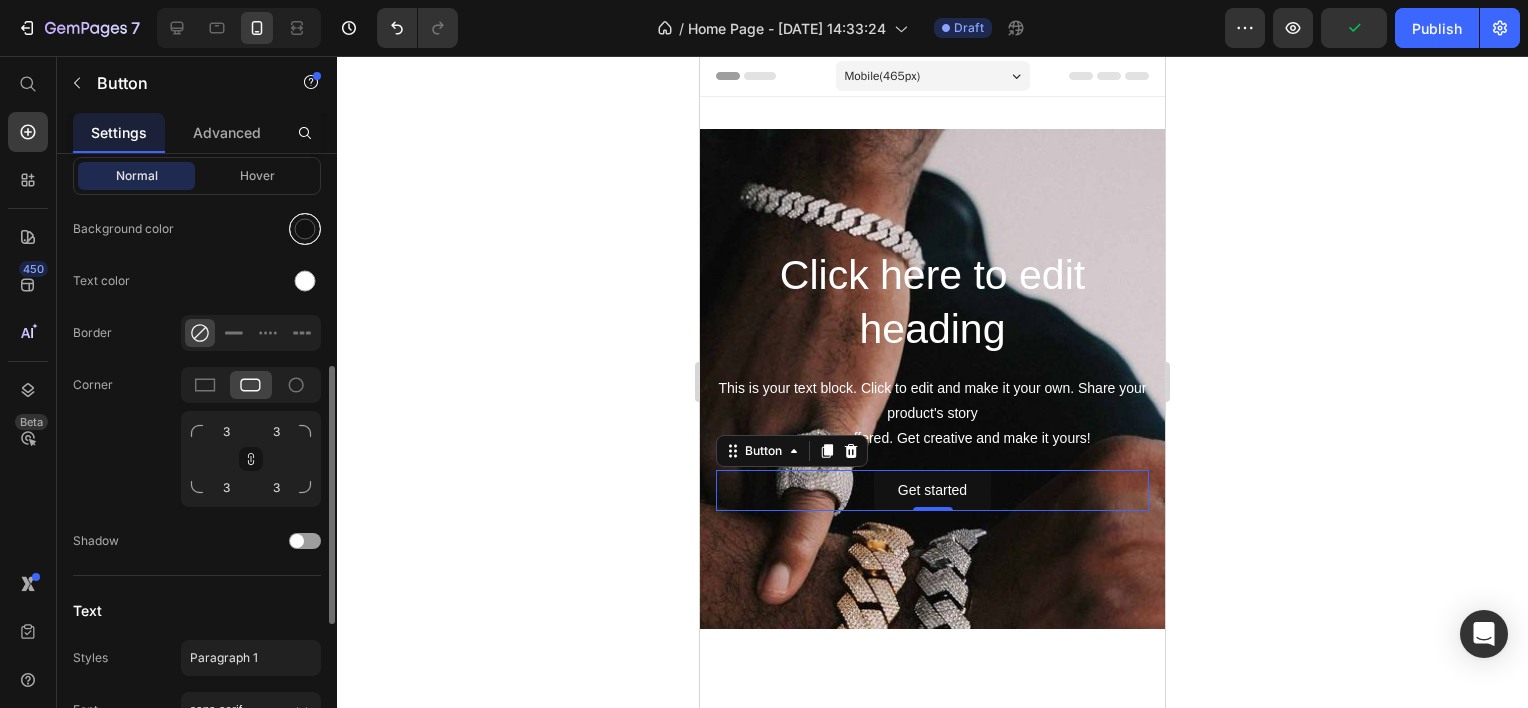 click at bounding box center (305, 229) 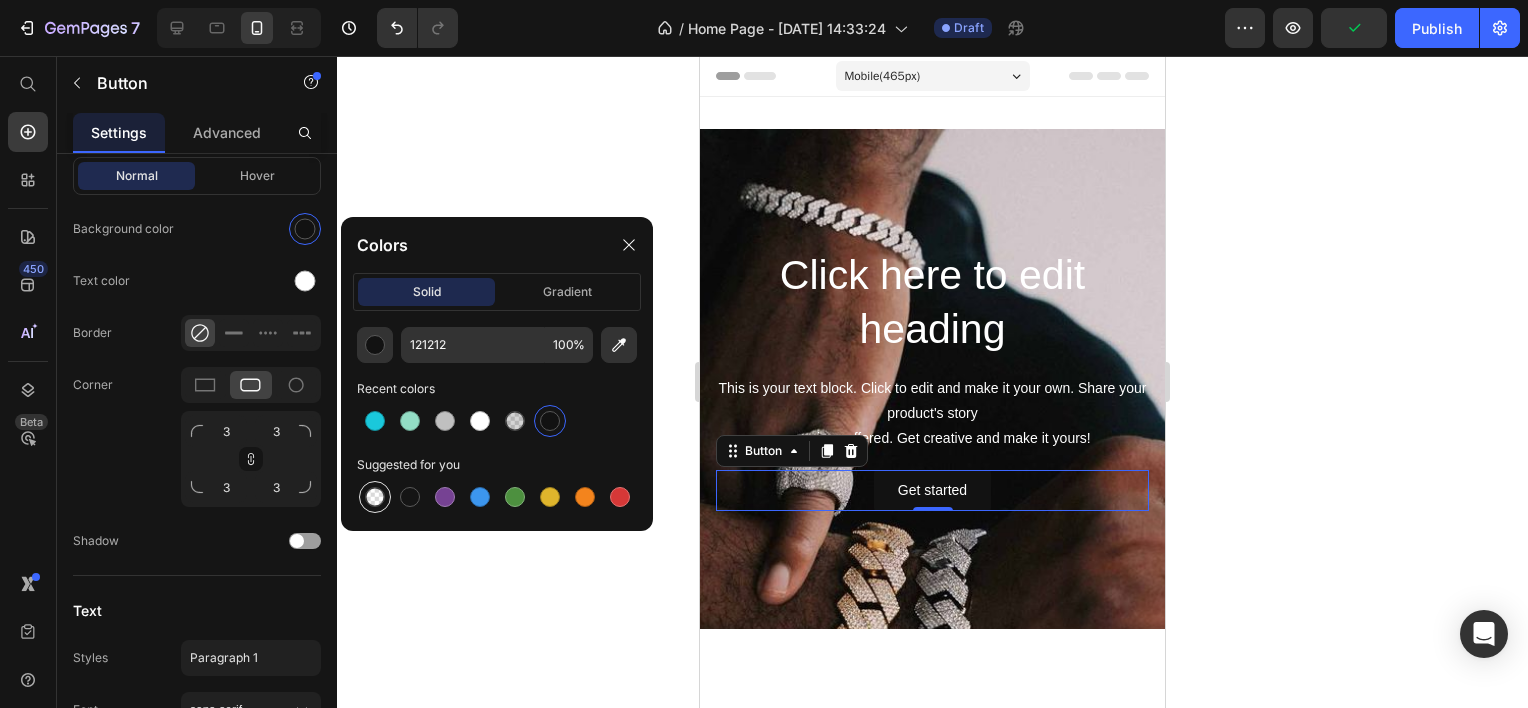 click at bounding box center [375, 497] 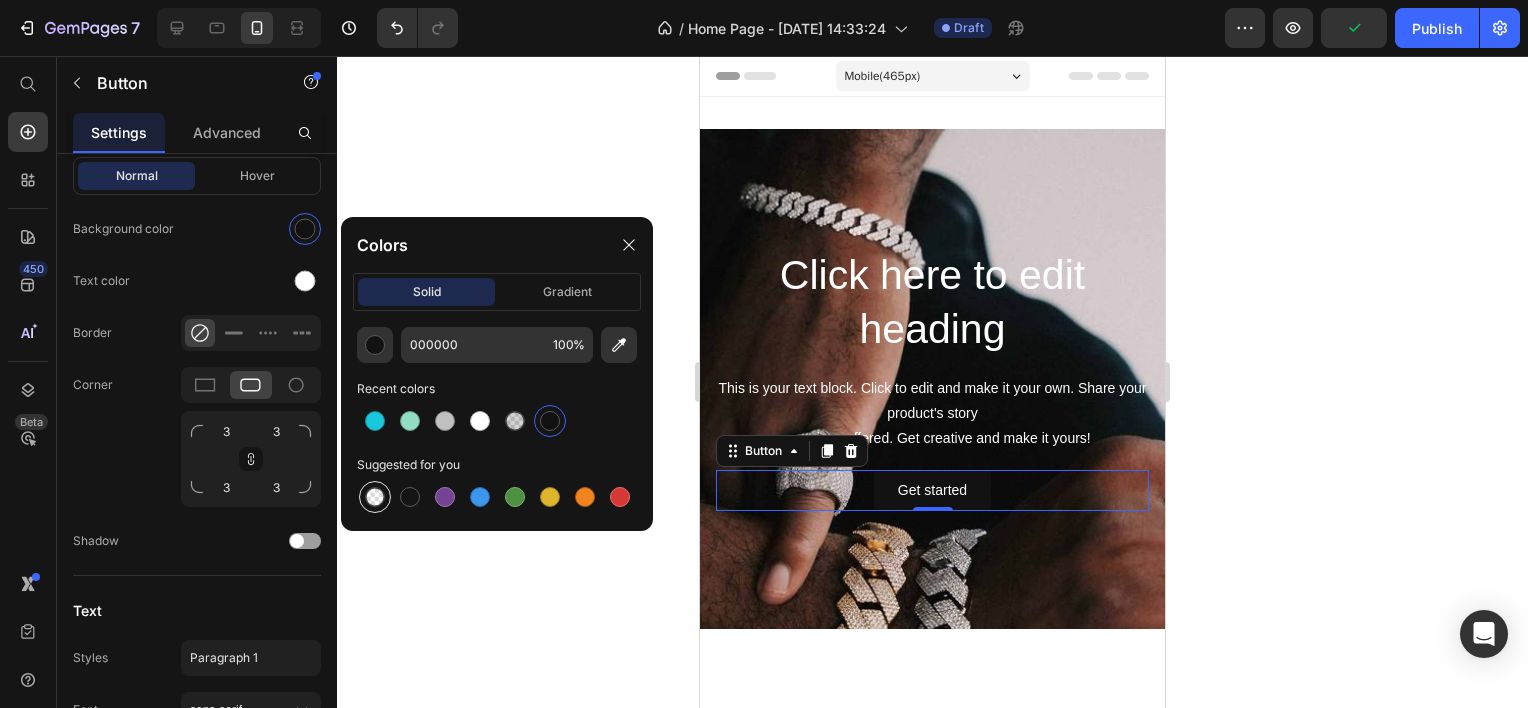 type on "0" 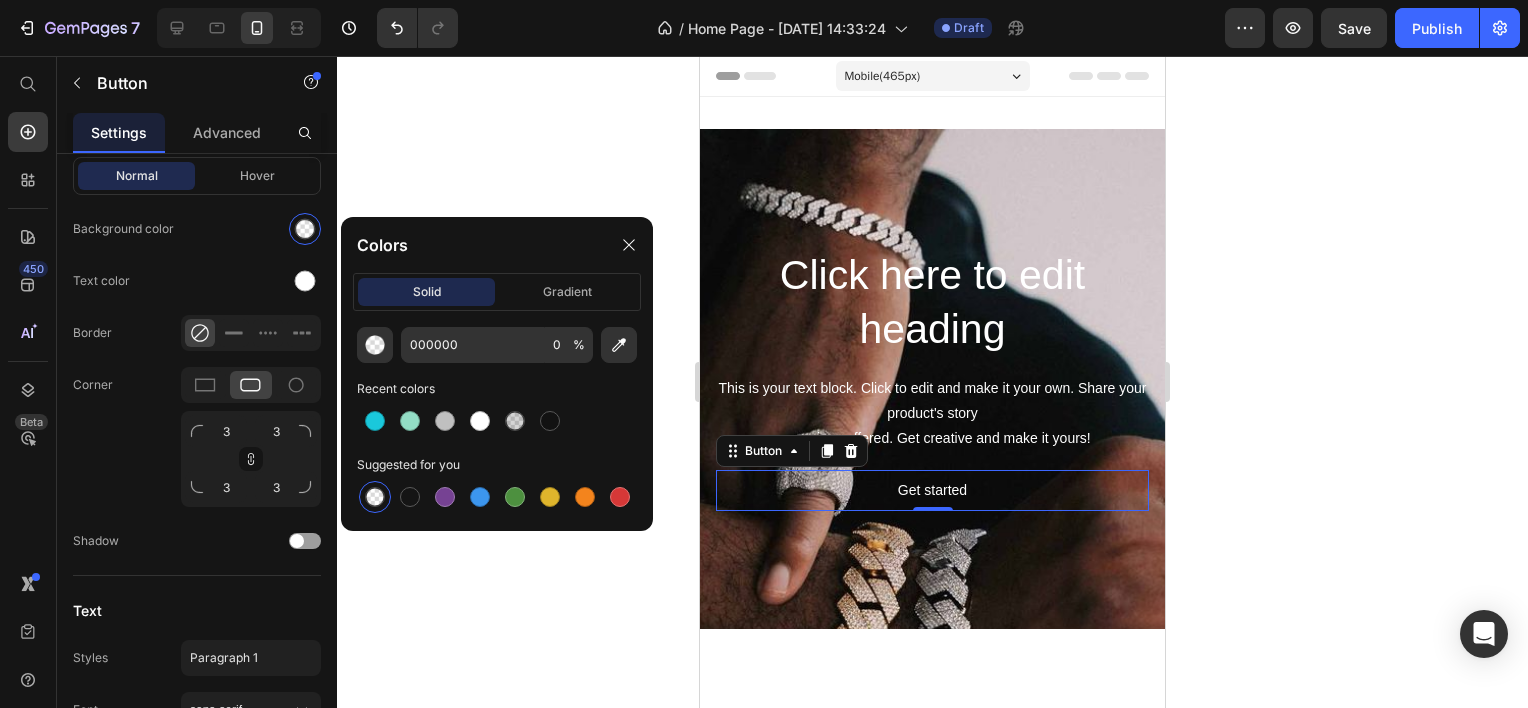 click on "Settings Advanced" at bounding box center (197, 133) 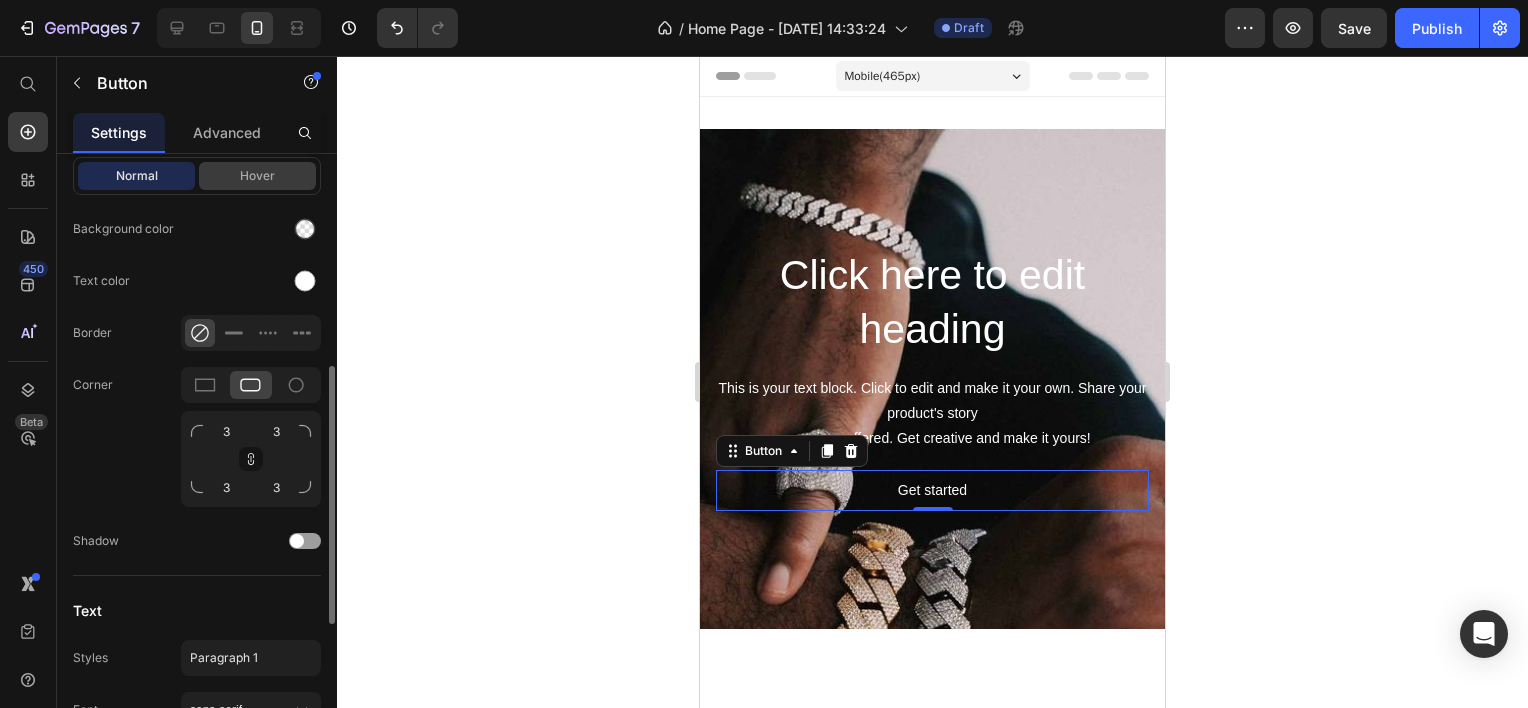 click on "Hover" at bounding box center [257, 176] 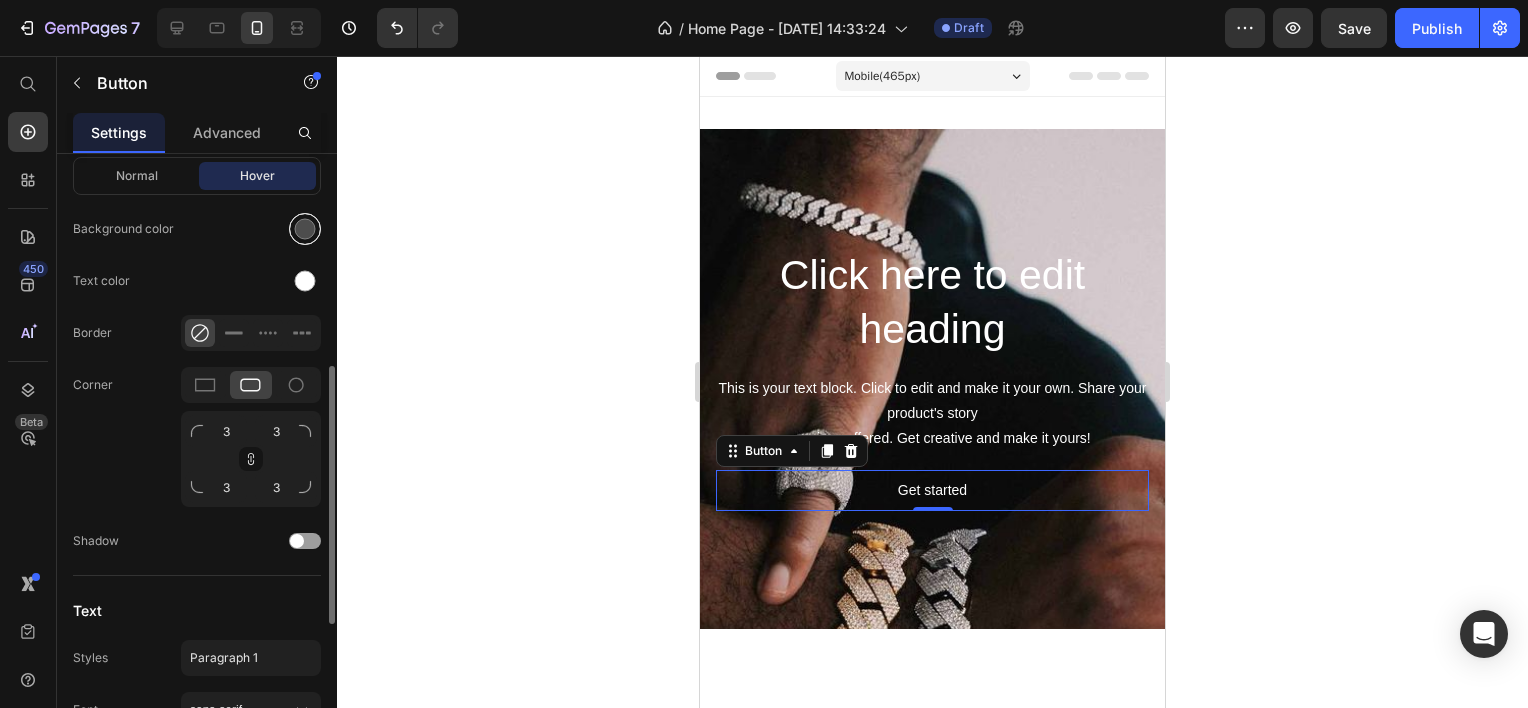 click at bounding box center (305, 229) 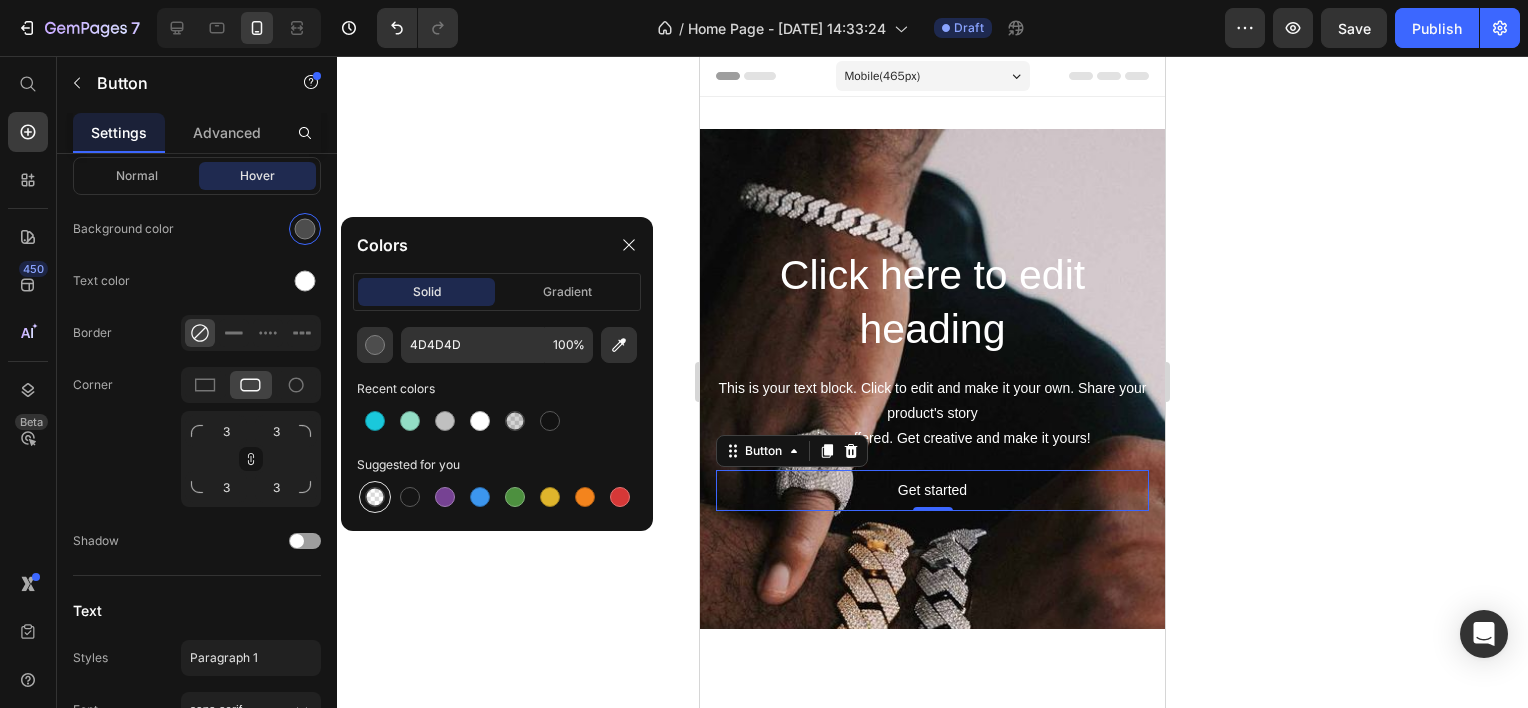 click at bounding box center [375, 497] 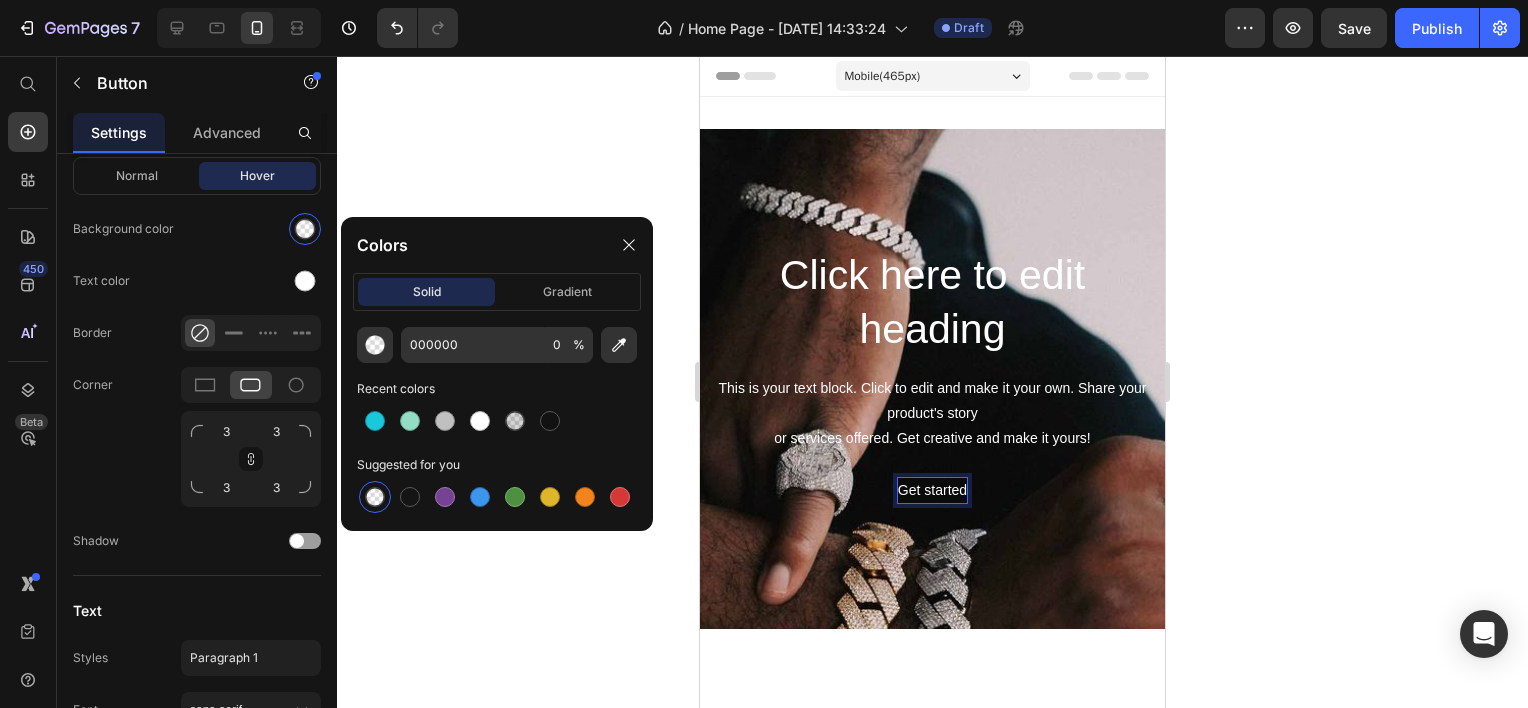 click on "Get started" at bounding box center [932, 490] 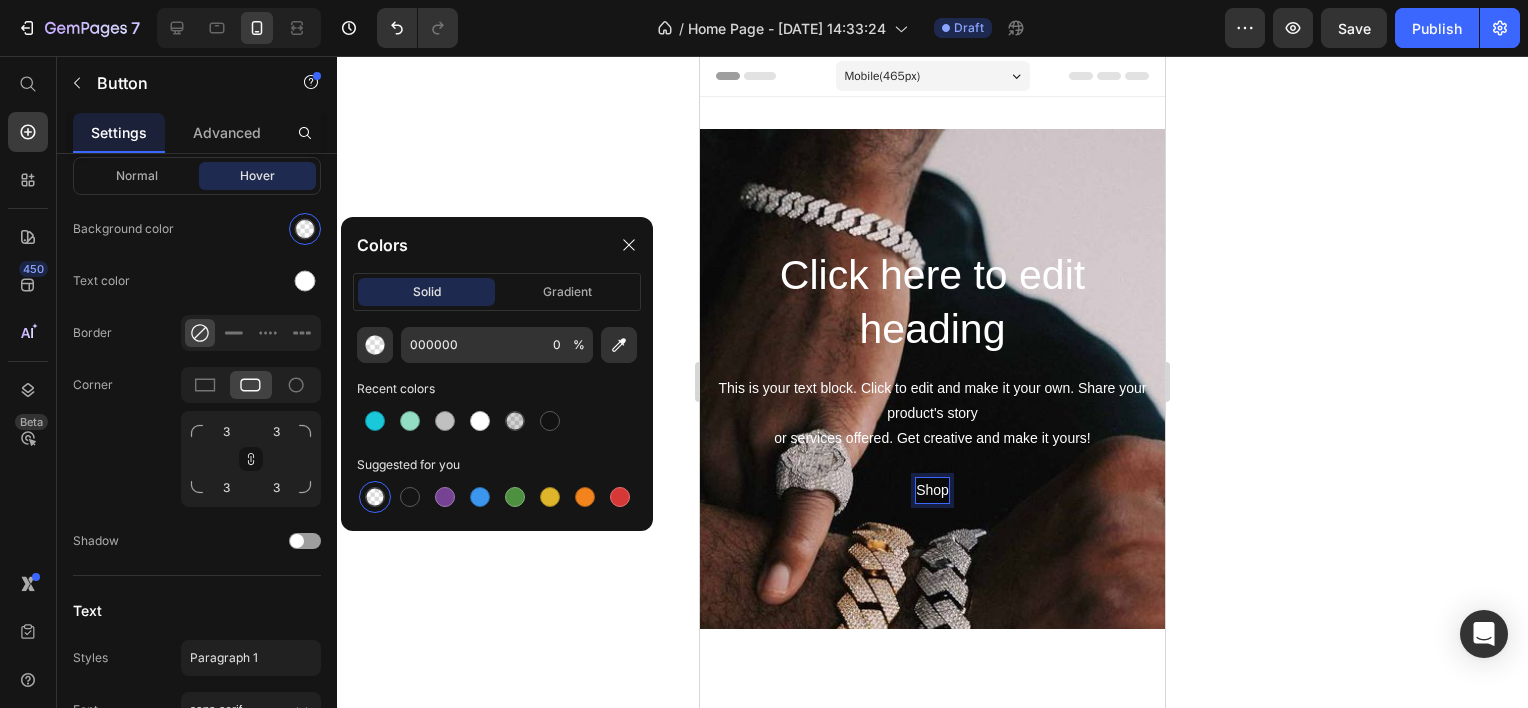 click on "Shop" at bounding box center (932, 490) 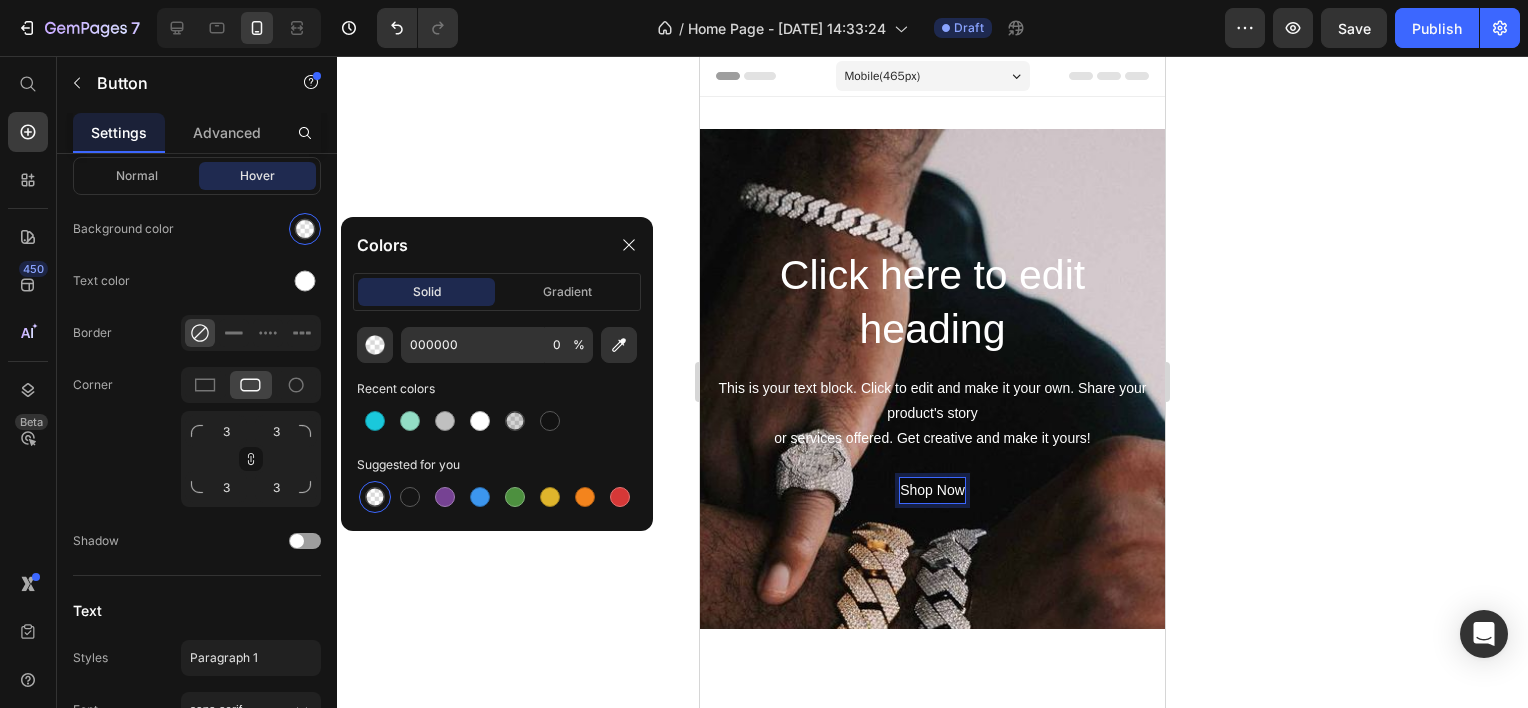 click on "Shop Now" at bounding box center (932, 490) 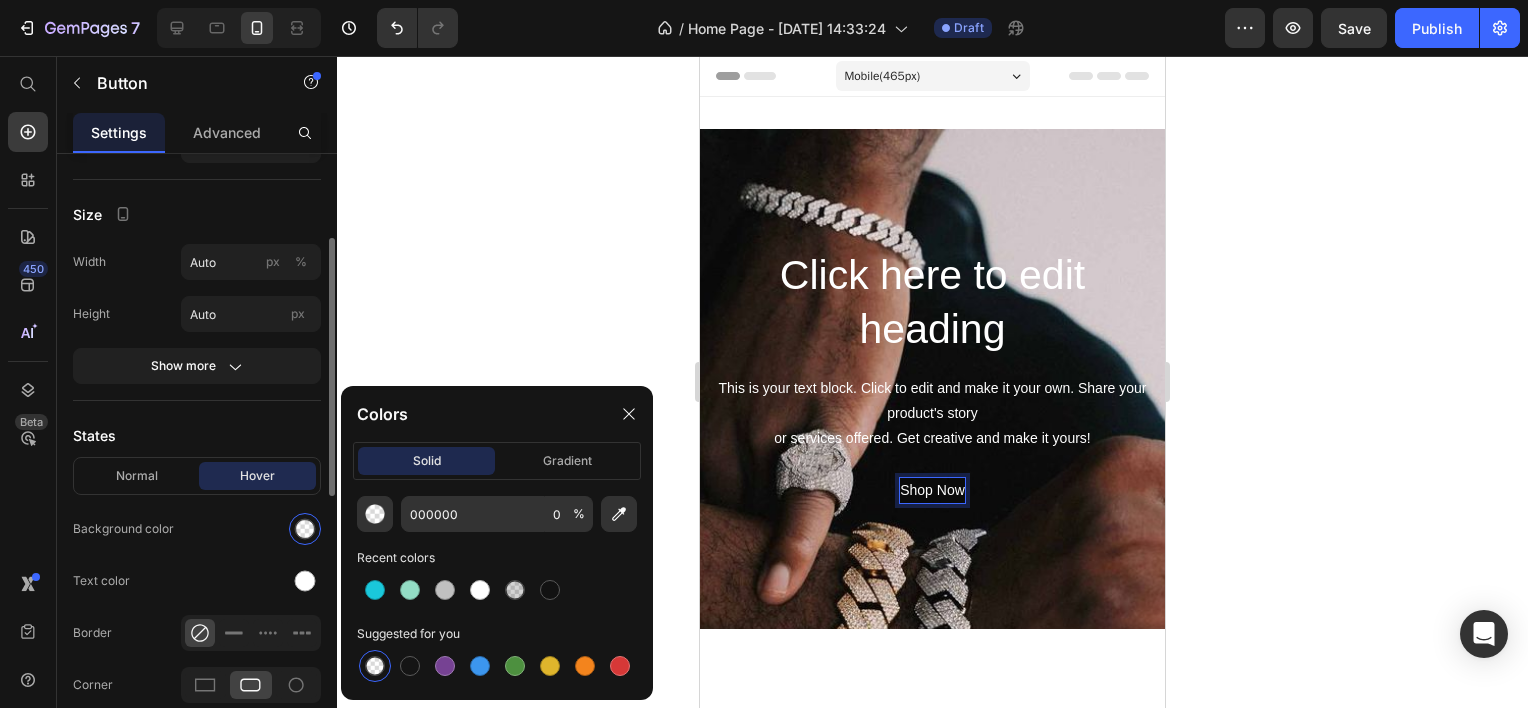 scroll, scrollTop: 0, scrollLeft: 0, axis: both 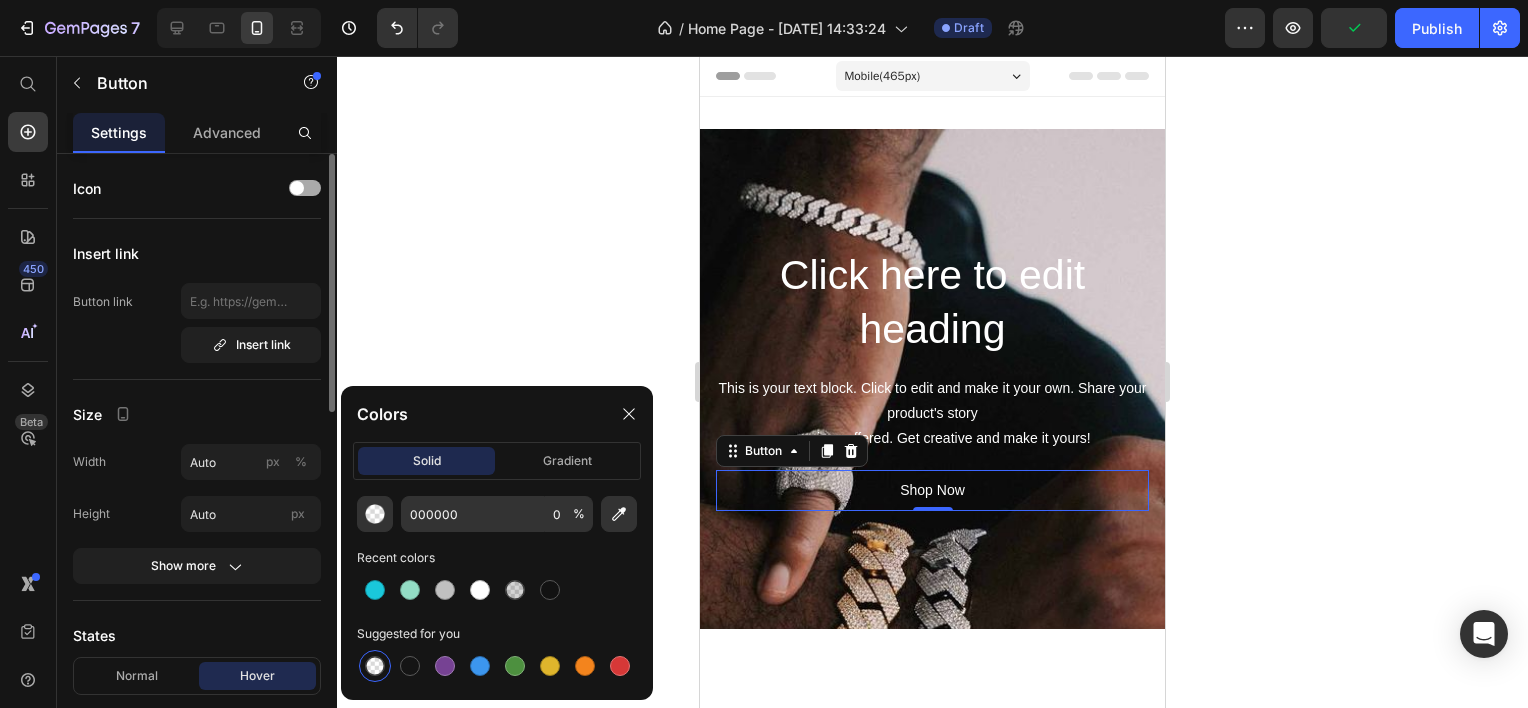 click at bounding box center (297, 188) 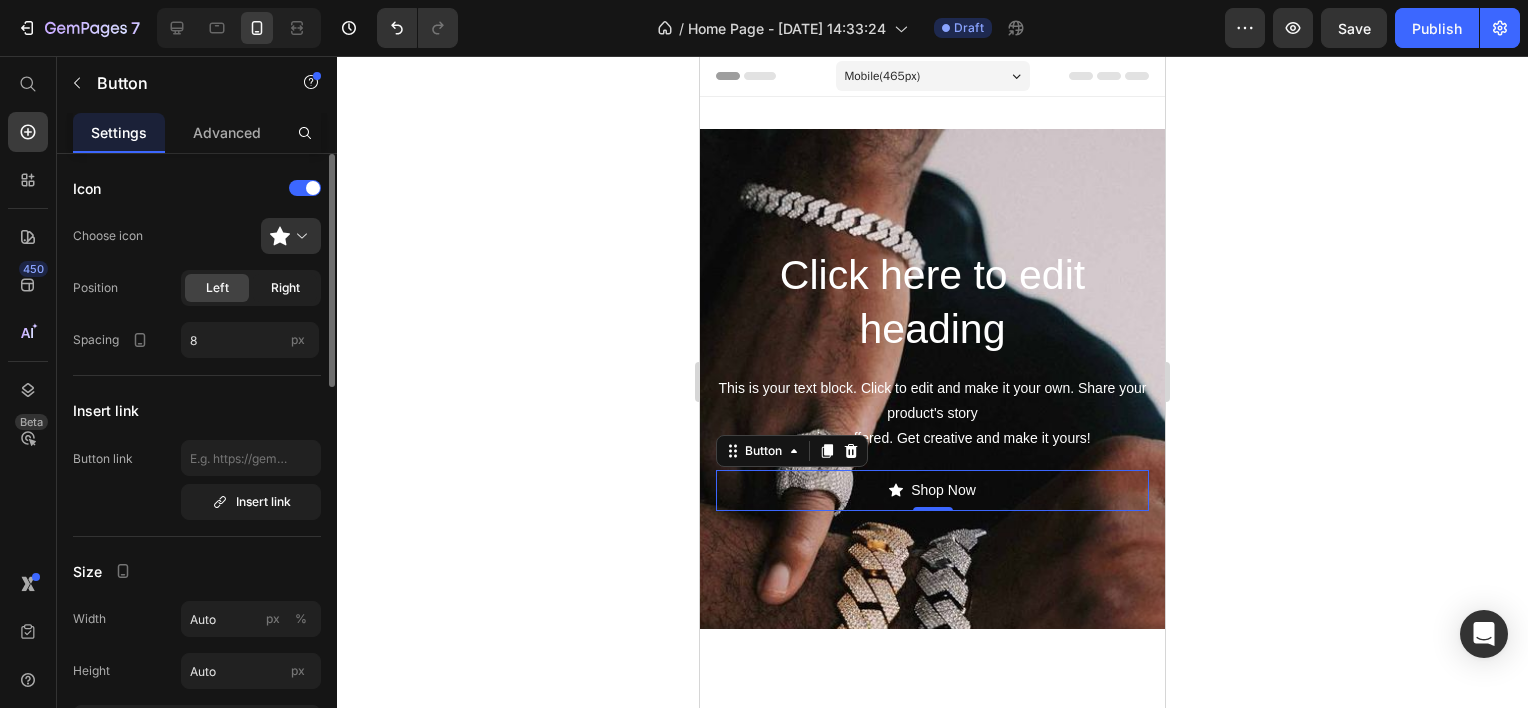 click on "Right" 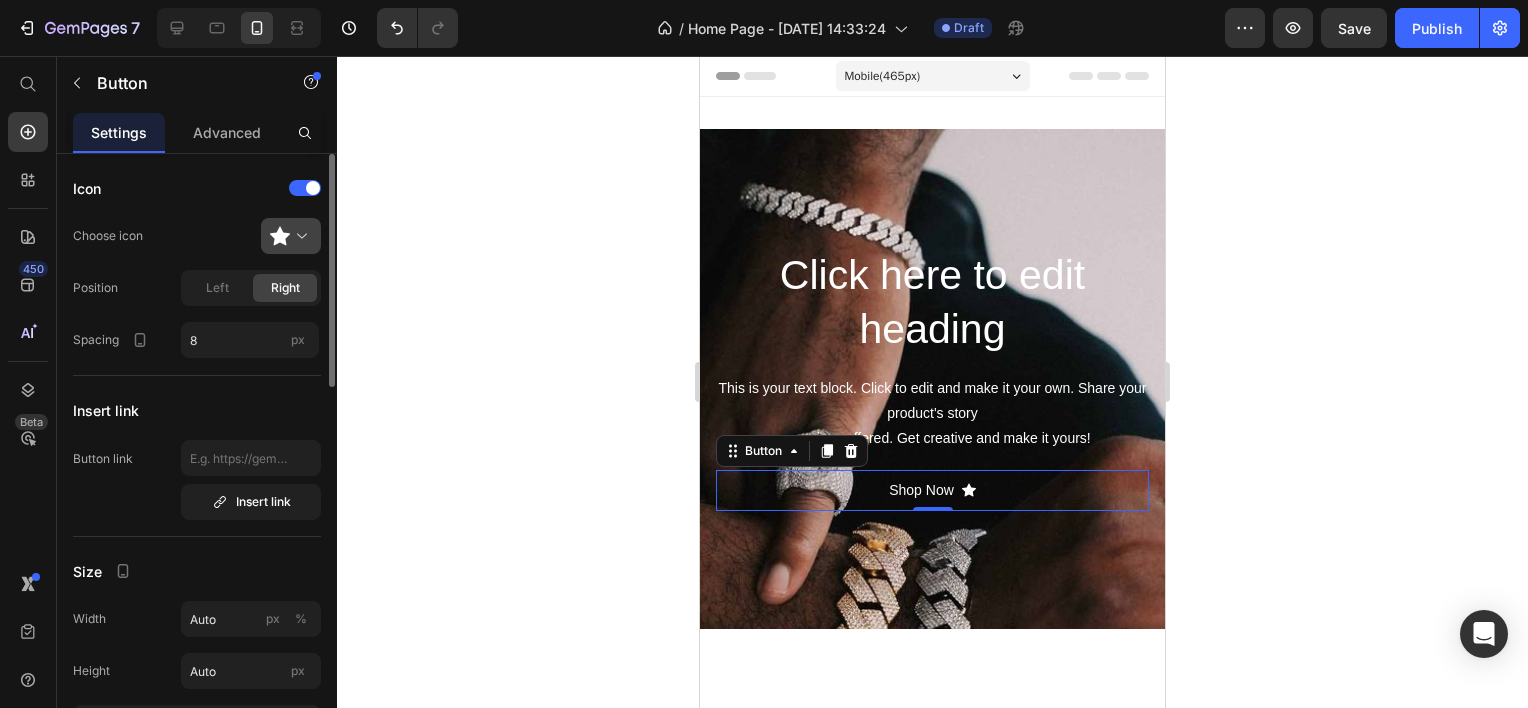 click at bounding box center (299, 236) 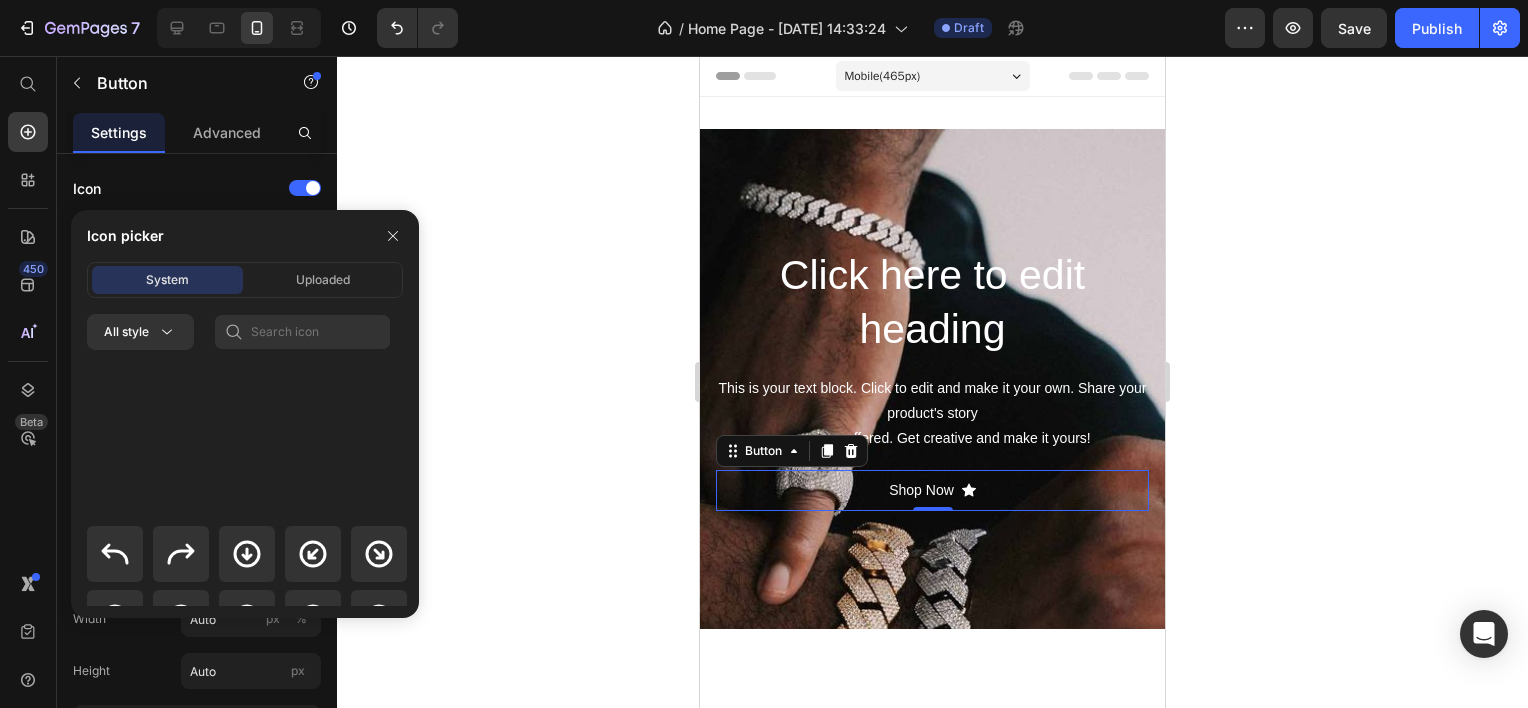 scroll, scrollTop: 928, scrollLeft: 0, axis: vertical 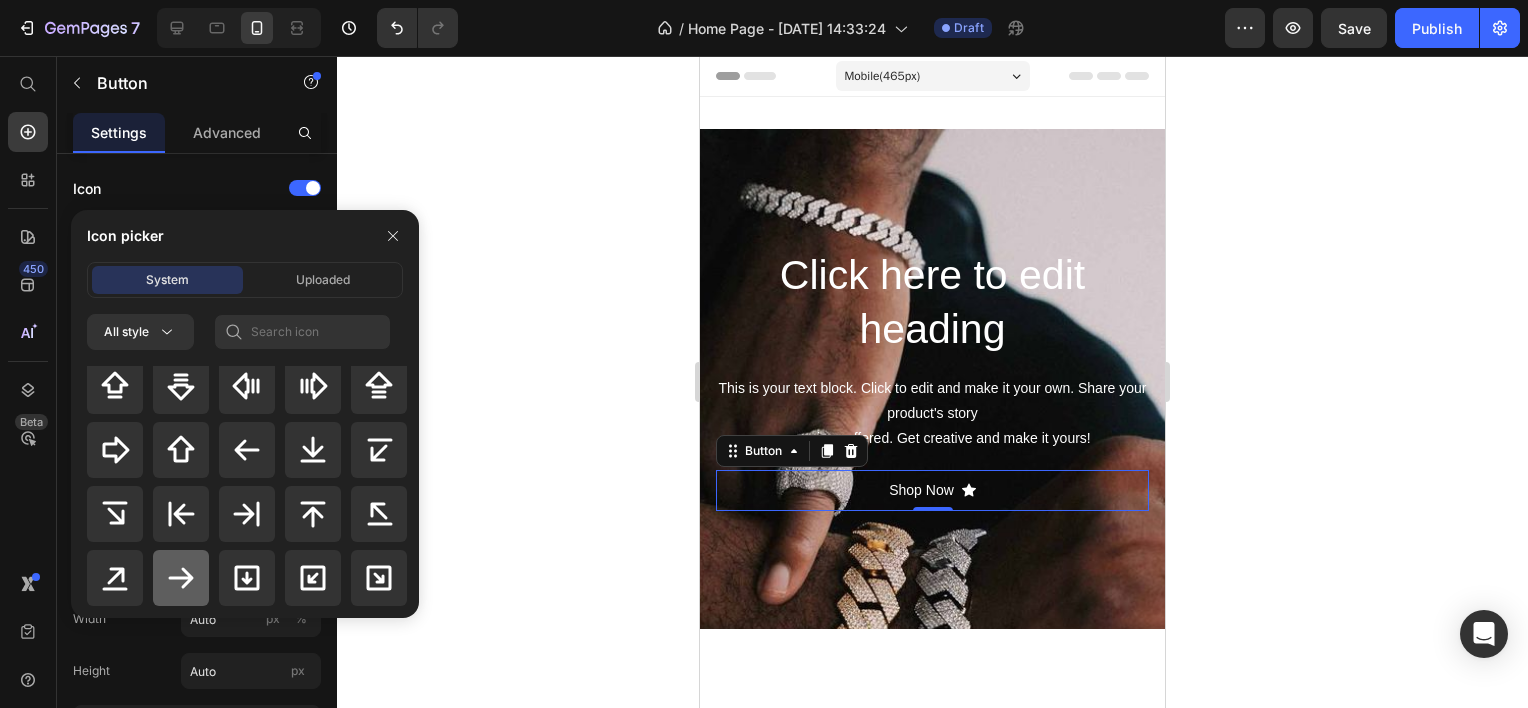 click 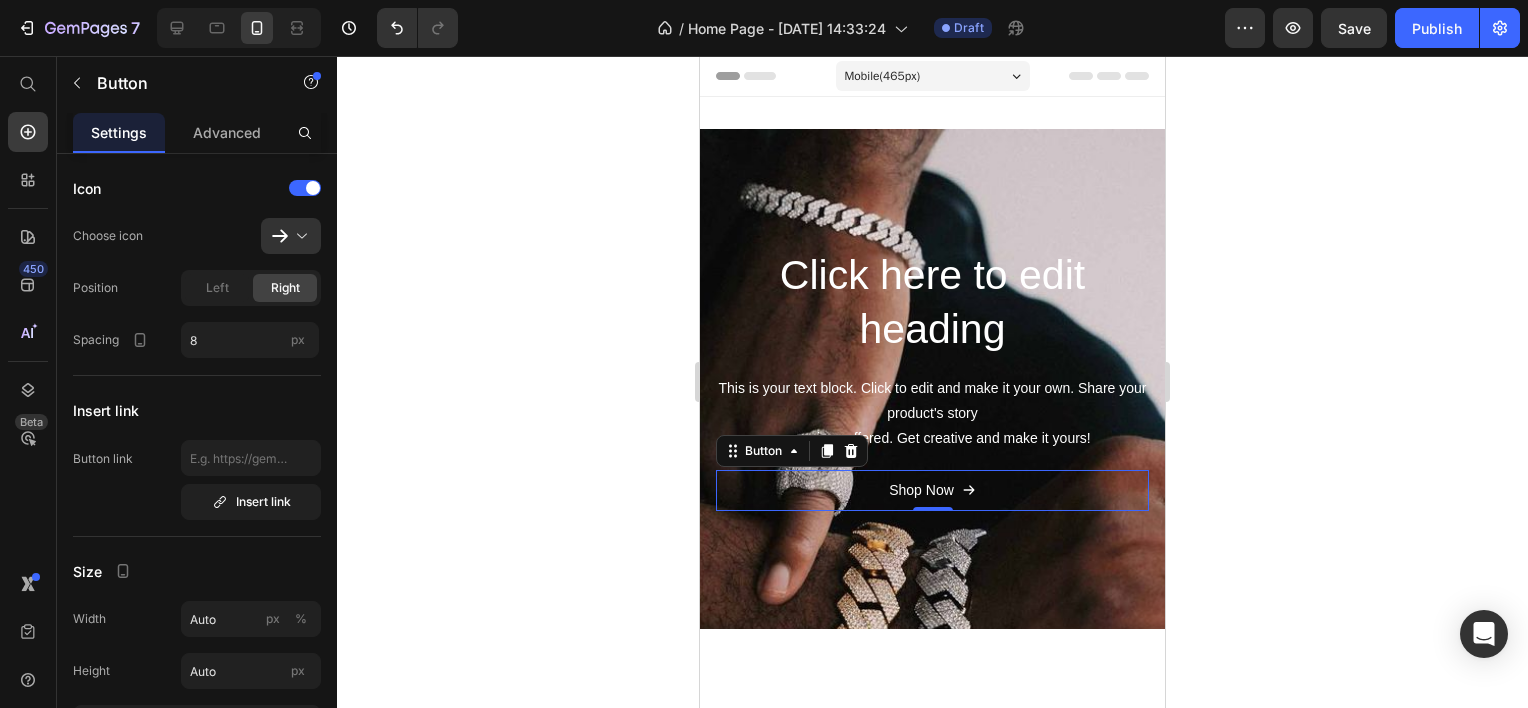 click 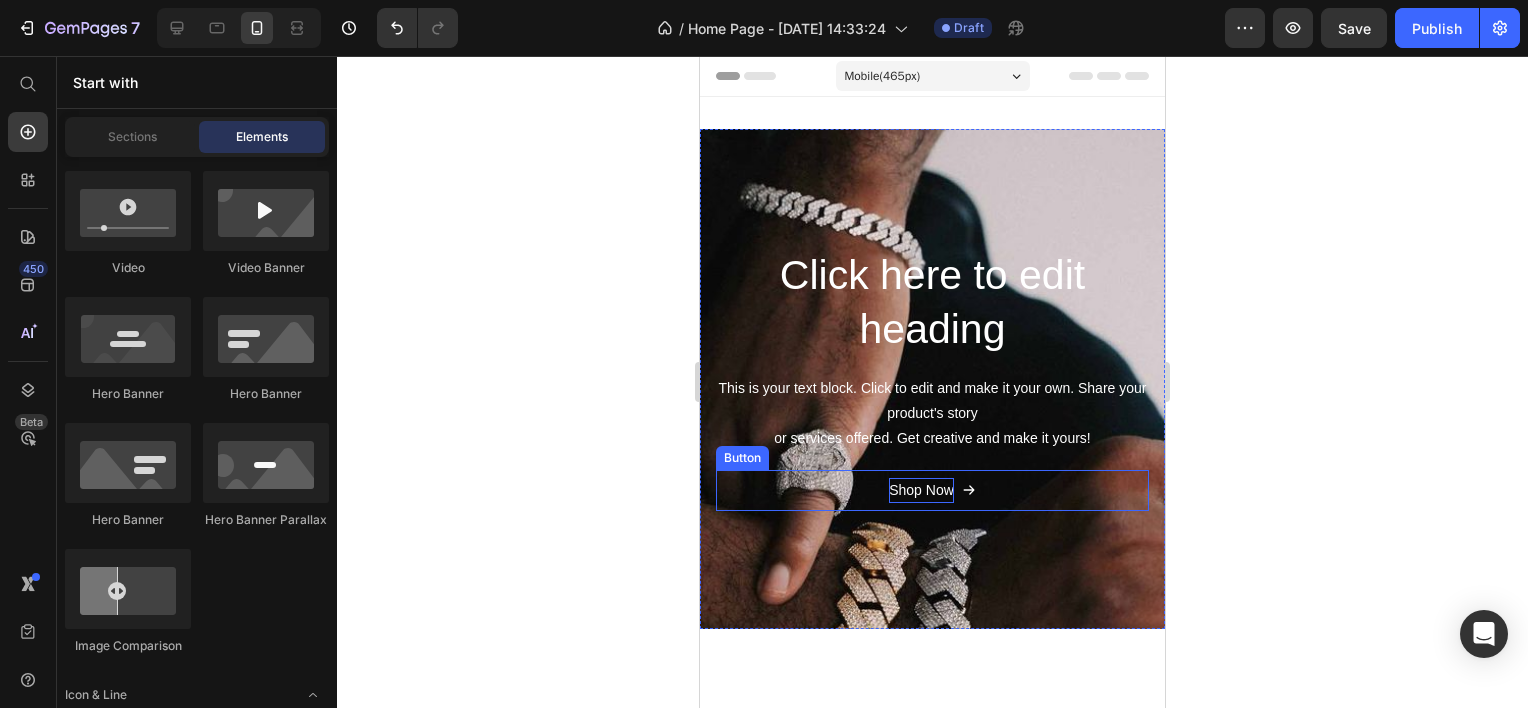 click on "Shop Now" at bounding box center [921, 490] 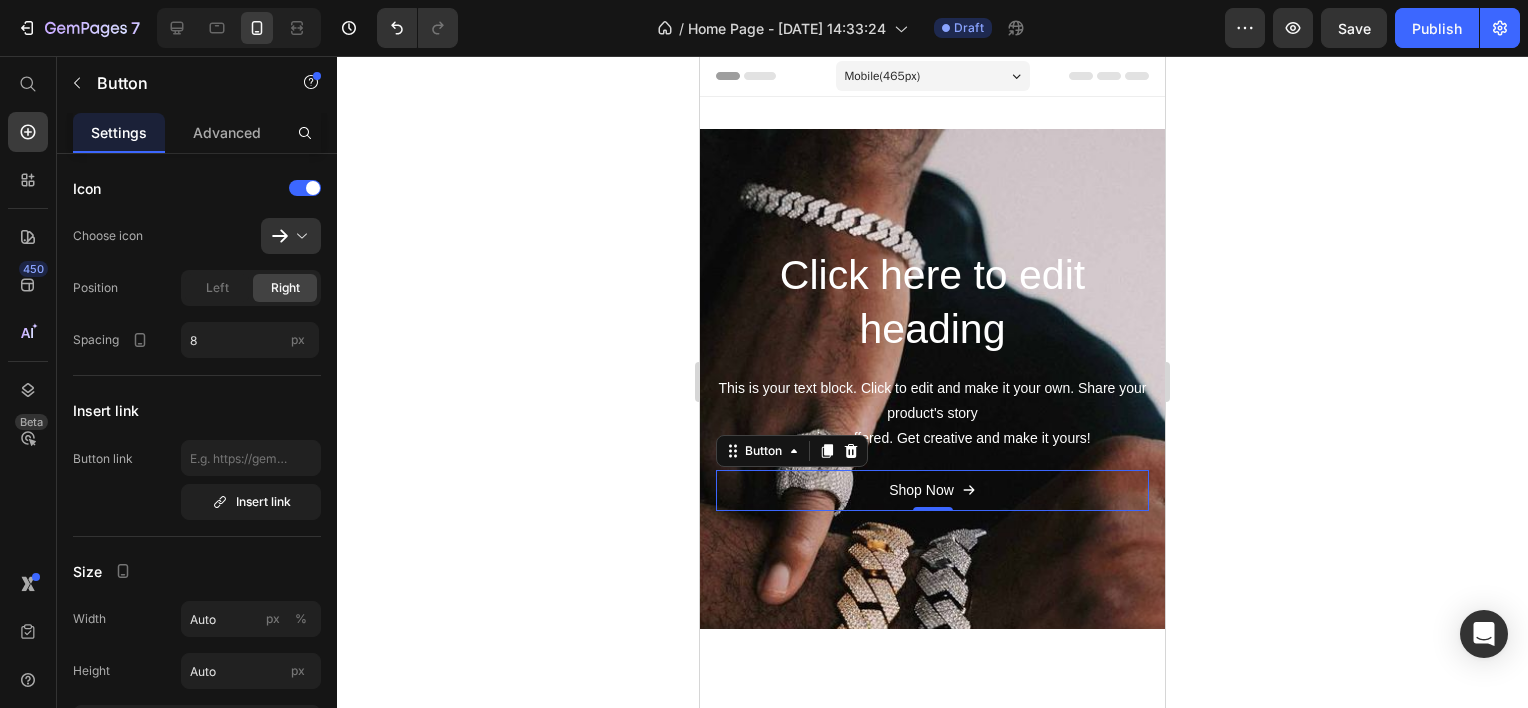 click 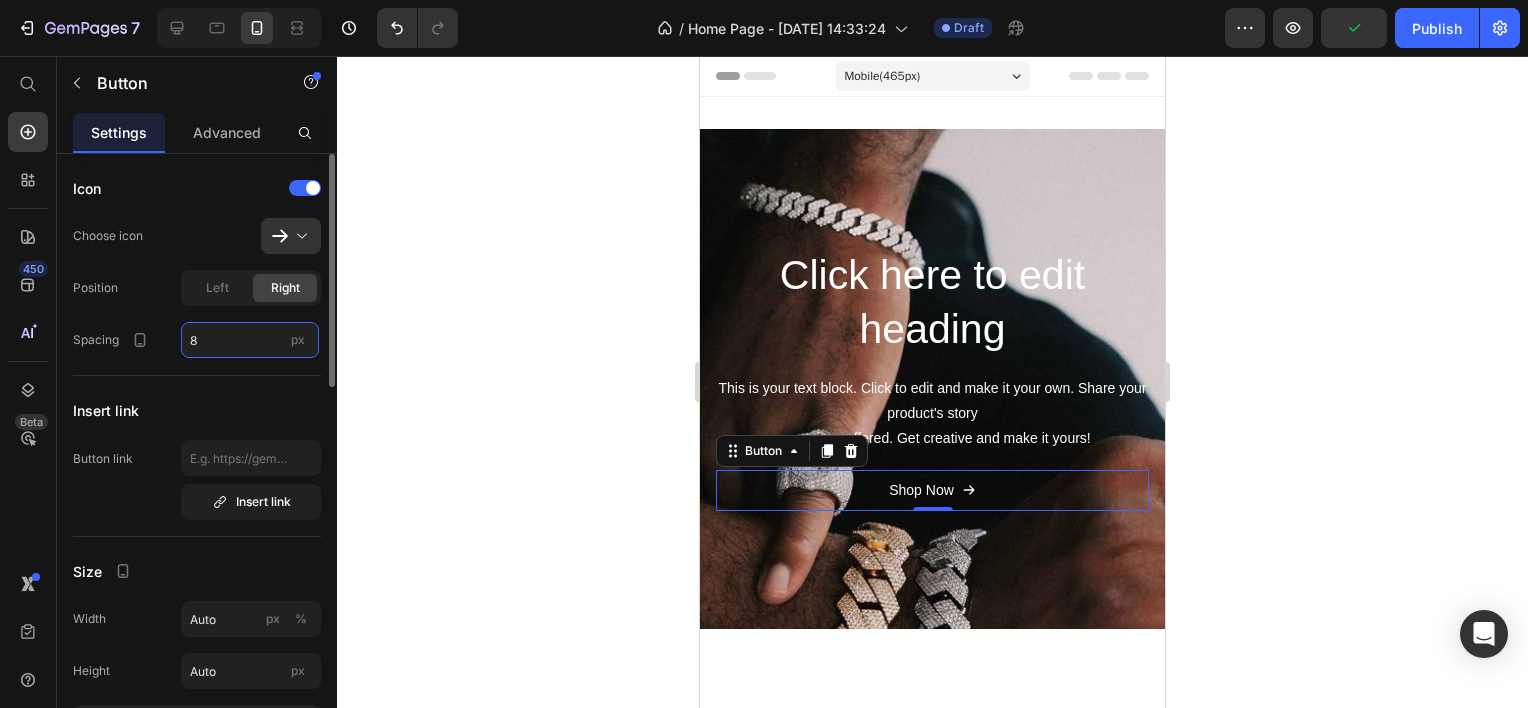 click on "8" at bounding box center (250, 340) 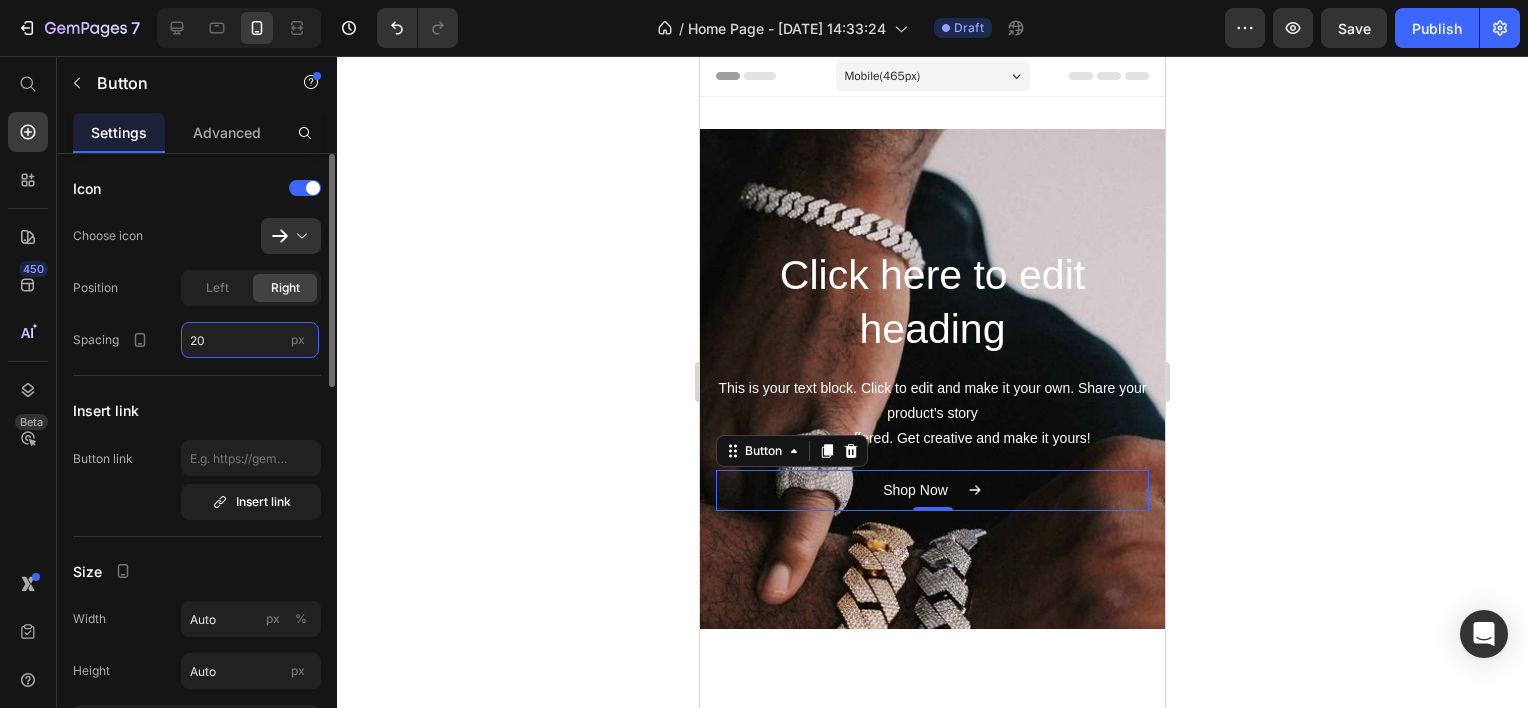type on "2" 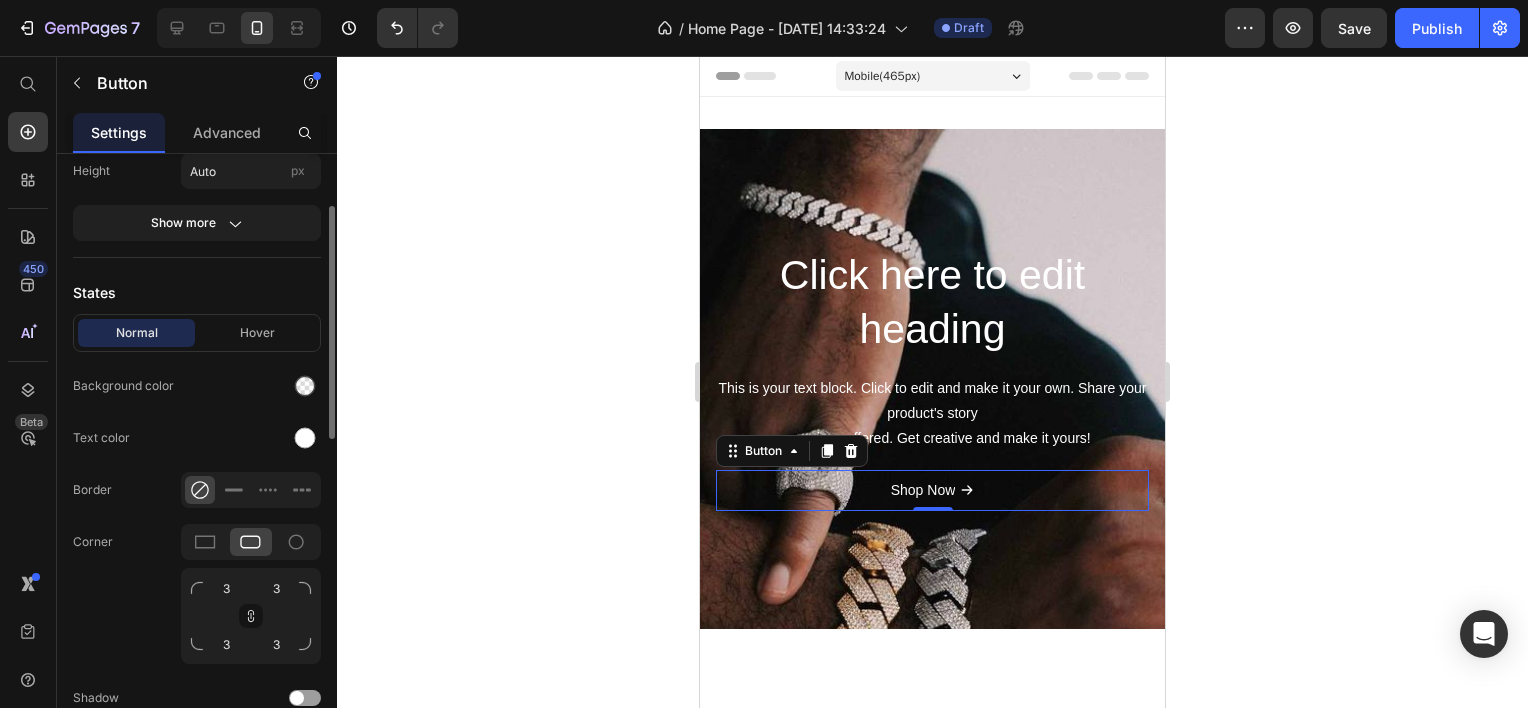 scroll, scrollTop: 300, scrollLeft: 0, axis: vertical 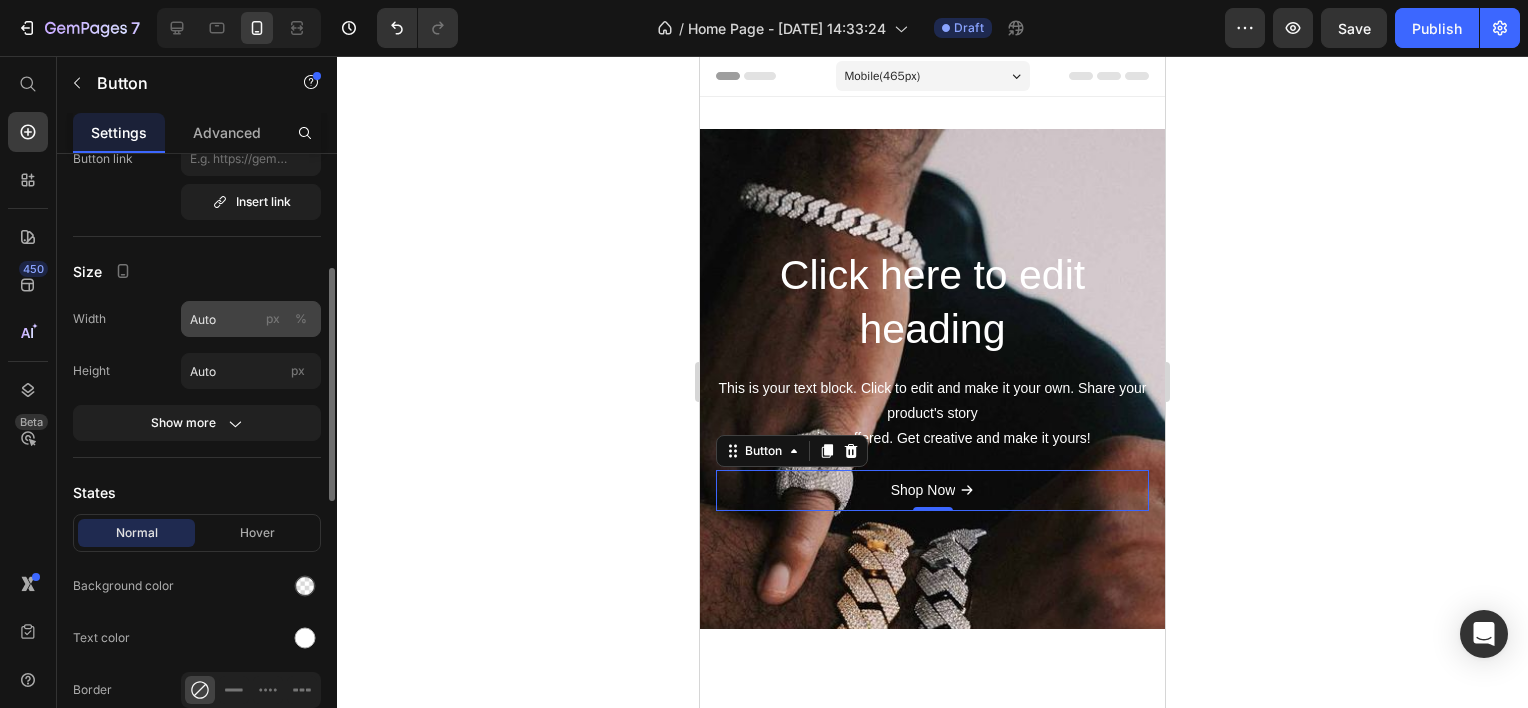 type on "5" 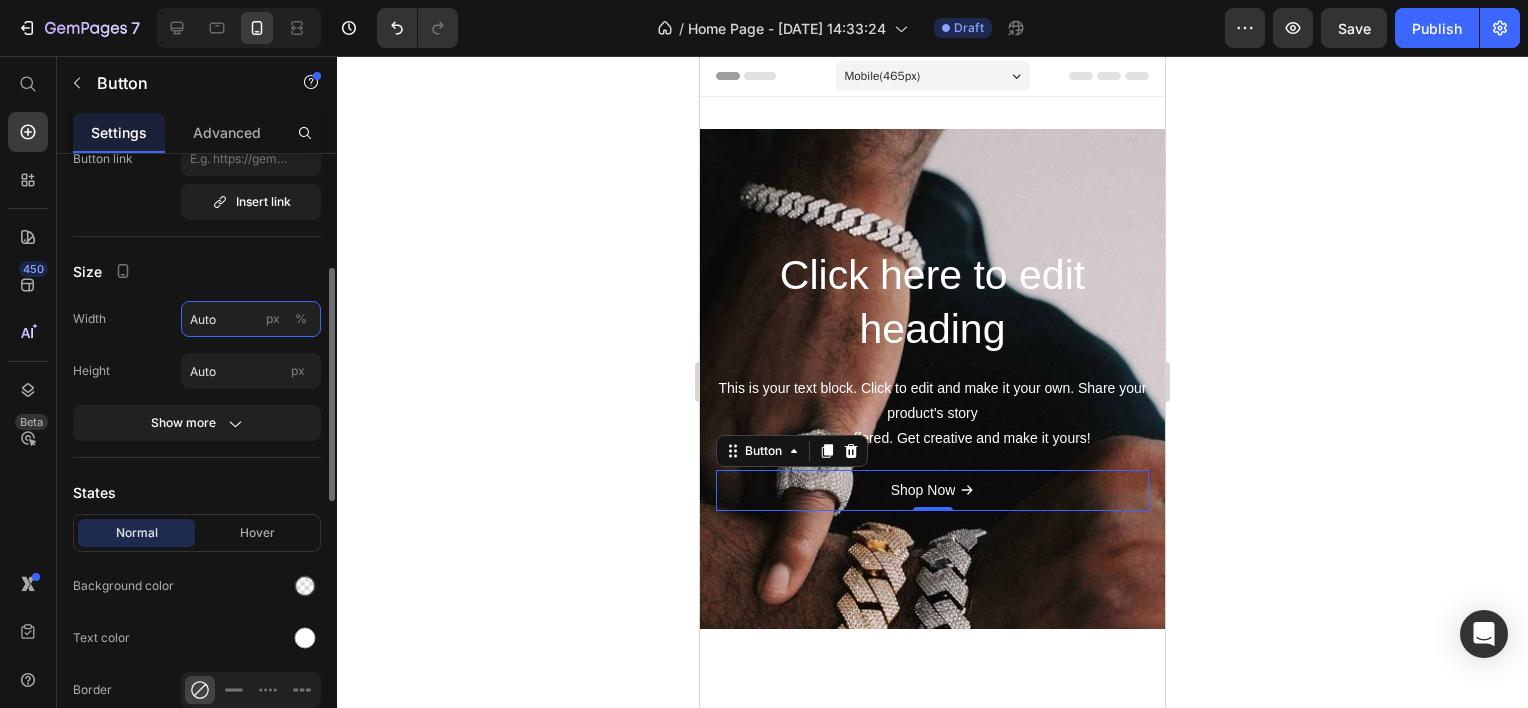 click on "Auto" at bounding box center [251, 319] 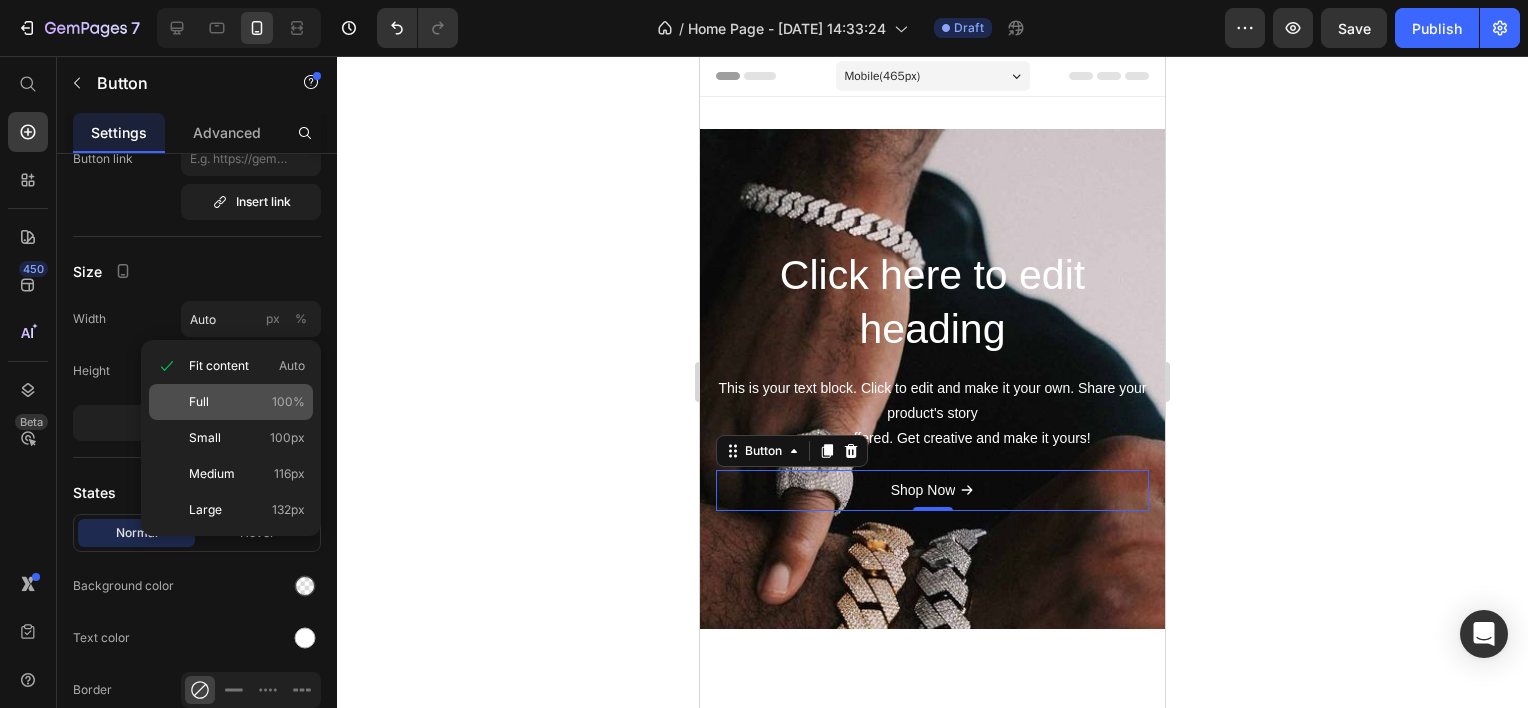 click on "Full 100%" at bounding box center [247, 402] 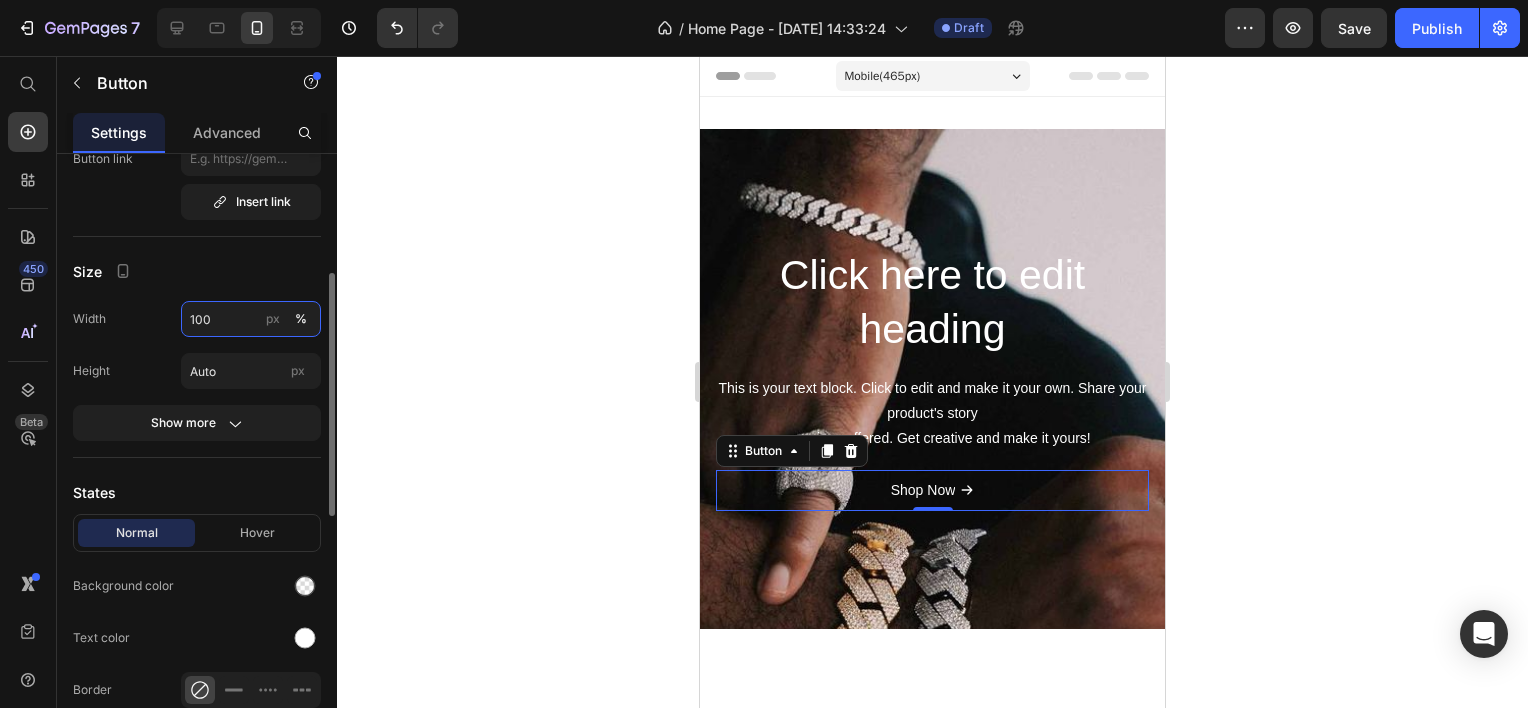 click on "100" at bounding box center (251, 319) 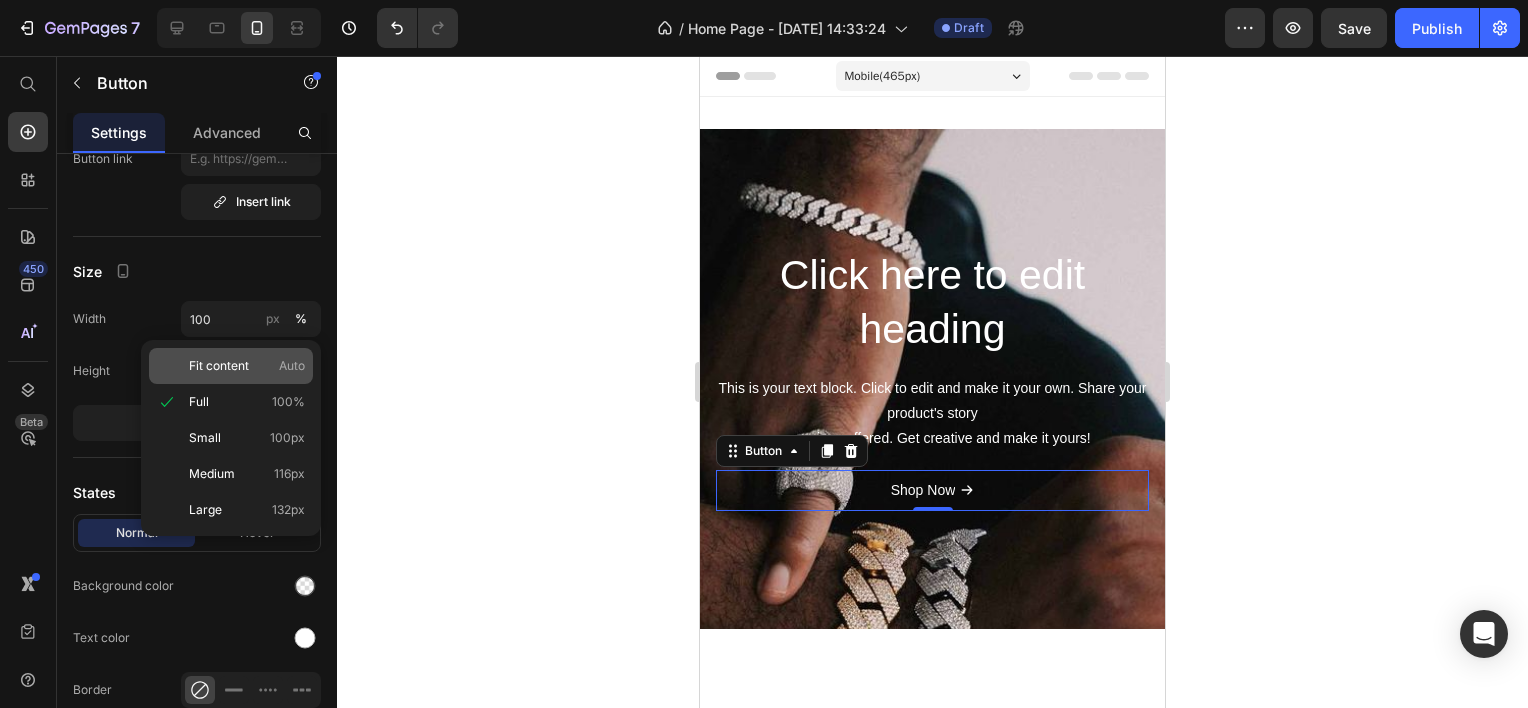 click on "Fit content Auto" at bounding box center [247, 366] 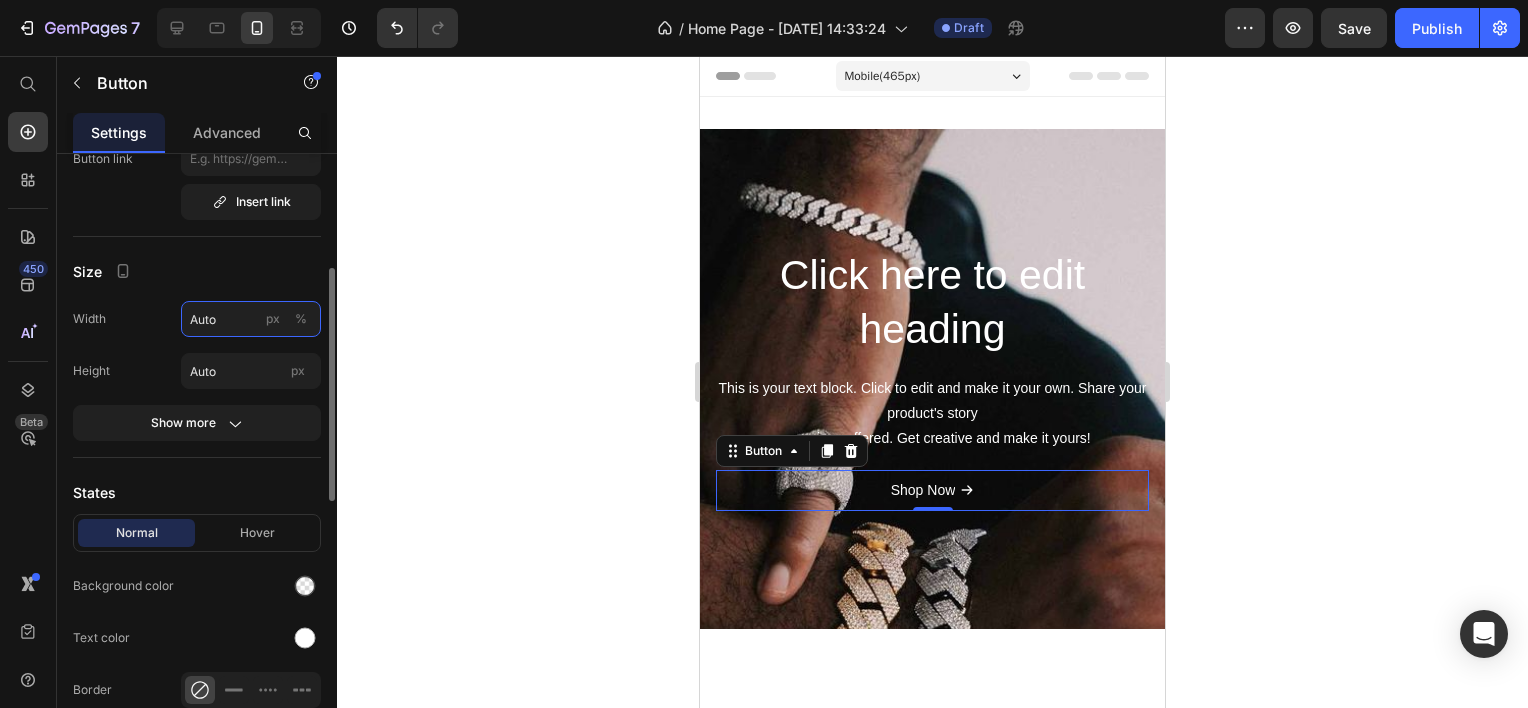 click on "Auto" at bounding box center (251, 319) 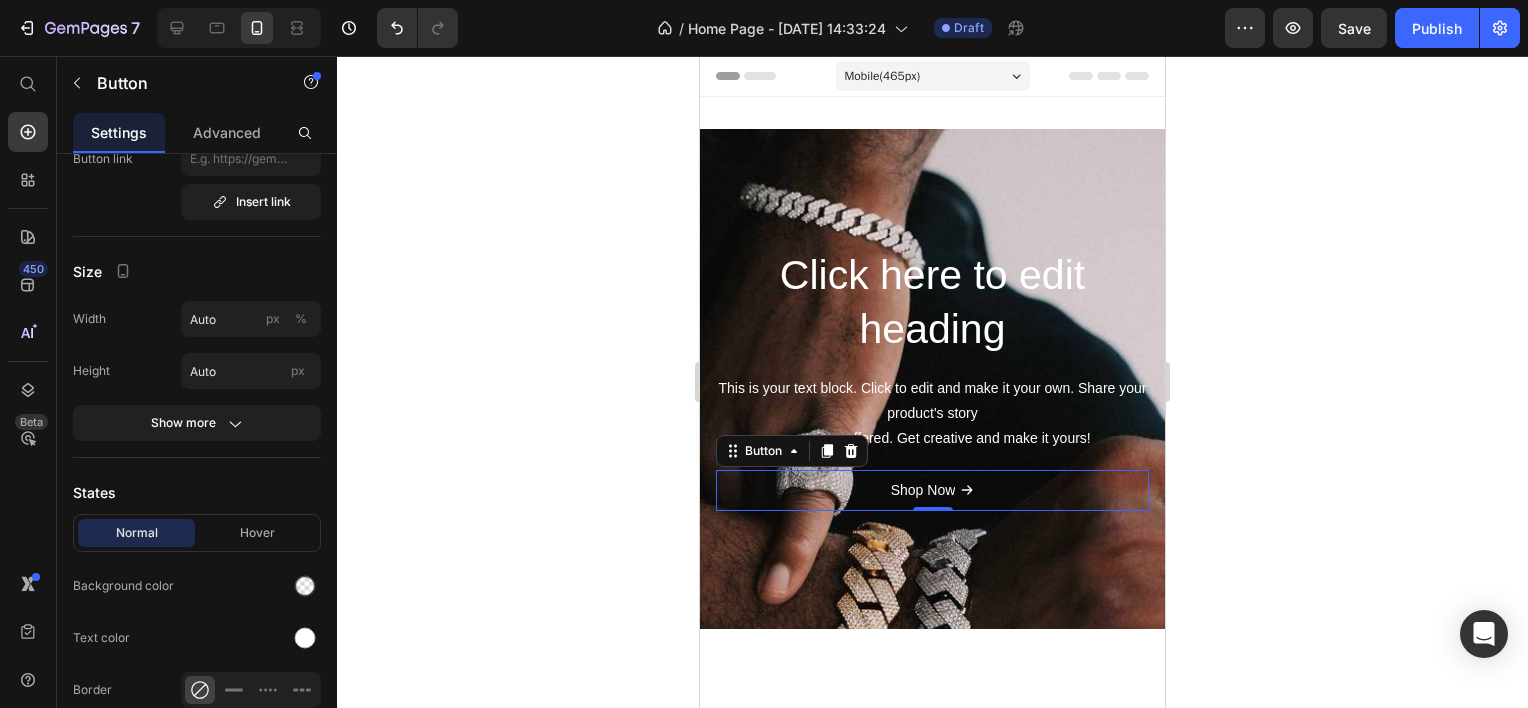 click 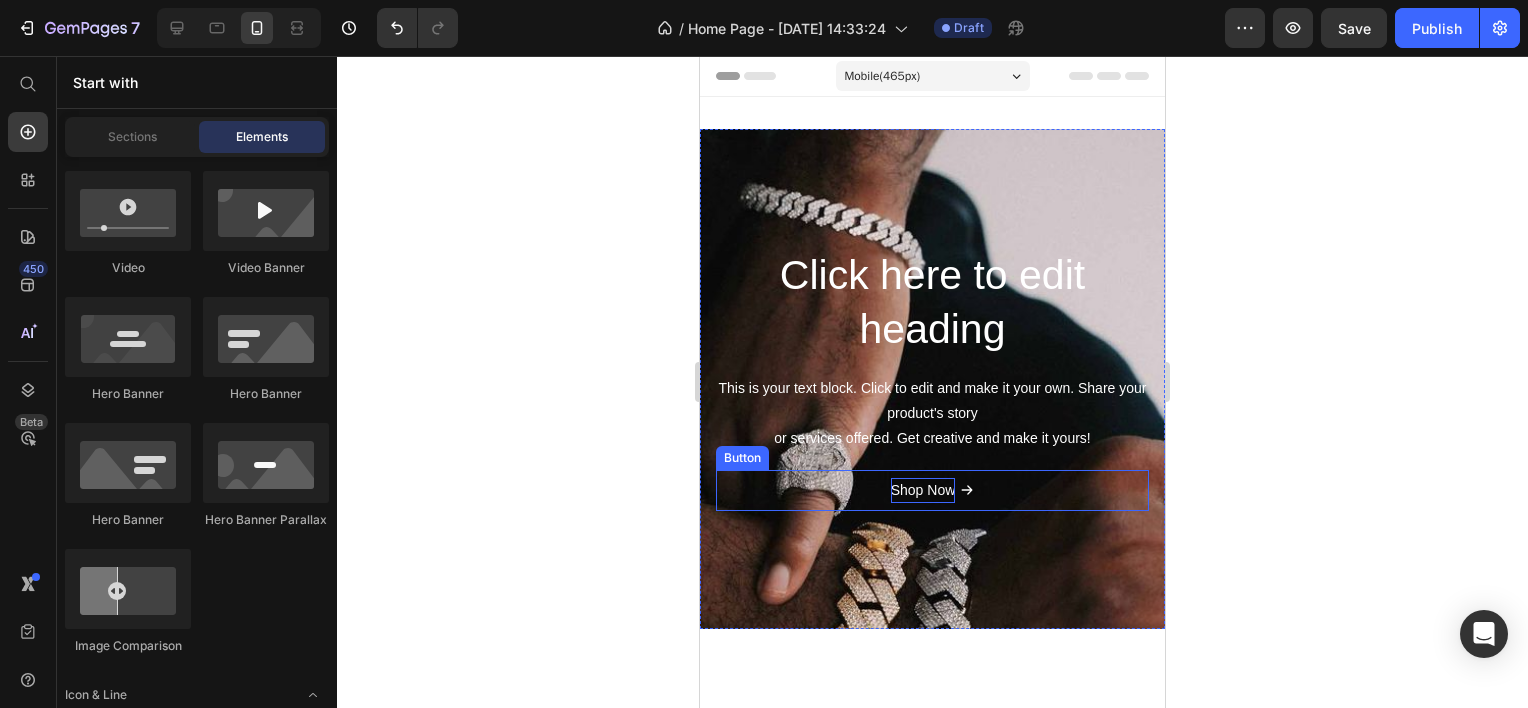 click on "Shop Now" at bounding box center [923, 490] 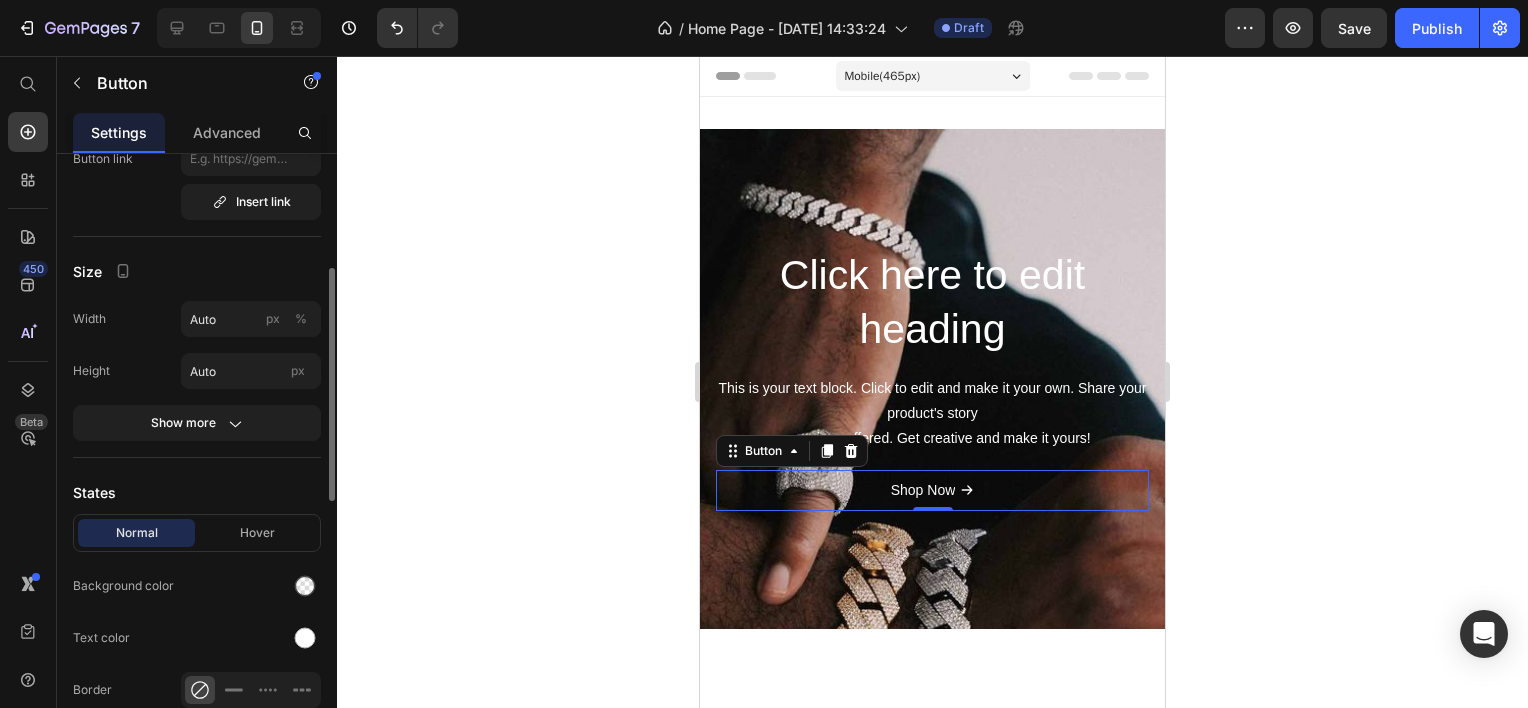 scroll, scrollTop: 800, scrollLeft: 0, axis: vertical 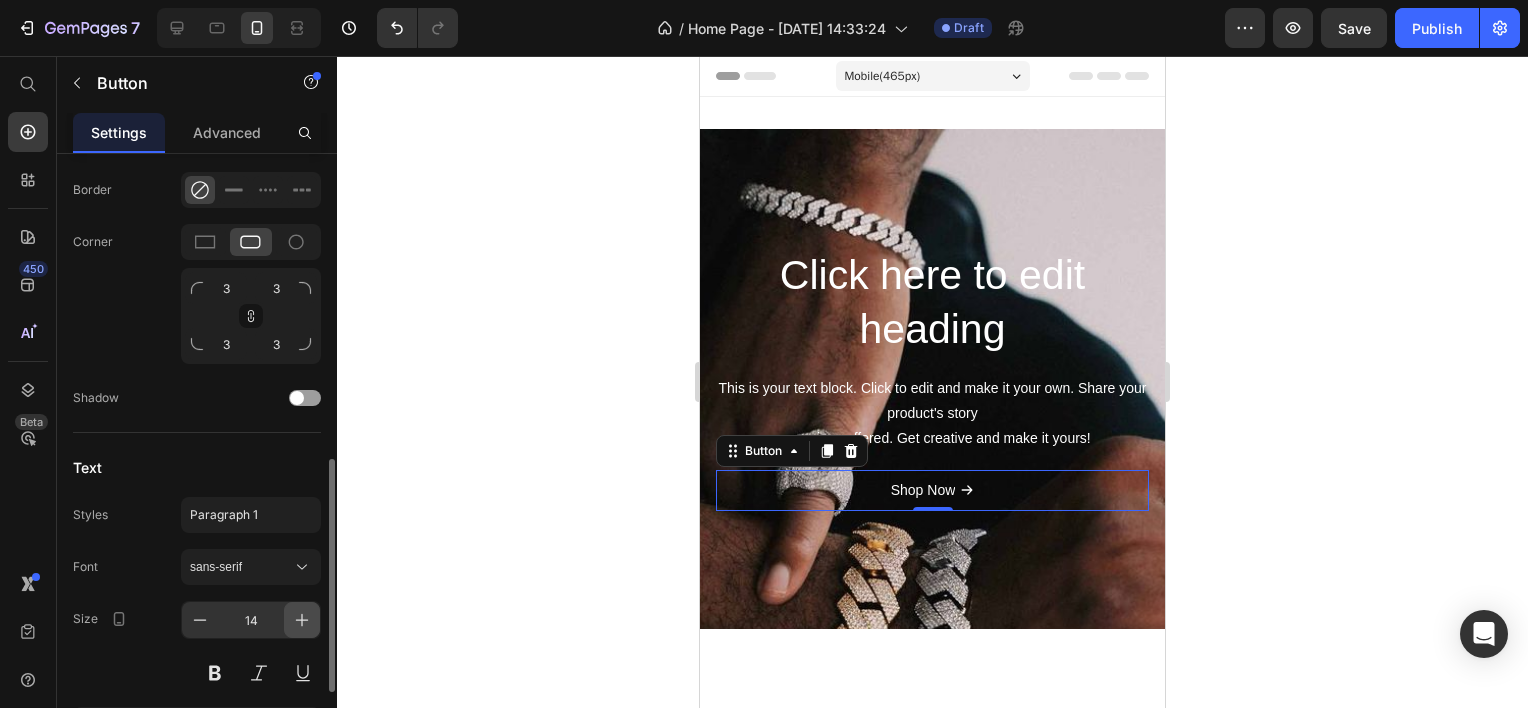 click 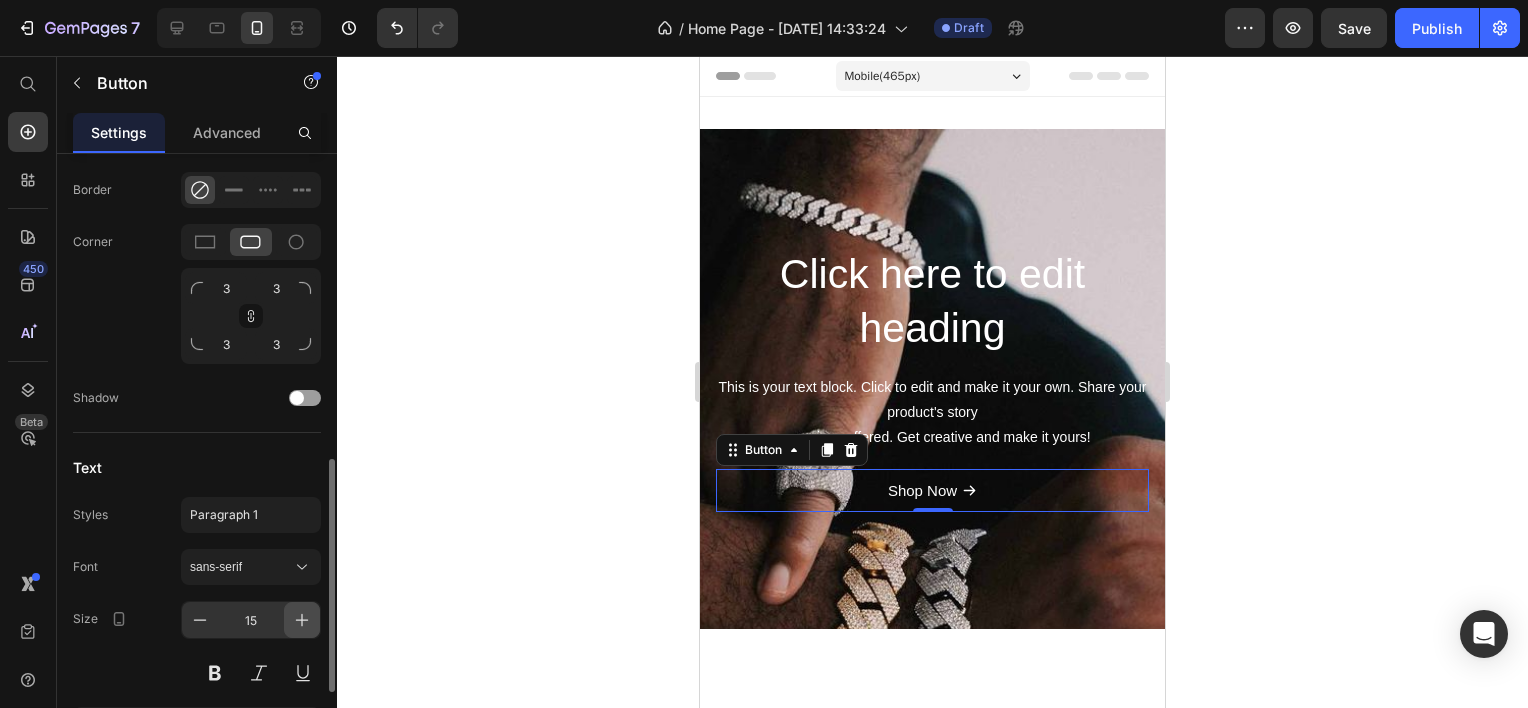 click 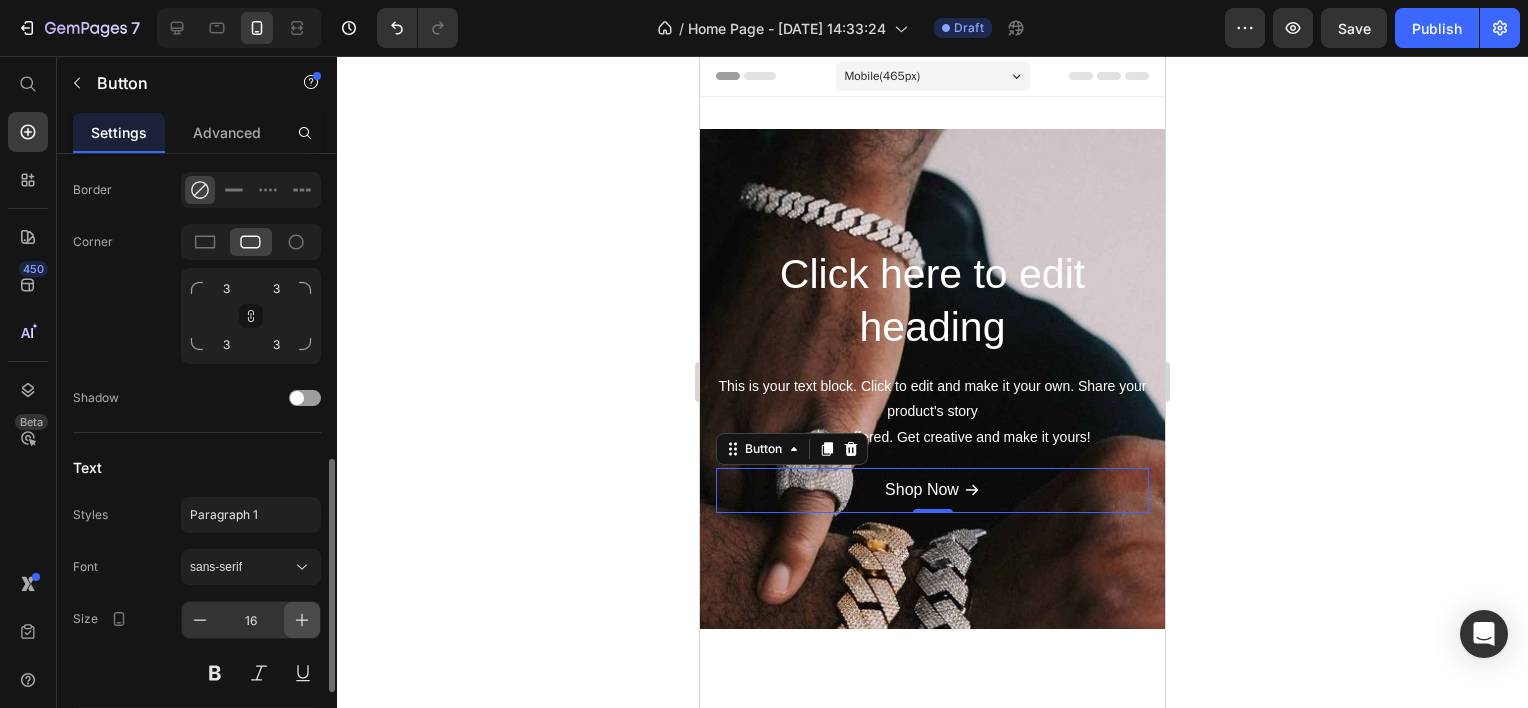 click 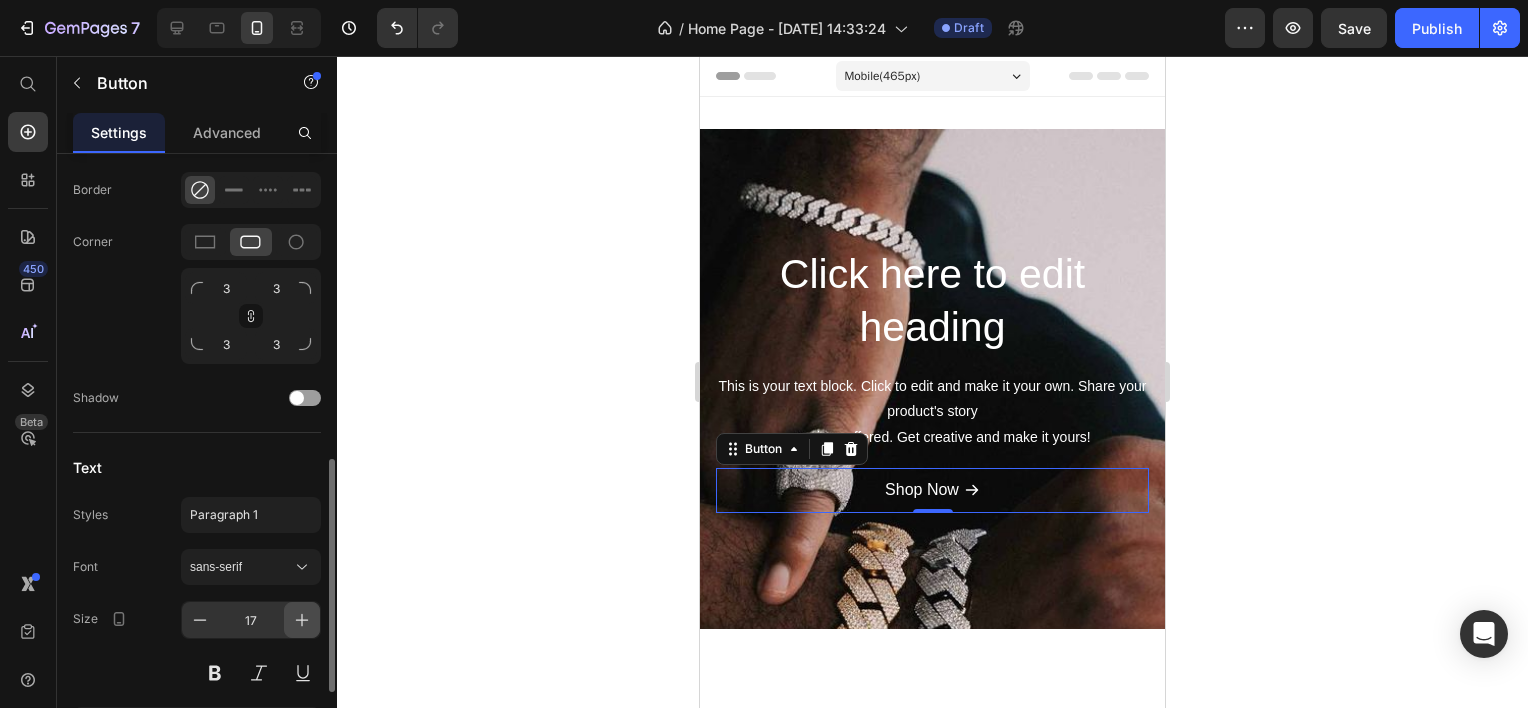 click 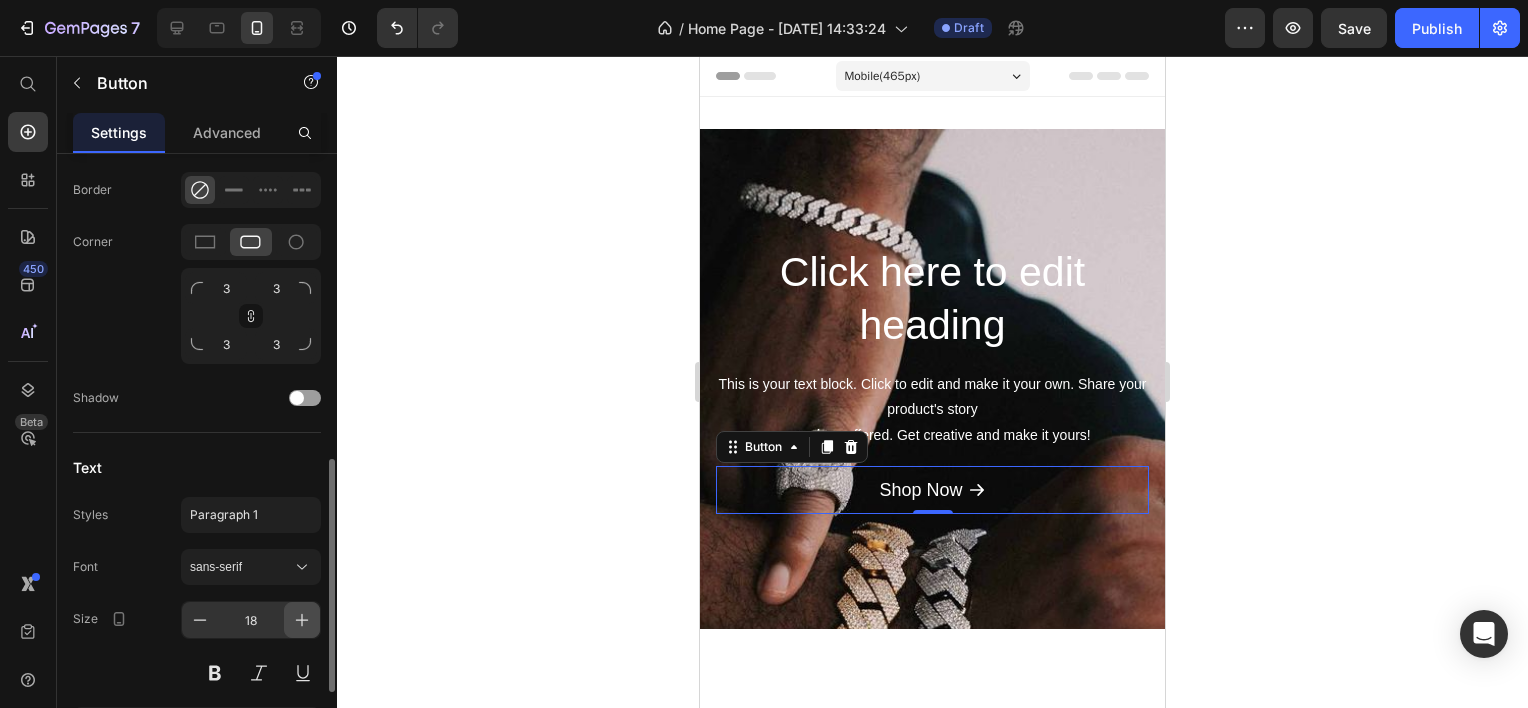 click 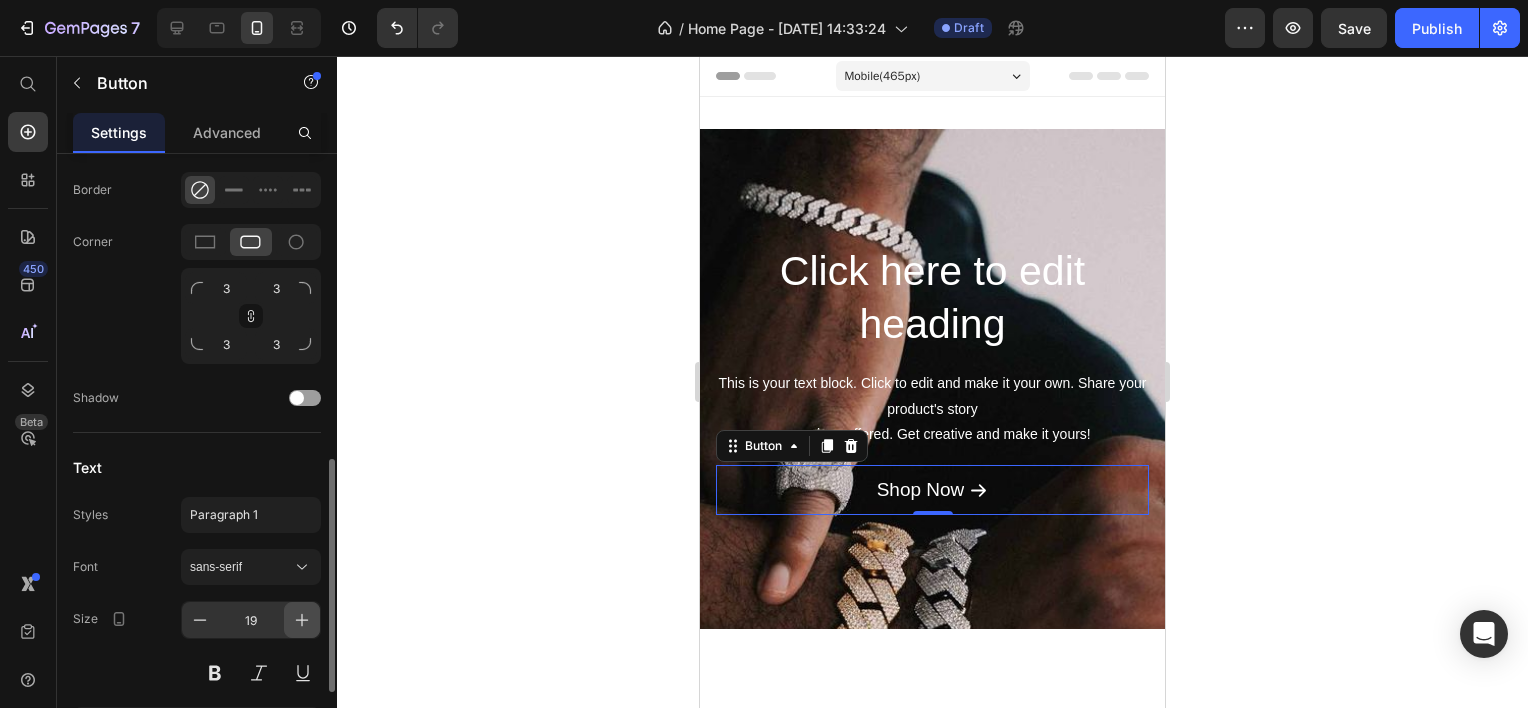 click 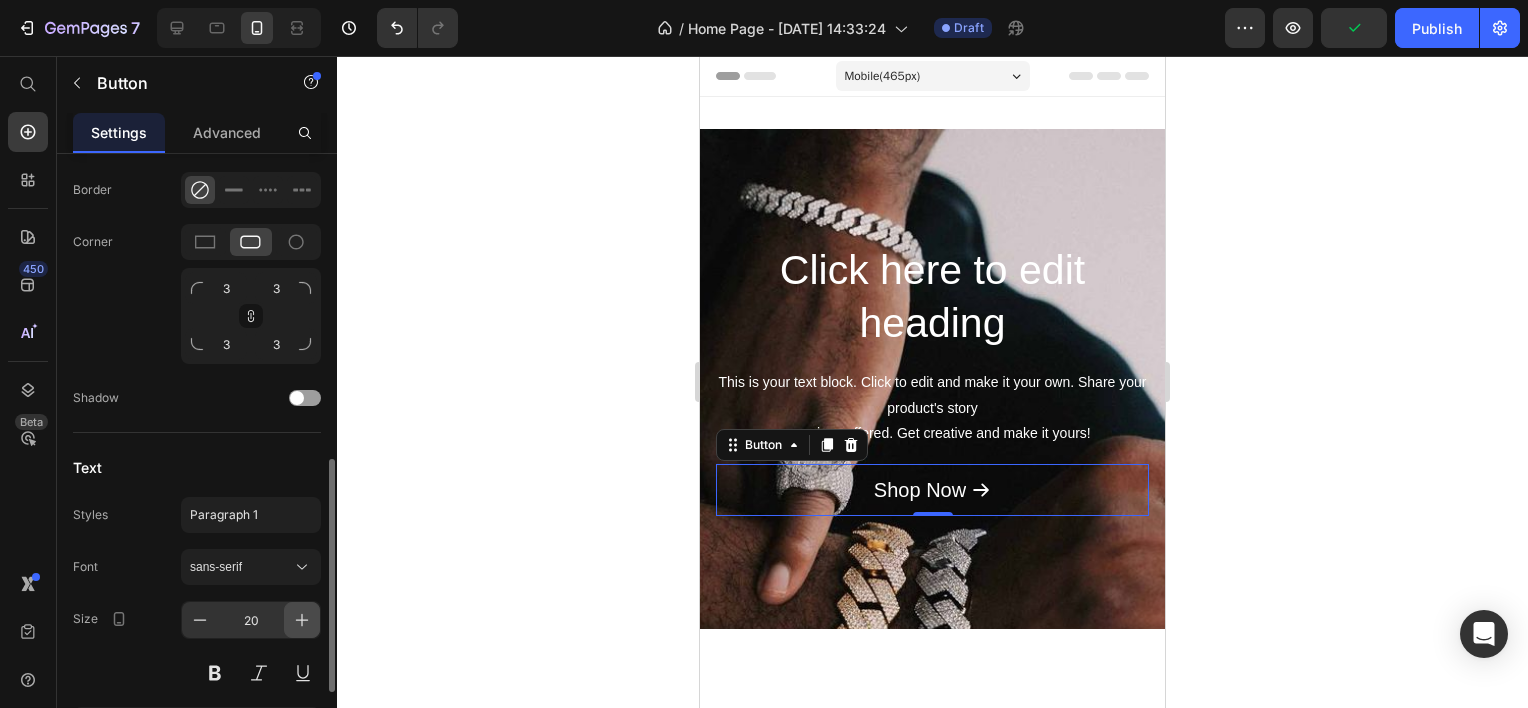 click 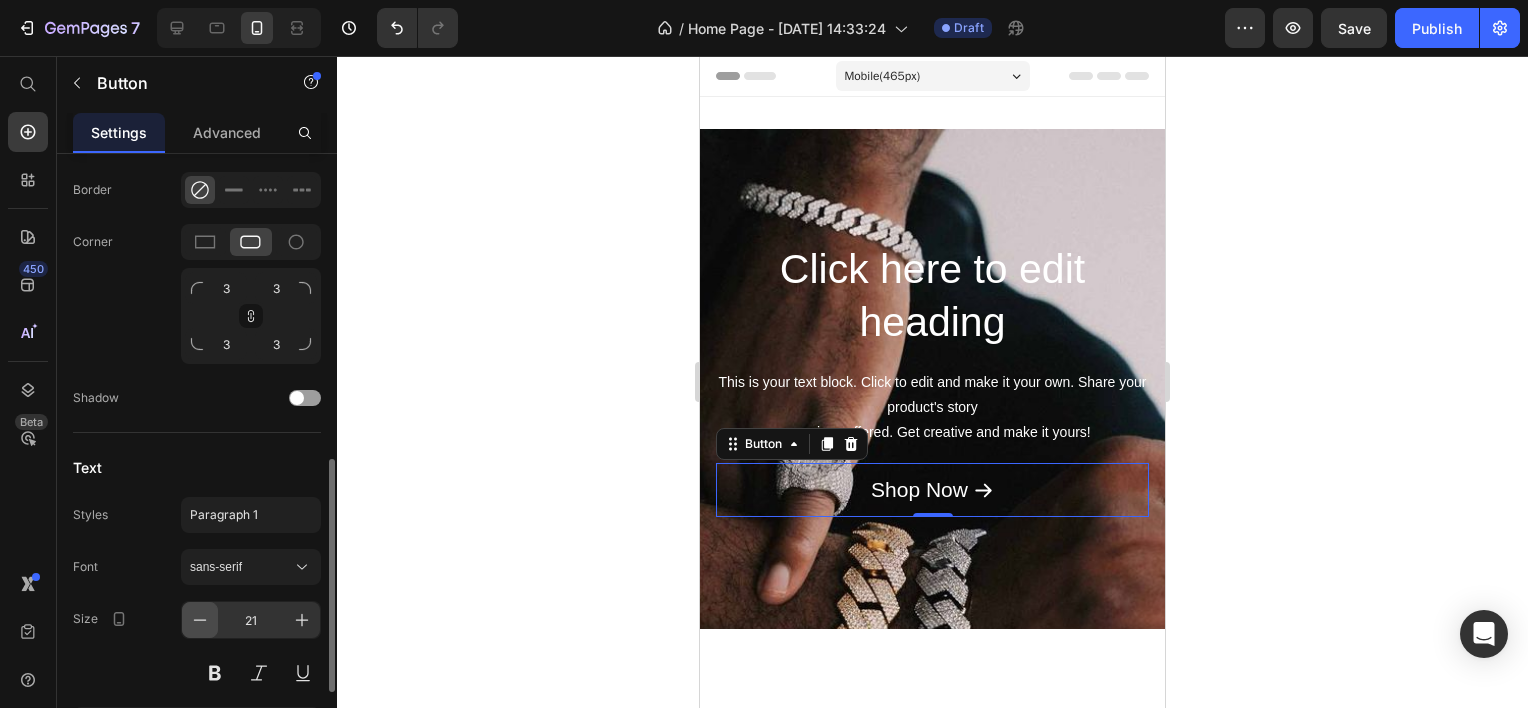 click 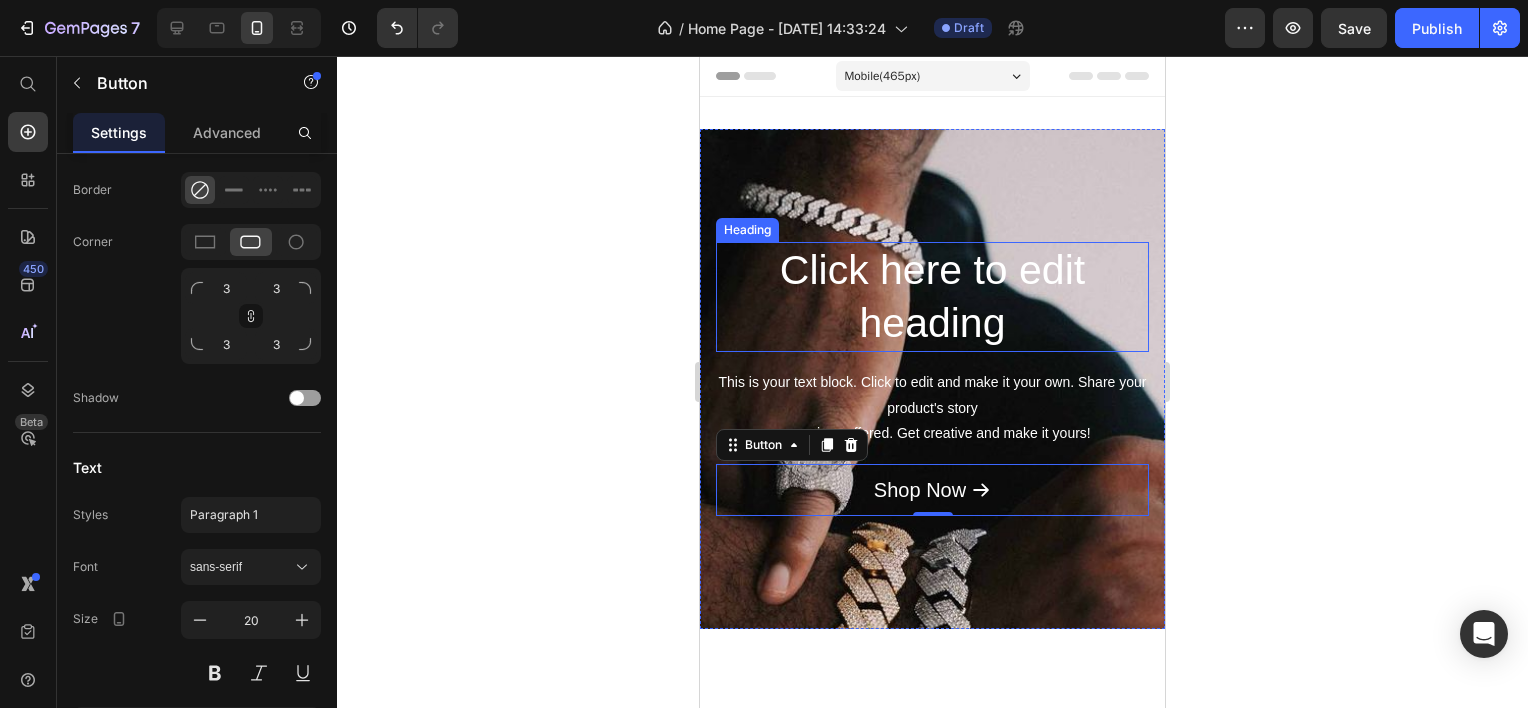 click on "Click here to edit heading" at bounding box center (932, 297) 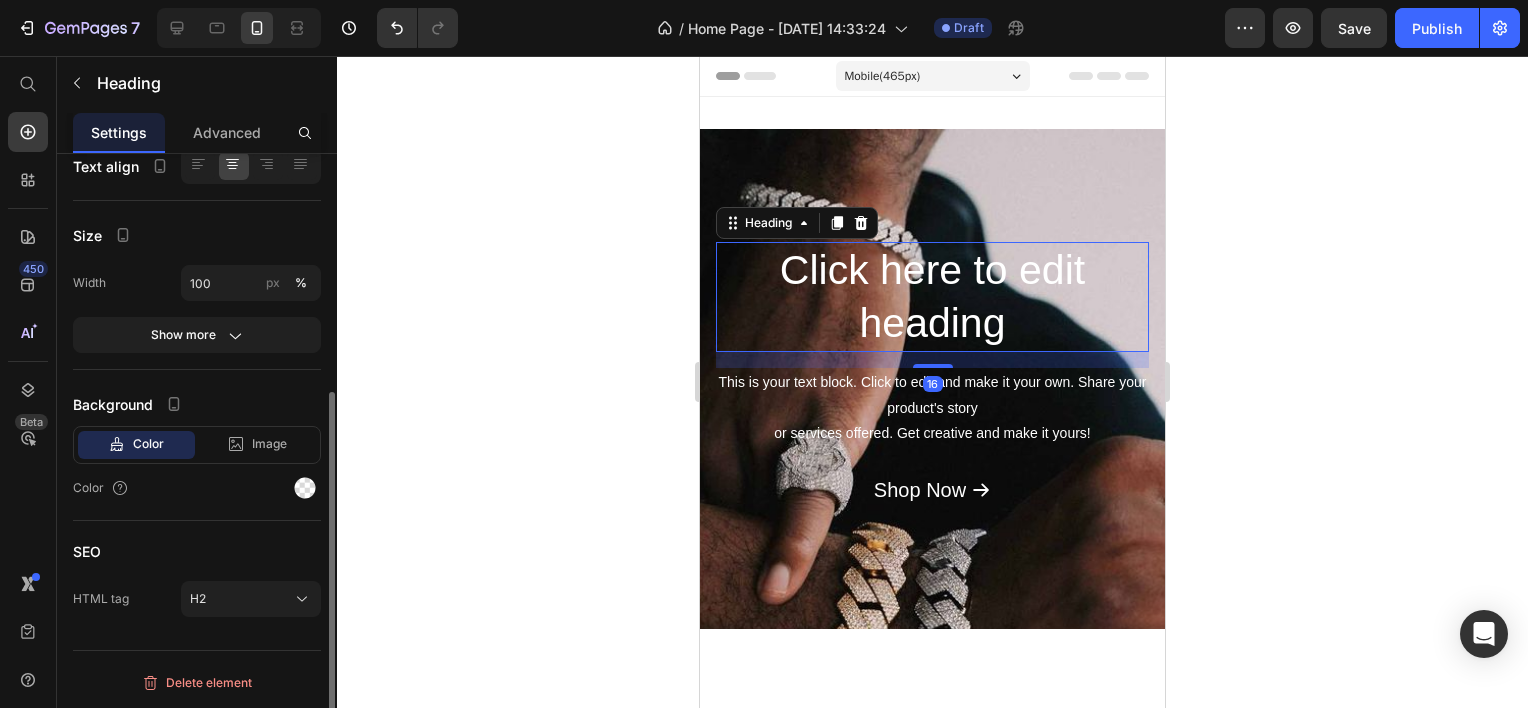 scroll, scrollTop: 0, scrollLeft: 0, axis: both 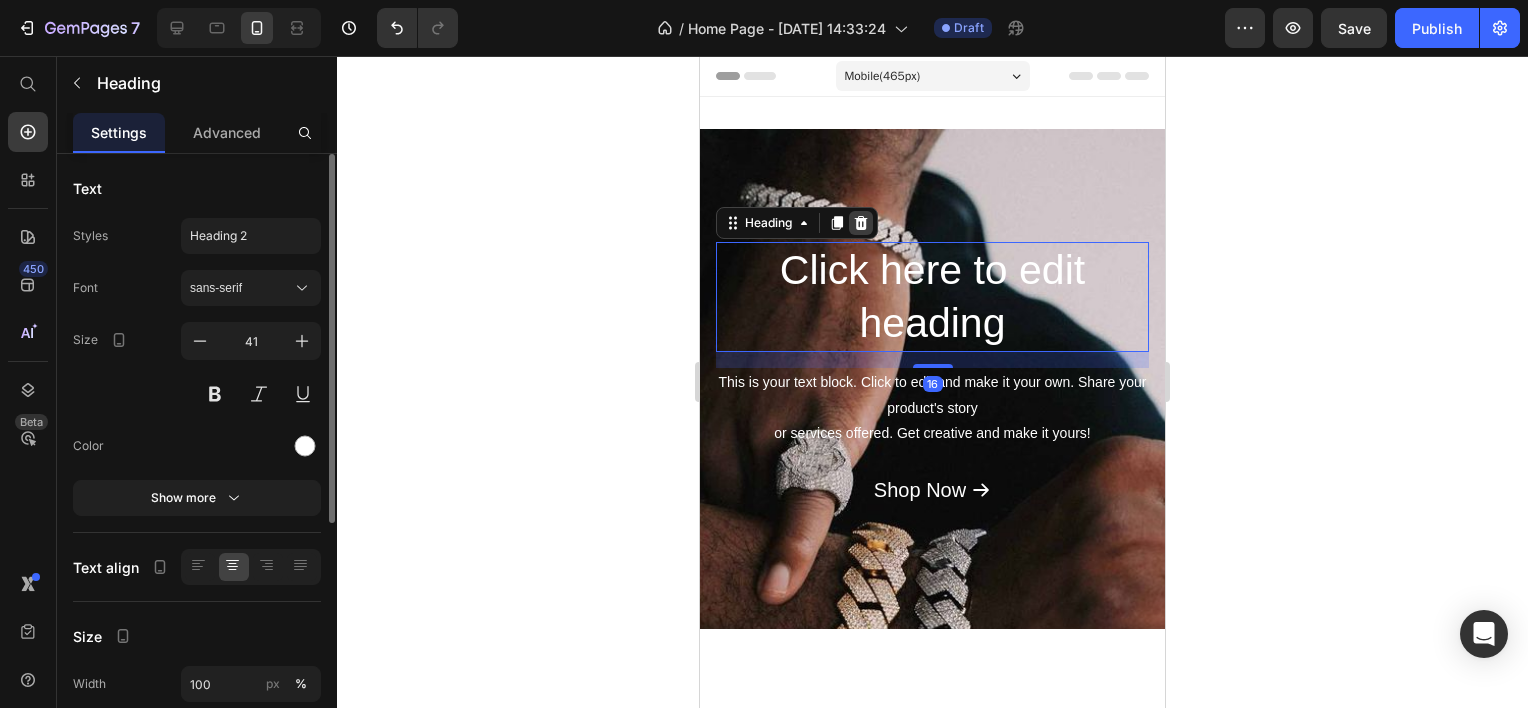 click at bounding box center [861, 223] 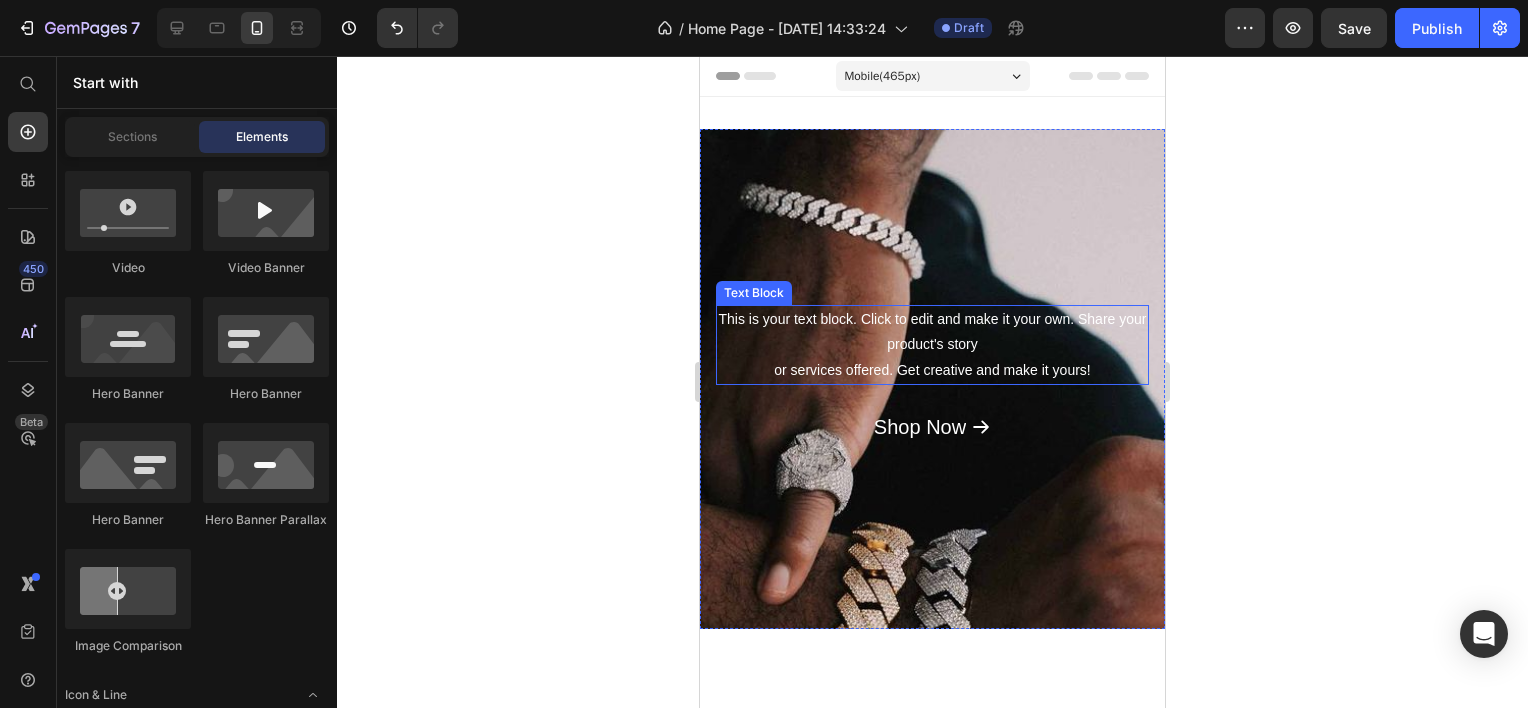 click on "This is your text block. Click to edit and make it your own. Share your product's story                   or services offered. Get creative and make it yours!" at bounding box center [932, 345] 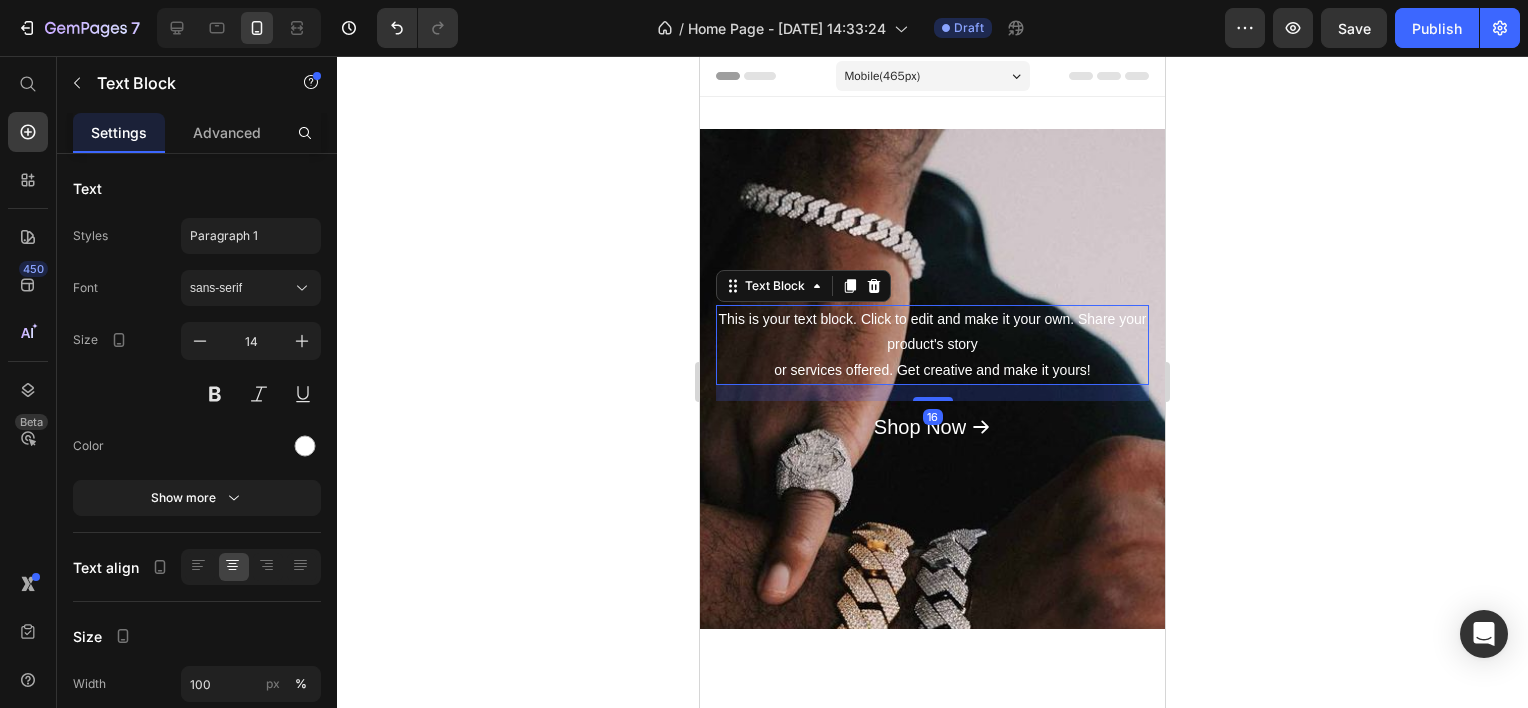 click on "This is your text block. Click to edit and make it your own. Share your product's story                   or services offered. Get creative and make it yours!" at bounding box center [932, 345] 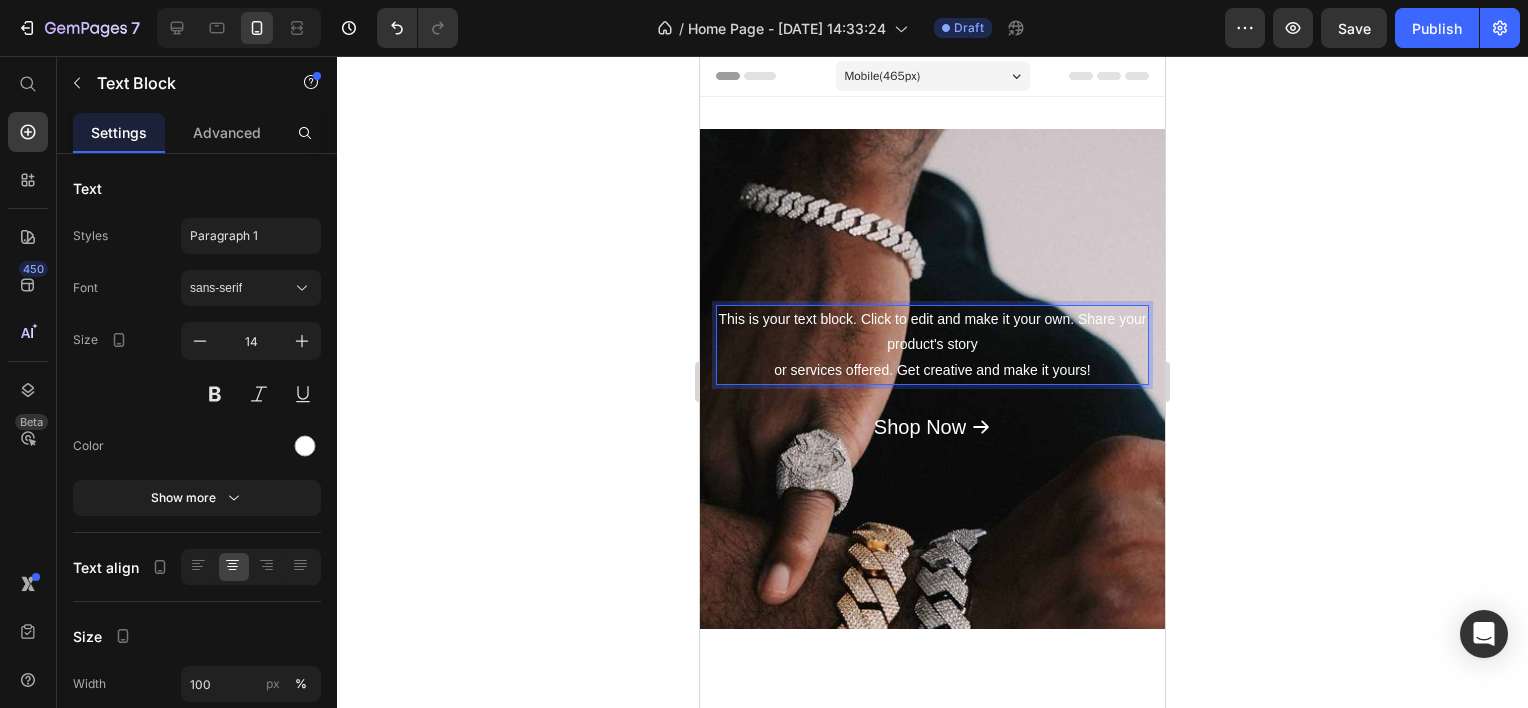 click on "This is your text block. Click to edit and make it your own. Share your product's story or services offered. Get creative and make it yours!" at bounding box center (932, 345) 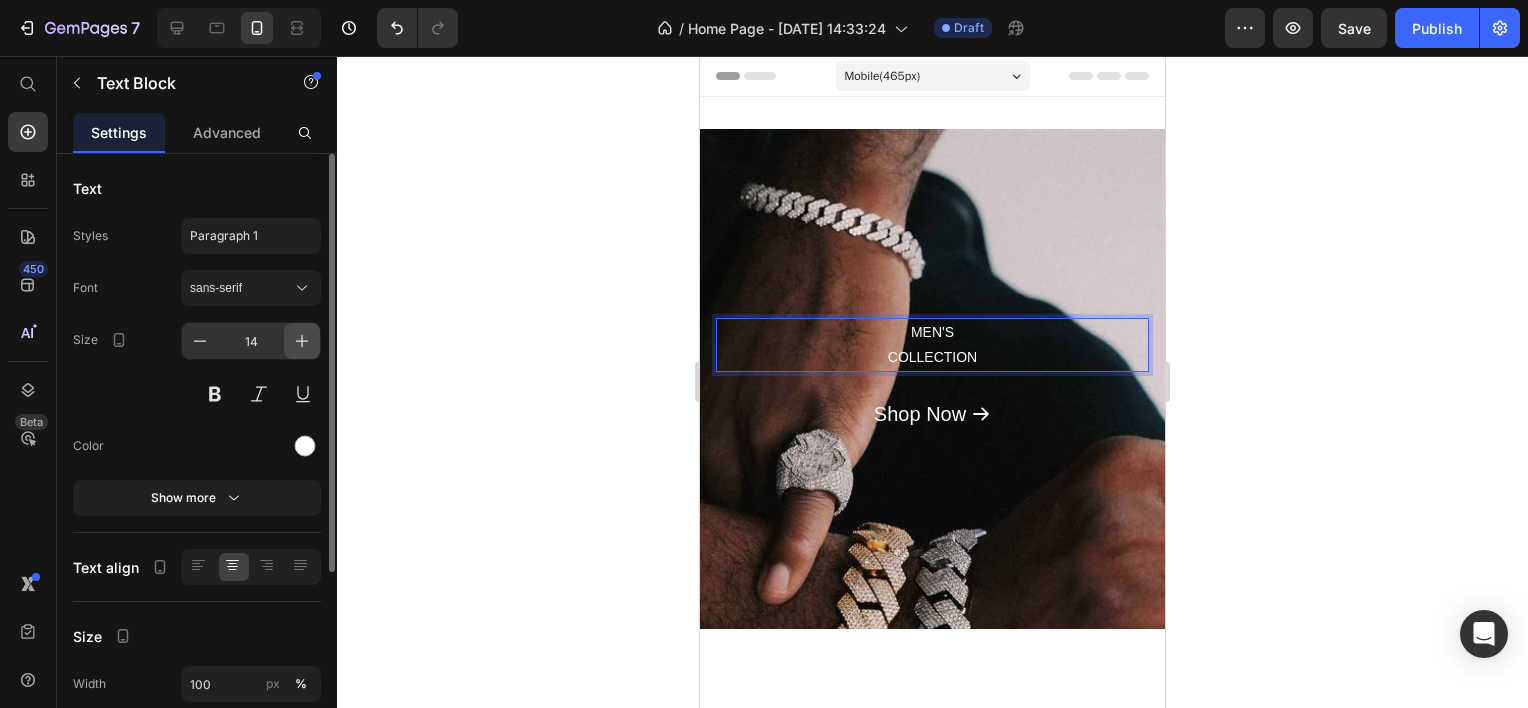 click at bounding box center [302, 341] 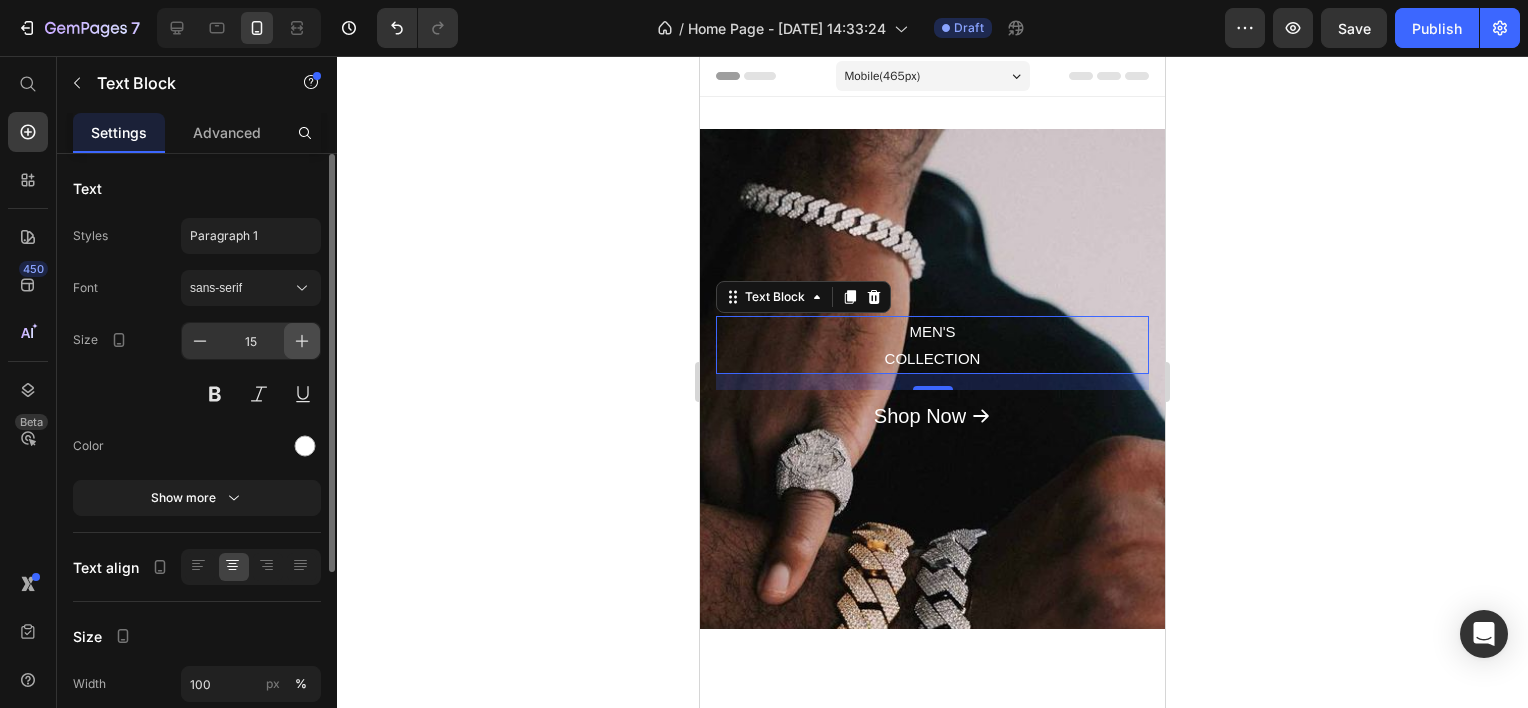click at bounding box center [302, 341] 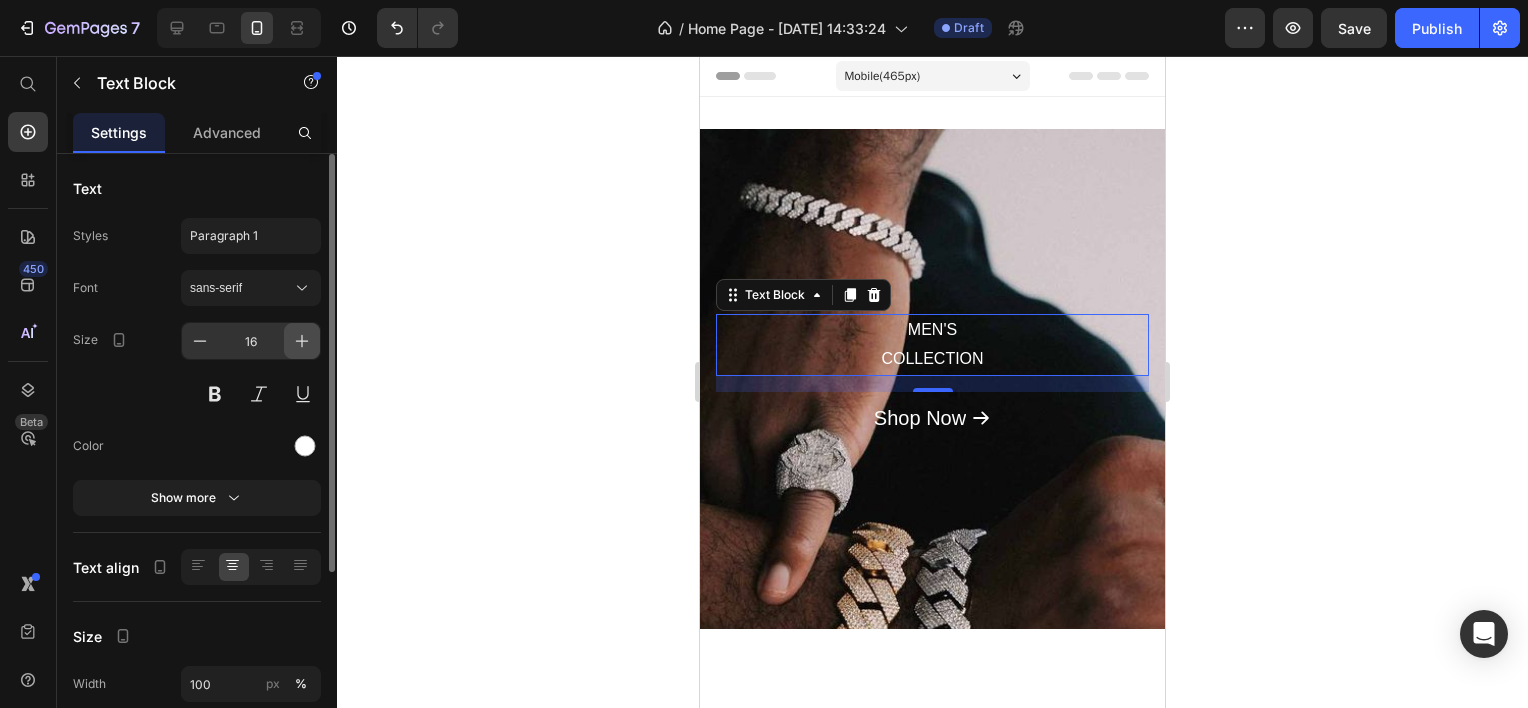 click at bounding box center [302, 341] 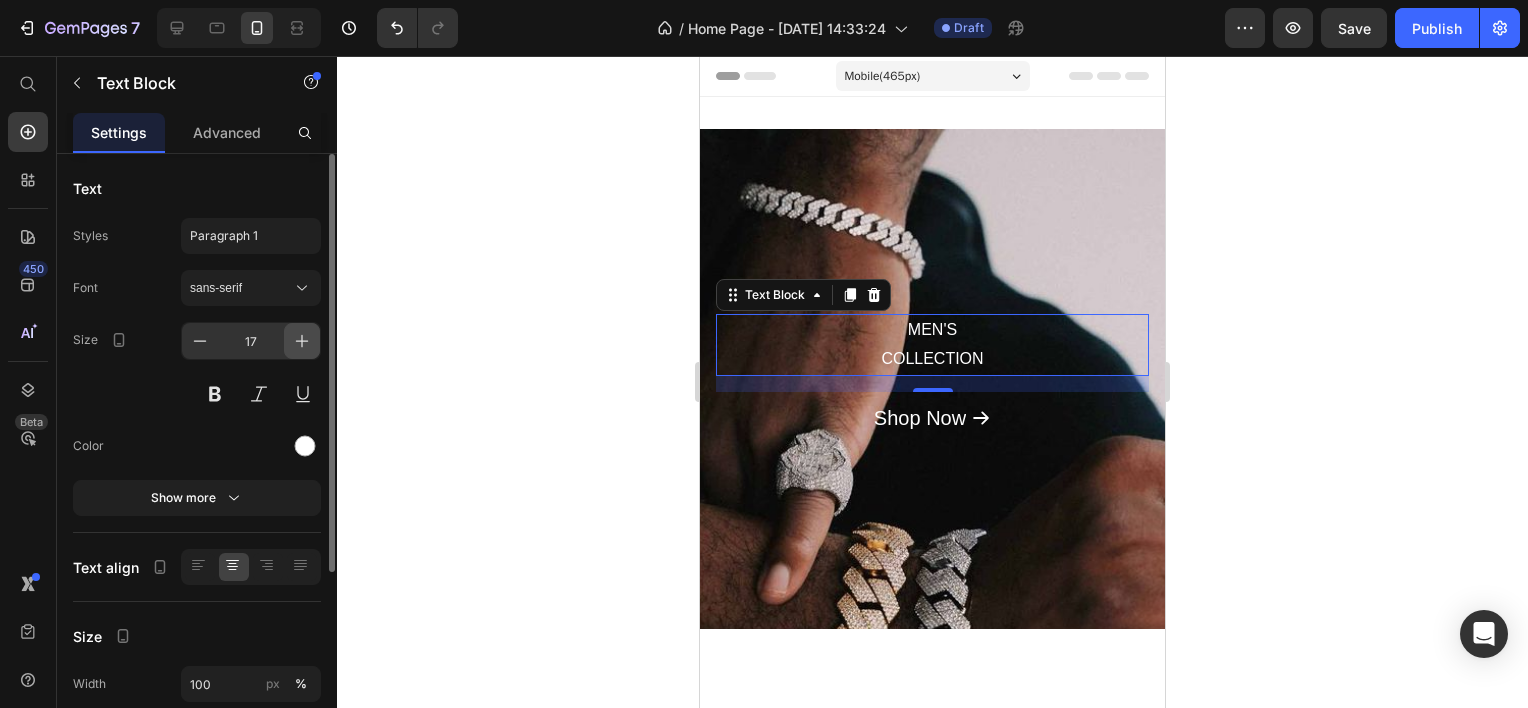 click at bounding box center (302, 341) 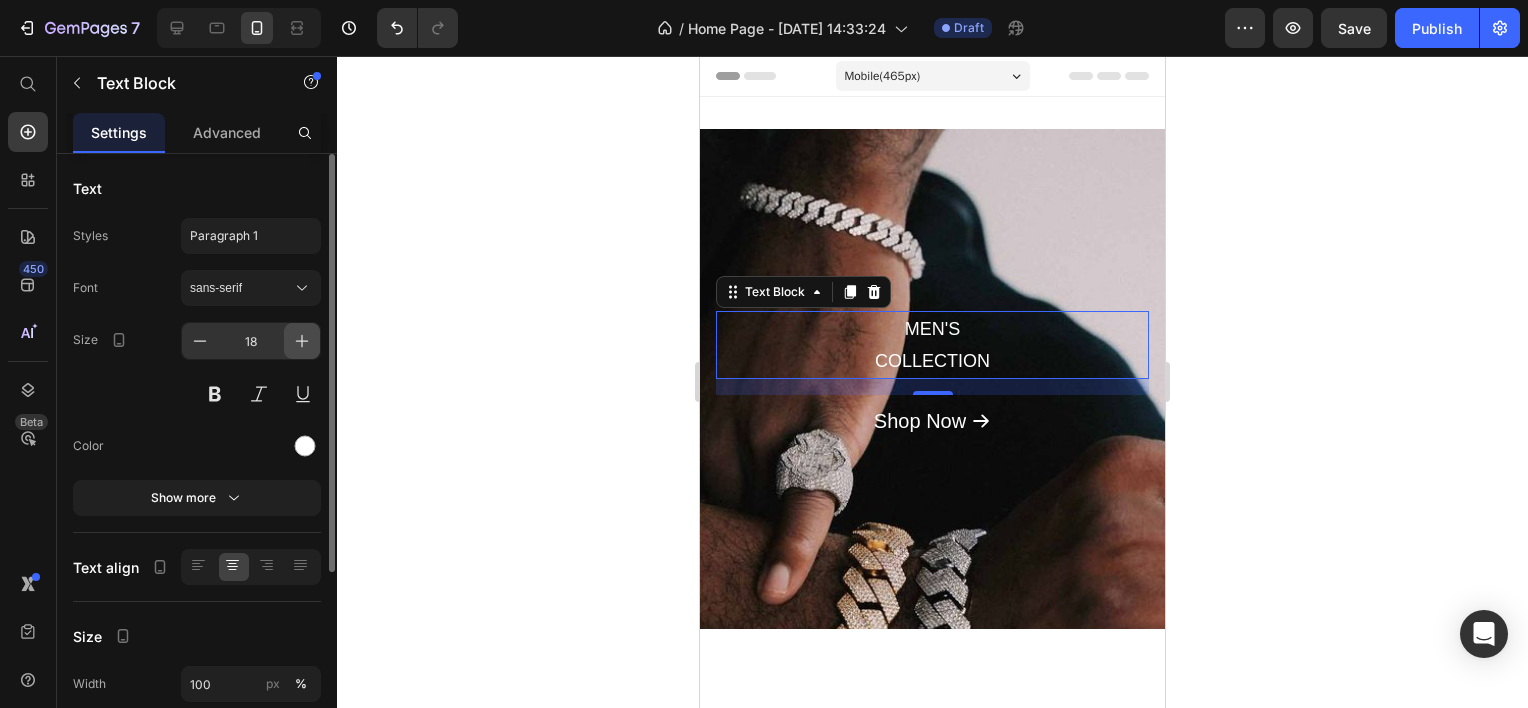 click at bounding box center (302, 341) 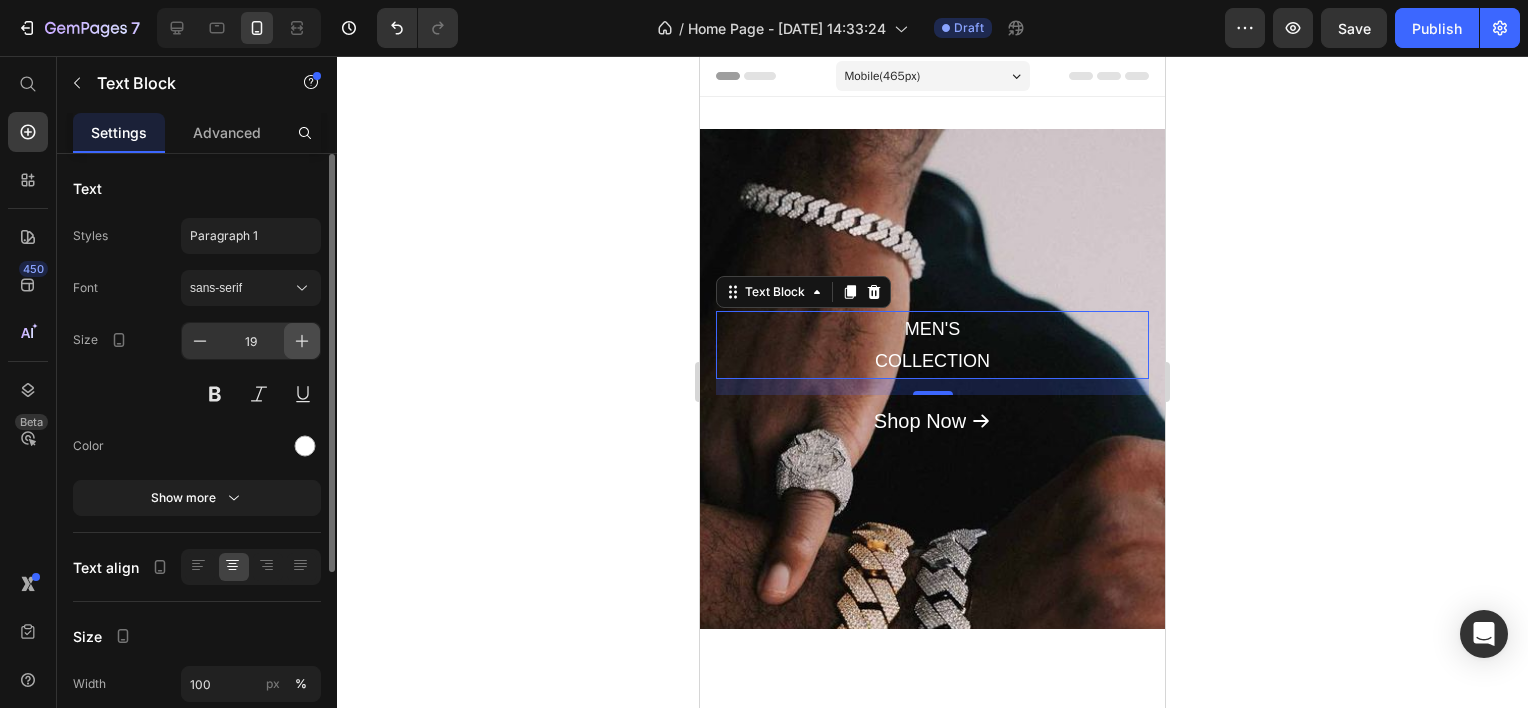 click at bounding box center [302, 341] 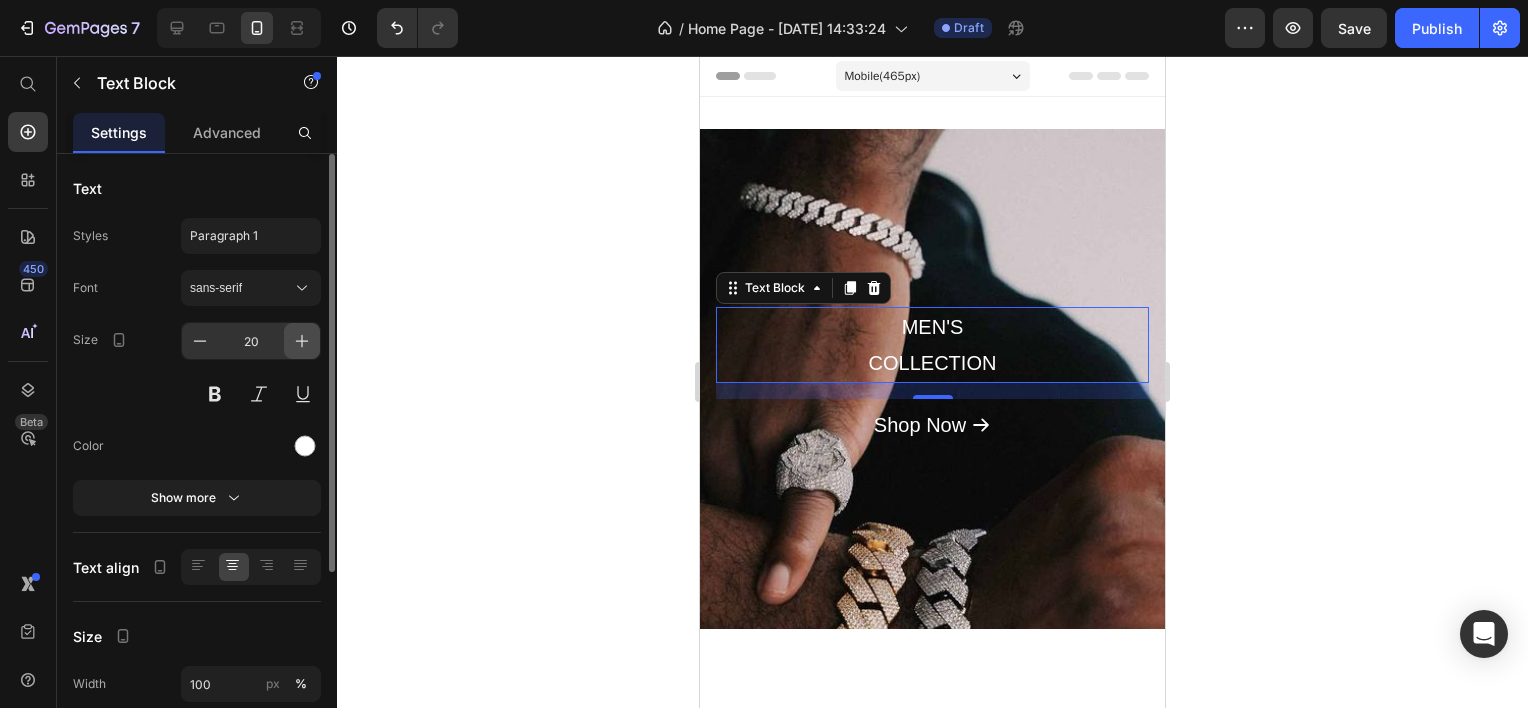 click at bounding box center (302, 341) 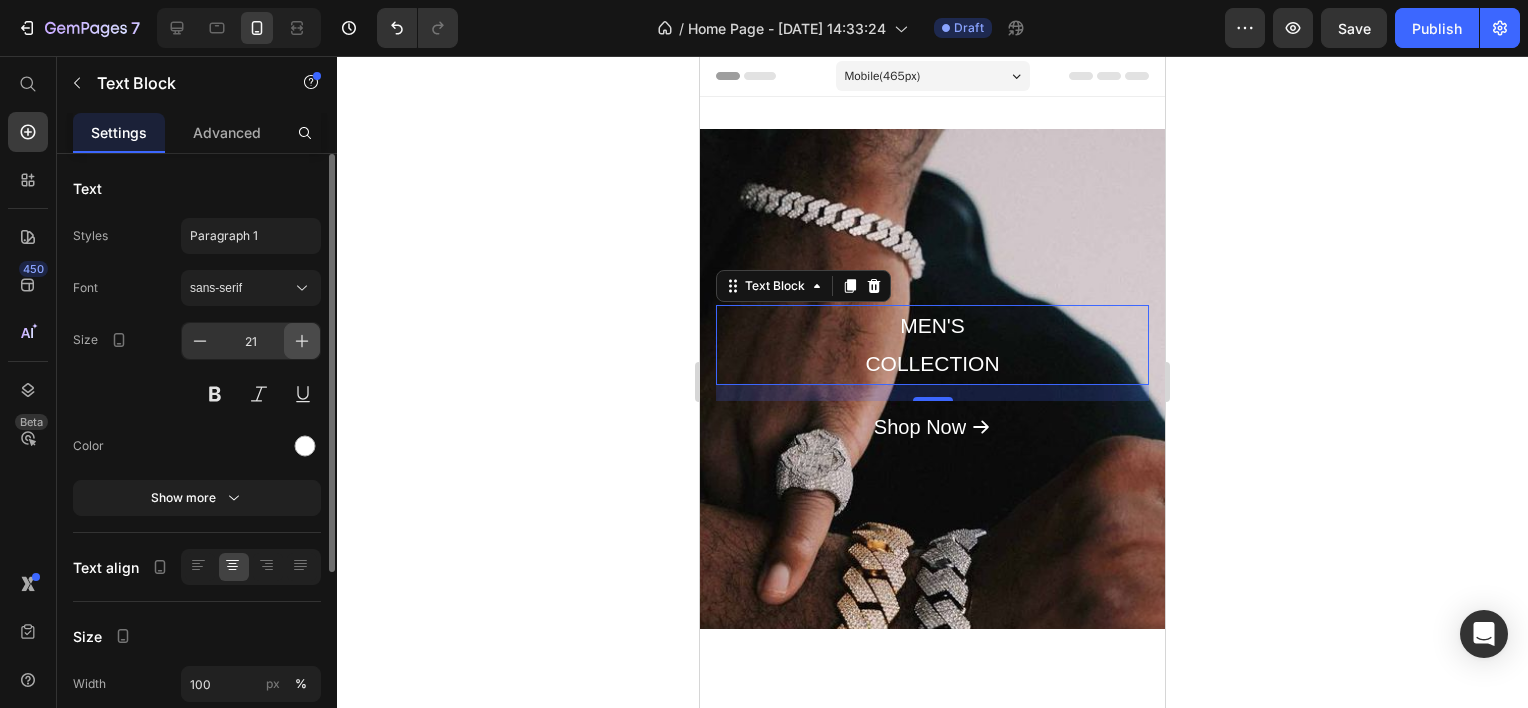 click at bounding box center [302, 341] 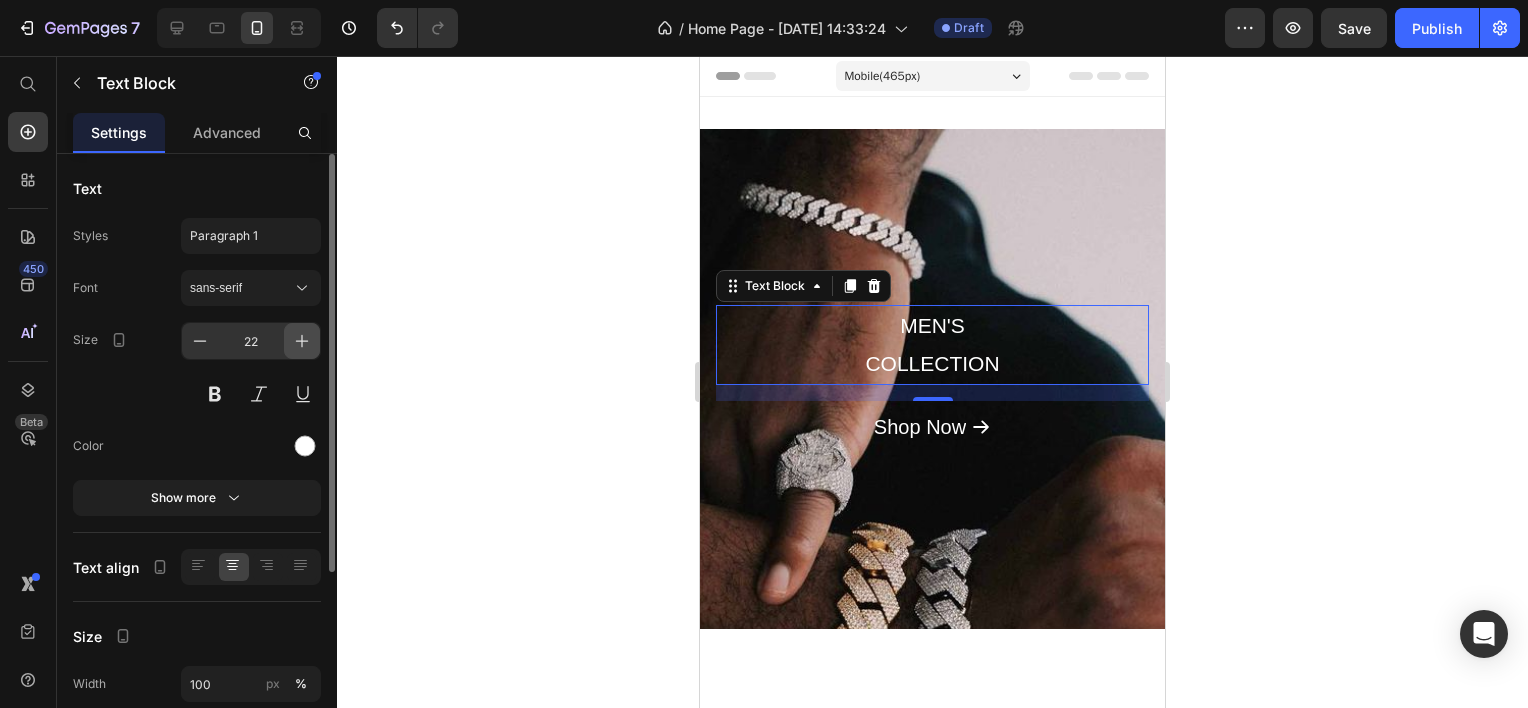 click at bounding box center (302, 341) 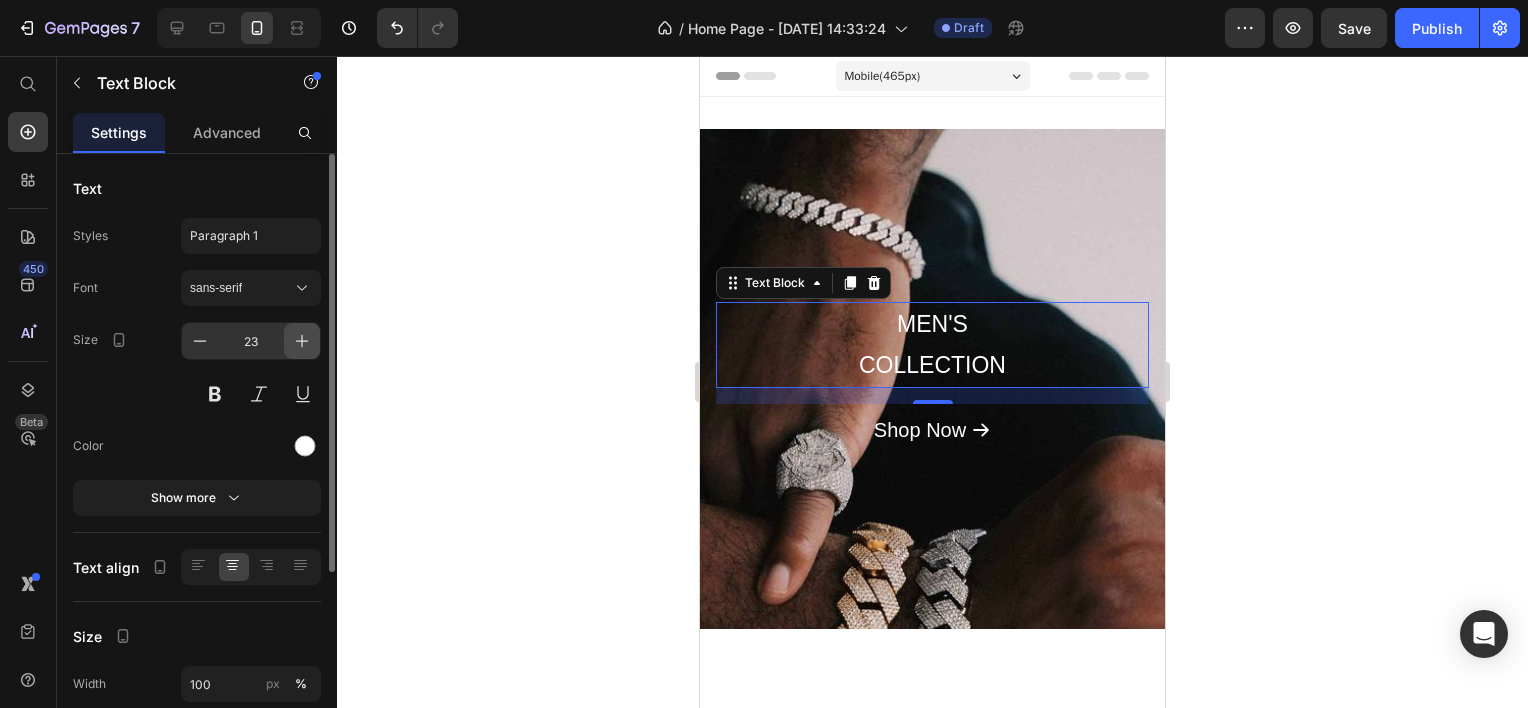 click at bounding box center [302, 341] 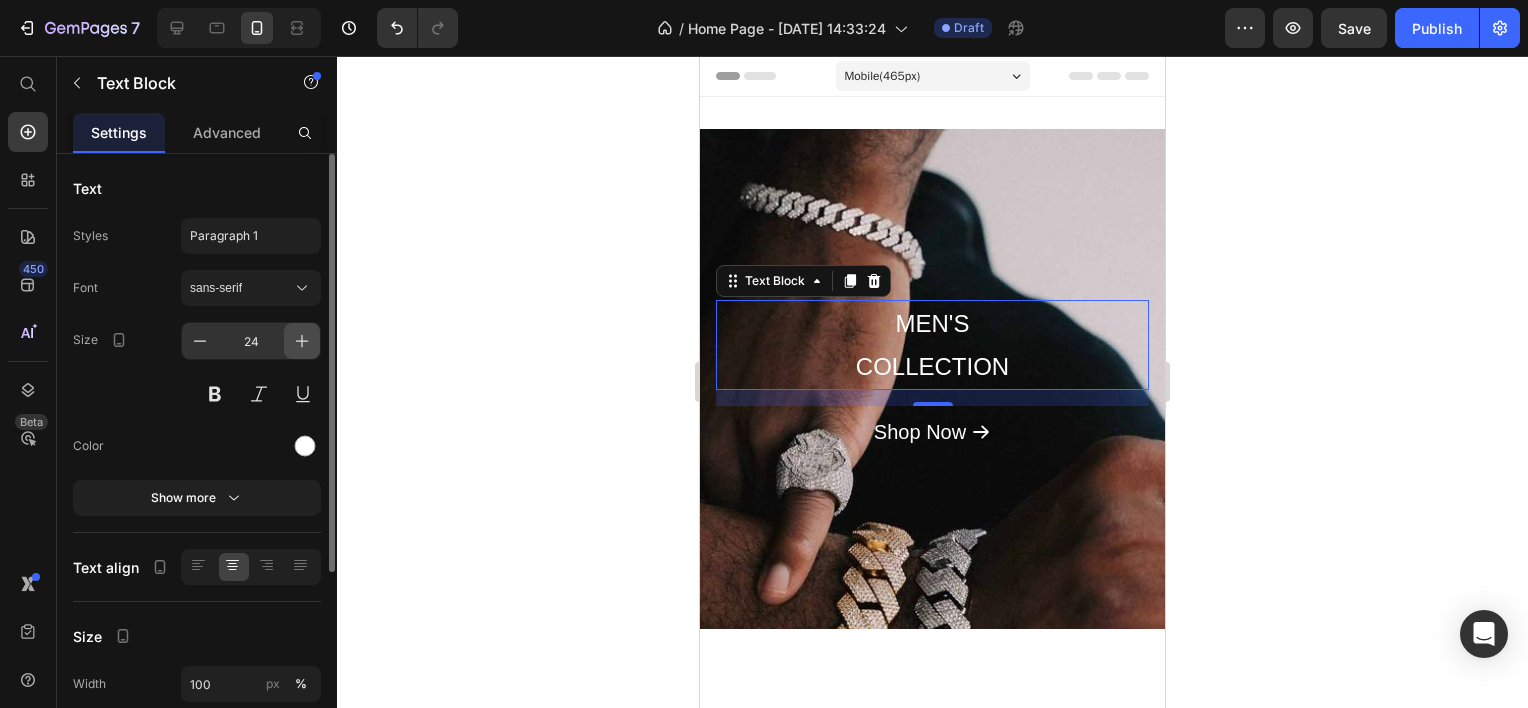click at bounding box center (302, 341) 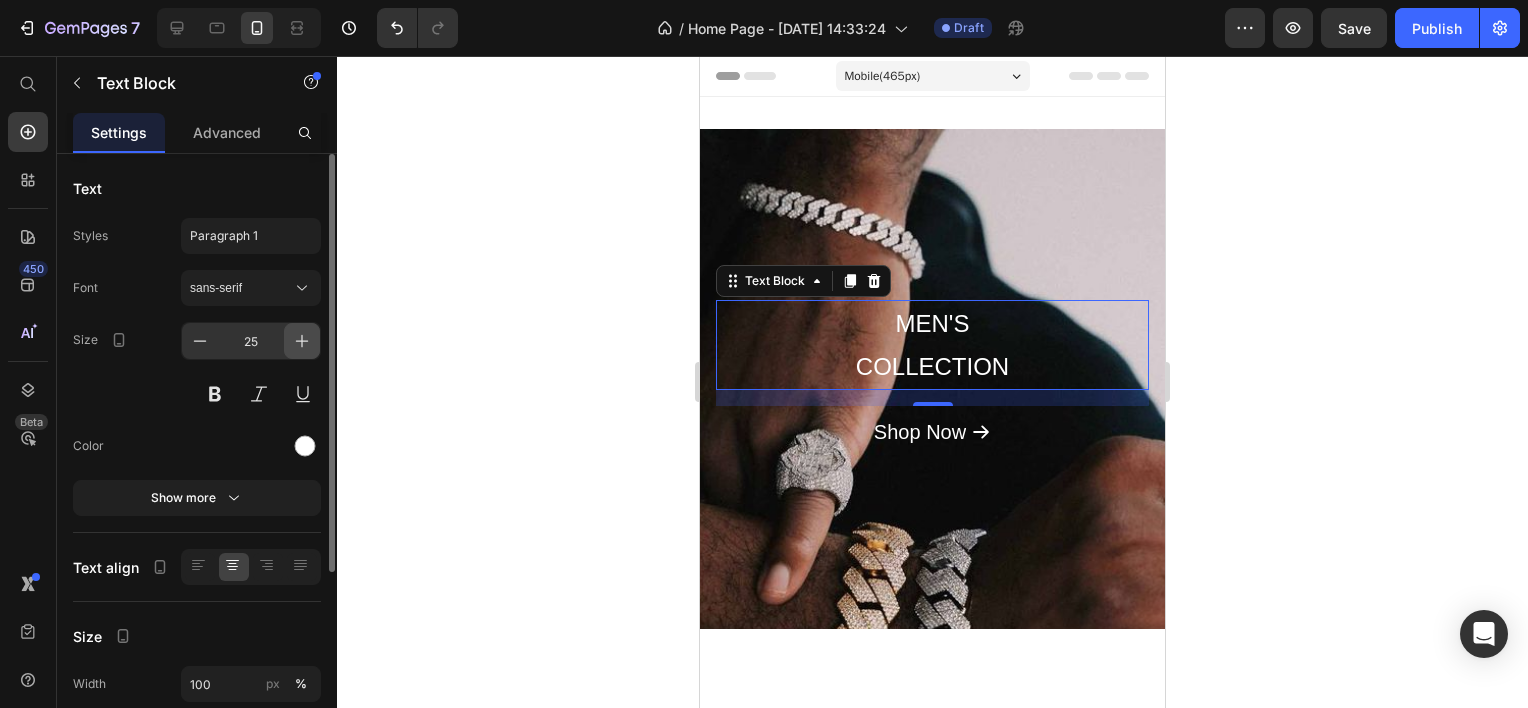 click at bounding box center (302, 341) 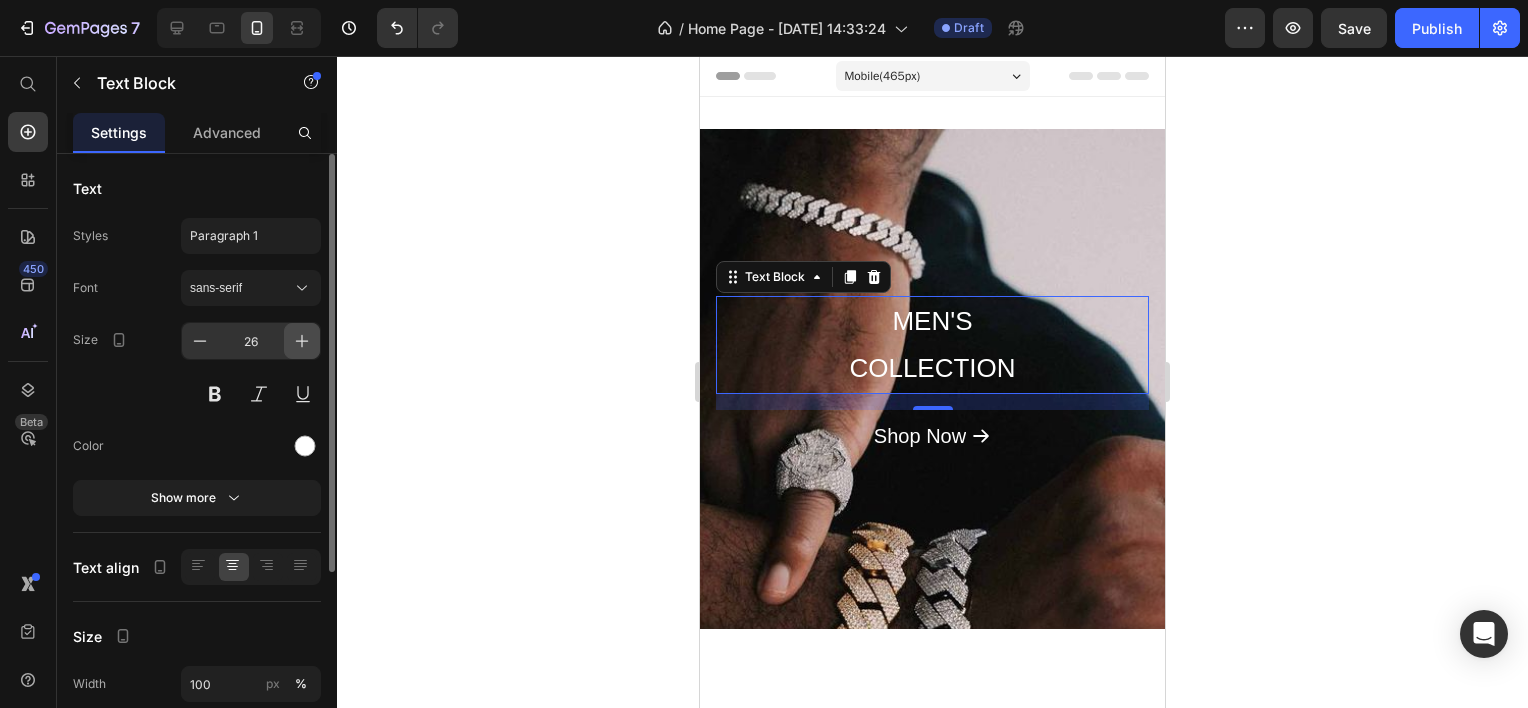 click at bounding box center (302, 341) 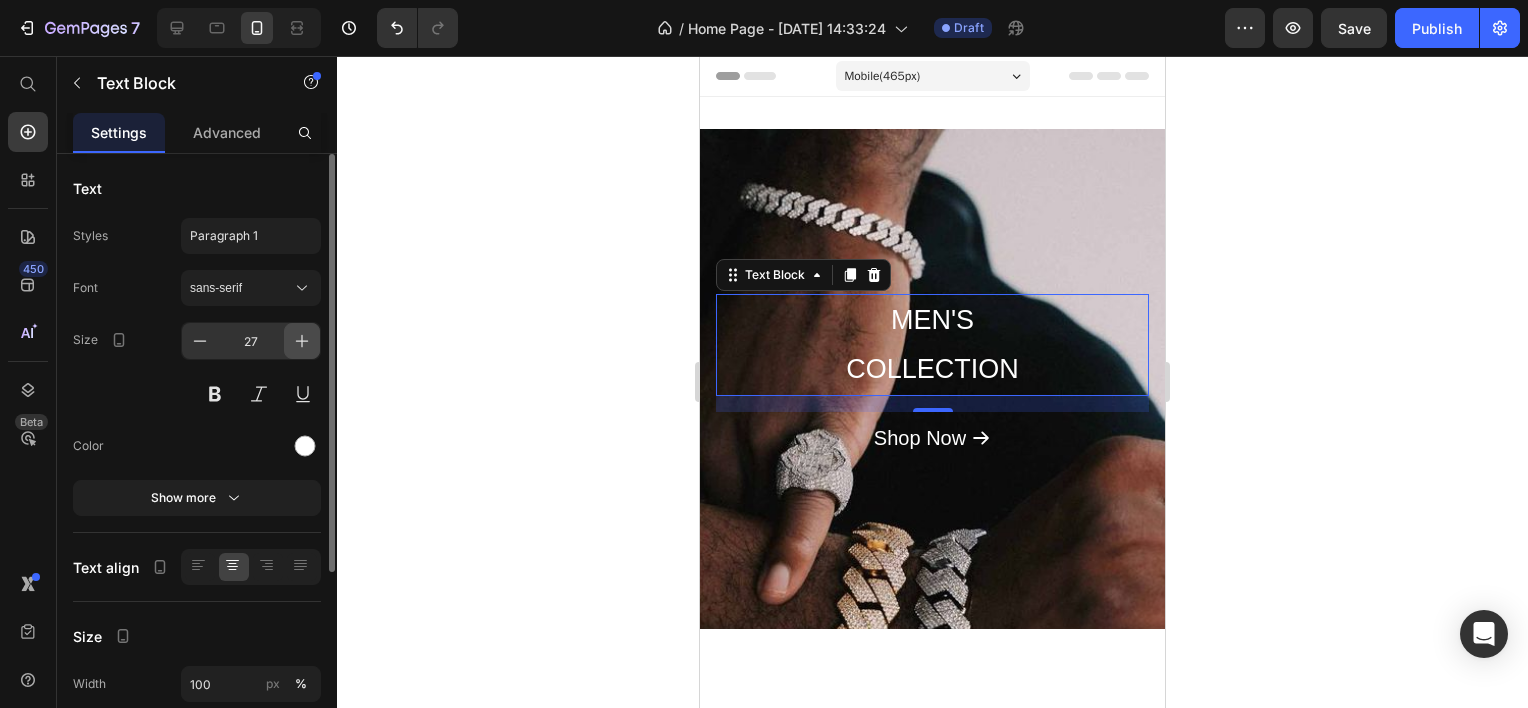 click at bounding box center [302, 341] 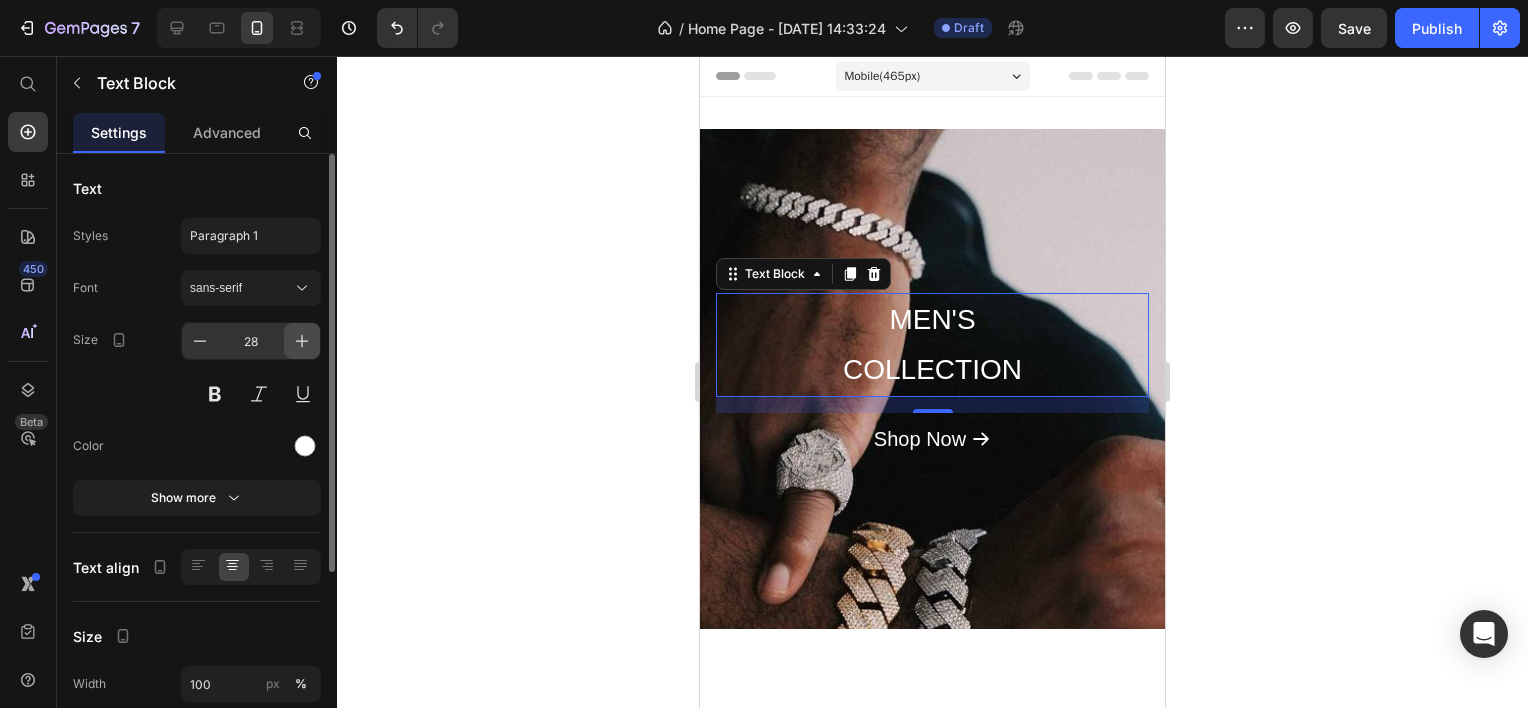 click at bounding box center (302, 341) 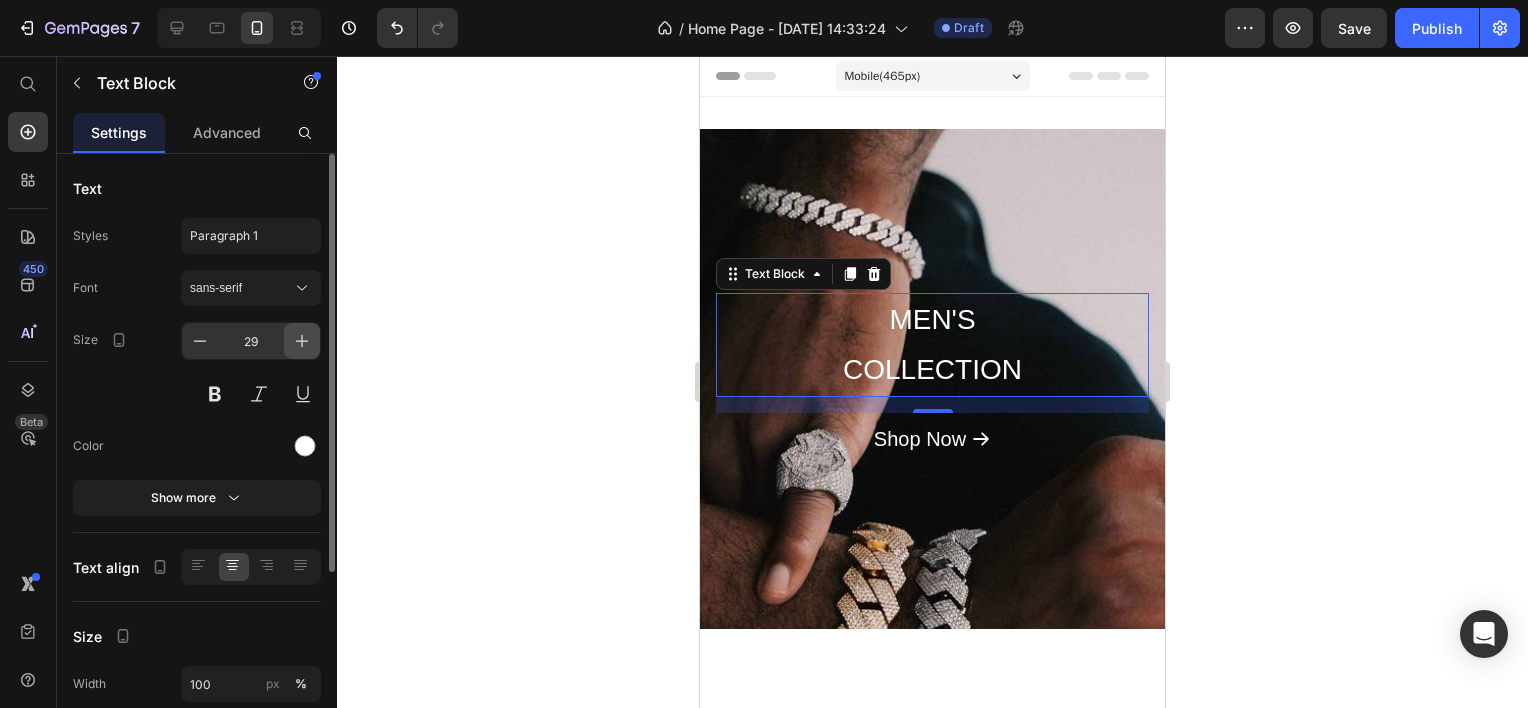 click at bounding box center (302, 341) 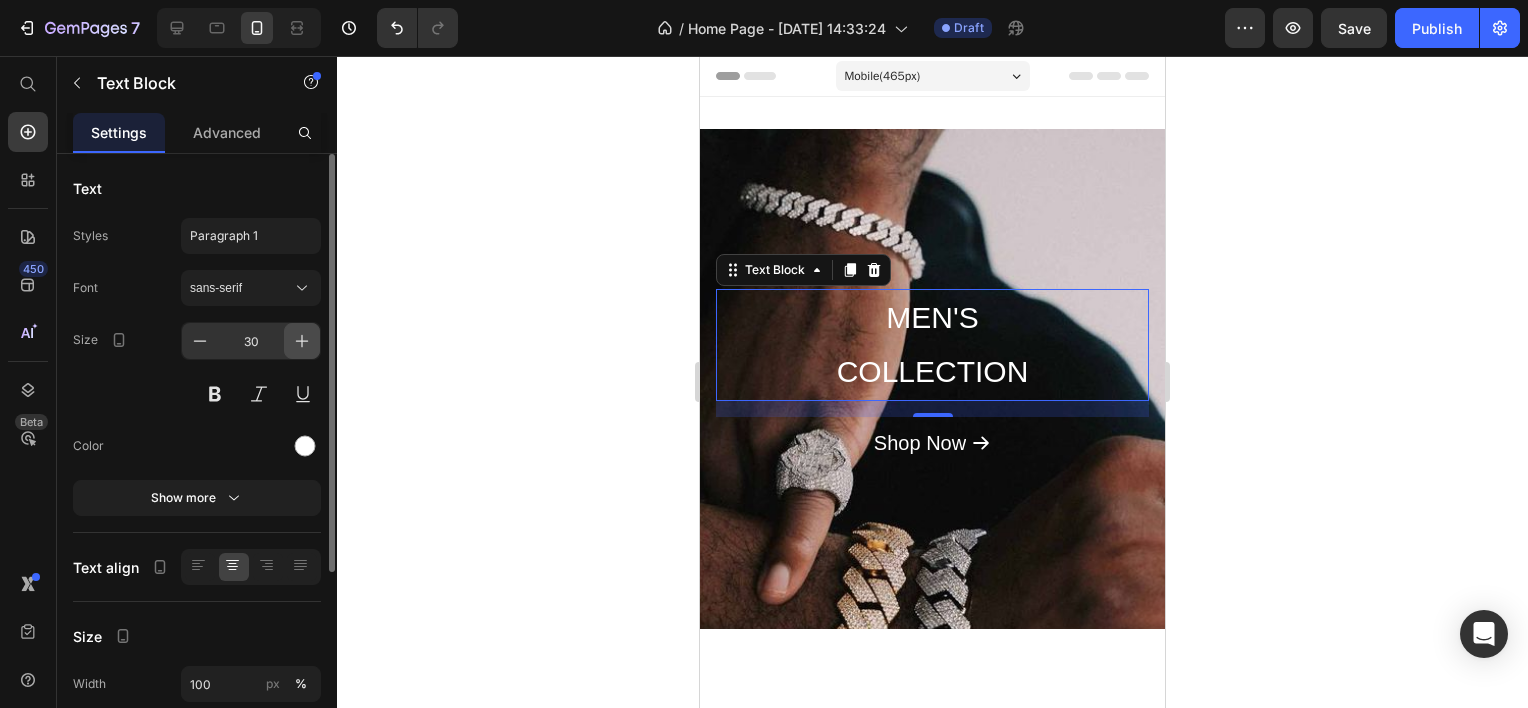 click at bounding box center (302, 341) 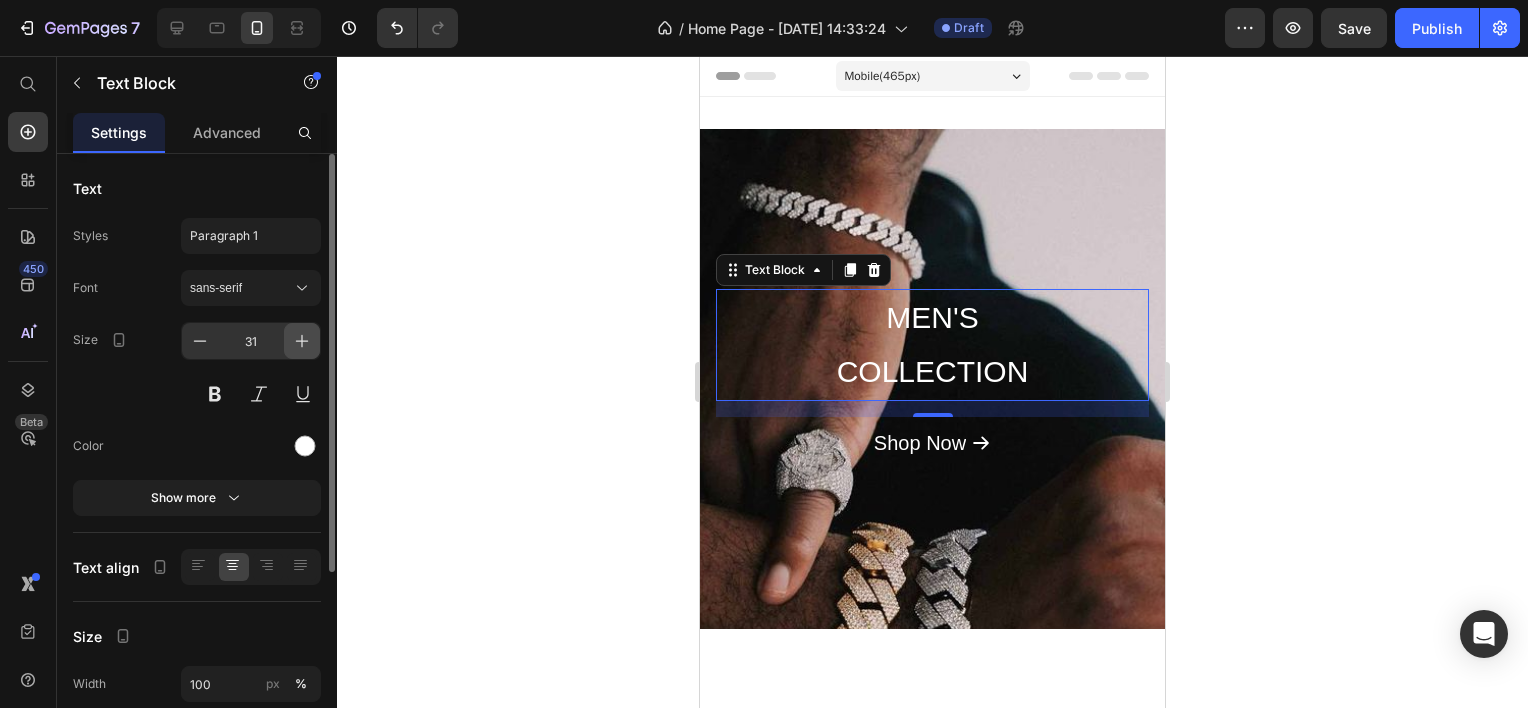 click at bounding box center (302, 341) 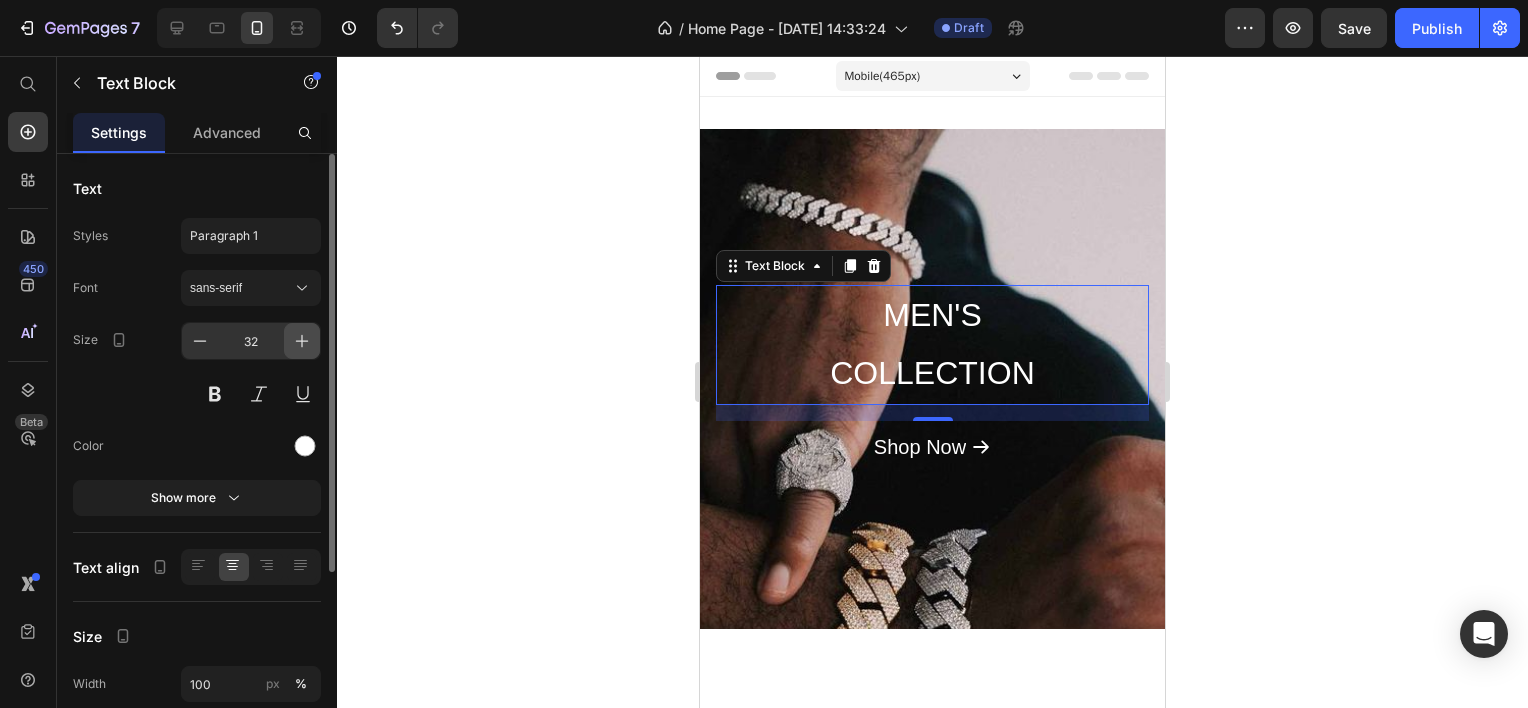 click at bounding box center [302, 341] 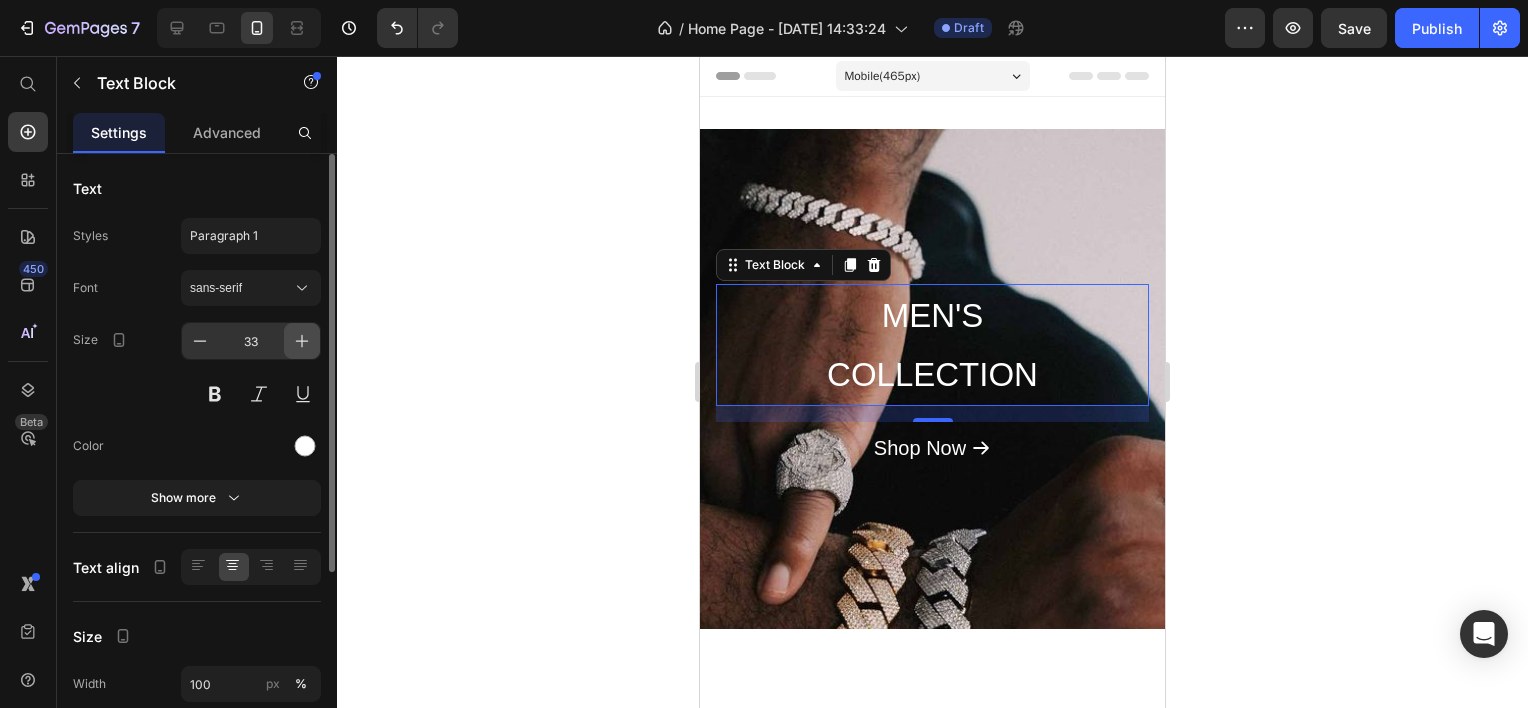 click at bounding box center [302, 341] 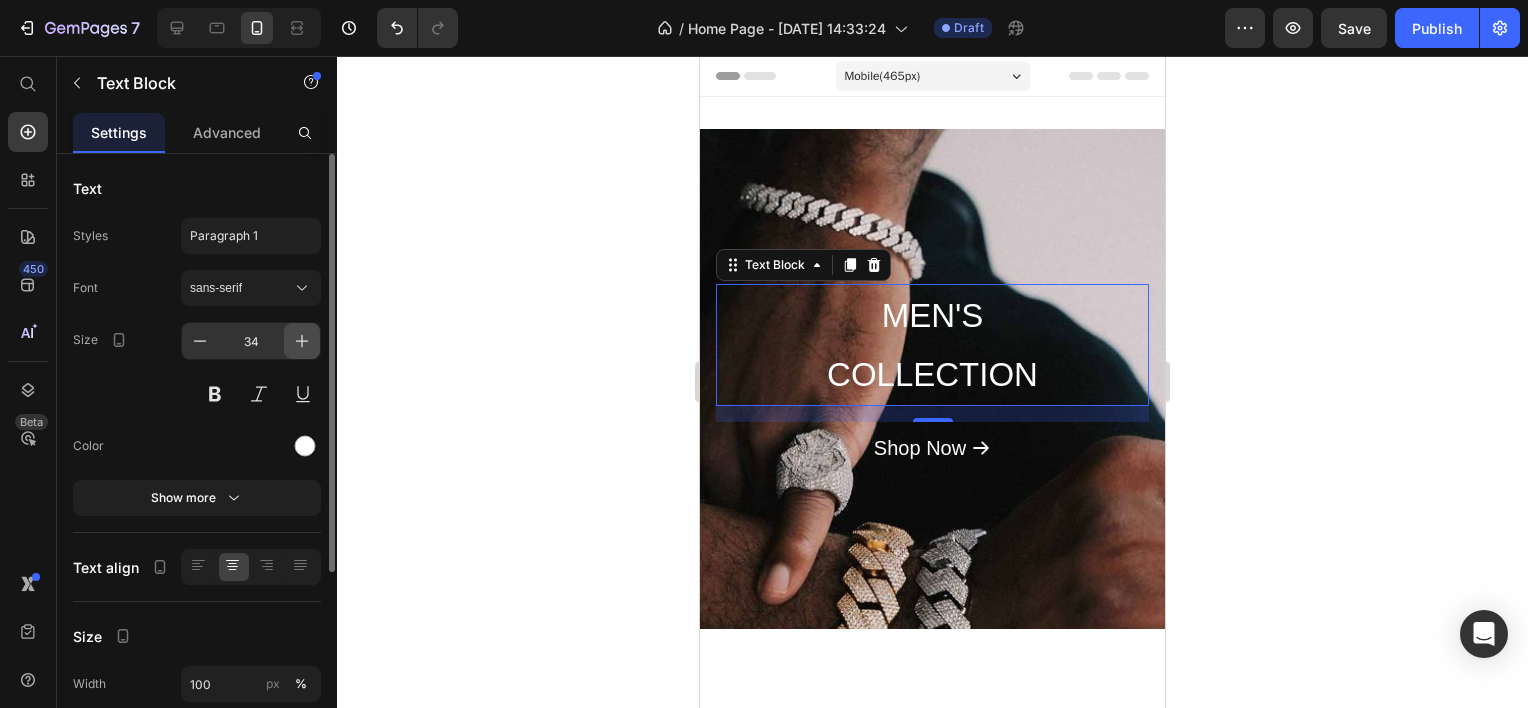click at bounding box center [302, 341] 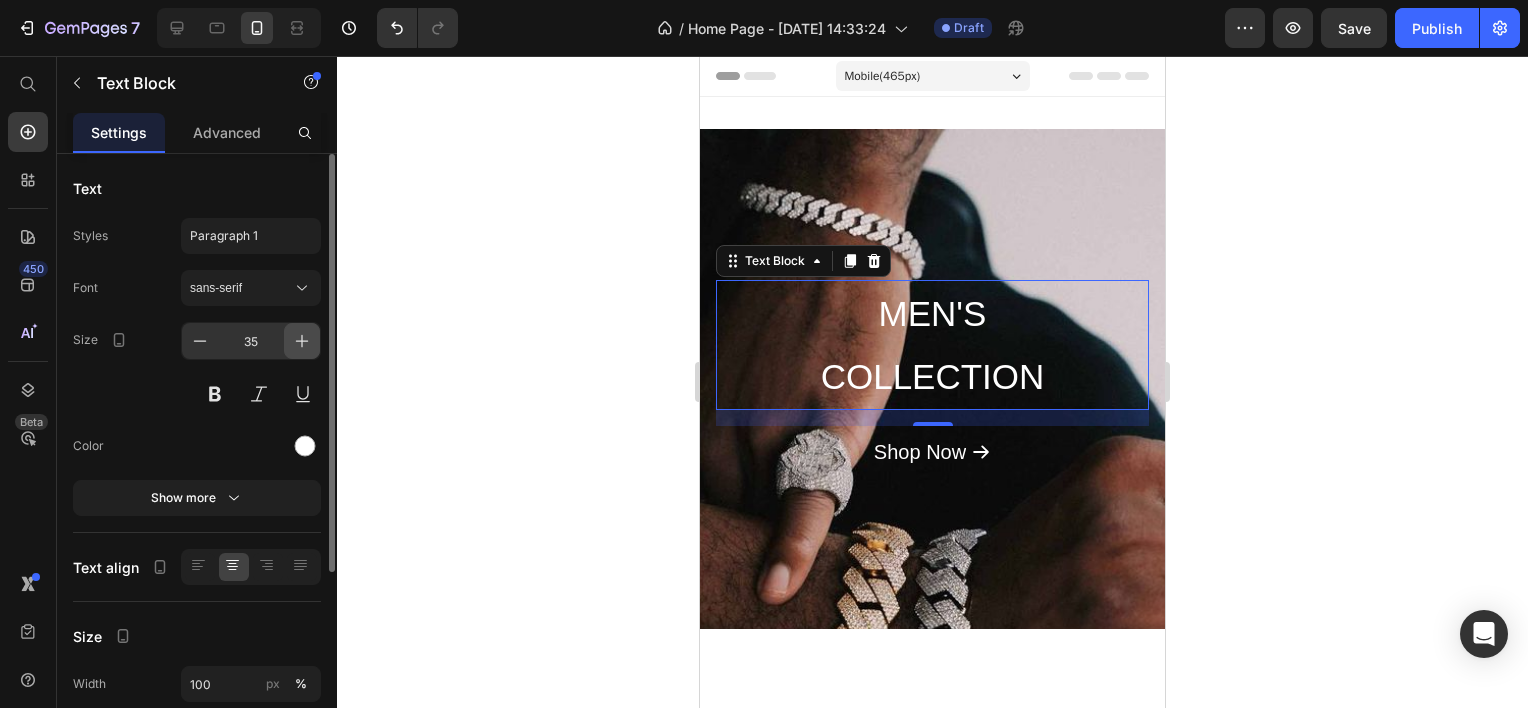 click at bounding box center (302, 341) 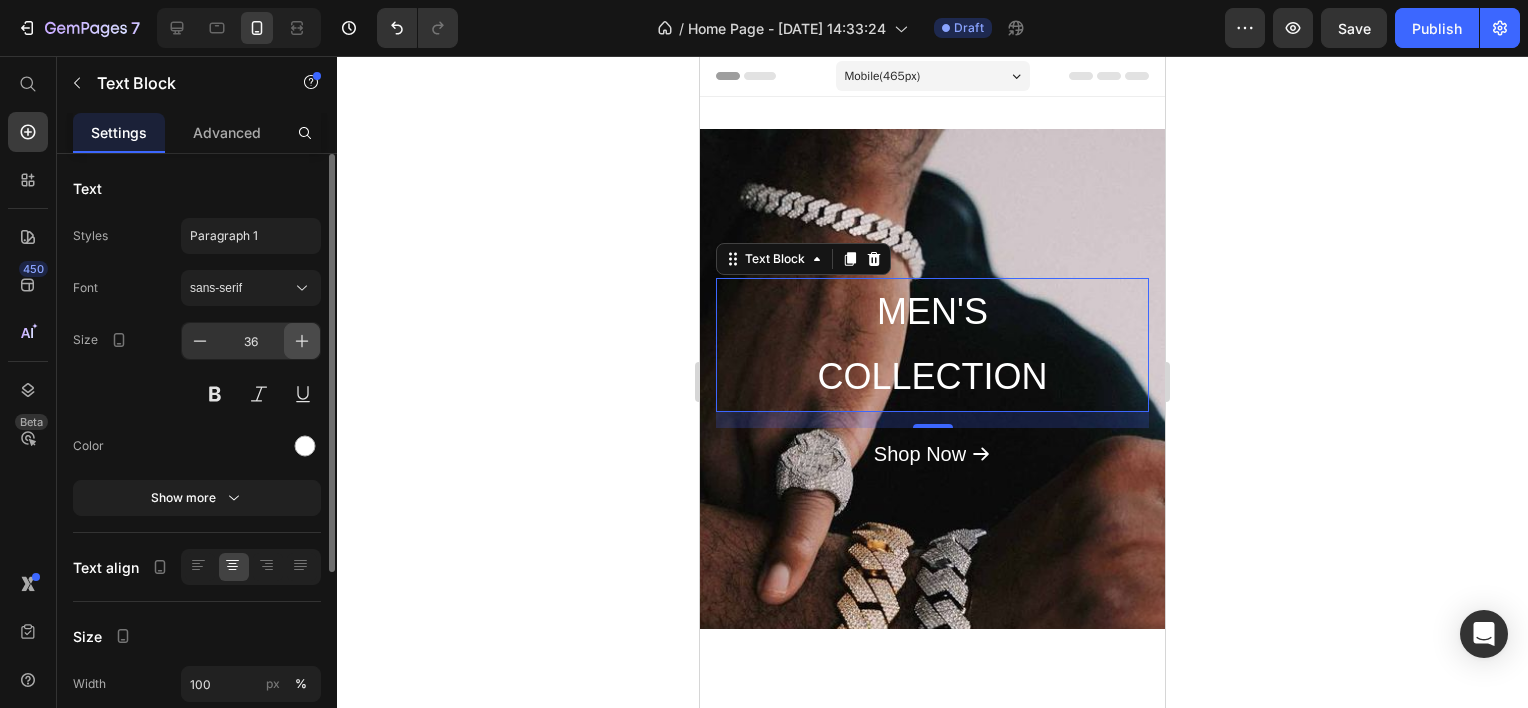 click at bounding box center (302, 341) 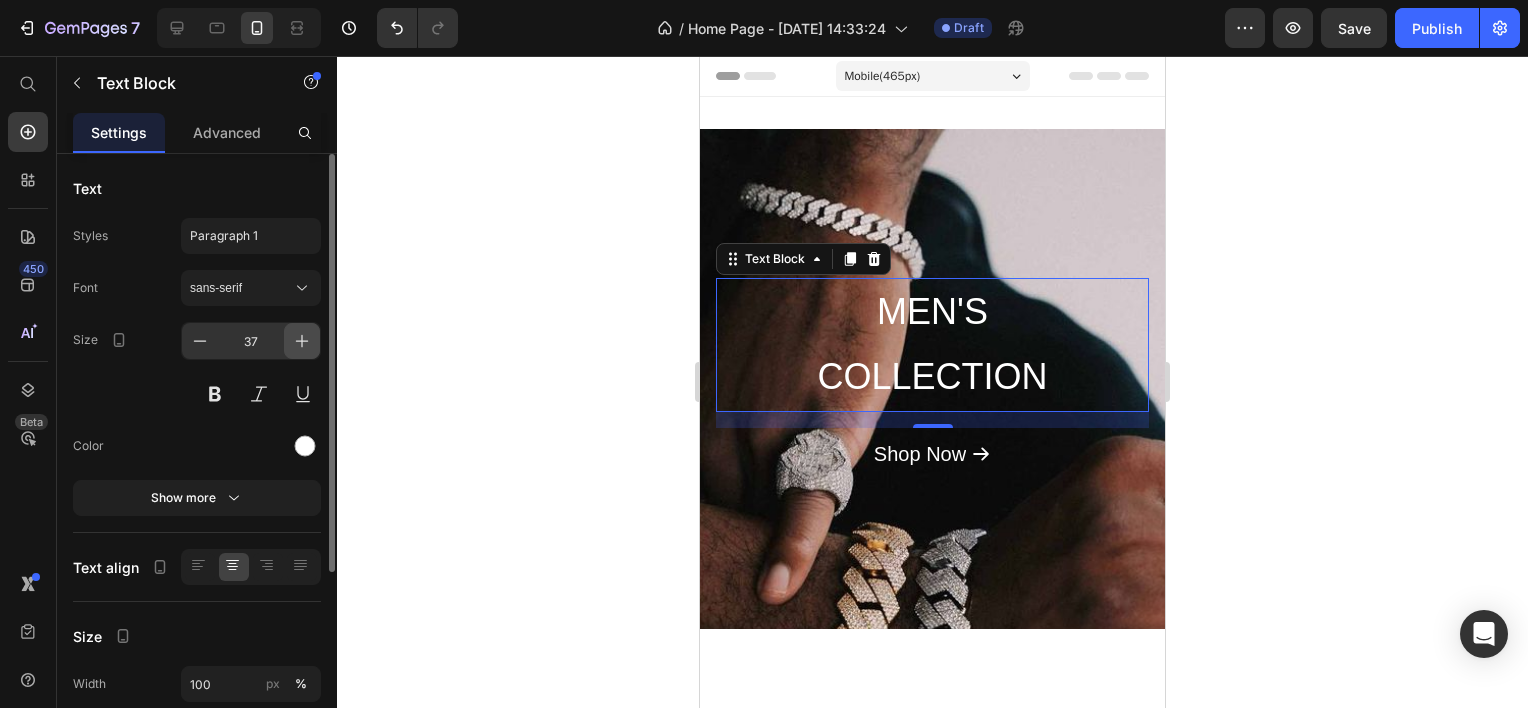 click at bounding box center (302, 341) 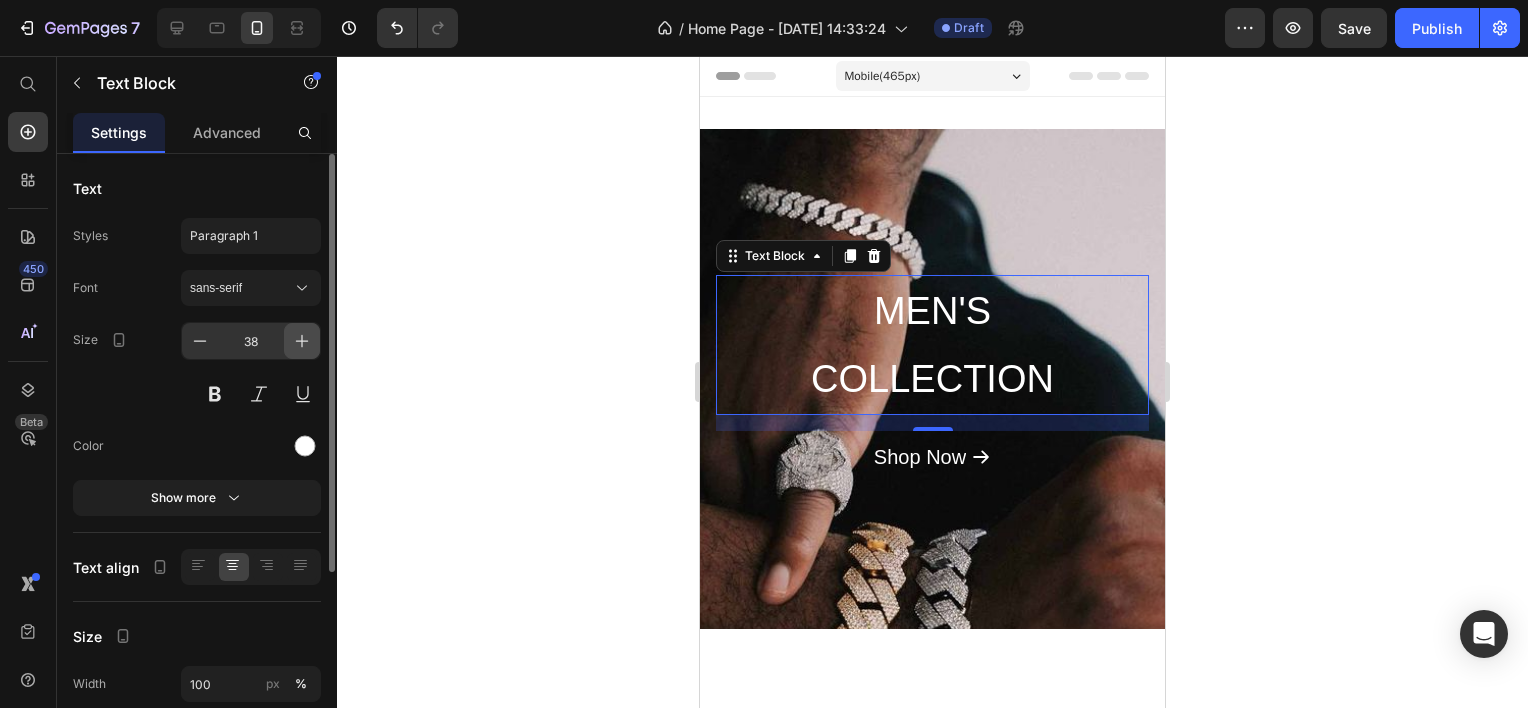 click at bounding box center [302, 341] 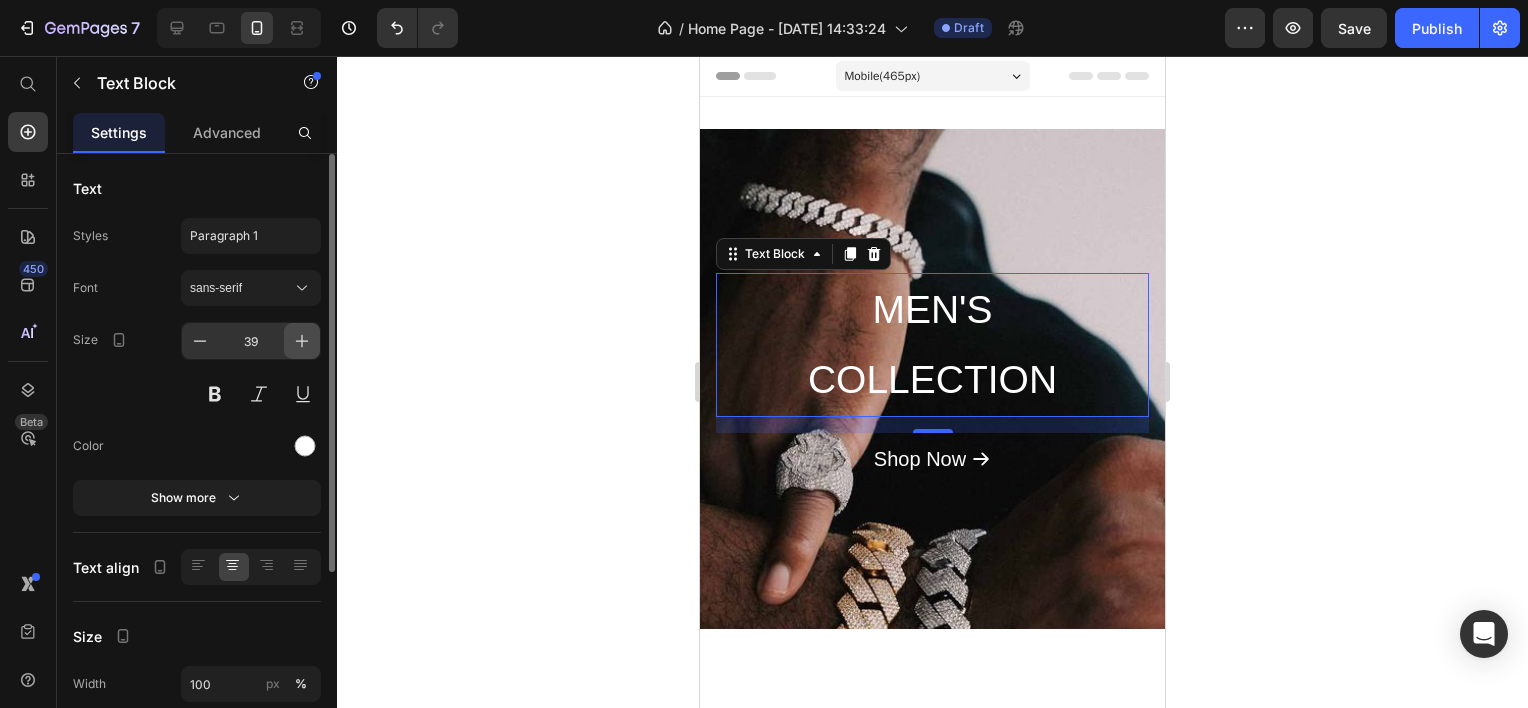 click at bounding box center (302, 341) 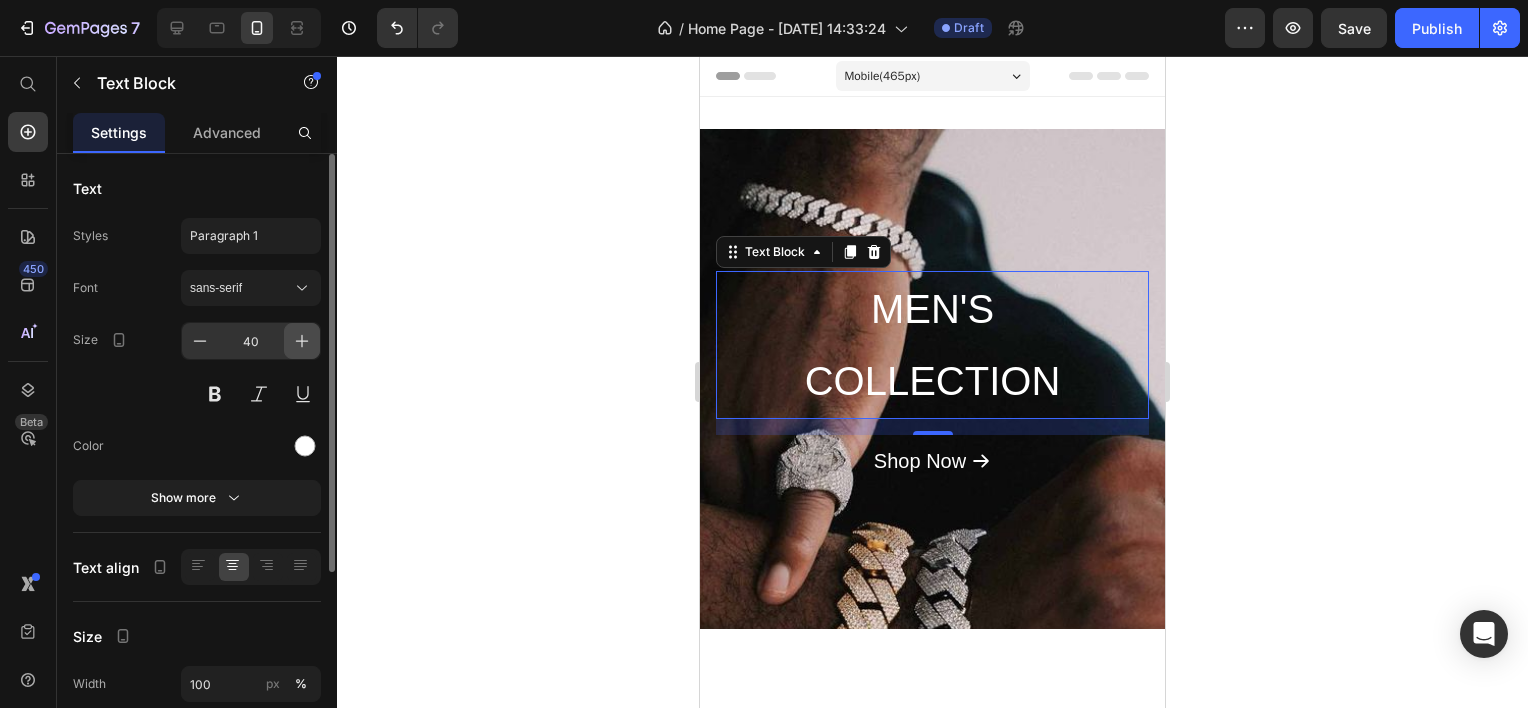 click at bounding box center [302, 341] 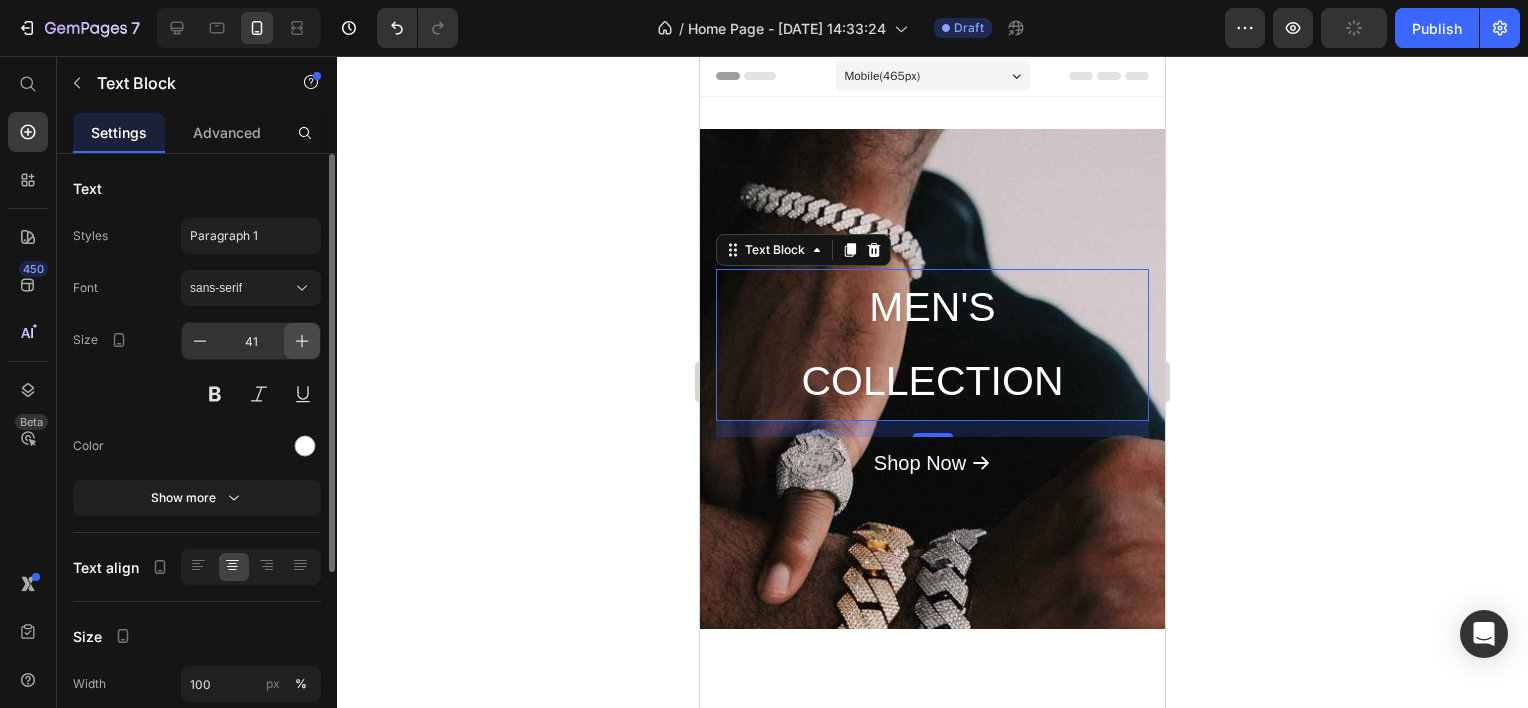 click at bounding box center (302, 341) 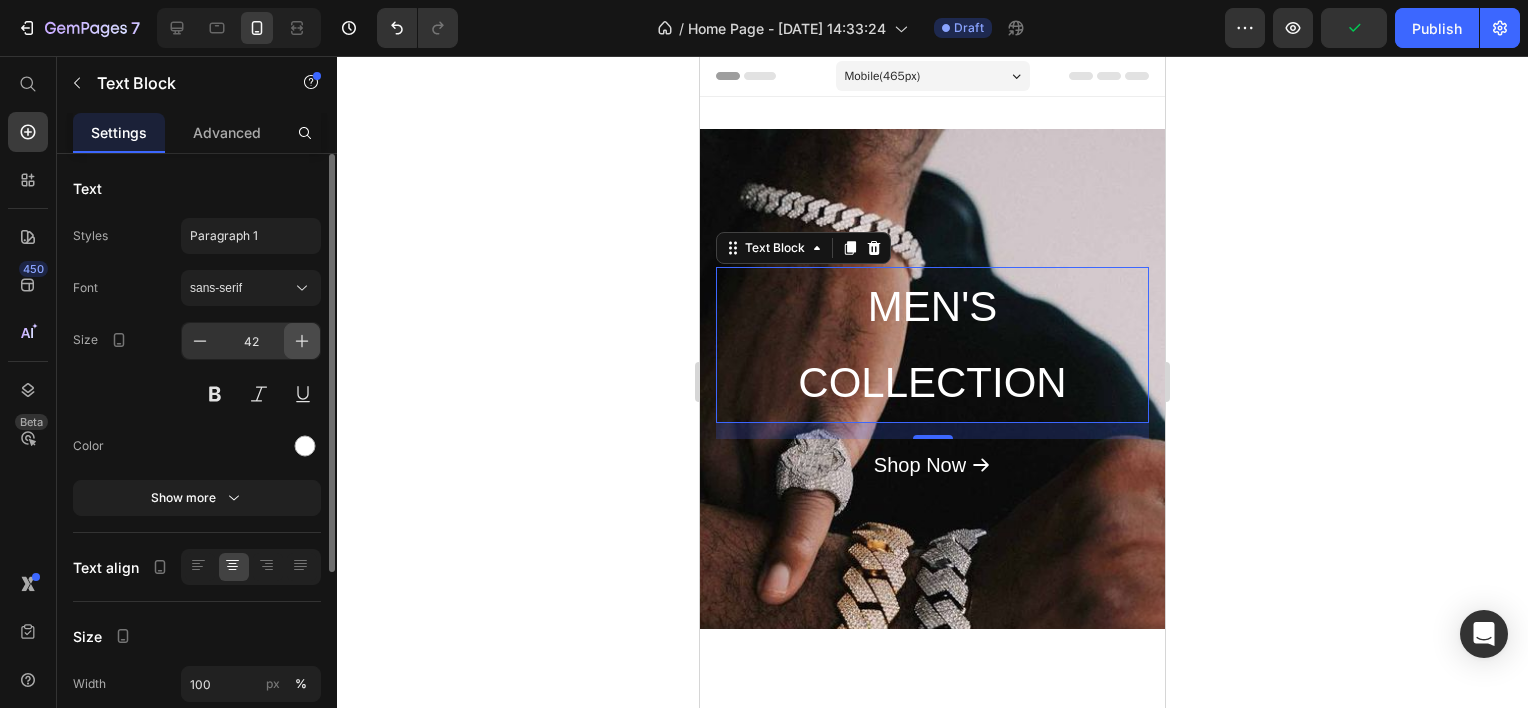 click at bounding box center [302, 341] 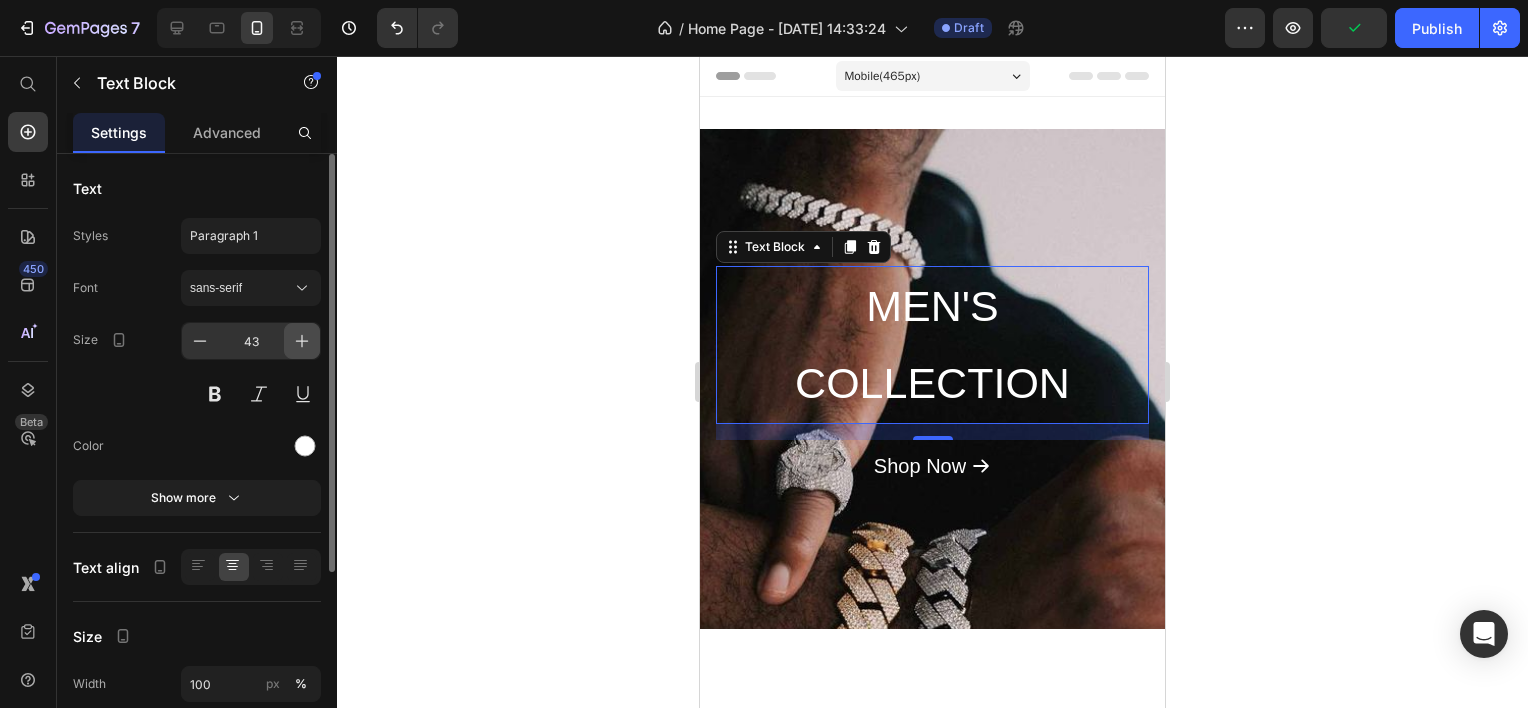 click at bounding box center (302, 341) 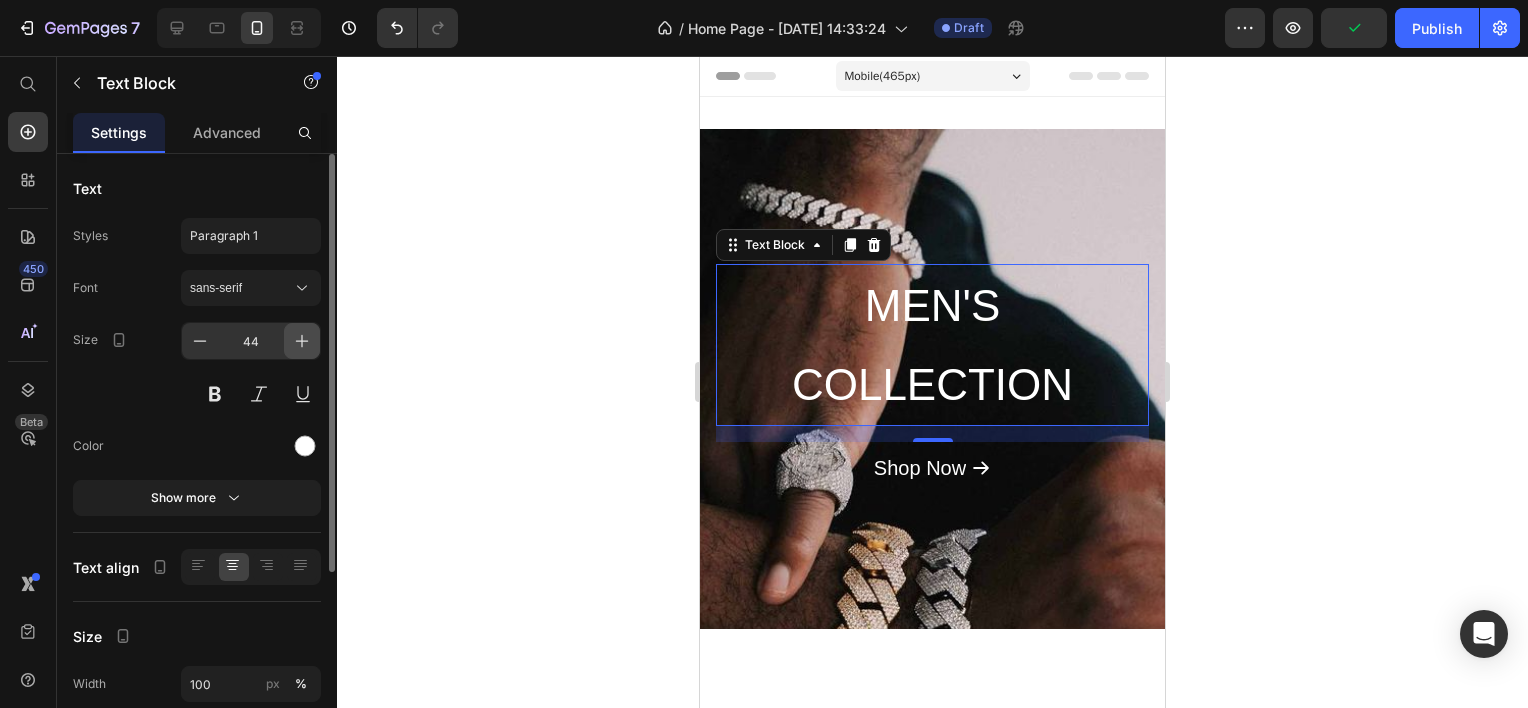click at bounding box center [302, 341] 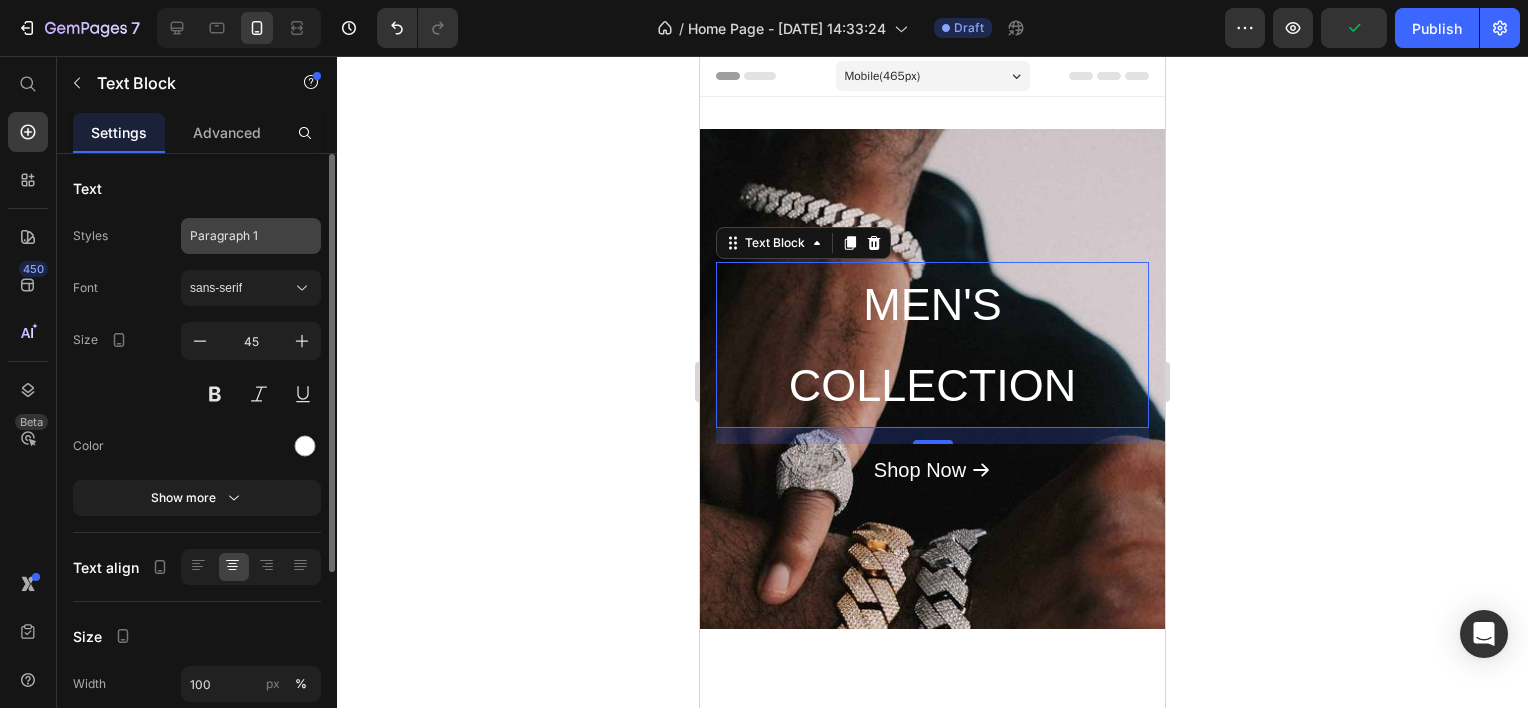 click on "Paragraph 1" at bounding box center (239, 236) 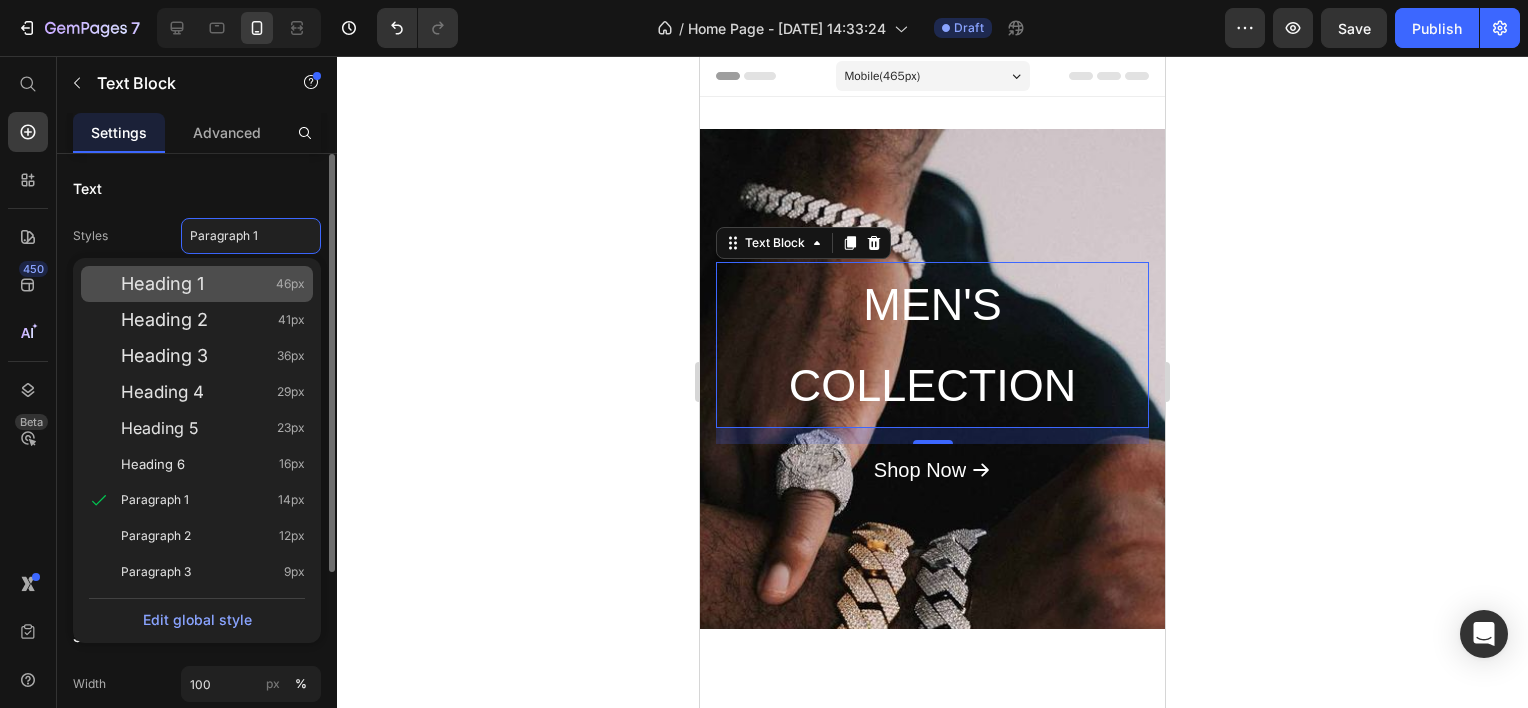 click on "Heading 1 46px" at bounding box center [213, 284] 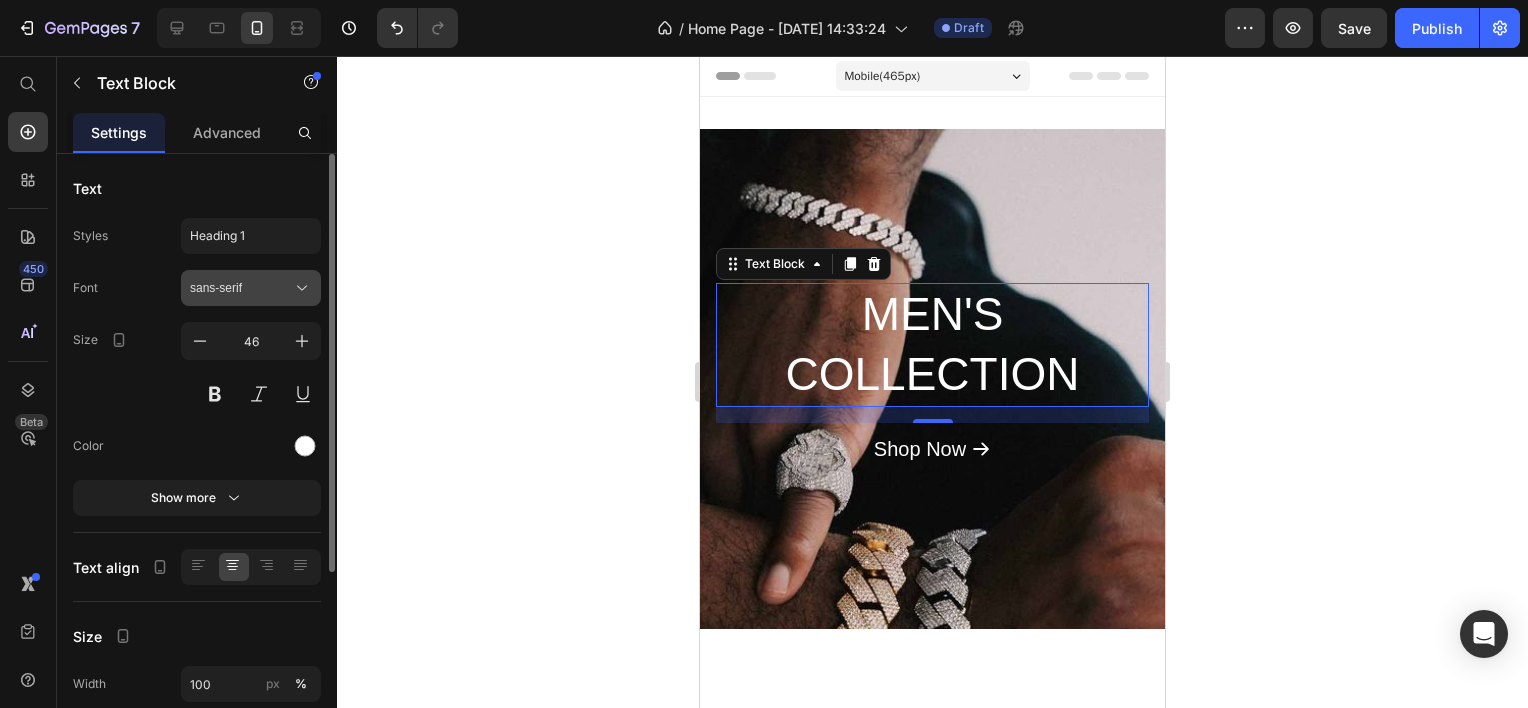 click on "sans-serif" at bounding box center [241, 288] 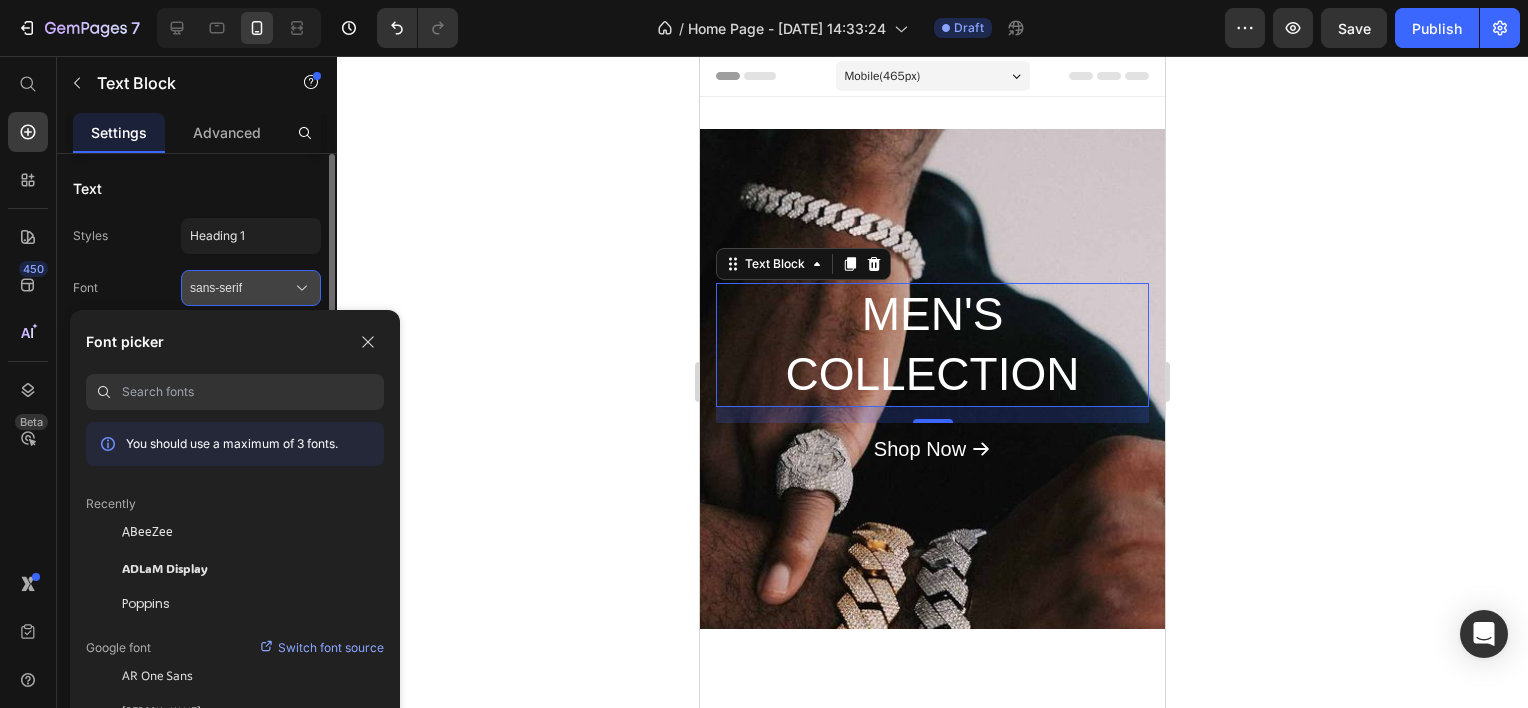 click on "sans-serif" at bounding box center [241, 288] 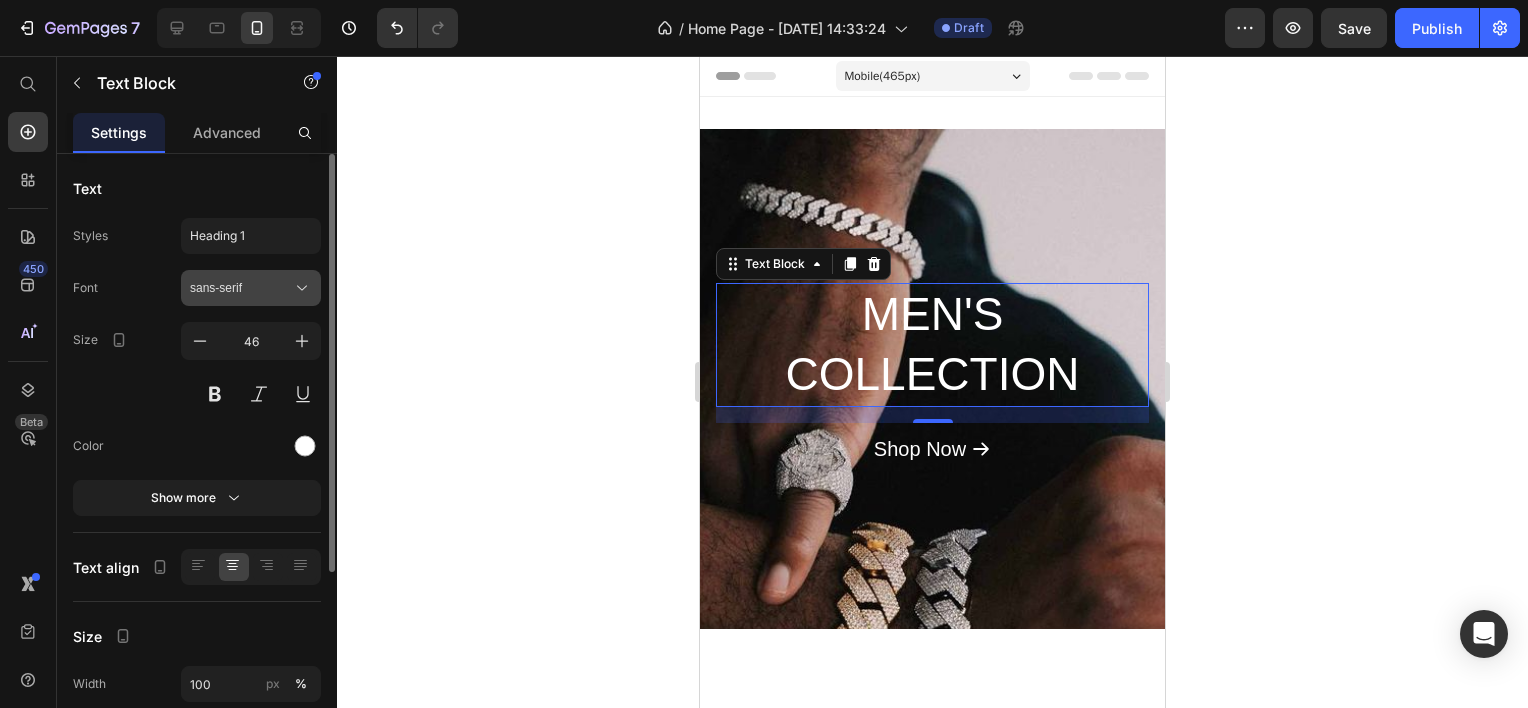 click on "sans-serif" at bounding box center (241, 288) 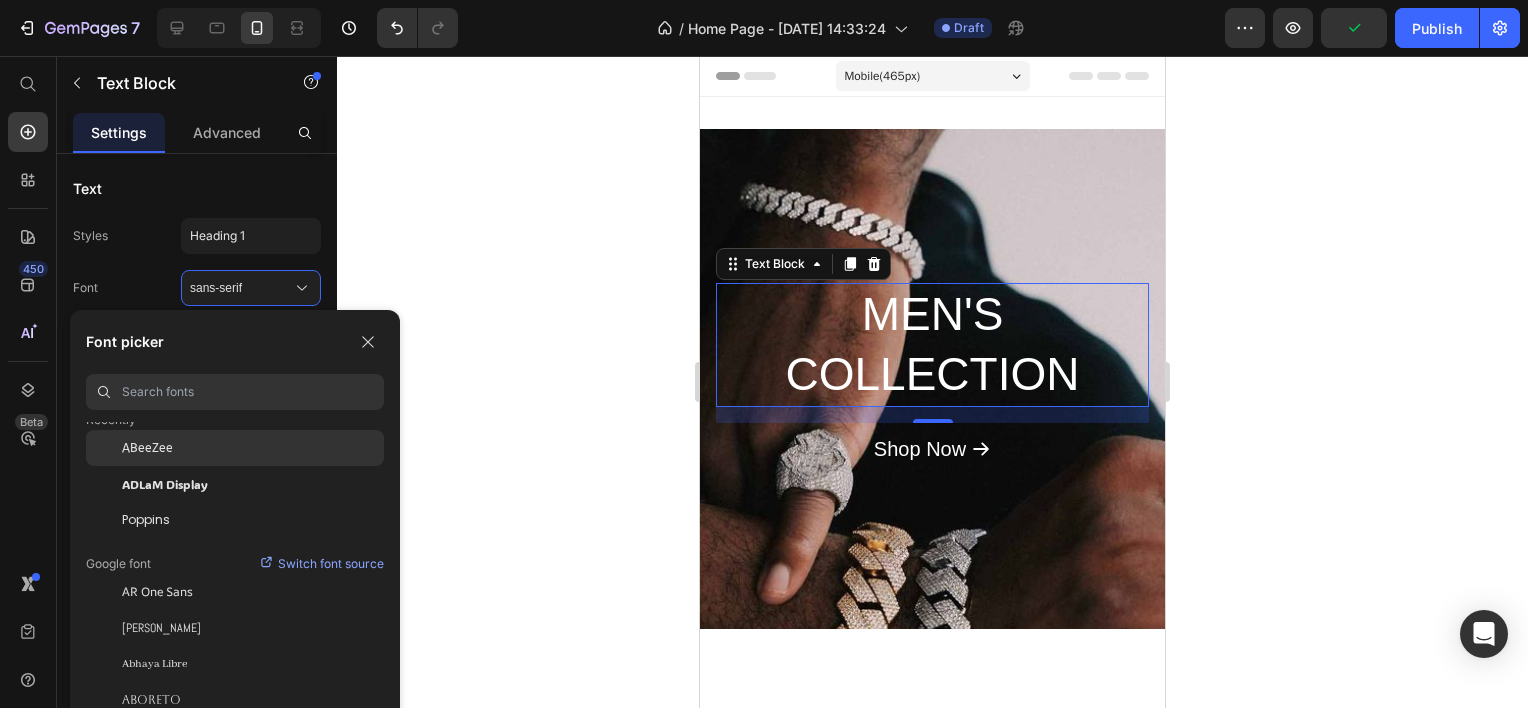 scroll, scrollTop: 200, scrollLeft: 0, axis: vertical 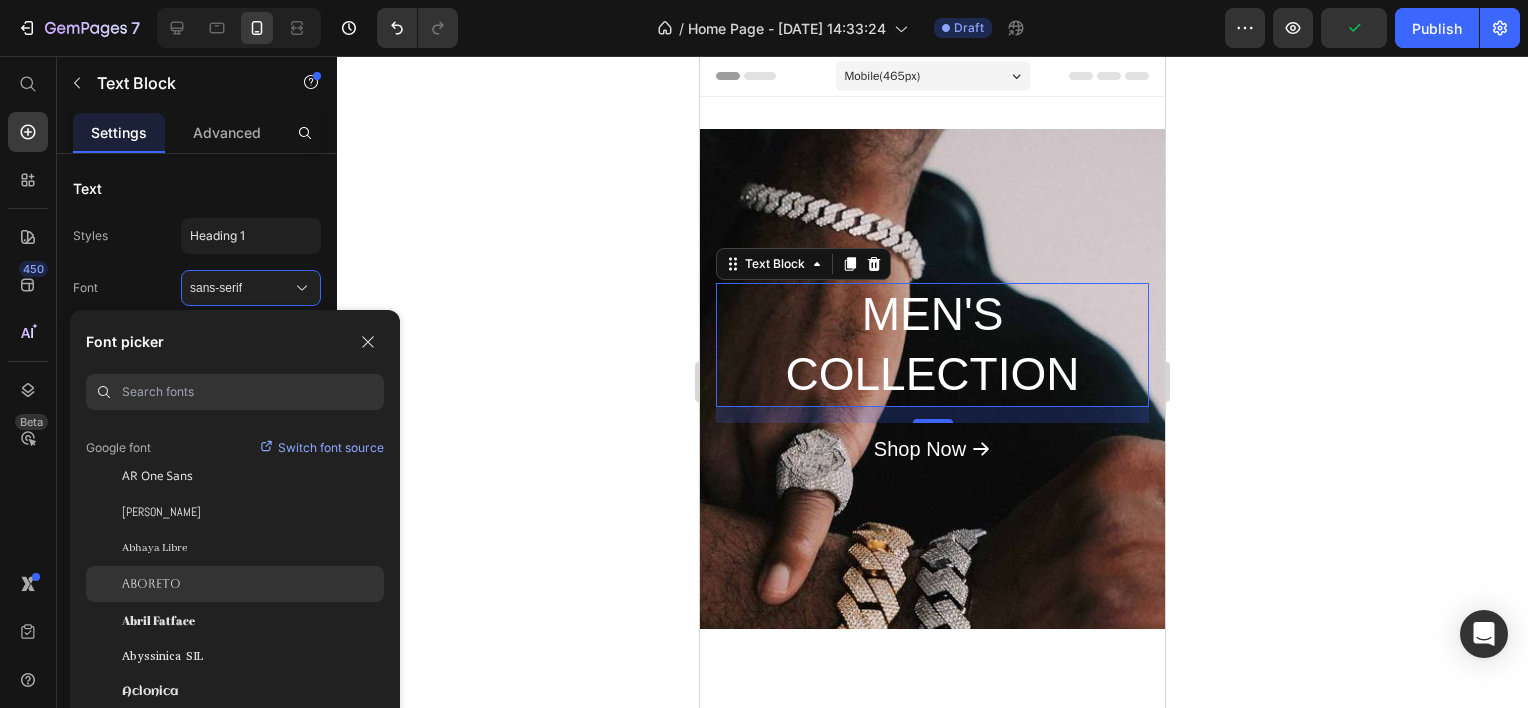 click on "Aboreto" 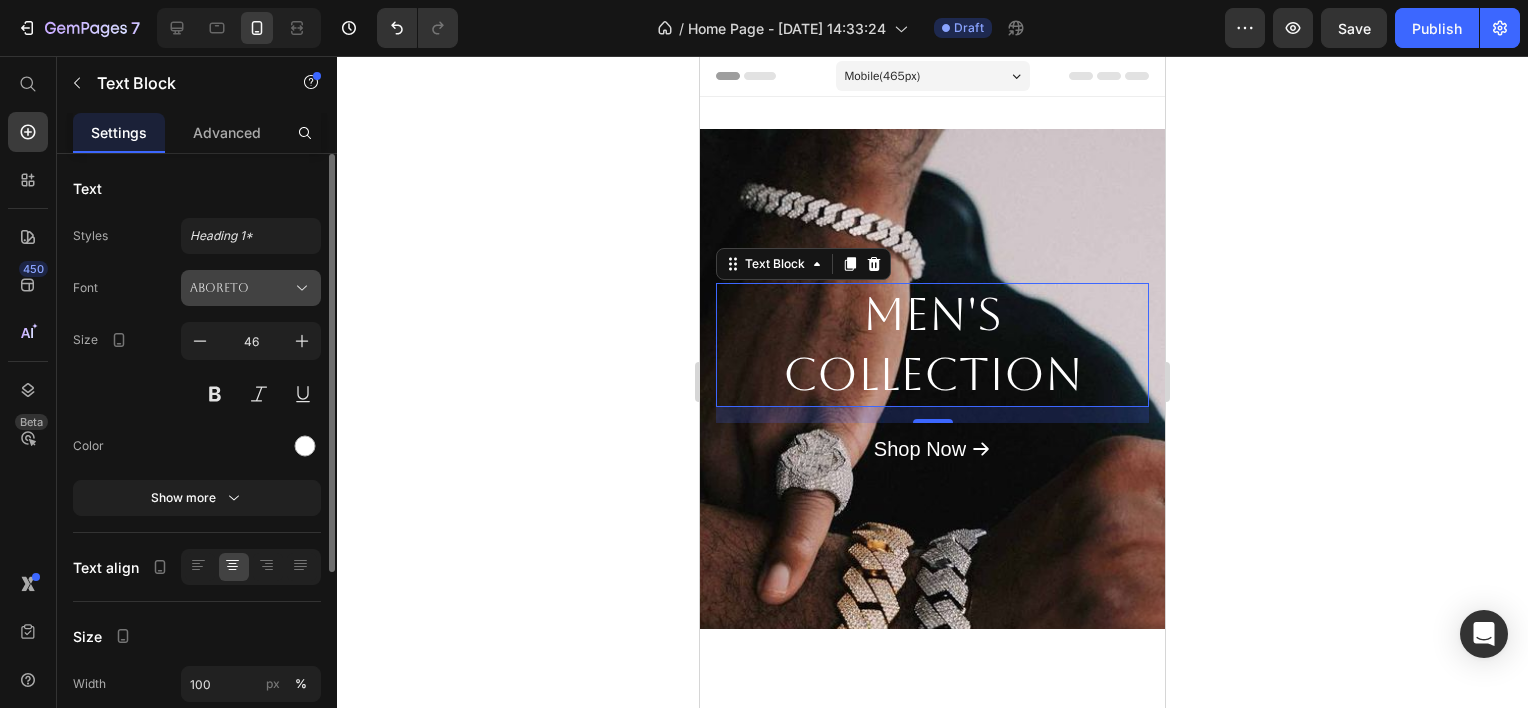 click on "Aboreto" at bounding box center (251, 288) 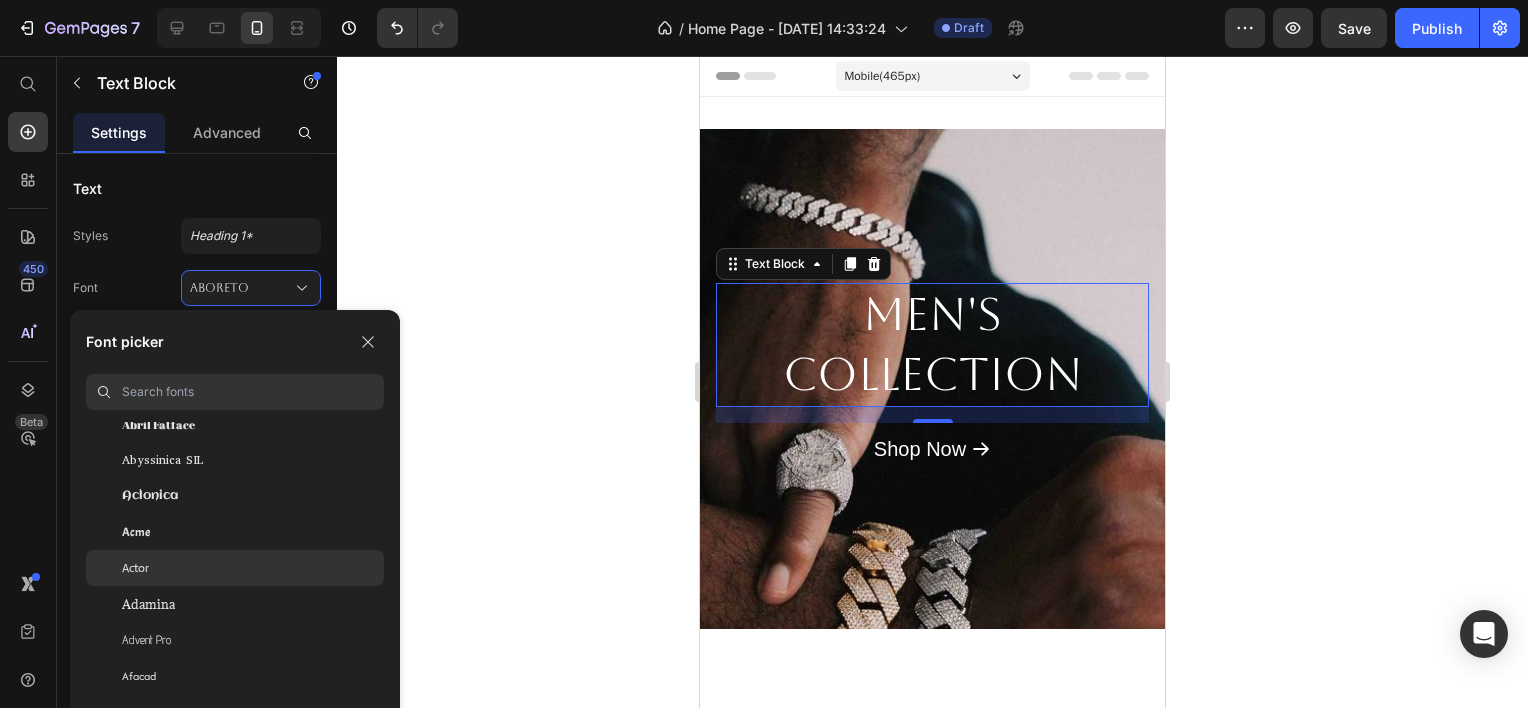 scroll, scrollTop: 300, scrollLeft: 0, axis: vertical 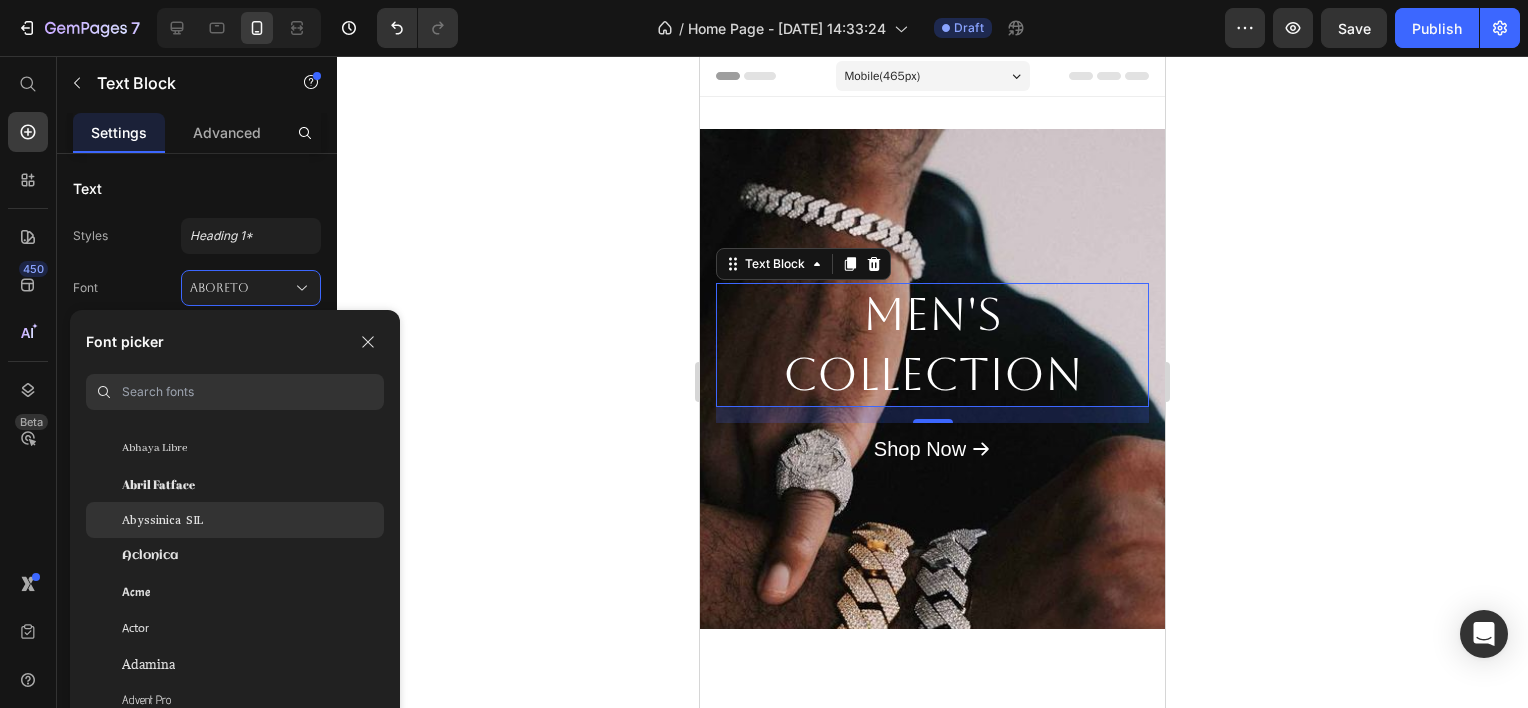 click on "Abyssinica SIL" 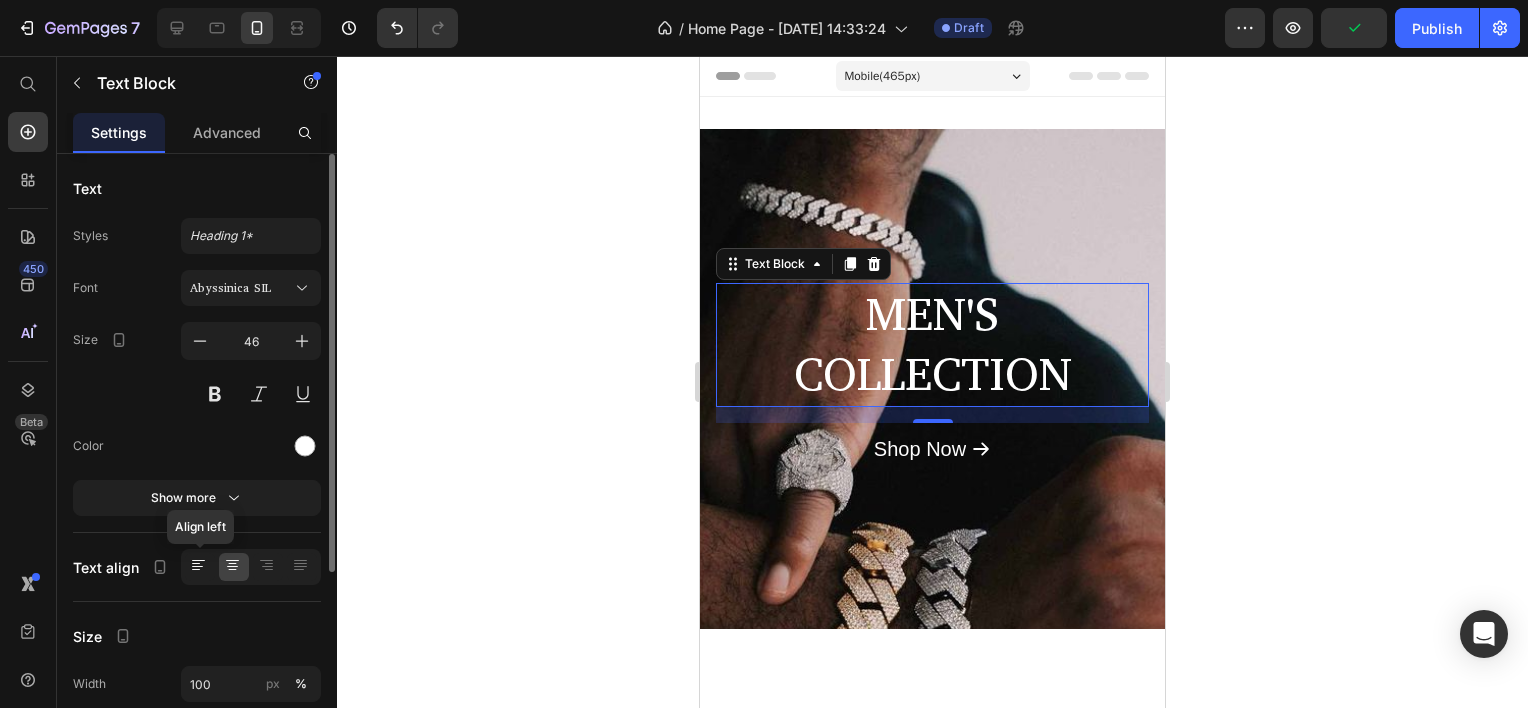 click 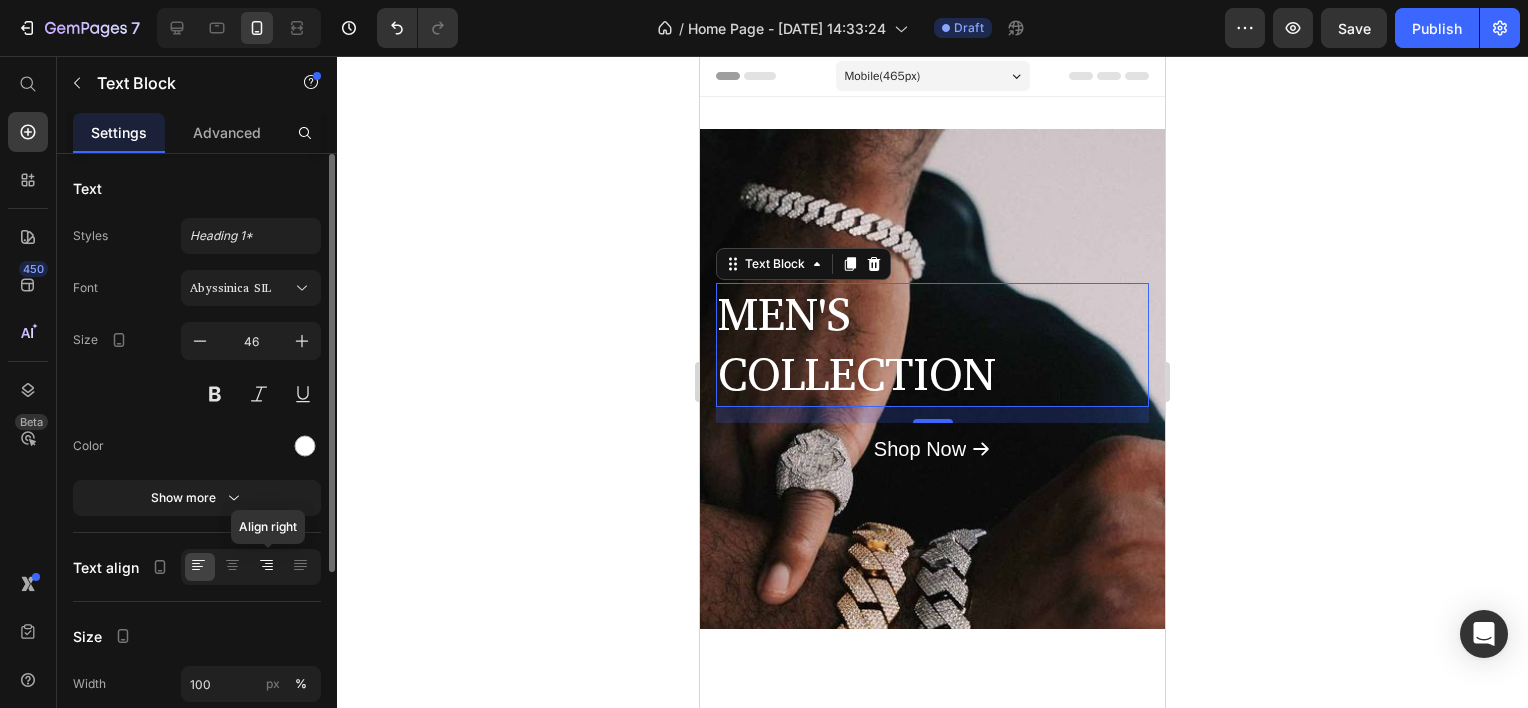 click 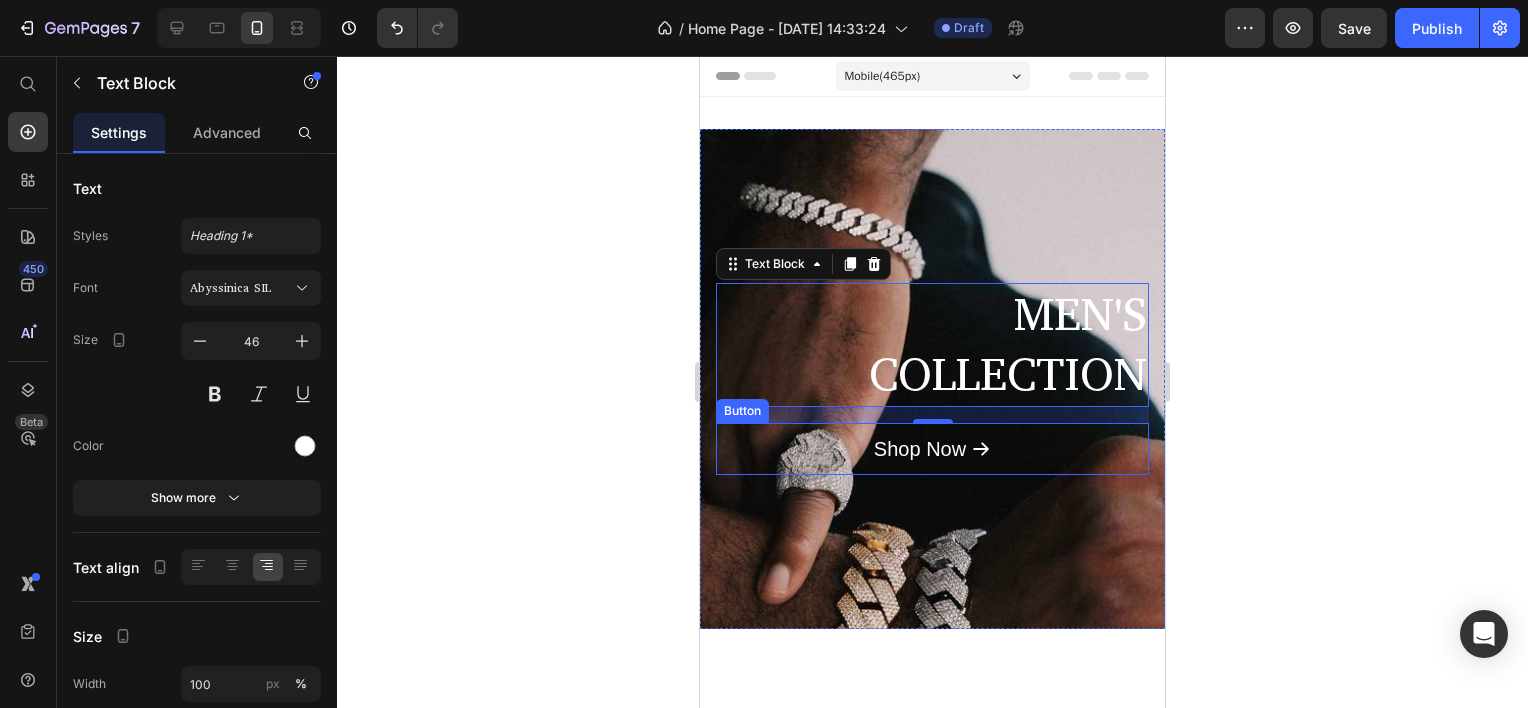 click on "Shop Now" at bounding box center (932, 449) 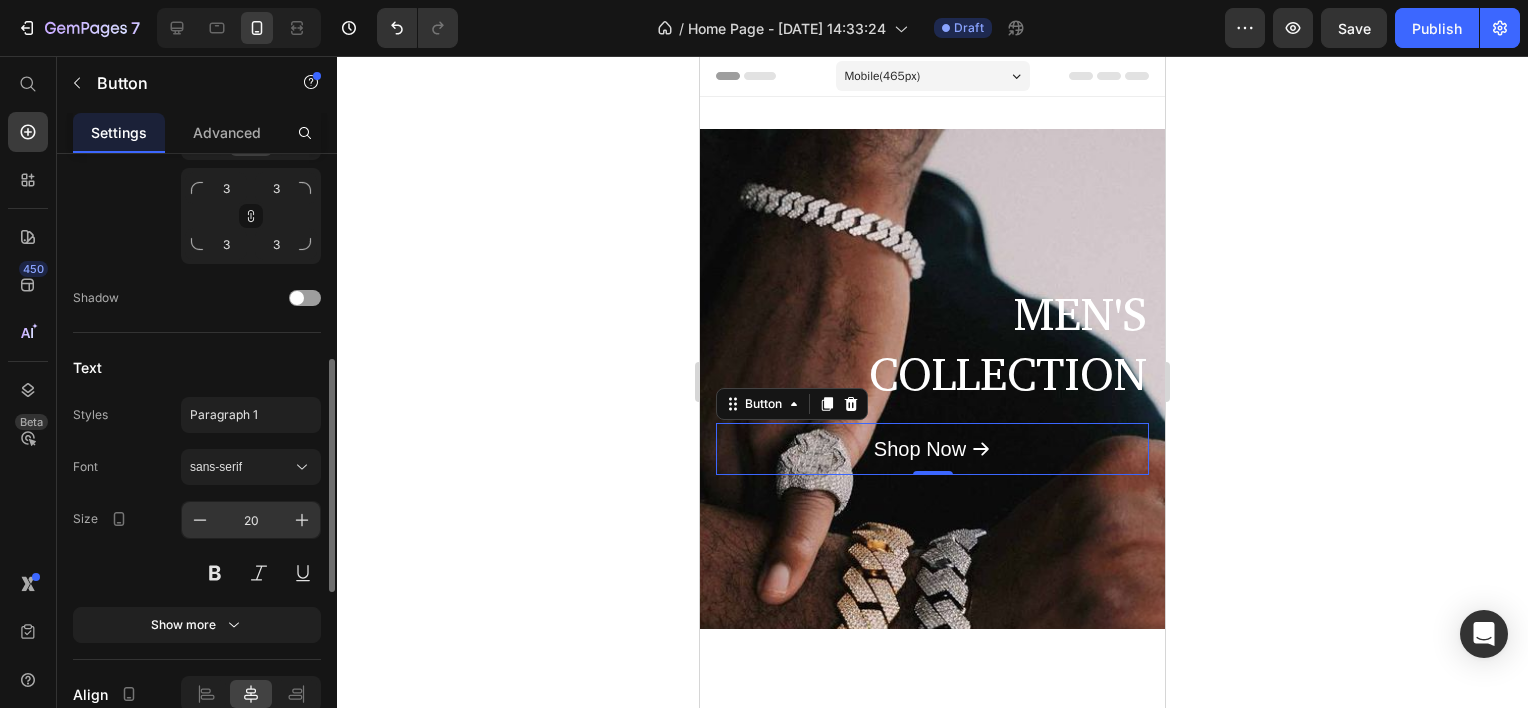 scroll, scrollTop: 988, scrollLeft: 0, axis: vertical 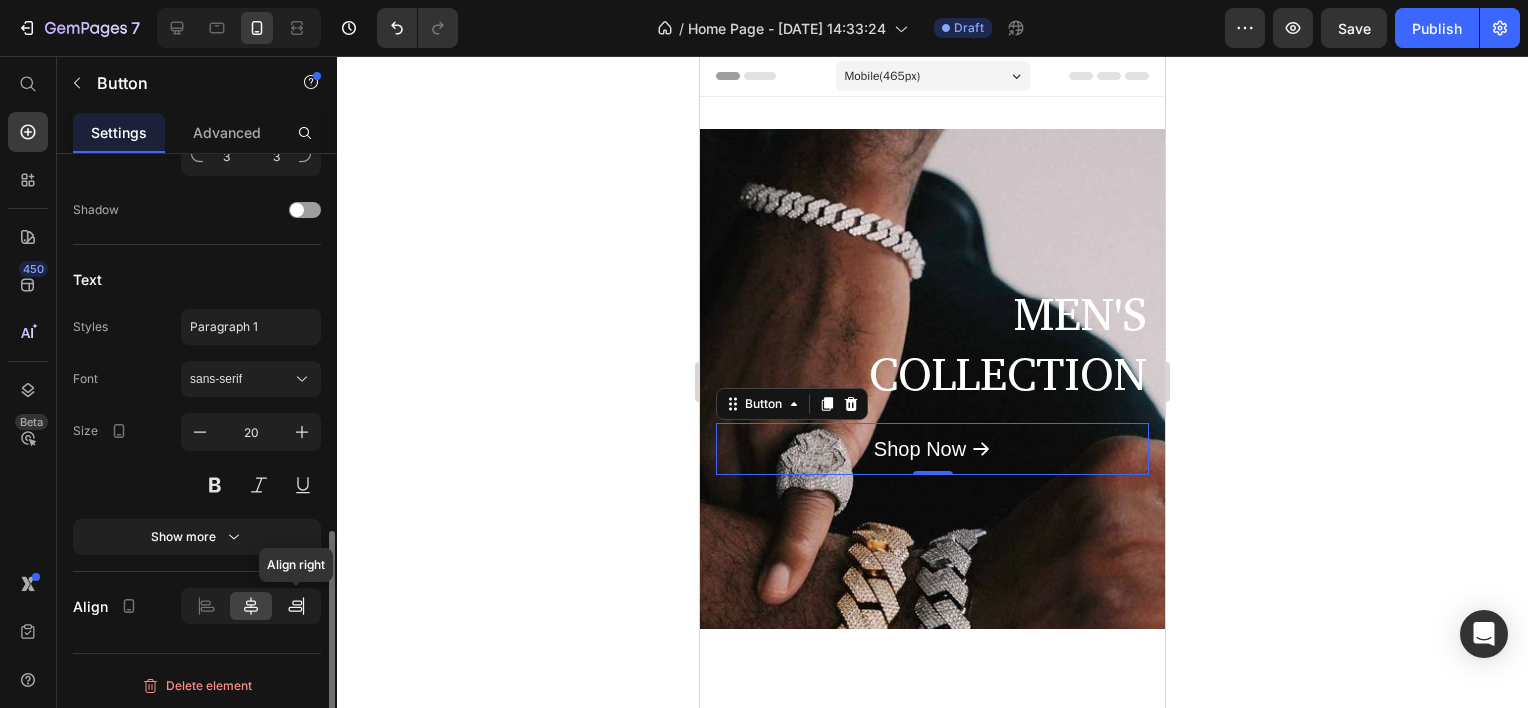 click 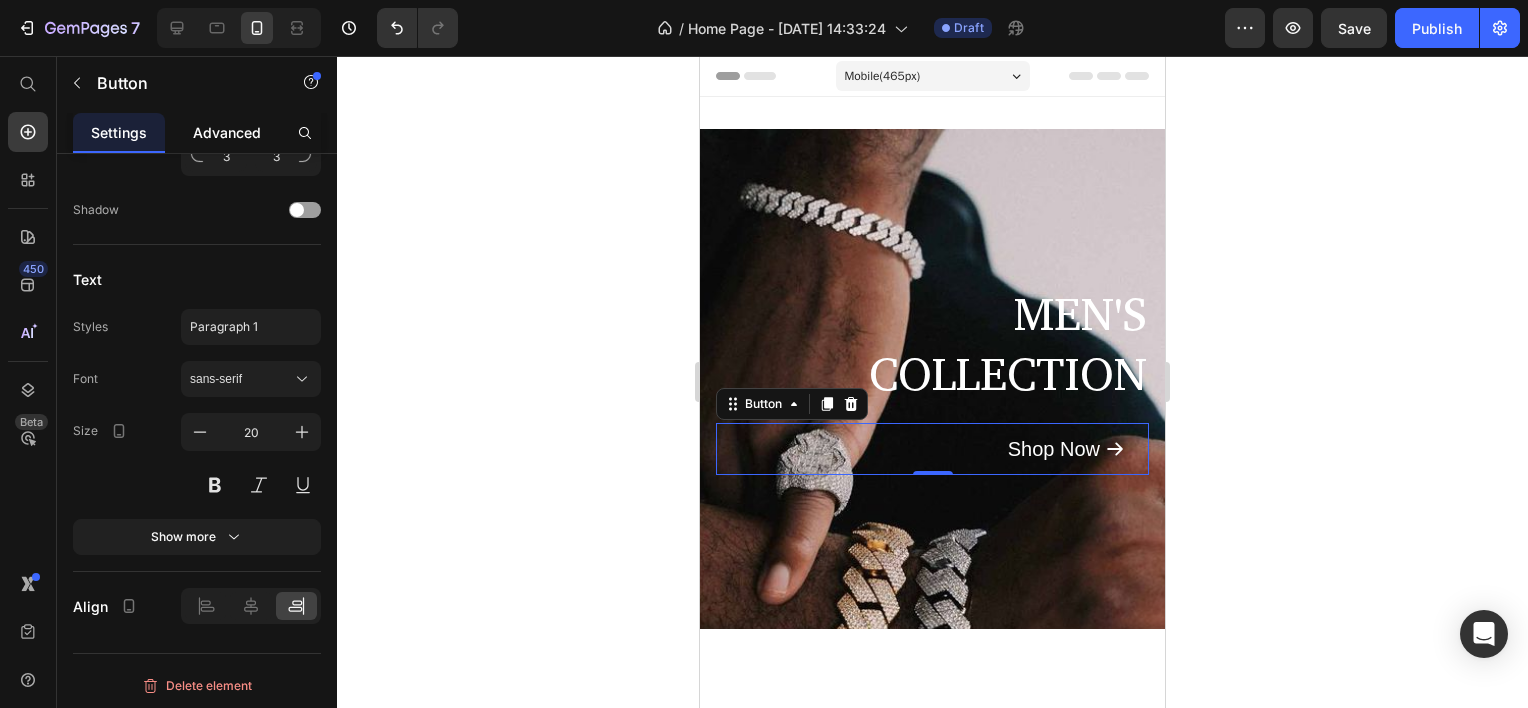 click on "Advanced" at bounding box center [227, 132] 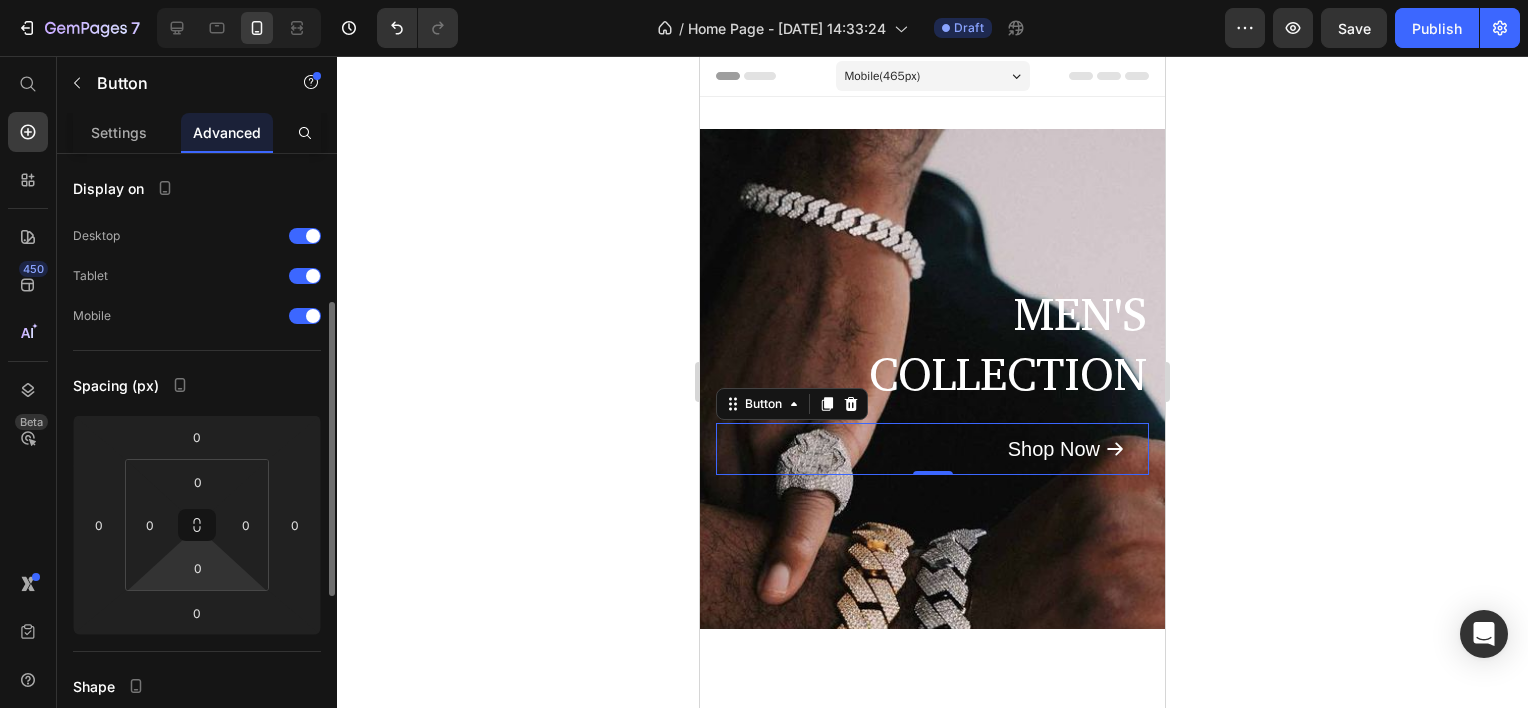 scroll, scrollTop: 500, scrollLeft: 0, axis: vertical 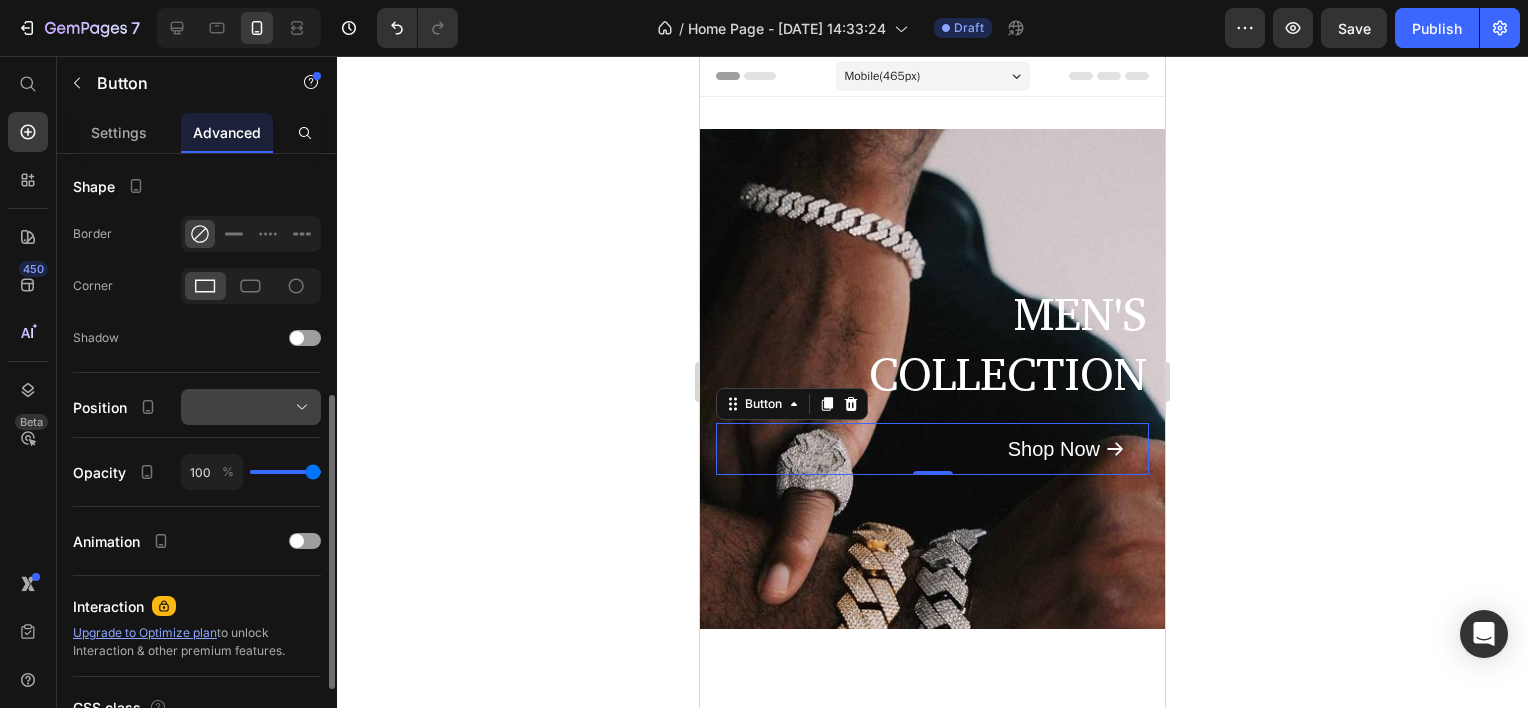 click at bounding box center (251, 407) 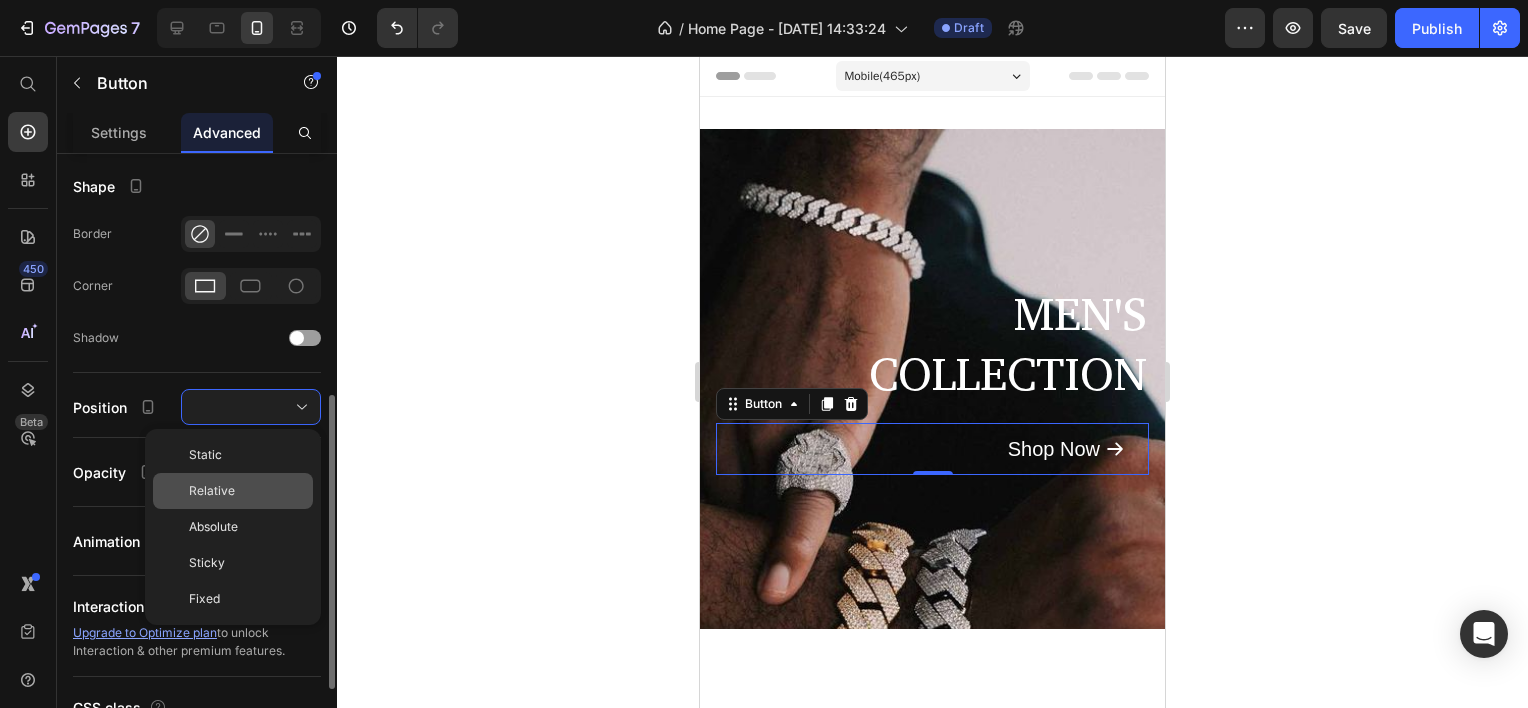 click on "Relative" at bounding box center [247, 491] 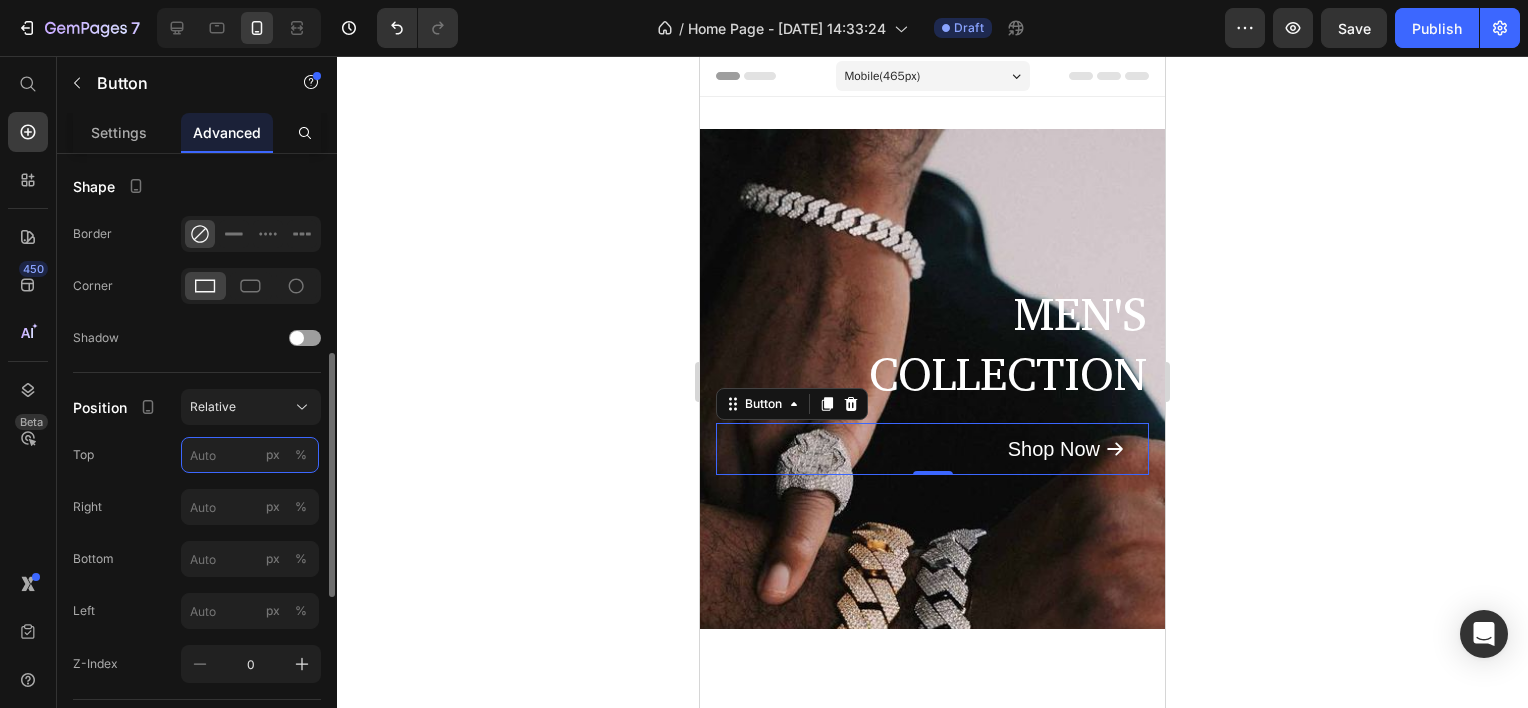 click on "px %" at bounding box center [250, 455] 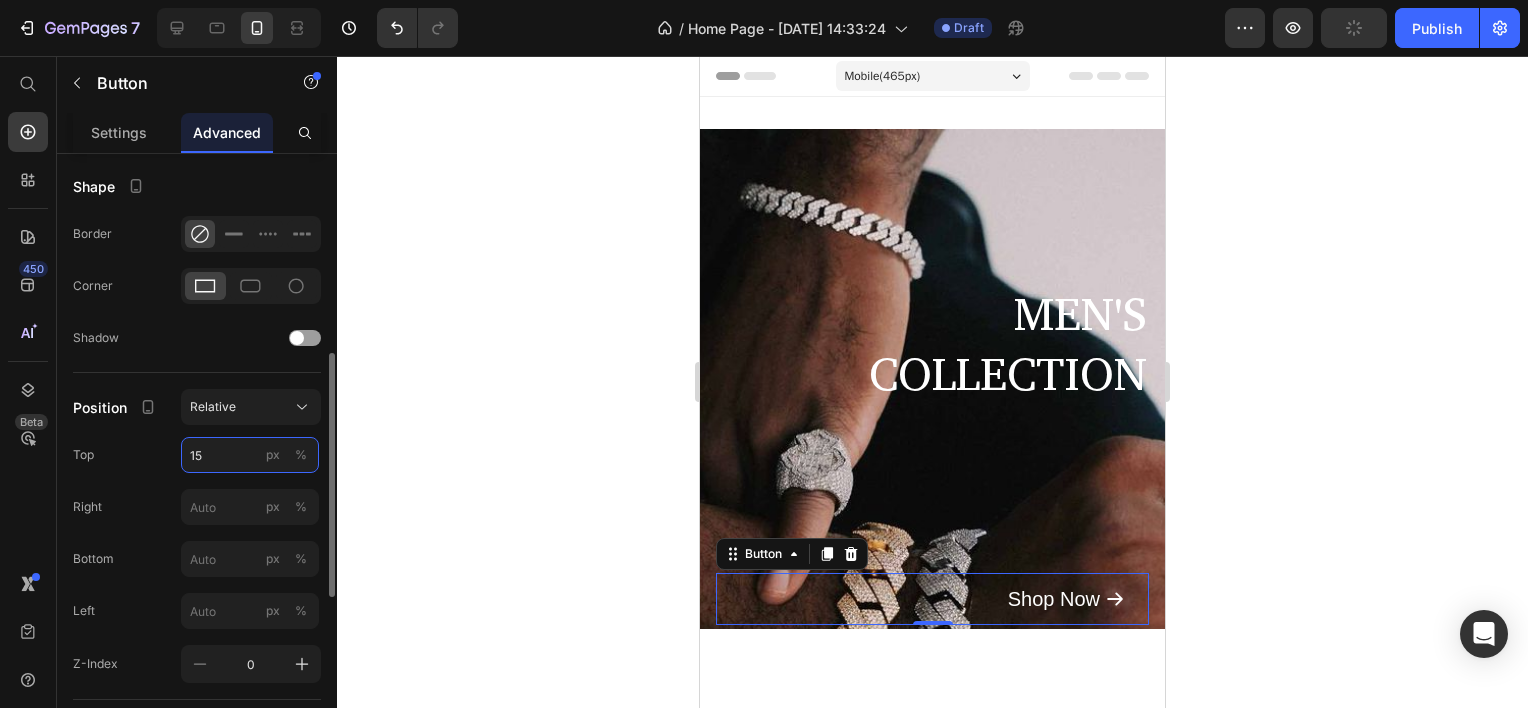 type on "1" 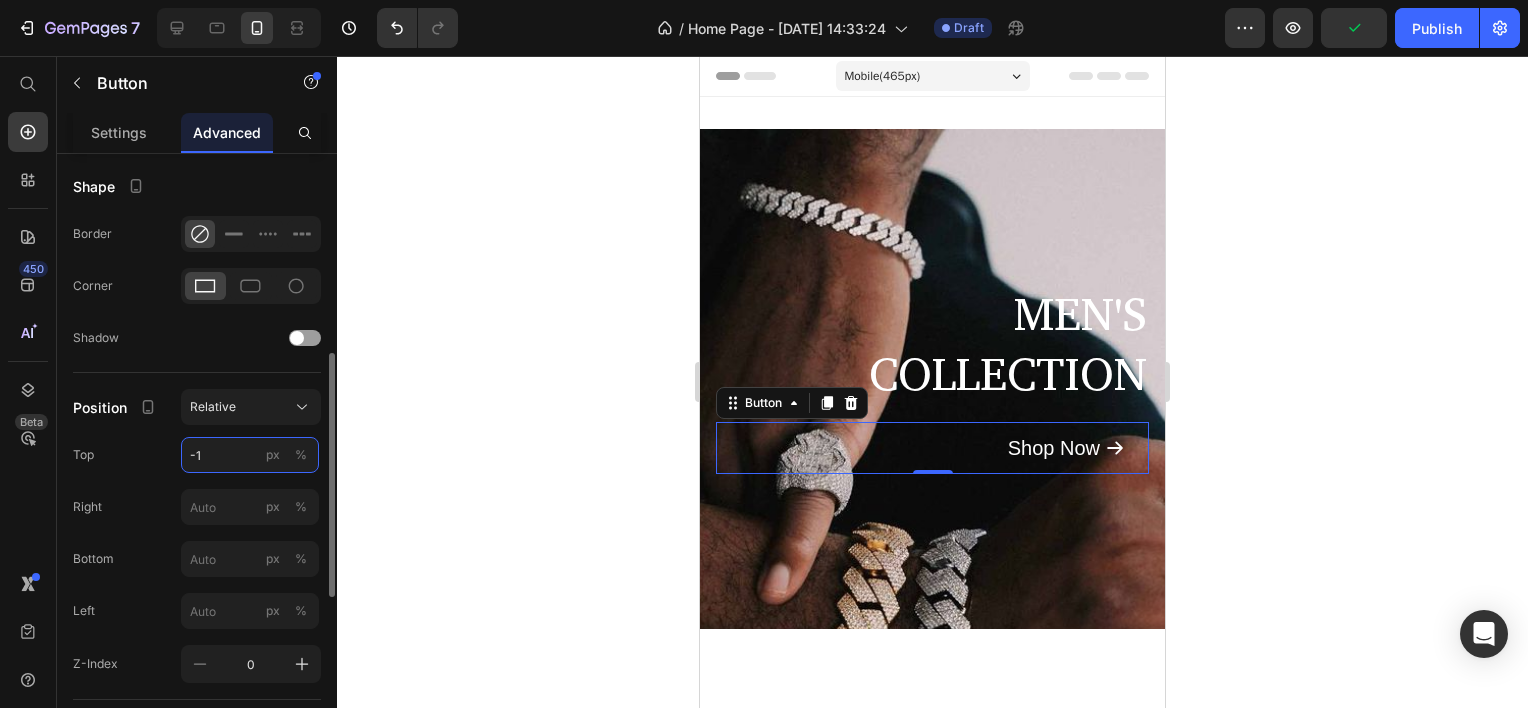 type on "-" 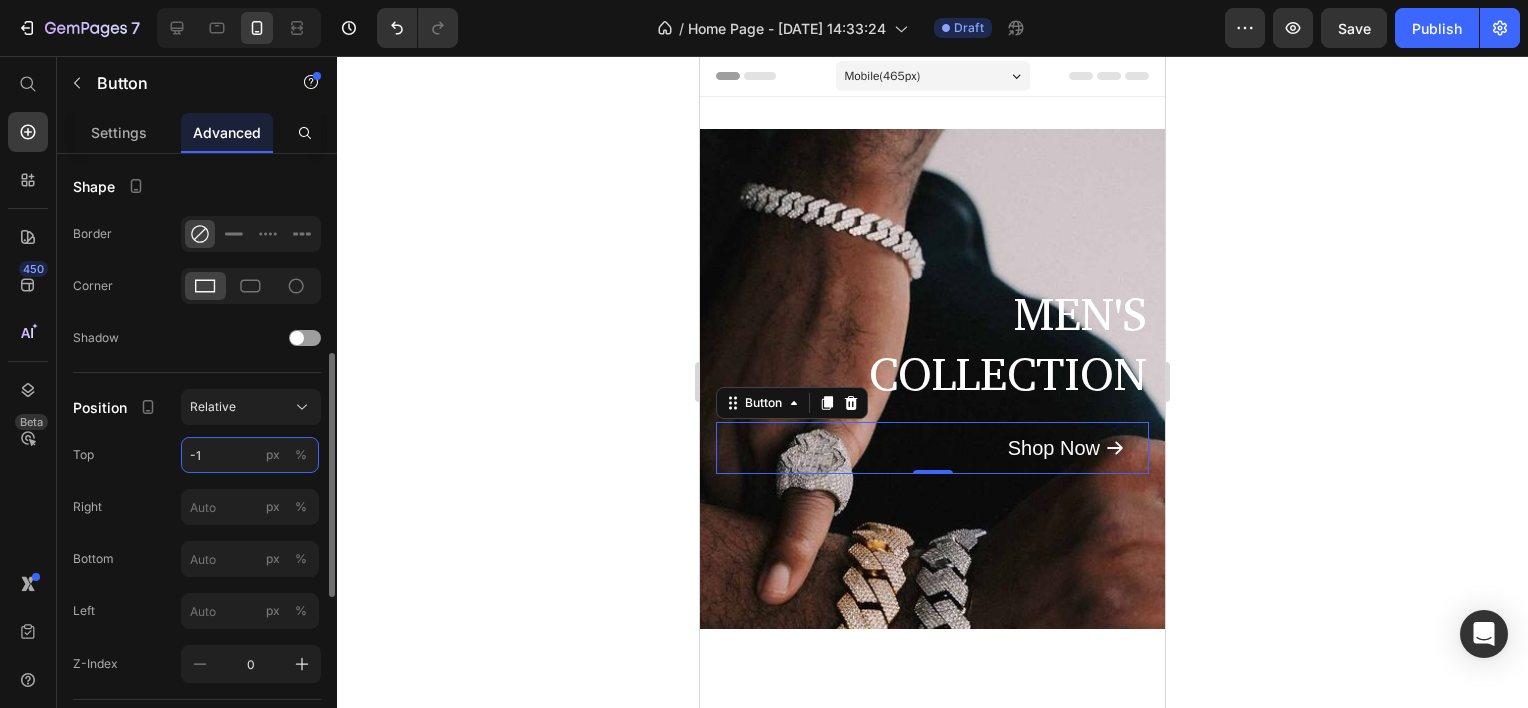 type on "-" 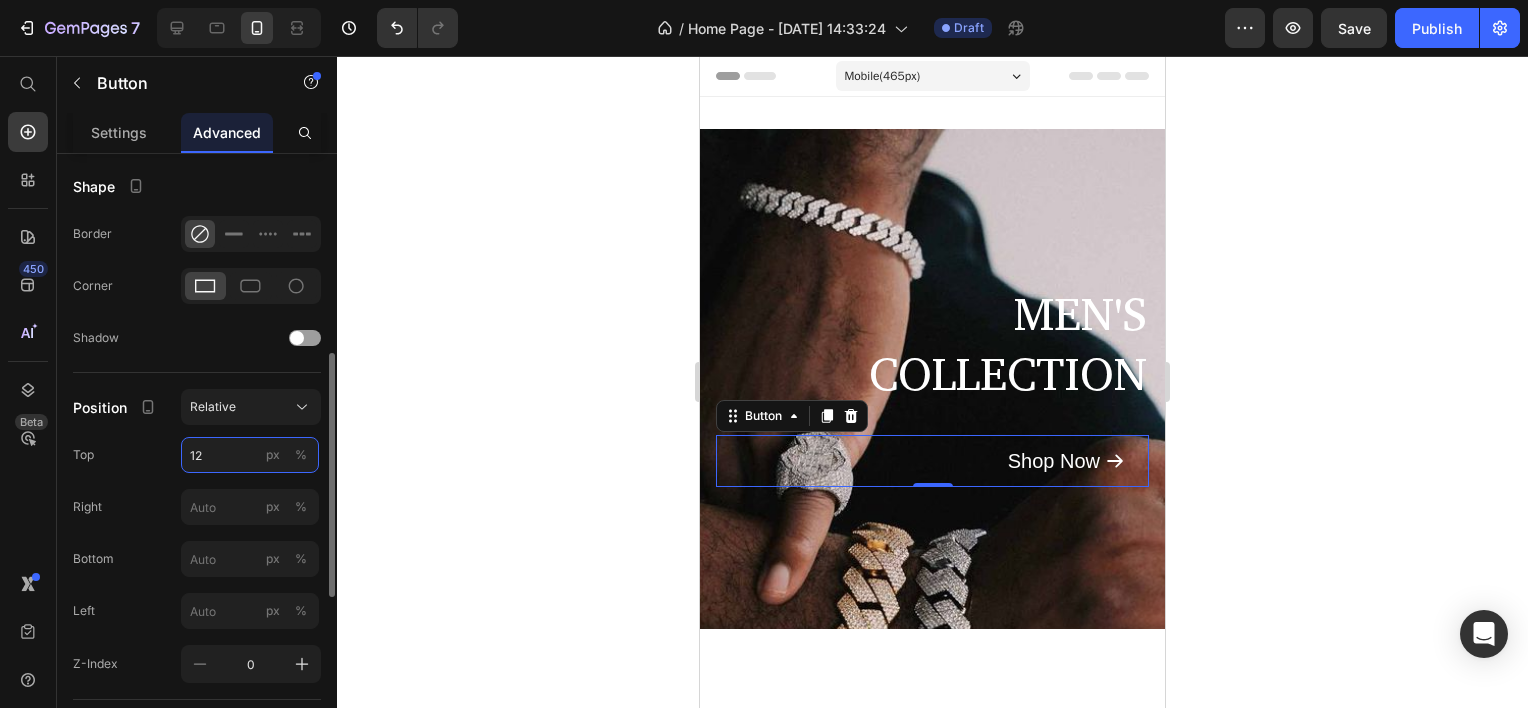 type on "1" 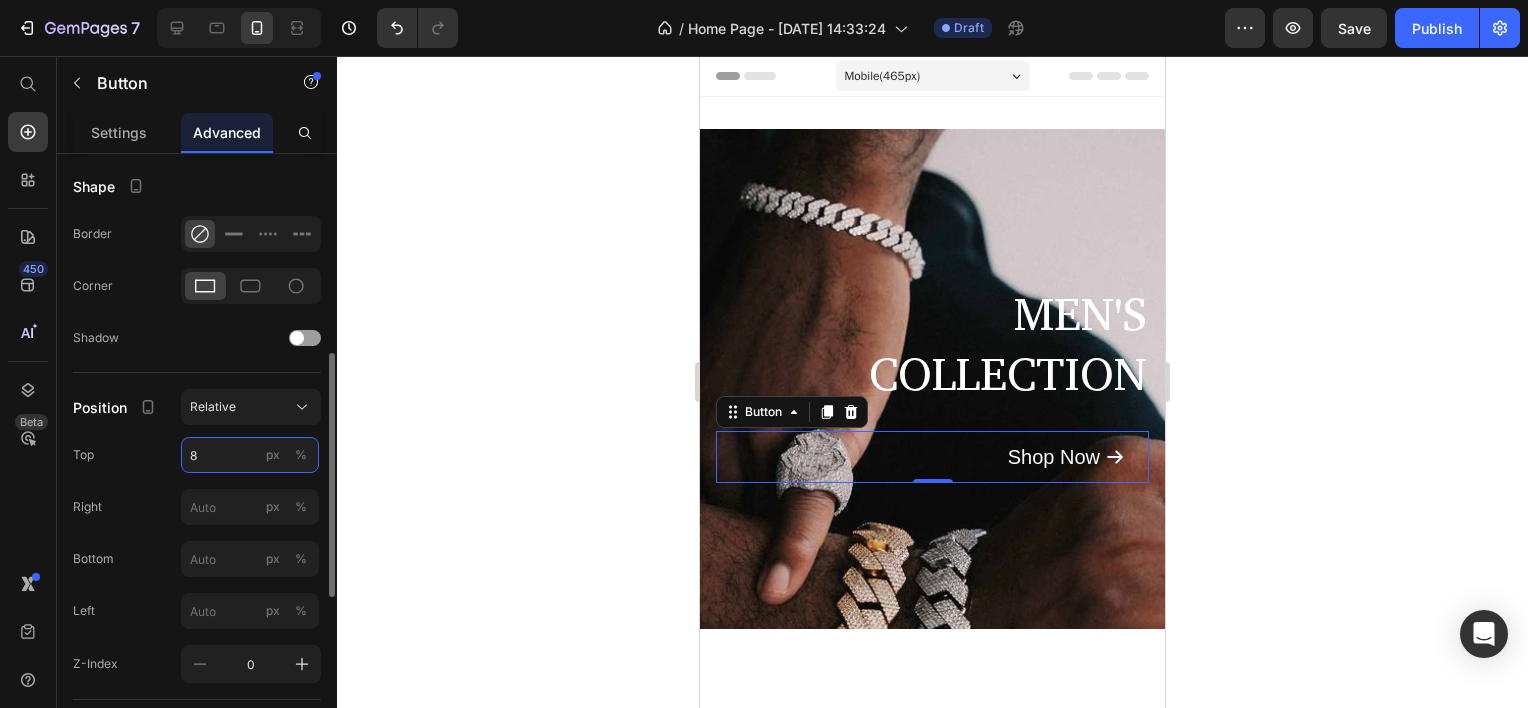 type on "80" 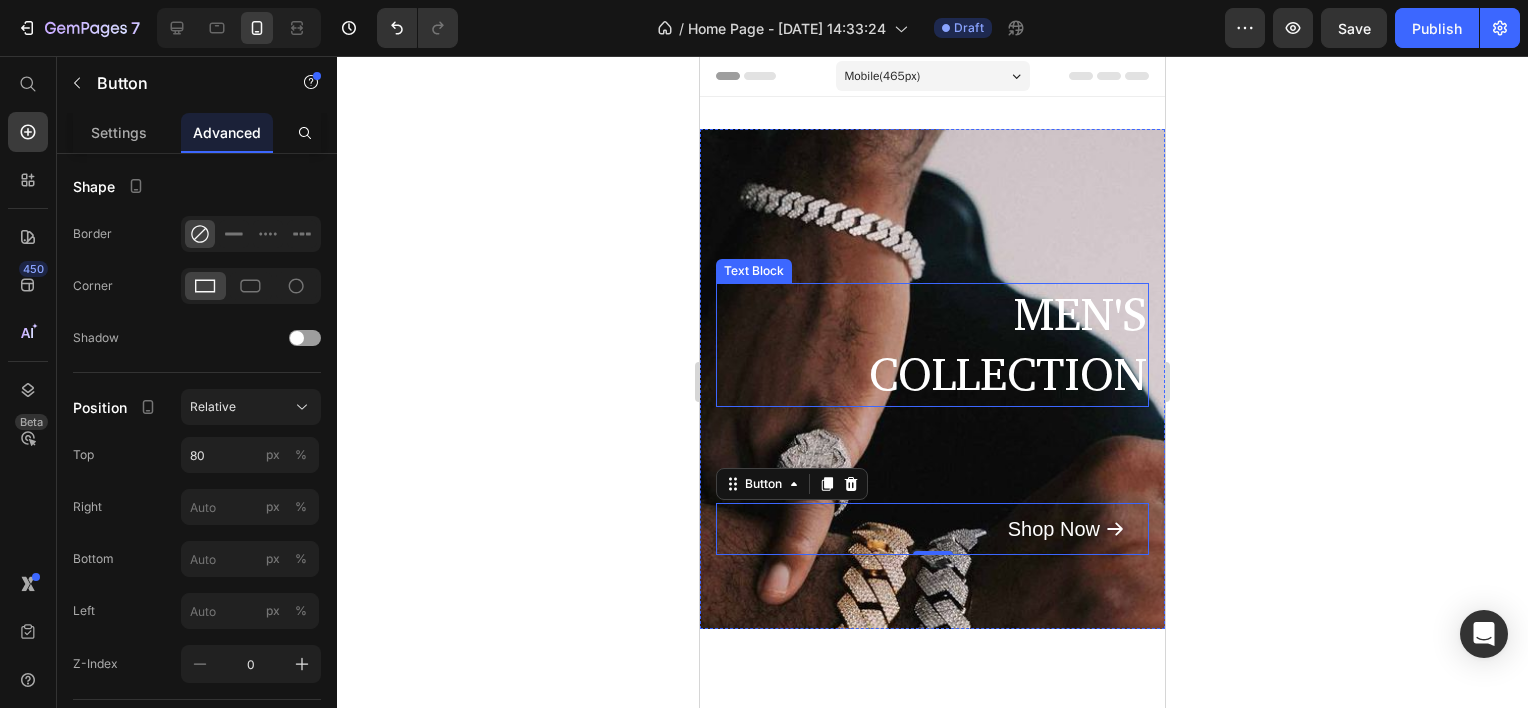 click on "COLLECTION" at bounding box center (932, 375) 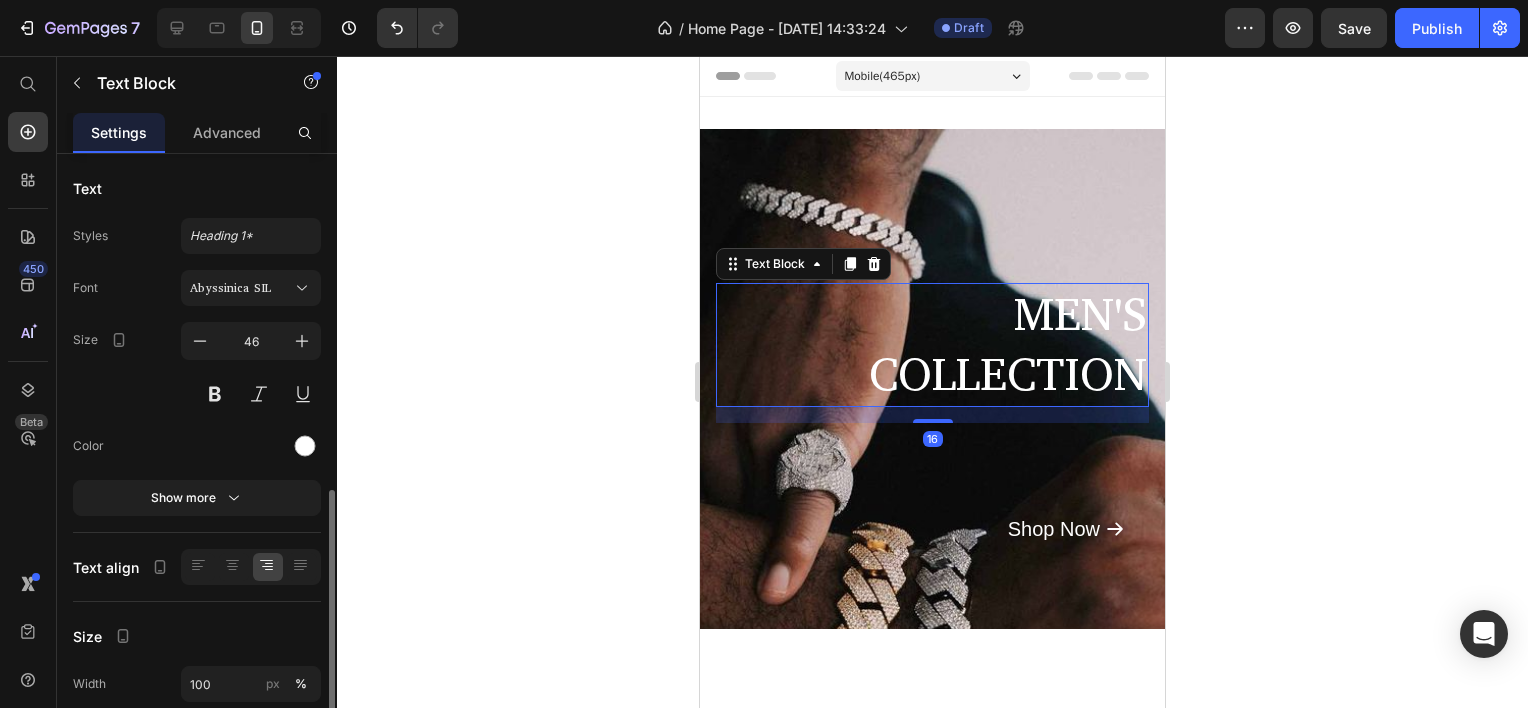 scroll, scrollTop: 281, scrollLeft: 0, axis: vertical 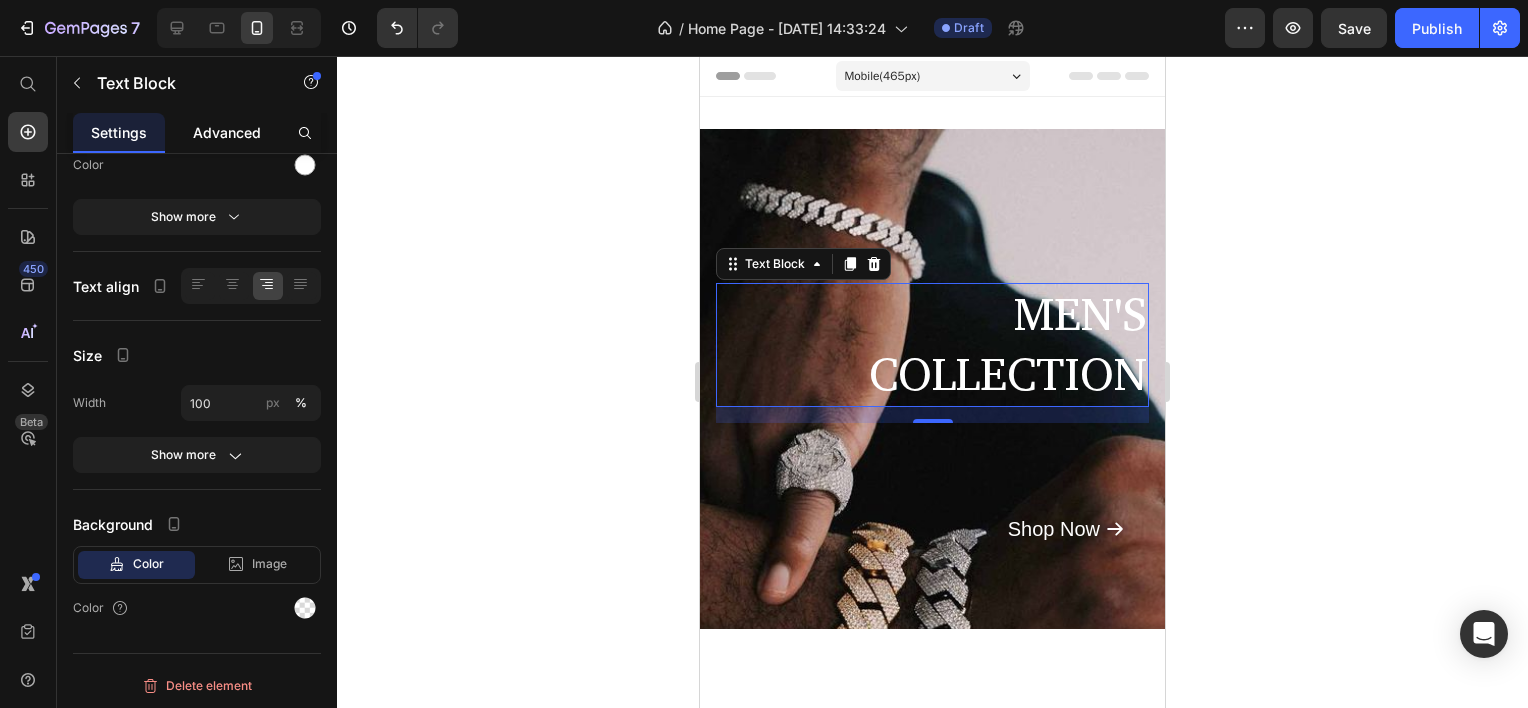 click on "Advanced" 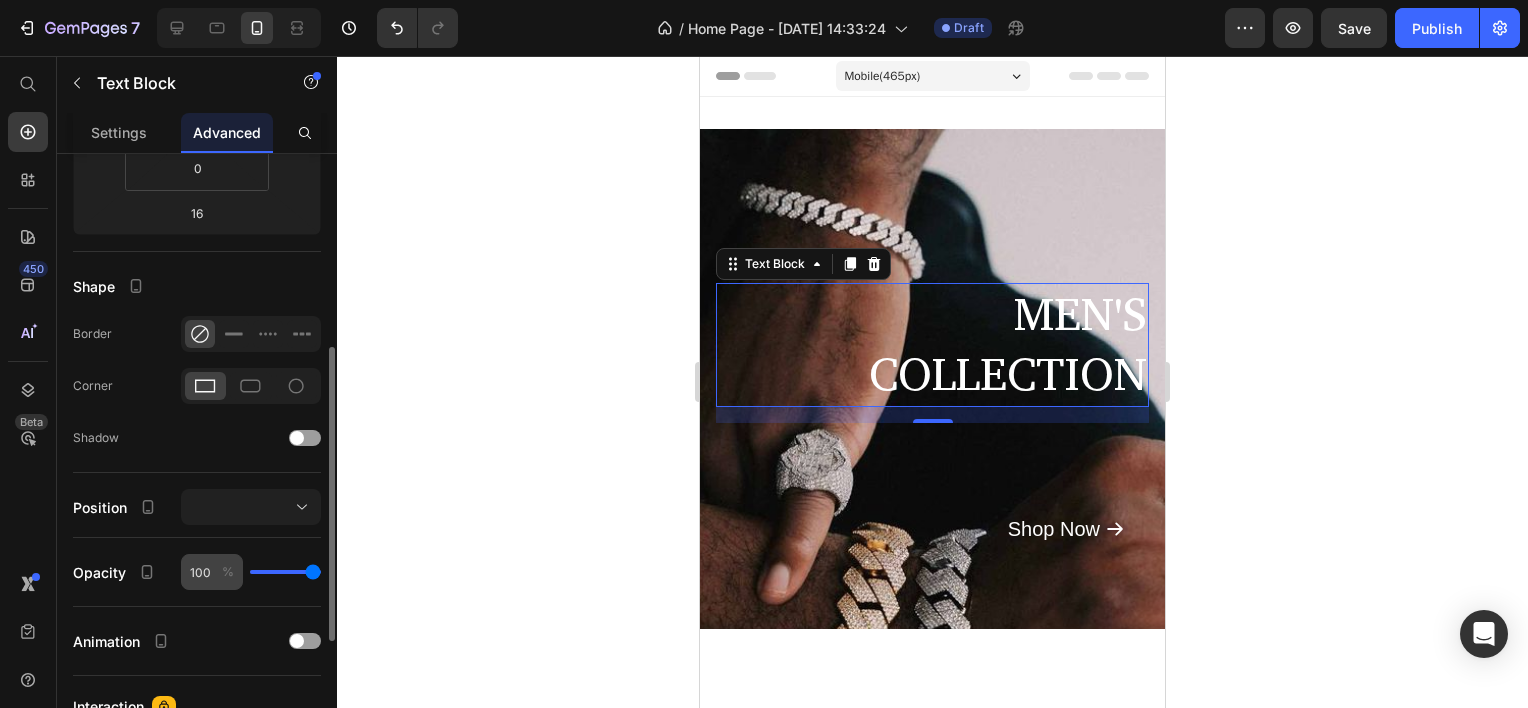 scroll, scrollTop: 600, scrollLeft: 0, axis: vertical 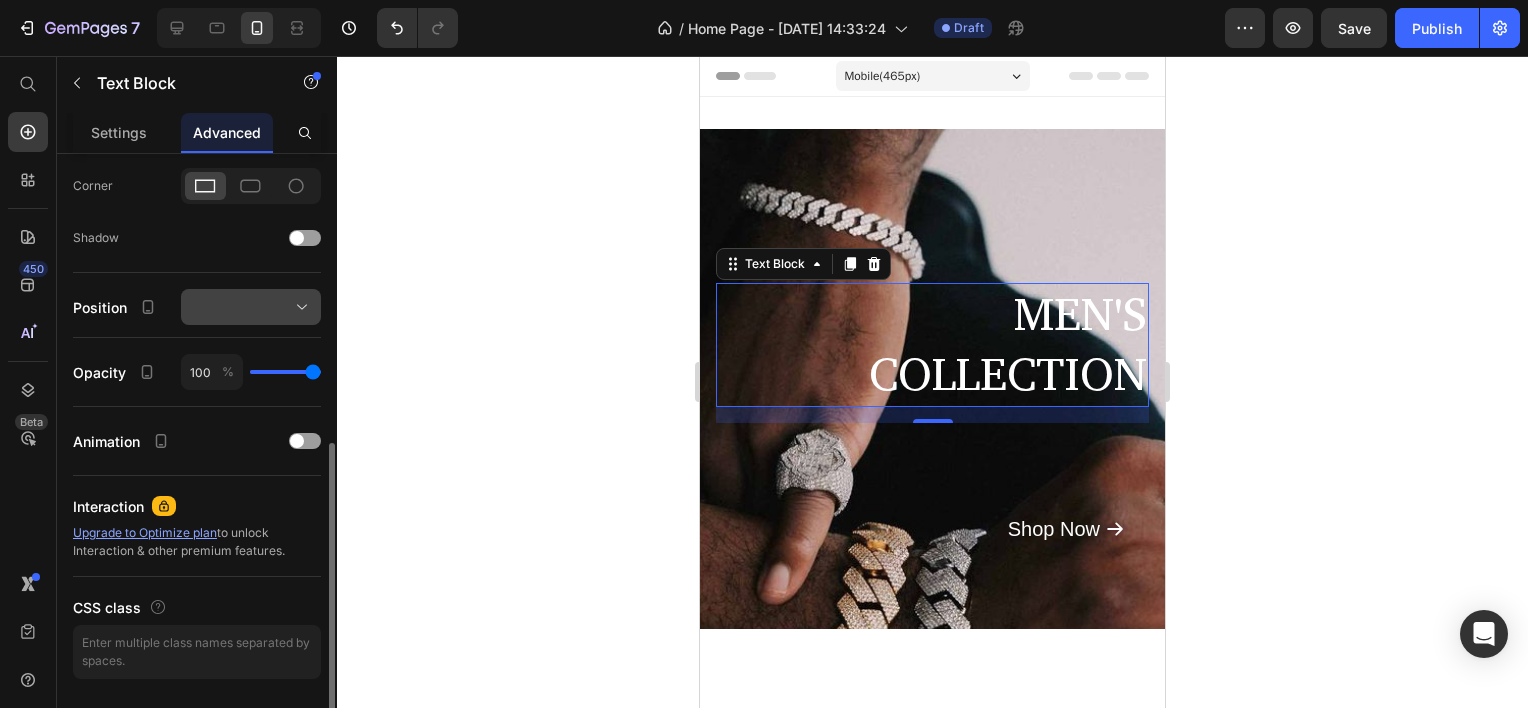 click at bounding box center [251, 307] 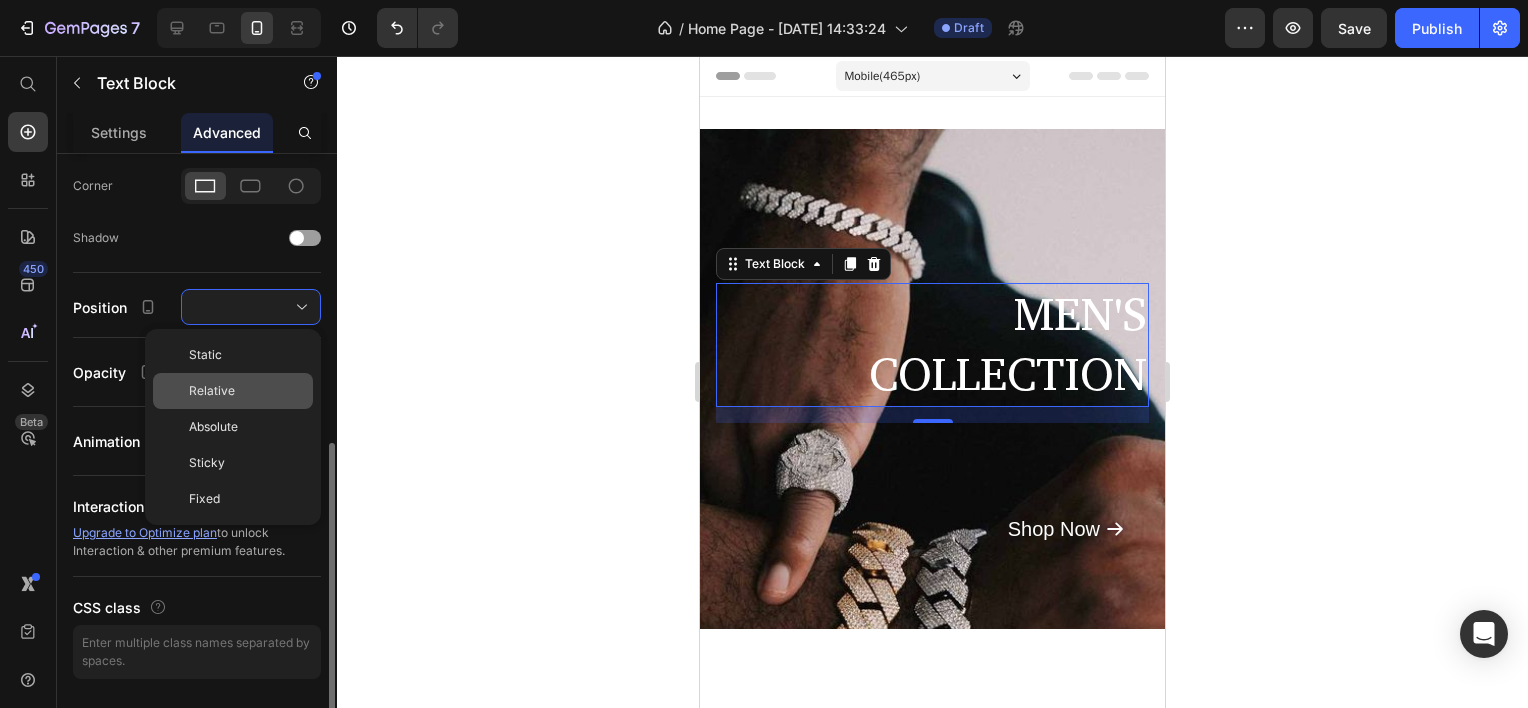 click on "Relative" 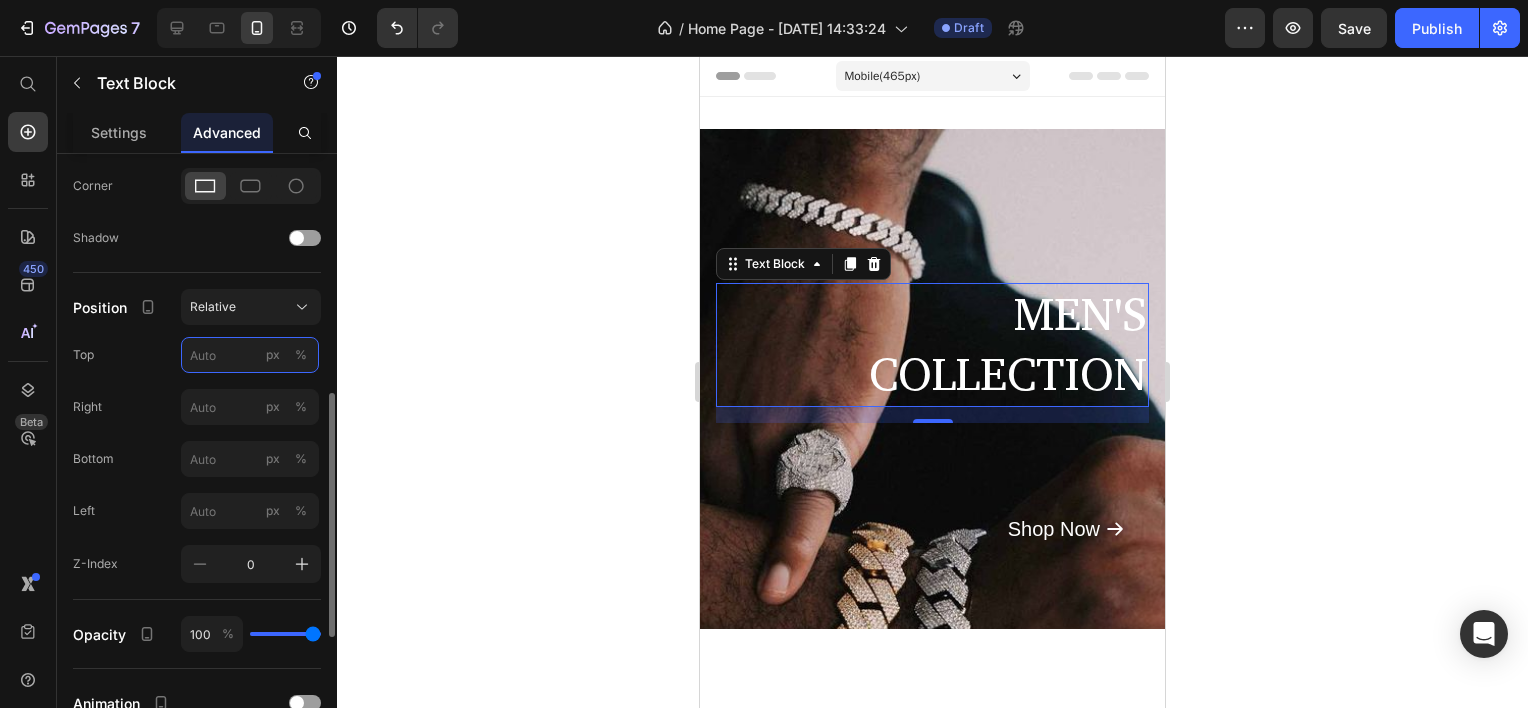 click on "px %" at bounding box center (250, 355) 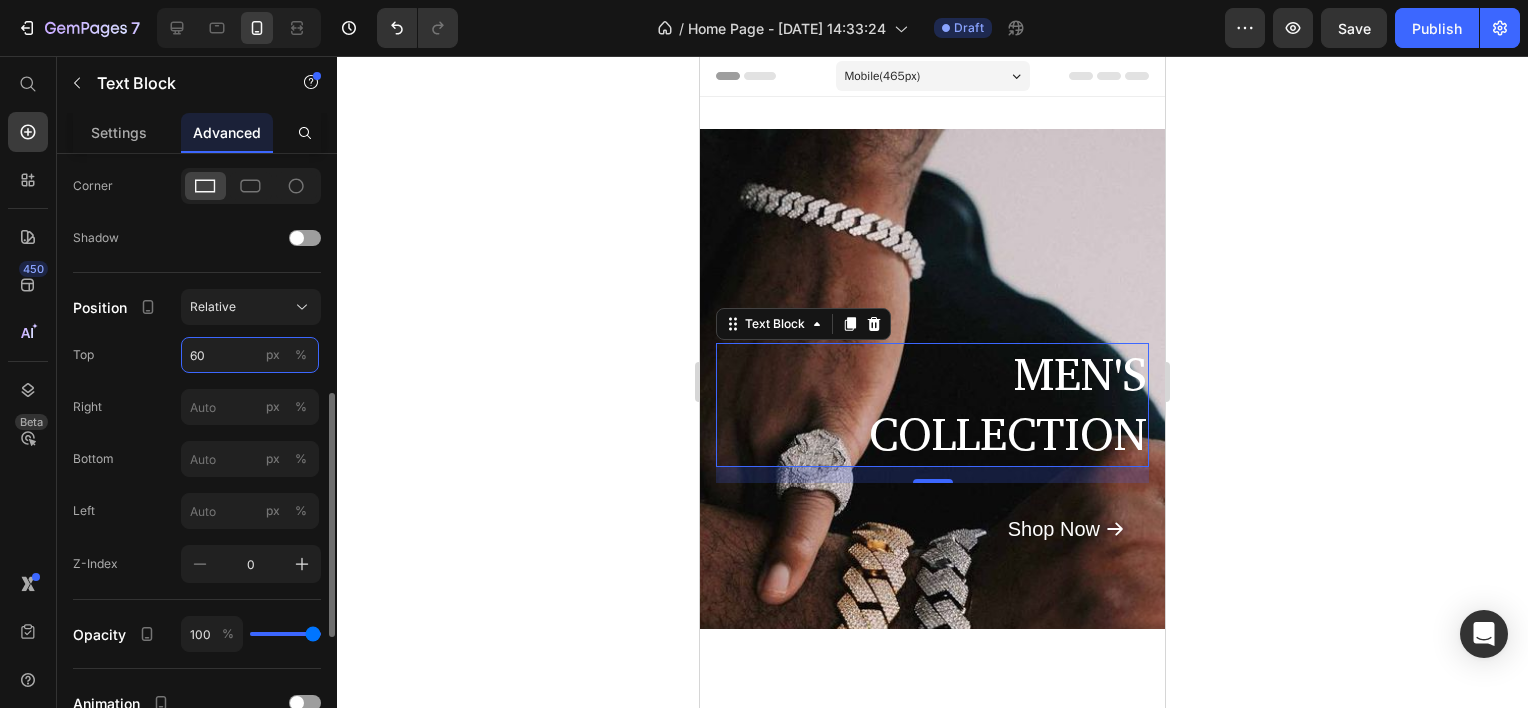 type on "6" 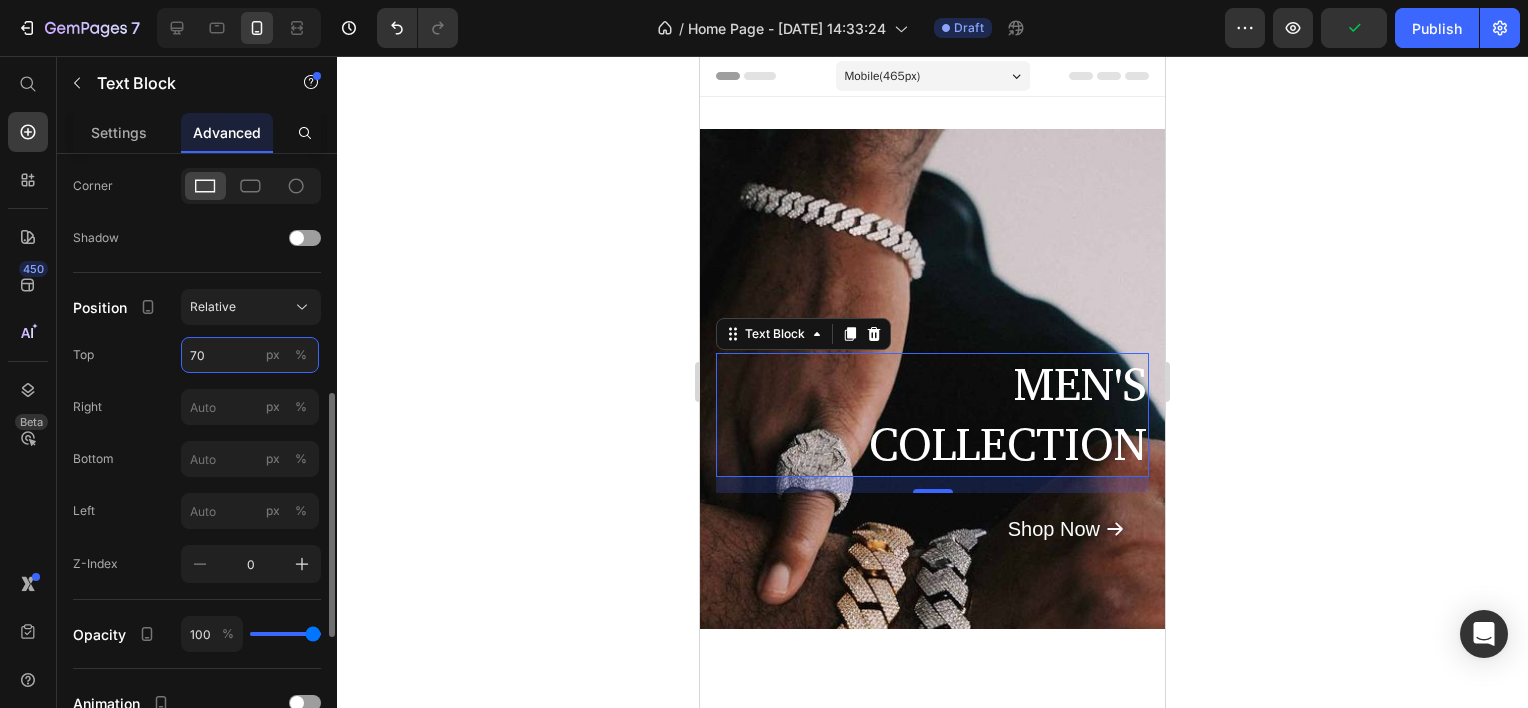 type on "7" 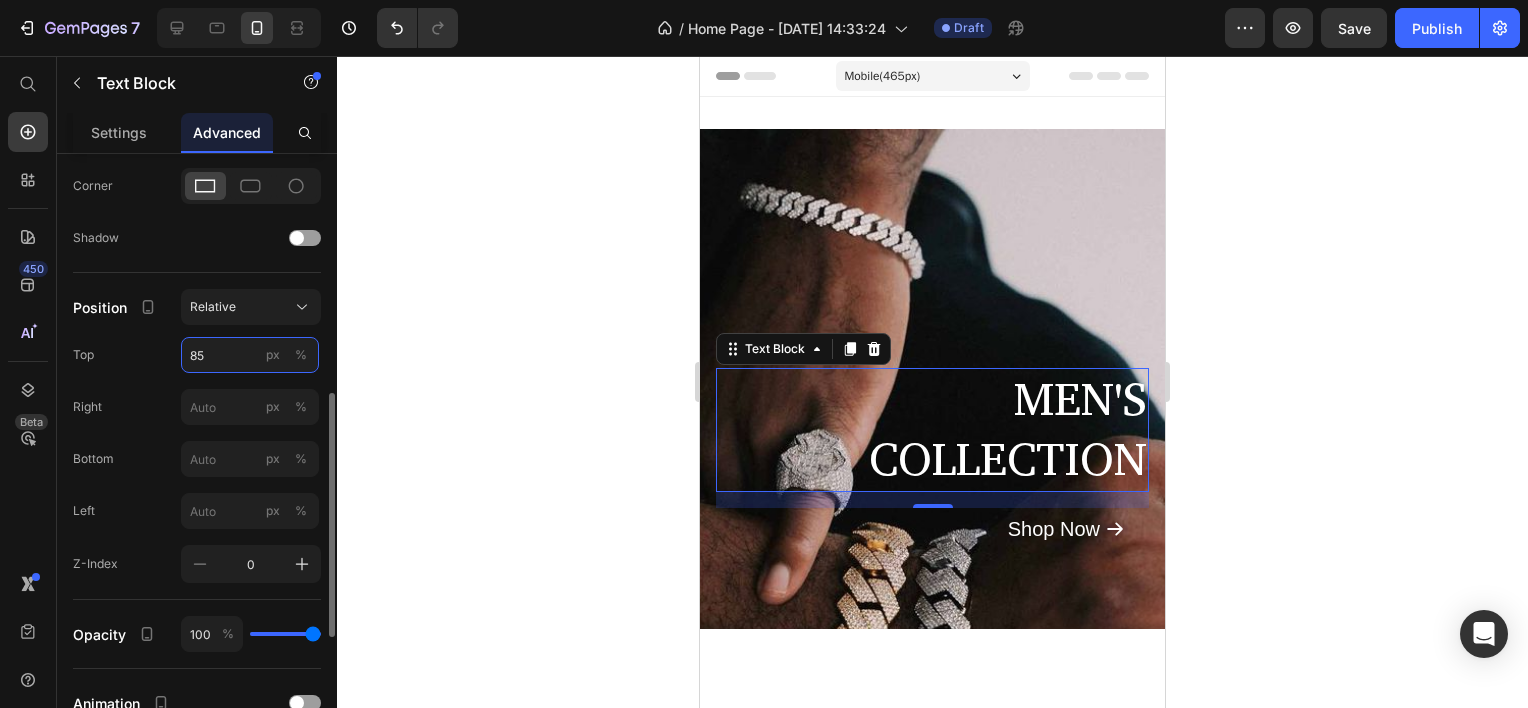 type on "8" 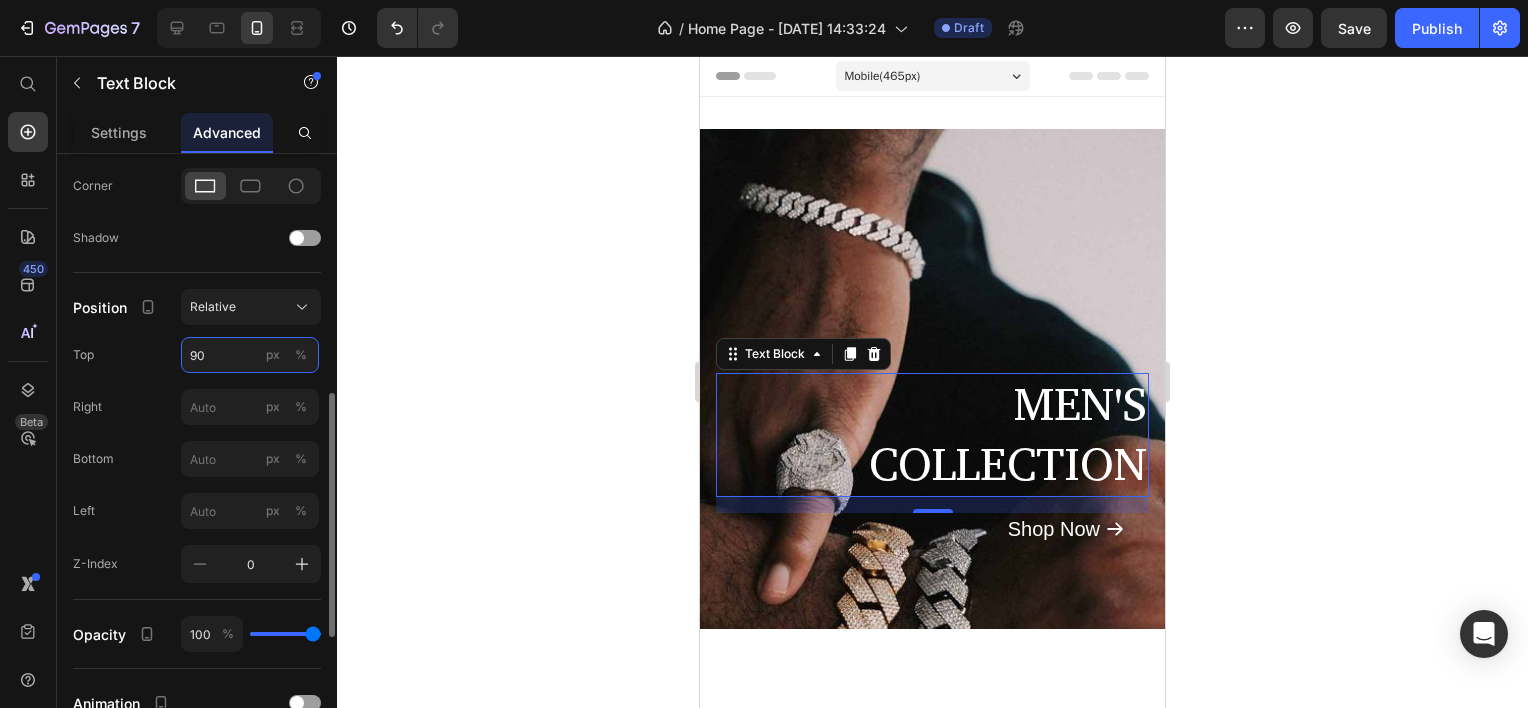 type on "9" 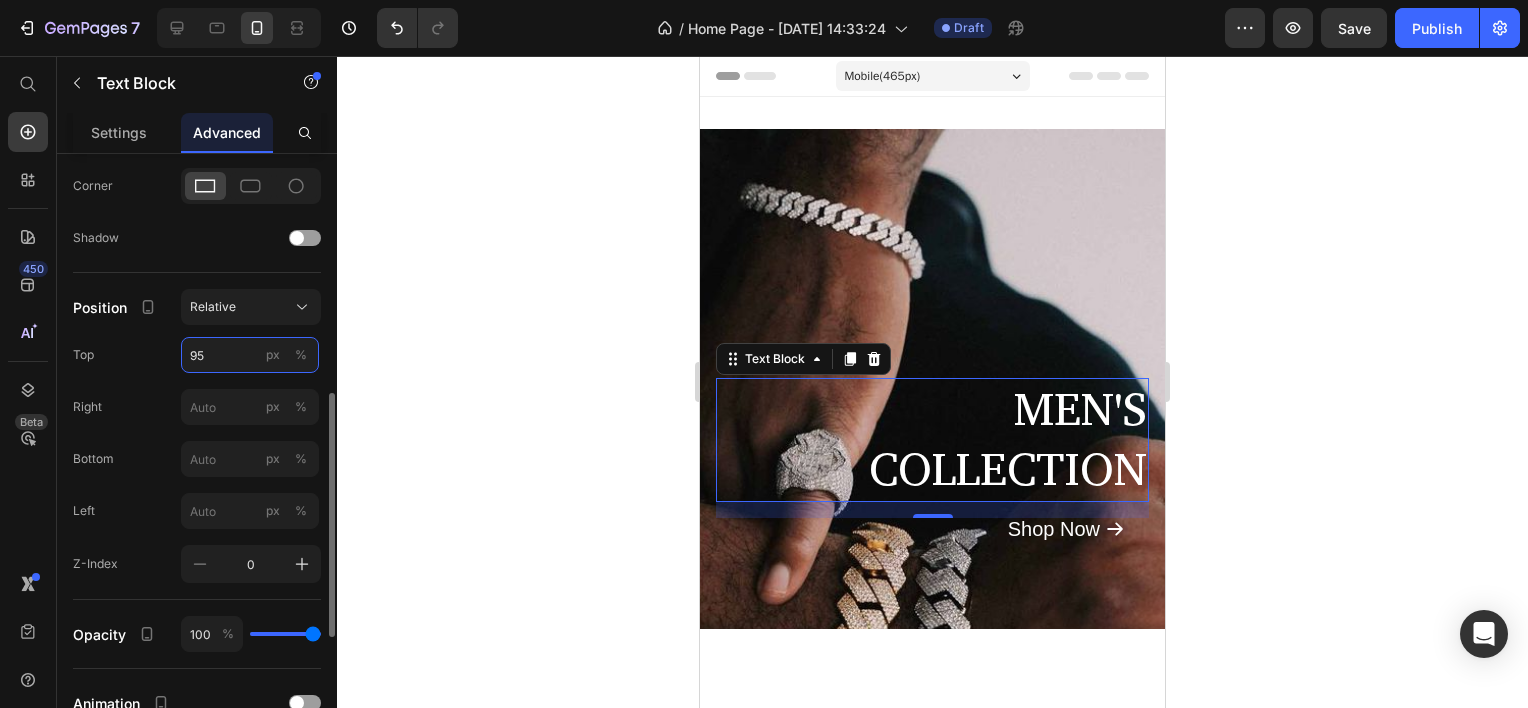 type on "9" 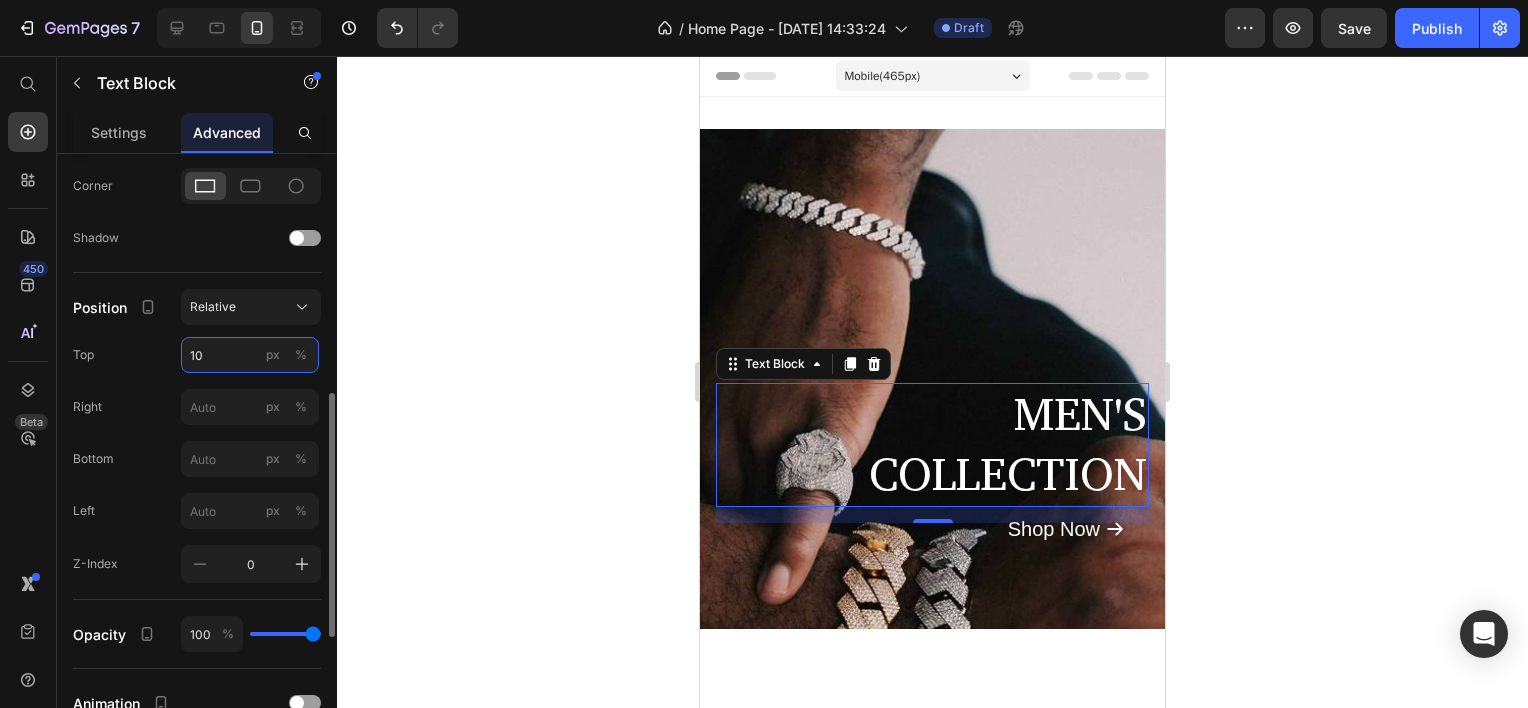 type on "1" 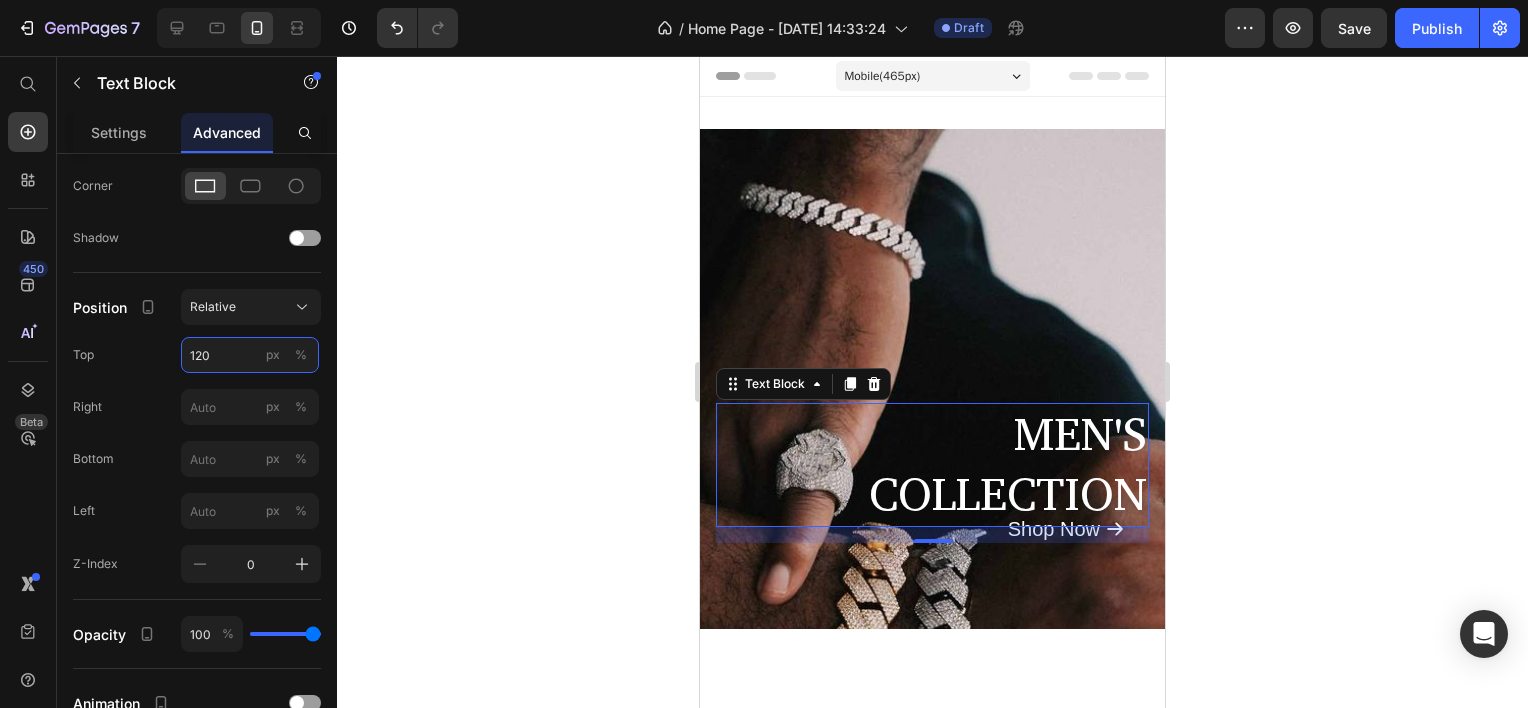 type on "120" 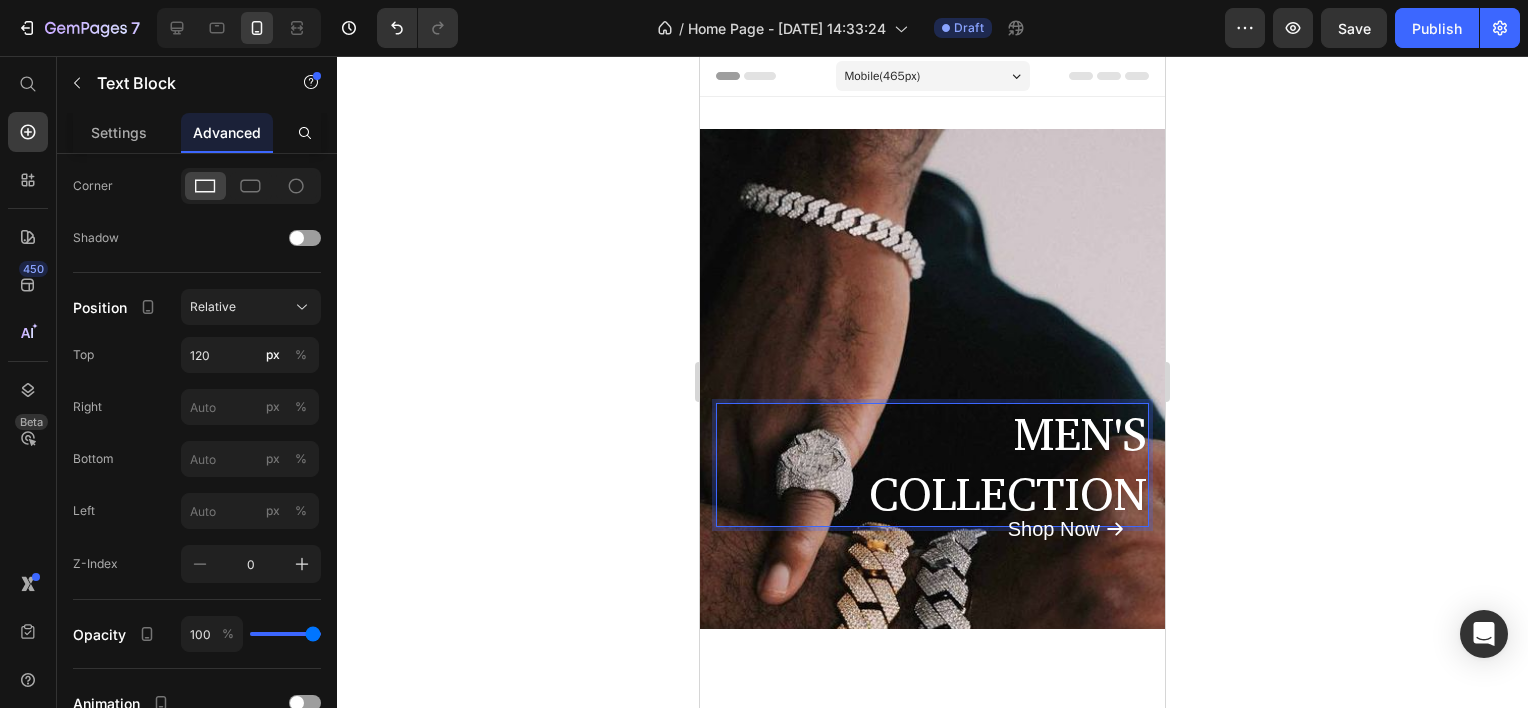 click on "COLLECTION" at bounding box center [932, 495] 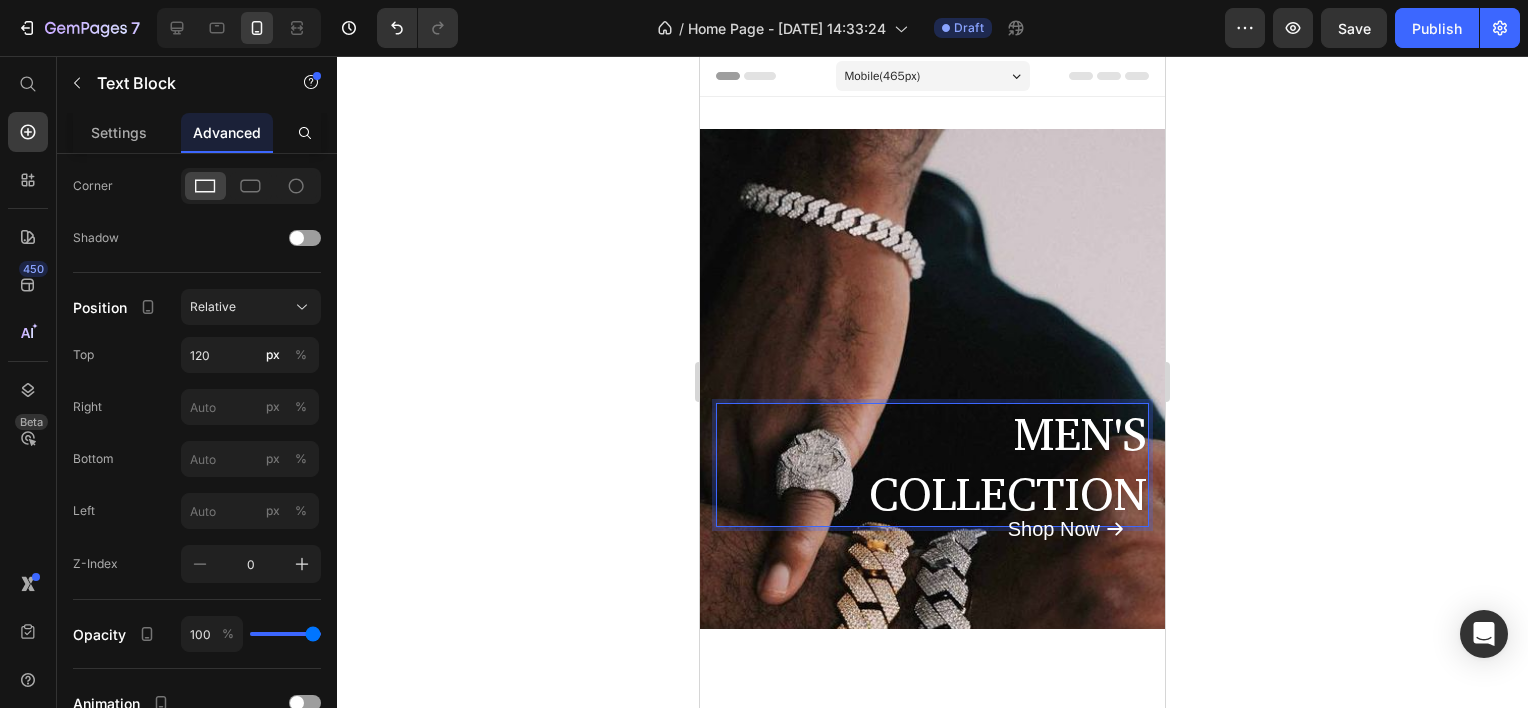 click 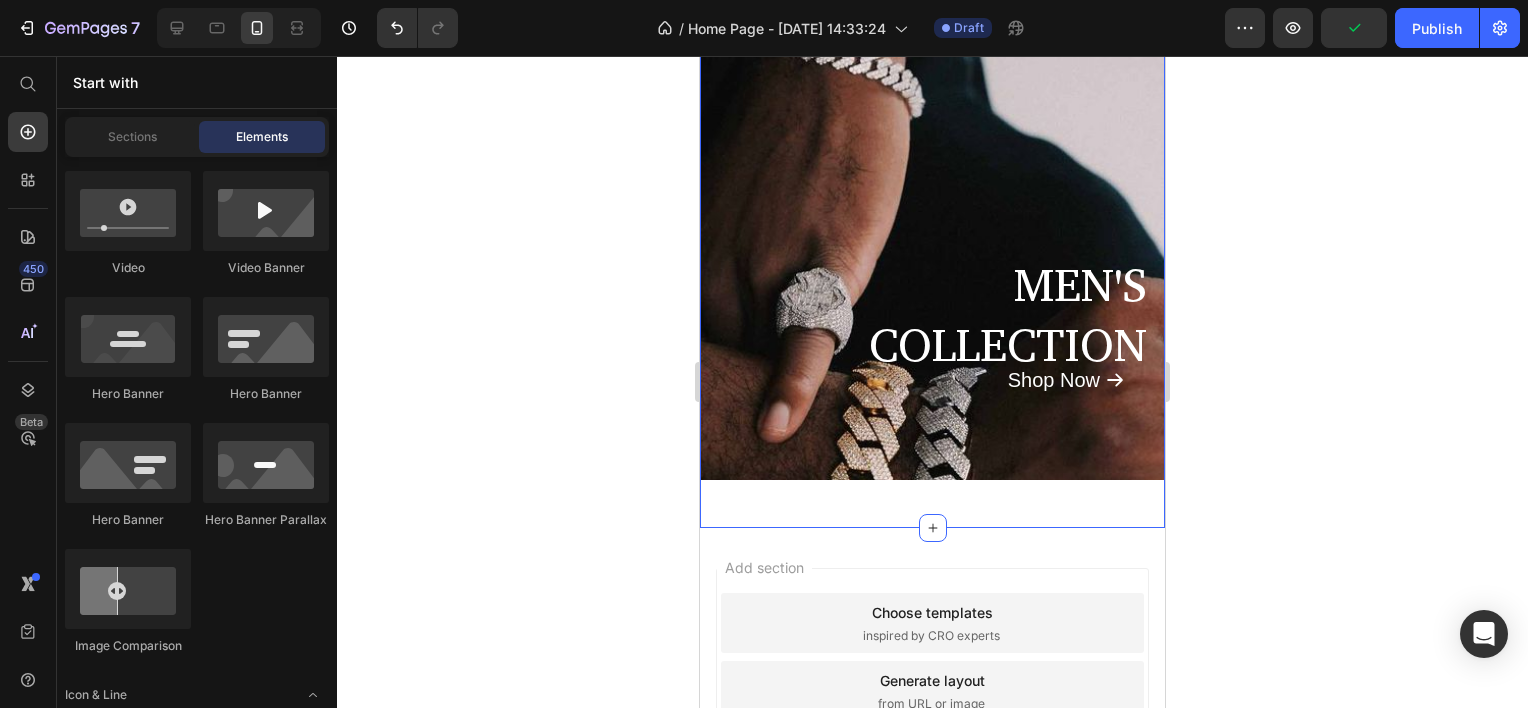 scroll, scrollTop: 0, scrollLeft: 0, axis: both 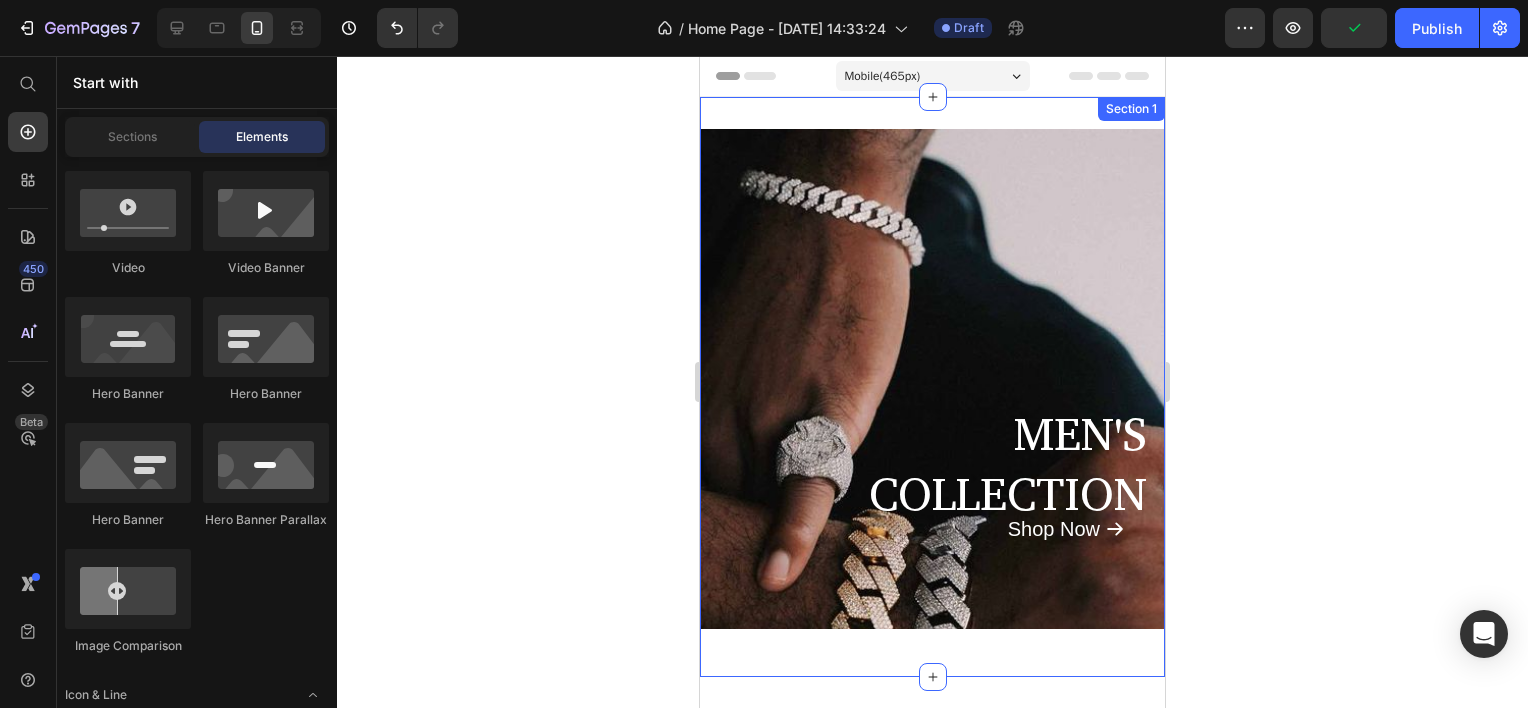 click on "MEN'S COLLECTION Text Block
Shop Now  Button Hero Banner Row Section 1" at bounding box center (932, 387) 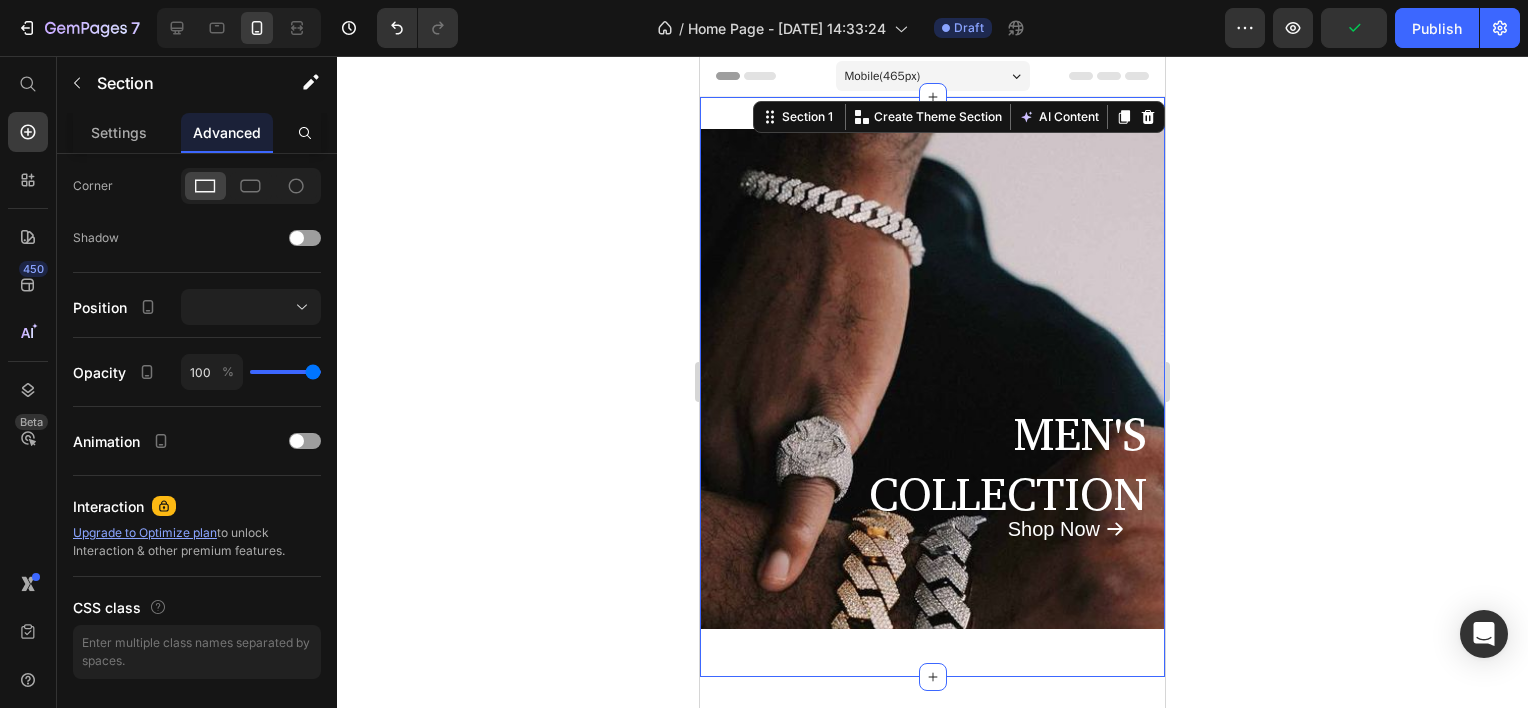 scroll, scrollTop: 0, scrollLeft: 0, axis: both 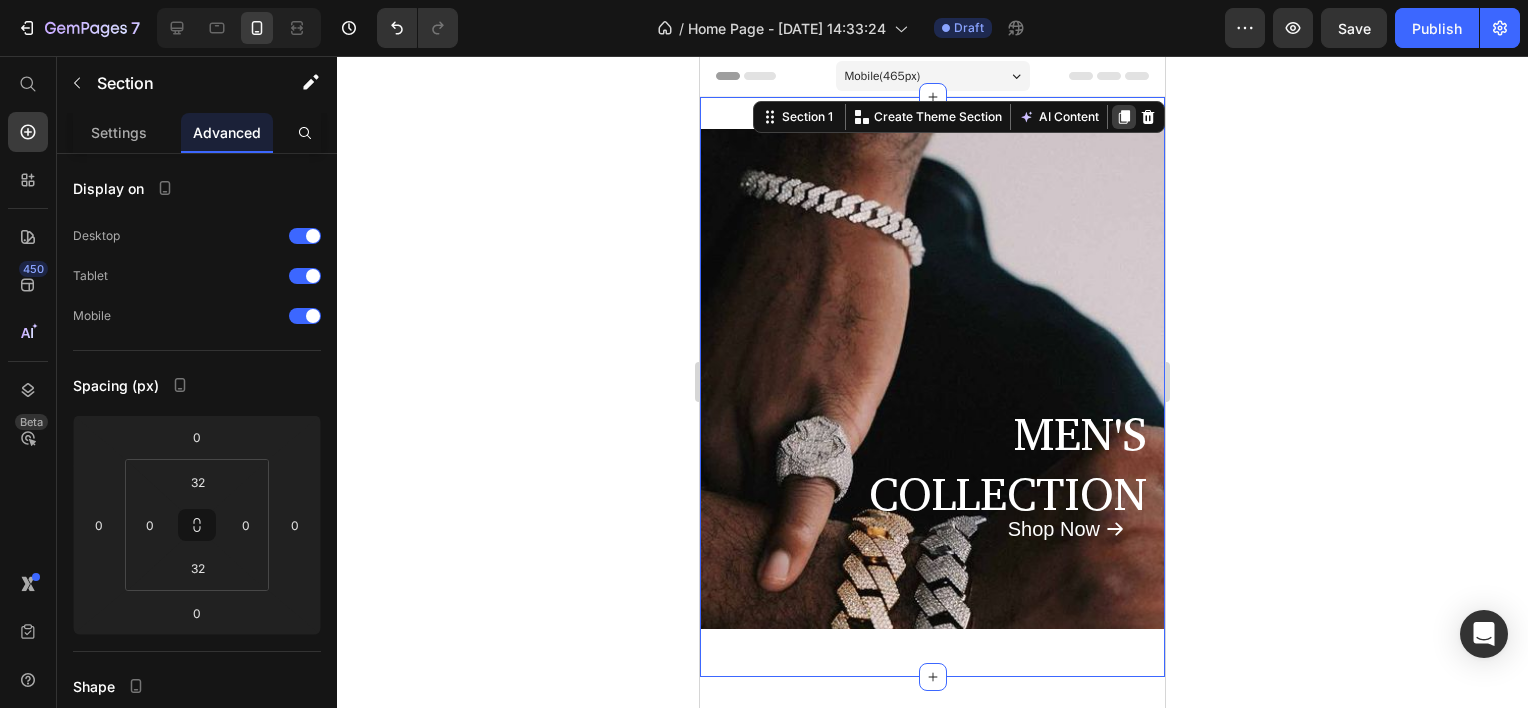 click at bounding box center (1124, 117) 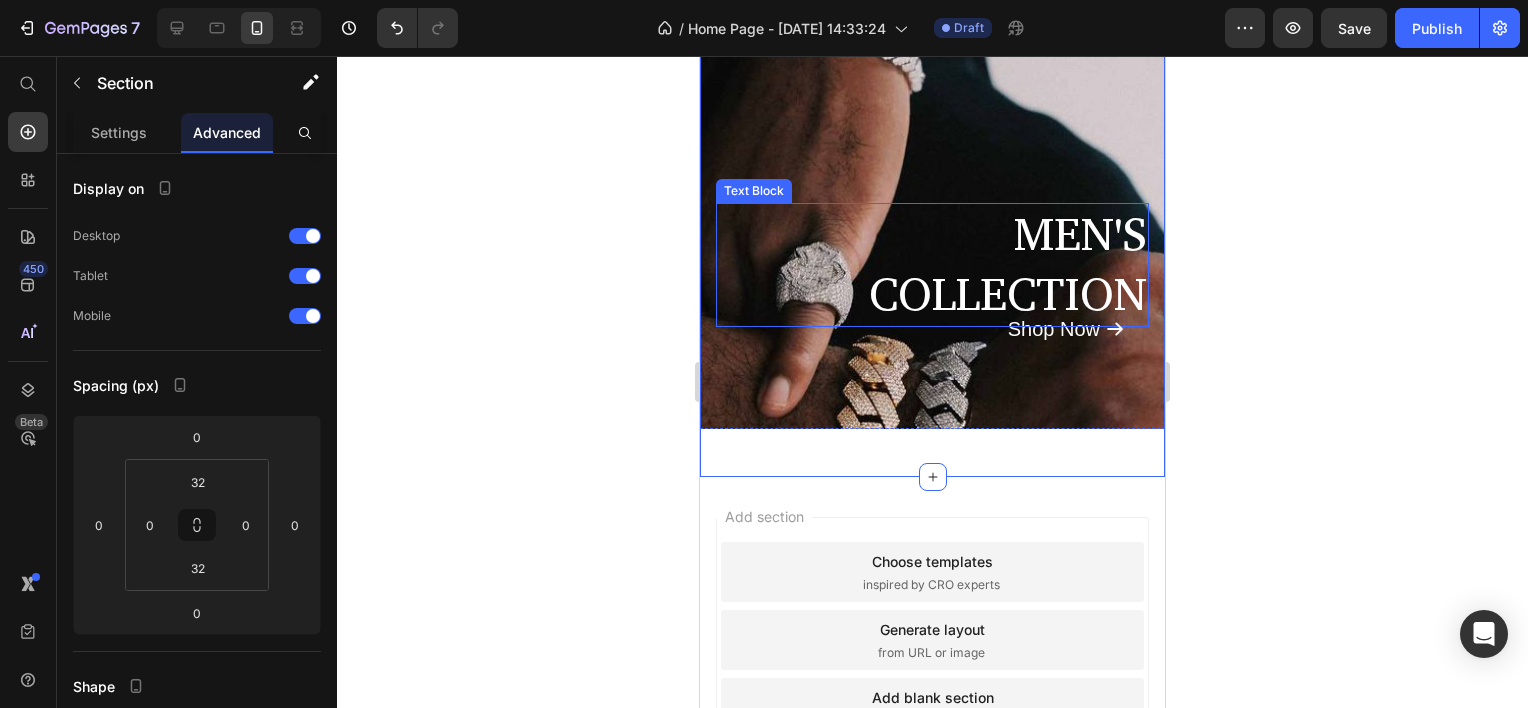 scroll, scrollTop: 751, scrollLeft: 0, axis: vertical 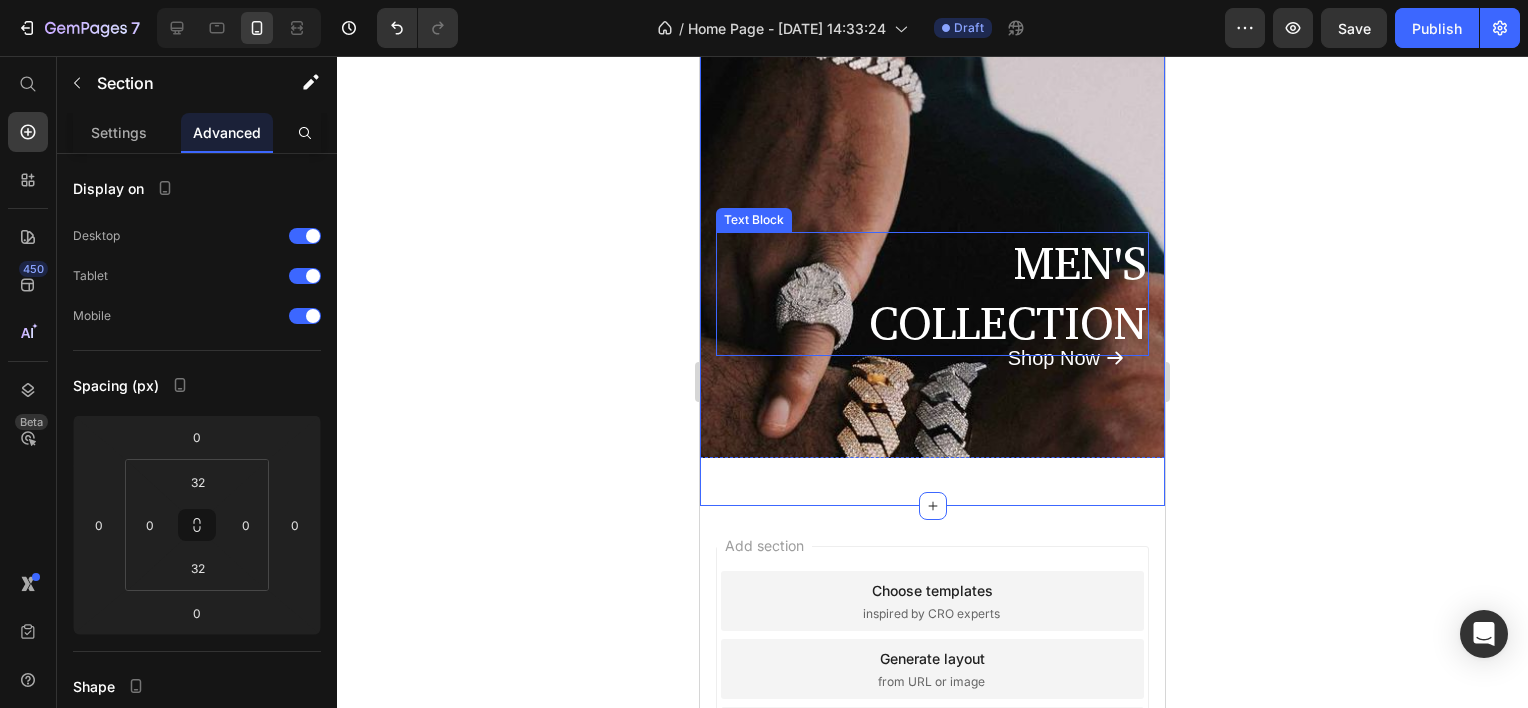 click on "MEN'S COLLECTION Text Block
Shop Now   Button" at bounding box center [932, 208] 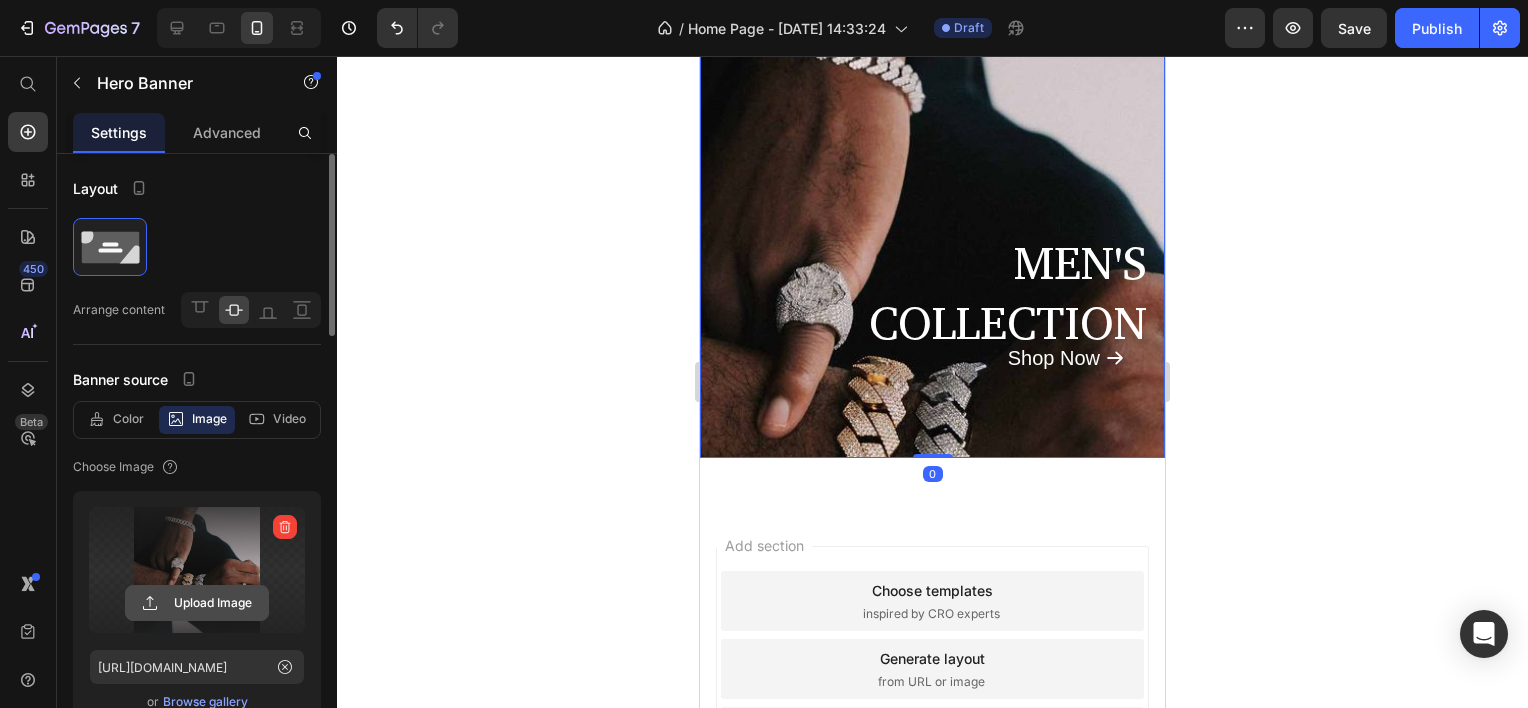 click 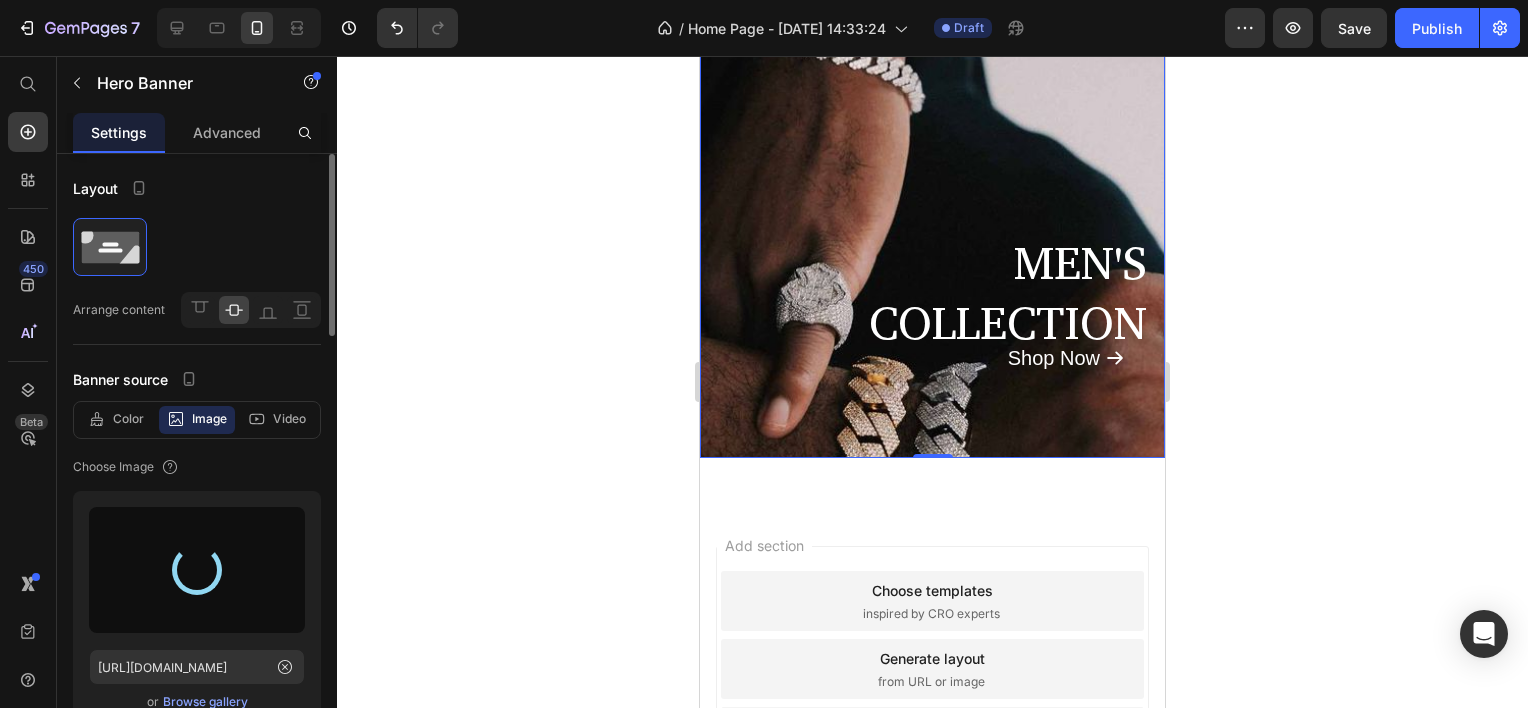 type on "https://cdn.shopify.com/s/files/1/0882/1951/7231/files/gempages_552807413015643077-3890f409-45e7-439a-9ca6-3c3c9d1e3150.jpg" 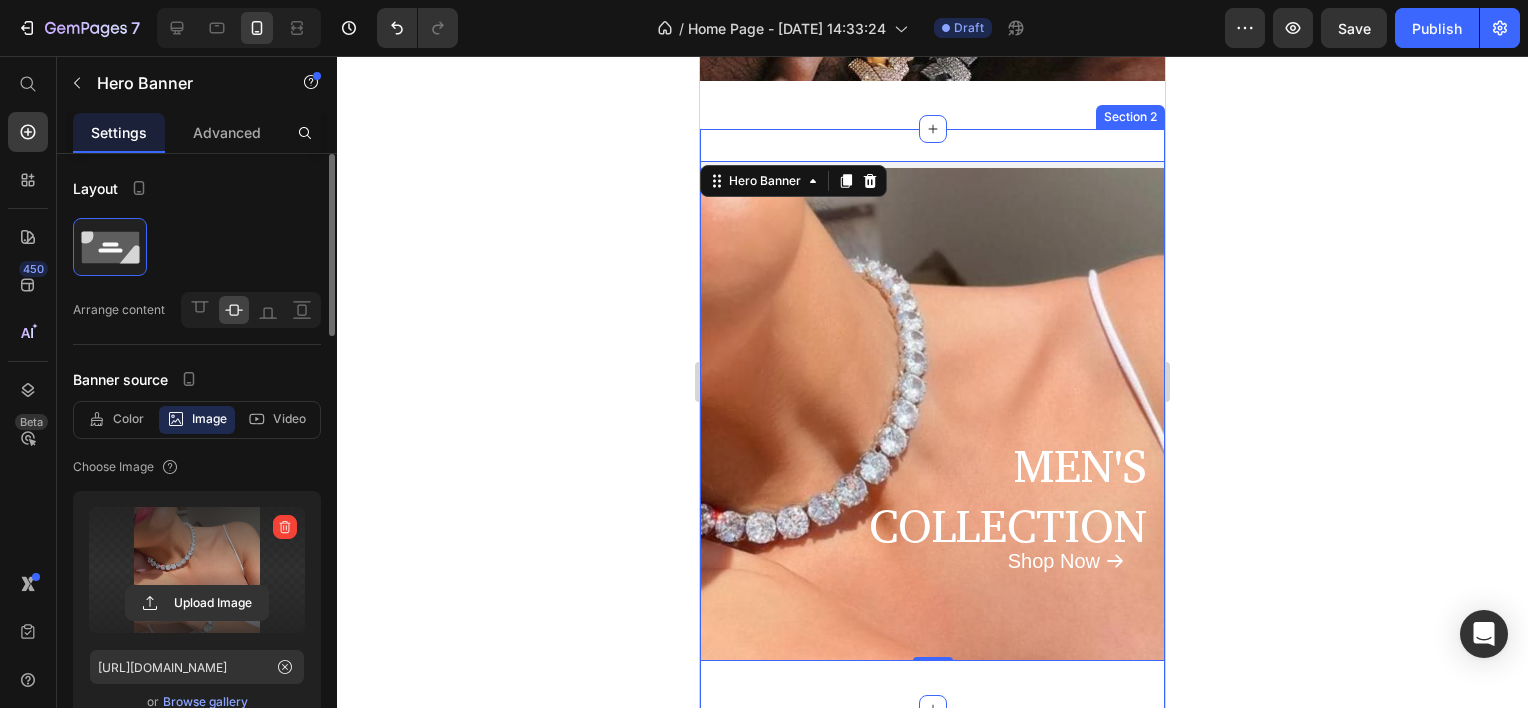 scroll, scrollTop: 772, scrollLeft: 0, axis: vertical 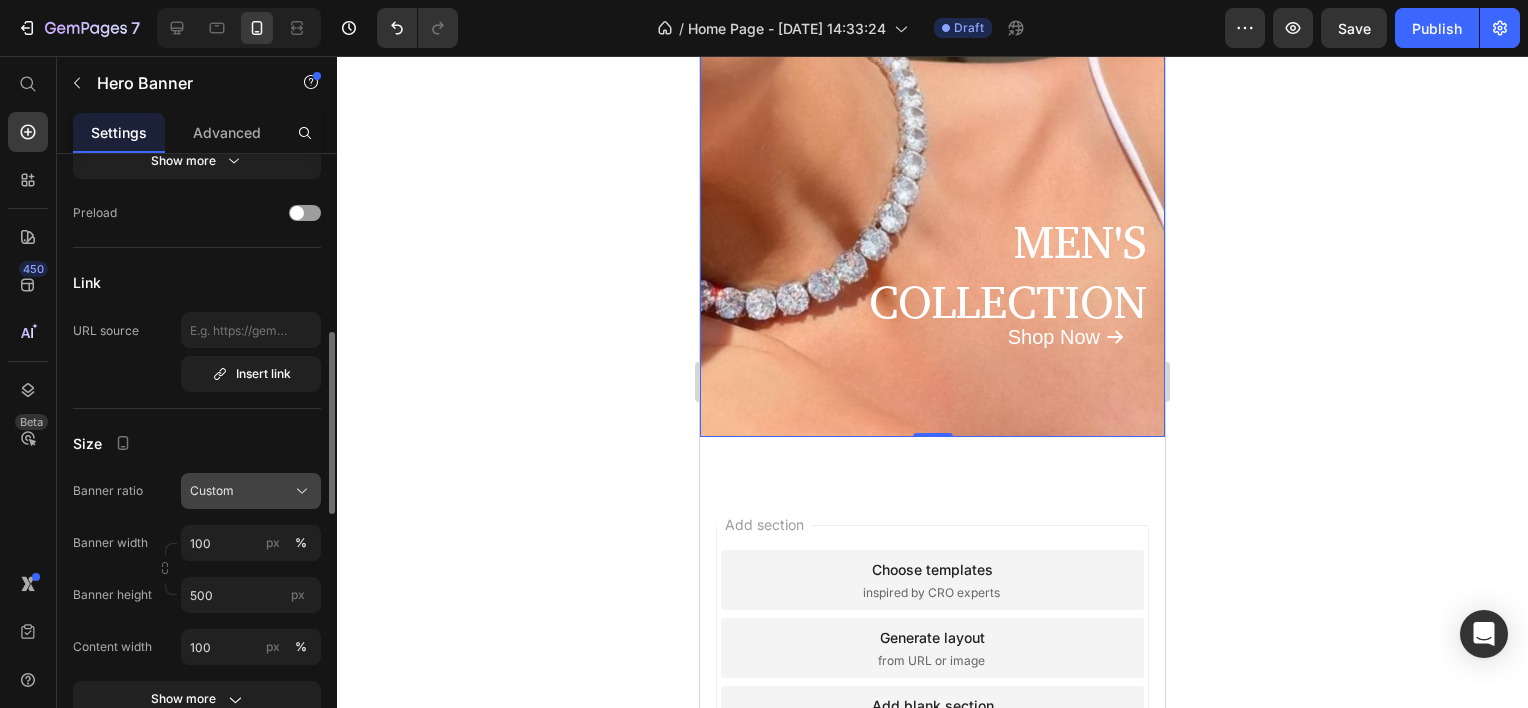 click on "Custom" 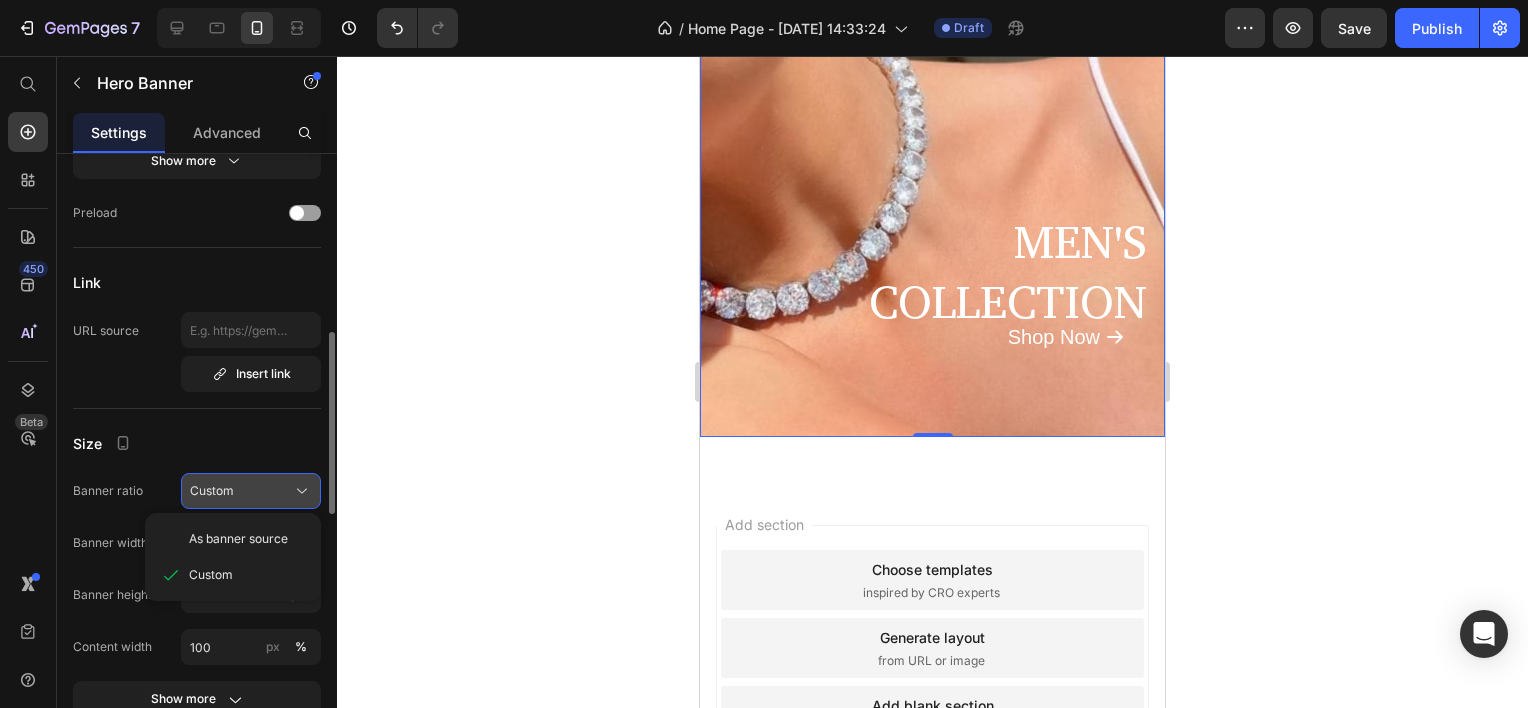 click on "Custom" 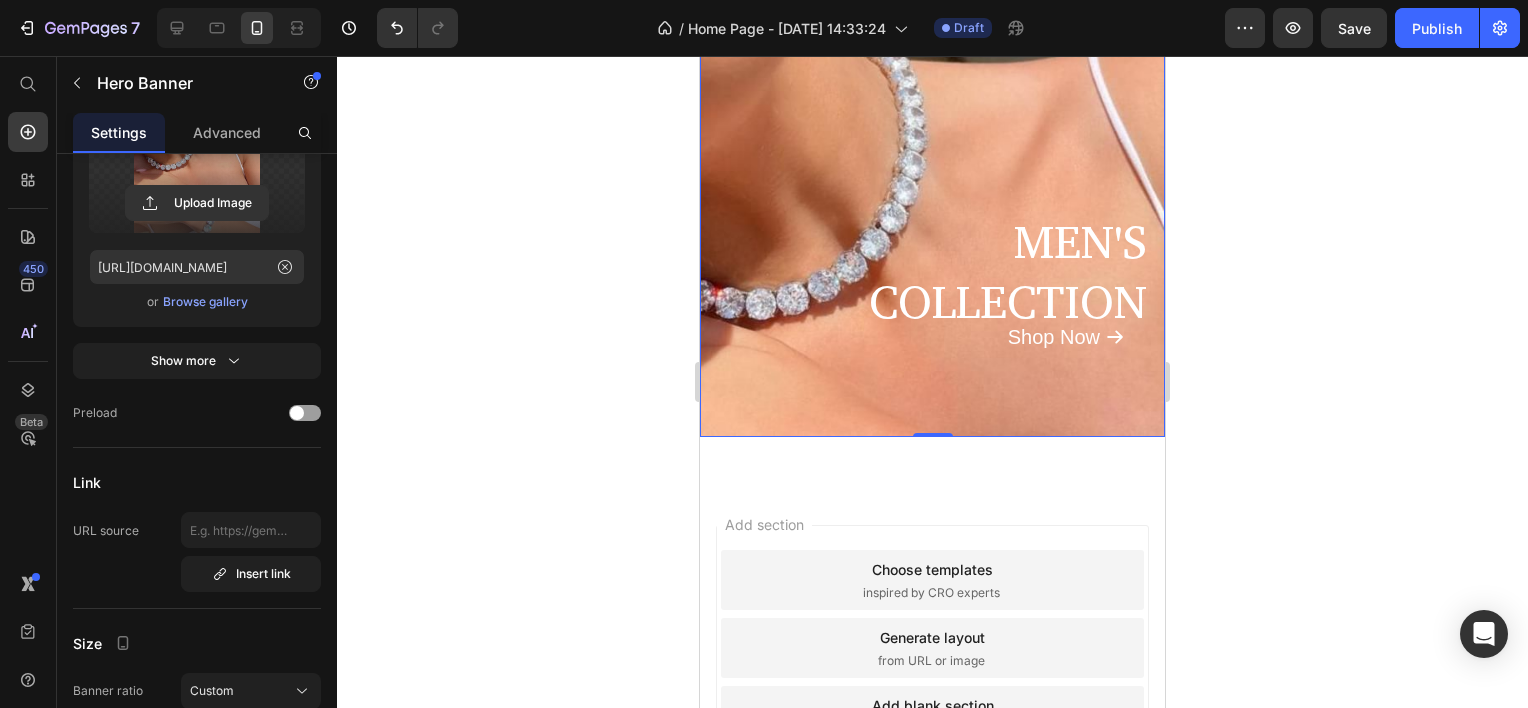 scroll, scrollTop: 600, scrollLeft: 0, axis: vertical 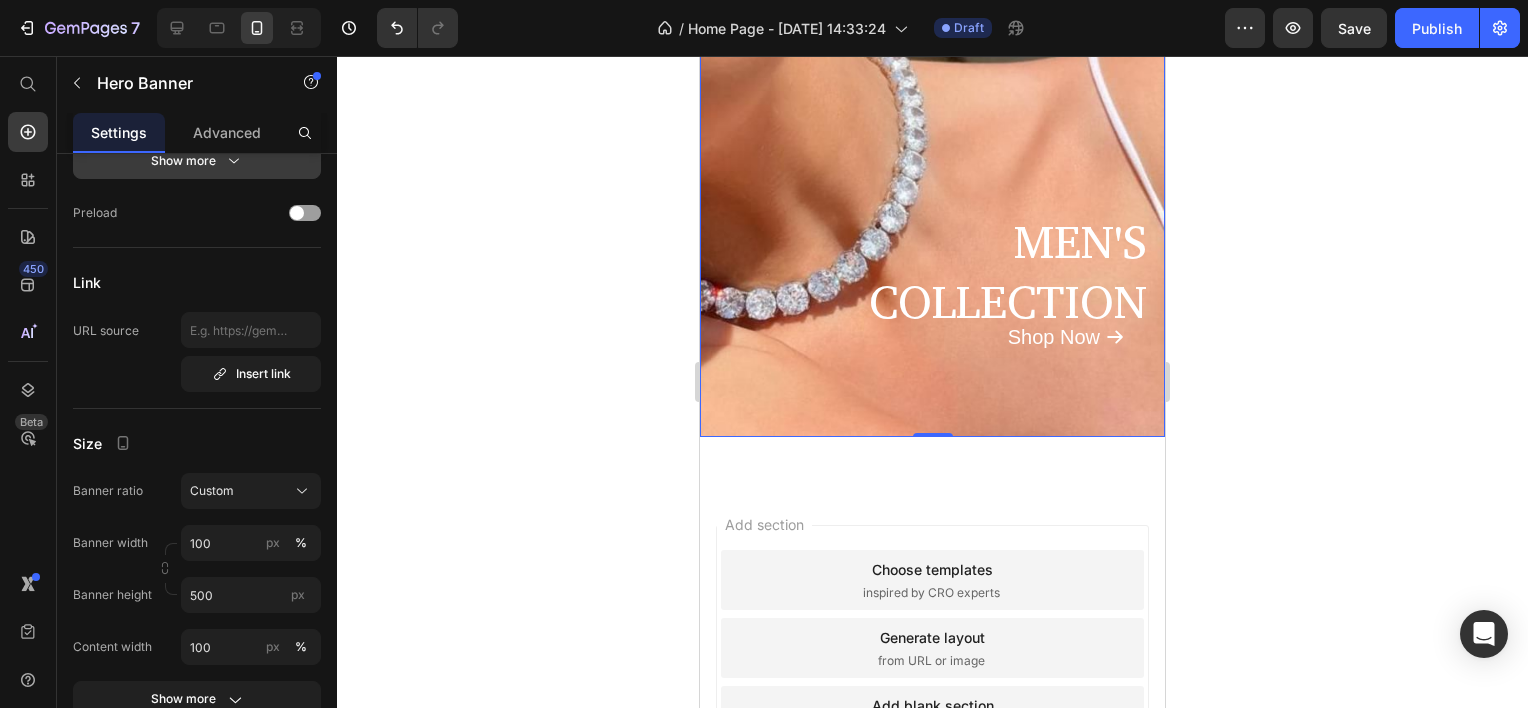 click on "Show more" at bounding box center [197, 161] 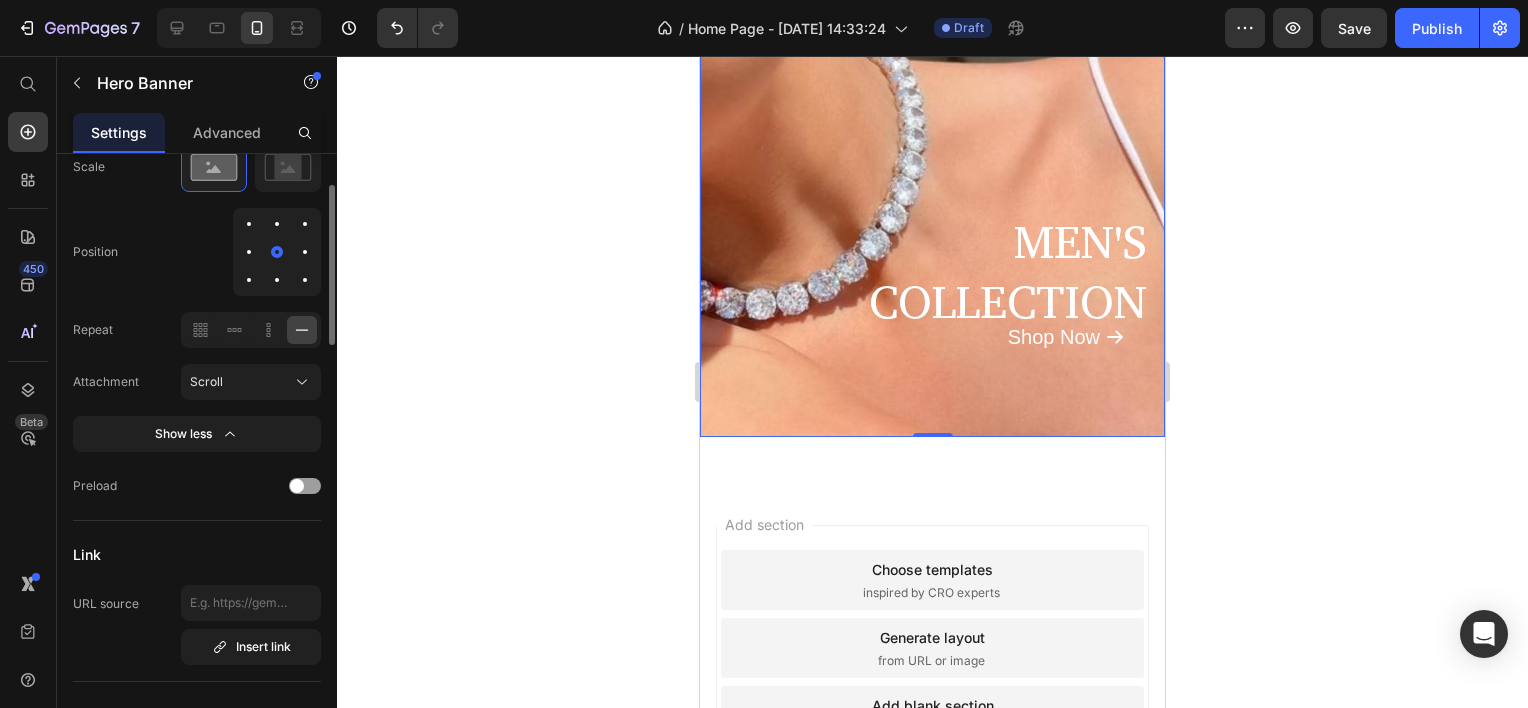 scroll, scrollTop: 500, scrollLeft: 0, axis: vertical 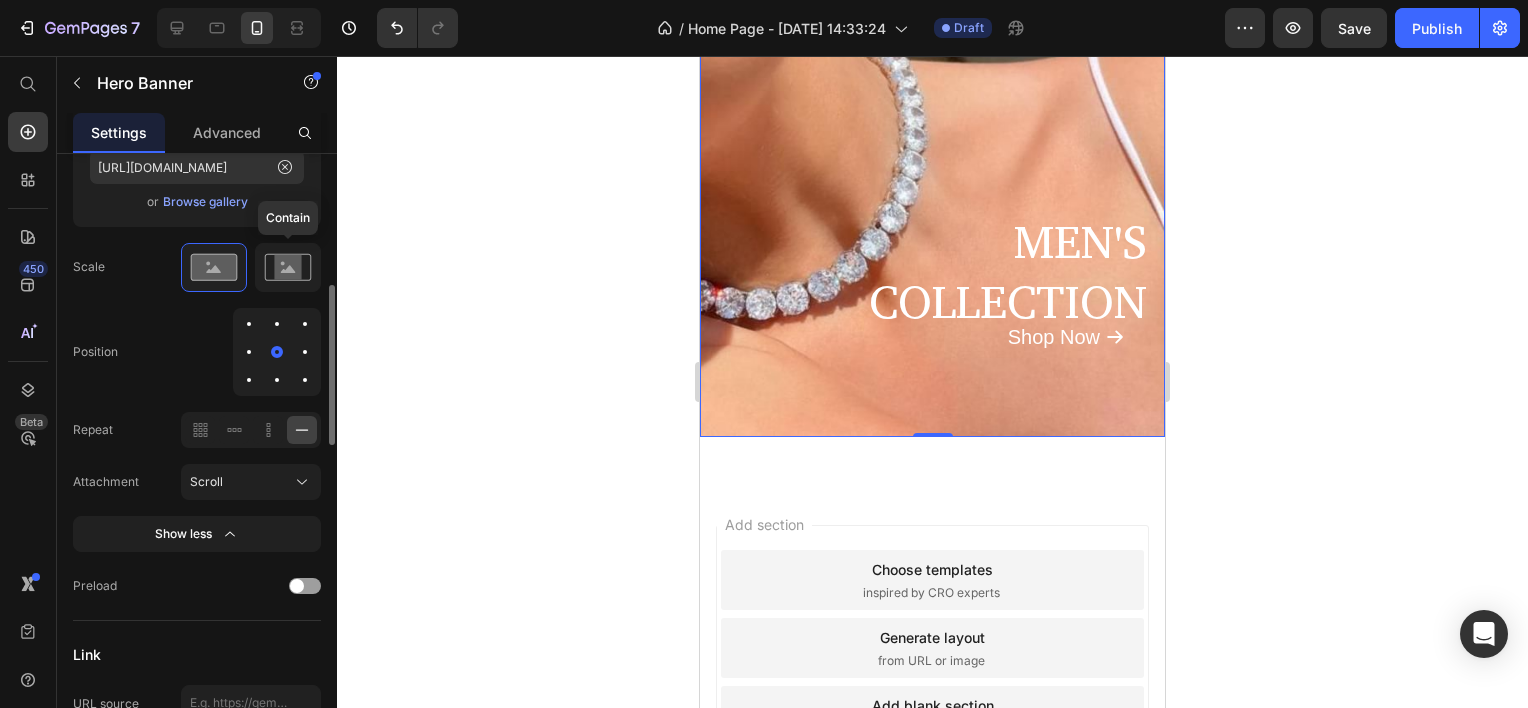 click 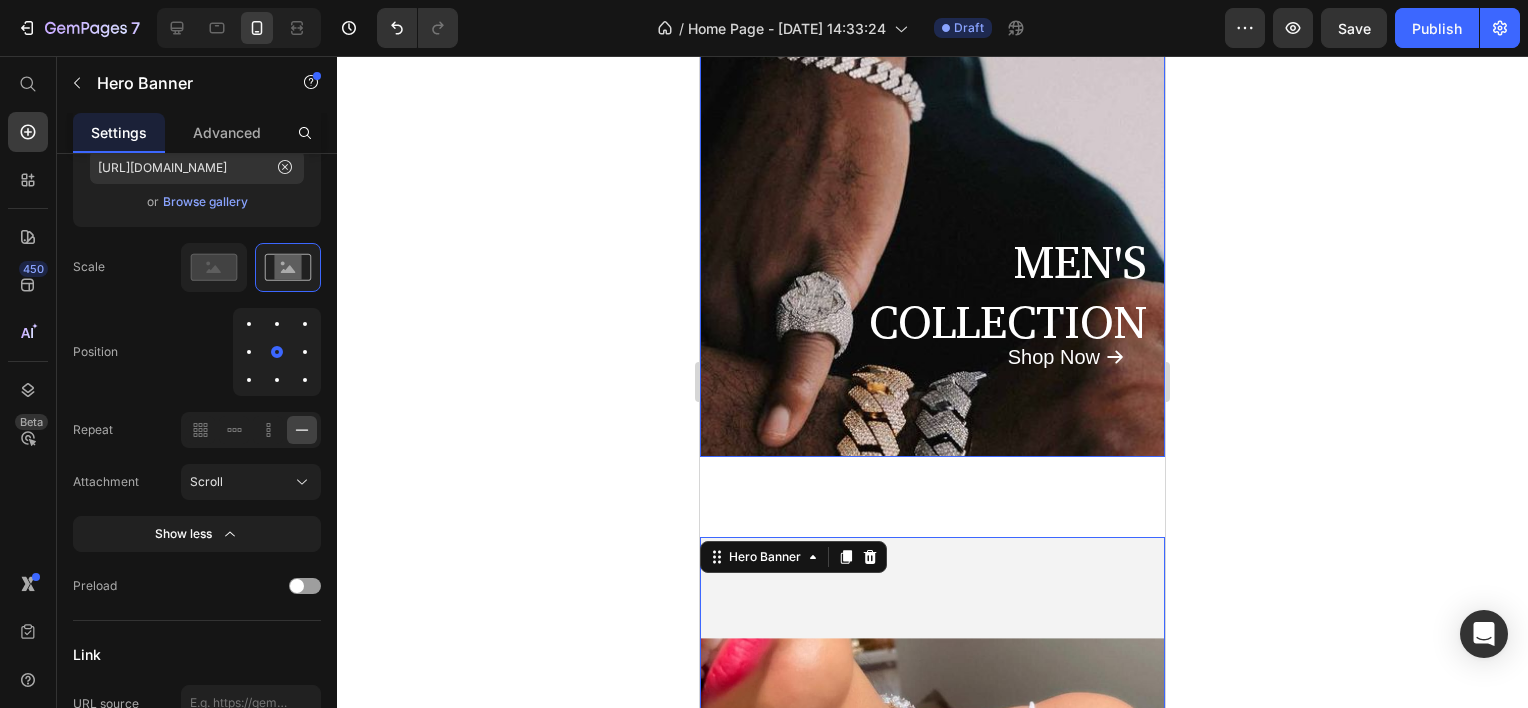scroll, scrollTop: 72, scrollLeft: 0, axis: vertical 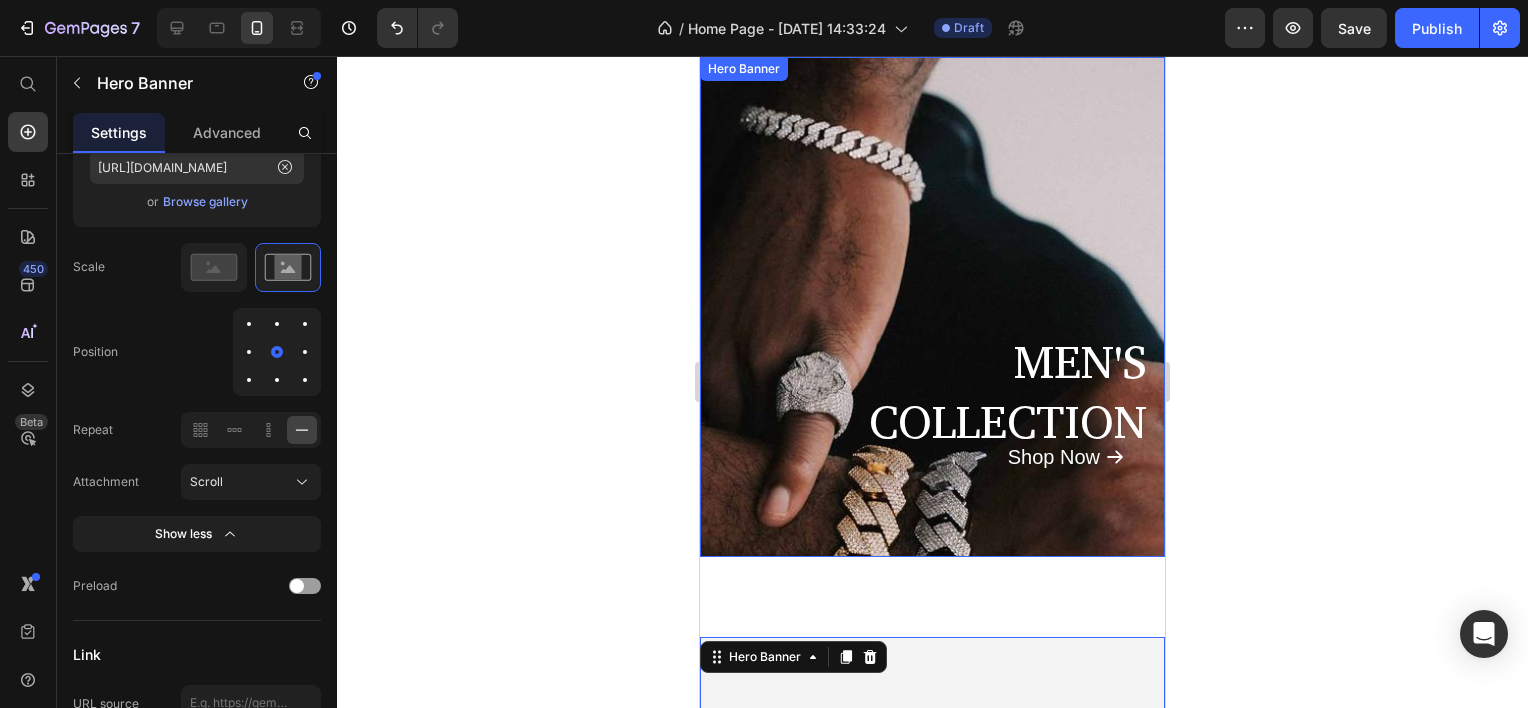 click on "MEN'S COLLECTION Text Block
Shop Now  Button" at bounding box center [932, 307] 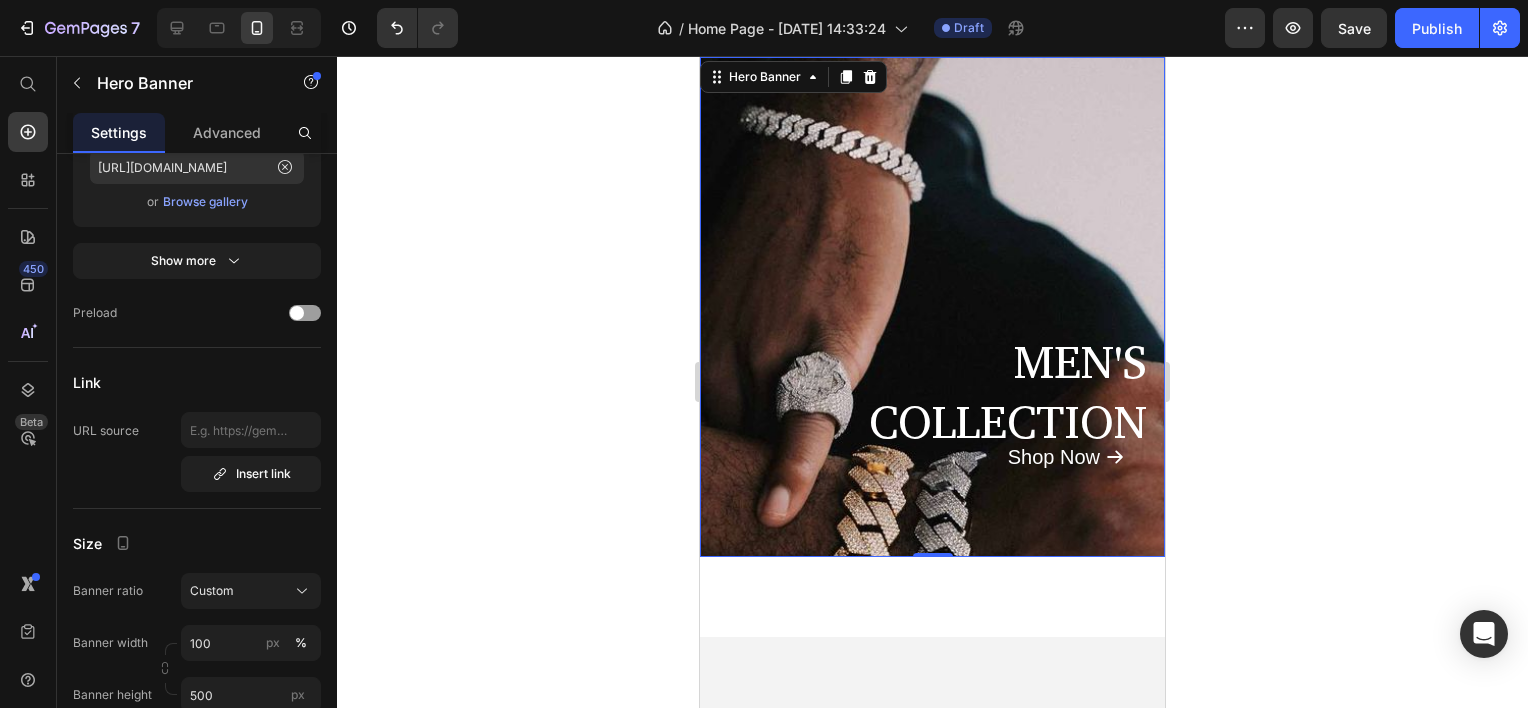 click on "MEN'S COLLECTION Text Block
Shop Now  Button" at bounding box center (932, 307) 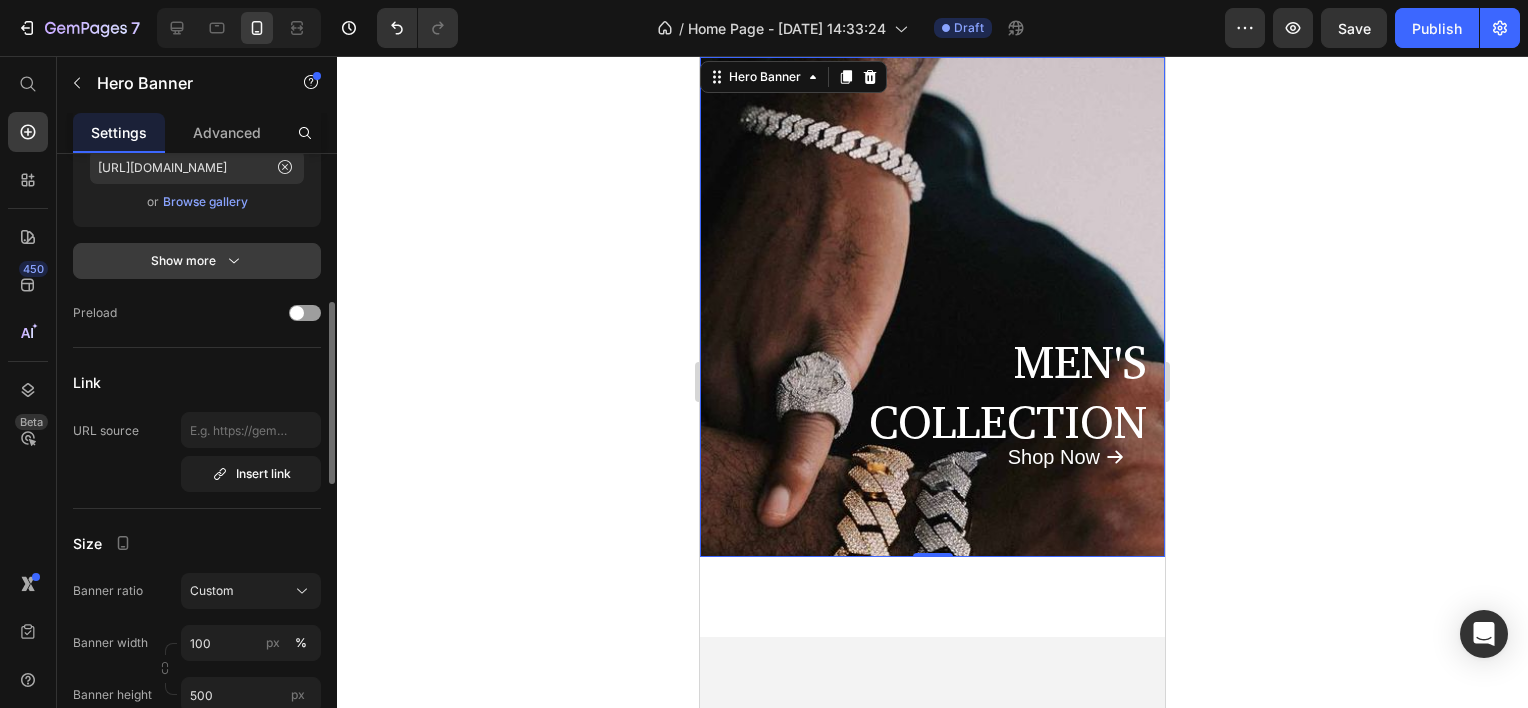 click on "Show more" at bounding box center (197, 261) 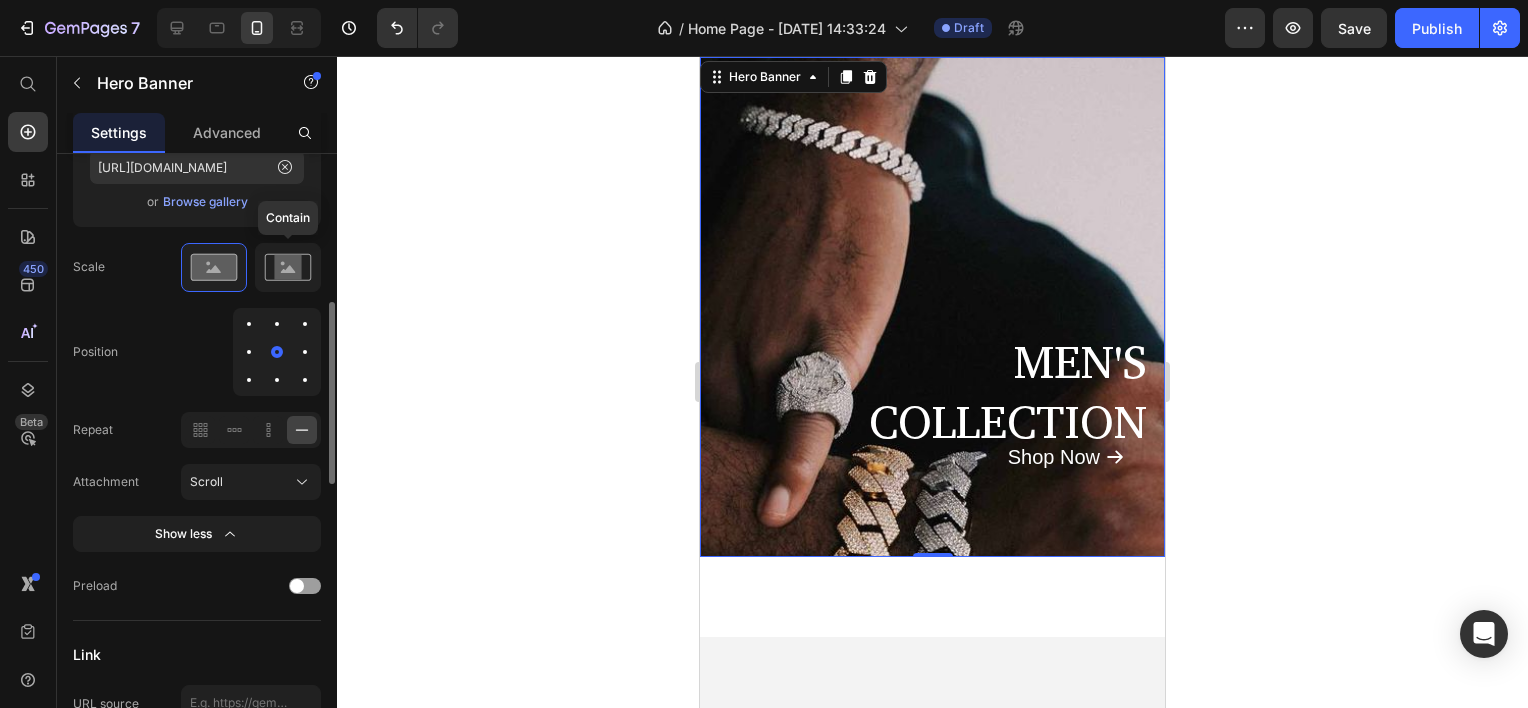 click 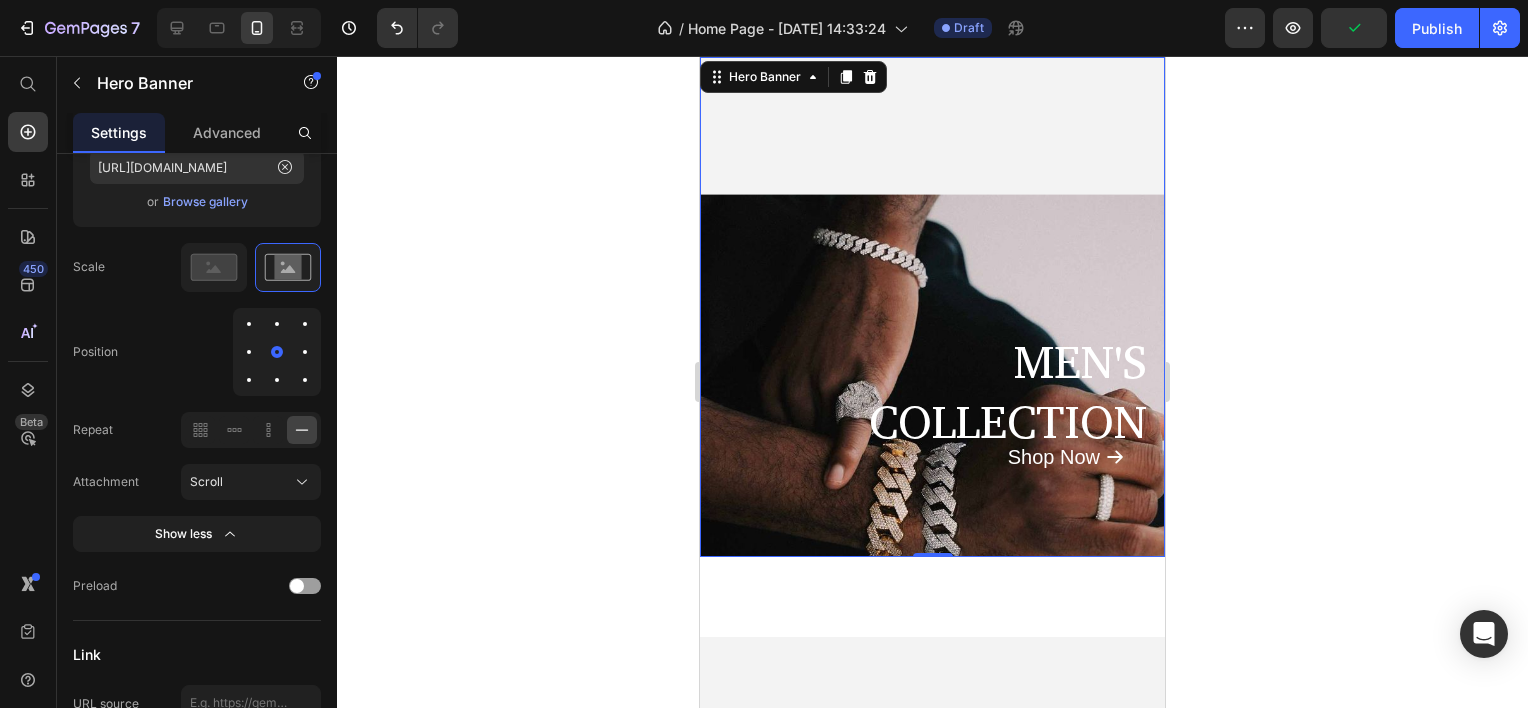 click at bounding box center (932, 427) 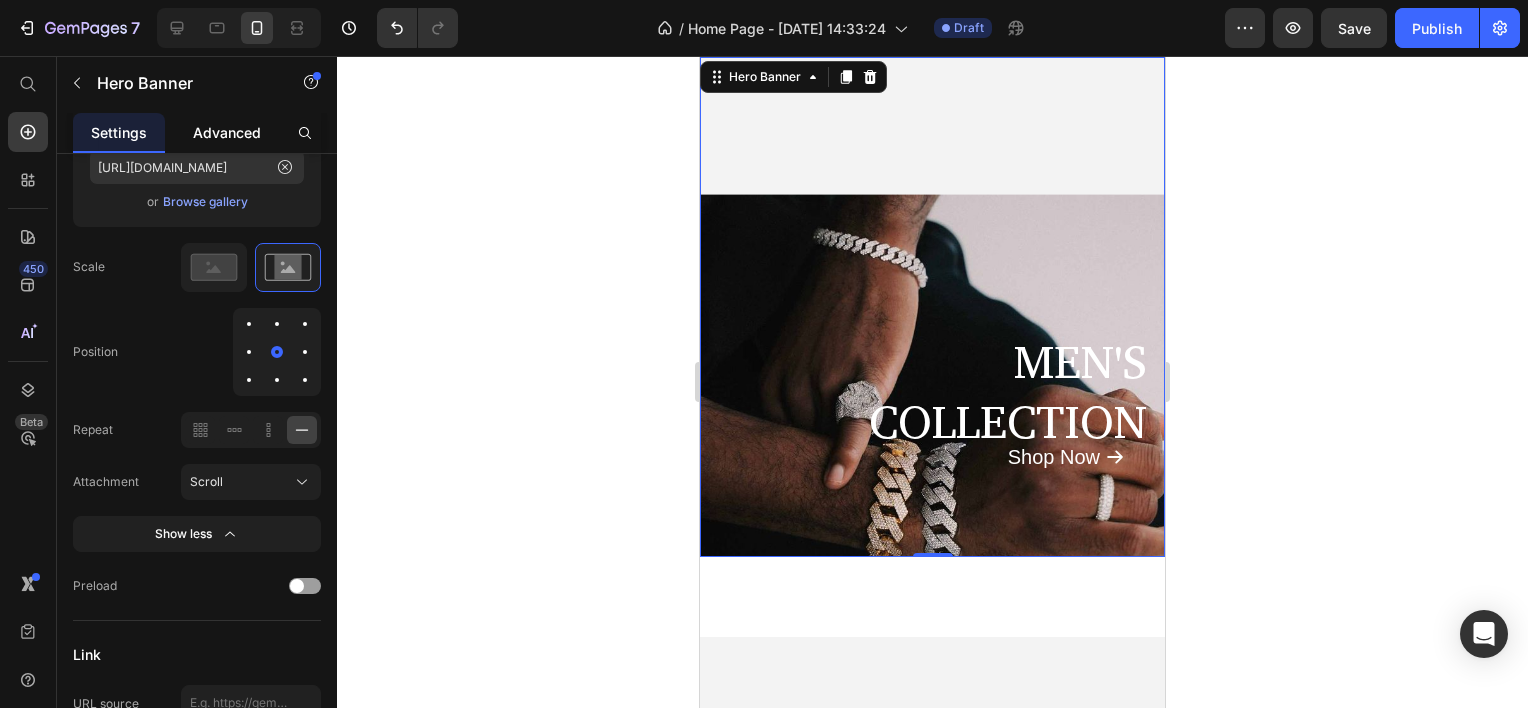 click on "Advanced" 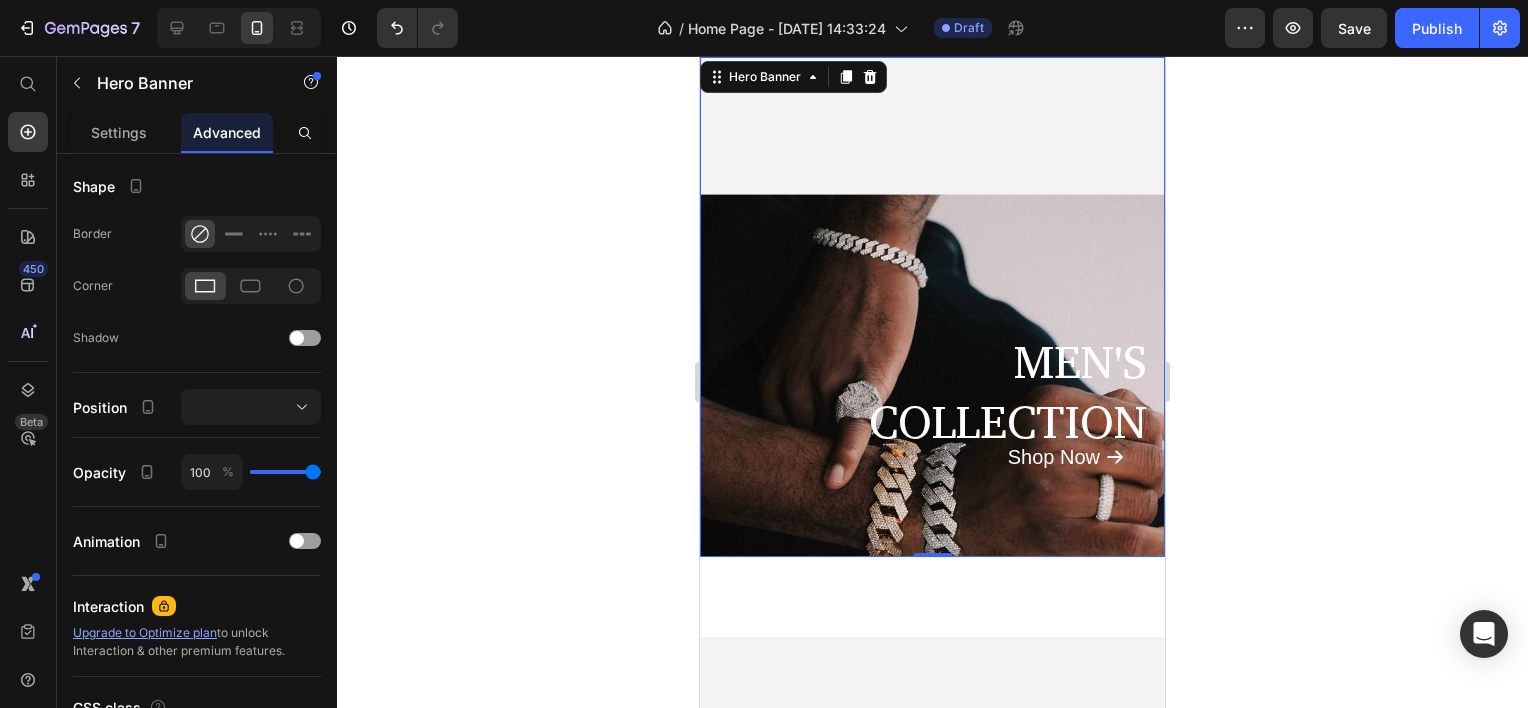 scroll, scrollTop: 0, scrollLeft: 0, axis: both 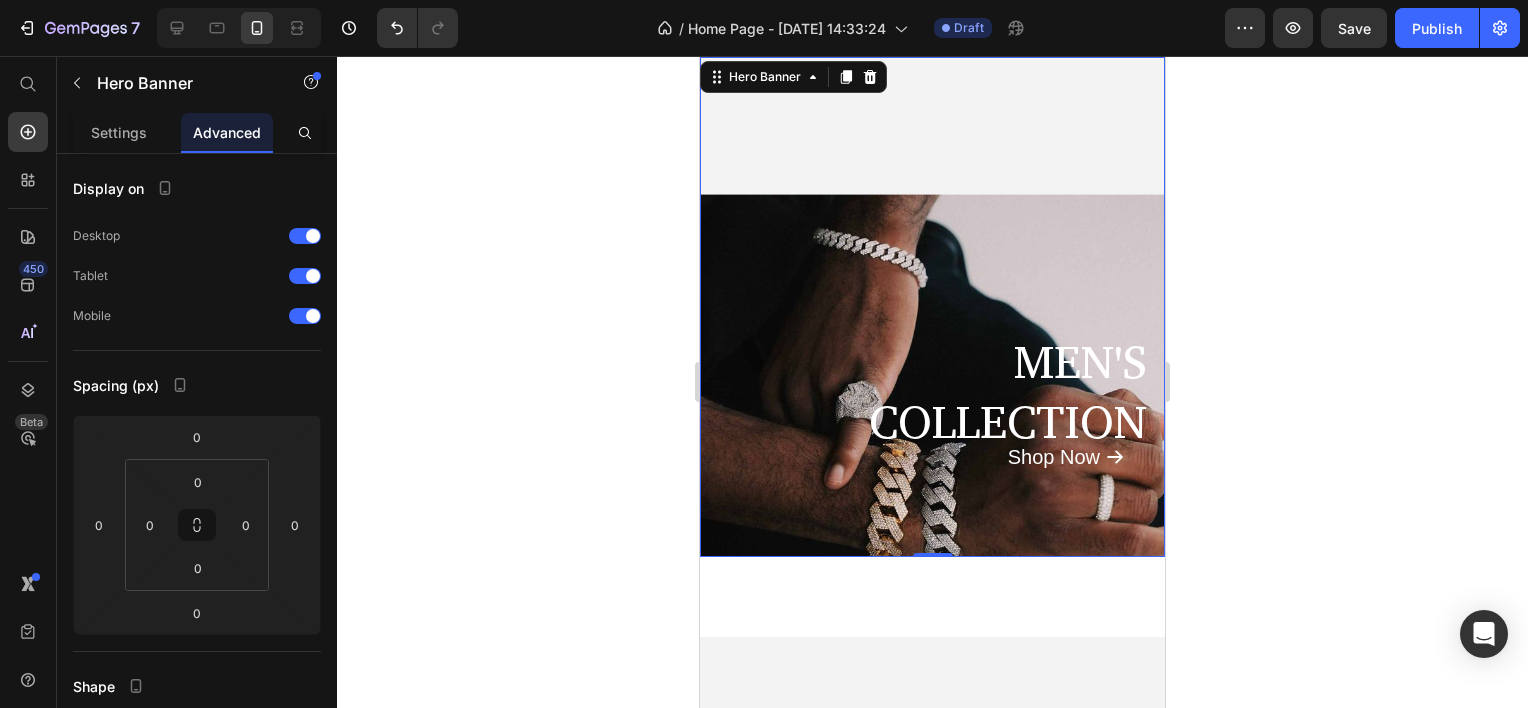click 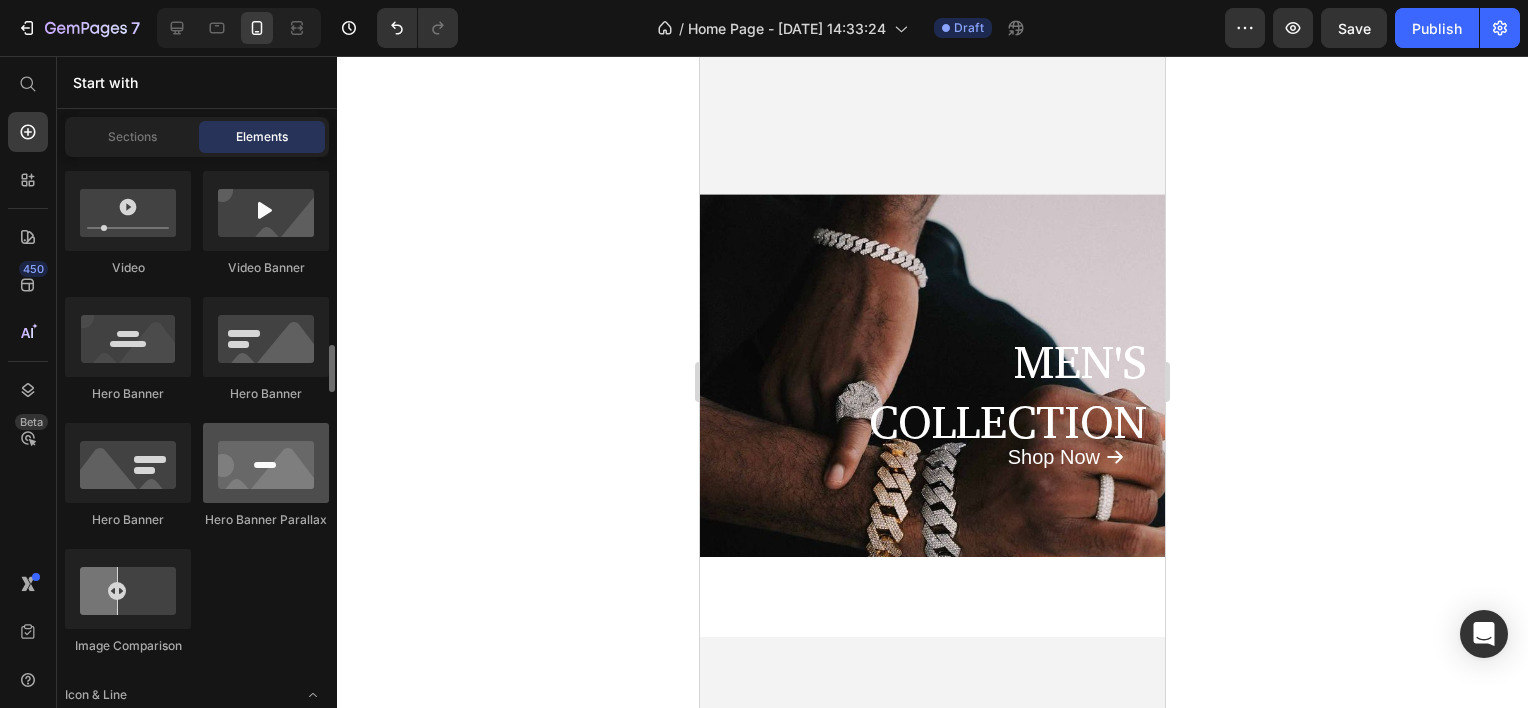 scroll, scrollTop: 1100, scrollLeft: 0, axis: vertical 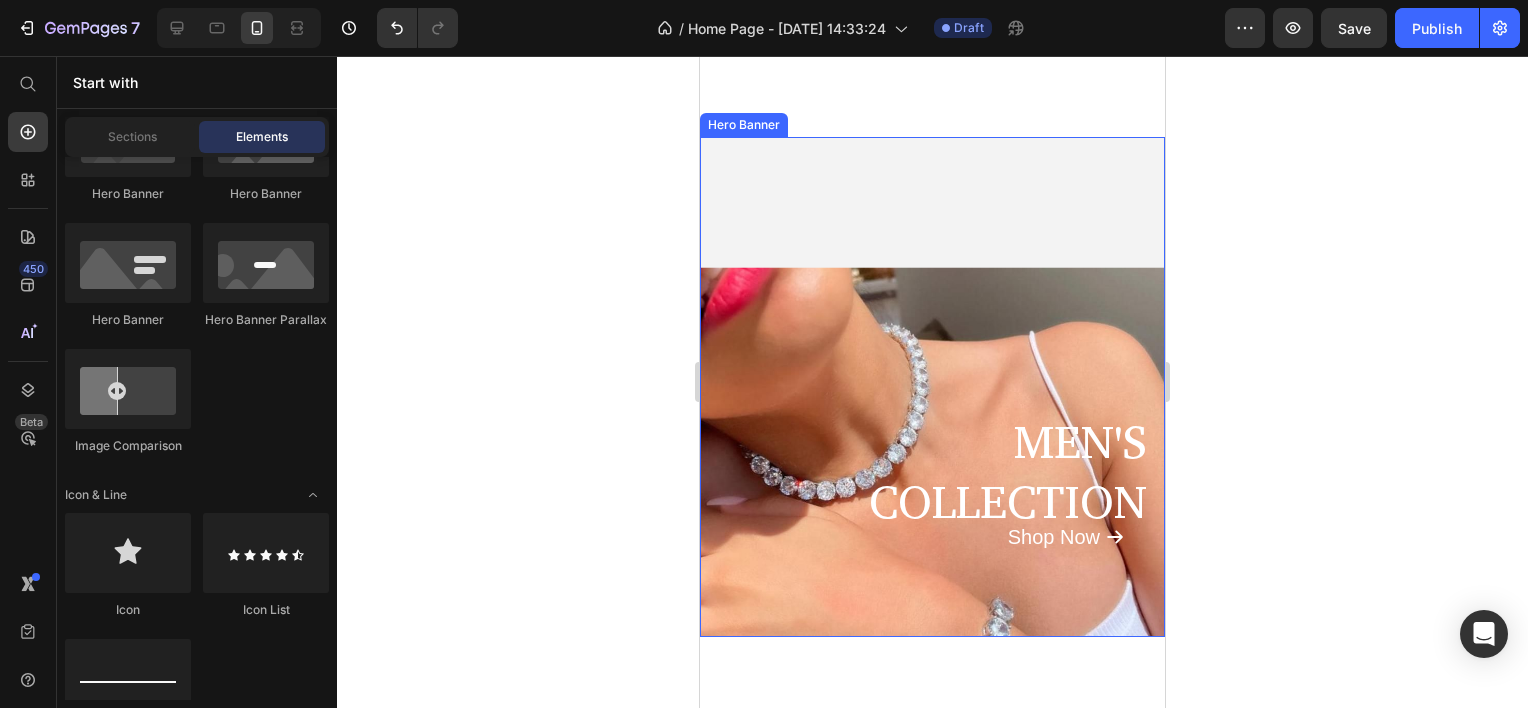 click at bounding box center (932, 500) 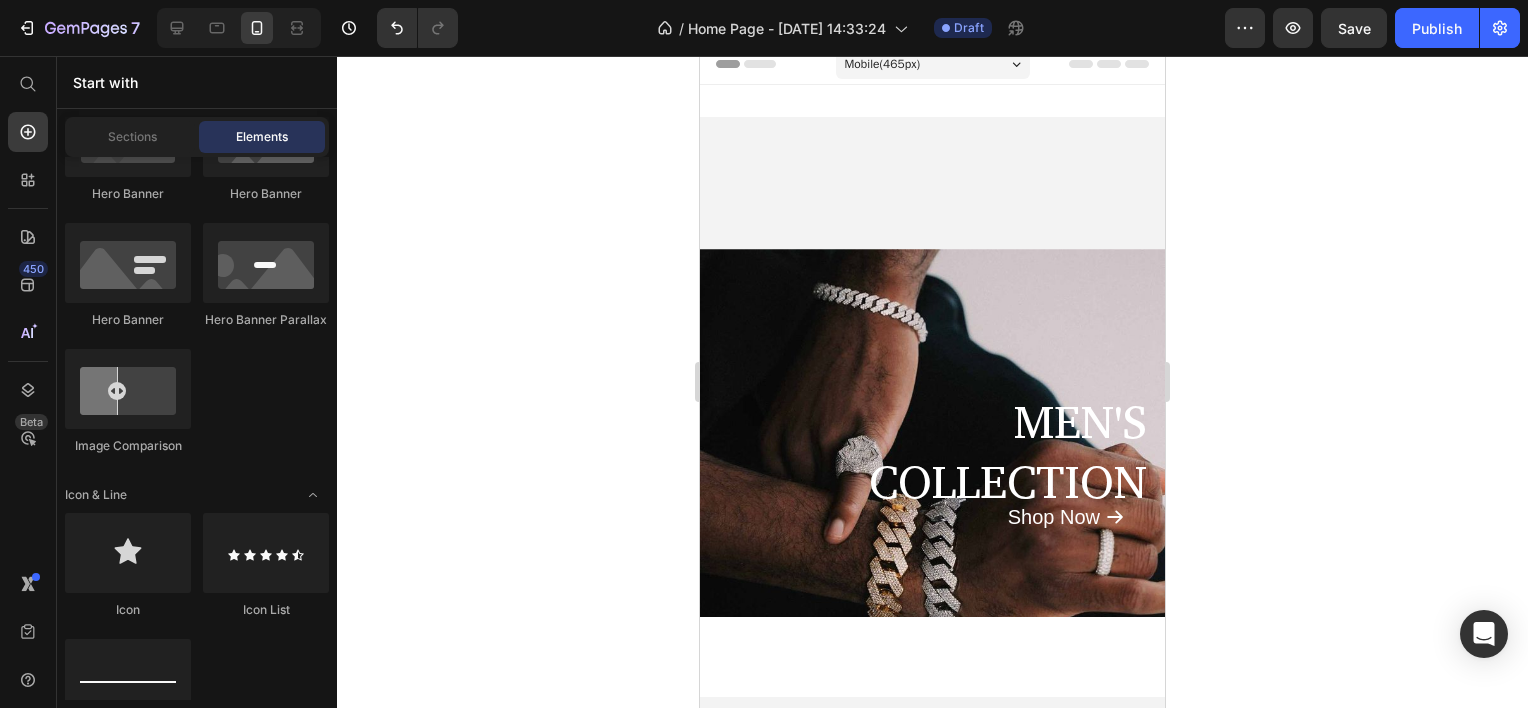 scroll, scrollTop: 9, scrollLeft: 0, axis: vertical 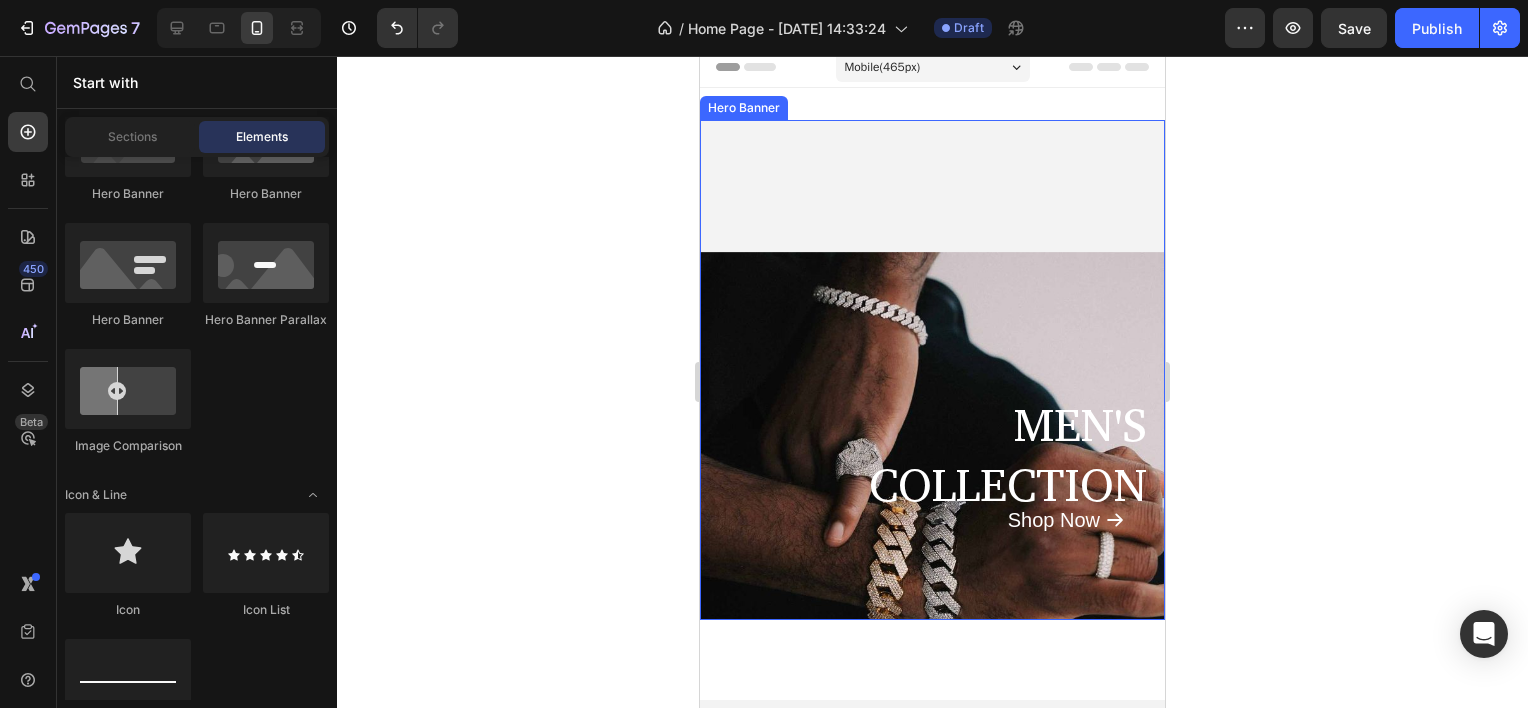 click on "MEN'S COLLECTION Text Block
Shop Now  Button" at bounding box center (932, 370) 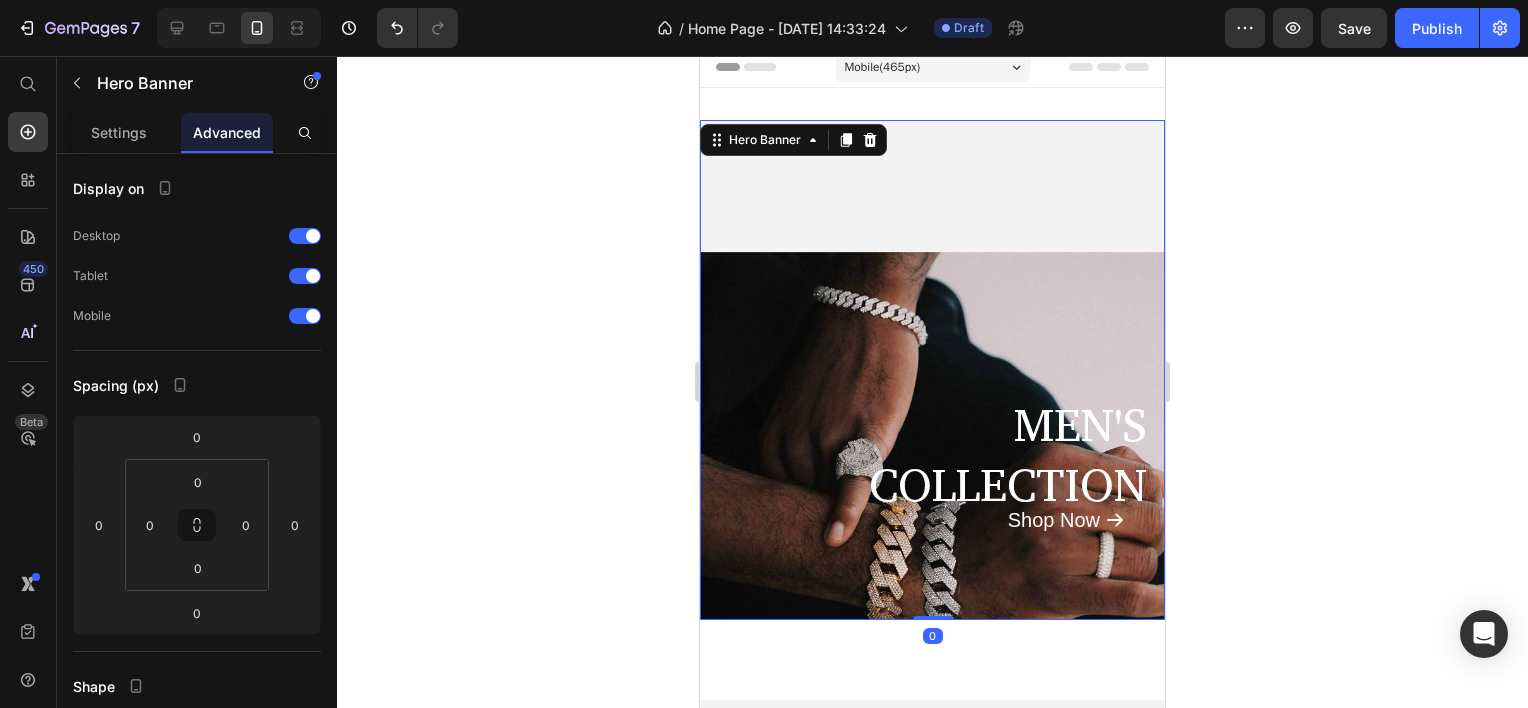 click on "MEN'S COLLECTION Text Block
Shop Now  Button" at bounding box center (932, 370) 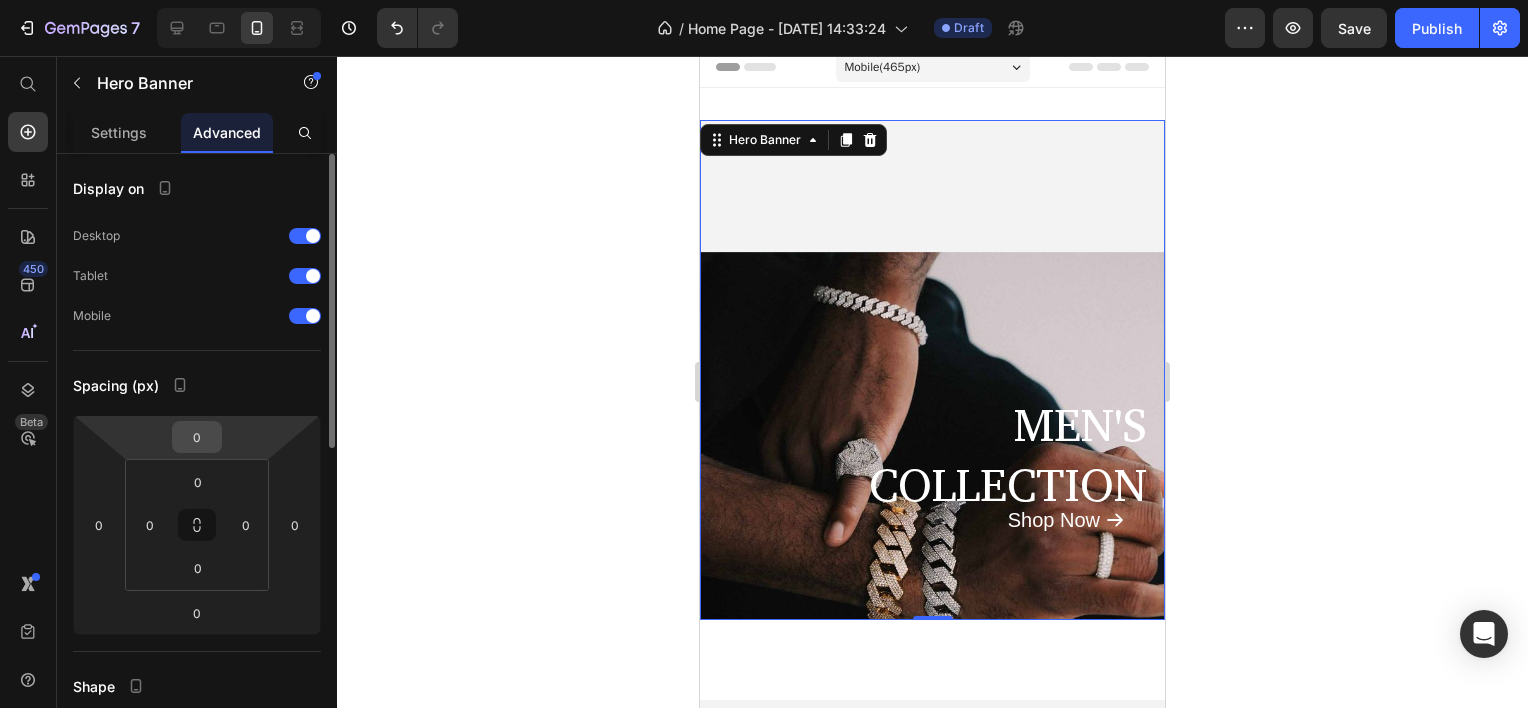 click on "0" at bounding box center (197, 437) 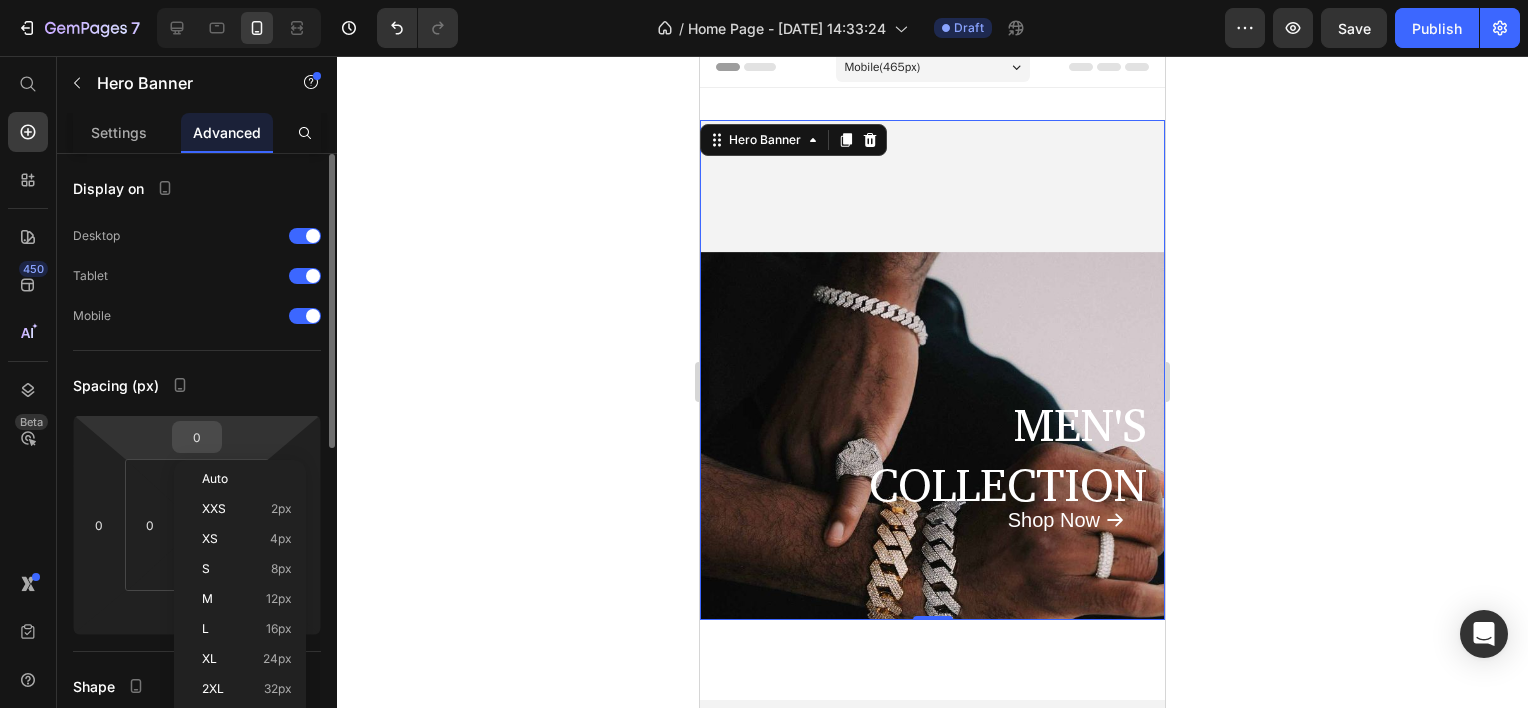 click on "0" at bounding box center [197, 437] 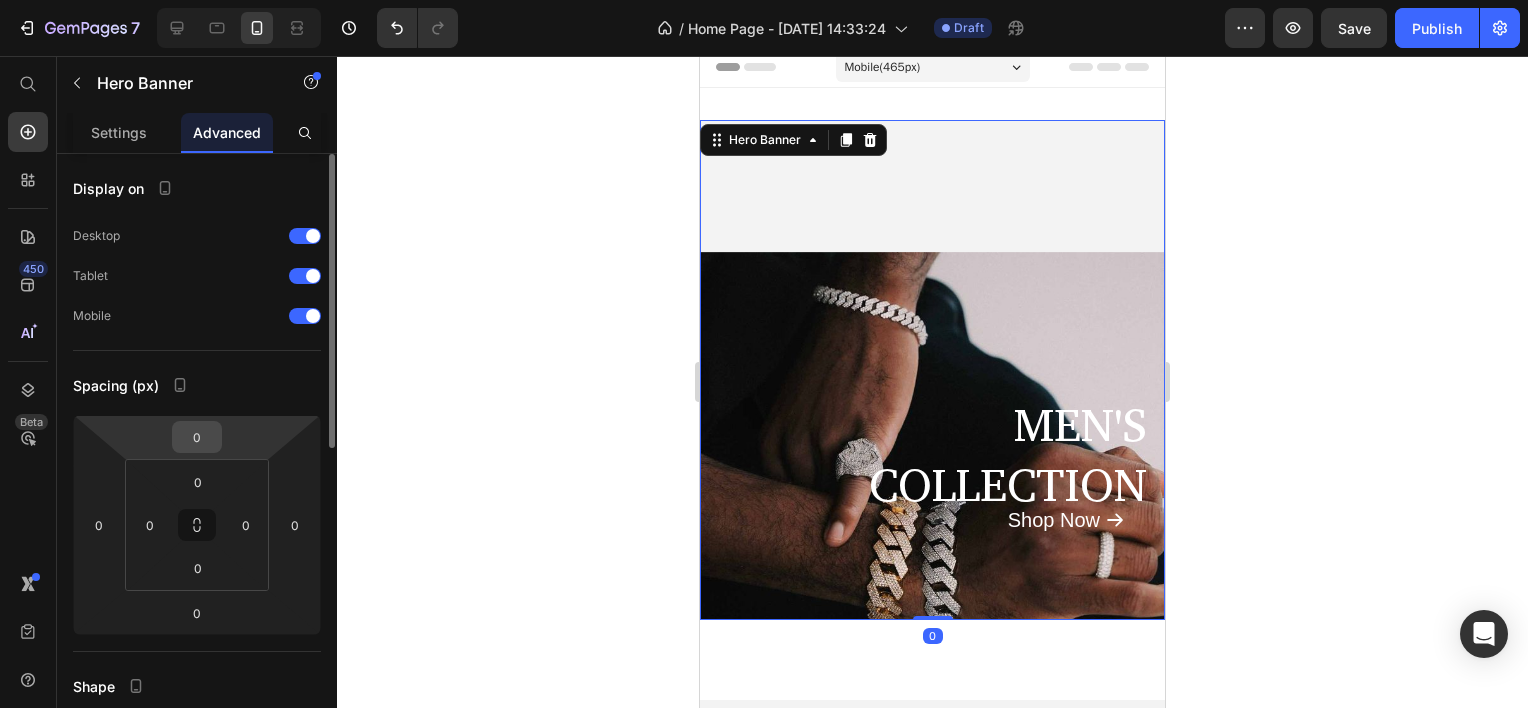 click on "0 0 0 0" at bounding box center (197, 525) 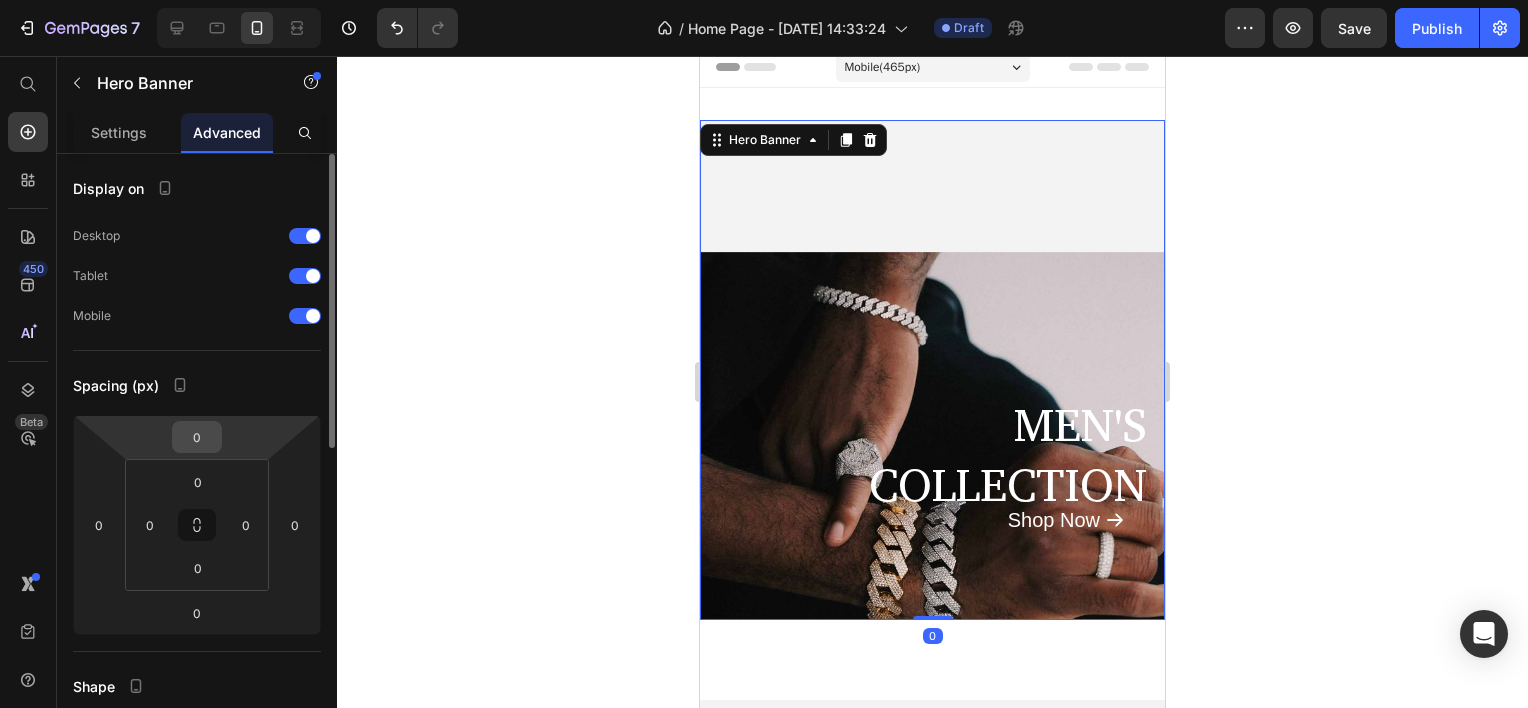 click on "0" at bounding box center [197, 437] 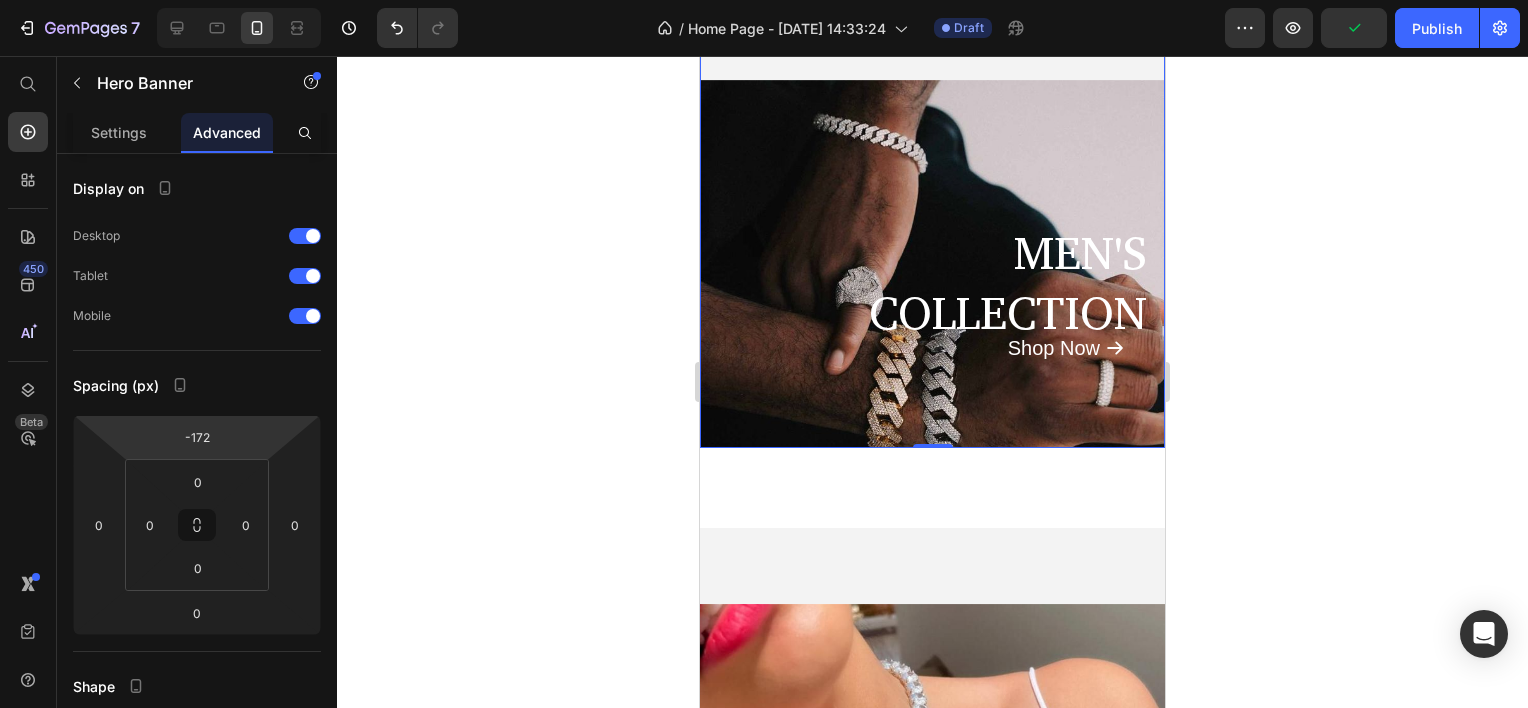 type on "-168" 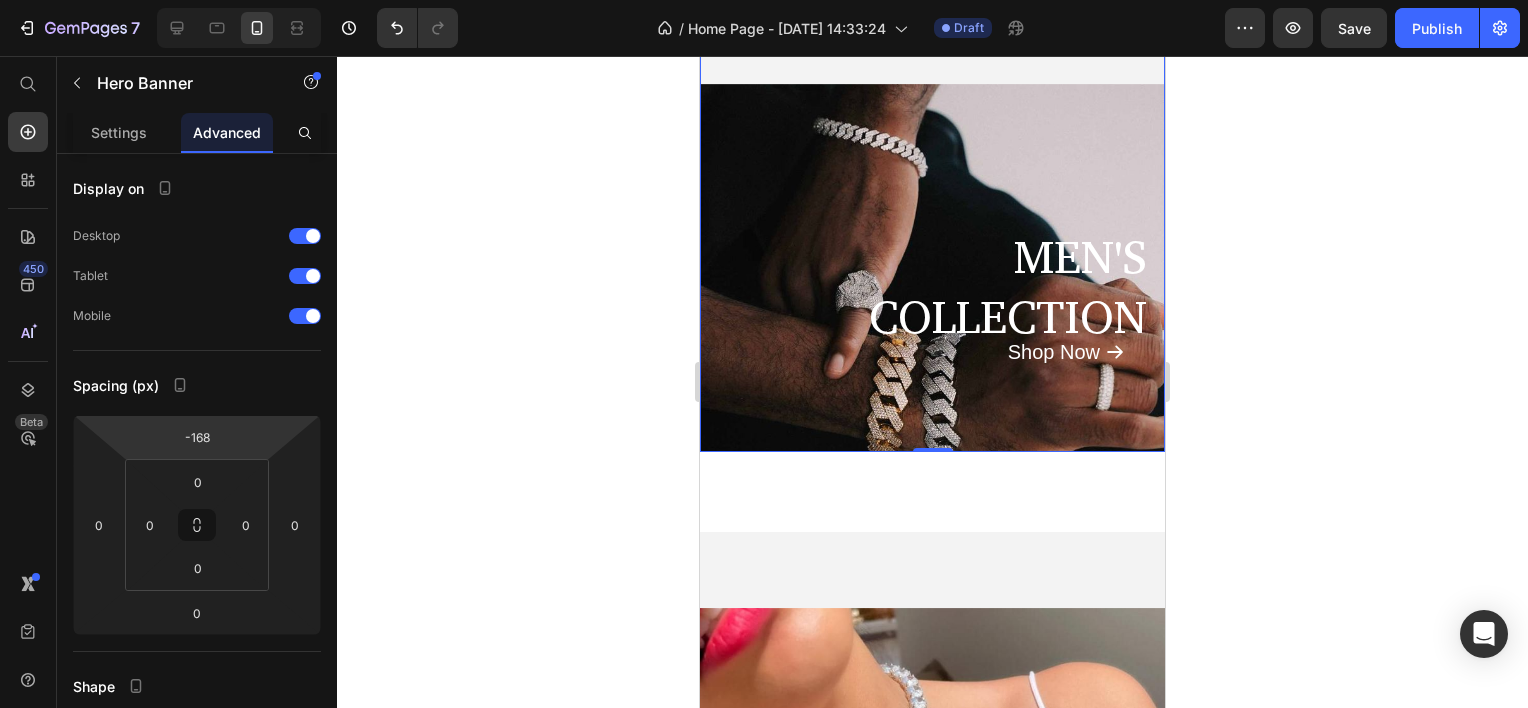 drag, startPoint x: 200, startPoint y: 418, endPoint x: 201, endPoint y: 502, distance: 84.00595 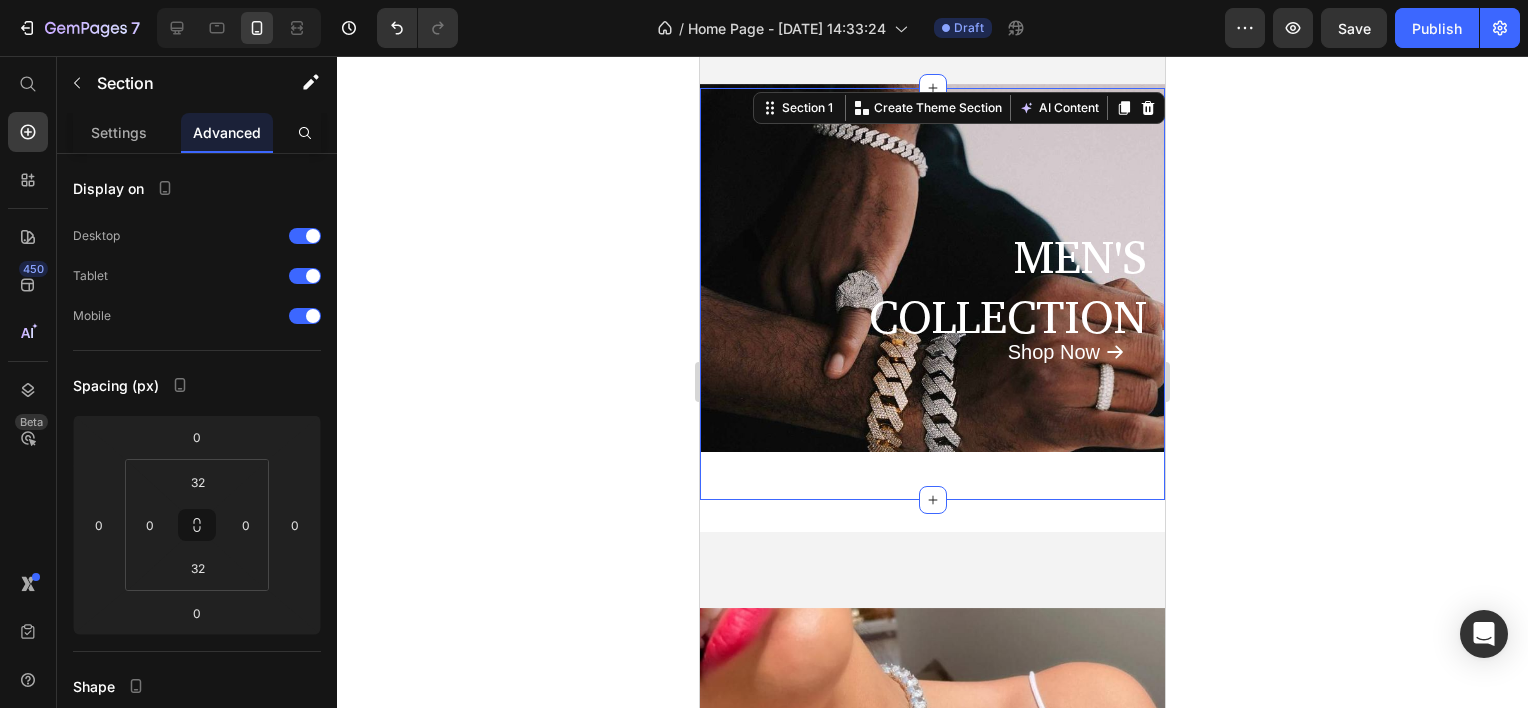 click on "MEN'S COLLECTION Text Block
Shop Now  Button Hero Banner Row" at bounding box center (932, 294) 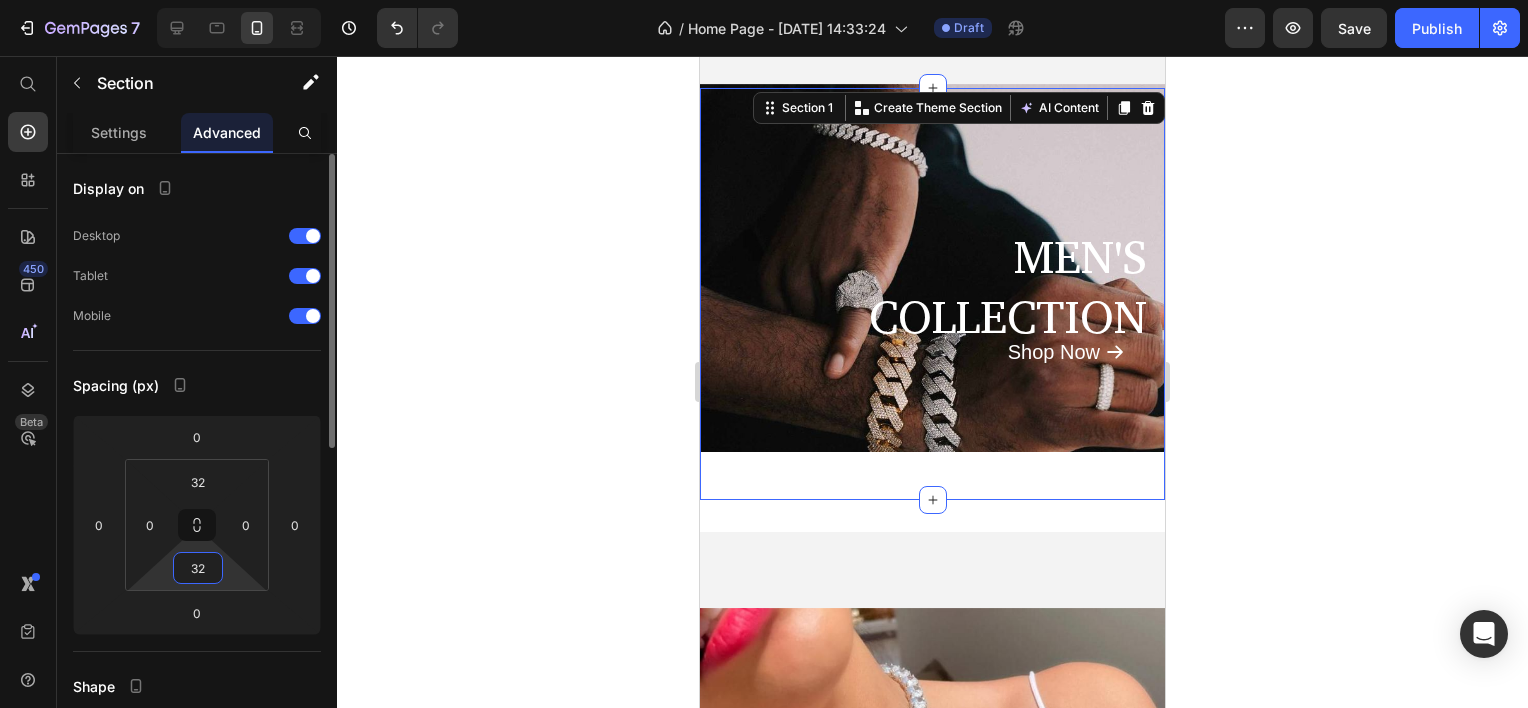 click on "32" at bounding box center [198, 568] 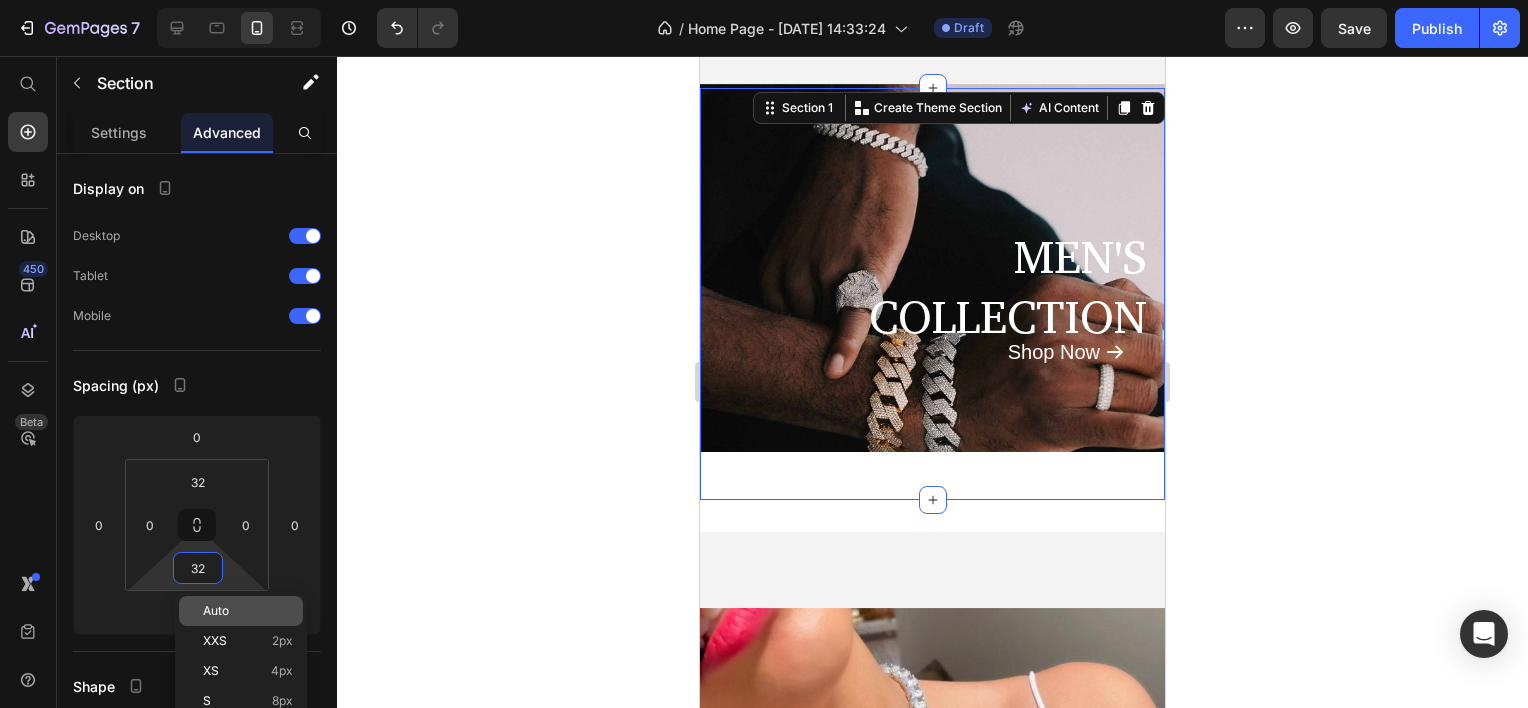 type on "2" 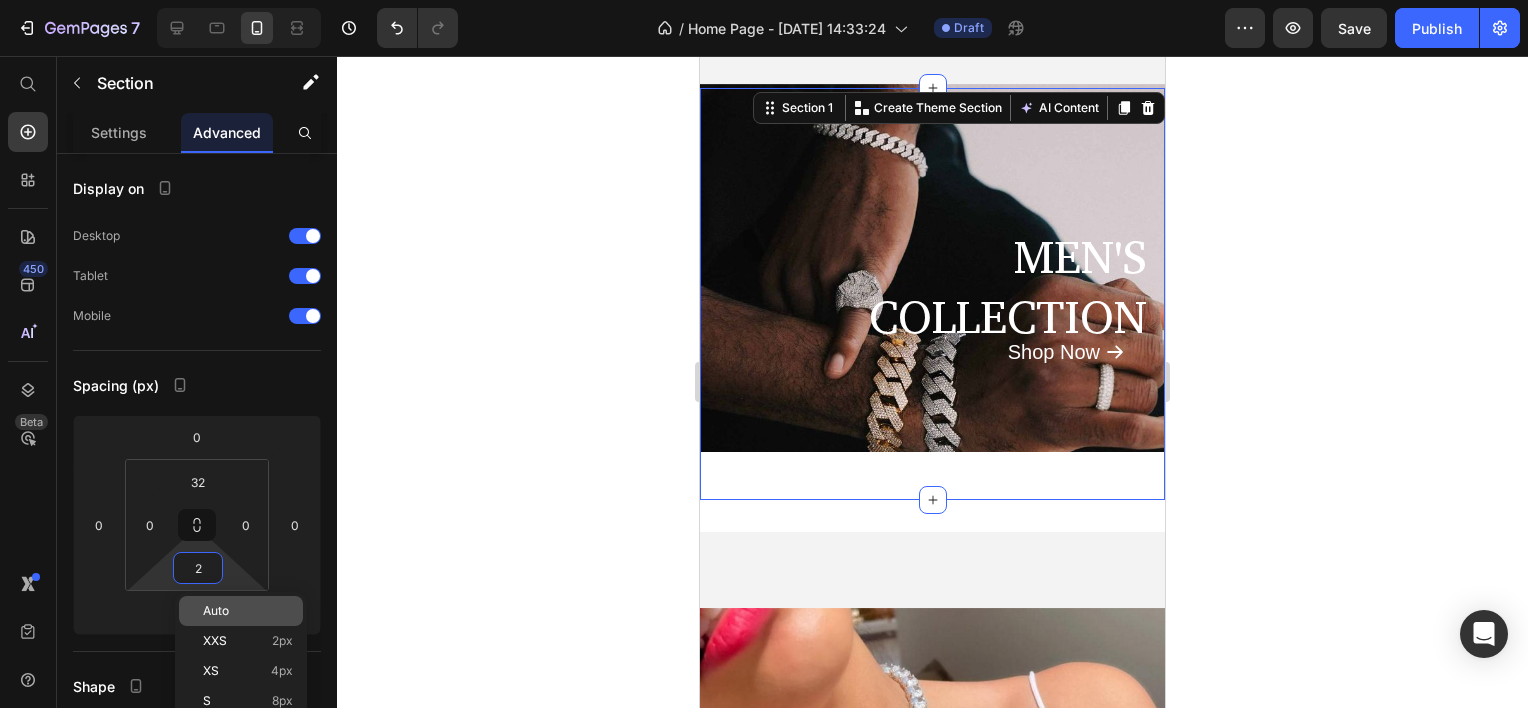 click on "Auto" at bounding box center (216, 611) 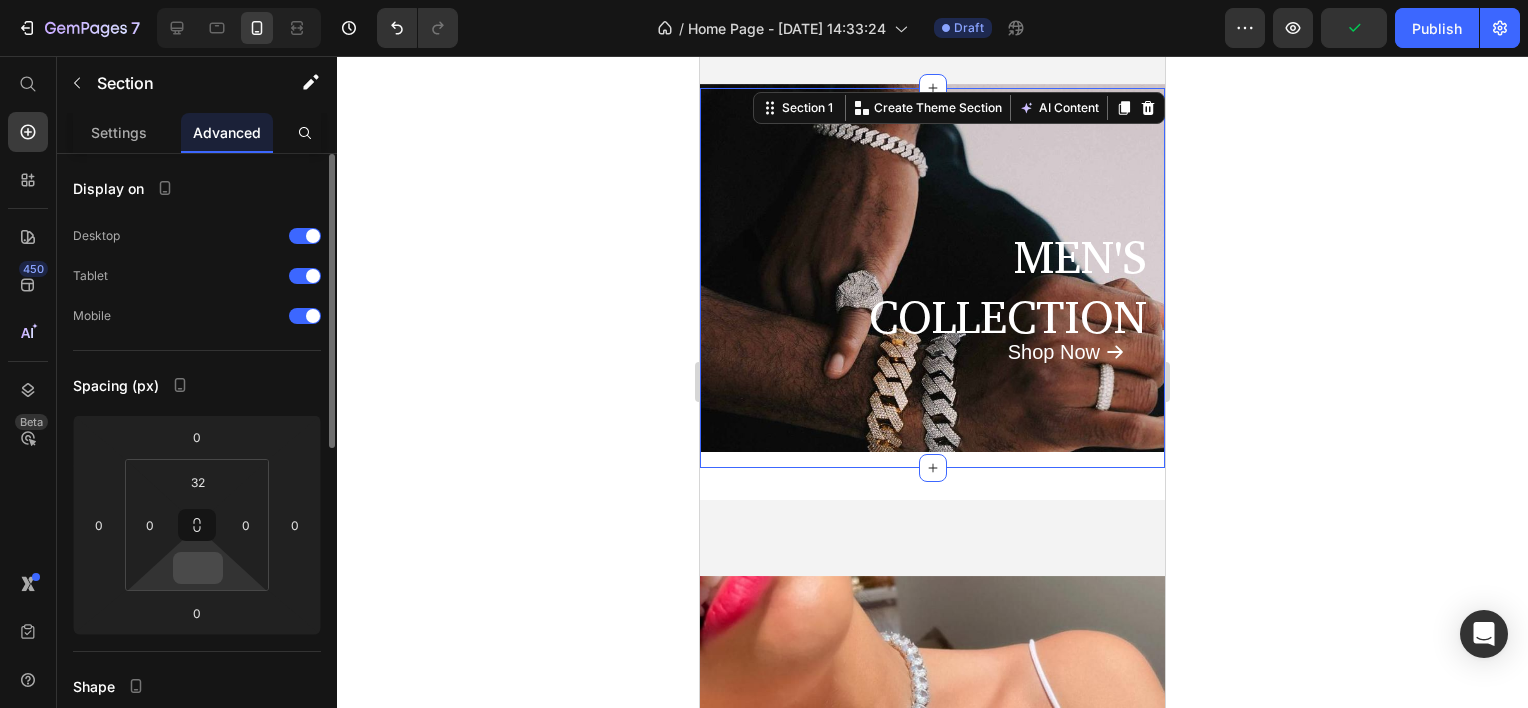 click at bounding box center (198, 568) 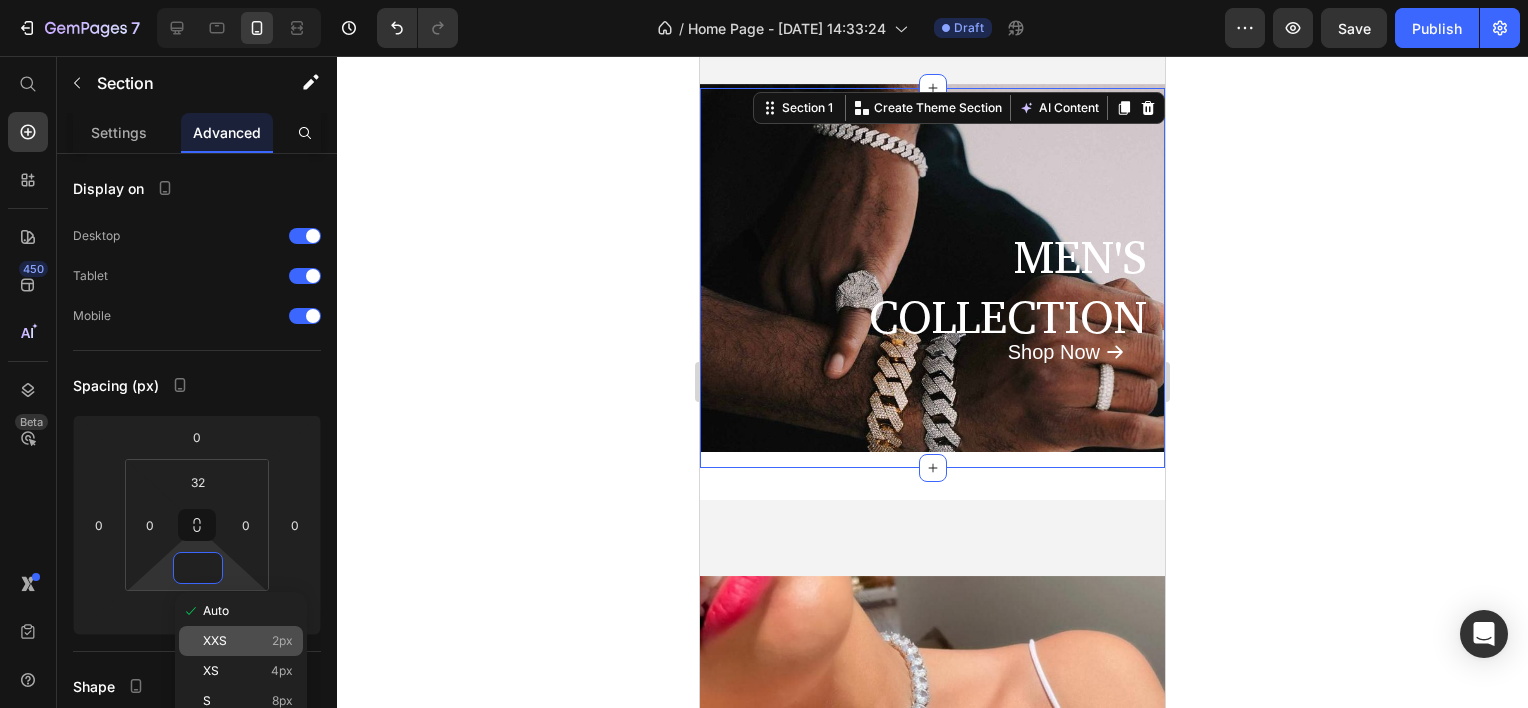 click on "XXS 2px" 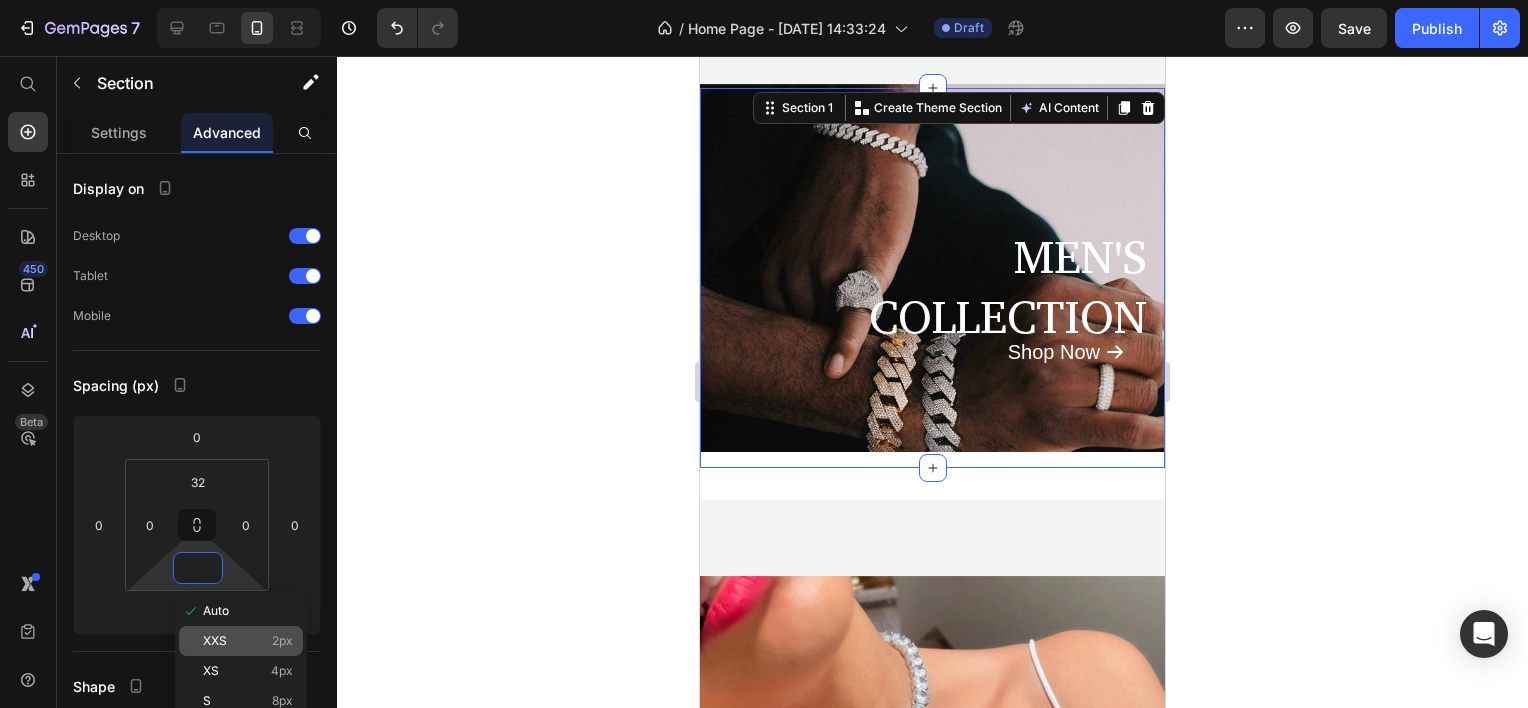 type on "2" 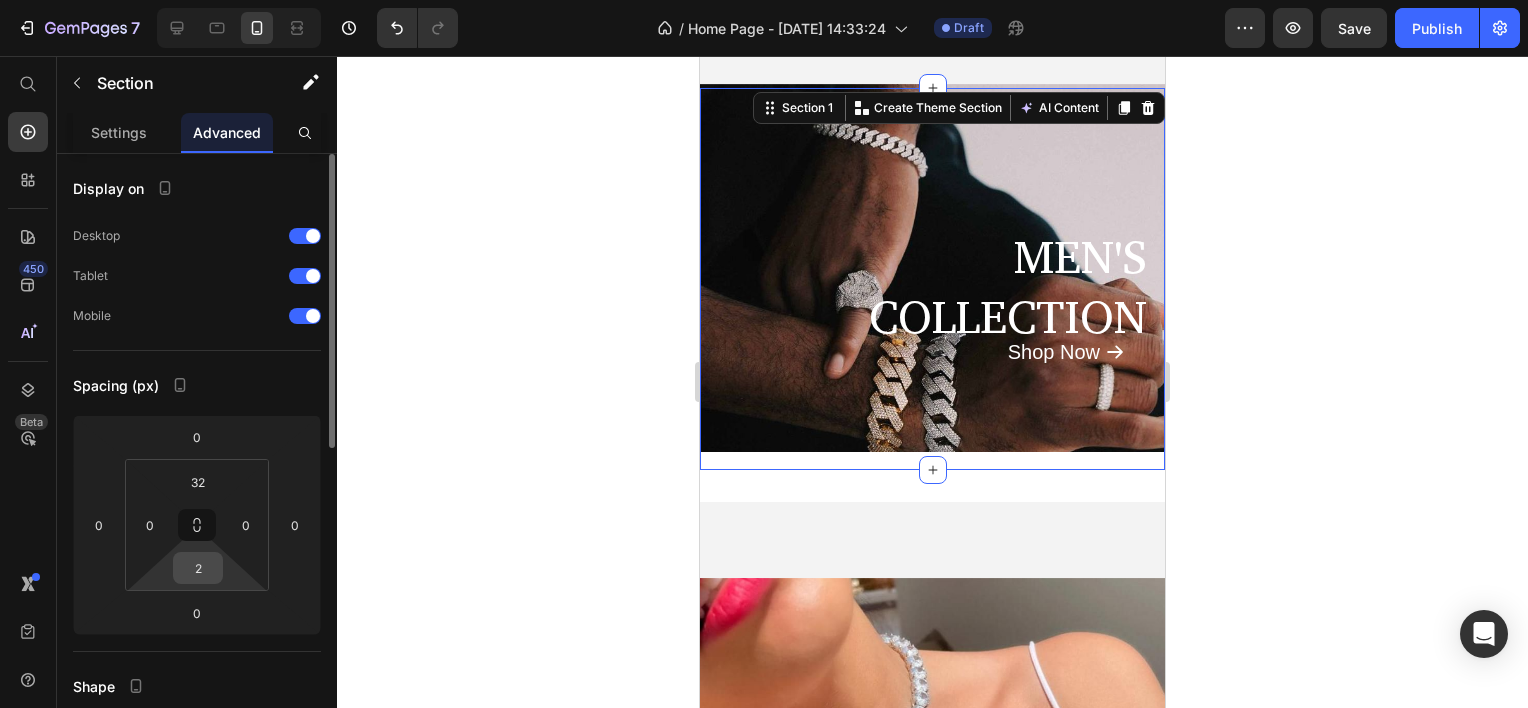 click on "2" at bounding box center [198, 568] 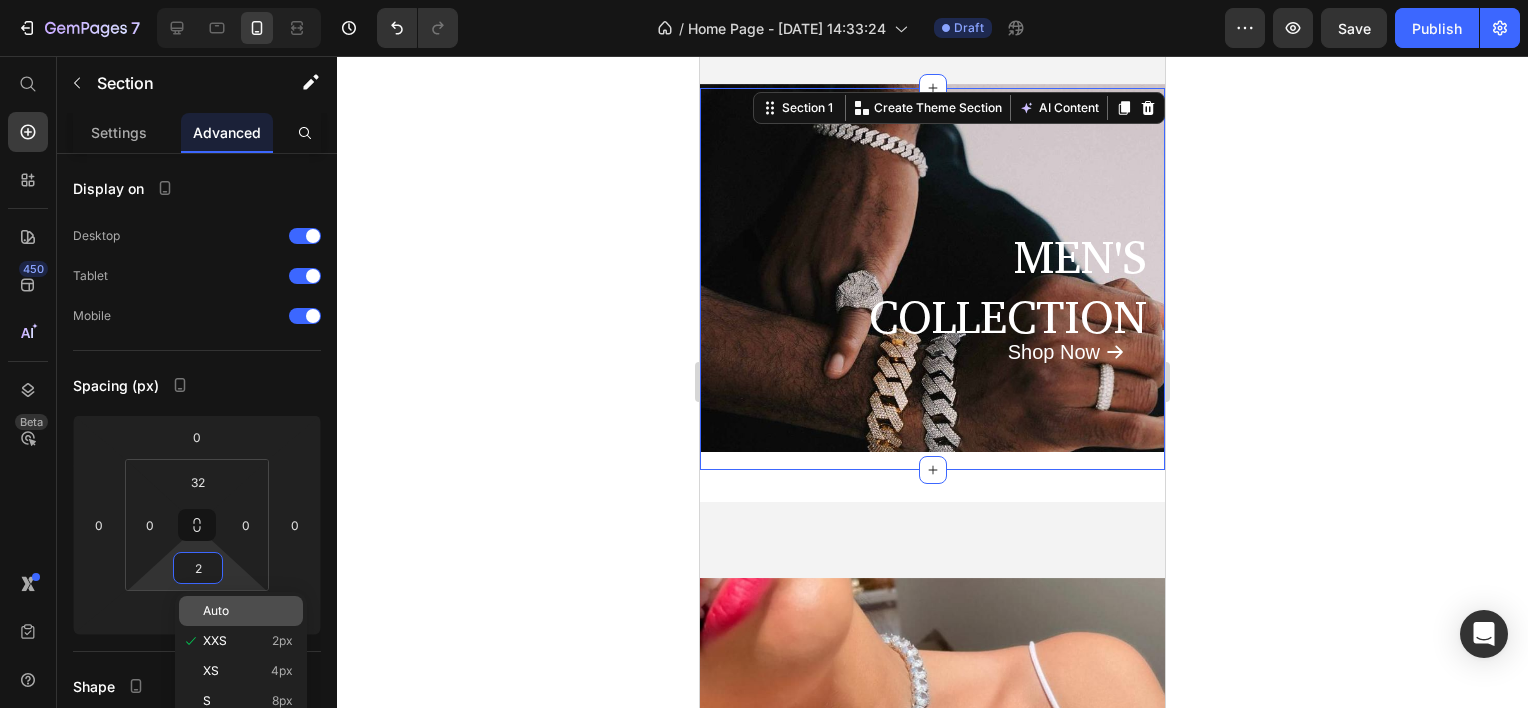 click on "Auto" at bounding box center [216, 611] 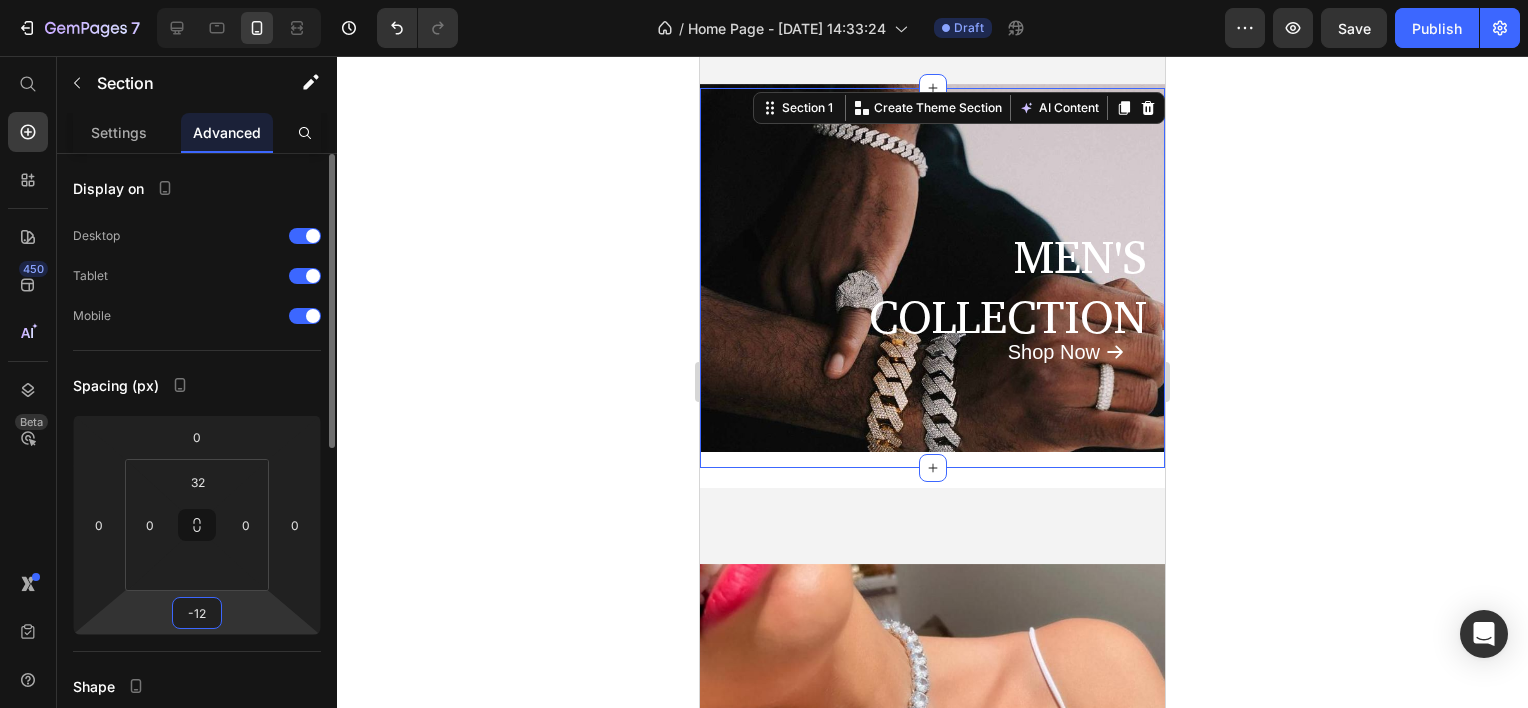 type on "-16" 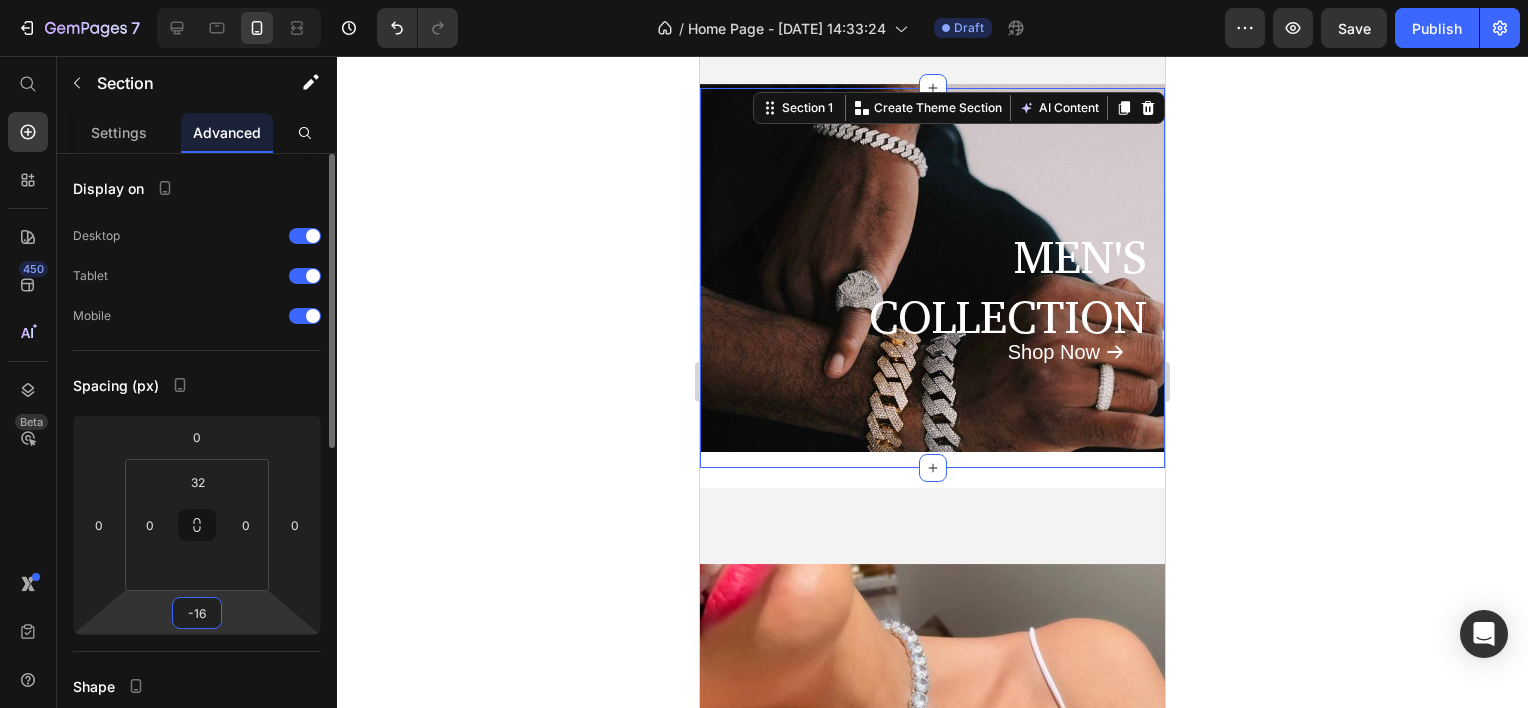 drag, startPoint x: 206, startPoint y: 629, endPoint x: 236, endPoint y: 637, distance: 31.04835 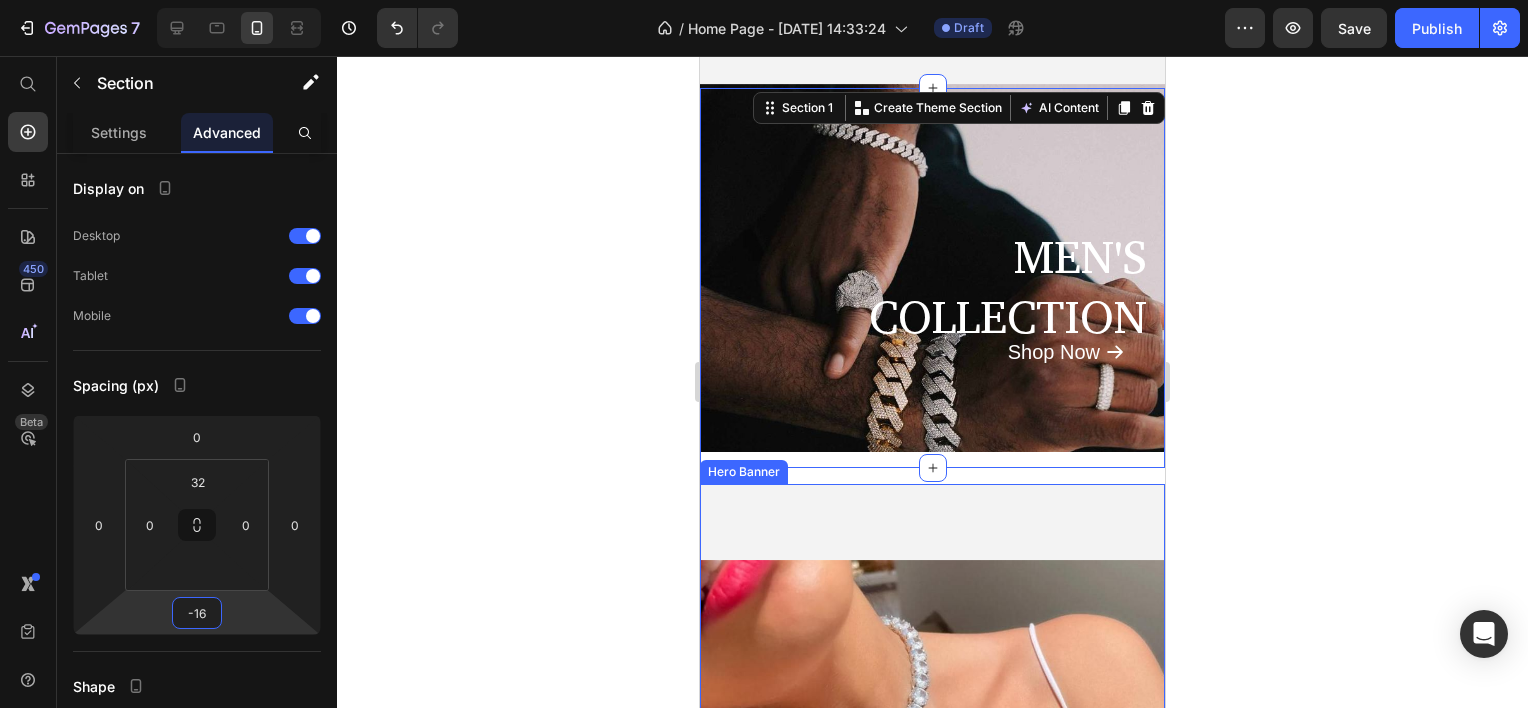 click at bounding box center [932, 792] 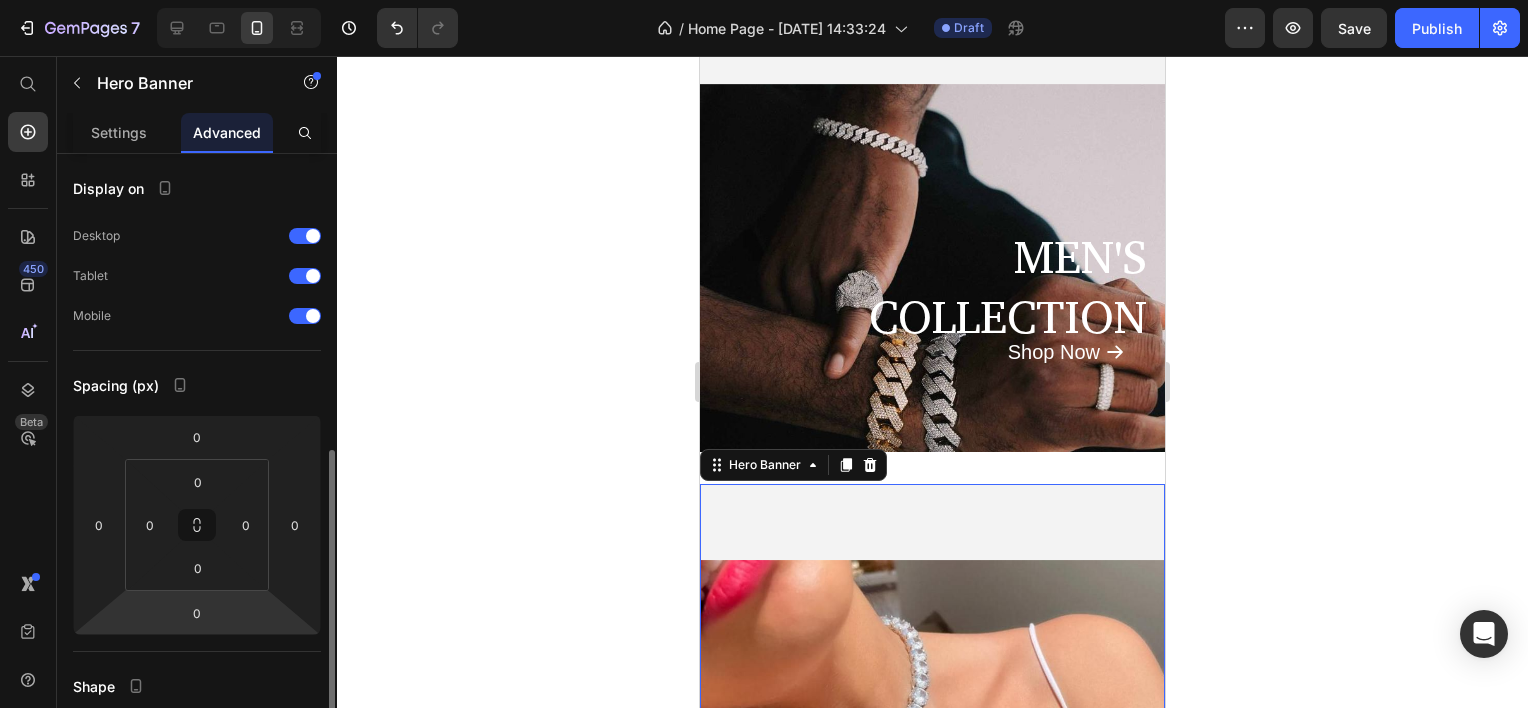 scroll, scrollTop: 400, scrollLeft: 0, axis: vertical 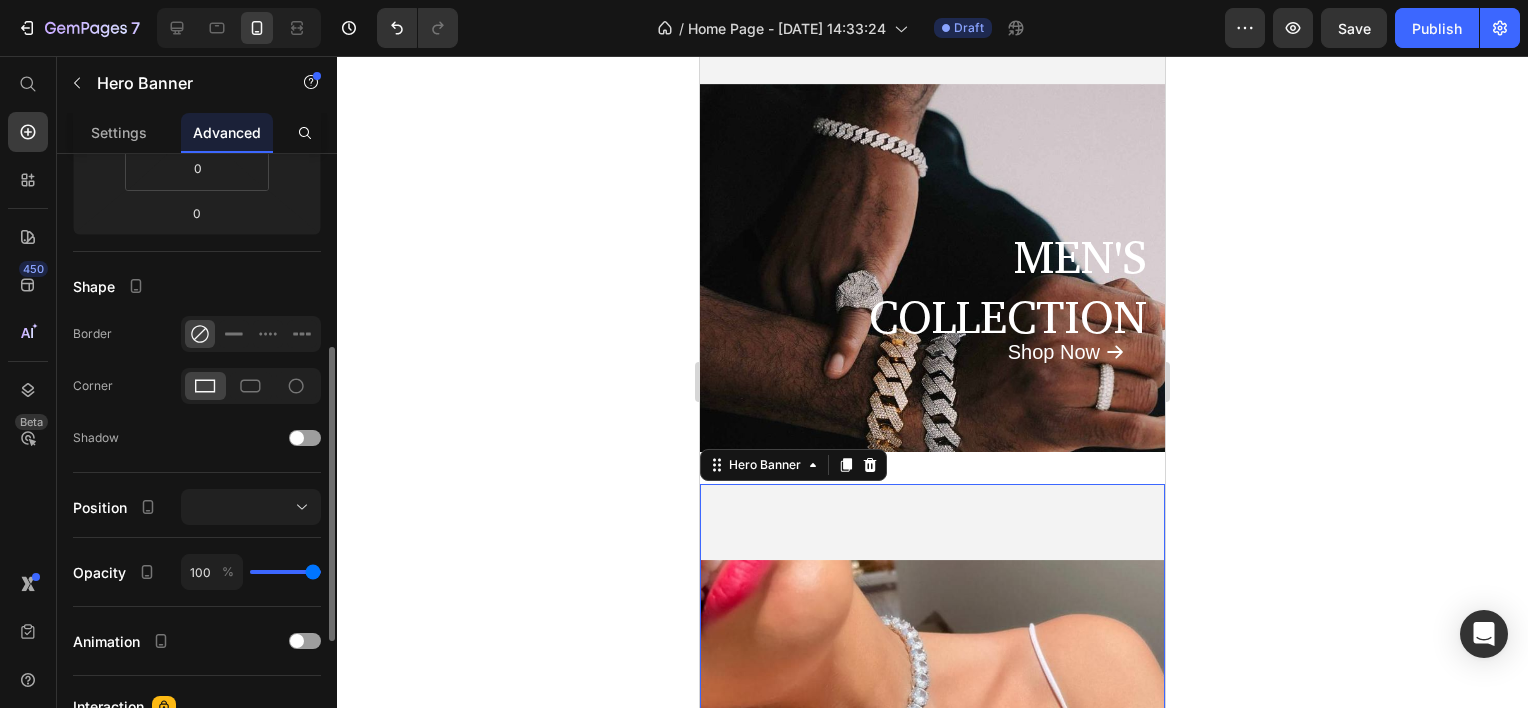 click 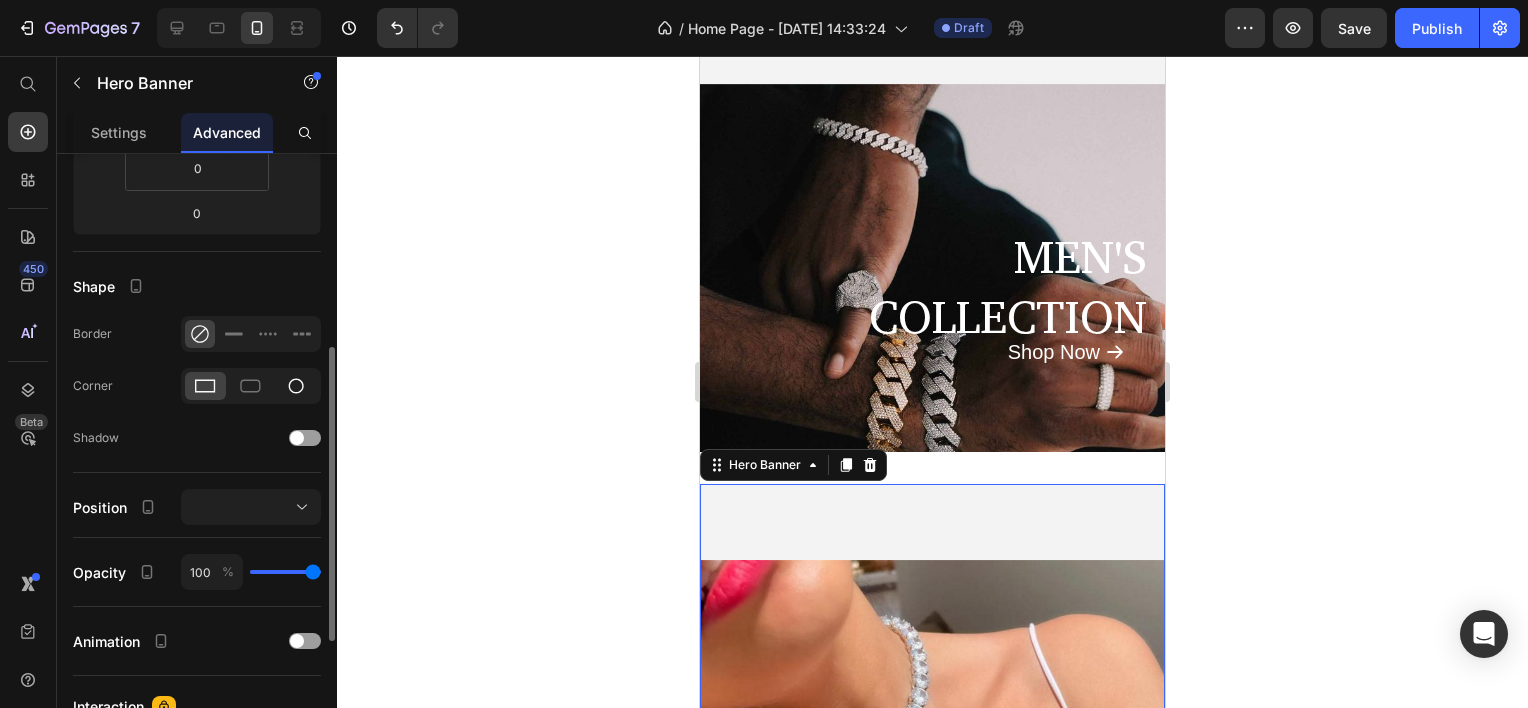 click 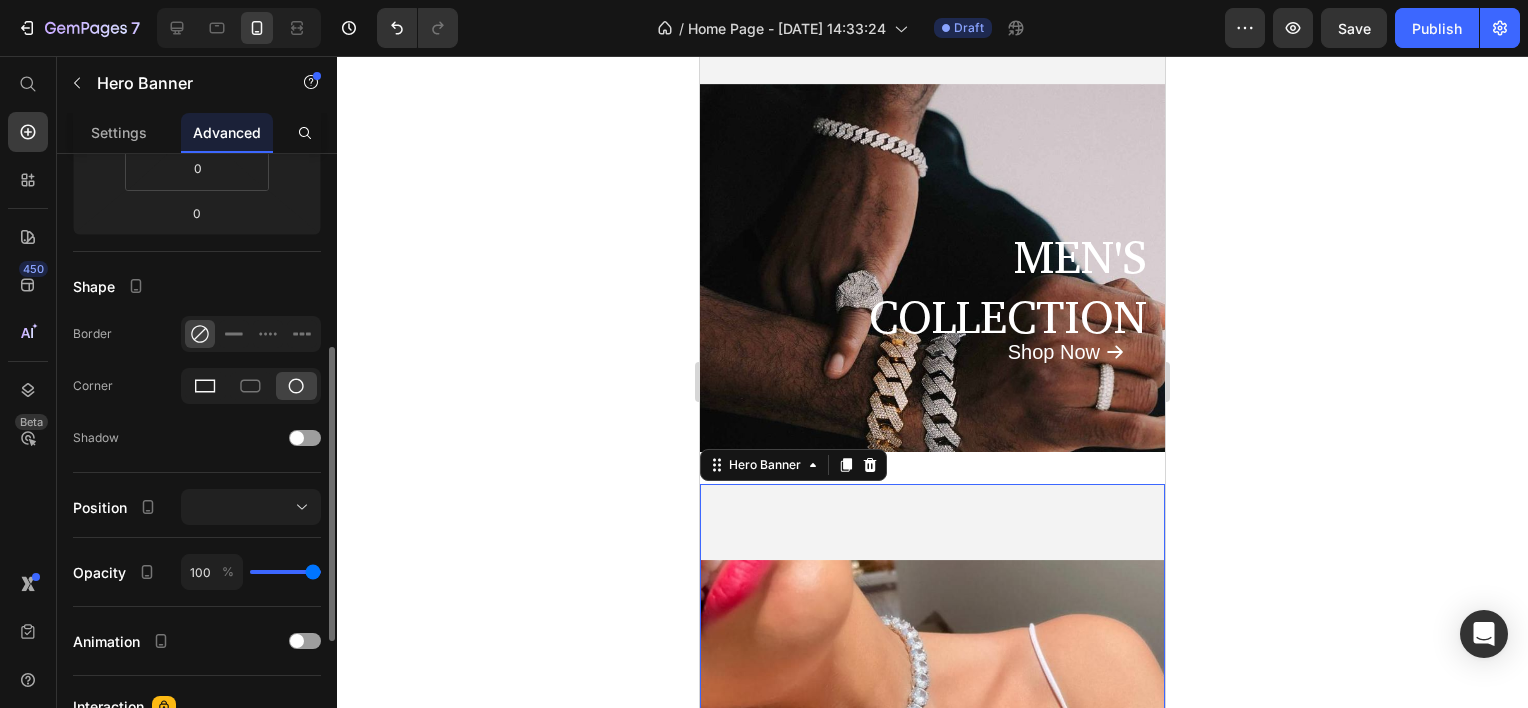 click 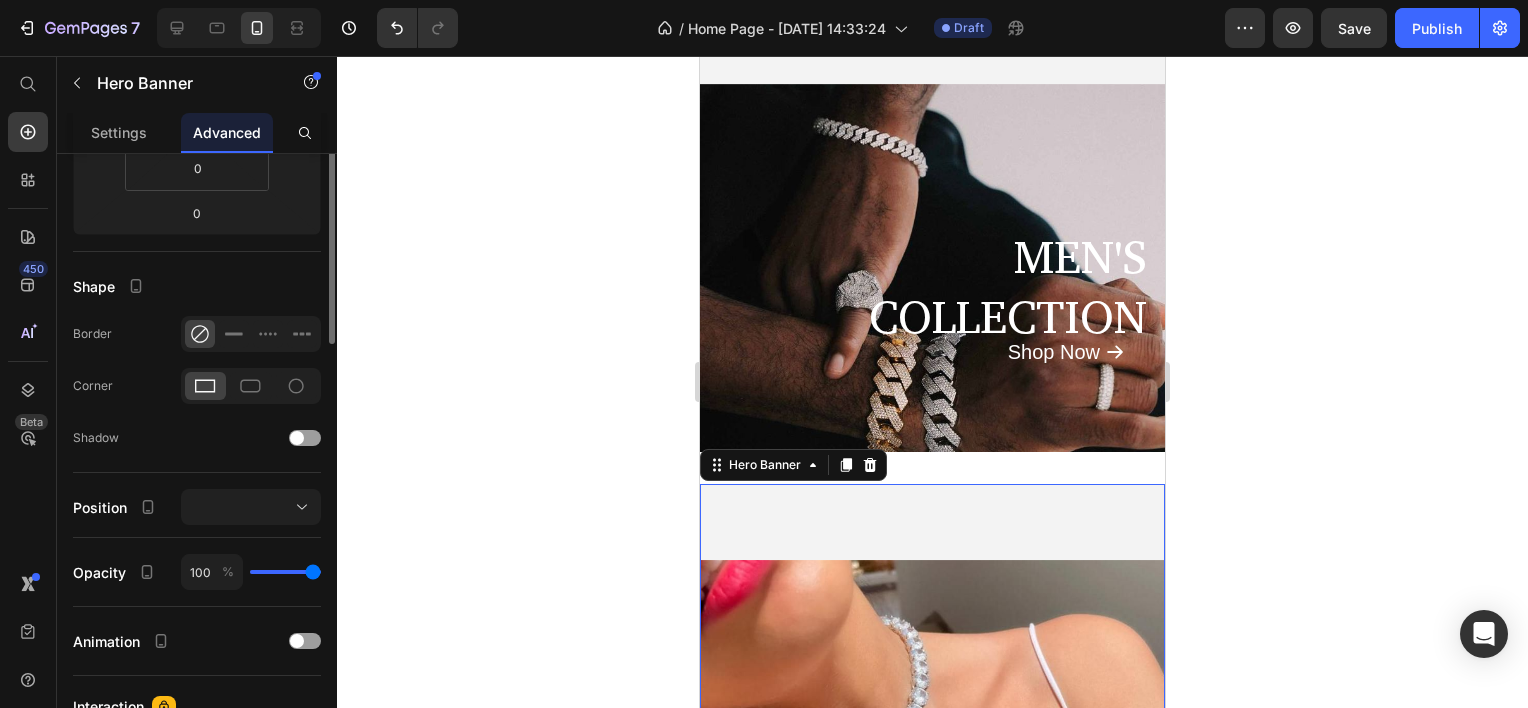 scroll, scrollTop: 100, scrollLeft: 0, axis: vertical 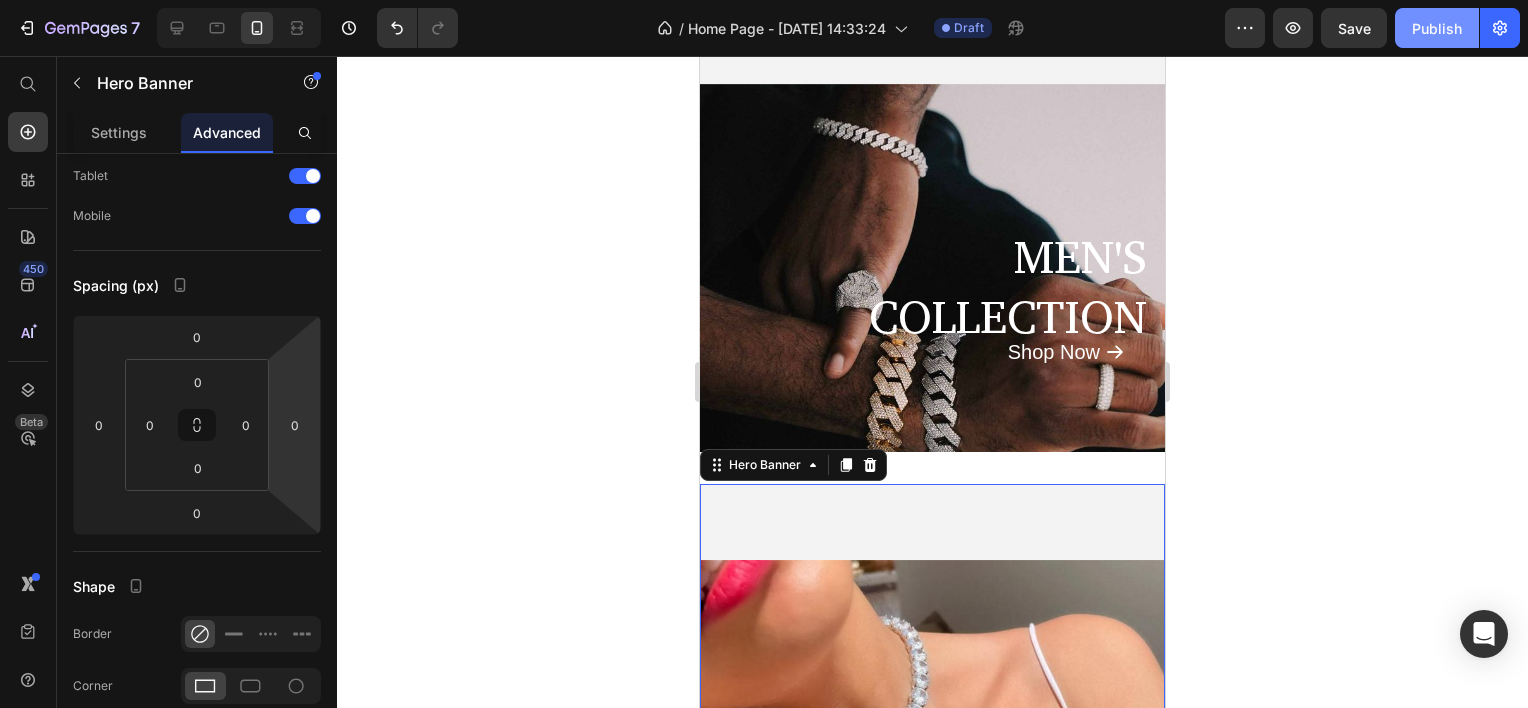 click on "Publish" at bounding box center [1437, 28] 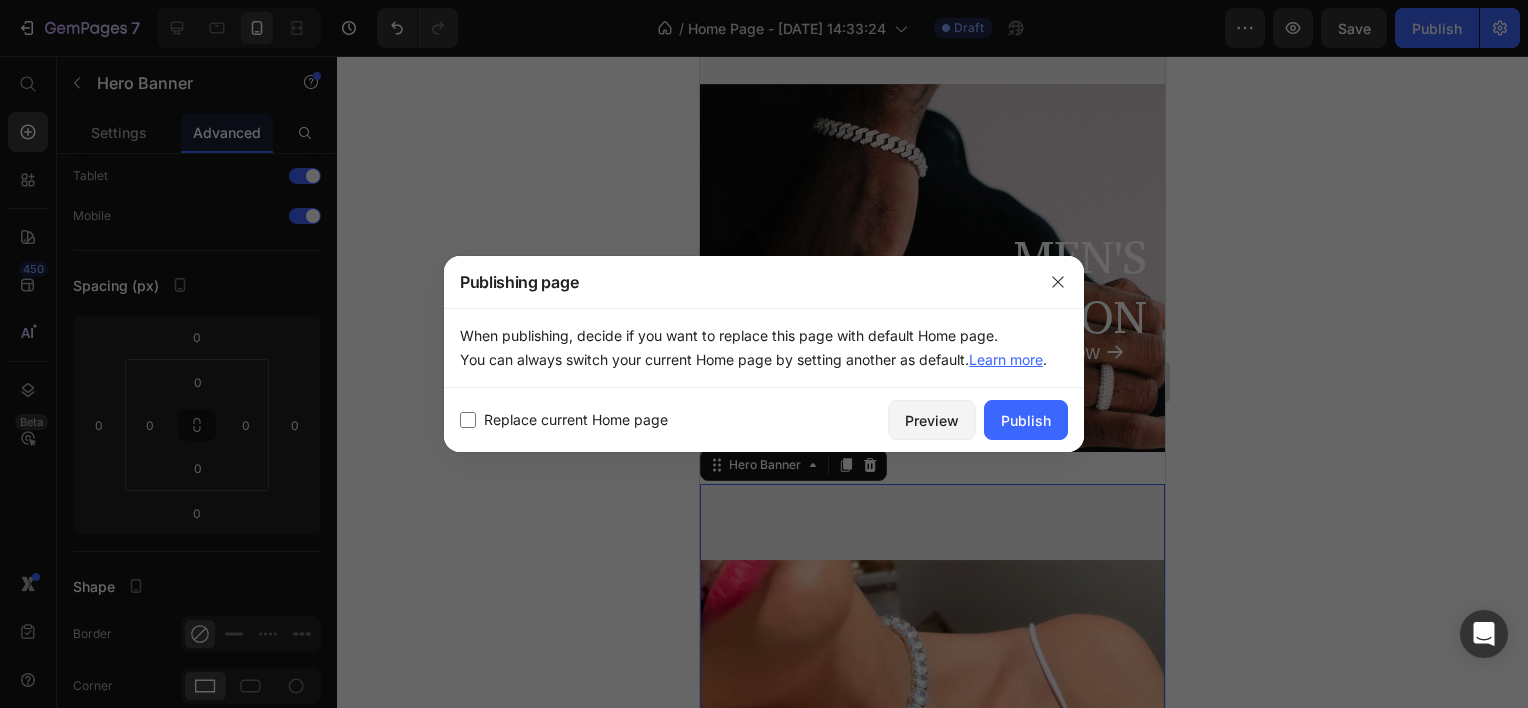 click at bounding box center [468, 420] 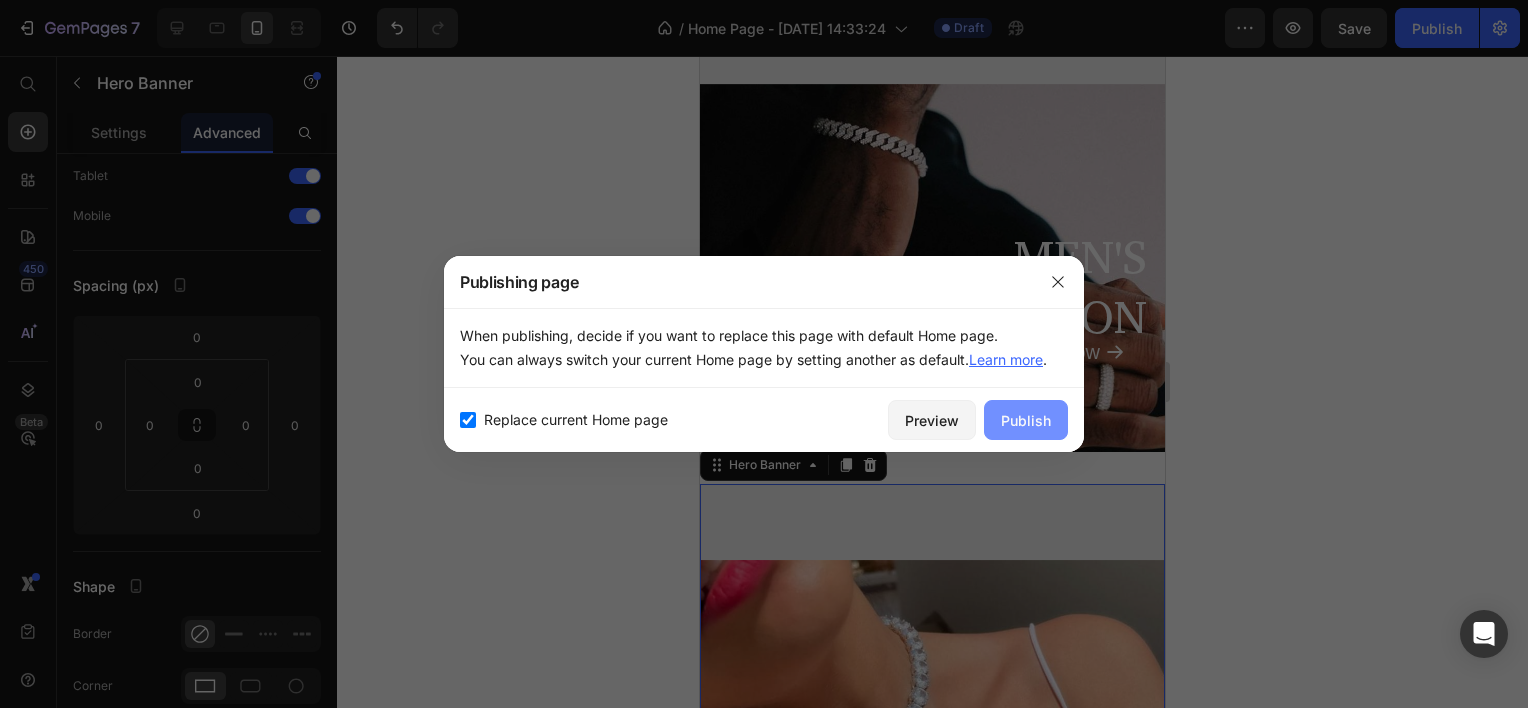 click on "Publish" at bounding box center [1026, 420] 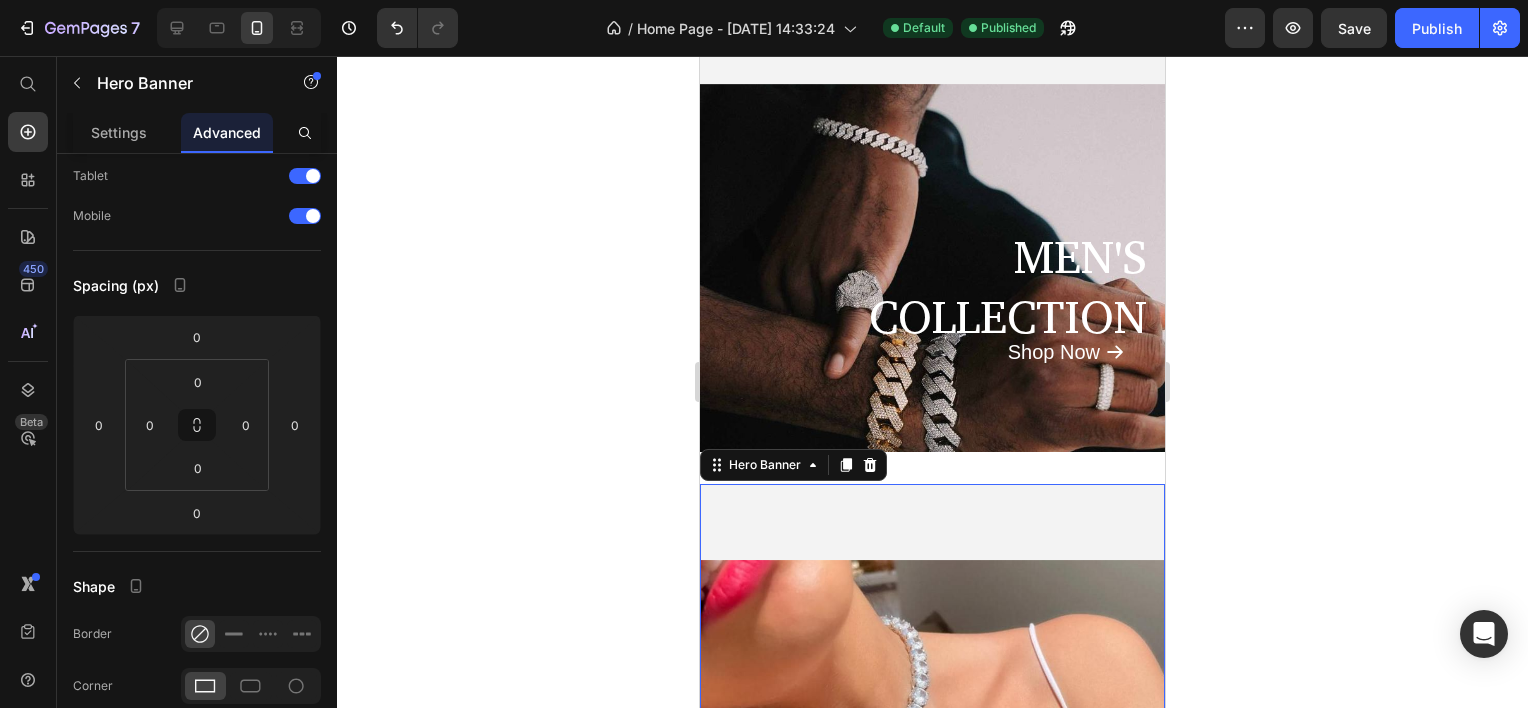 scroll, scrollTop: 600, scrollLeft: 0, axis: vertical 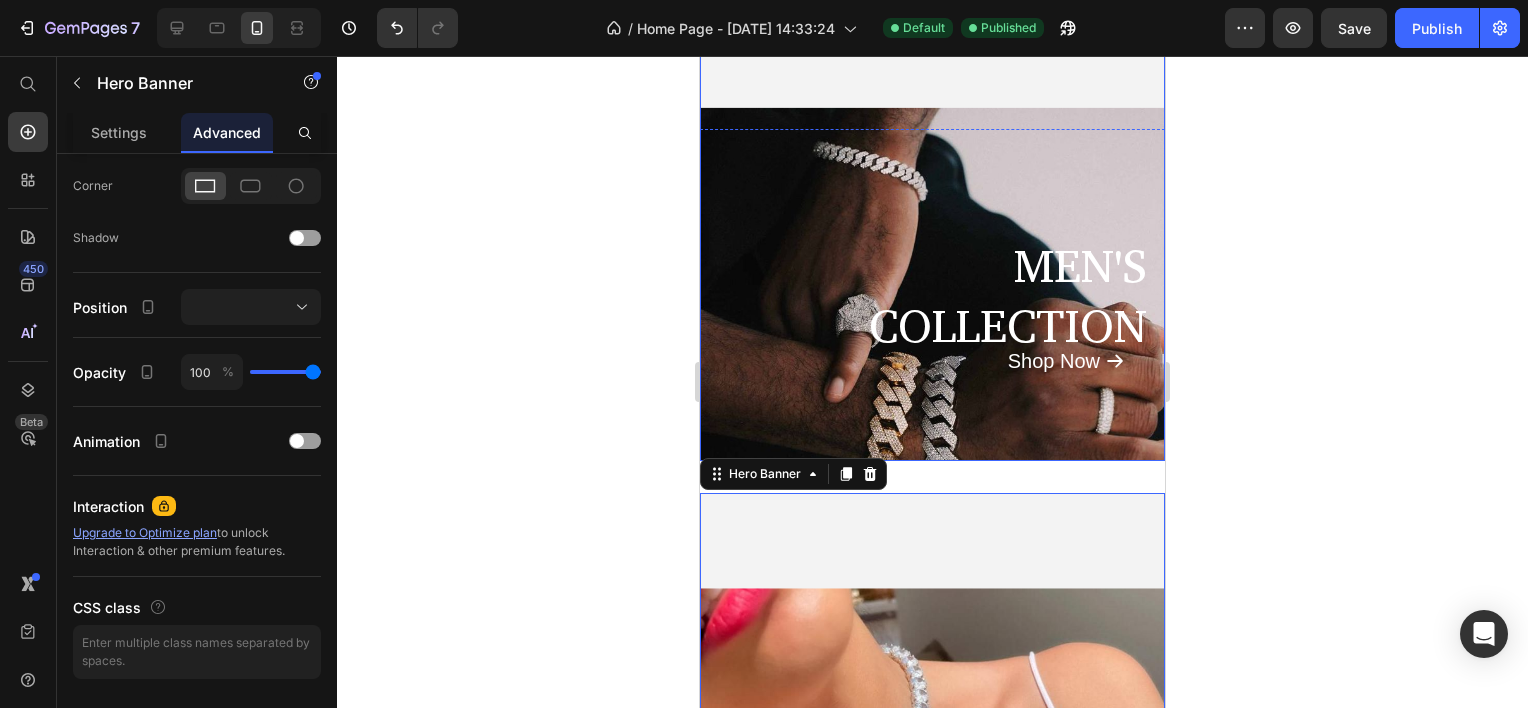 click on "MEN'S COLLECTION Text Block
Shop Now  Button" at bounding box center (932, 211) 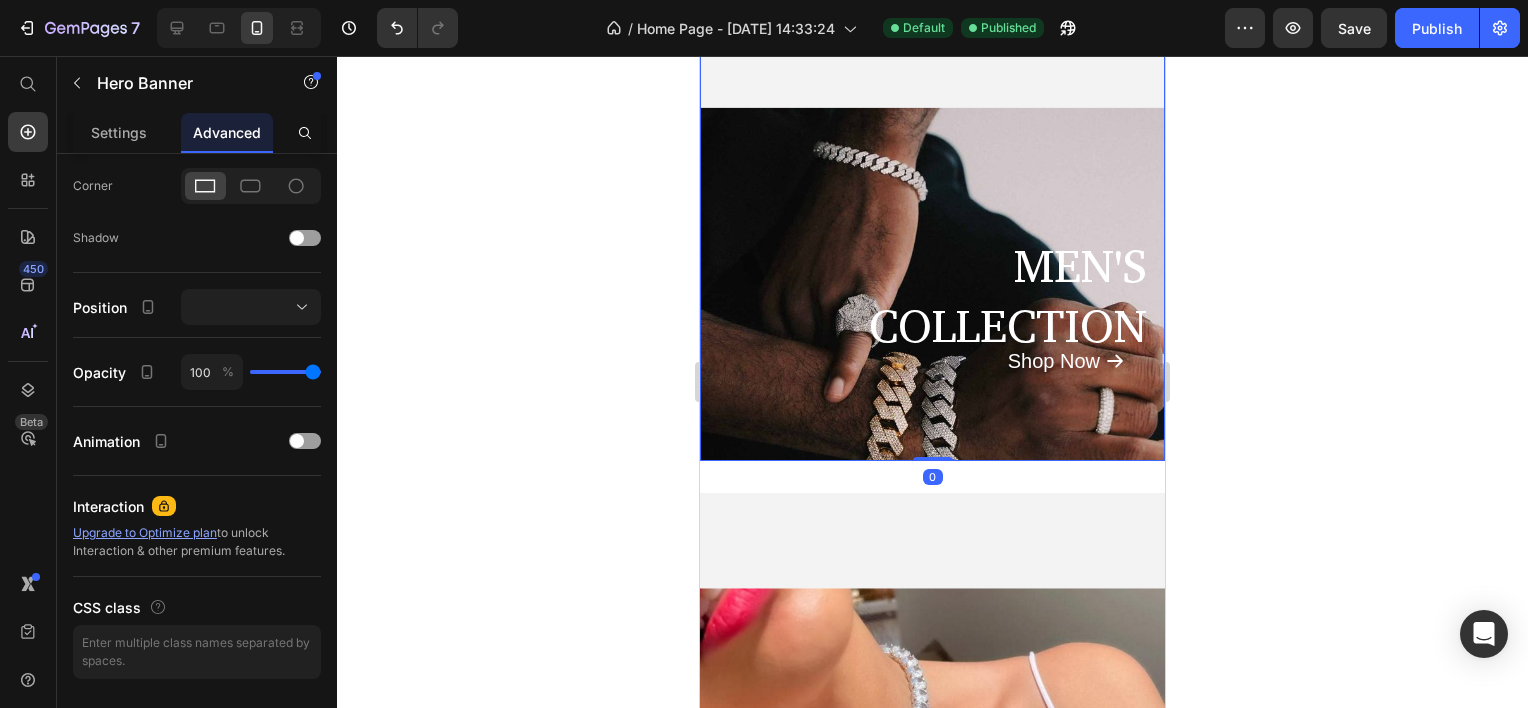 click on "MEN'S COLLECTION Text Block
Shop Now  Button" at bounding box center (932, 211) 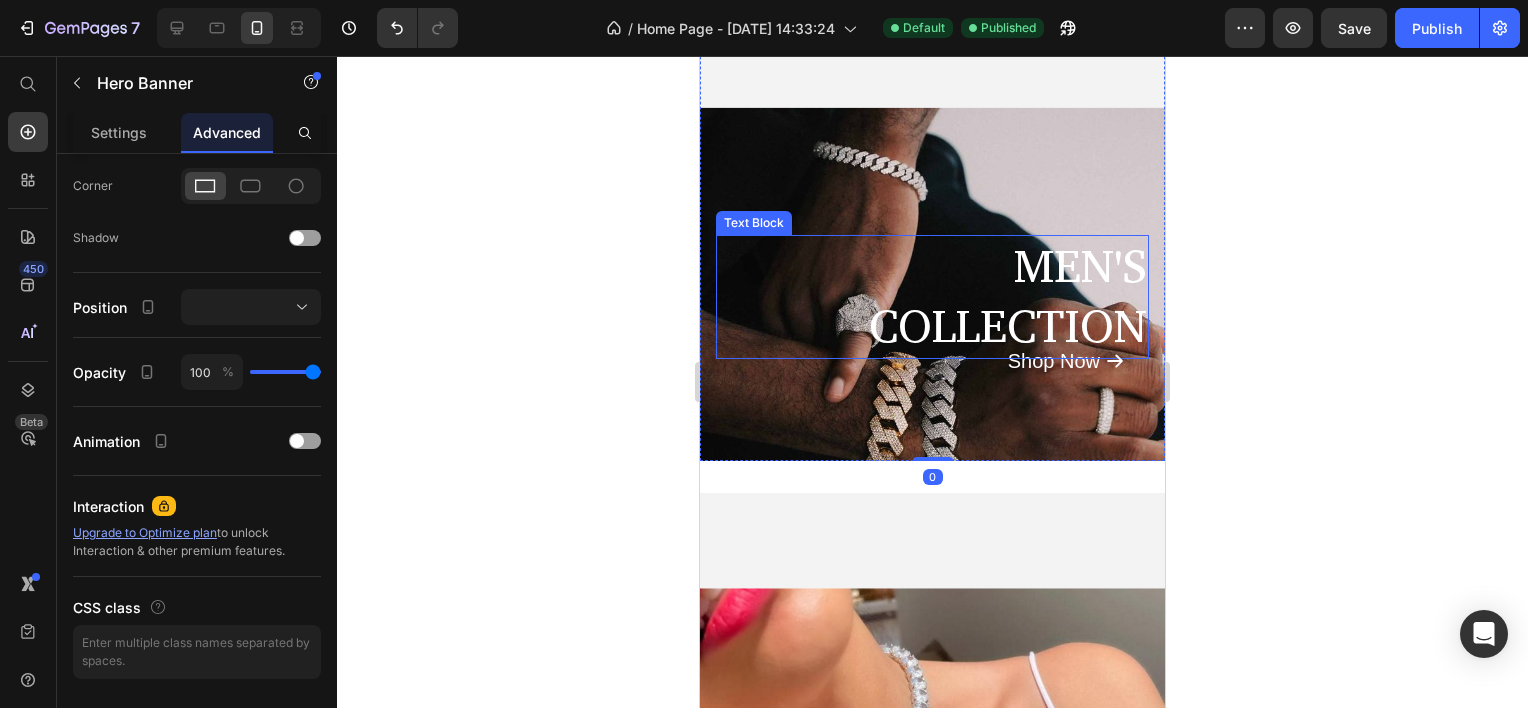 click on "COLLECTION" at bounding box center [932, 327] 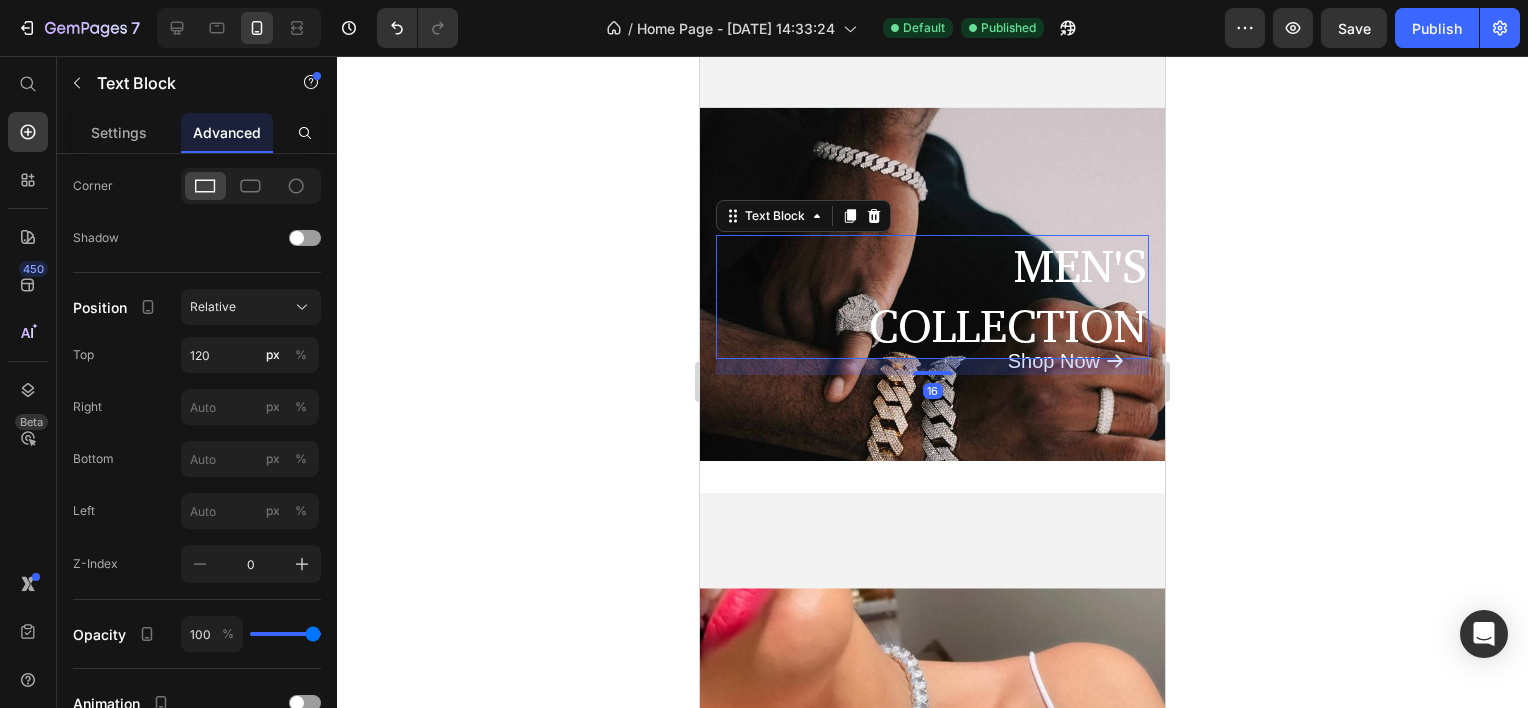 scroll, scrollTop: 0, scrollLeft: 0, axis: both 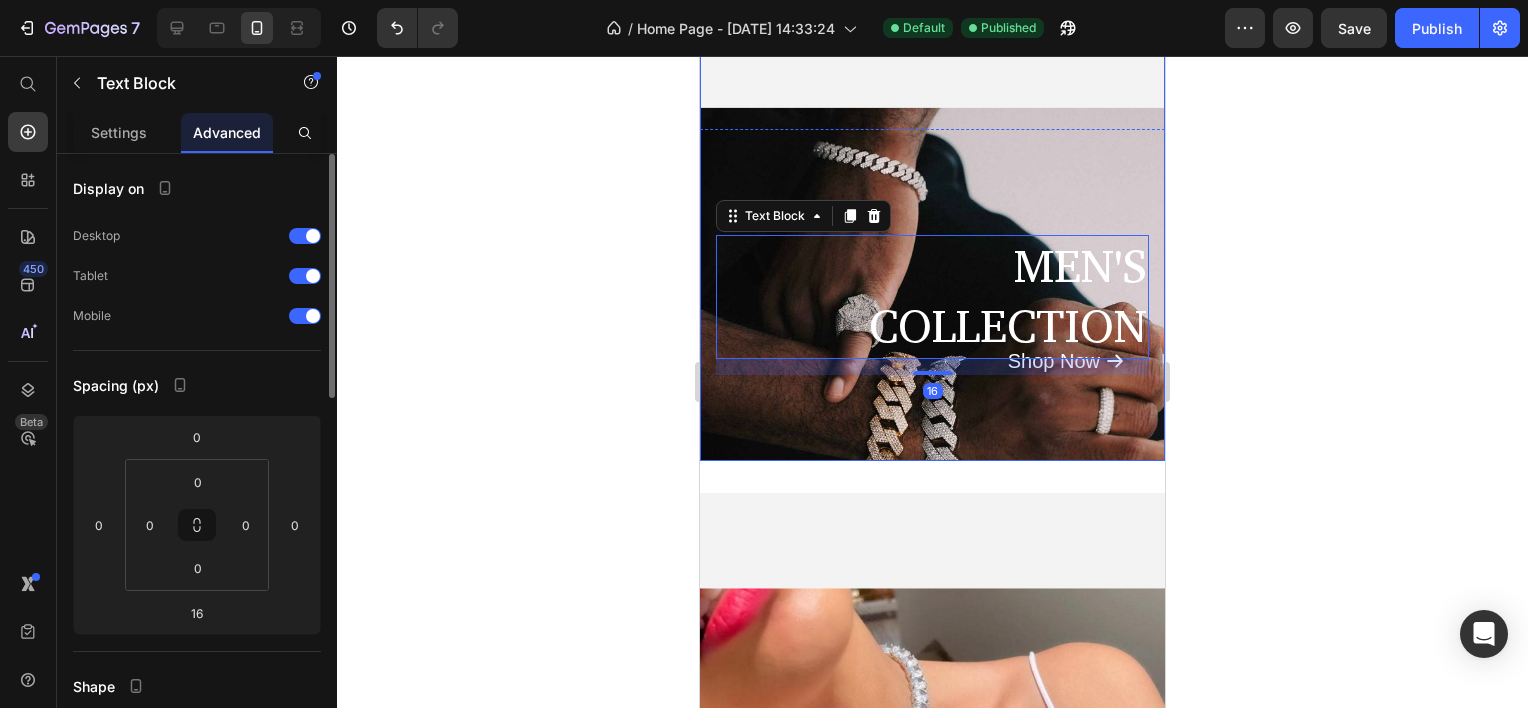 click at bounding box center [932, 340] 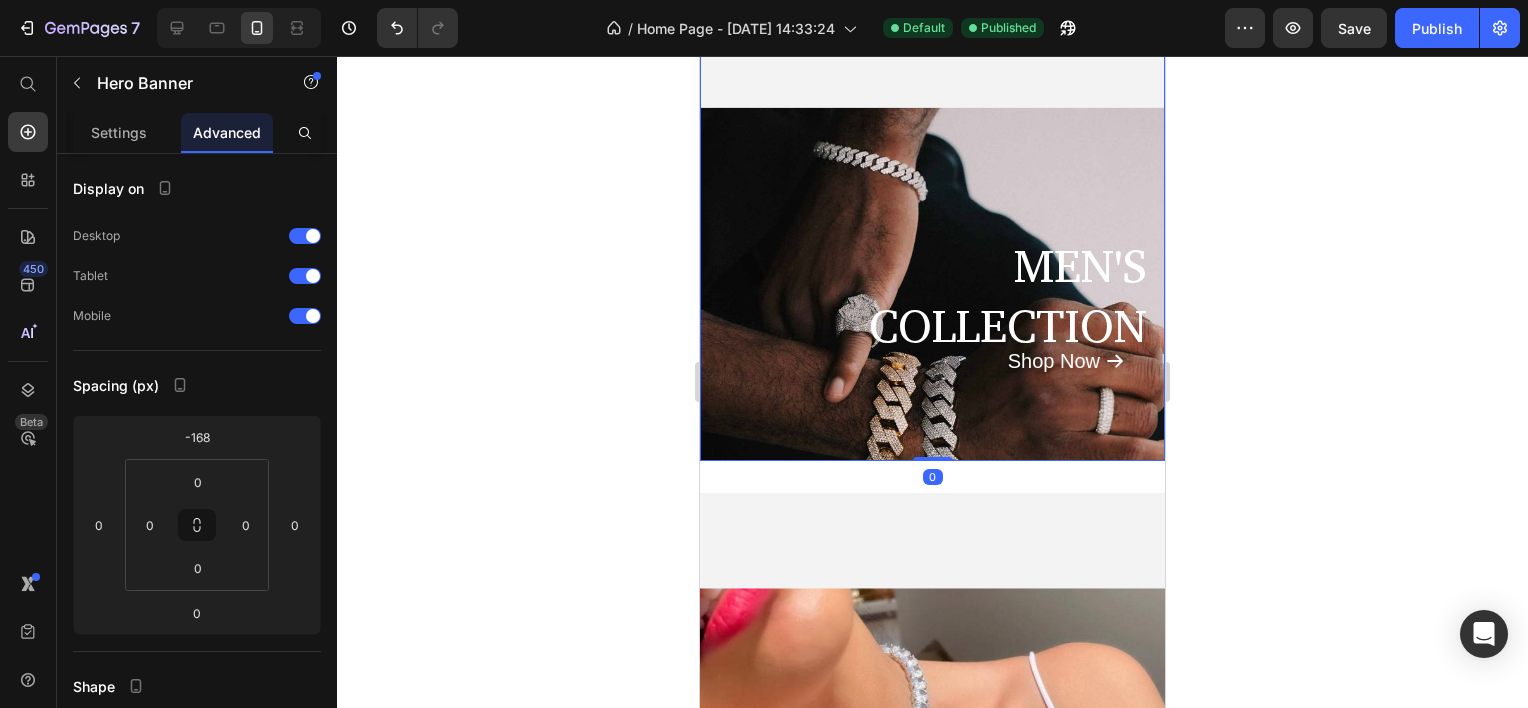 click at bounding box center [932, 340] 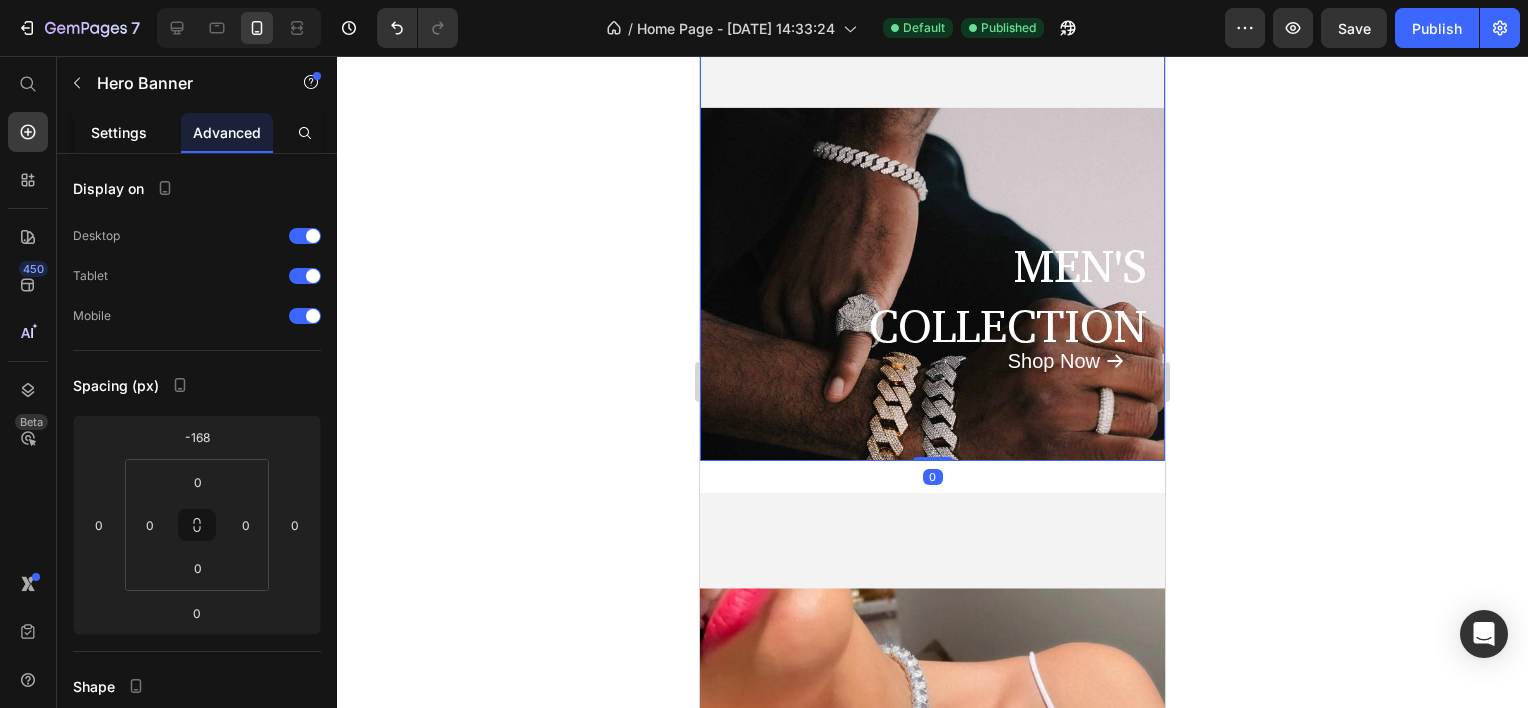 click on "Settings" at bounding box center [119, 132] 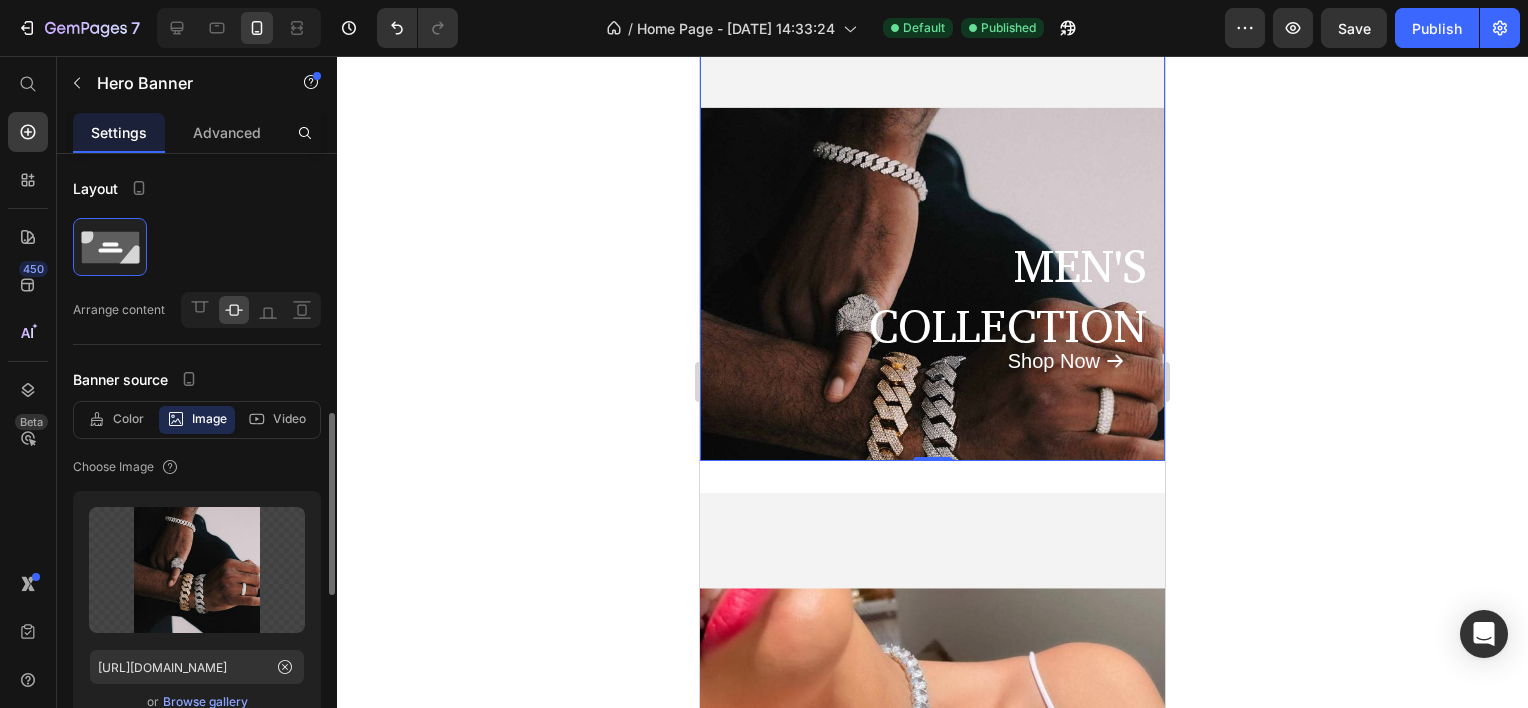 scroll, scrollTop: 300, scrollLeft: 0, axis: vertical 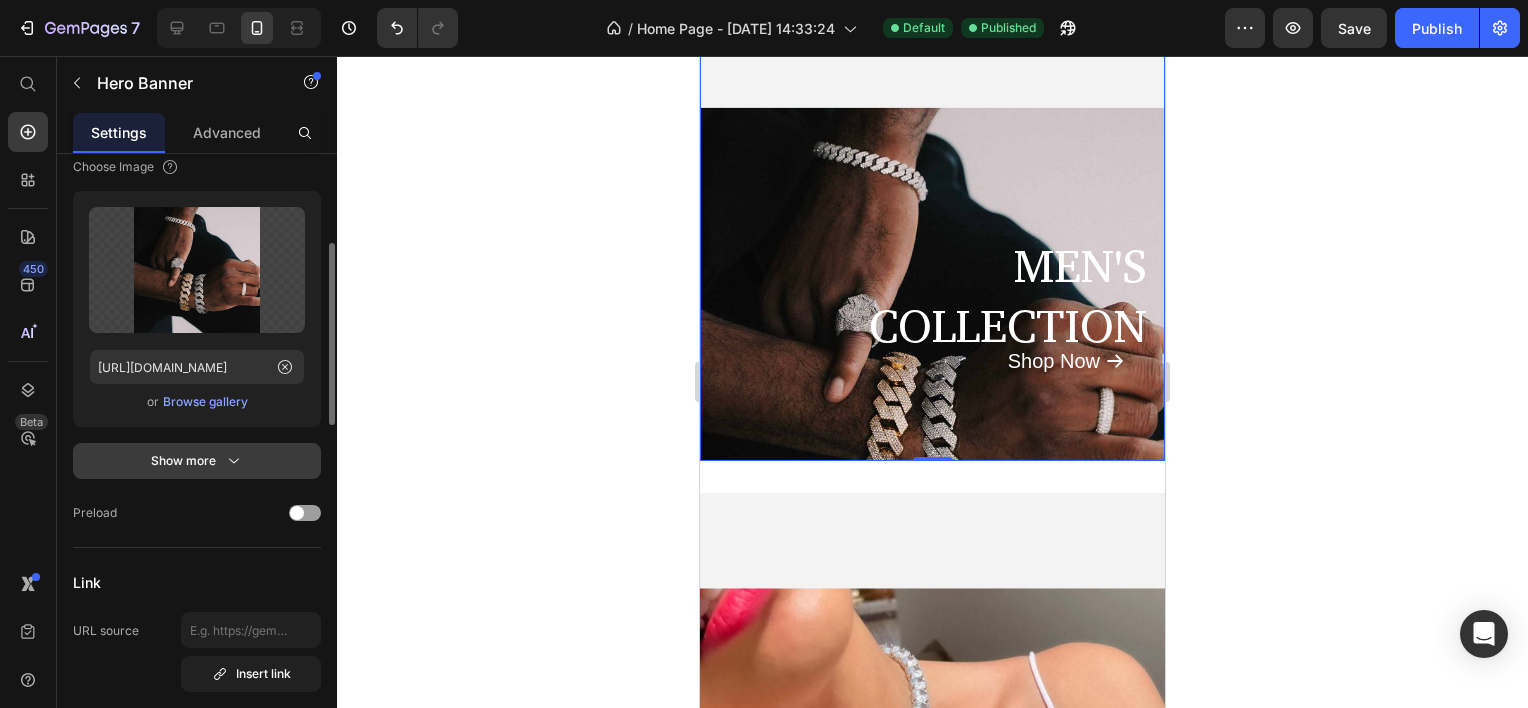 click on "Show more" at bounding box center [197, 461] 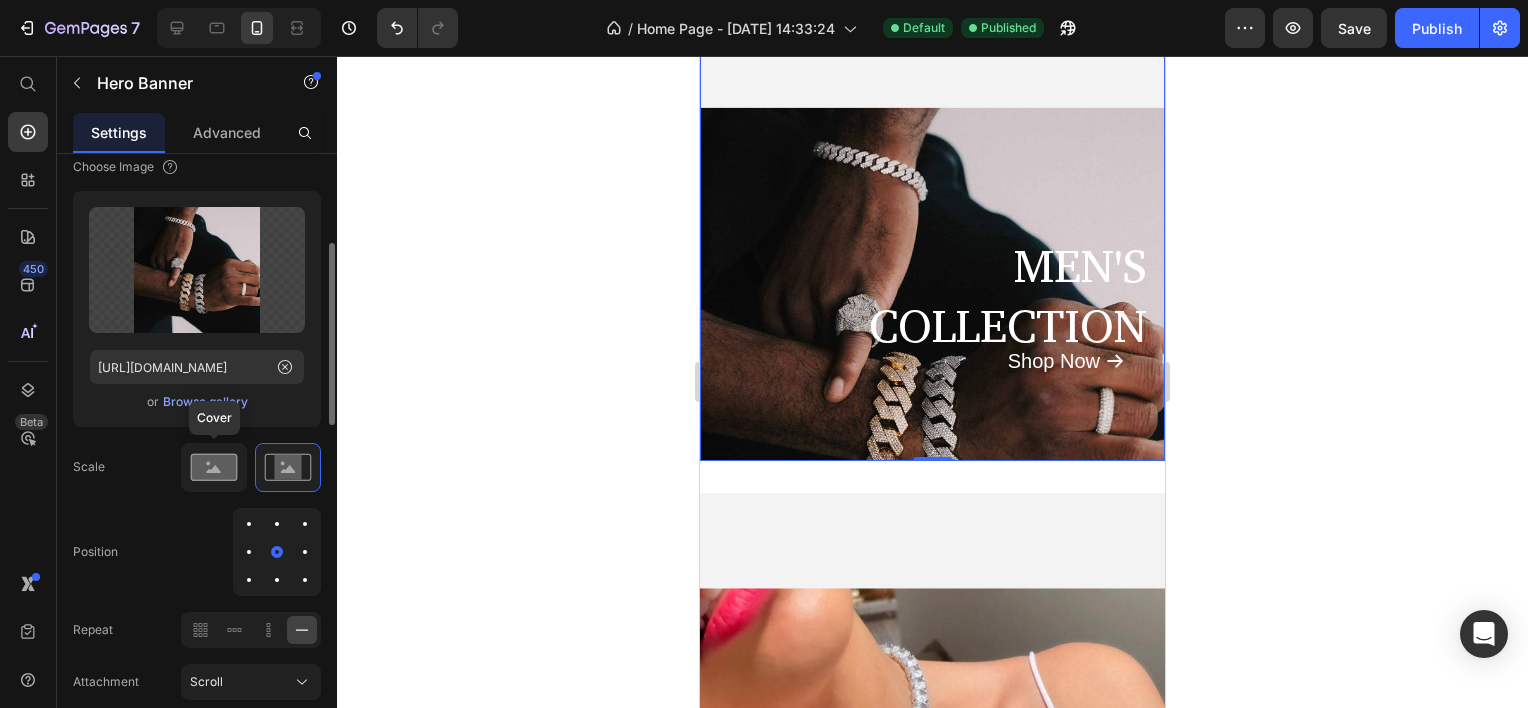 click 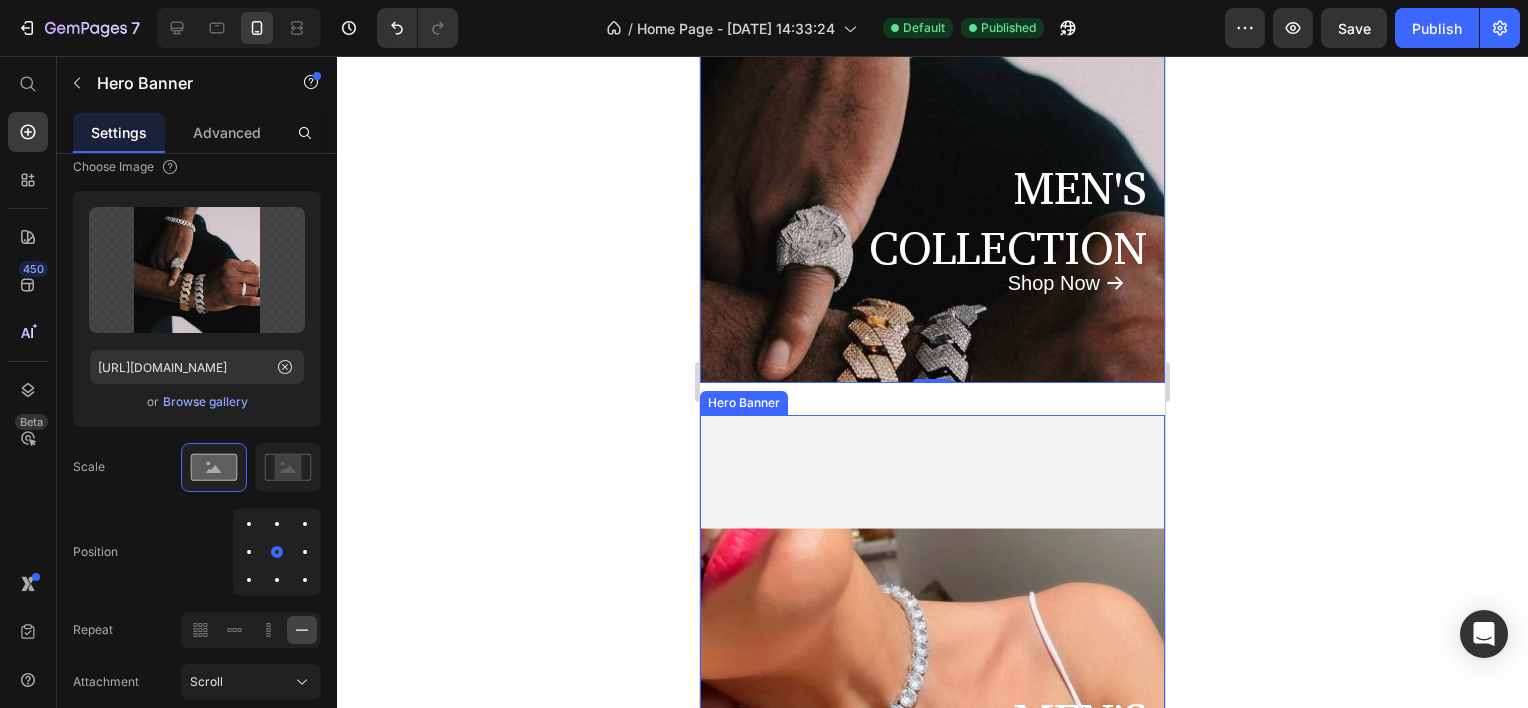 scroll, scrollTop: 200, scrollLeft: 0, axis: vertical 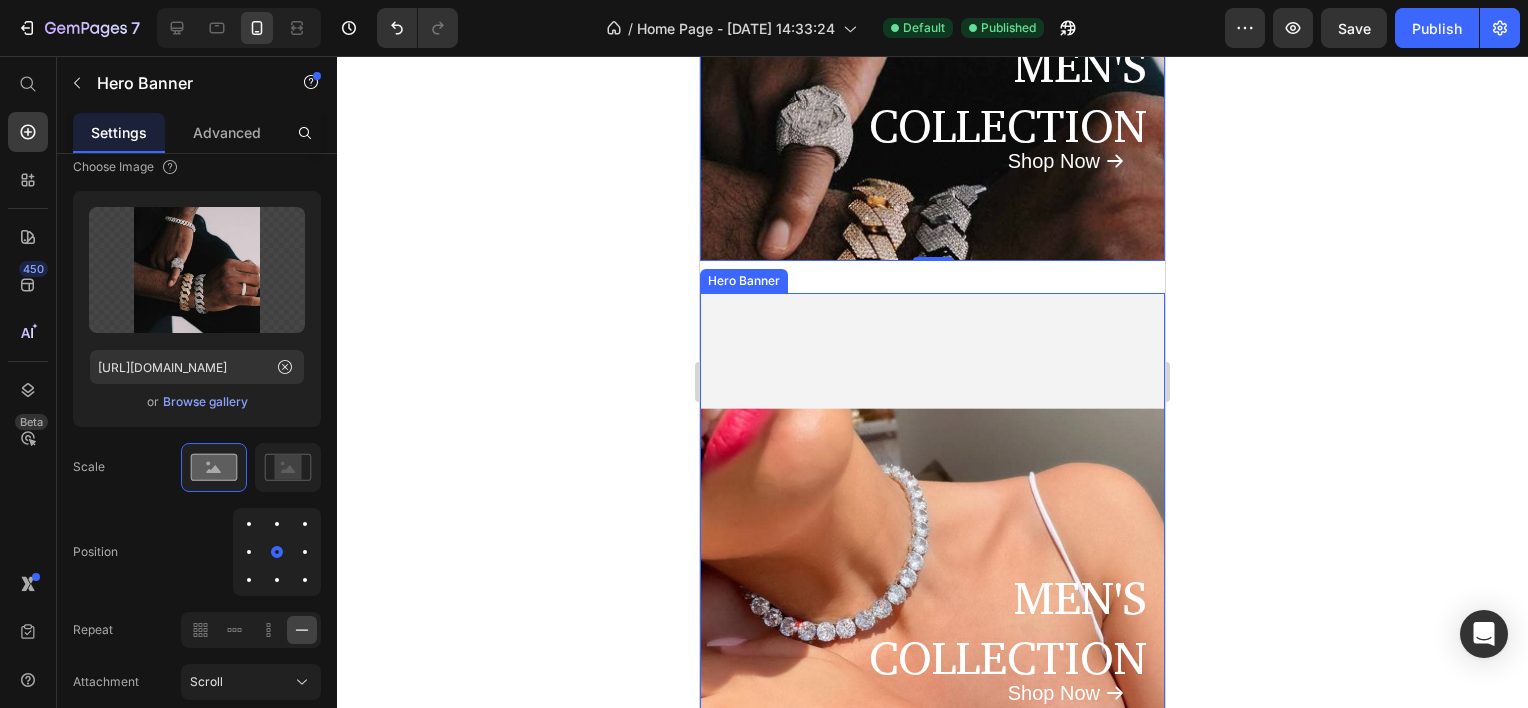 click at bounding box center (932, 641) 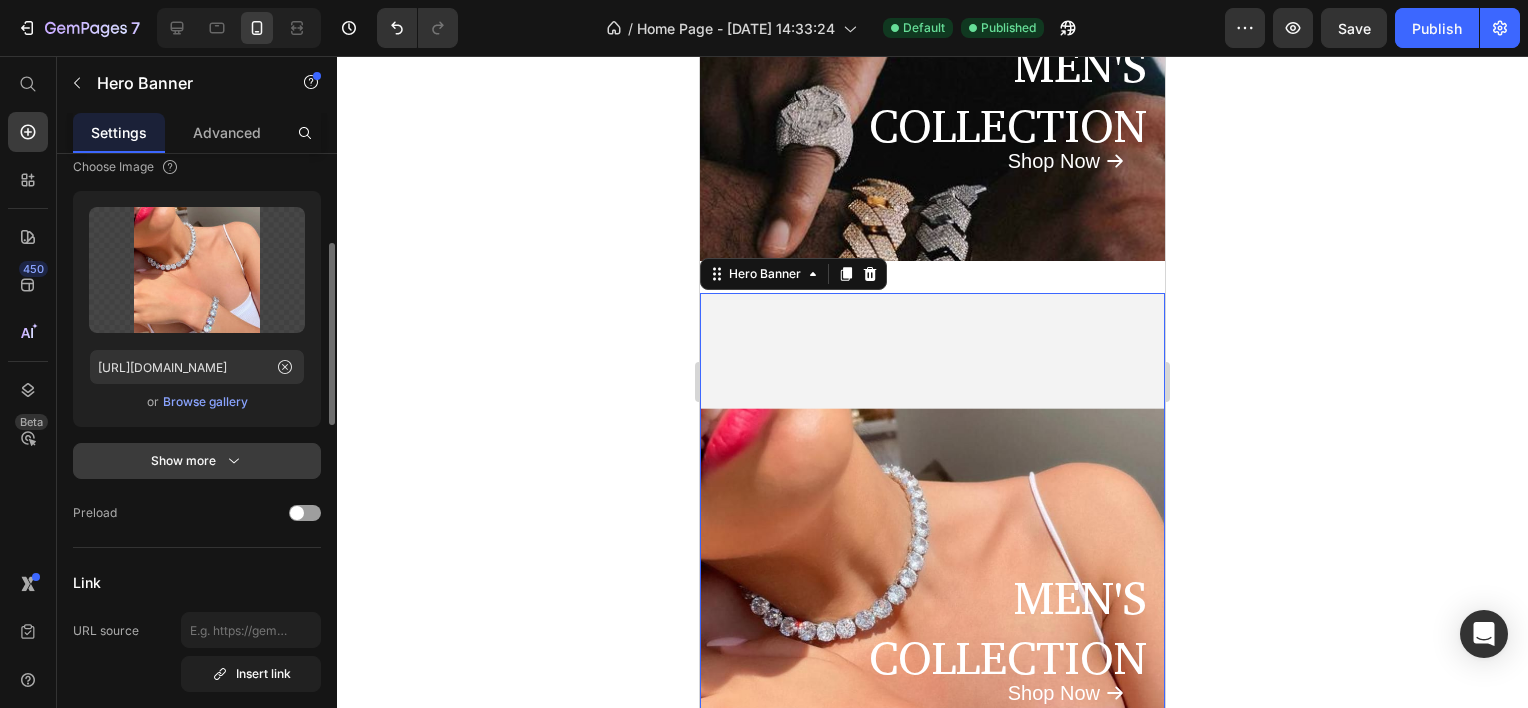 click on "Show more" at bounding box center [197, 461] 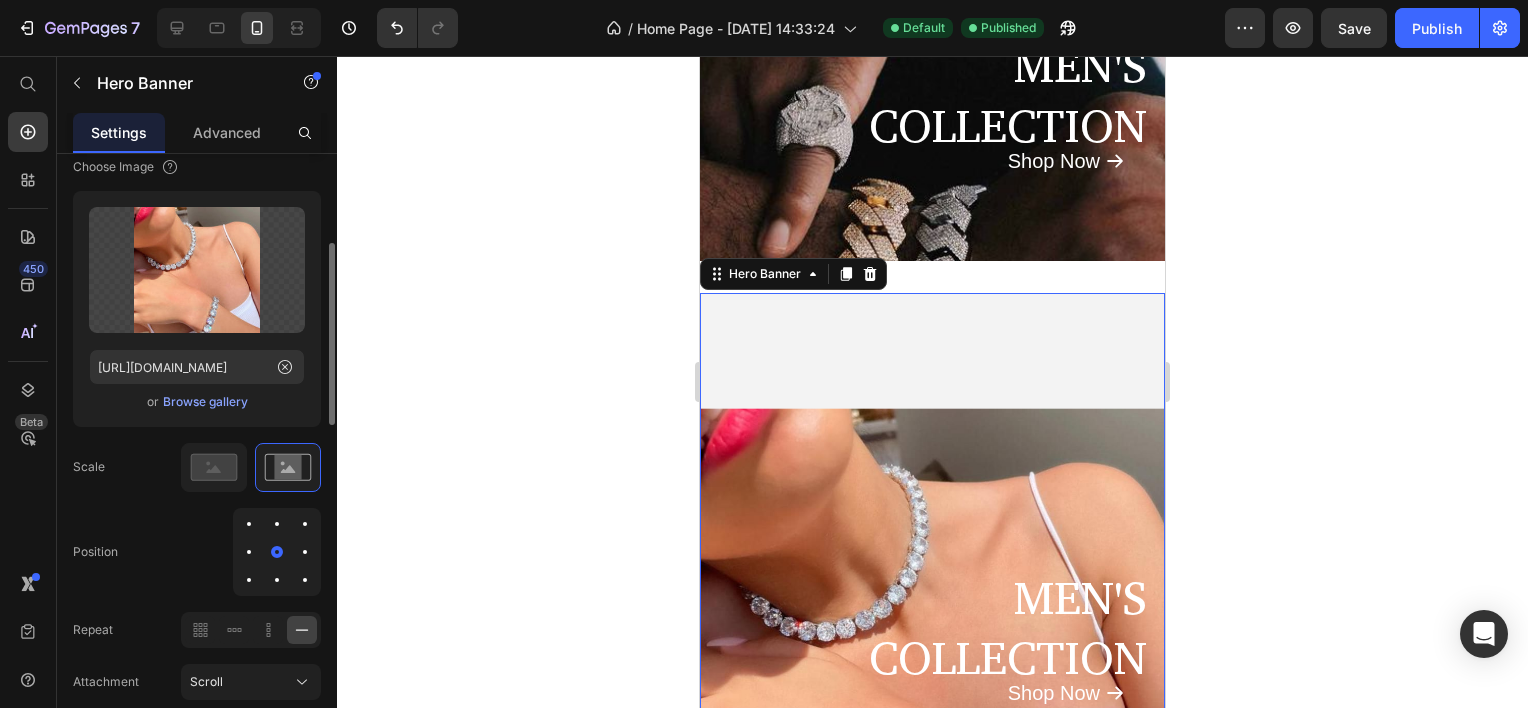 scroll, scrollTop: 400, scrollLeft: 0, axis: vertical 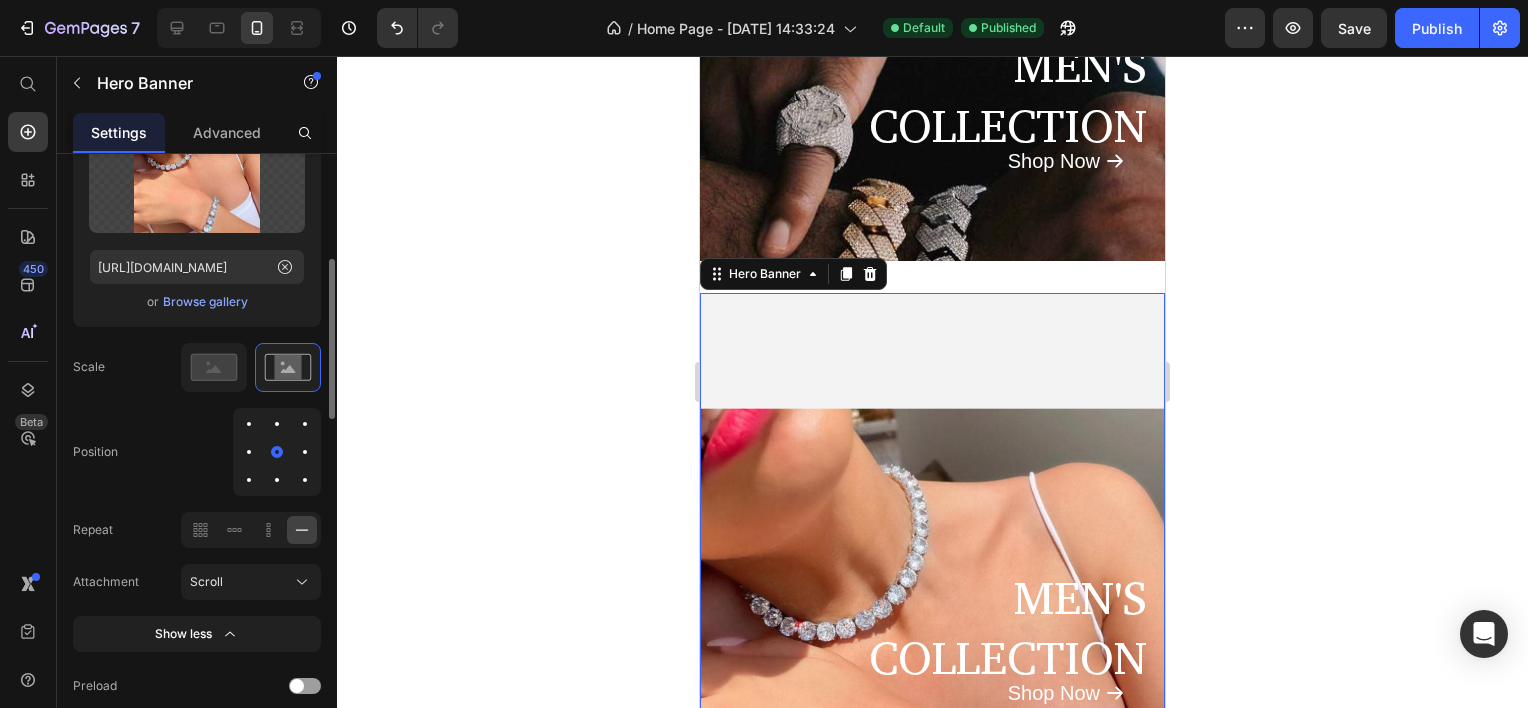 click at bounding box center [277, 424] 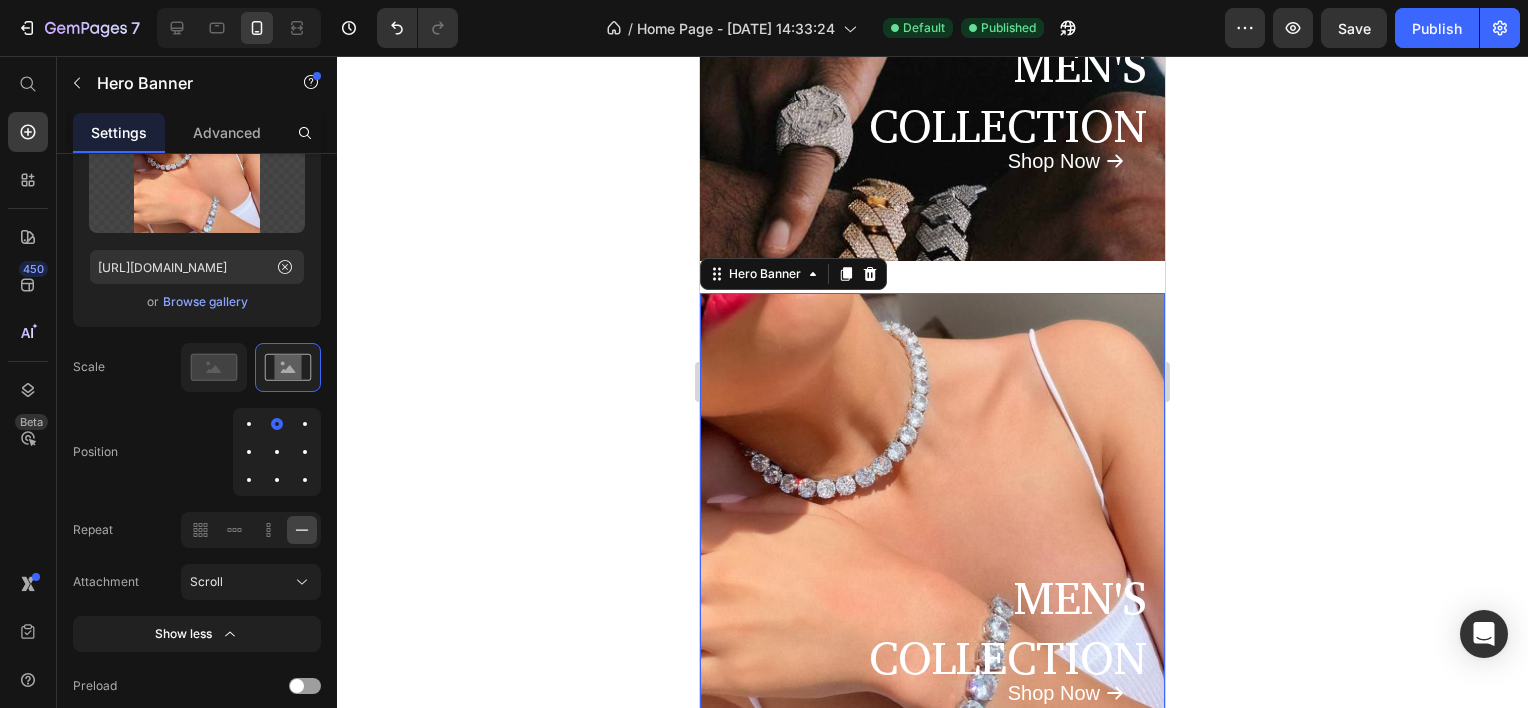 click 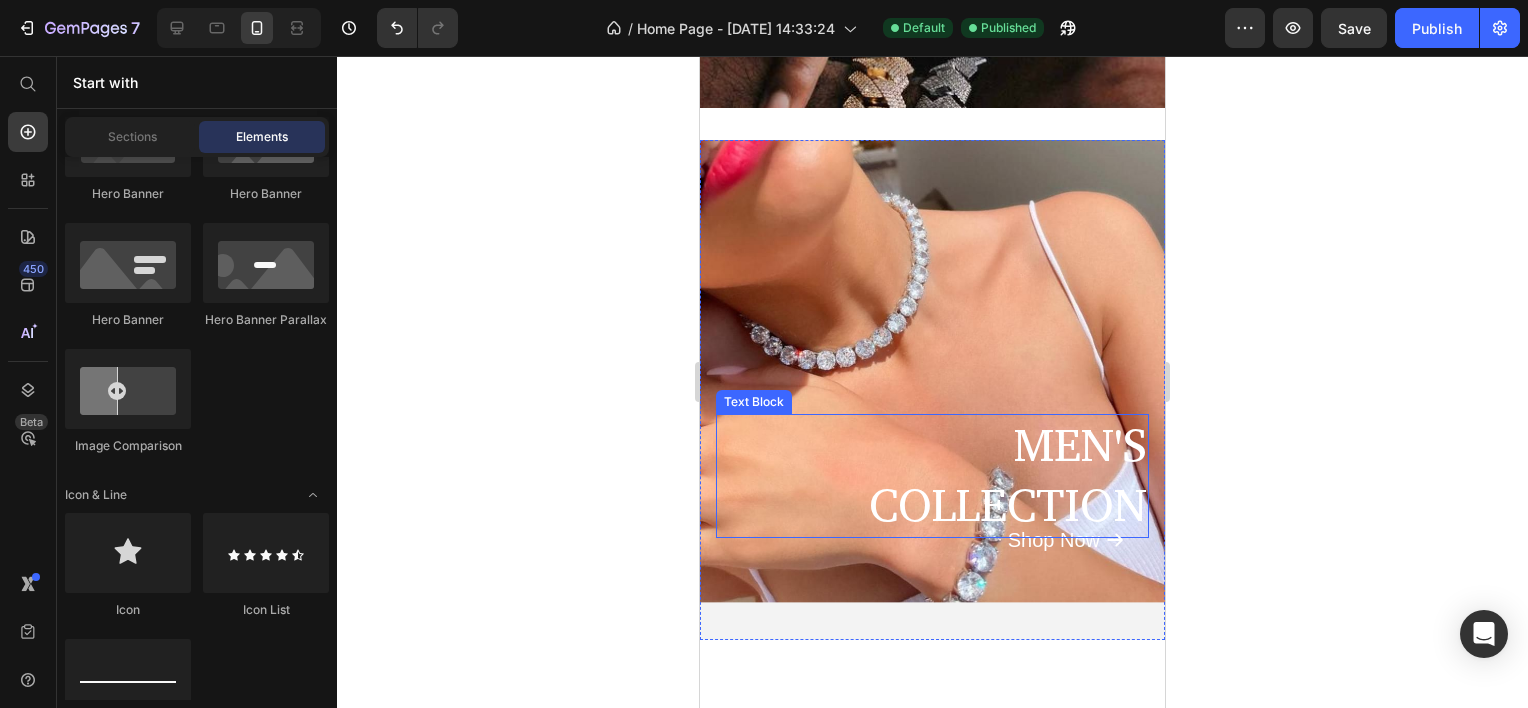 scroll, scrollTop: 500, scrollLeft: 0, axis: vertical 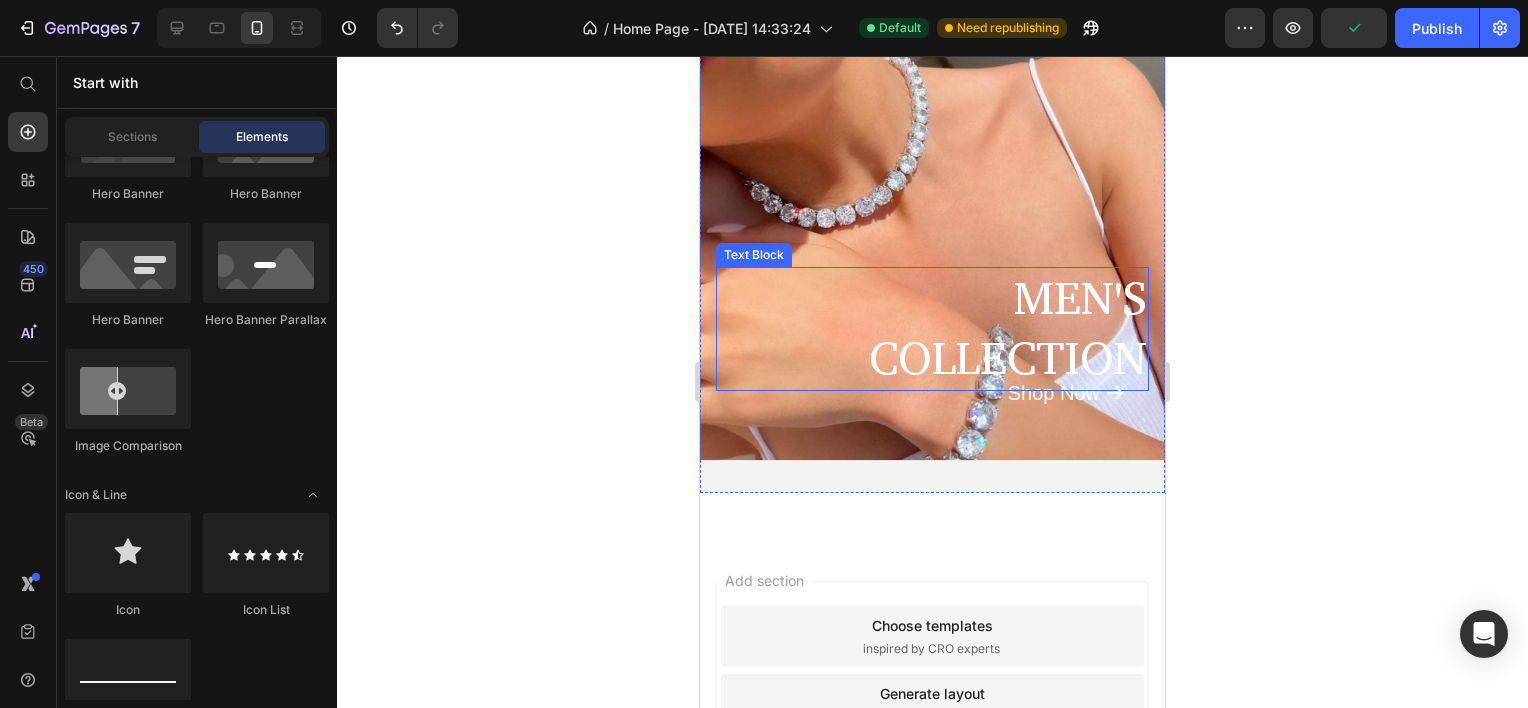 click on "MEN'S" at bounding box center [932, 299] 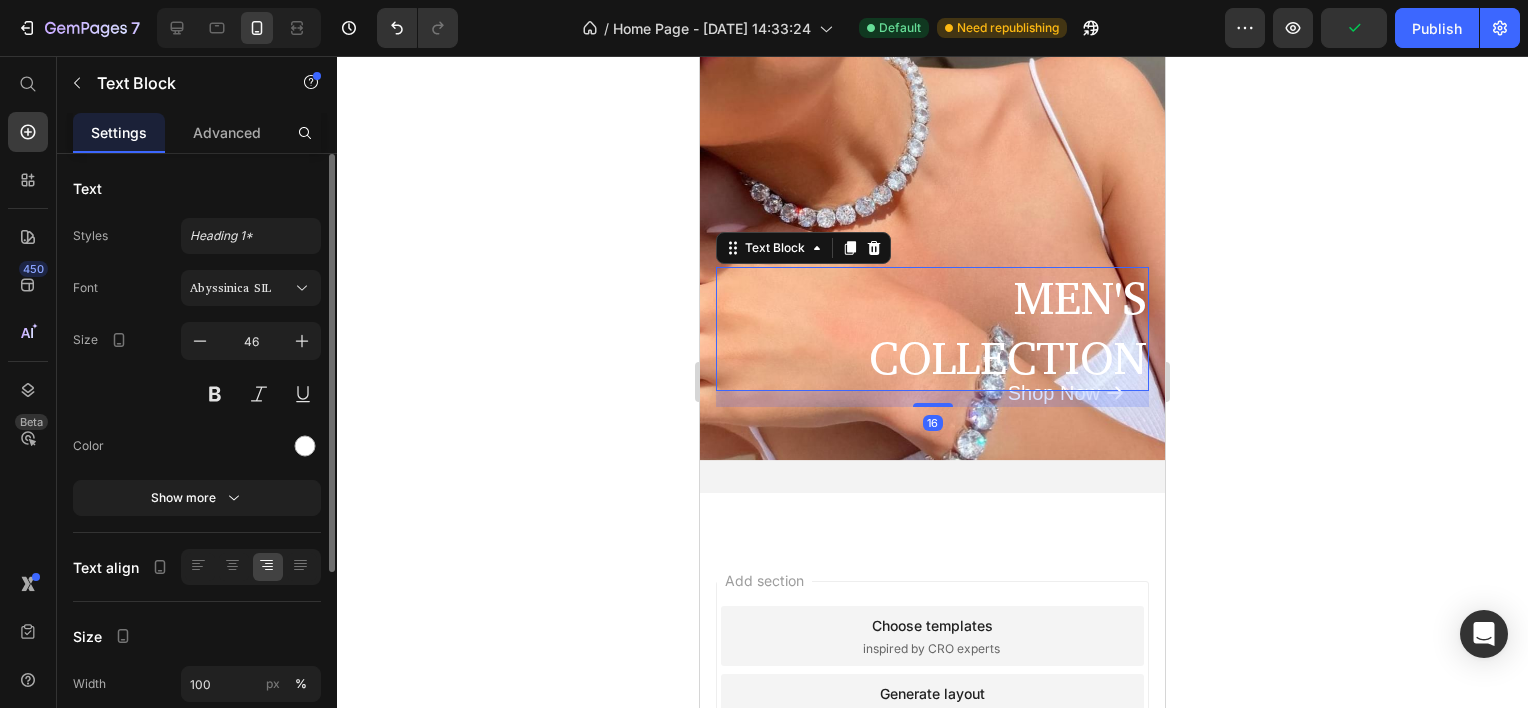 scroll, scrollTop: 281, scrollLeft: 0, axis: vertical 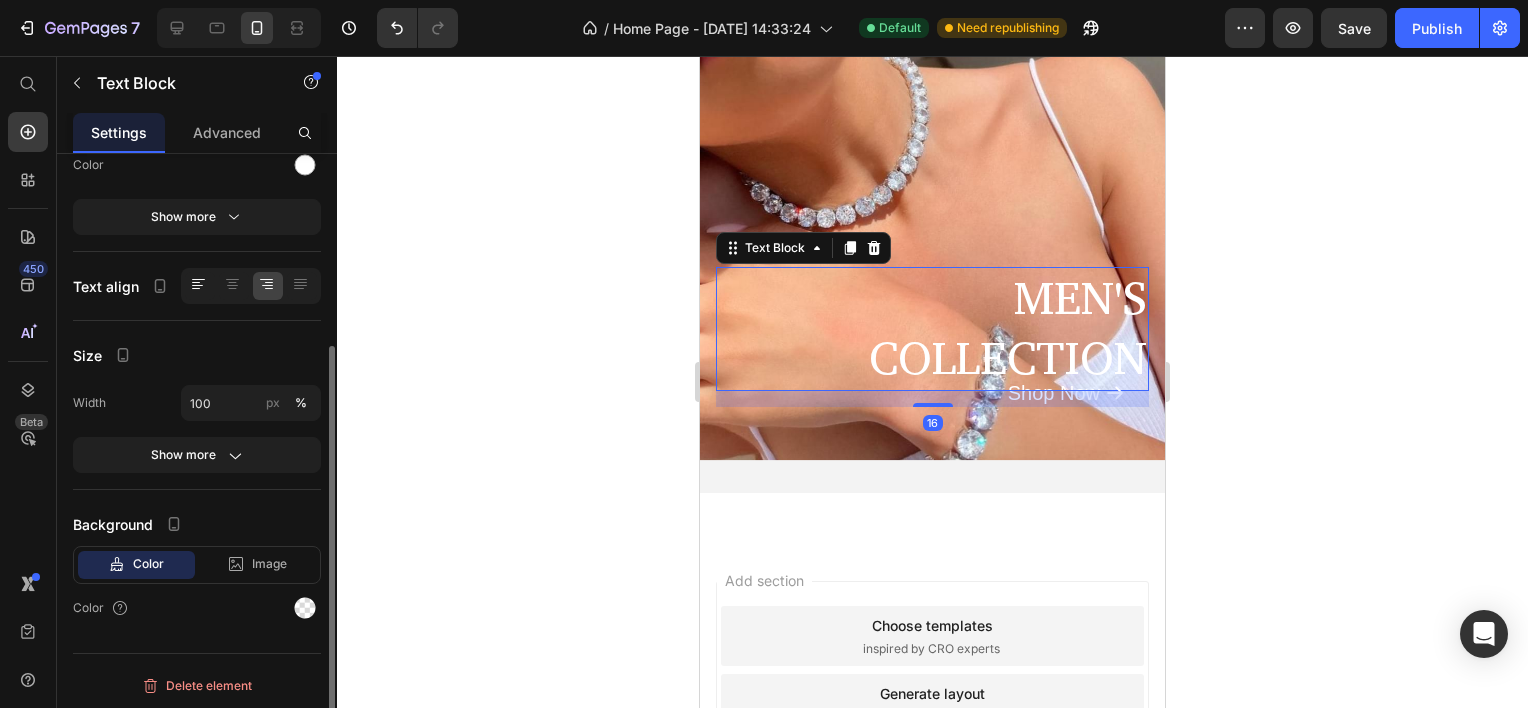 click 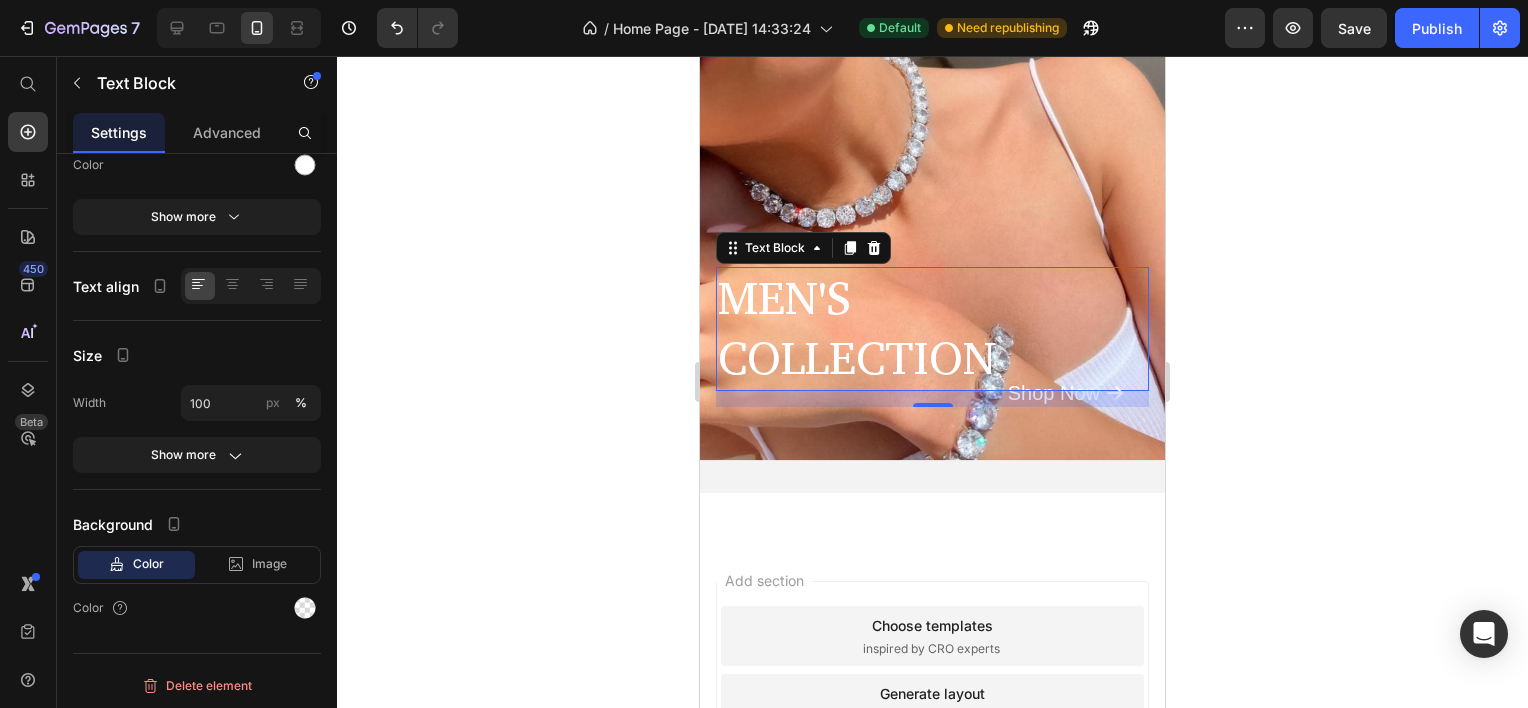click on "16" at bounding box center (932, 399) 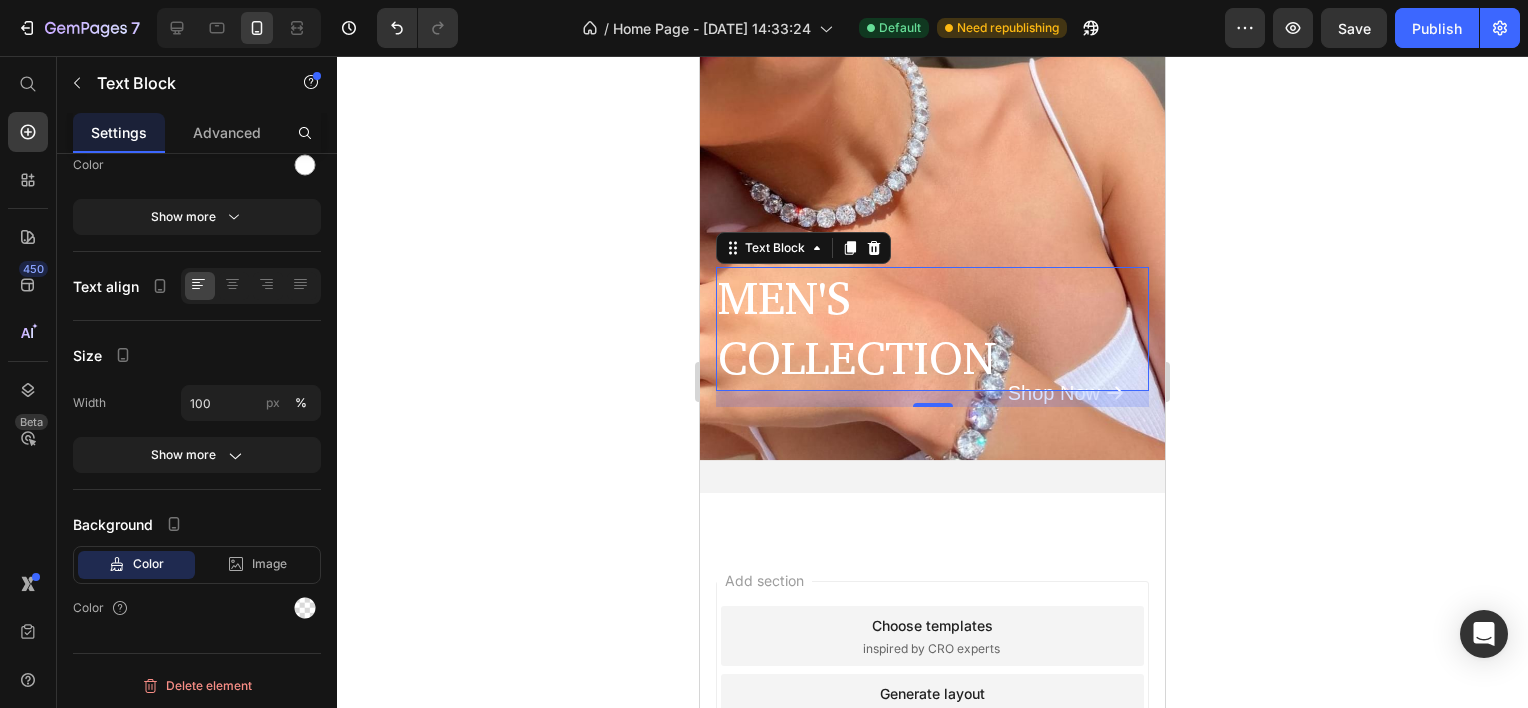 click 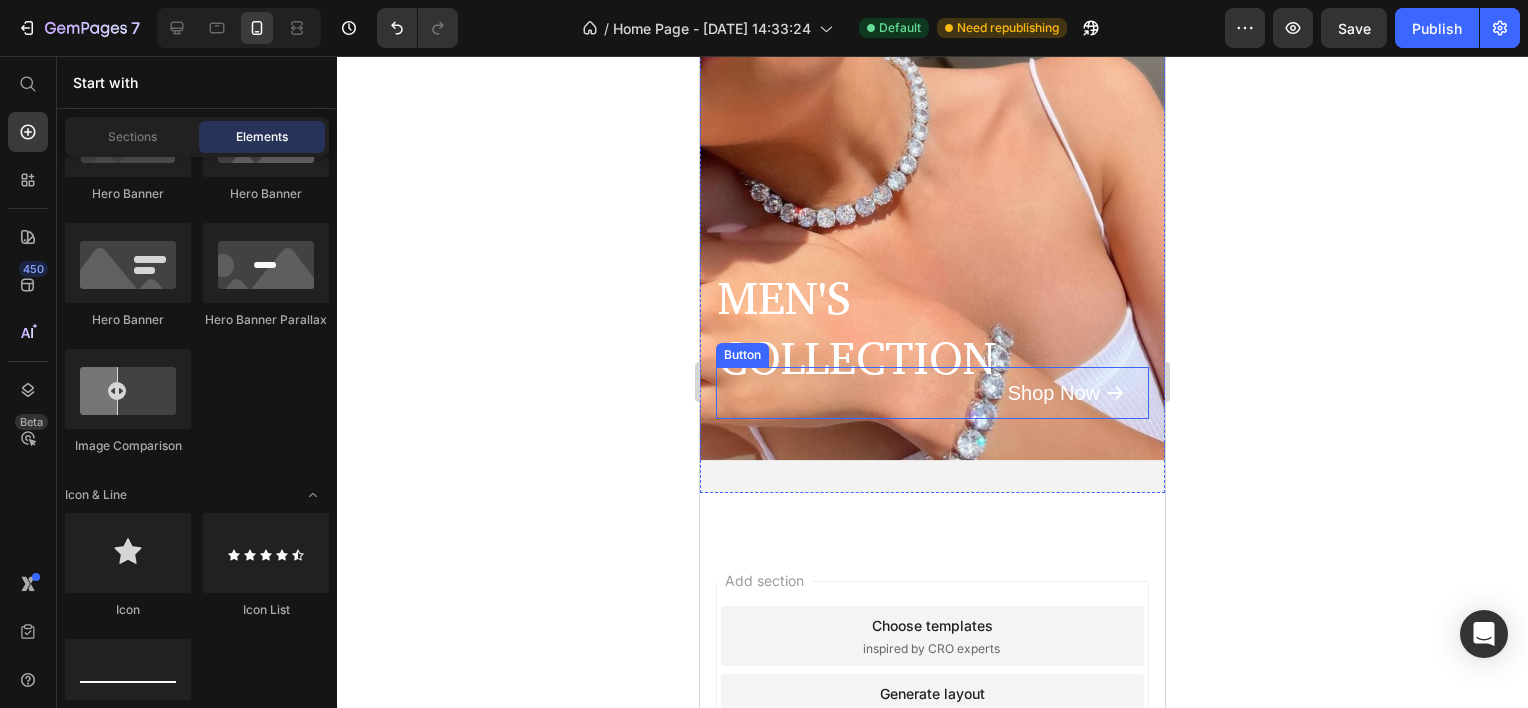 click 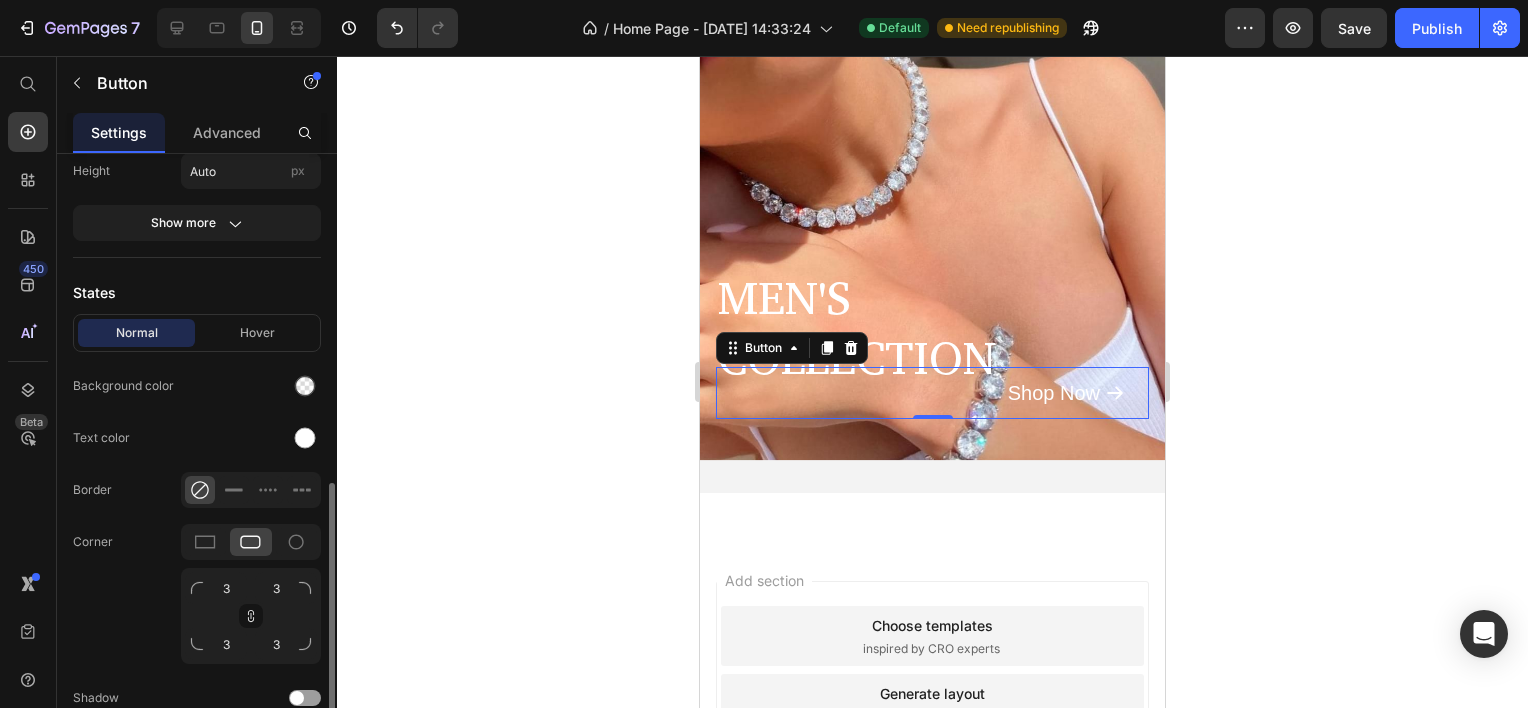 scroll, scrollTop: 988, scrollLeft: 0, axis: vertical 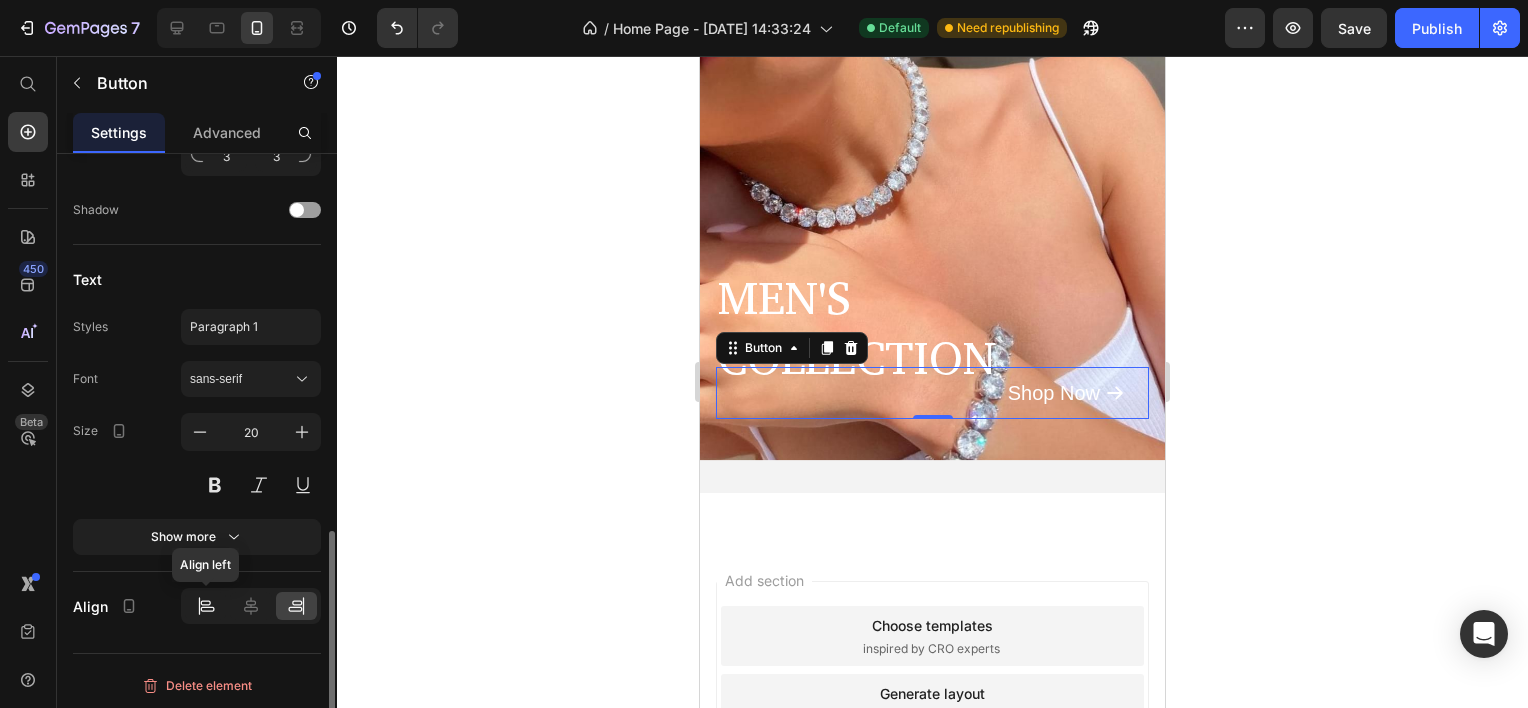 click 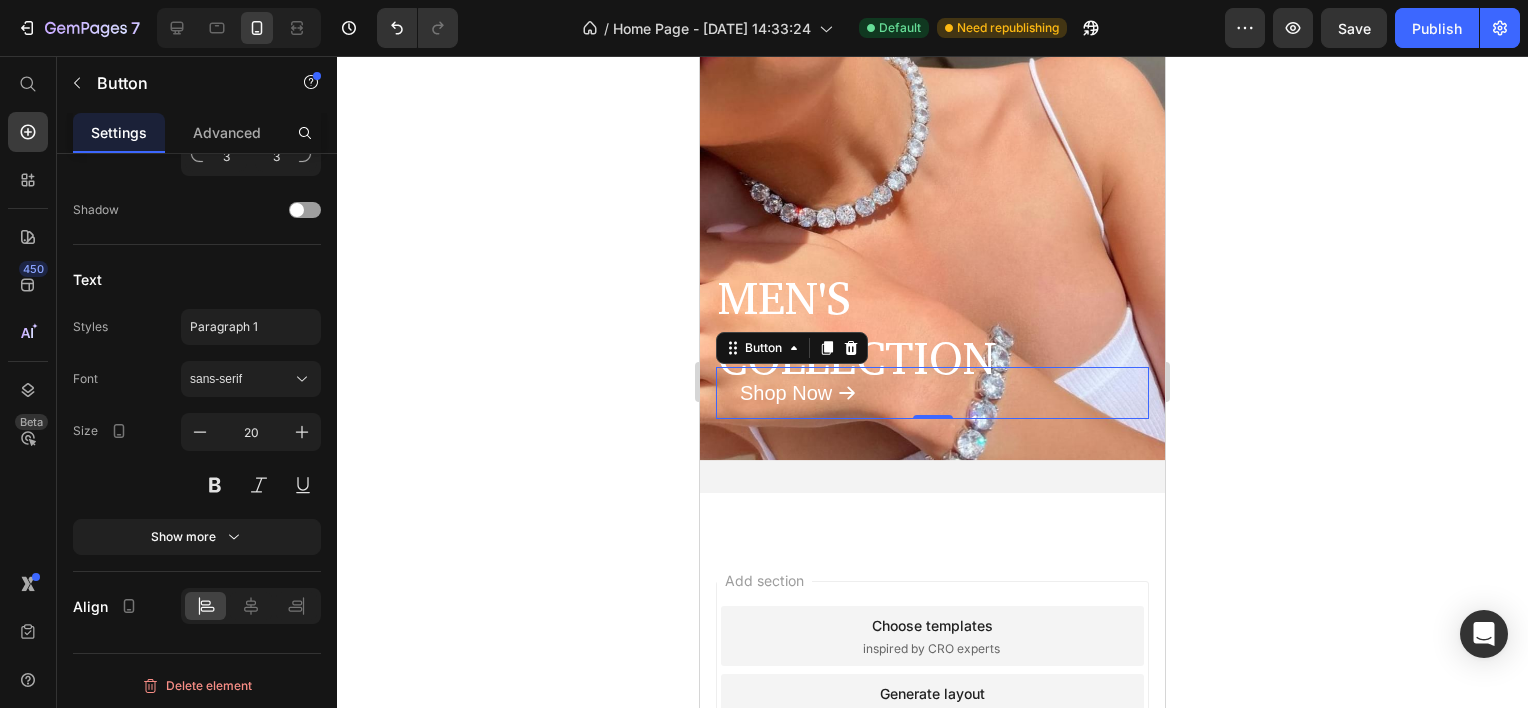 click 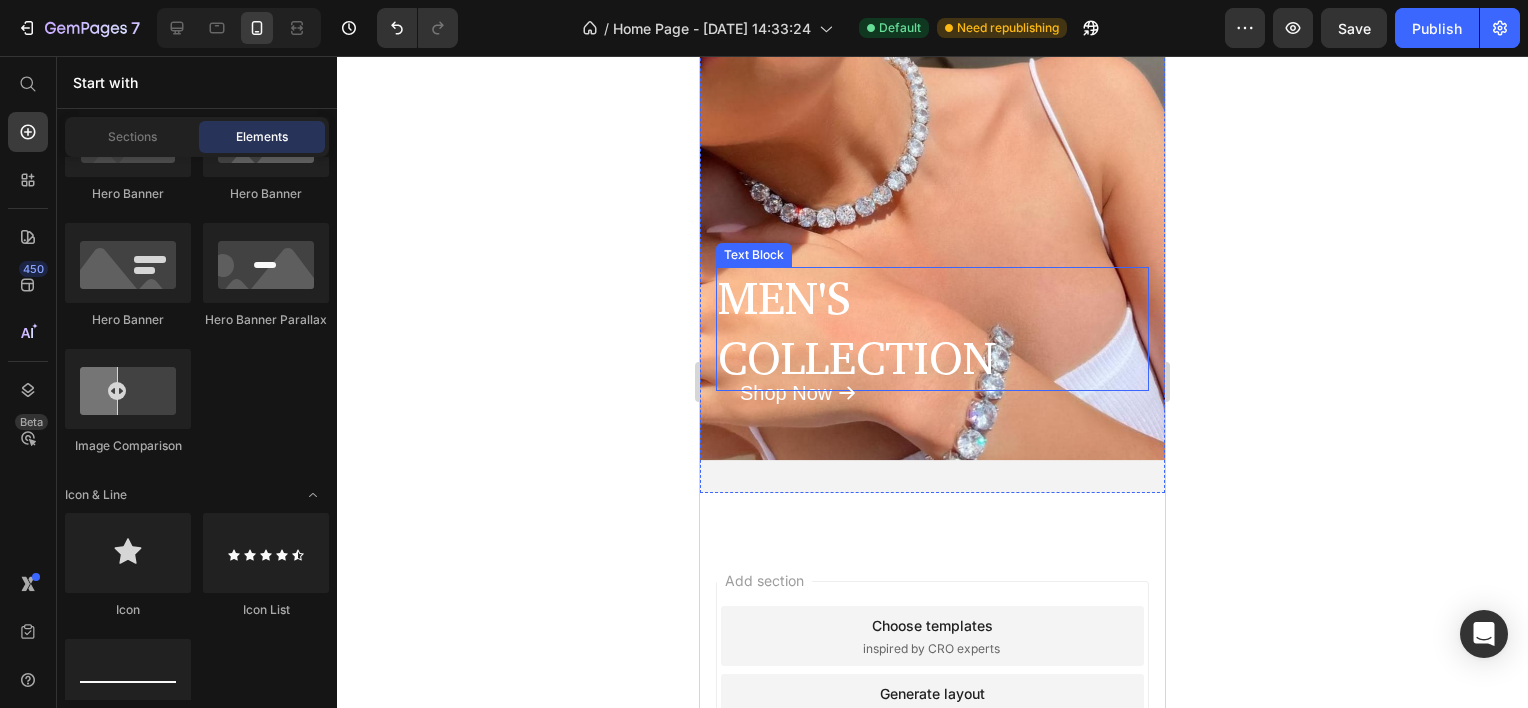click on "COLLECTION" at bounding box center [932, 359] 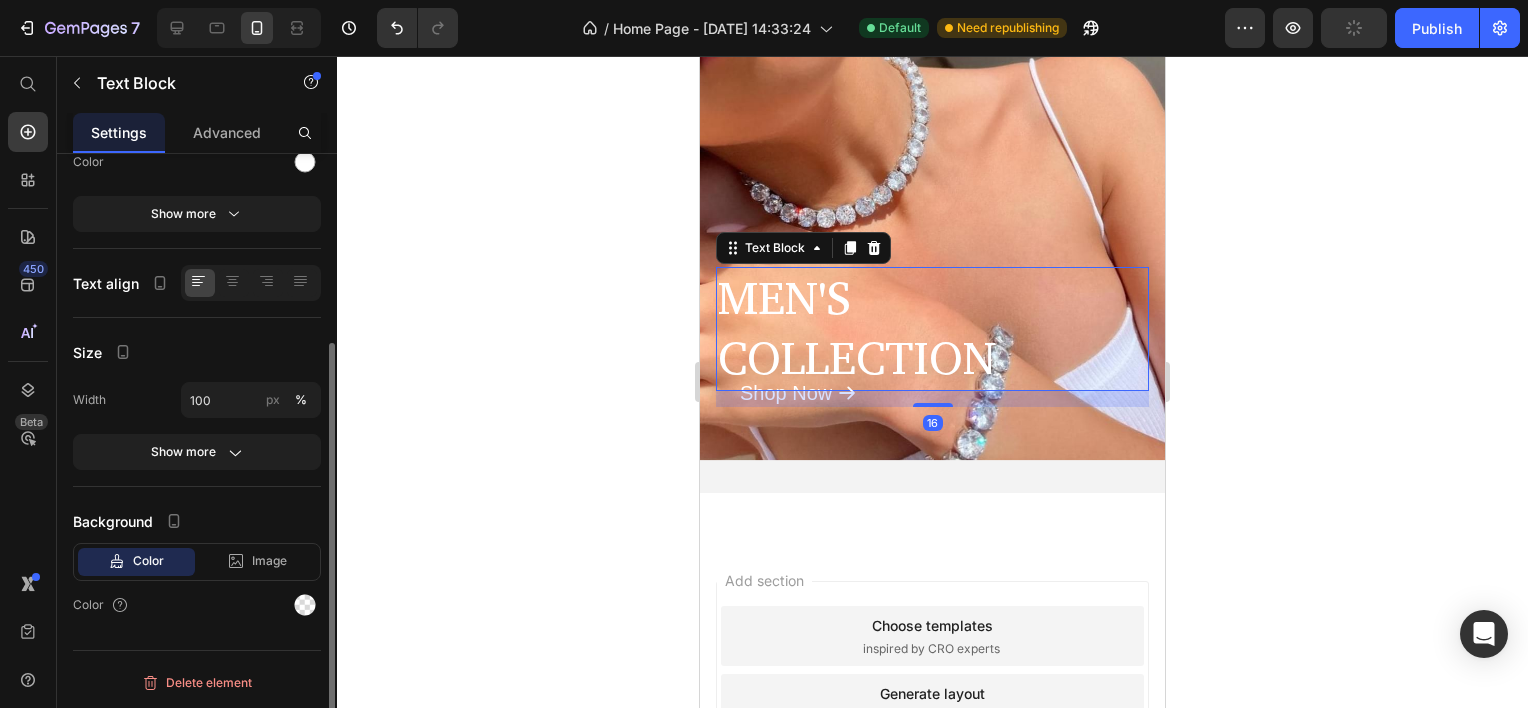 scroll, scrollTop: 0, scrollLeft: 0, axis: both 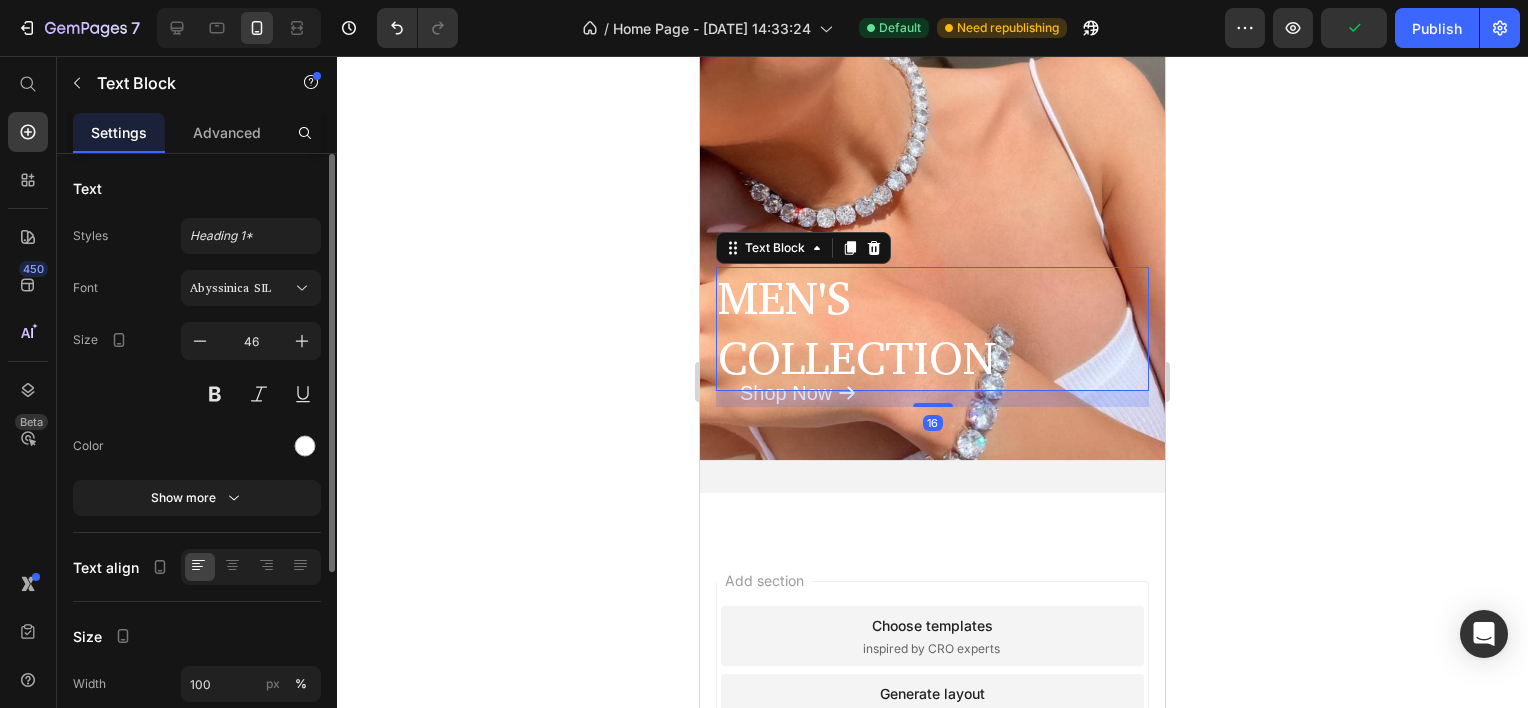 click on "MEN'S" at bounding box center [932, 299] 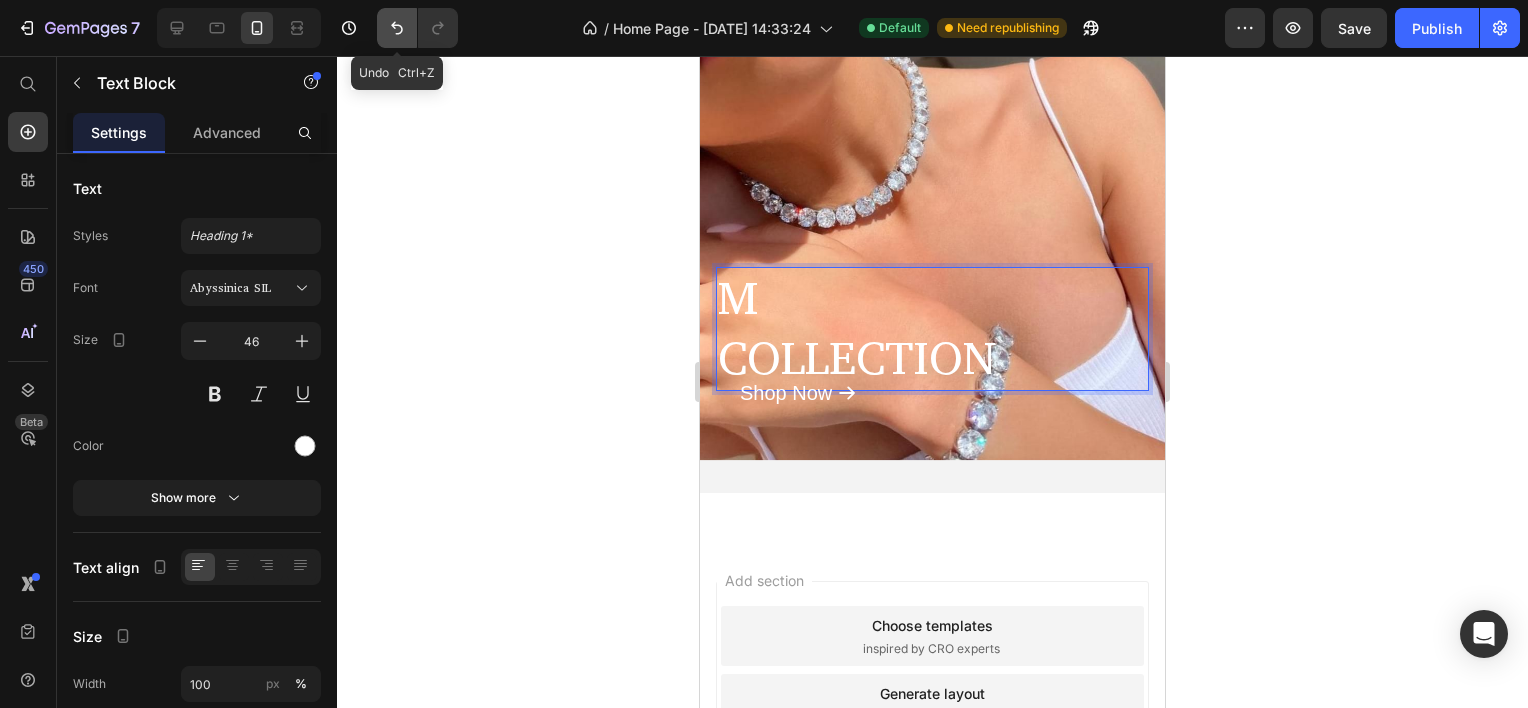 click 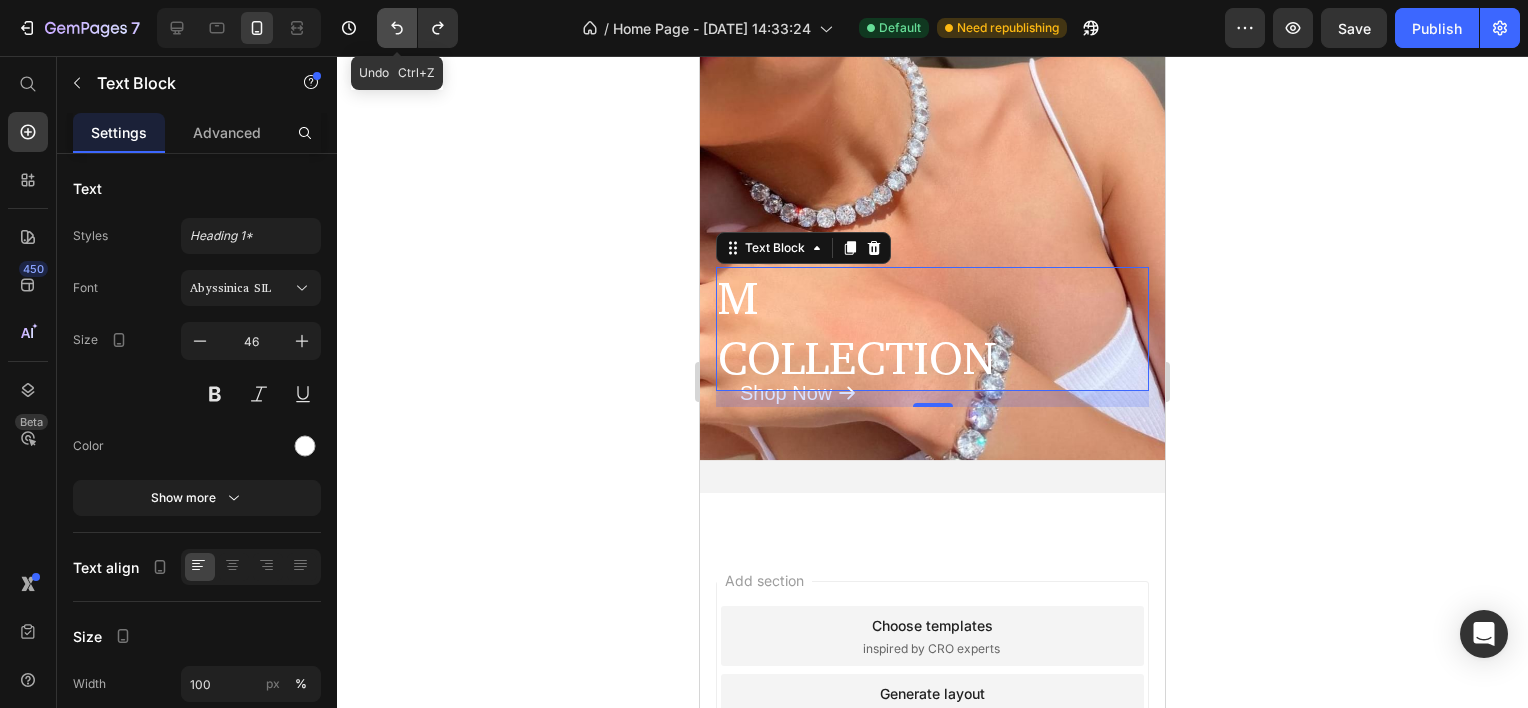 click 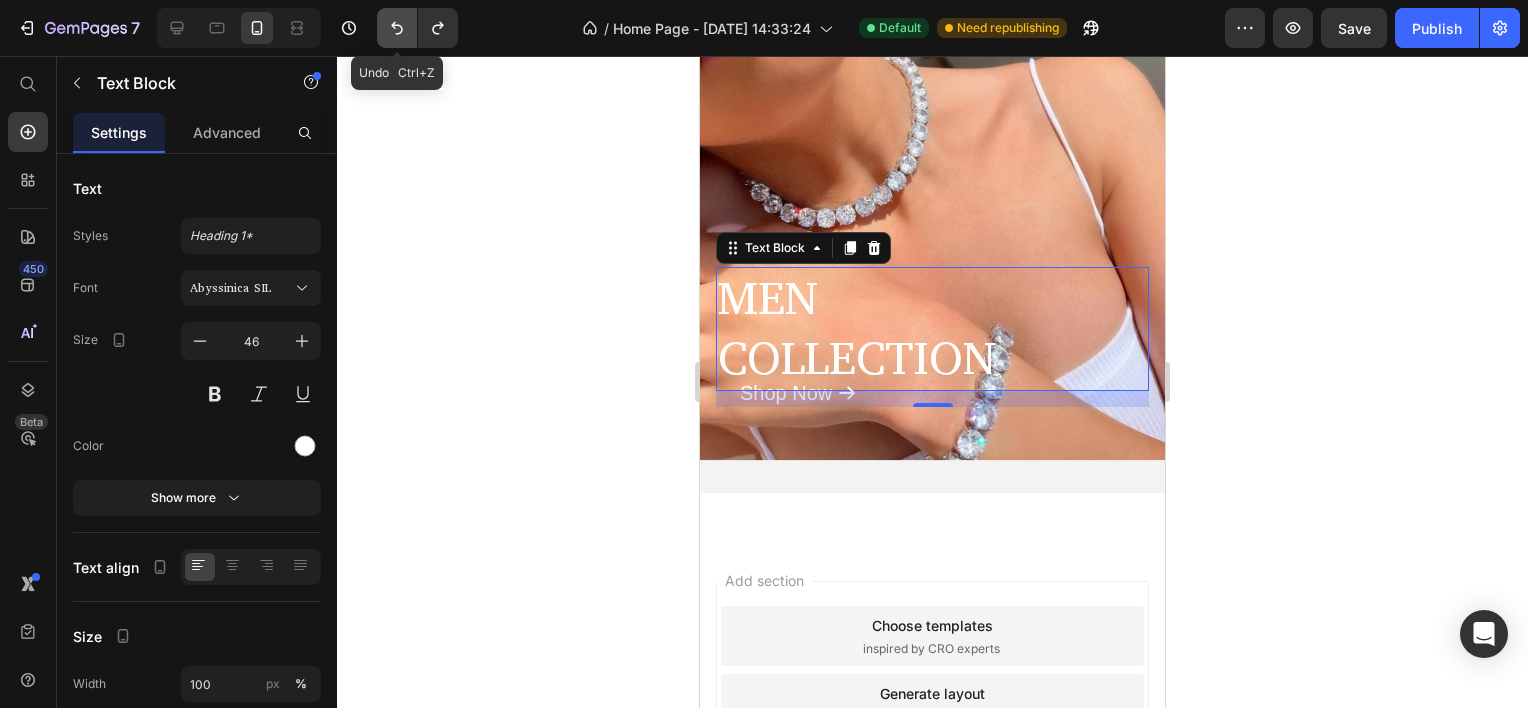 click 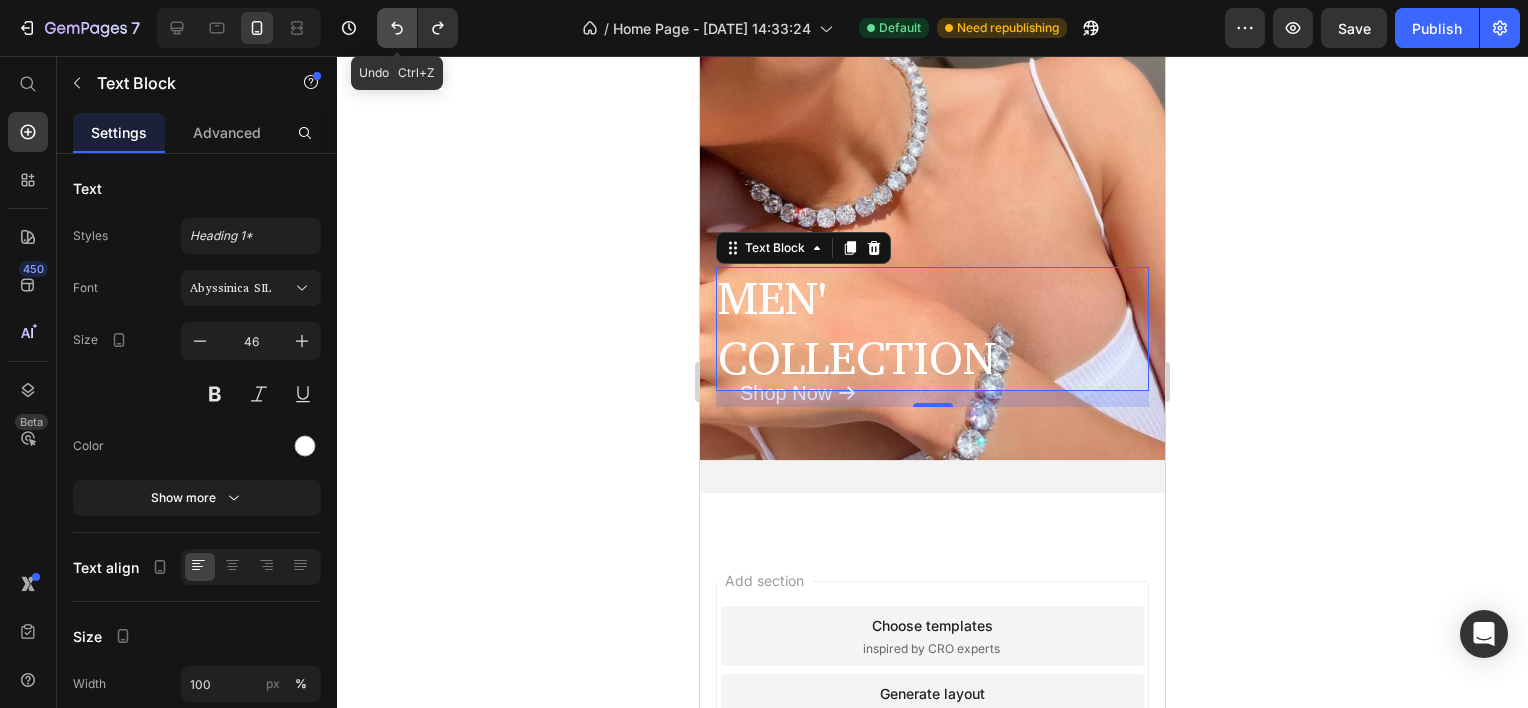click 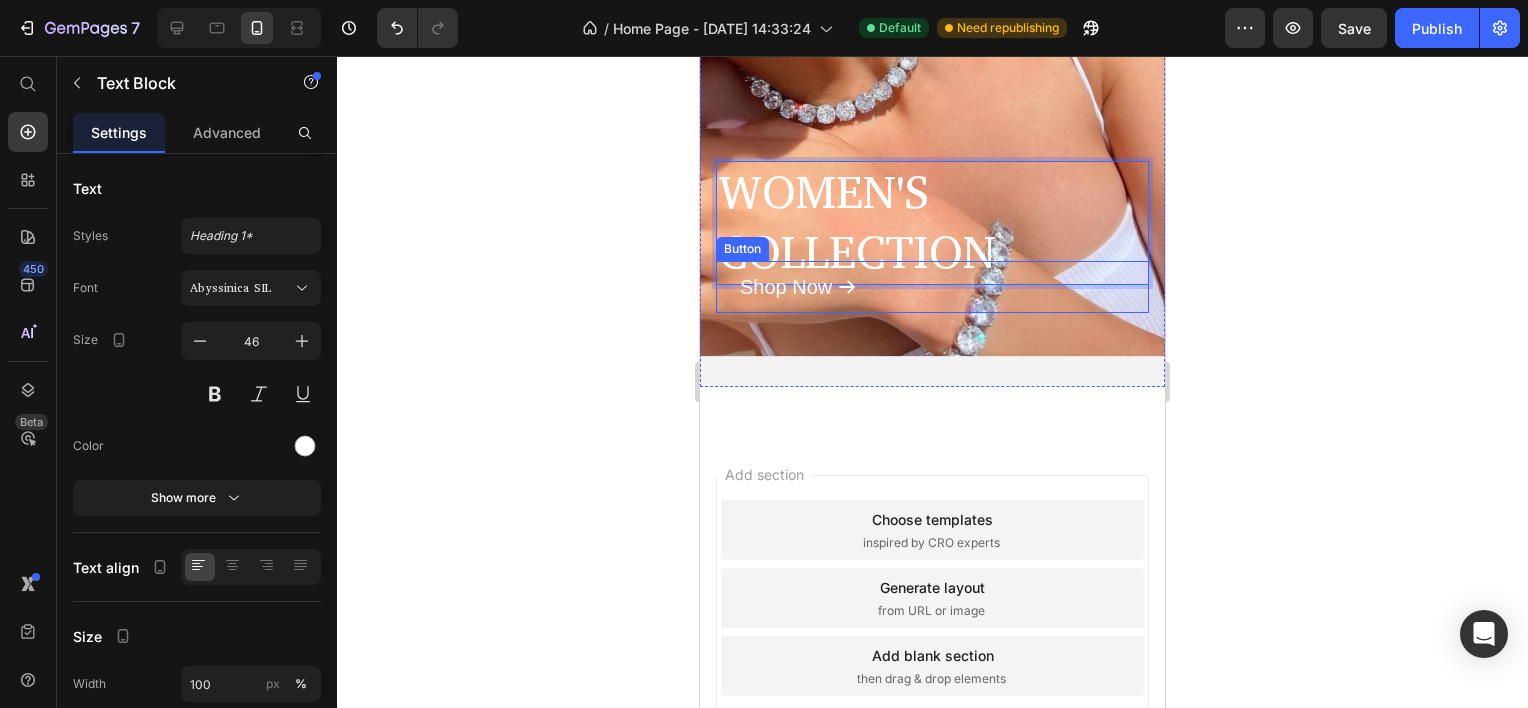 scroll, scrollTop: 700, scrollLeft: 0, axis: vertical 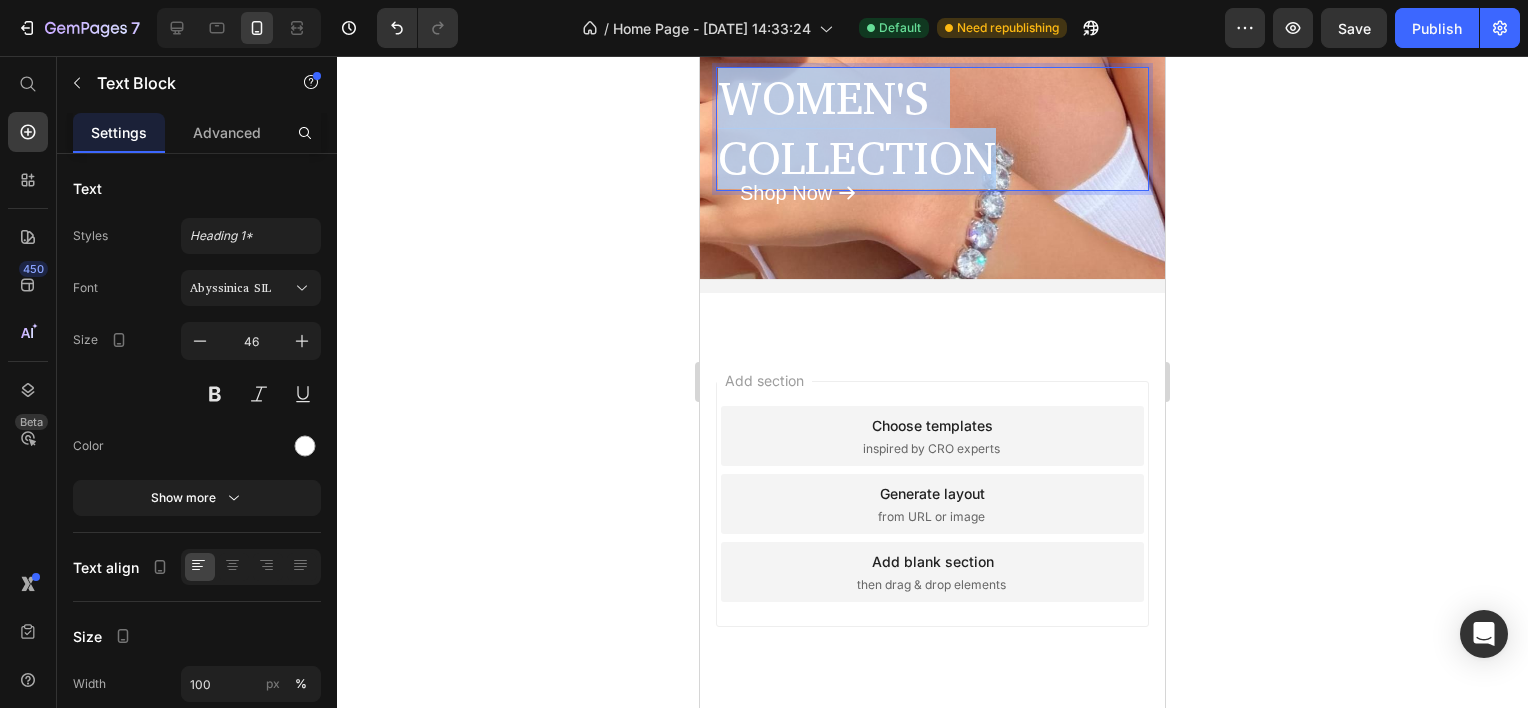 drag, startPoint x: 1007, startPoint y: 148, endPoint x: 1396, endPoint y: 167, distance: 389.46375 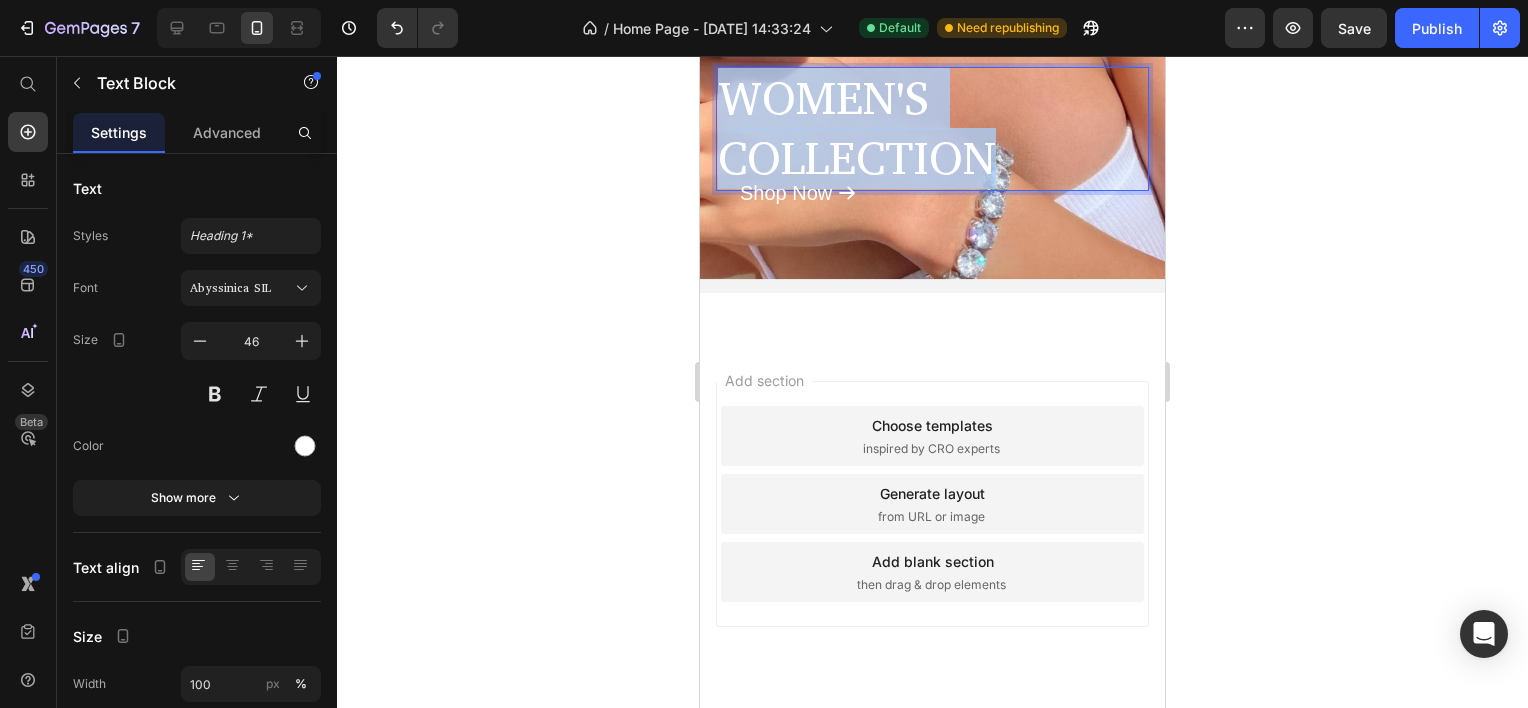 click on "Mobile  ( 465 px) iPhone 13 Mini iPhone 13 Pro iPhone 11 Pro Max iPhone 15 Pro Max Pixel 7 Galaxy S8+ Galaxy S20 Ultra iPad Mini iPad Air iPad Pro Header MEN'S COLLECTION Text Block
Shop Now  Button Hero Banner Row Section 1 WOMEN'S COLLECTION Text Block   16
Shop Now   Button Hero Banner Row Section 2 Root Start with Sections from sidebar Add sections Add elements Start with Generating from URL or image Add section Choose templates inspired by CRO experts Generate layout from URL or image Add blank section then drag & drop elements Footer" at bounding box center [932, 60] 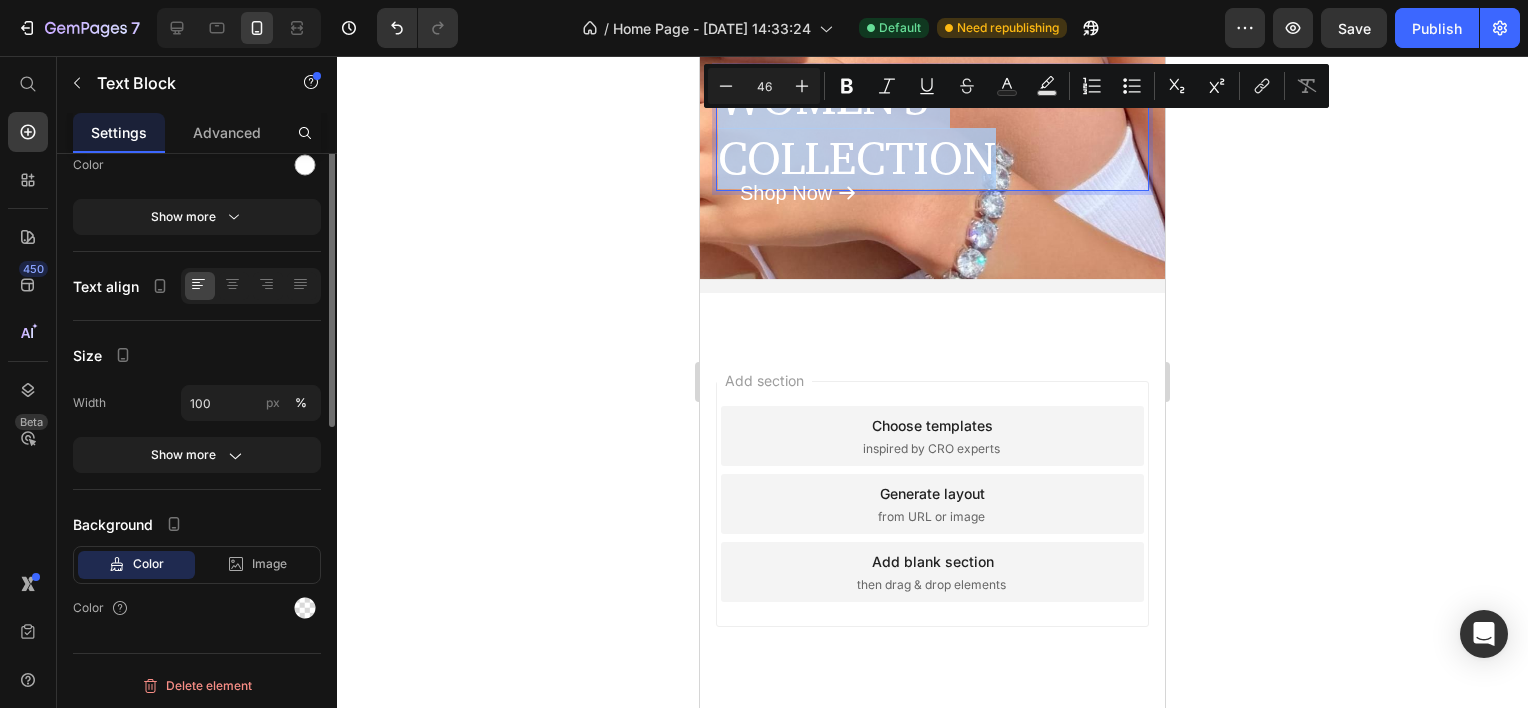scroll, scrollTop: 0, scrollLeft: 0, axis: both 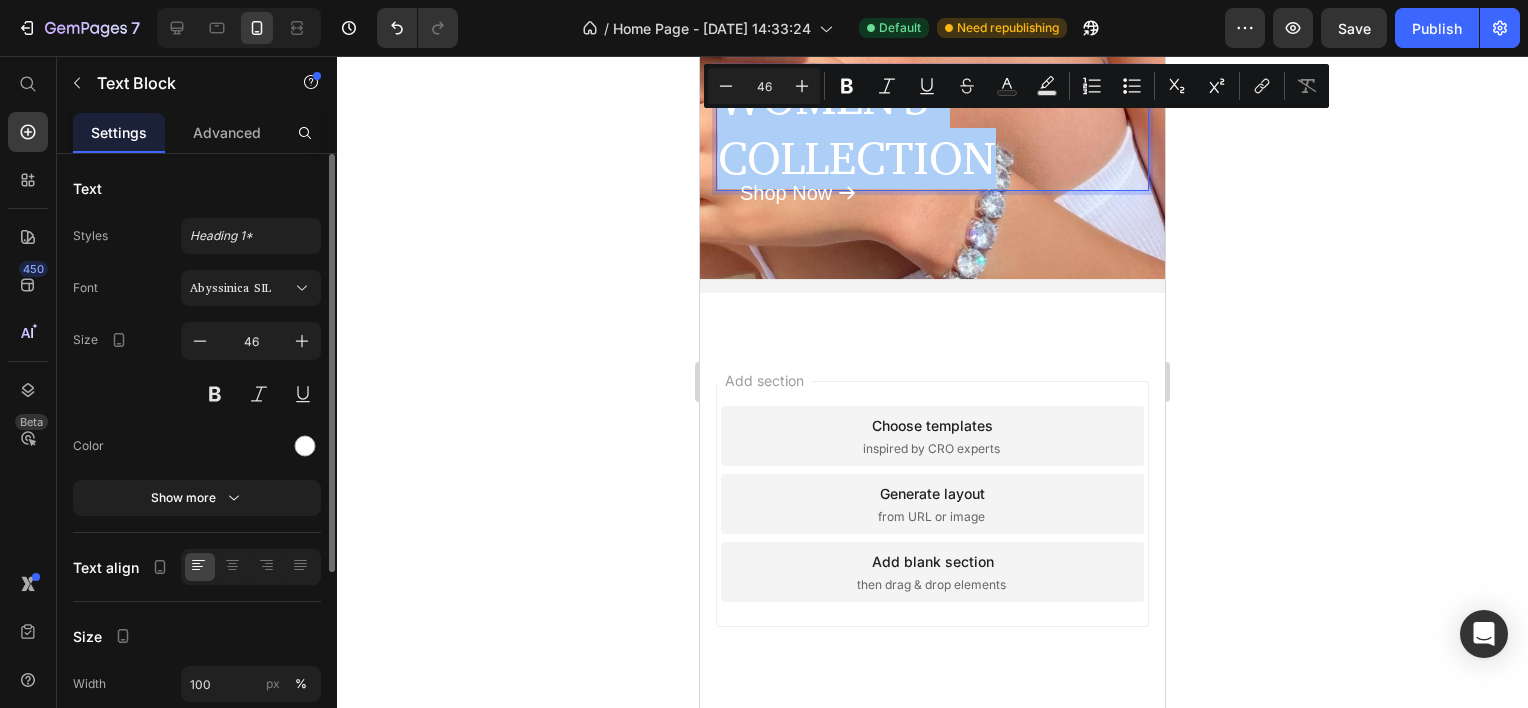 click on "Styles Heading 1* Font Abyssinica SIL Size 46 Color Show more" 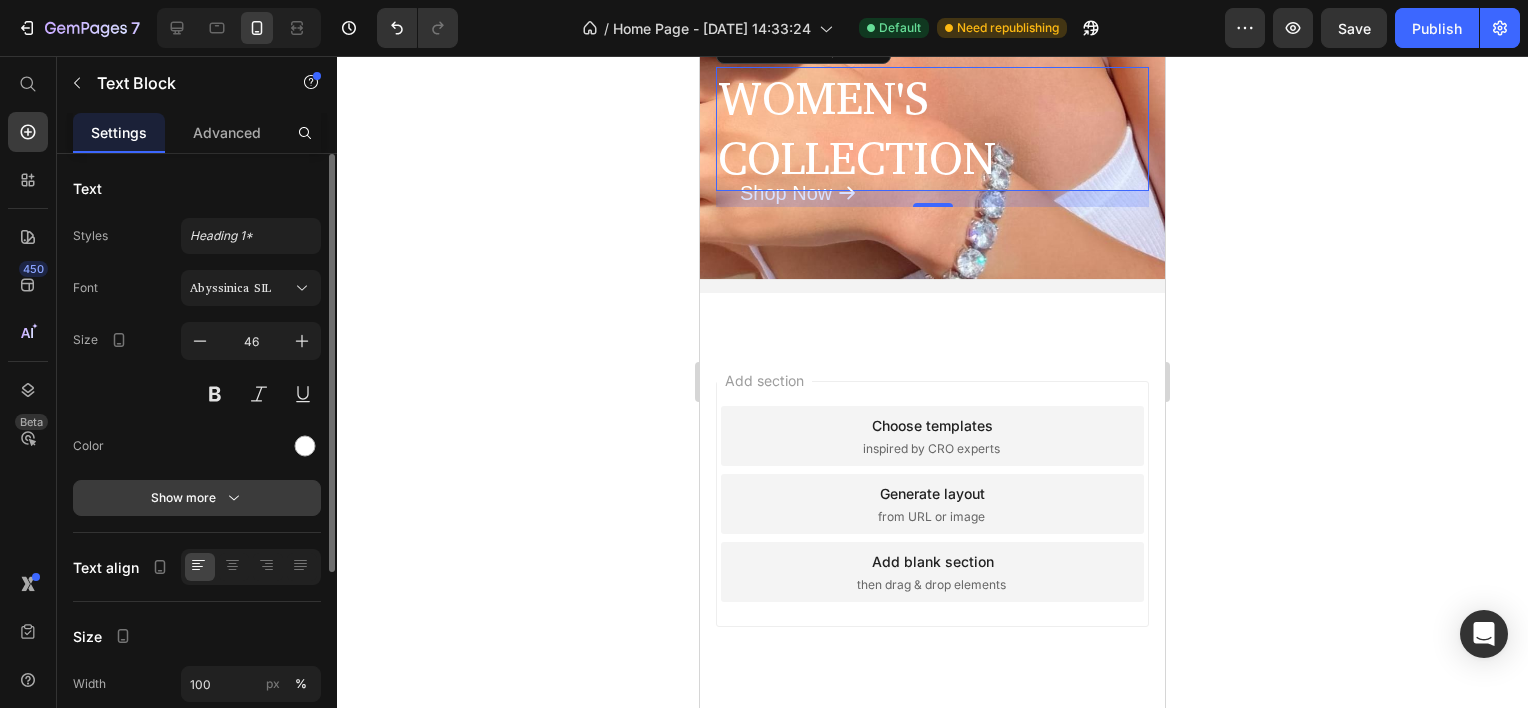 click on "Show more" at bounding box center [197, 498] 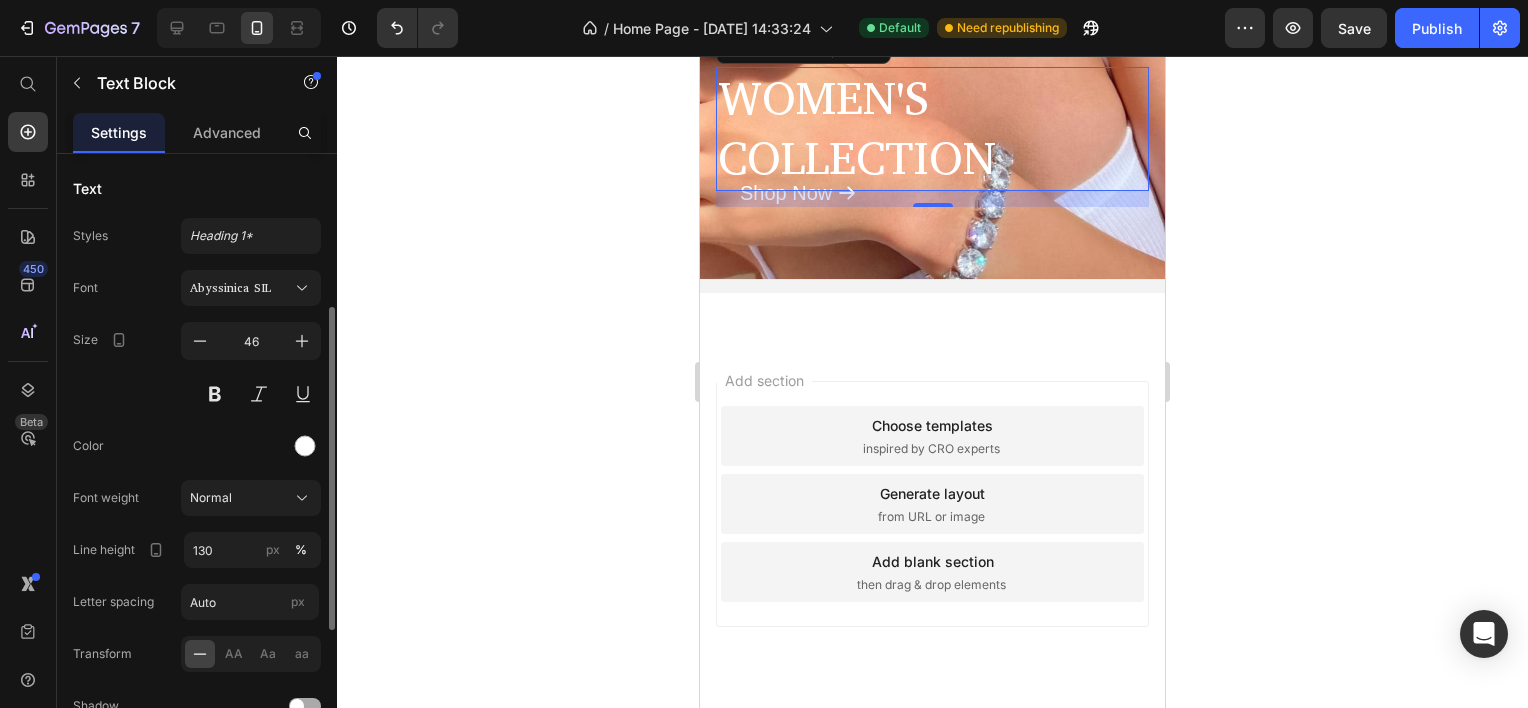 scroll, scrollTop: 100, scrollLeft: 0, axis: vertical 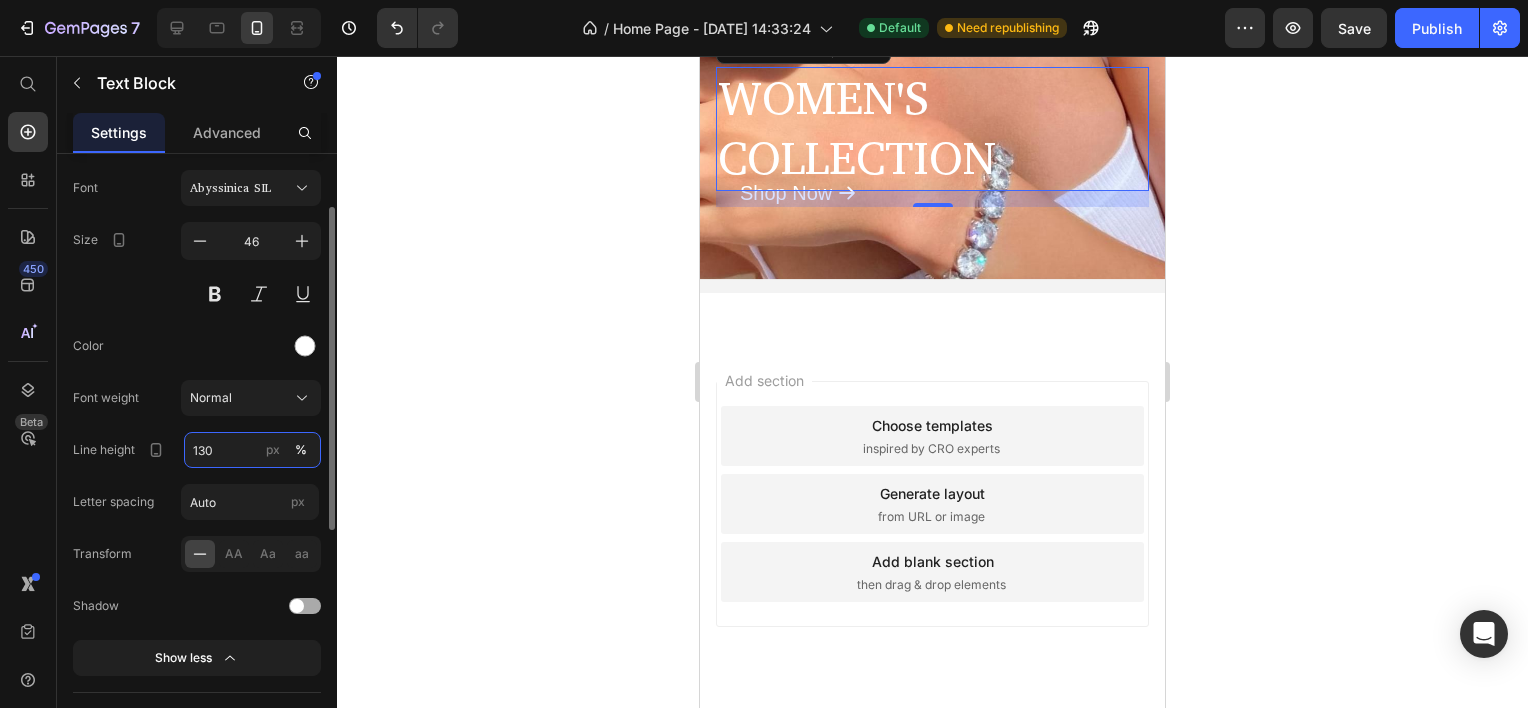 click on "130" at bounding box center (252, 450) 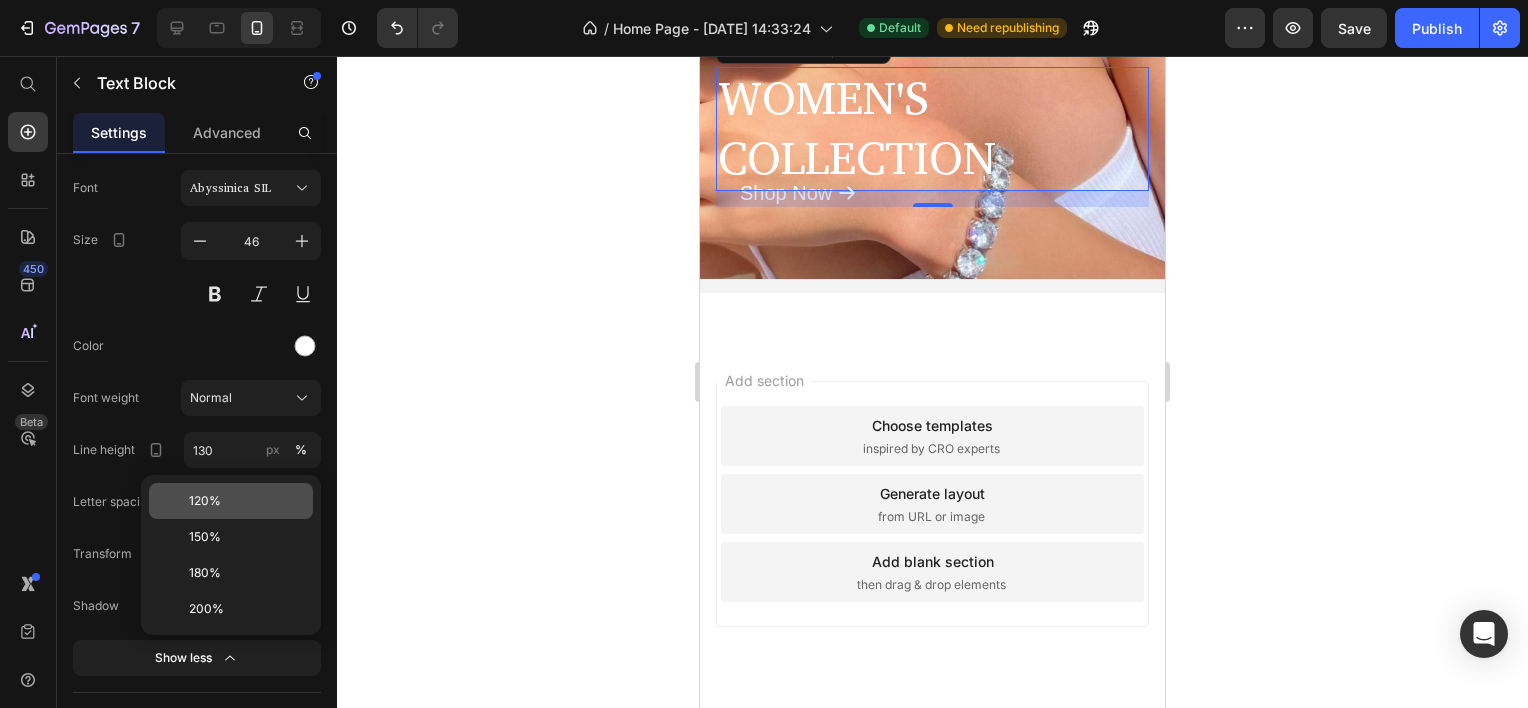 click on "120%" at bounding box center [247, 501] 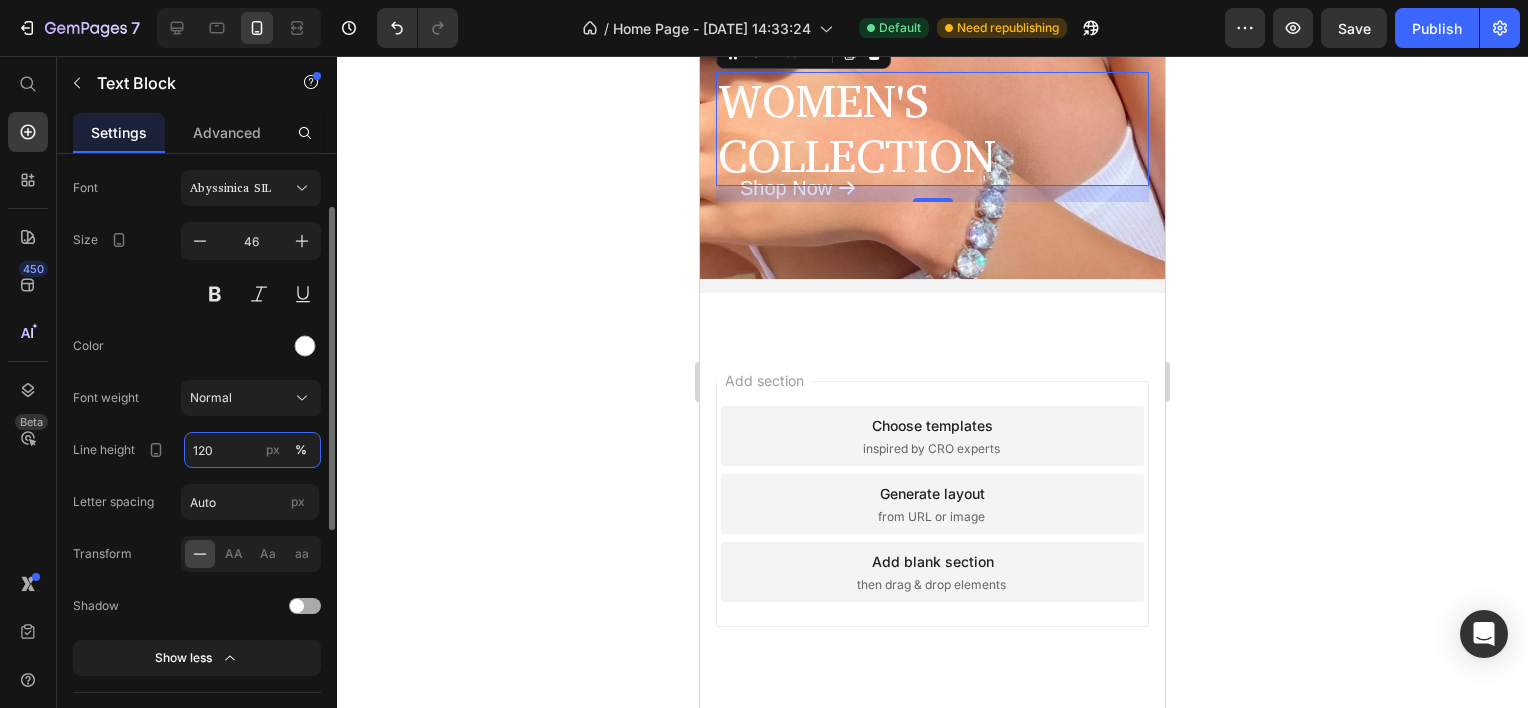 click on "120" at bounding box center (252, 450) 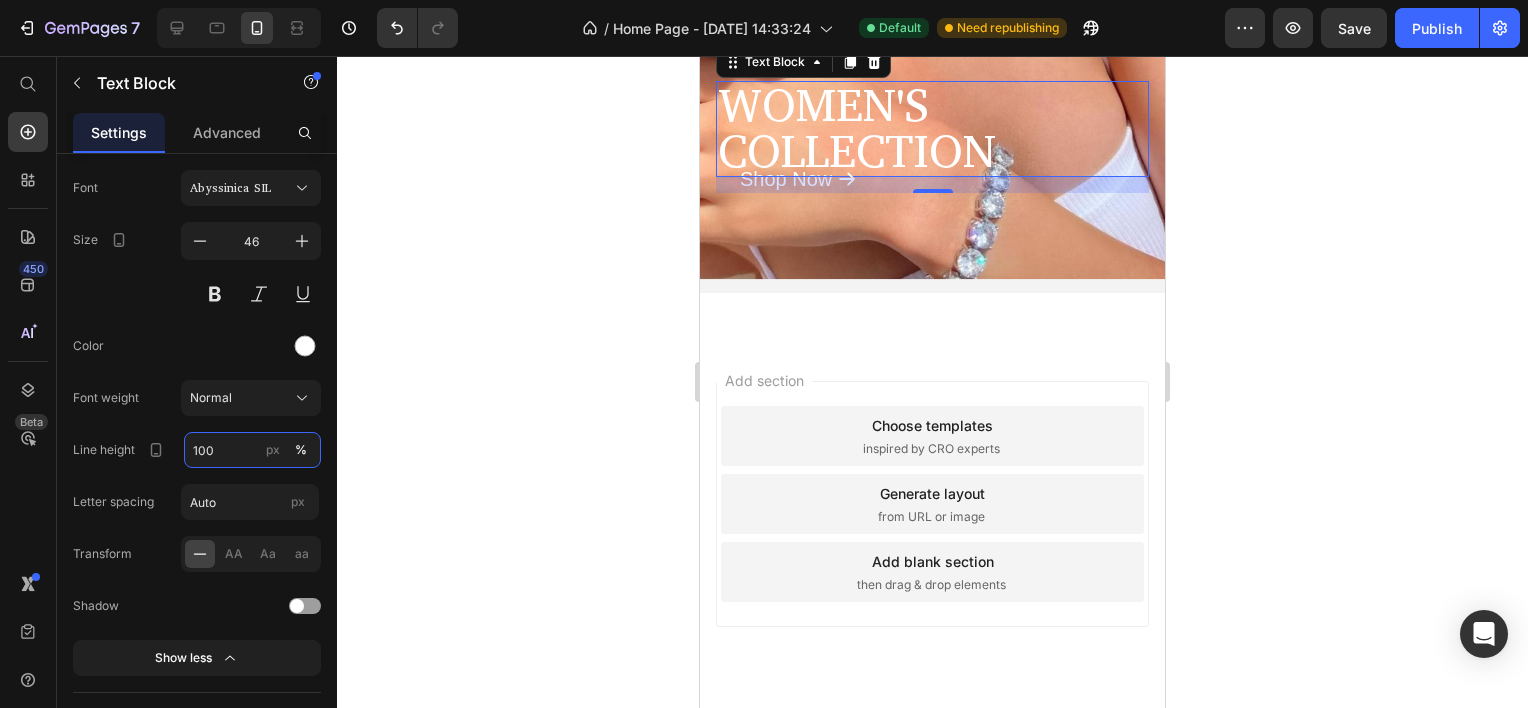 type on "100" 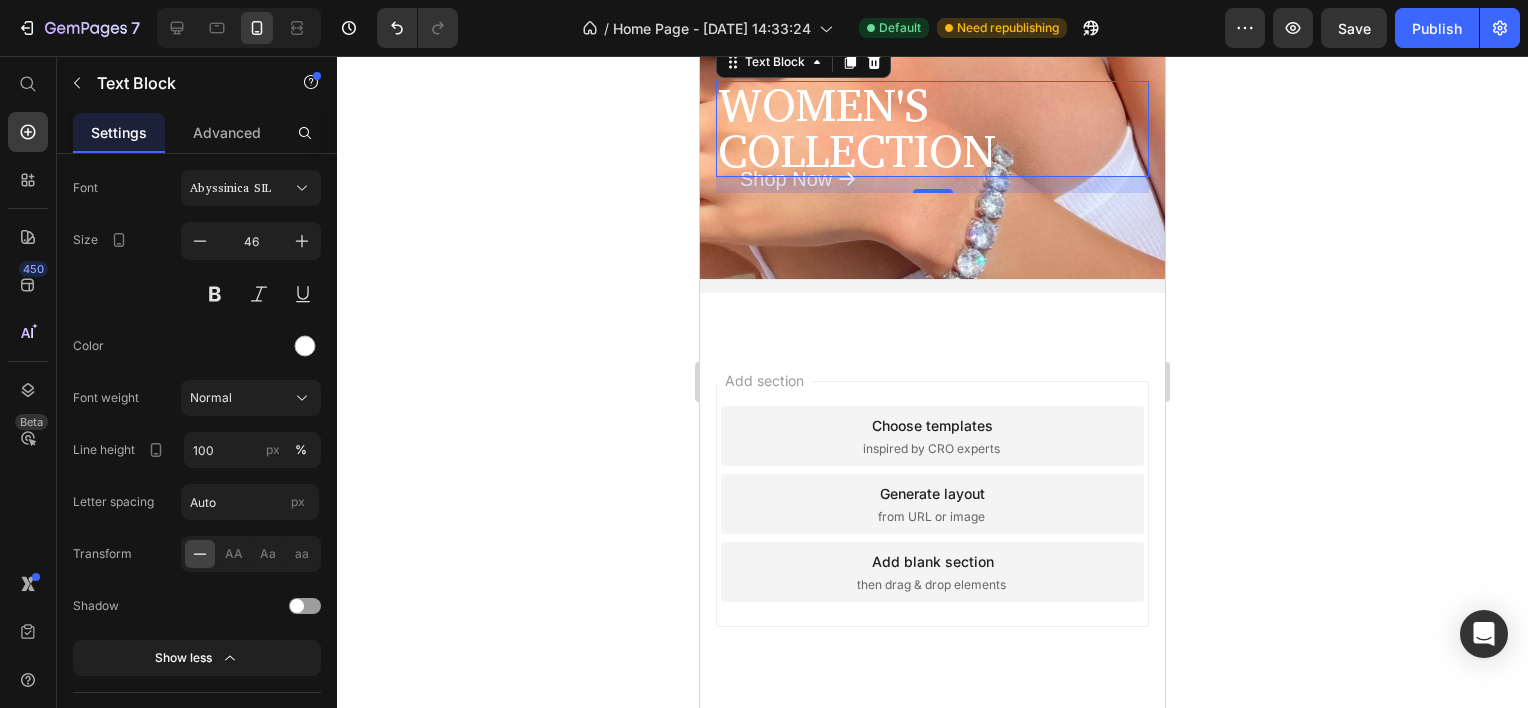 click 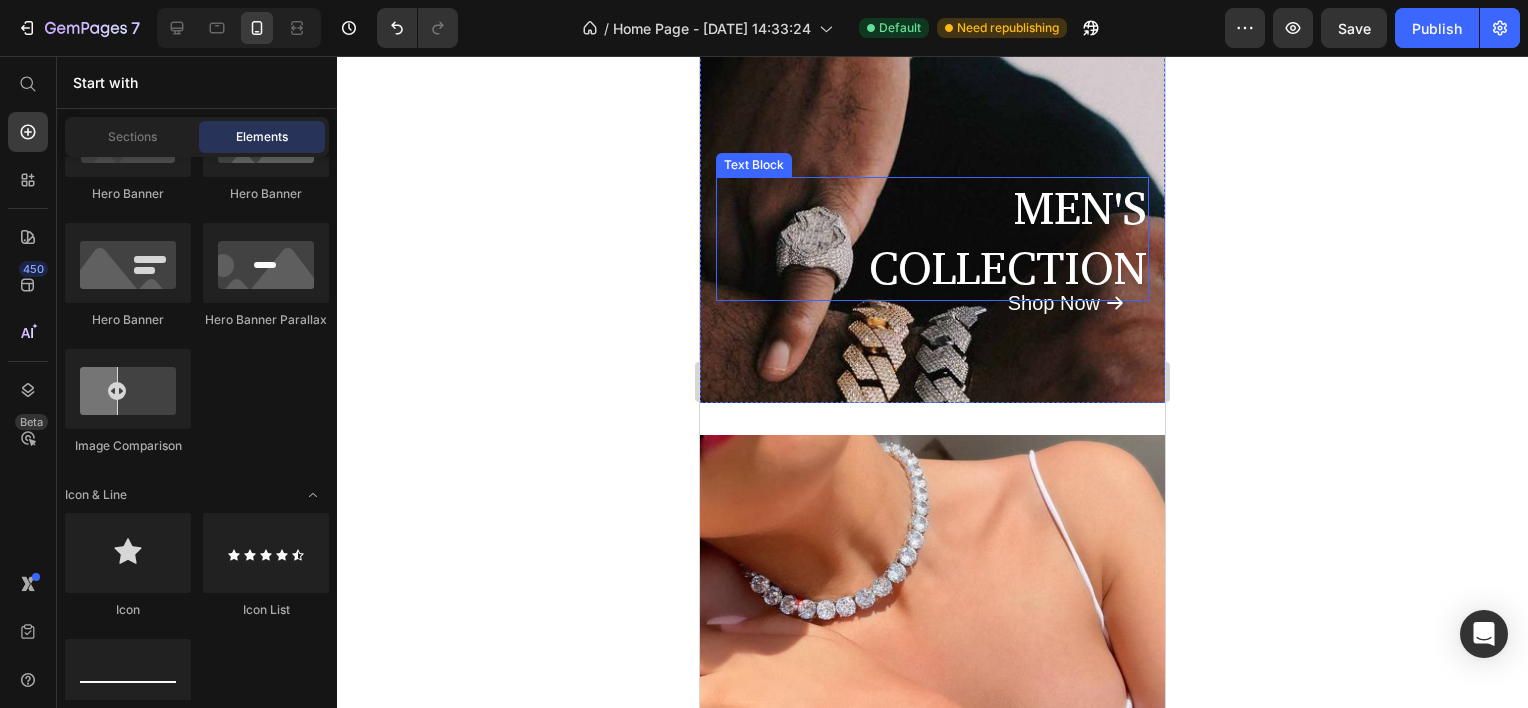 scroll, scrollTop: 0, scrollLeft: 0, axis: both 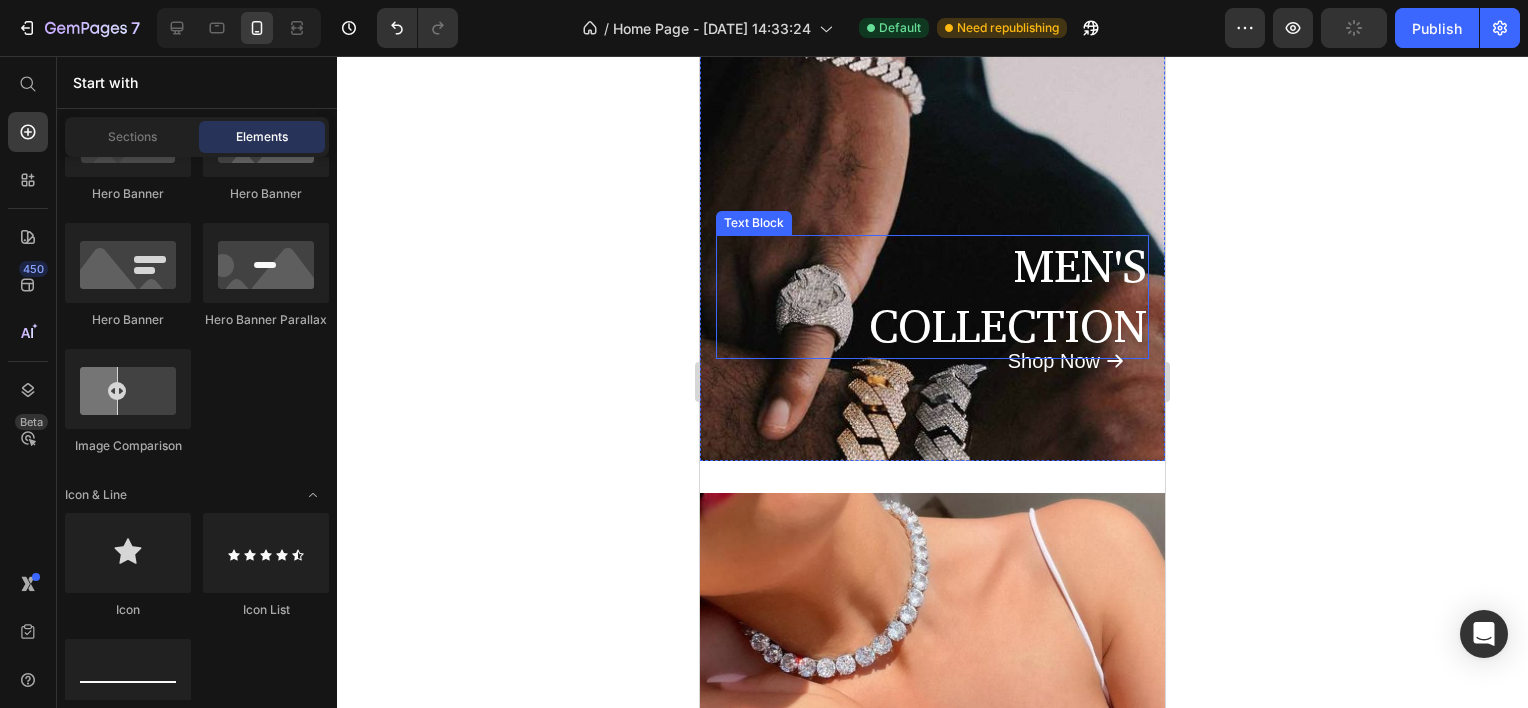 click on "MEN'S" at bounding box center [932, 267] 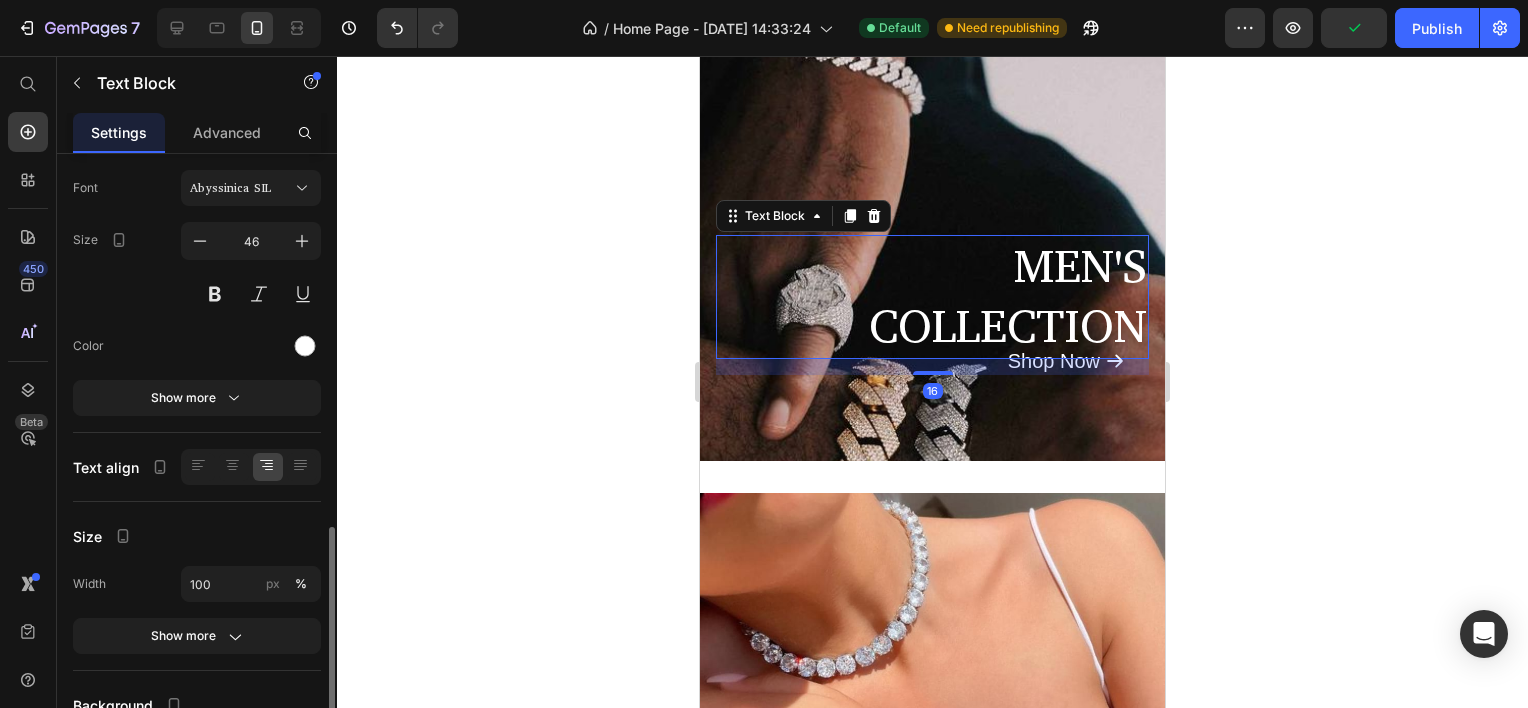 scroll, scrollTop: 281, scrollLeft: 0, axis: vertical 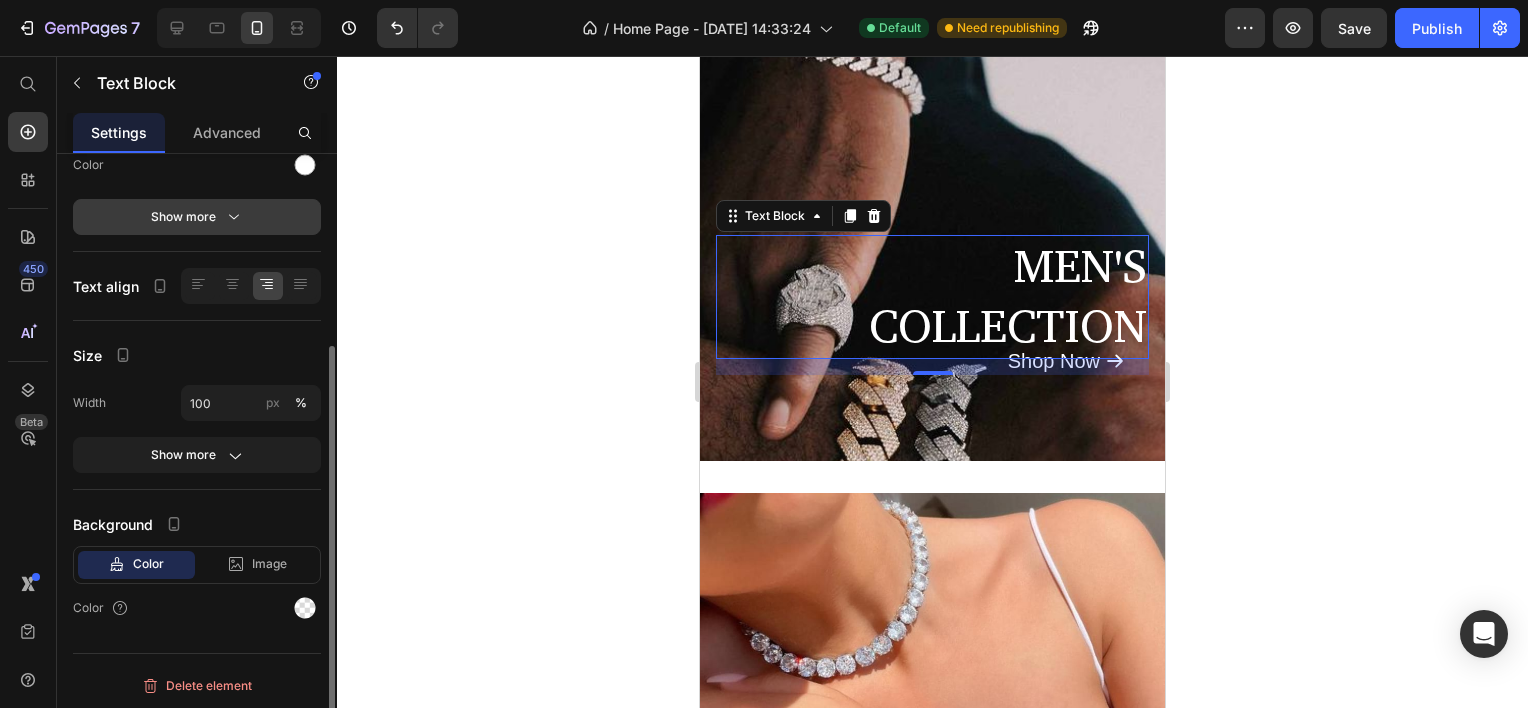 click on "Show more" at bounding box center [197, 217] 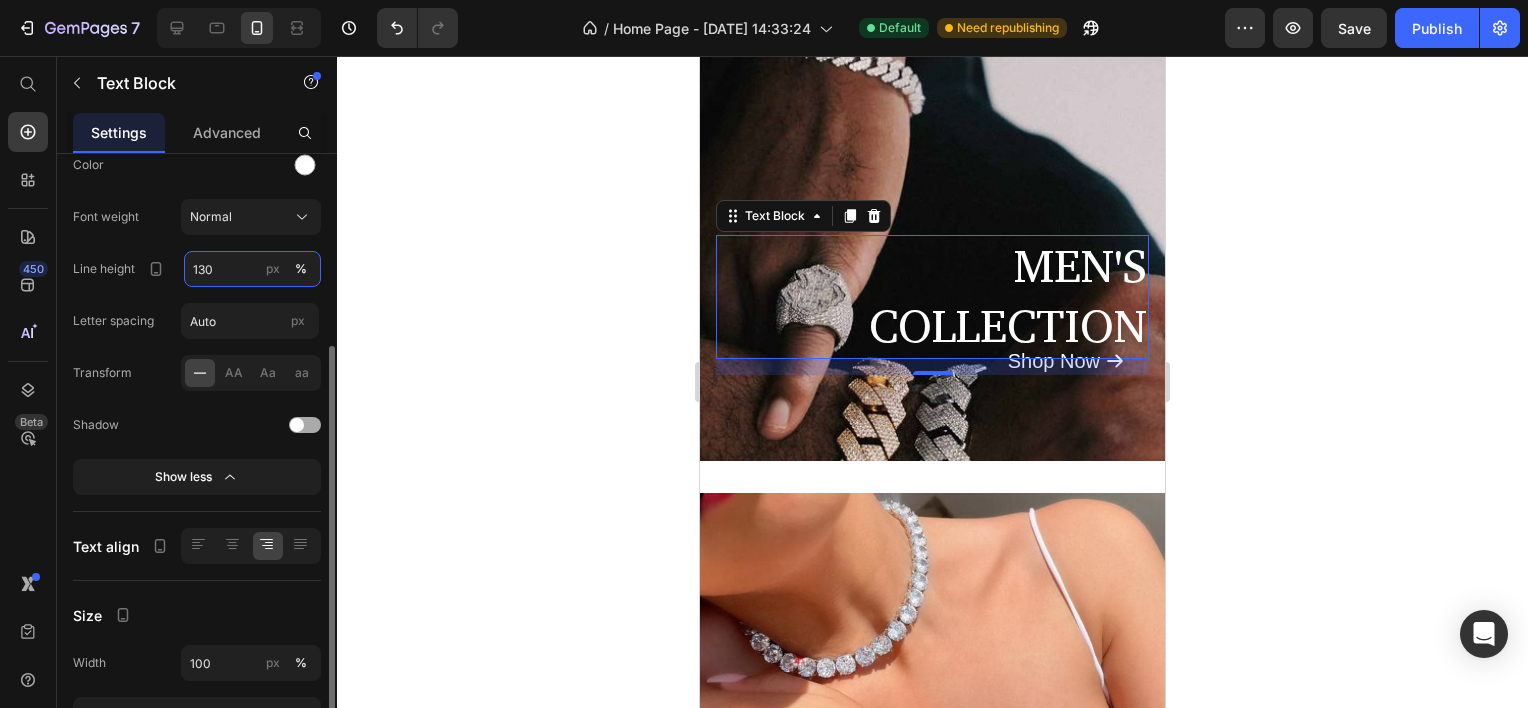 click on "130" at bounding box center [252, 269] 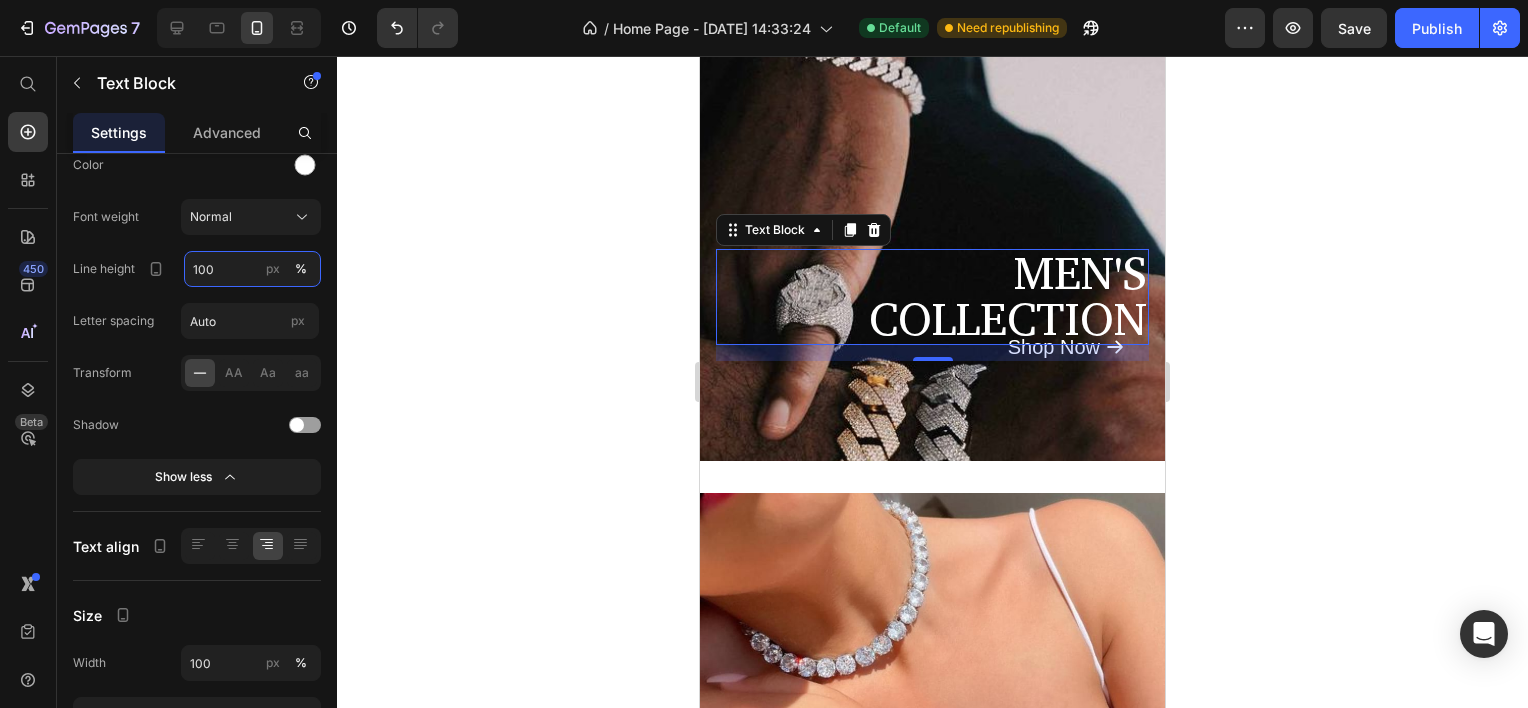 type on "100" 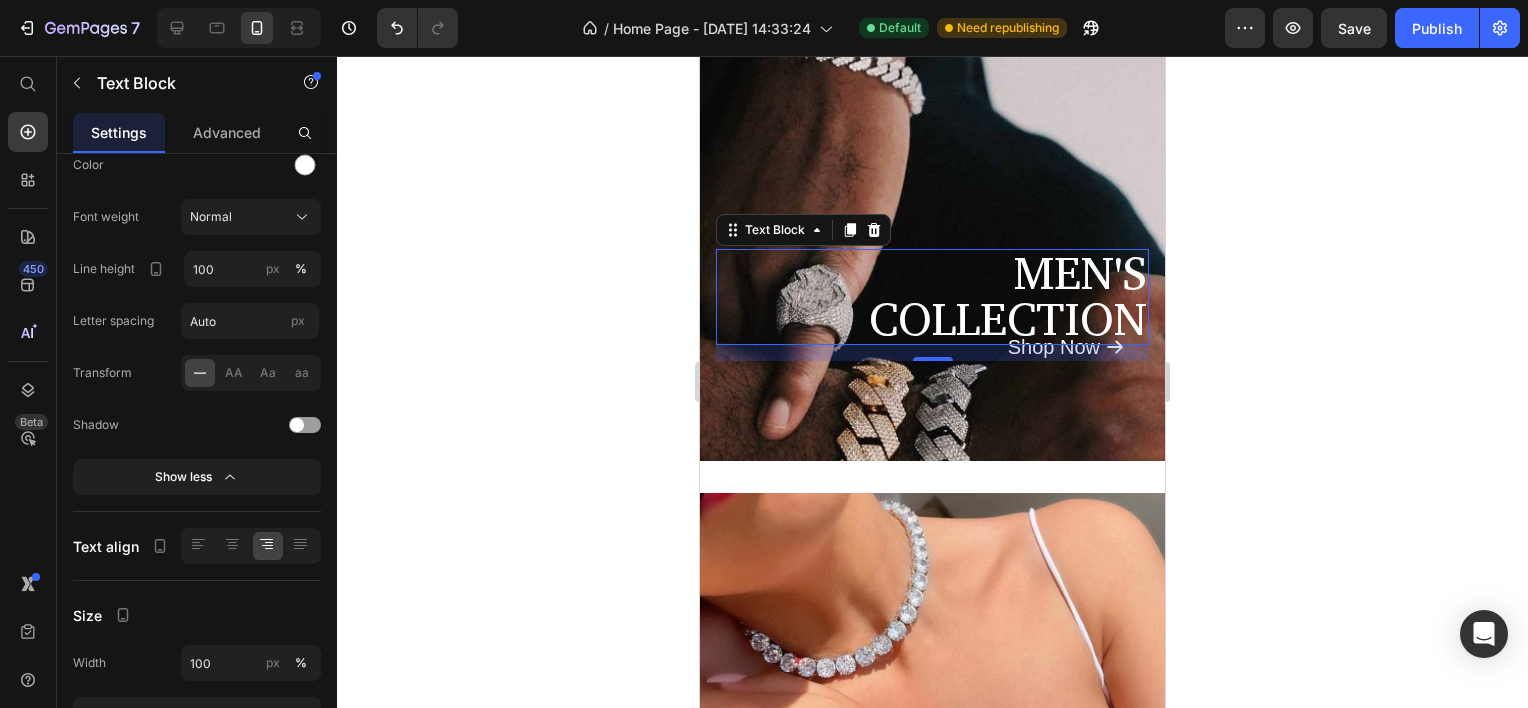 click 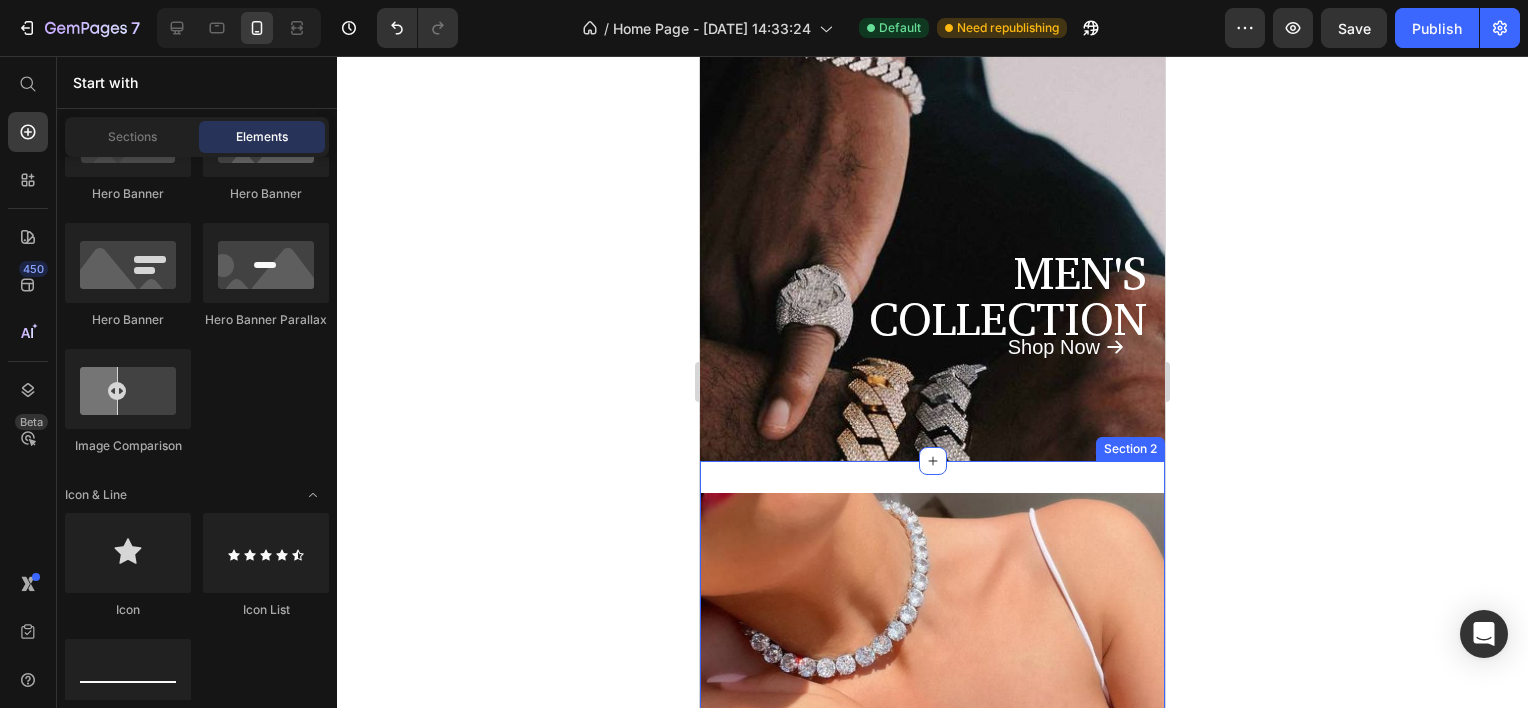 click on "WOMEN'S COLLECTION Text Block
Shop Now   Button Hero Banner Row Section 2" at bounding box center [932, 751] 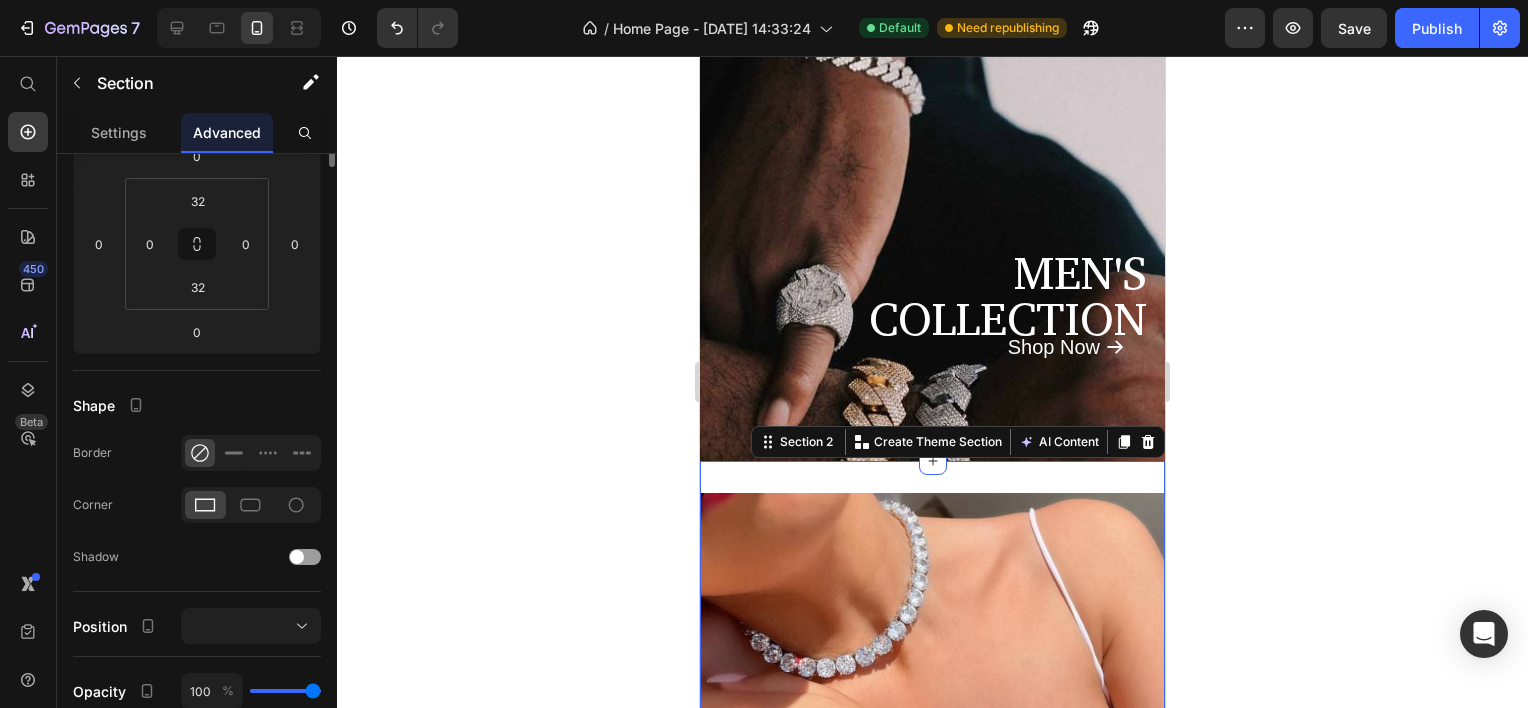 scroll, scrollTop: 0, scrollLeft: 0, axis: both 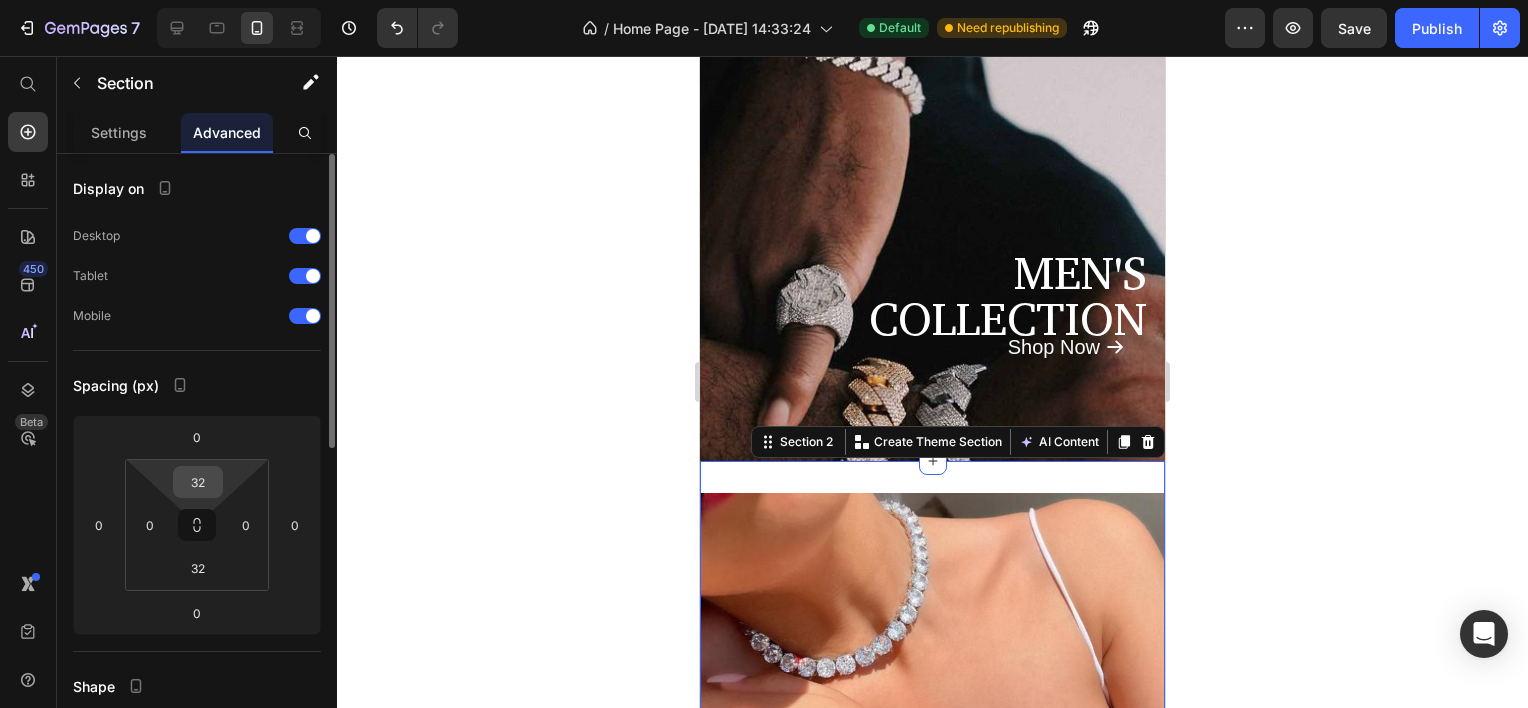 click on "32" at bounding box center [198, 482] 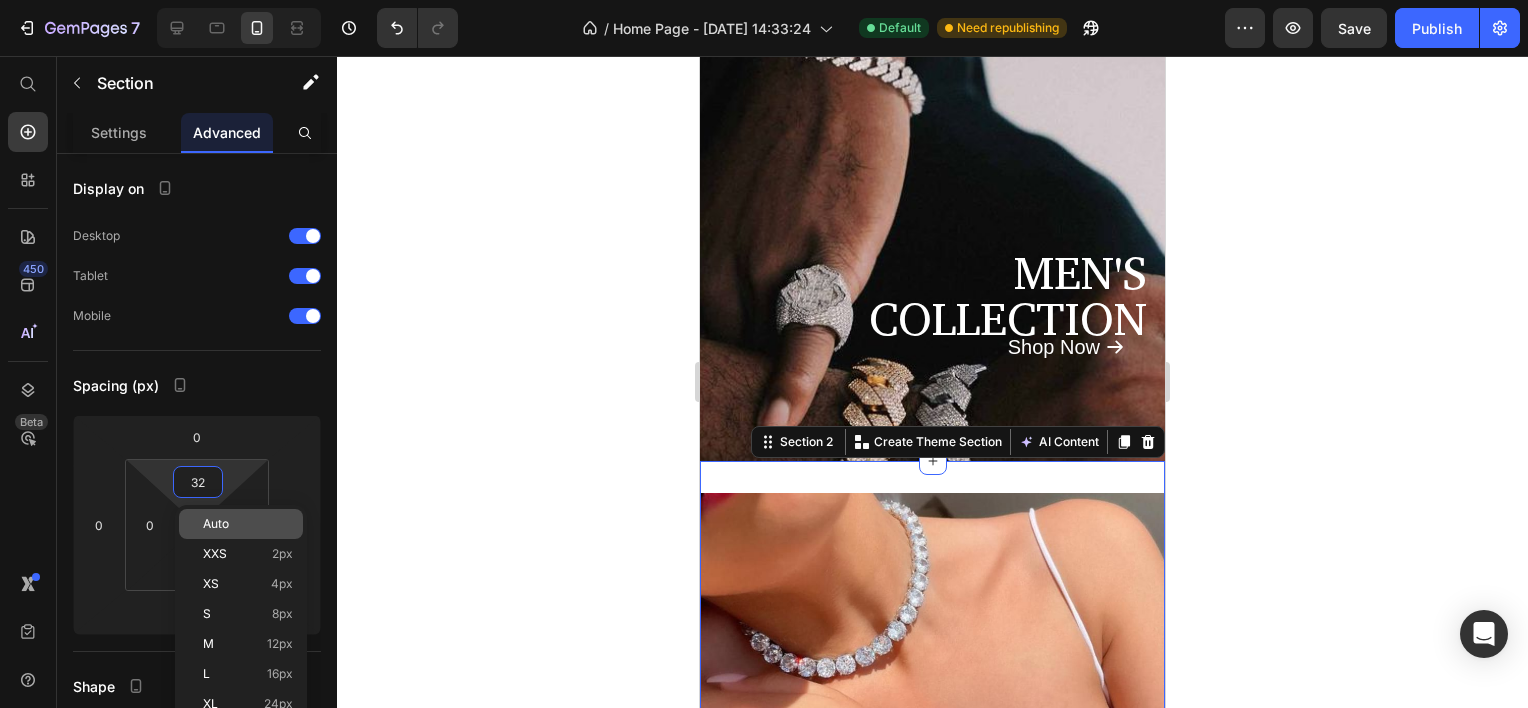 type on "2" 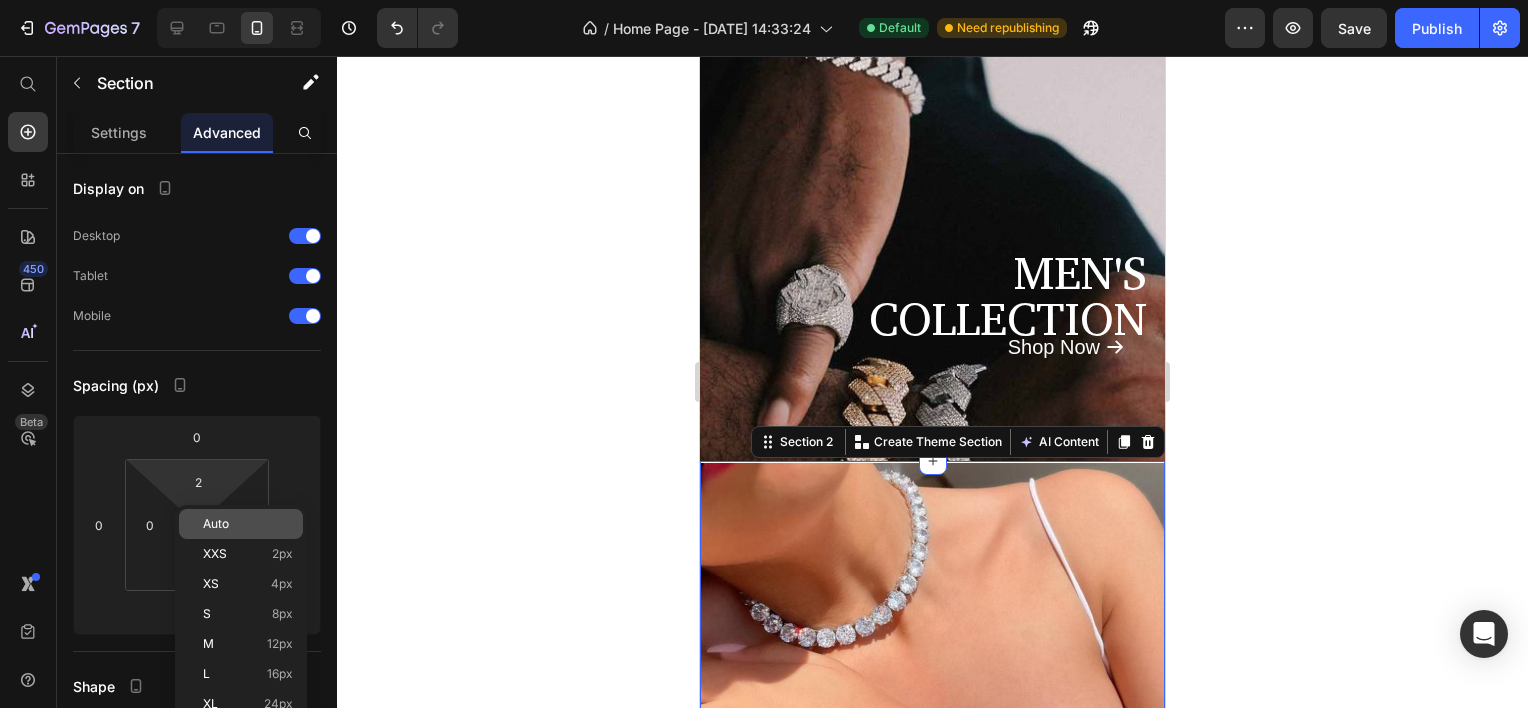 click on "Auto" at bounding box center (248, 524) 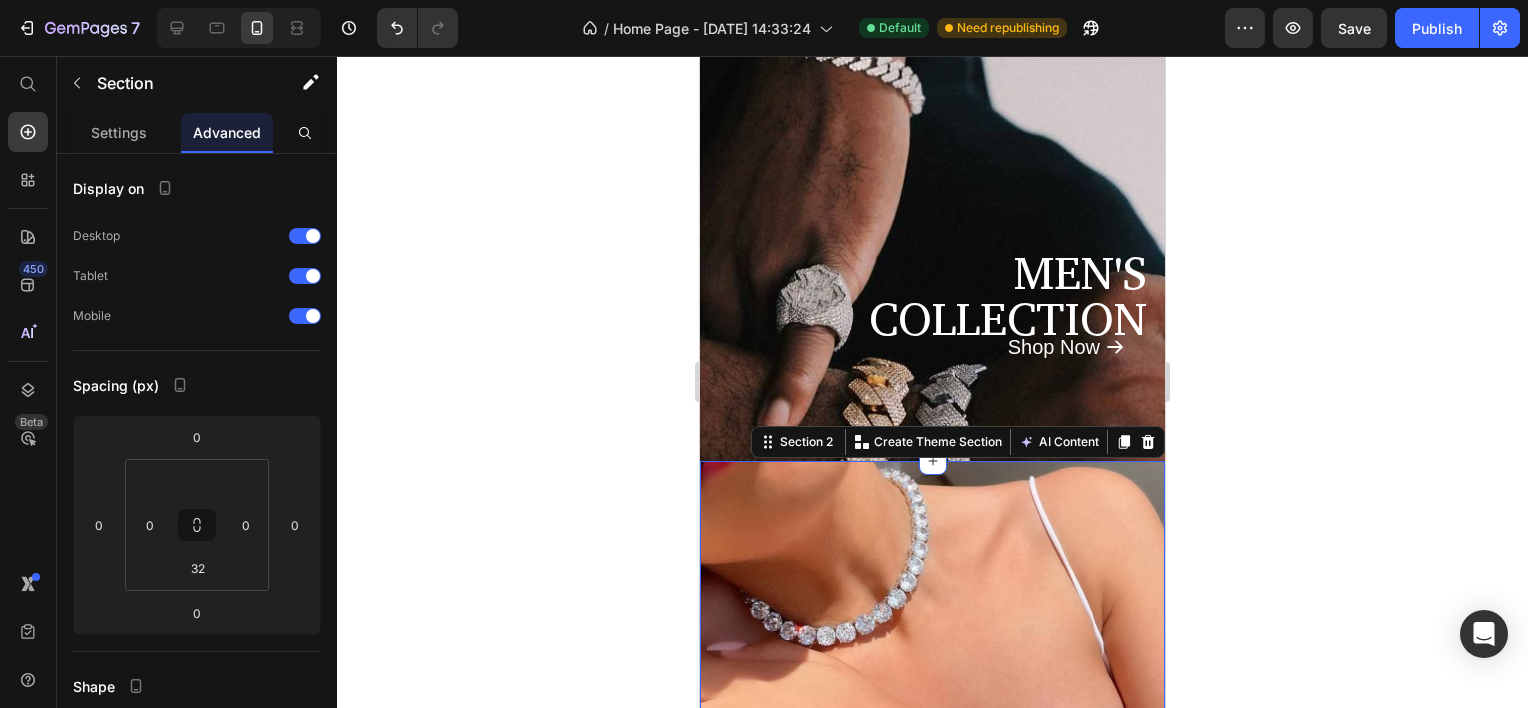 click 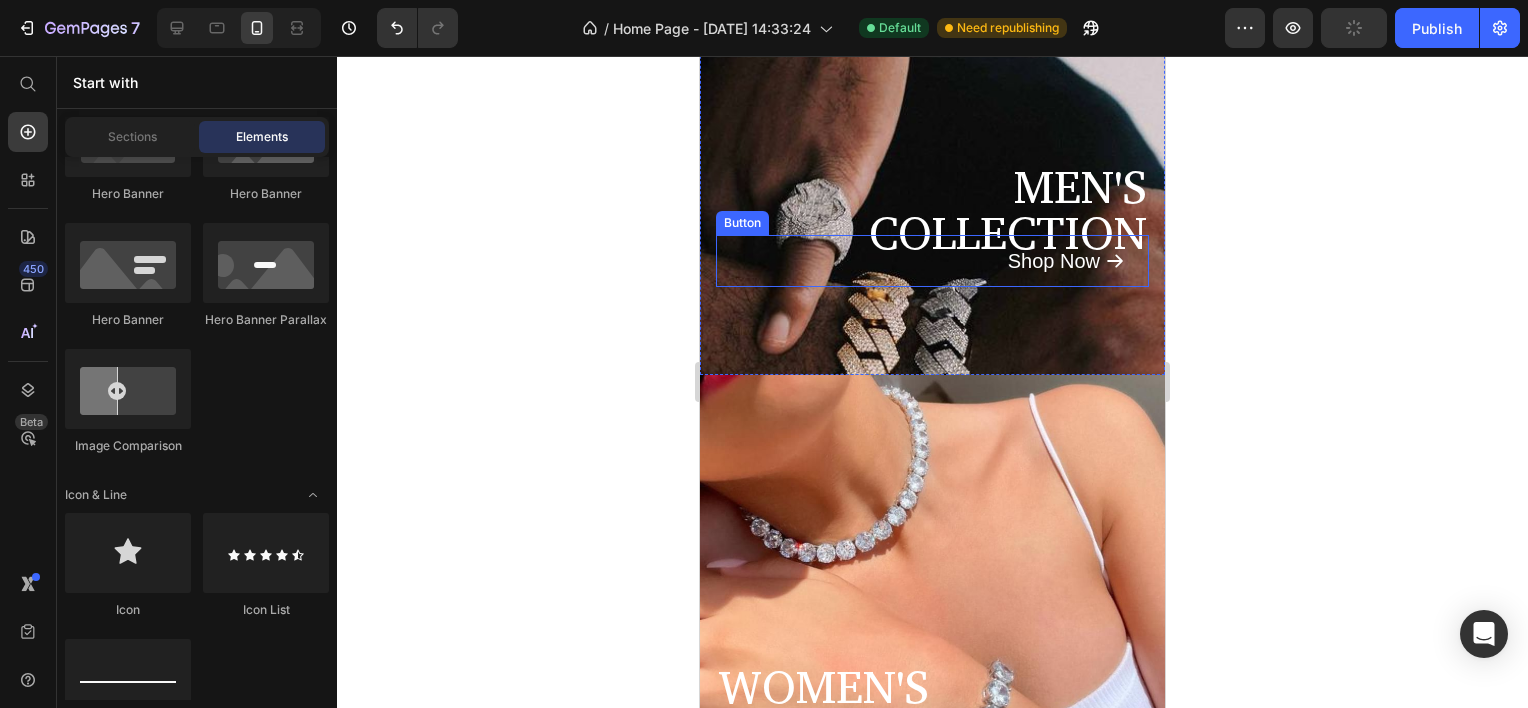 scroll, scrollTop: 0, scrollLeft: 0, axis: both 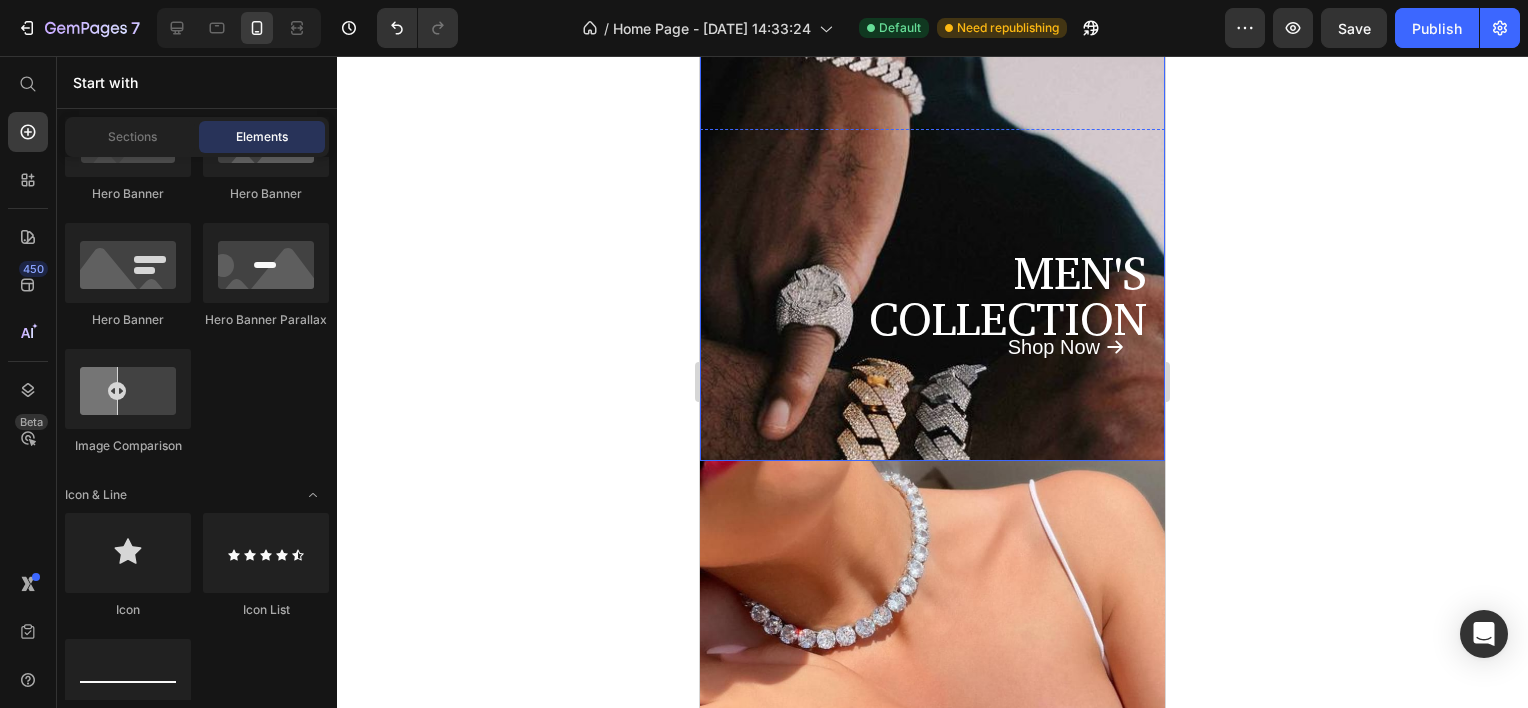 click at bounding box center (932, 340) 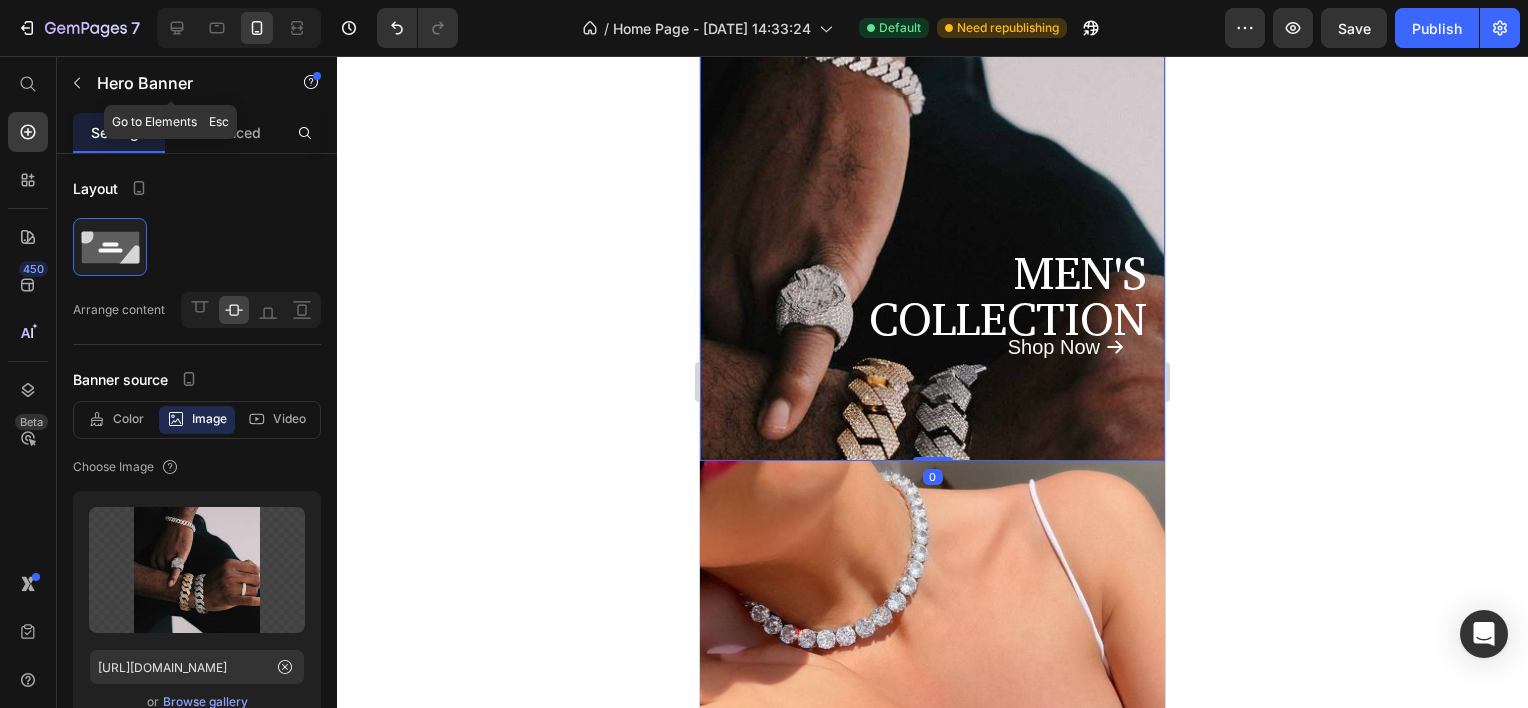 click on "Hero Banner" 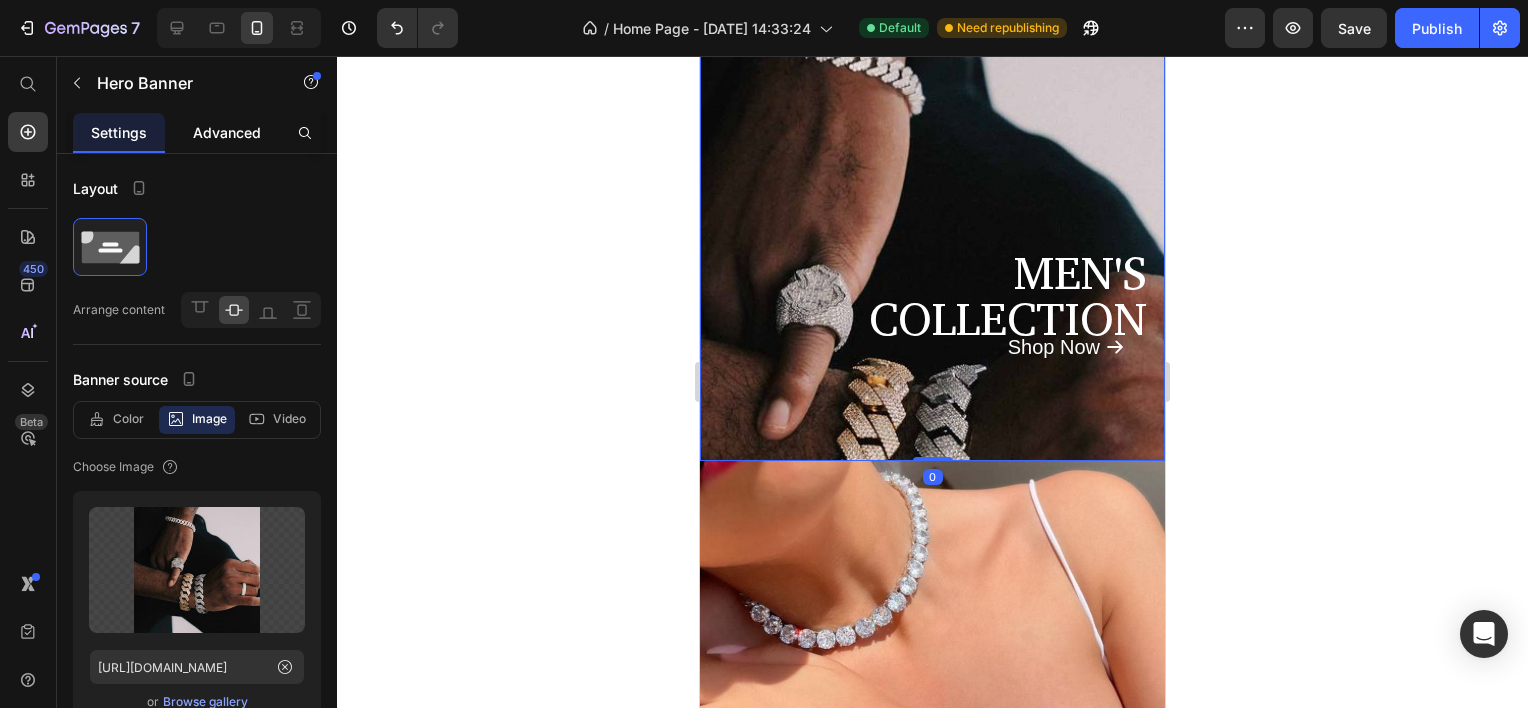 click on "Advanced" 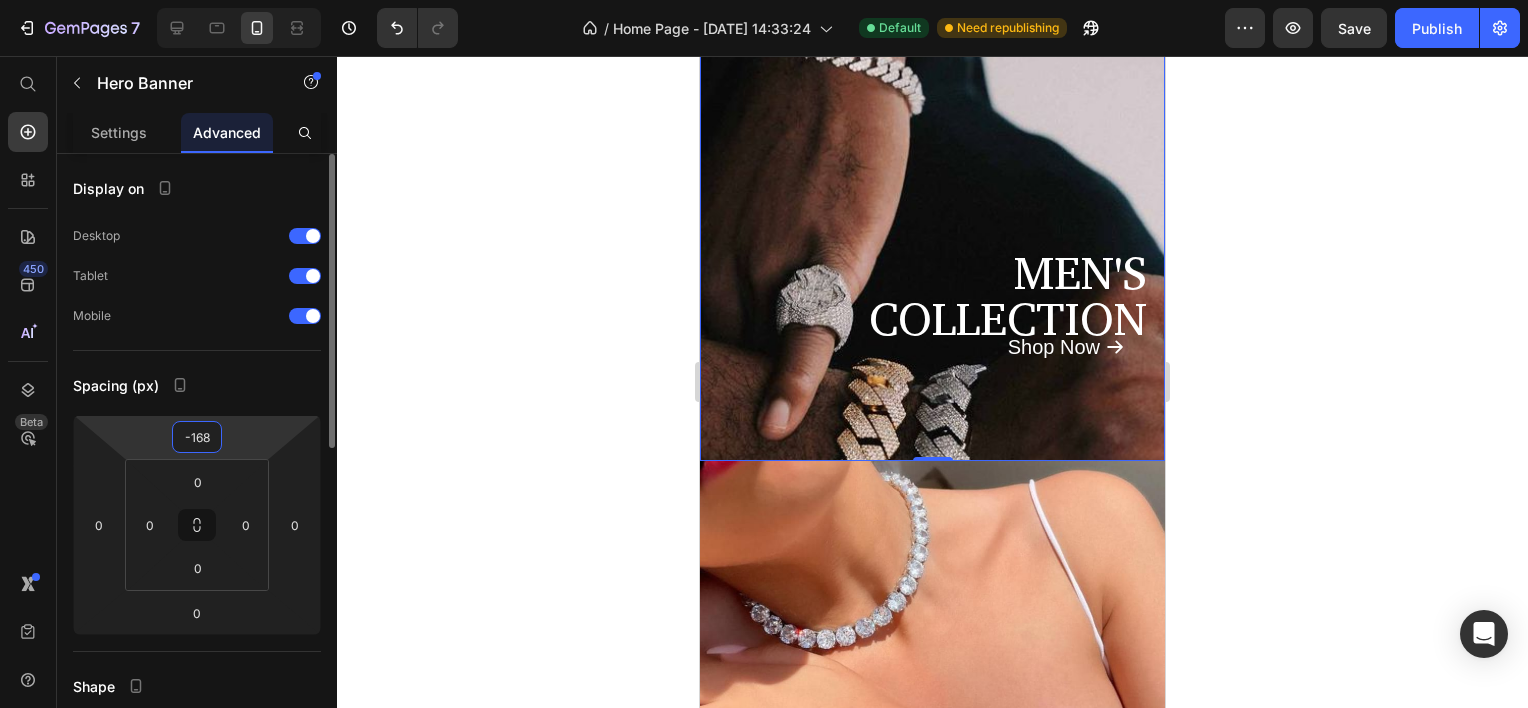 click on "-168" at bounding box center [197, 437] 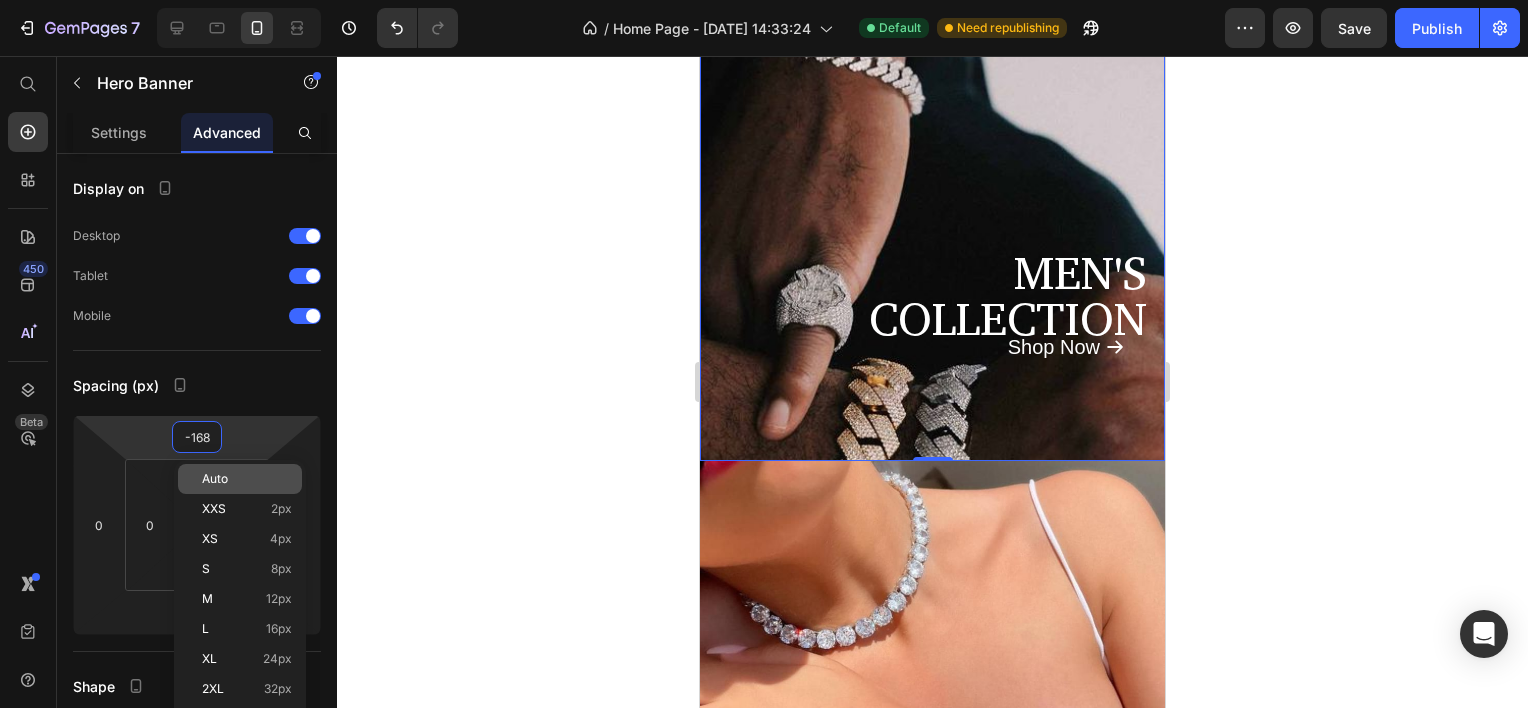 click on "Auto" 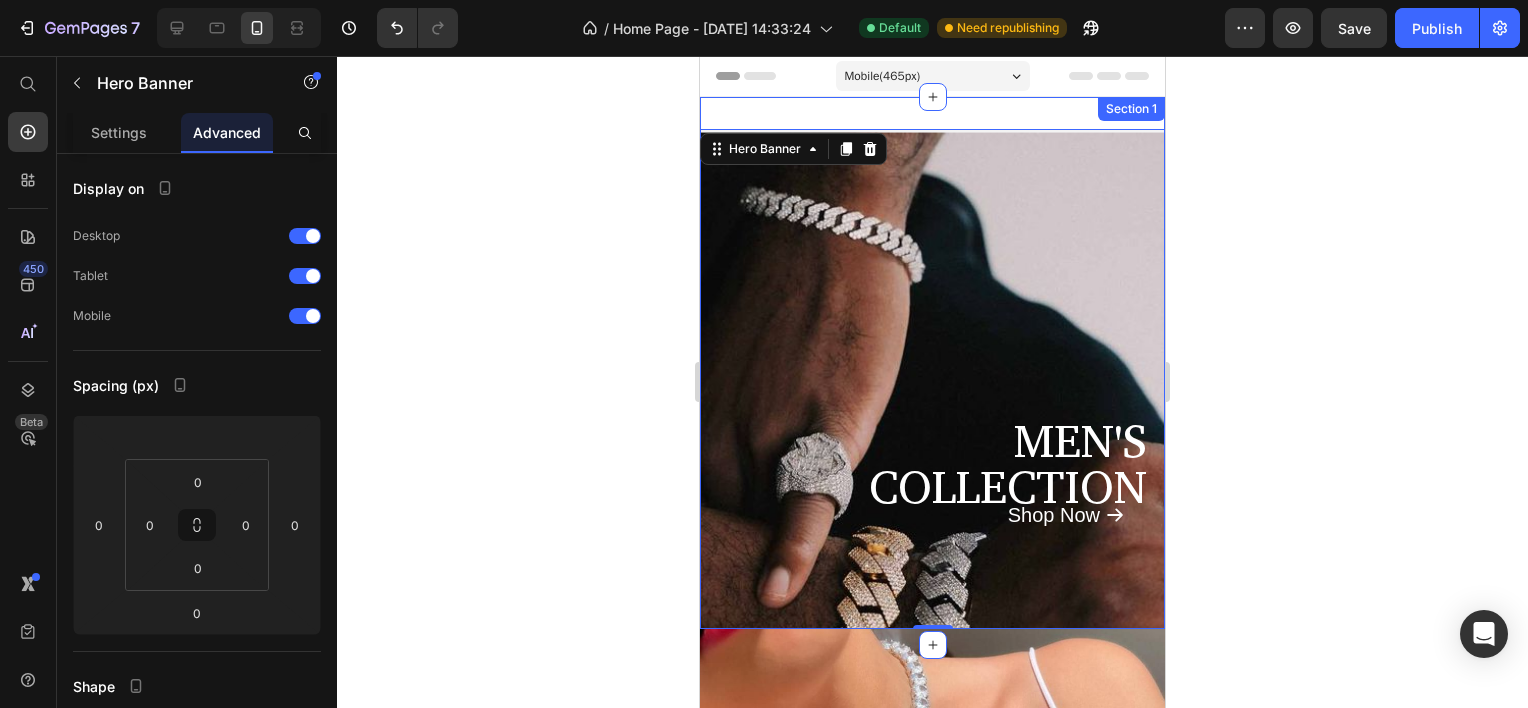 click on "MEN'S COLLECTION Text Block
Shop Now  Button Hero Banner   0 Row Section 1" at bounding box center [932, 371] 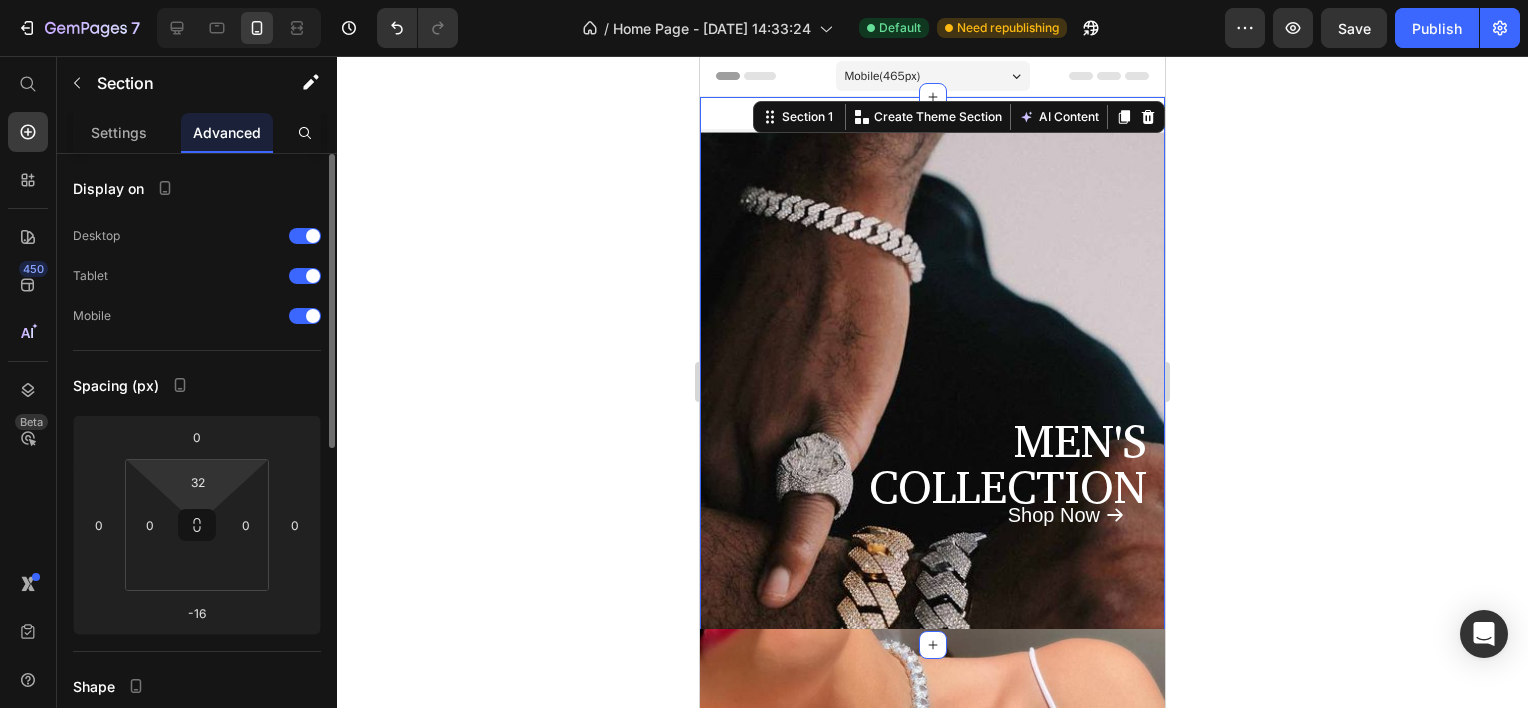 click on "7  Version history  /  Home Page - Jul 10, 14:33:24 Default Need republishing Preview  Save   Publish  450 Beta Start with Sections Elements Hero Section Product Detail Brands Trusted Badges Guarantee Product Breakdown How to use Testimonials Compare Bundle FAQs Social Proof Brand Story Product List Collection Blog List Contact Sticky Add to Cart Custom Footer Browse Library 450 Layout
Row
Row
Row
Row Text
Heading
Text Block Button
Button
Button
Sticky Back to top Media" at bounding box center [764, 0] 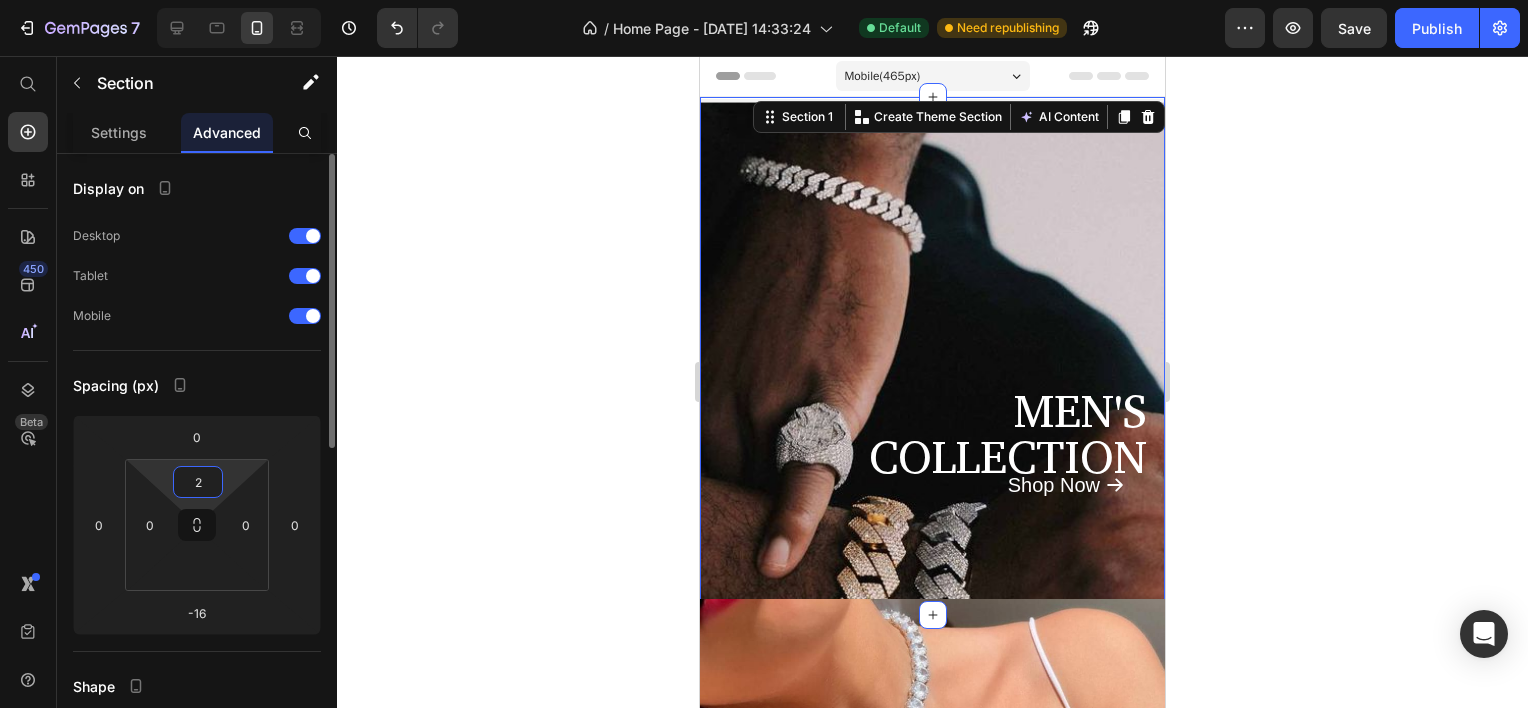 click on "2" at bounding box center [198, 482] 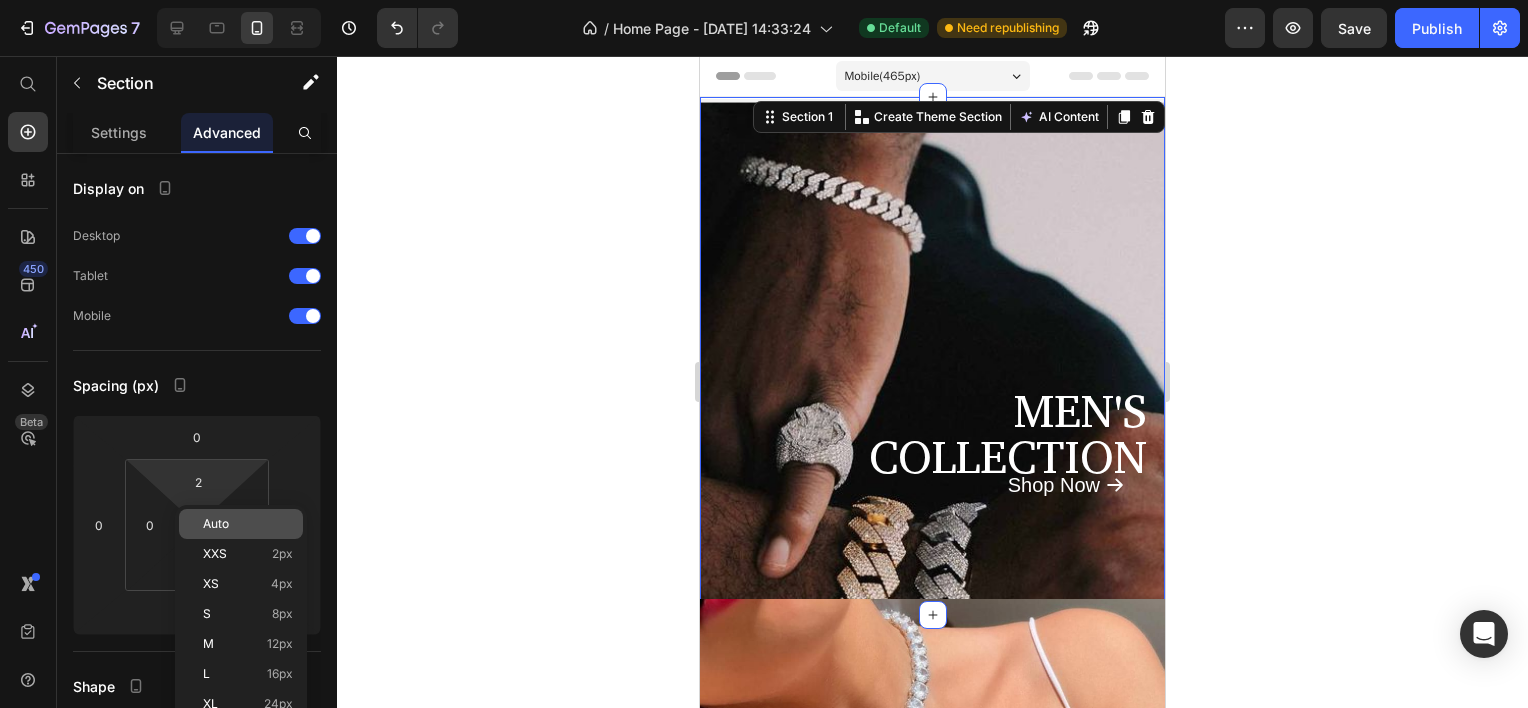 click on "Auto" at bounding box center [248, 524] 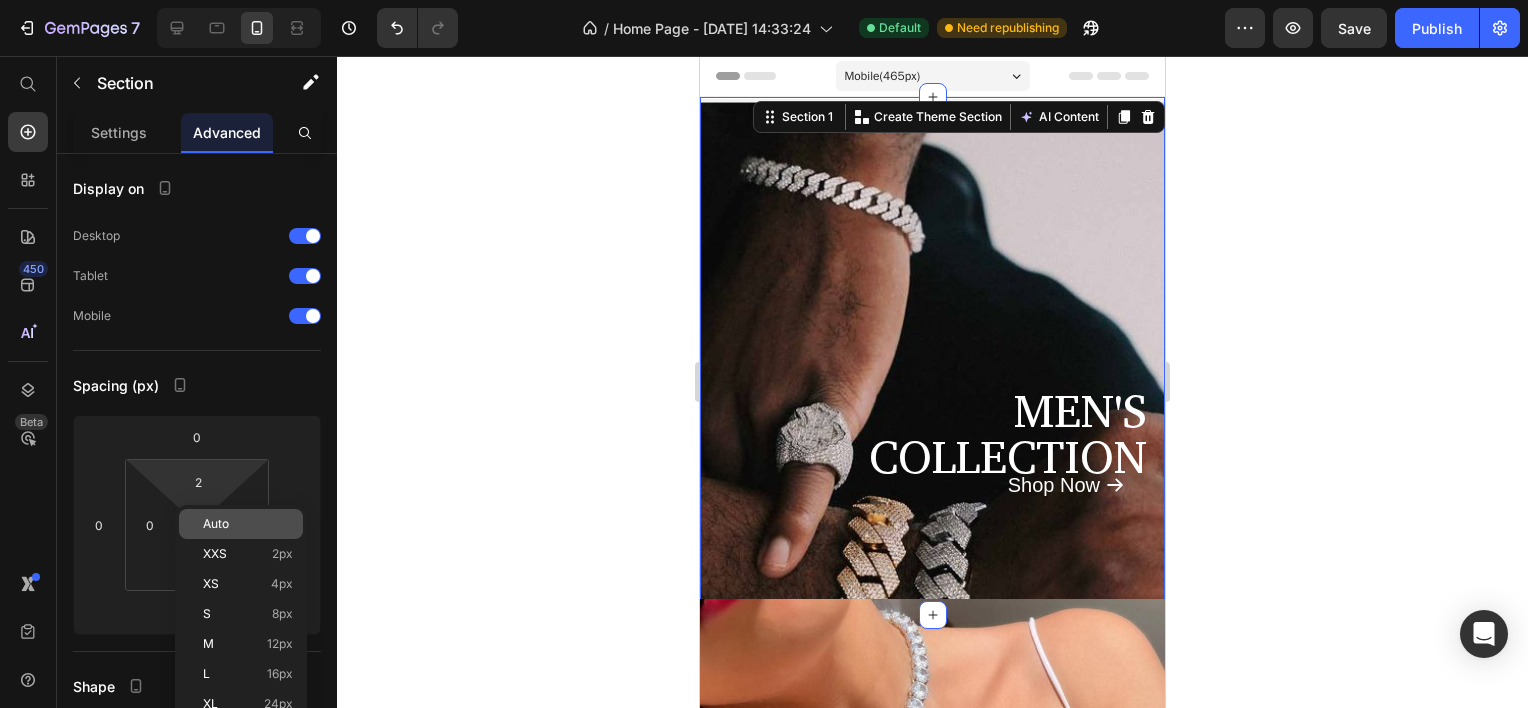 type 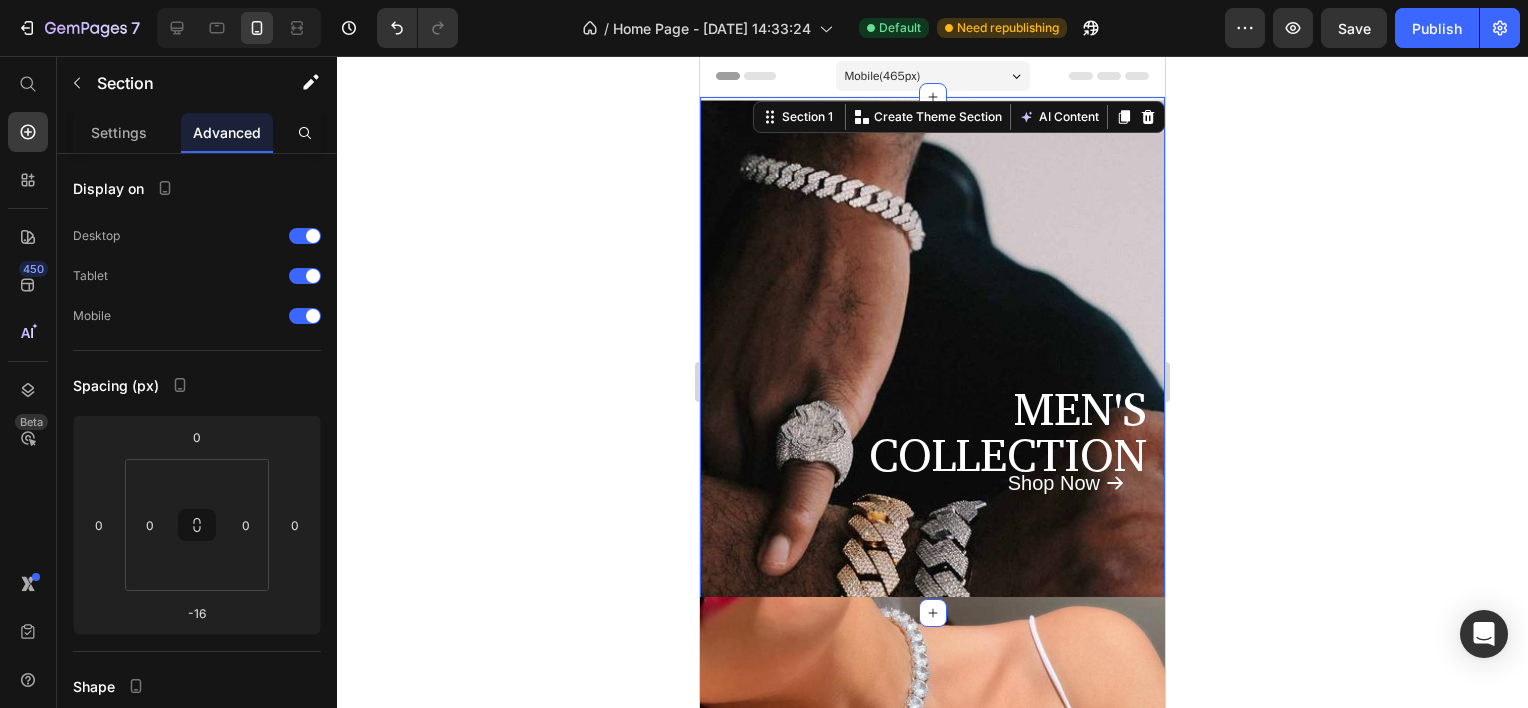click 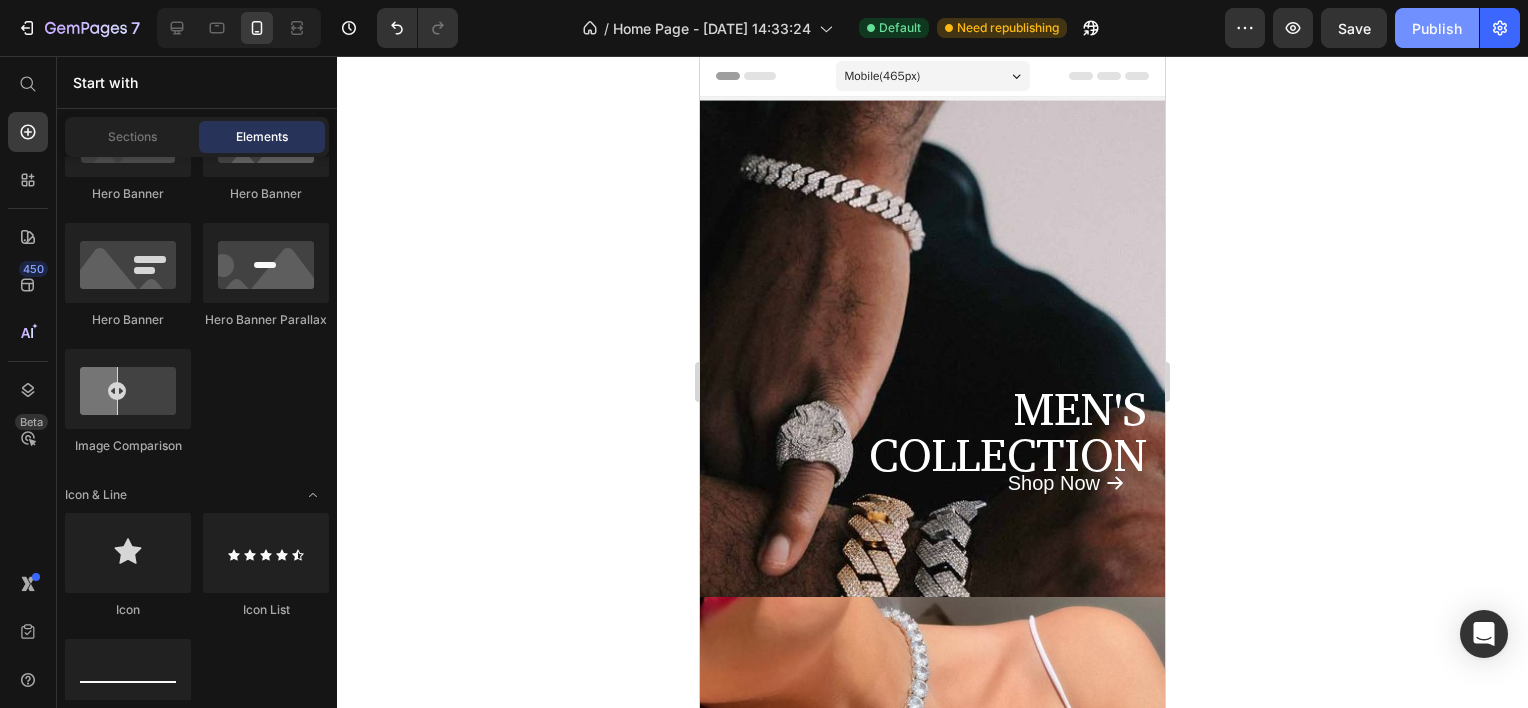 click on "Publish" 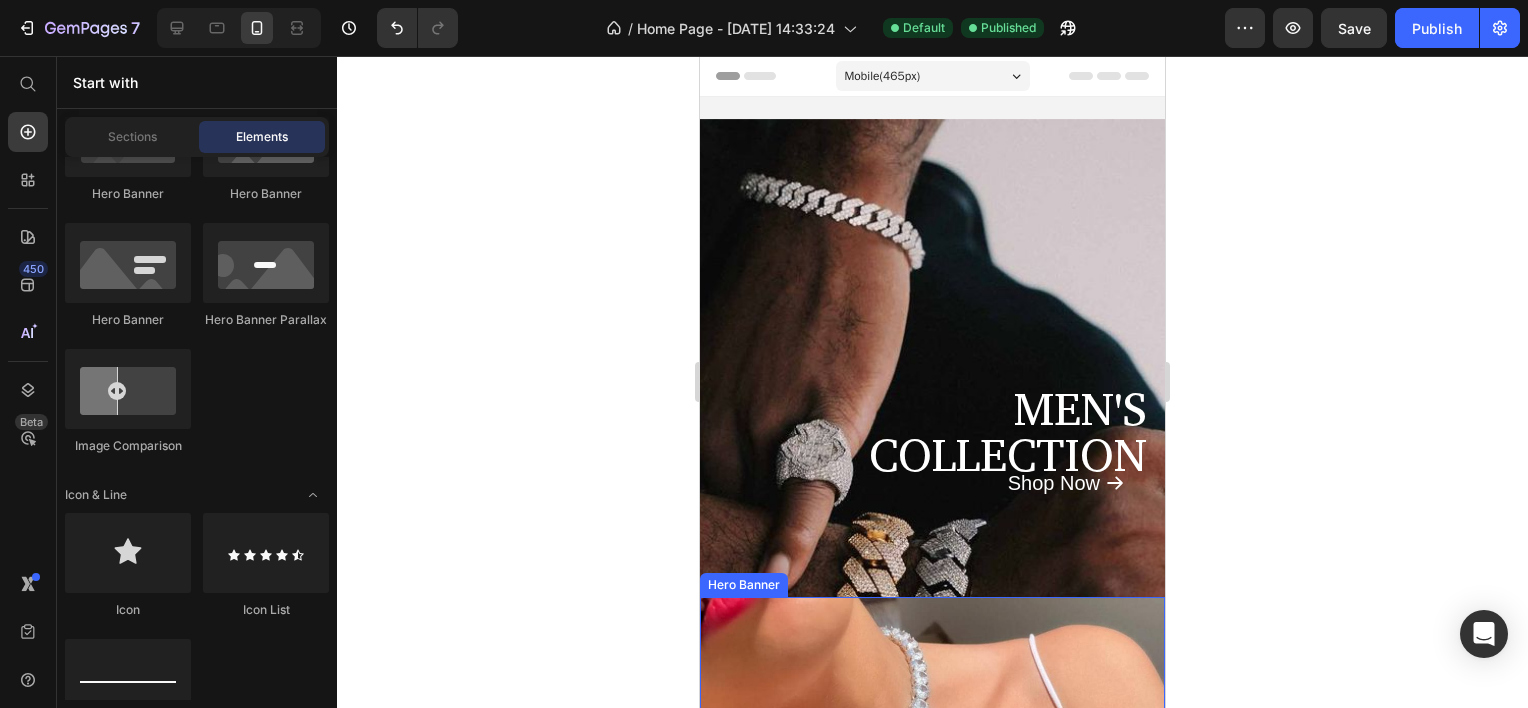 scroll, scrollTop: 600, scrollLeft: 0, axis: vertical 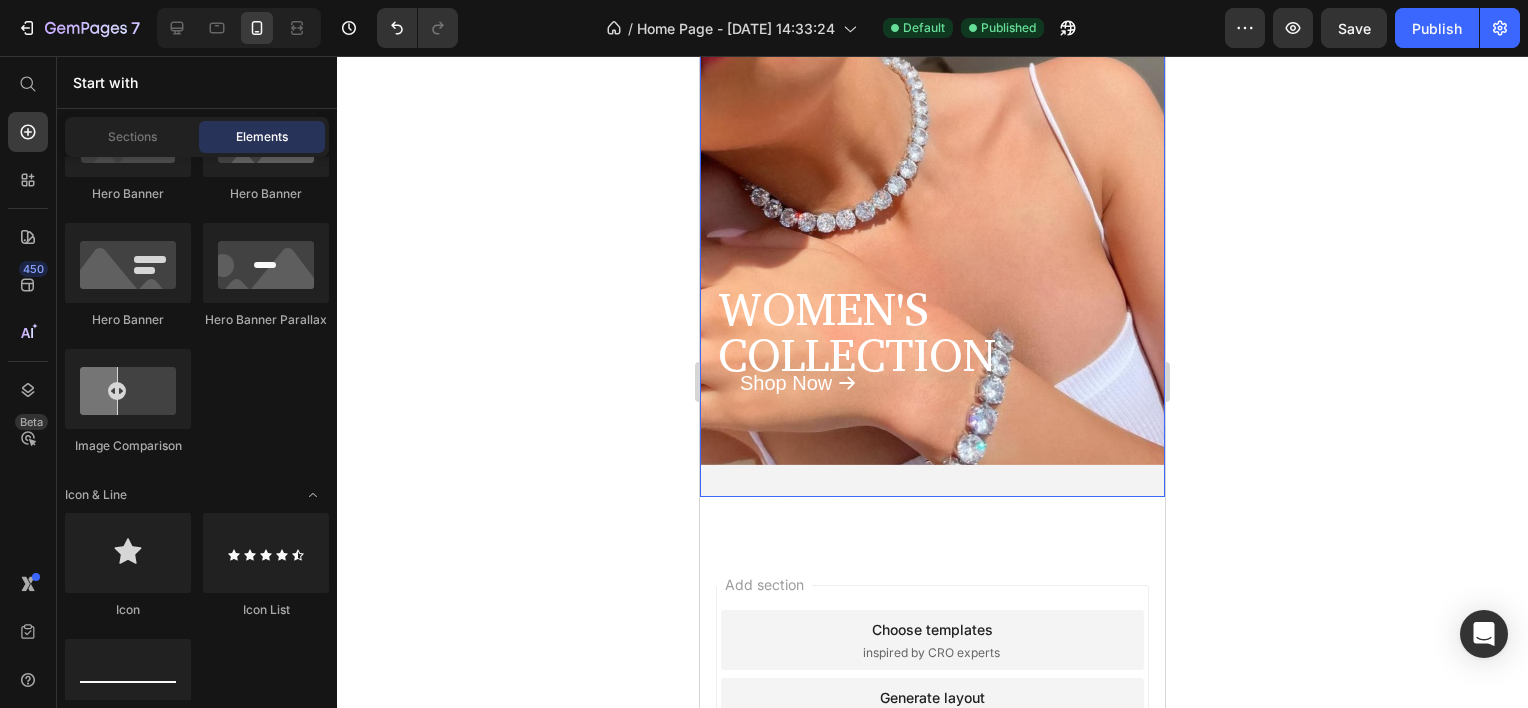 click at bounding box center (932, 375) 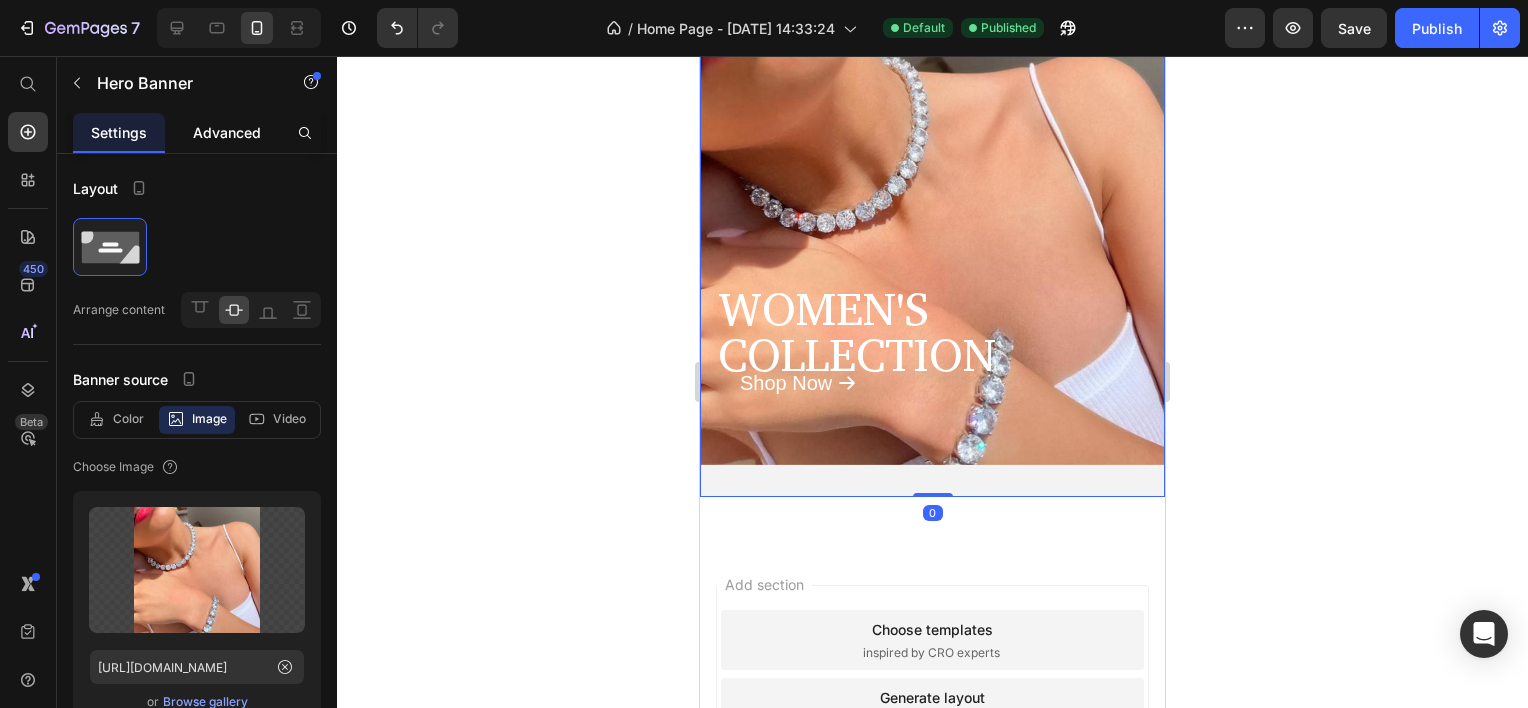 click on "Advanced" at bounding box center [227, 132] 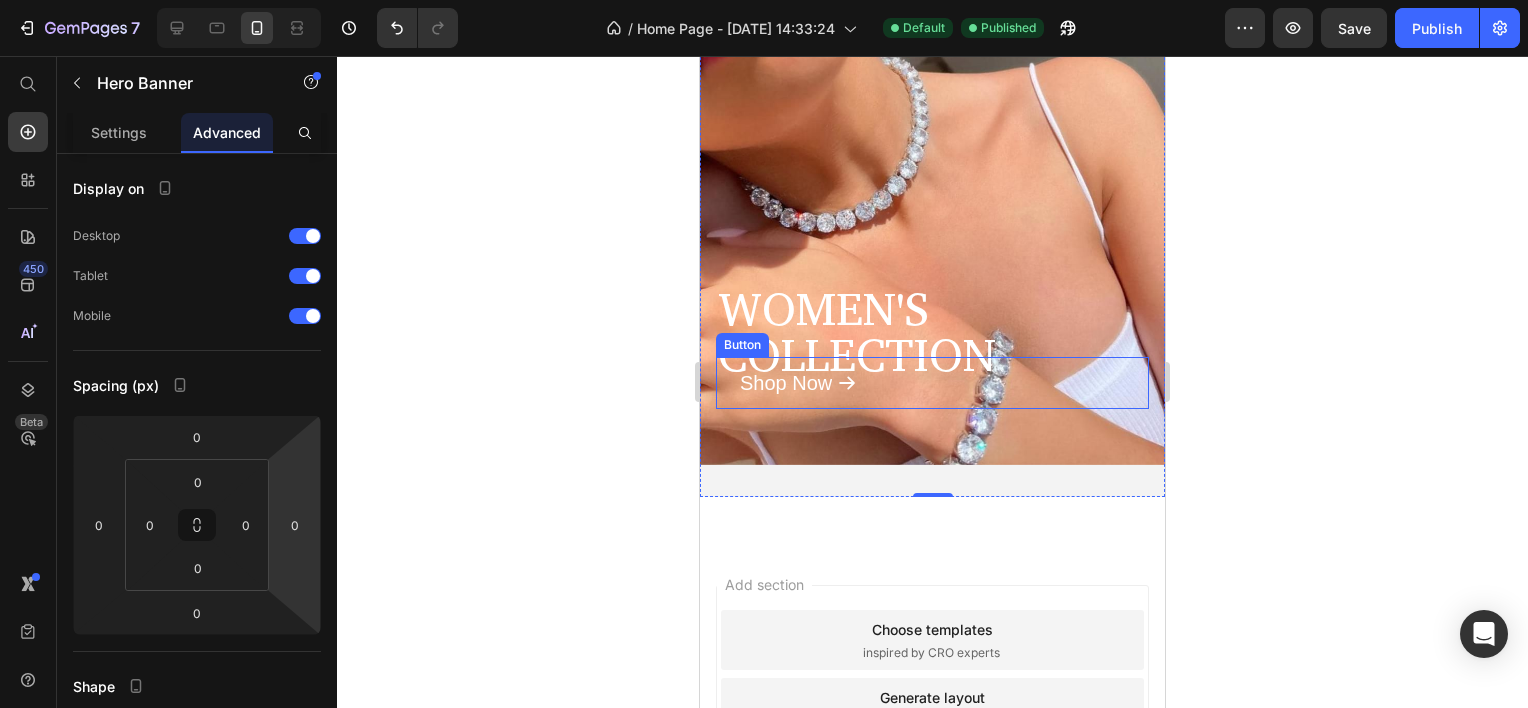 click on "Shop Now" at bounding box center (798, 383) 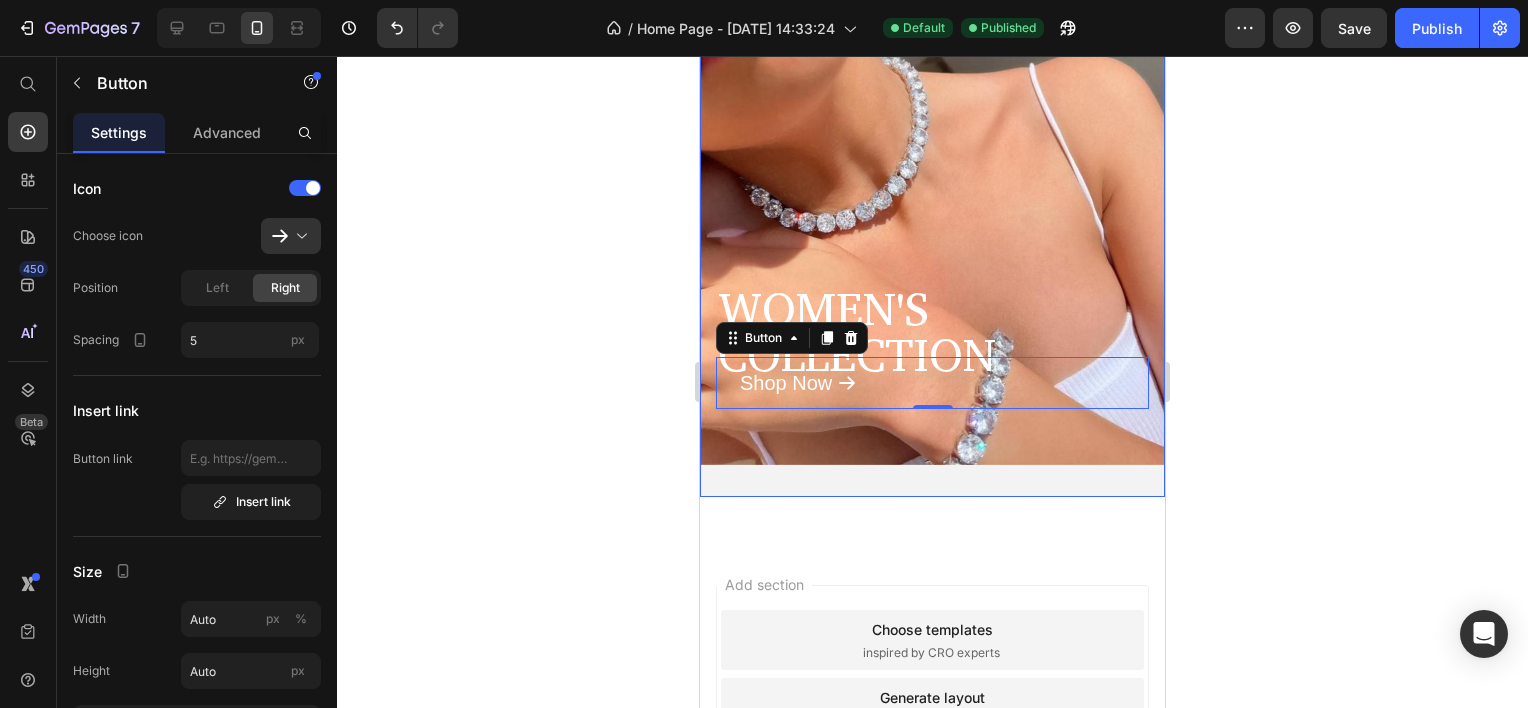 click at bounding box center (932, 375) 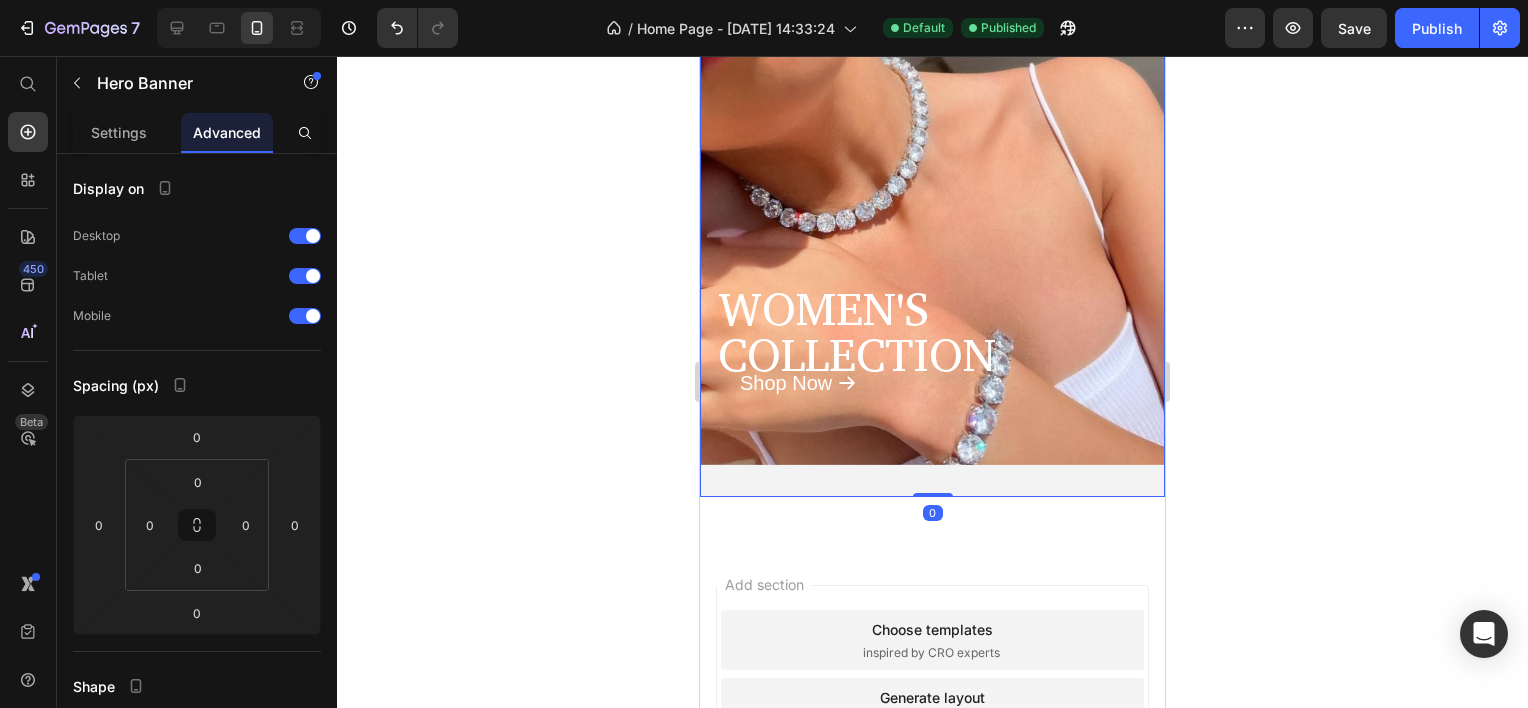 click on "WOMEN'S COLLECTION Text Block
Shop Now   Button" at bounding box center [932, 247] 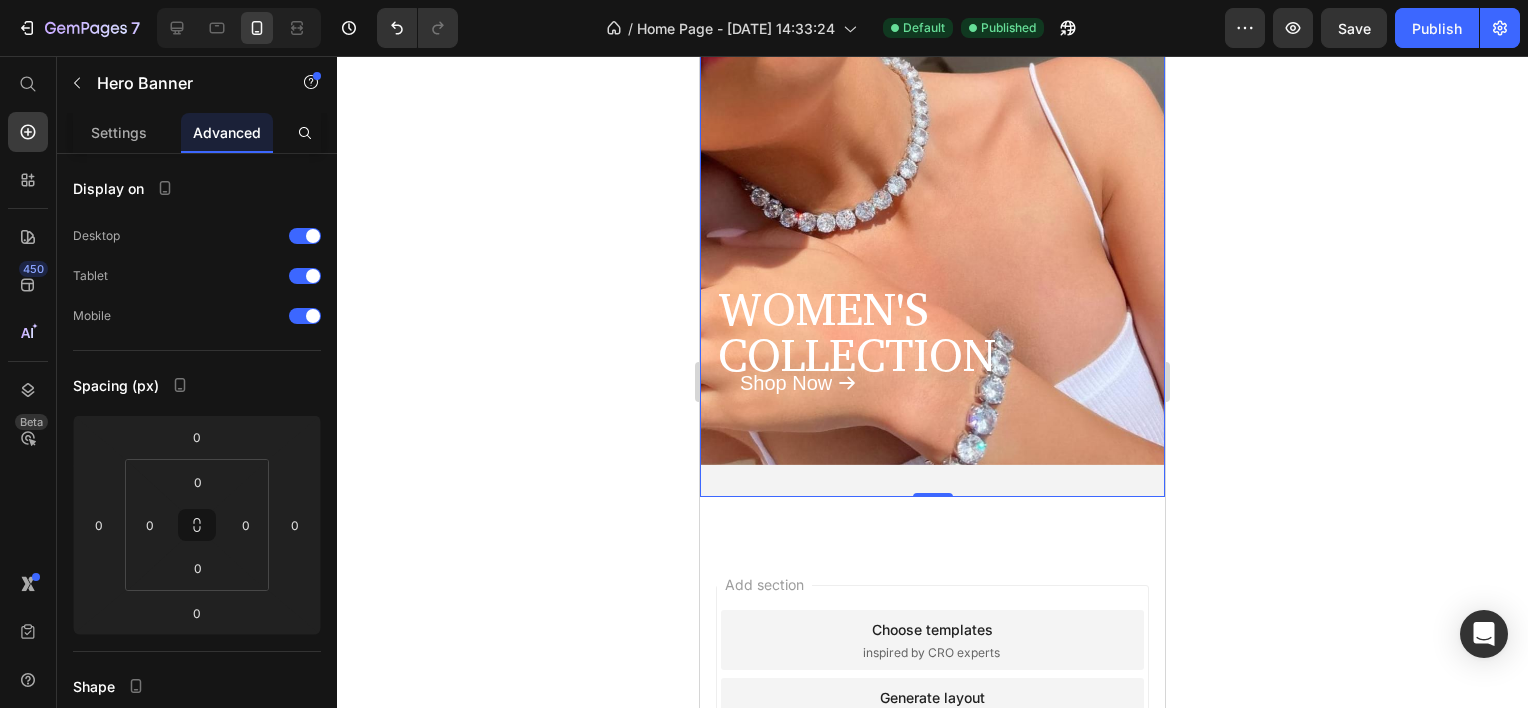 click at bounding box center (932, 375) 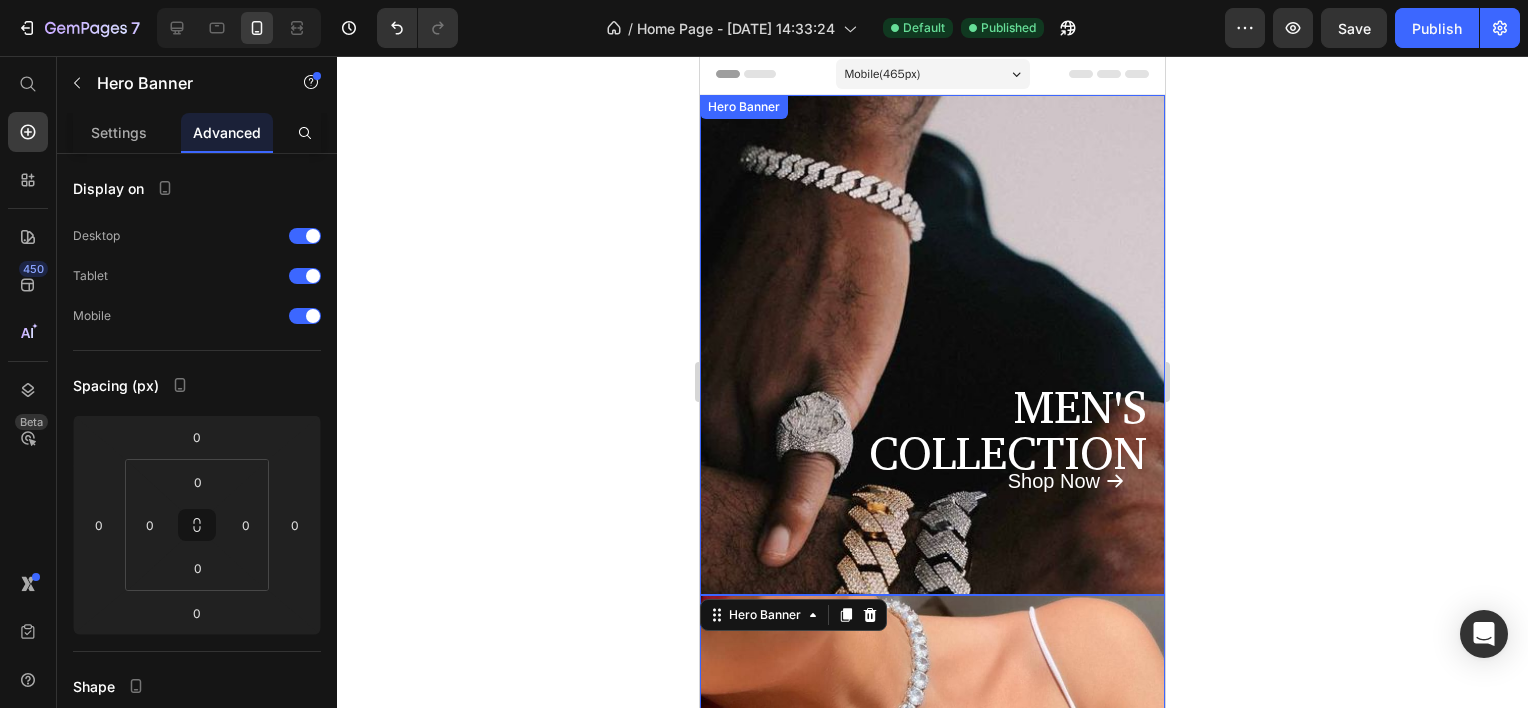scroll, scrollTop: 0, scrollLeft: 0, axis: both 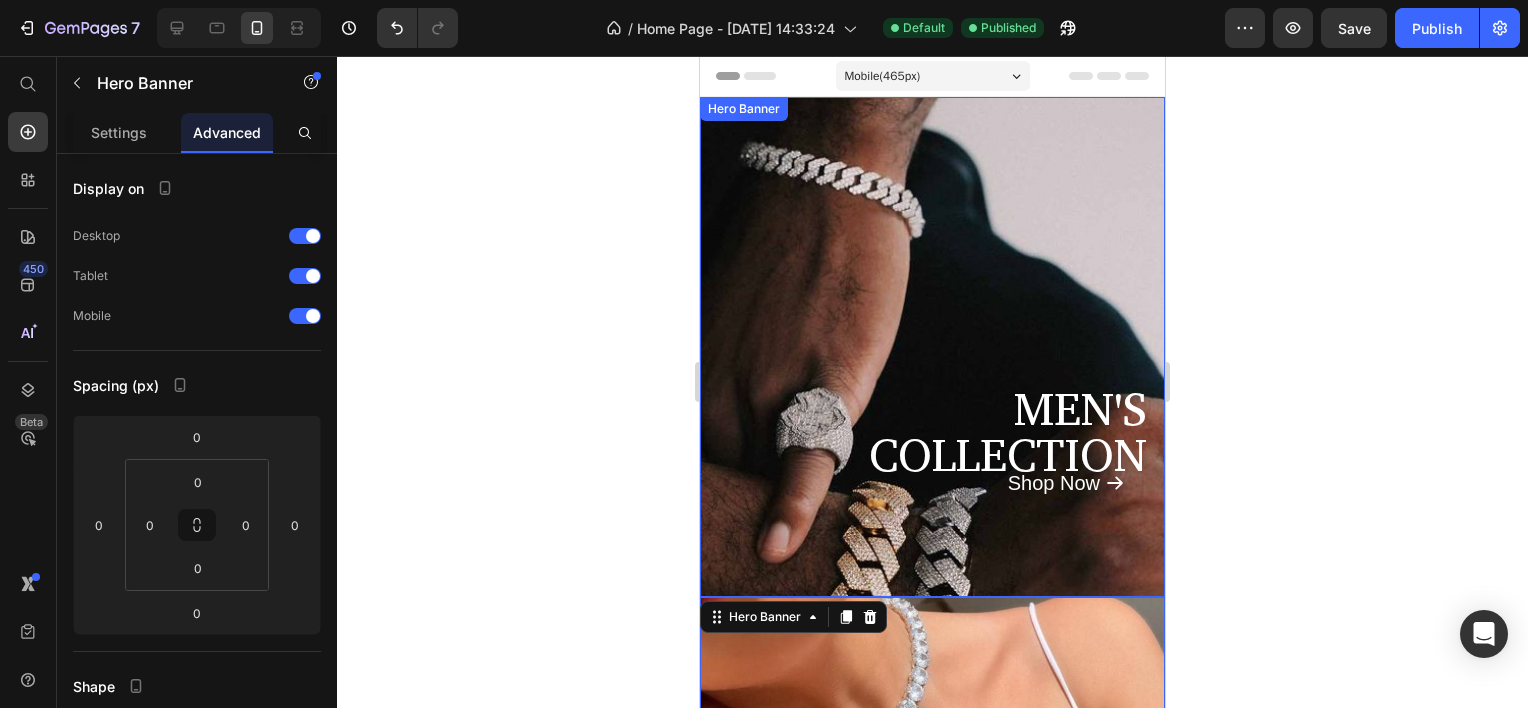 click at bounding box center (932, 463) 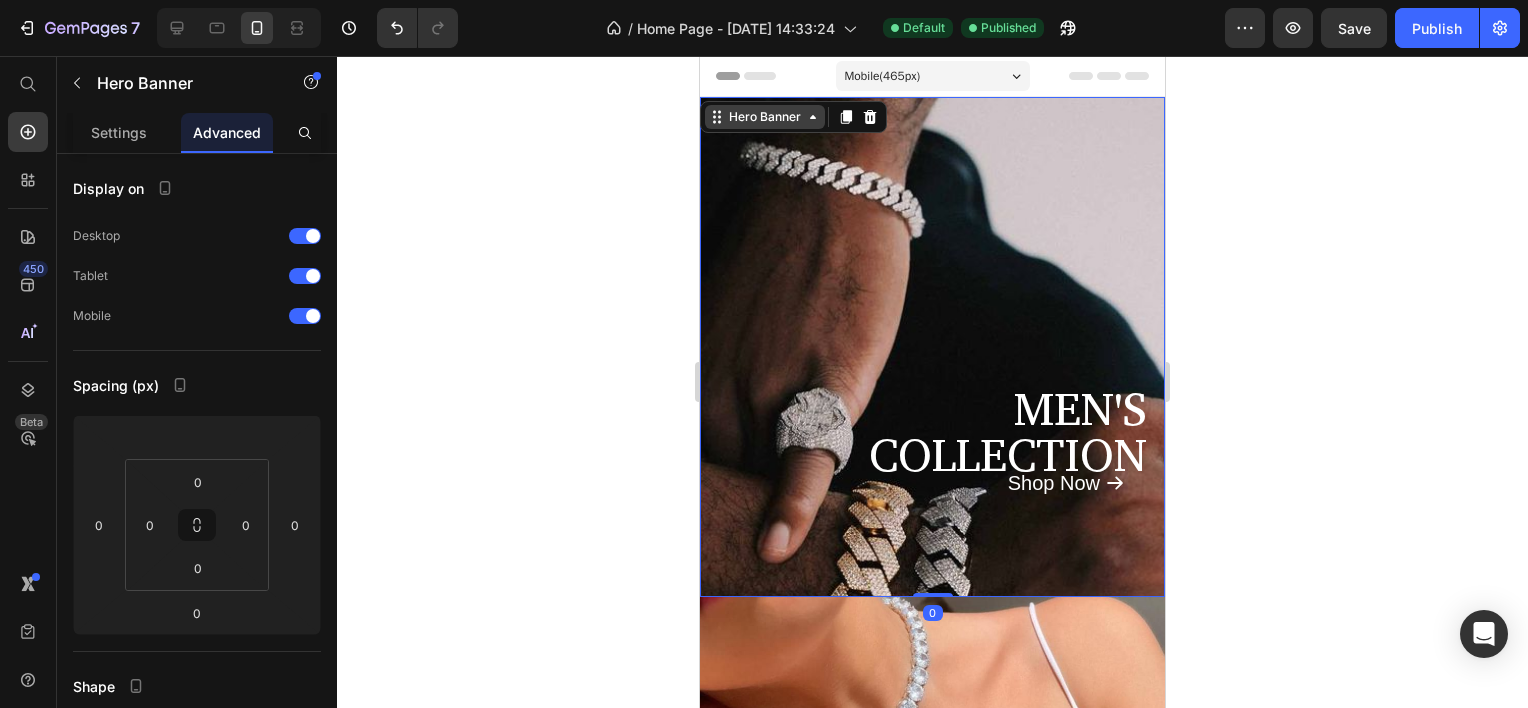 click on "Hero Banner" at bounding box center (765, 117) 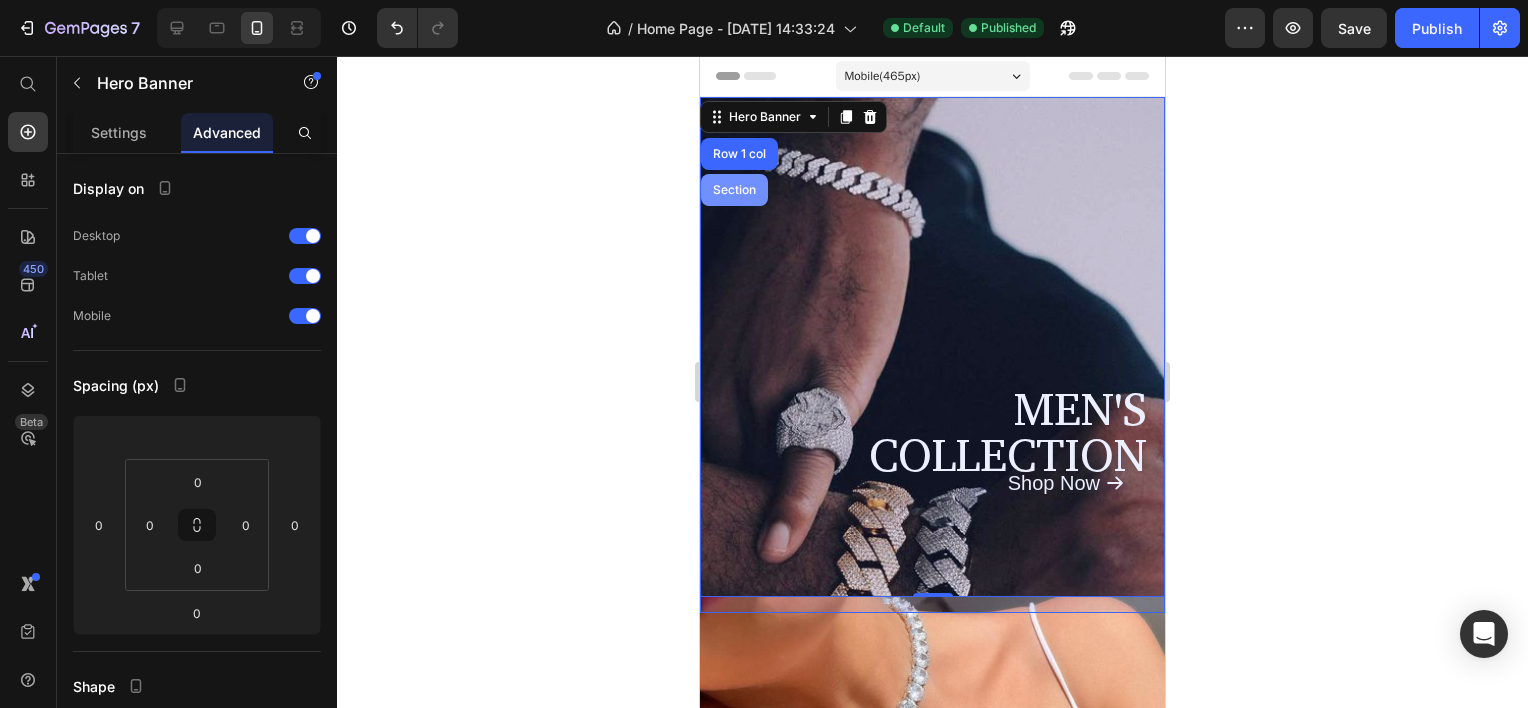 click on "Section" at bounding box center [734, 190] 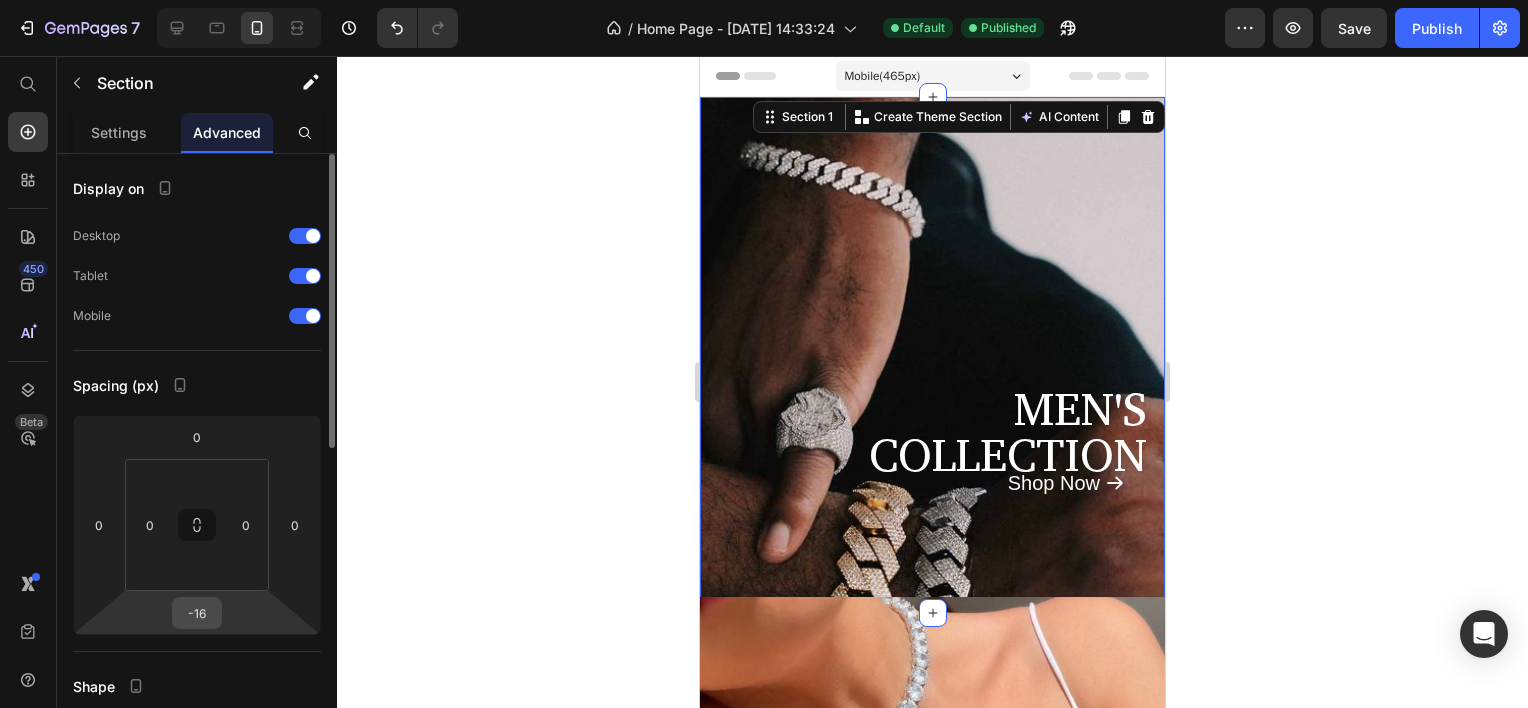 click on "-16" at bounding box center [197, 613] 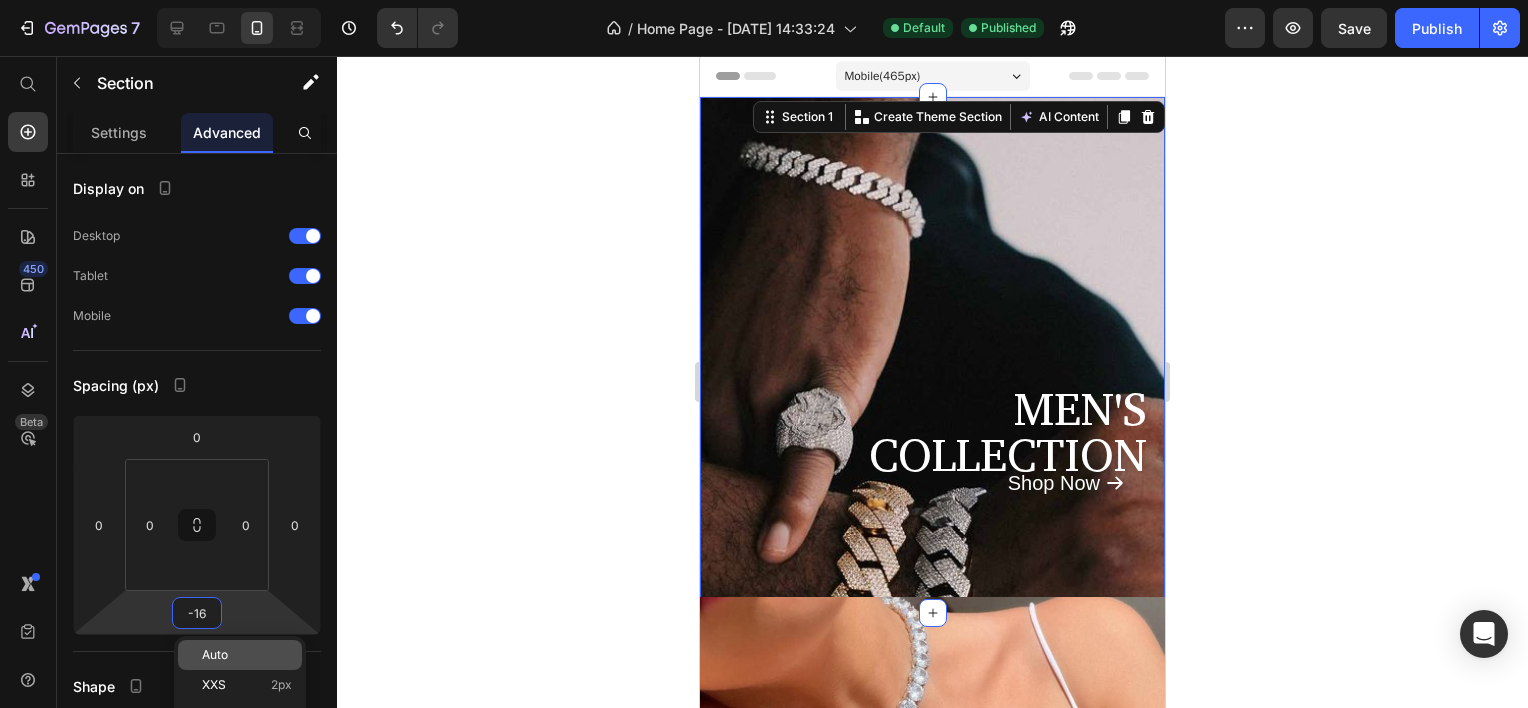 click on "Auto" at bounding box center [247, 655] 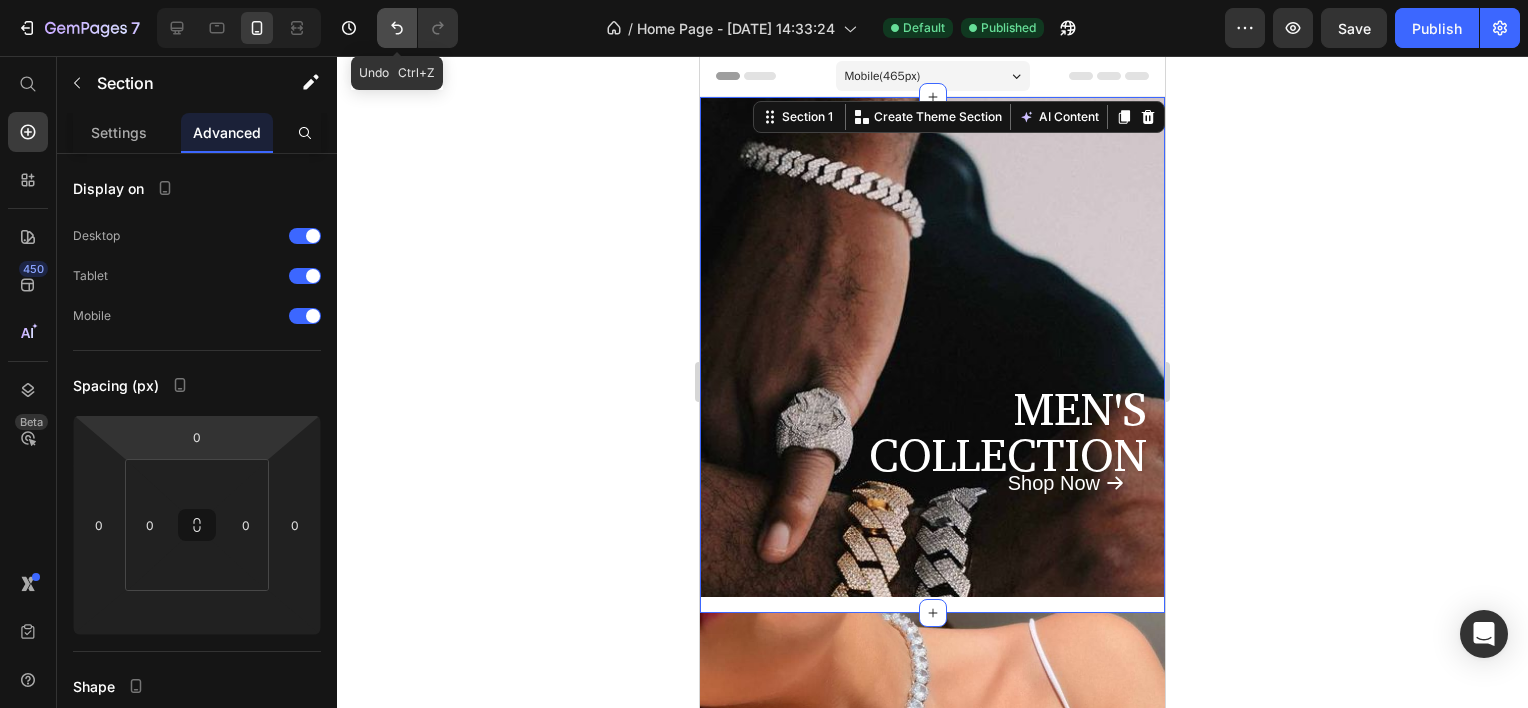 click 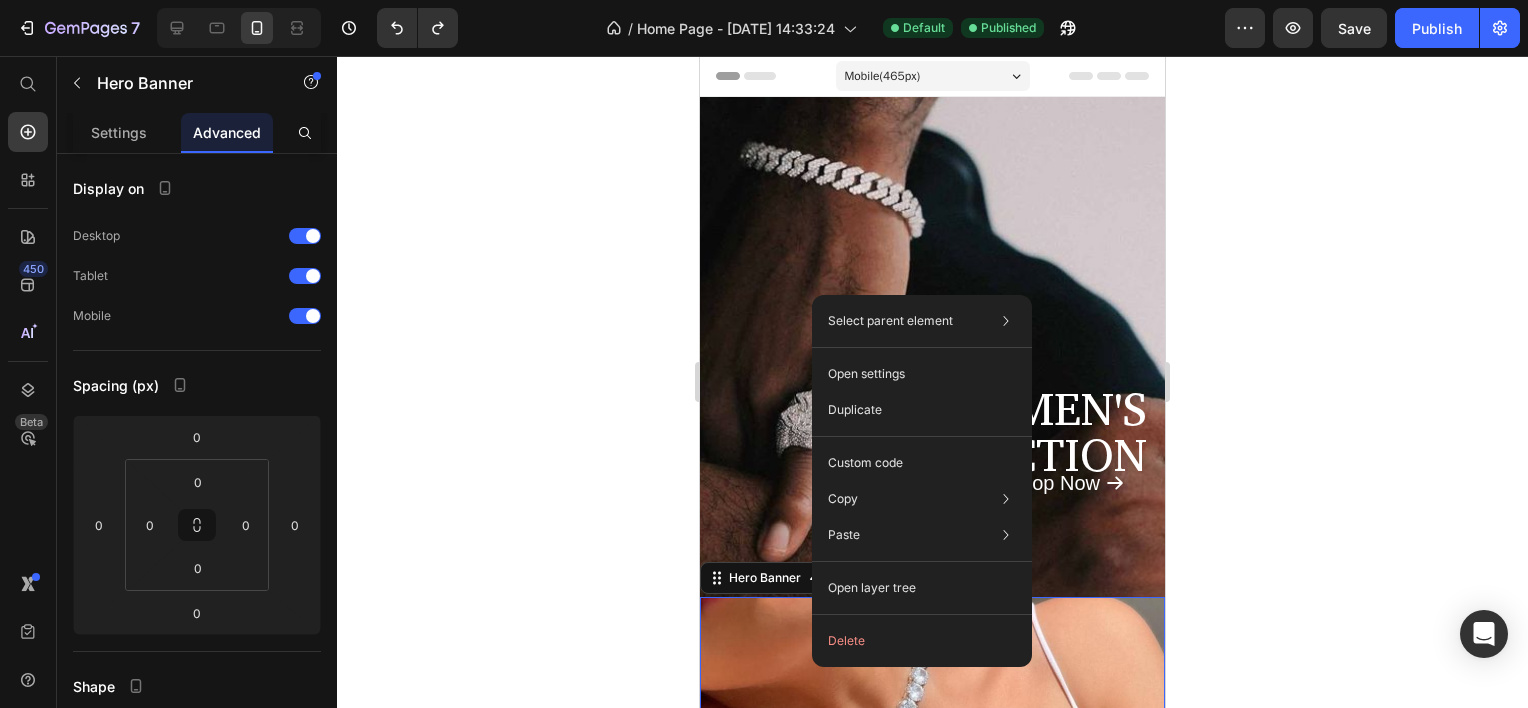 click at bounding box center [932, 914] 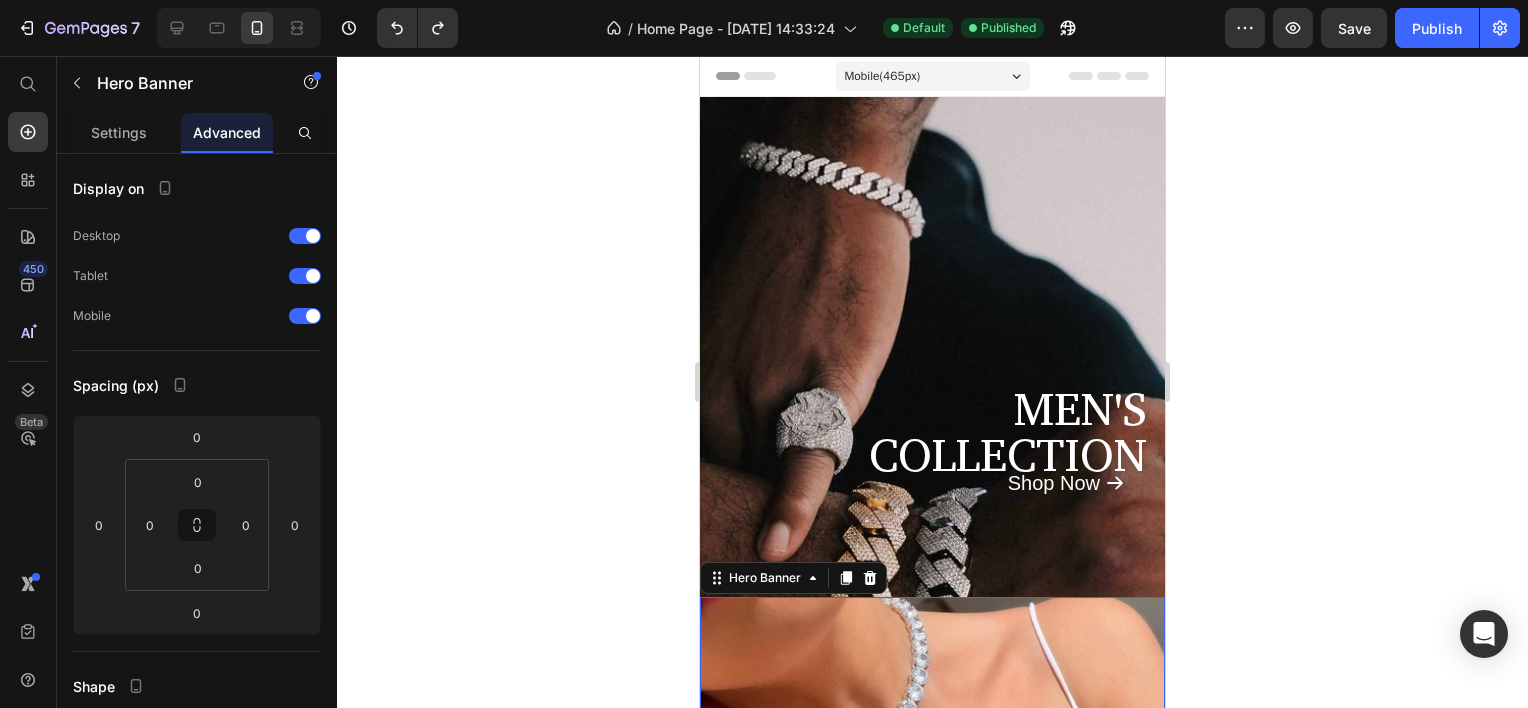 click on "Hero Banner" at bounding box center [793, 578] 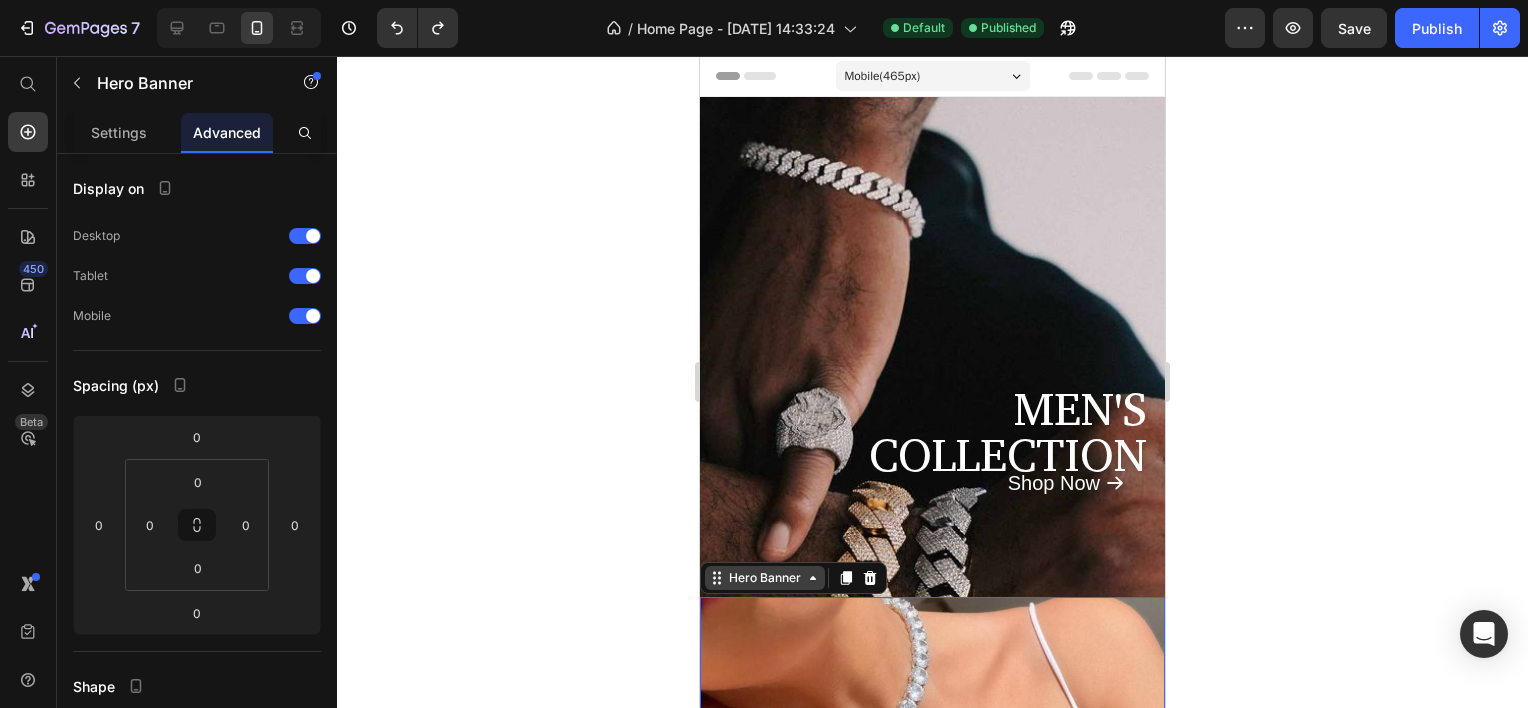 click on "Hero Banner" at bounding box center (765, 578) 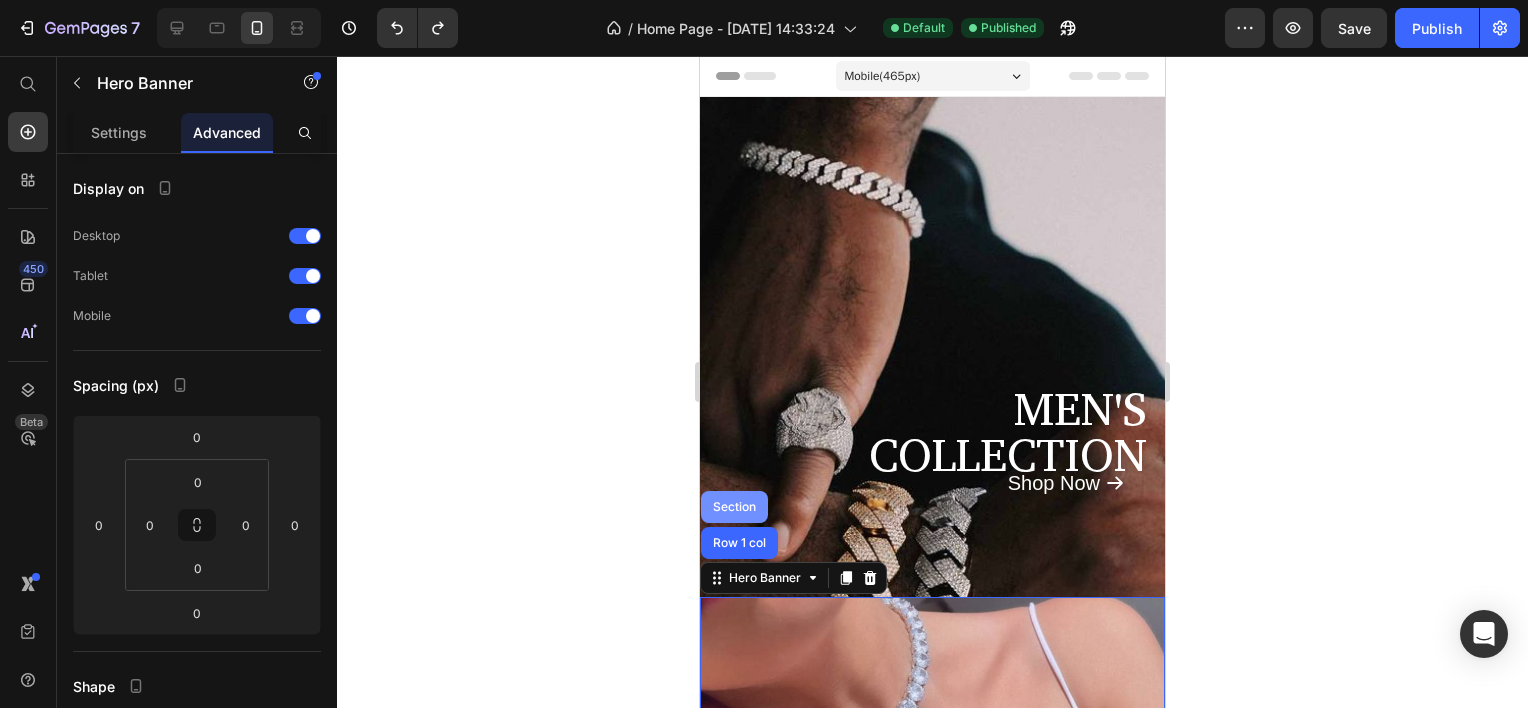 click on "Section" at bounding box center [734, 507] 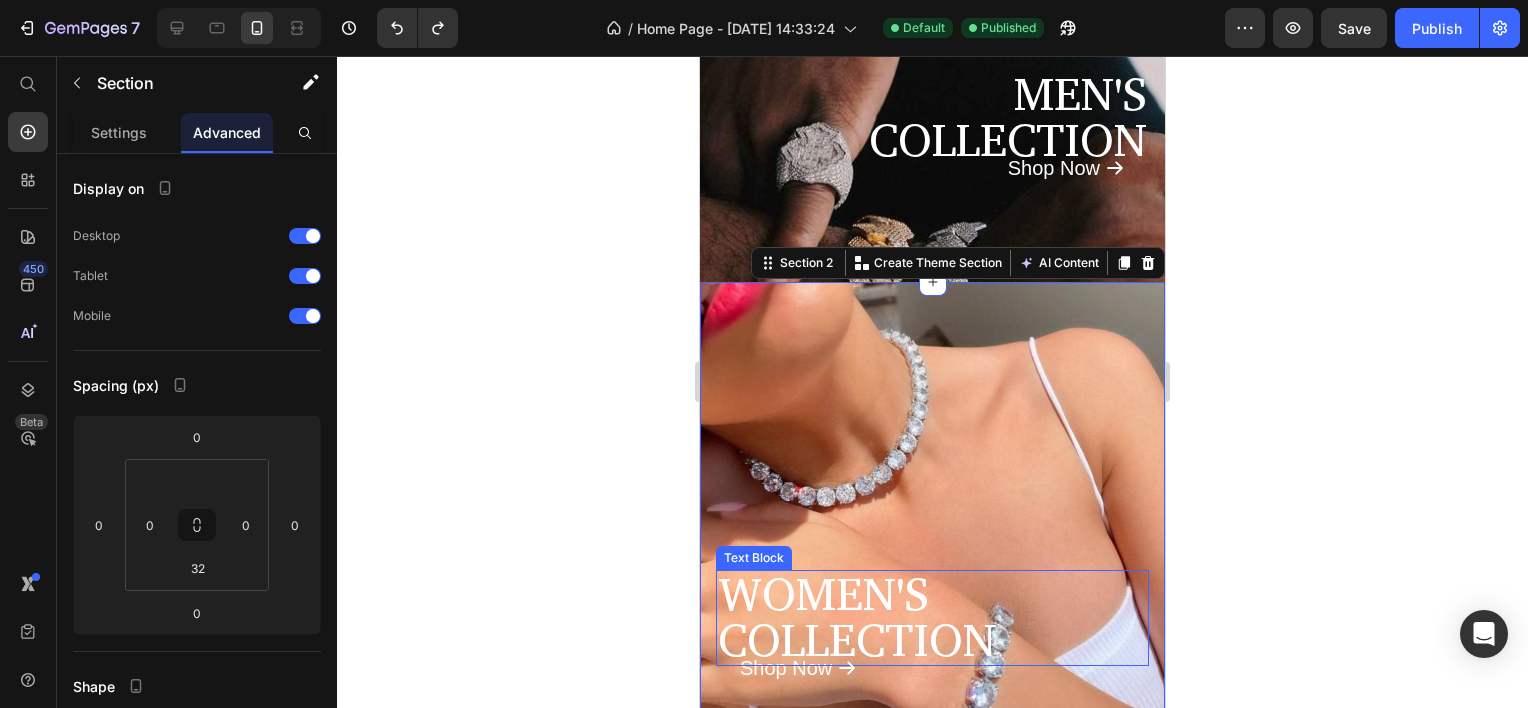 scroll, scrollTop: 500, scrollLeft: 0, axis: vertical 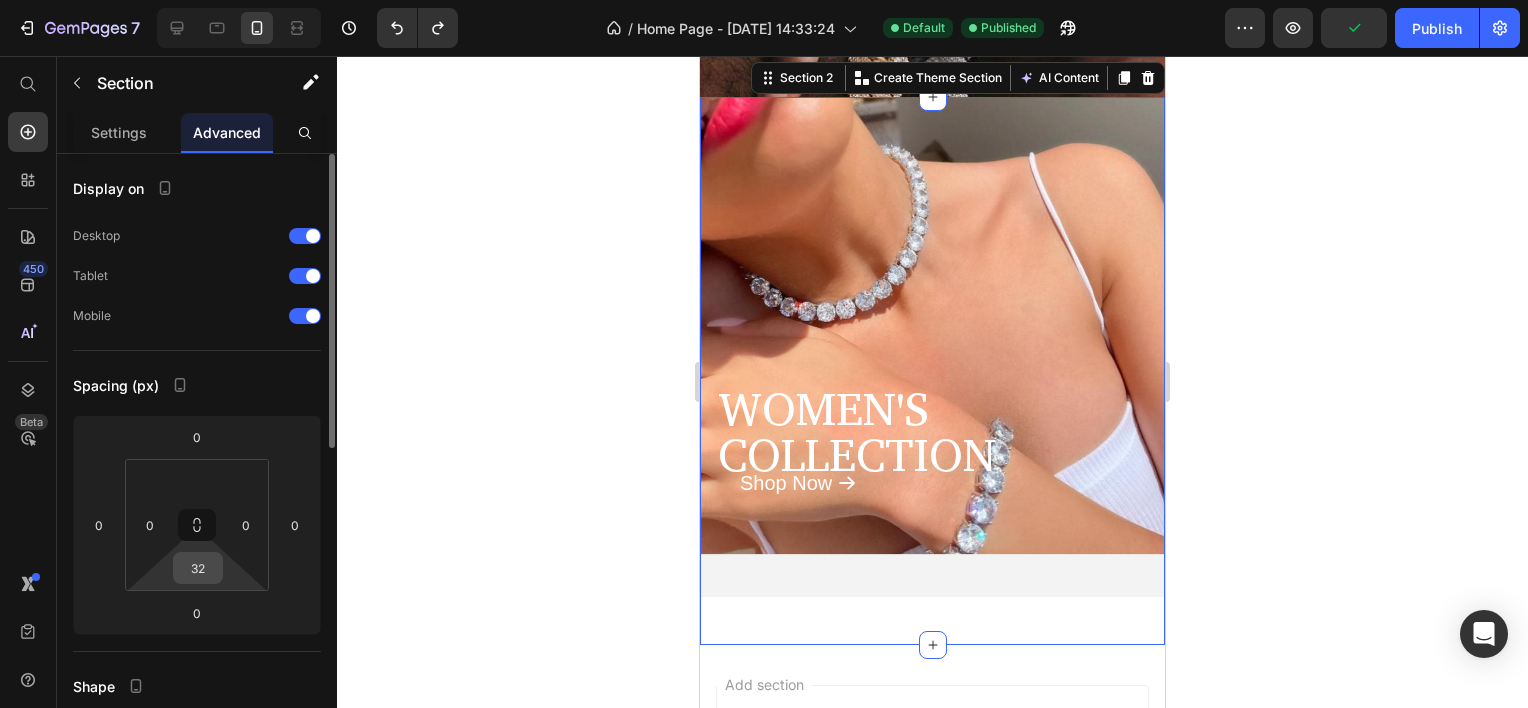 click on "32" at bounding box center (198, 568) 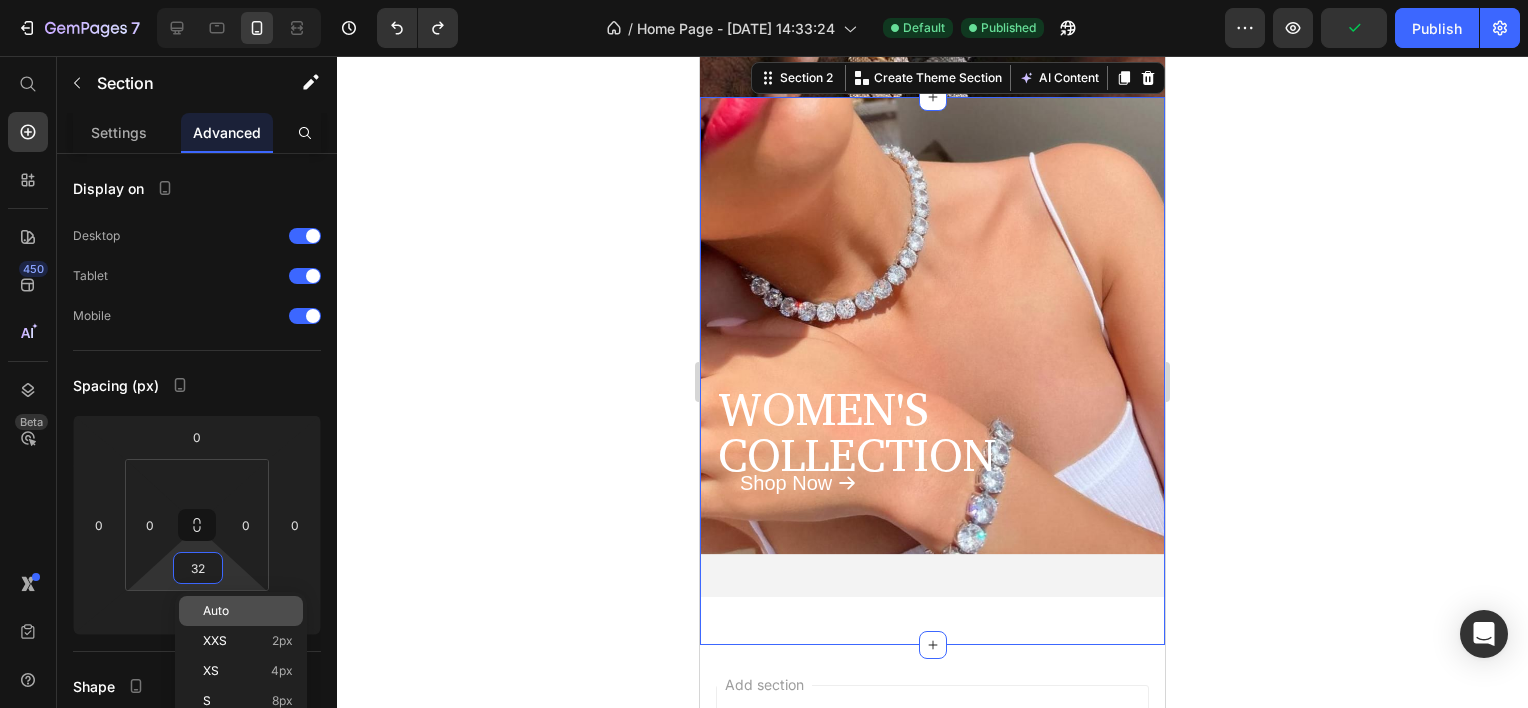 type on "2" 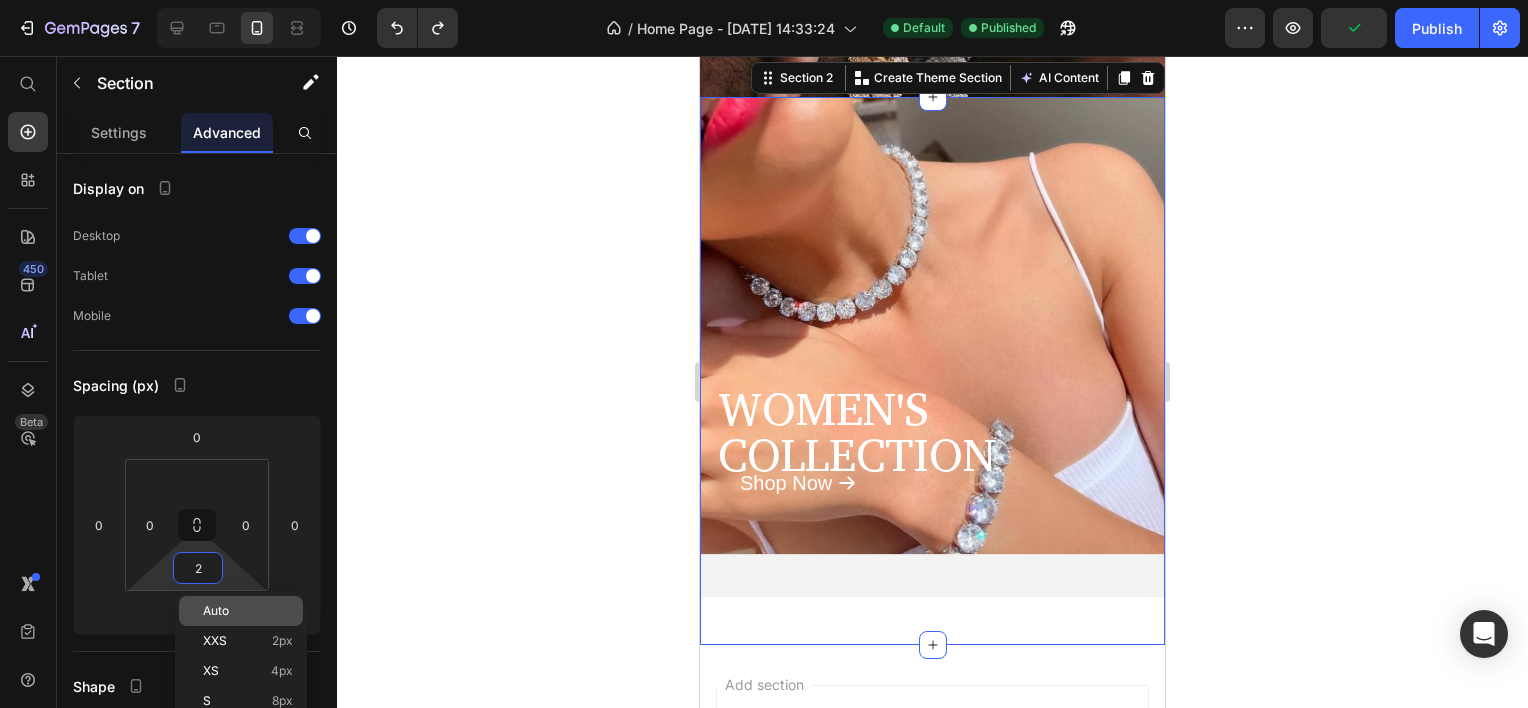 click on "Auto" at bounding box center (248, 611) 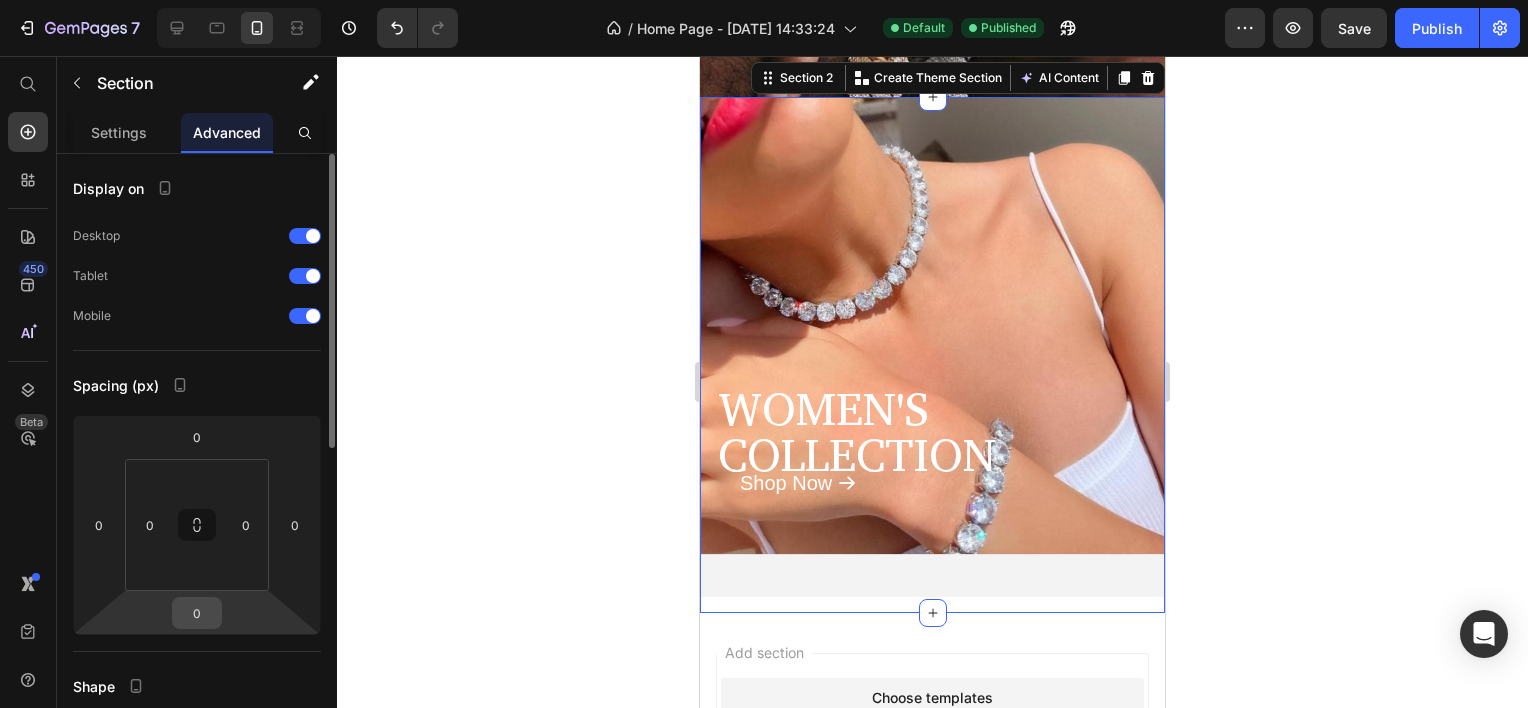 click on "0" at bounding box center (197, 613) 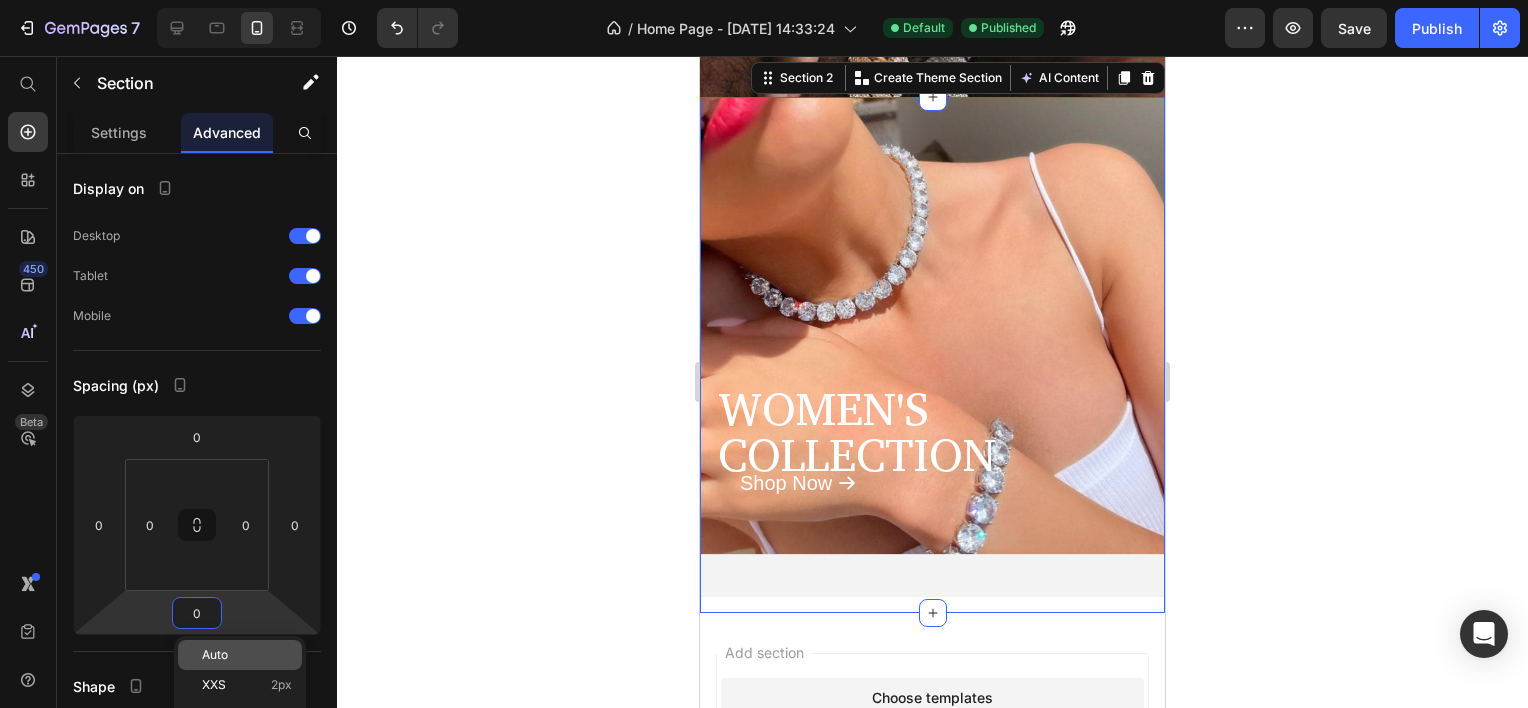 click on "Auto" at bounding box center [247, 655] 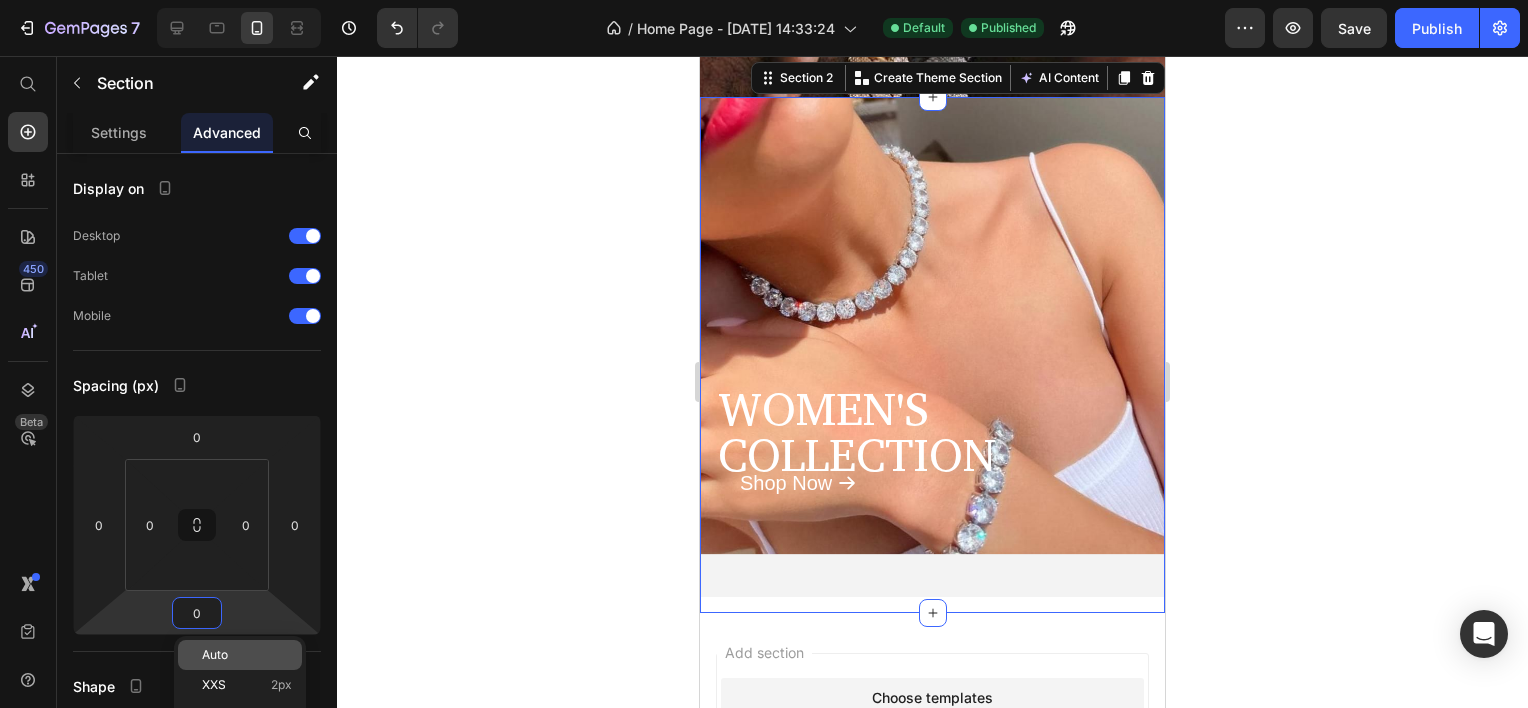 type 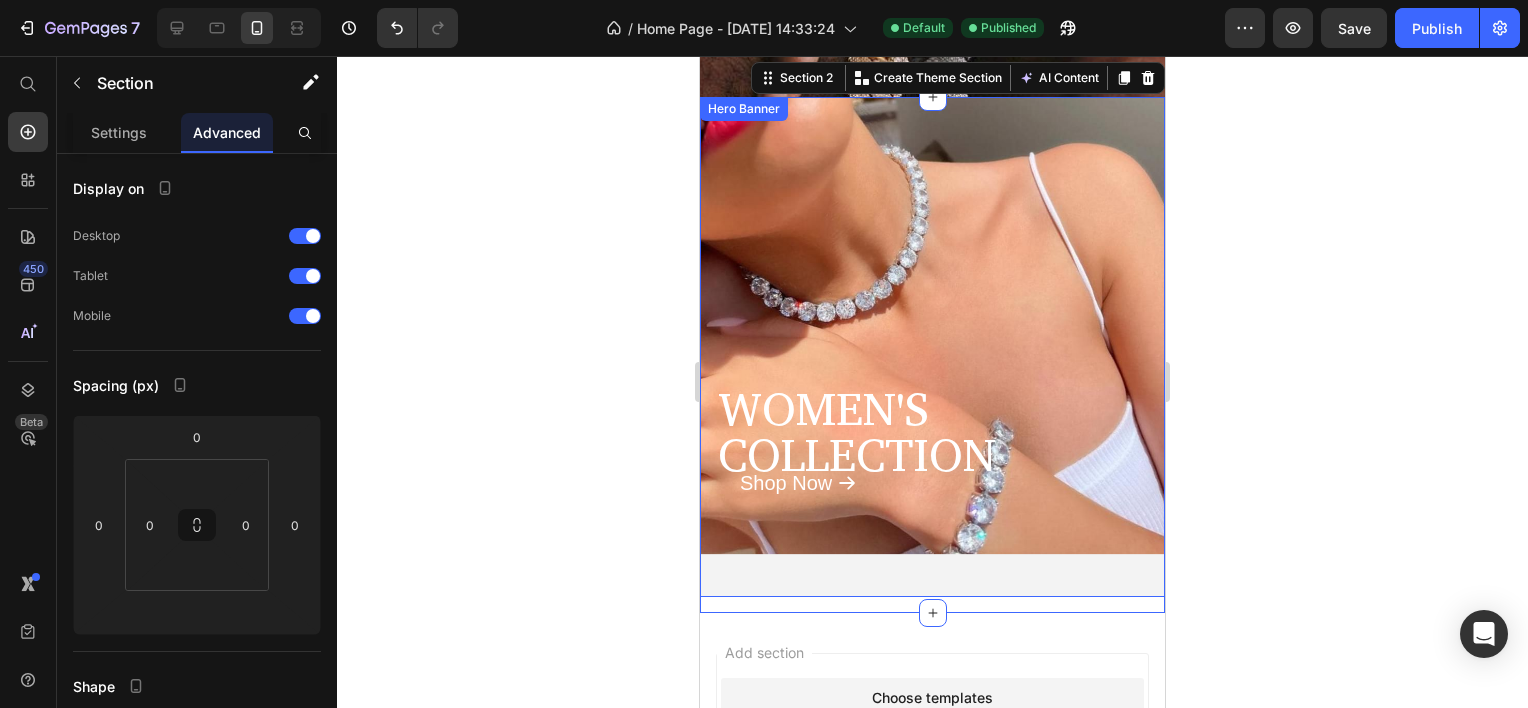 click at bounding box center [932, 464] 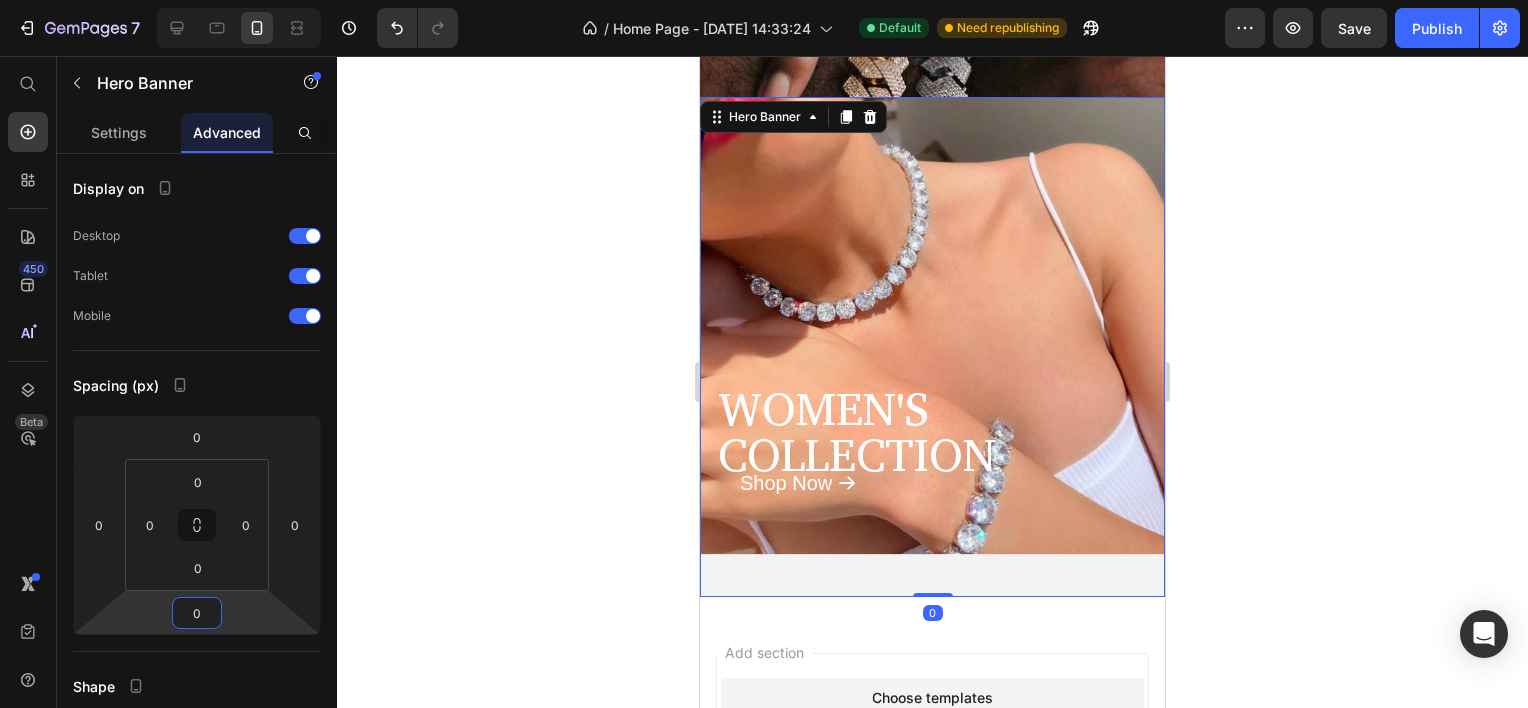 click on "7  Version history  /  Home Page - Jul 10, 14:33:24 Default Need republishing Preview  Save   Publish  450 Beta Start with Sections Elements Hero Section Product Detail Brands Trusted Badges Guarantee Product Breakdown How to use Testimonials Compare Bundle FAQs Social Proof Brand Story Product List Collection Blog List Contact Sticky Add to Cart Custom Footer Browse Library 450 Layout
Row
Row
Row
Row Text
Heading
Text Block Button
Button
Button
Sticky Back to top Media" at bounding box center (764, 0) 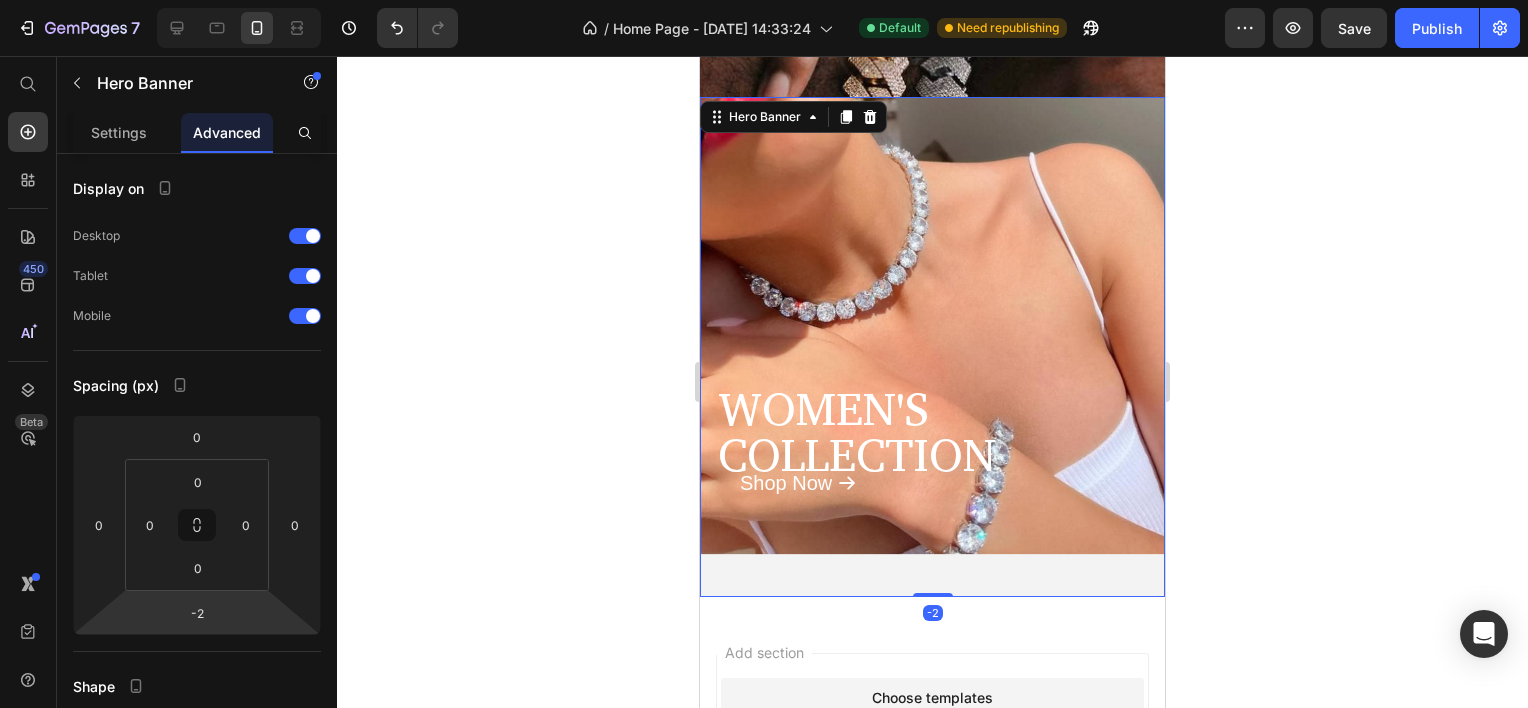 type on "0" 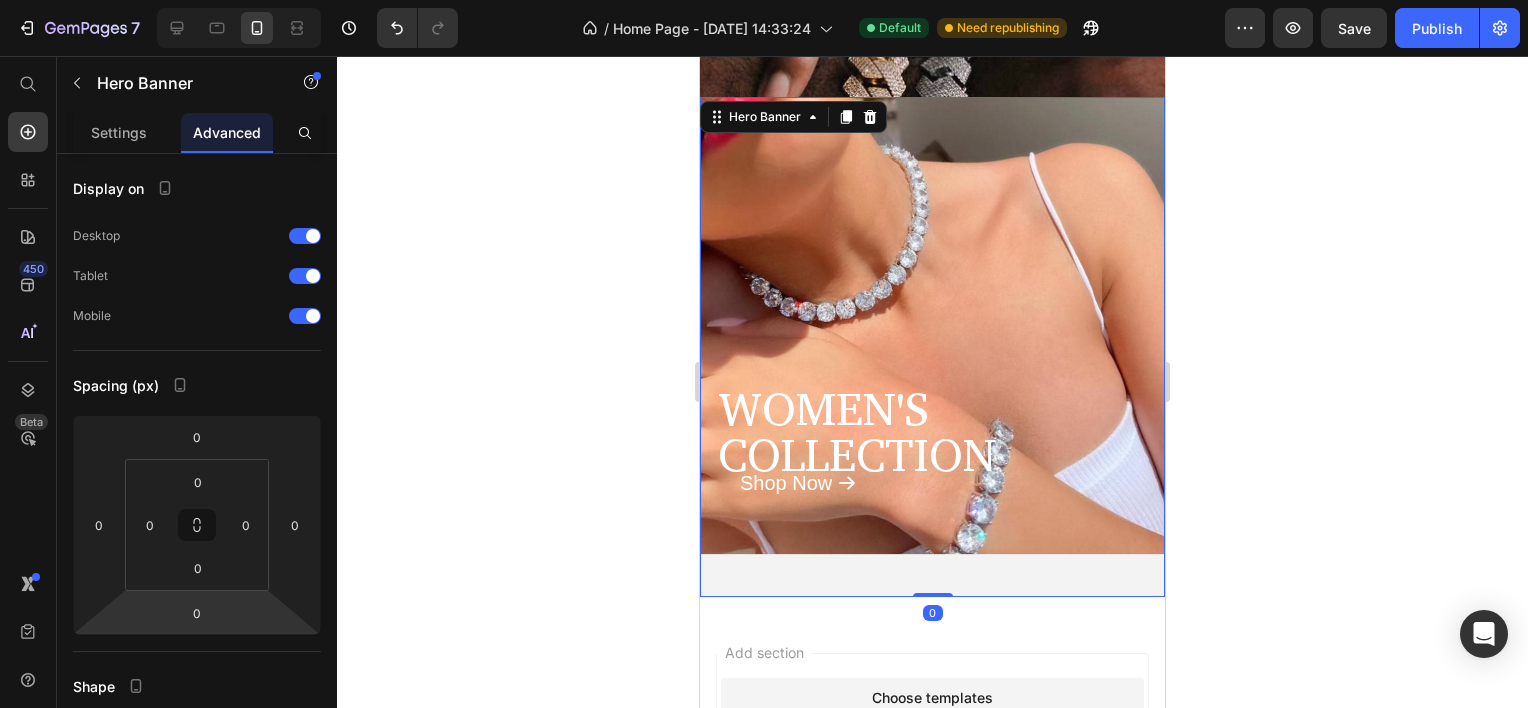drag, startPoint x: 200, startPoint y: 594, endPoint x: 216, endPoint y: 594, distance: 16 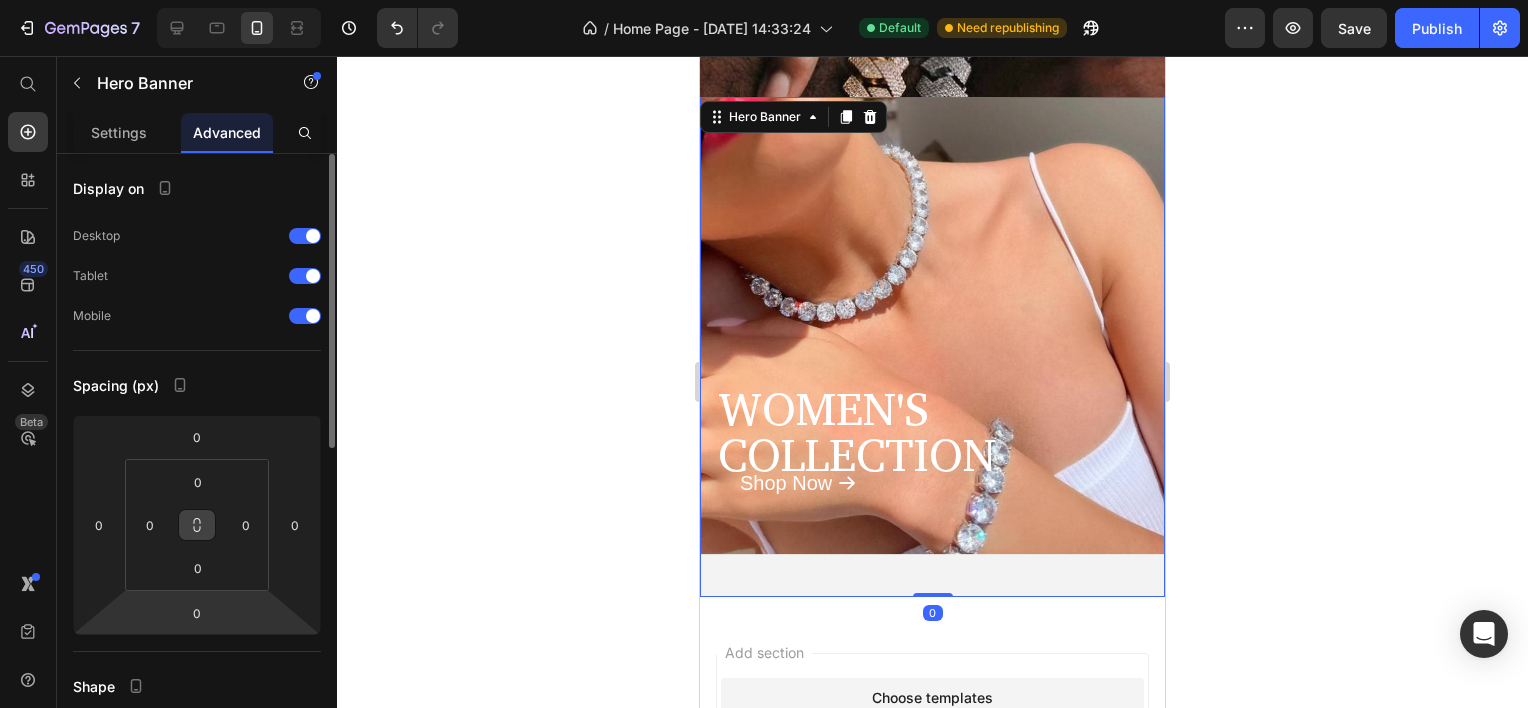 click at bounding box center (197, 525) 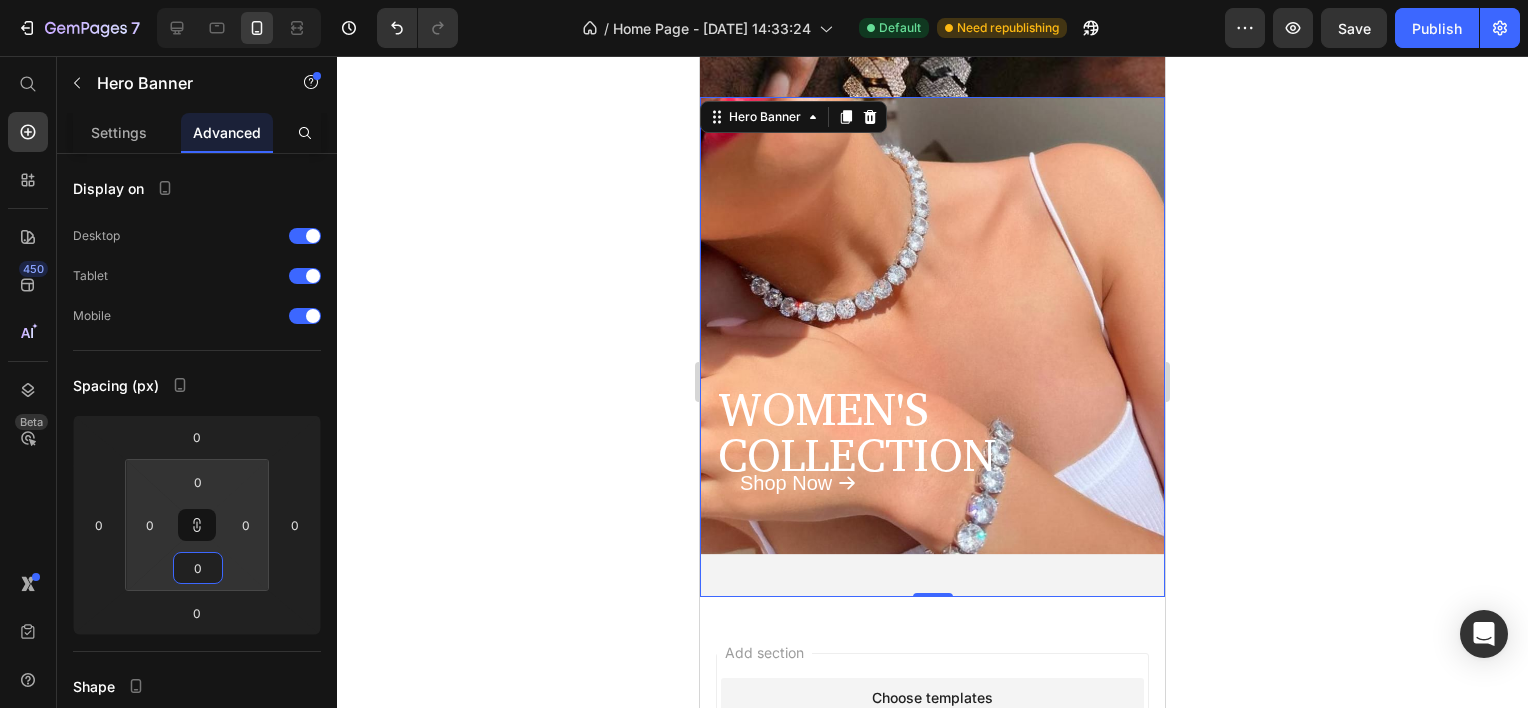 type on "28" 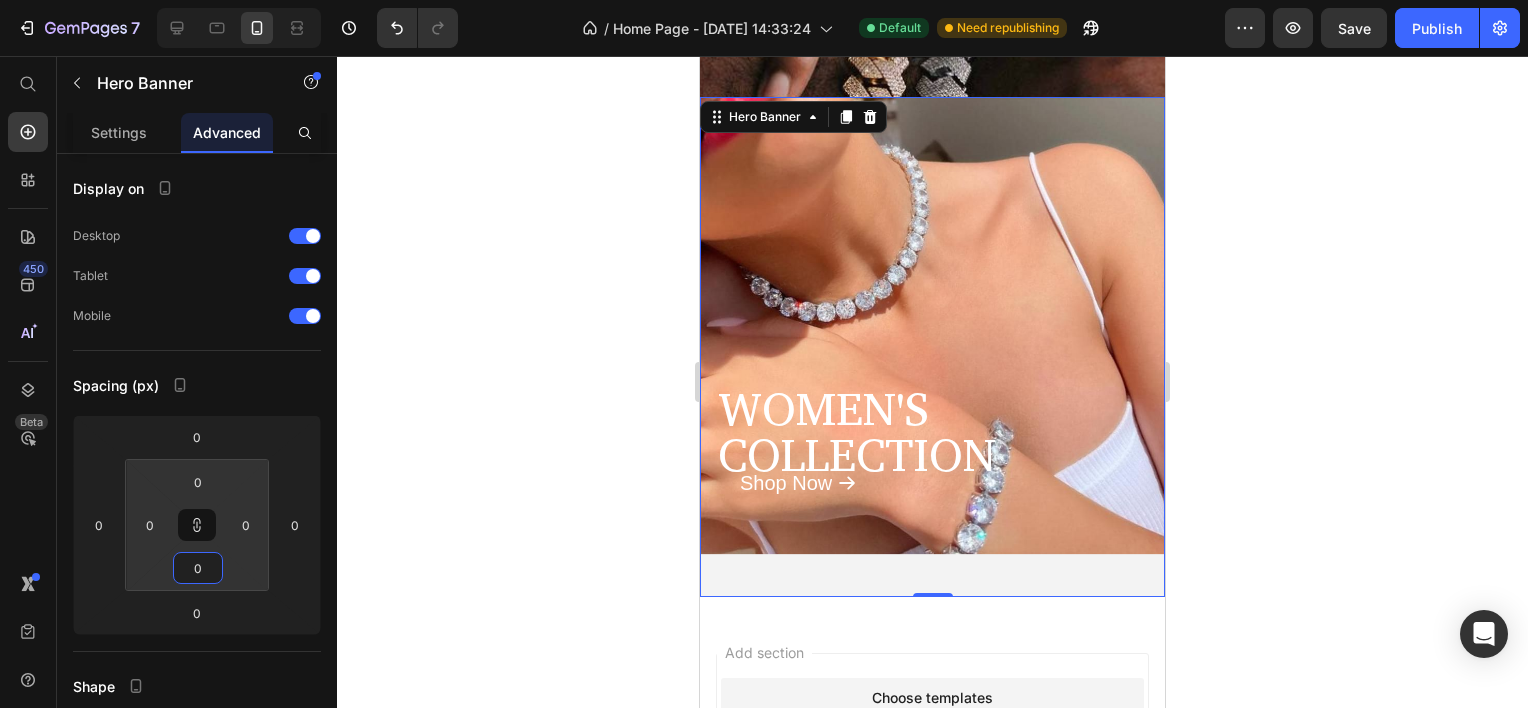 type on "28" 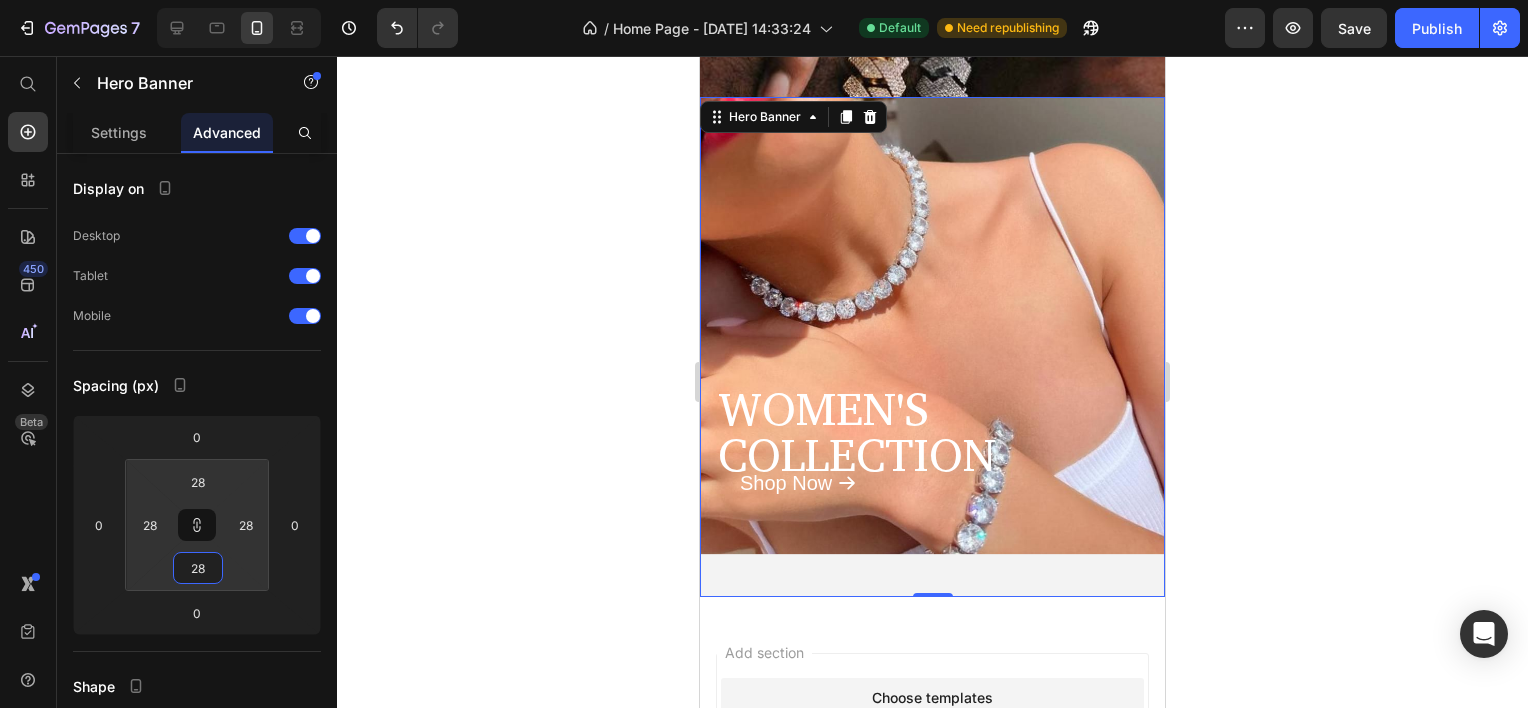 type on "50" 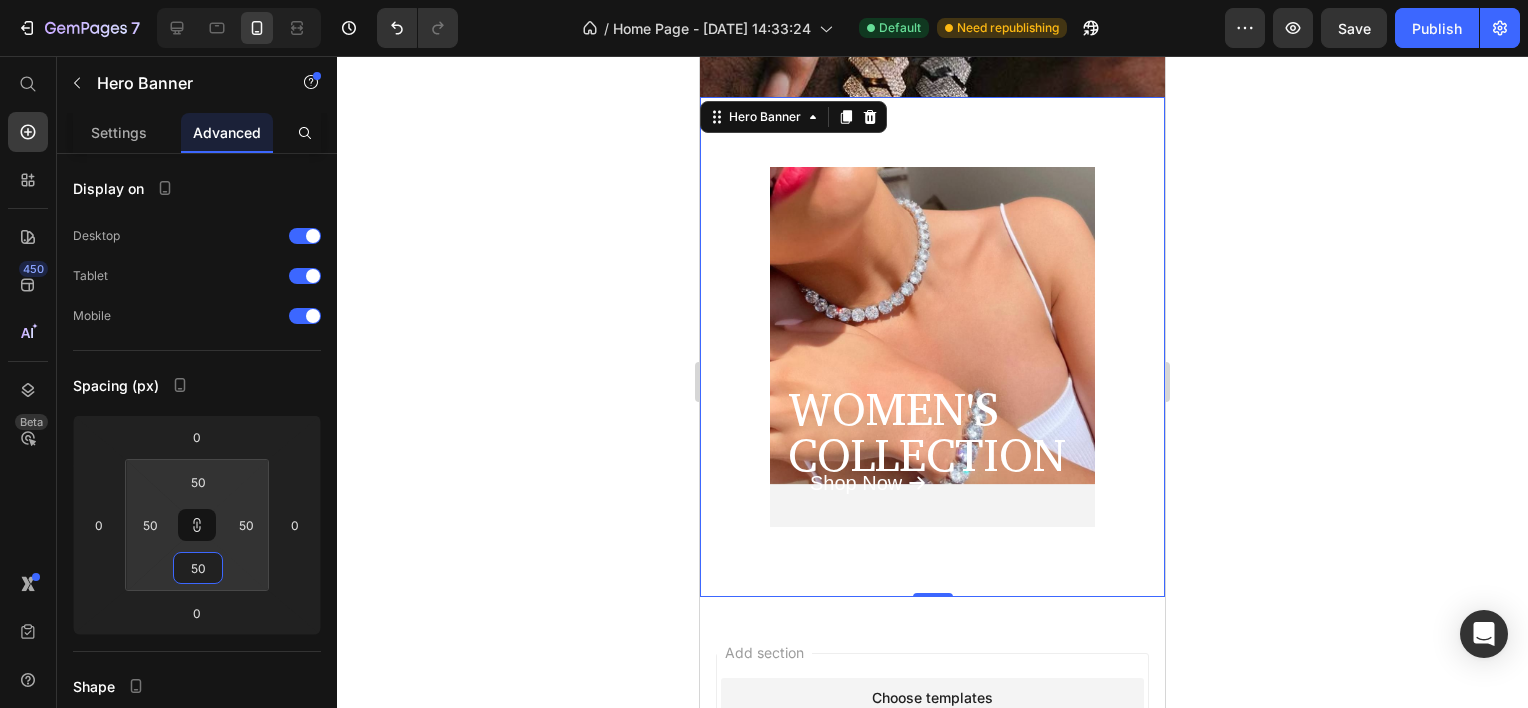 type on "70" 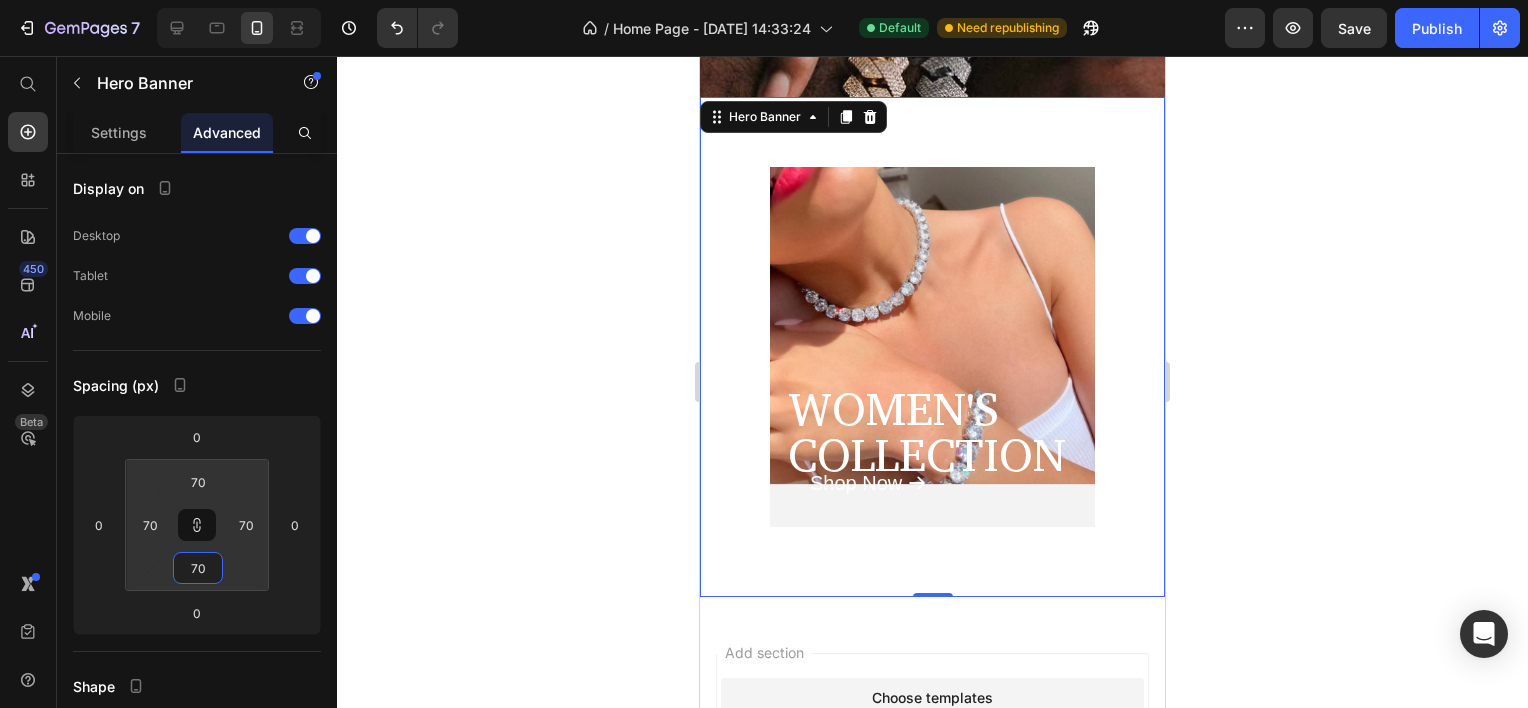 type on "0" 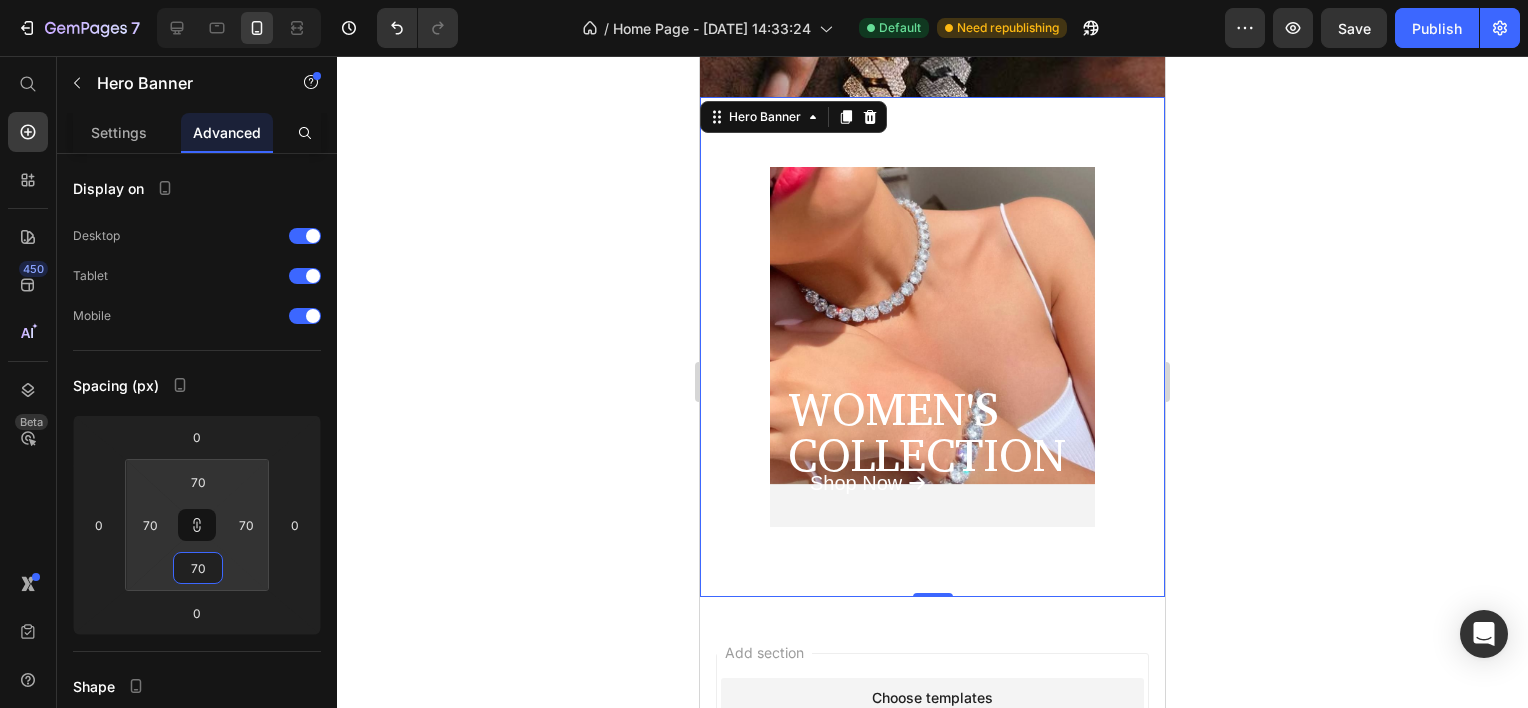 type on "0" 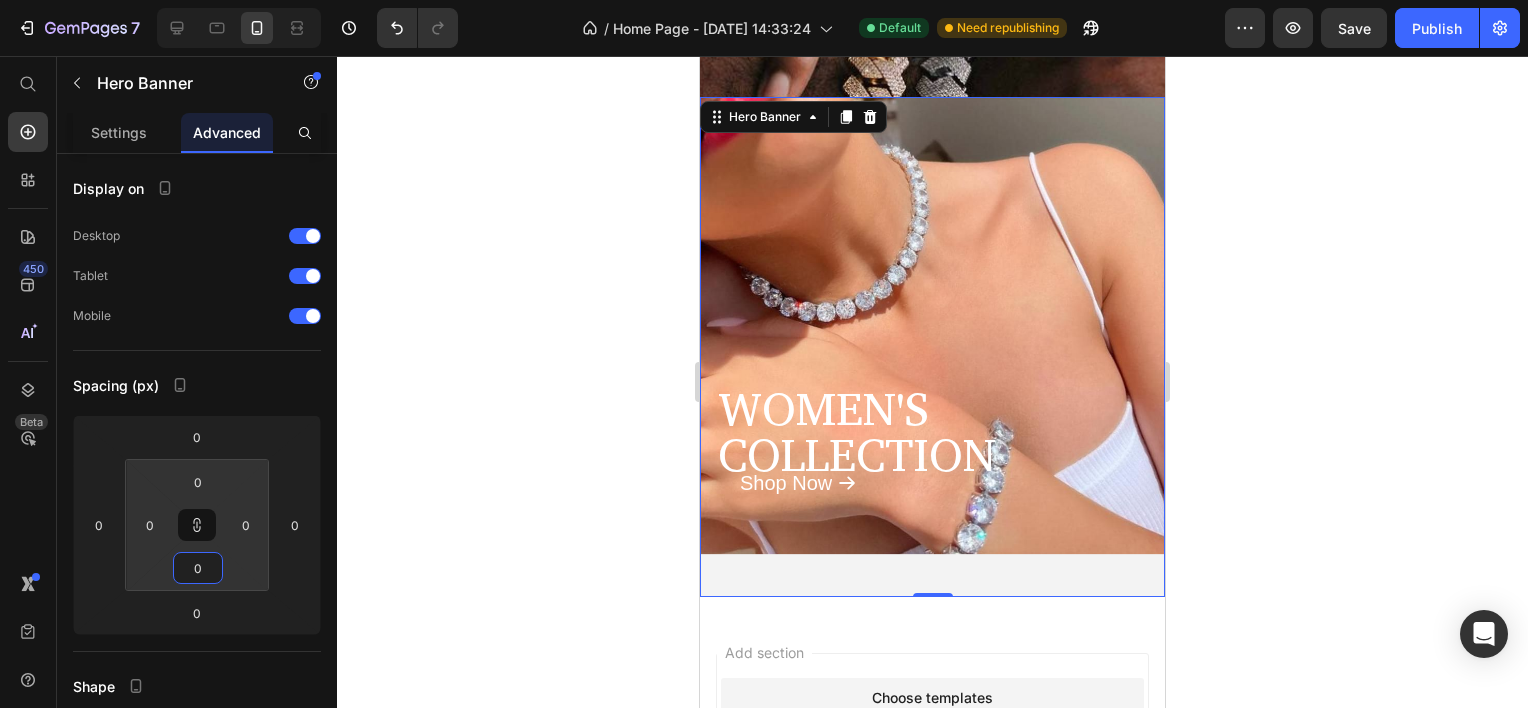 drag, startPoint x: 203, startPoint y: 547, endPoint x: 240, endPoint y: 612, distance: 74.793045 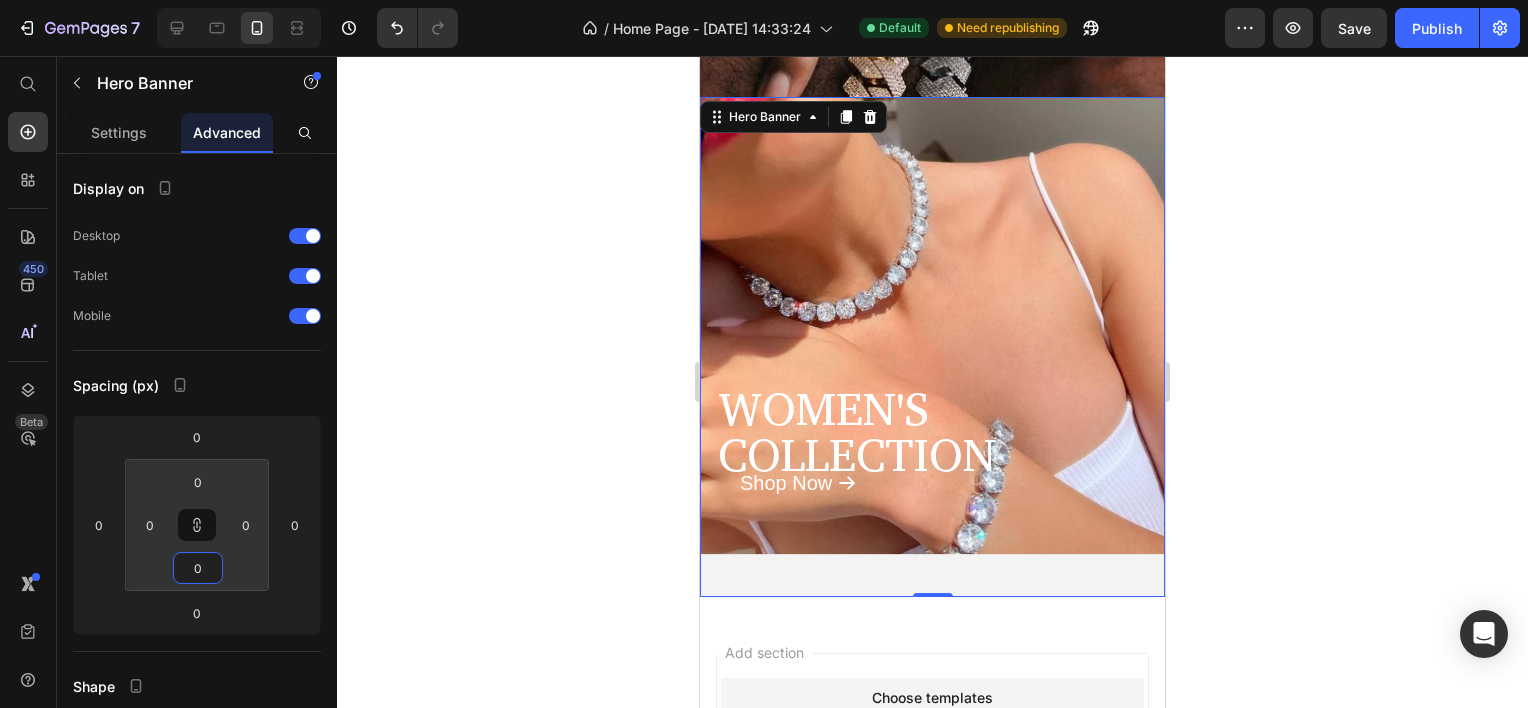 click on "7  Version history  /  Home Page - Jul 10, 14:33:24 Default Need republishing Preview  Save   Publish  450 Beta Start with Sections Elements Hero Section Product Detail Brands Trusted Badges Guarantee Product Breakdown How to use Testimonials Compare Bundle FAQs Social Proof Brand Story Product List Collection Blog List Contact Sticky Add to Cart Custom Footer Browse Library 450 Layout
Row
Row
Row
Row Text
Heading
Text Block Button
Button
Button
Sticky Back to top Media" at bounding box center (764, 0) 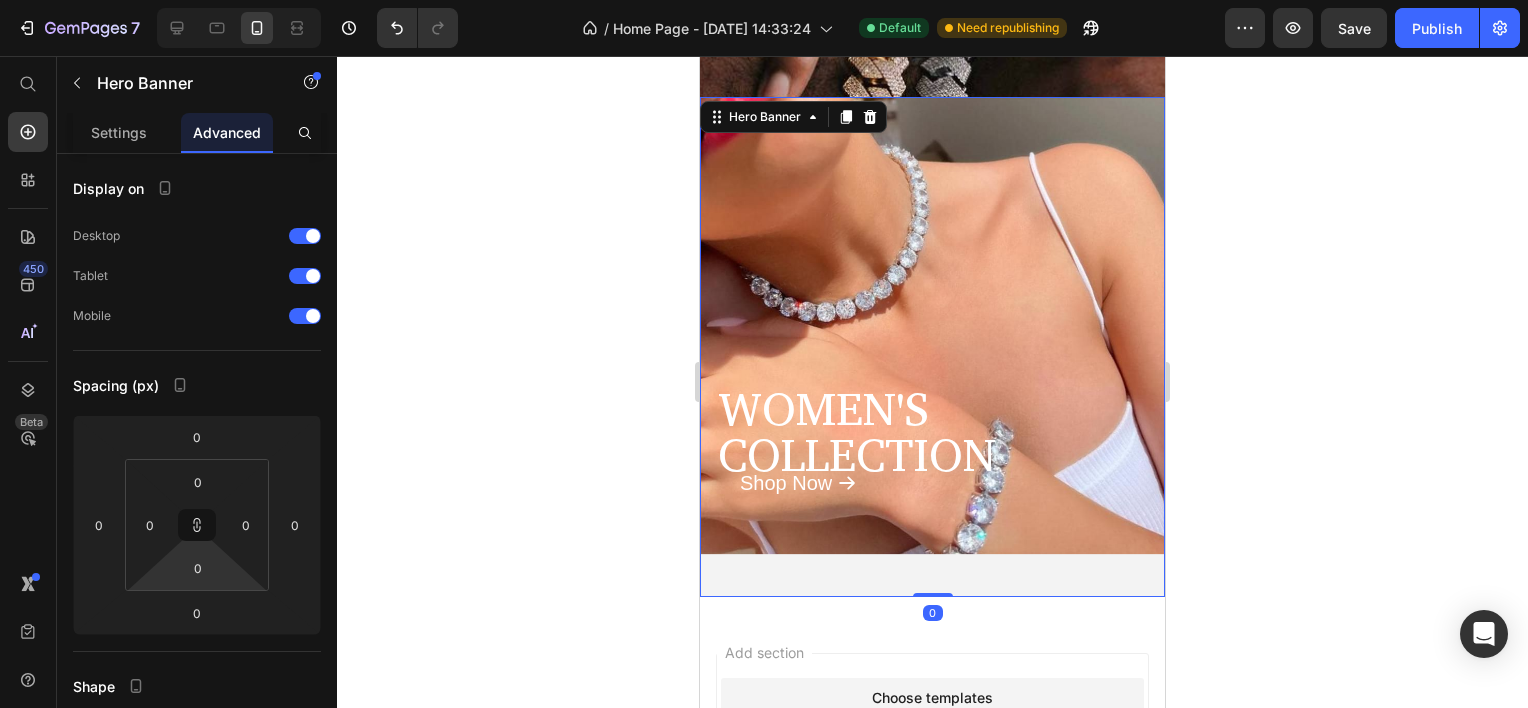 drag, startPoint x: 935, startPoint y: 593, endPoint x: 942, endPoint y: 537, distance: 56.435802 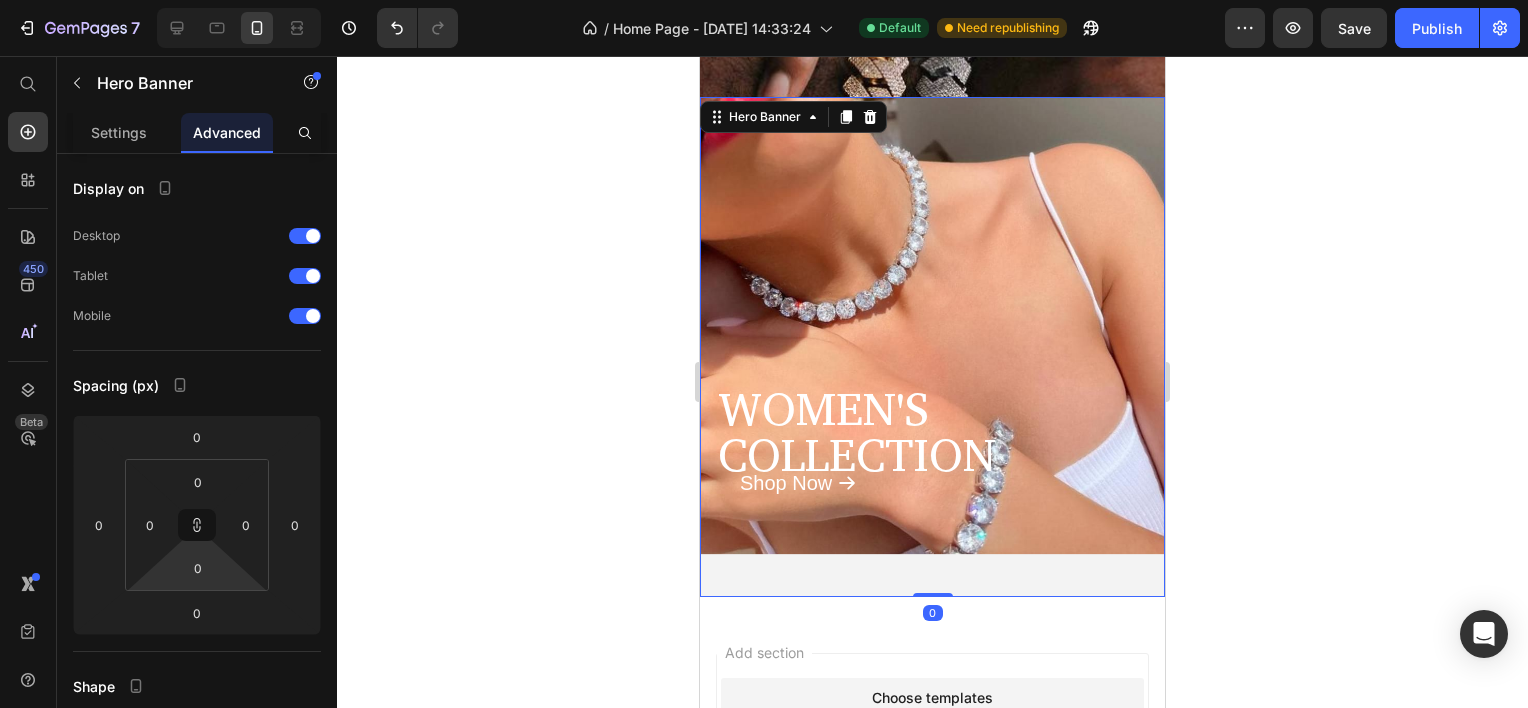 click on "WOMEN'S COLLECTION Text Block
Shop Now   Button Hero Banner   0" at bounding box center [932, 347] 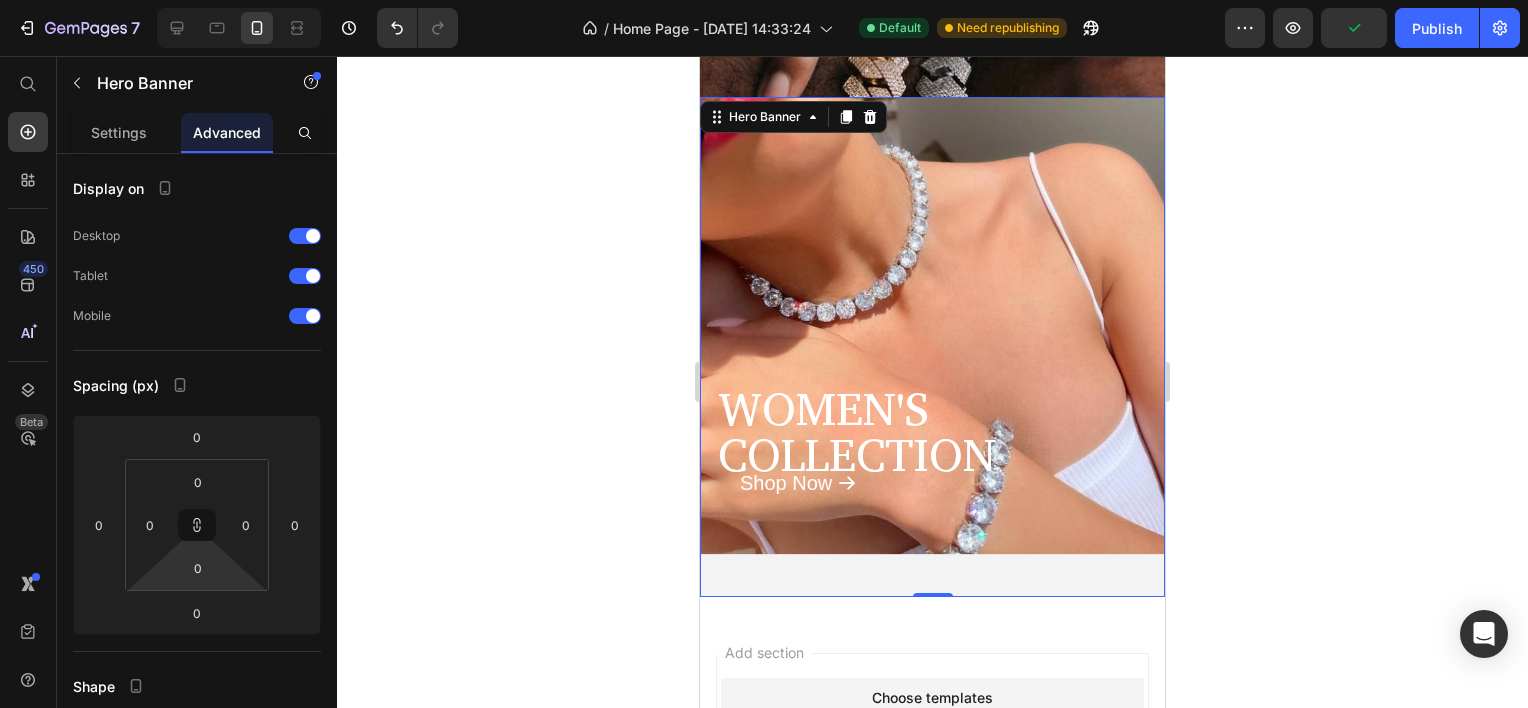 click at bounding box center (932, 464) 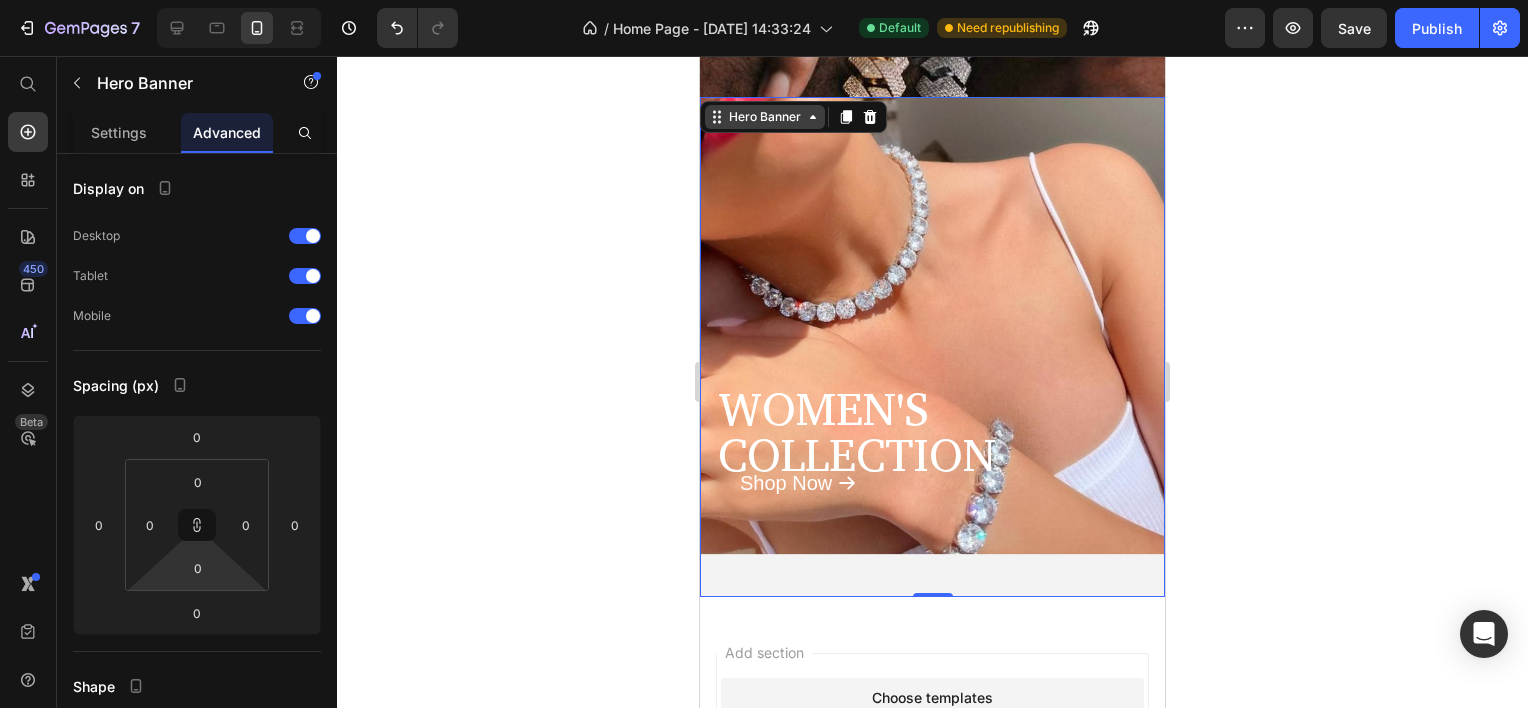click on "Hero Banner" at bounding box center (765, 117) 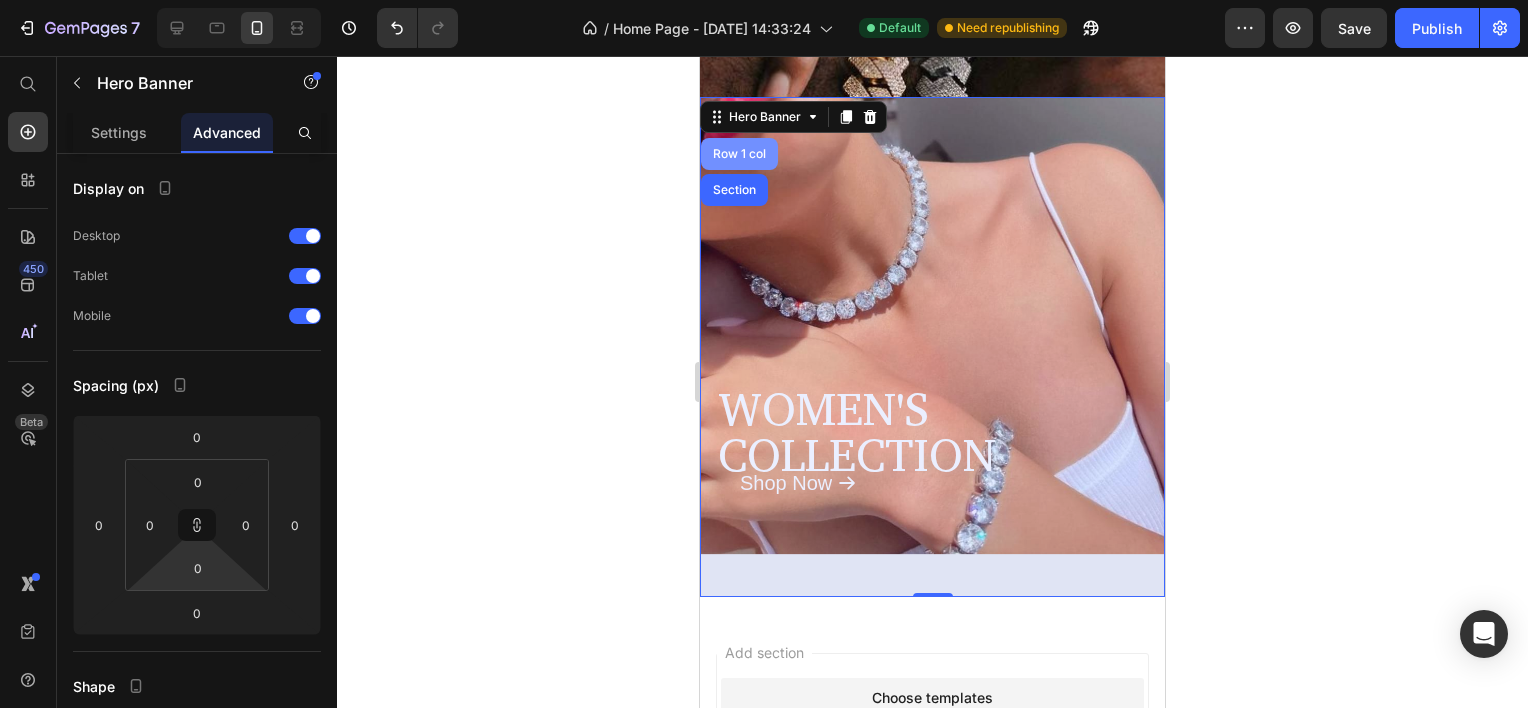 click on "Row 1 col" at bounding box center [739, 154] 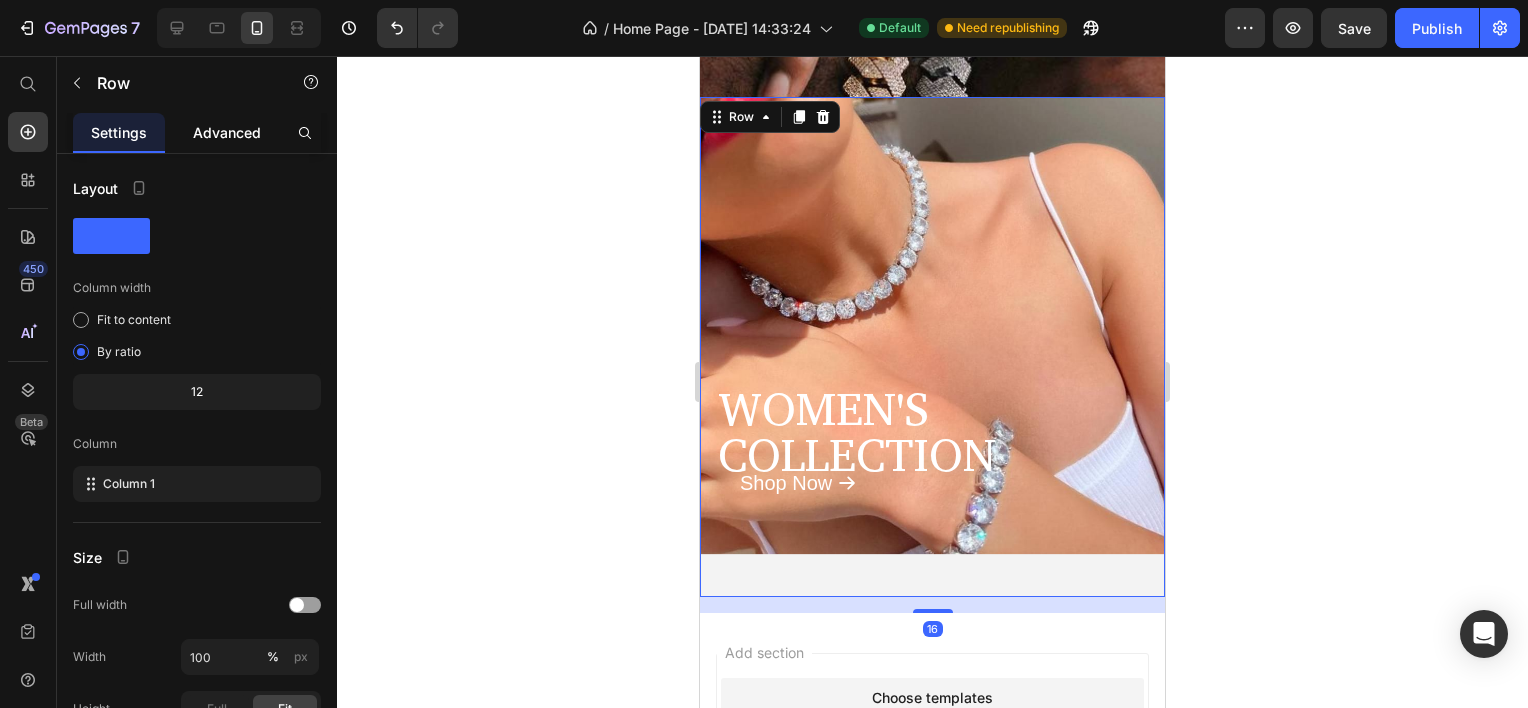 click on "Advanced" 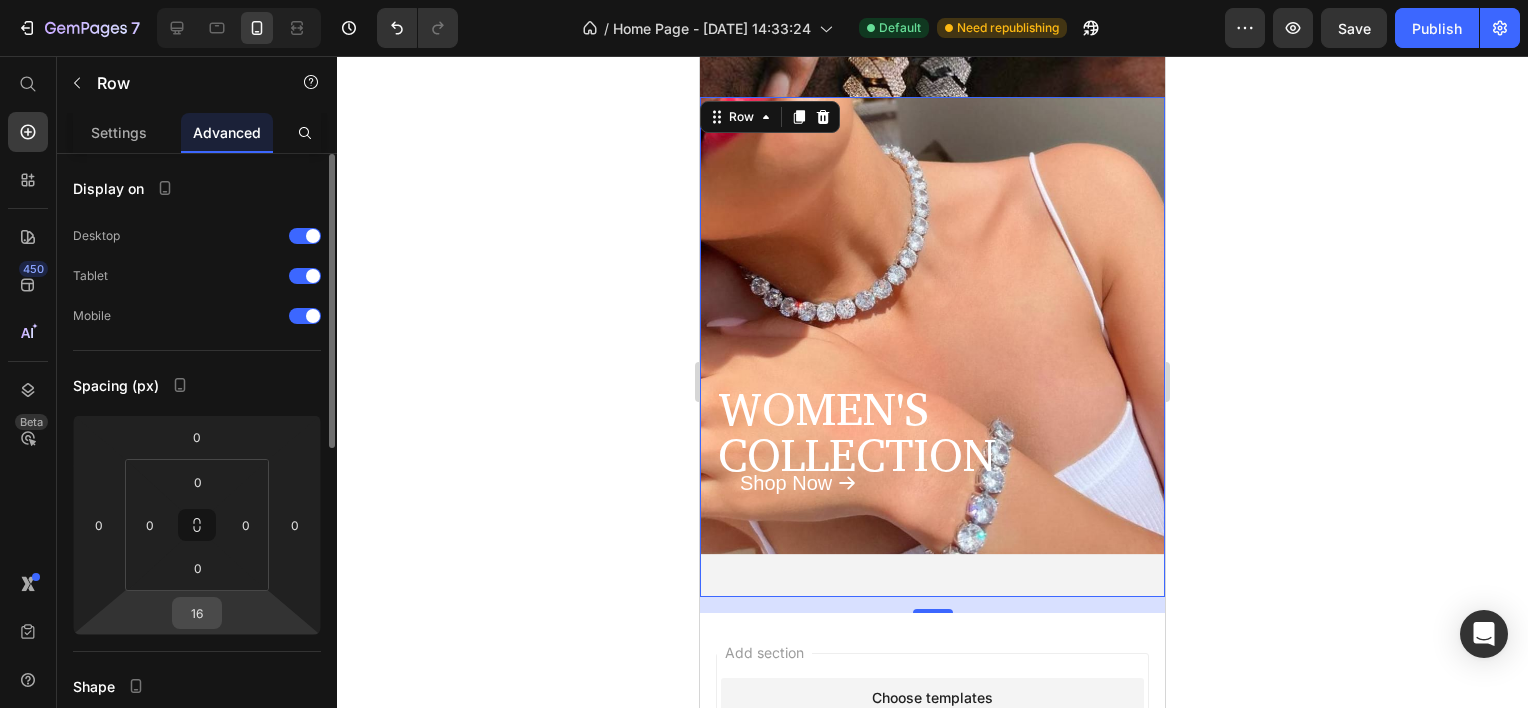 click on "16" at bounding box center (197, 613) 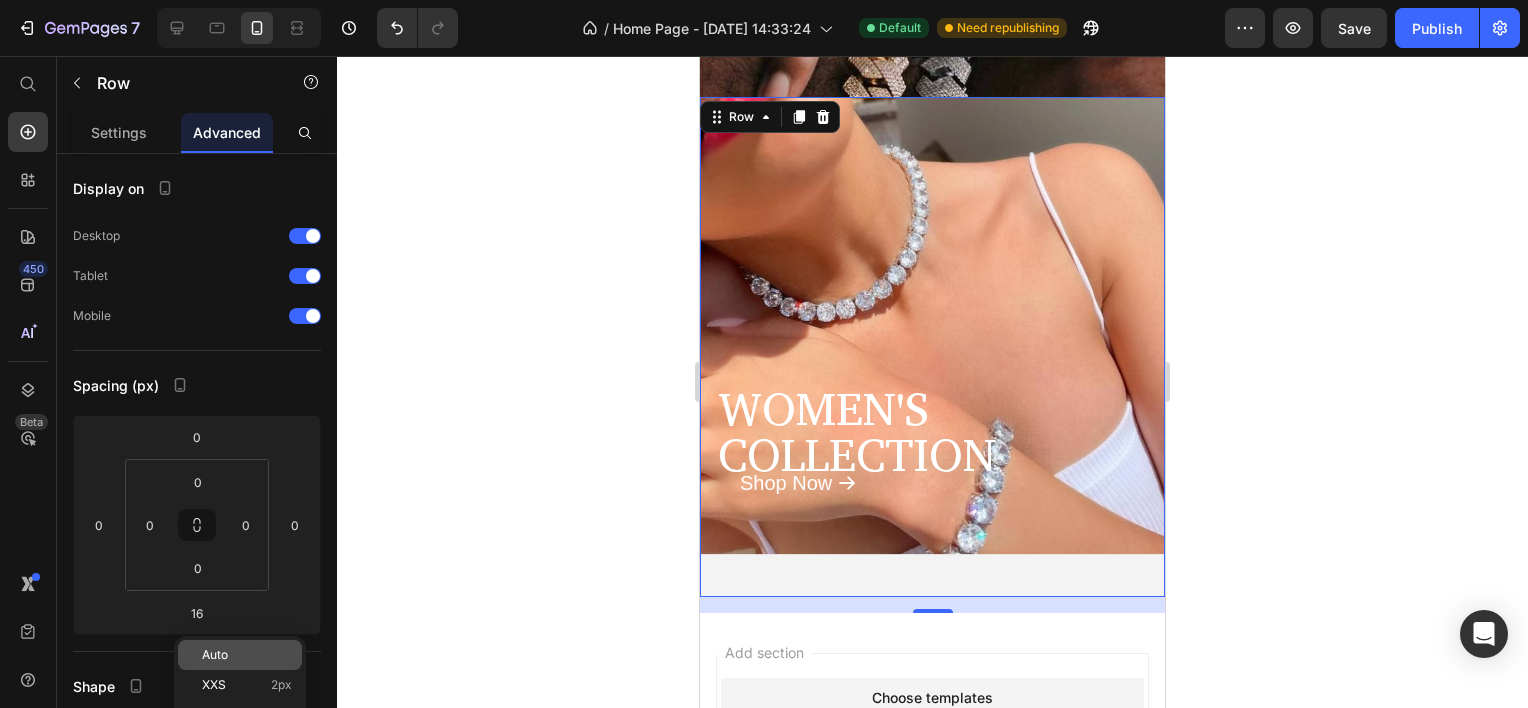 click on "Auto" at bounding box center [215, 655] 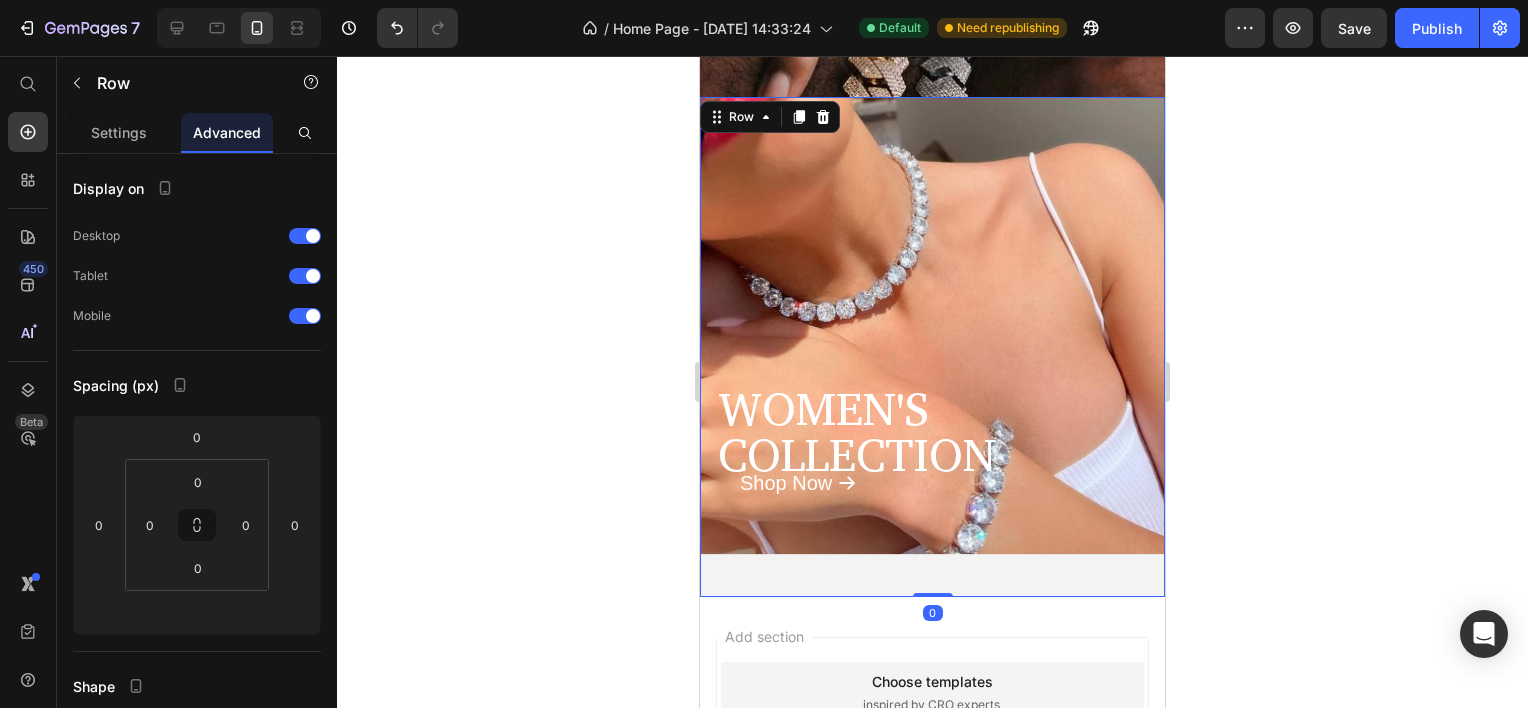 drag, startPoint x: 920, startPoint y: 593, endPoint x: 926, endPoint y: 533, distance: 60.299255 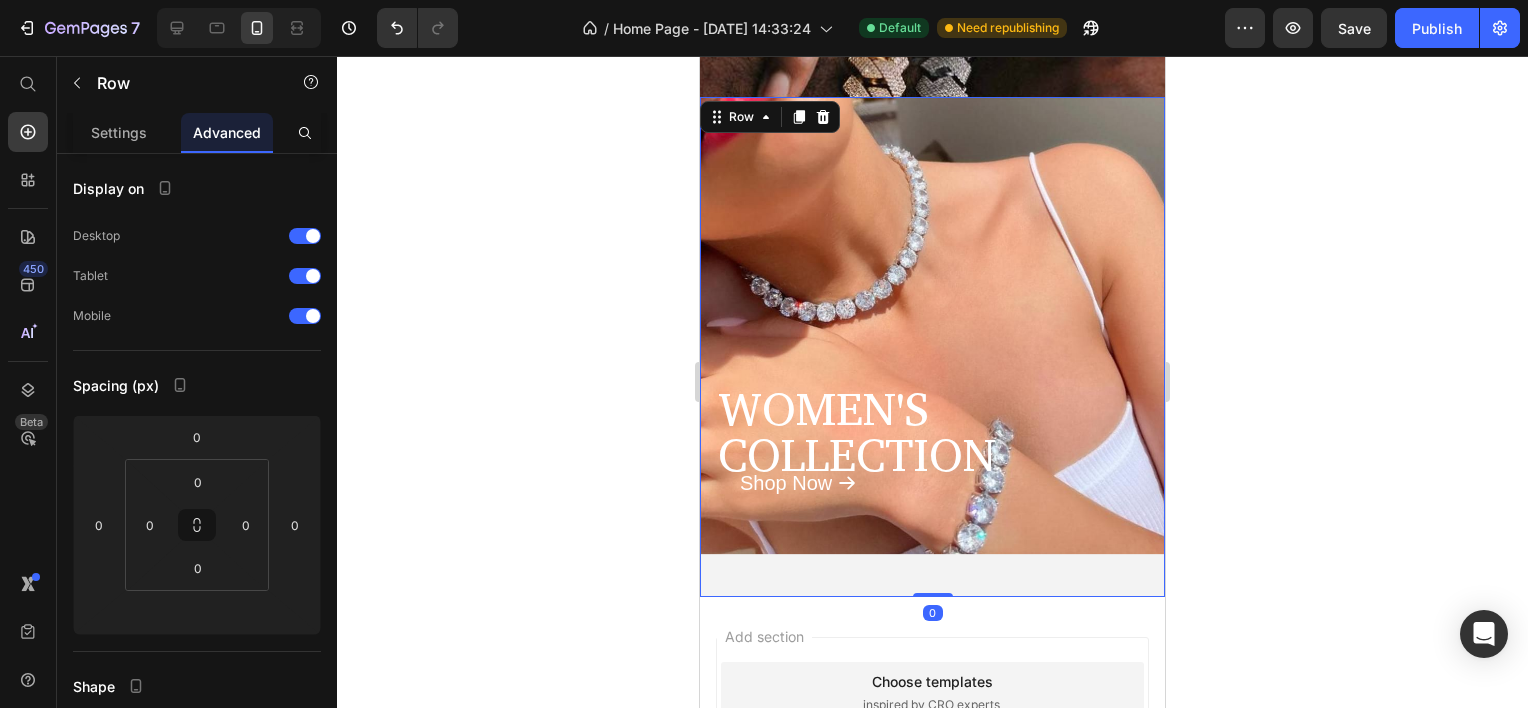 click on "WOMEN'S COLLECTION Text Block
Shop Now   Button Hero Banner Row   0" at bounding box center [932, 347] 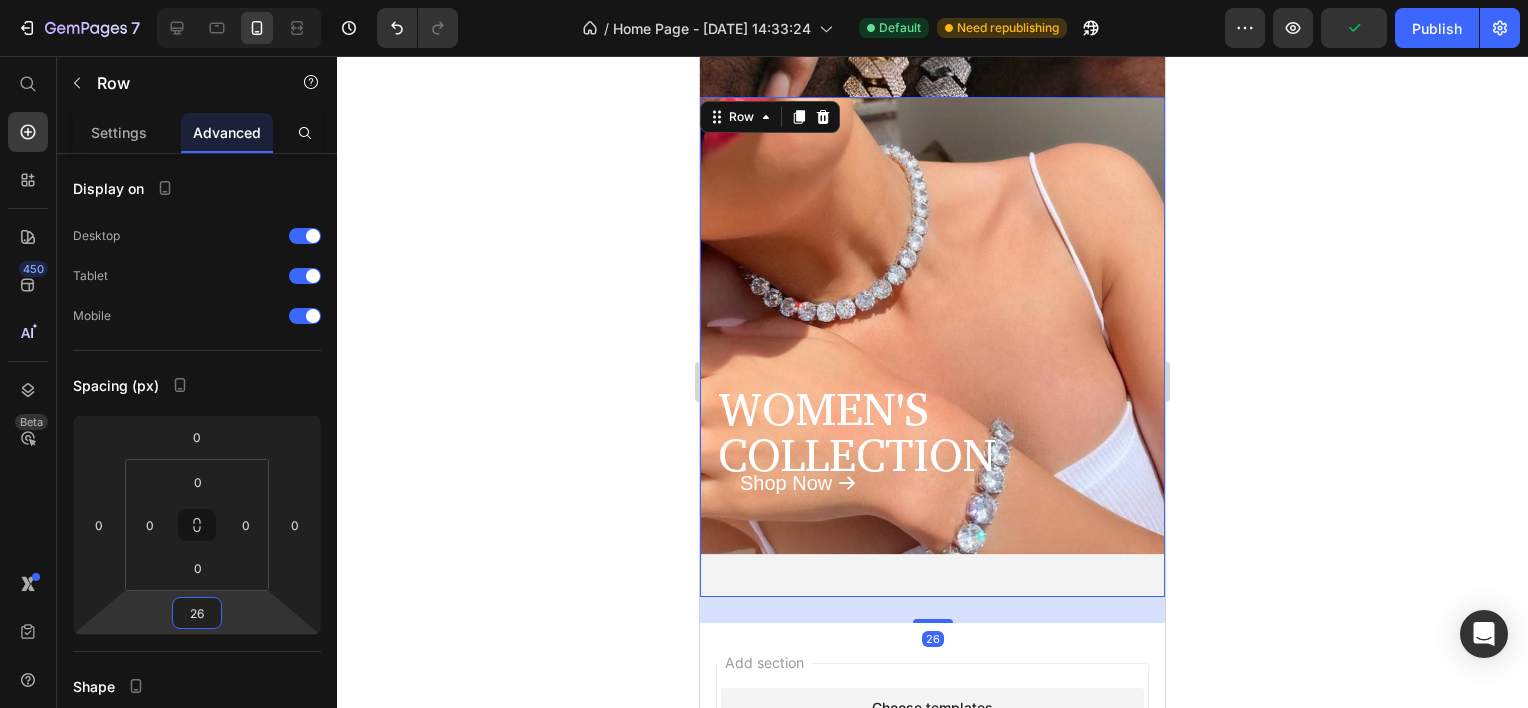 type on "28" 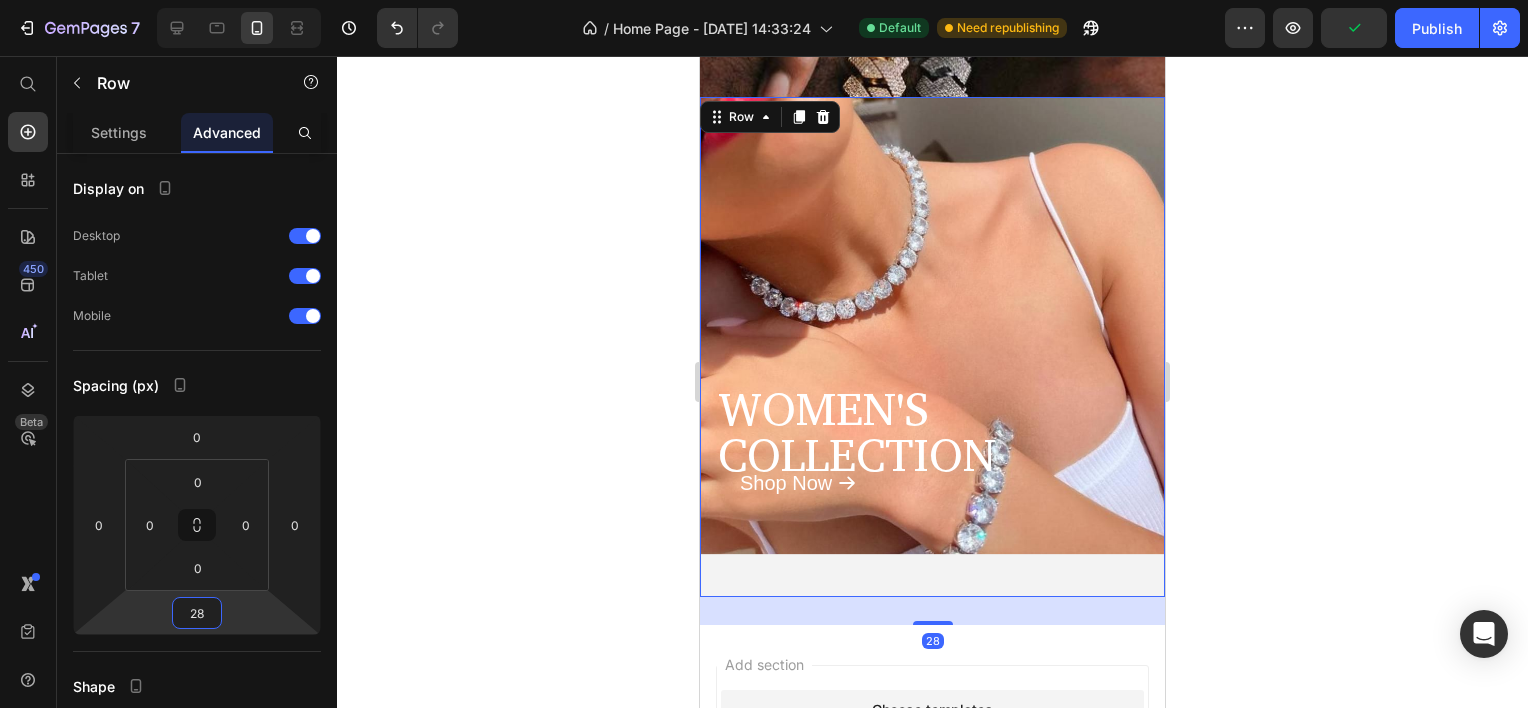 drag, startPoint x: 216, startPoint y: 630, endPoint x: 235, endPoint y: 616, distance: 23.600847 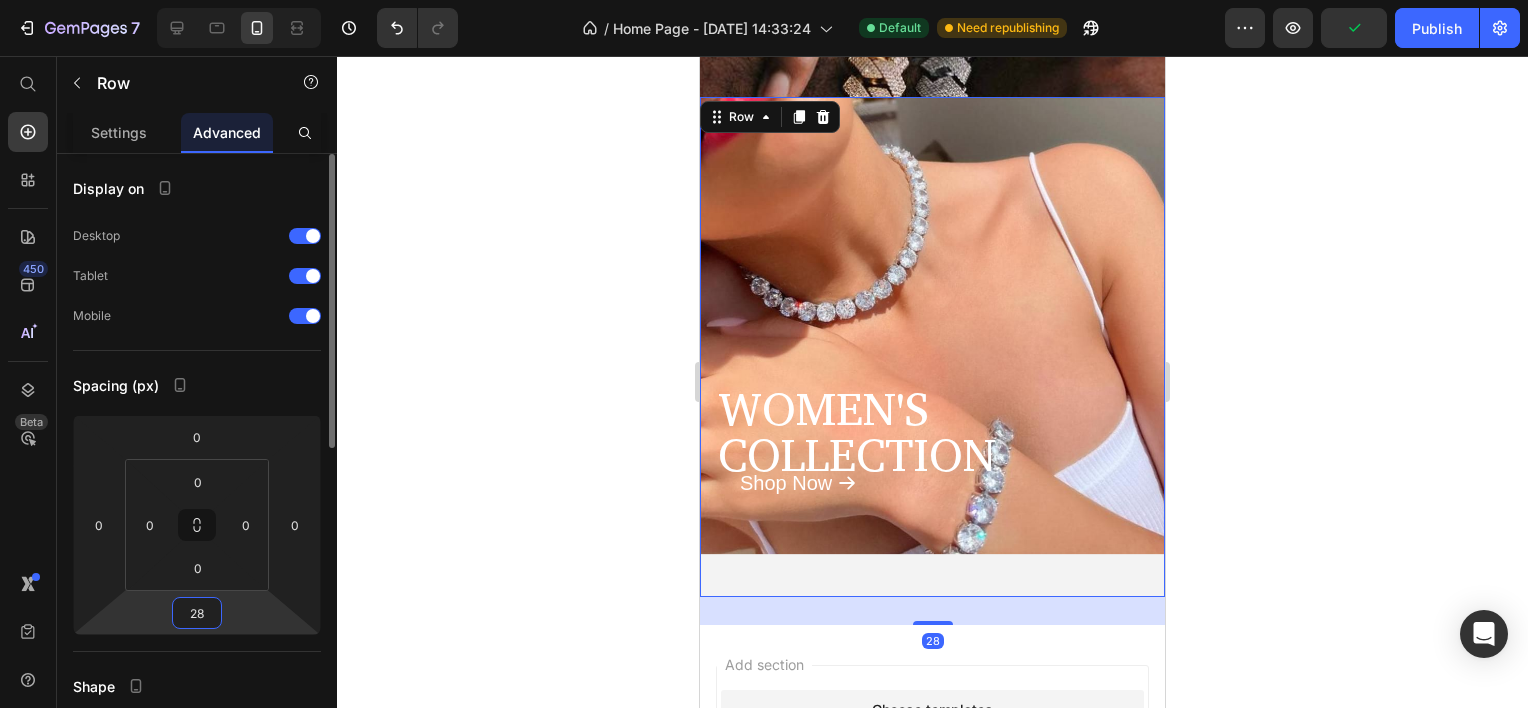 click on "28" at bounding box center [197, 613] 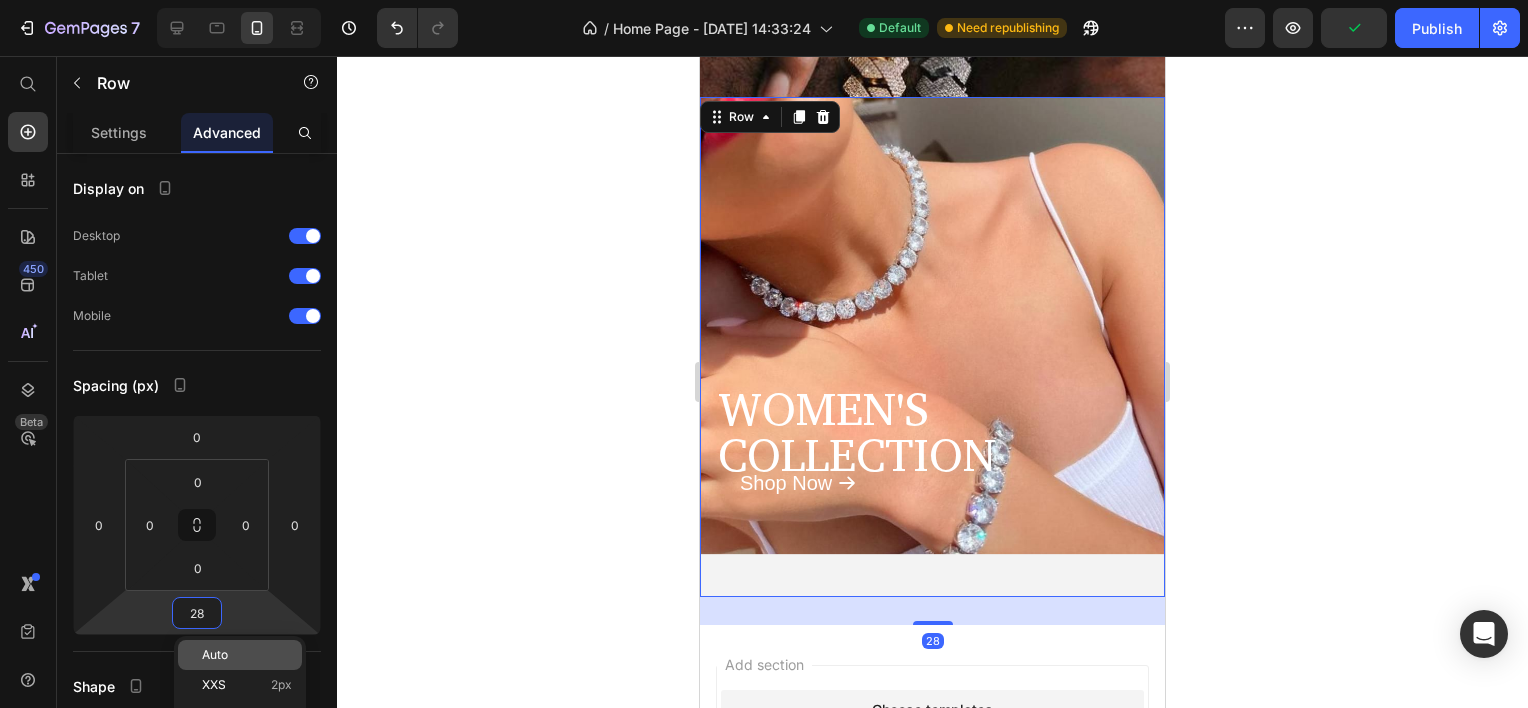 click on "Auto" at bounding box center [247, 655] 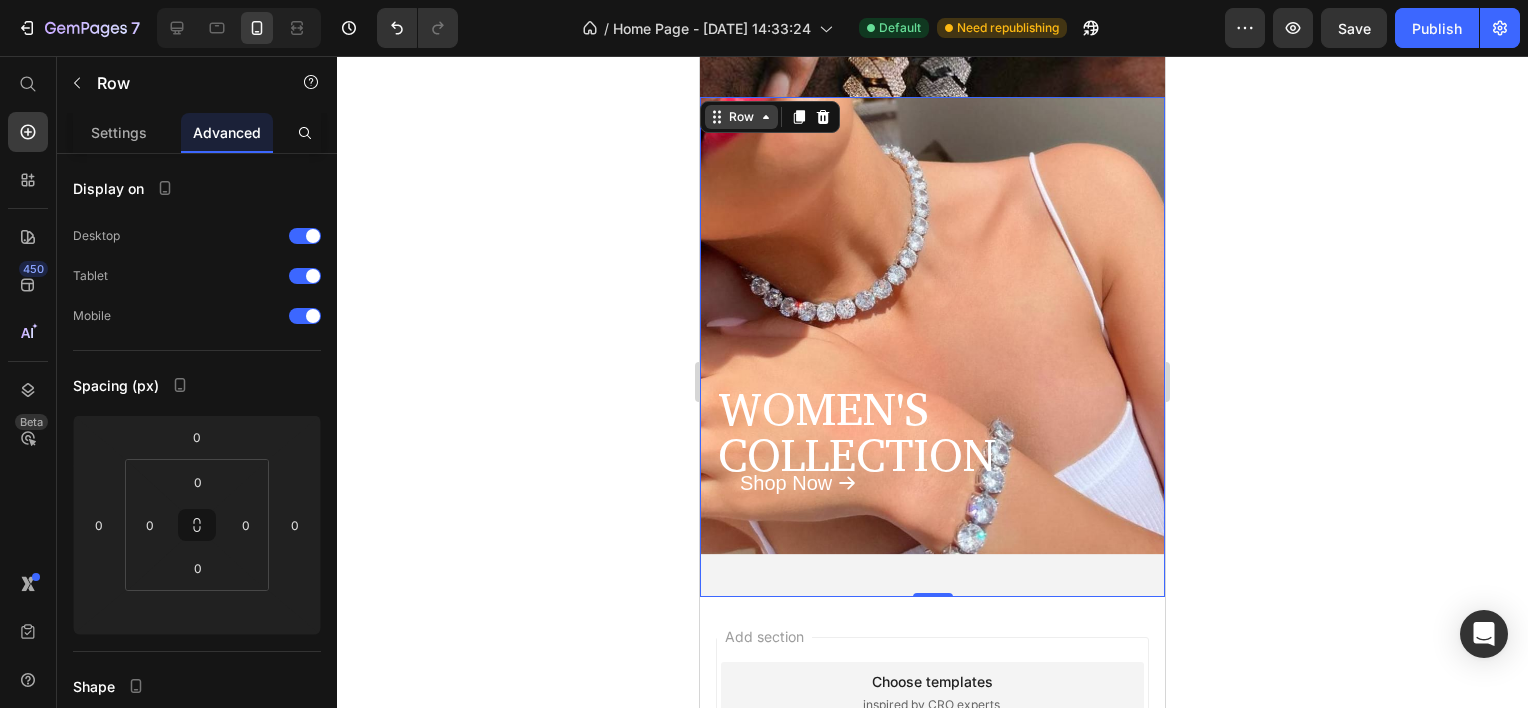 click on "Row" at bounding box center [741, 117] 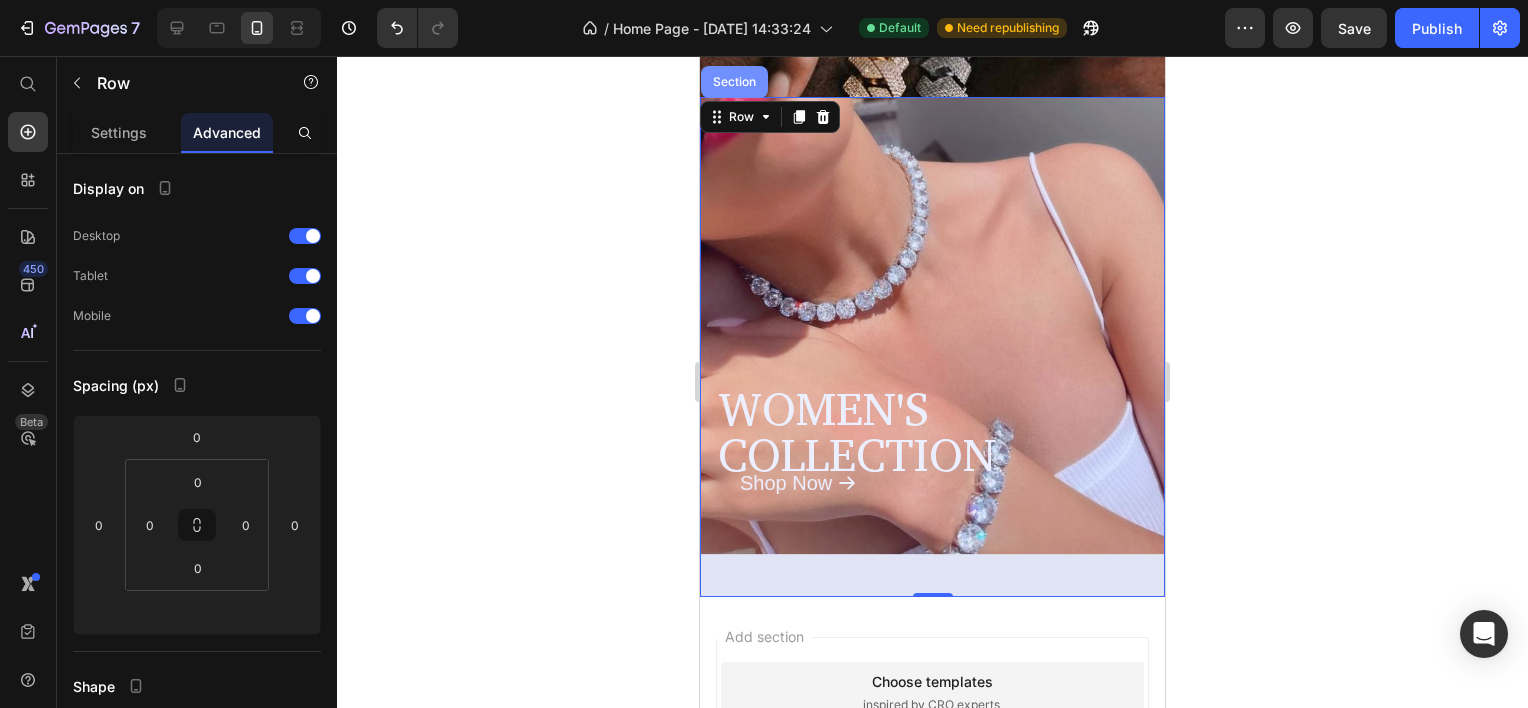 click on "Section" at bounding box center [734, 82] 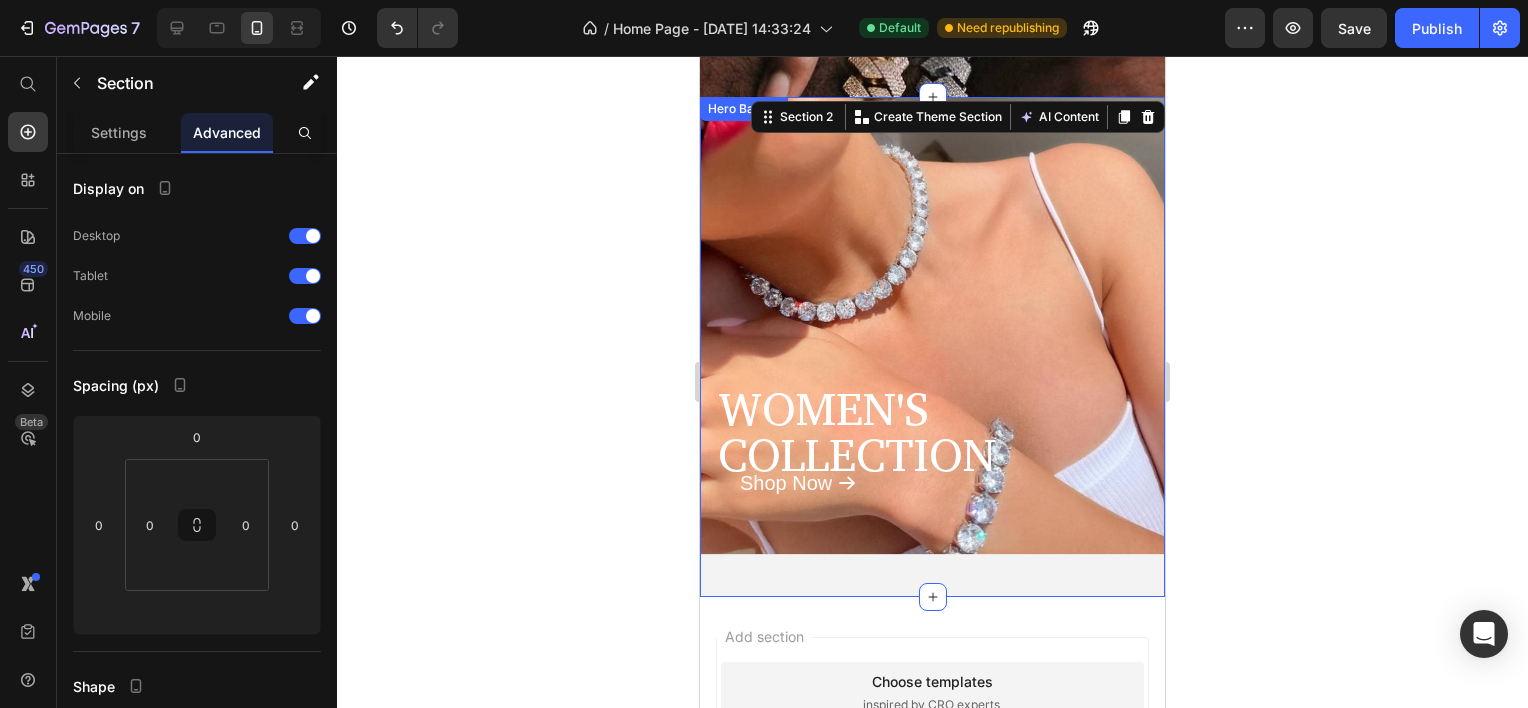 click on "WOMEN'S COLLECTION Text Block
Shop Now   Button" at bounding box center [932, 347] 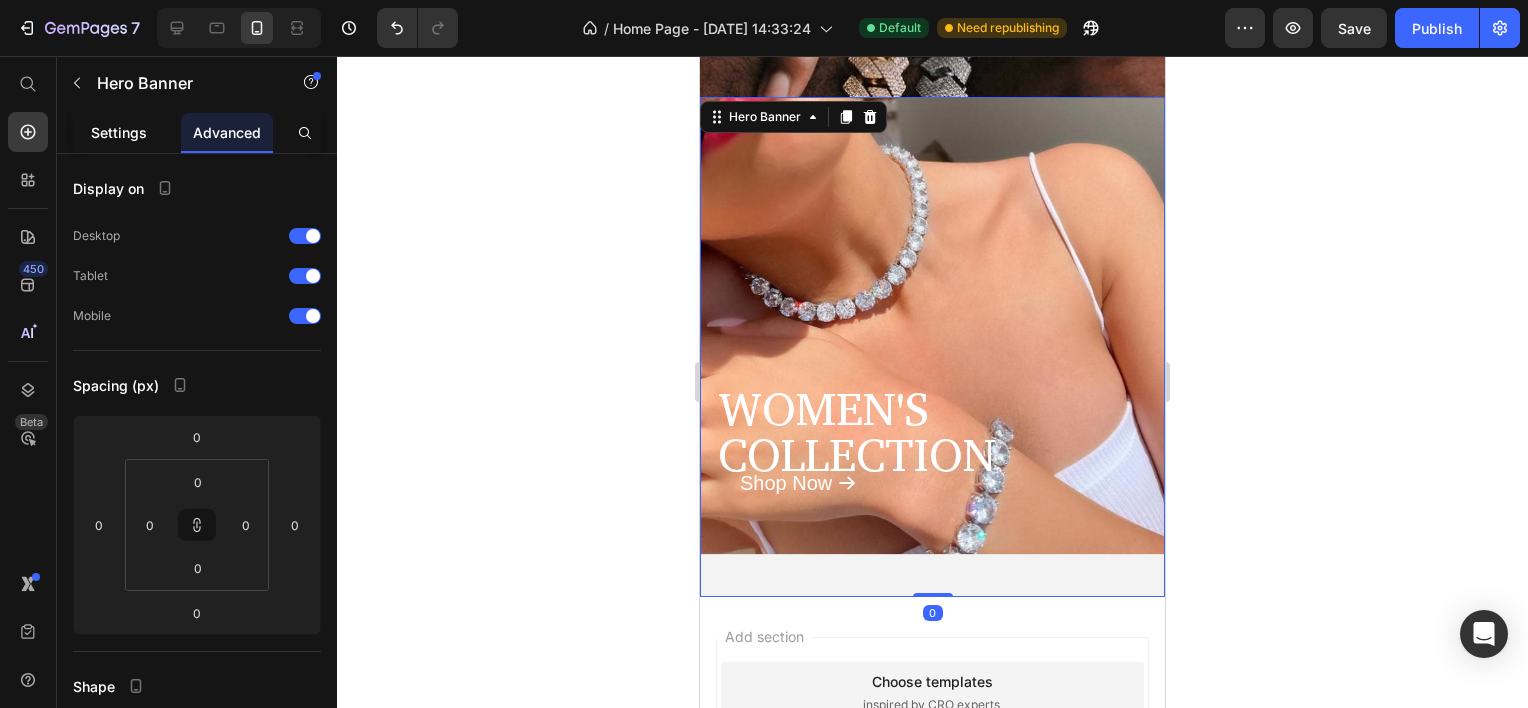 click on "Settings" 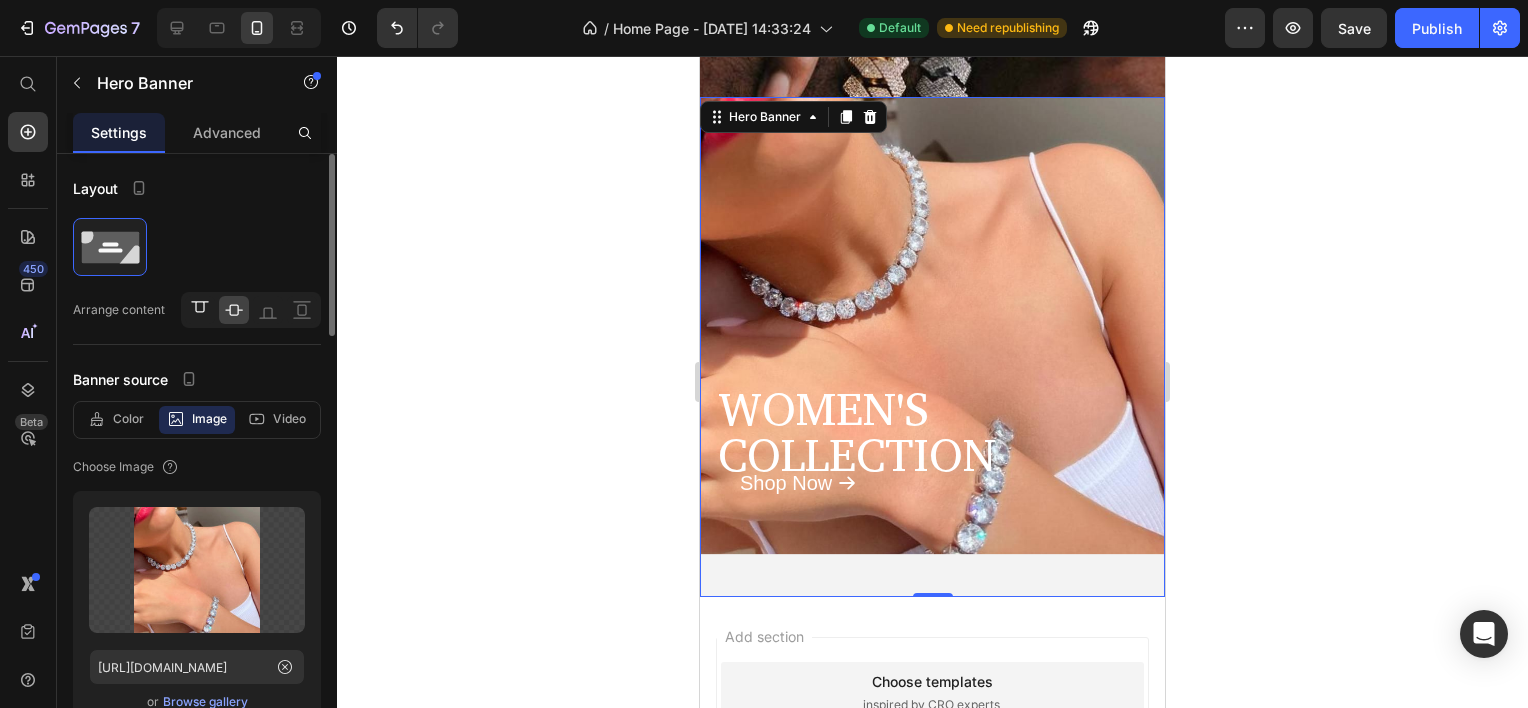 click 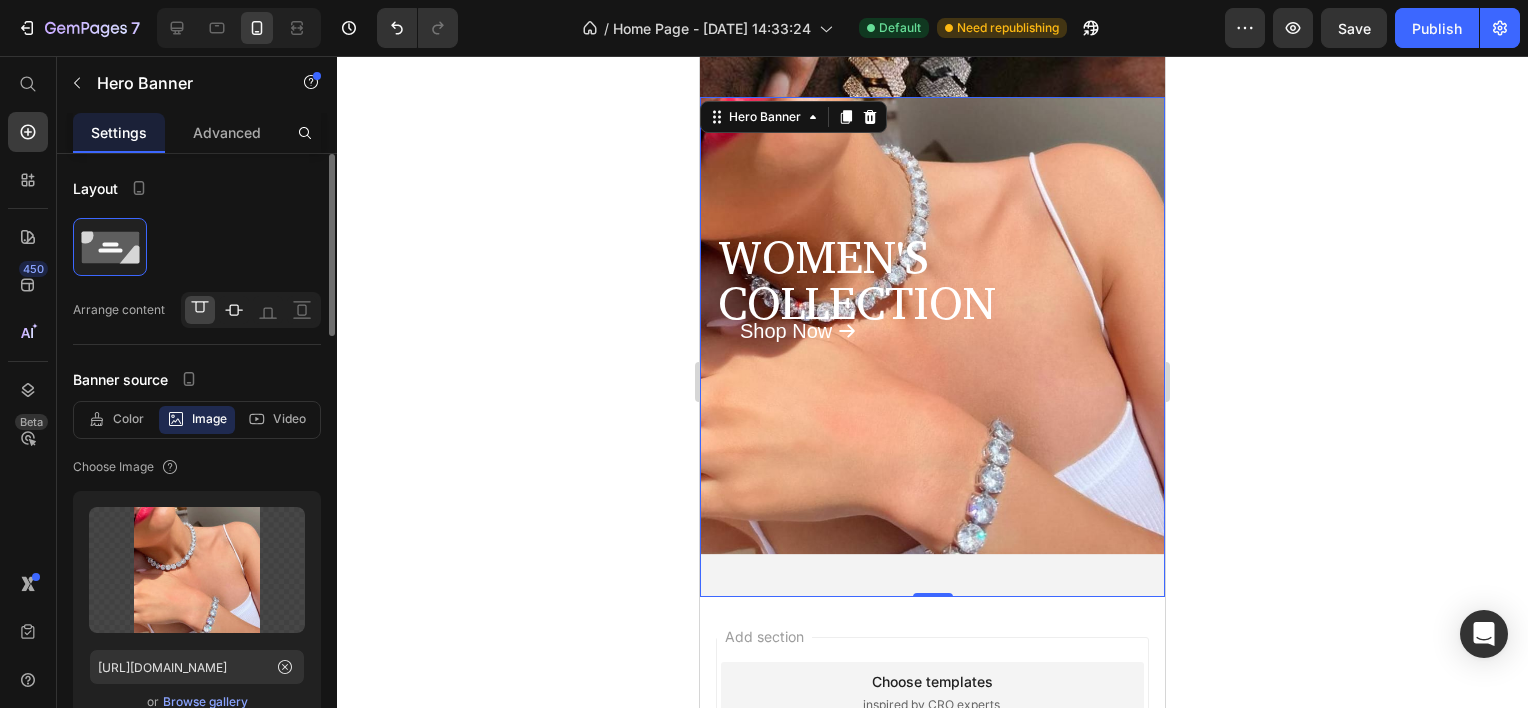 click 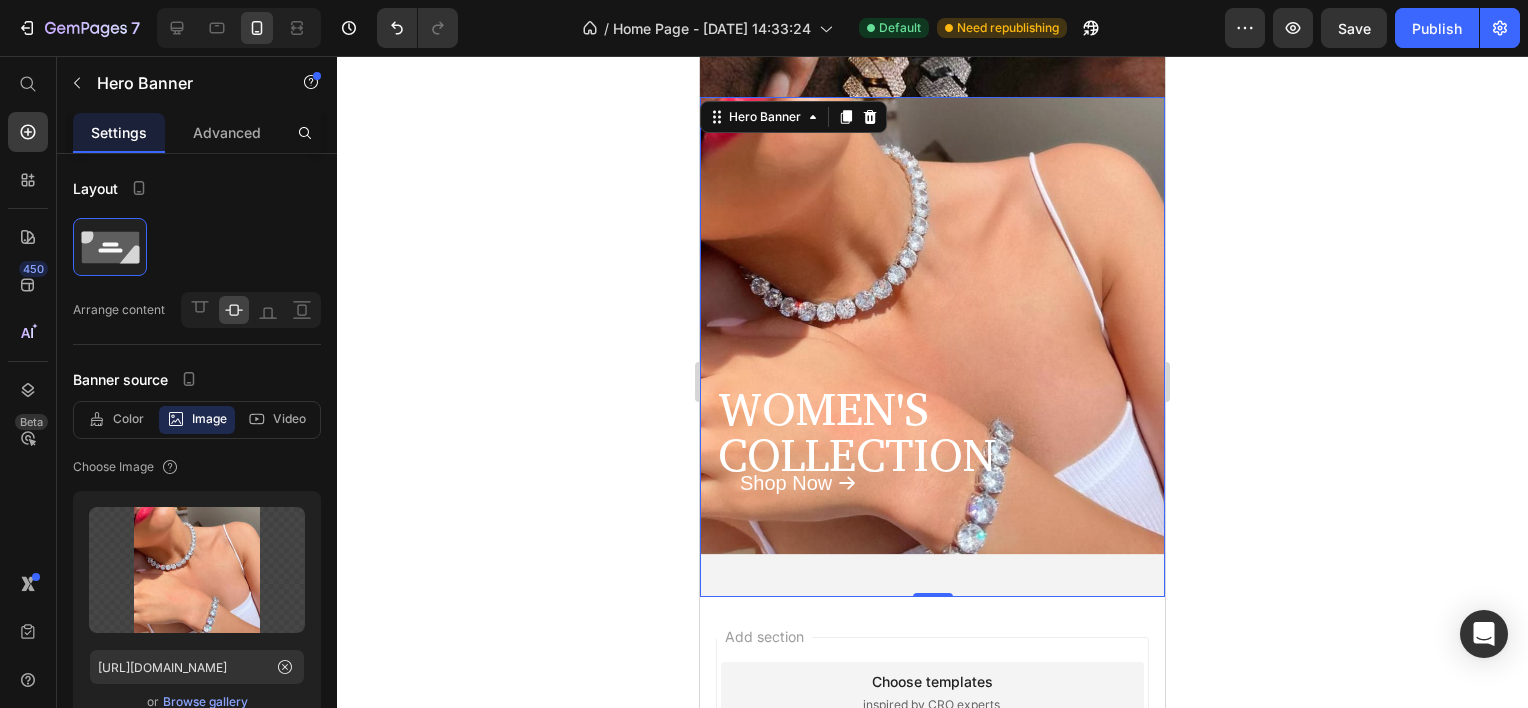 click on "WOMEN'S COLLECTION Text Block
Shop Now   Button" at bounding box center [932, 347] 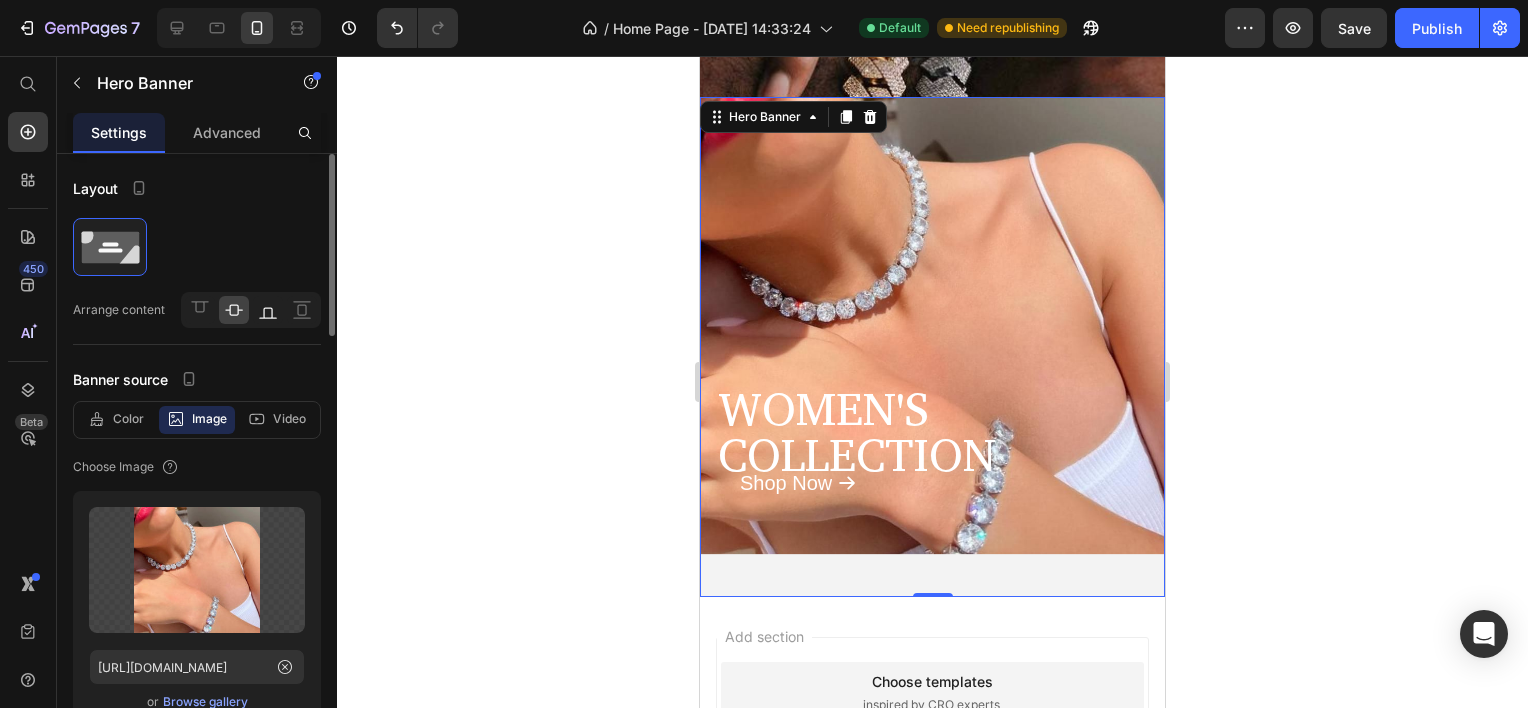 click 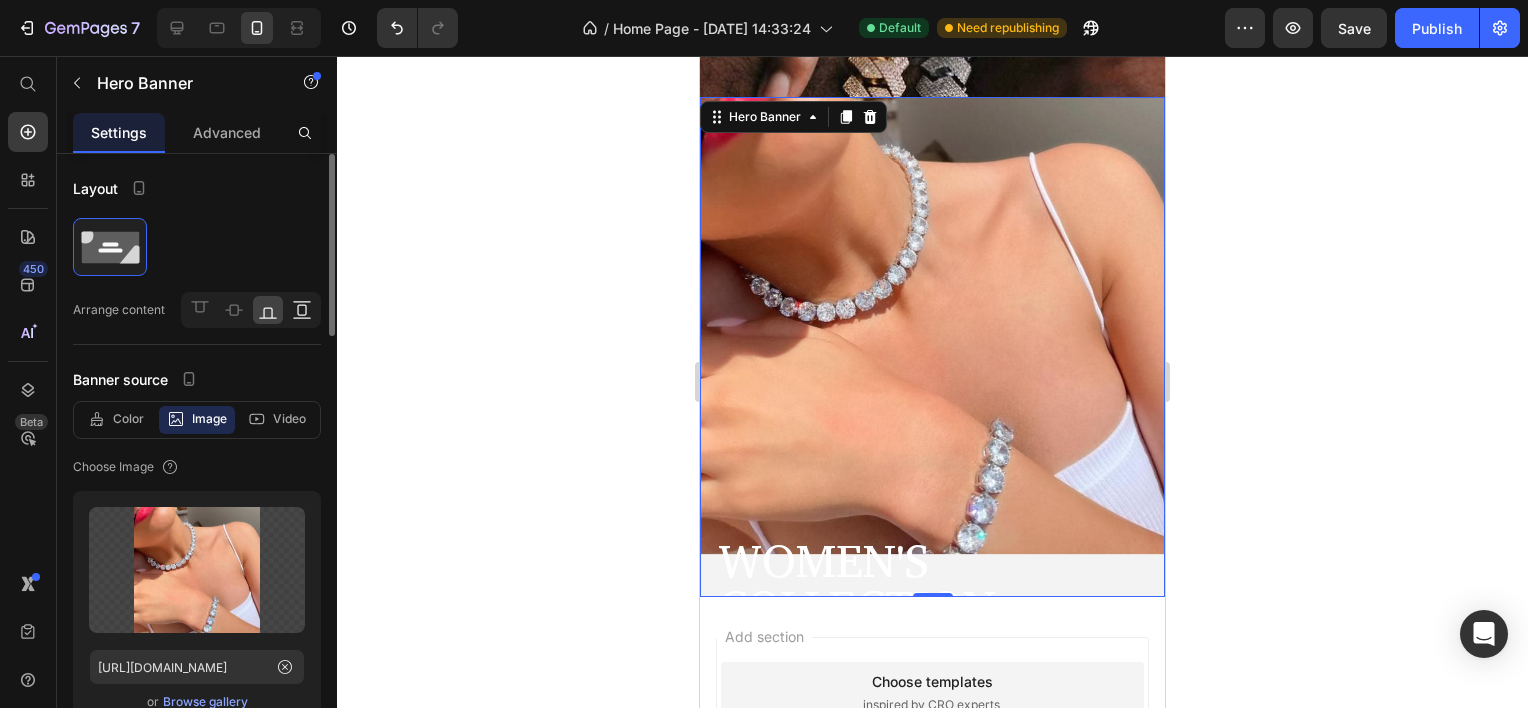 click 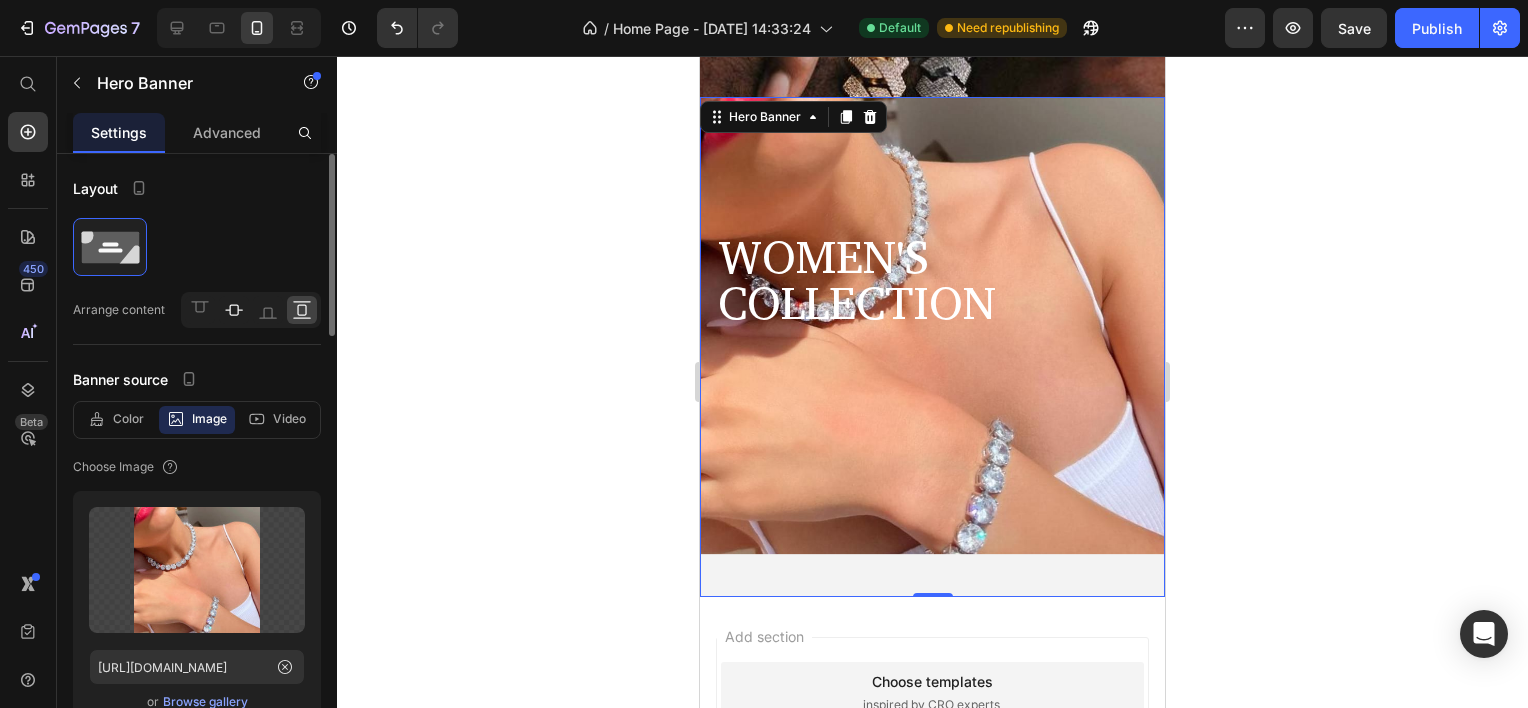 click 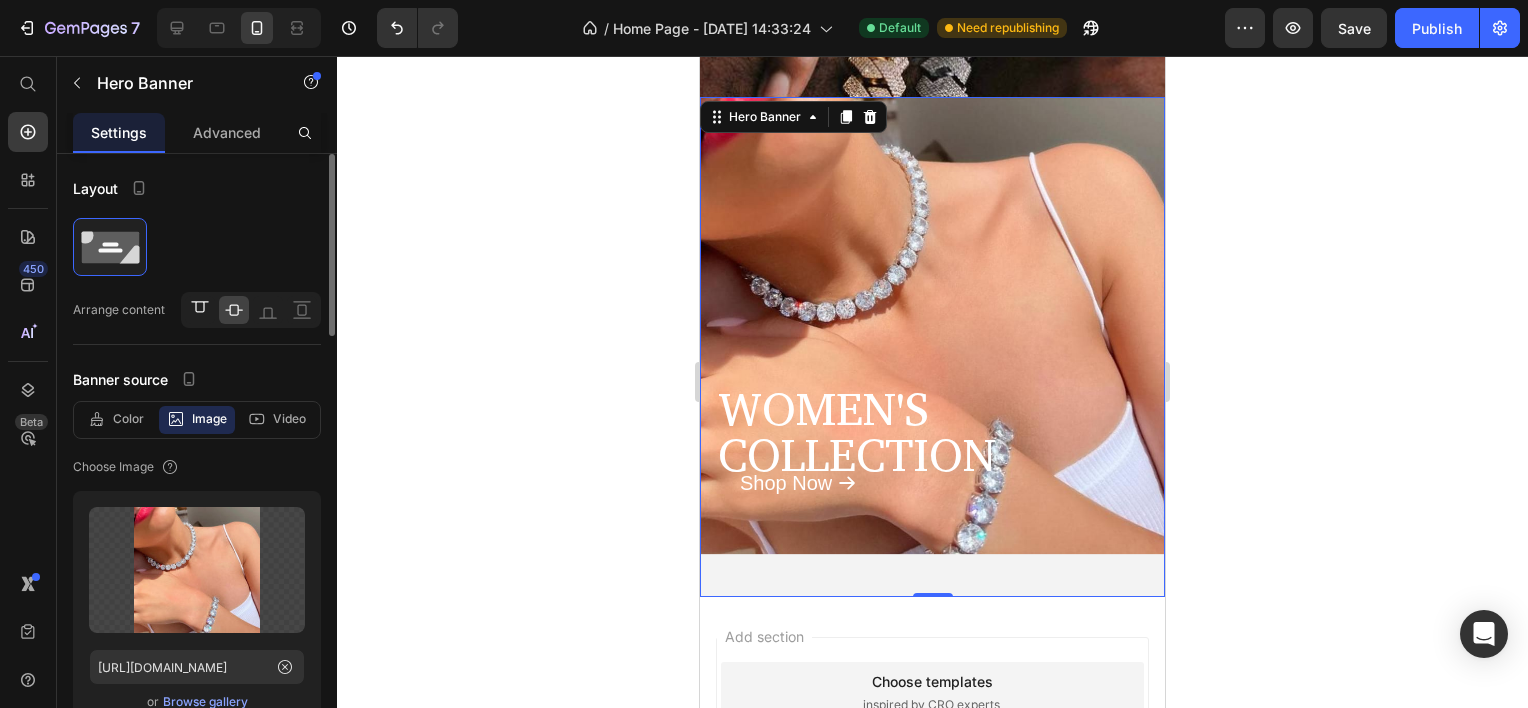 click 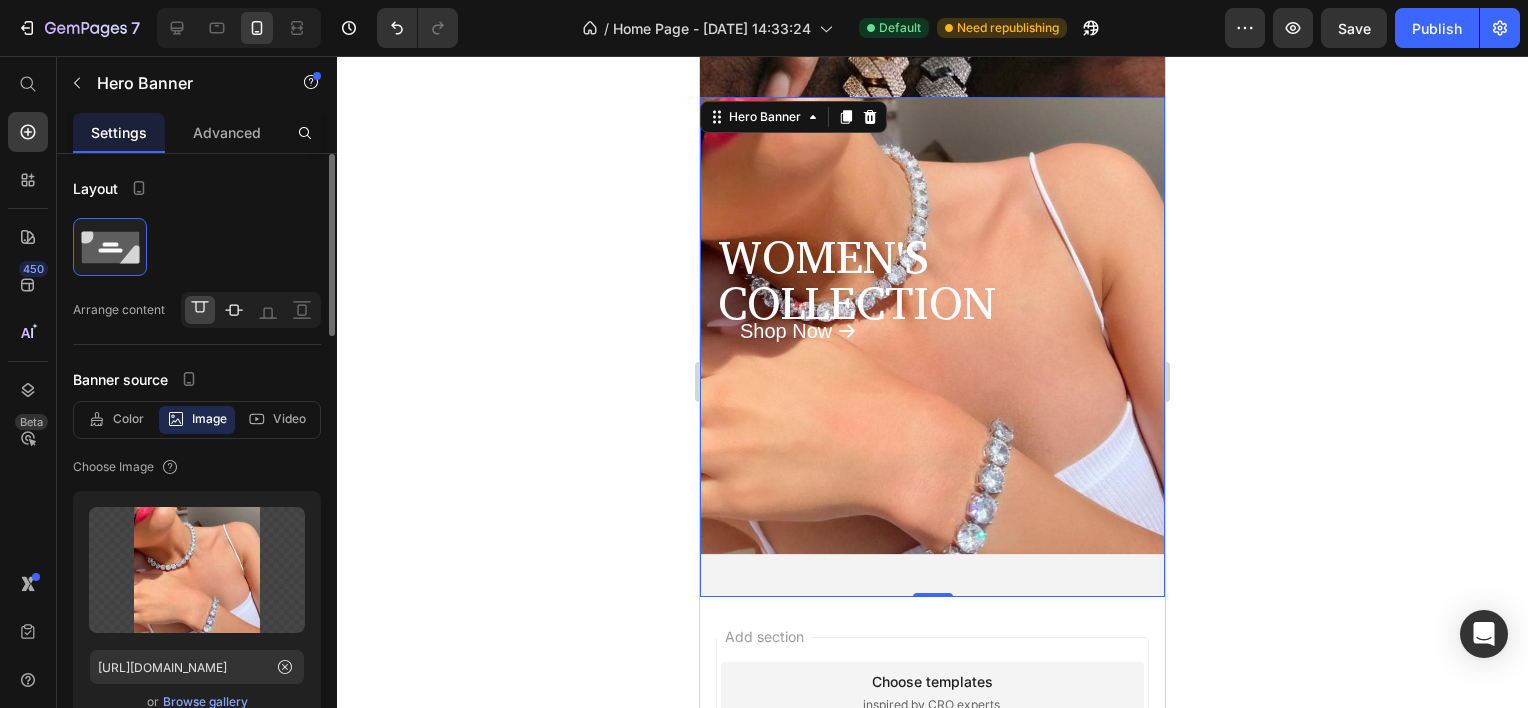click 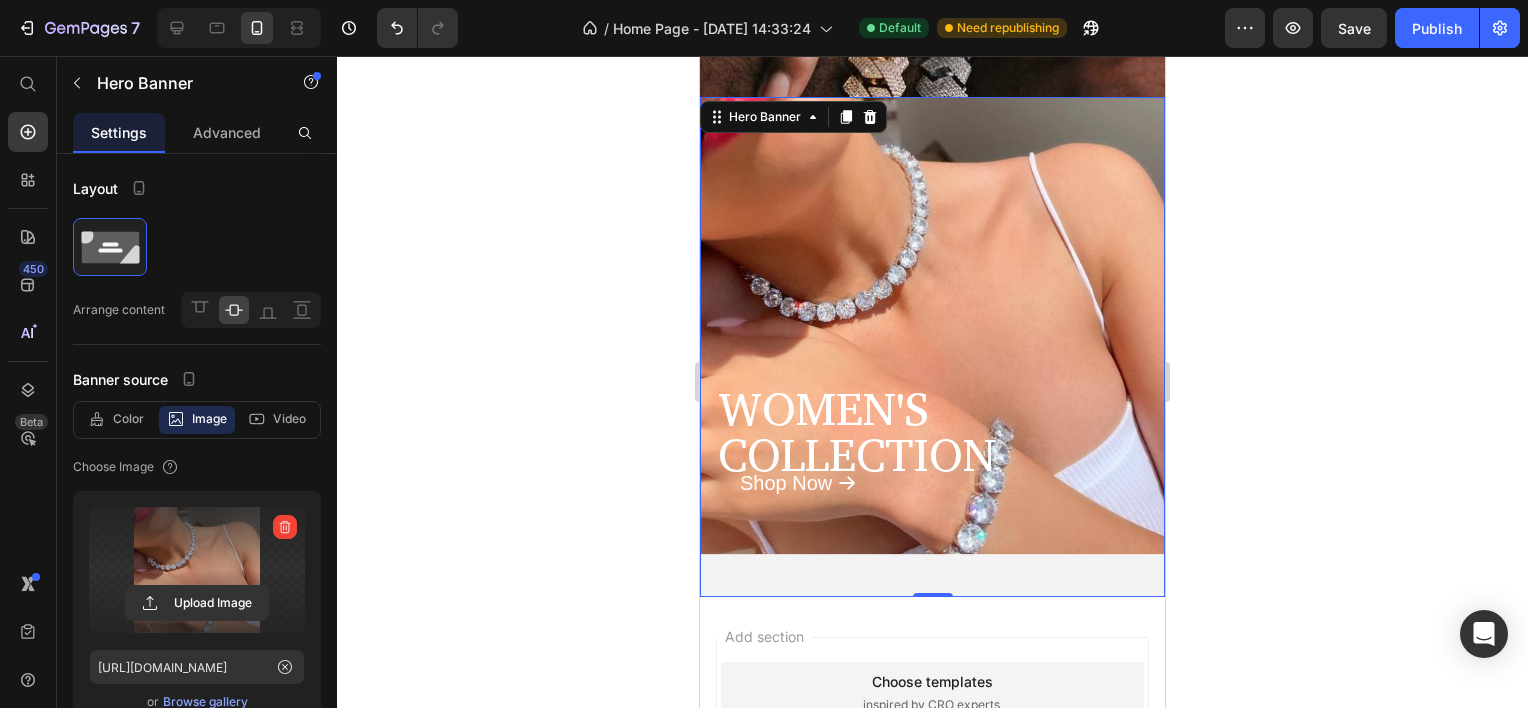 scroll, scrollTop: 500, scrollLeft: 0, axis: vertical 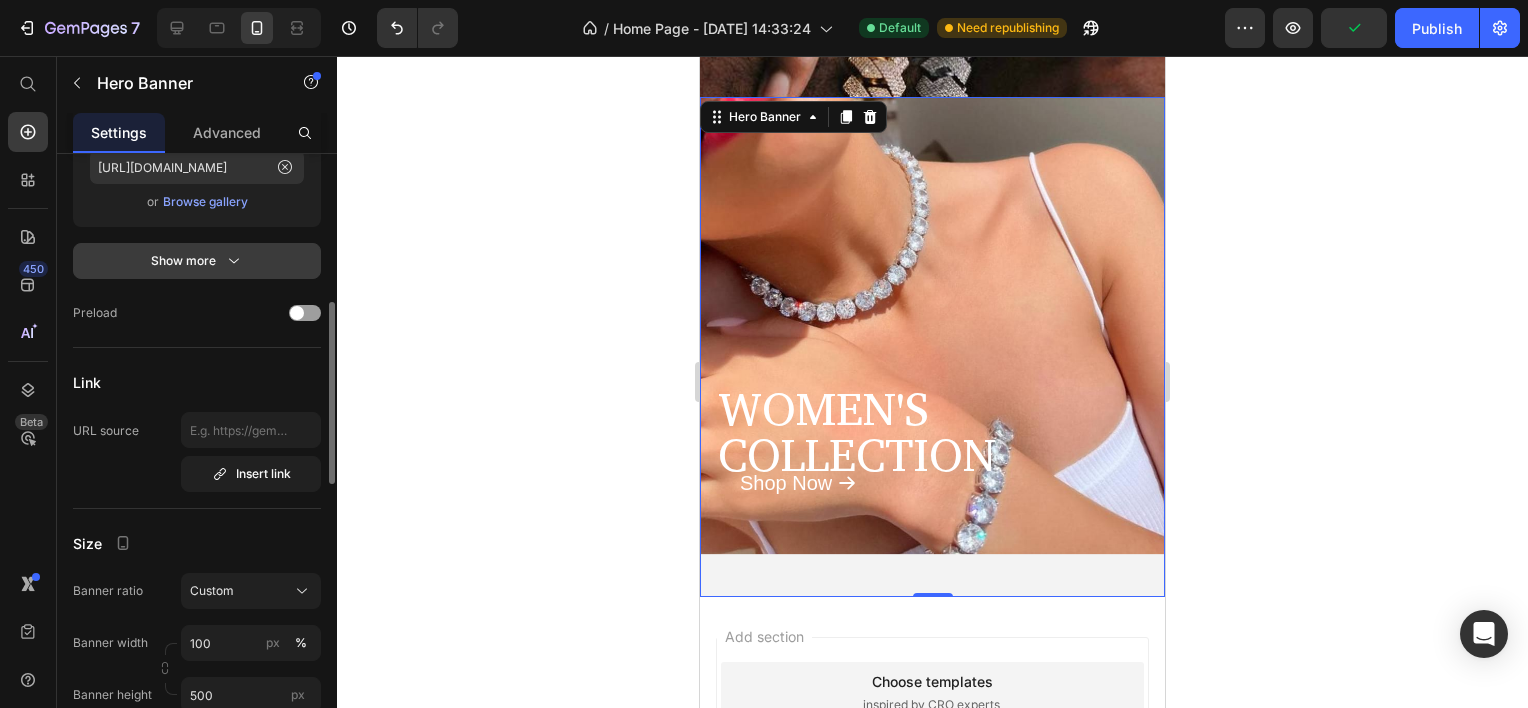 click on "Show more" at bounding box center [197, 261] 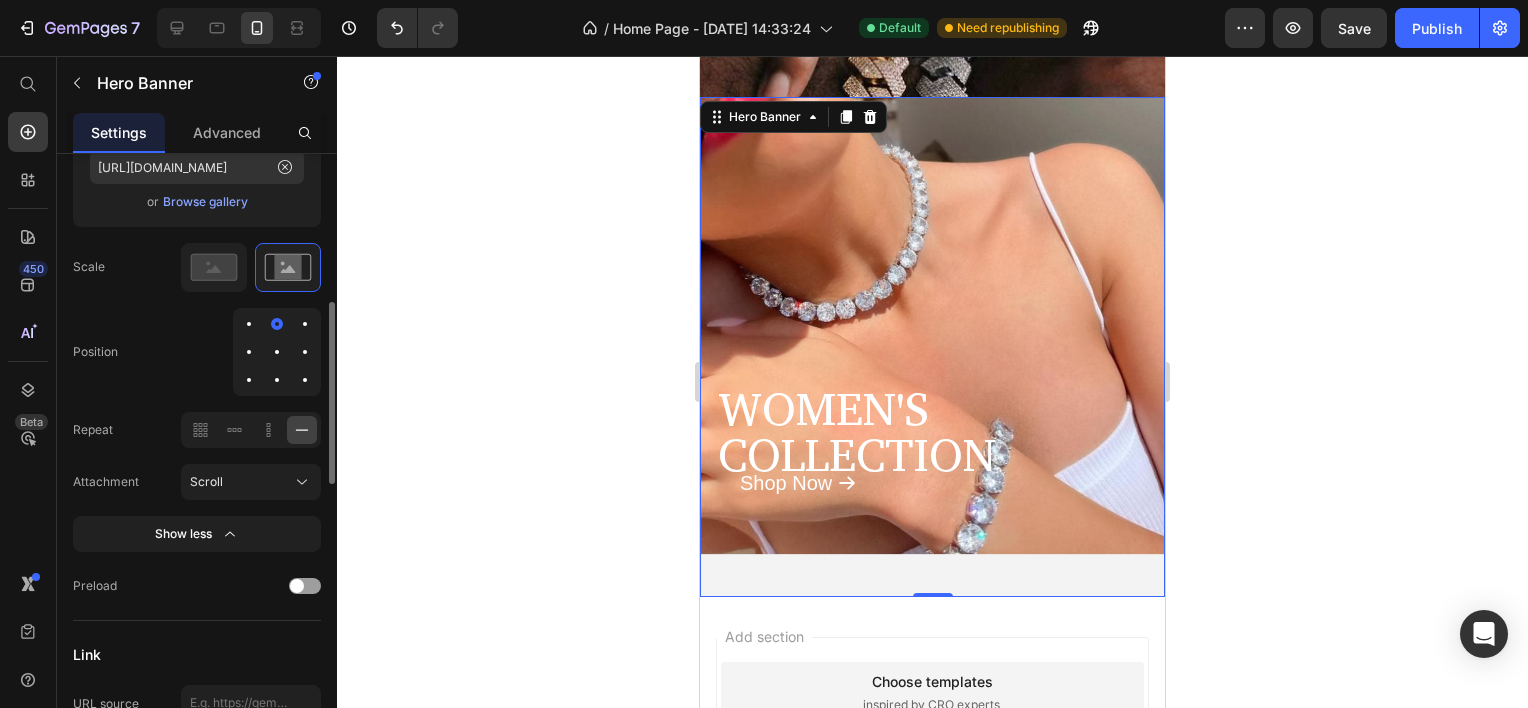 click at bounding box center (277, 352) 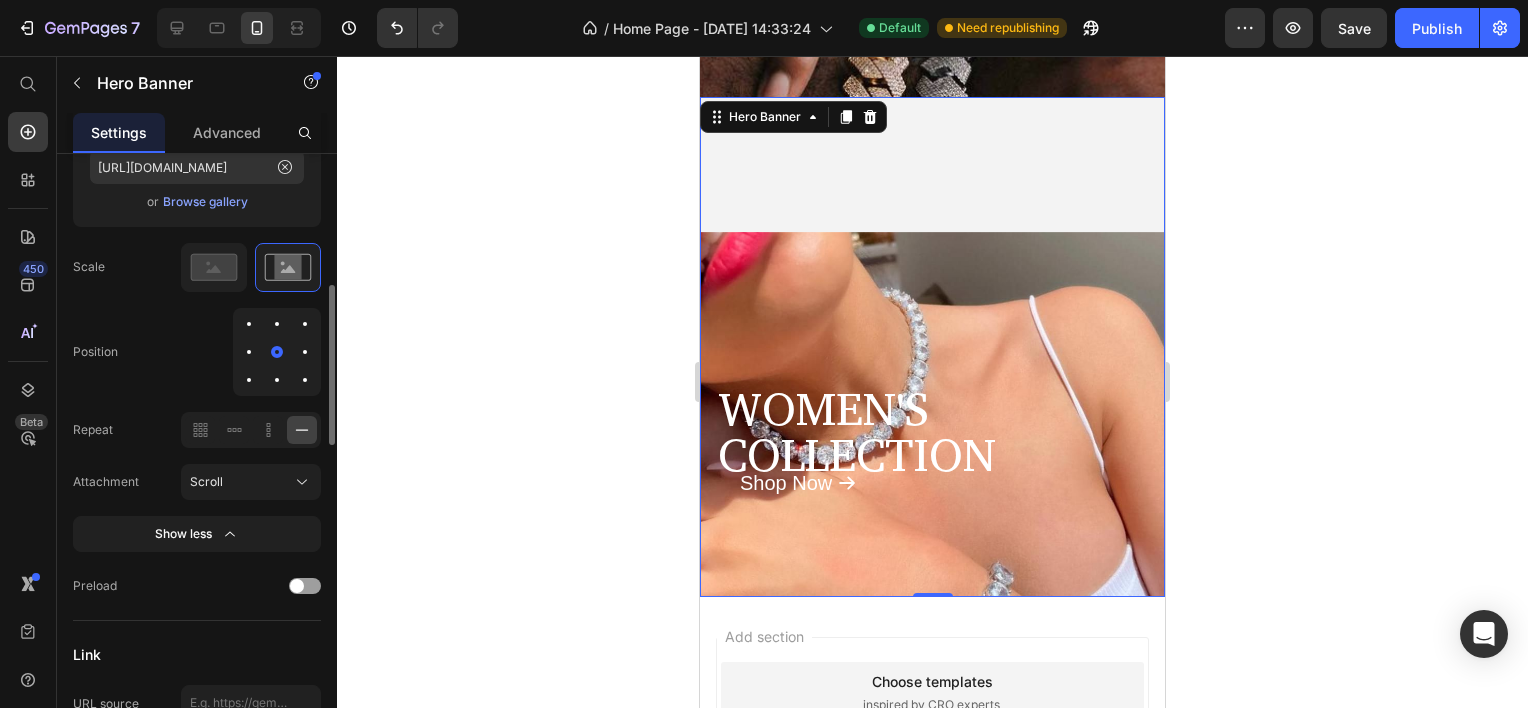 click at bounding box center (249, 352) 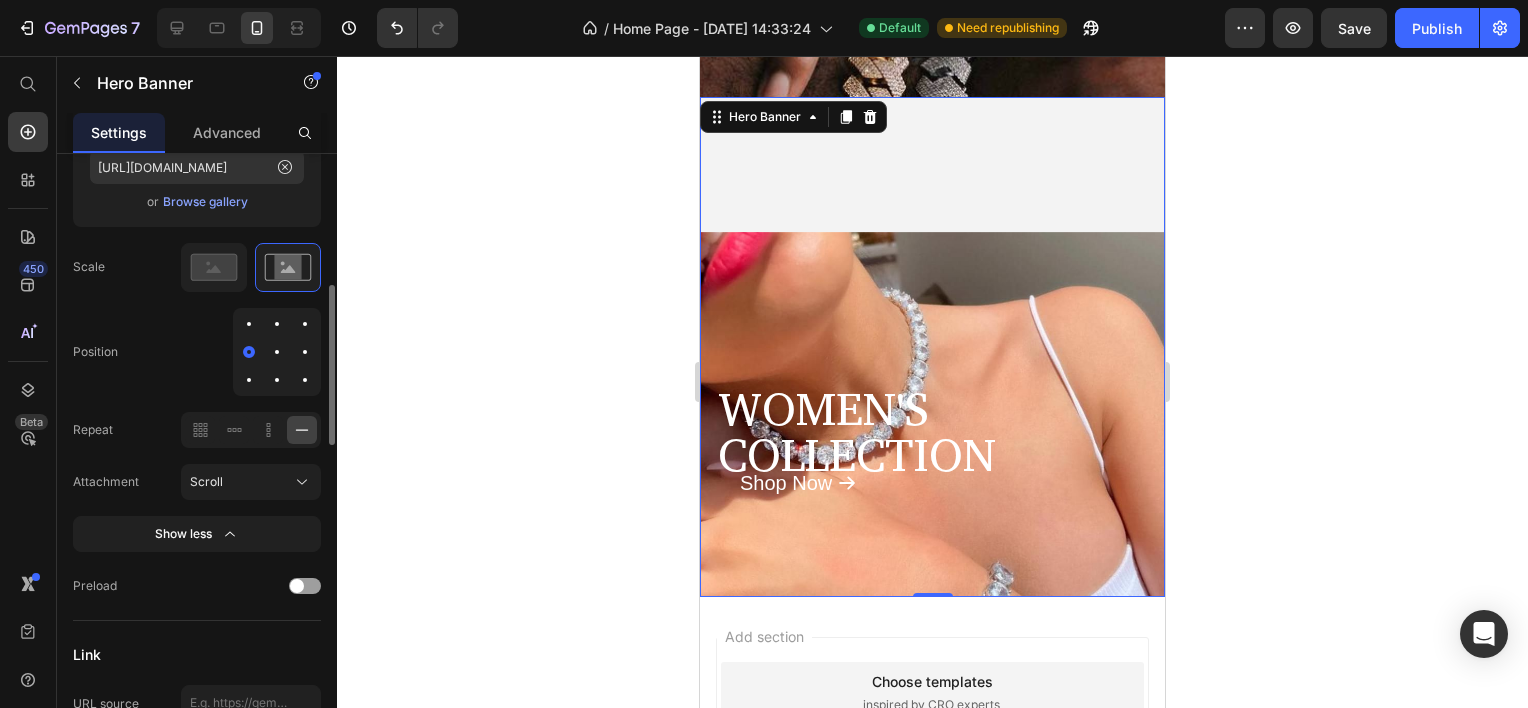 click at bounding box center (277, 352) 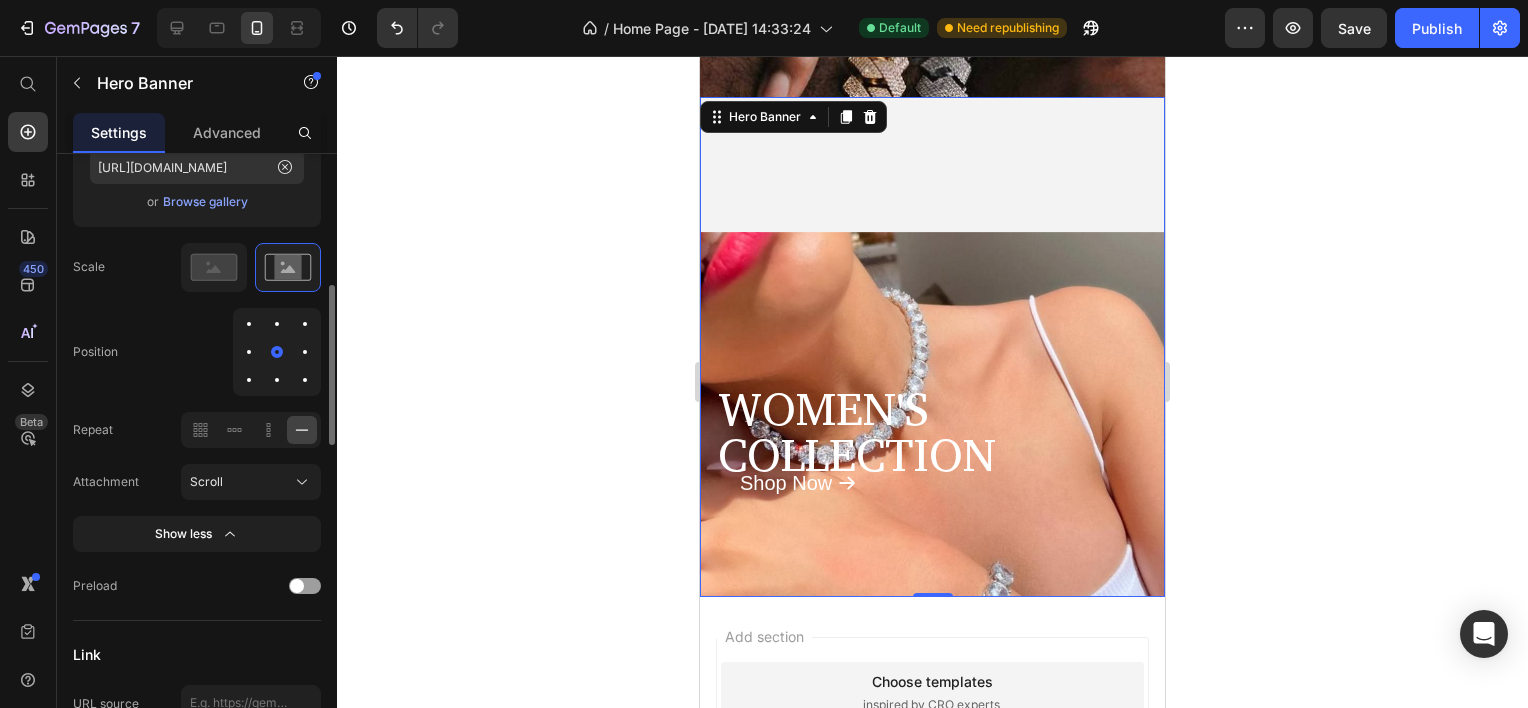 click at bounding box center [277, 324] 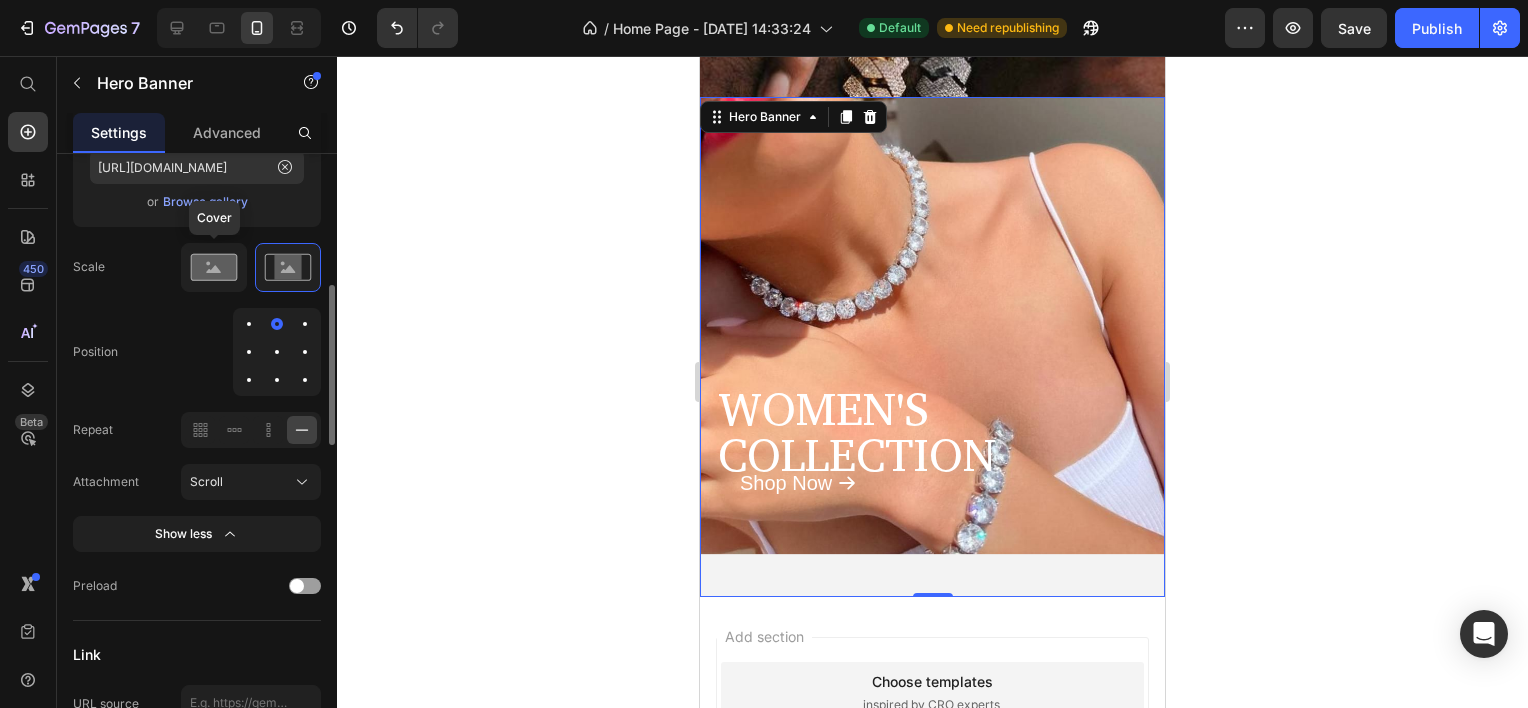 click 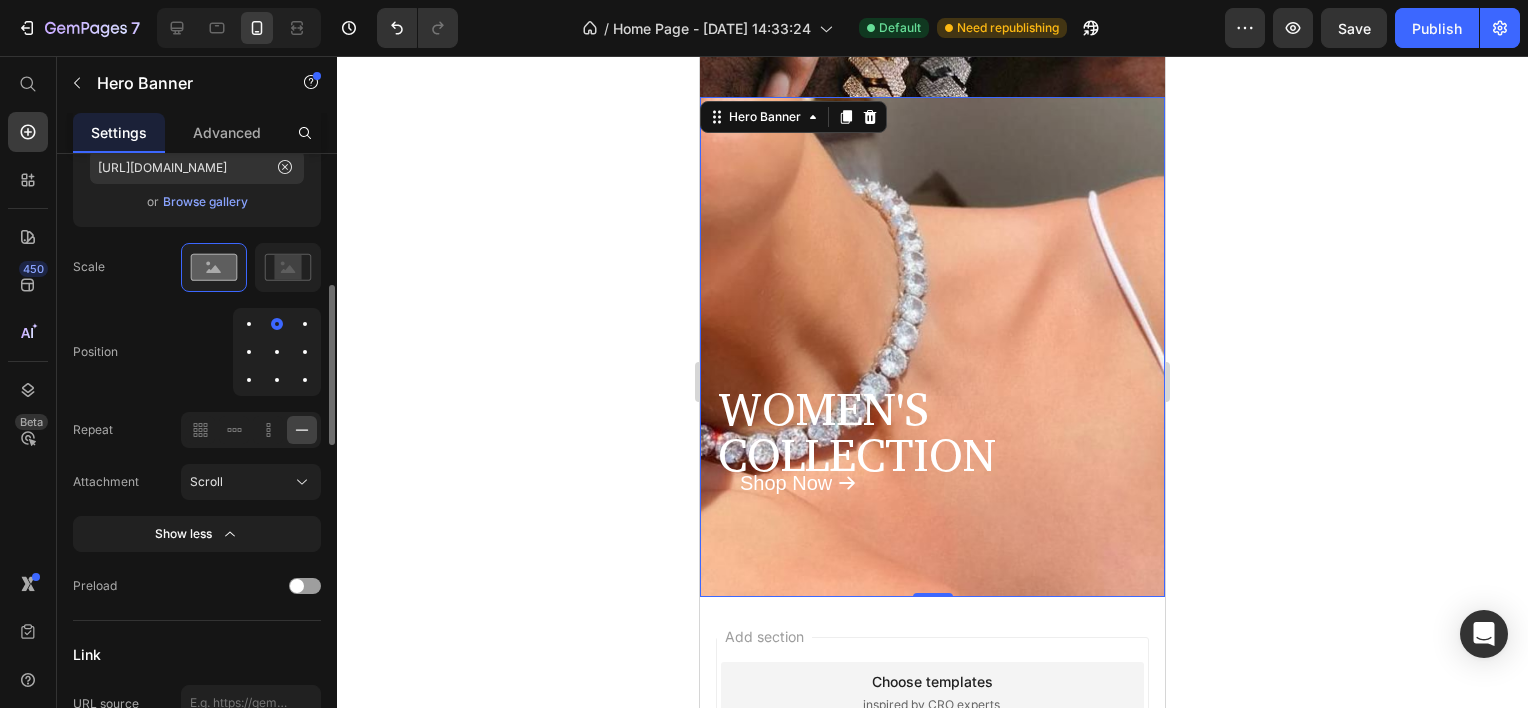 click at bounding box center (277, 352) 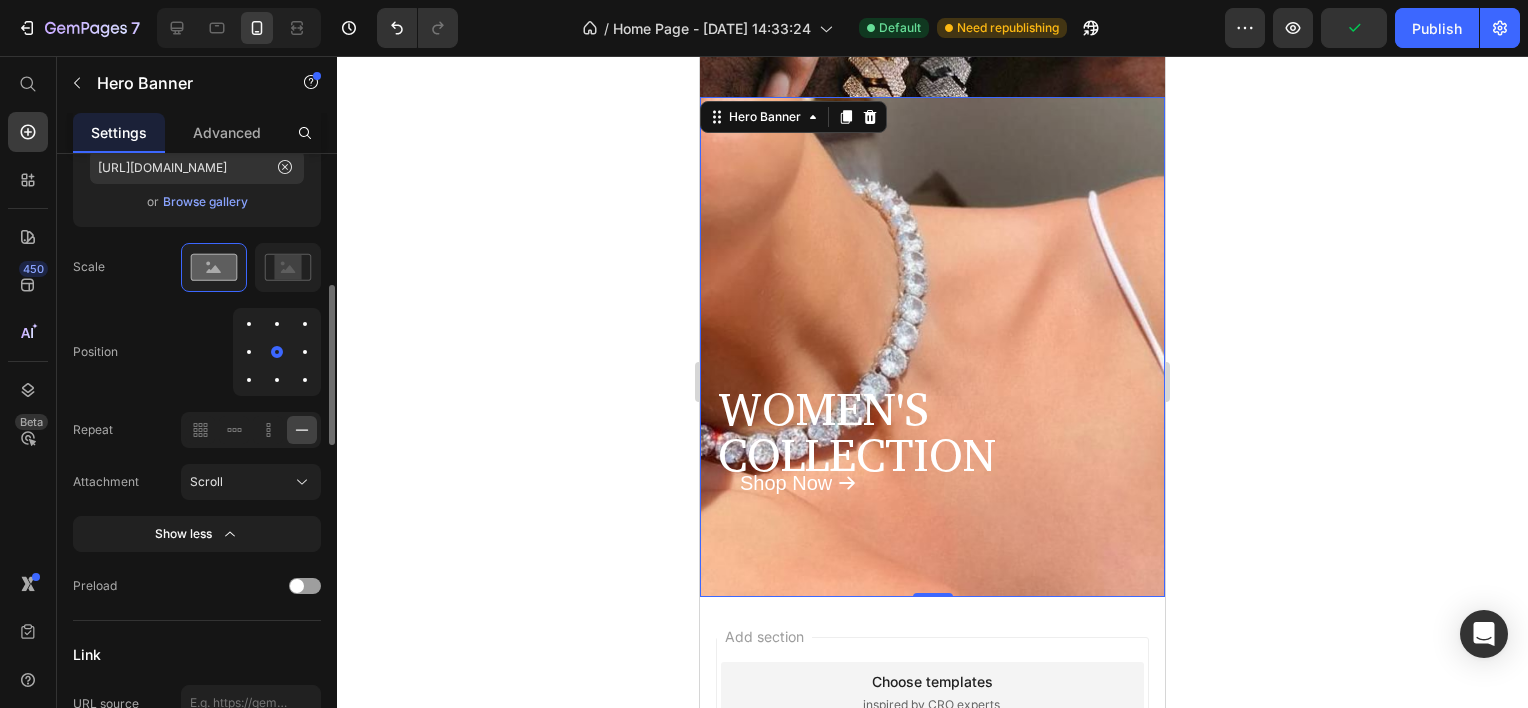 click at bounding box center [277, 324] 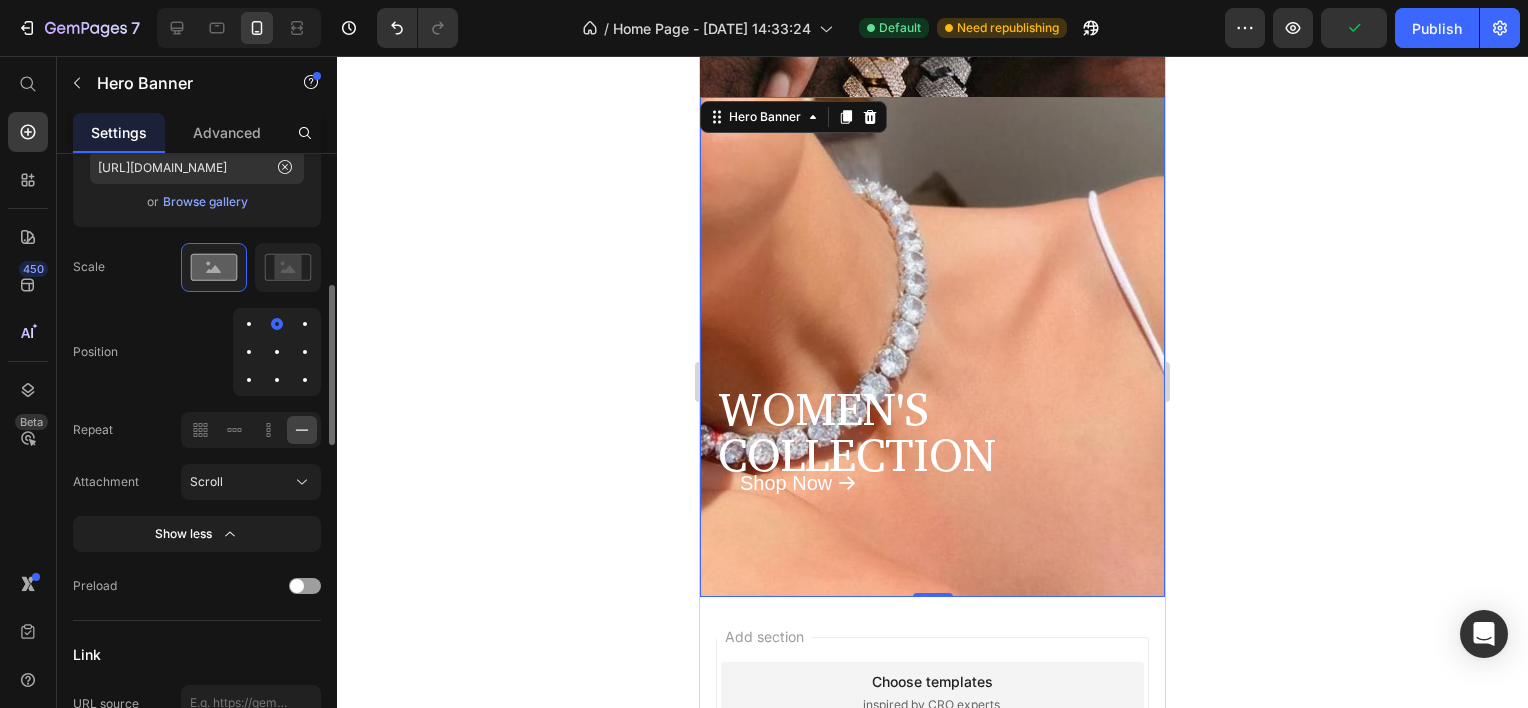 click at bounding box center (277, 352) 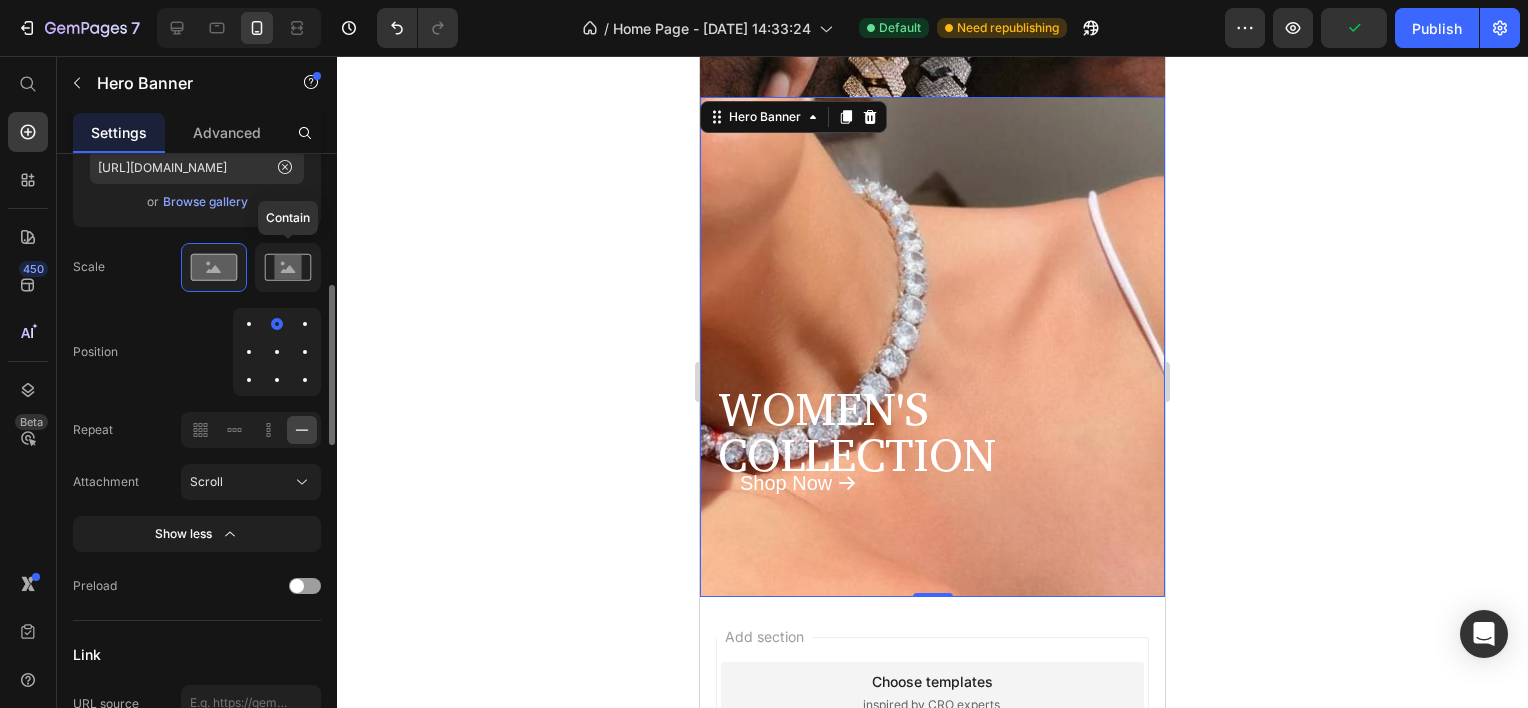 click 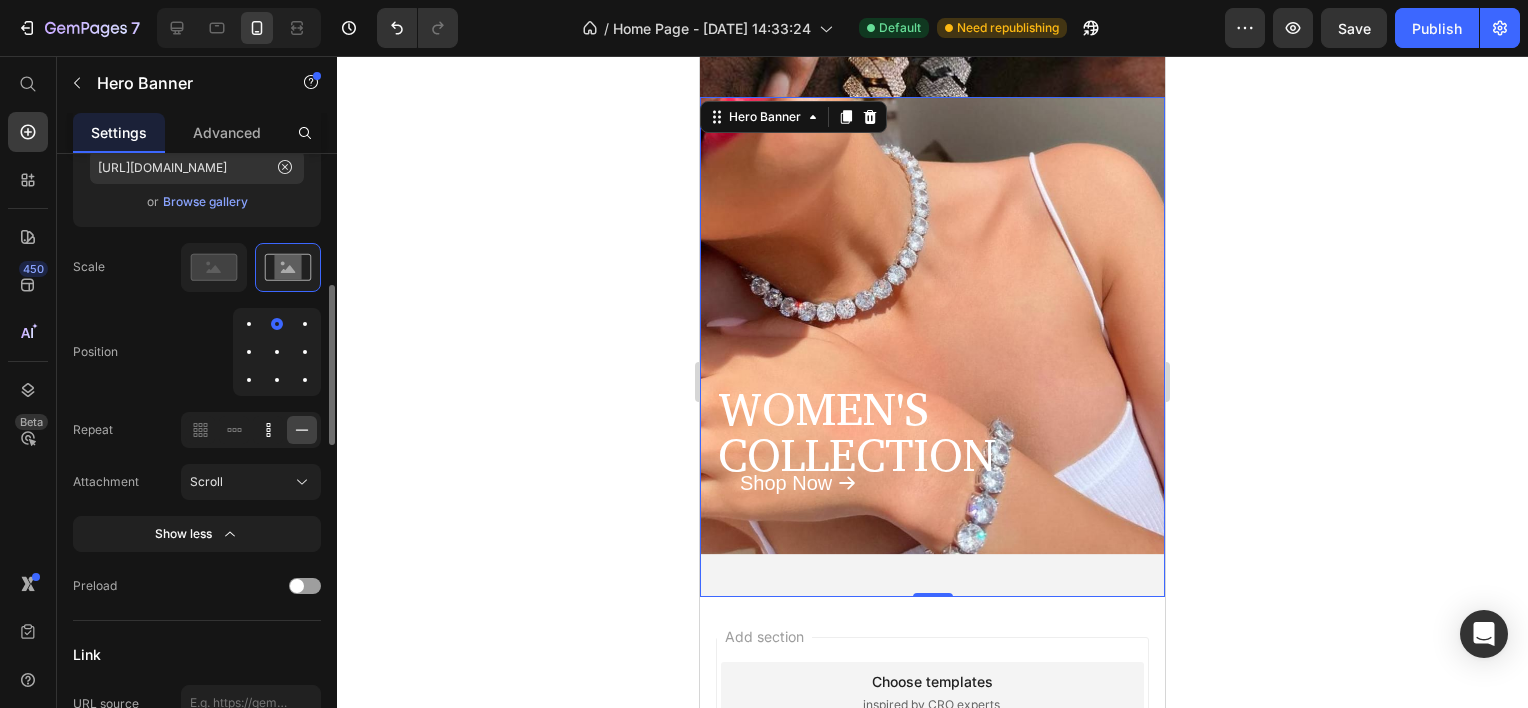click 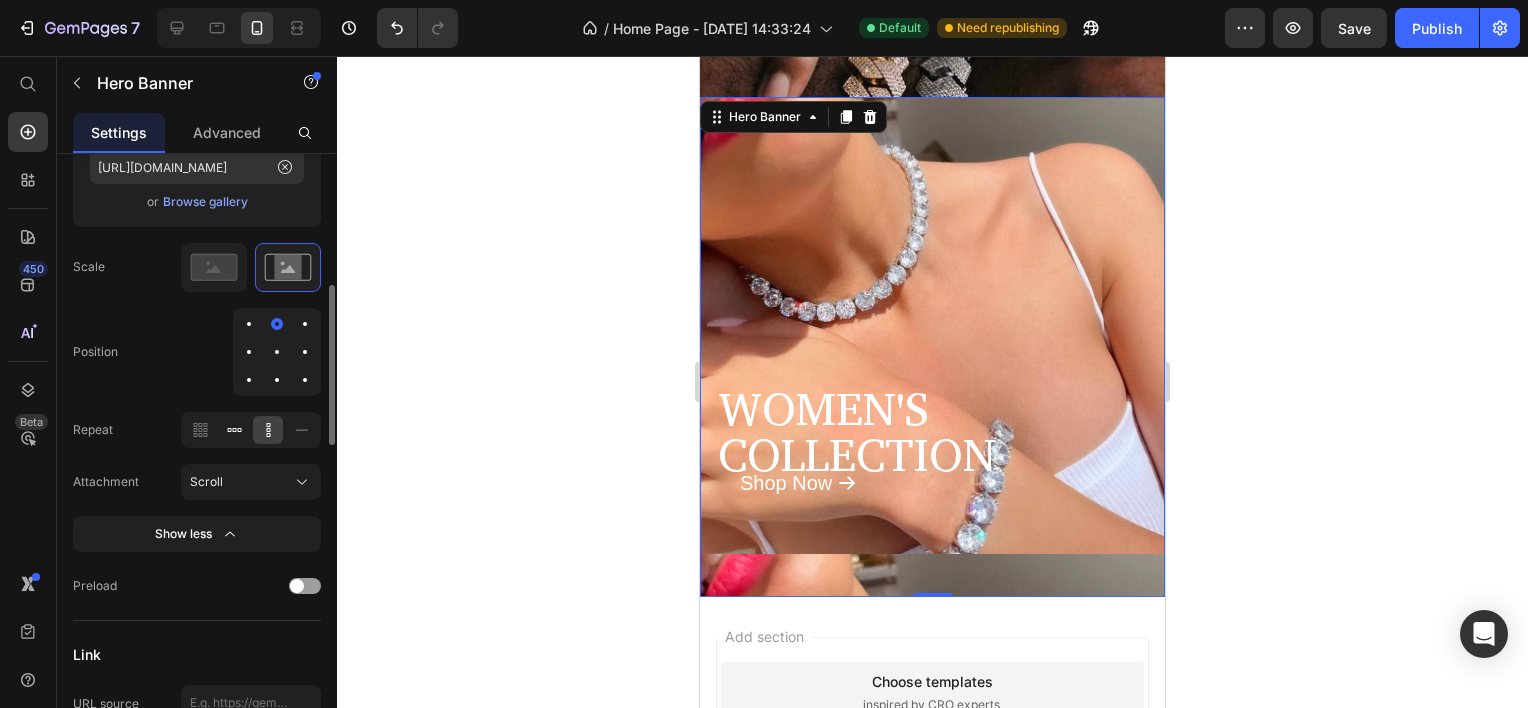 click 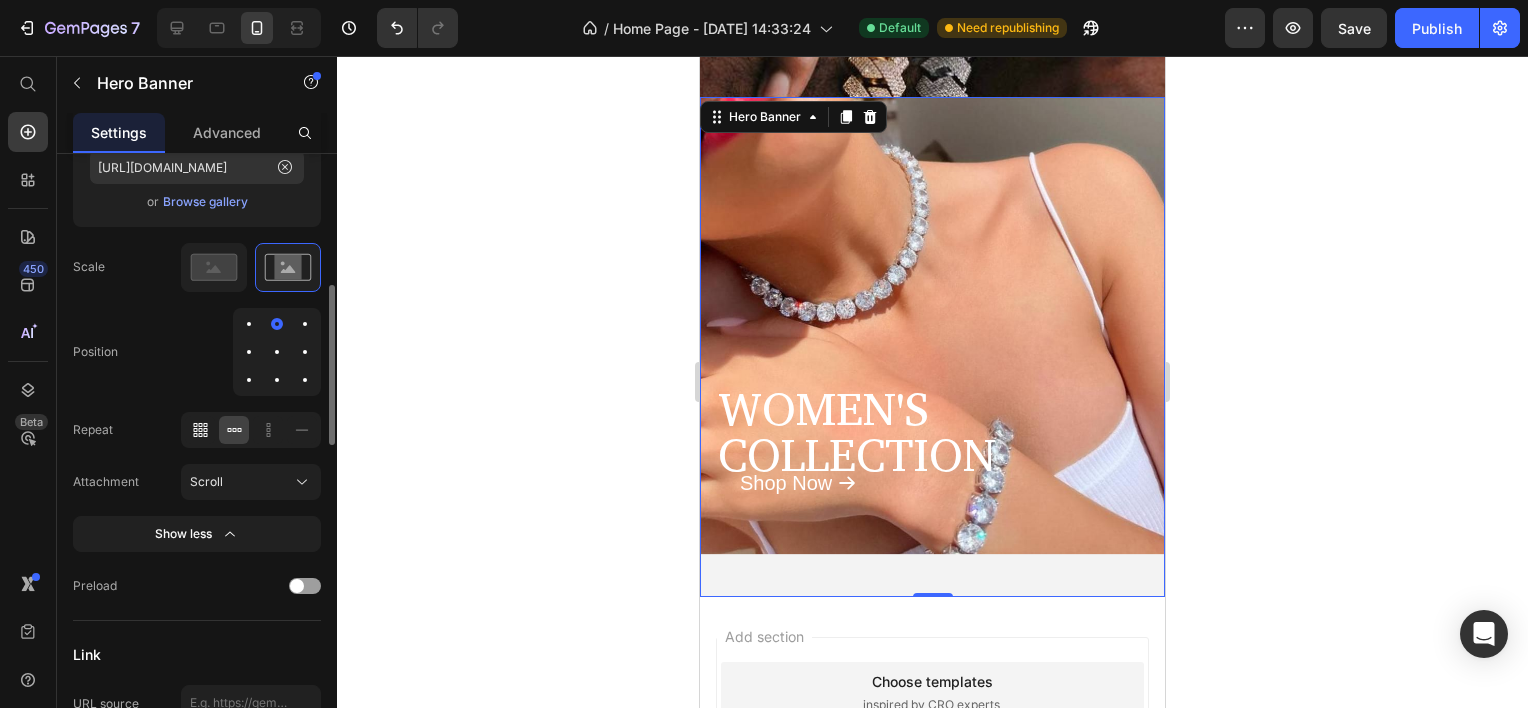 click 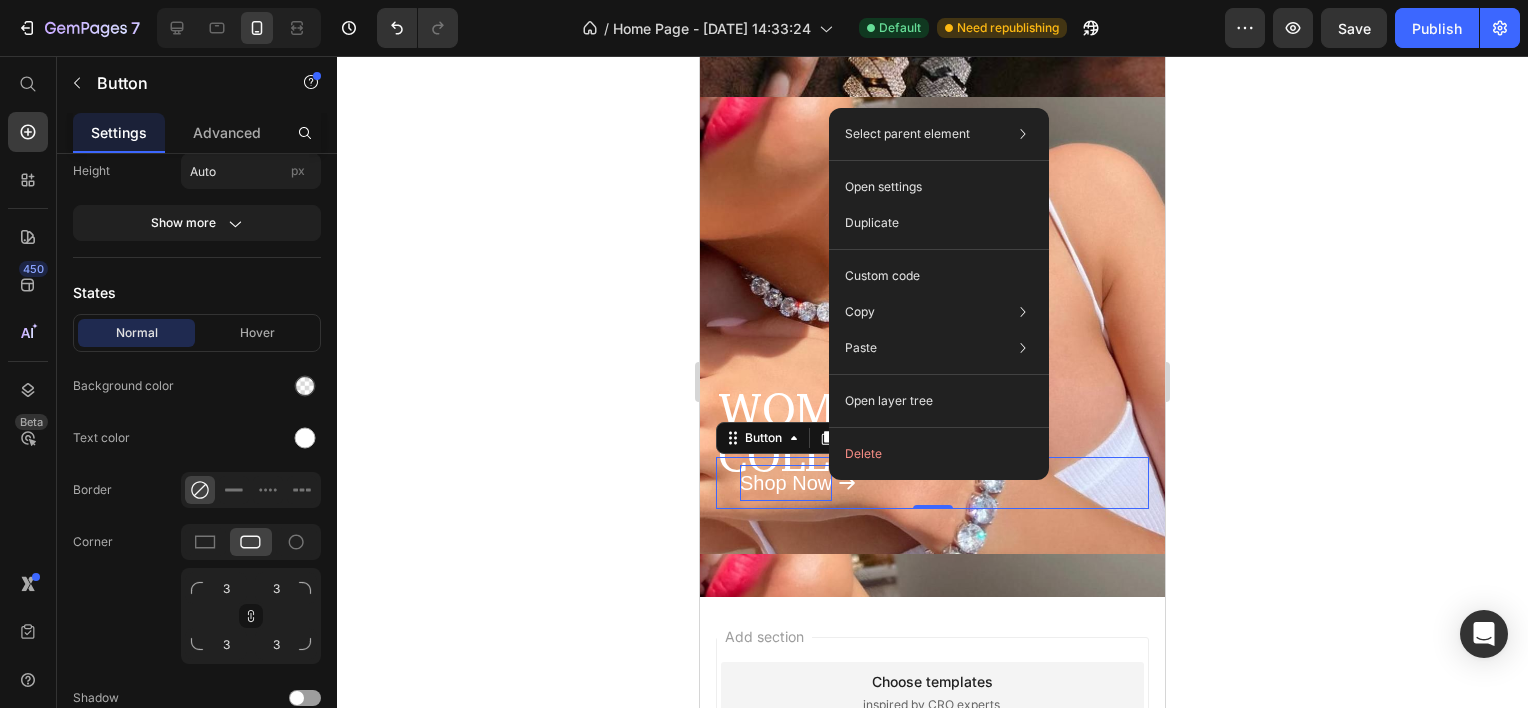 scroll, scrollTop: 0, scrollLeft: 0, axis: both 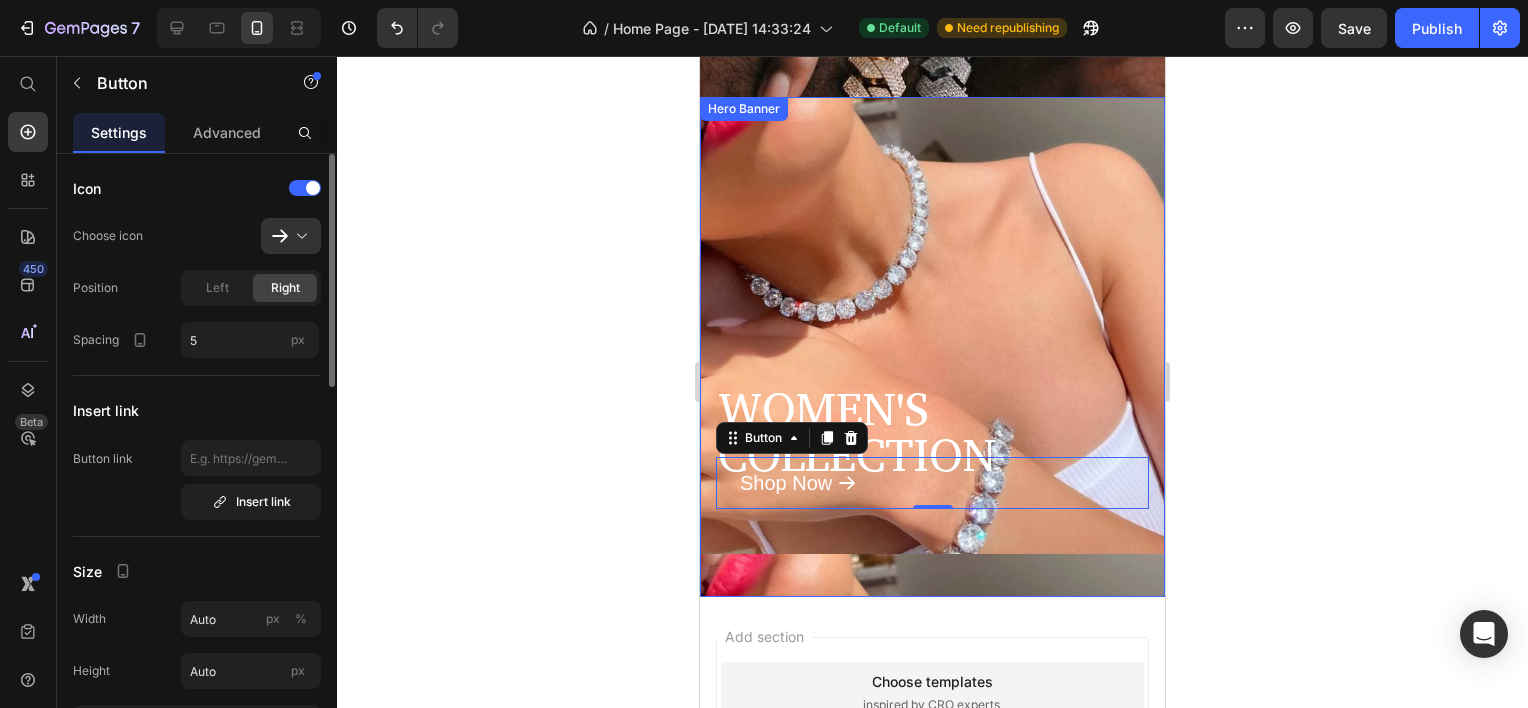 click 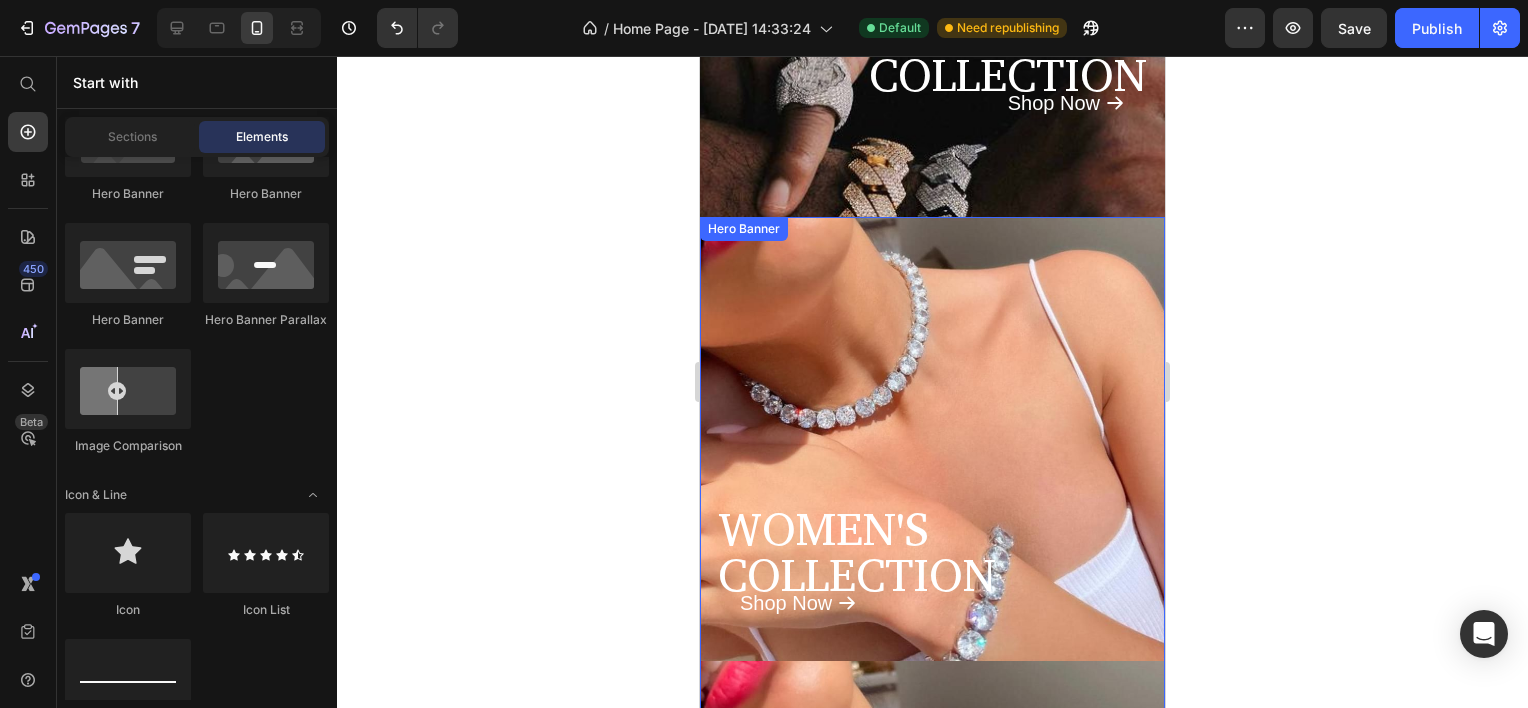 scroll, scrollTop: 200, scrollLeft: 0, axis: vertical 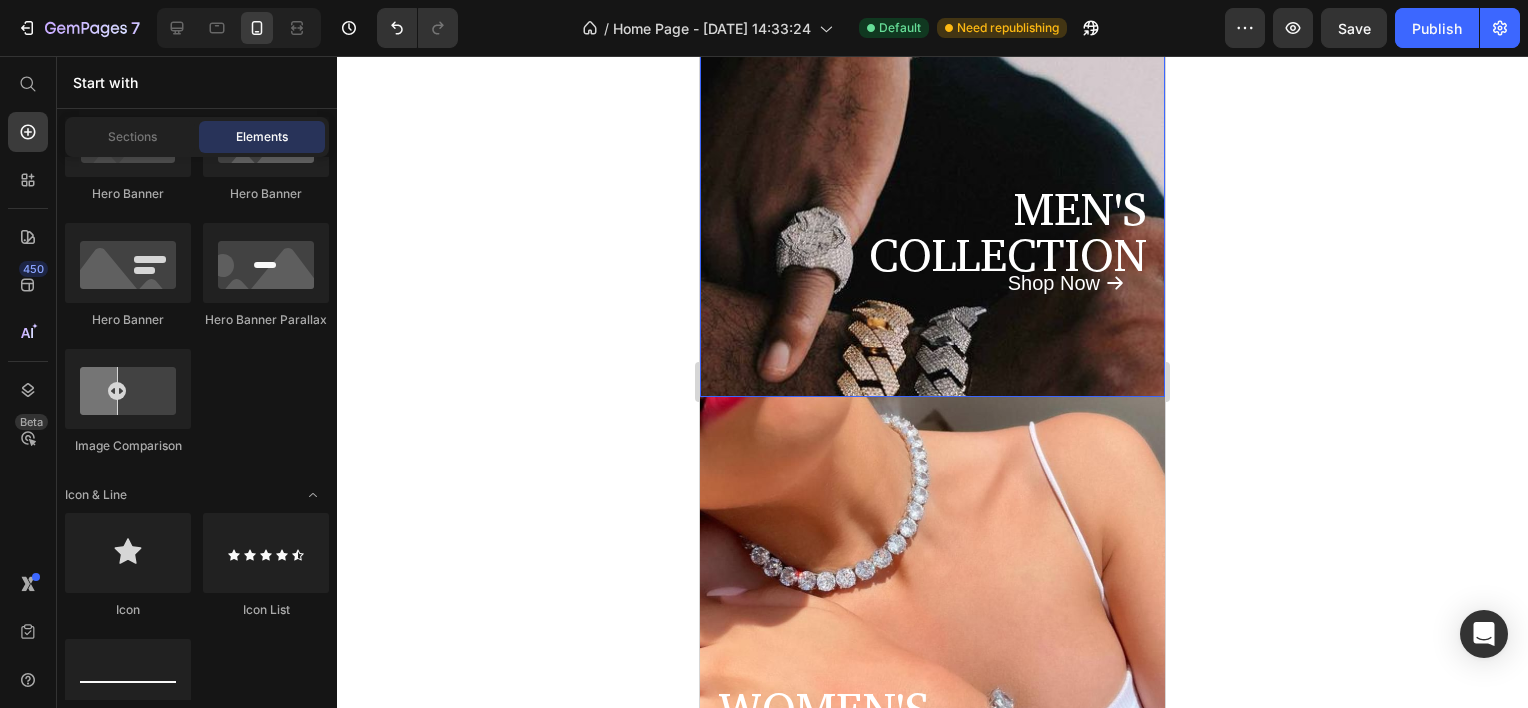 click on "MEN'S" at bounding box center (932, 210) 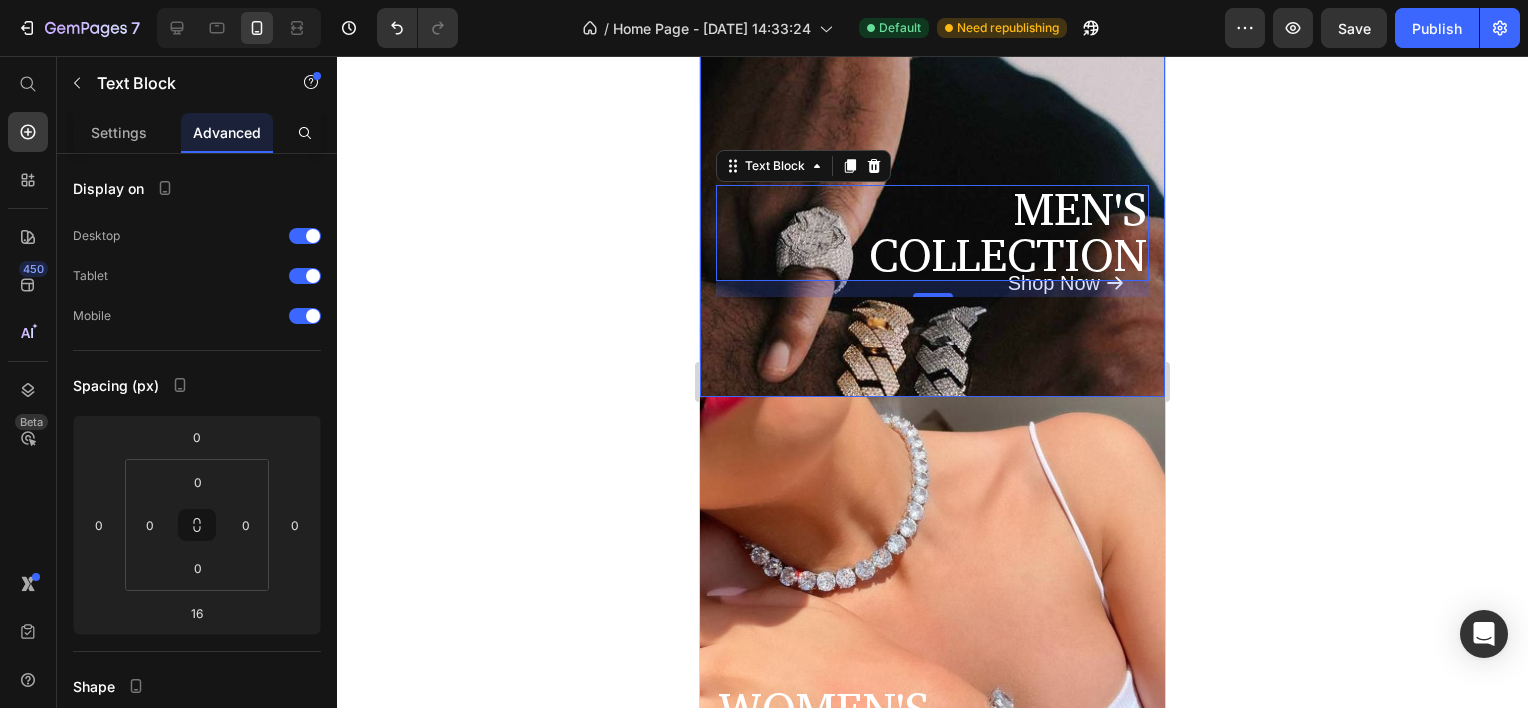 click on "MEN'S COLLECTION Text Block   16
Shop Now  Button" at bounding box center (932, 147) 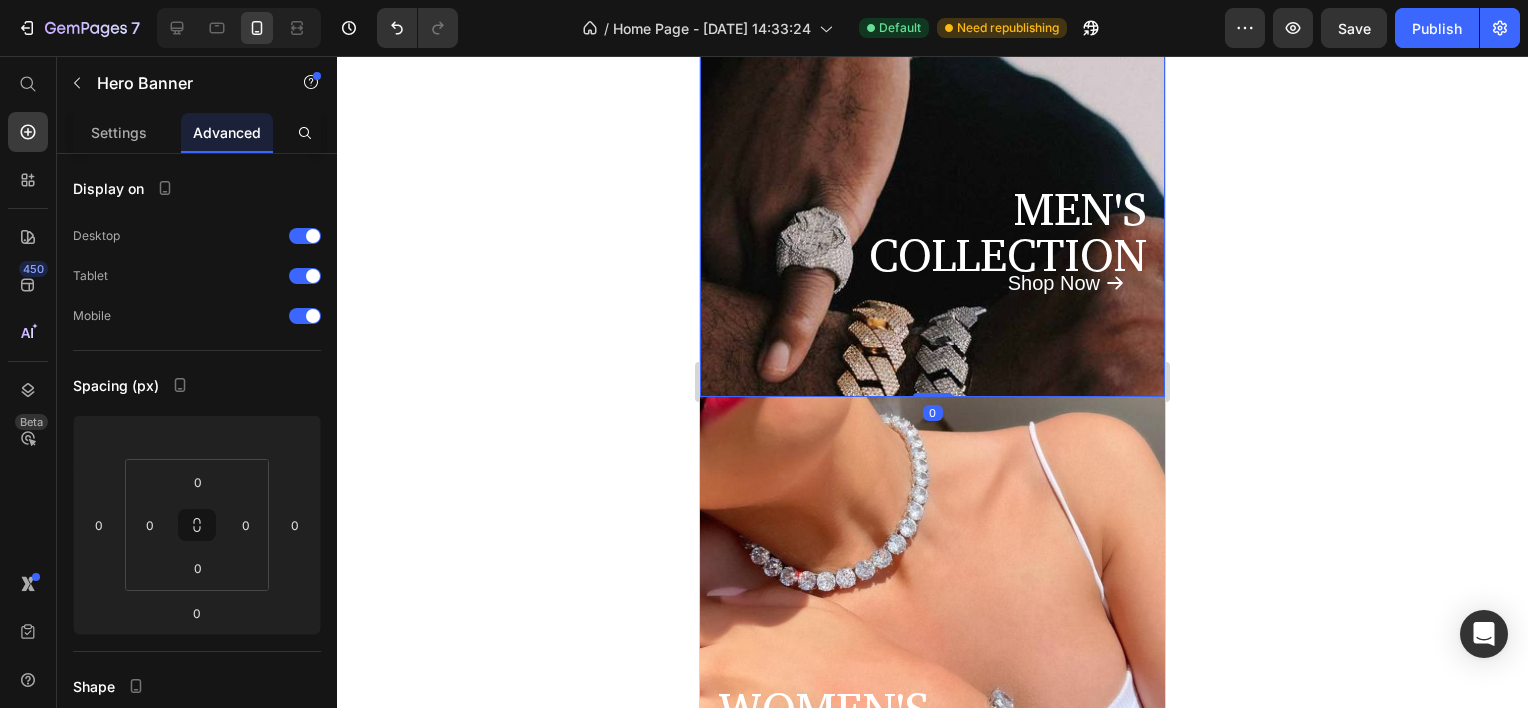 click on "MEN'S COLLECTION Text Block
Shop Now  Button" at bounding box center (932, 147) 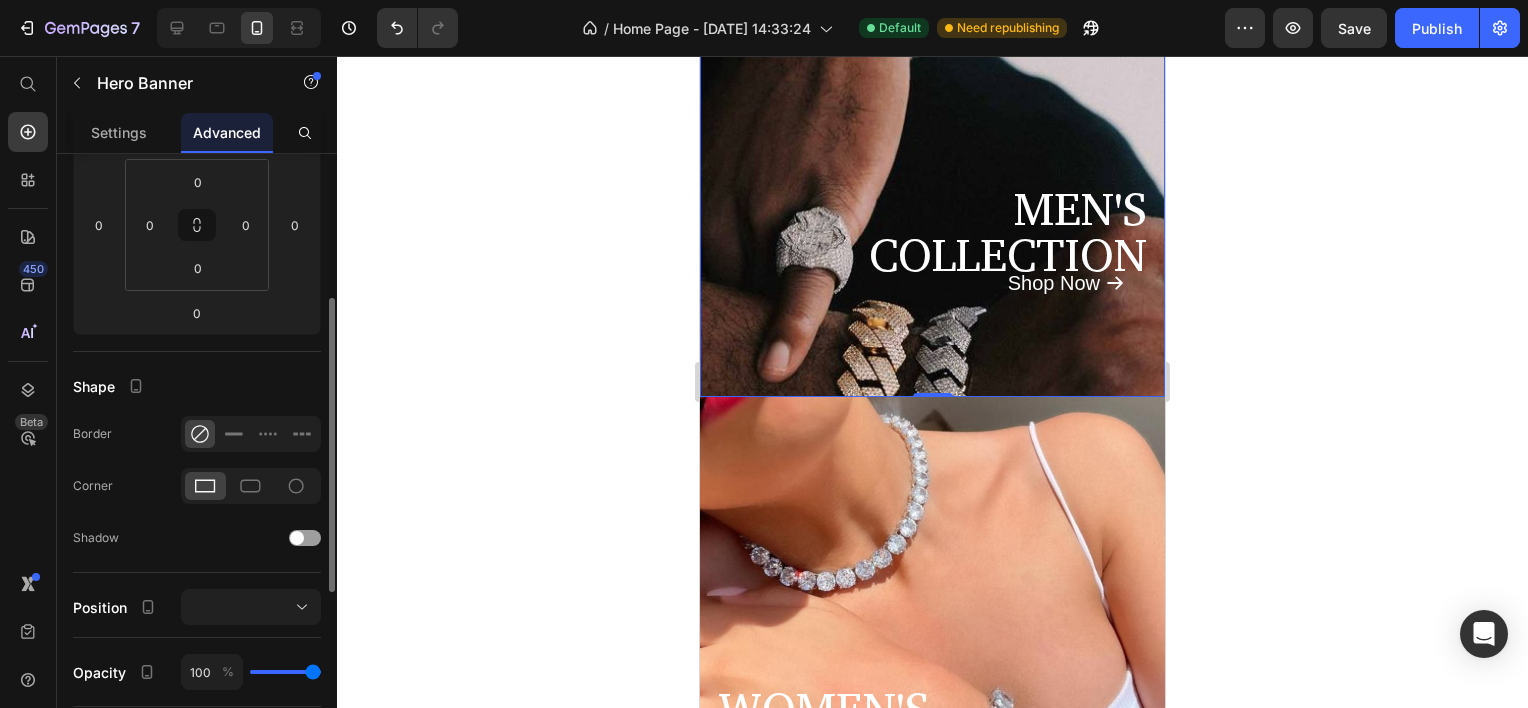 scroll, scrollTop: 600, scrollLeft: 0, axis: vertical 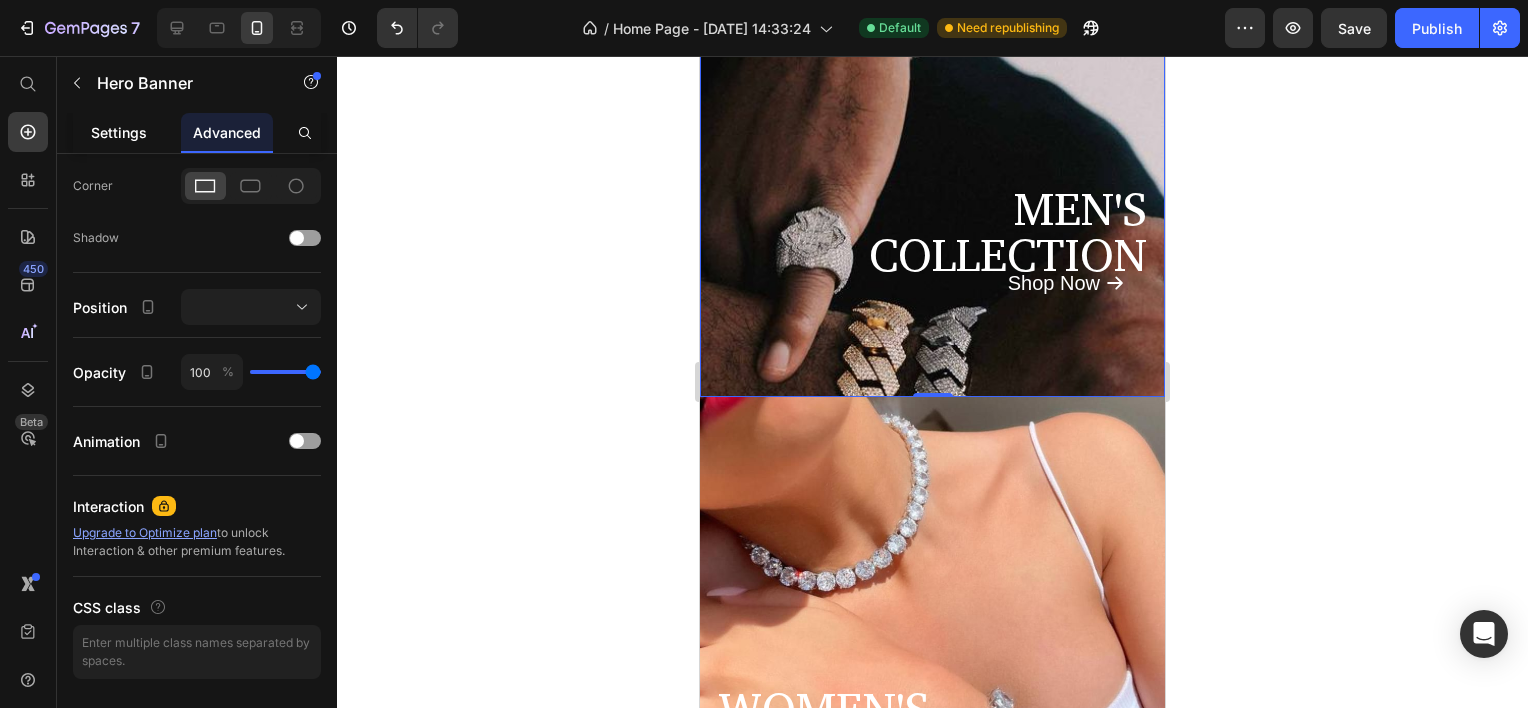 click on "Settings" 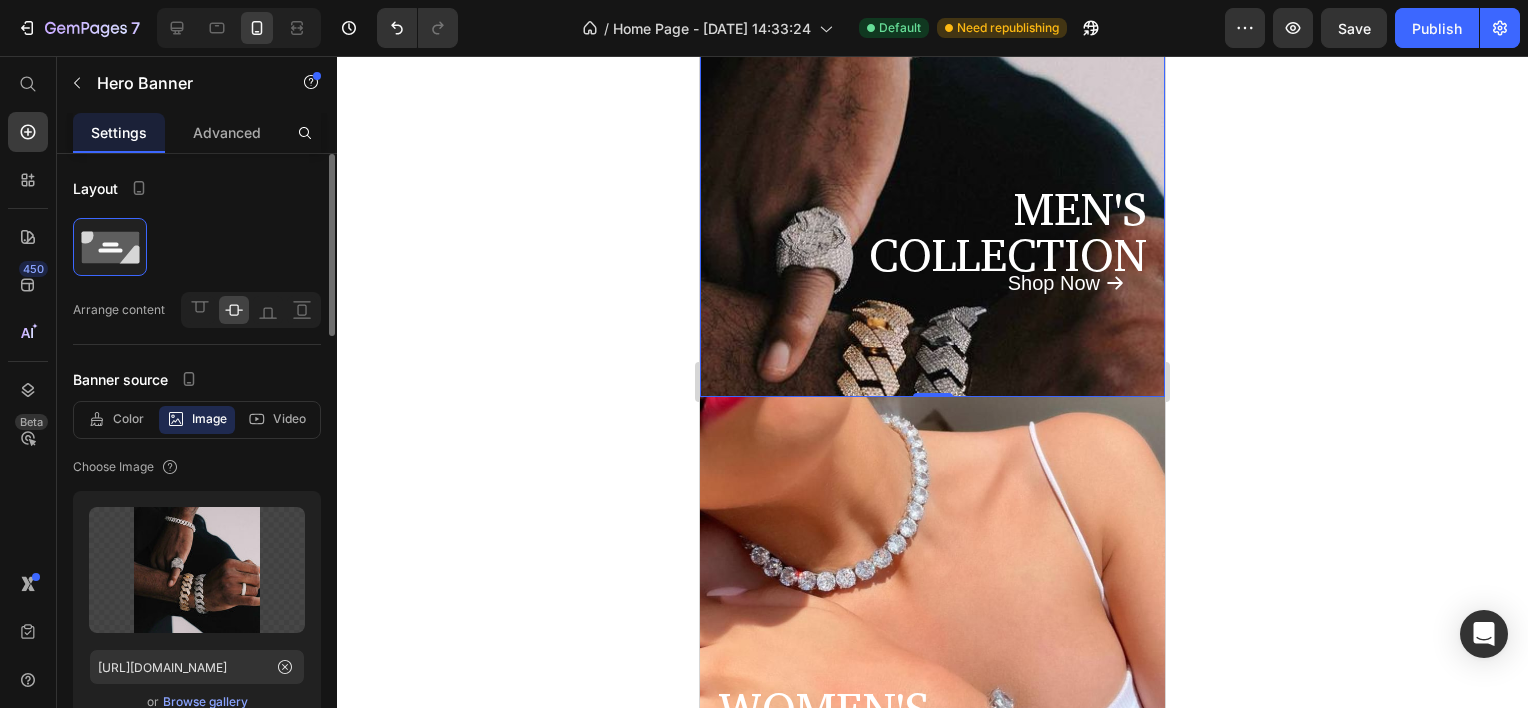 scroll, scrollTop: 400, scrollLeft: 0, axis: vertical 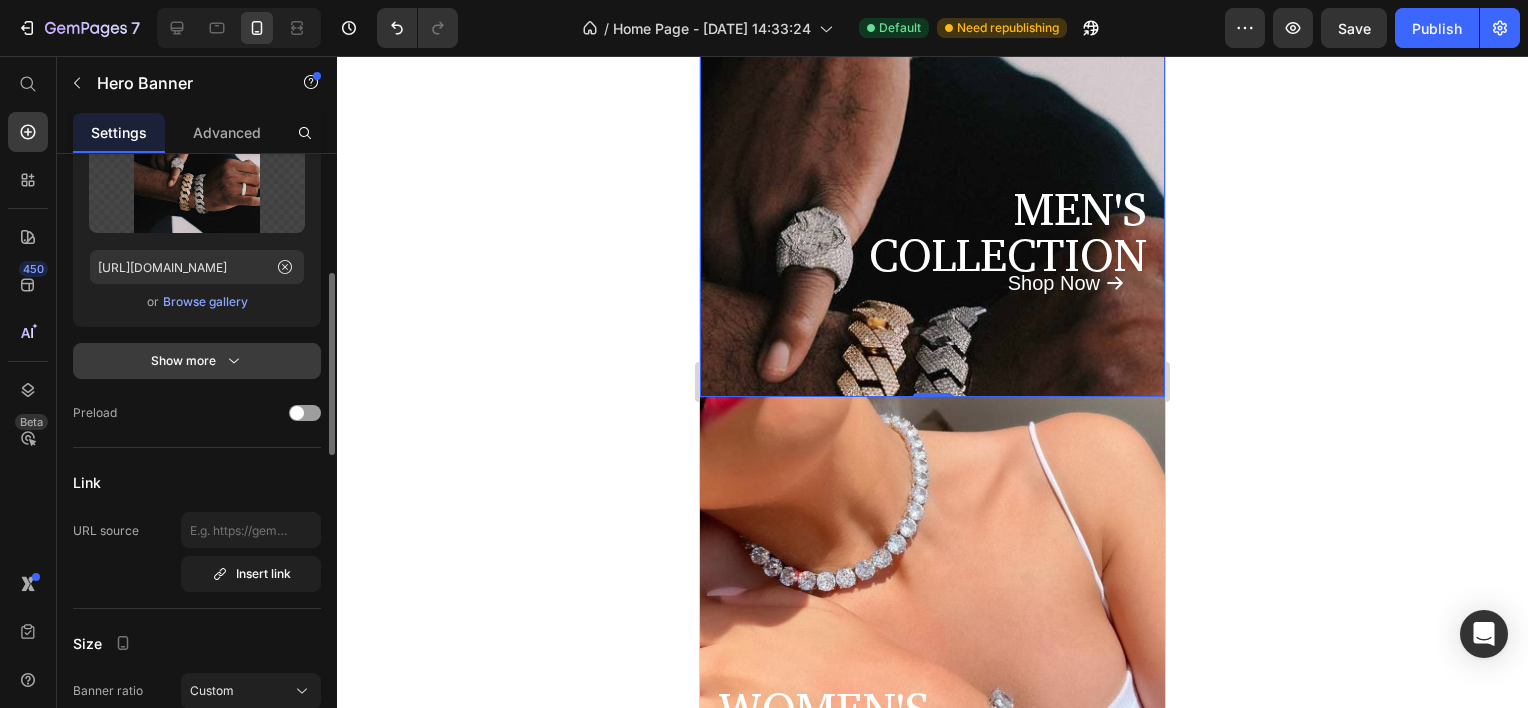 click 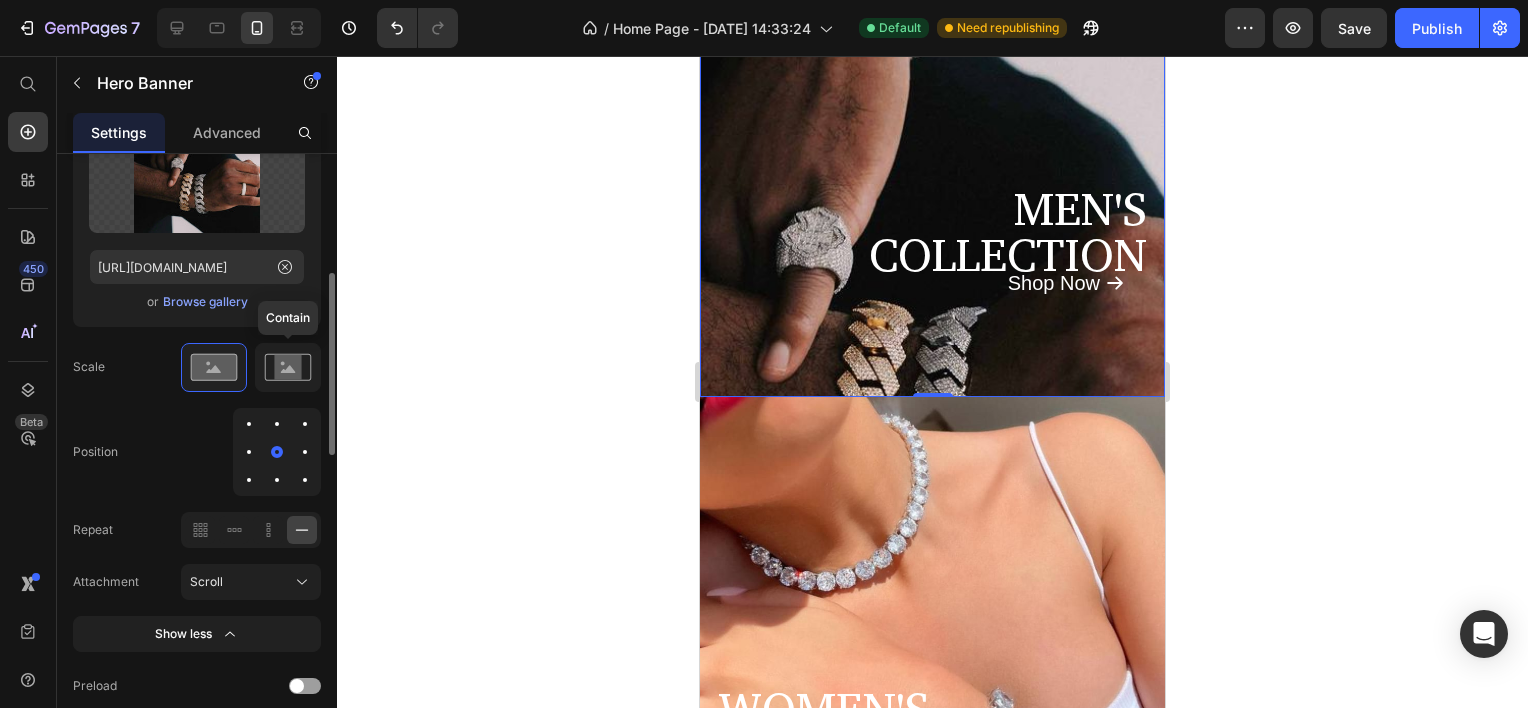 click 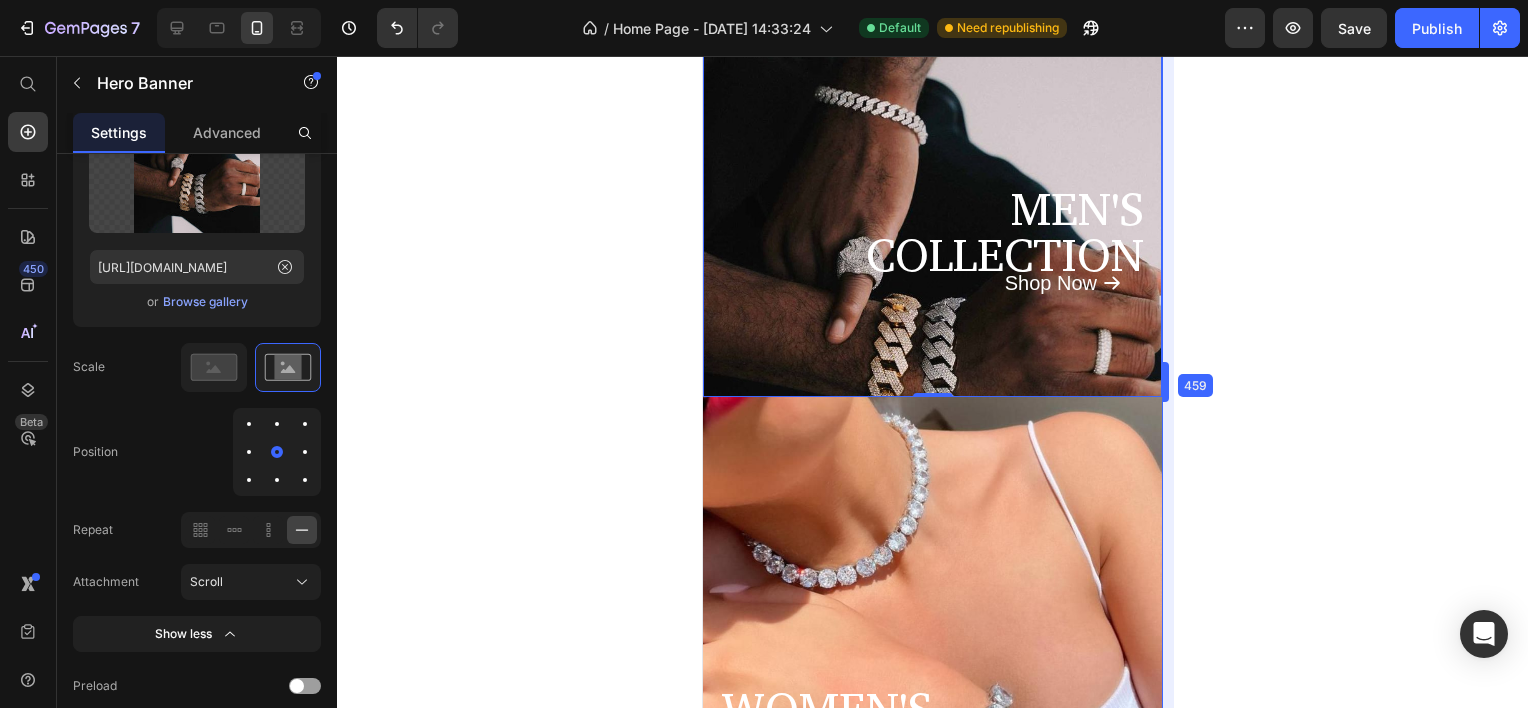 drag, startPoint x: 1168, startPoint y: 264, endPoint x: 1162, endPoint y: 228, distance: 36.496574 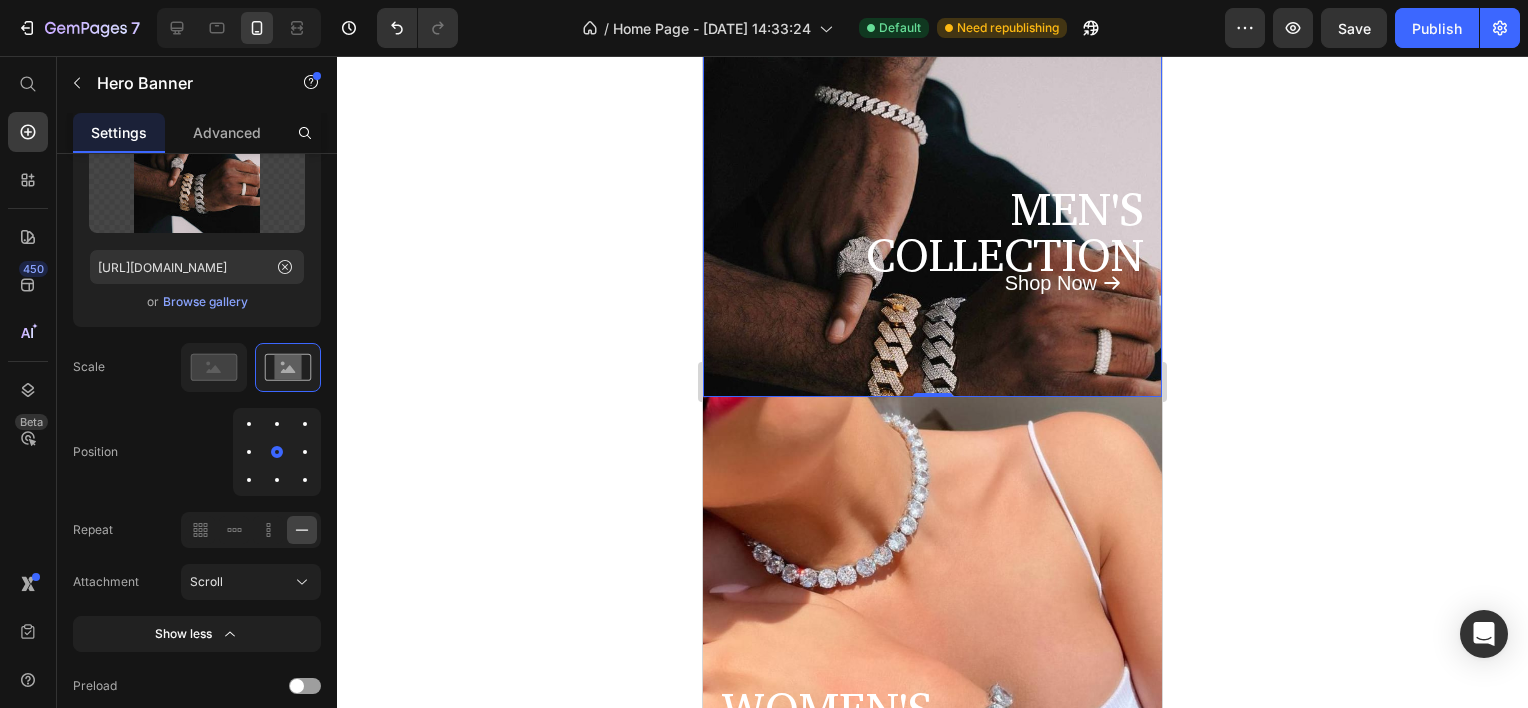 click on "MEN'S COLLECTION Text Block
Shop Now  Button" at bounding box center (932, 147) 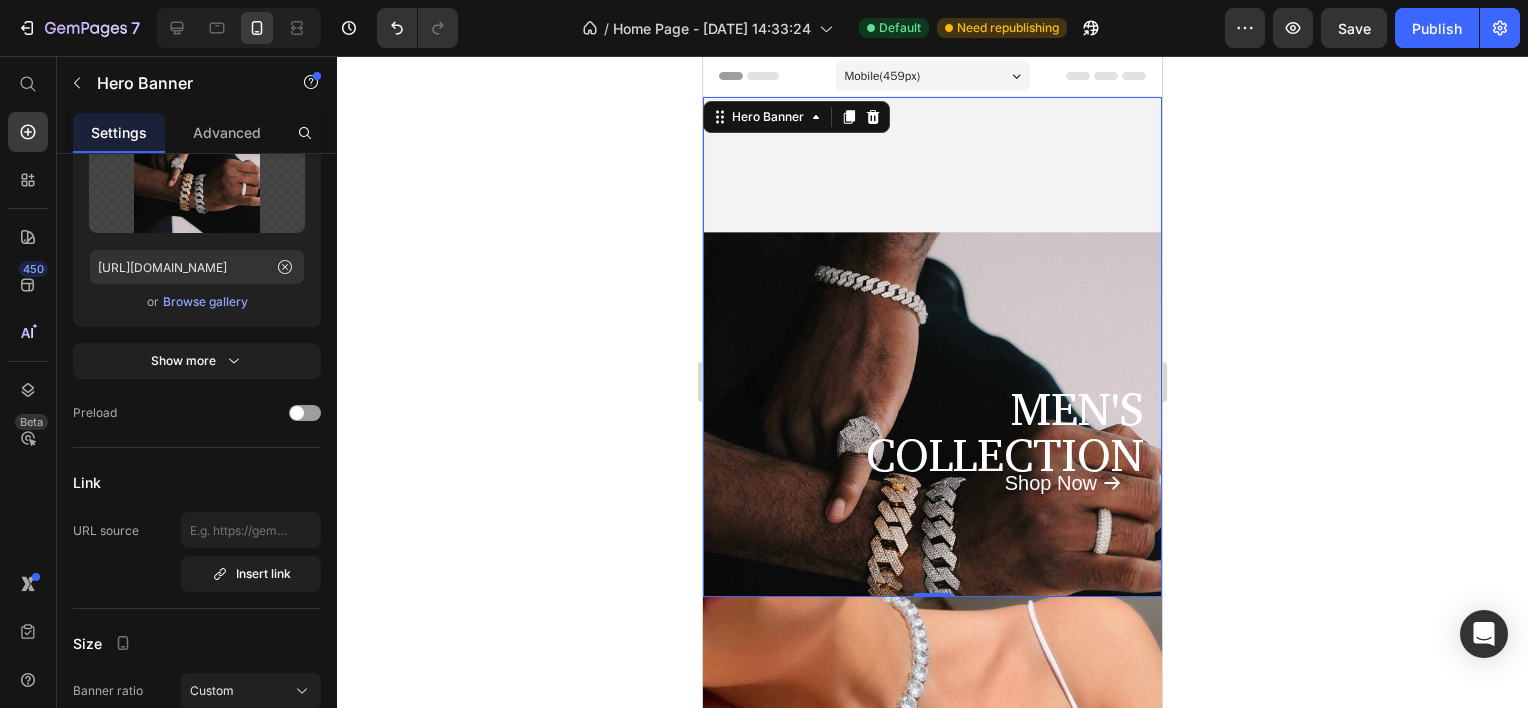 click at bounding box center (932, 461) 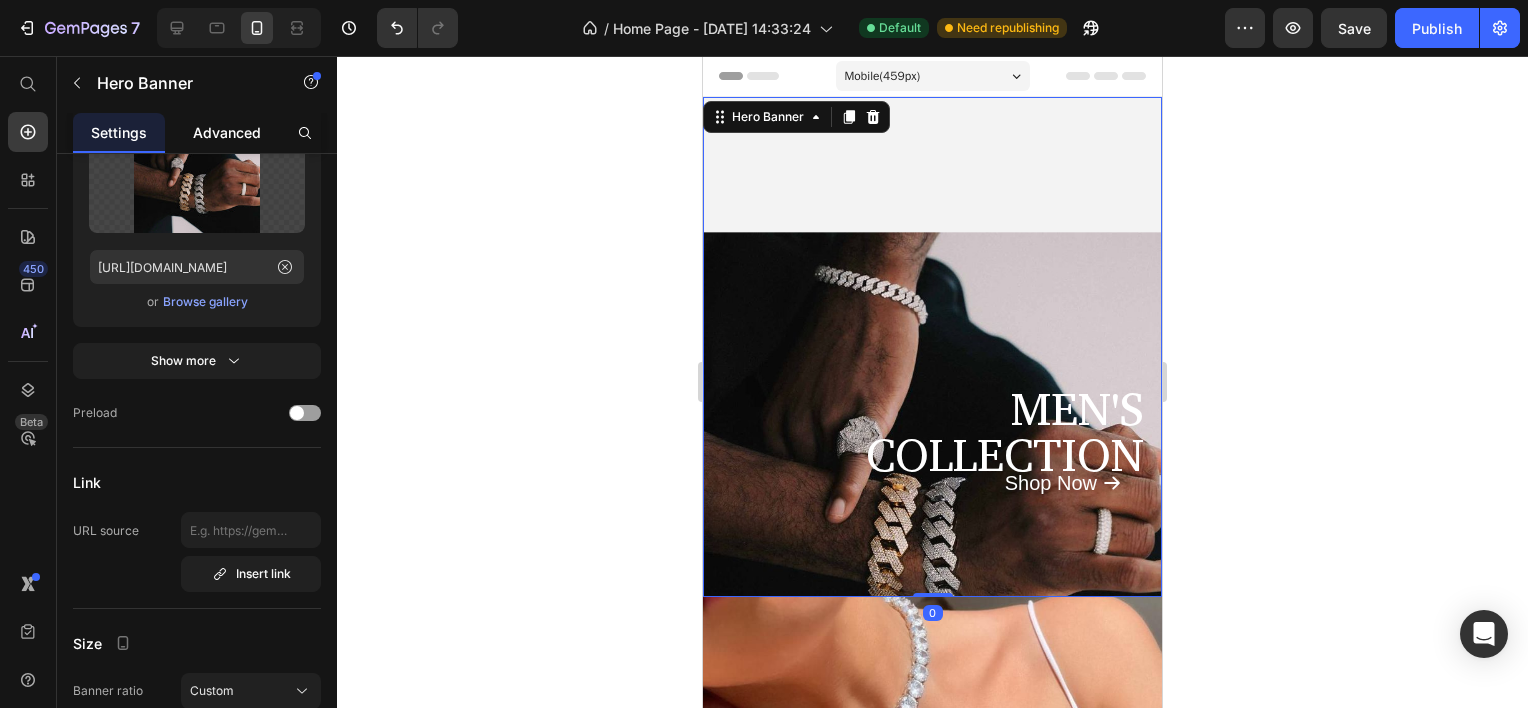 click on "Advanced" 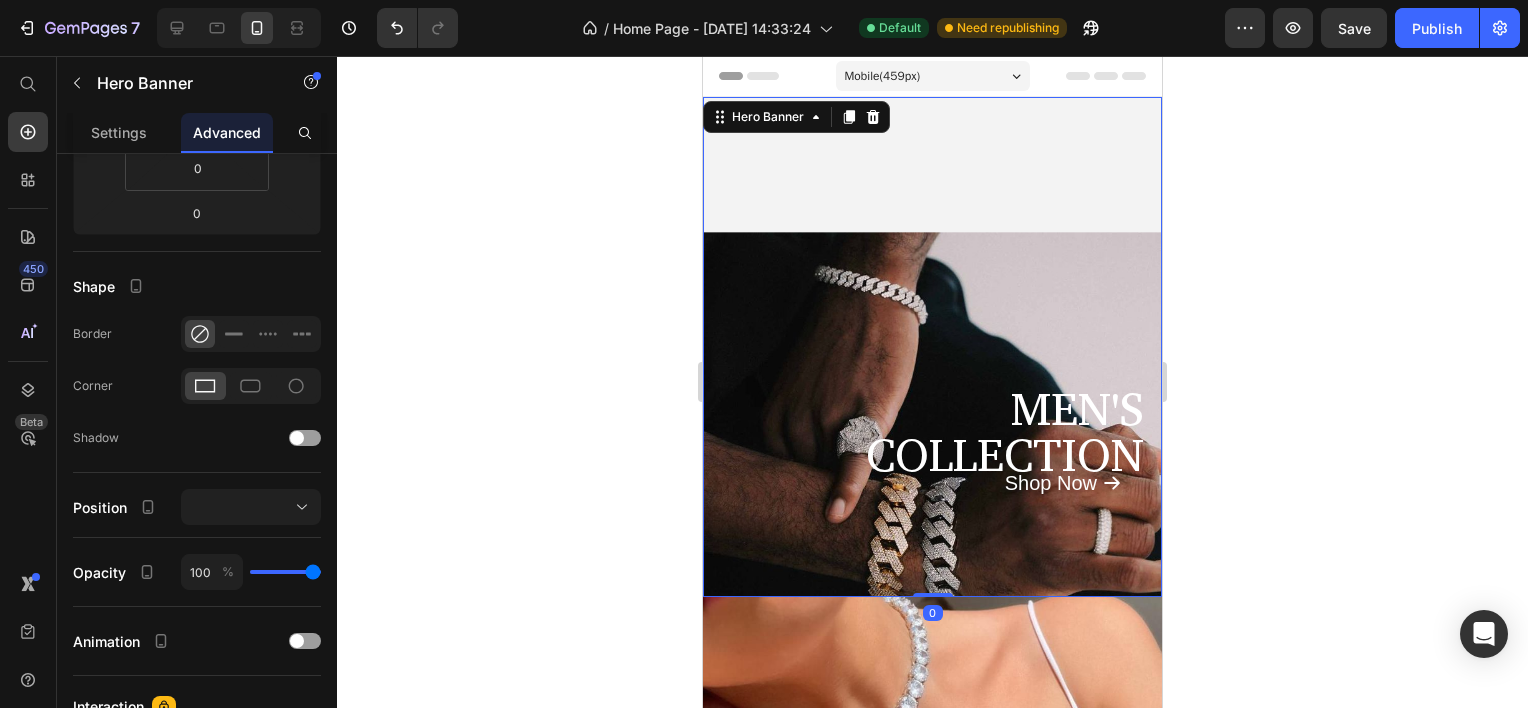 scroll, scrollTop: 0, scrollLeft: 0, axis: both 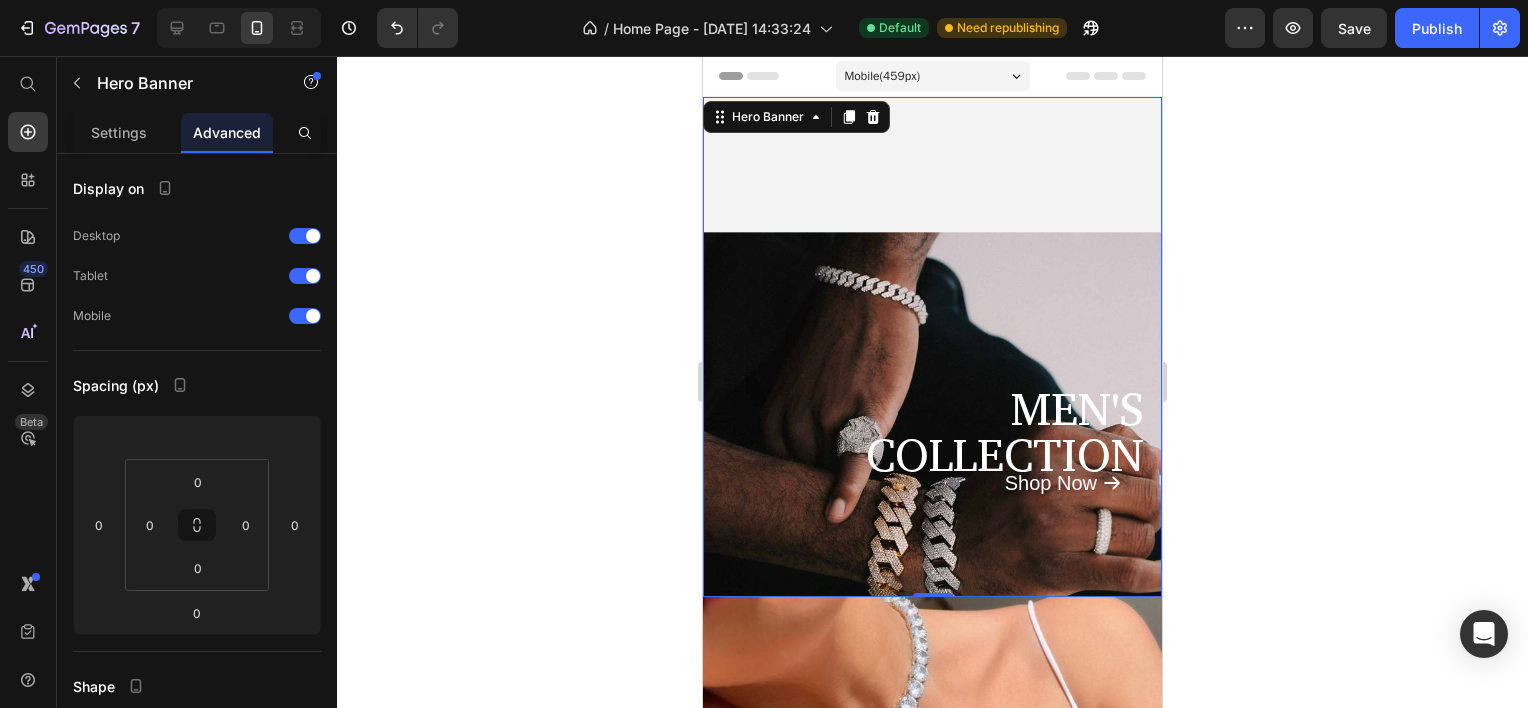 click on "MEN'S COLLECTION Text Block
Shop Now  Button" at bounding box center [932, 347] 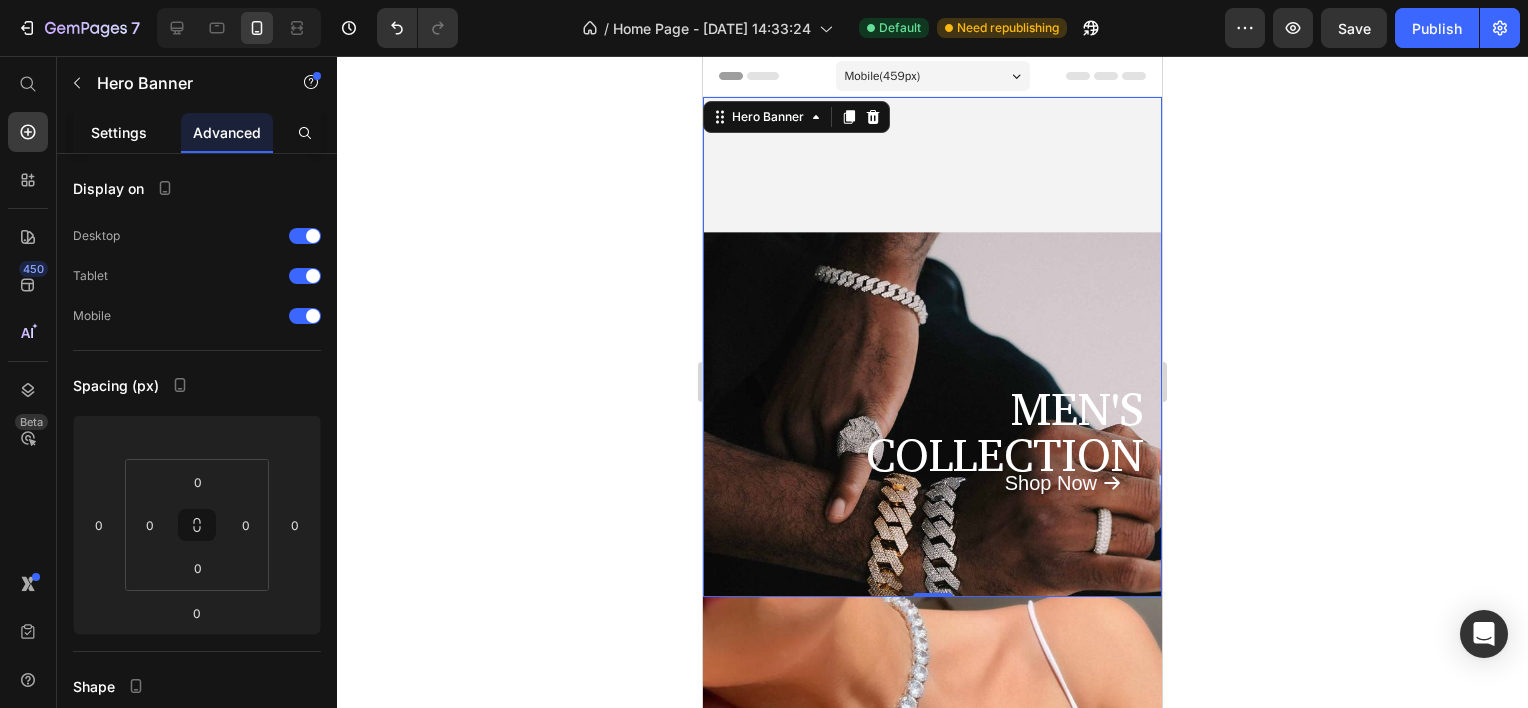click on "Settings" 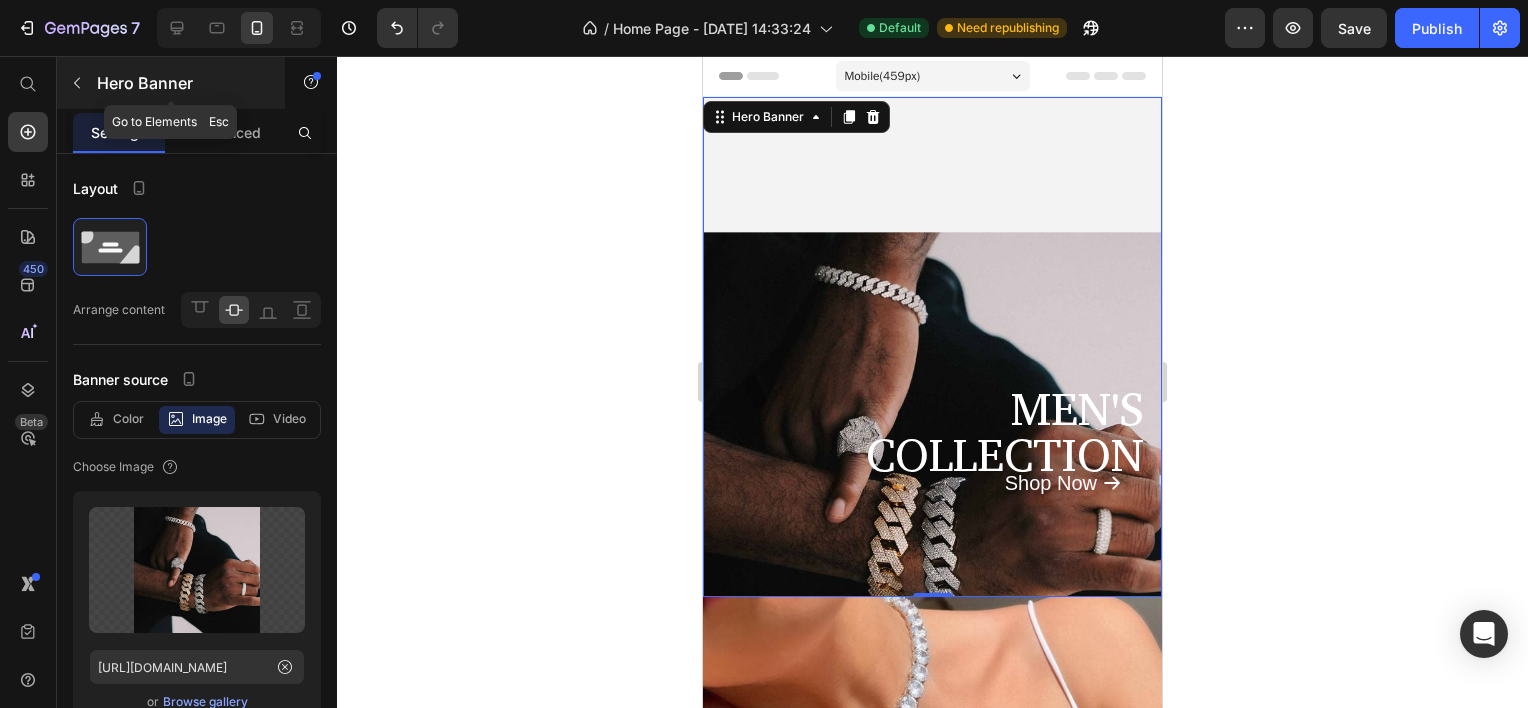 click at bounding box center (77, 83) 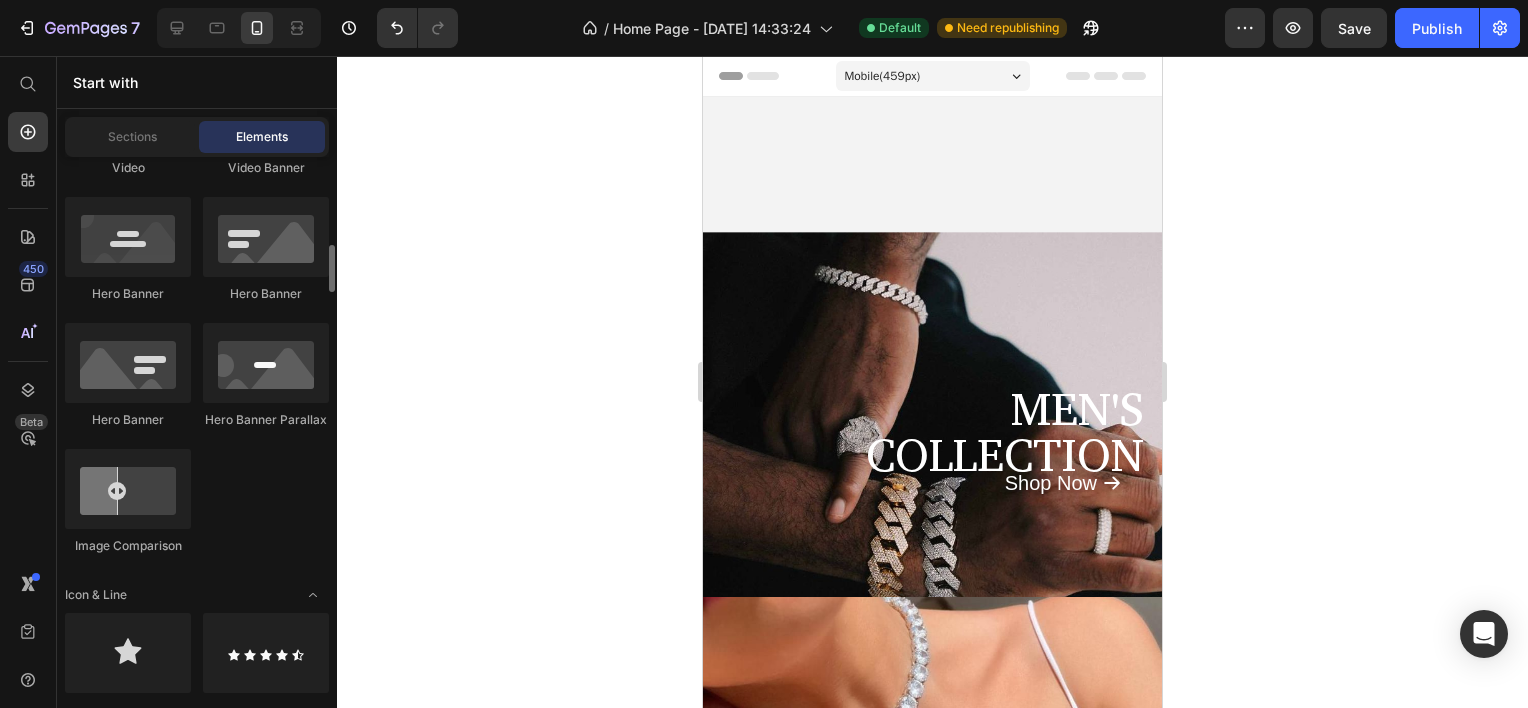 scroll, scrollTop: 800, scrollLeft: 0, axis: vertical 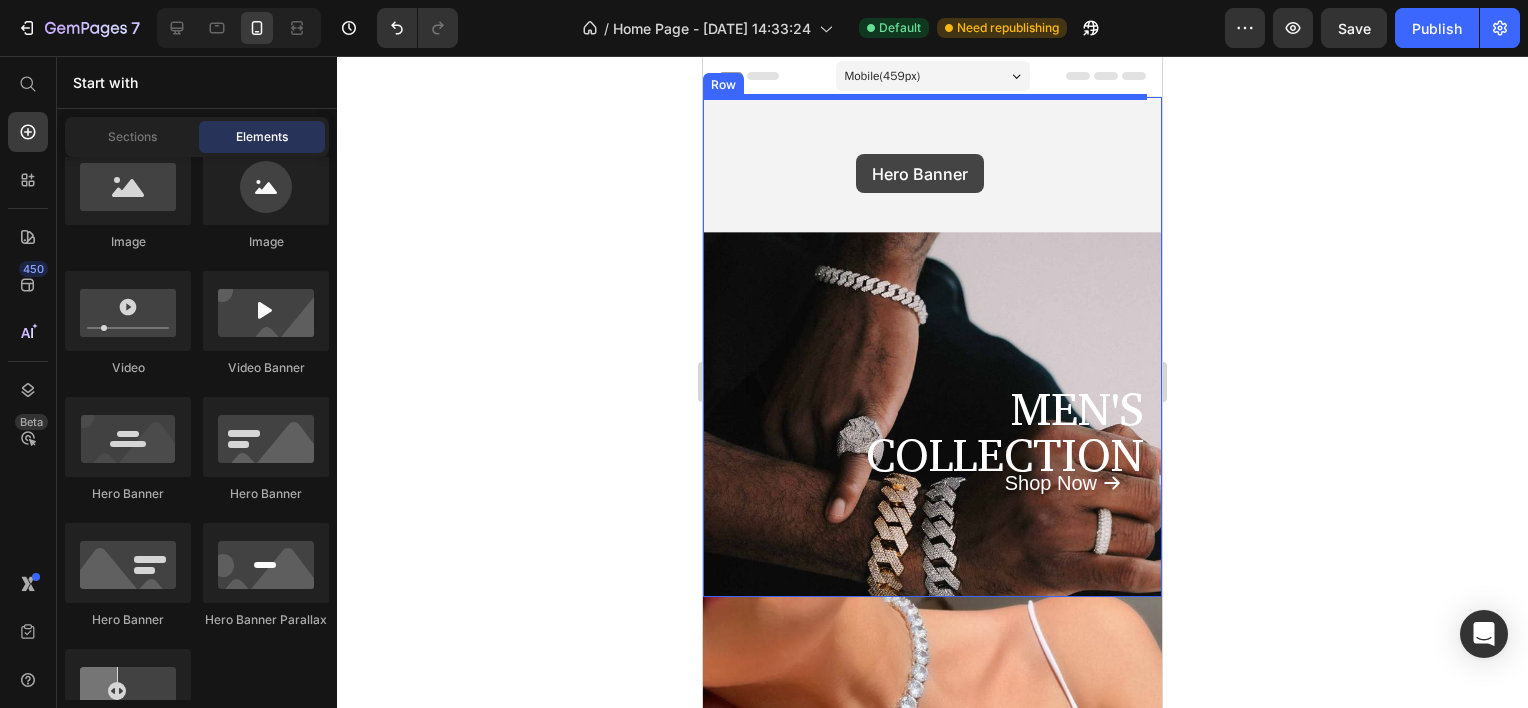 drag, startPoint x: 837, startPoint y: 505, endPoint x: 856, endPoint y: 154, distance: 351.51385 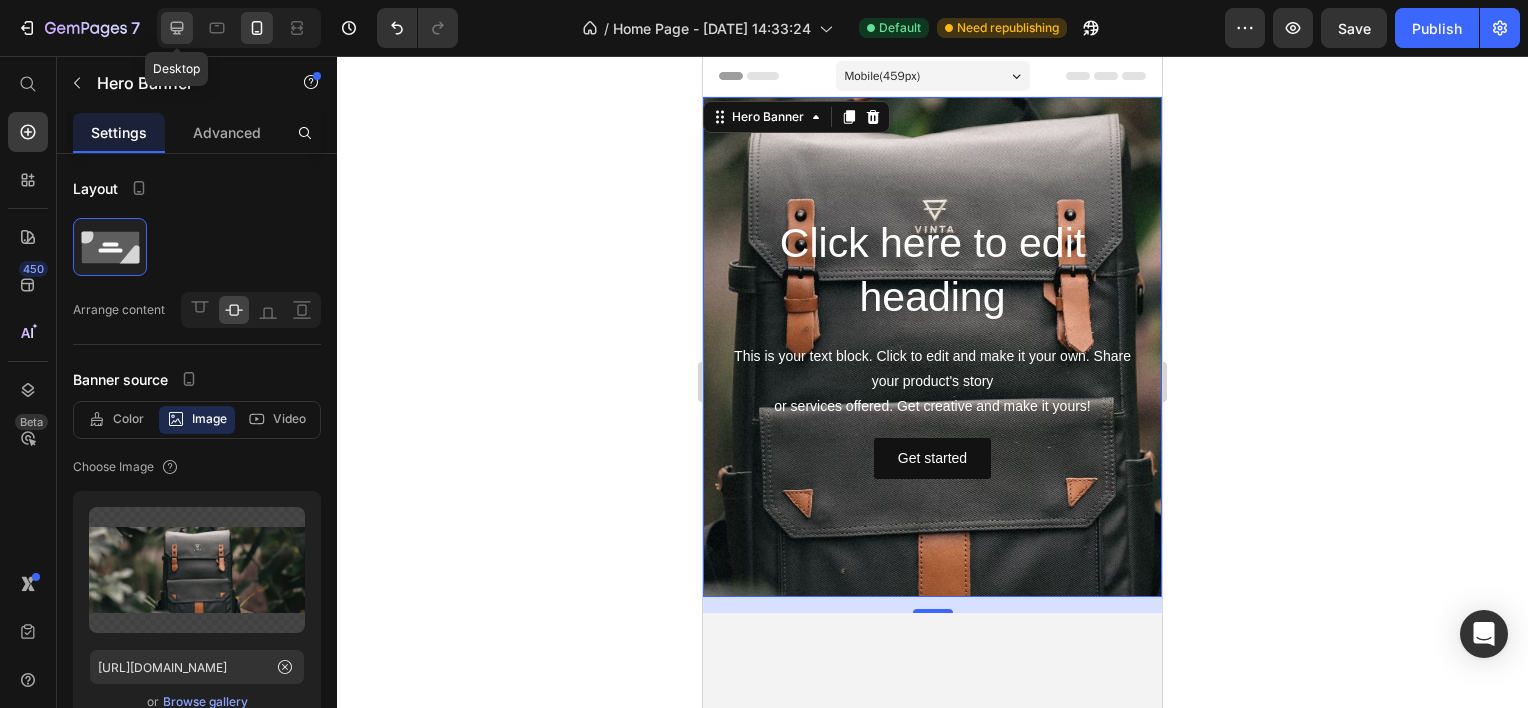 click 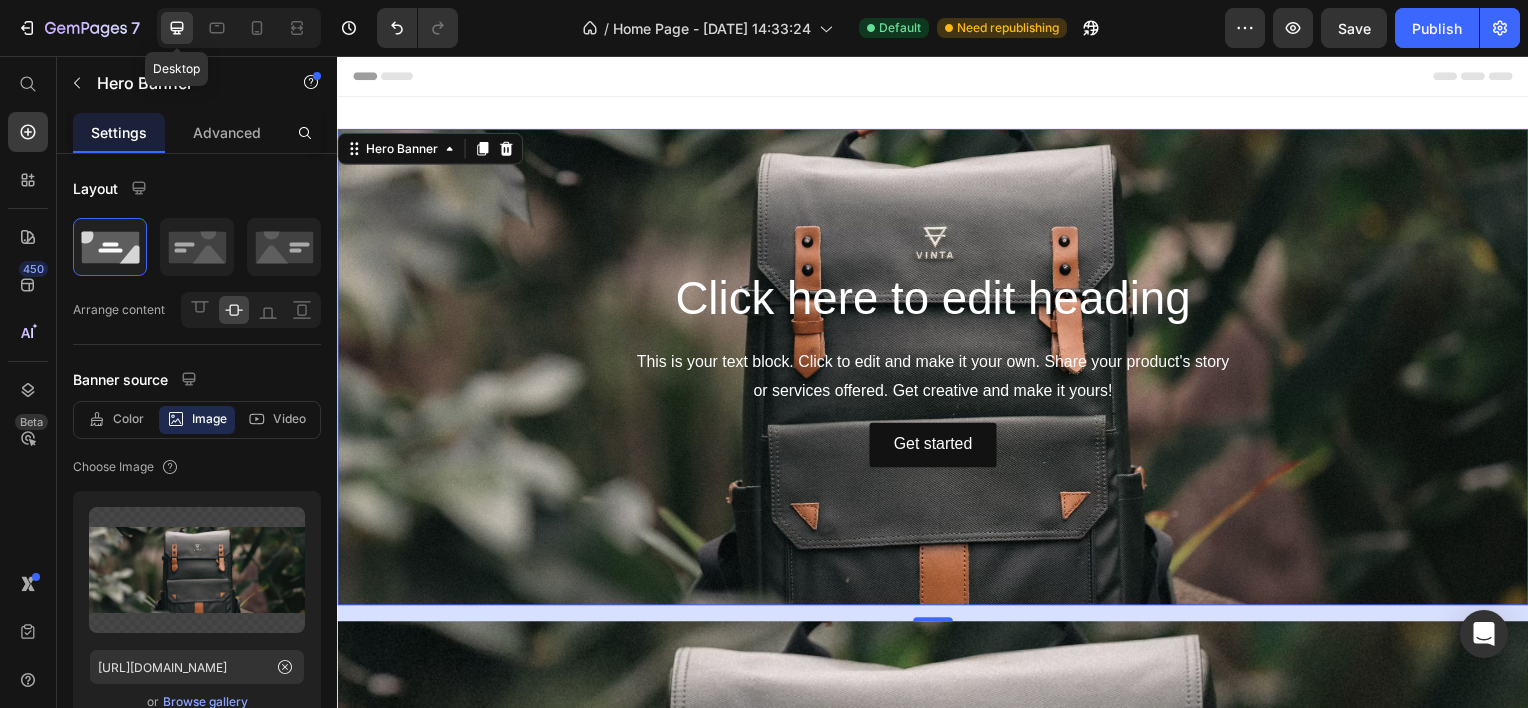 scroll, scrollTop: 3, scrollLeft: 0, axis: vertical 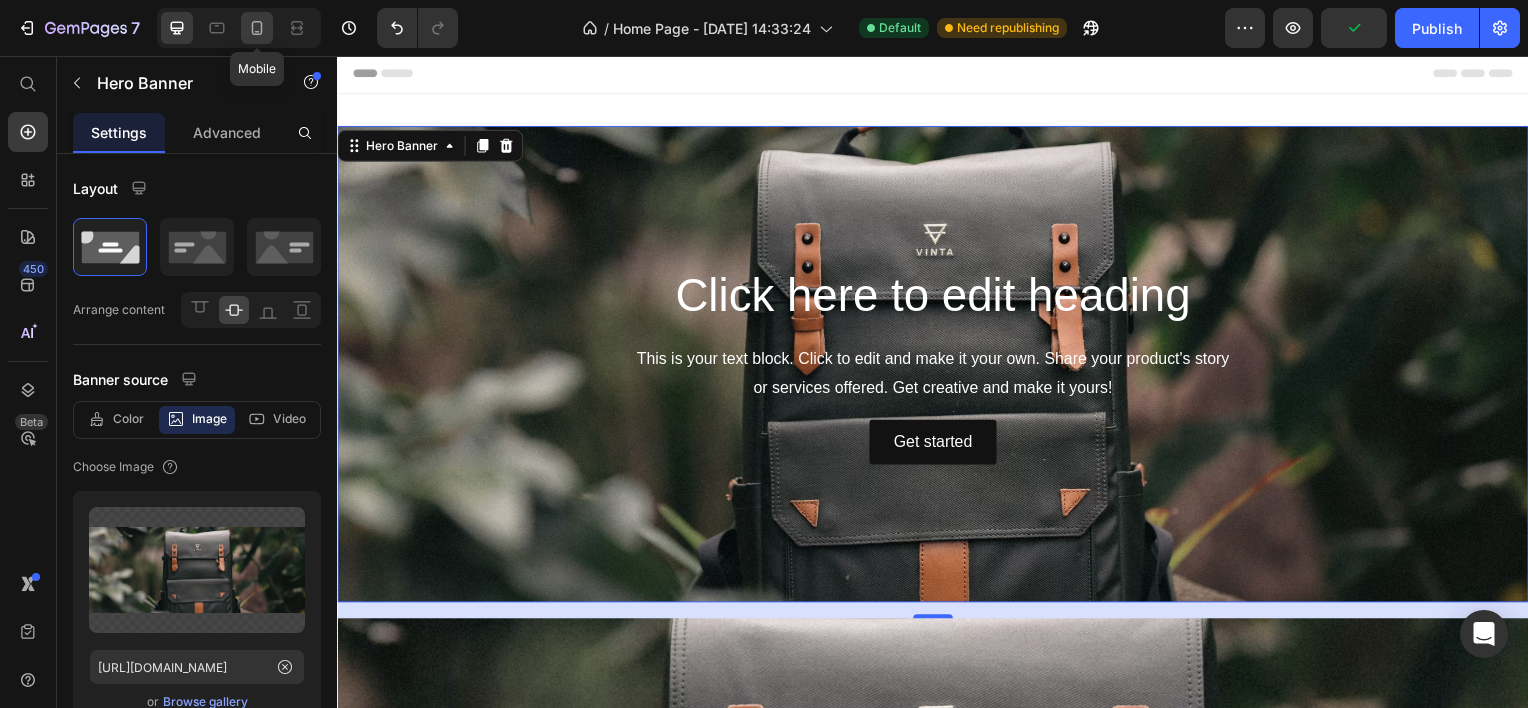 click 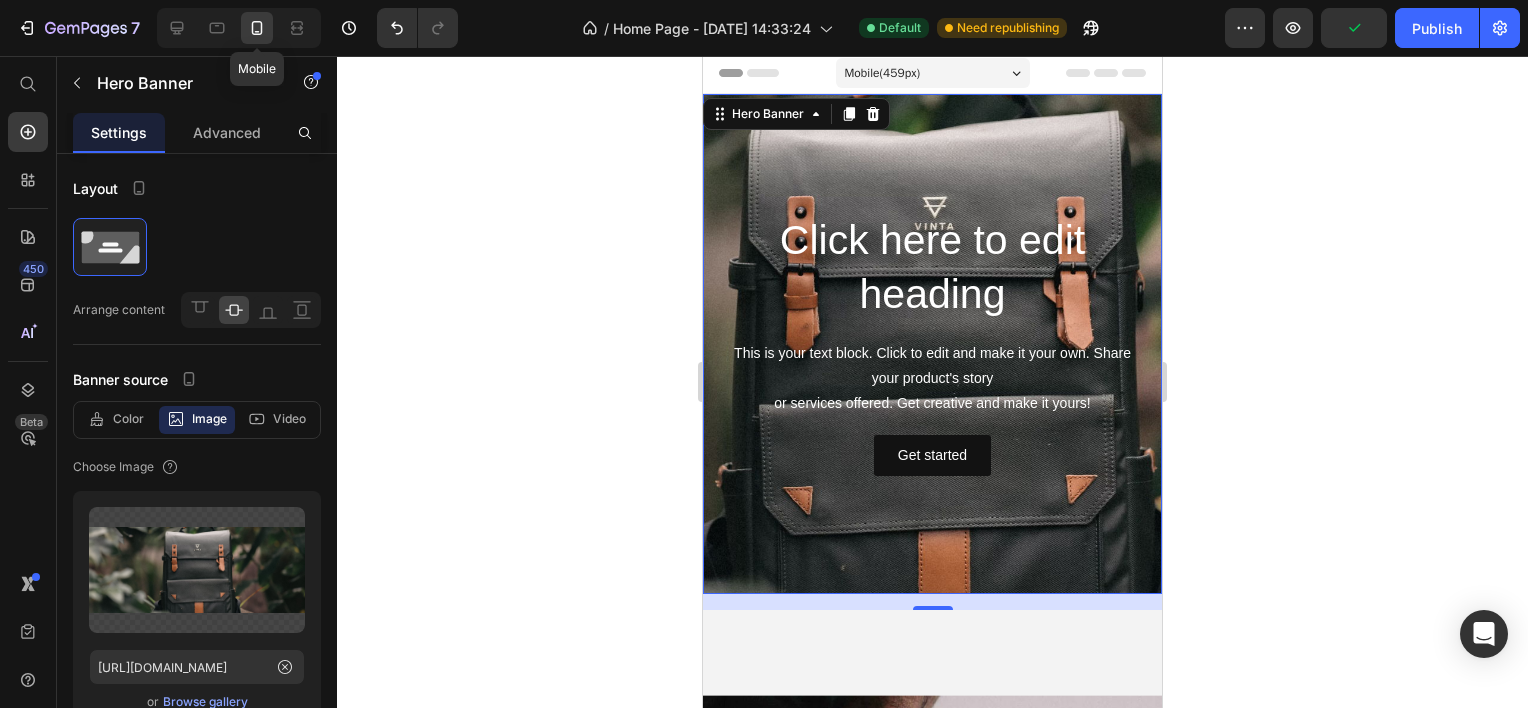 scroll, scrollTop: 0, scrollLeft: 0, axis: both 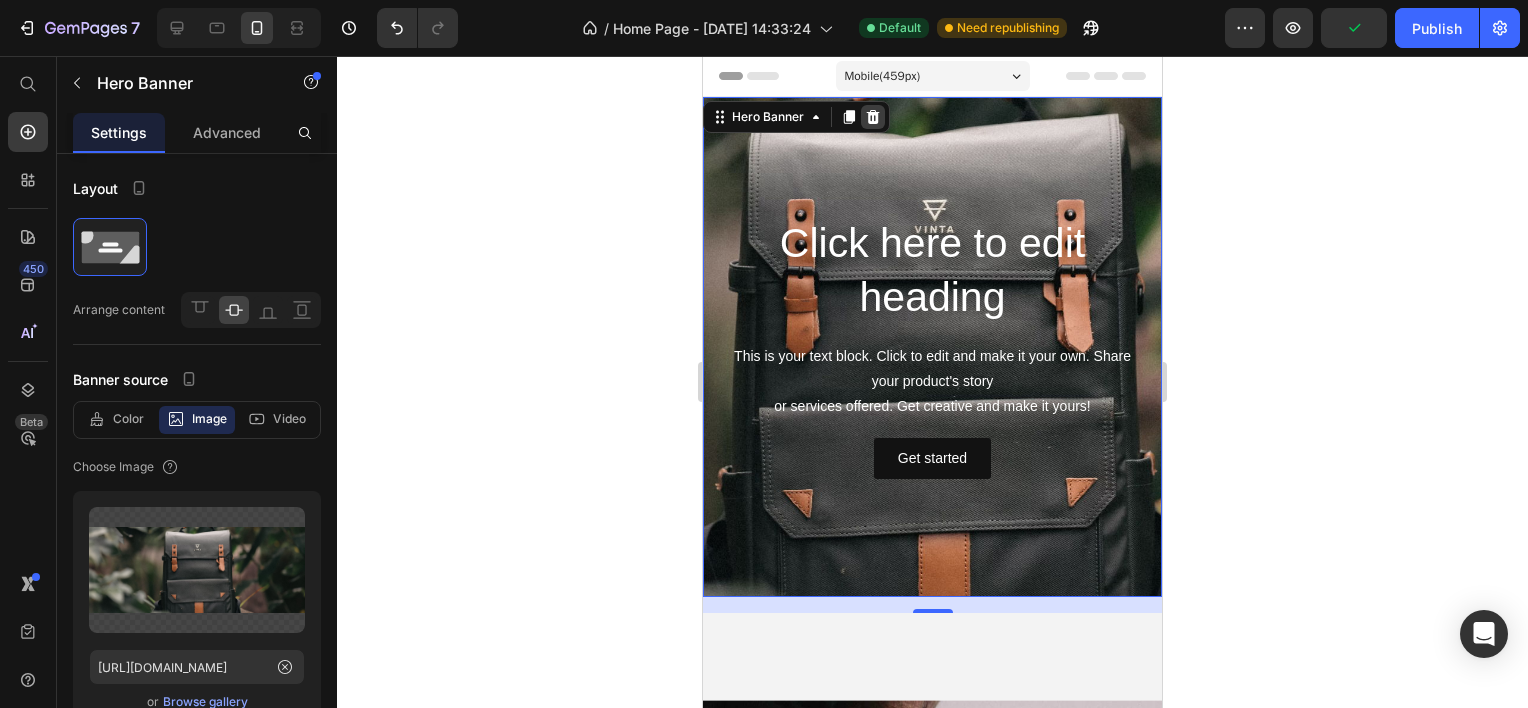 click at bounding box center [873, 117] 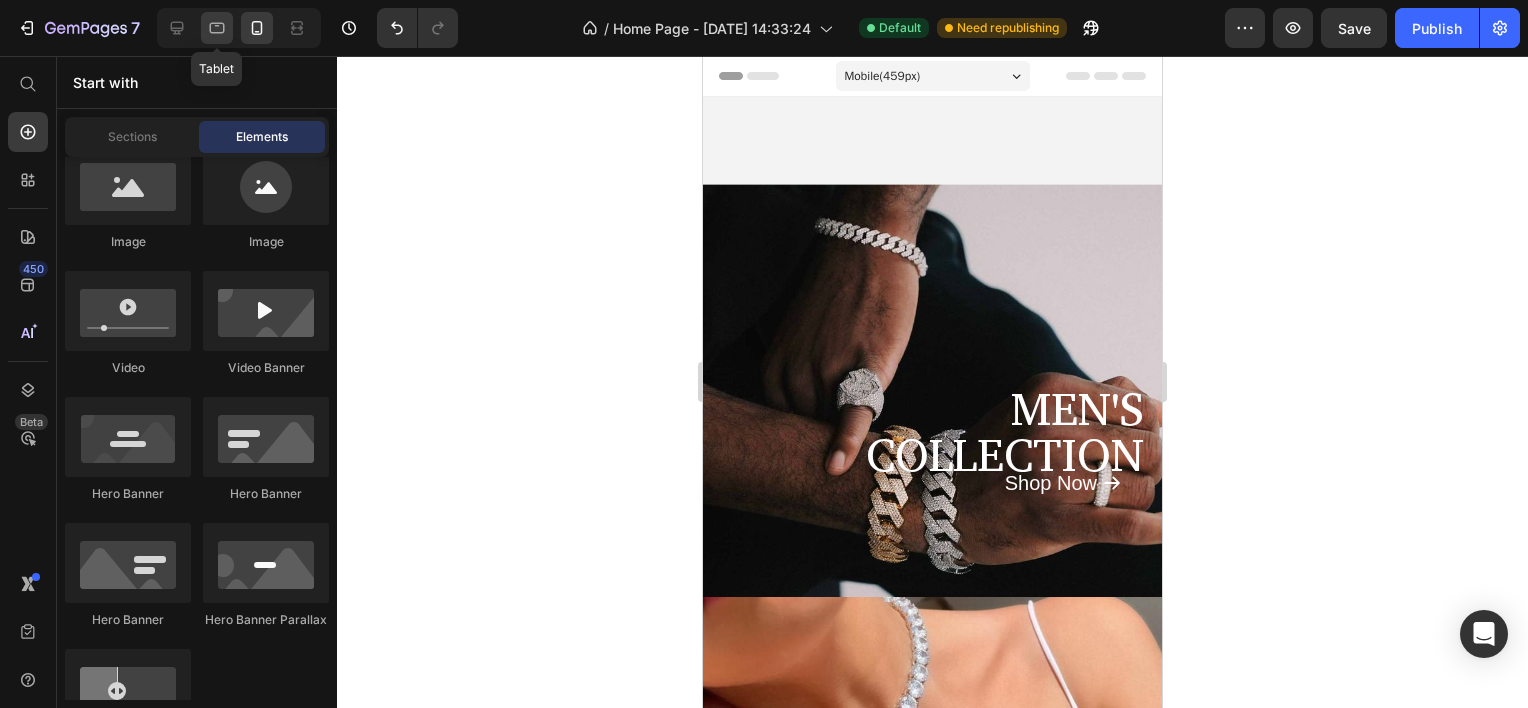 click 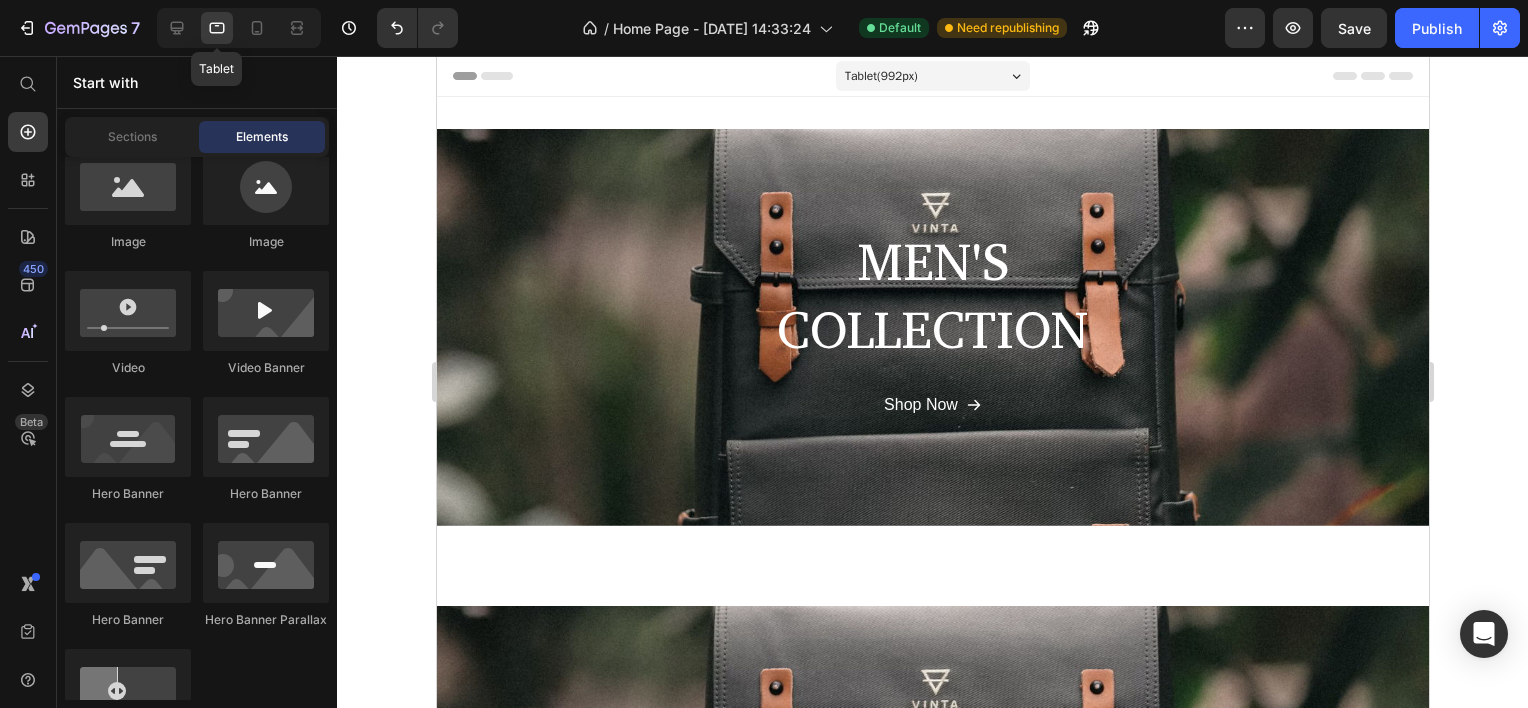 click 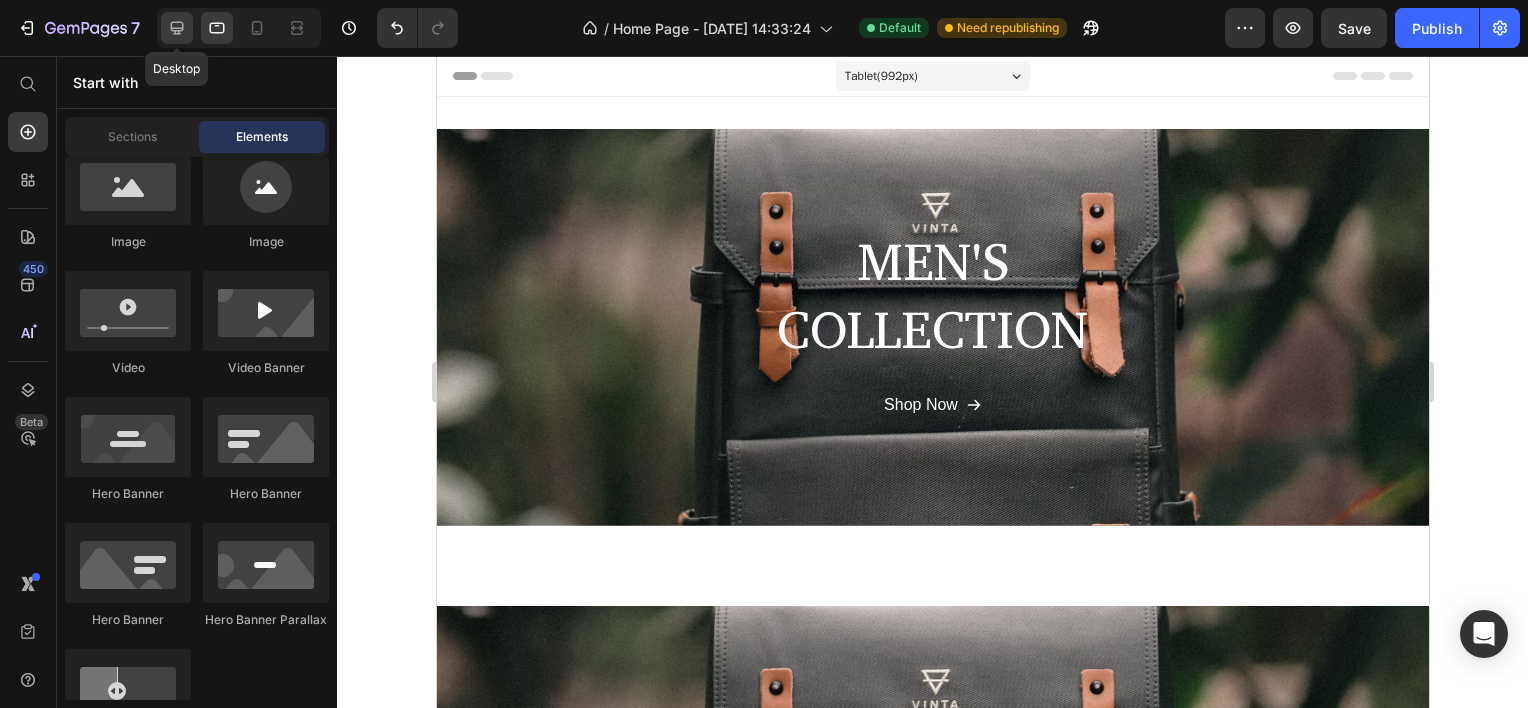 click 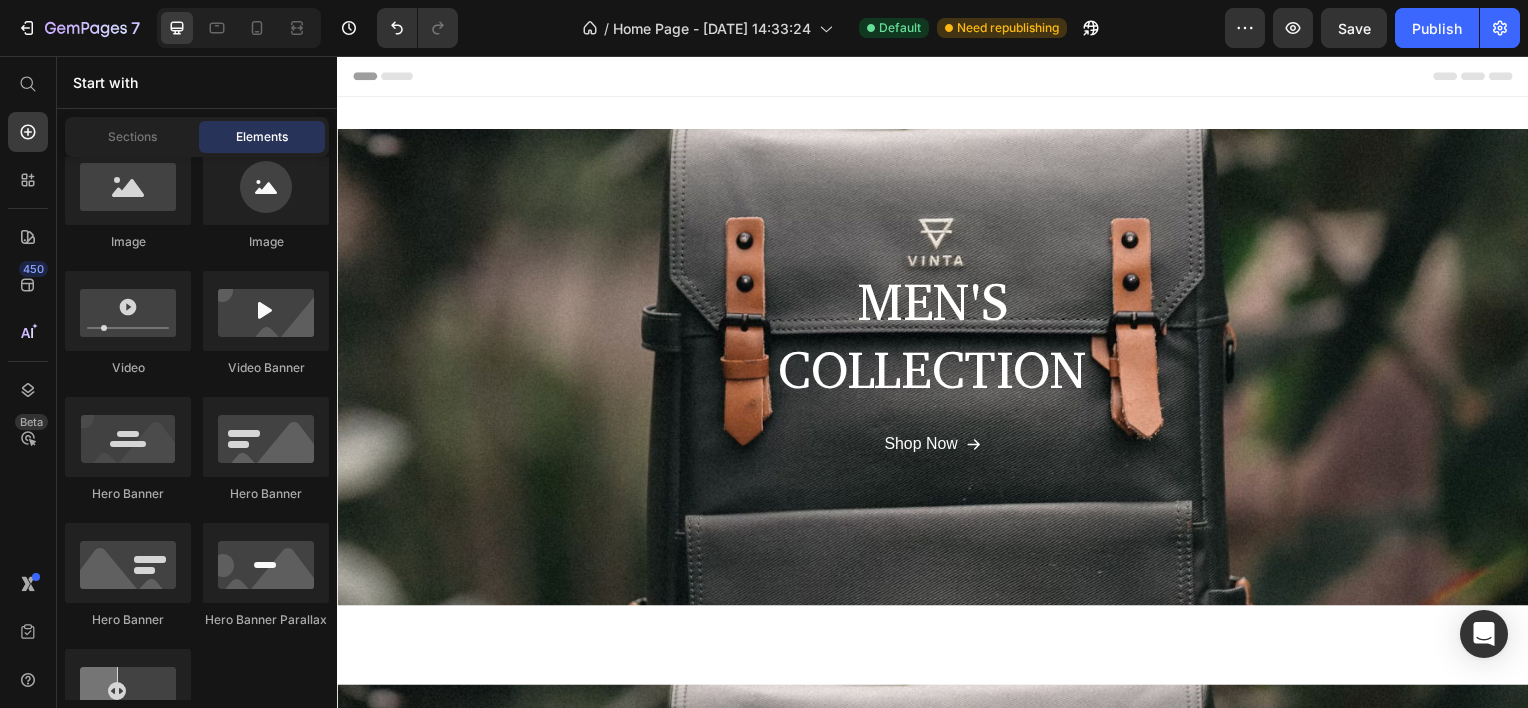 click at bounding box center [239, 28] 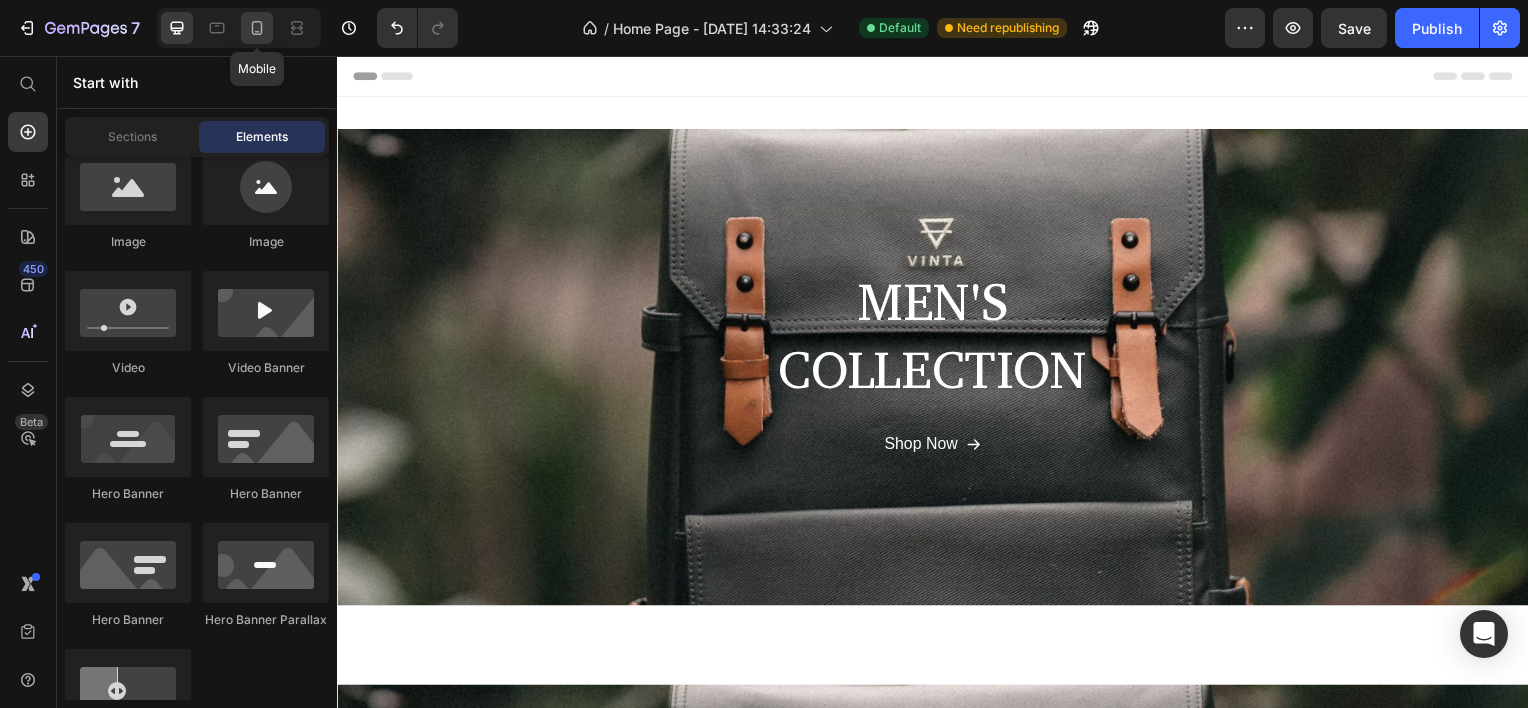 click 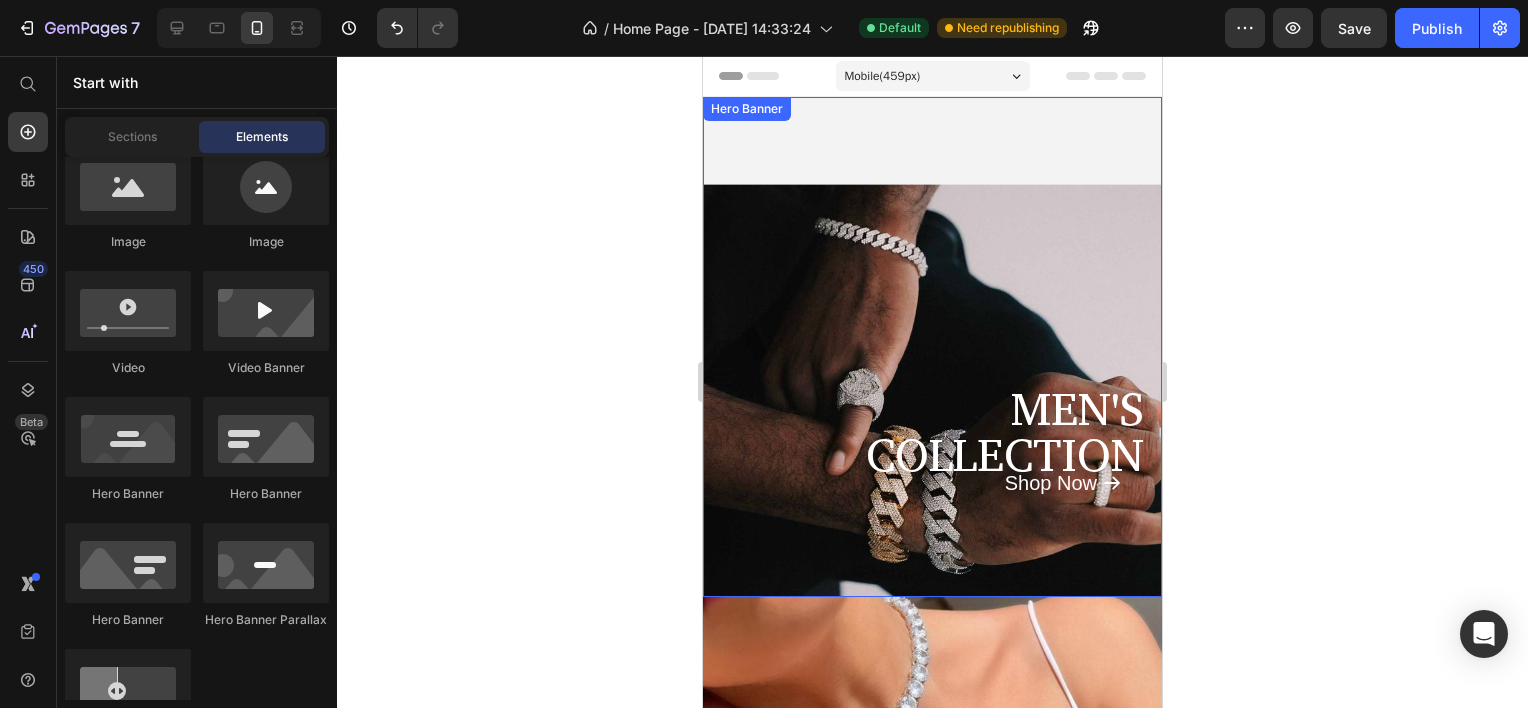 click on "MEN'S COLLECTION Text Block
Shop Now  Button Hero Banner" at bounding box center [932, 347] 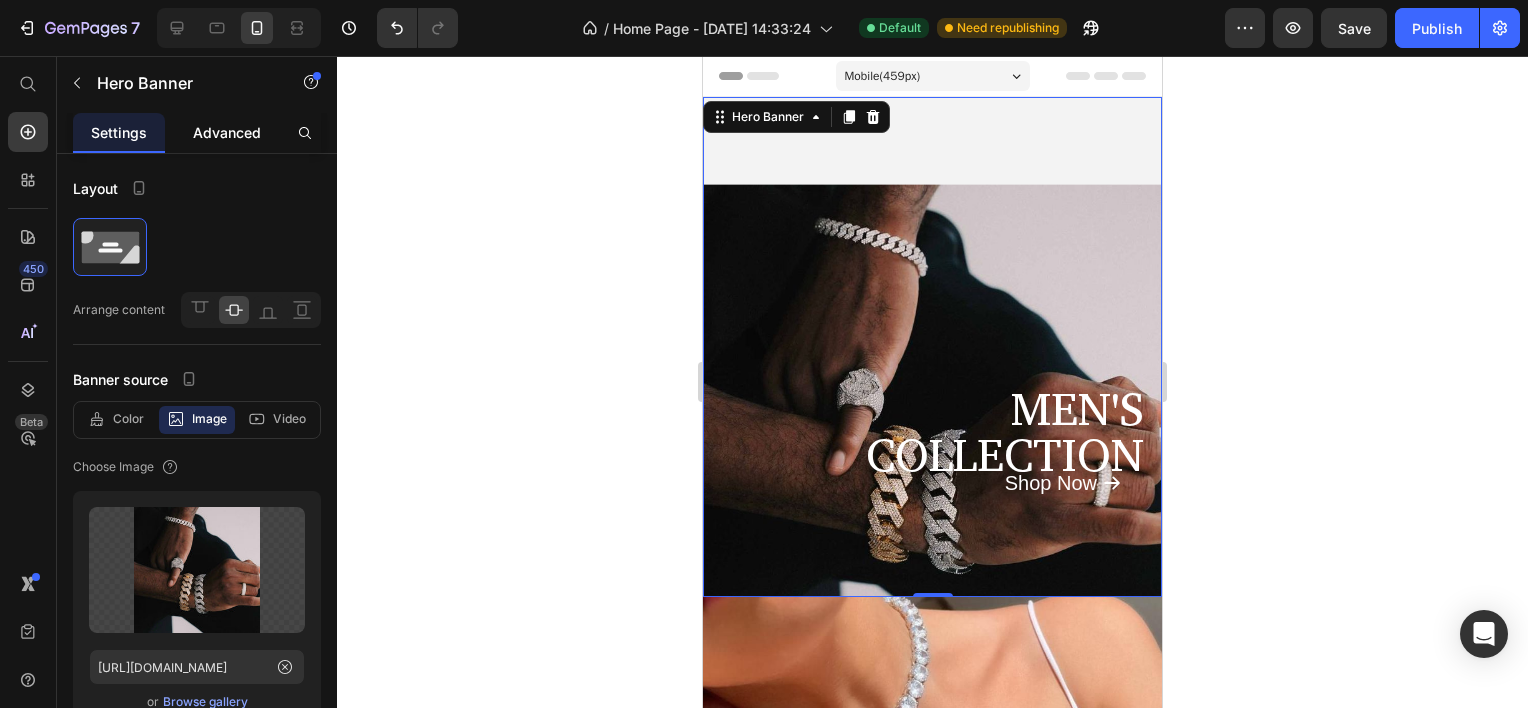 click on "Advanced" at bounding box center (227, 132) 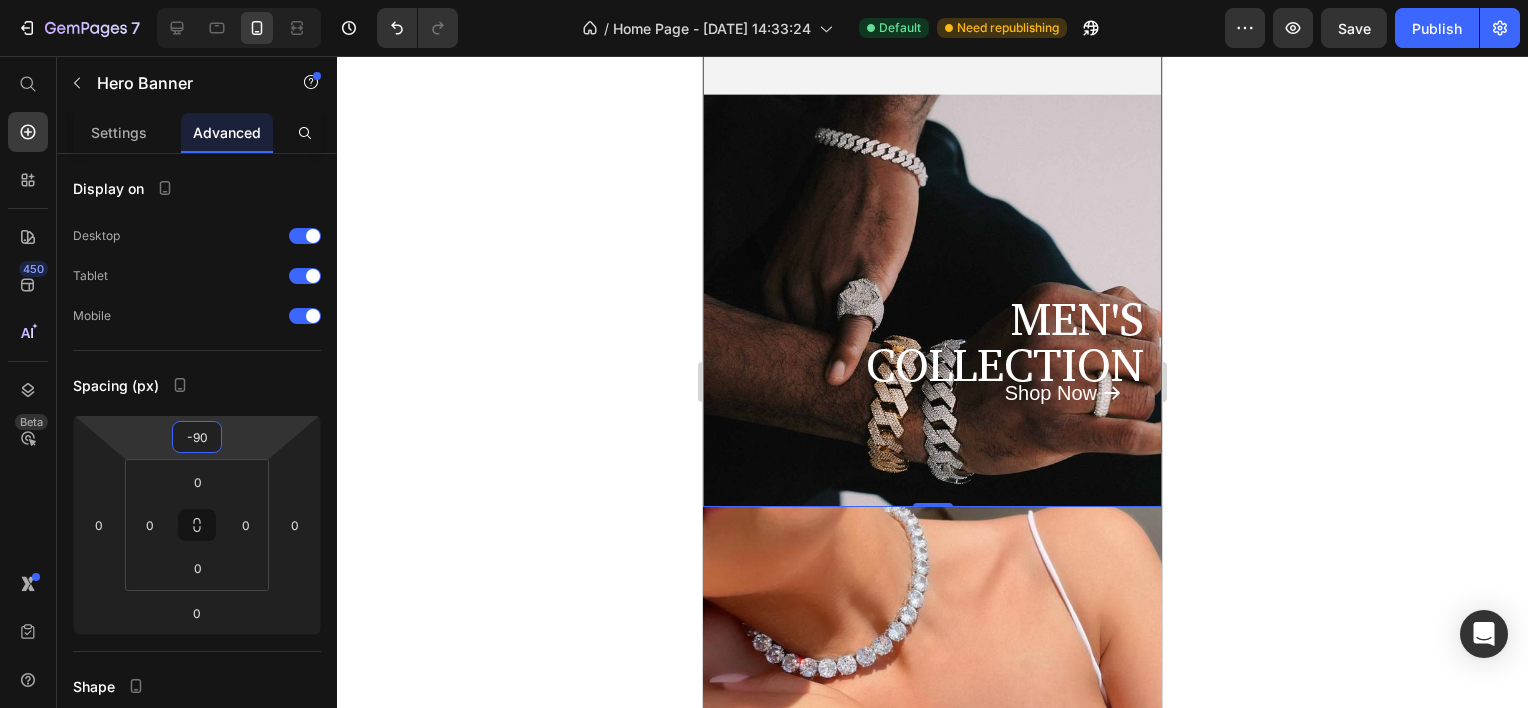 type on "-92" 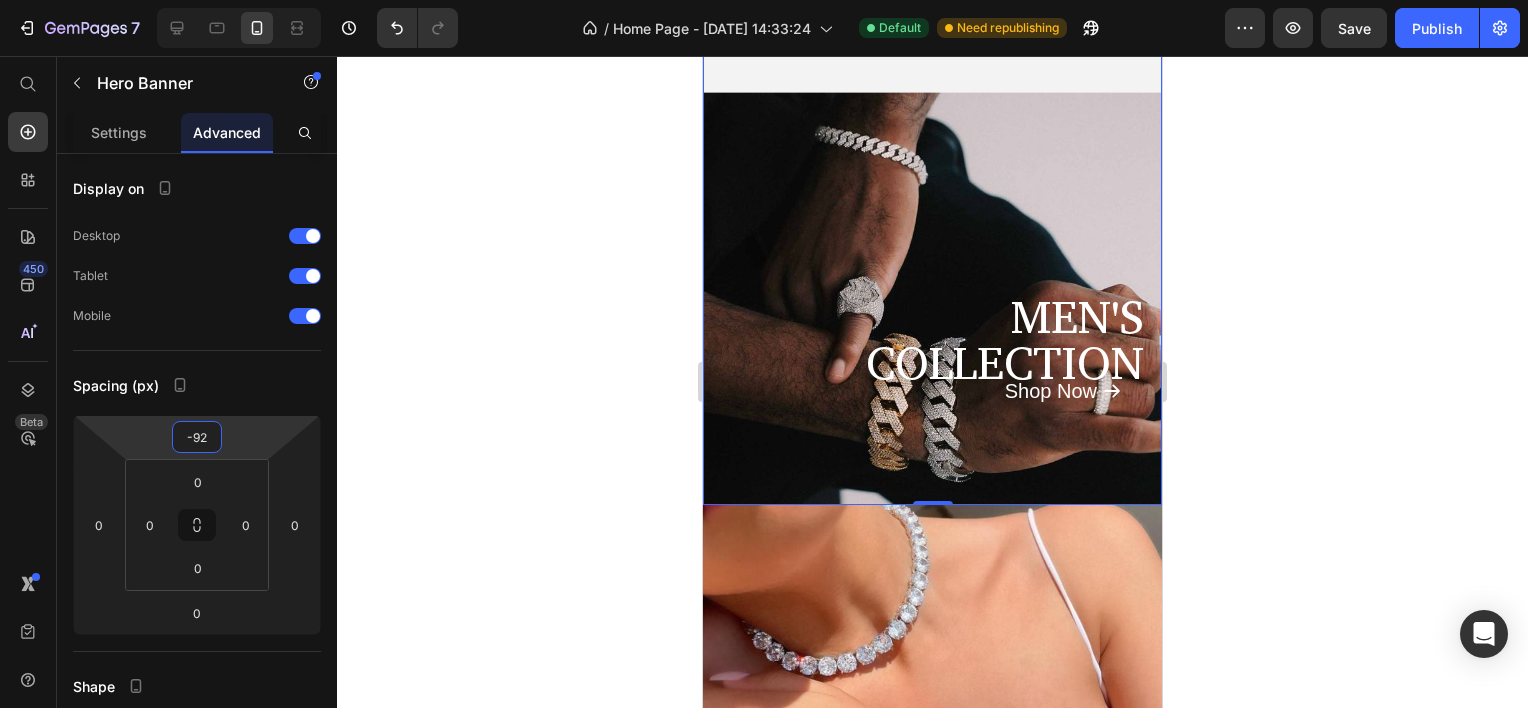 drag, startPoint x: 210, startPoint y: 416, endPoint x: 220, endPoint y: 463, distance: 48.052055 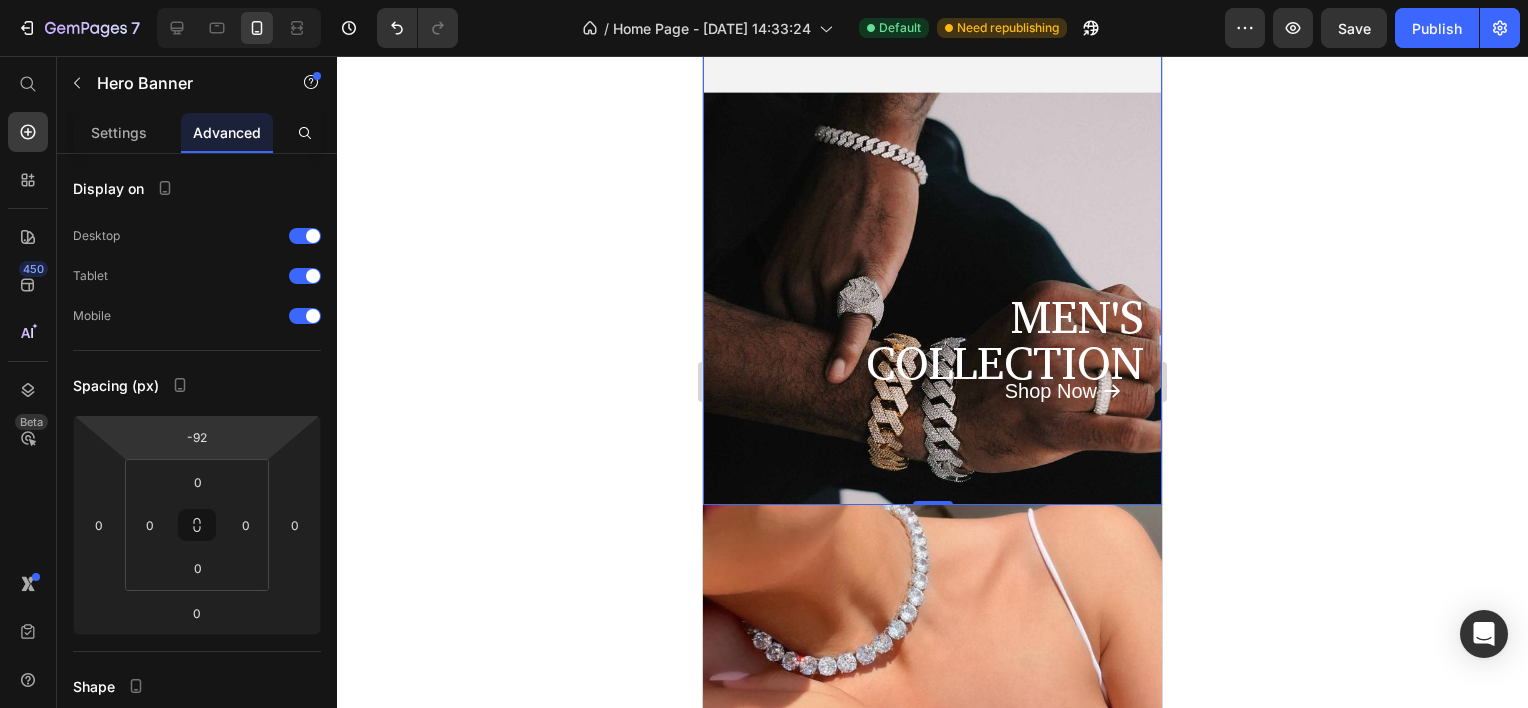 click 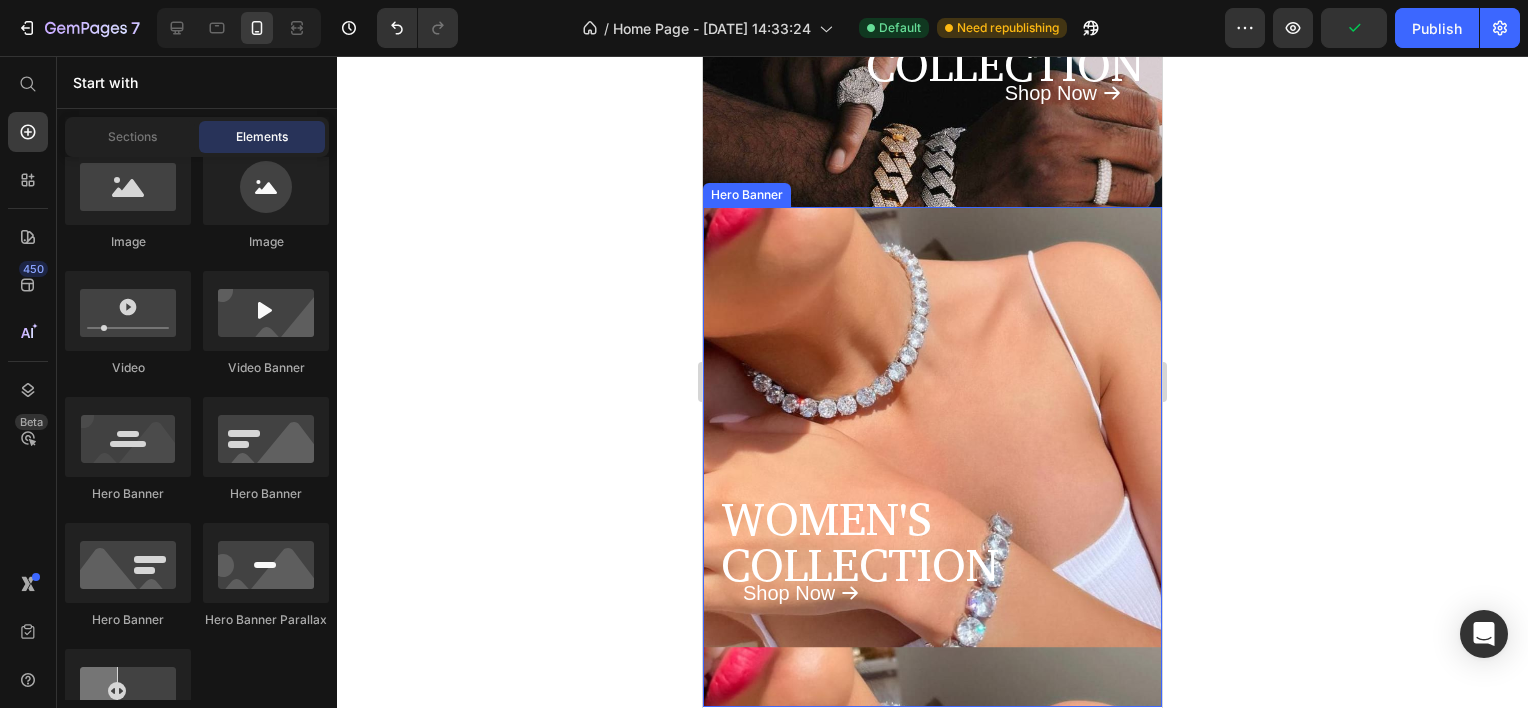 scroll, scrollTop: 300, scrollLeft: 0, axis: vertical 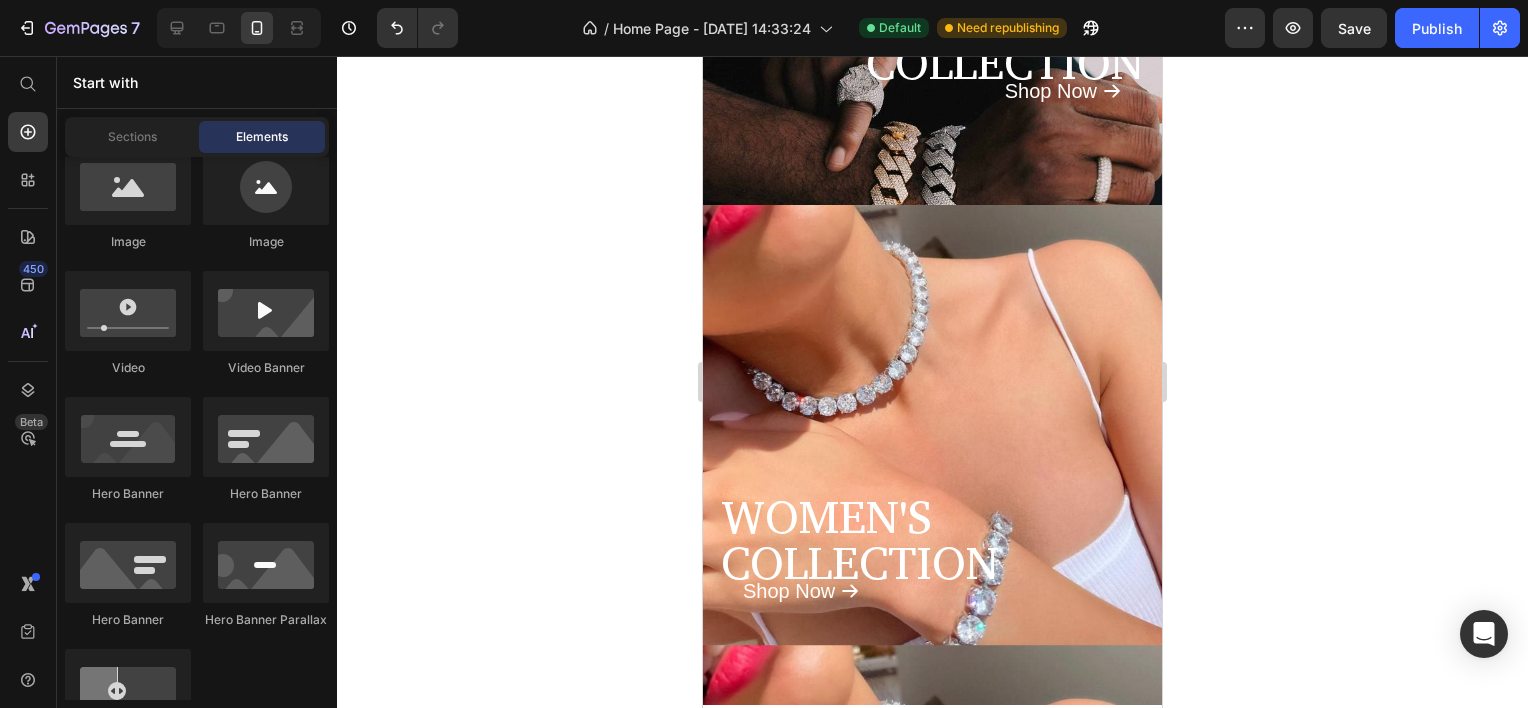 click at bounding box center [932, 561] 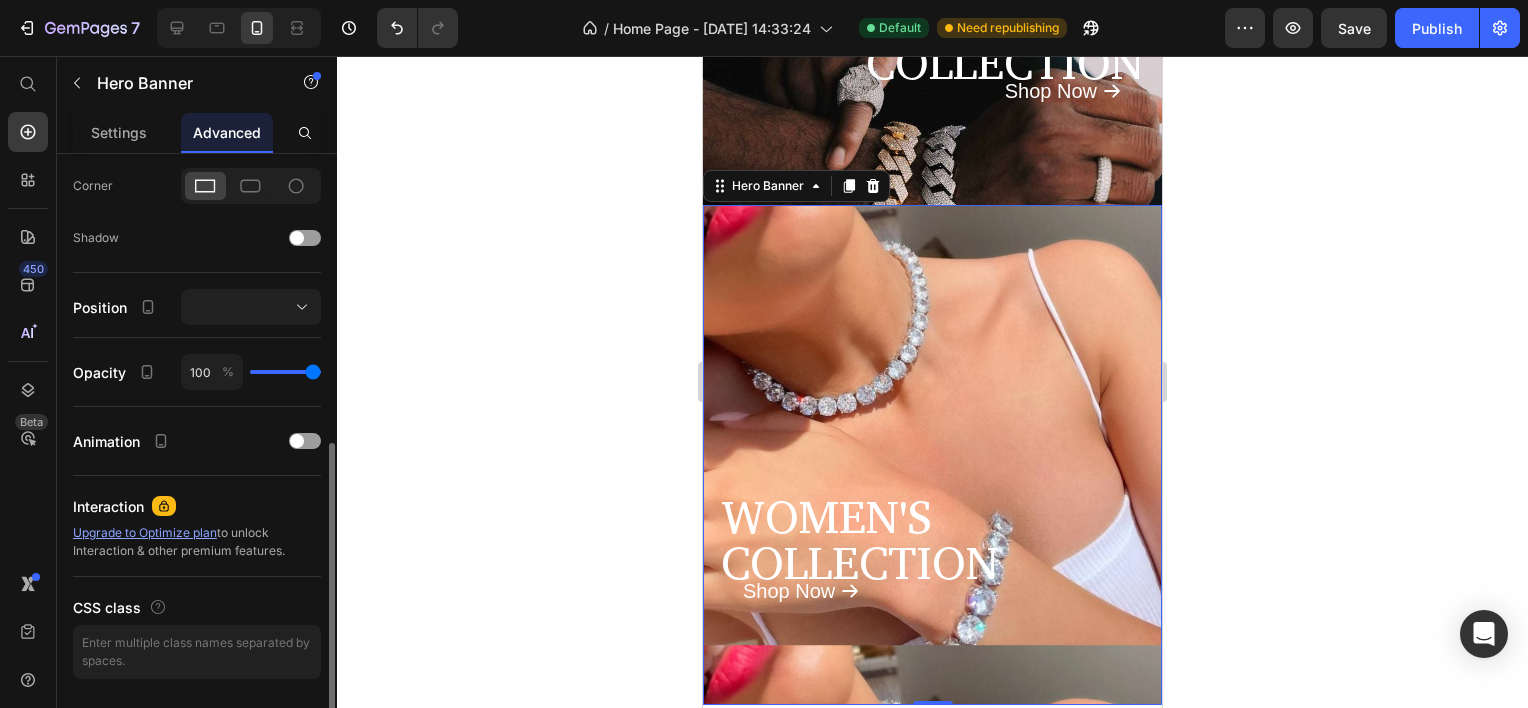scroll, scrollTop: 300, scrollLeft: 0, axis: vertical 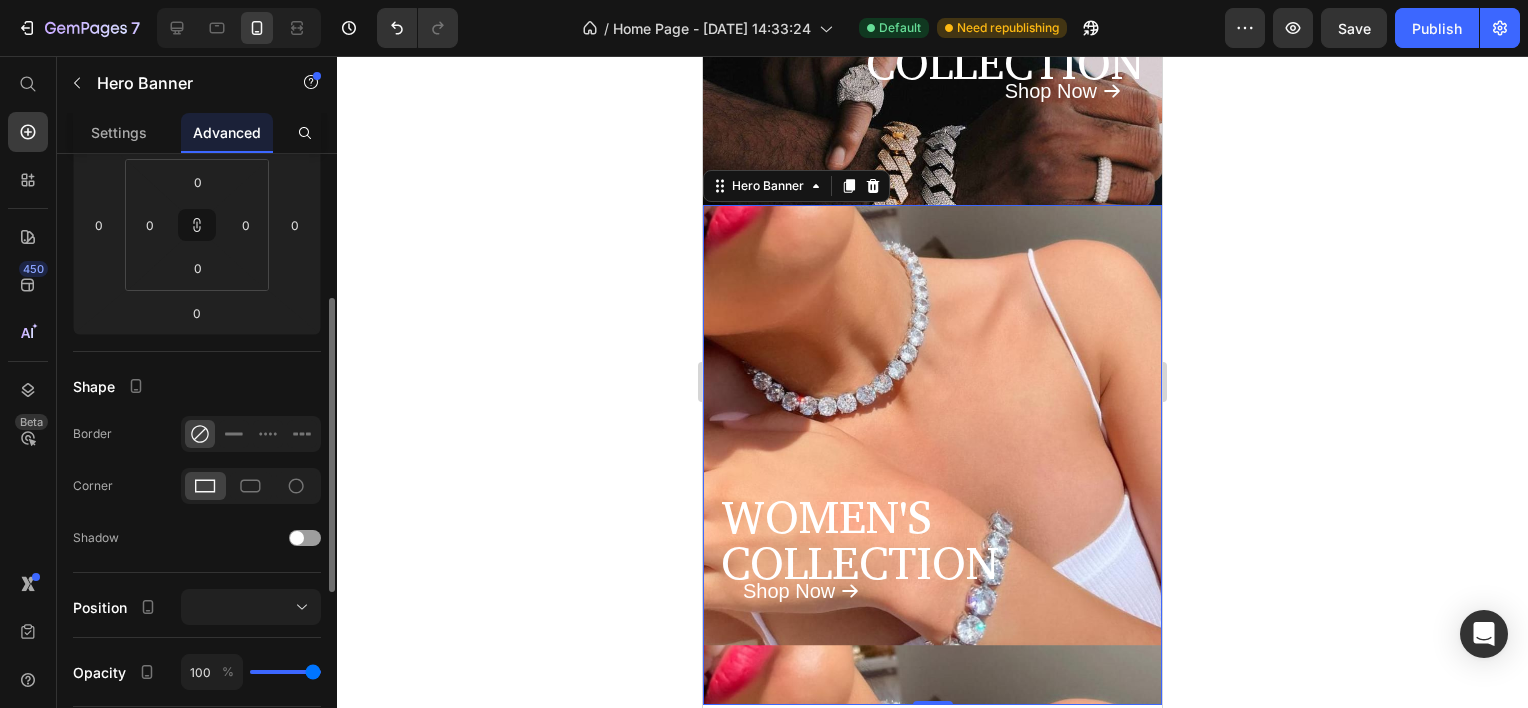 click on "Settings Advanced" at bounding box center (197, 133) 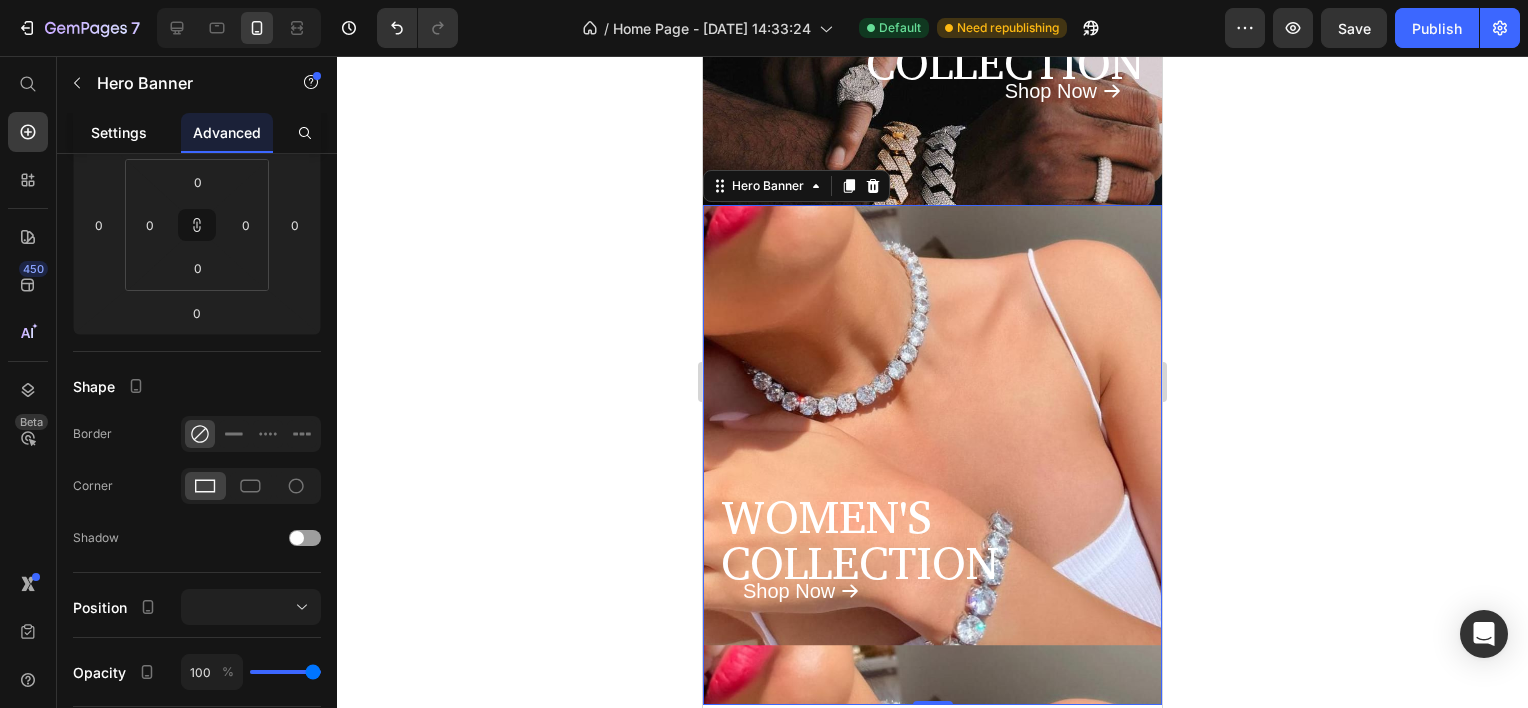 click on "Settings" 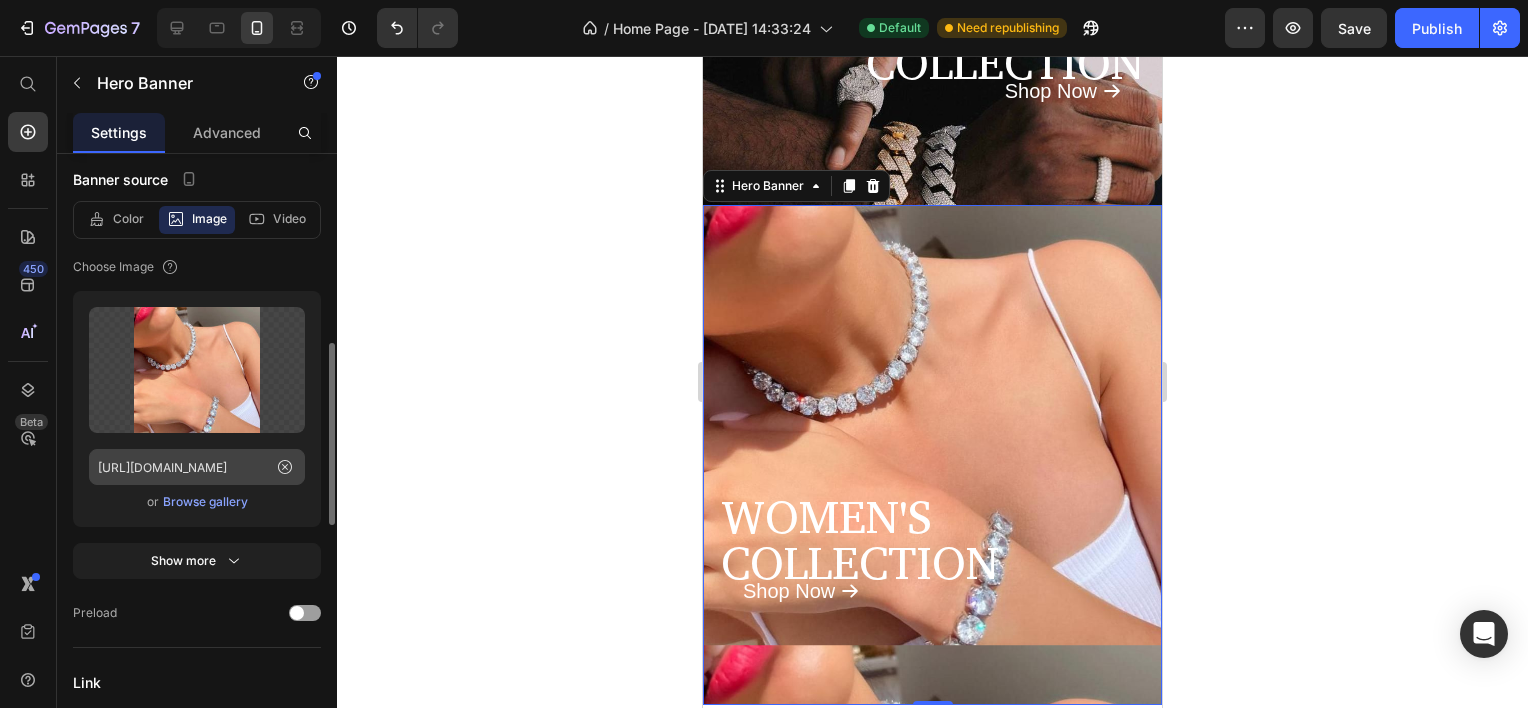 scroll, scrollTop: 300, scrollLeft: 0, axis: vertical 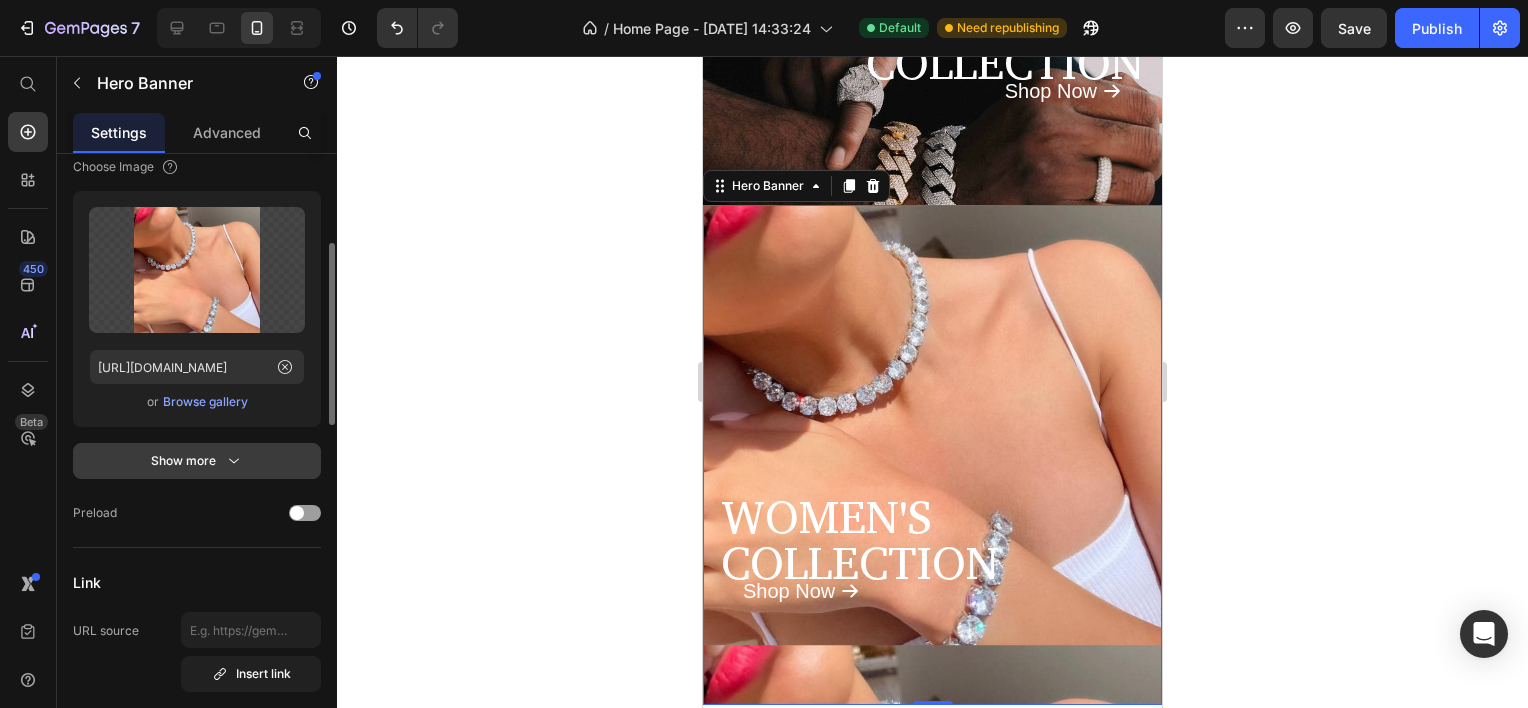 click on "Show more" at bounding box center [197, 461] 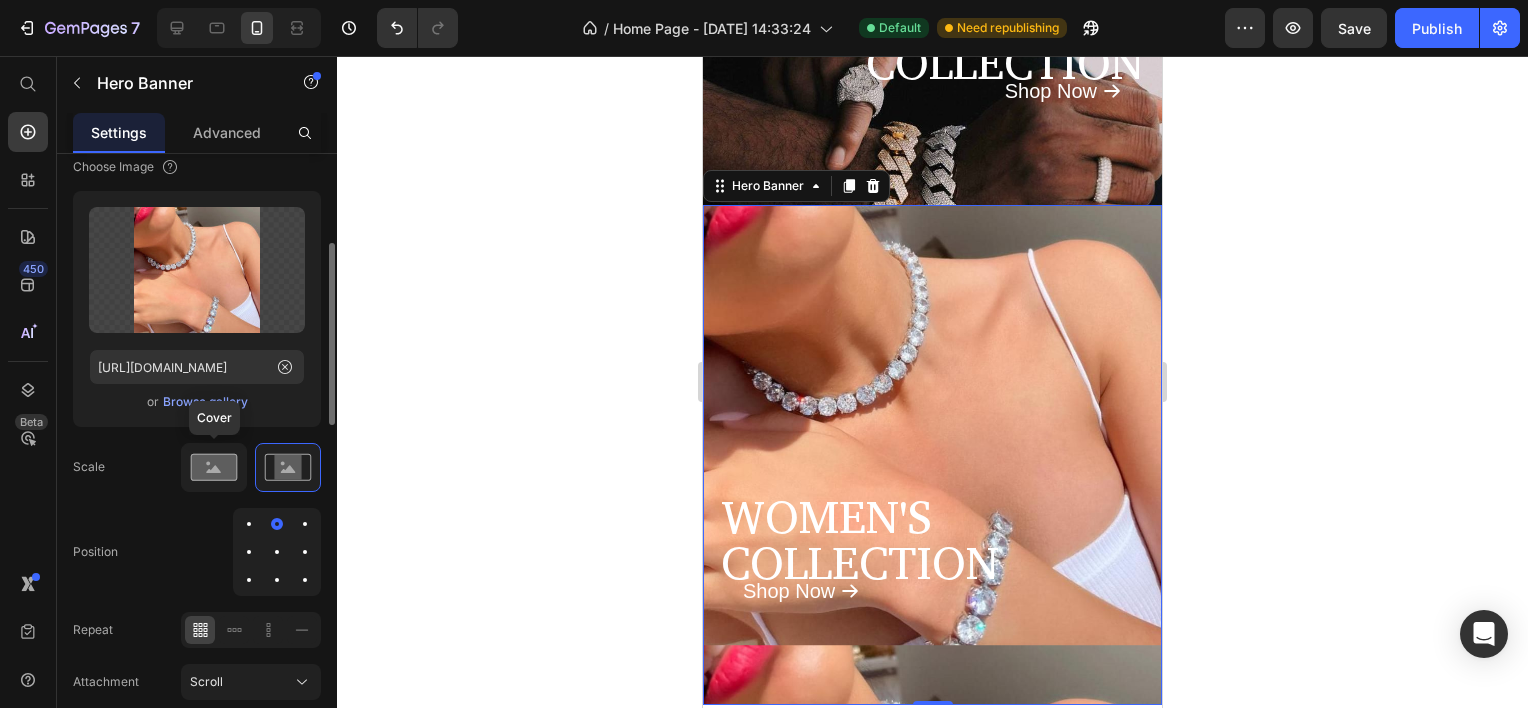 click 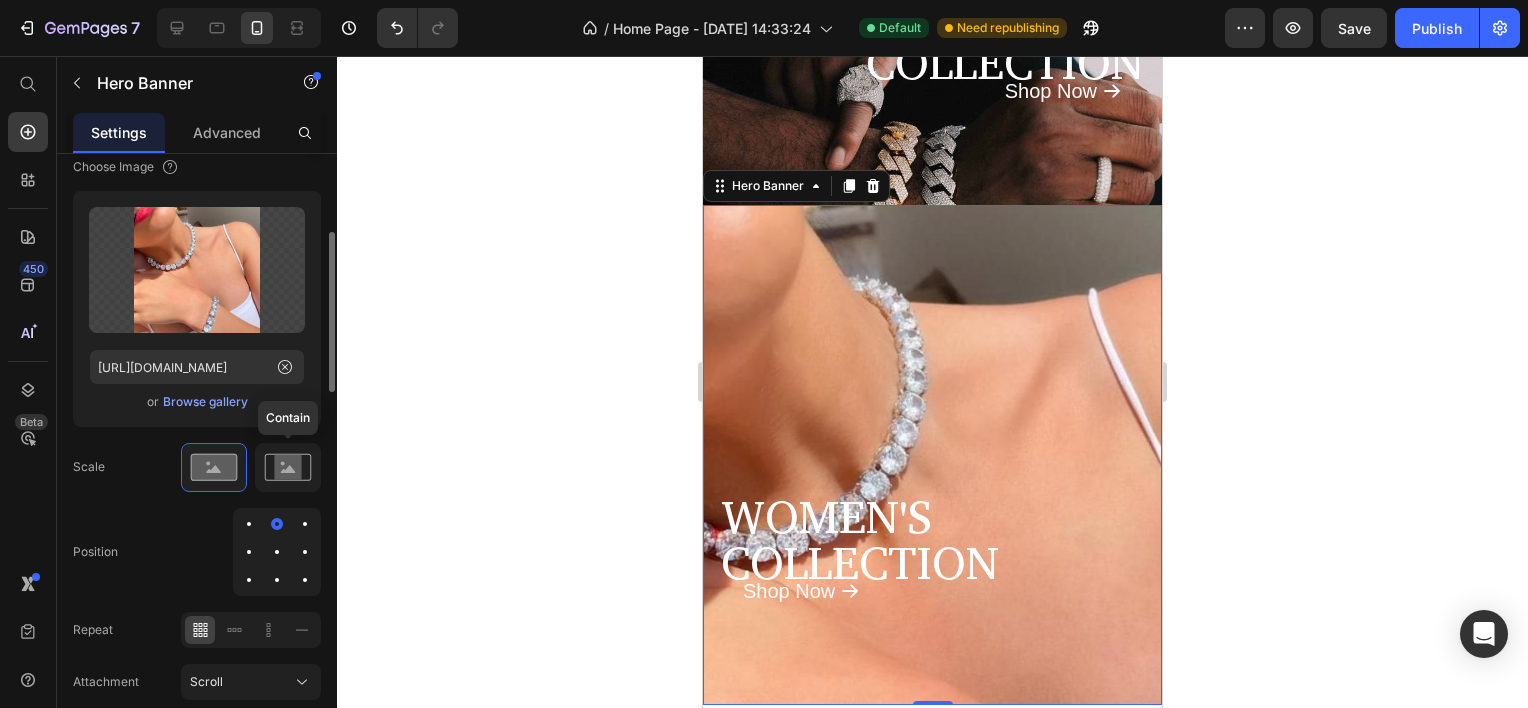 click 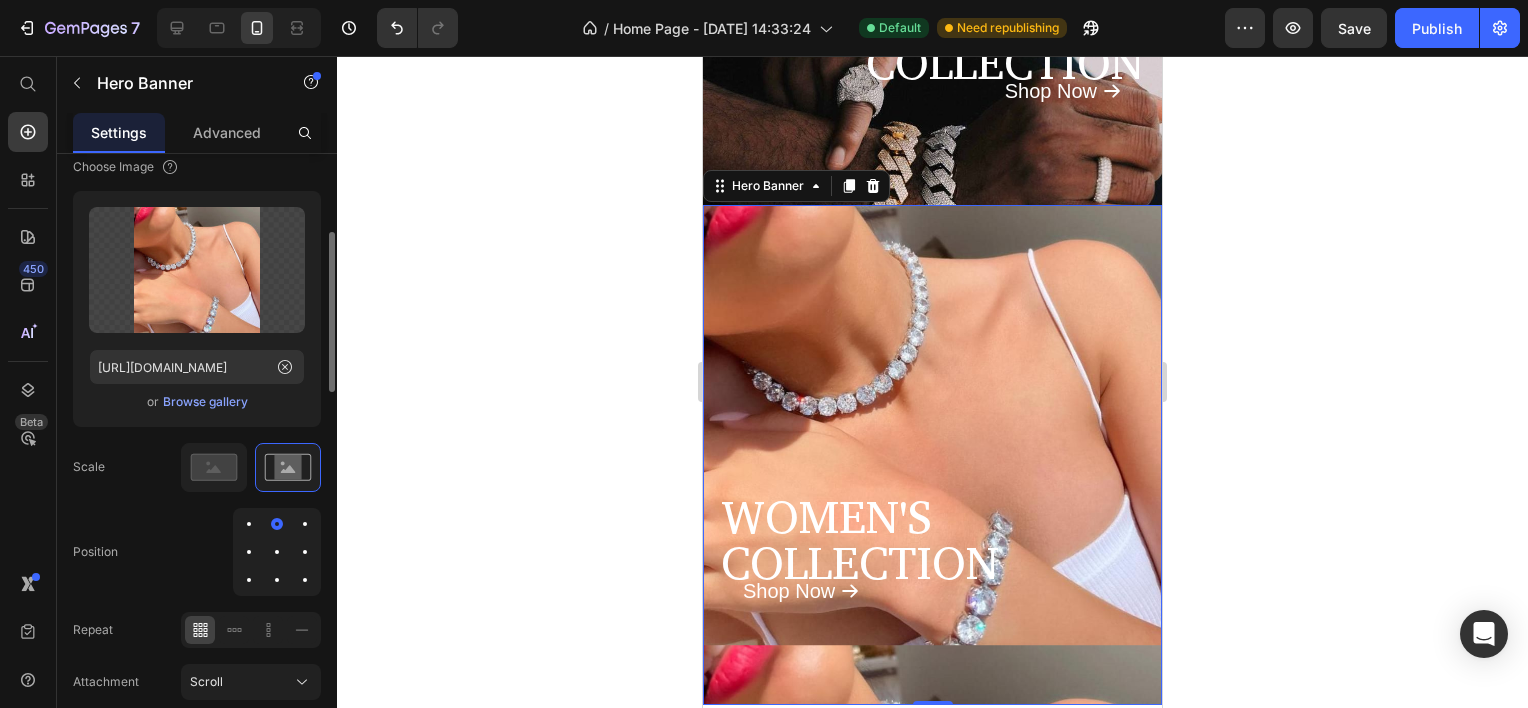 click at bounding box center [277, 580] 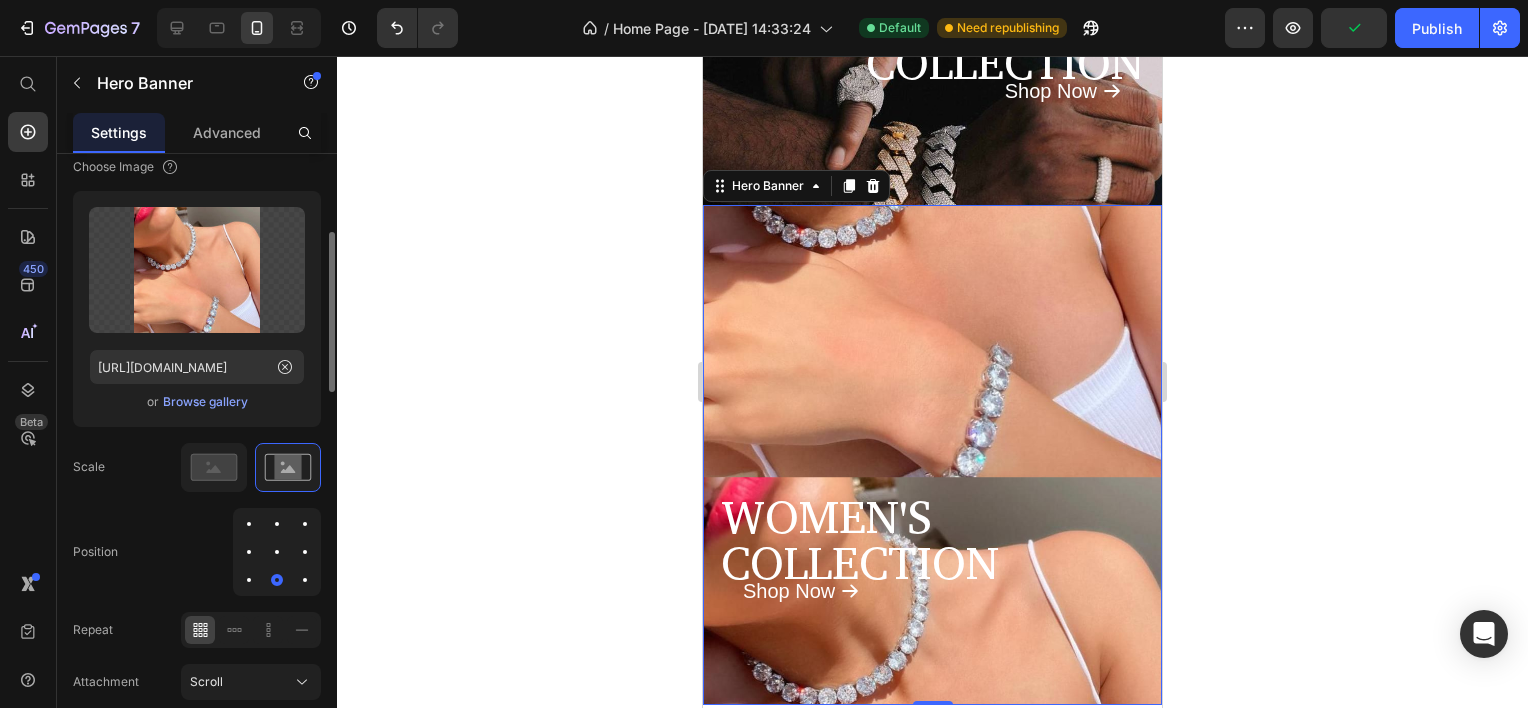 click at bounding box center (277, 552) 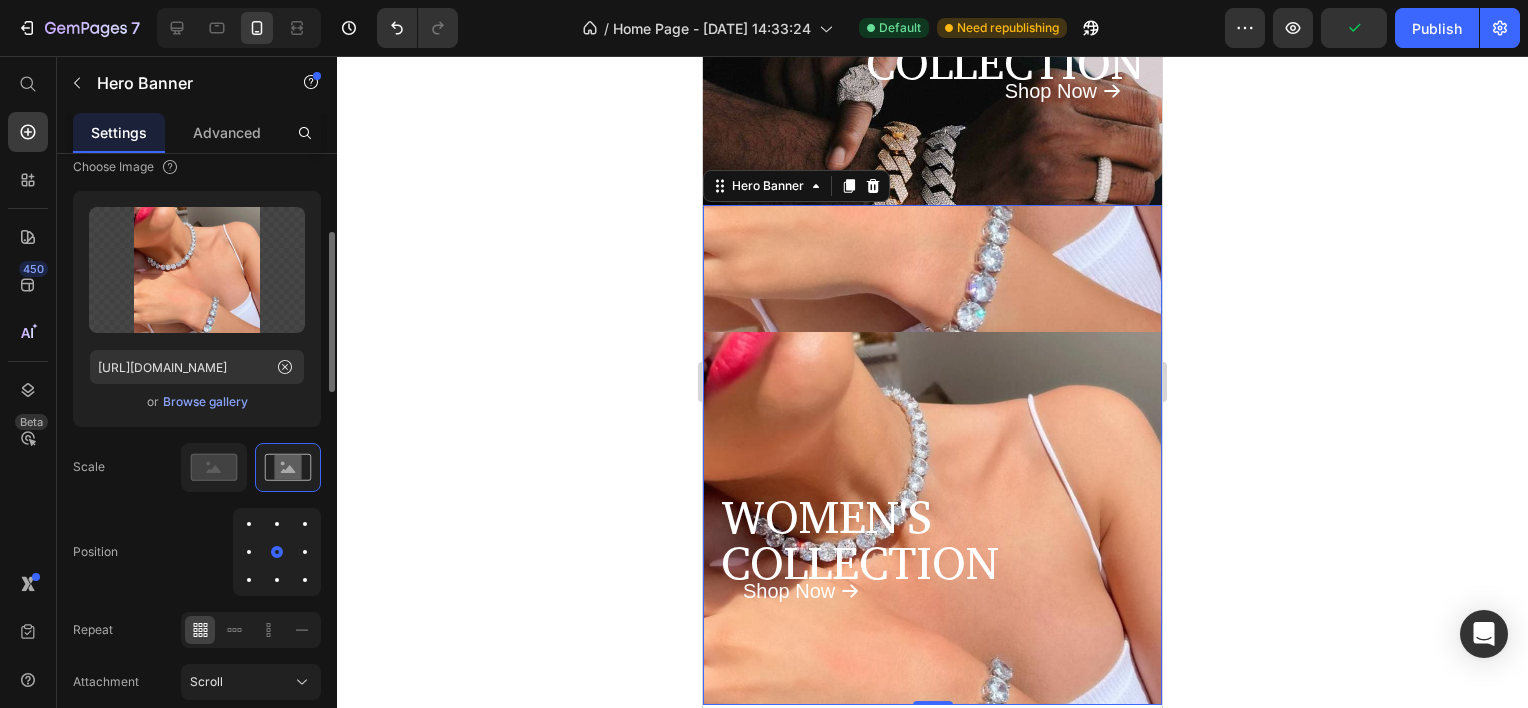 click at bounding box center [277, 552] 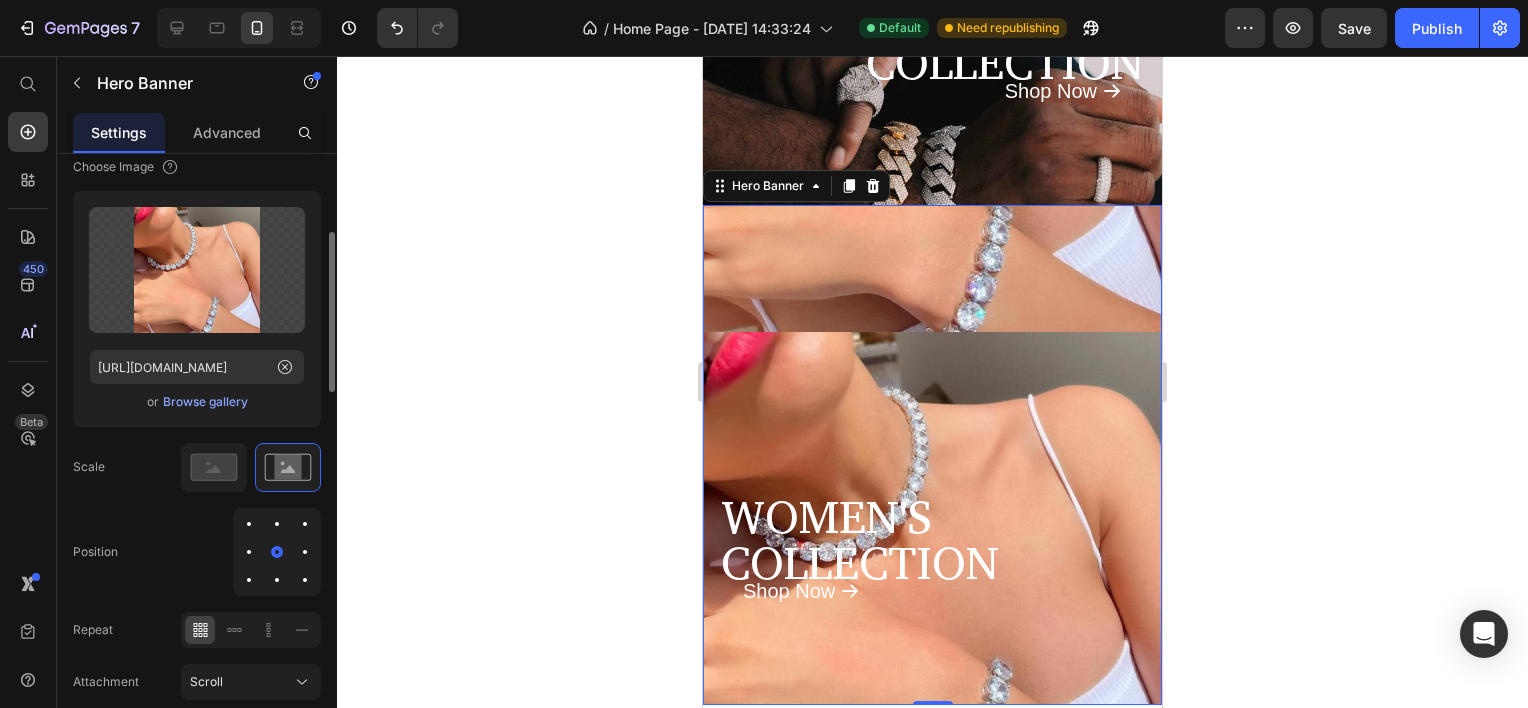 click at bounding box center (277, 580) 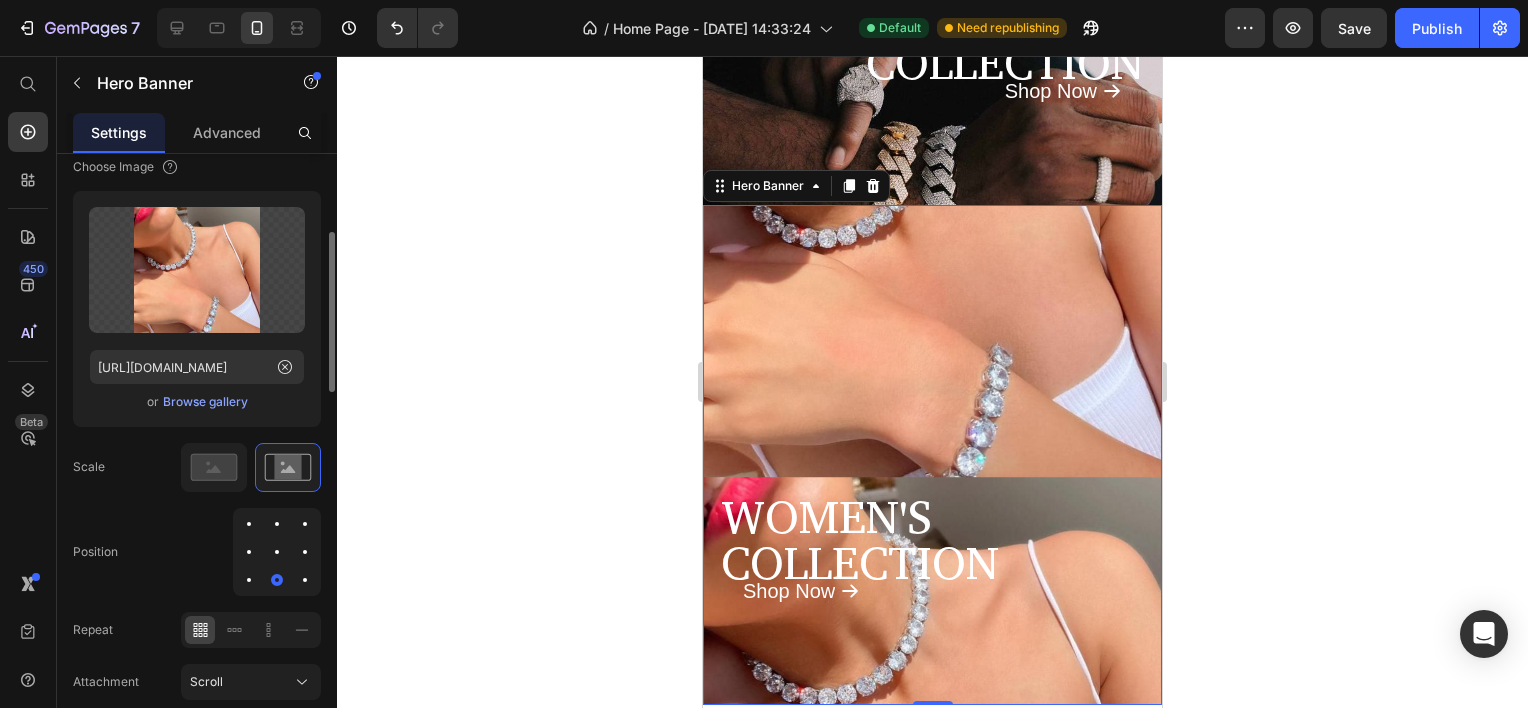 click at bounding box center [277, 524] 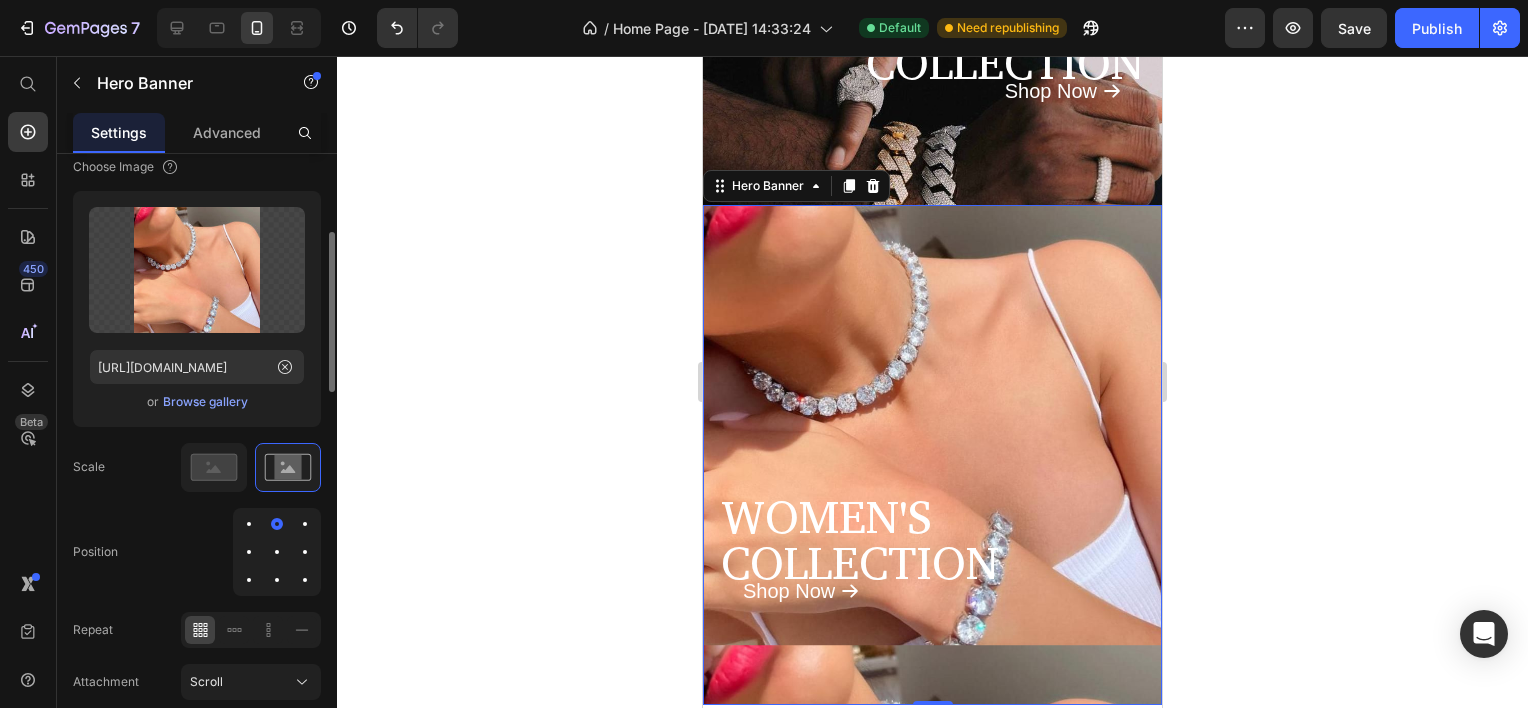 click 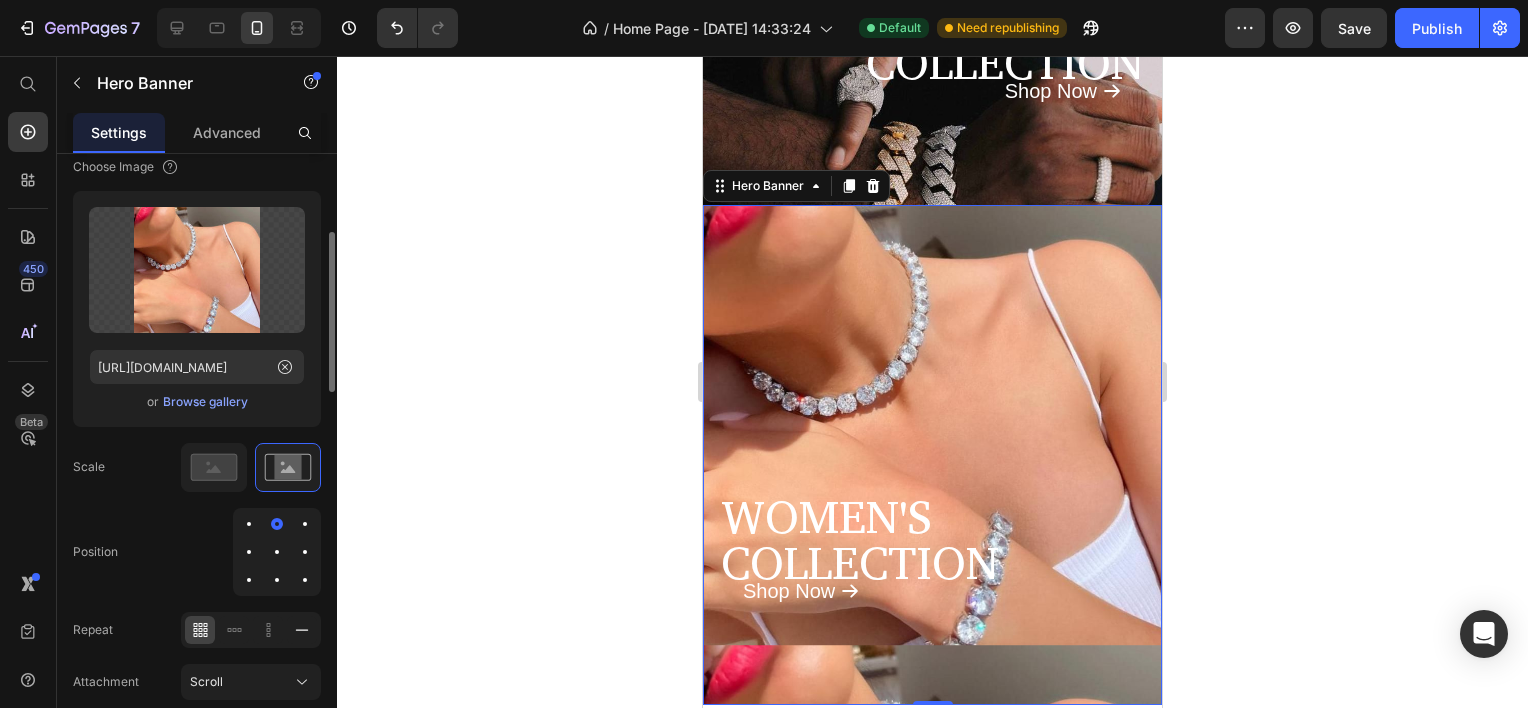 click 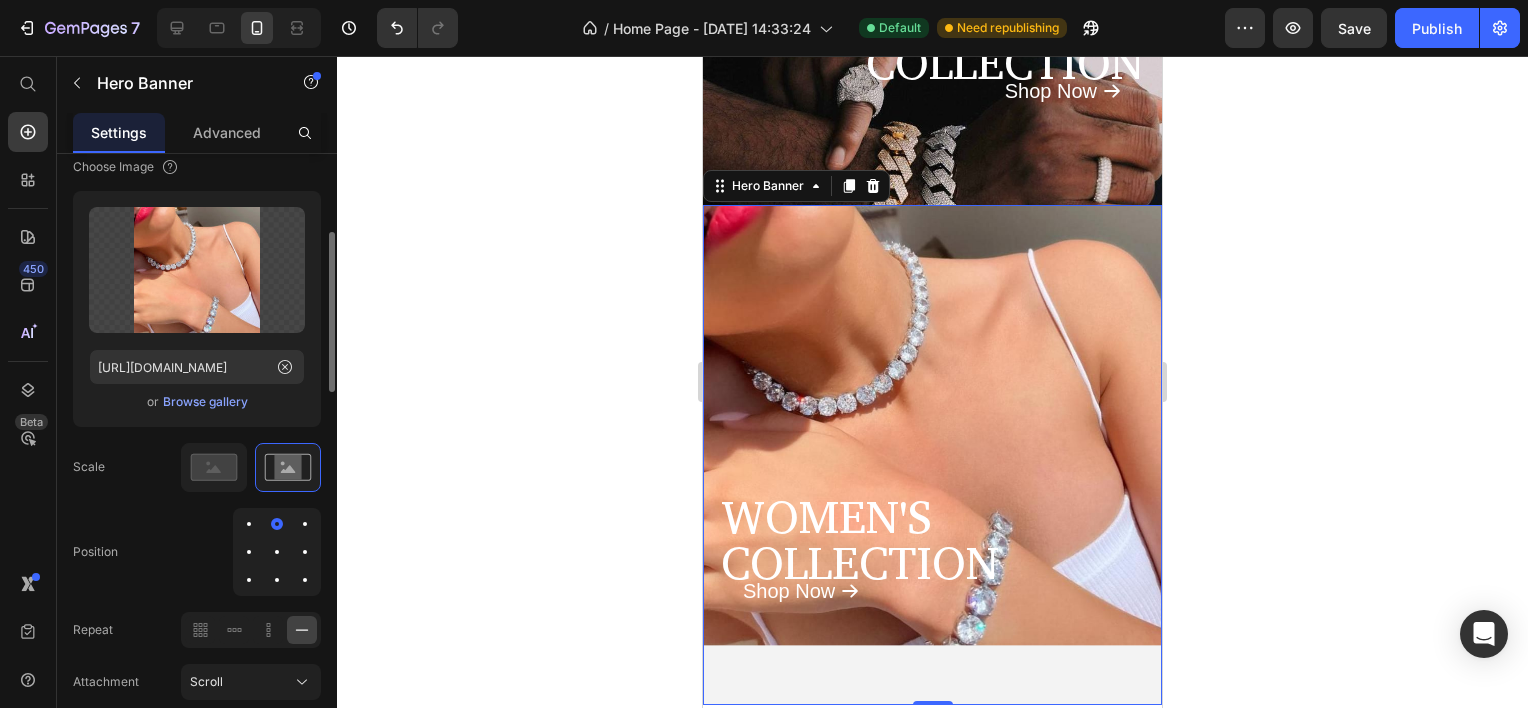 click at bounding box center (277, 552) 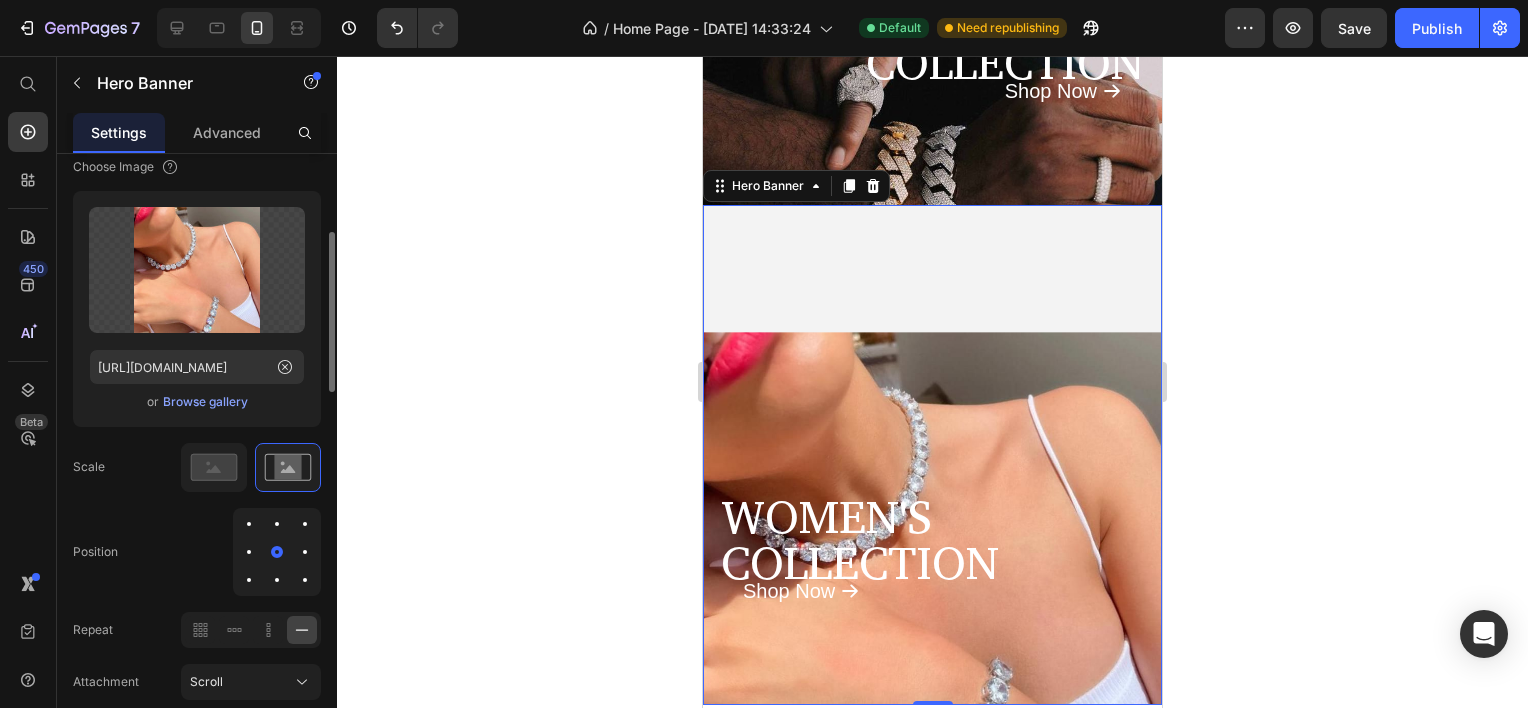click at bounding box center (277, 552) 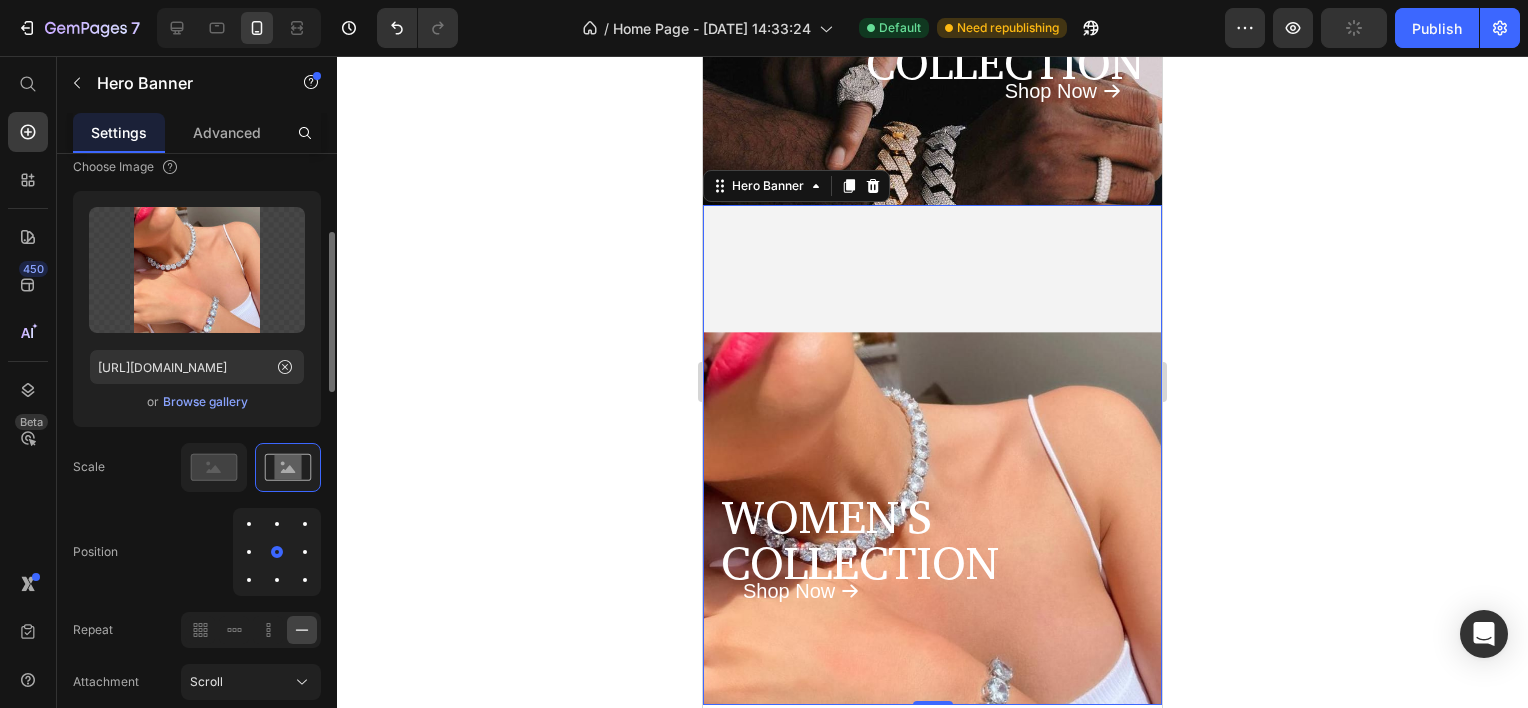 click at bounding box center (277, 580) 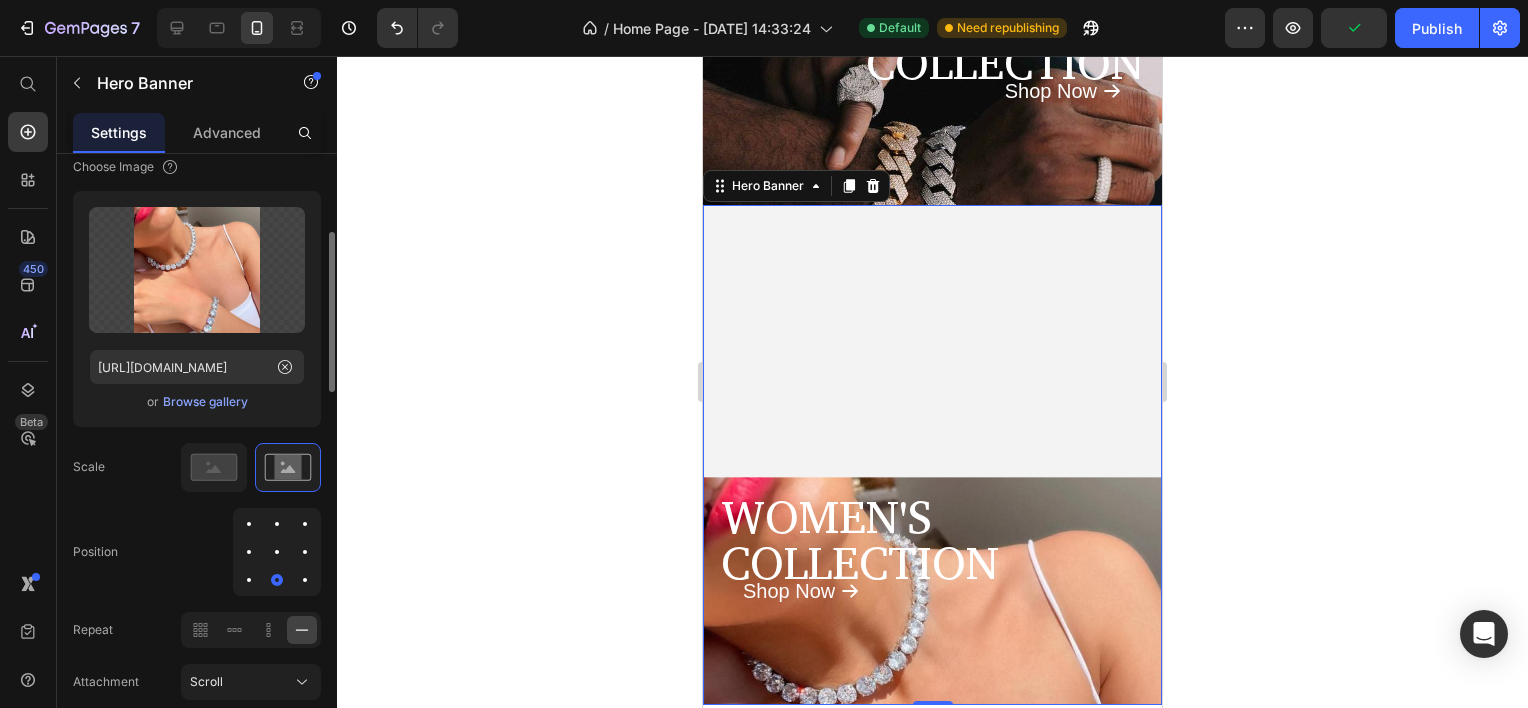 click at bounding box center (277, 524) 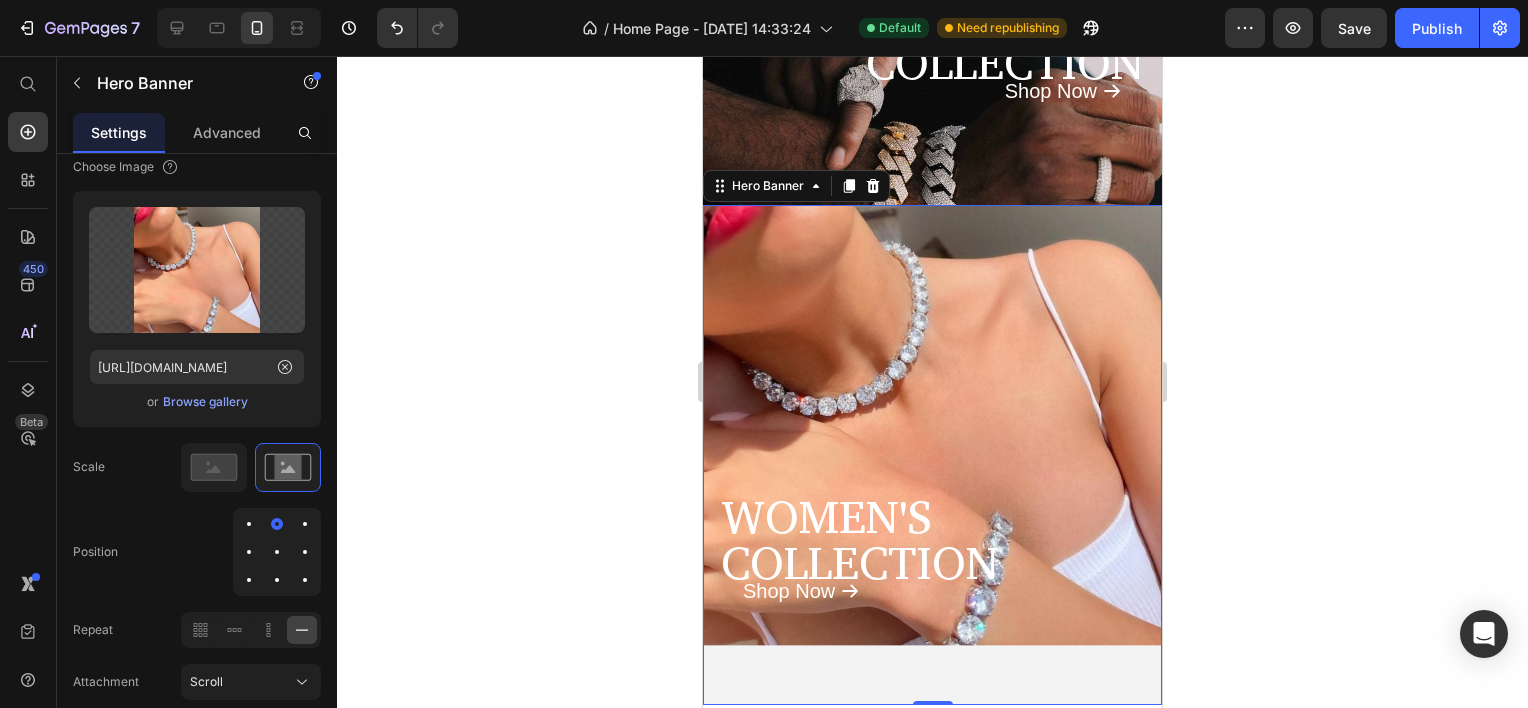 drag, startPoint x: 928, startPoint y: 704, endPoint x: 937, endPoint y: 624, distance: 80.50466 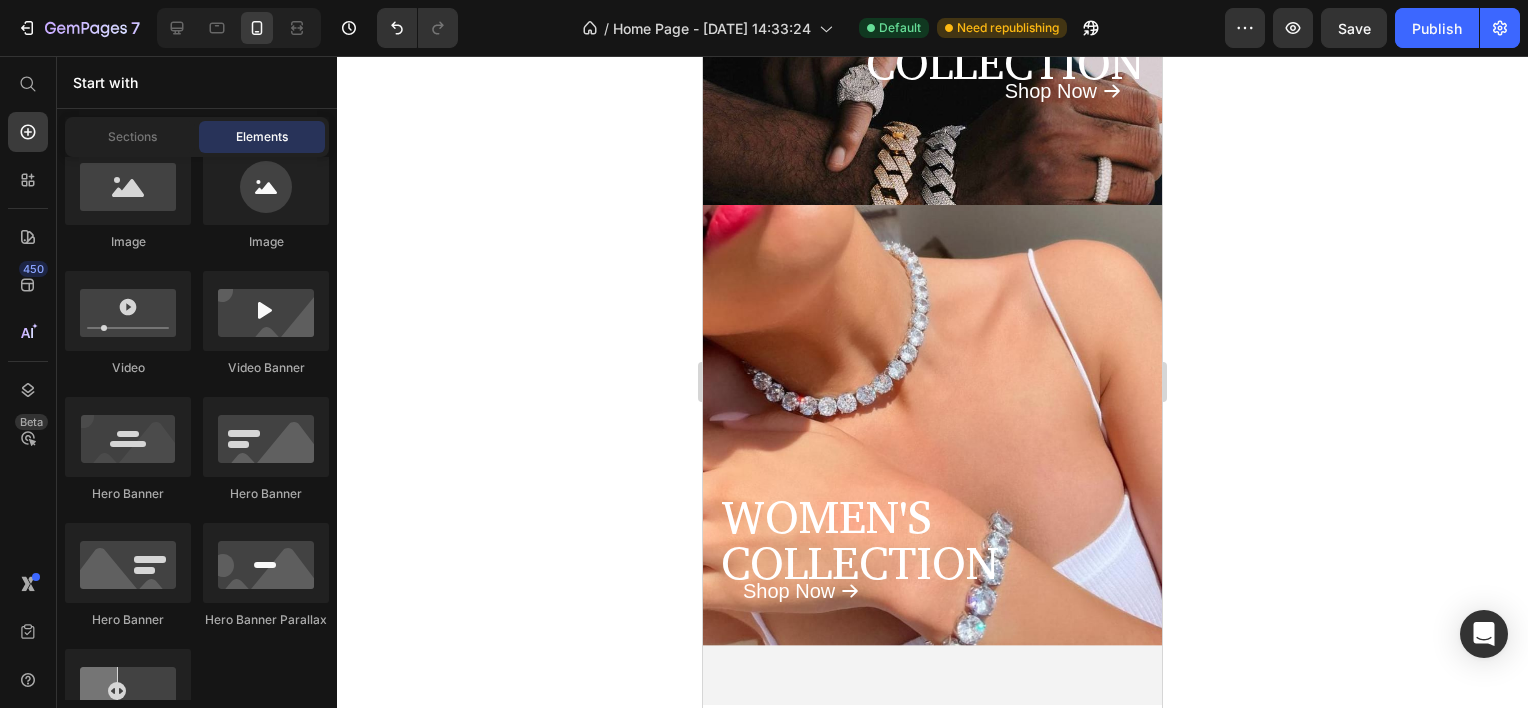 click 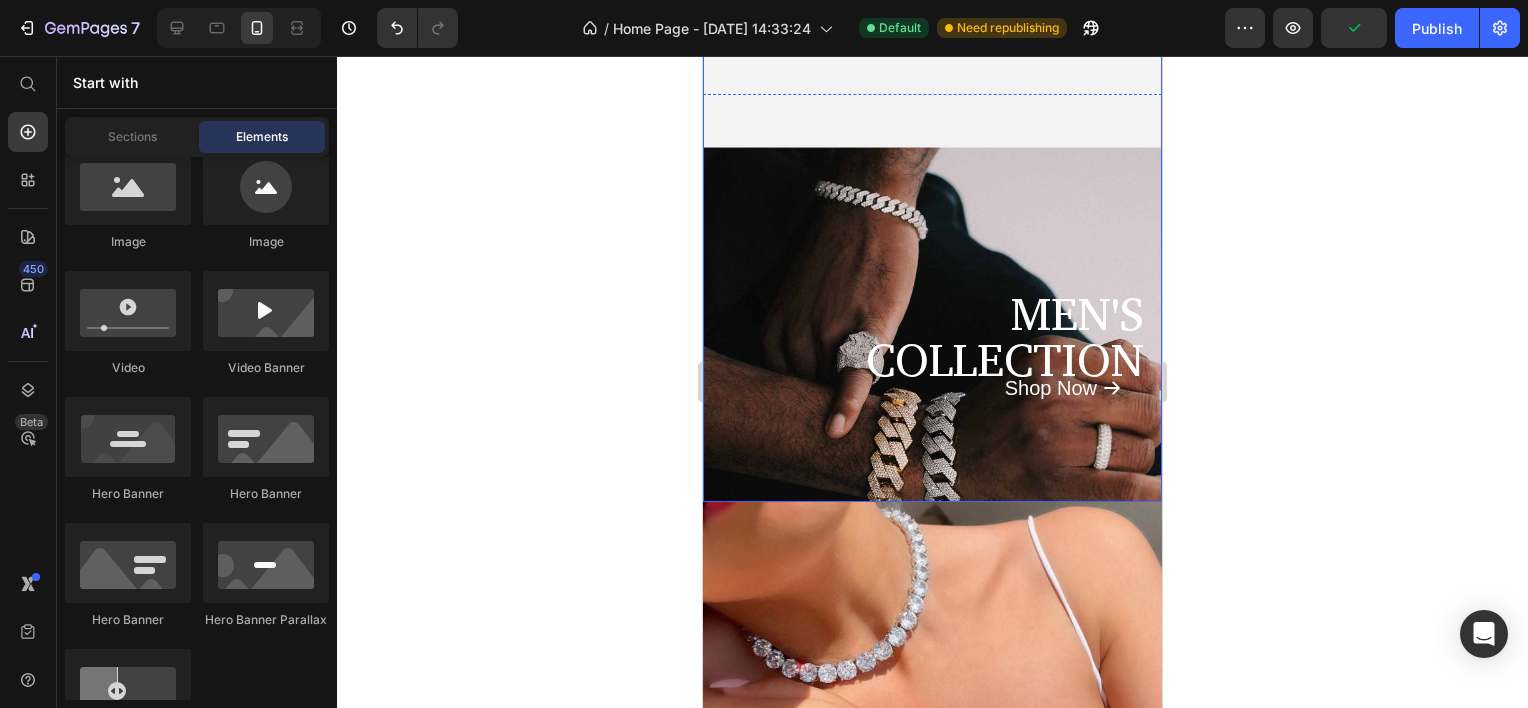 scroll, scrollTop: 0, scrollLeft: 0, axis: both 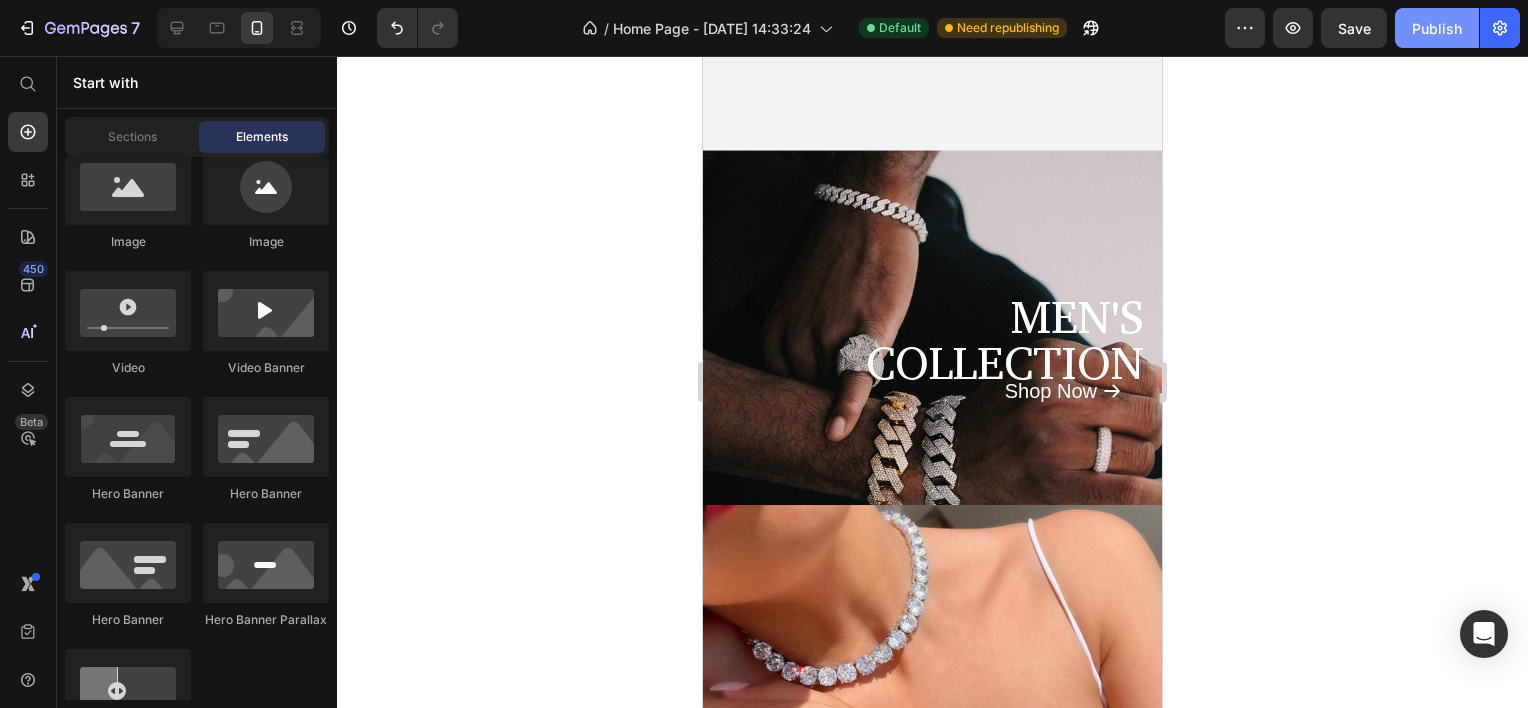 click on "Publish" at bounding box center [1437, 28] 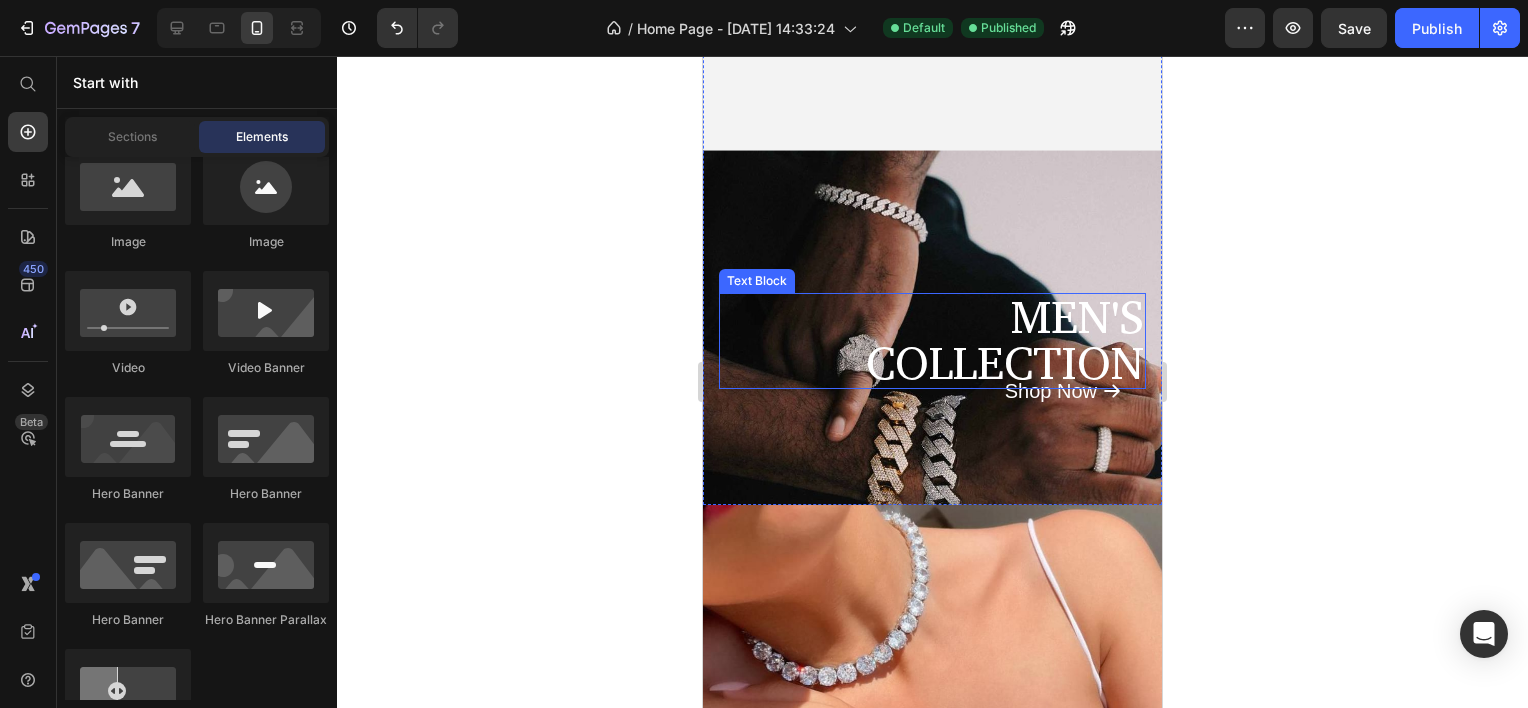 click on "MEN'S" at bounding box center (932, 318) 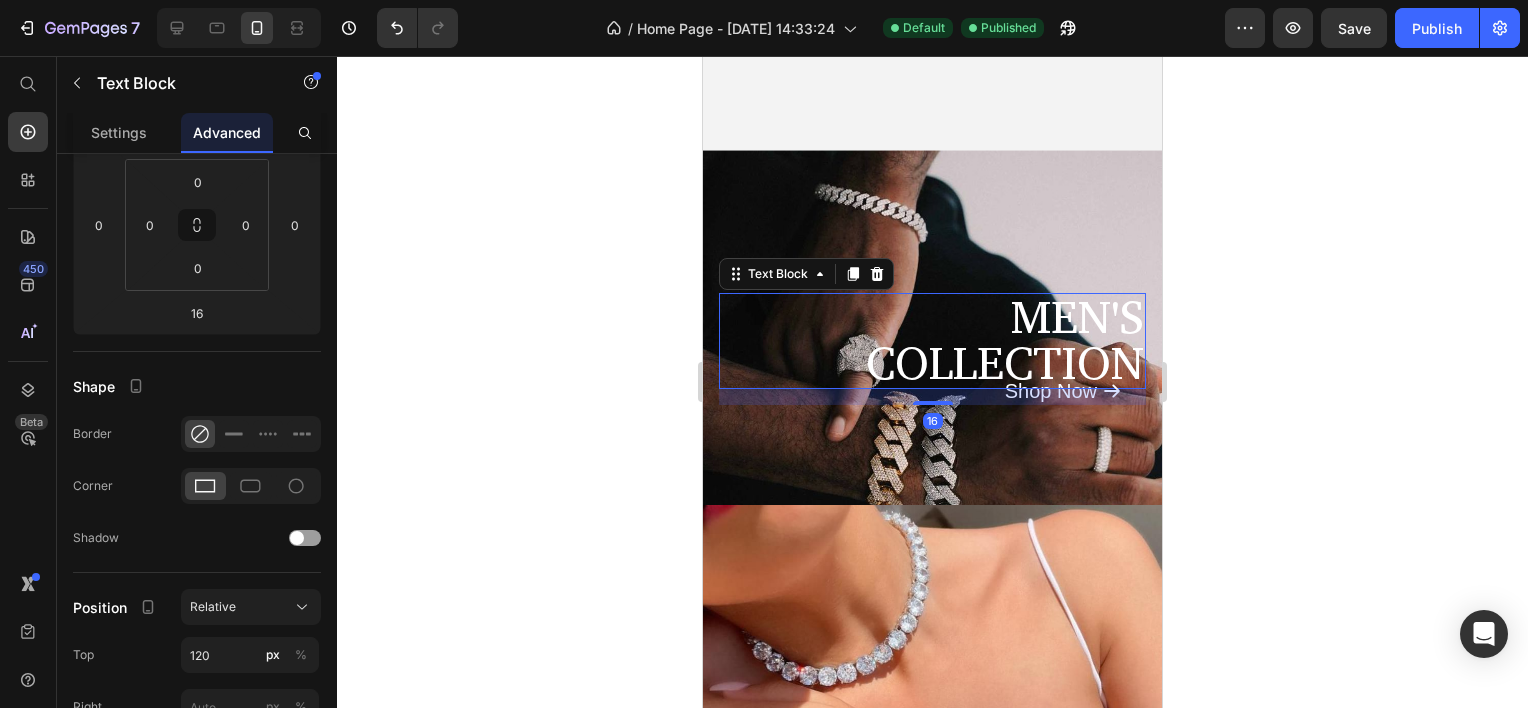 scroll, scrollTop: 0, scrollLeft: 0, axis: both 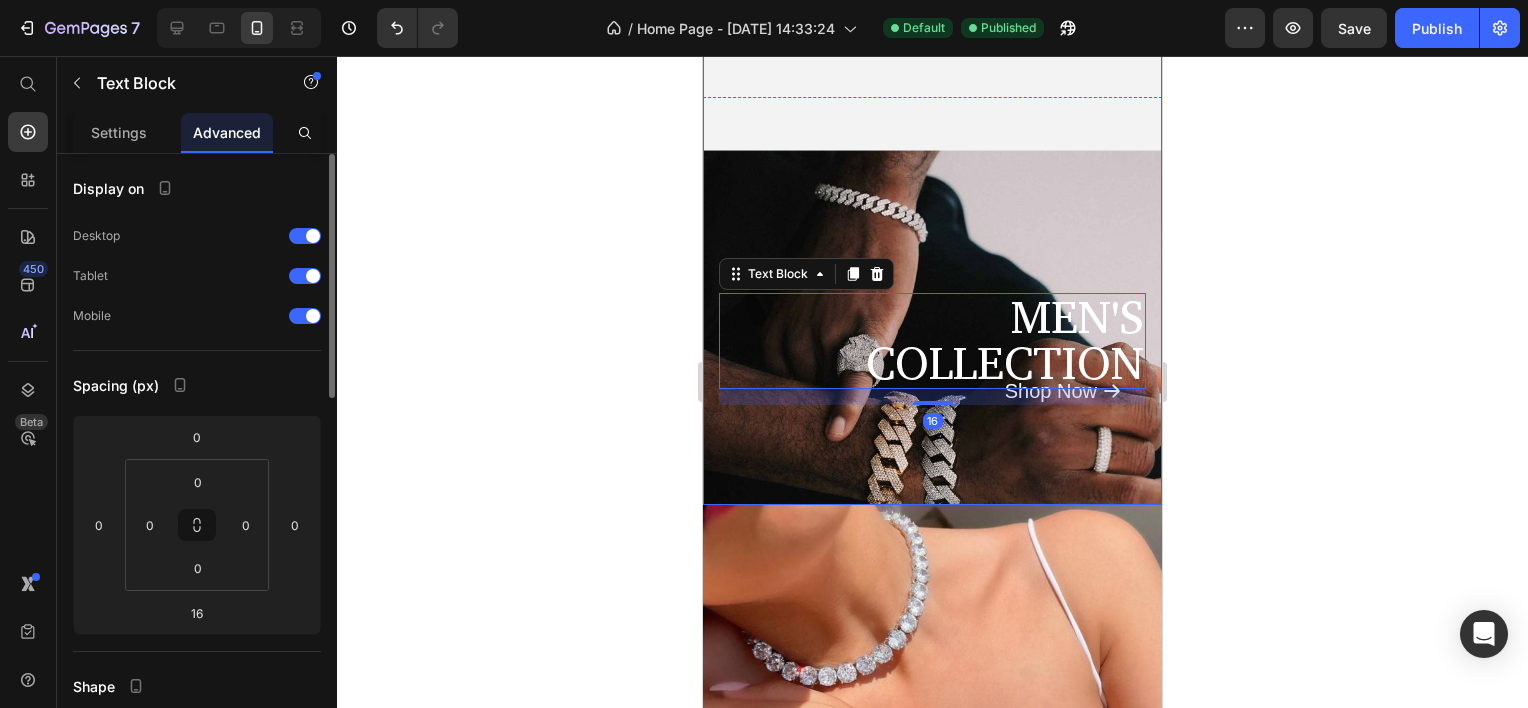 click on "MEN'S COLLECTION Text Block   16
Shop Now  Button" at bounding box center (932, 255) 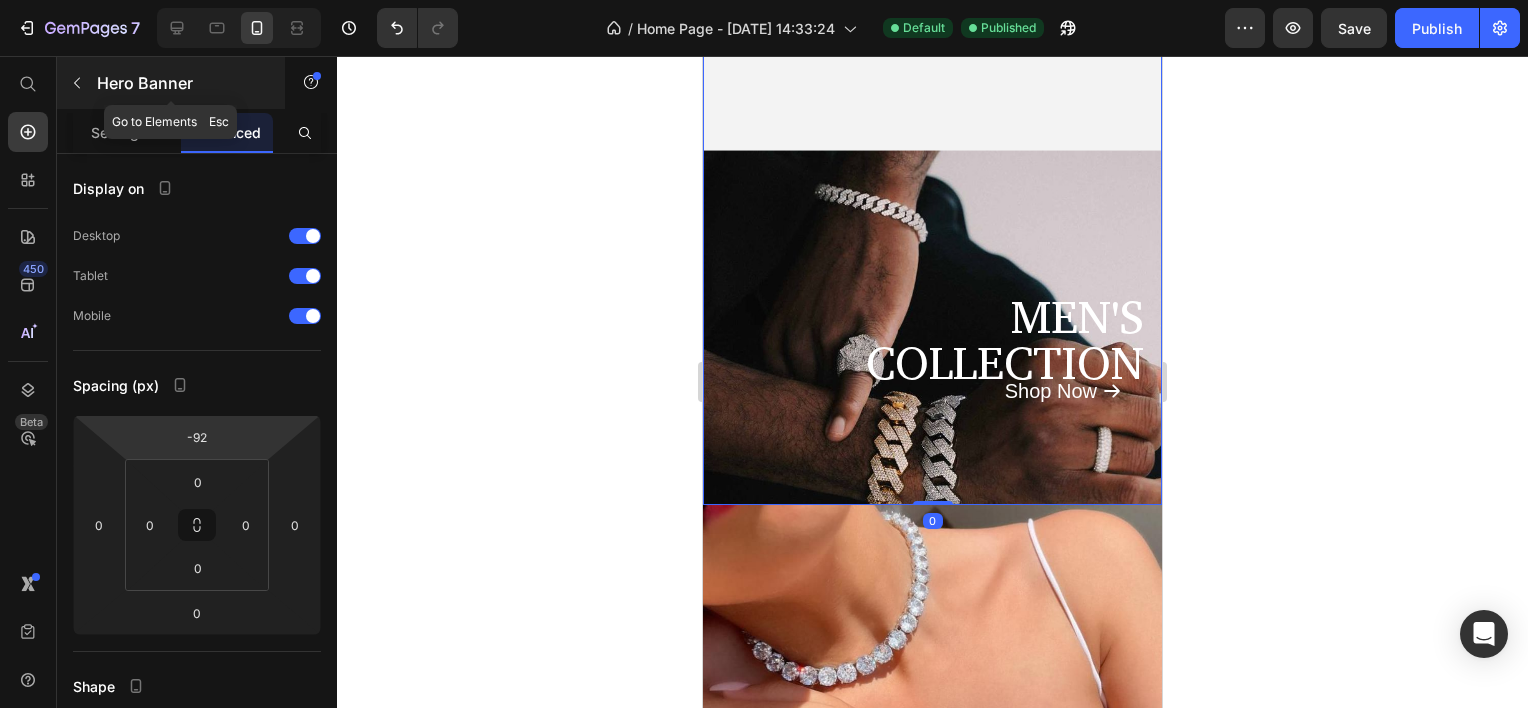 click at bounding box center [77, 83] 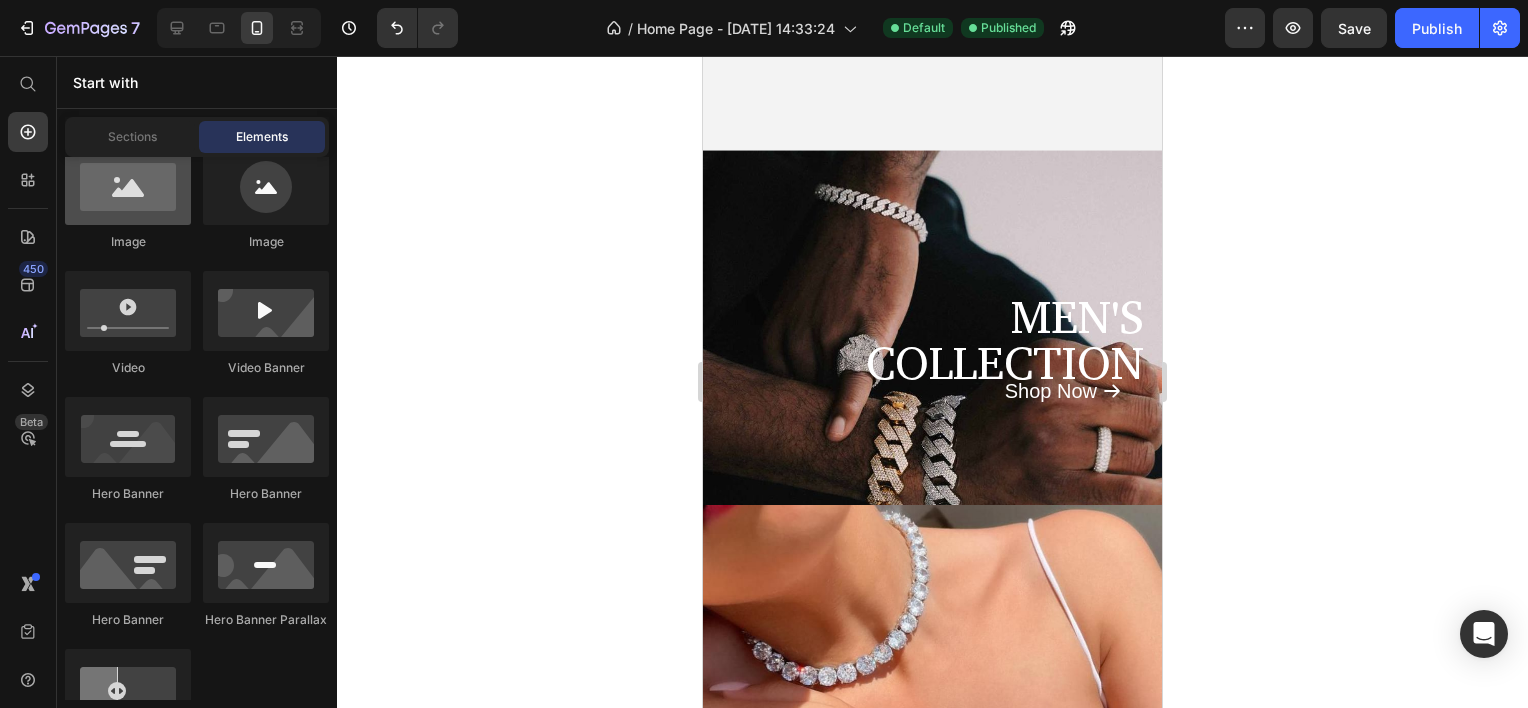 scroll, scrollTop: 600, scrollLeft: 0, axis: vertical 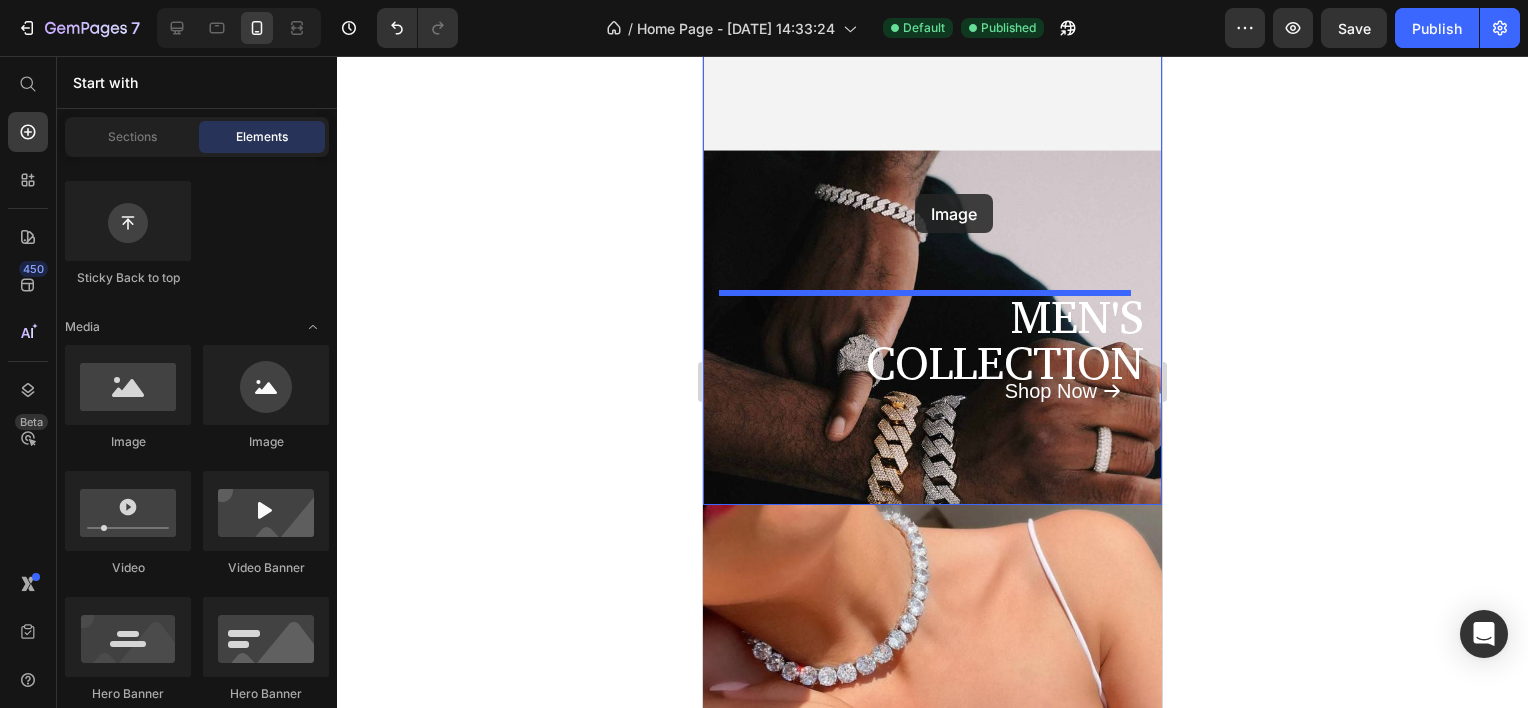 drag, startPoint x: 838, startPoint y: 428, endPoint x: 915, endPoint y: 194, distance: 246.34326 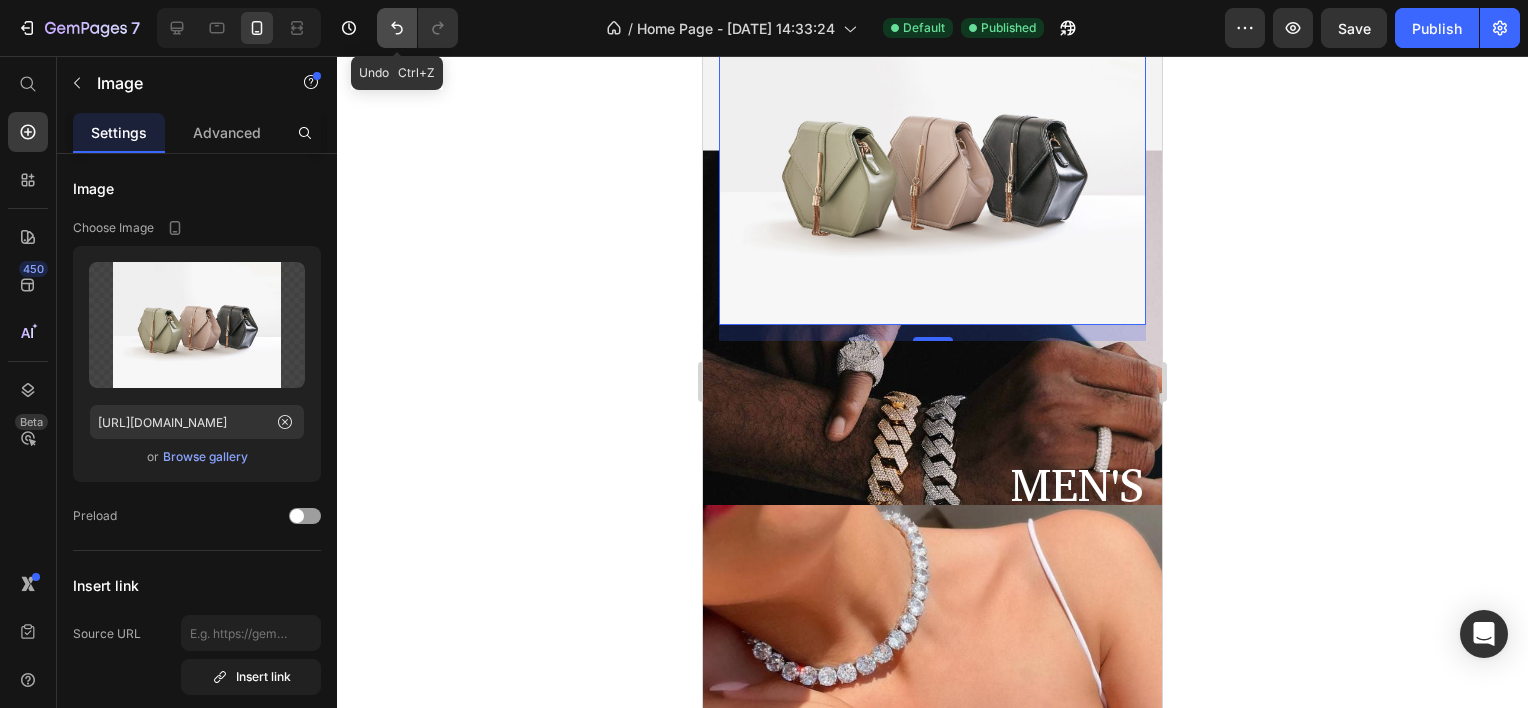 click 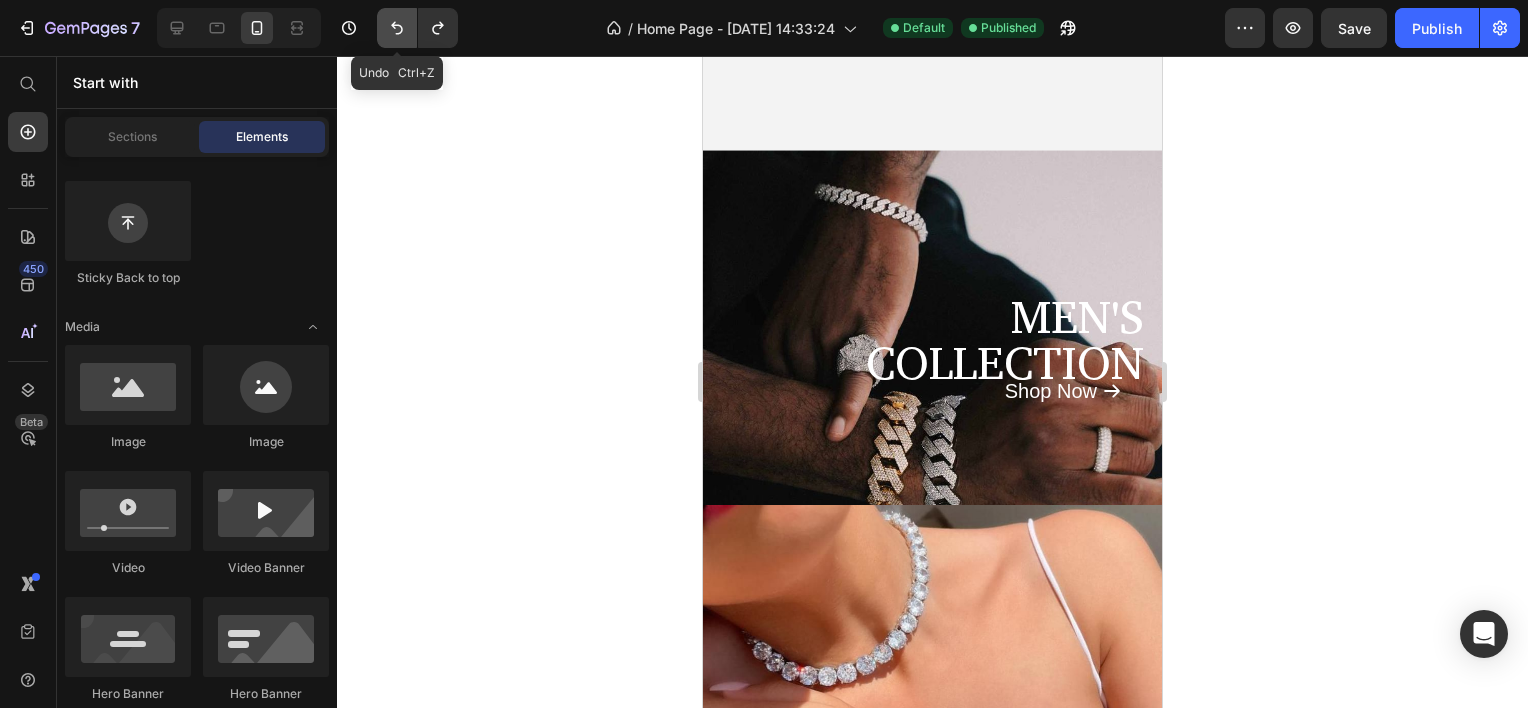 click 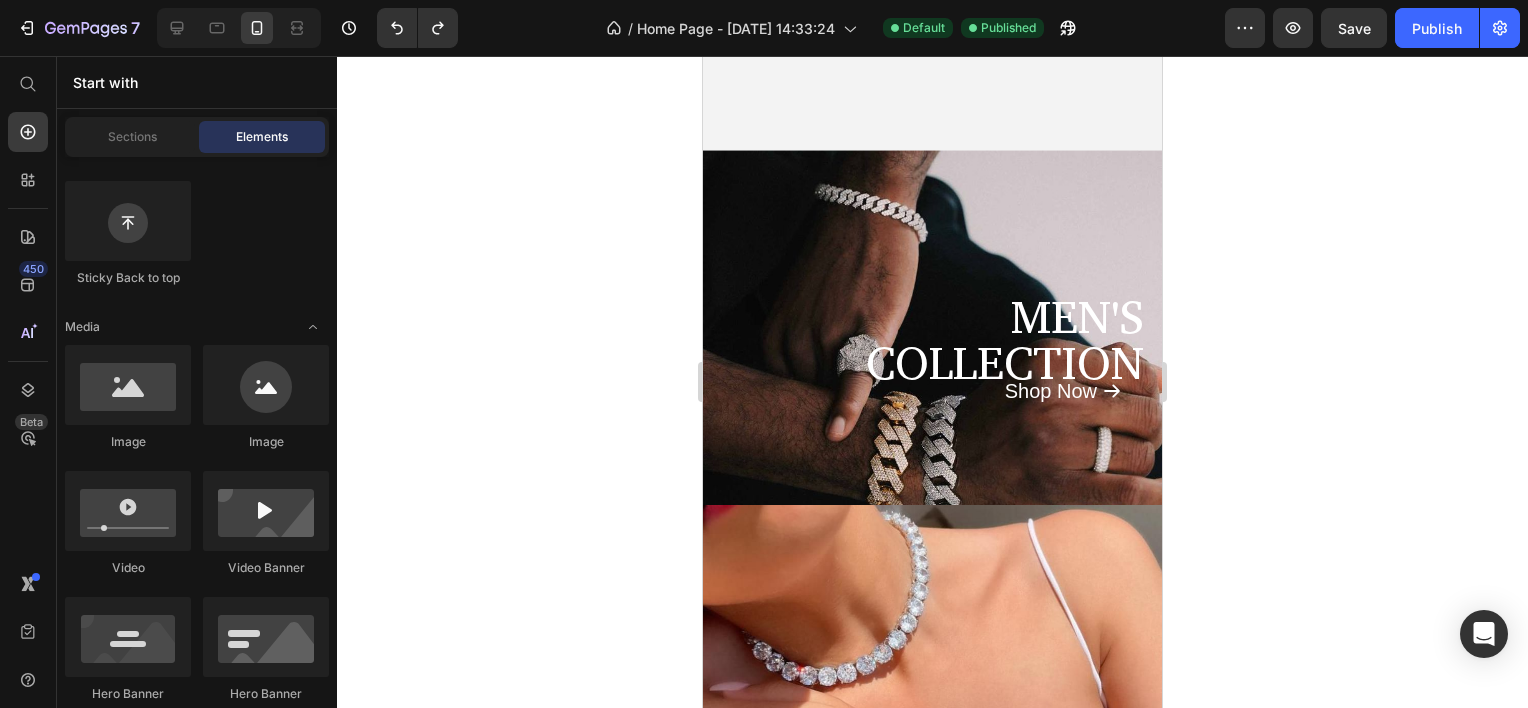 scroll, scrollTop: 300, scrollLeft: 0, axis: vertical 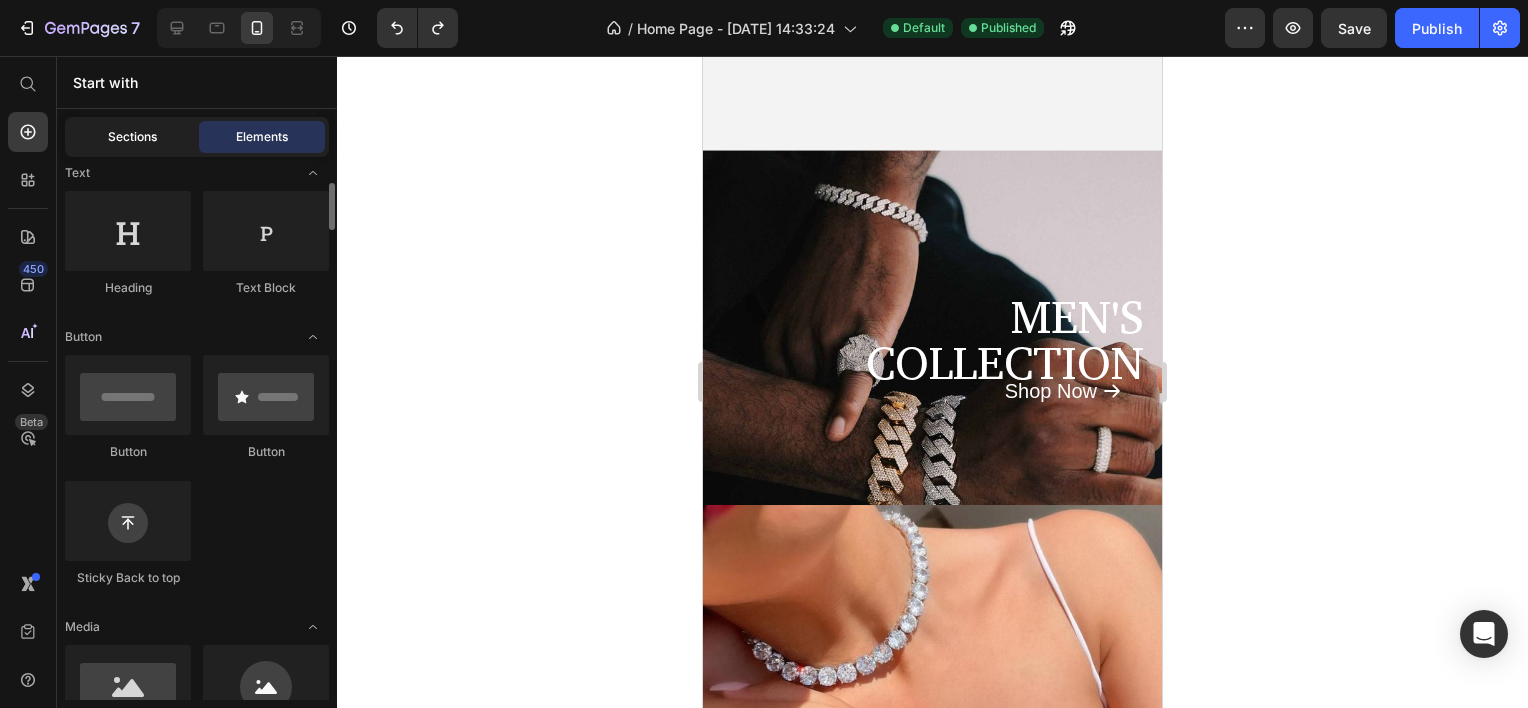 click on "Sections" 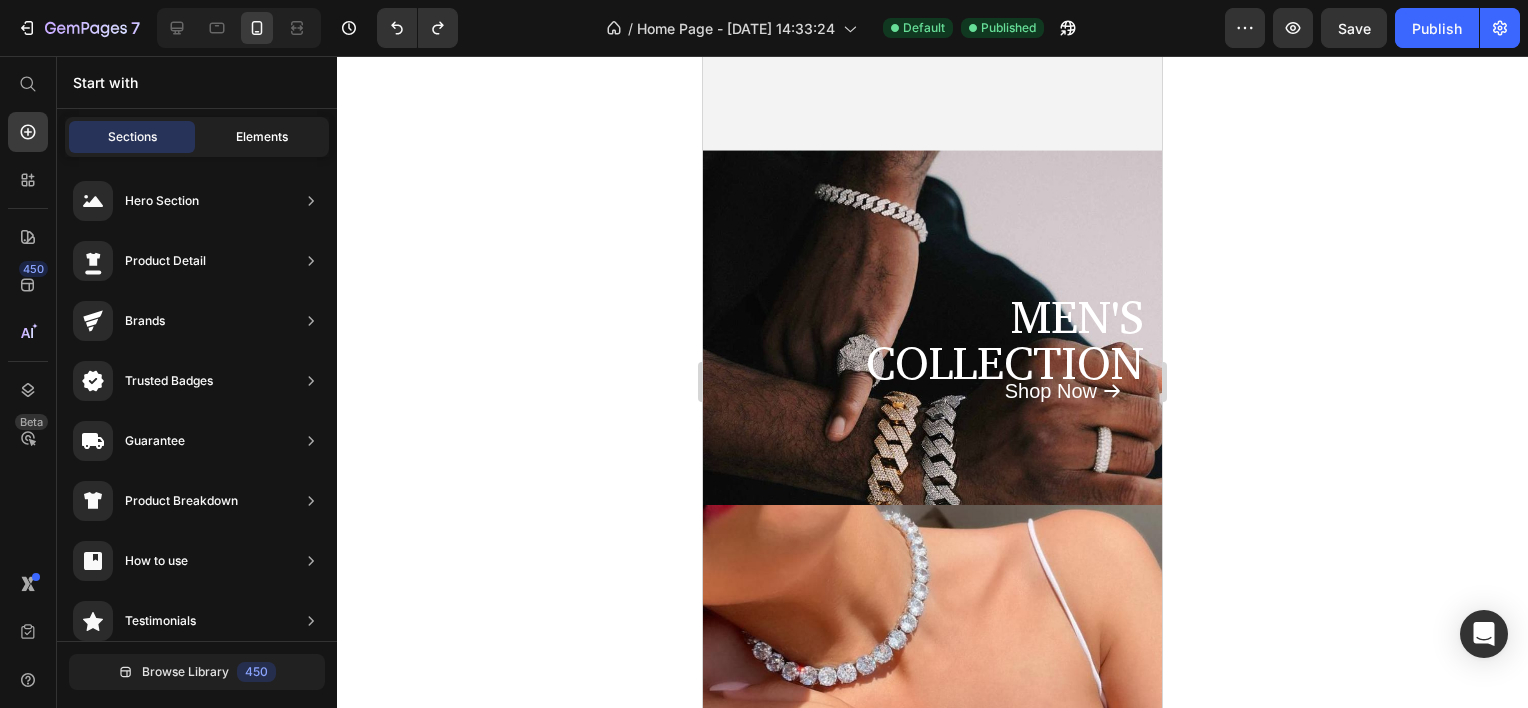 click on "Elements" 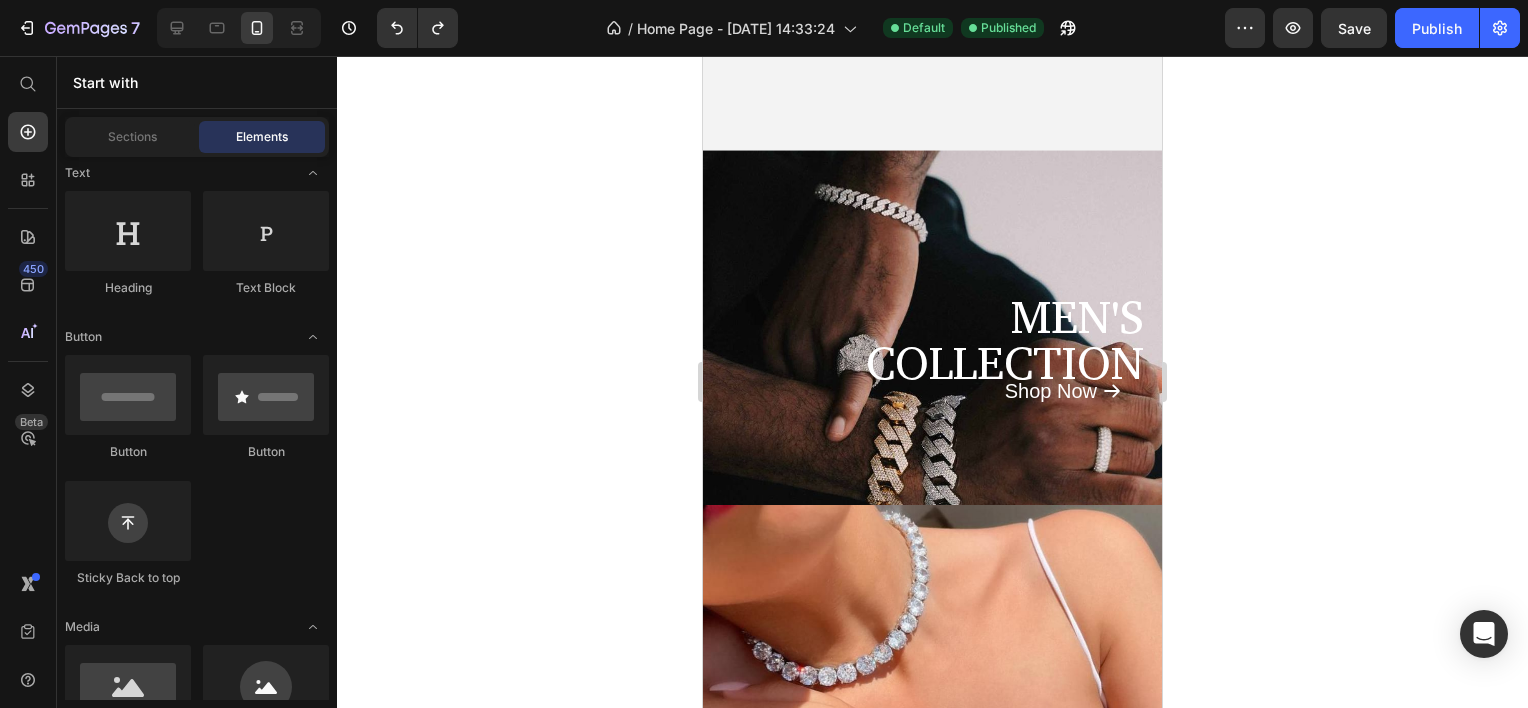 scroll, scrollTop: 0, scrollLeft: 0, axis: both 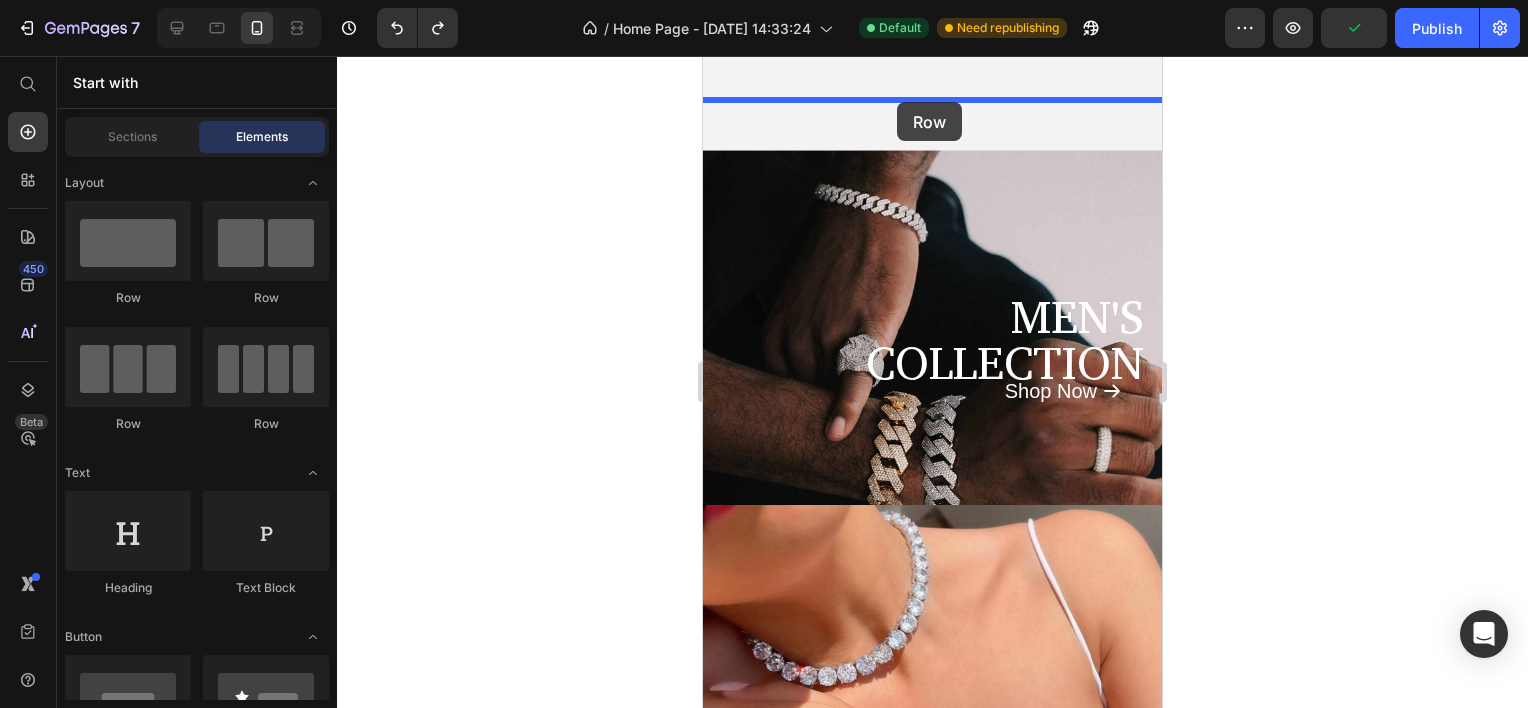 drag, startPoint x: 803, startPoint y: 306, endPoint x: 897, endPoint y: 102, distance: 224.61522 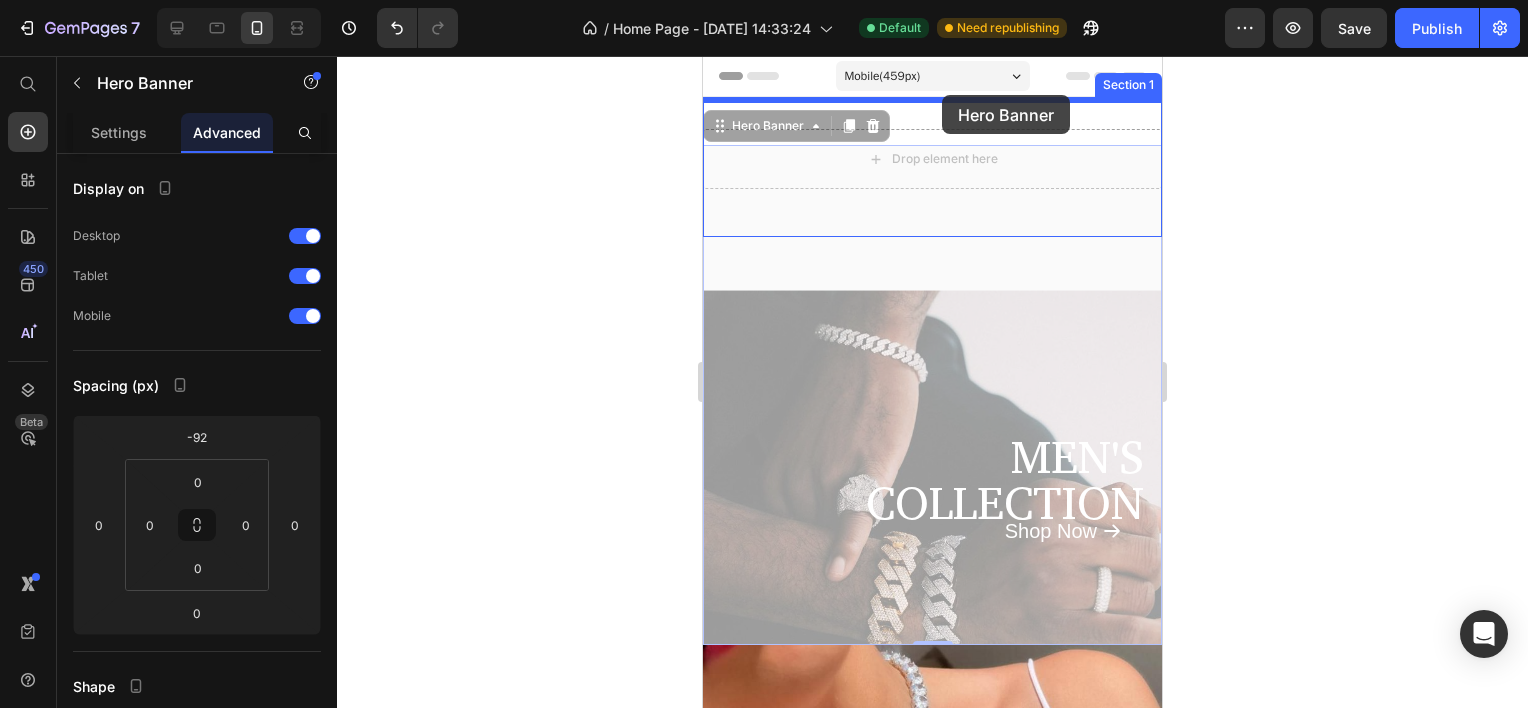 drag, startPoint x: 829, startPoint y: 162, endPoint x: 942, endPoint y: 95, distance: 131.3697 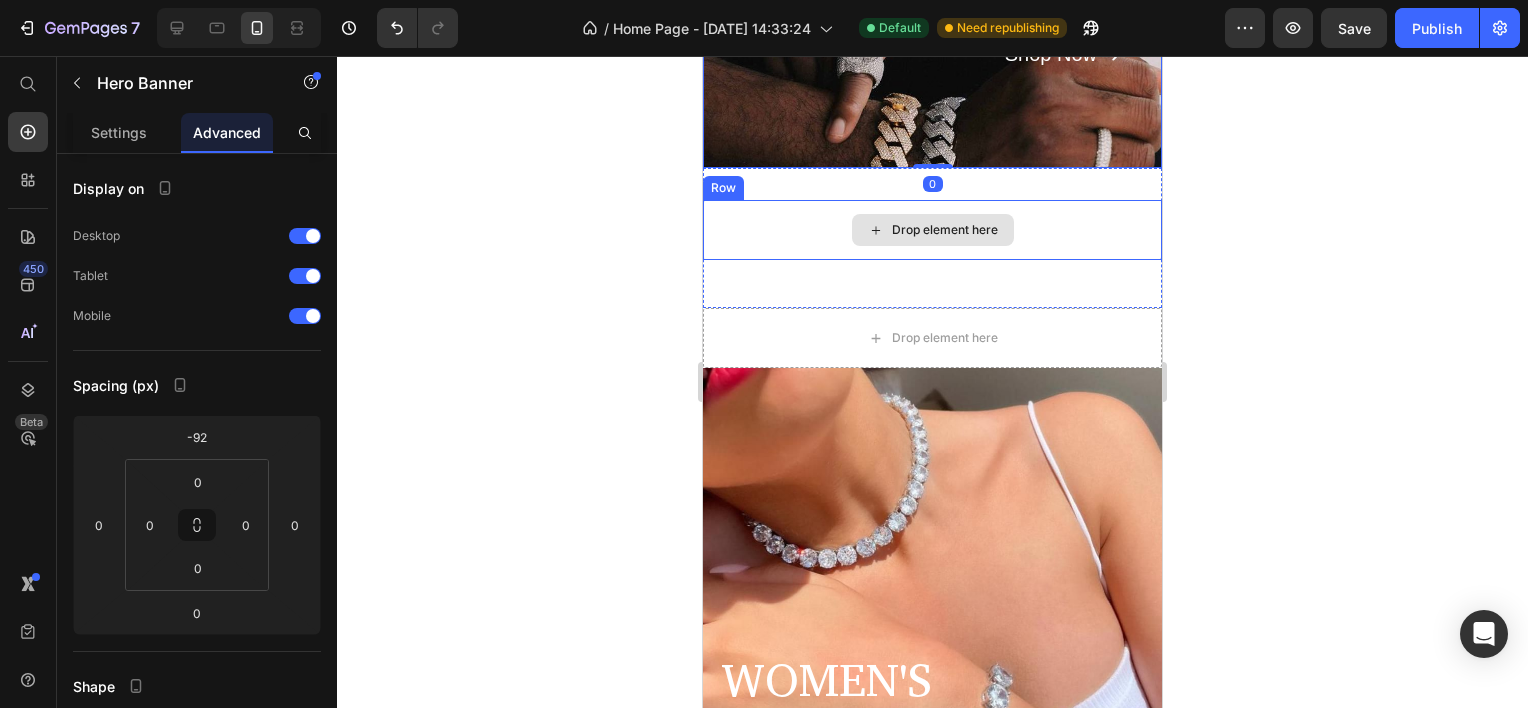 scroll, scrollTop: 400, scrollLeft: 0, axis: vertical 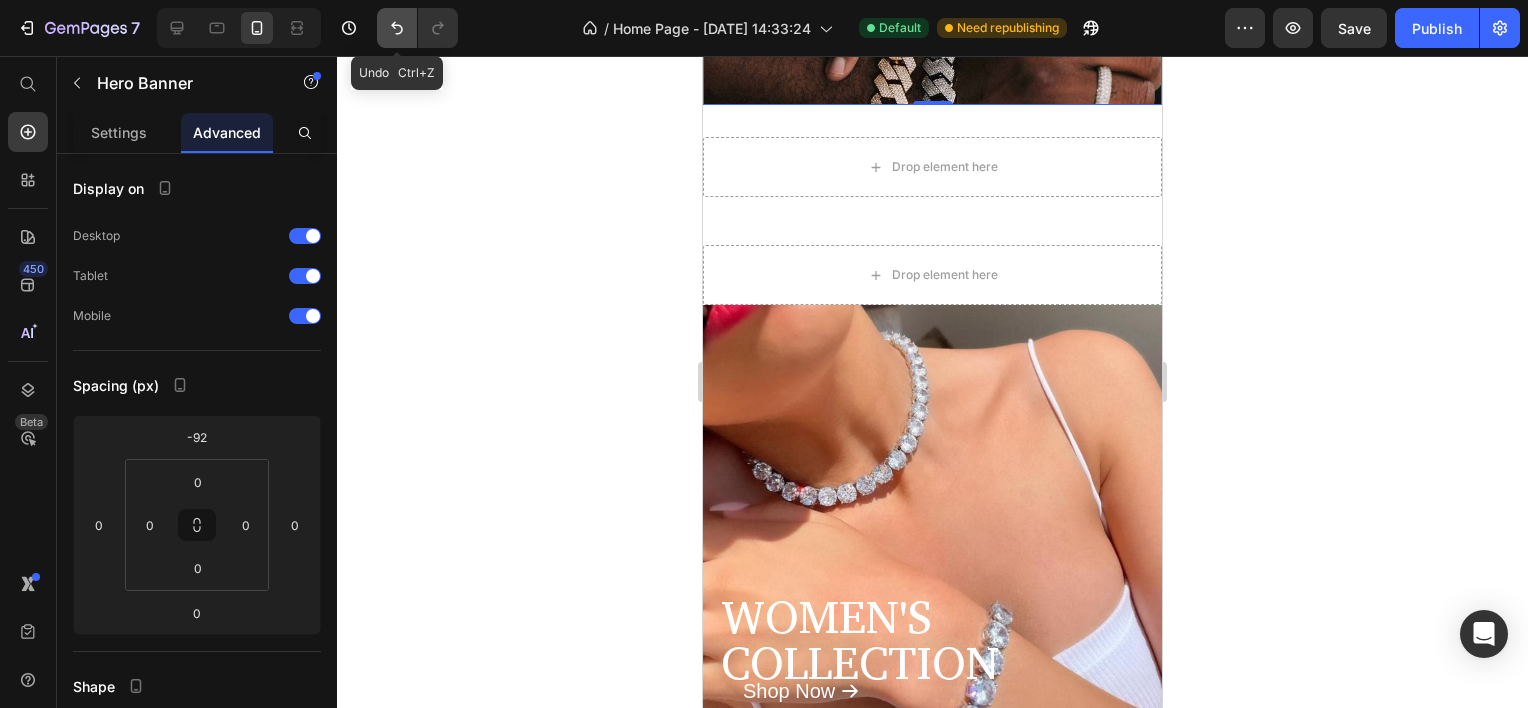 click 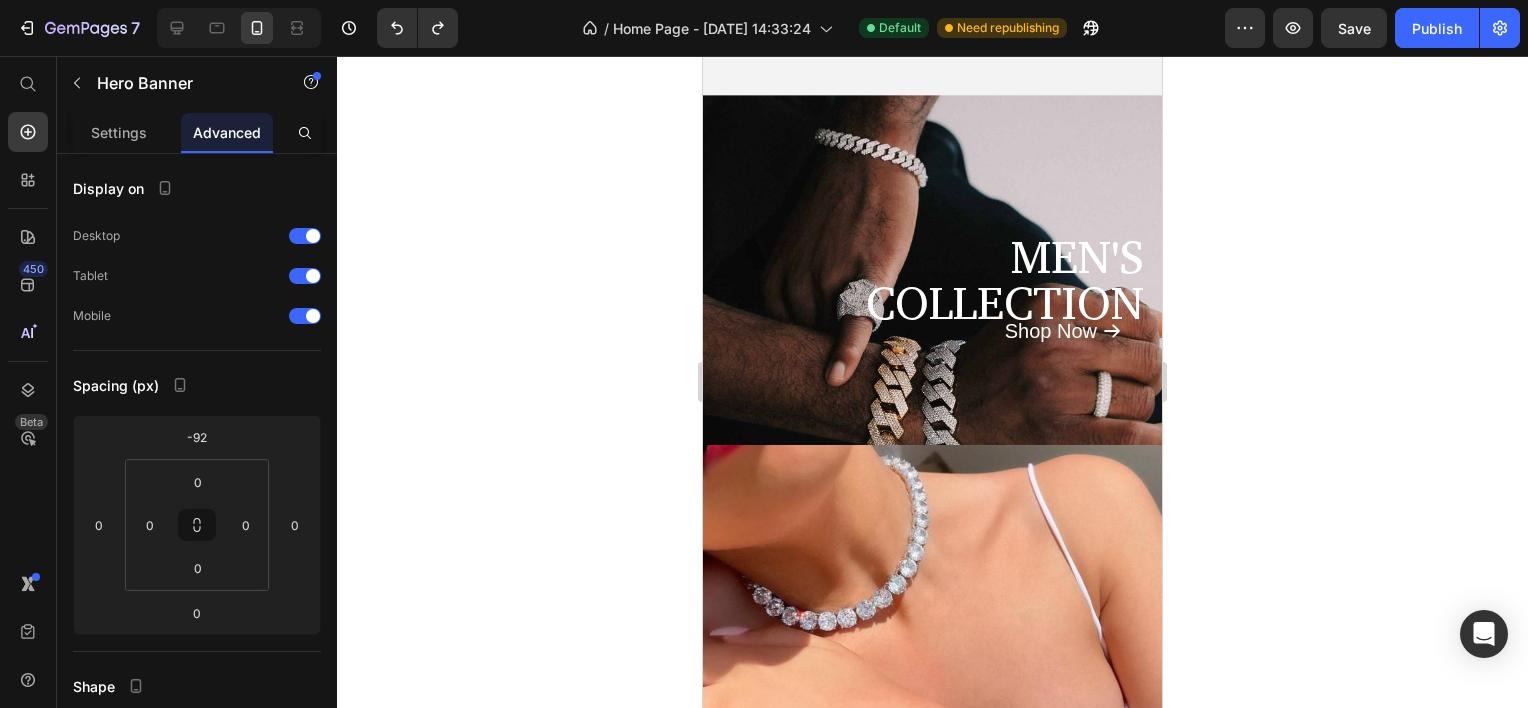 scroll, scrollTop: 0, scrollLeft: 0, axis: both 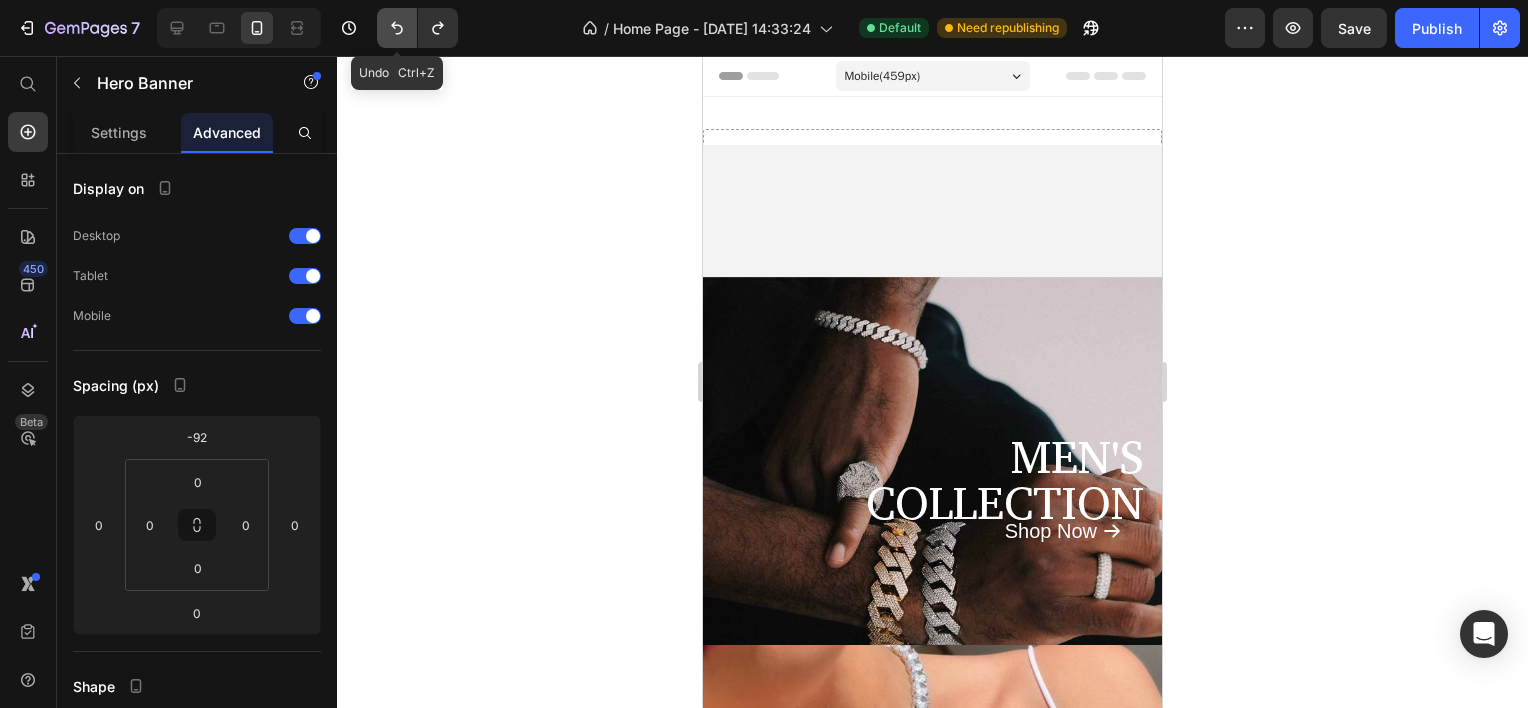 click 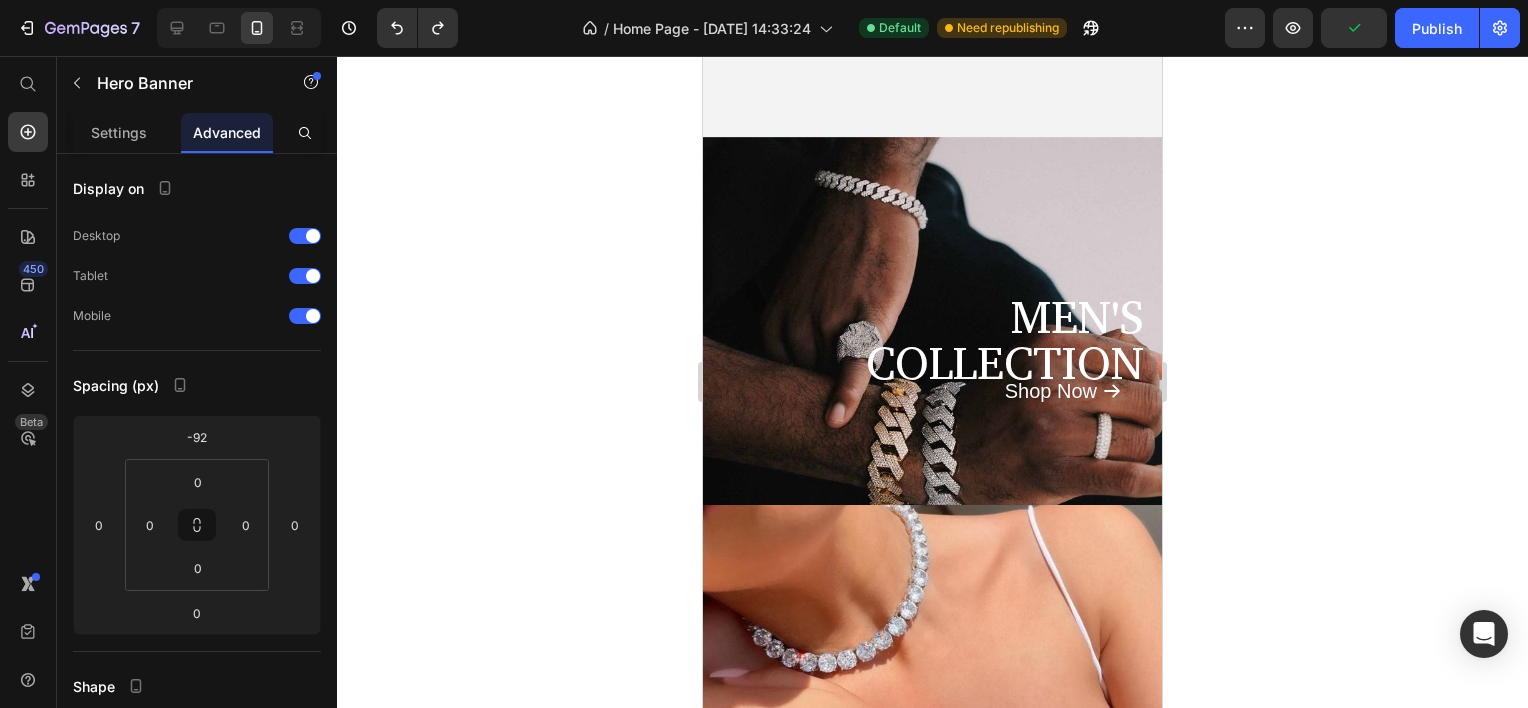 scroll, scrollTop: 100, scrollLeft: 0, axis: vertical 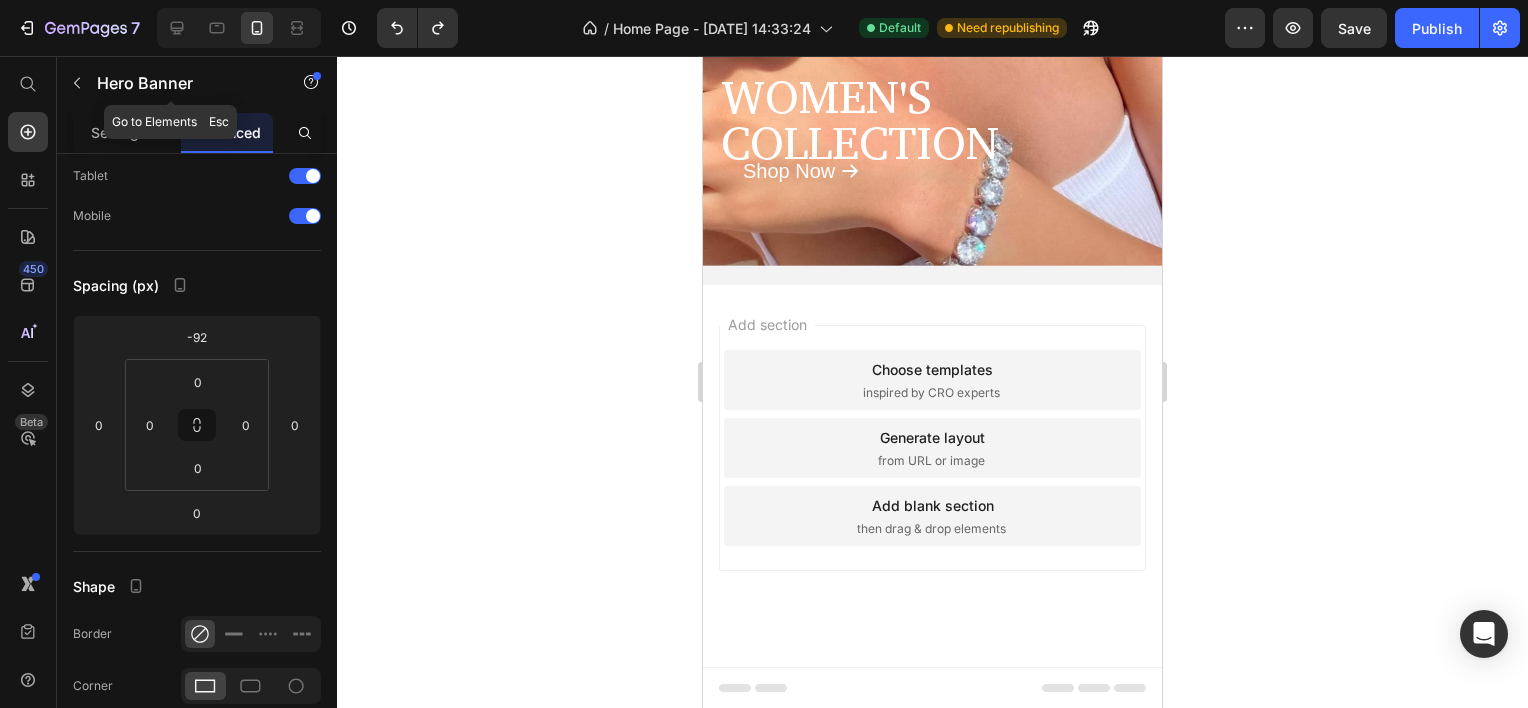 click at bounding box center [77, 83] 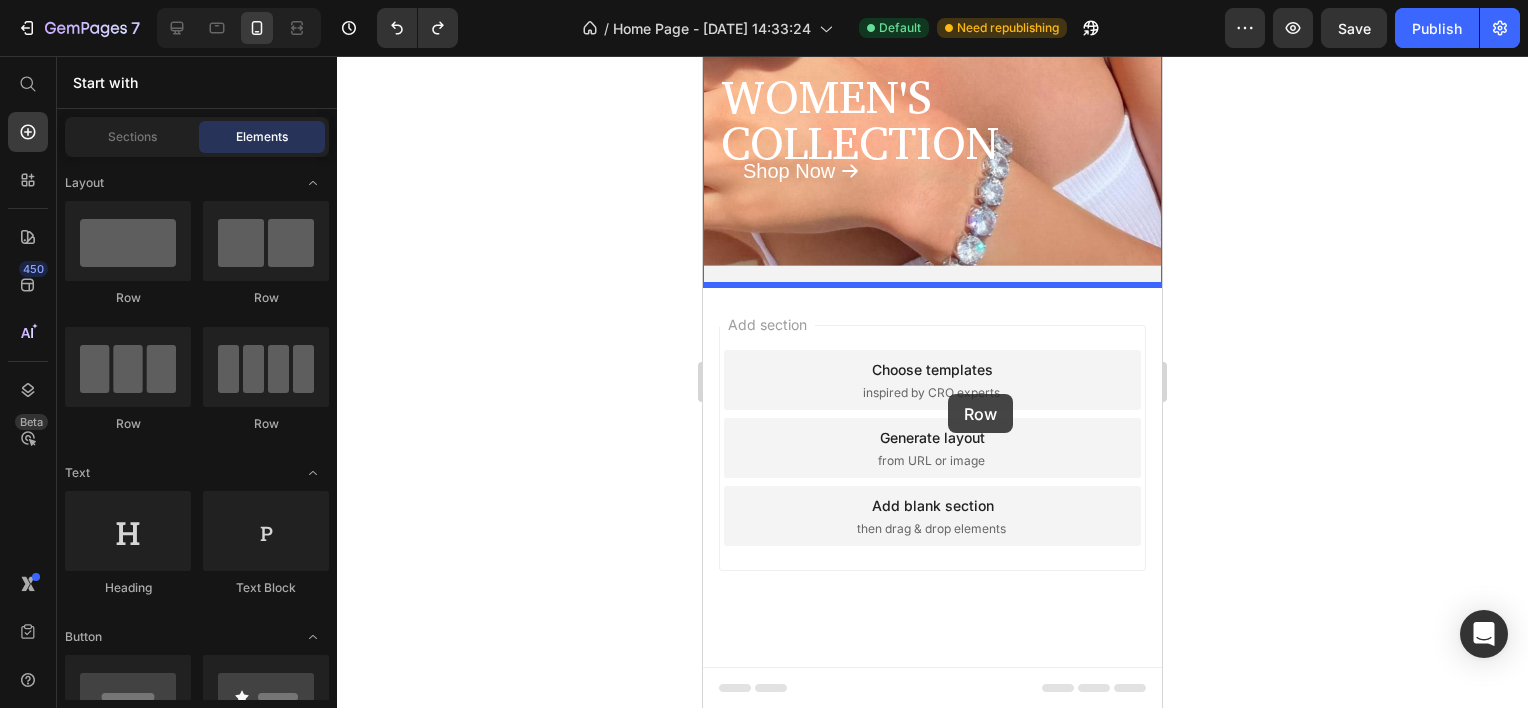 drag, startPoint x: 831, startPoint y: 297, endPoint x: 948, endPoint y: 395, distance: 152.62044 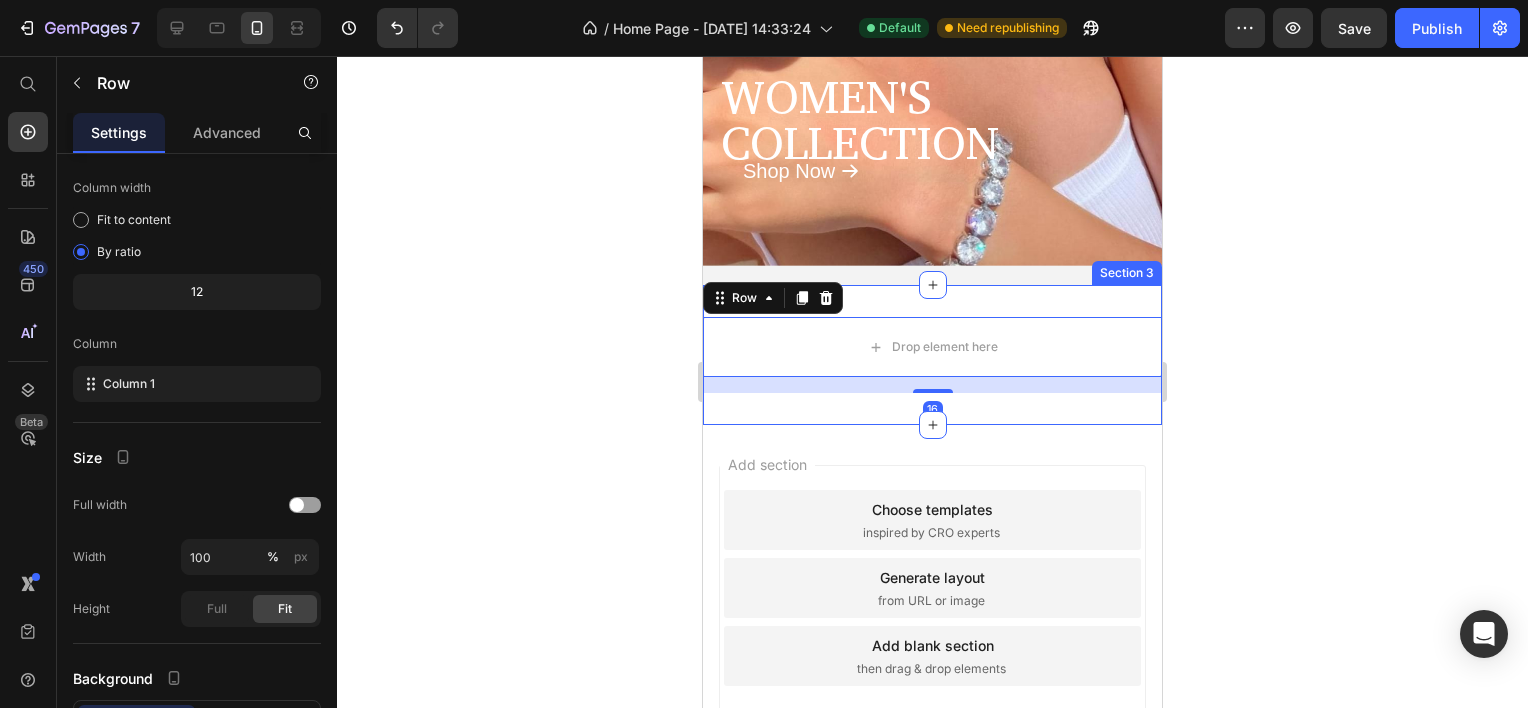 scroll, scrollTop: 0, scrollLeft: 0, axis: both 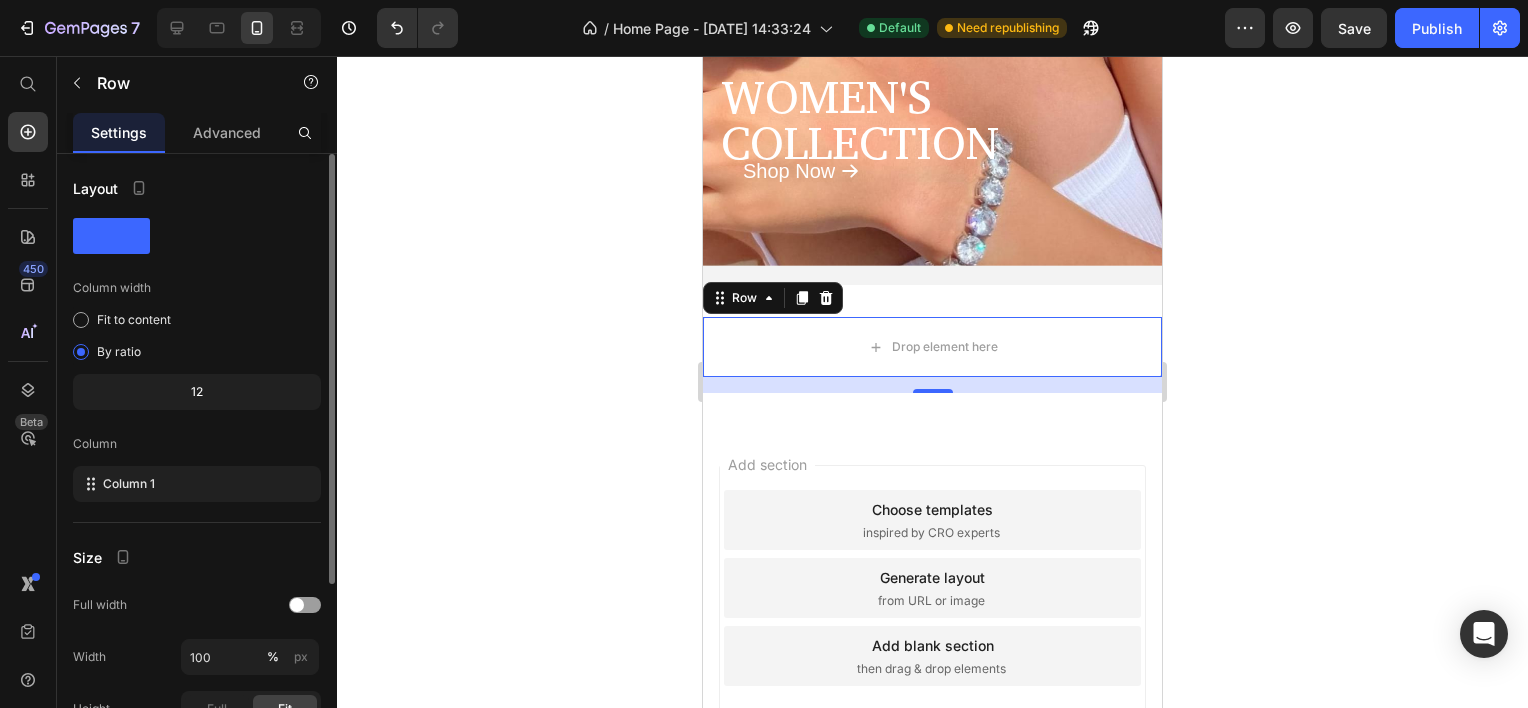 click on "Layout Column width Fit to content By ratio 12 Column Column 1 Size Full width Width 100 % px Height Full Fit Background Color Image Video  Color   Delete element" at bounding box center [197, 588] 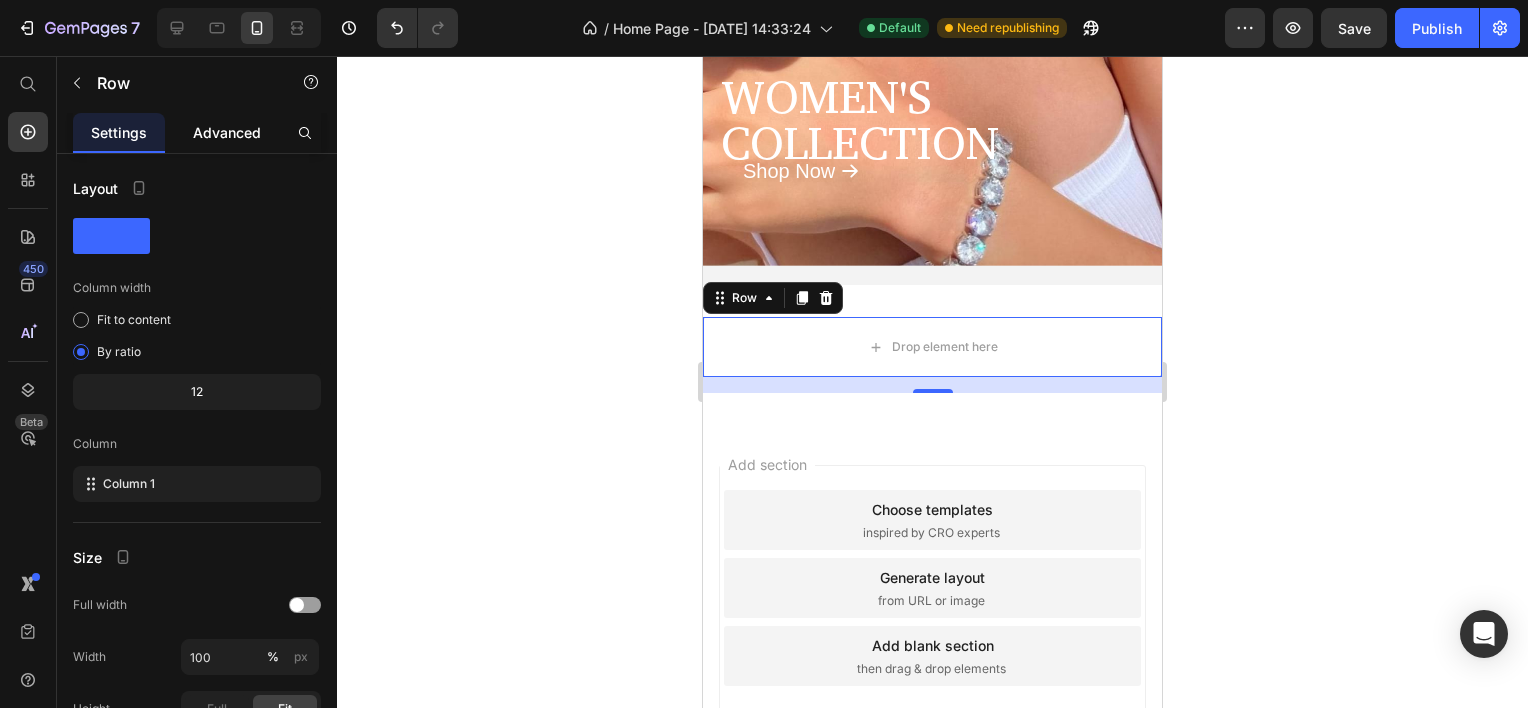click on "Advanced" 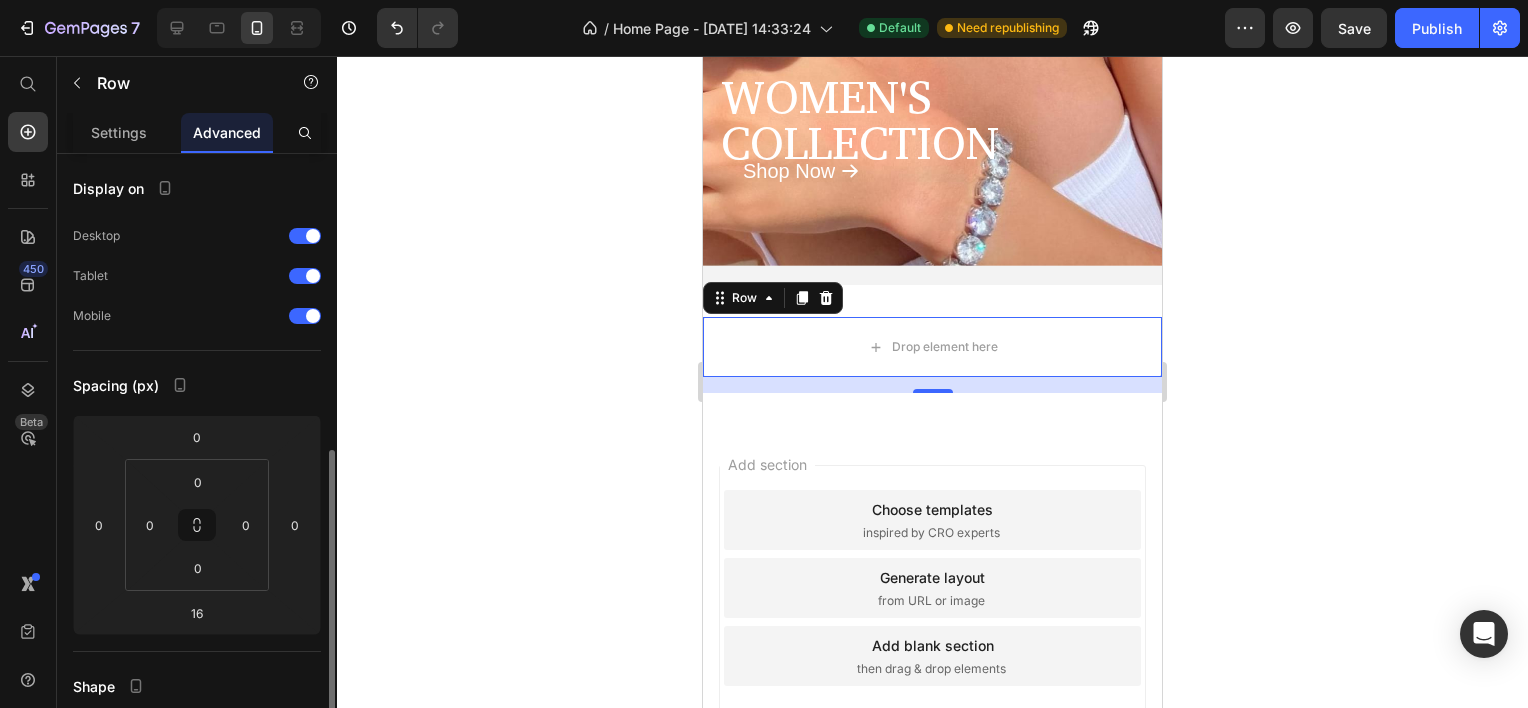 scroll, scrollTop: 300, scrollLeft: 0, axis: vertical 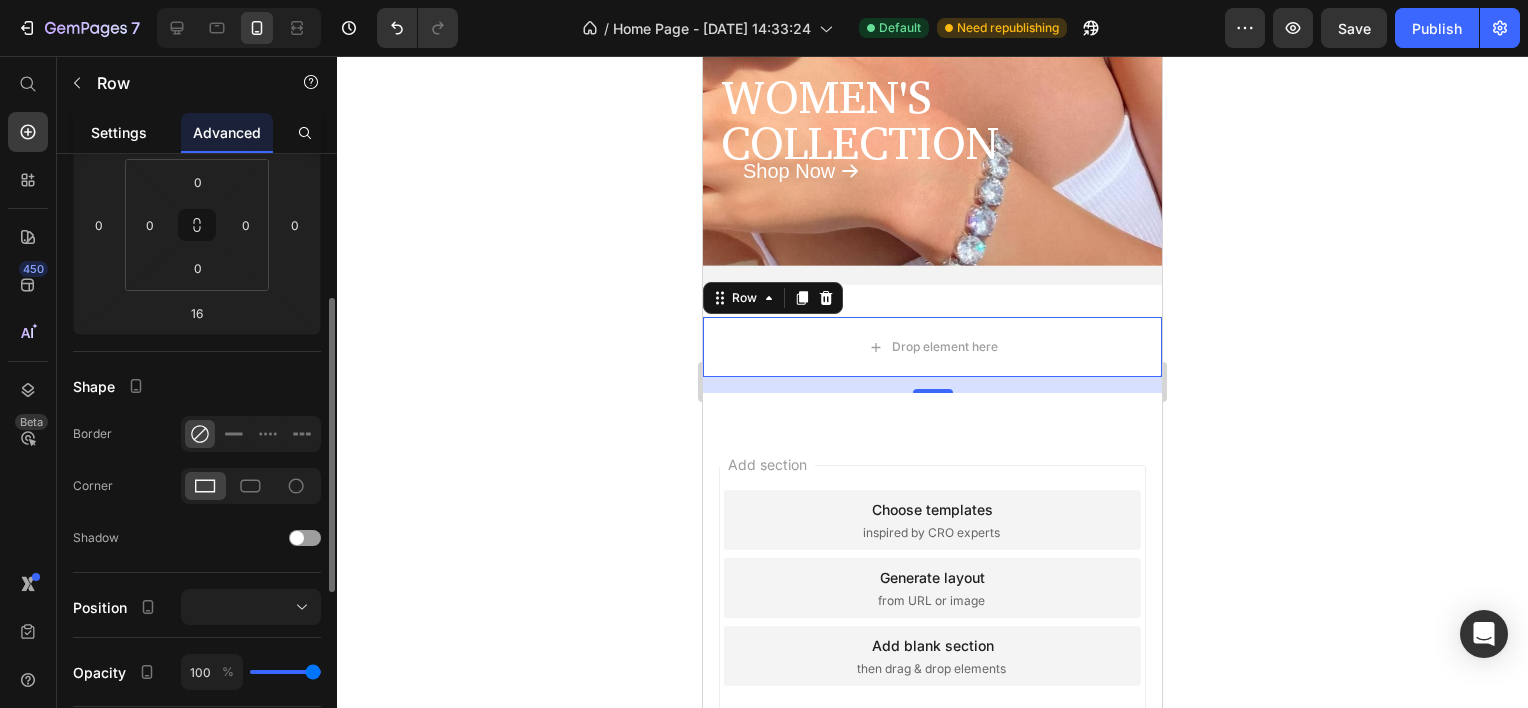 click on "Settings" 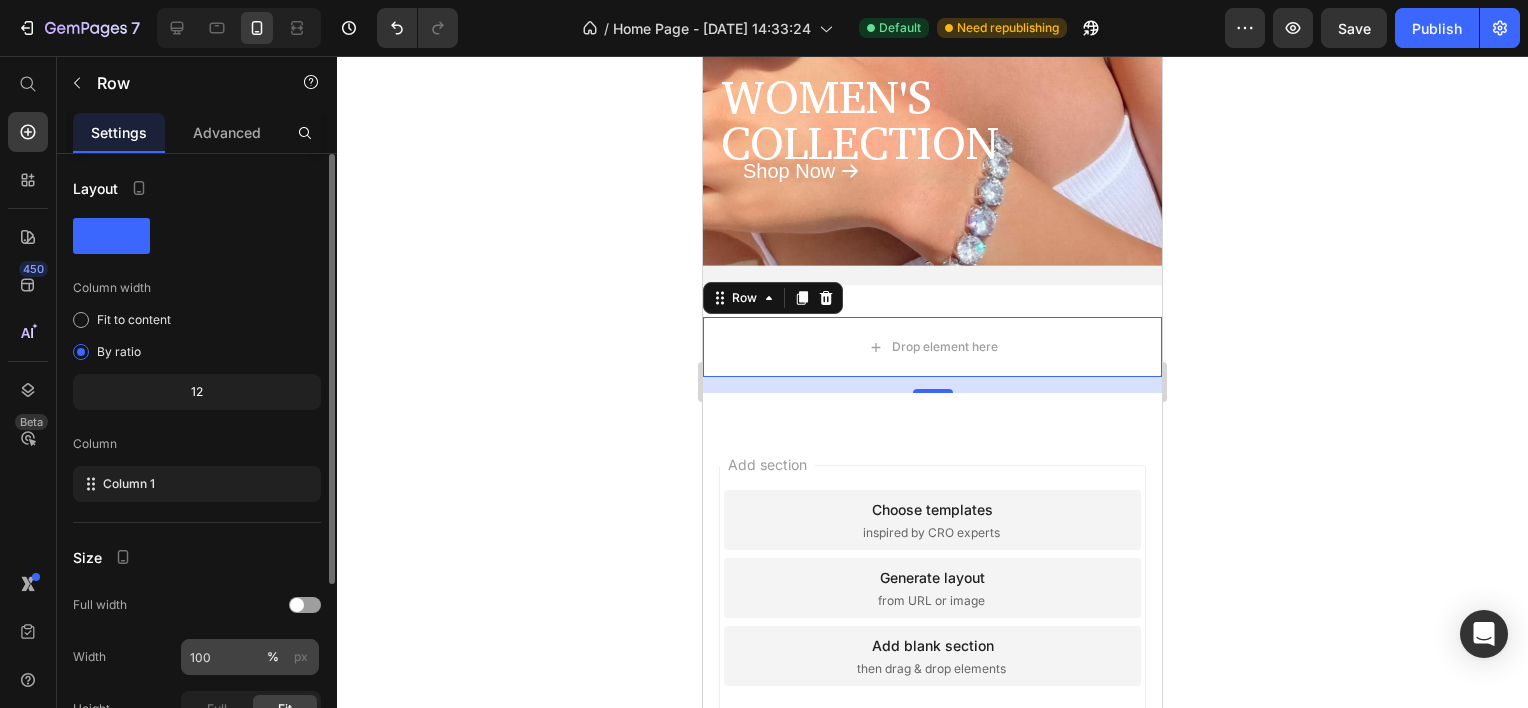 scroll, scrollTop: 255, scrollLeft: 0, axis: vertical 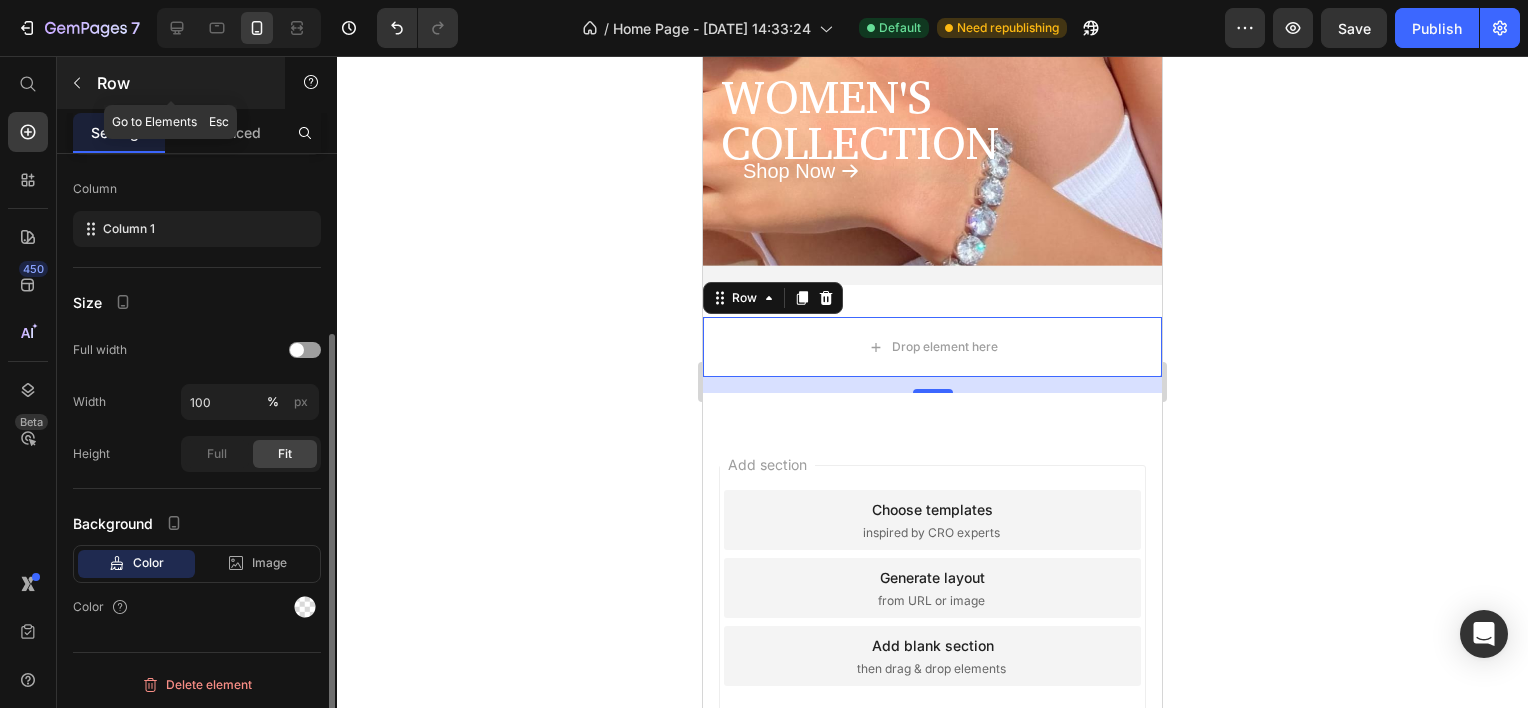 click 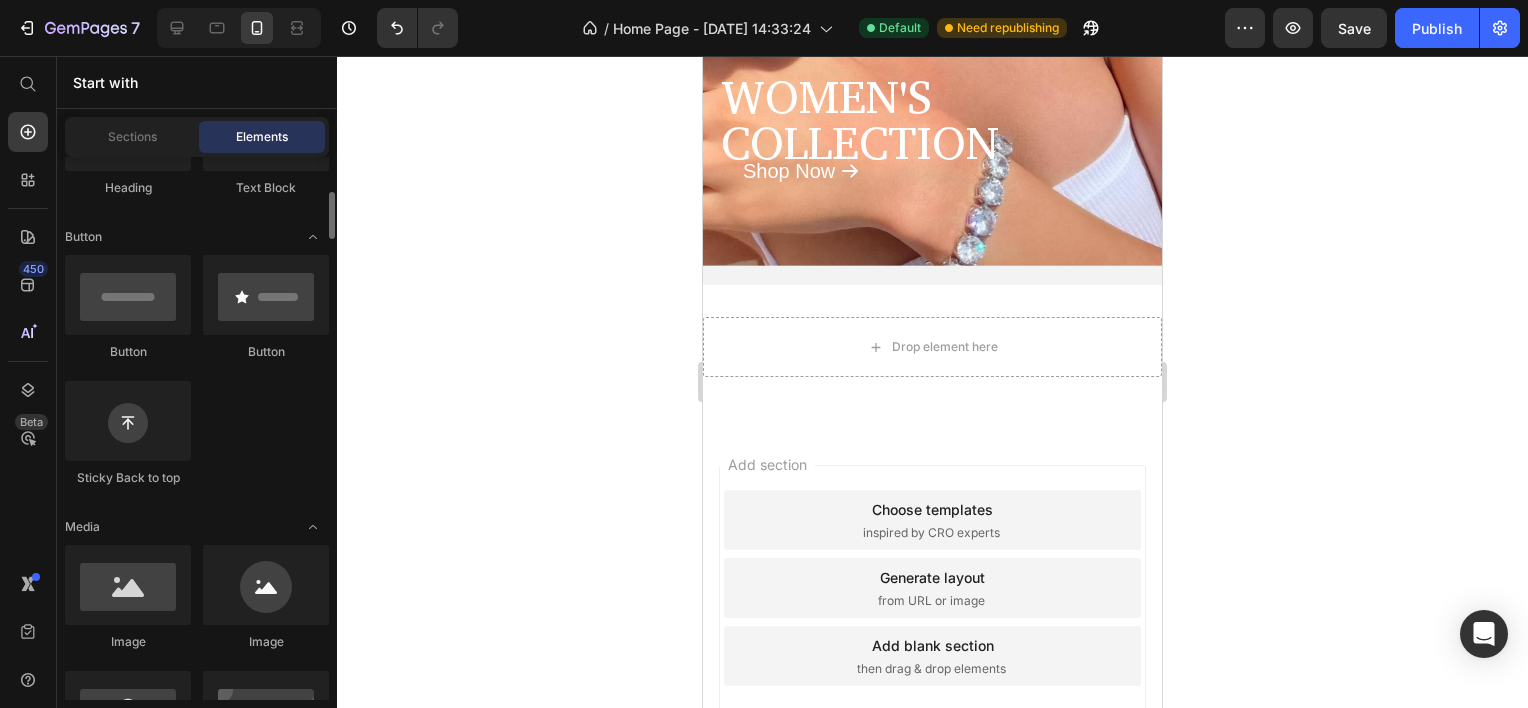 scroll, scrollTop: 600, scrollLeft: 0, axis: vertical 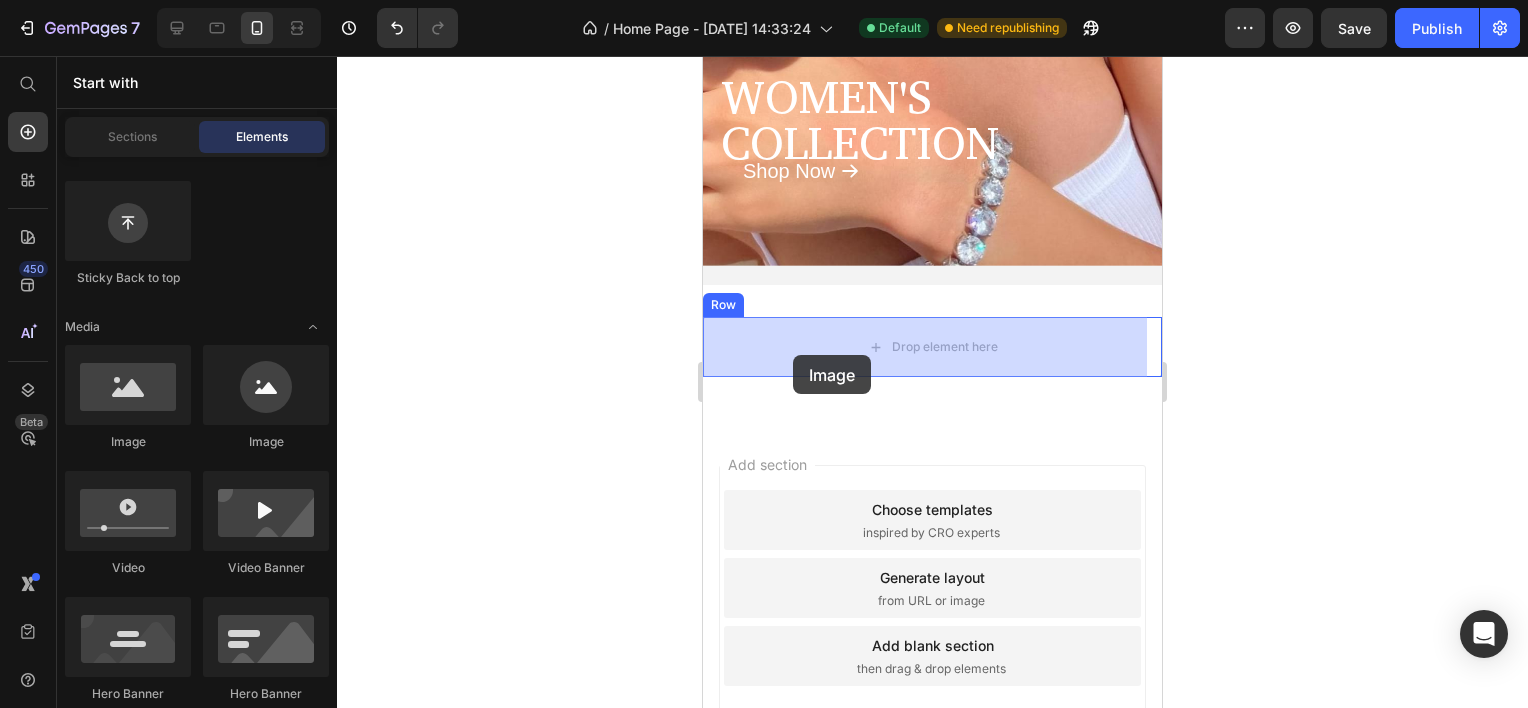 drag, startPoint x: 852, startPoint y: 444, endPoint x: 793, endPoint y: 355, distance: 106.78015 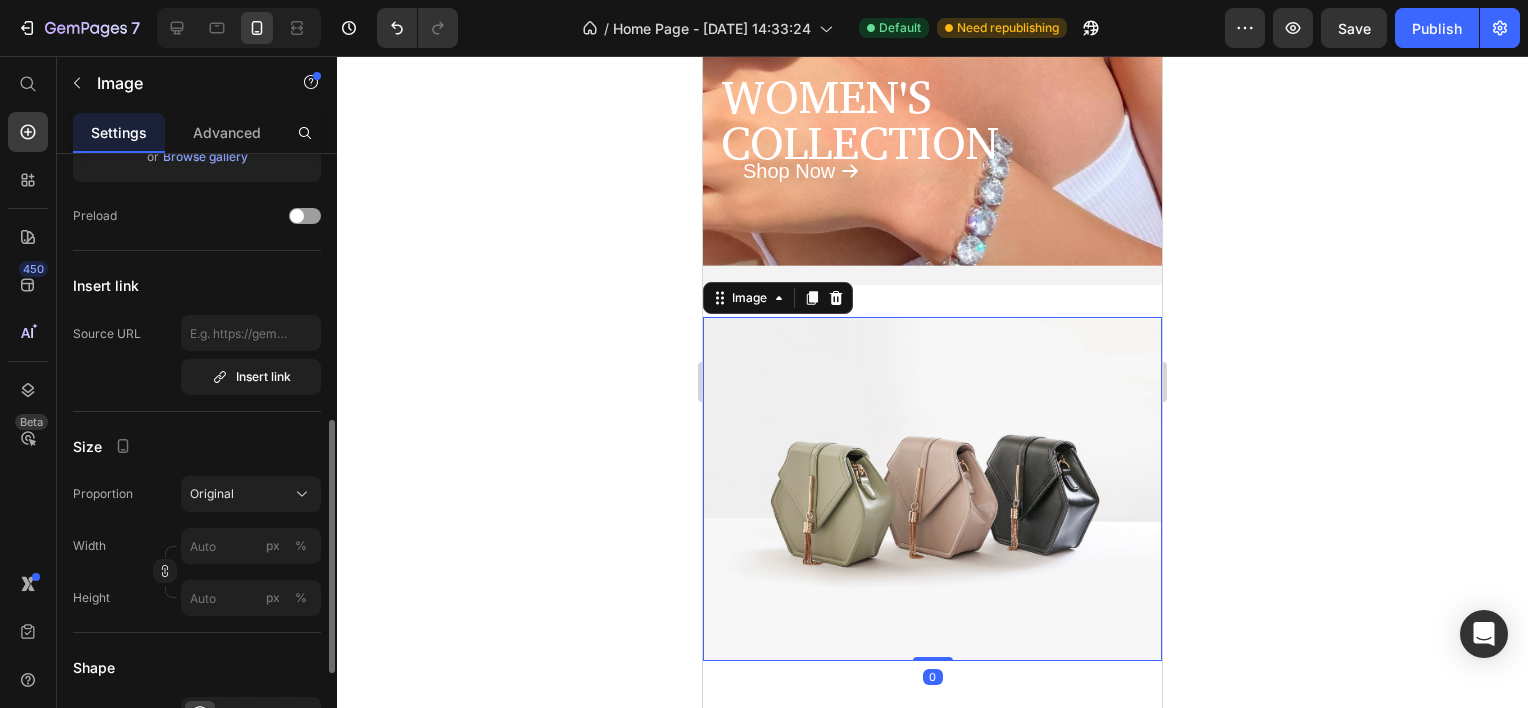 scroll, scrollTop: 400, scrollLeft: 0, axis: vertical 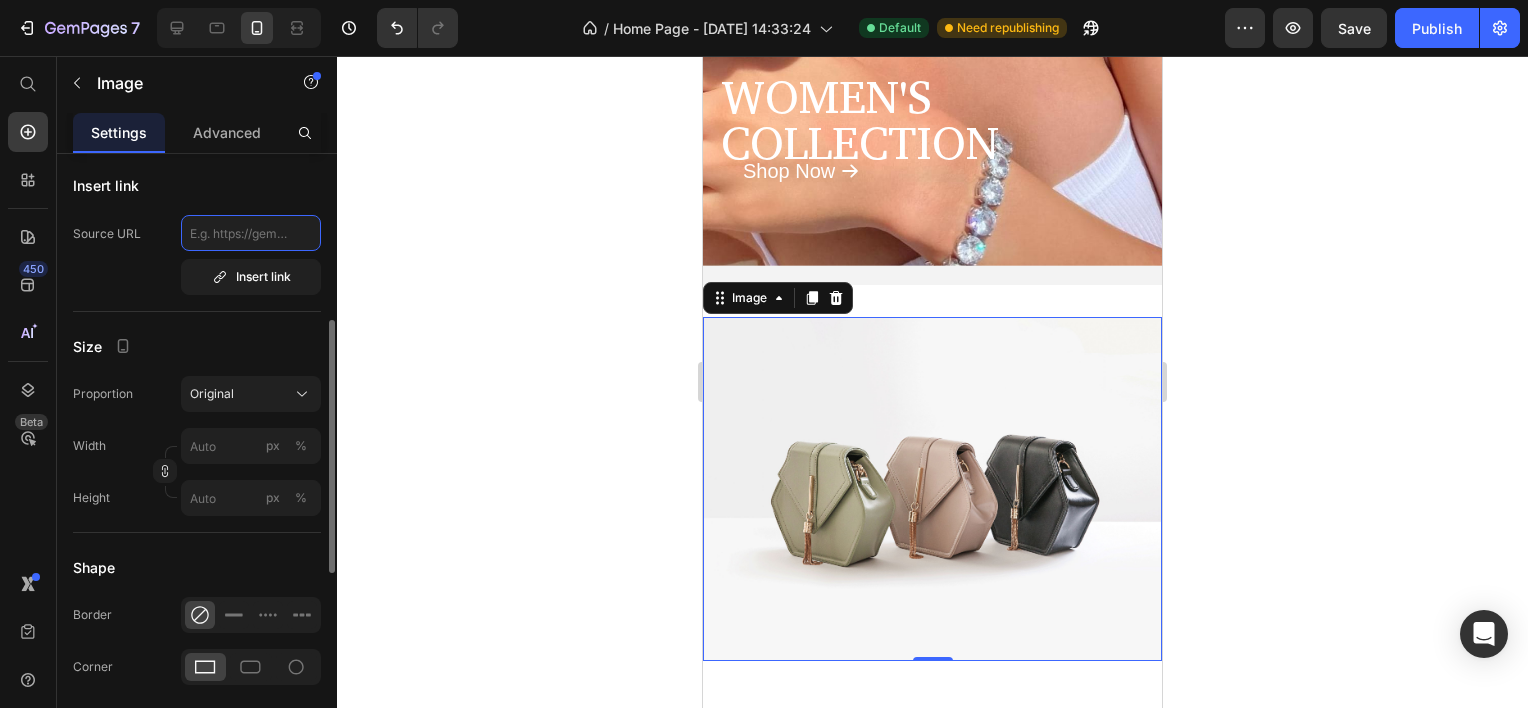 click 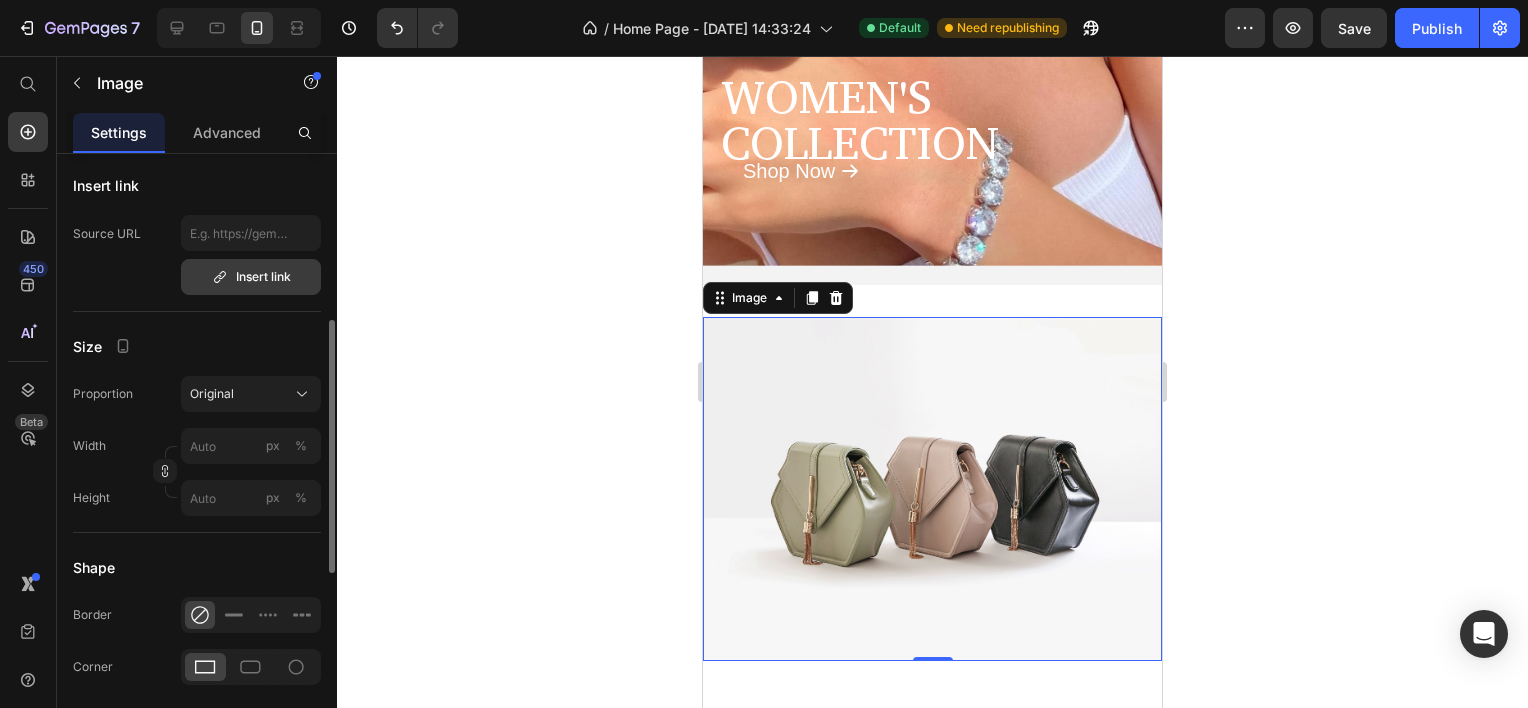 click on "Insert link" at bounding box center (251, 277) 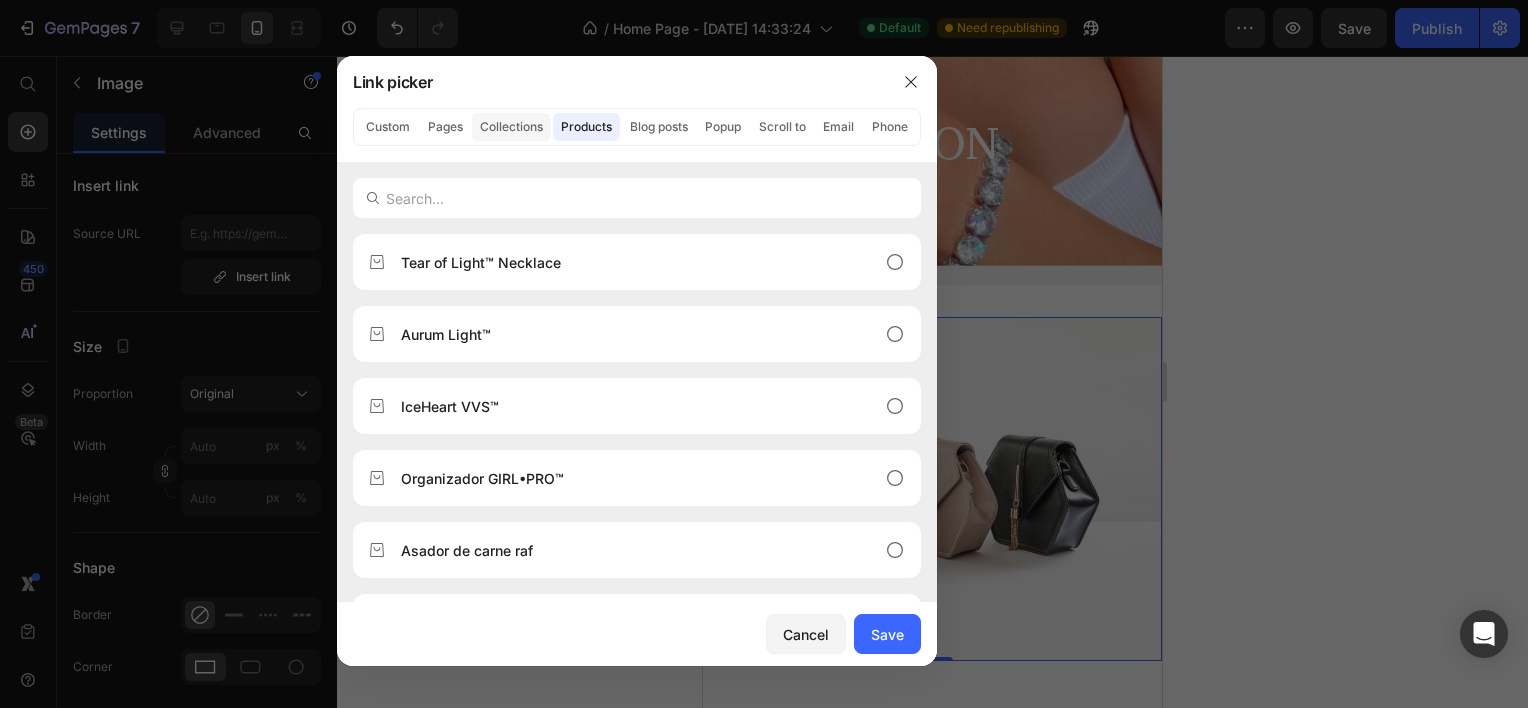 click on "Collections" 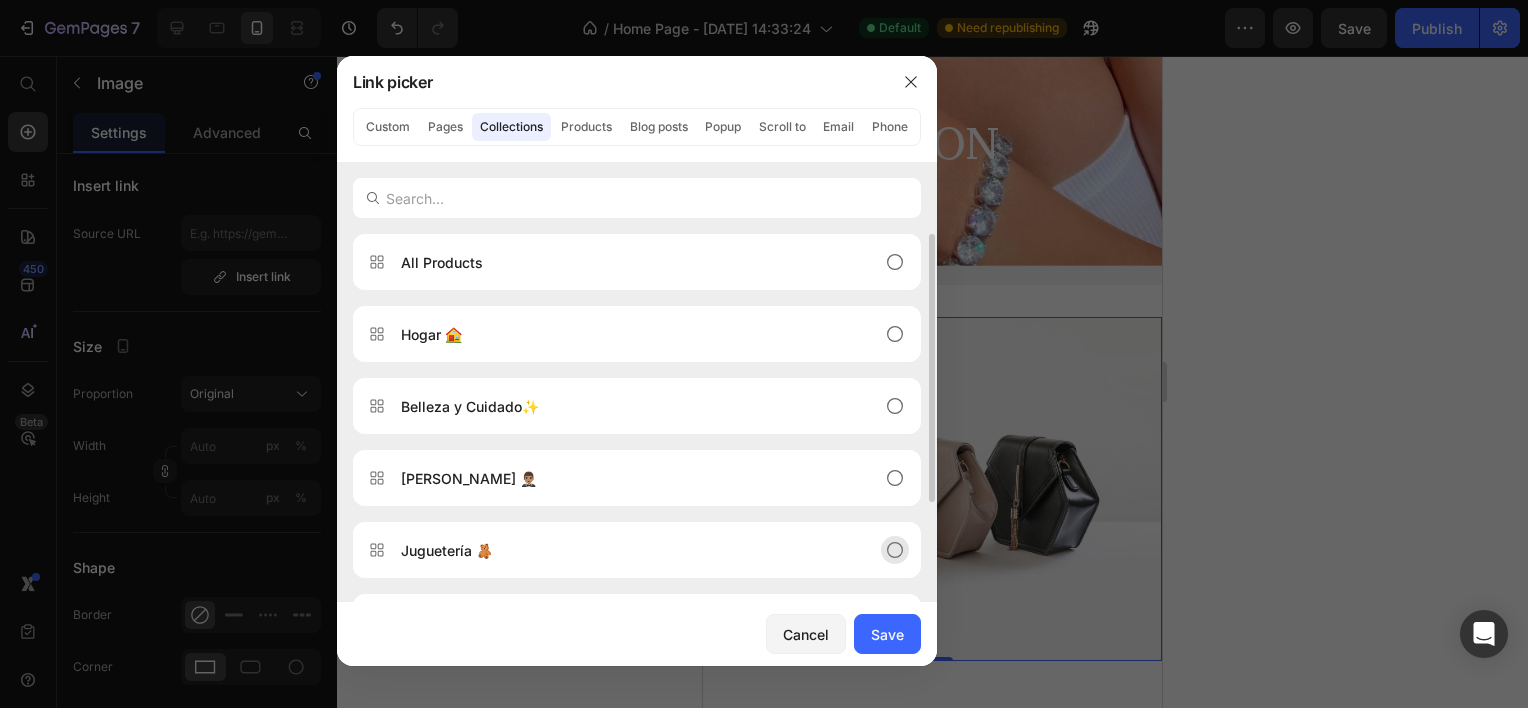 scroll, scrollTop: 136, scrollLeft: 0, axis: vertical 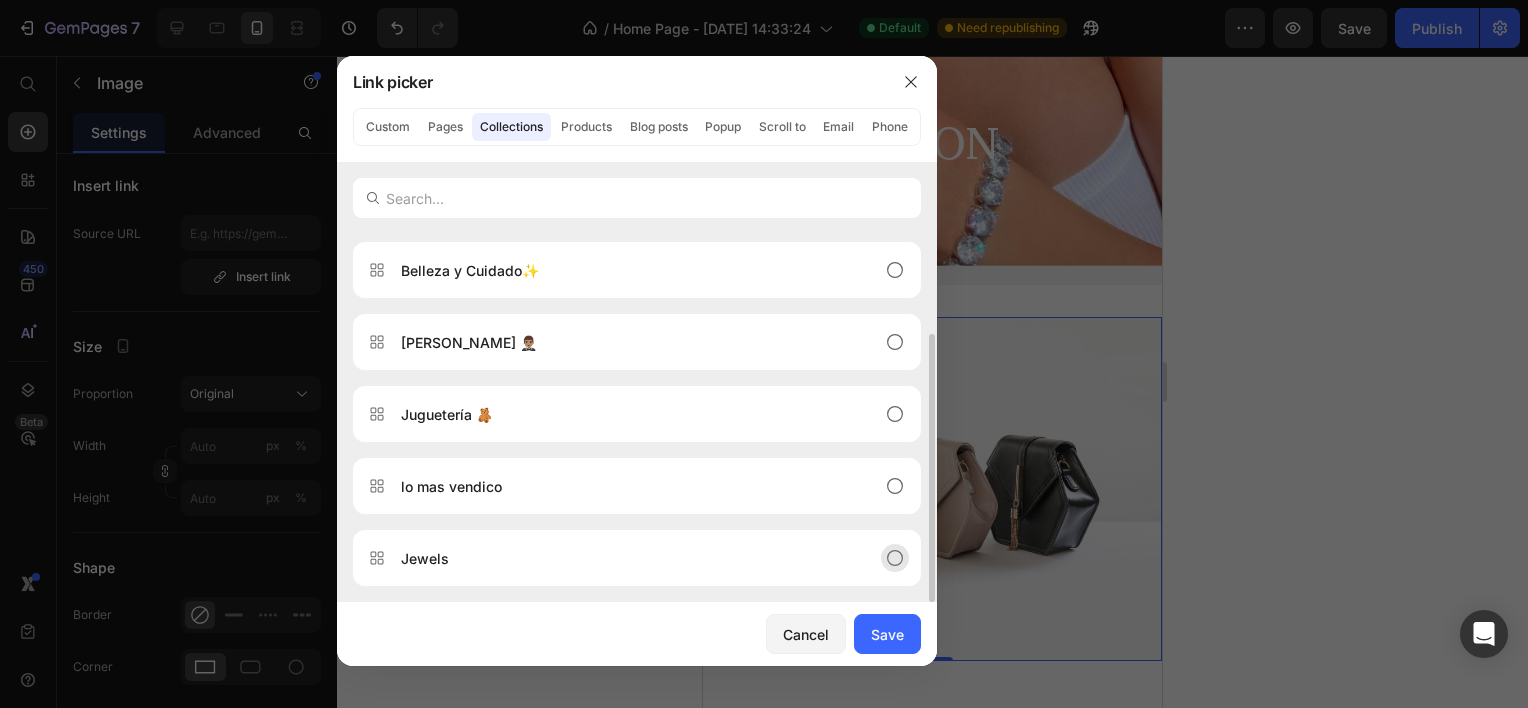 click 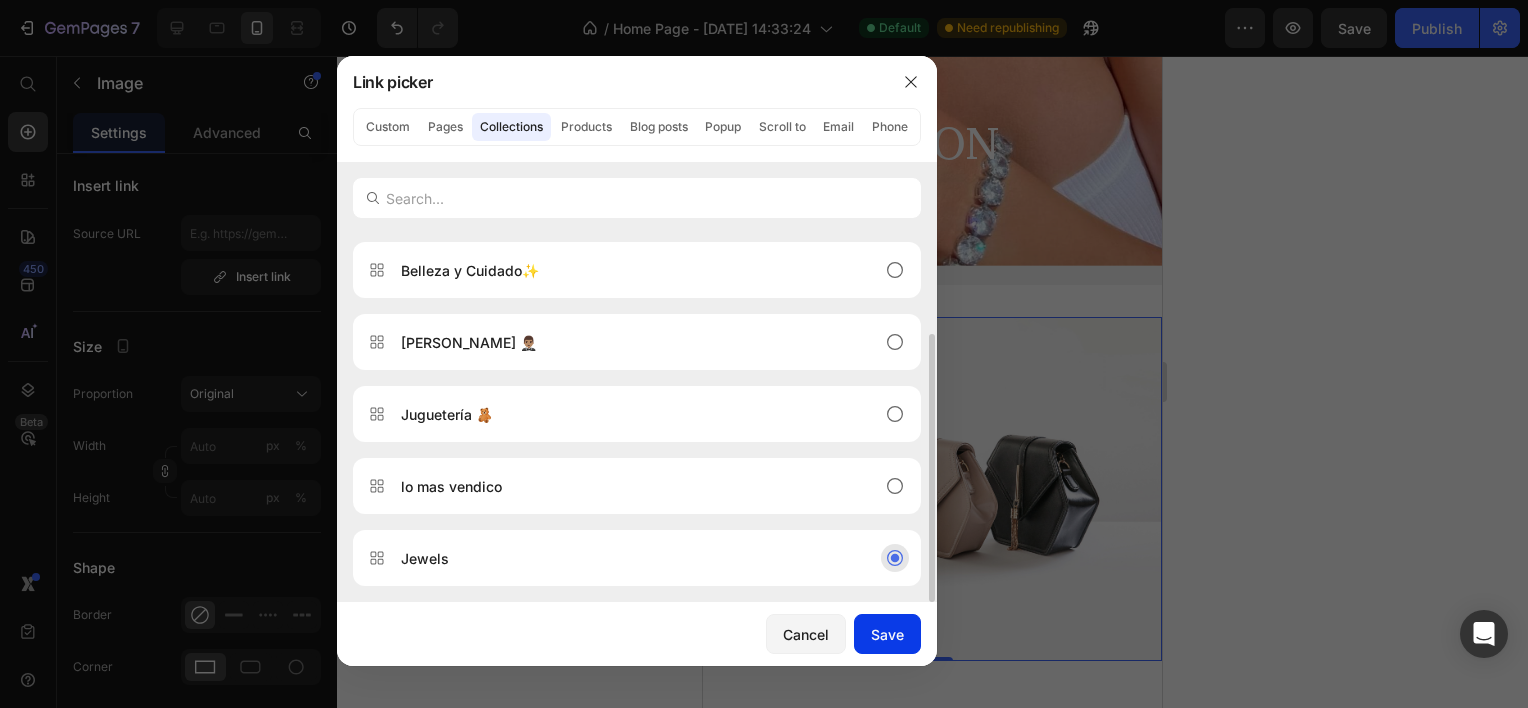 drag, startPoint x: 888, startPoint y: 609, endPoint x: 895, endPoint y: 628, distance: 20.248457 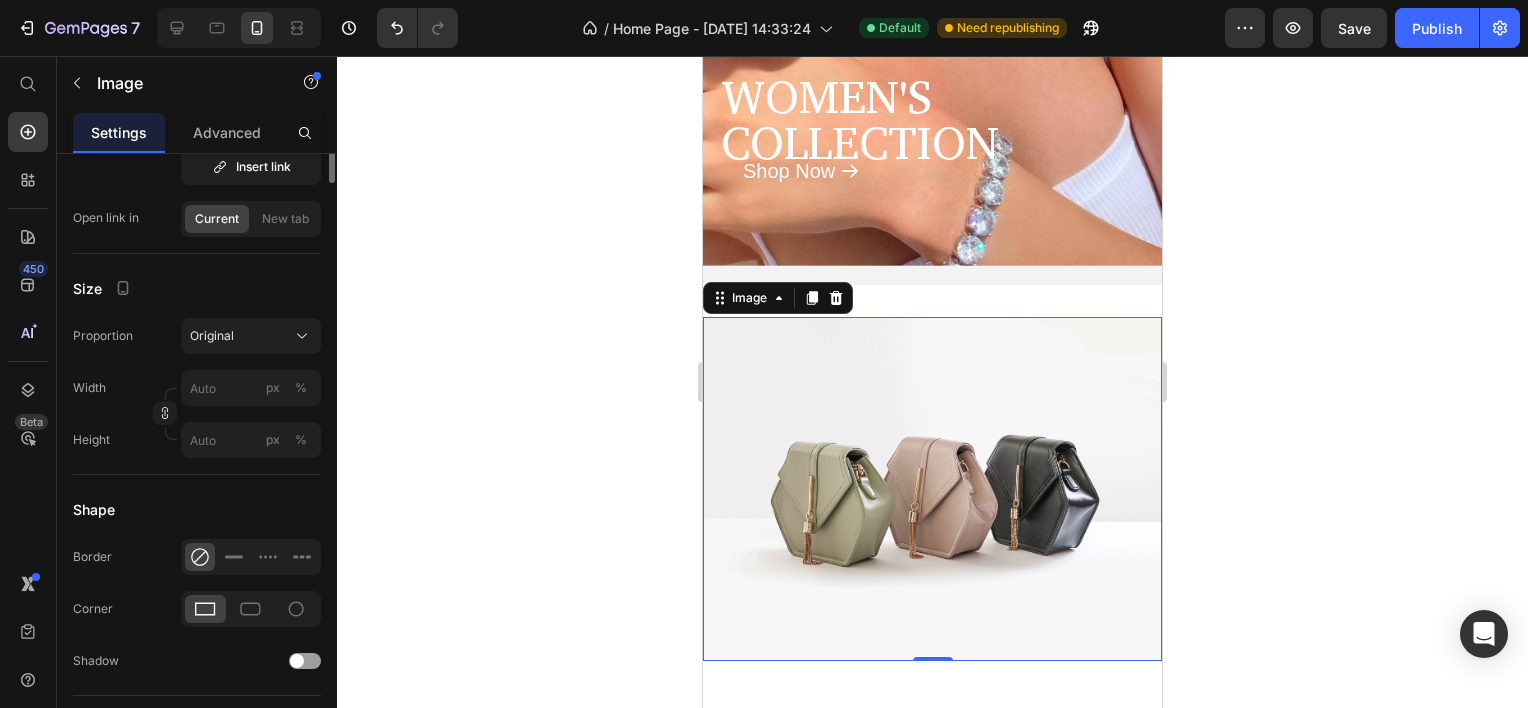 scroll, scrollTop: 110, scrollLeft: 0, axis: vertical 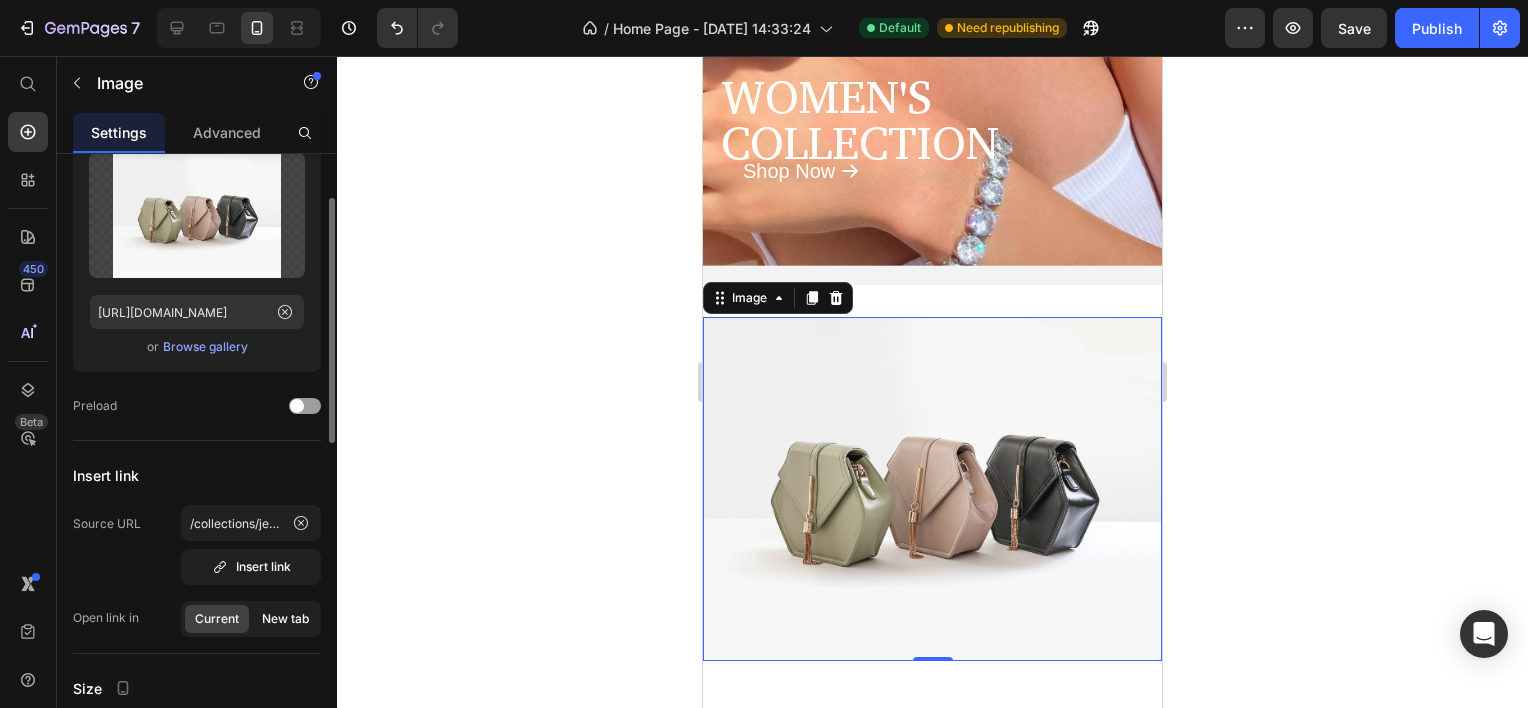 click on "New tab" 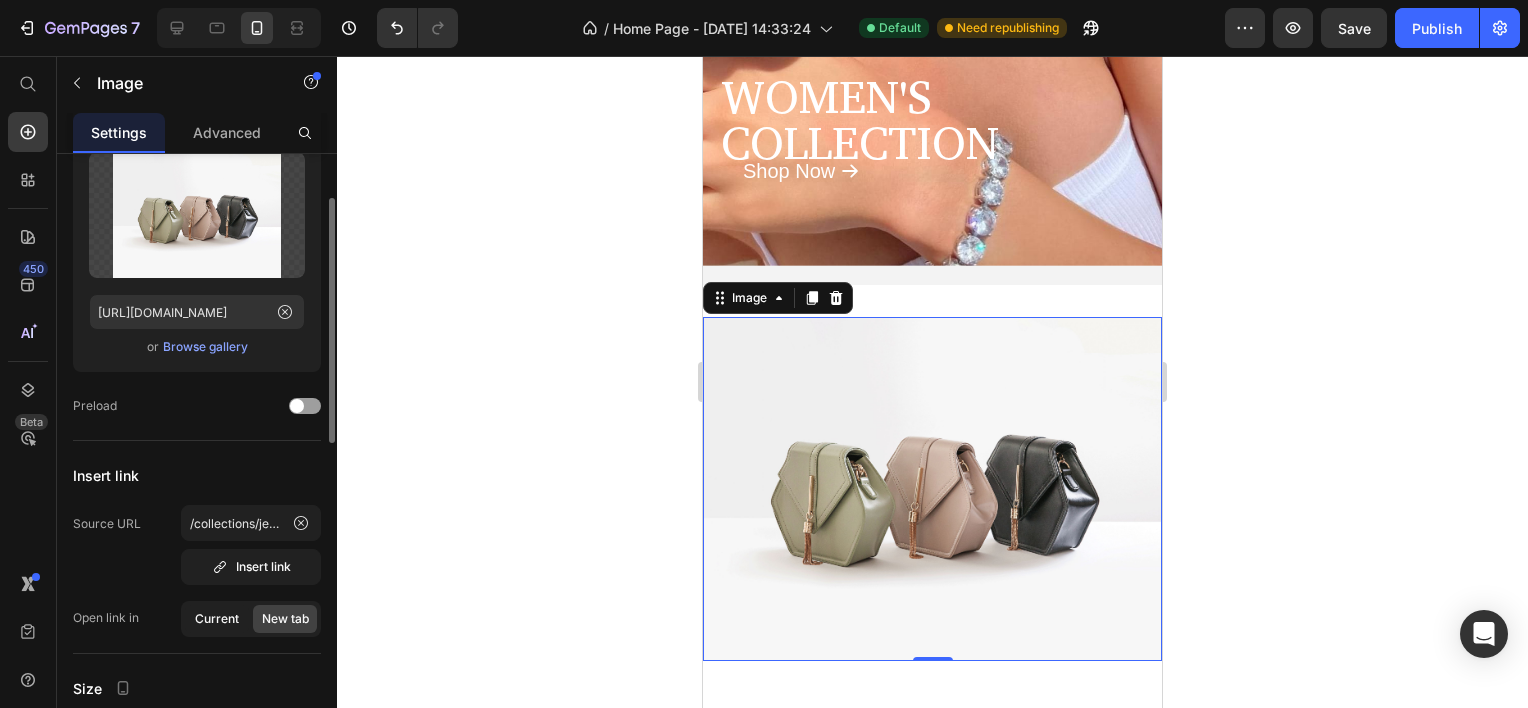 click on "Current" 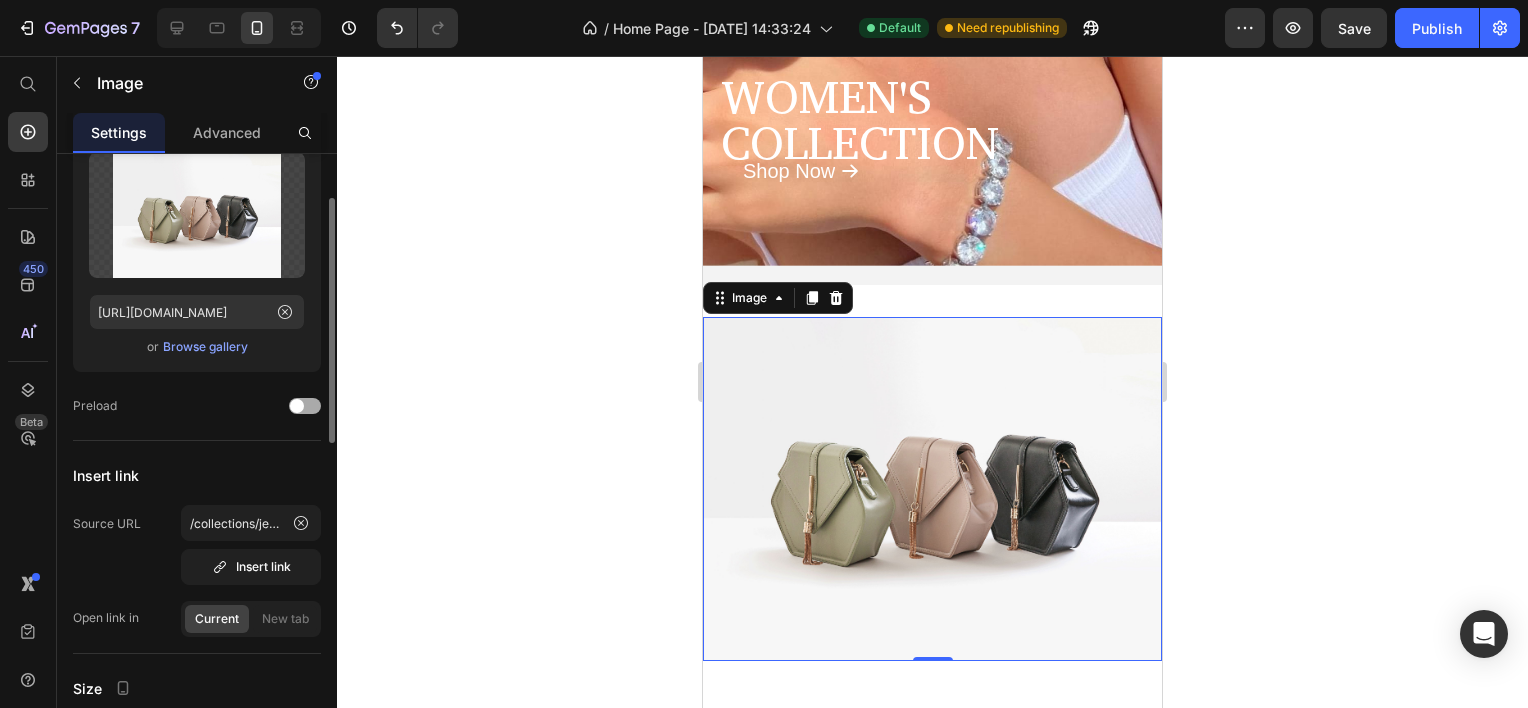 click at bounding box center [305, 406] 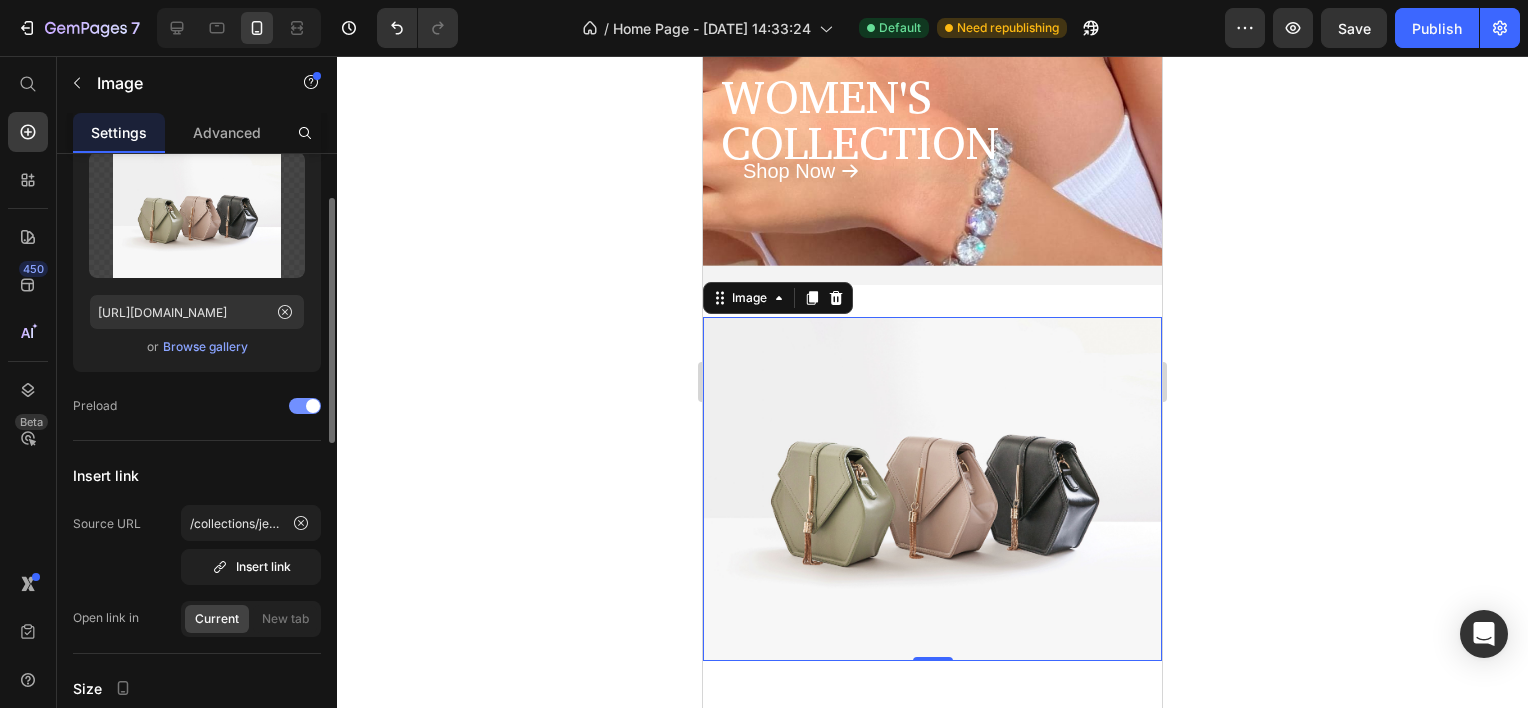 click at bounding box center [305, 406] 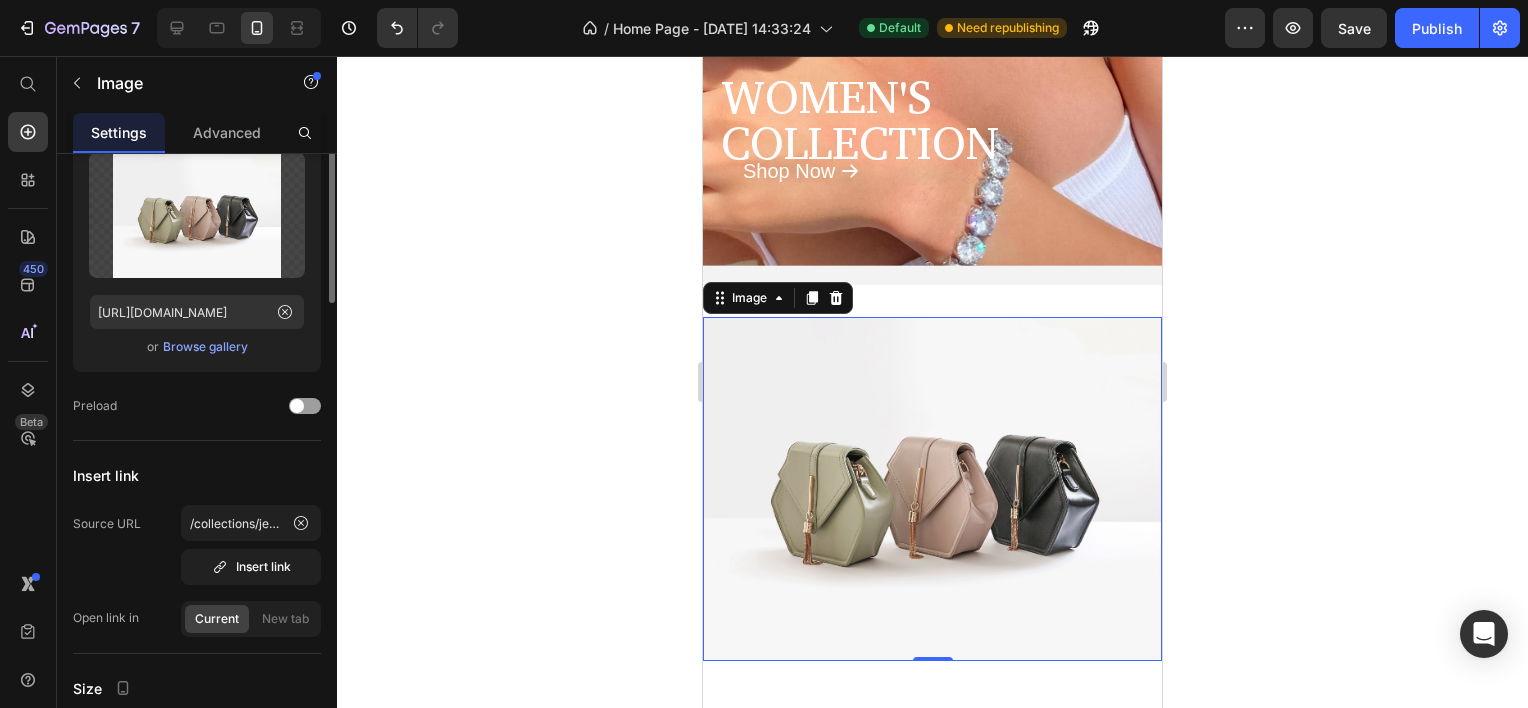 scroll, scrollTop: 0, scrollLeft: 0, axis: both 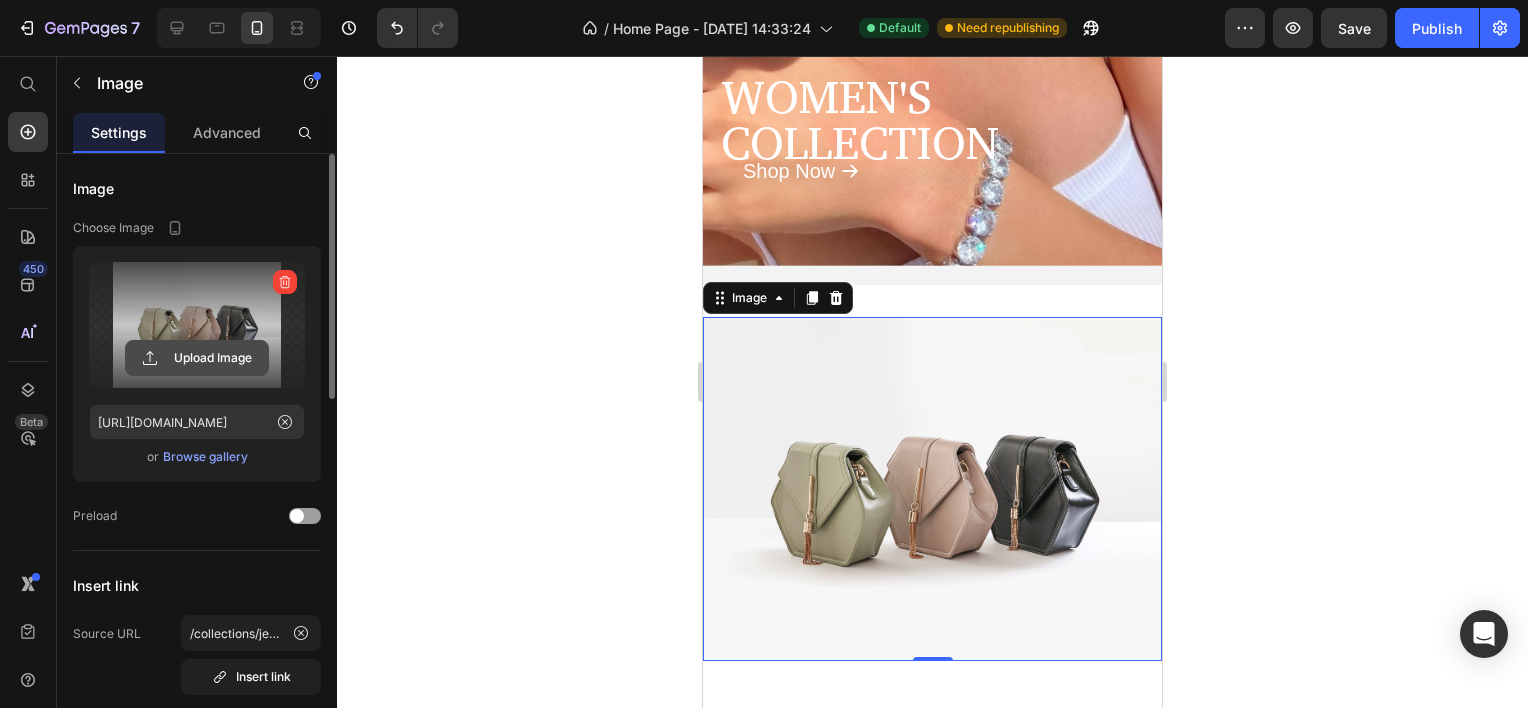 click 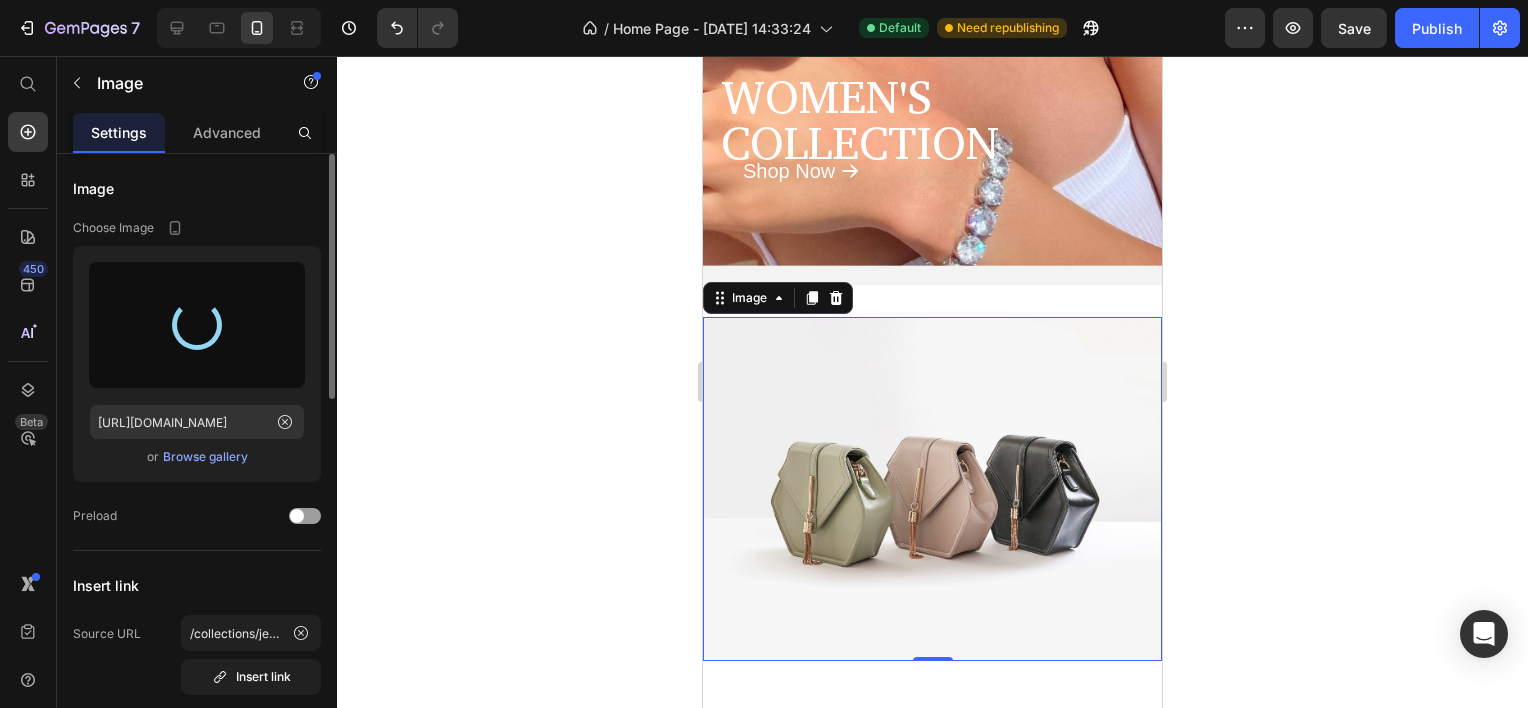 type on "https://cdn.shopify.com/s/files/1/0882/1951/7231/files/gempages_552807413015643077-86e7d49a-f0bf-48b8-a4d6-8f1ae3c81f96.jpg" 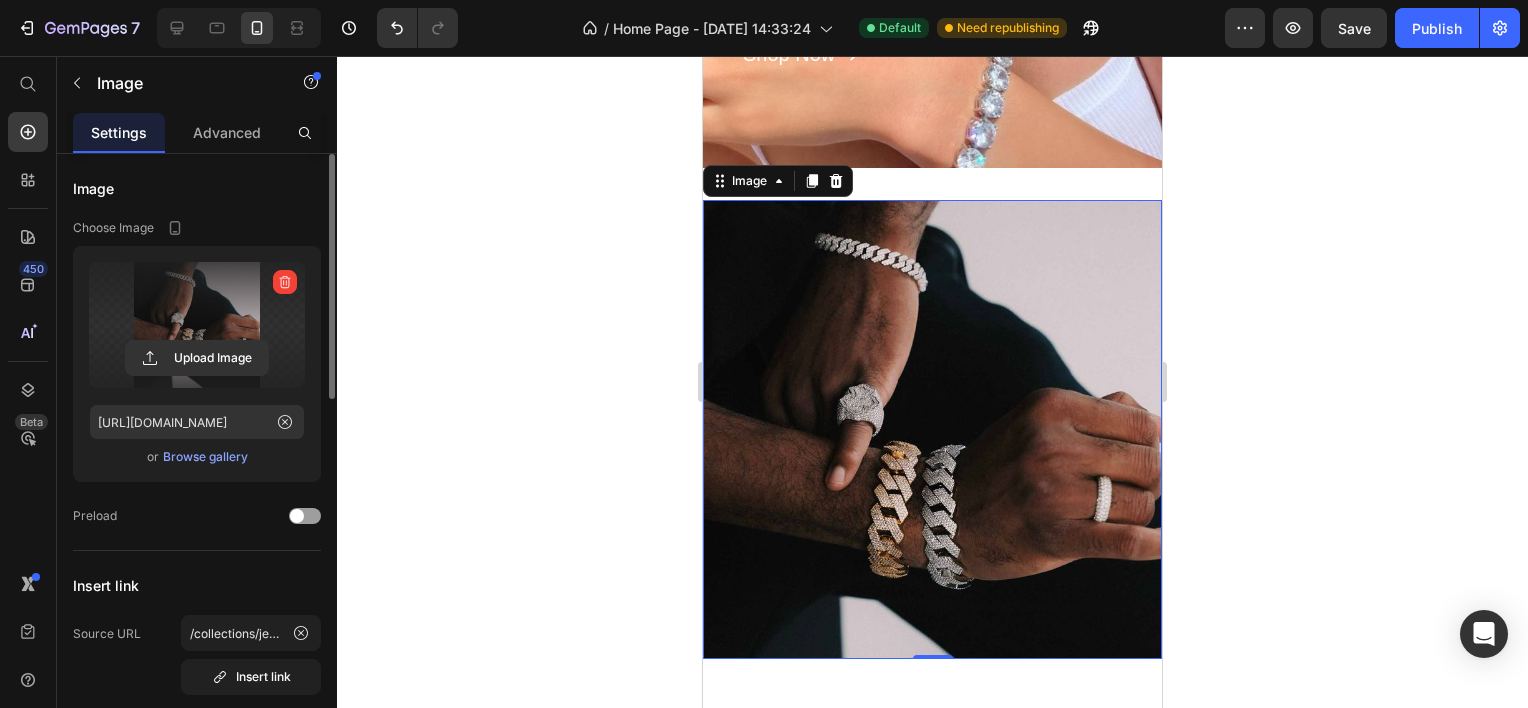 scroll, scrollTop: 820, scrollLeft: 0, axis: vertical 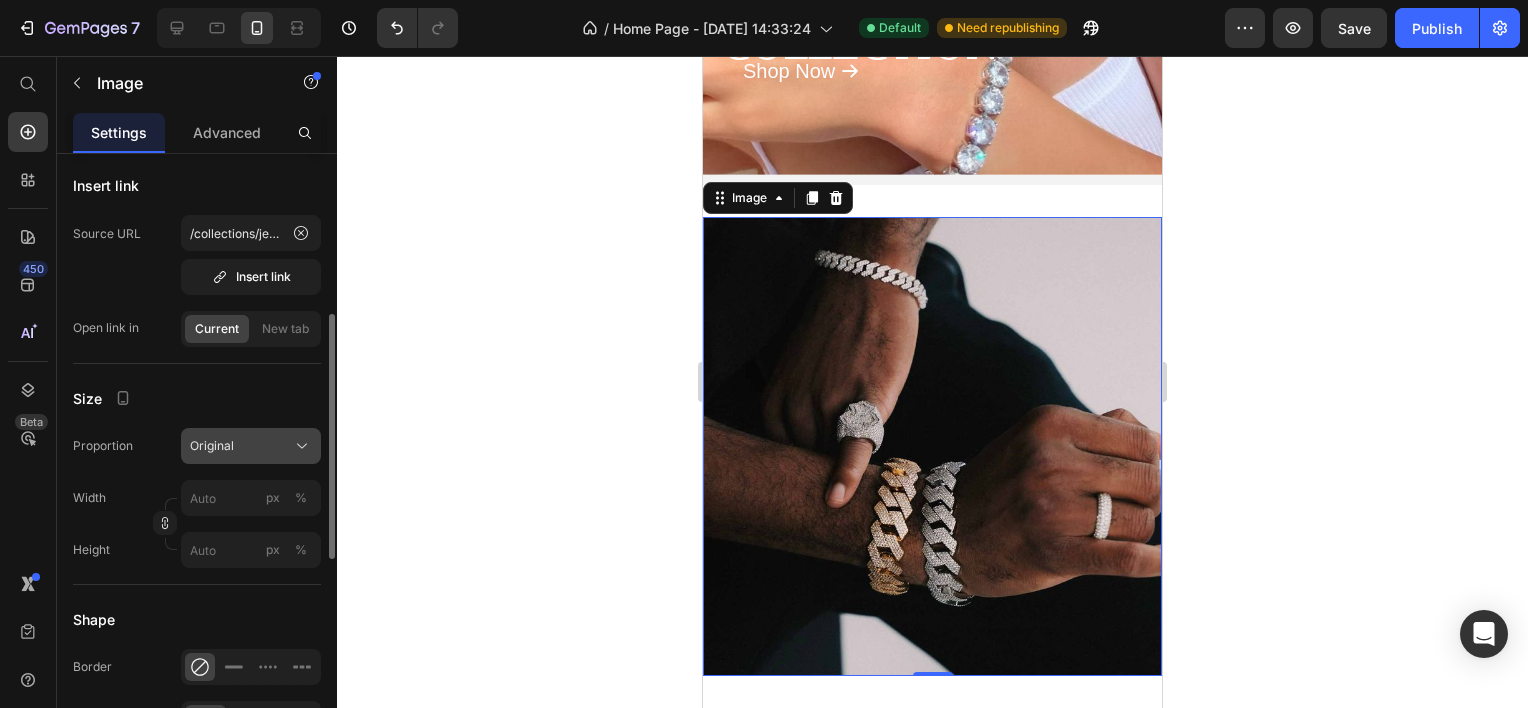 click on "Original" at bounding box center (251, 446) 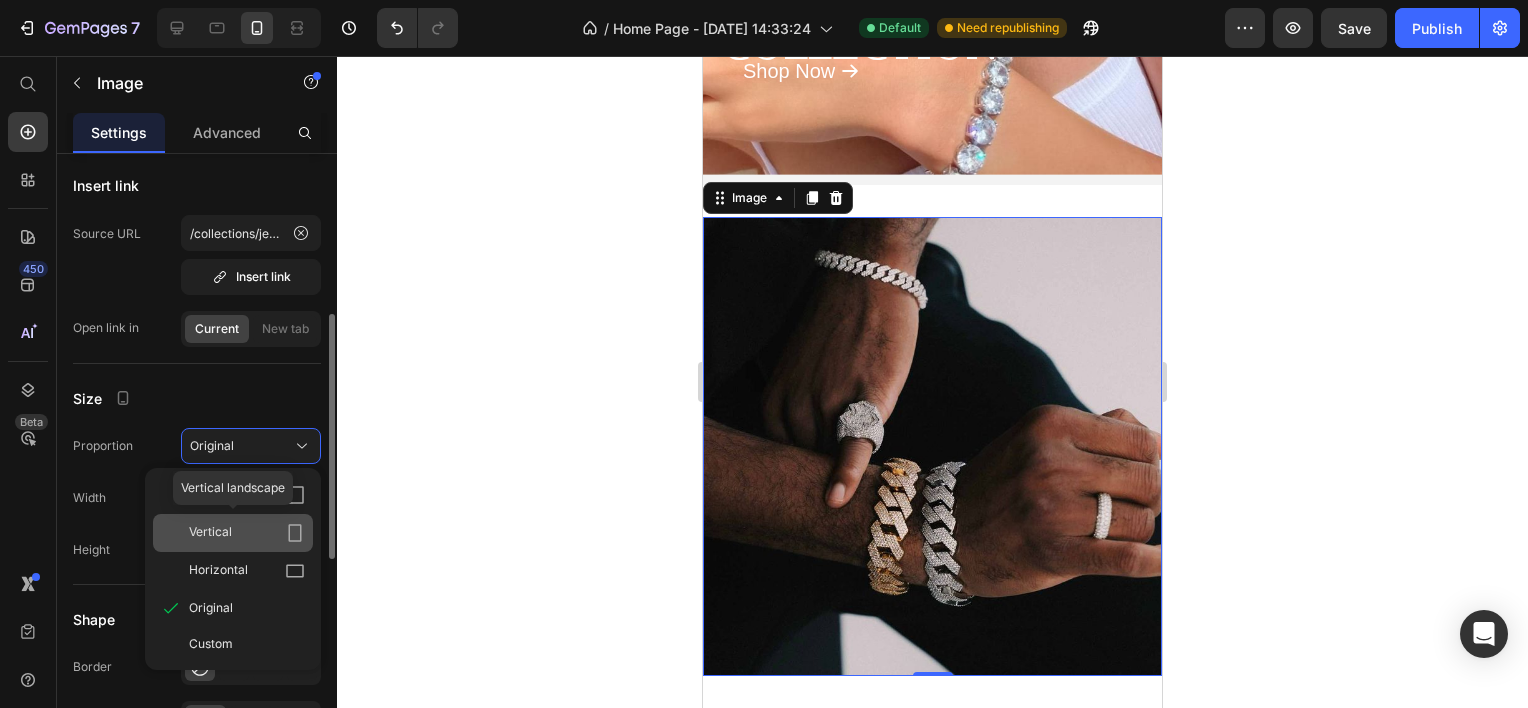 click on "Vertical" 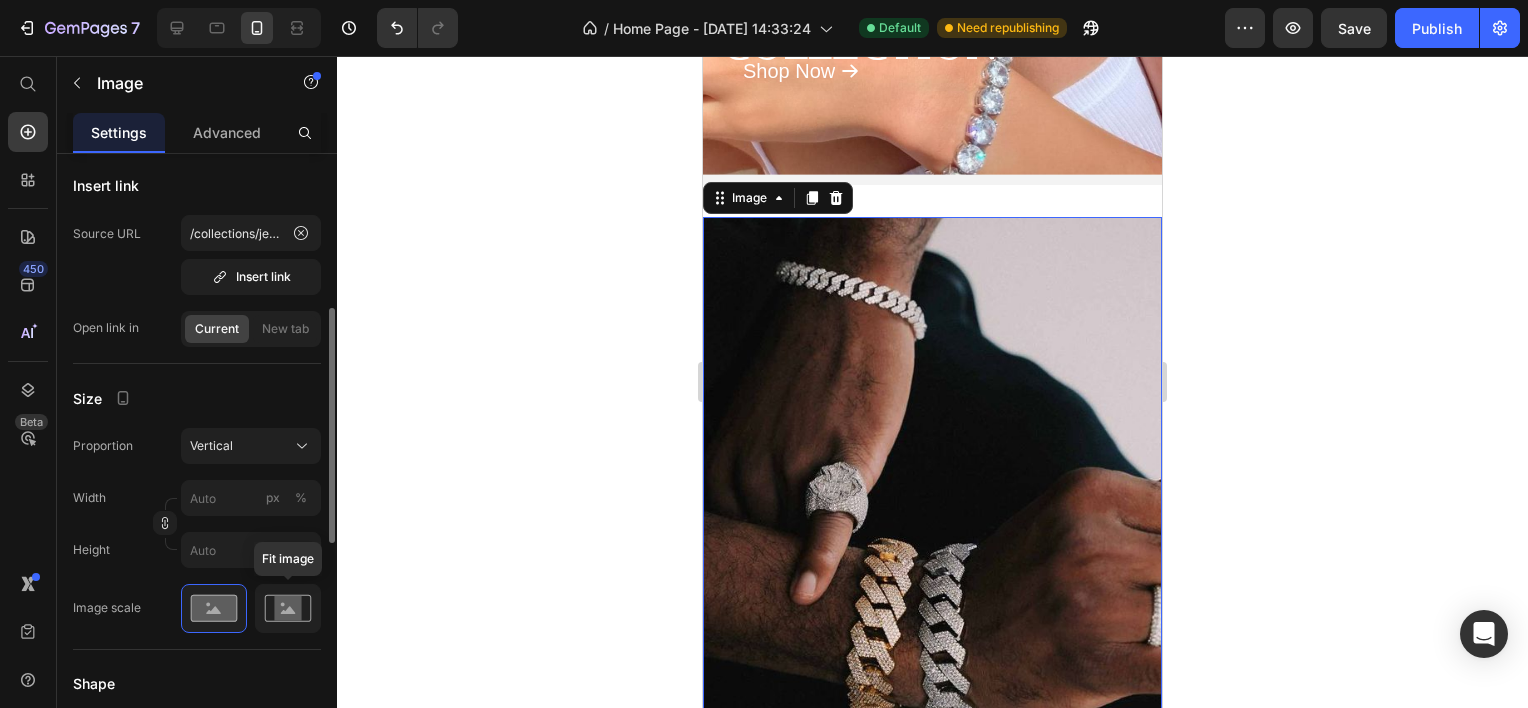 click 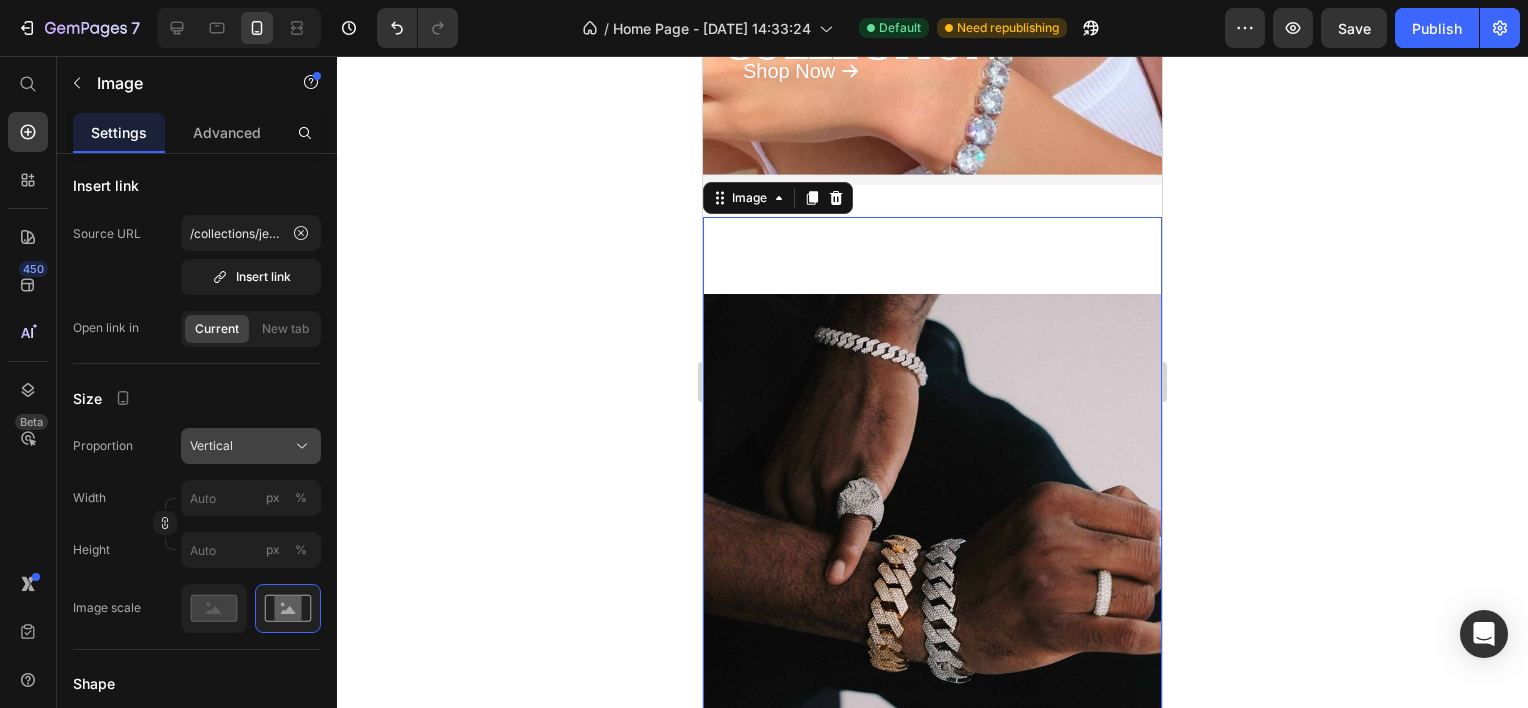 click on "Vertical" 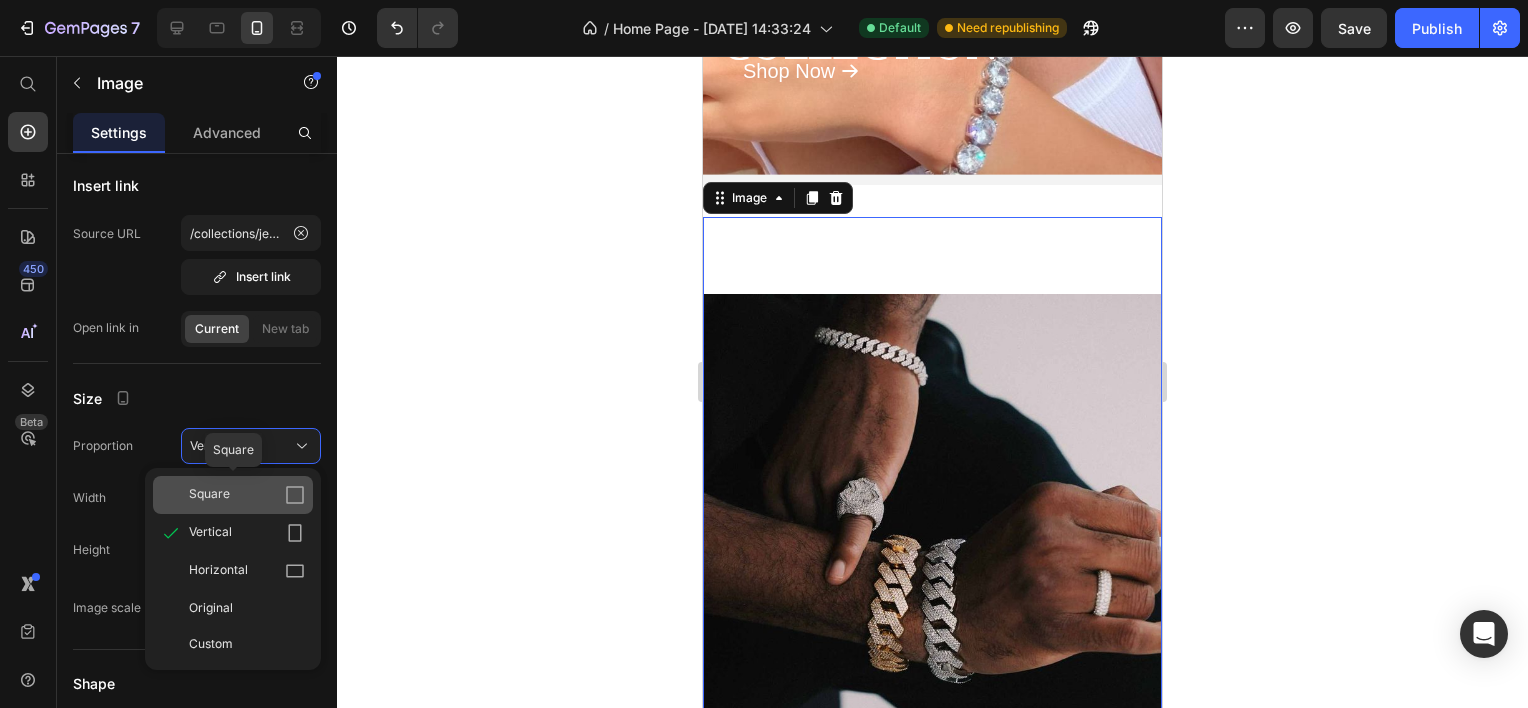 click 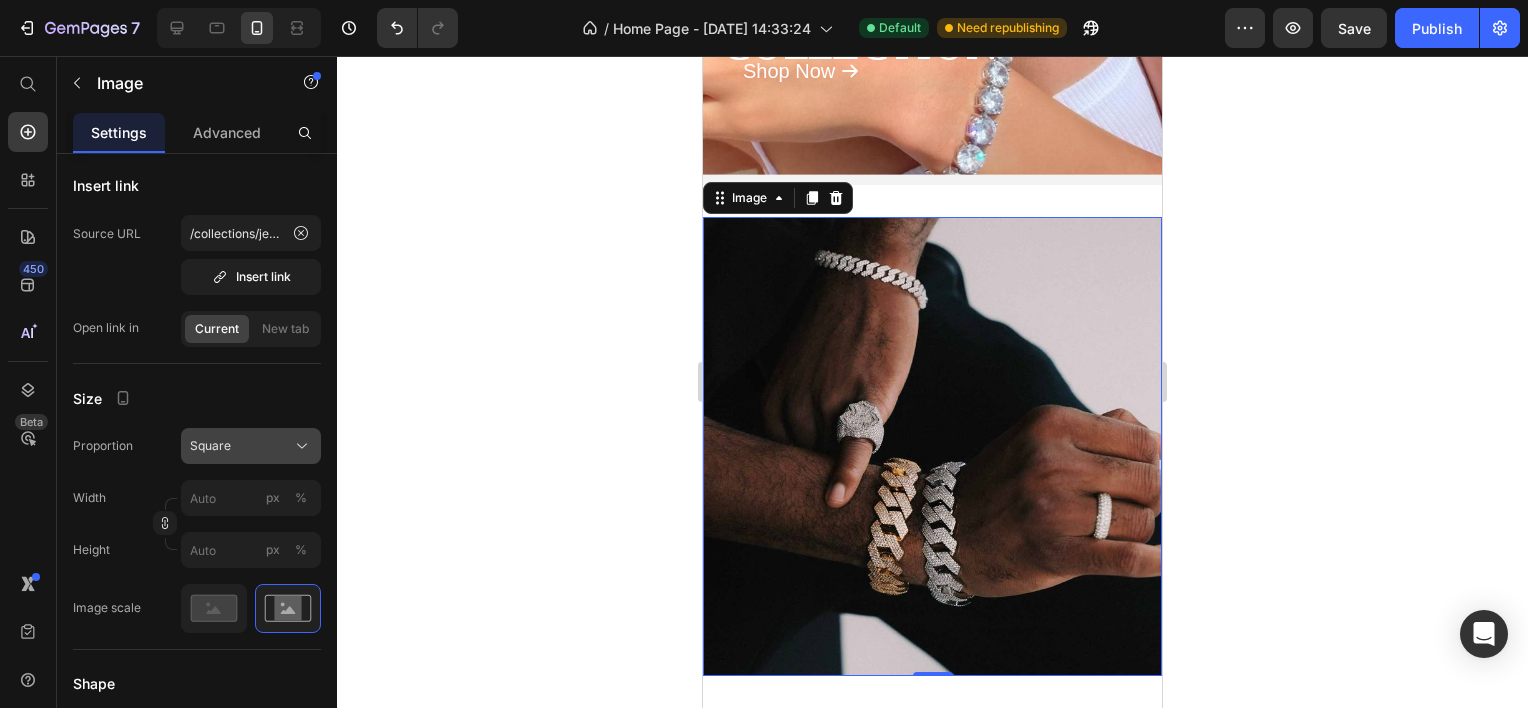 click on "Square" 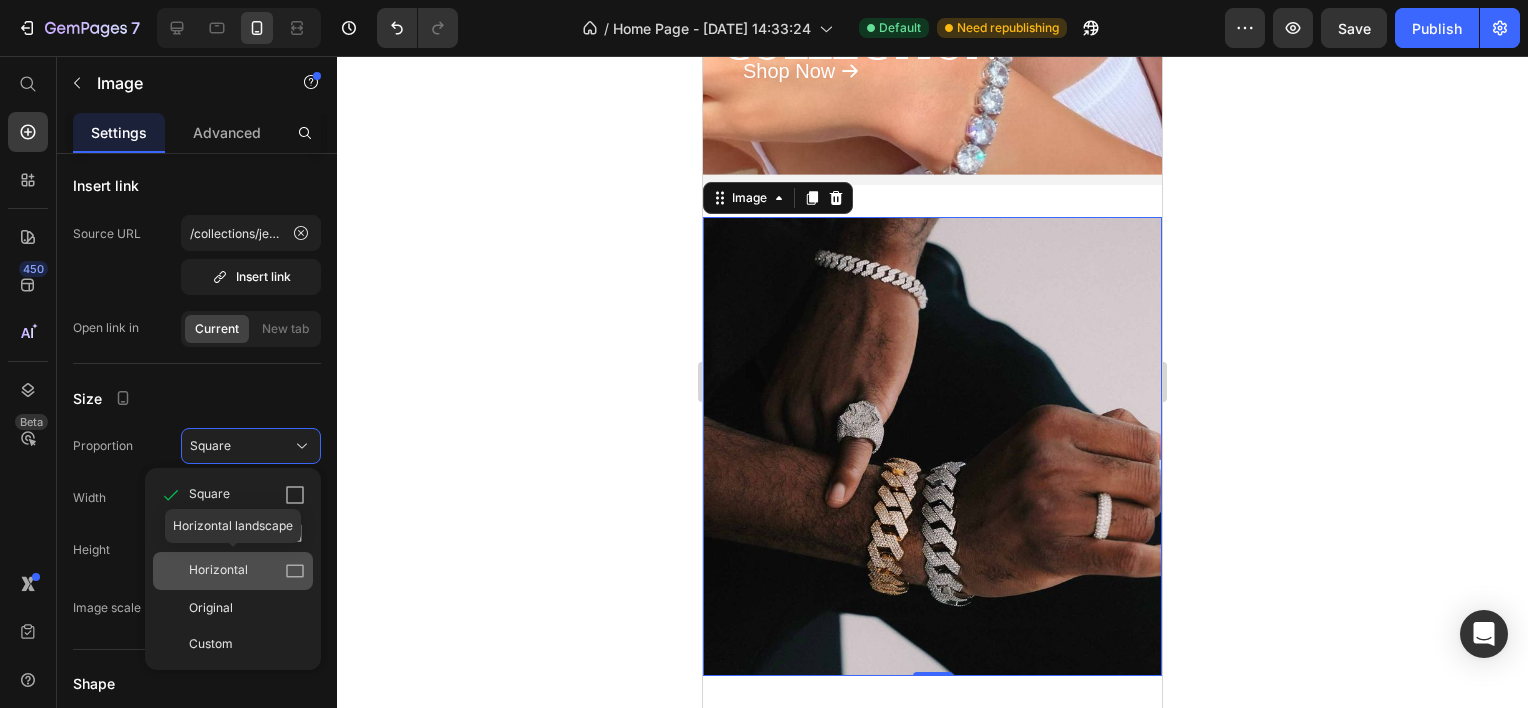 click 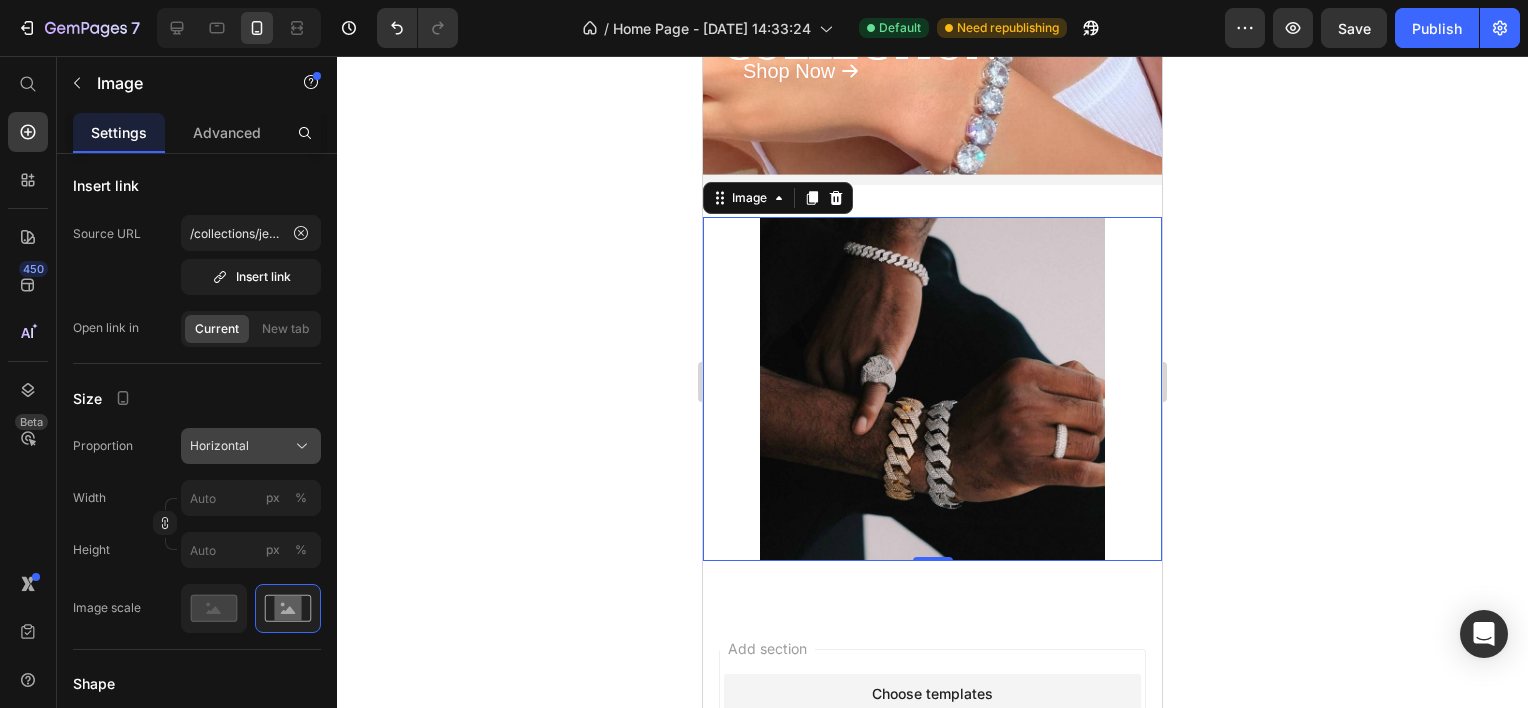 click on "Horizontal" 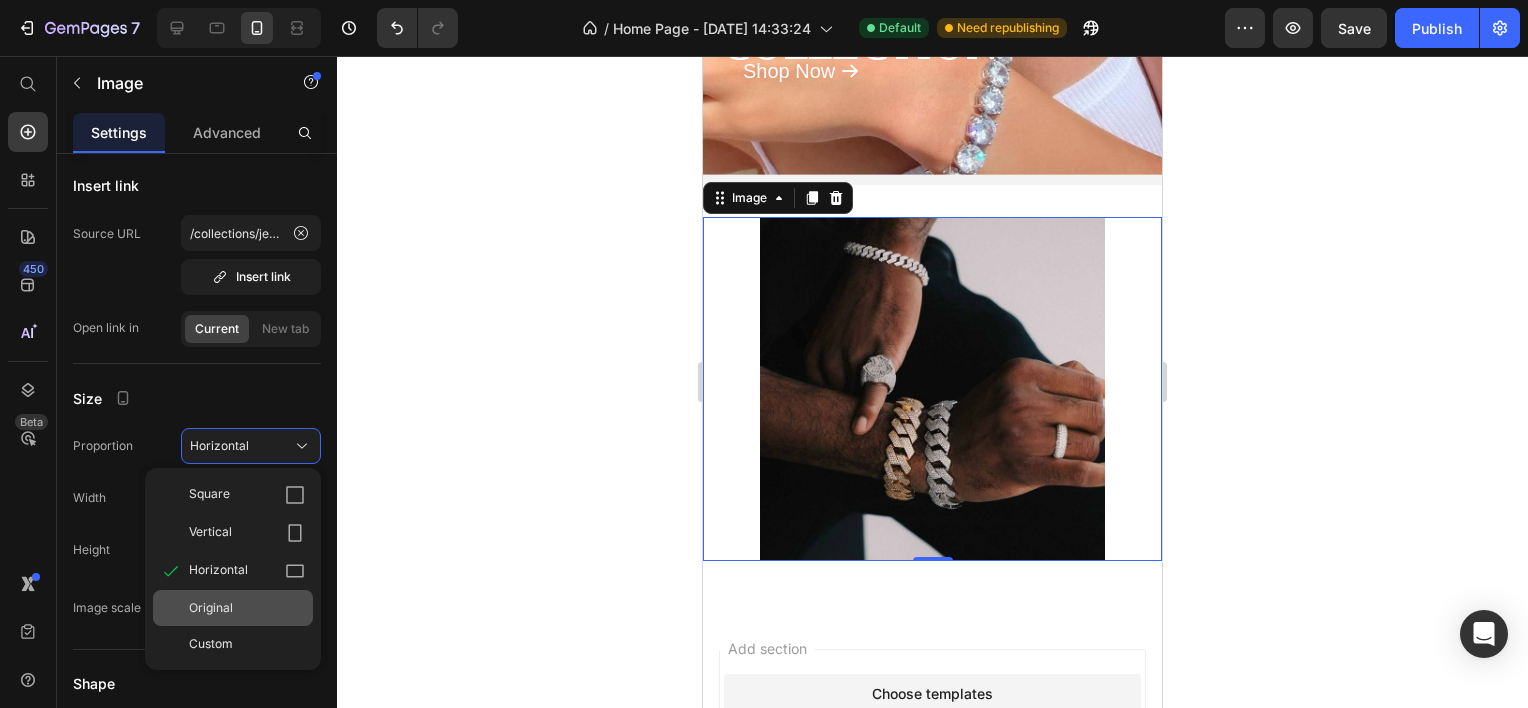 click on "Original" 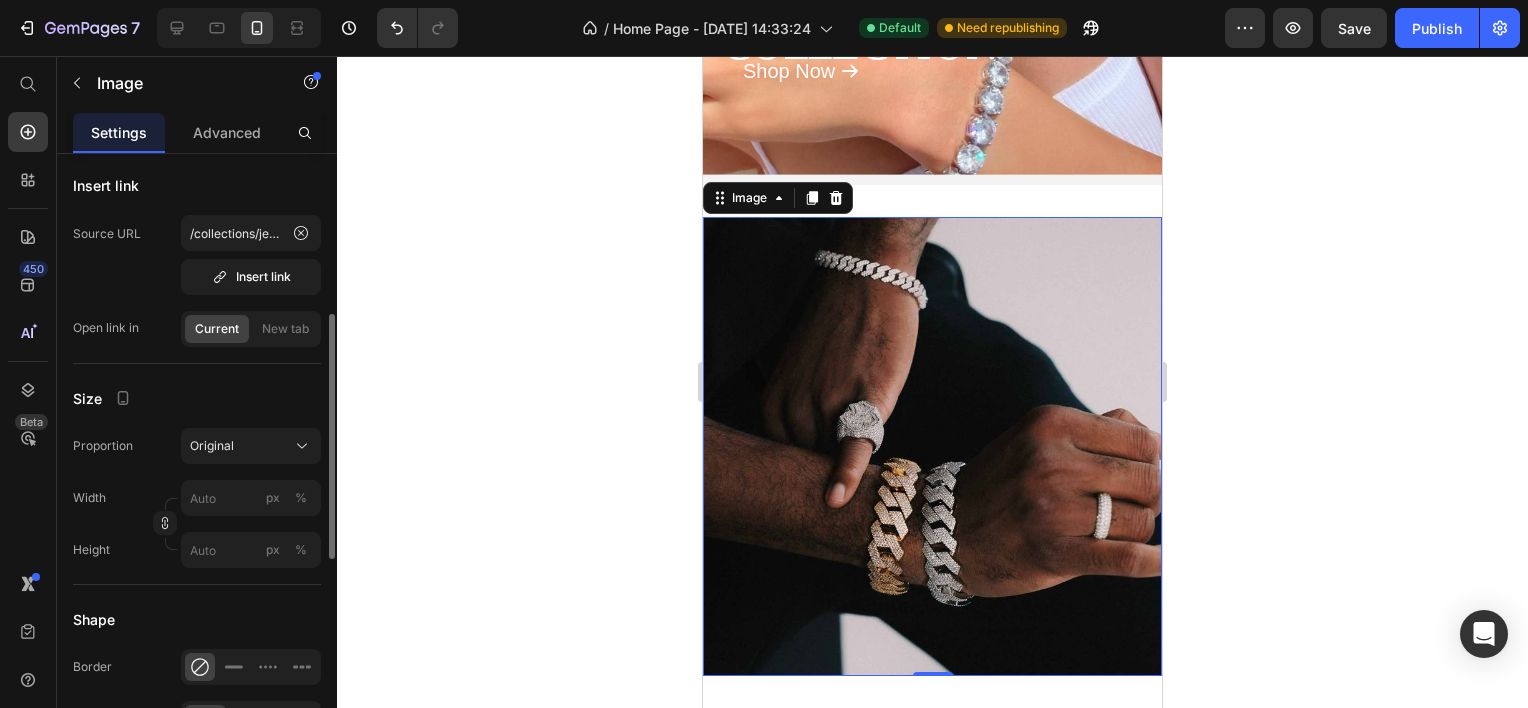 click on "Size Proportion Original Width px % Height px %" 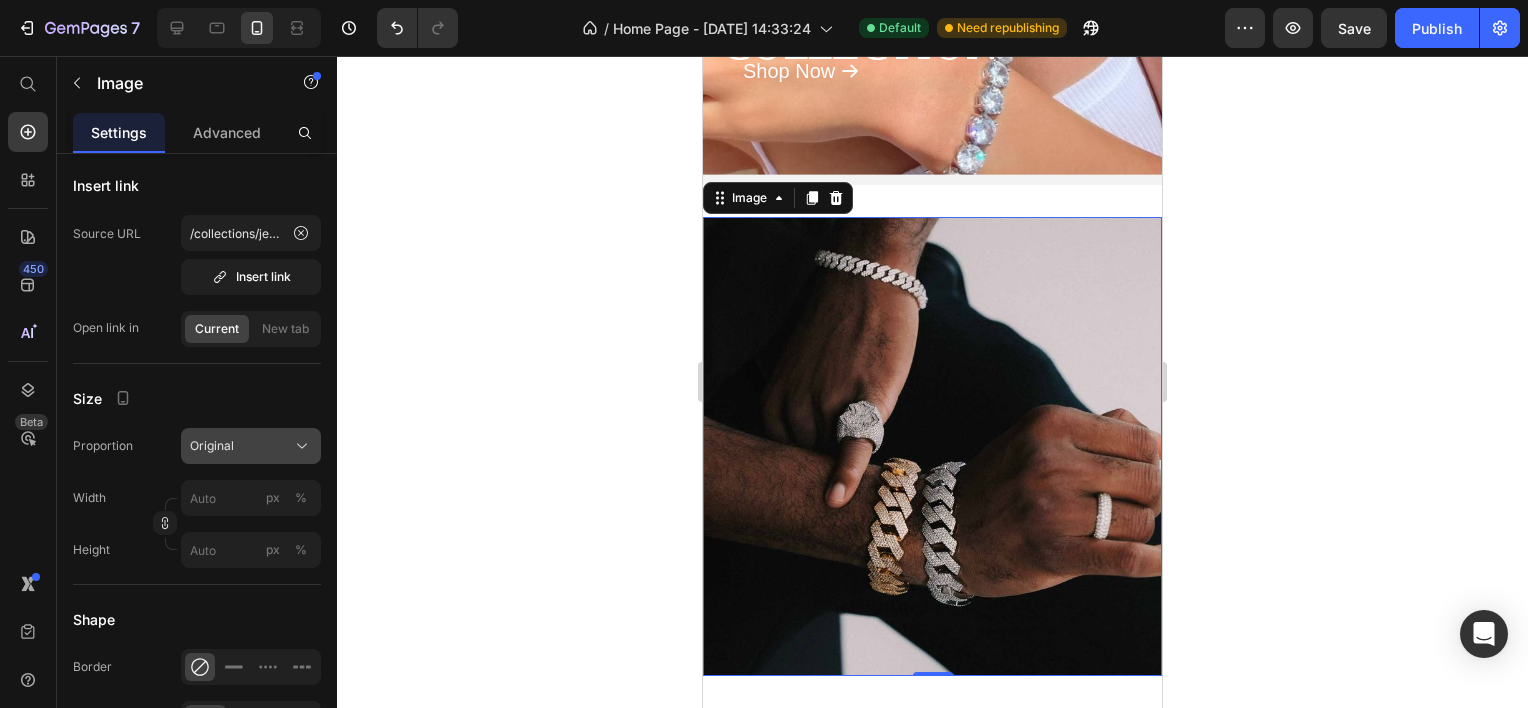 click on "Original" 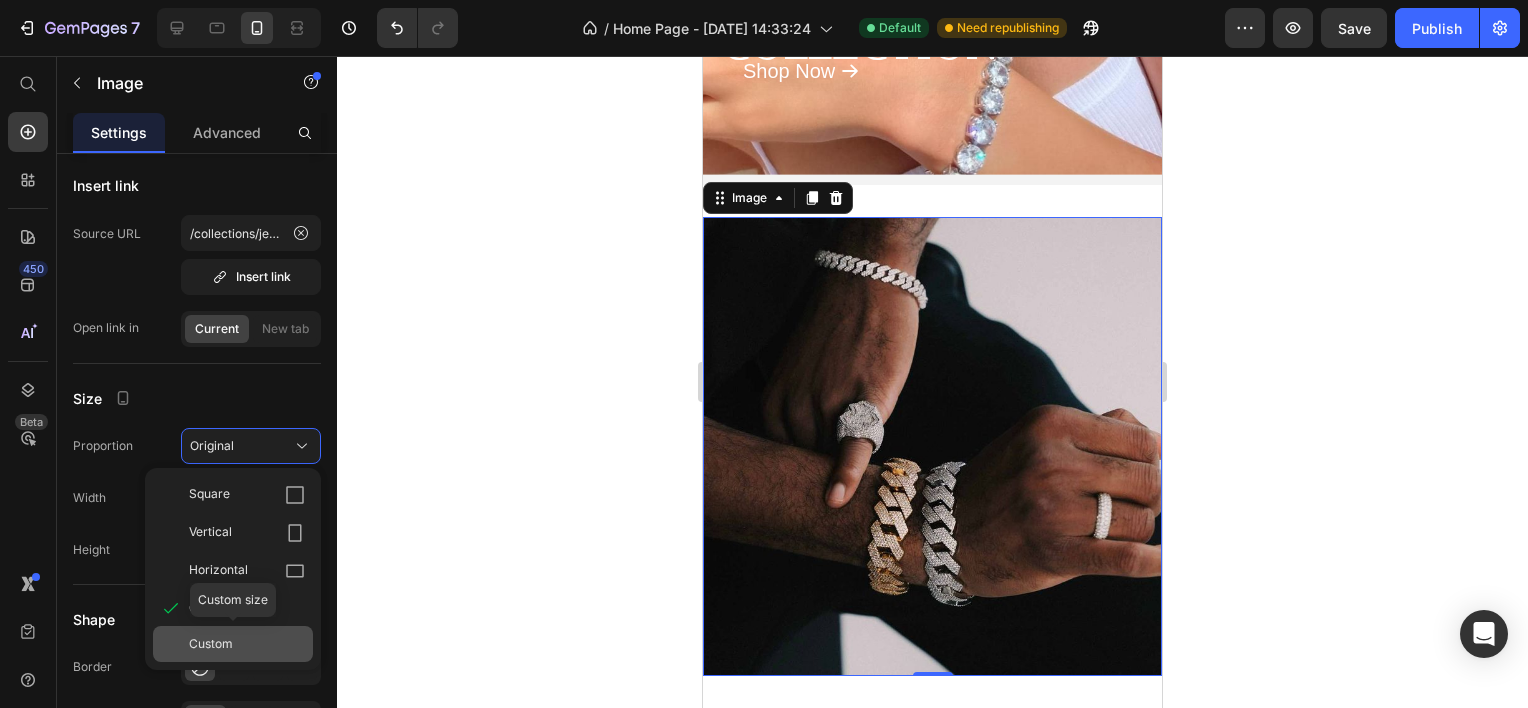 click on "Custom" 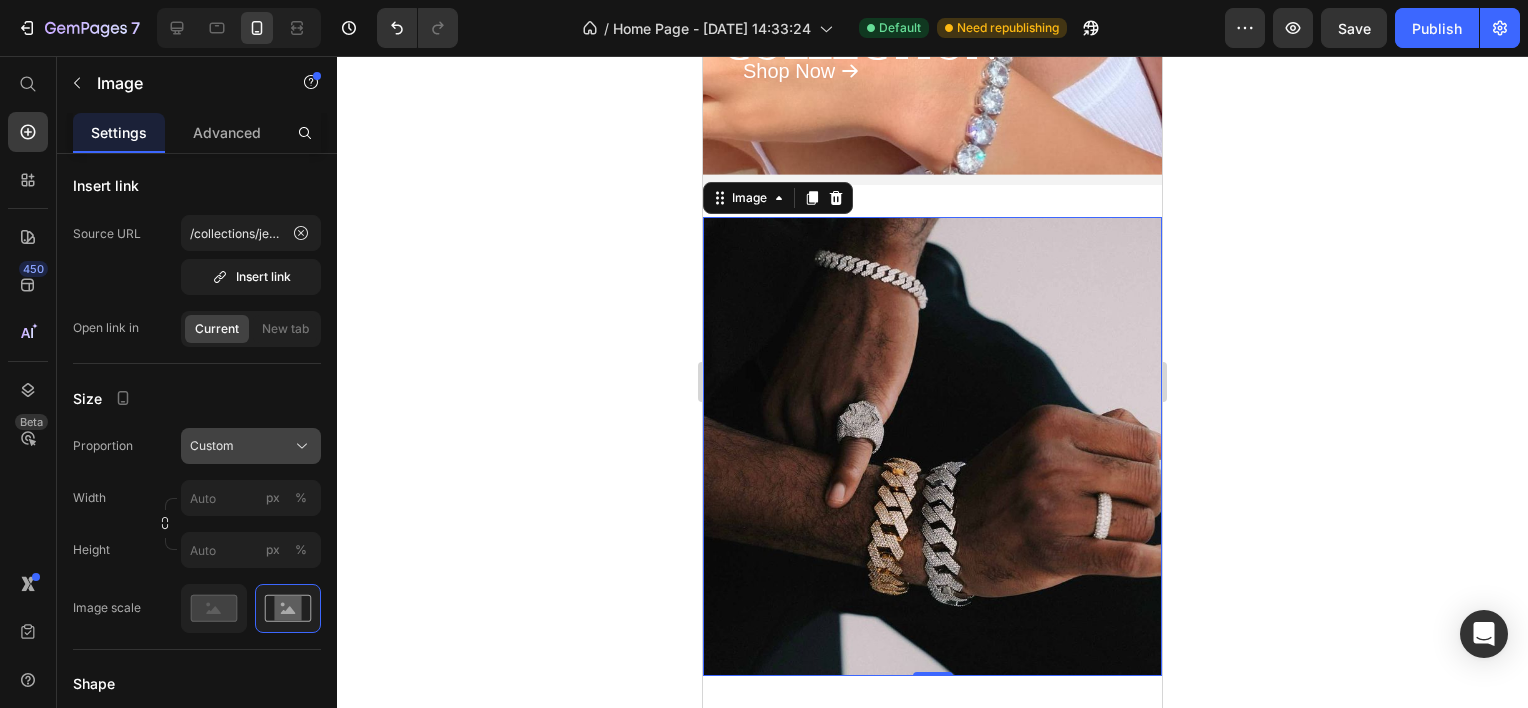 click on "Custom" 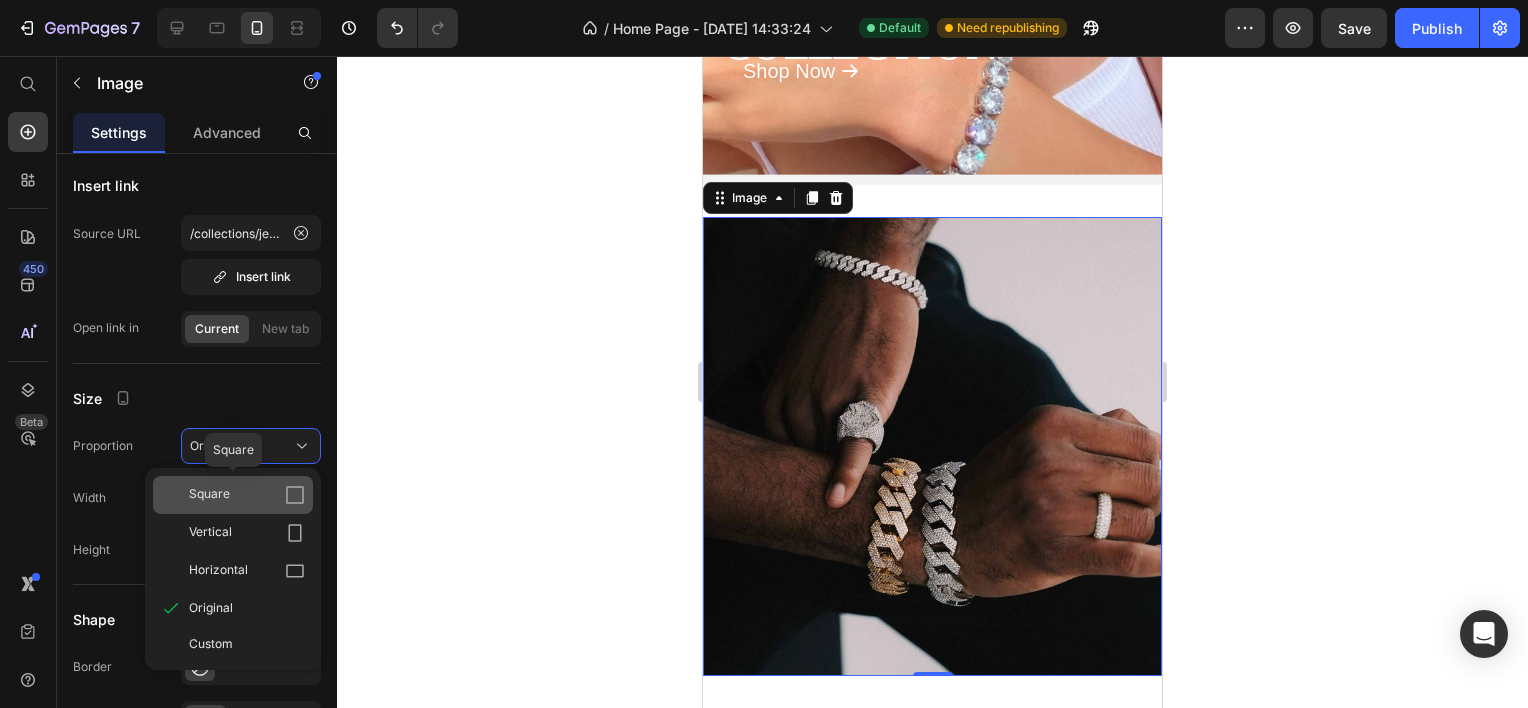 click on "Square" 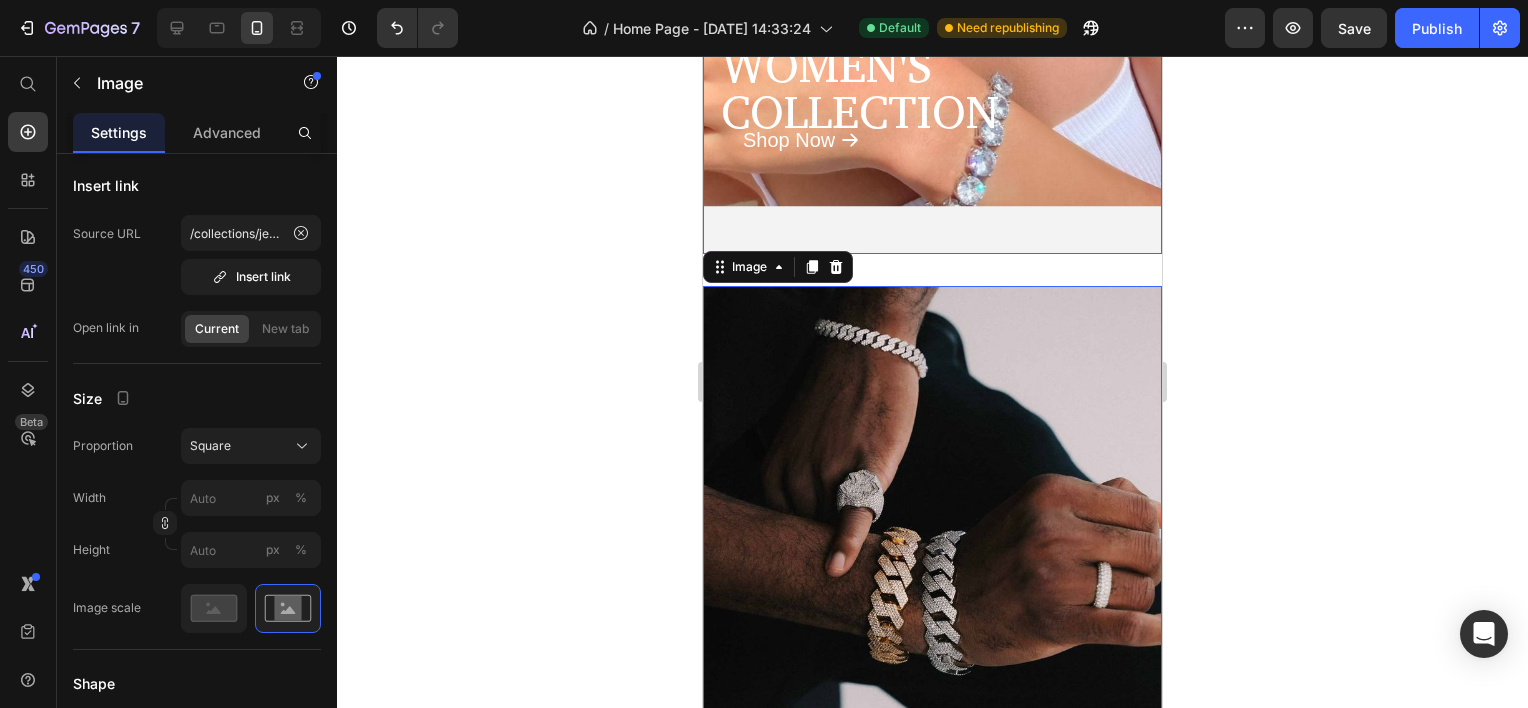scroll, scrollTop: 1020, scrollLeft: 0, axis: vertical 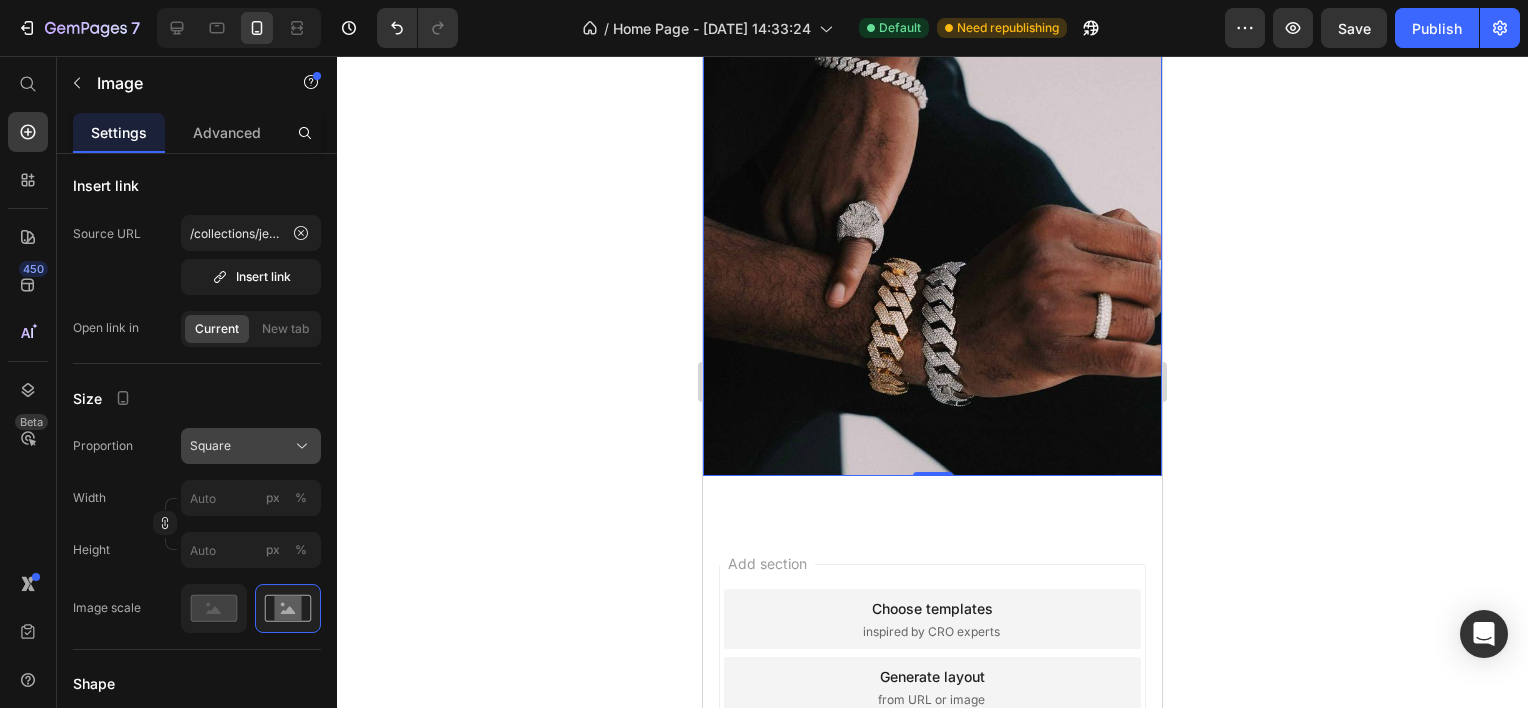 click on "Square" 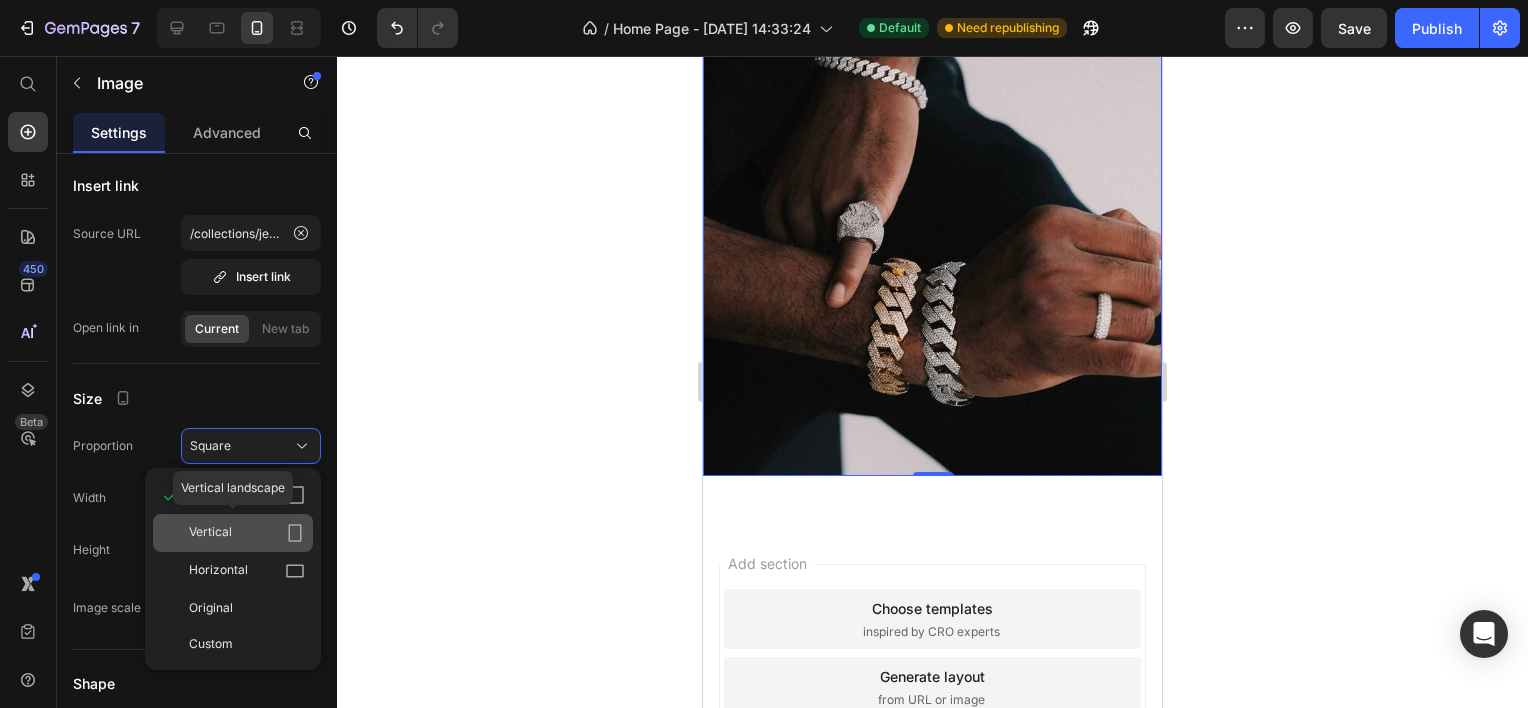 click on "Vertical" 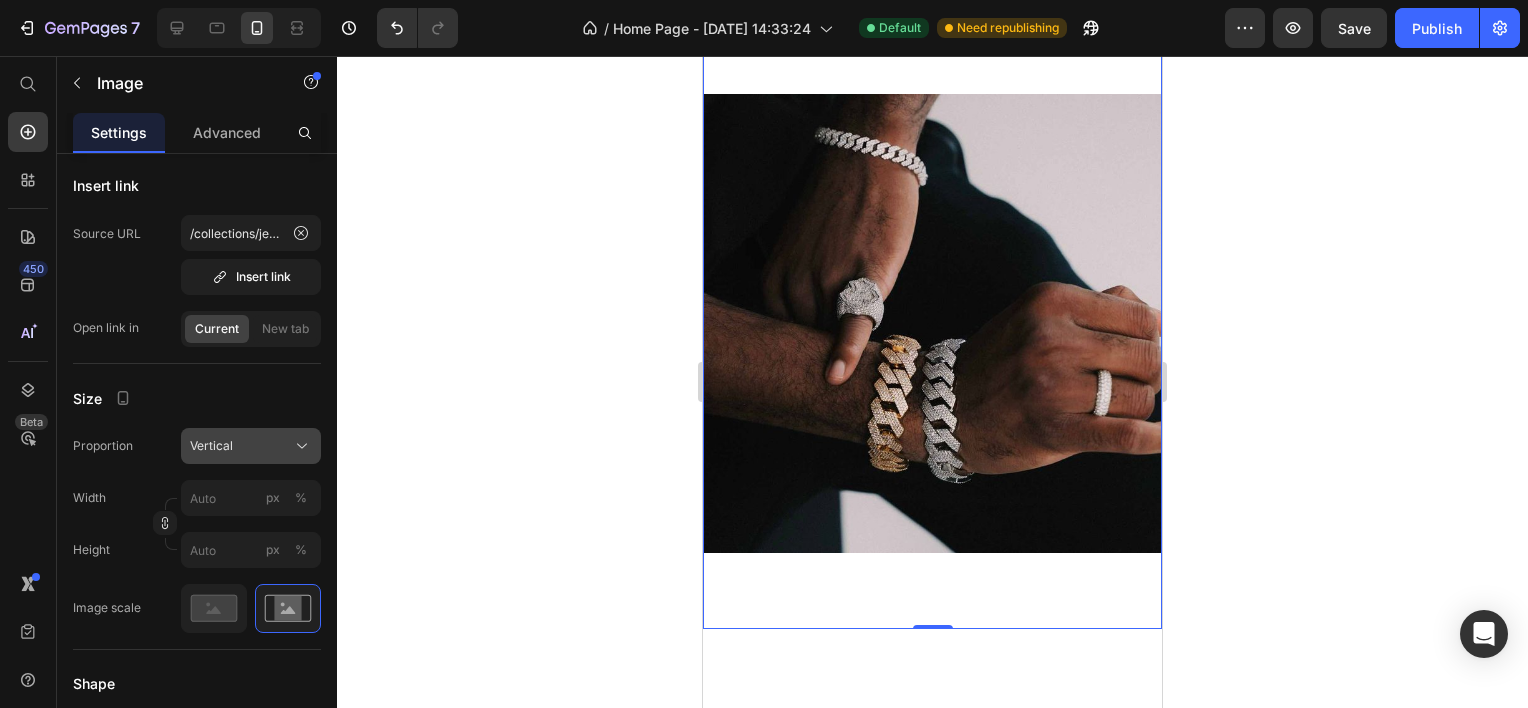 click on "Vertical" 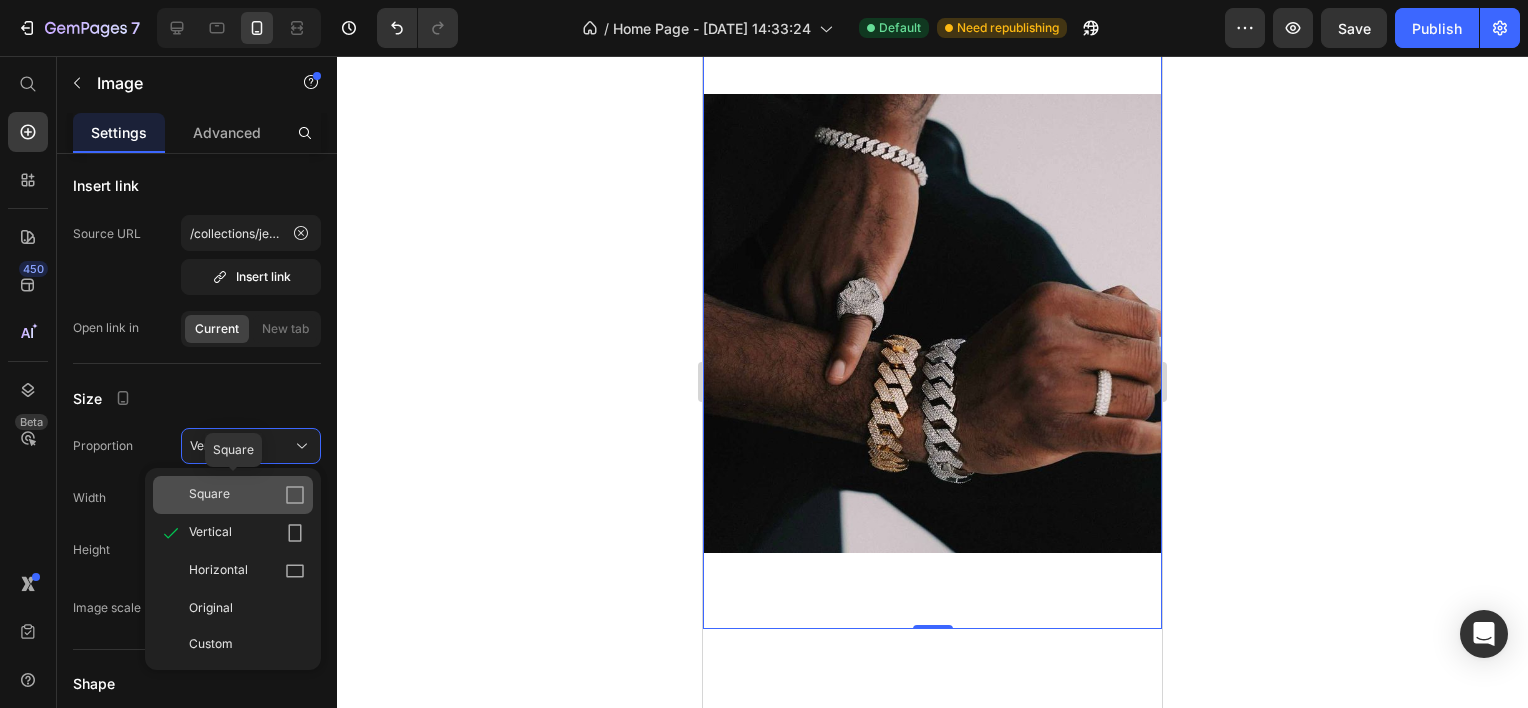 click on "Square" 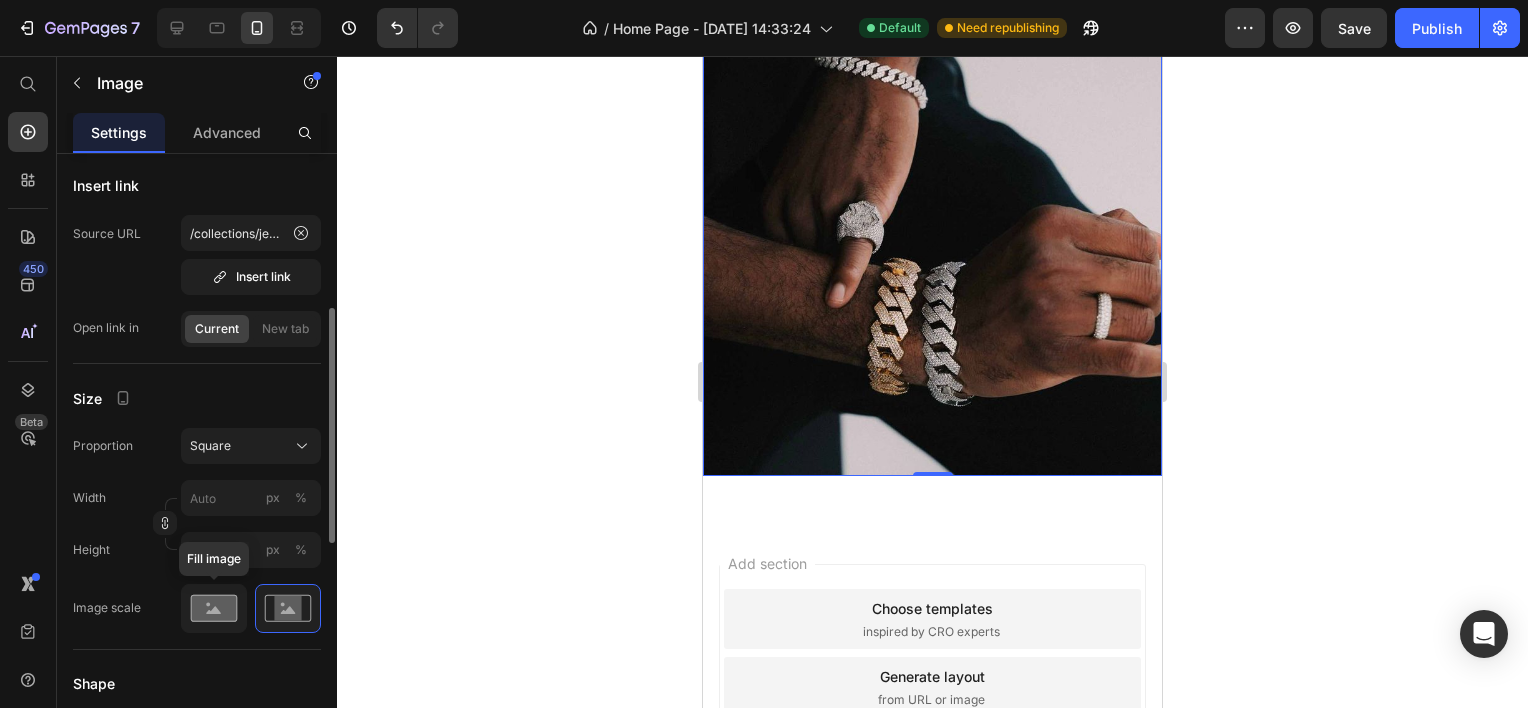 click 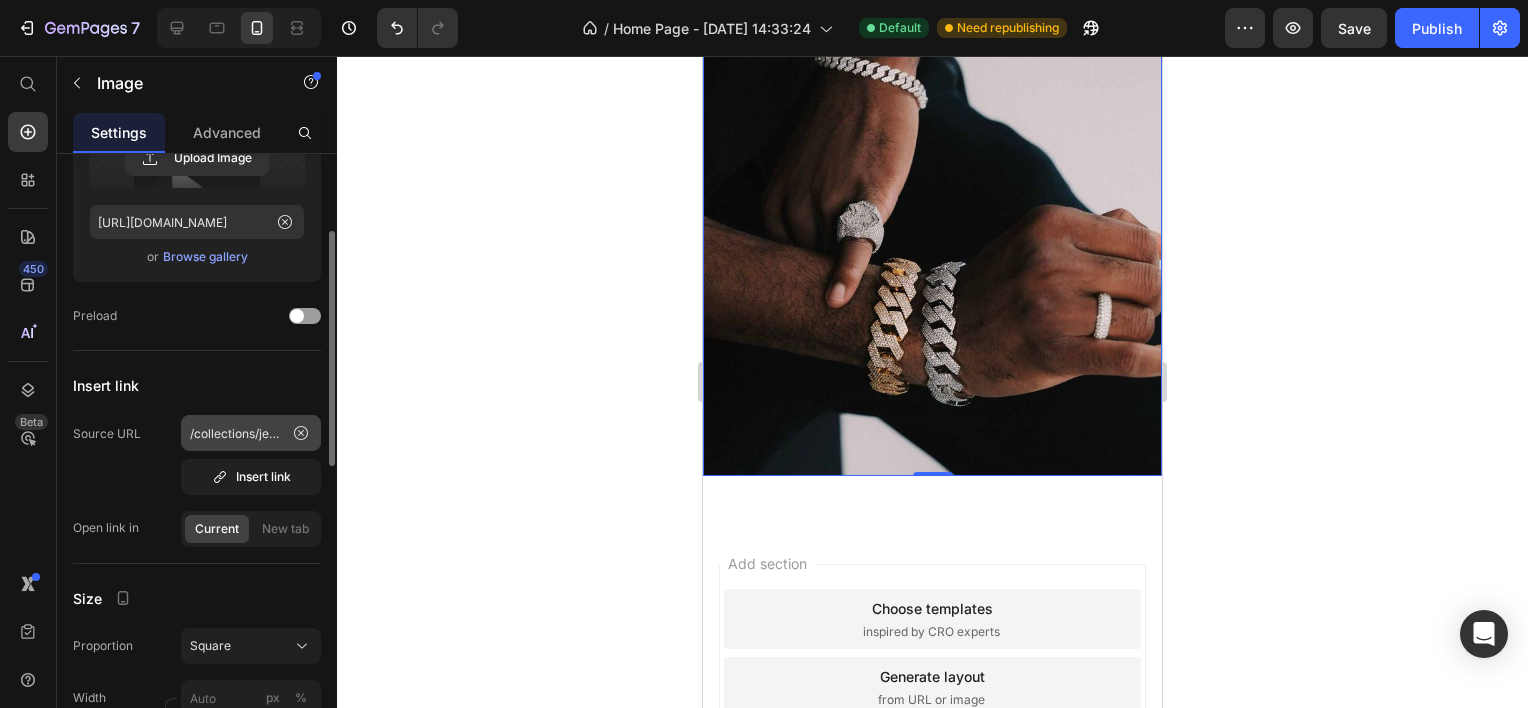 scroll, scrollTop: 0, scrollLeft: 0, axis: both 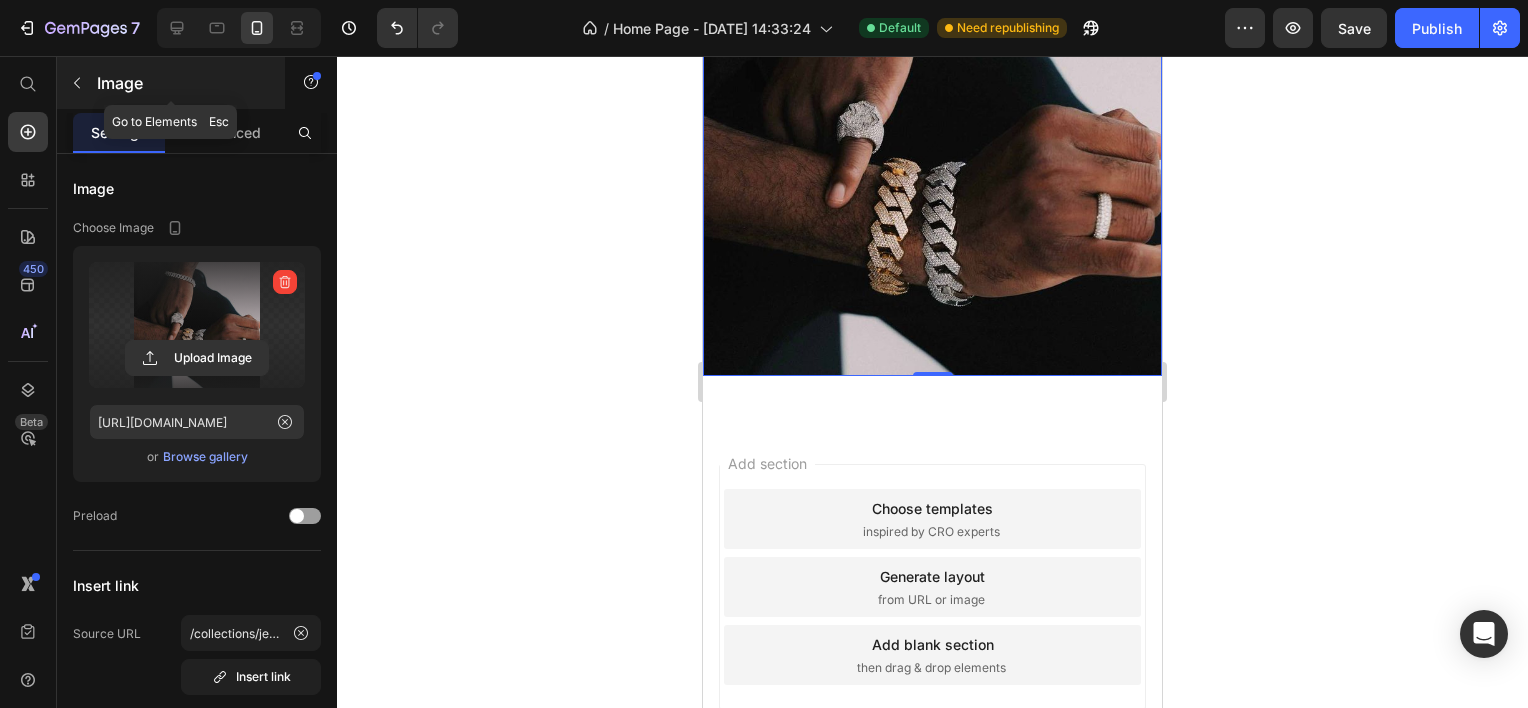 click 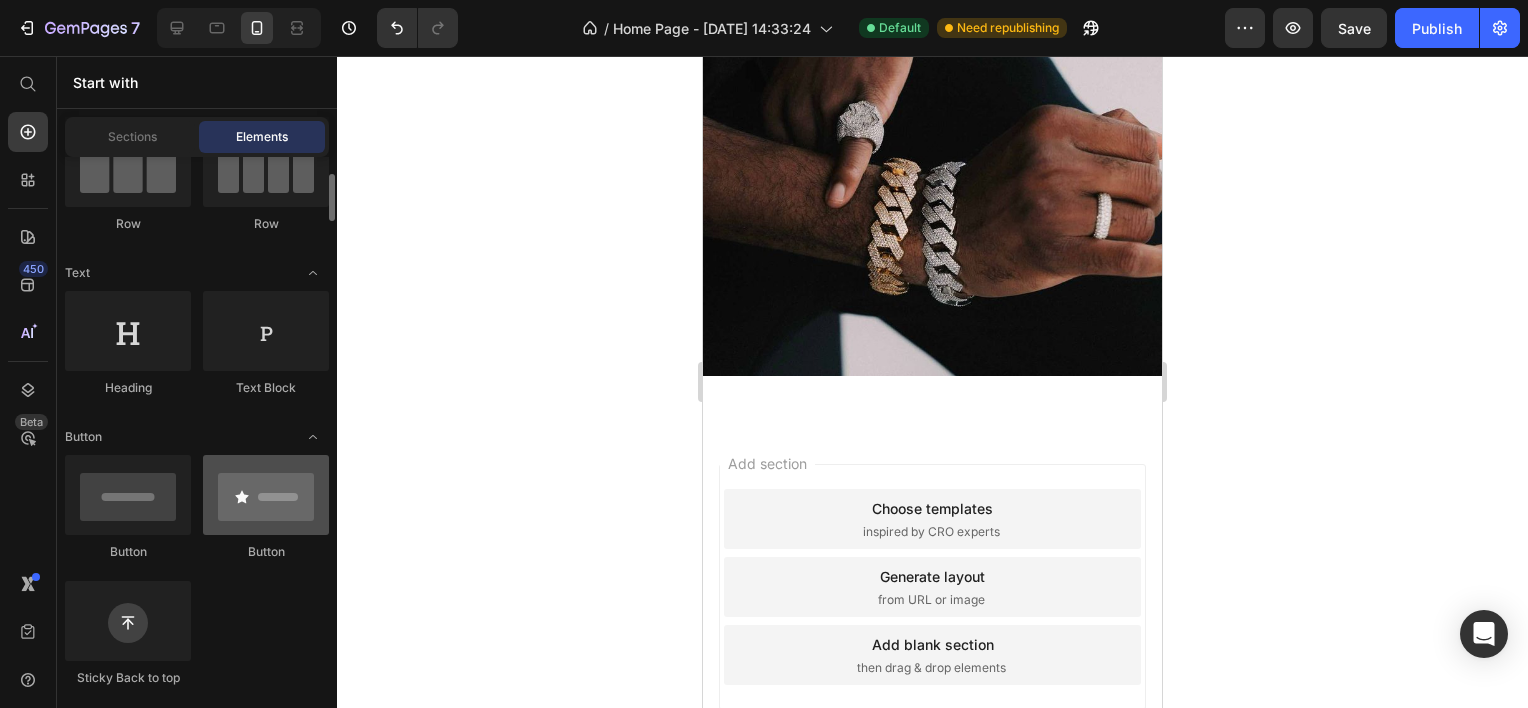 scroll, scrollTop: 0, scrollLeft: 0, axis: both 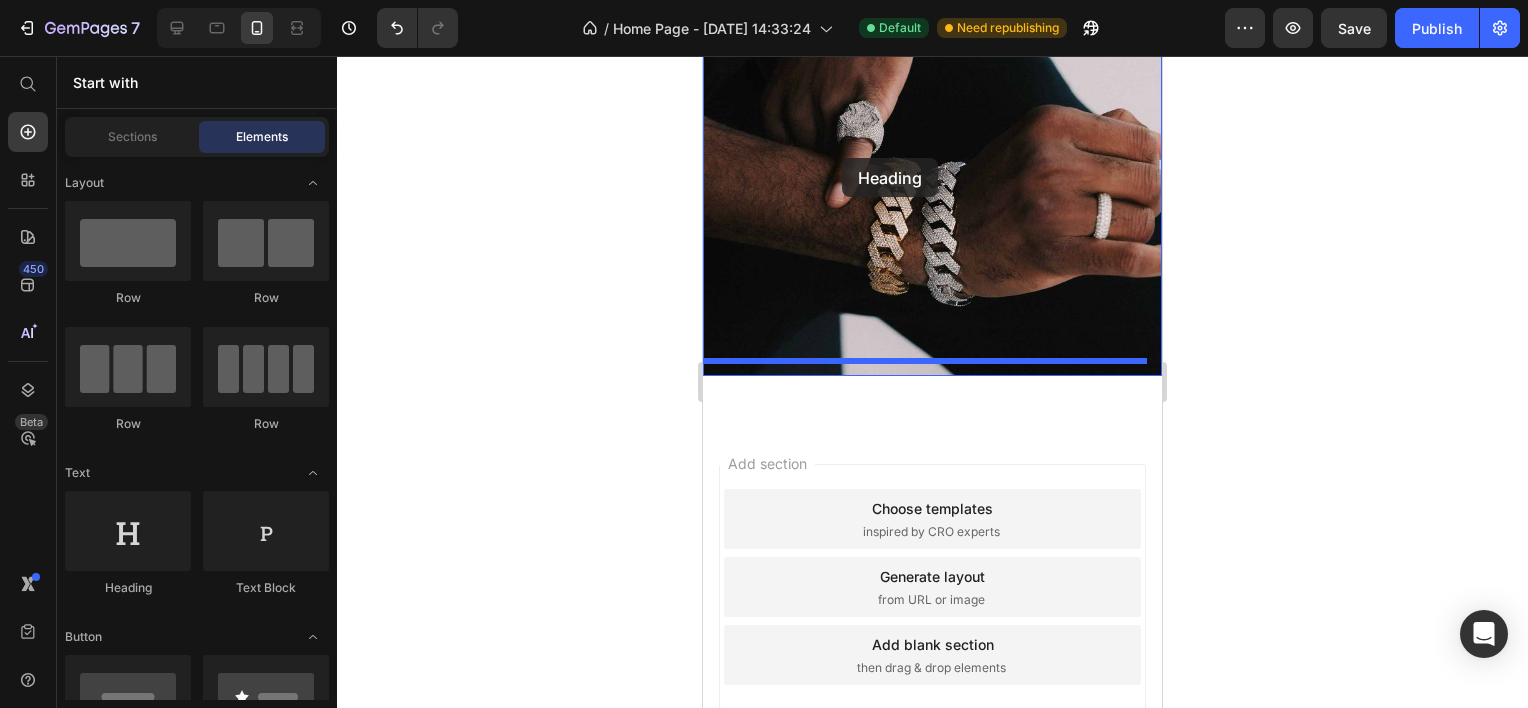 drag, startPoint x: 841, startPoint y: 608, endPoint x: 842, endPoint y: 158, distance: 450.0011 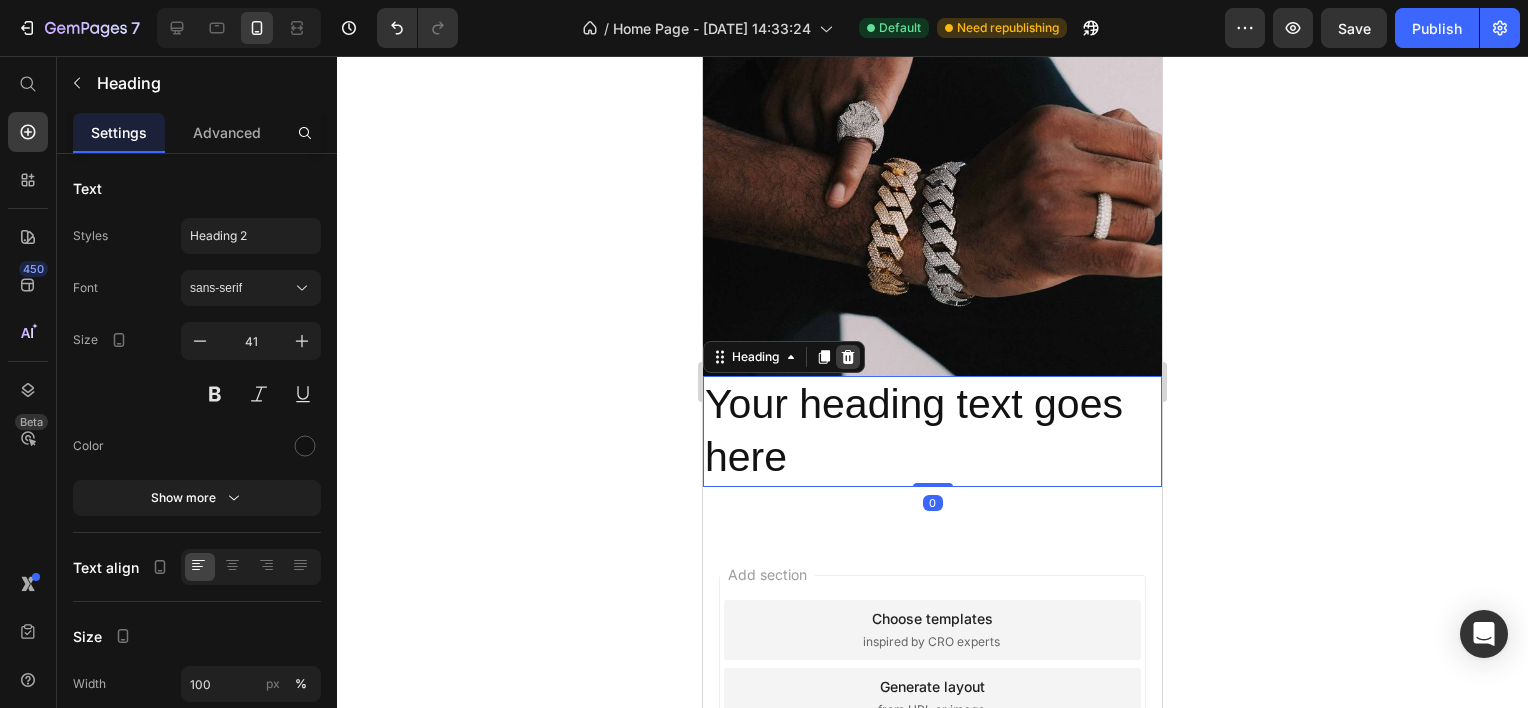 click at bounding box center [848, 357] 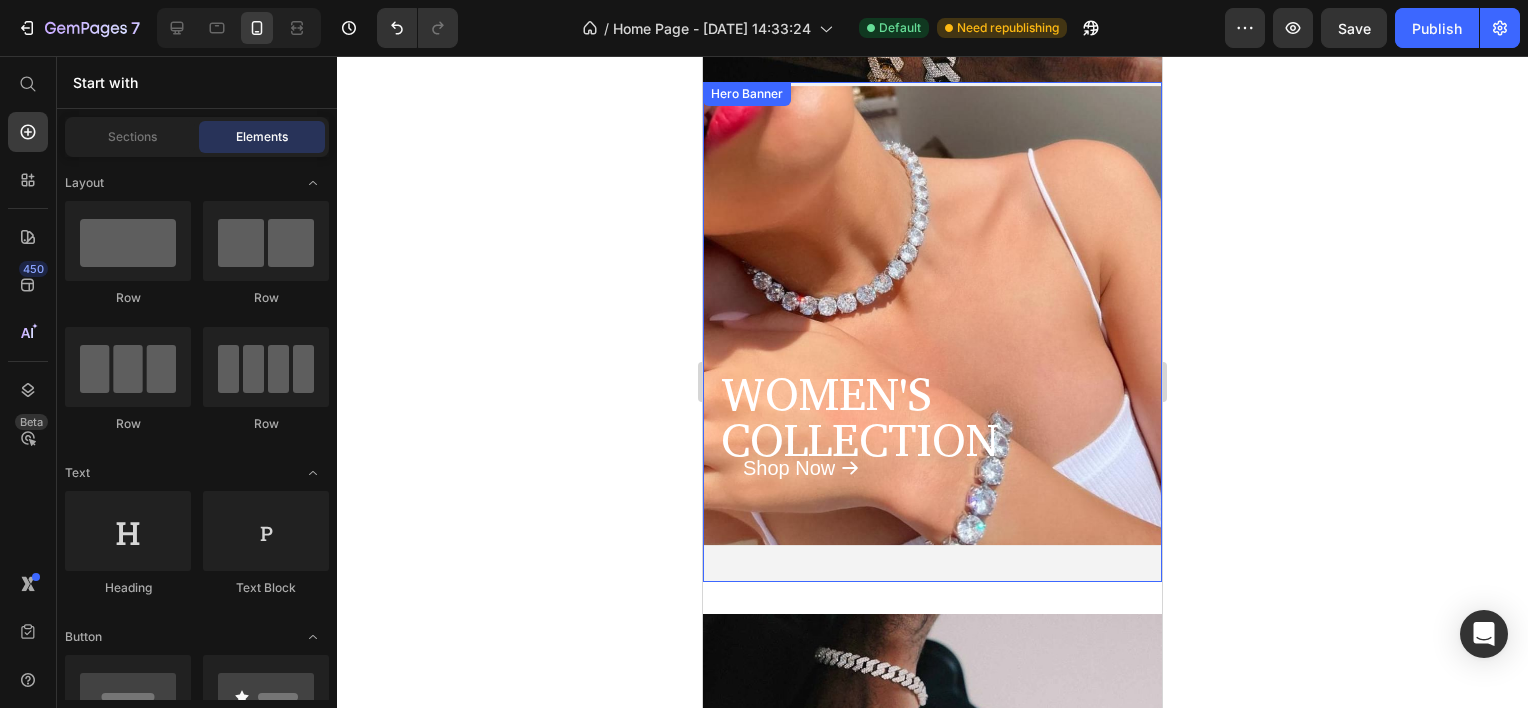 scroll, scrollTop: 420, scrollLeft: 0, axis: vertical 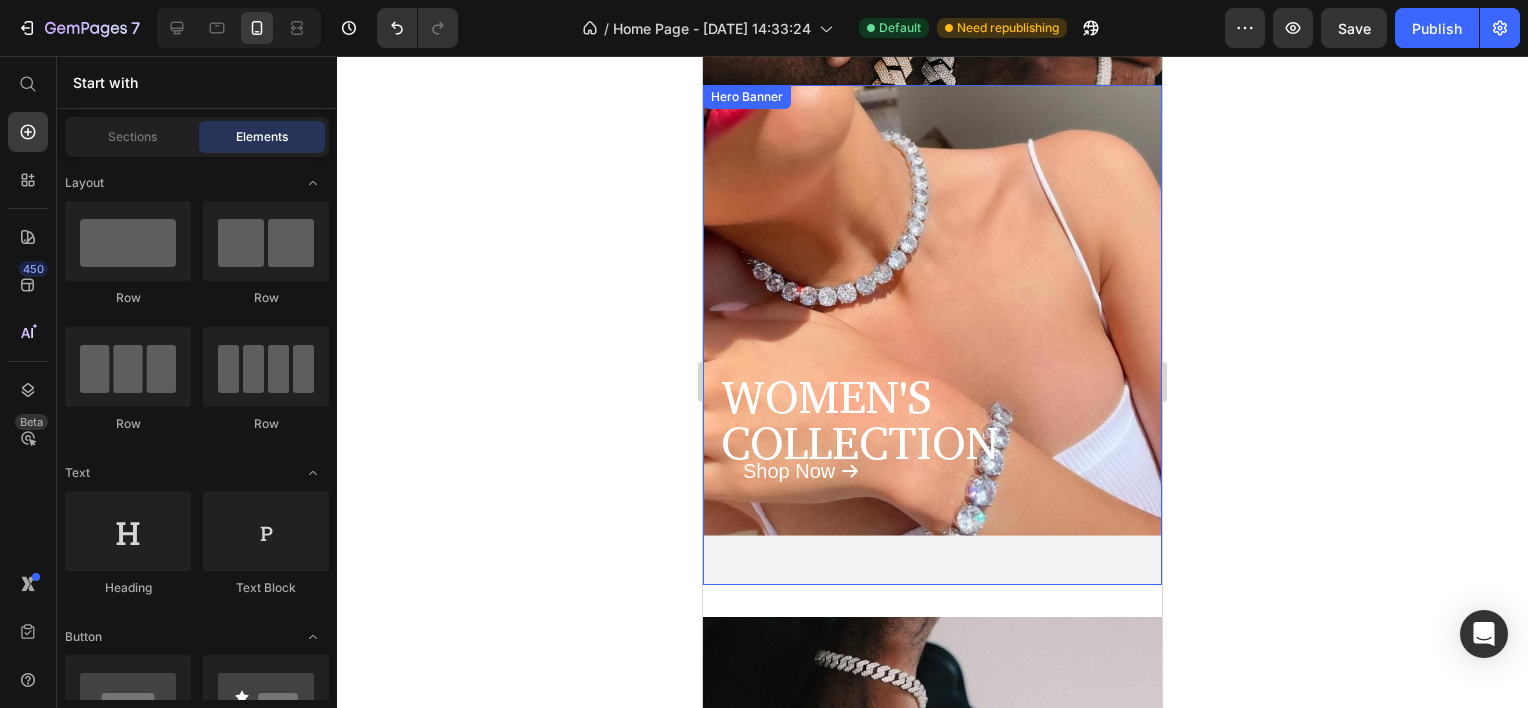 click at bounding box center [932, 452] 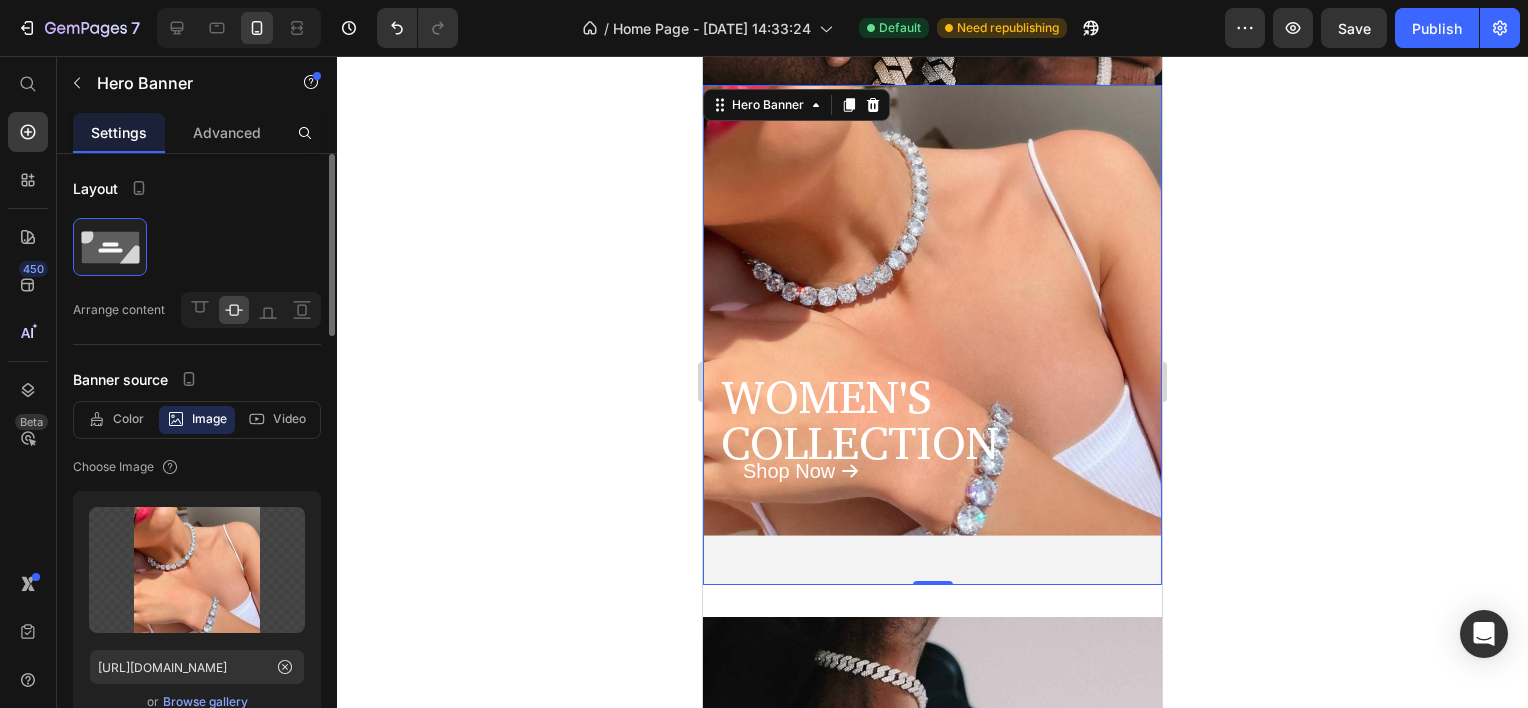 click on "Browse gallery" at bounding box center [205, 702] 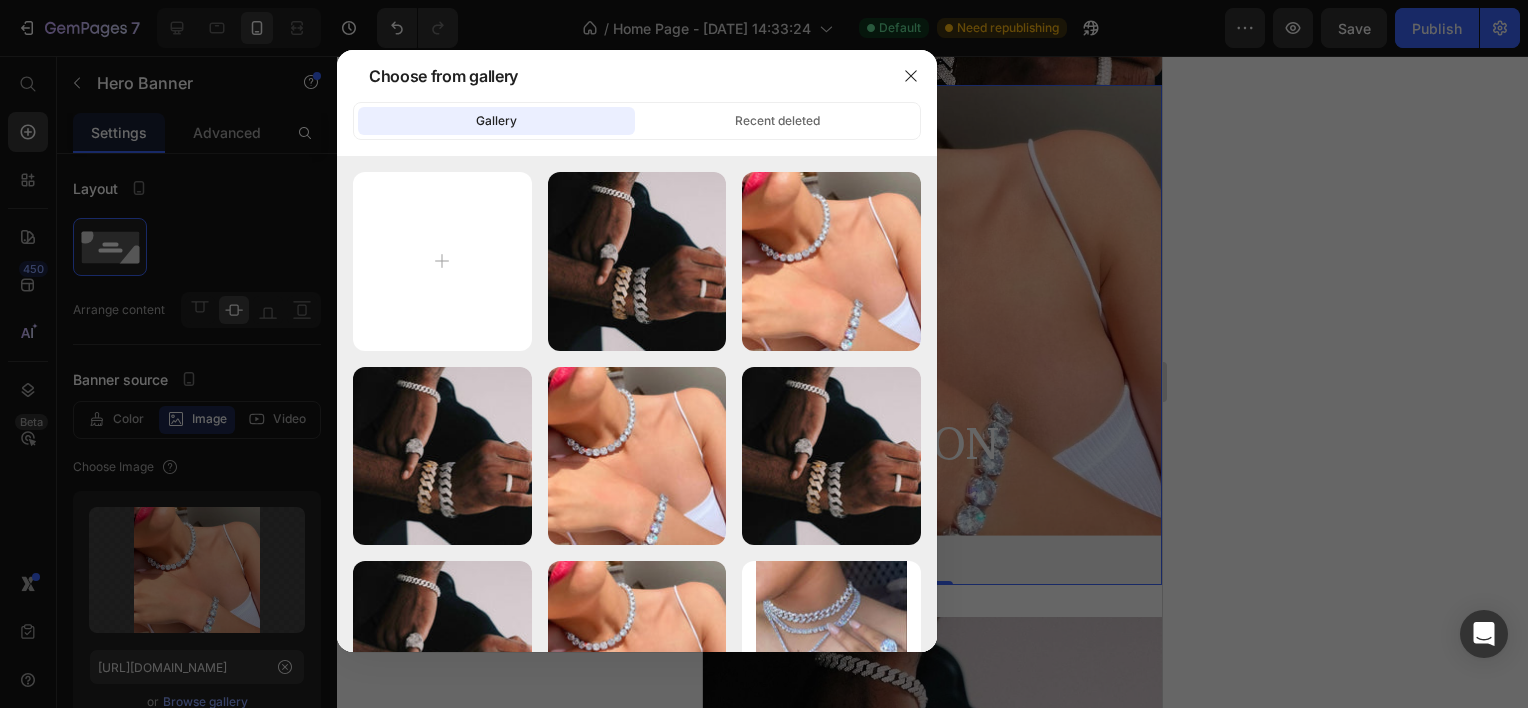 click at bounding box center [764, 354] 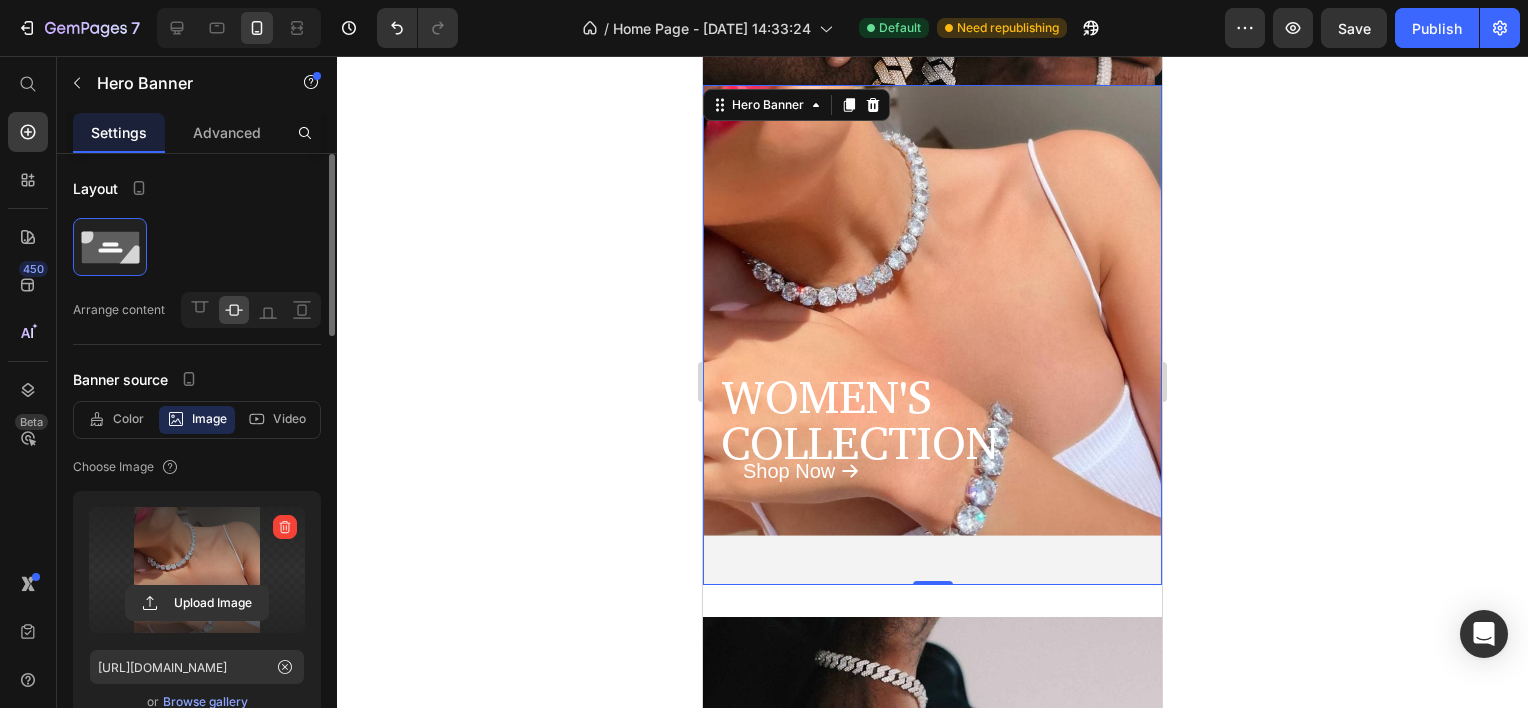 click at bounding box center [197, 570] 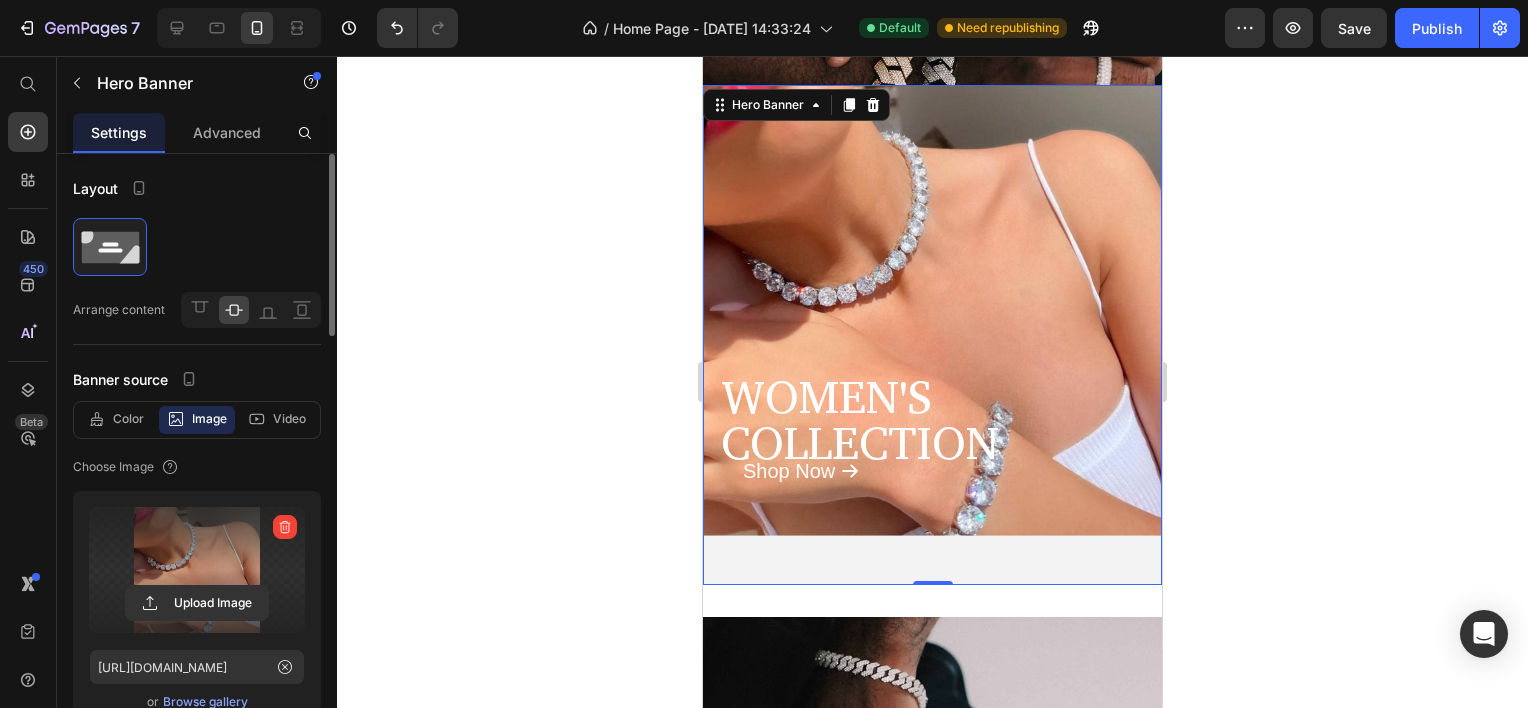 click 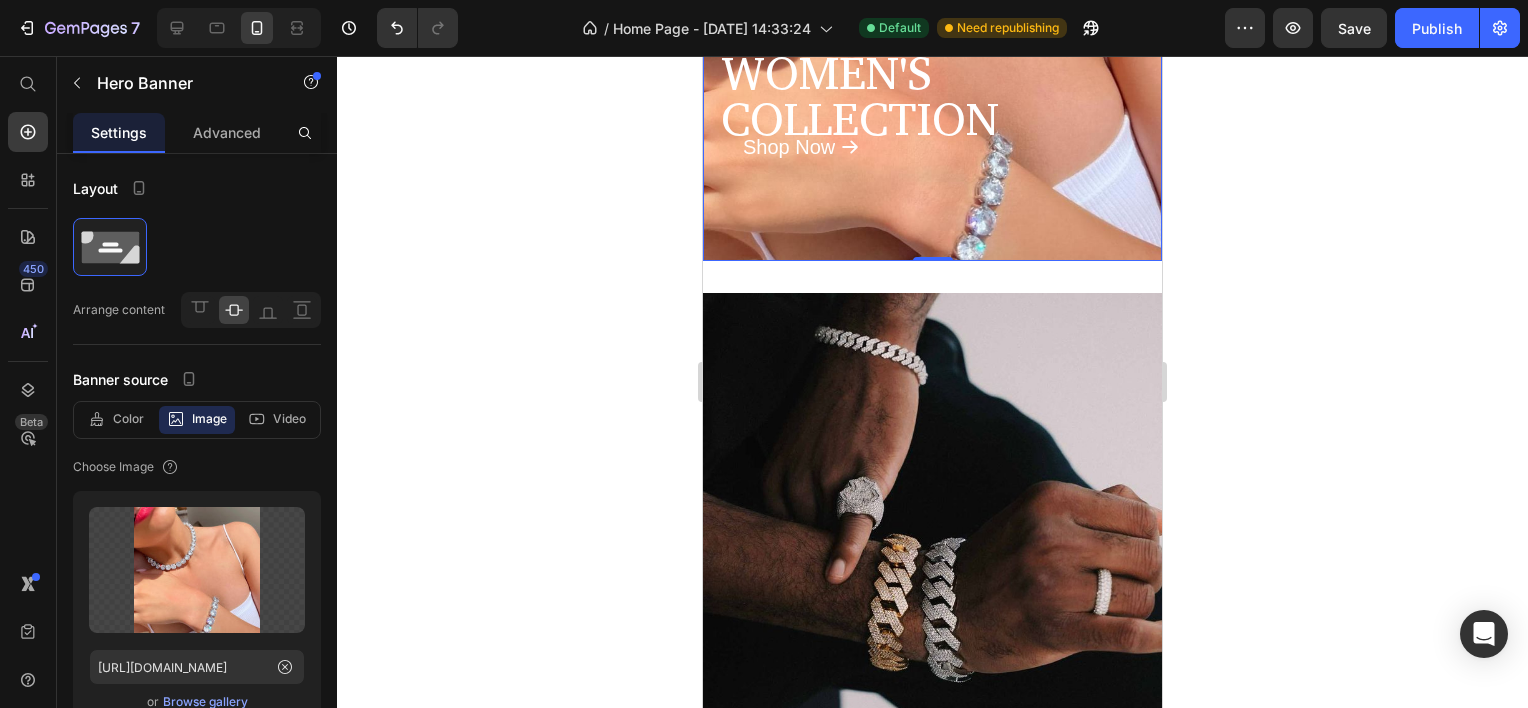 scroll, scrollTop: 1020, scrollLeft: 0, axis: vertical 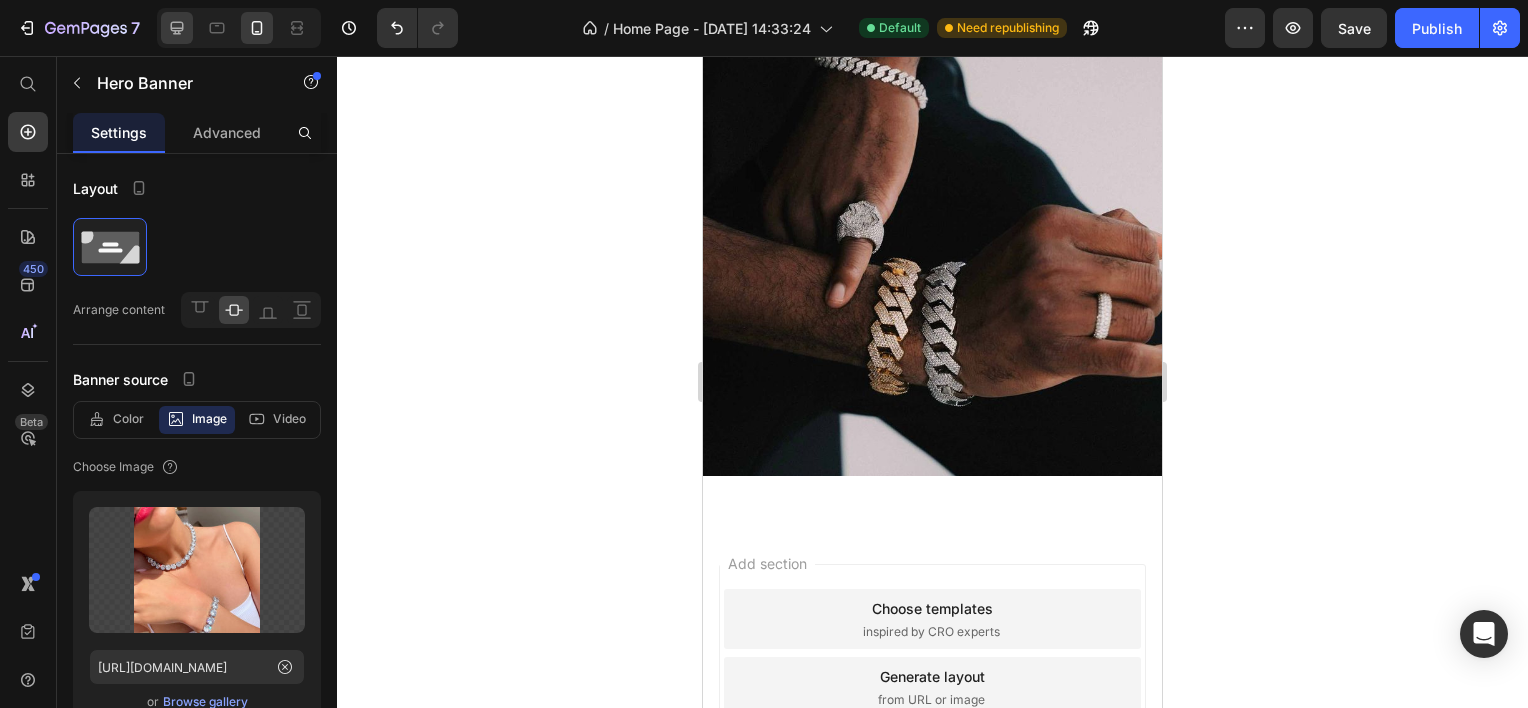 click 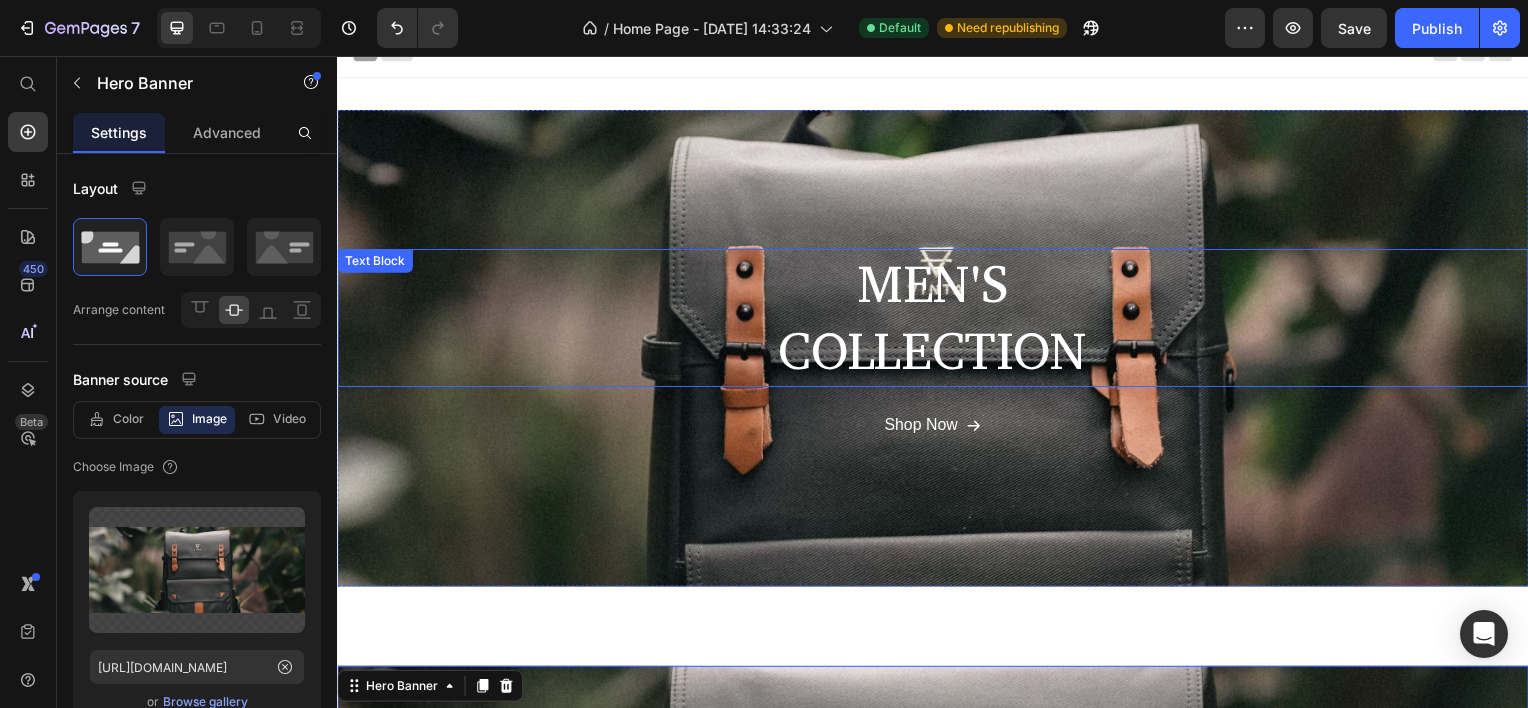 scroll, scrollTop: 0, scrollLeft: 0, axis: both 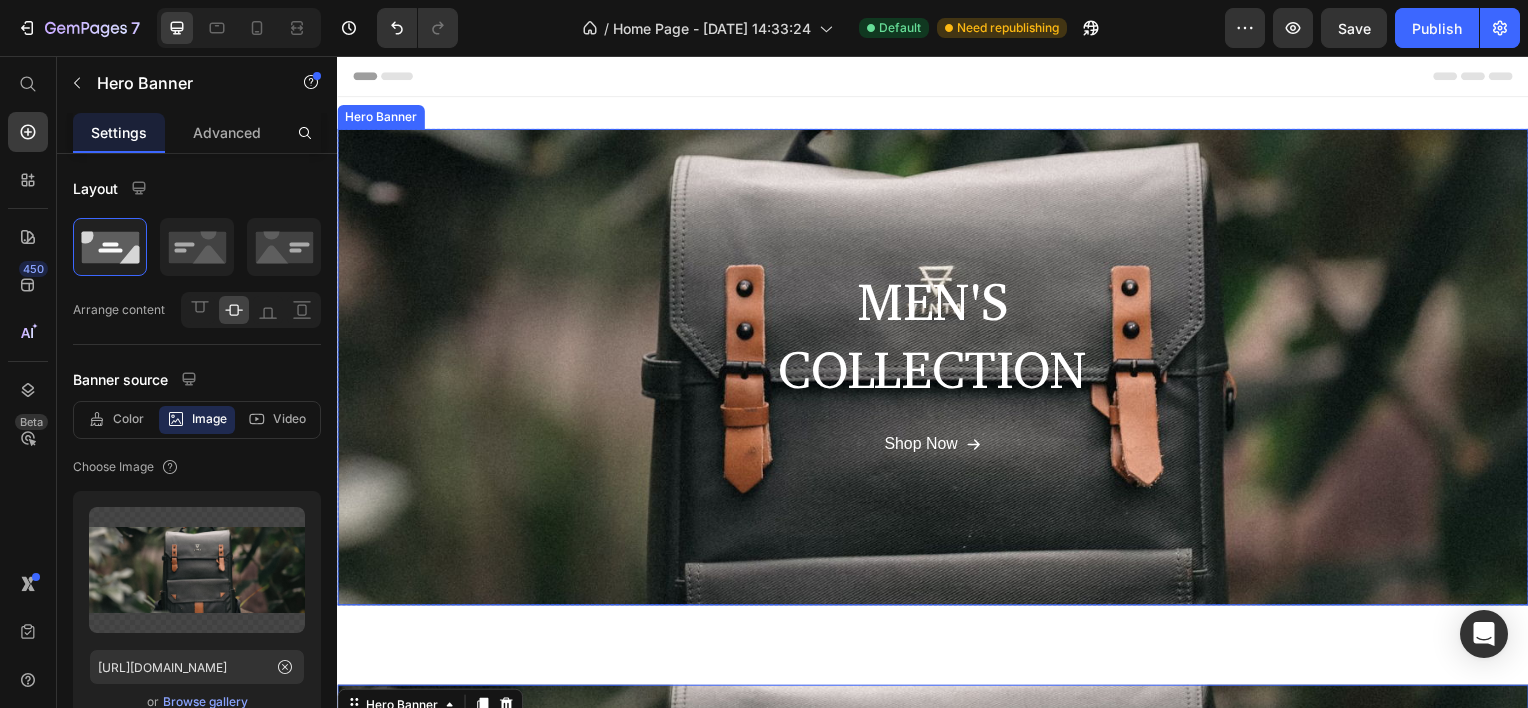 click at bounding box center [937, 369] 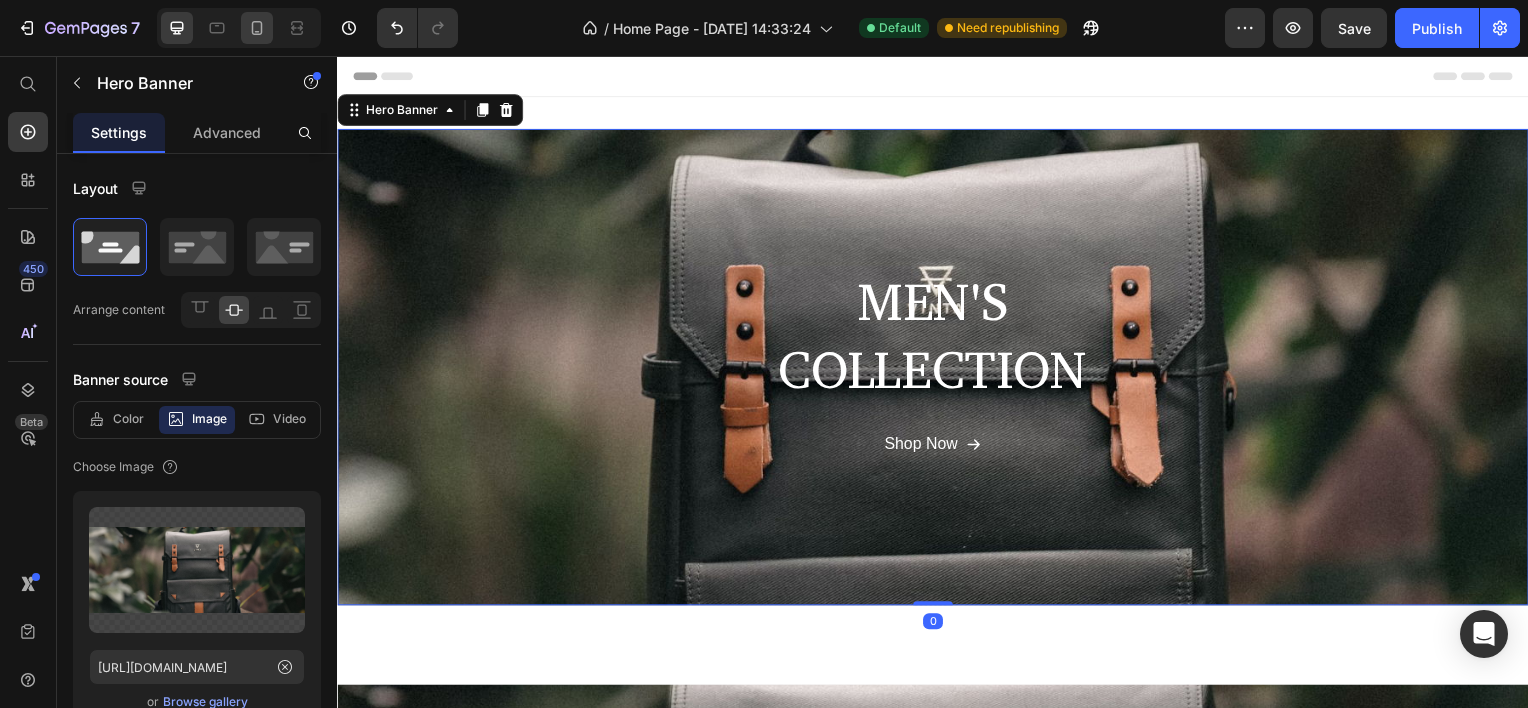 click 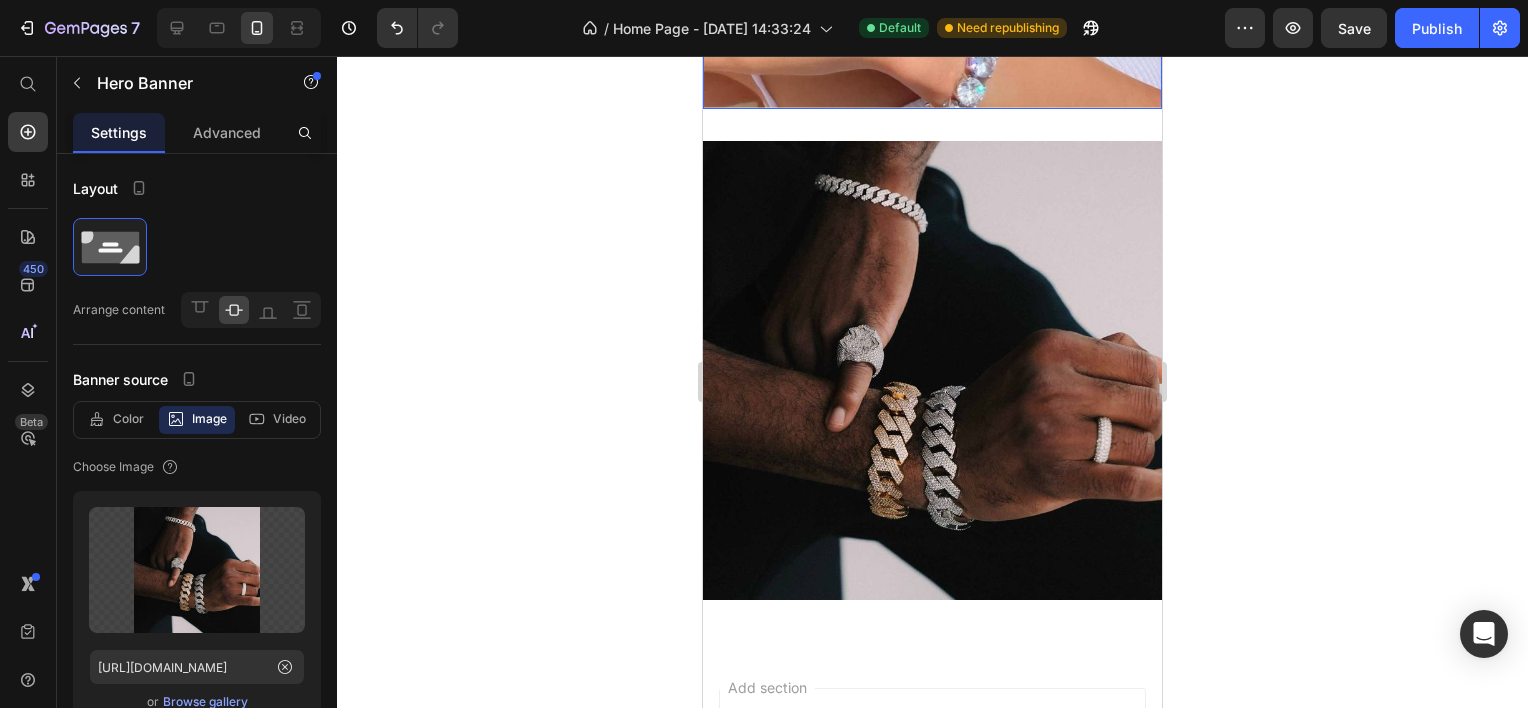 scroll, scrollTop: 900, scrollLeft: 0, axis: vertical 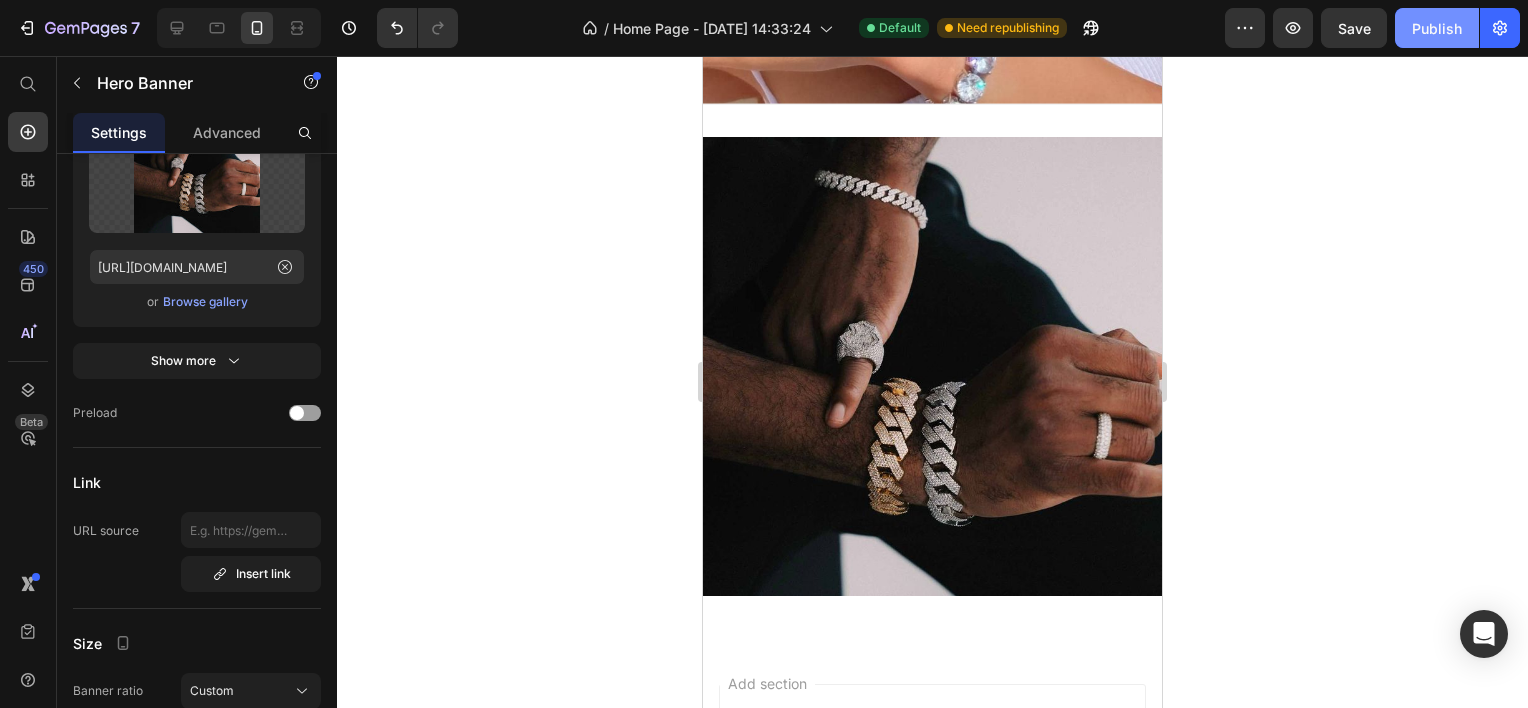 click on "Publish" at bounding box center (1437, 28) 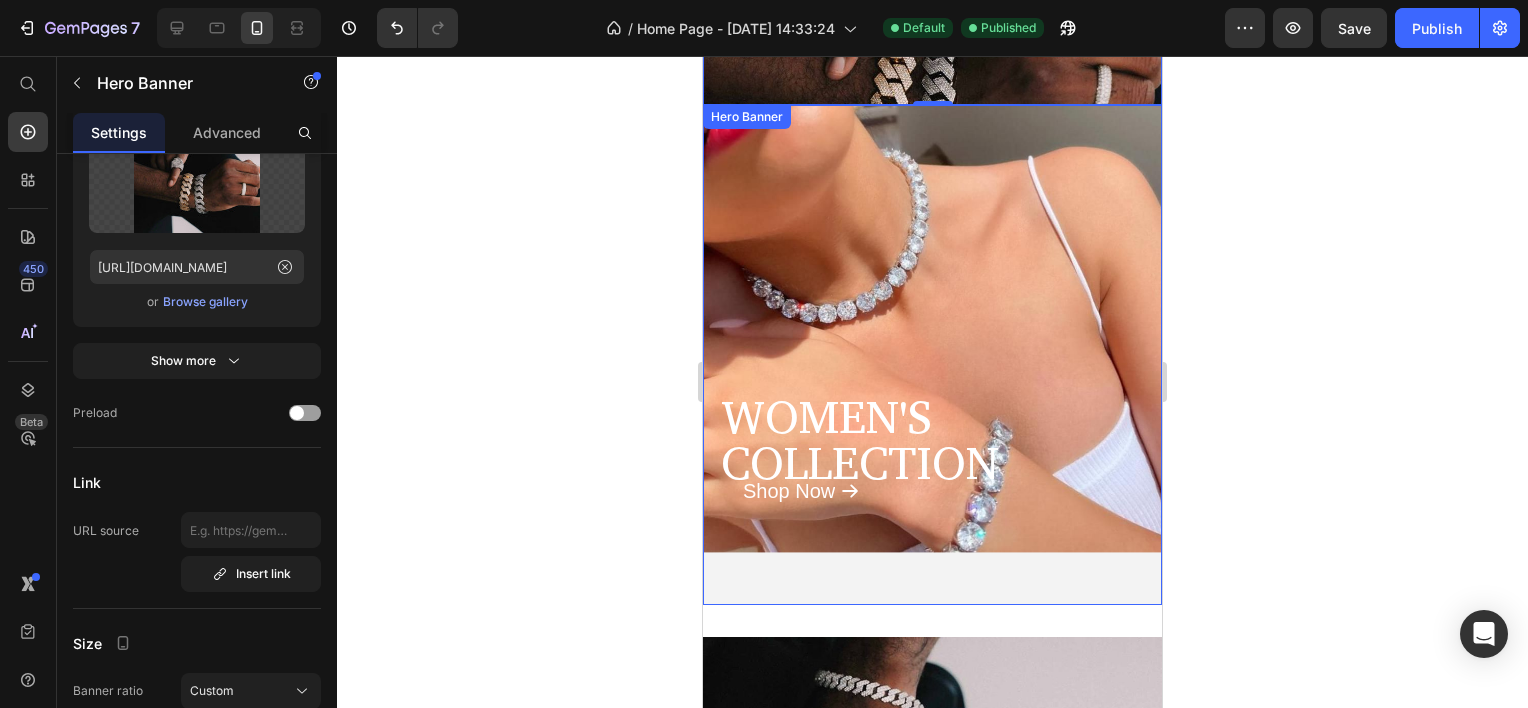 scroll, scrollTop: 0, scrollLeft: 0, axis: both 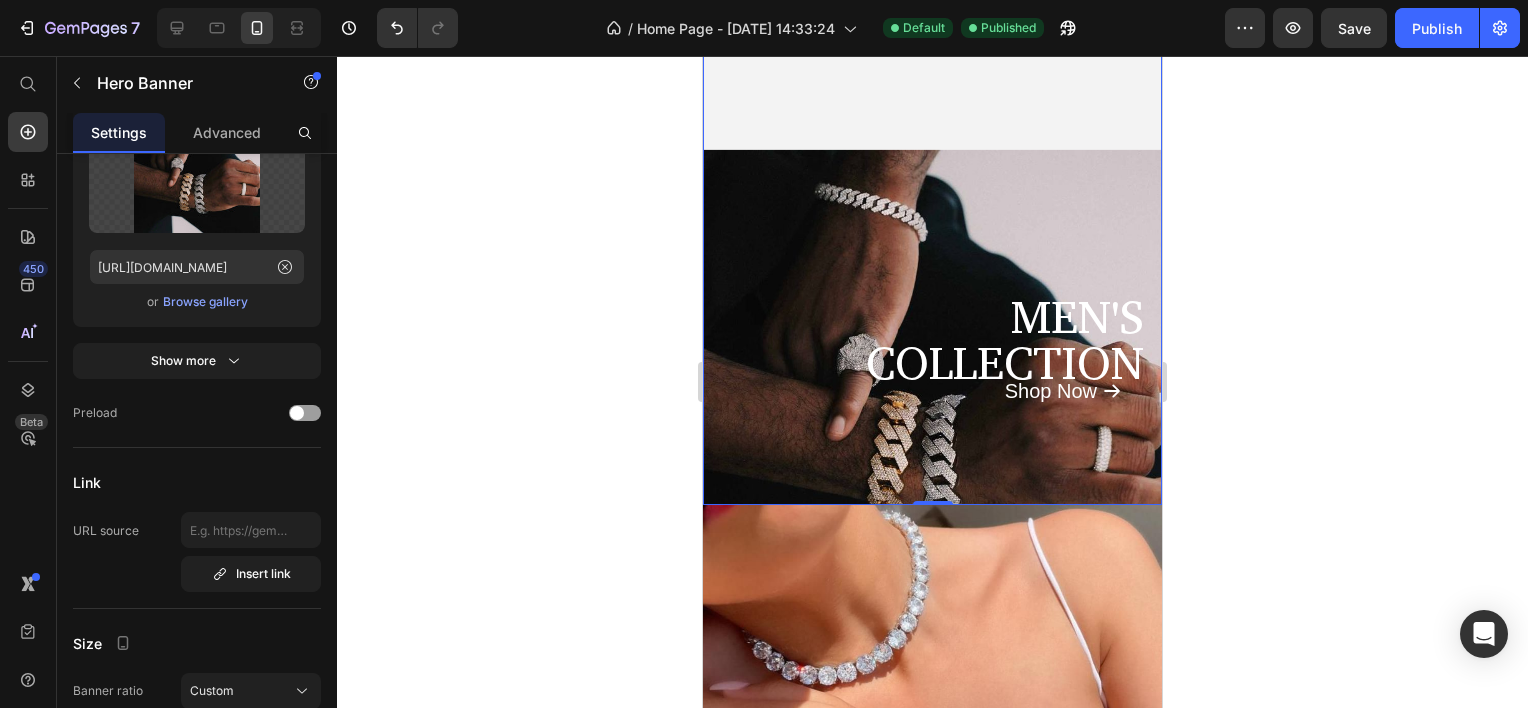 click on "MEN'S COLLECTION Text Block
Shop Now   Button" at bounding box center (932, 255) 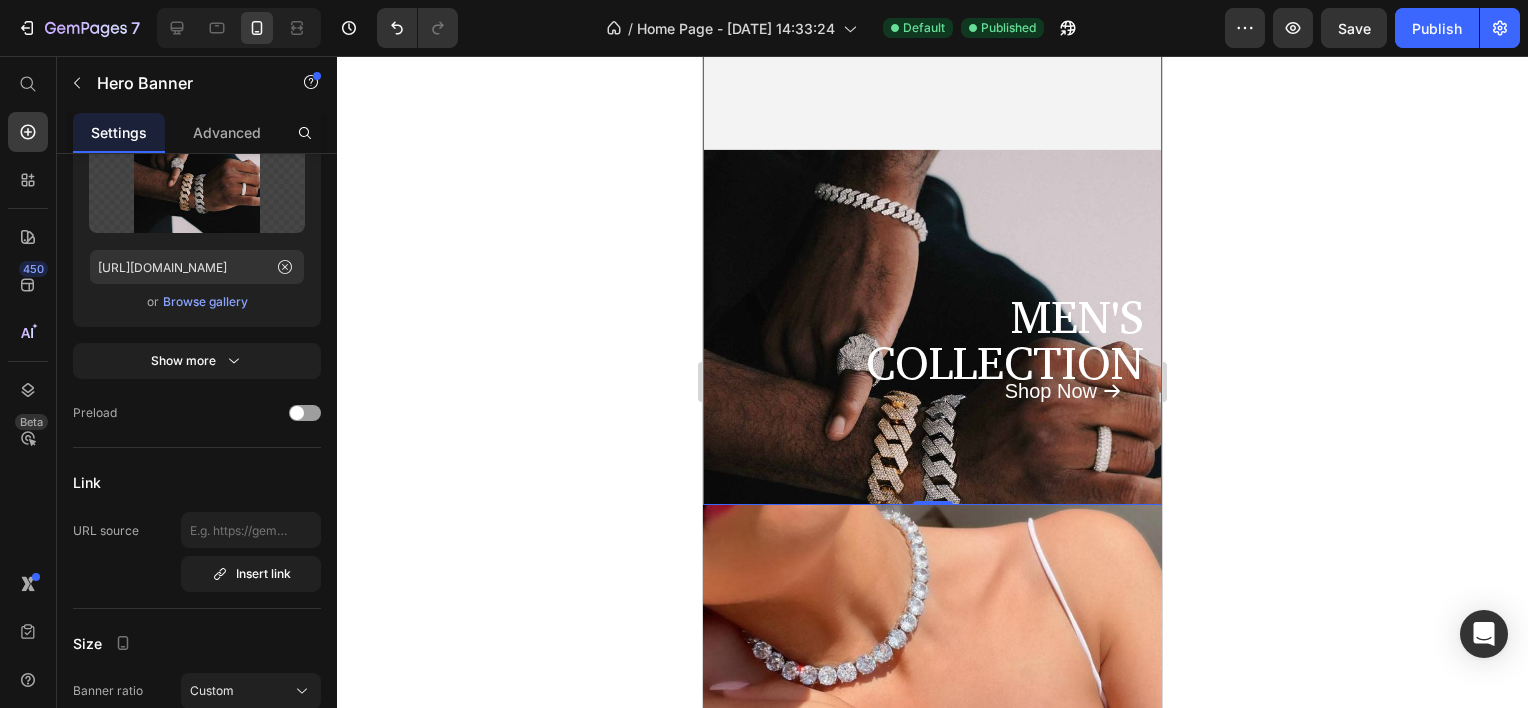 click on "MEN'S COLLECTION Text Block
Shop Now   Button" at bounding box center (932, 255) 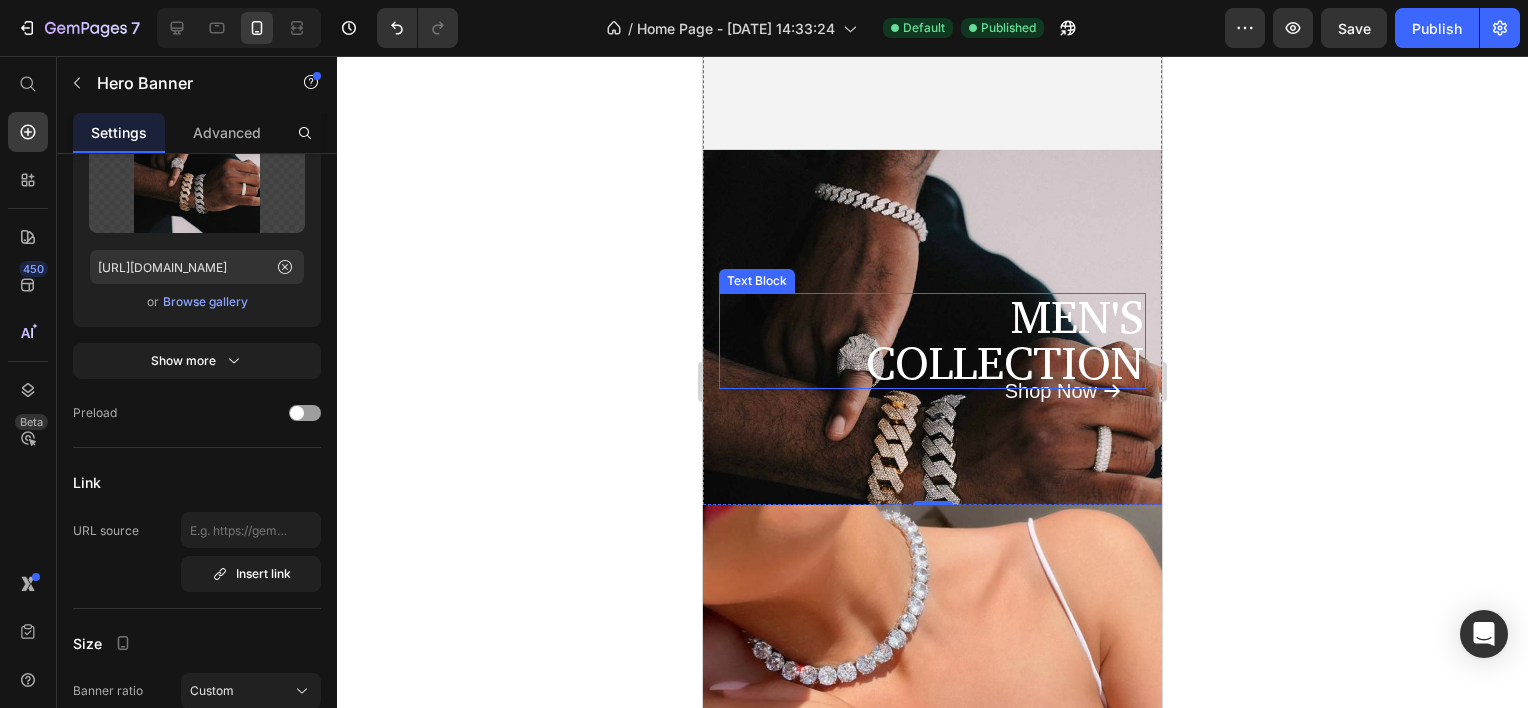 click on "Shop Now   Button" at bounding box center [932, 391] 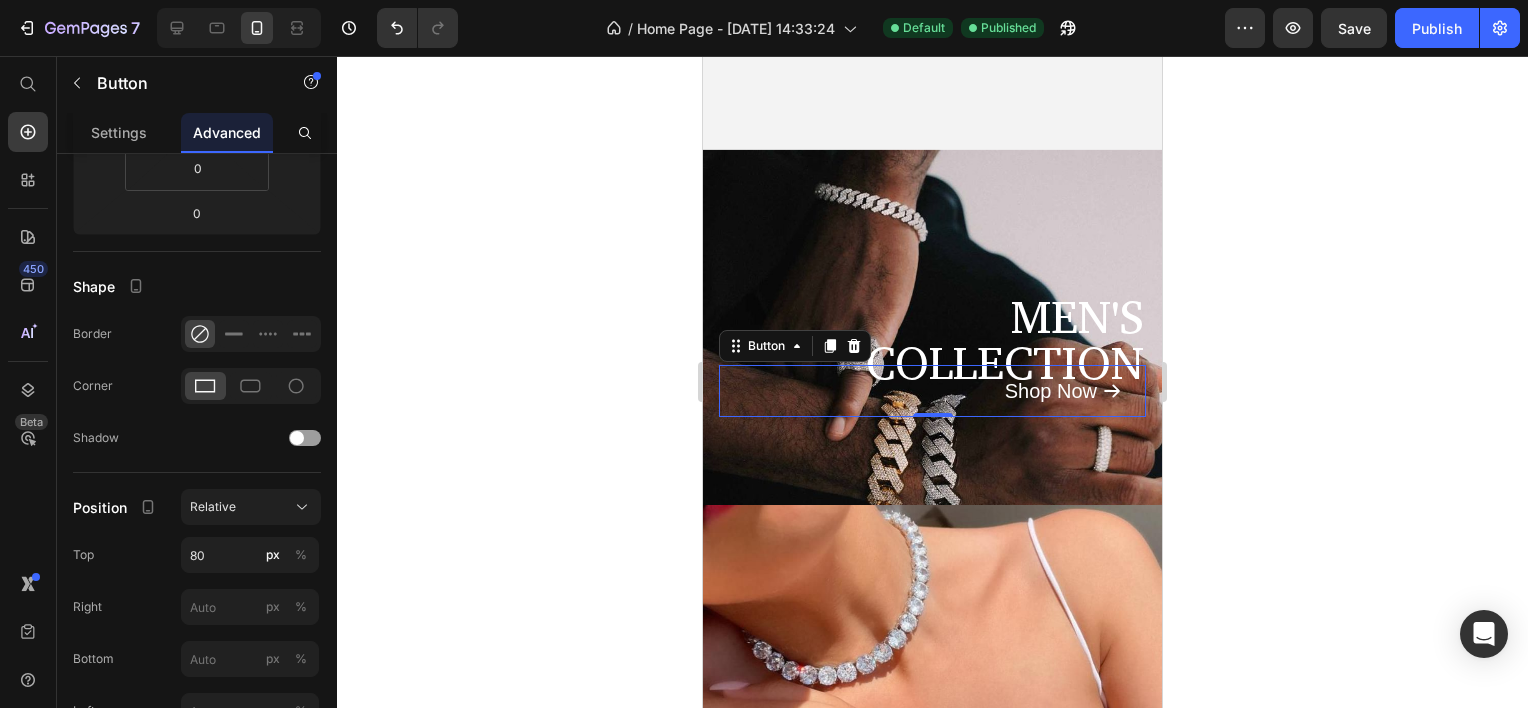 scroll, scrollTop: 0, scrollLeft: 0, axis: both 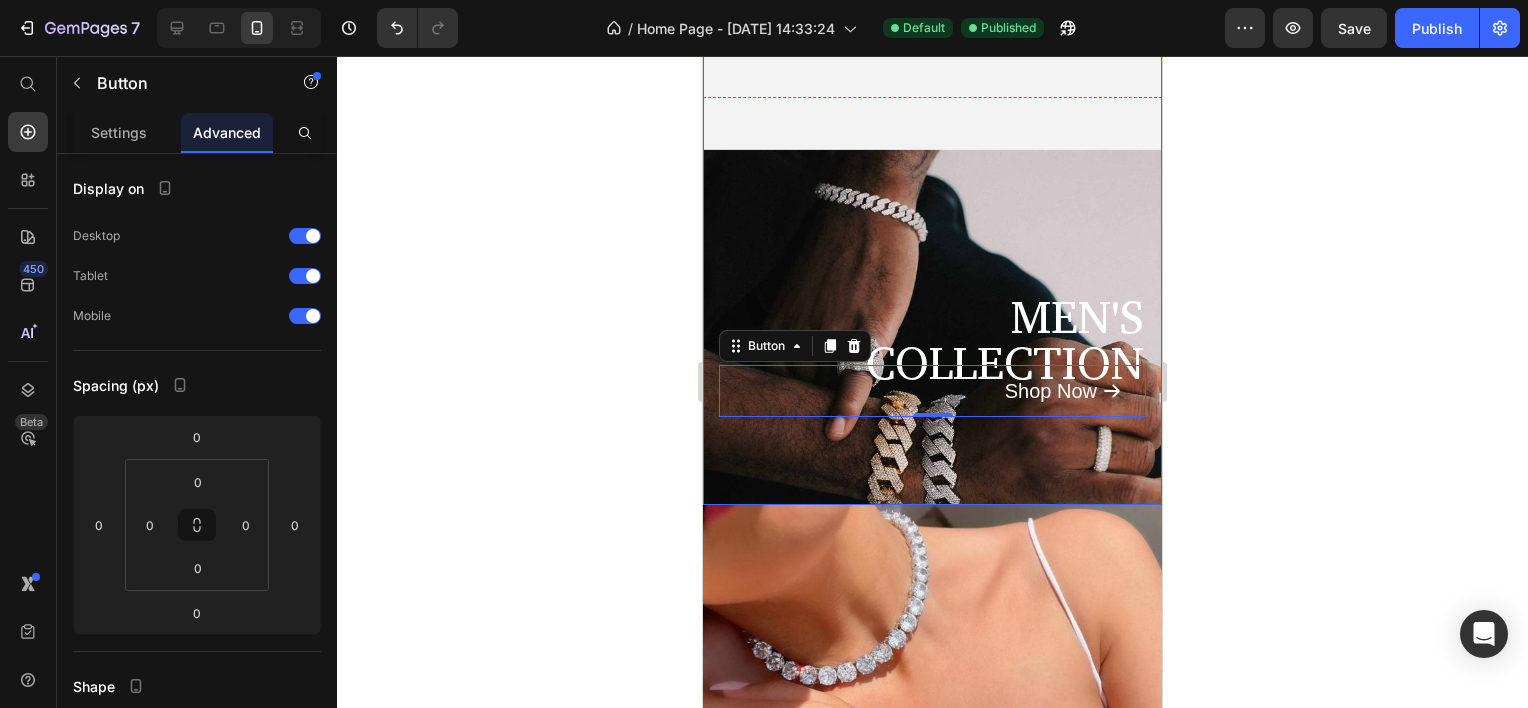 click at bounding box center (932, 379) 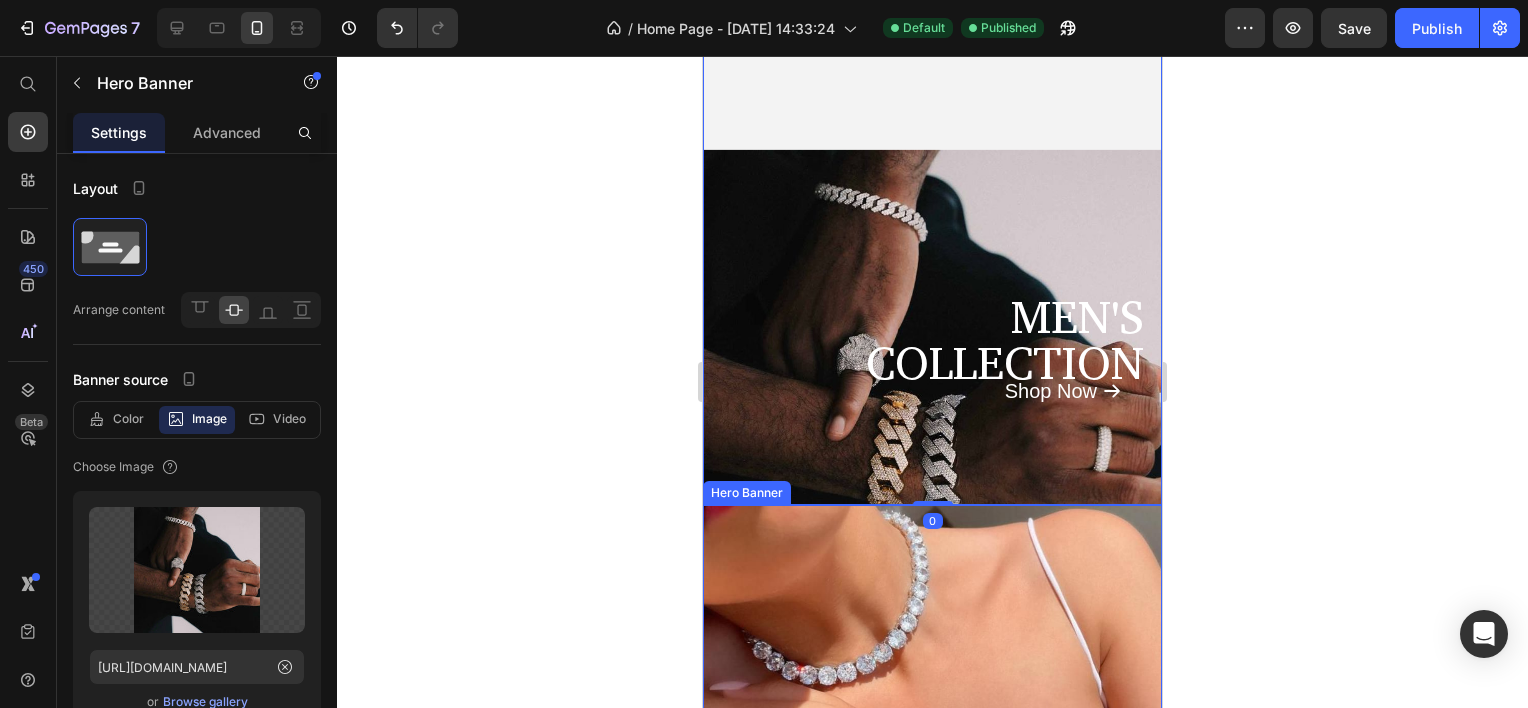 click at bounding box center [932, 831] 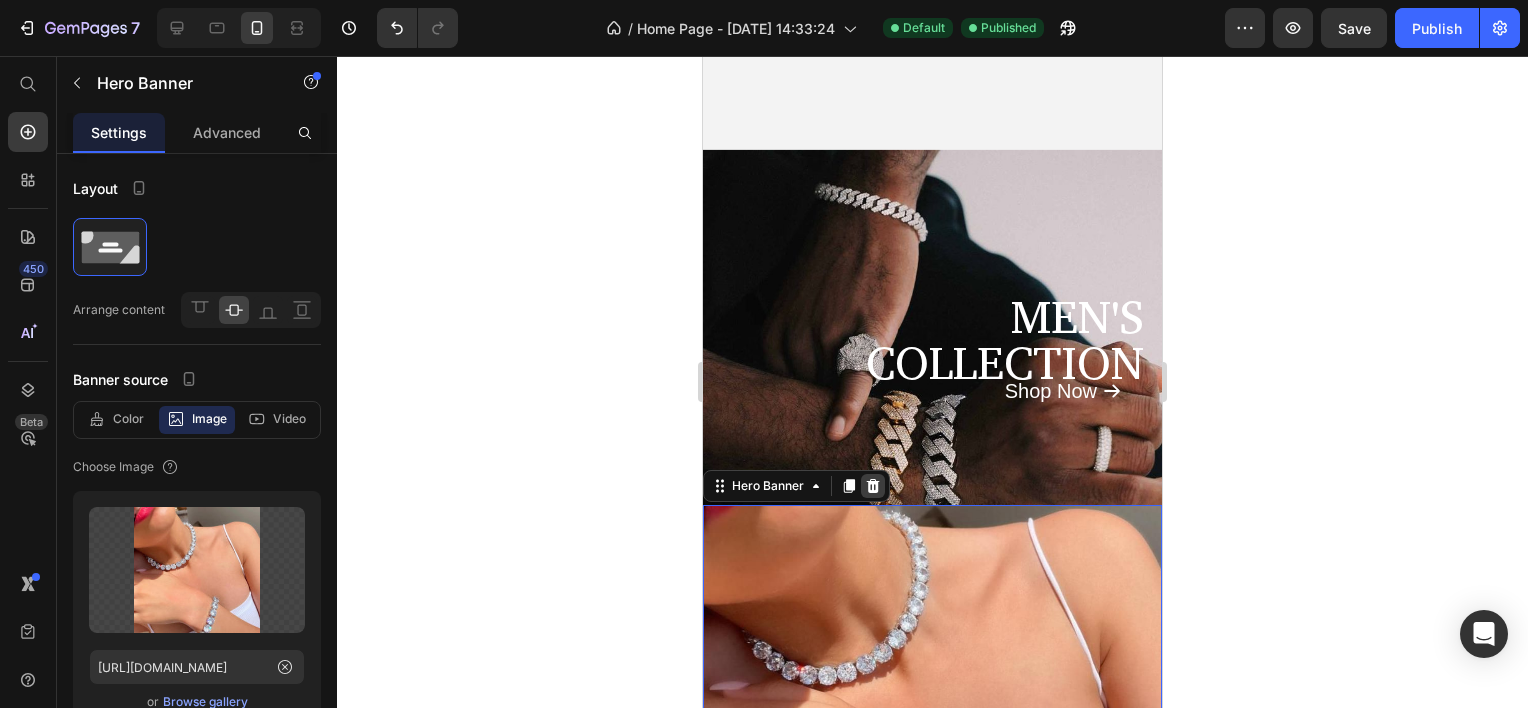 click 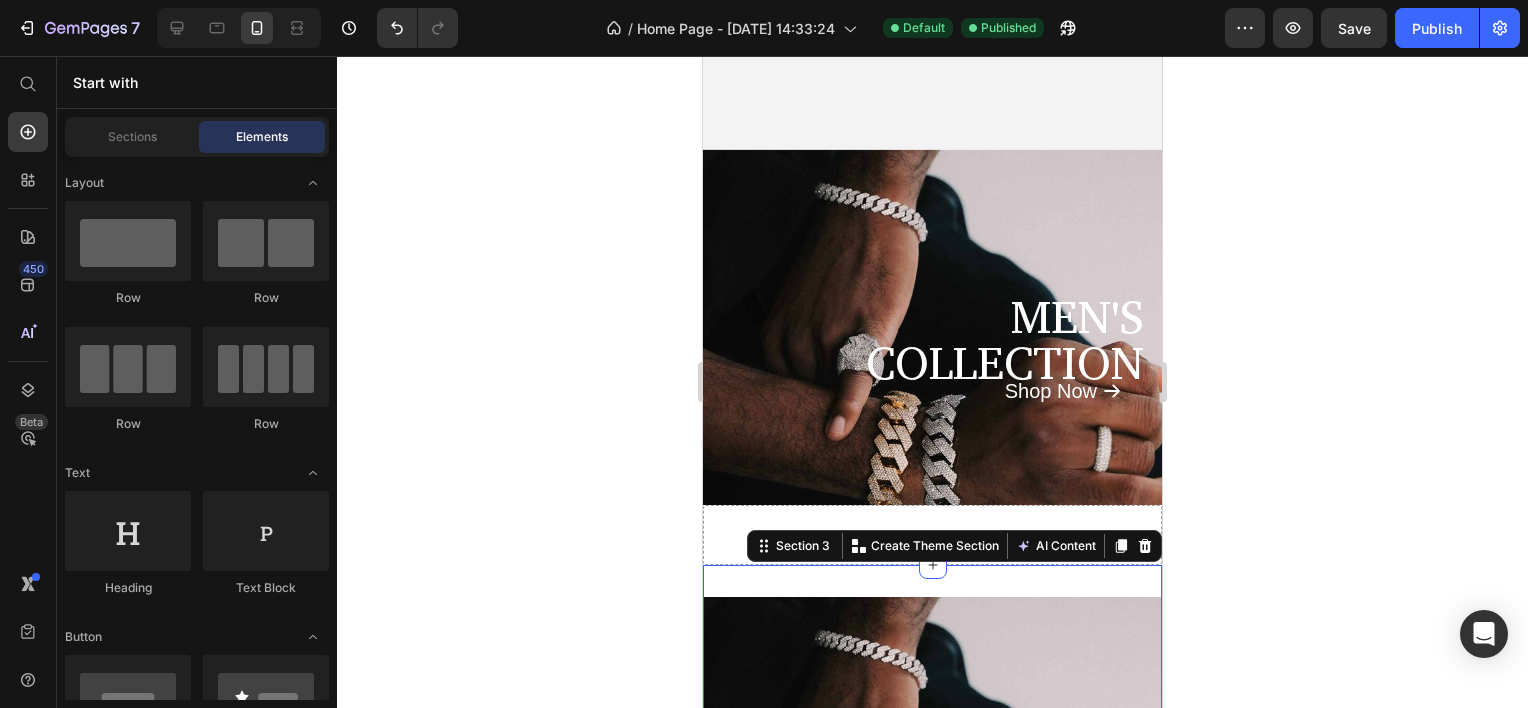 click on "Image Row Section 3   You can create reusable sections Create Theme Section AI Content Write with GemAI What would you like to describe here? Tone and Voice Persuasive Product Show more Generate" at bounding box center [932, 834] 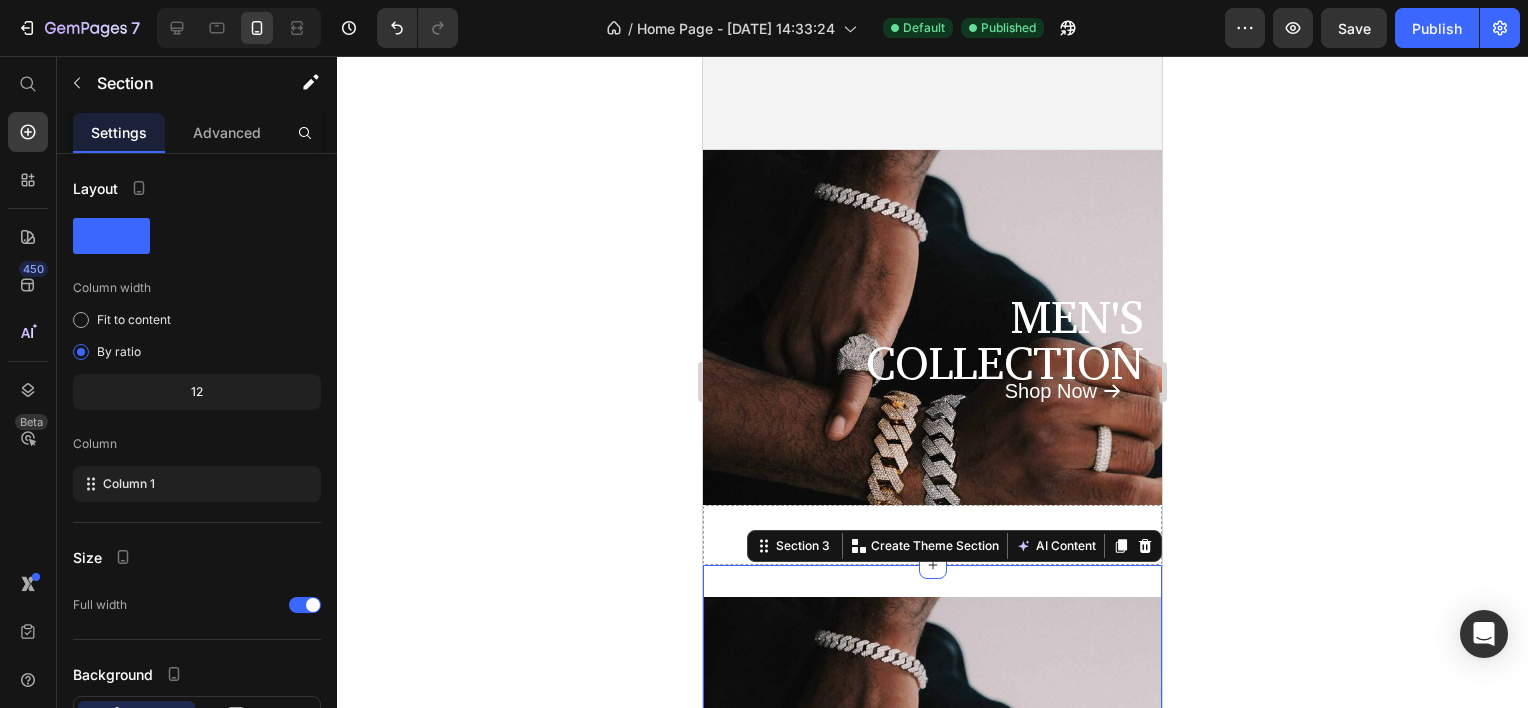 click on "Section 3   You can create reusable sections Create Theme Section AI Content Write with GemAI What would you like to describe here? Tone and Voice Persuasive Product Tear of Light™ Necklace Show more Generate" at bounding box center (954, 546) 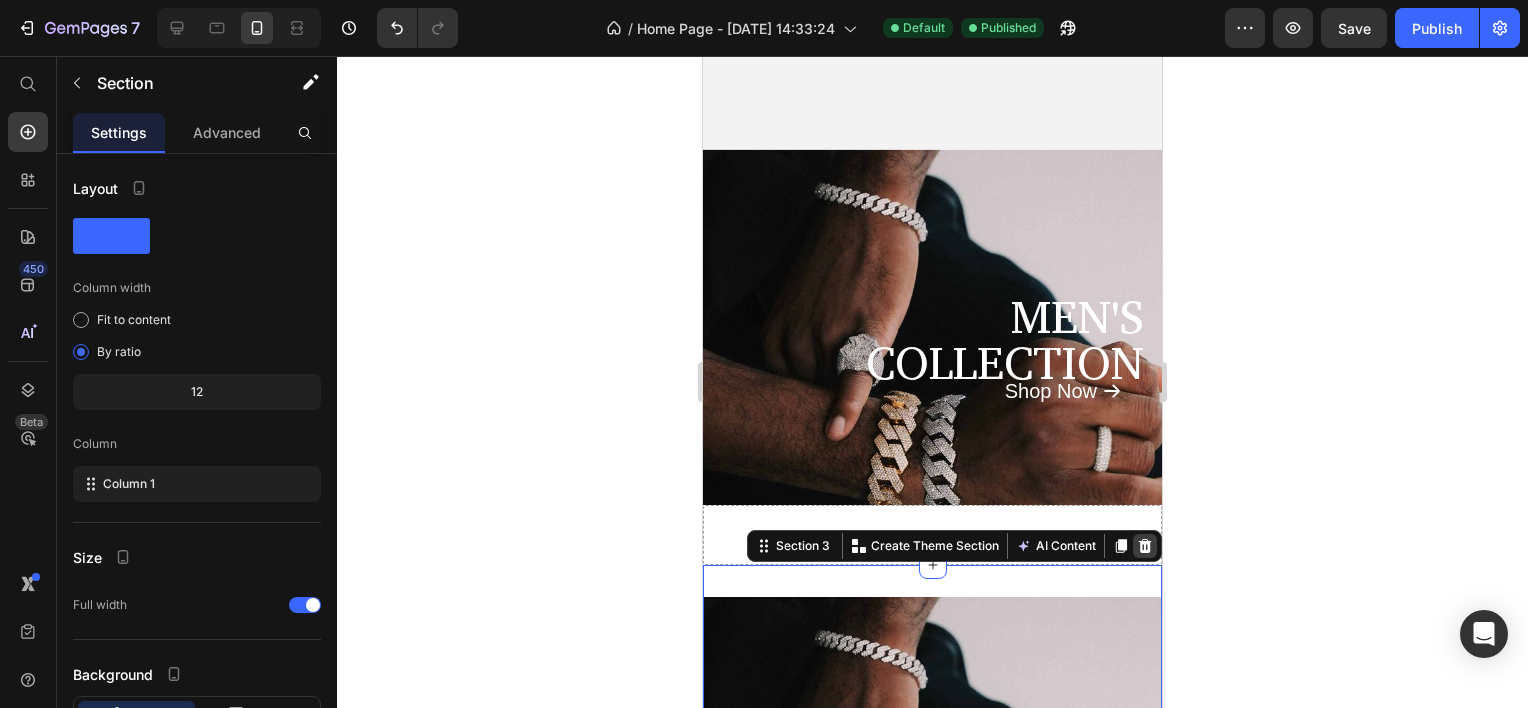 click 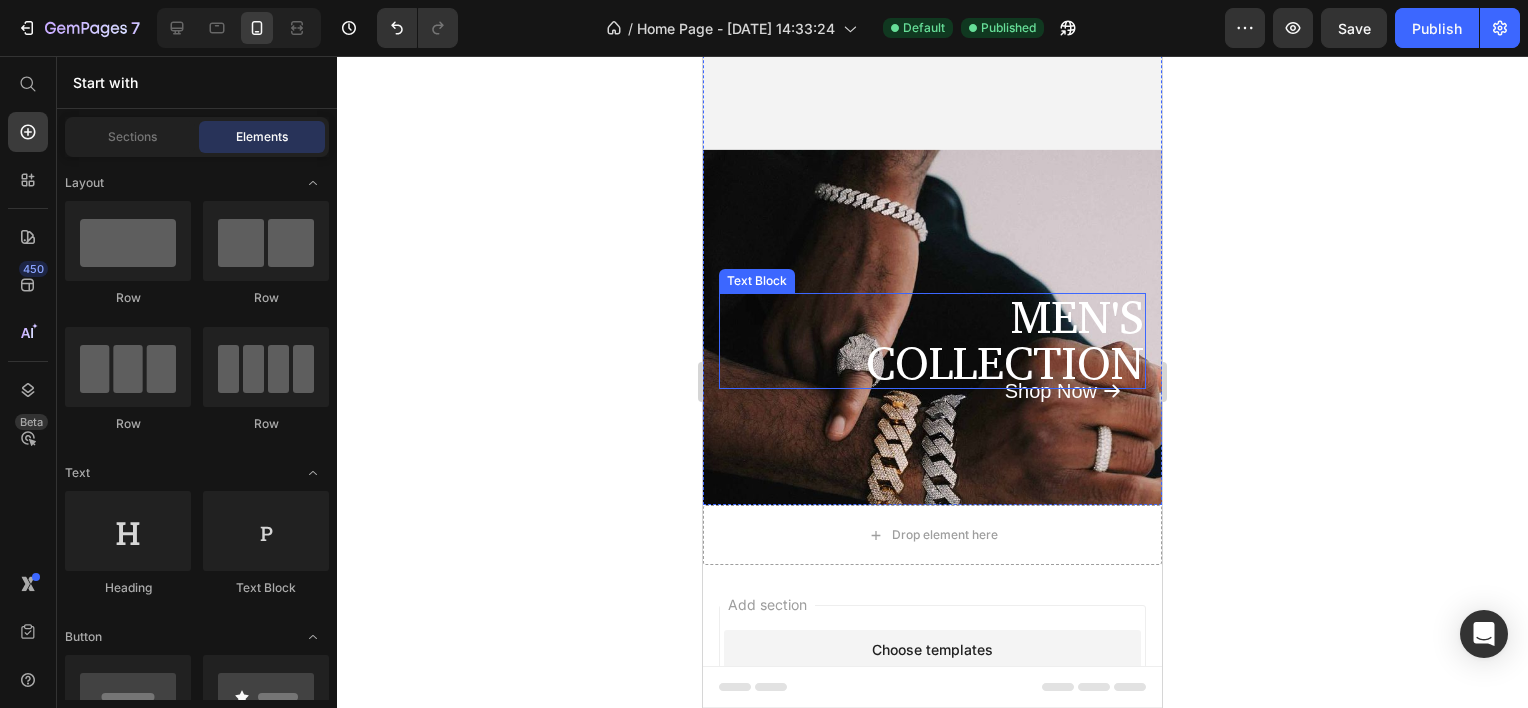 click on "MEN'S COLLECTION Text Block
Shop Now   Button" at bounding box center [932, 255] 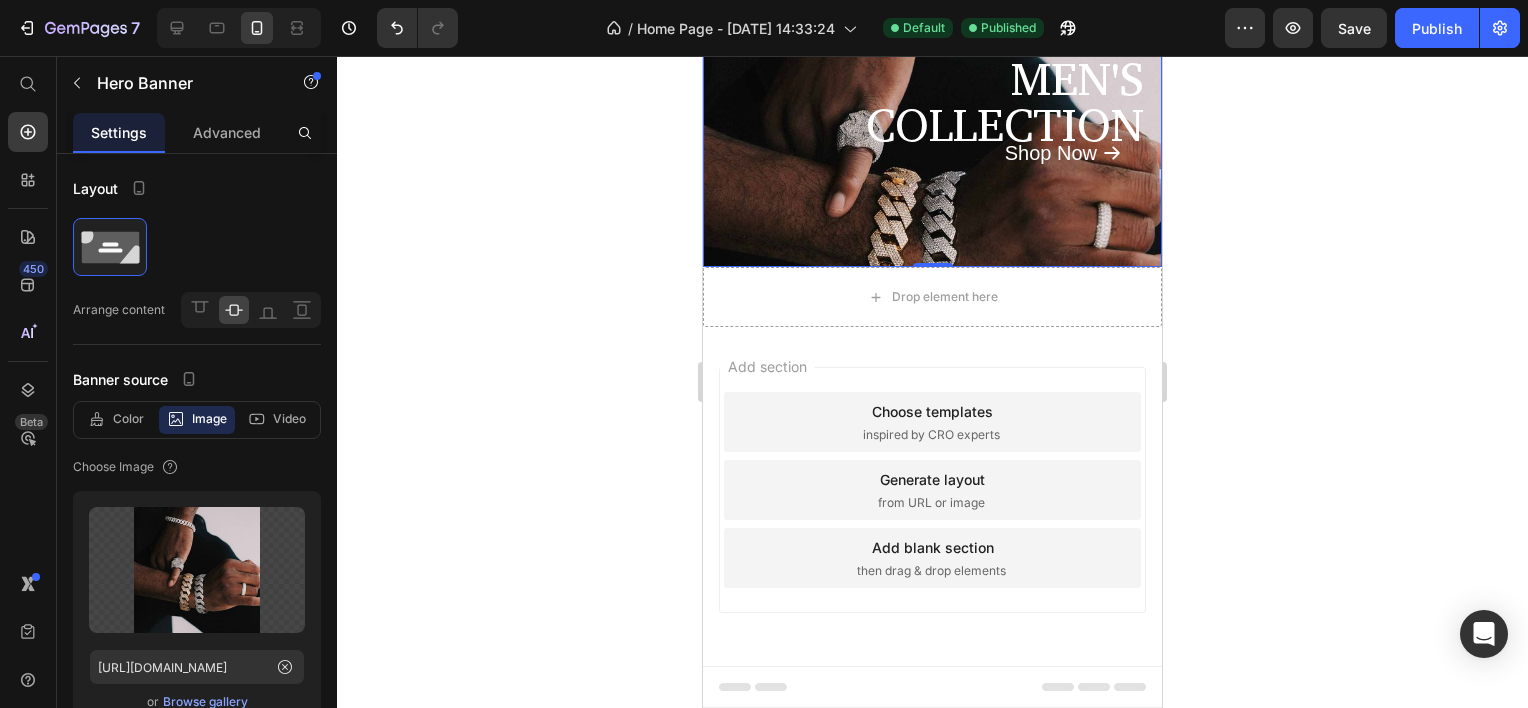scroll, scrollTop: 0, scrollLeft: 0, axis: both 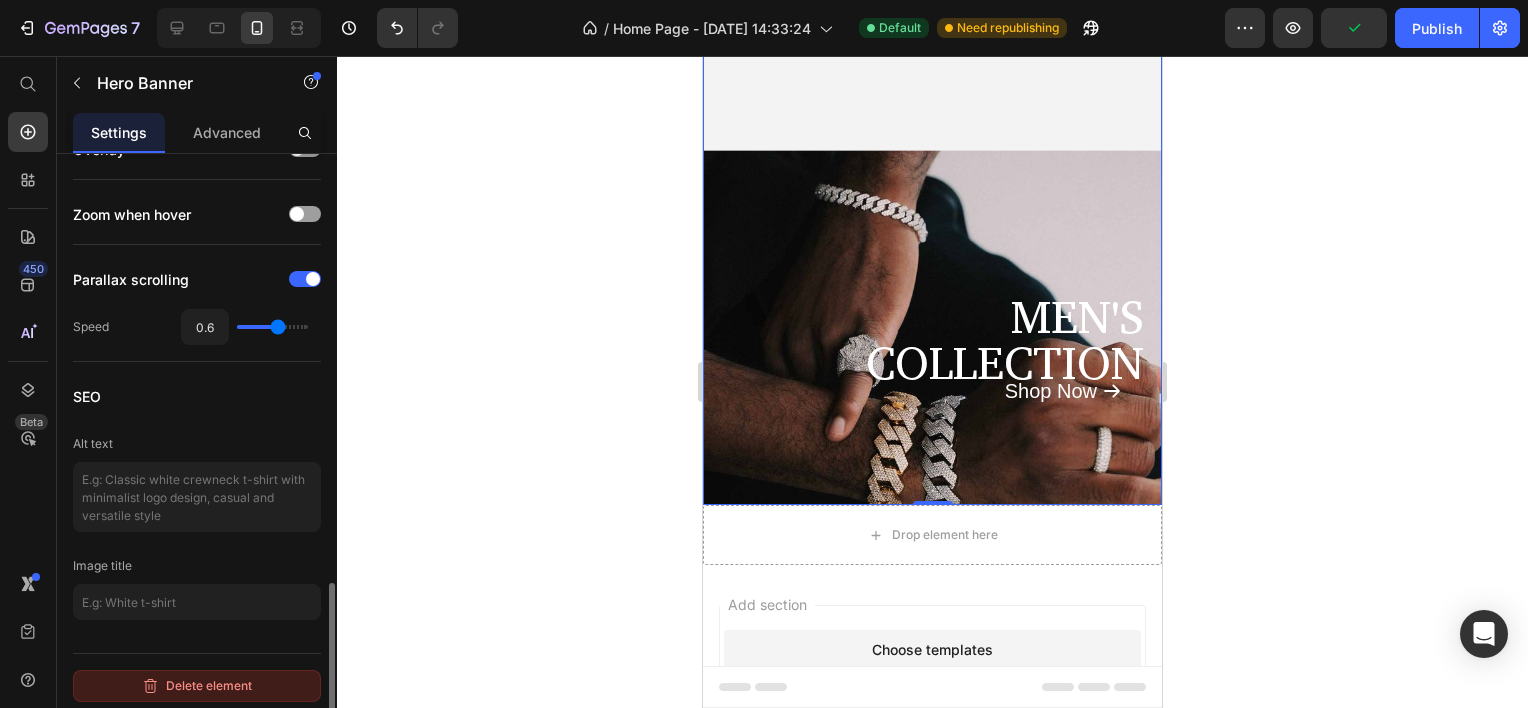 click on "Delete element" at bounding box center (197, 686) 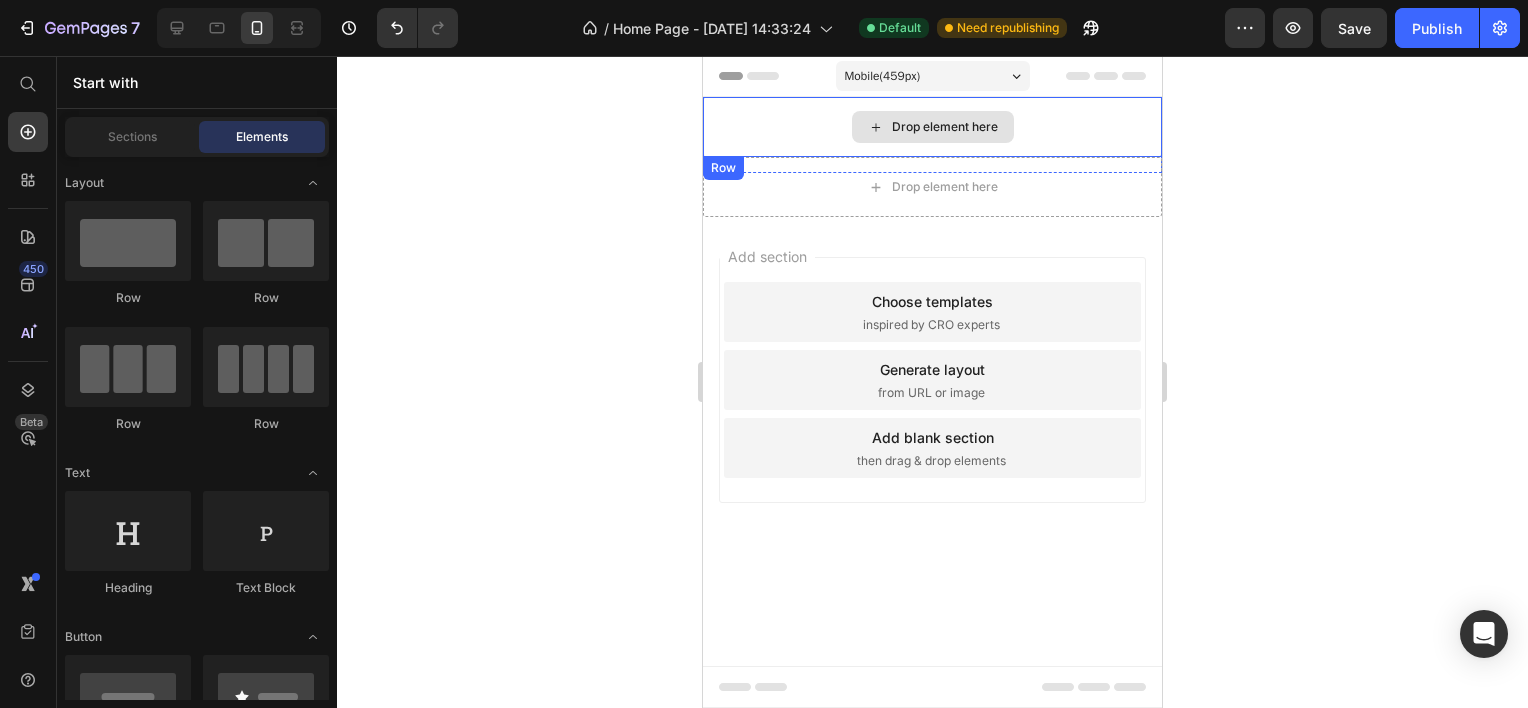 click on "Drop element here" at bounding box center (932, 127) 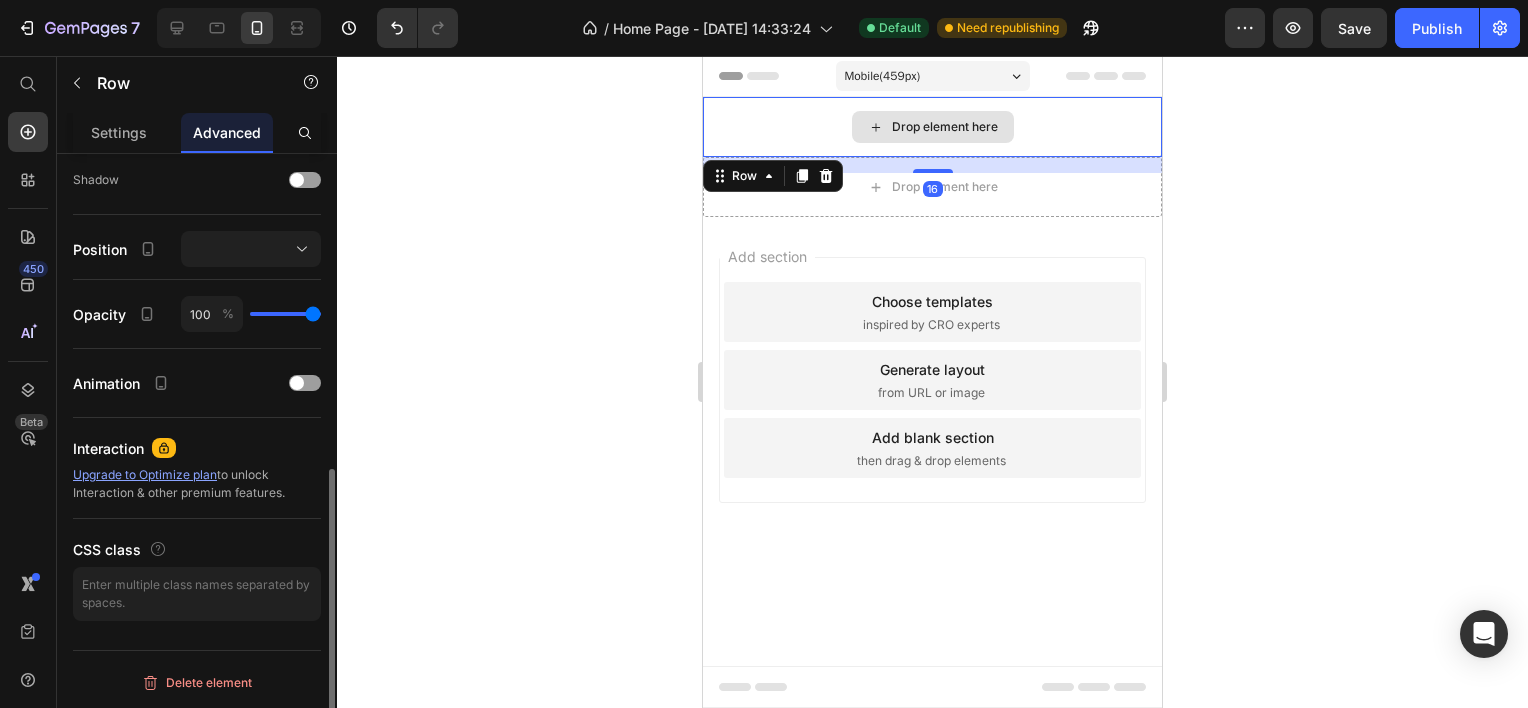scroll, scrollTop: 0, scrollLeft: 0, axis: both 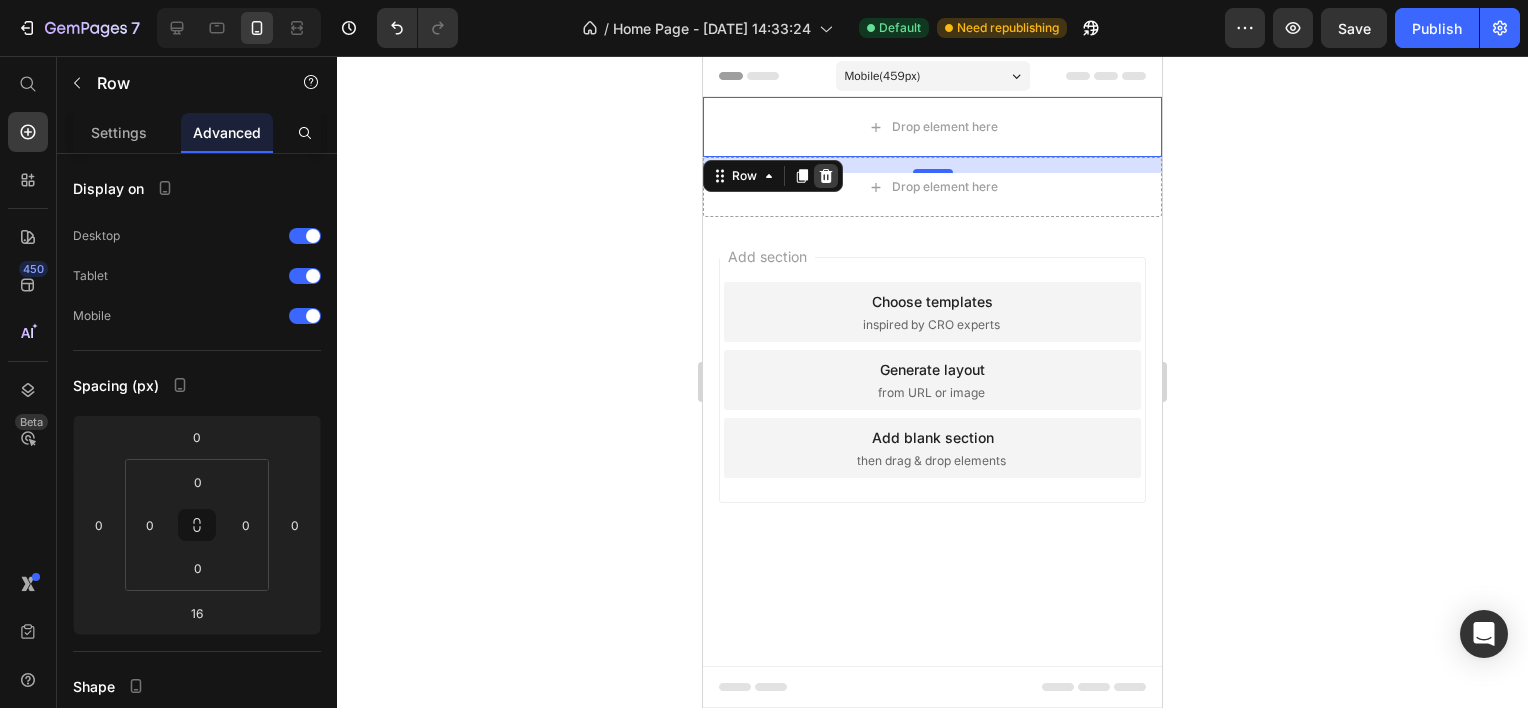 click 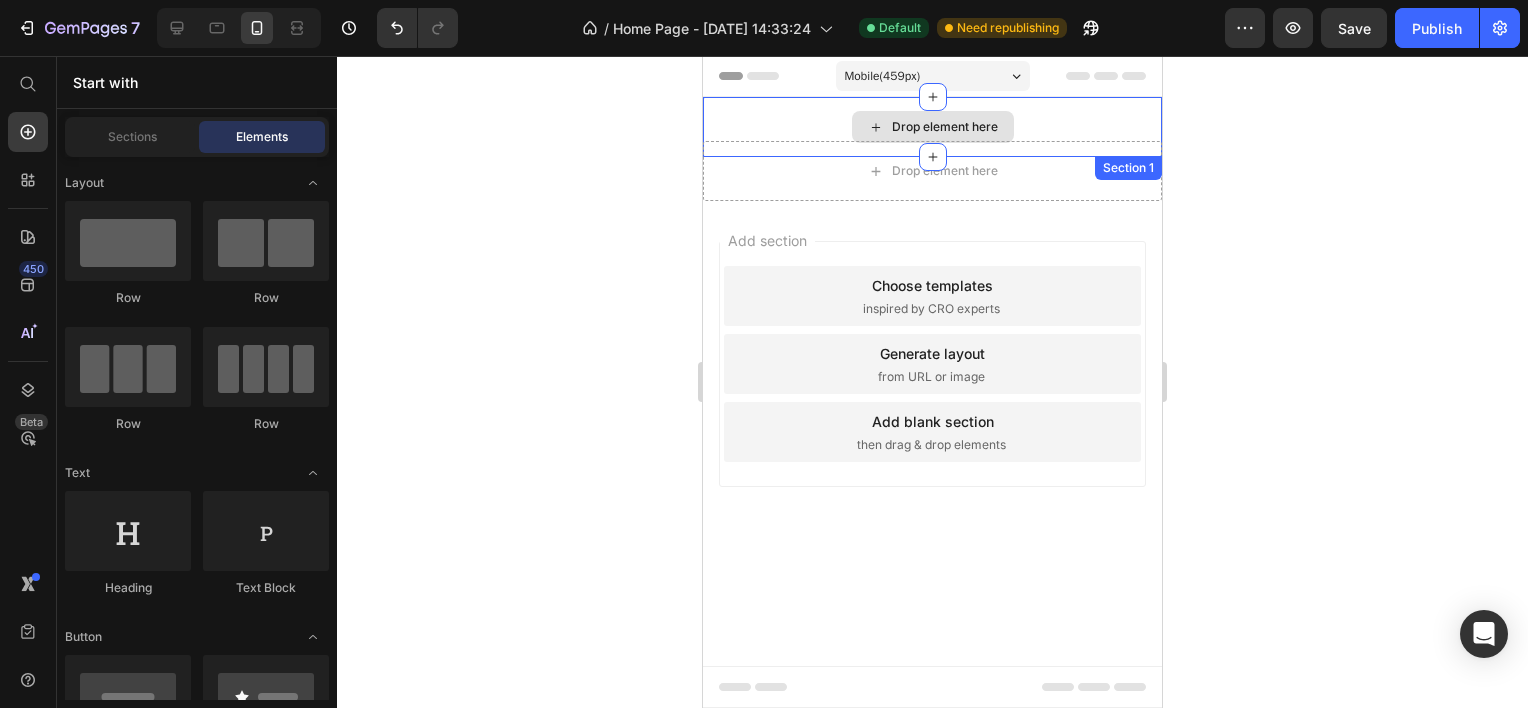 click on "Drop element here" at bounding box center [932, 127] 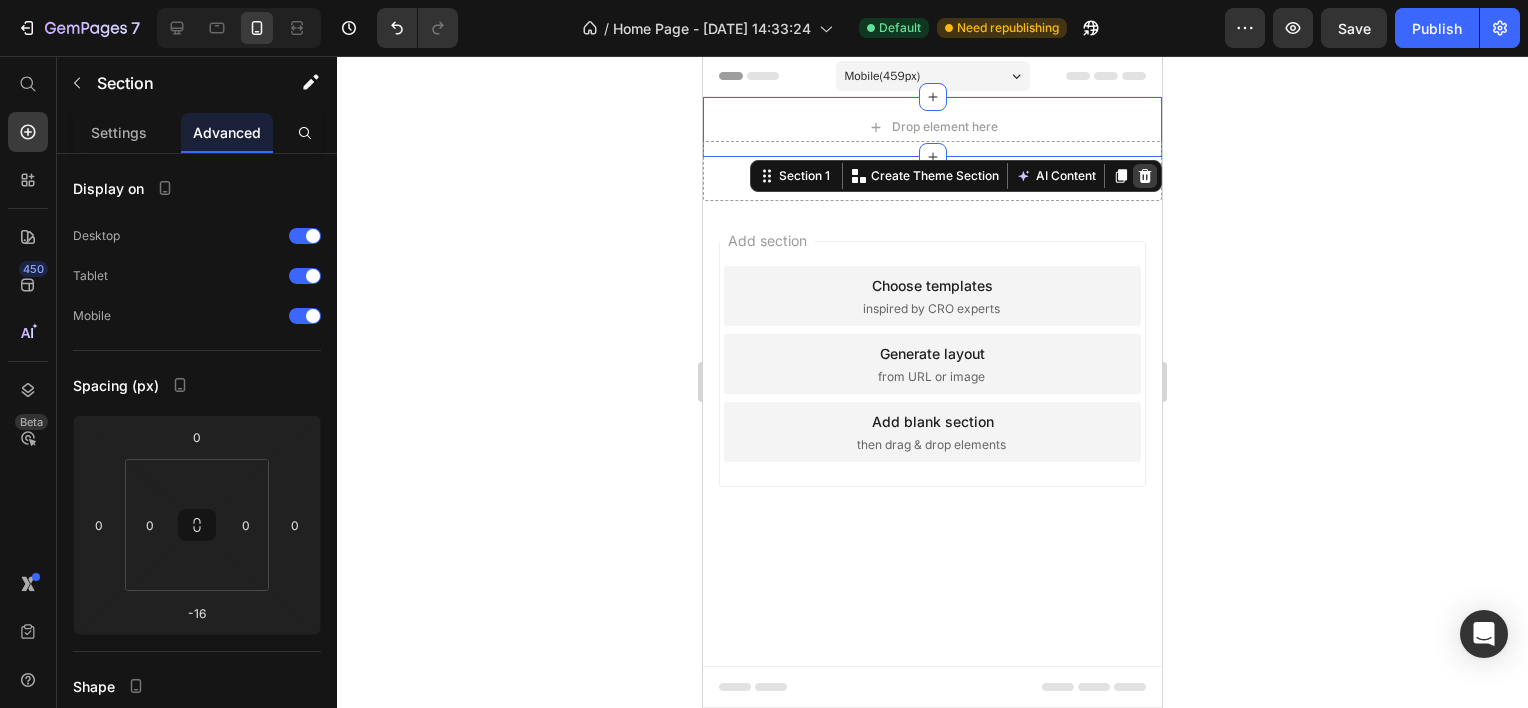 click 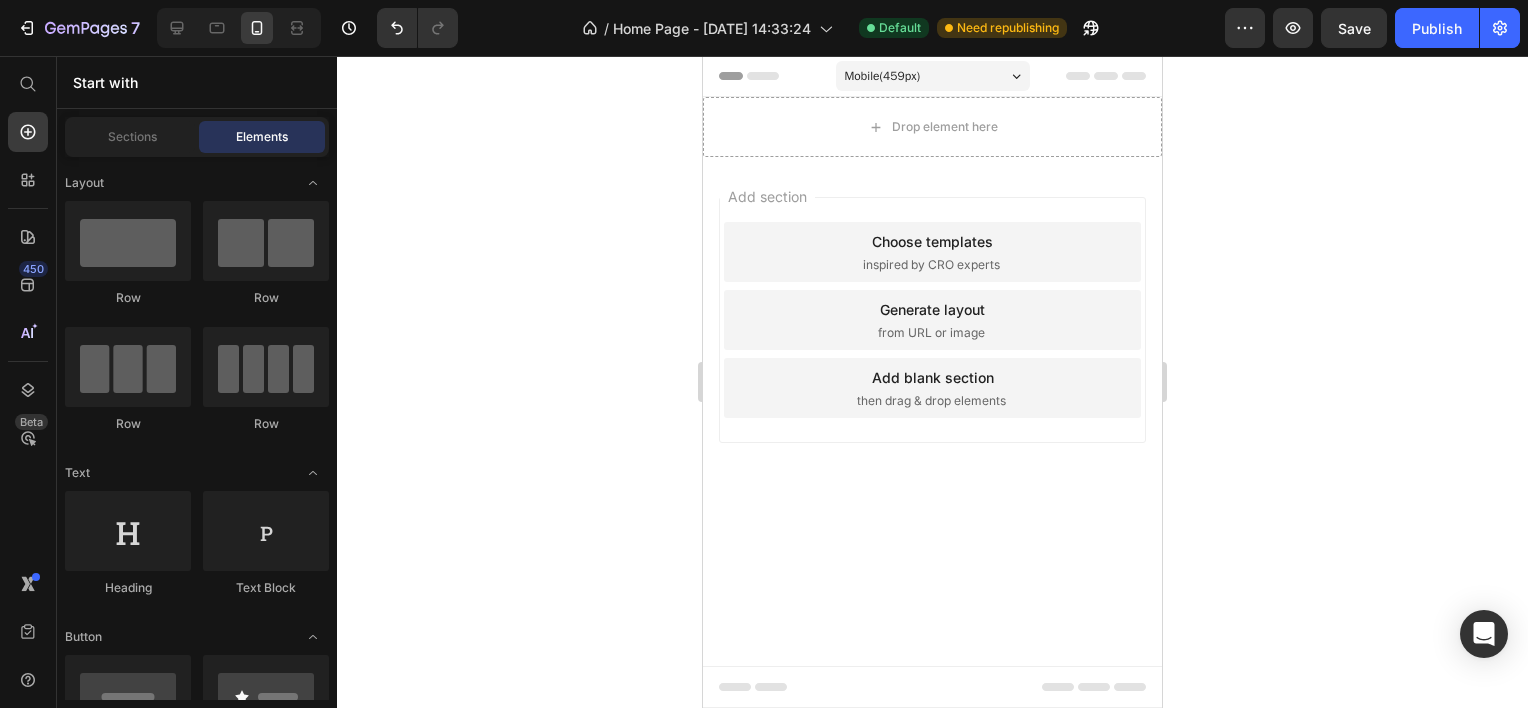 click on "Add section Choose templates inspired by CRO experts Generate layout from URL or image Add blank section then drag & drop elements" at bounding box center [932, 348] 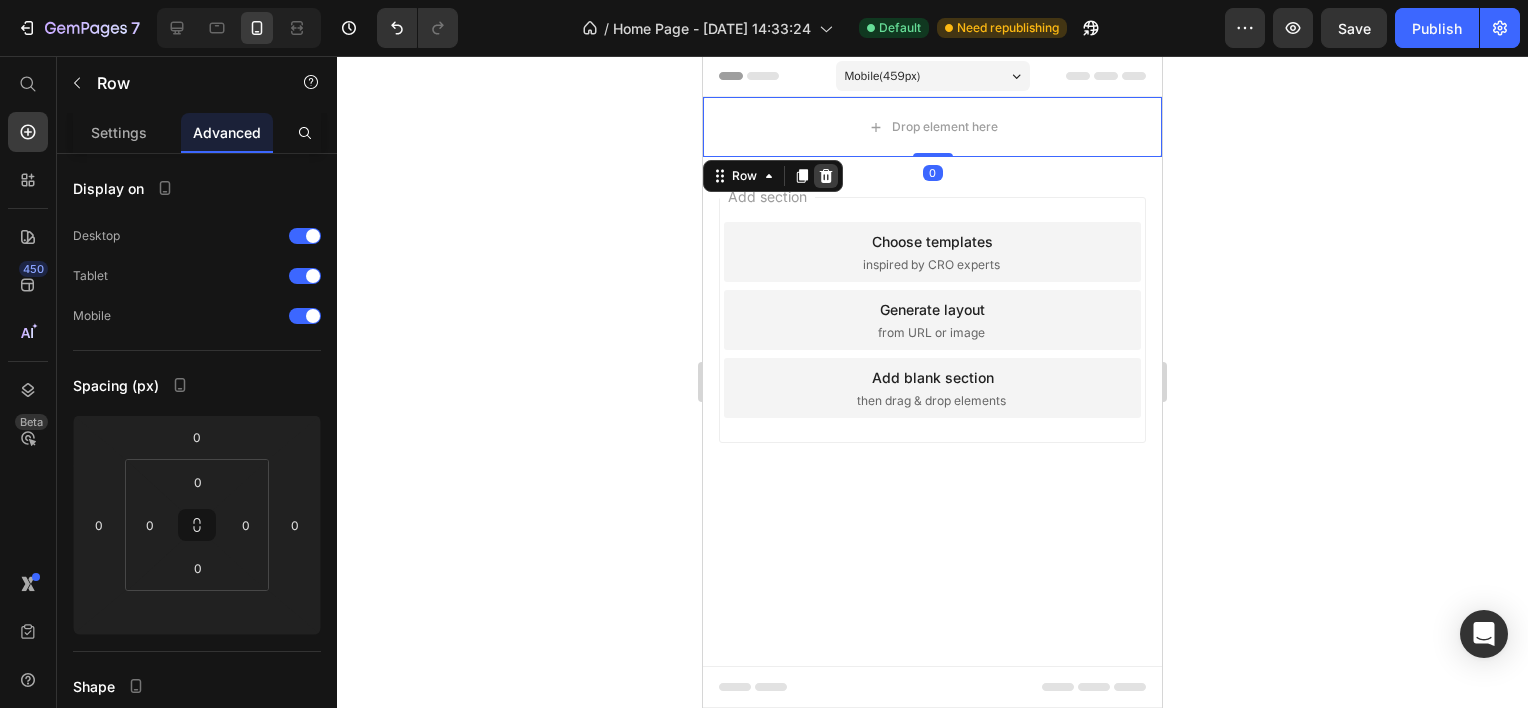 click 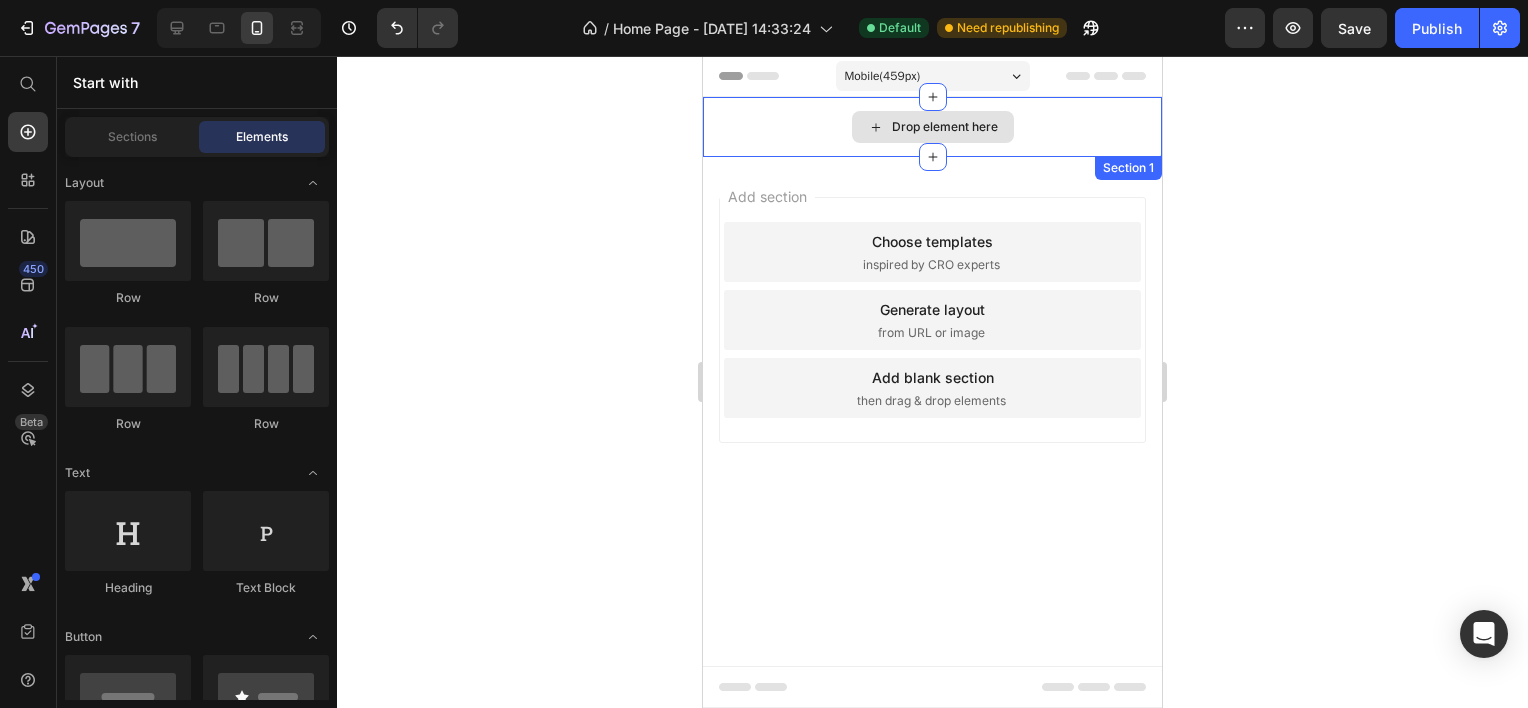 click on "Drop element here" at bounding box center [933, 127] 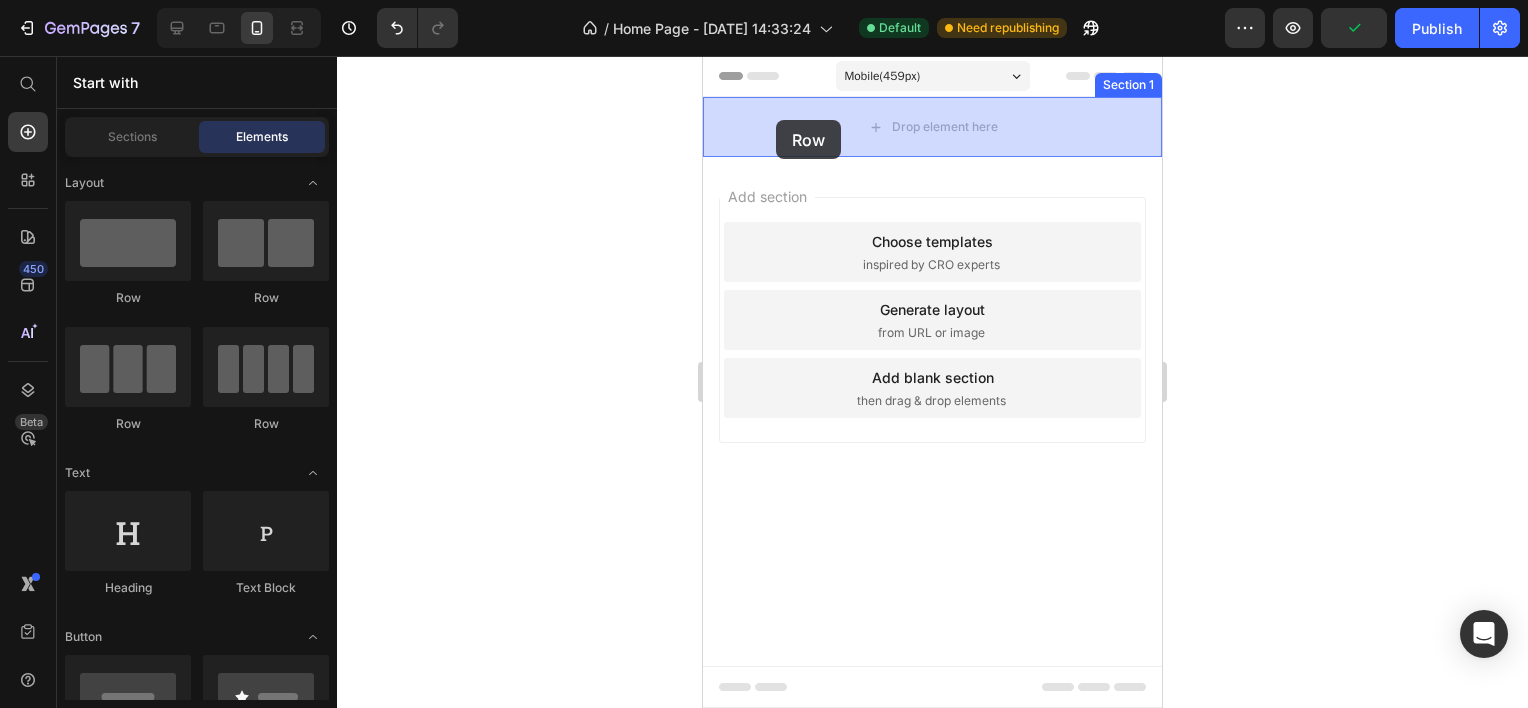 drag, startPoint x: 865, startPoint y: 308, endPoint x: 777, endPoint y: 120, distance: 207.57649 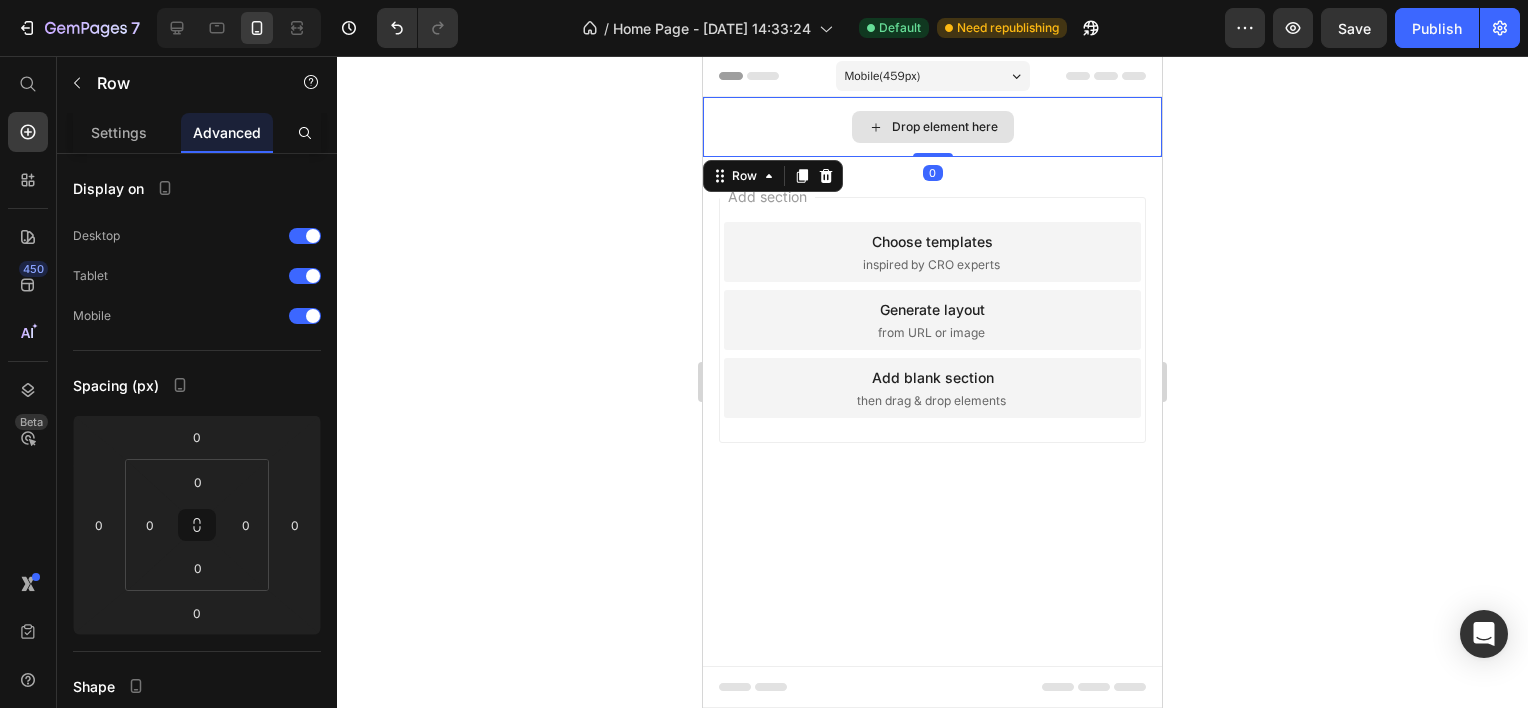 click on "Drop element here" at bounding box center (932, 127) 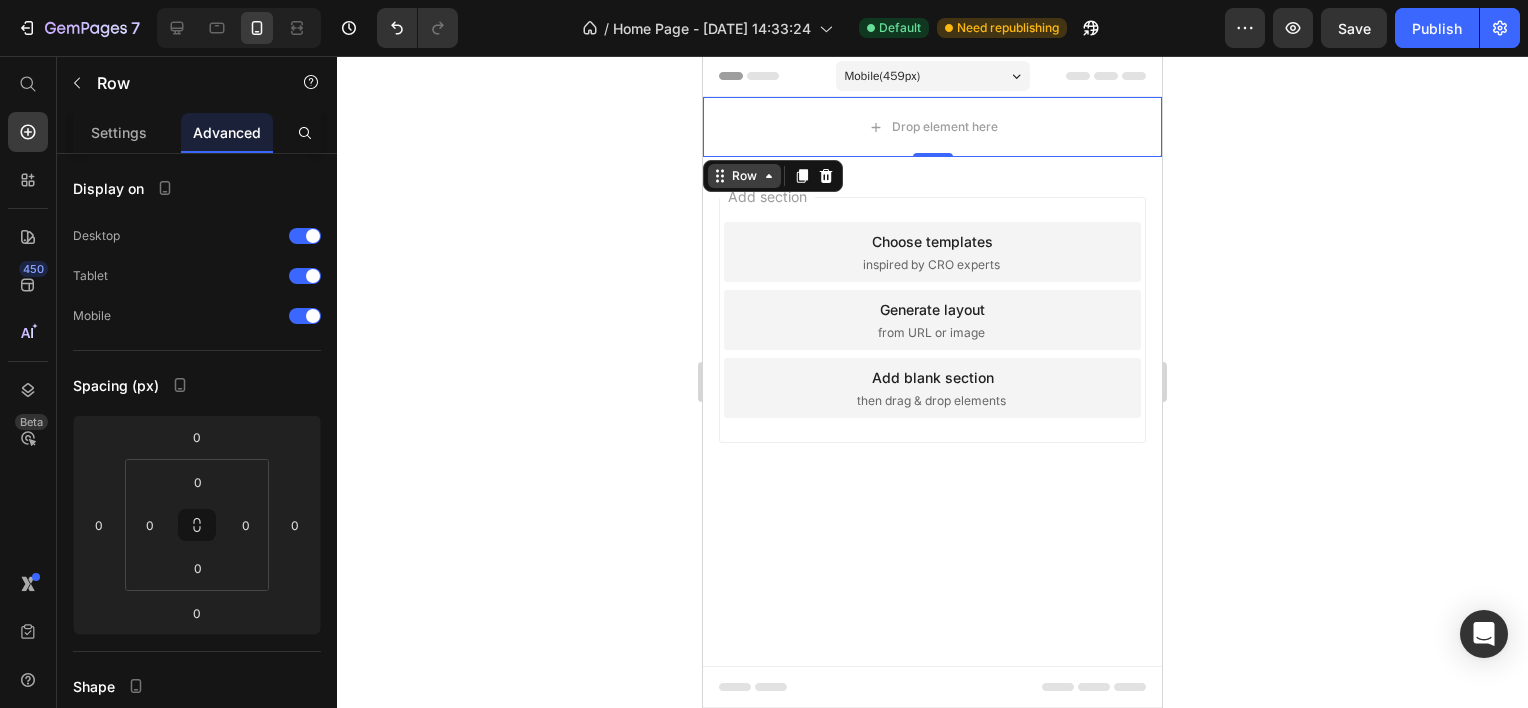 click 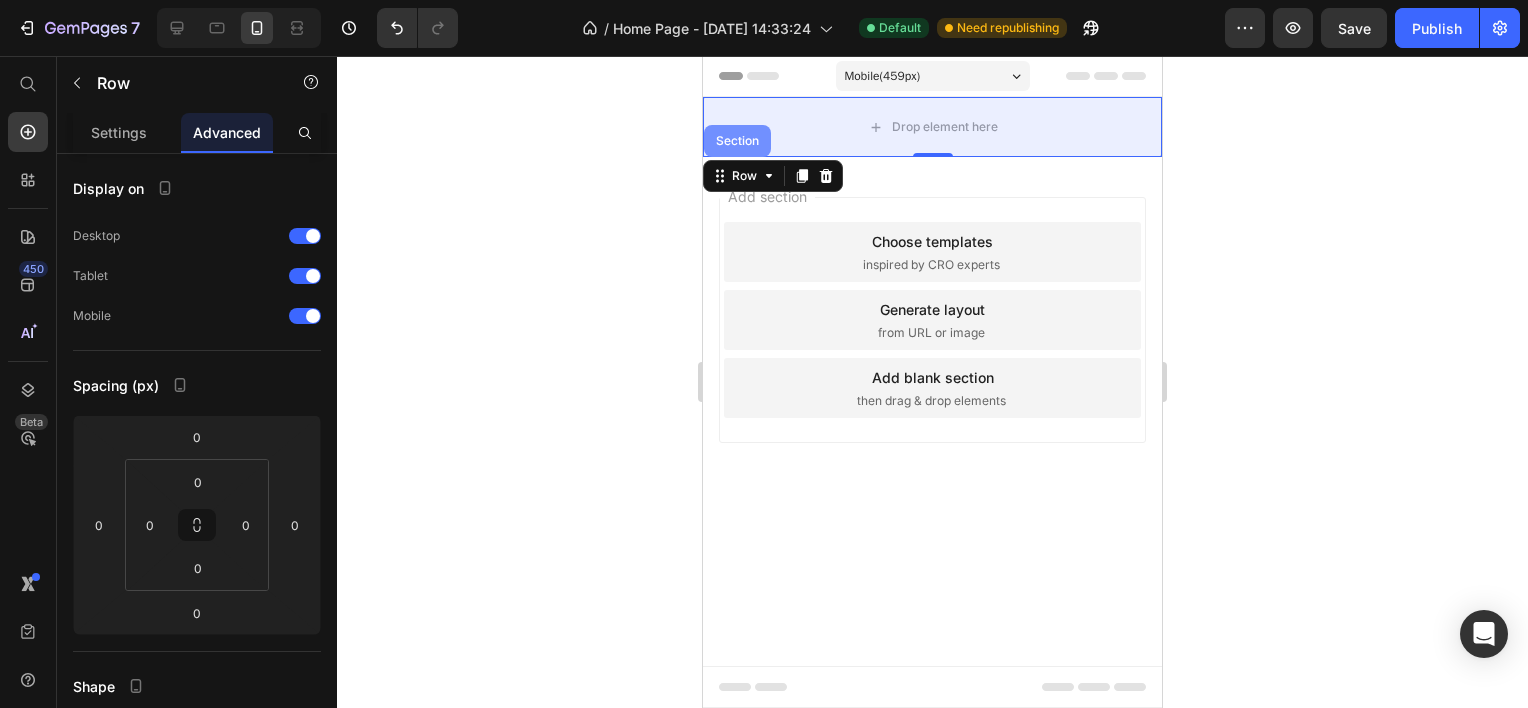 click on "Section" at bounding box center [737, 141] 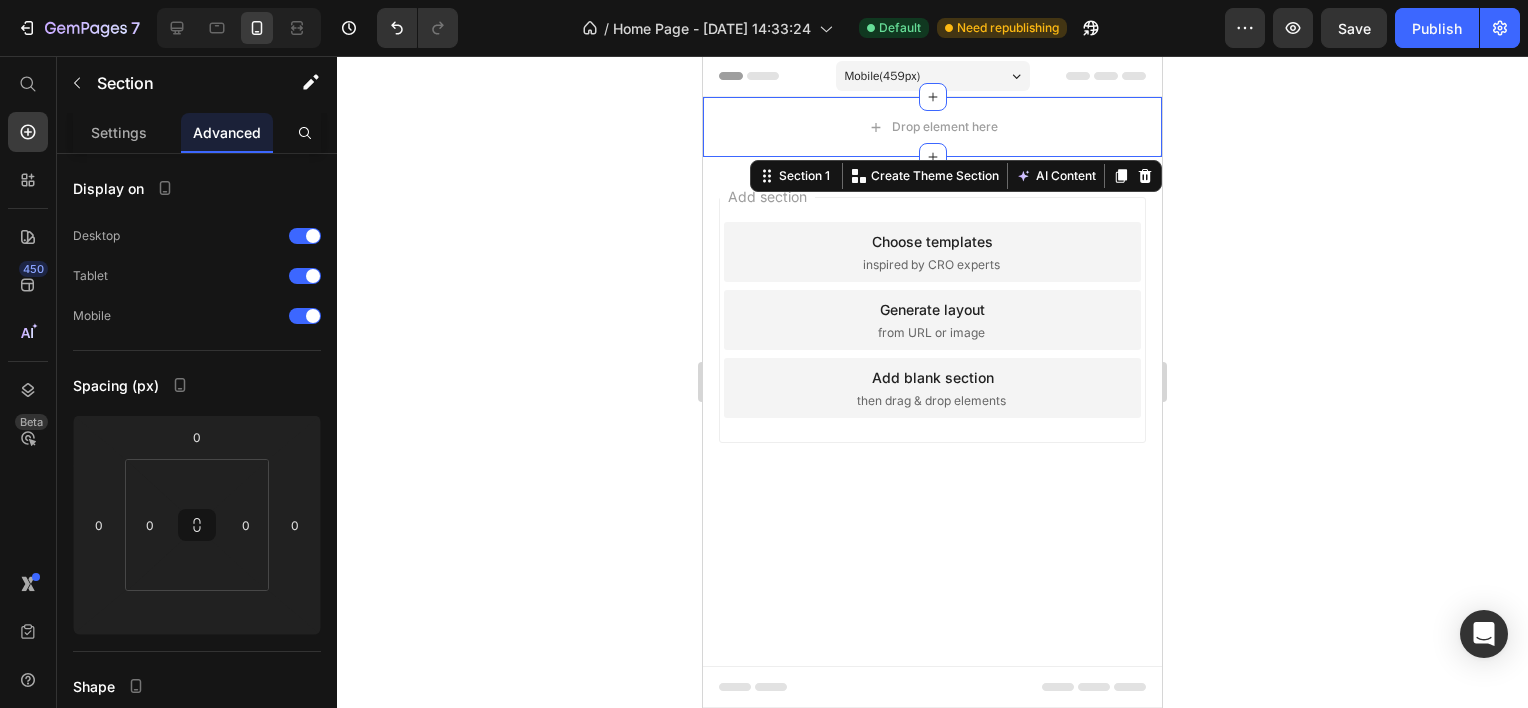 click on "Drop element here" at bounding box center [932, 127] 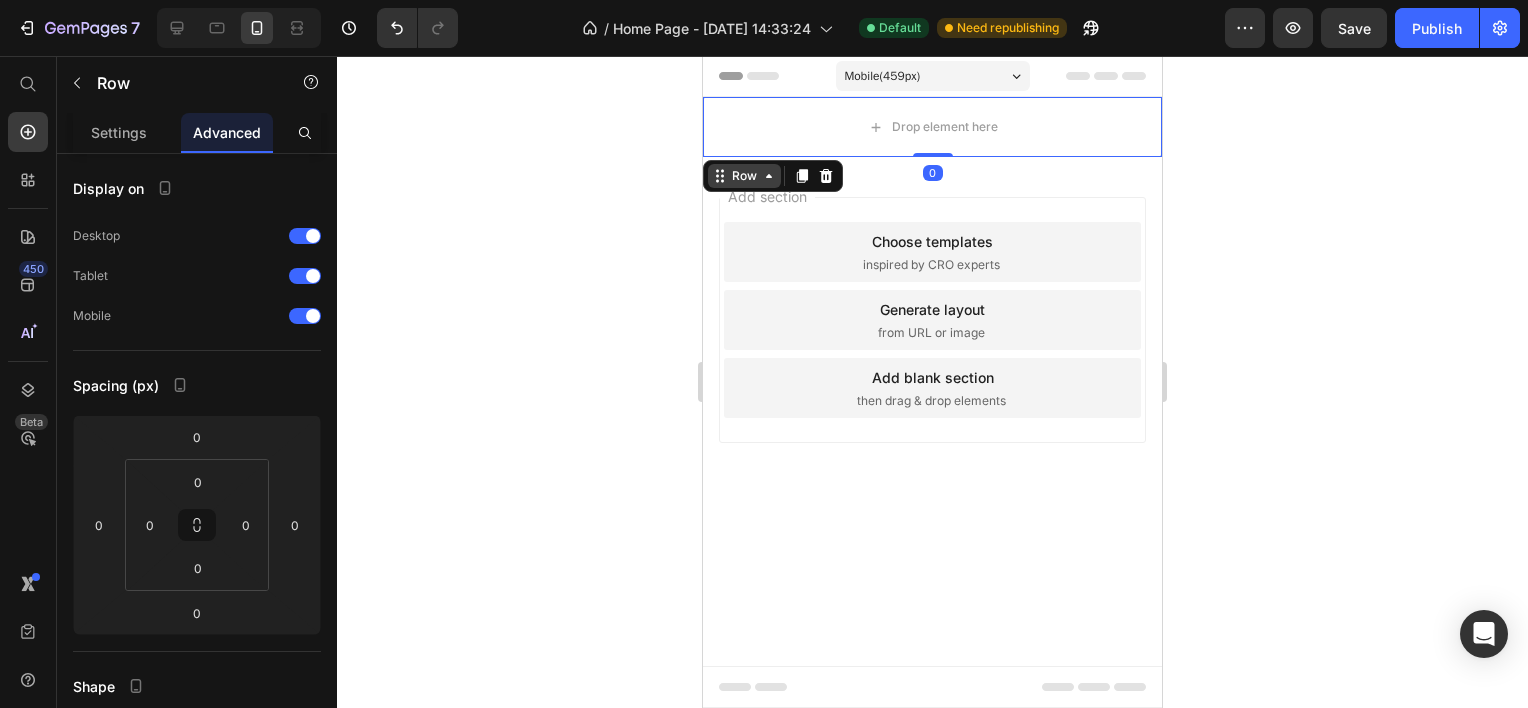 click on "Row" at bounding box center [744, 176] 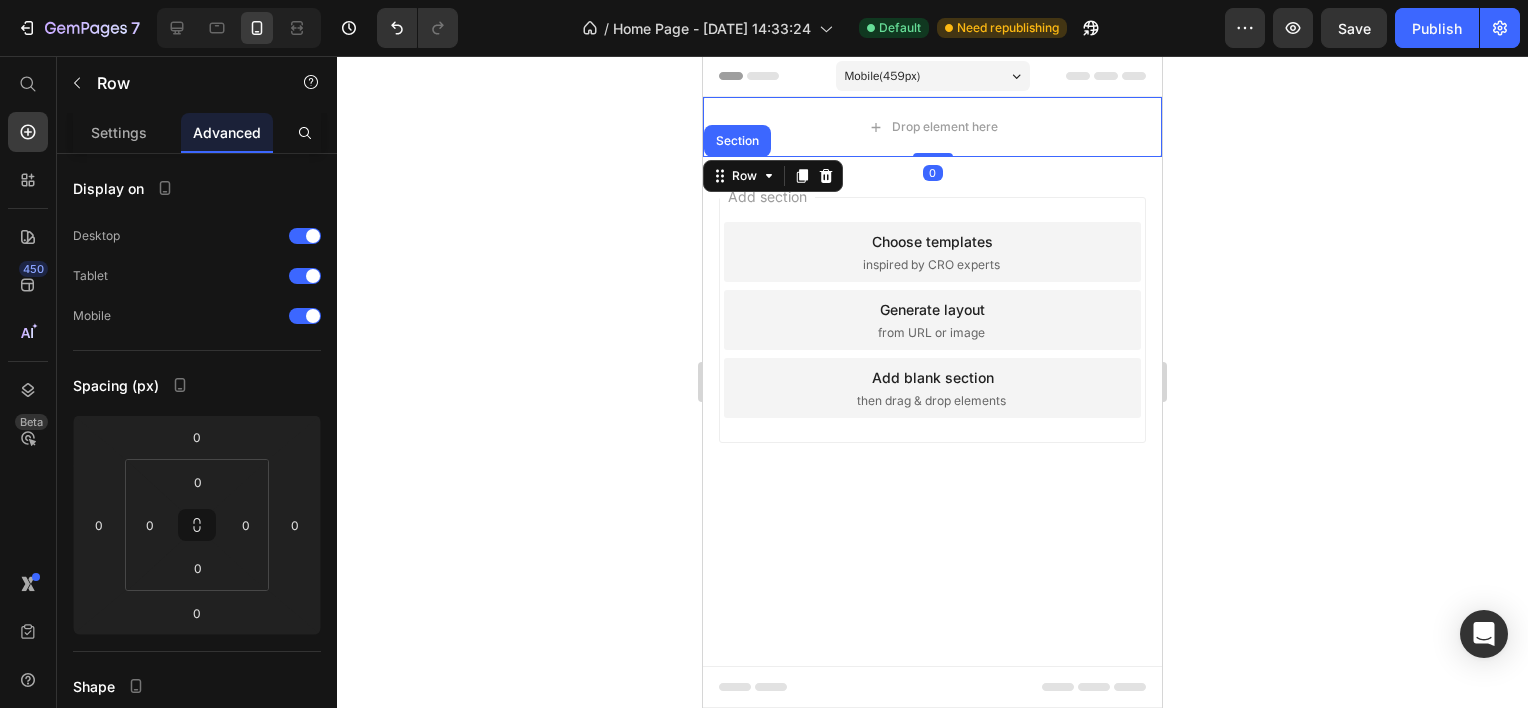 click 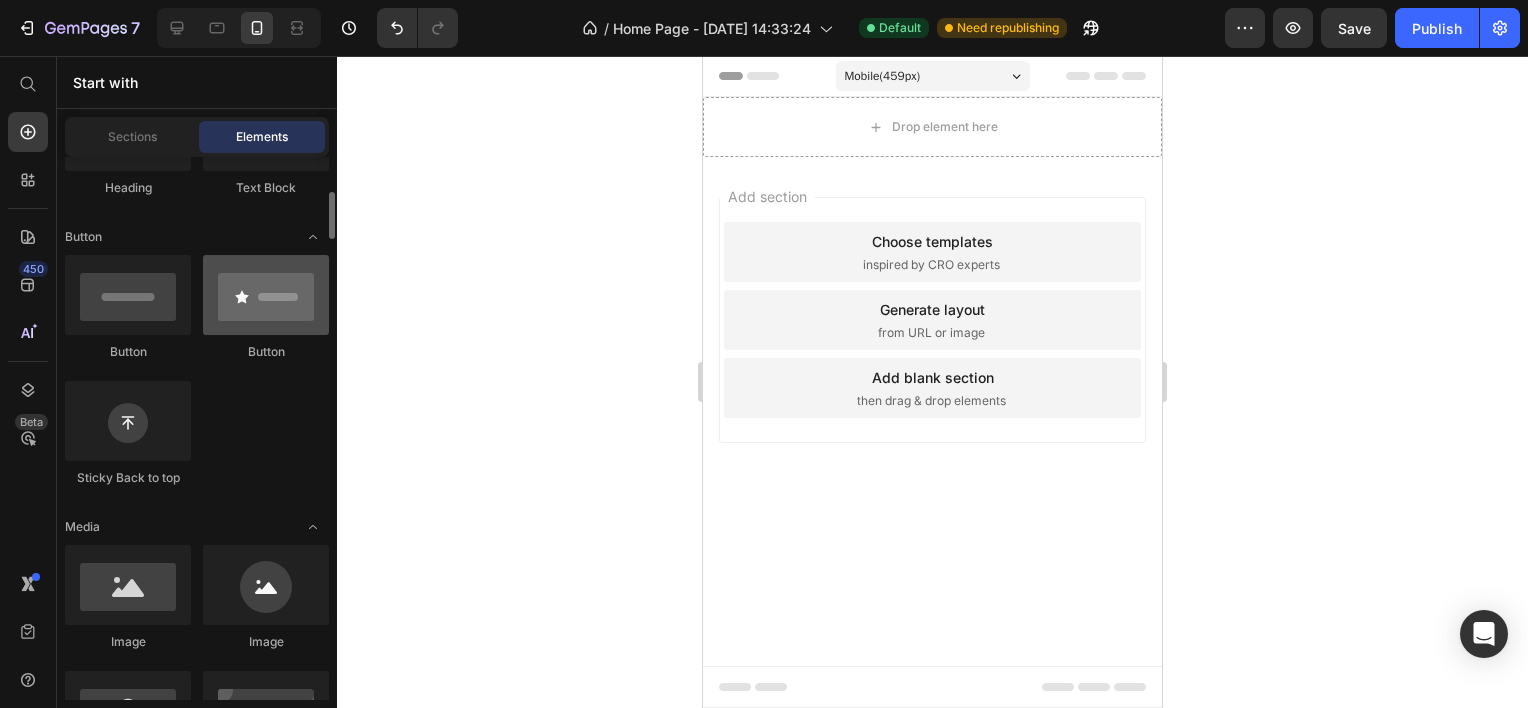 scroll, scrollTop: 800, scrollLeft: 0, axis: vertical 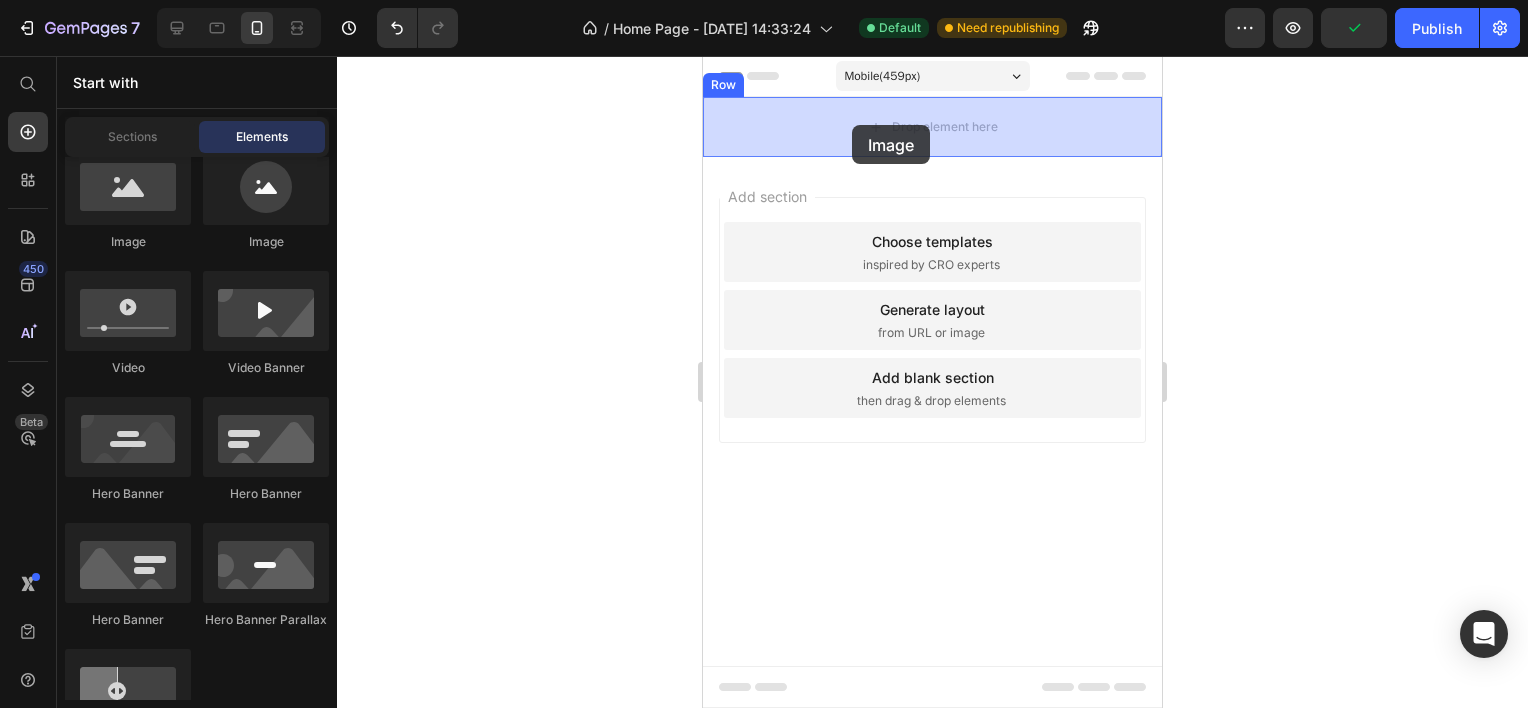 drag, startPoint x: 982, startPoint y: 272, endPoint x: 852, endPoint y: 124, distance: 196.9873 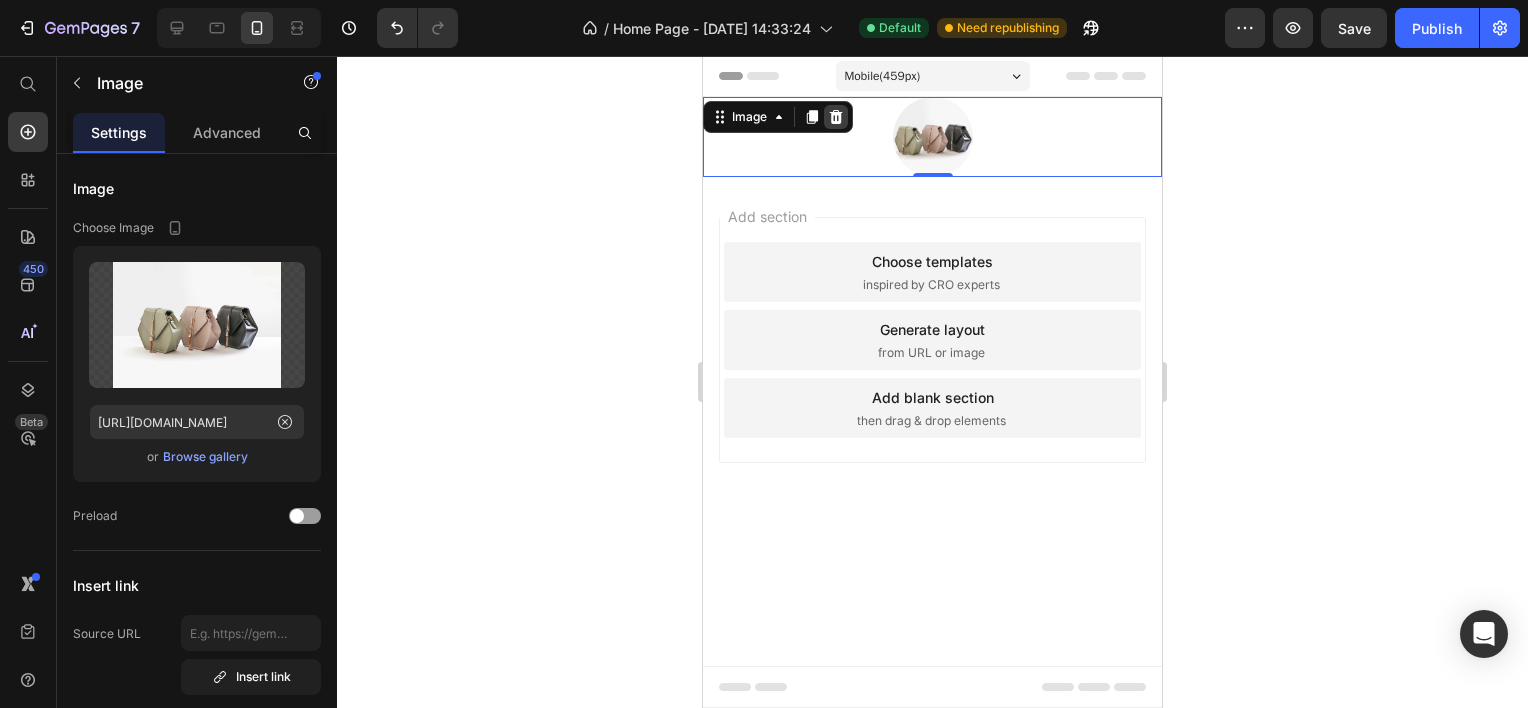click at bounding box center [836, 117] 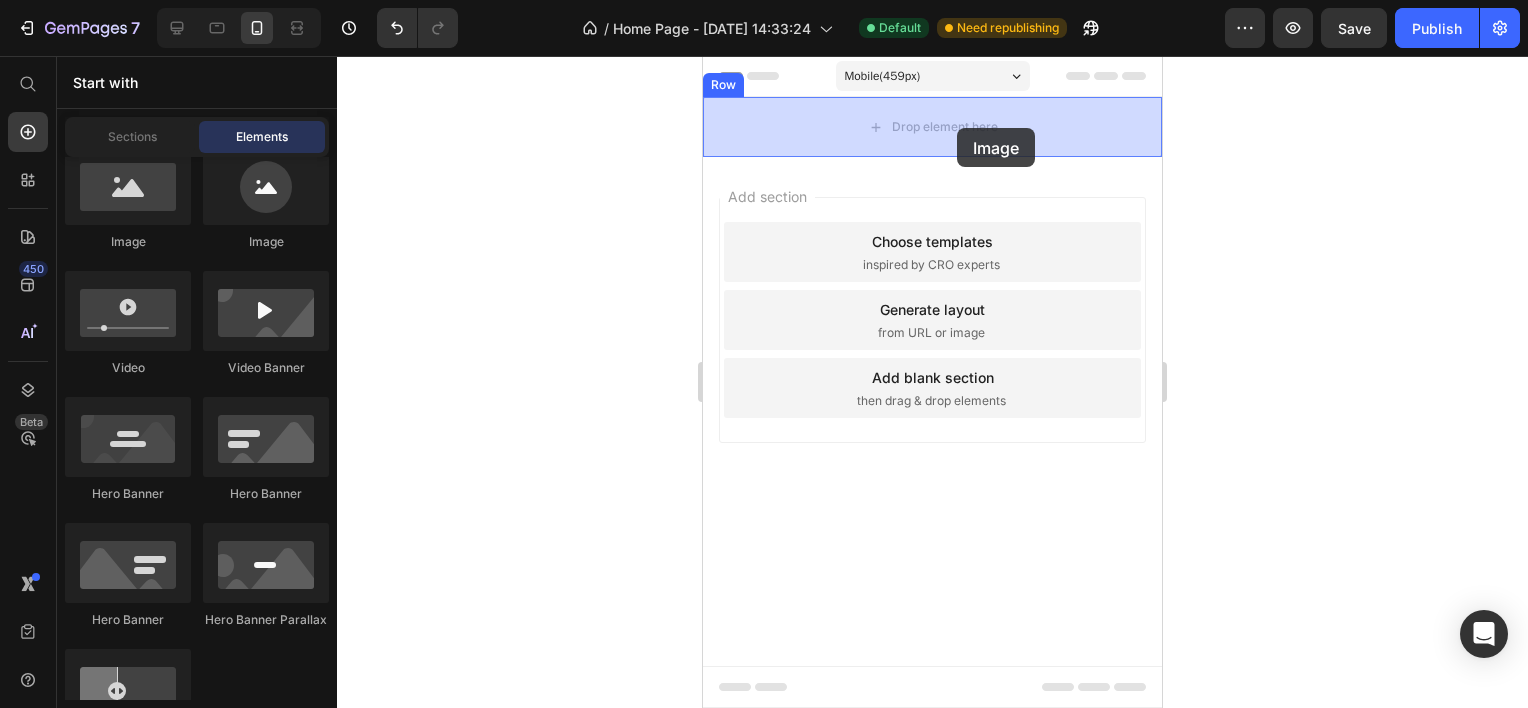 drag, startPoint x: 861, startPoint y: 261, endPoint x: 954, endPoint y: 140, distance: 152.61061 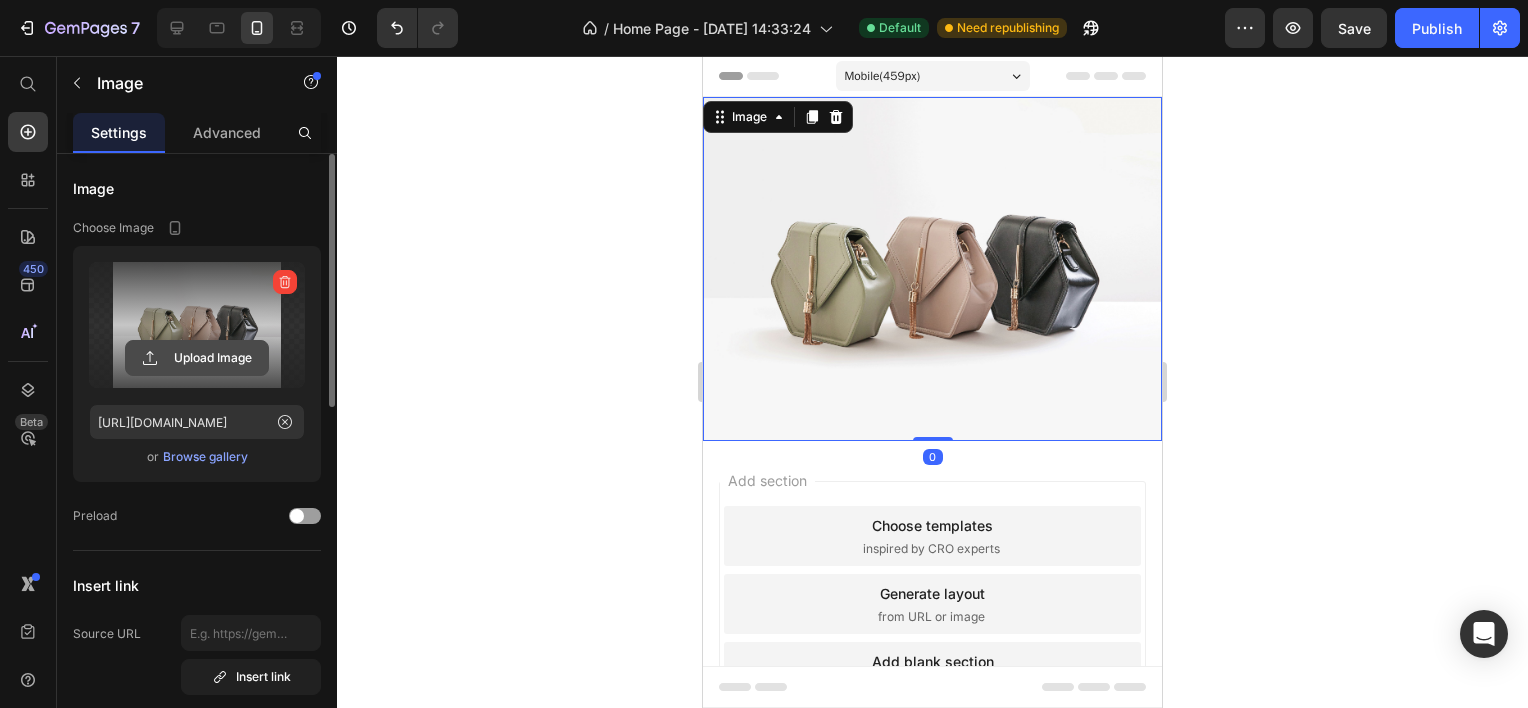 click 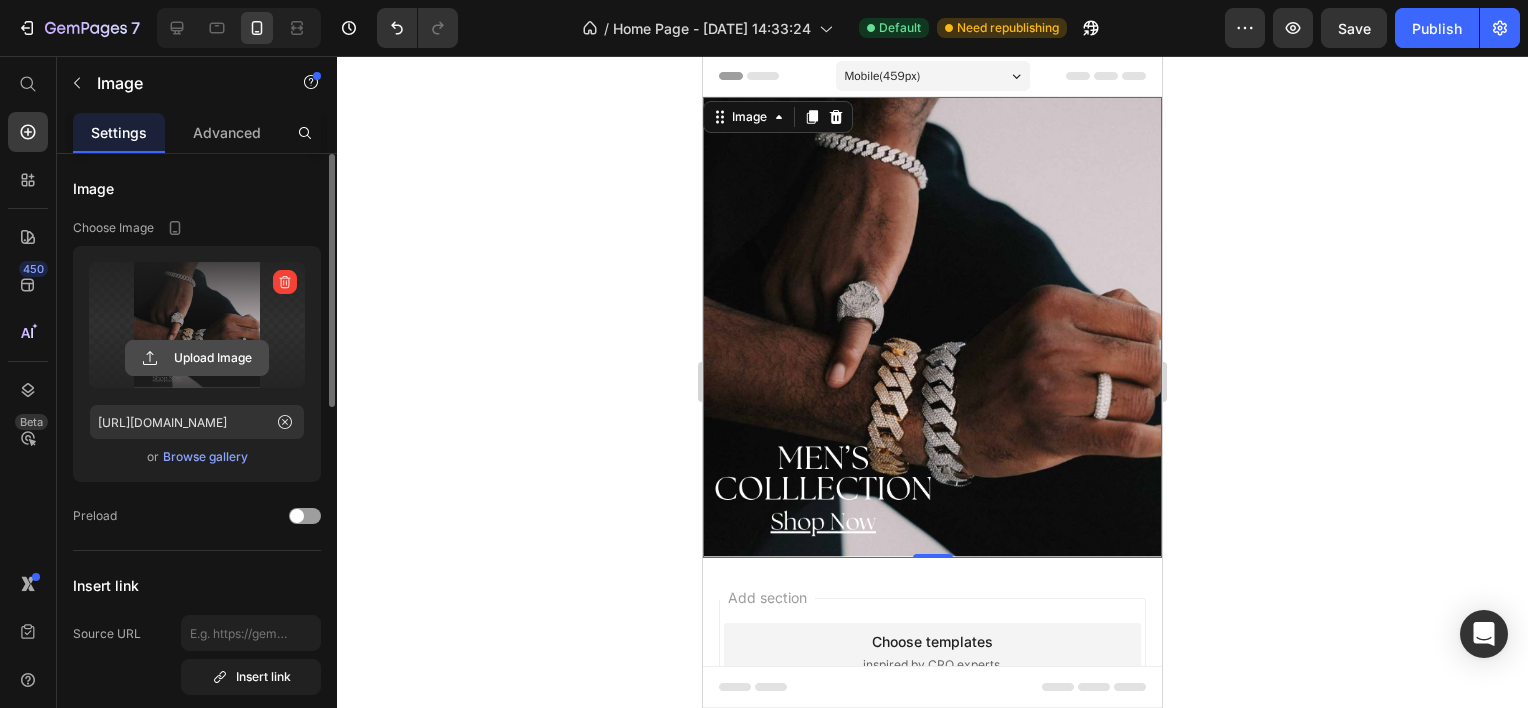 click 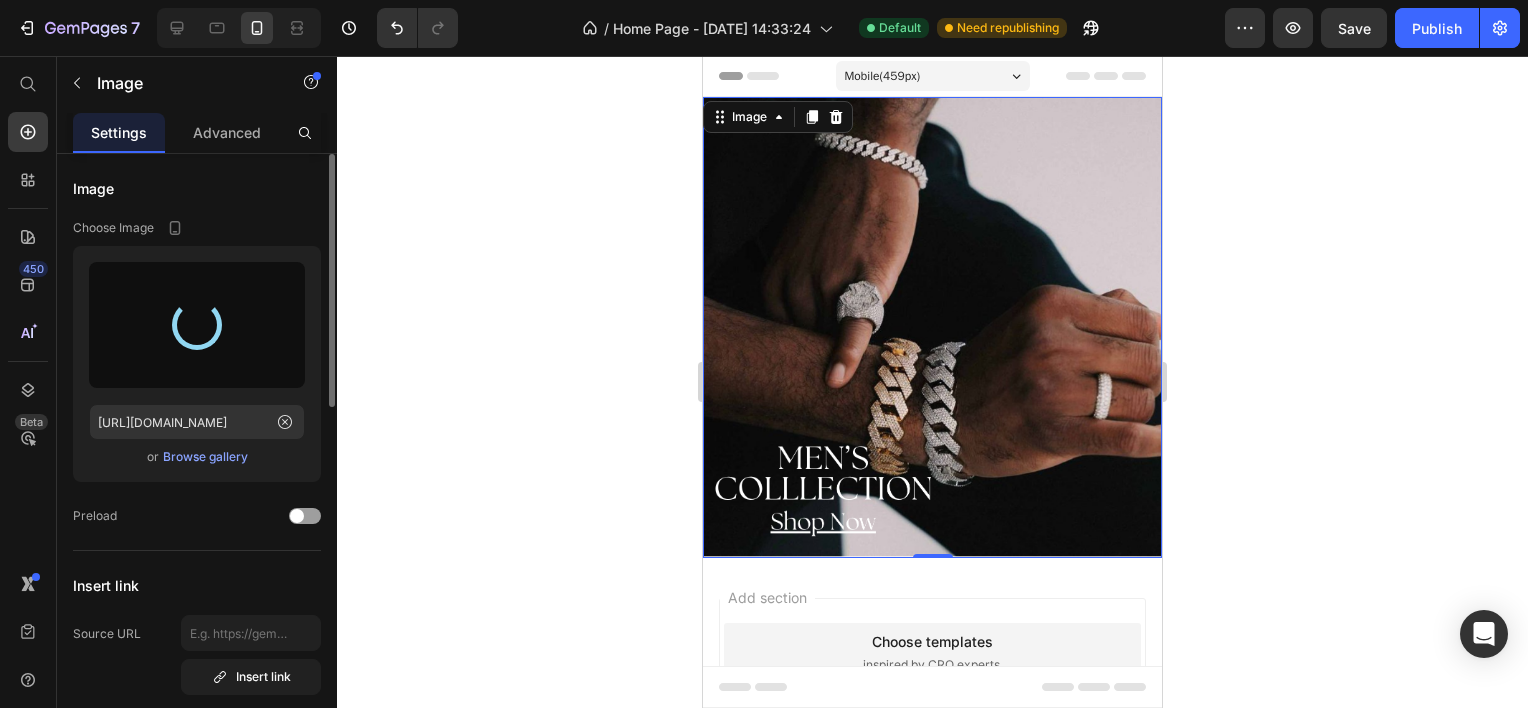 type on "[URL][DOMAIN_NAME]" 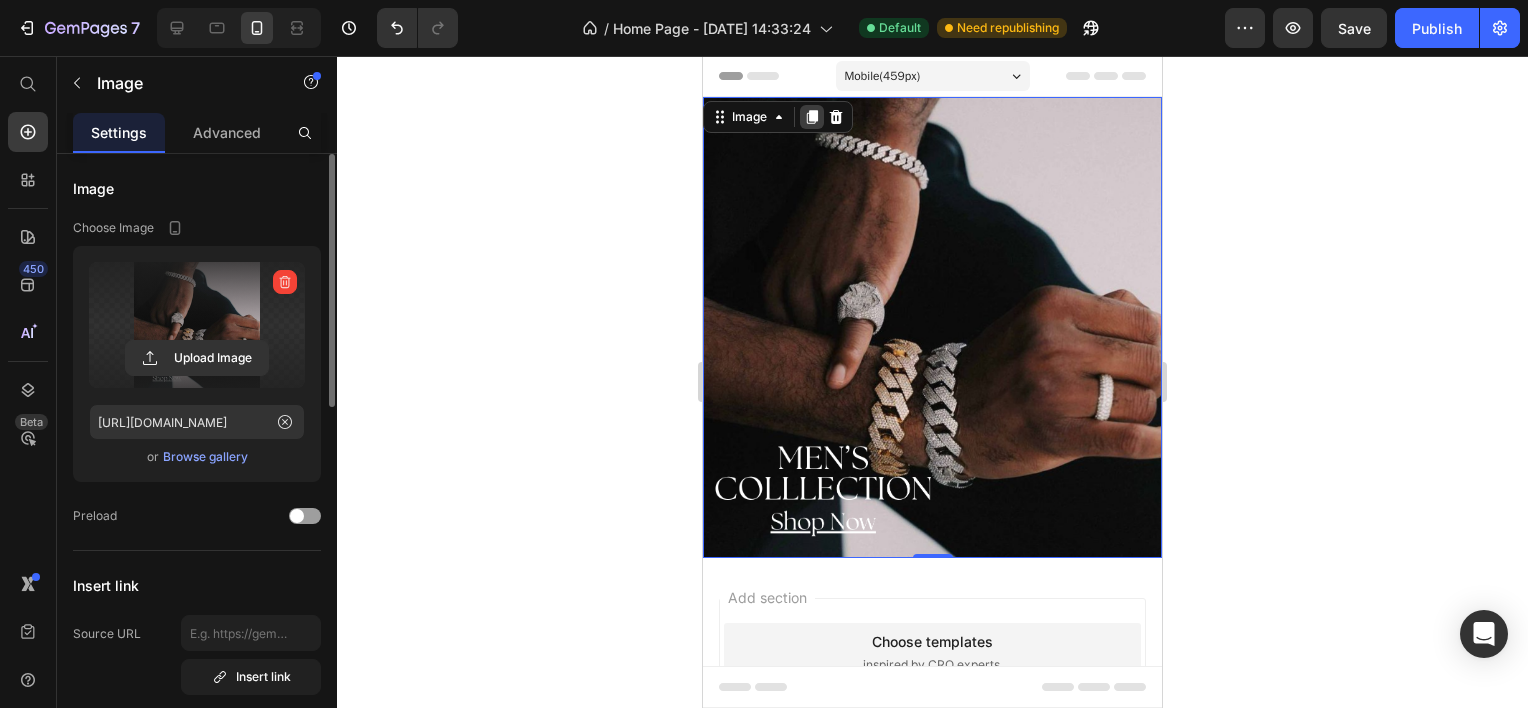 click at bounding box center (812, 117) 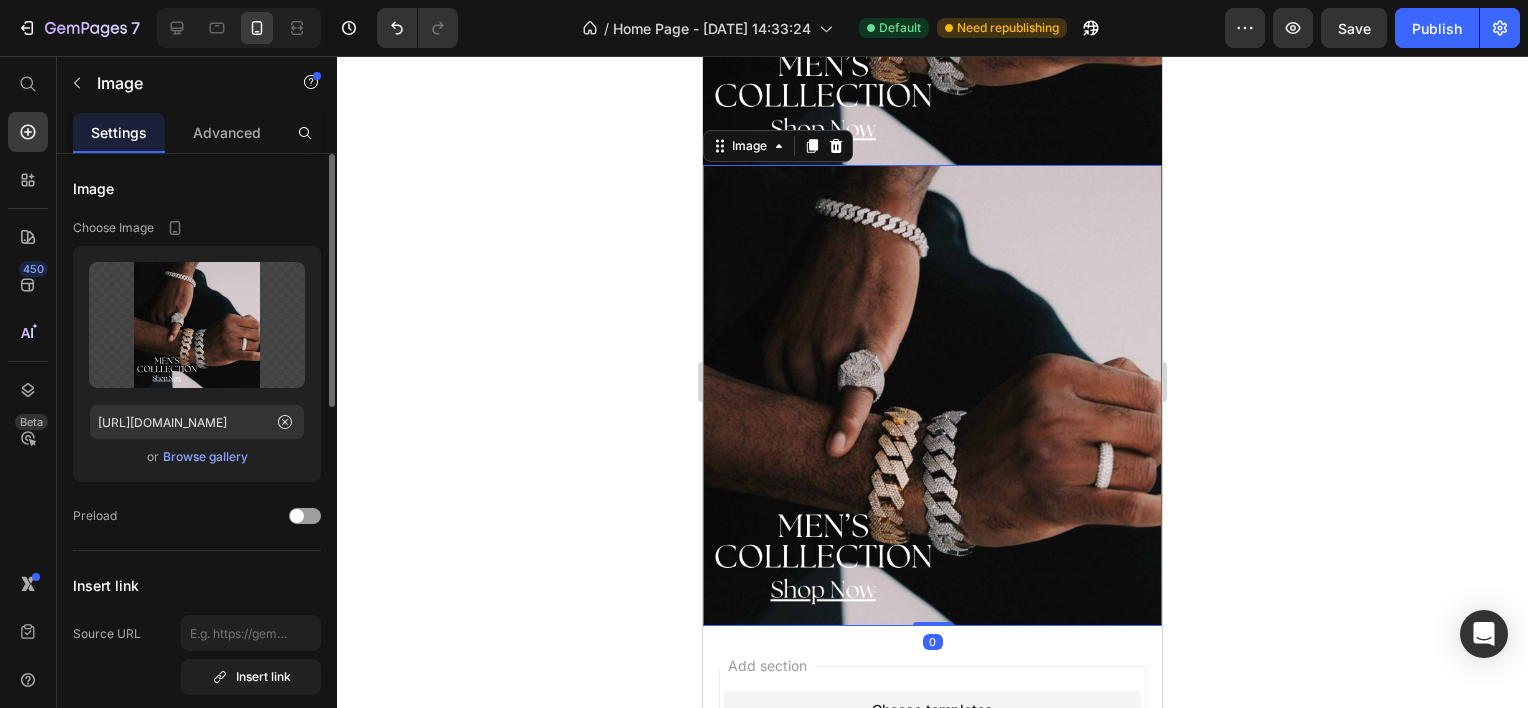 scroll, scrollTop: 416, scrollLeft: 0, axis: vertical 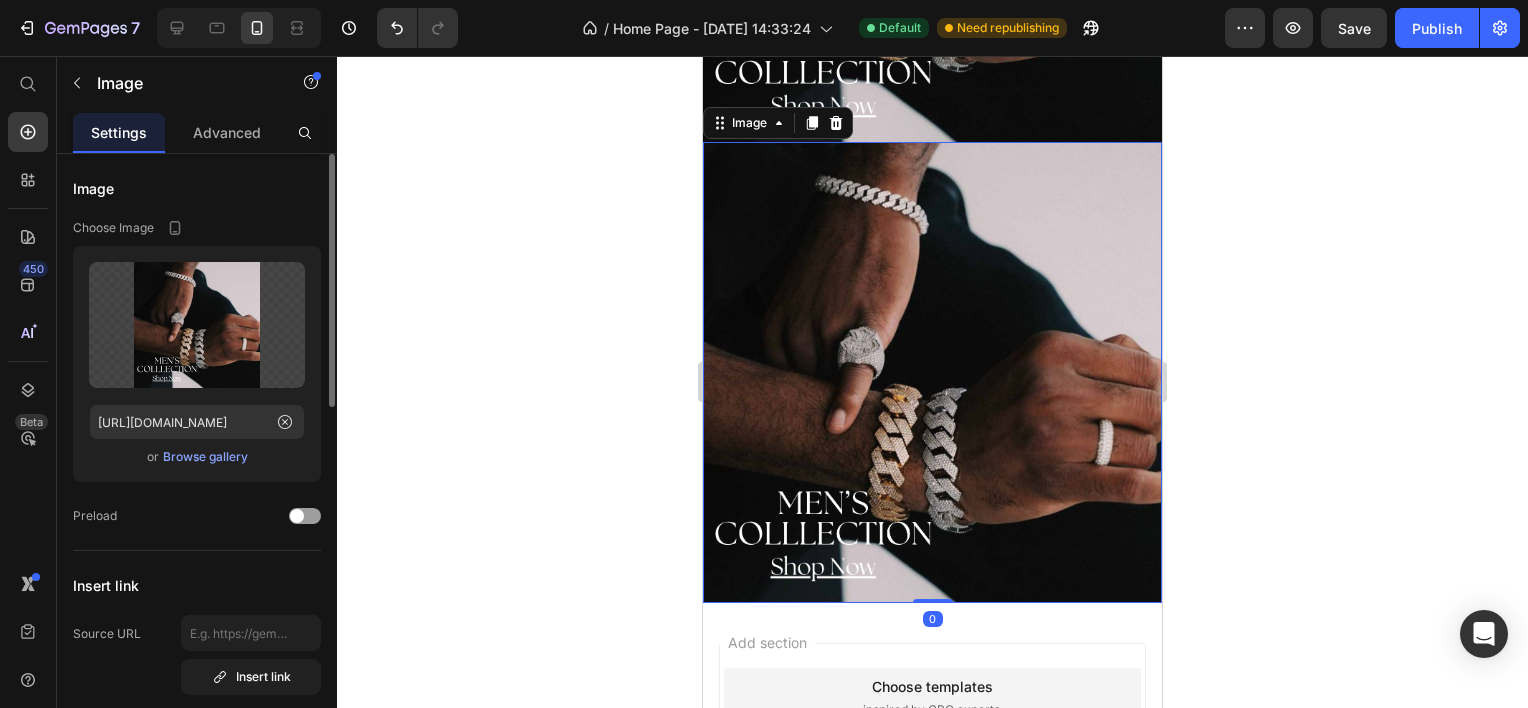 click at bounding box center (932, 372) 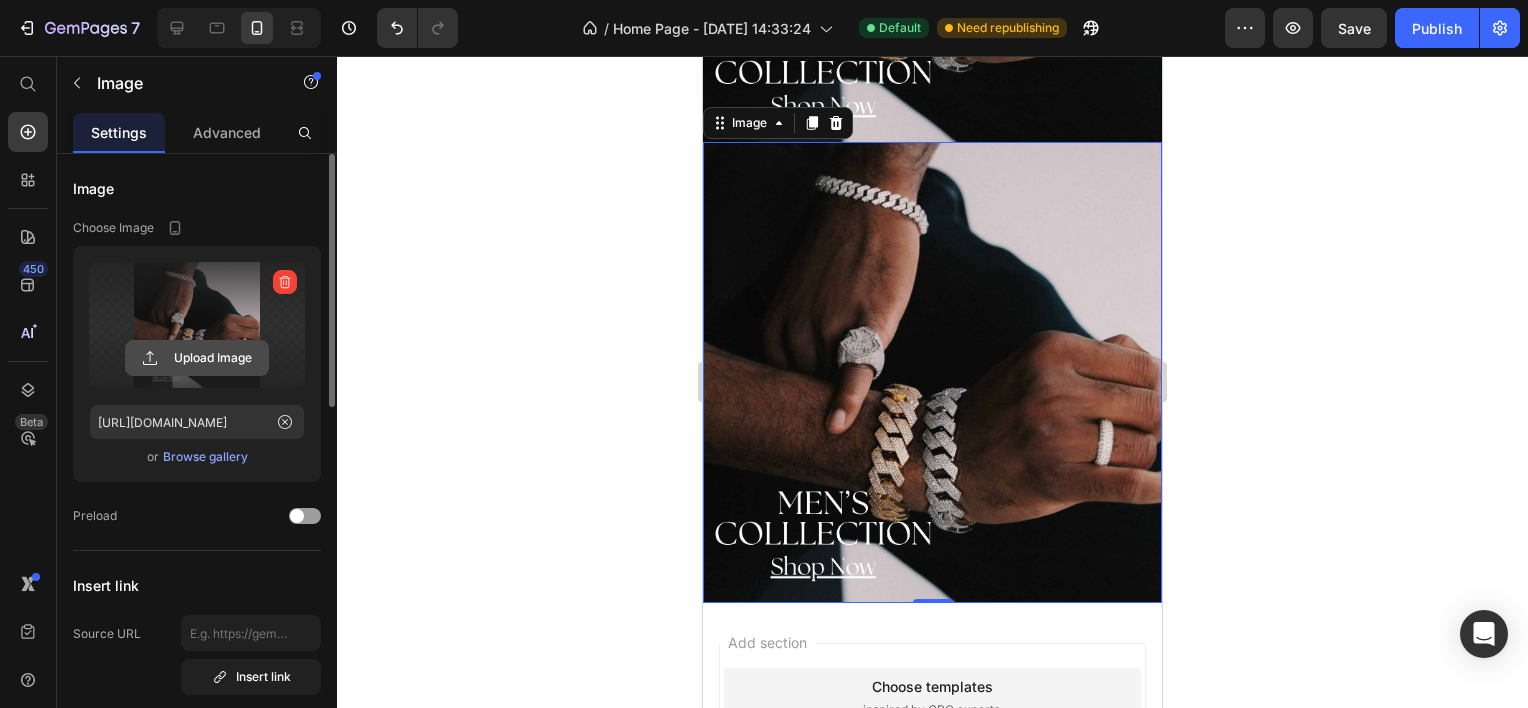 click 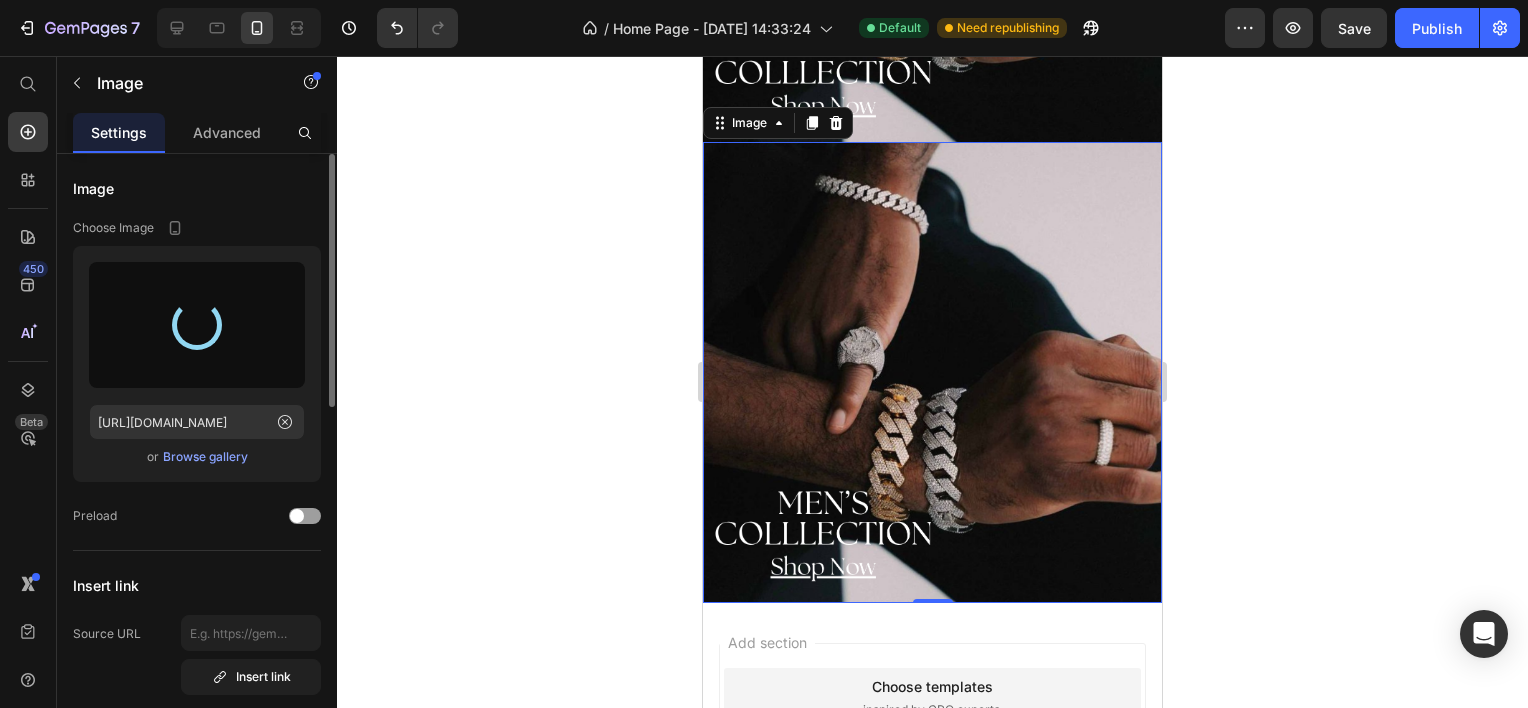 type on "[URL][DOMAIN_NAME]" 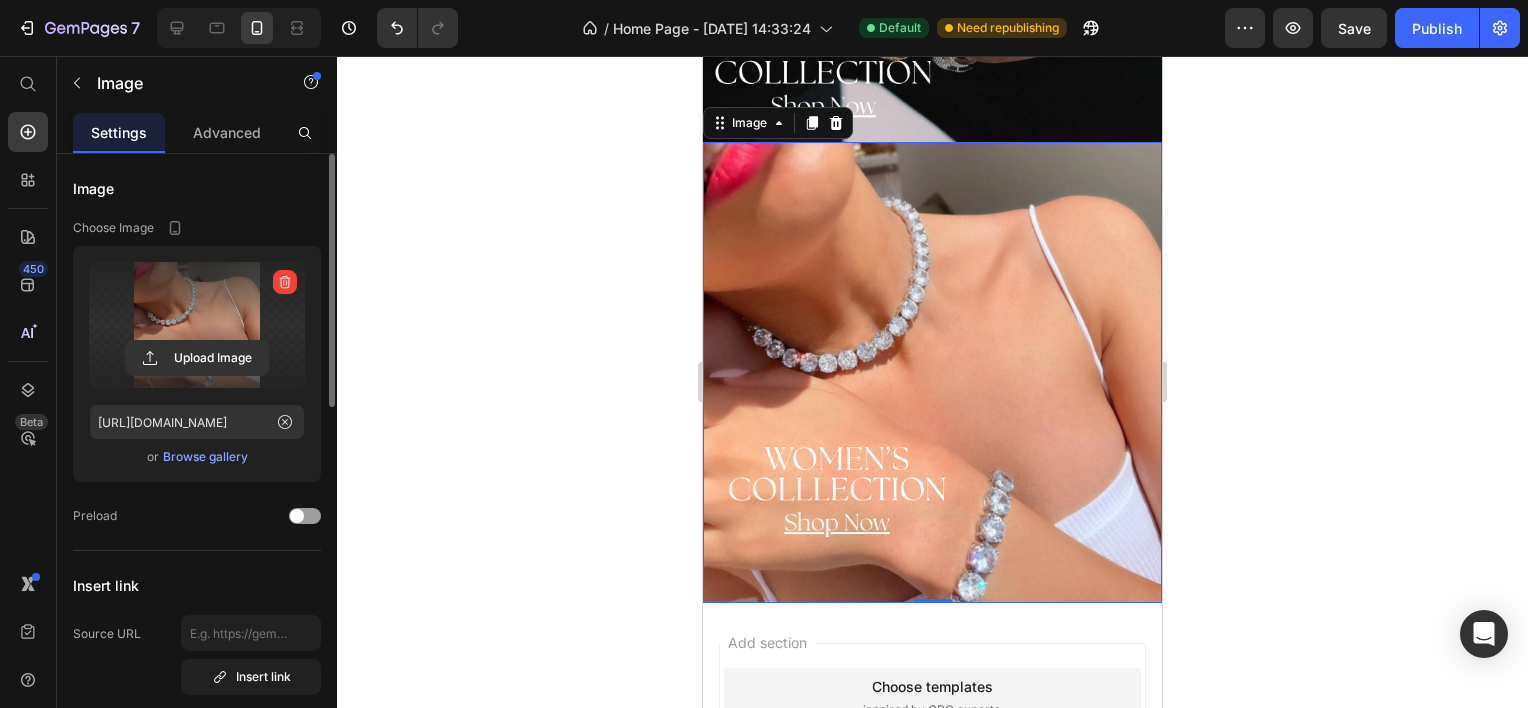 click 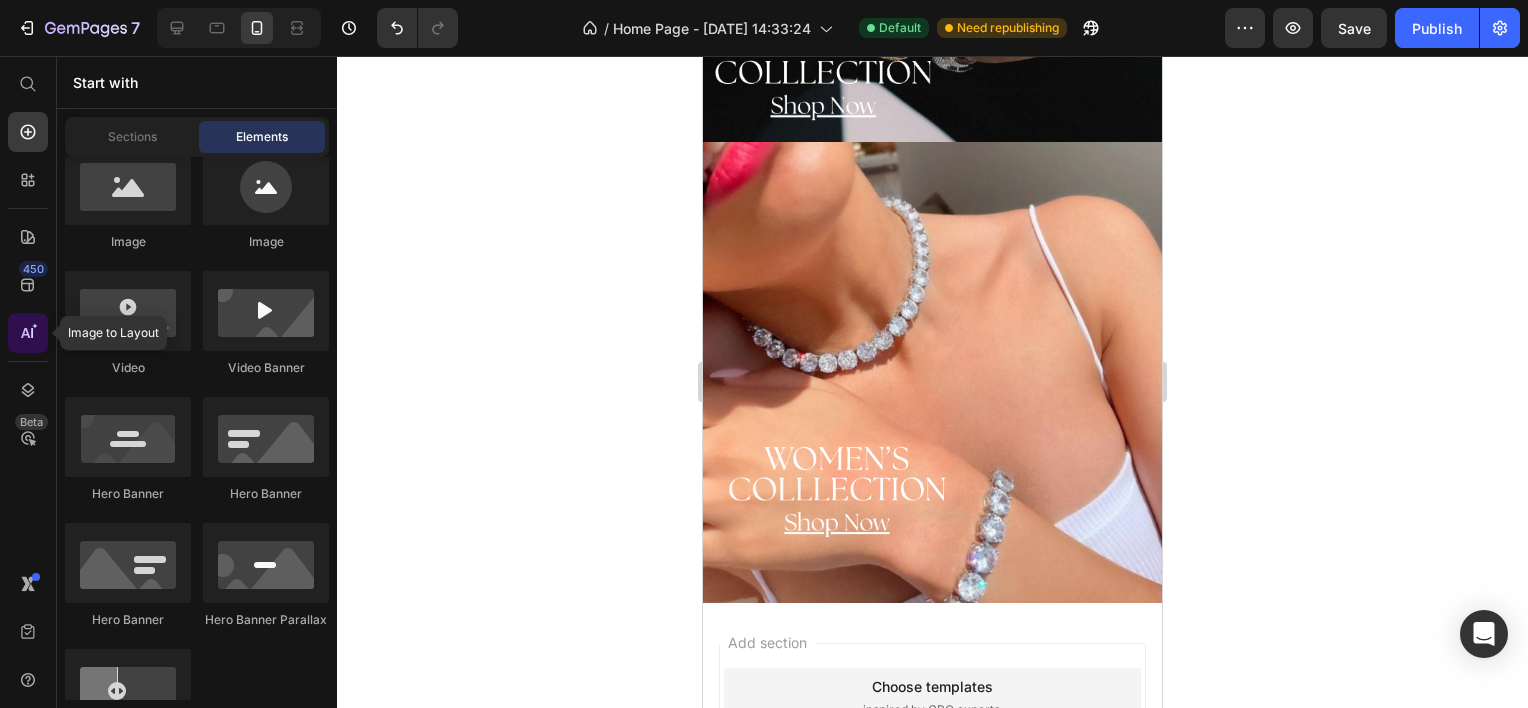 click 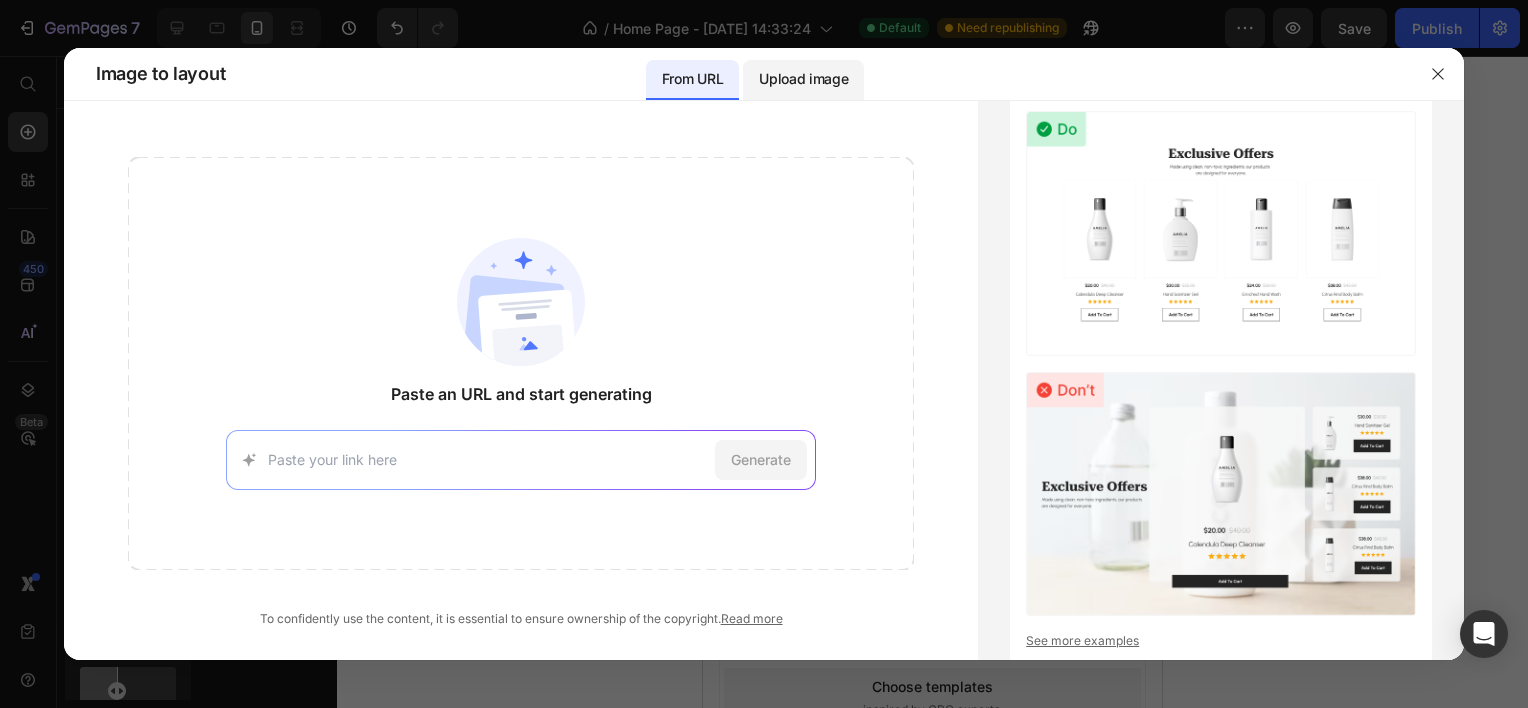 click on "Upload image" at bounding box center [803, 80] 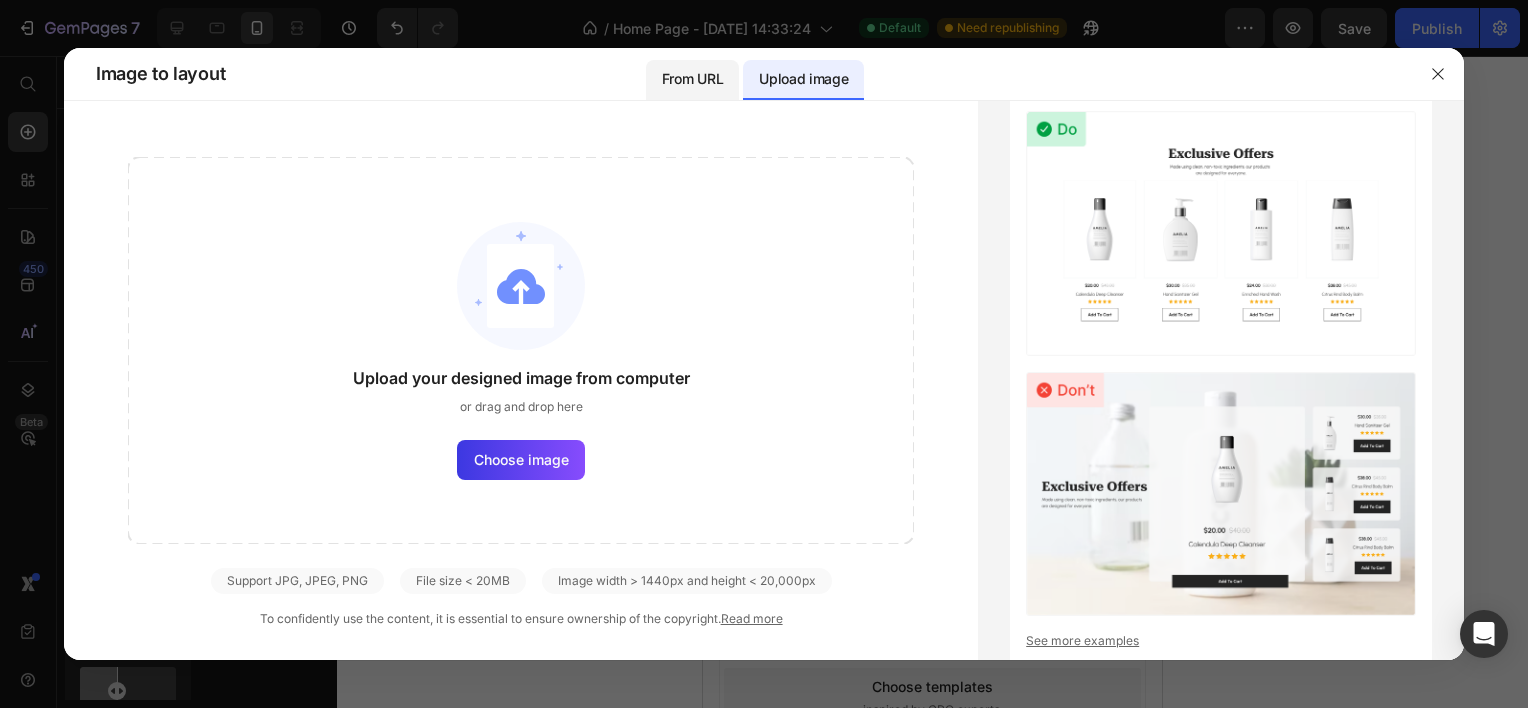 click on "From URL" at bounding box center (692, 79) 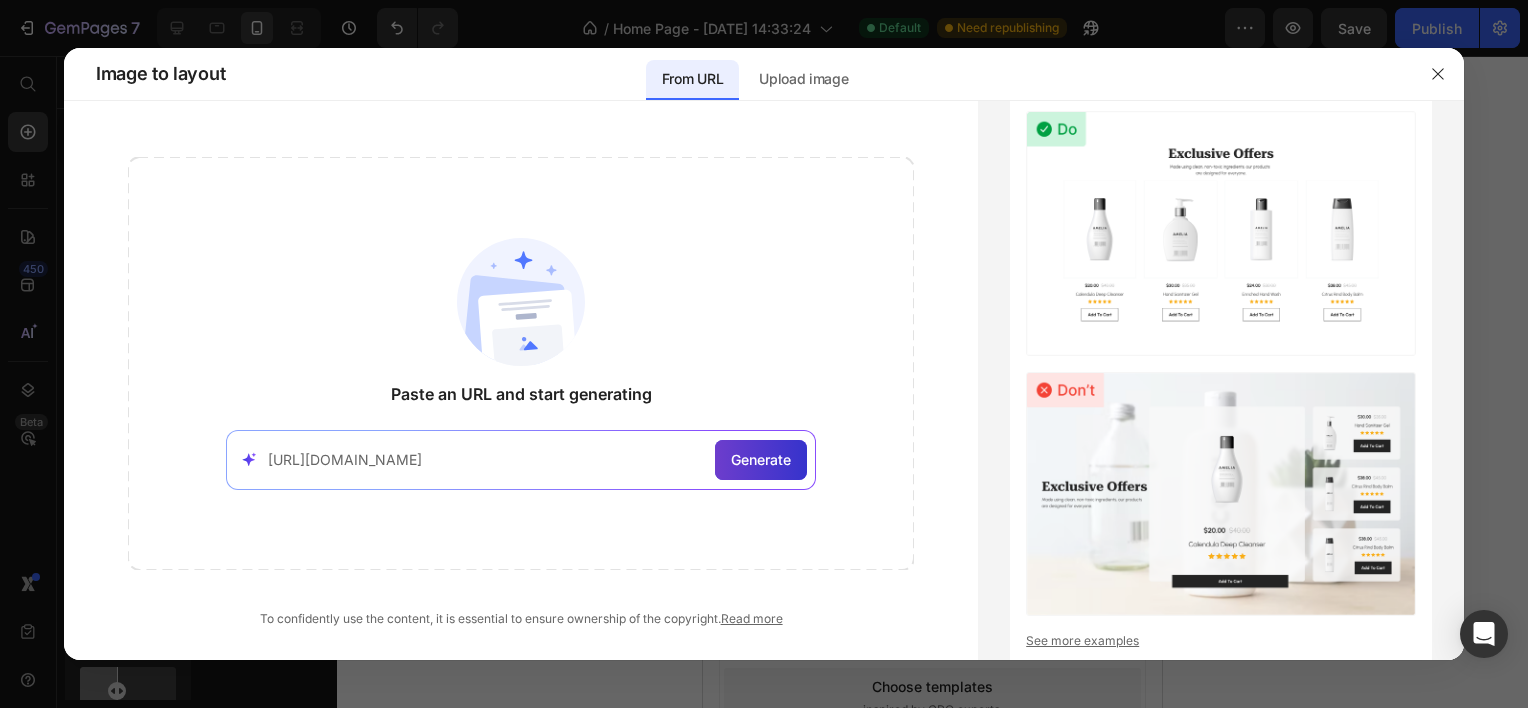 type on "https://www.gld.com/" 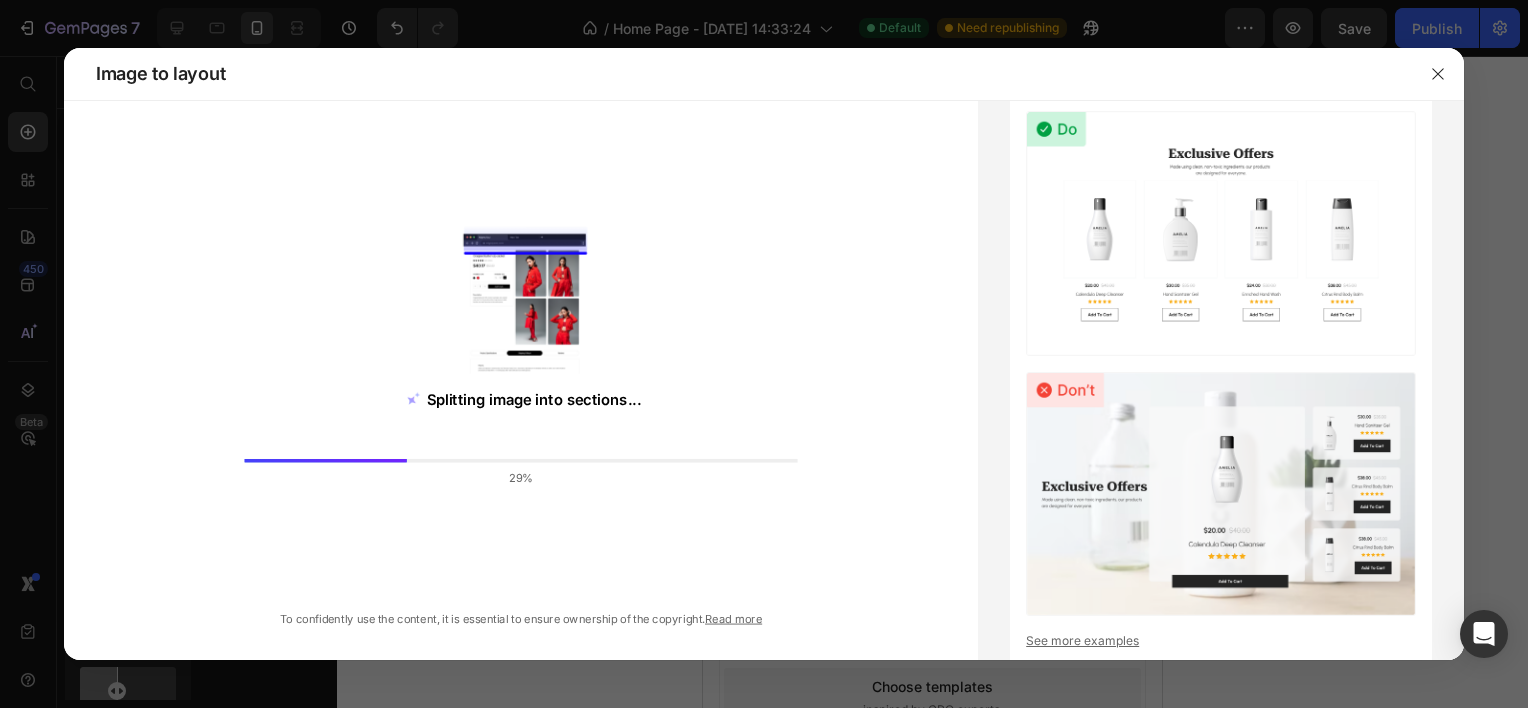 click on "Splitting image into sections... 29%" at bounding box center (521, 363) 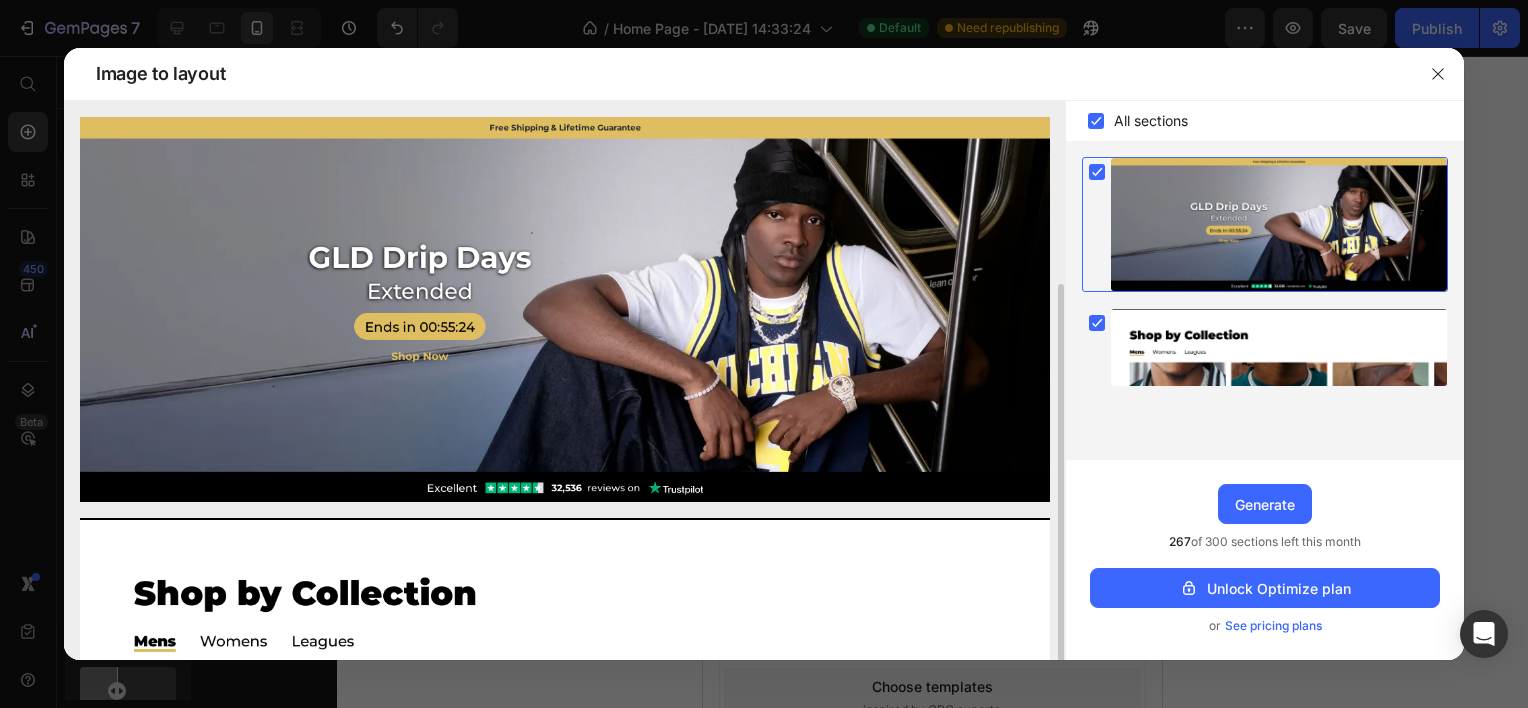 scroll, scrollTop: 100, scrollLeft: 0, axis: vertical 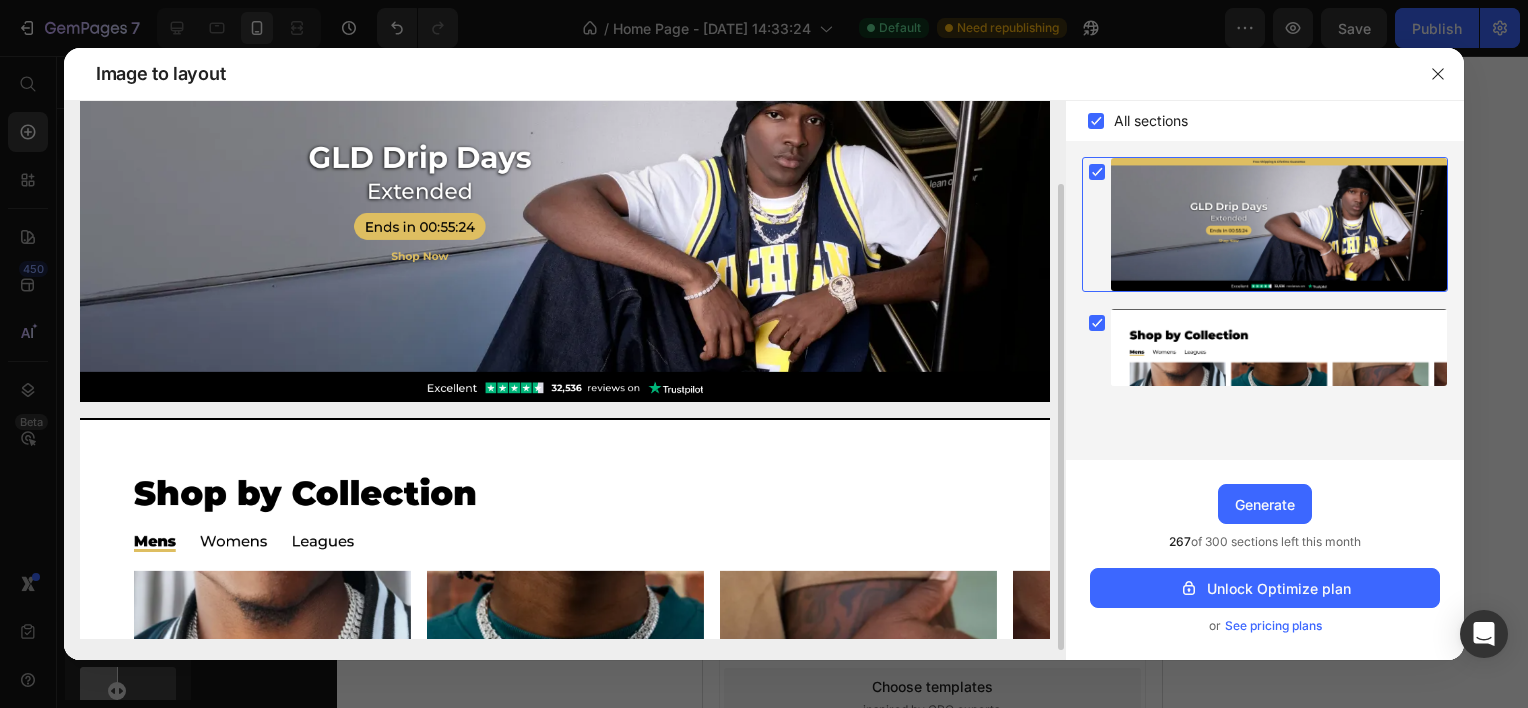 click at bounding box center [565, 209] 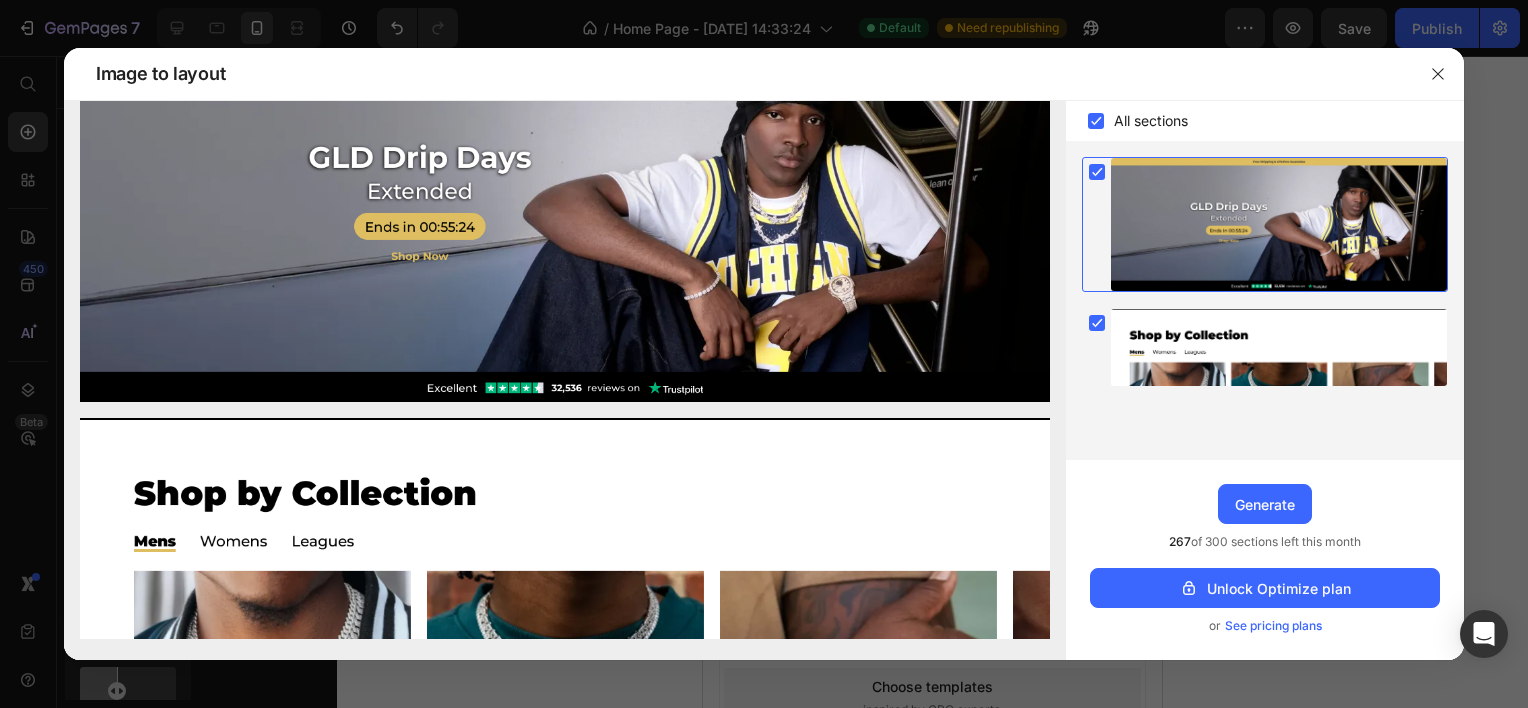 click 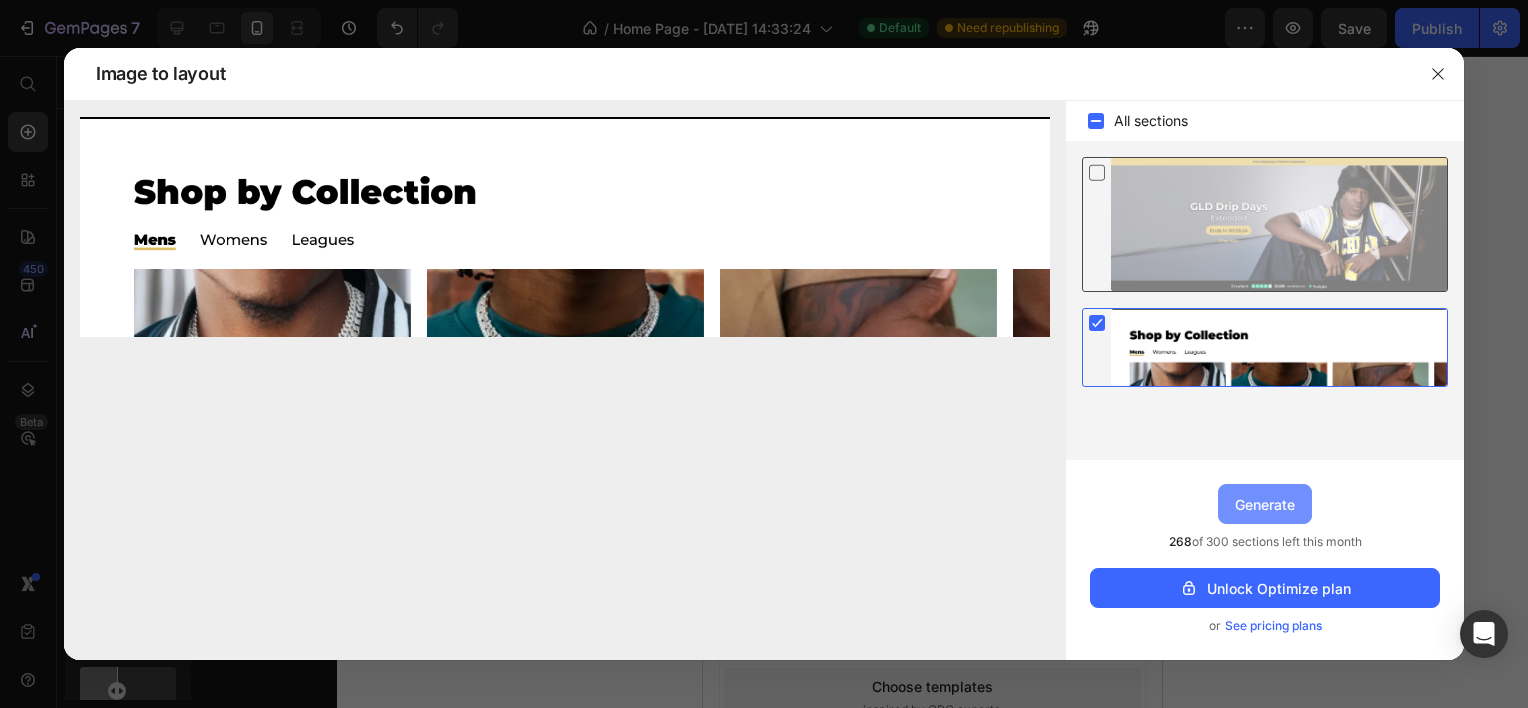 click on "Generate" at bounding box center [1265, 504] 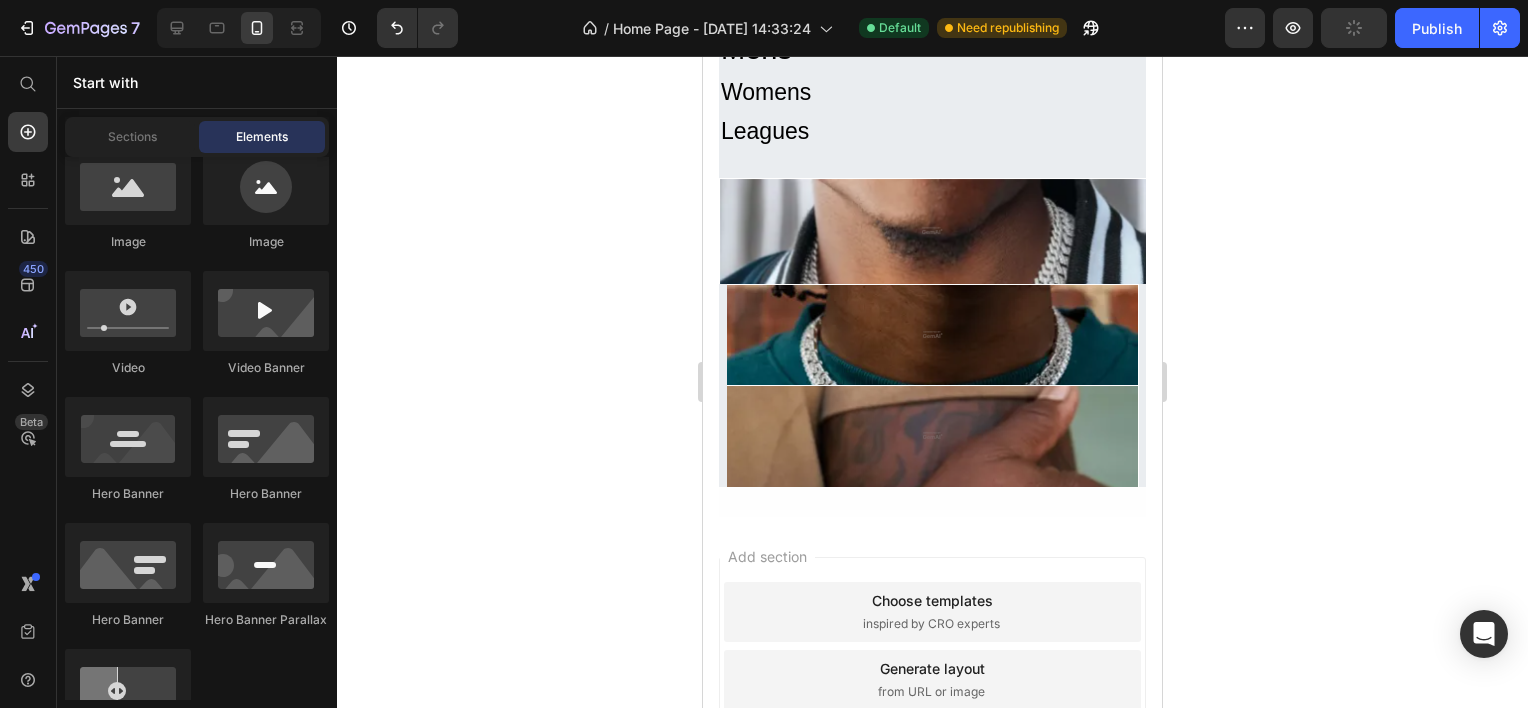scroll, scrollTop: 921, scrollLeft: 0, axis: vertical 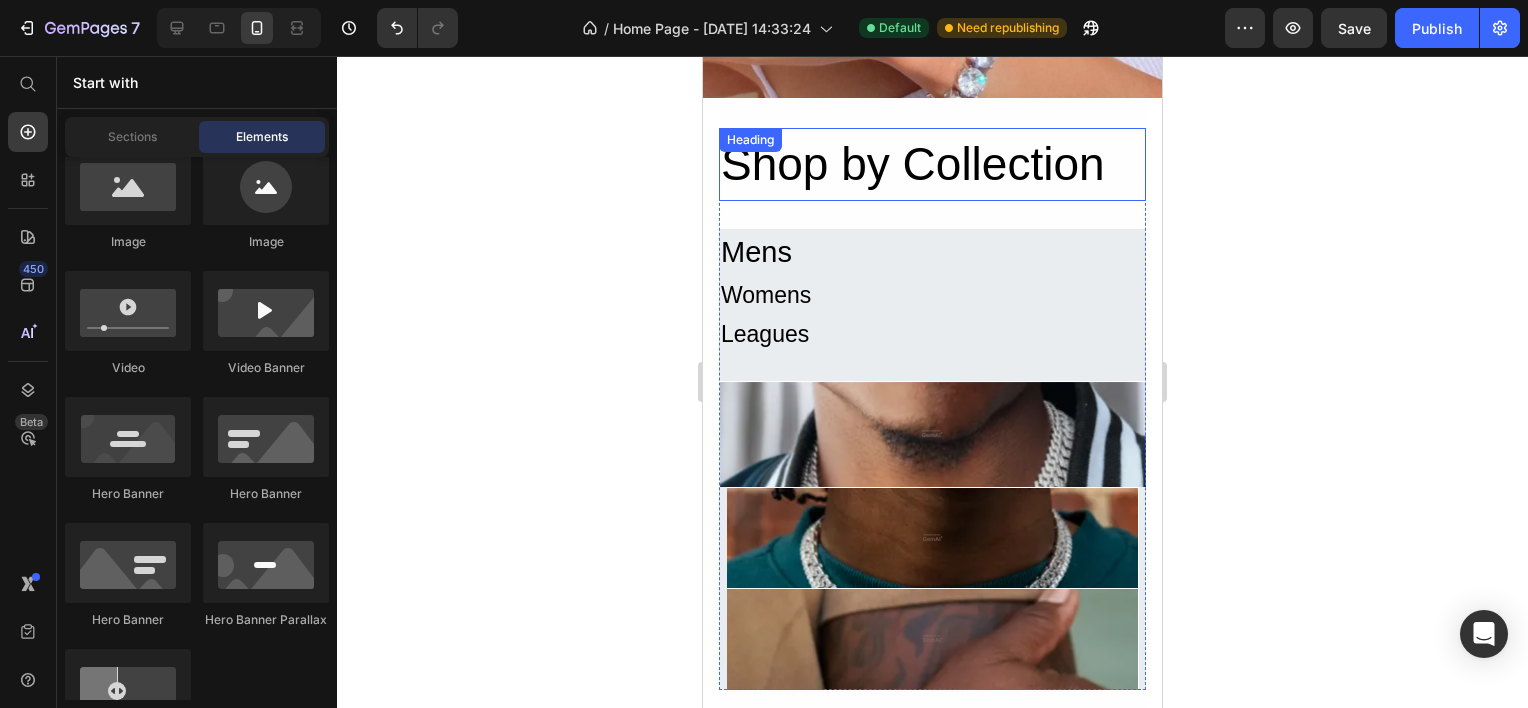 click on "Shop by Collection" at bounding box center (932, 164) 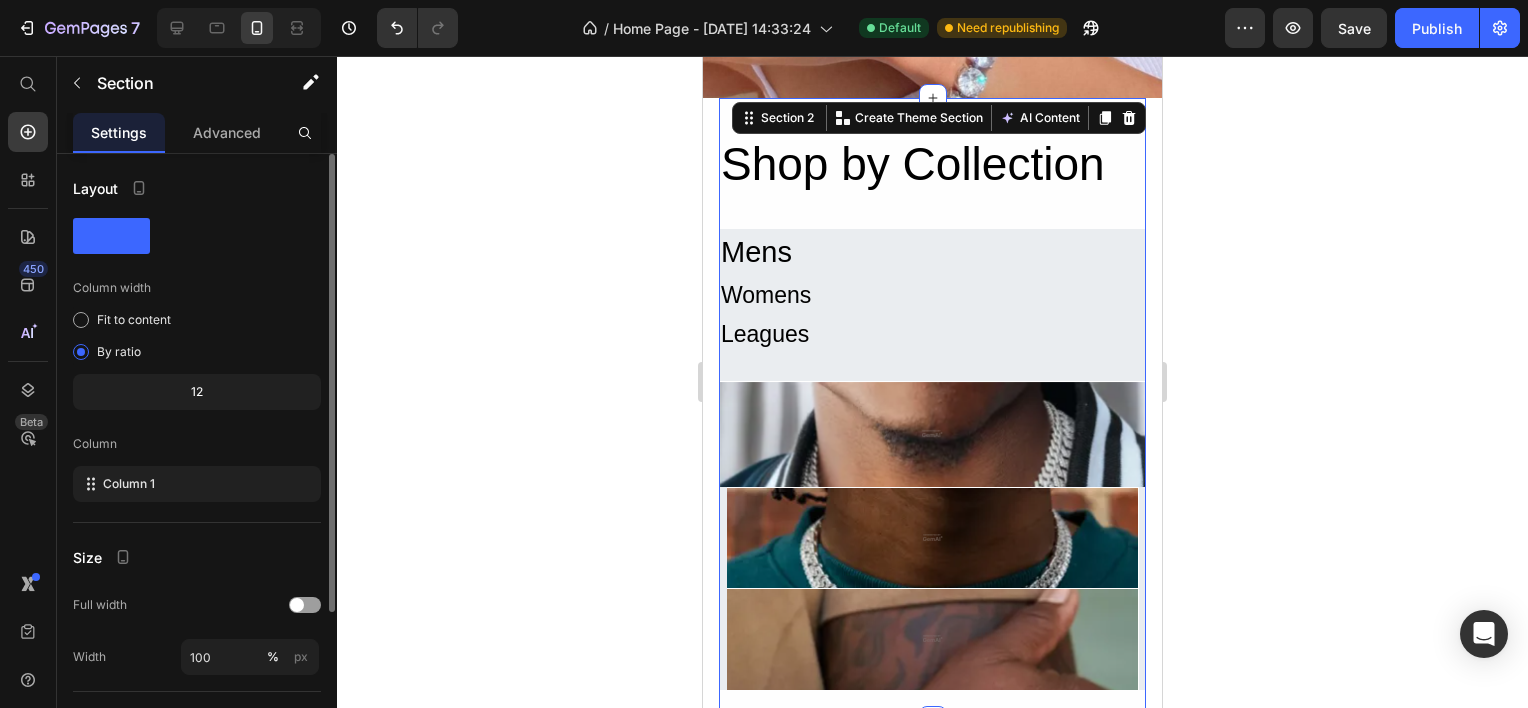 click on "Section 2   You can create reusable sections Create Theme Section AI Content Write with GemAI What would you like to describe here? Tone and Voice Persuasive Product Tear of Light™ Necklace Show more Generate" at bounding box center (939, 118) 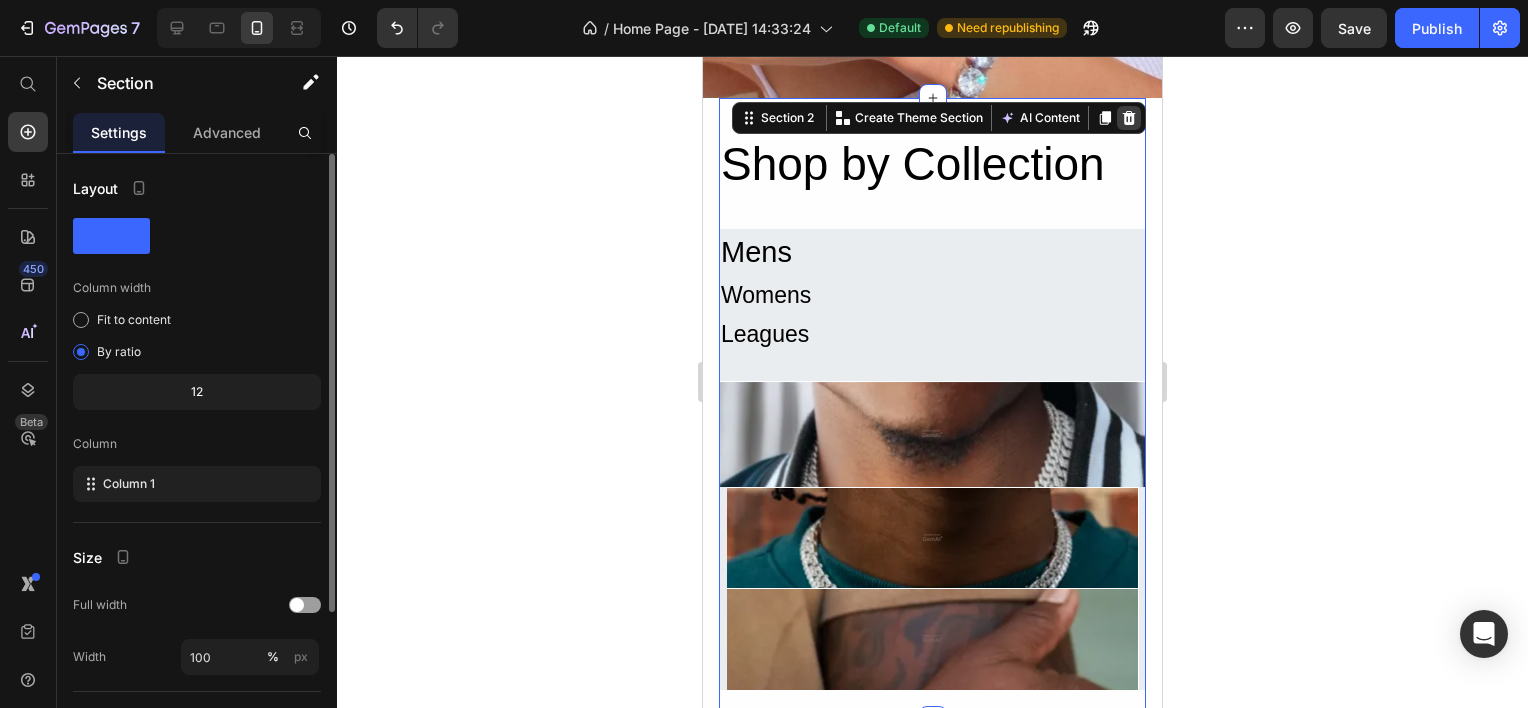 click at bounding box center [1129, 118] 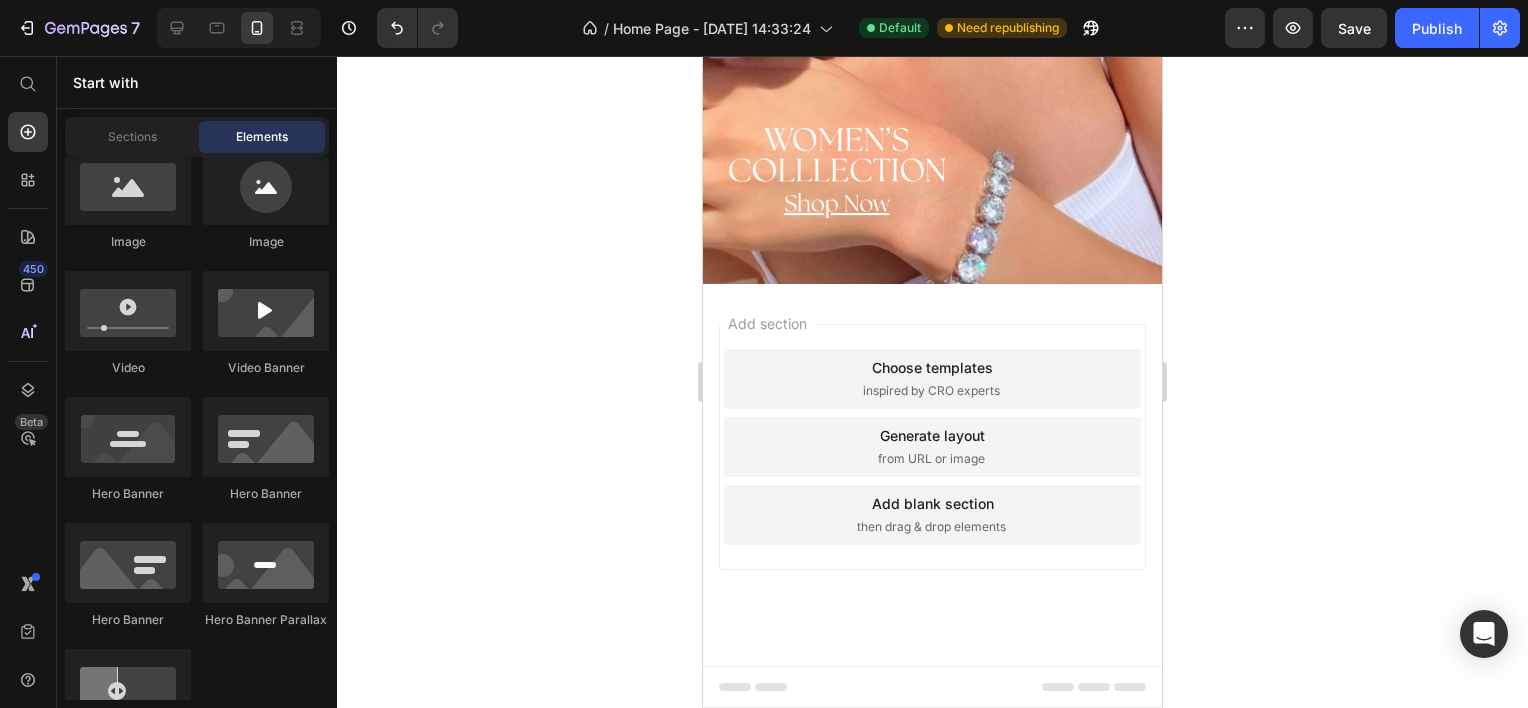 scroll, scrollTop: 703, scrollLeft: 0, axis: vertical 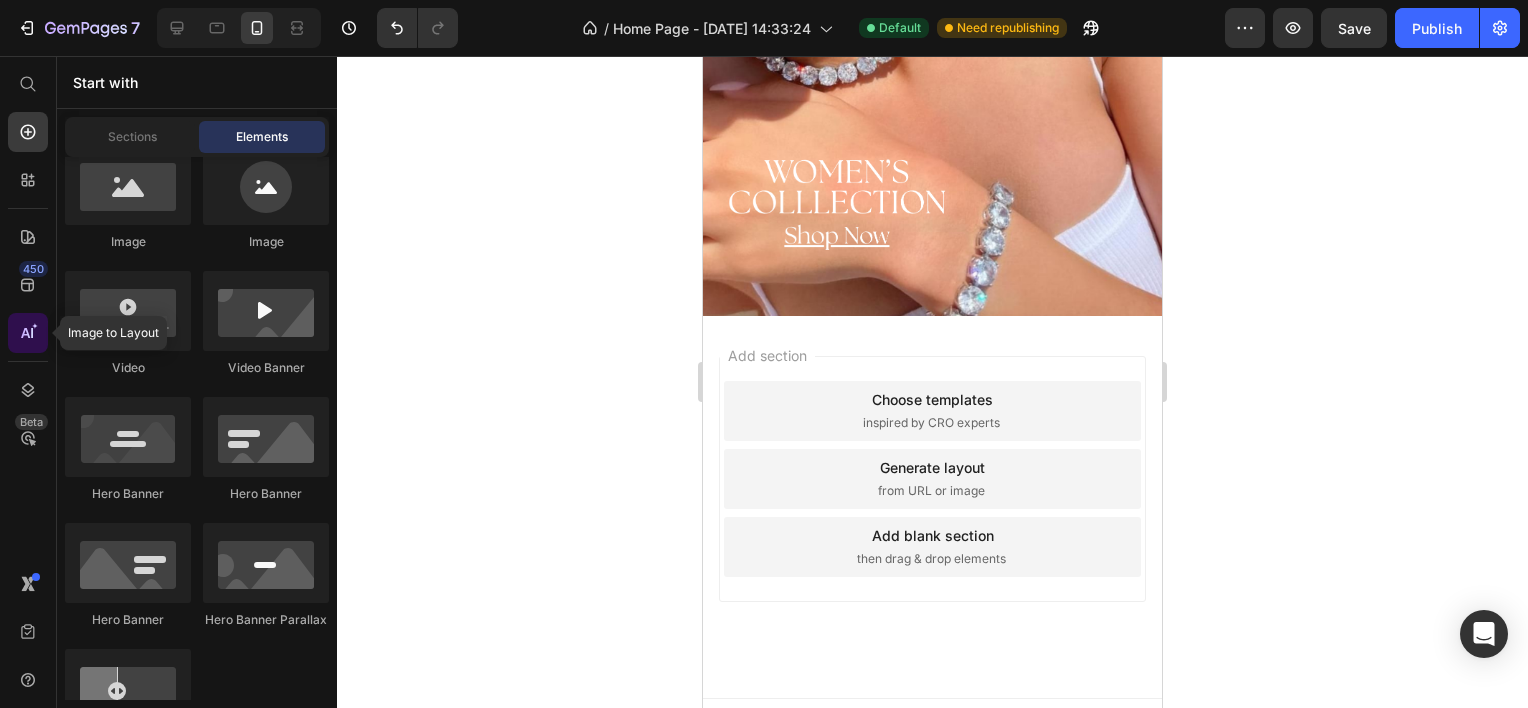 click 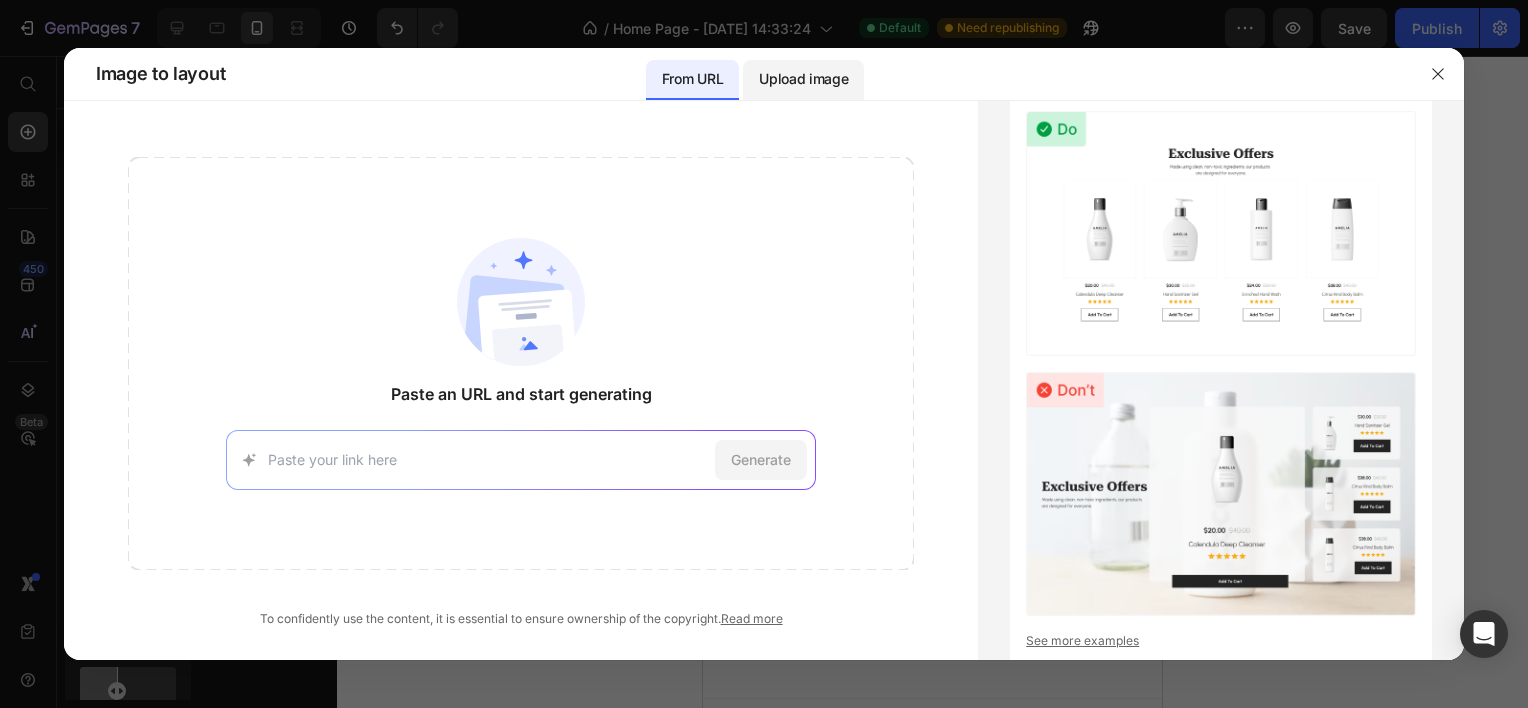 click on "Upload image" at bounding box center (803, 79) 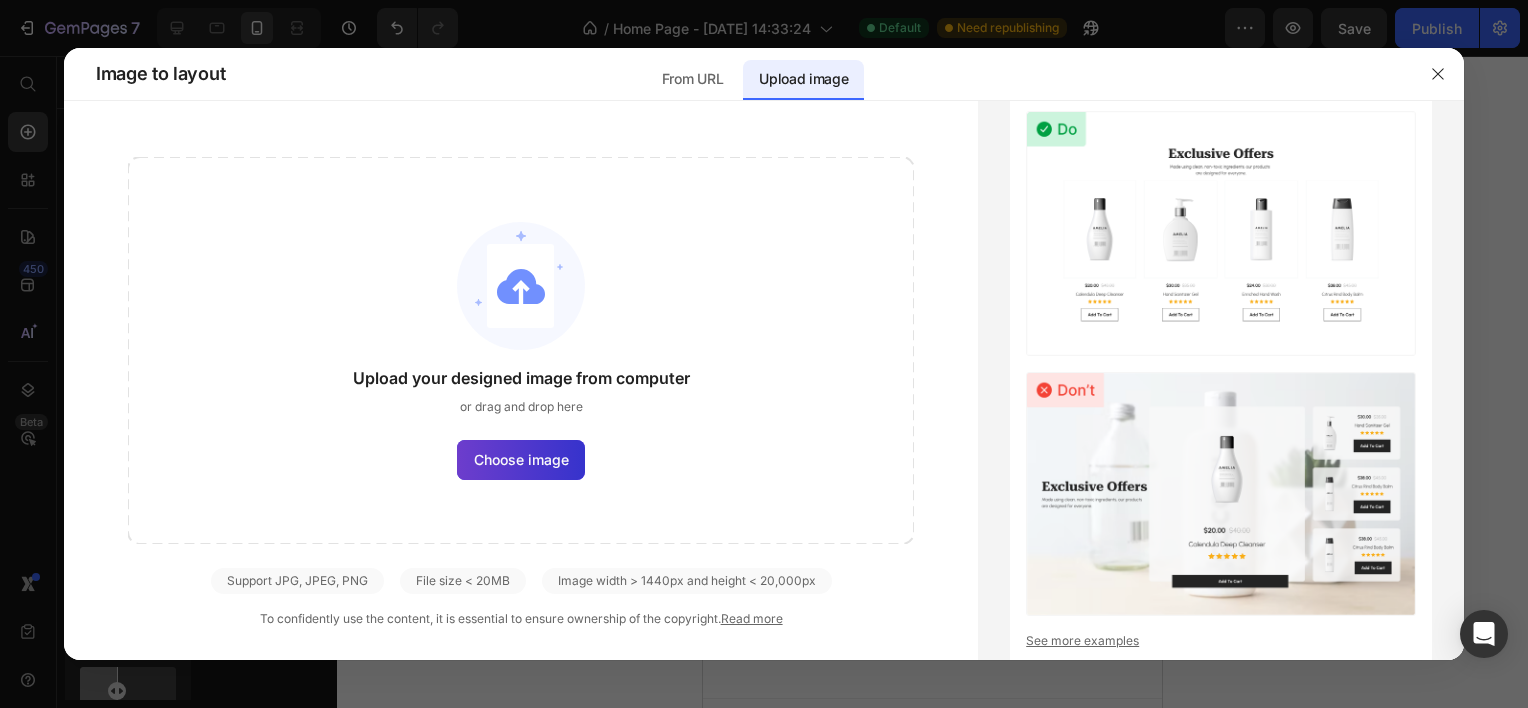 click on "Choose image" at bounding box center (521, 459) 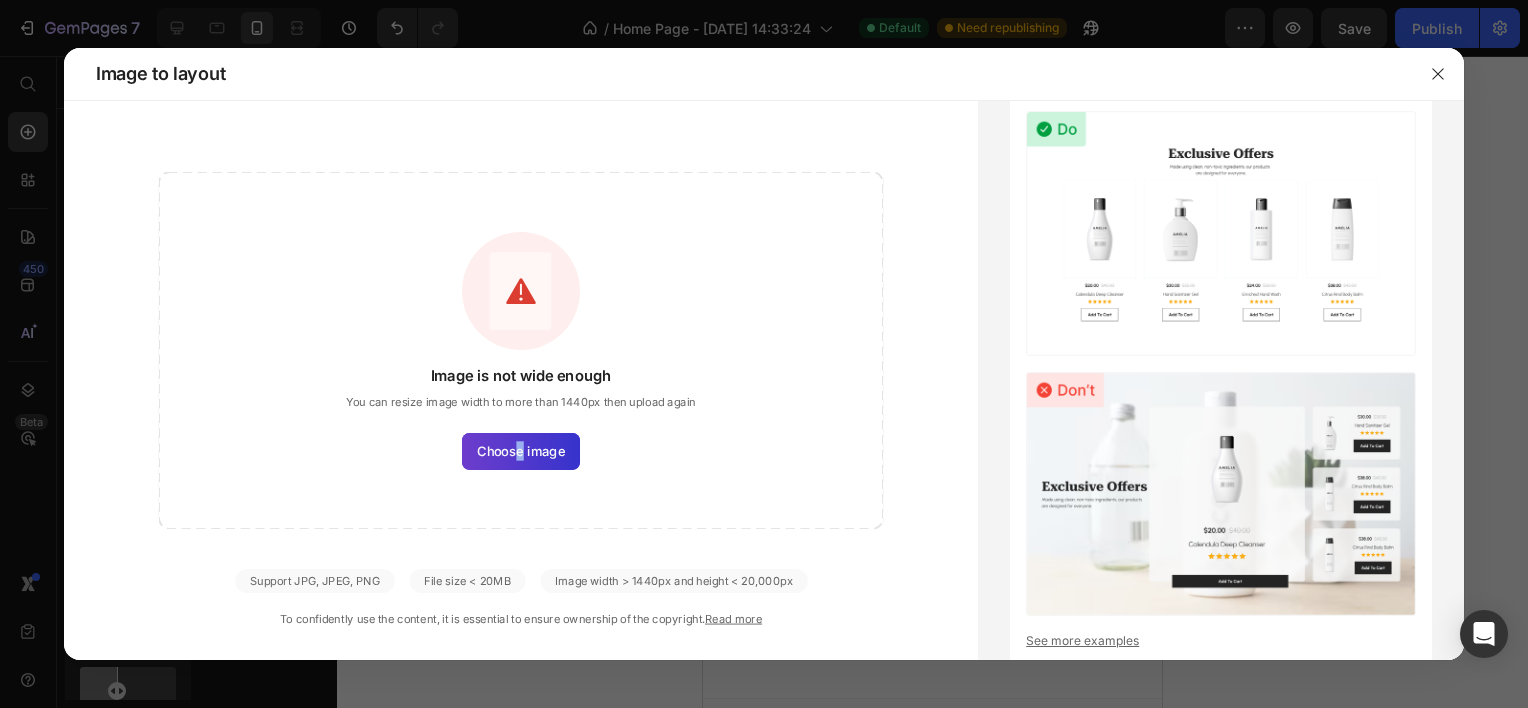 click on "Choose image" at bounding box center (521, 450) 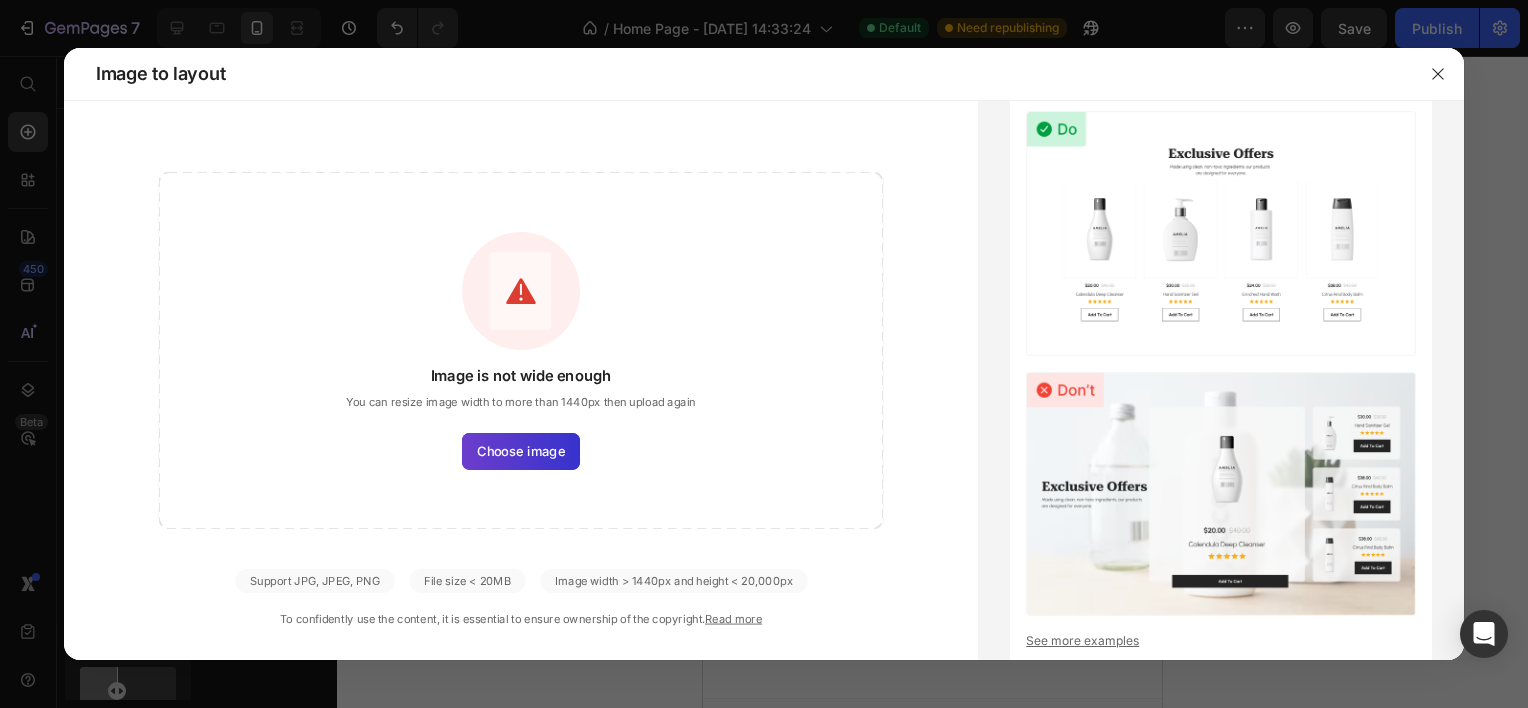 click on "Choose image" at bounding box center [521, 450] 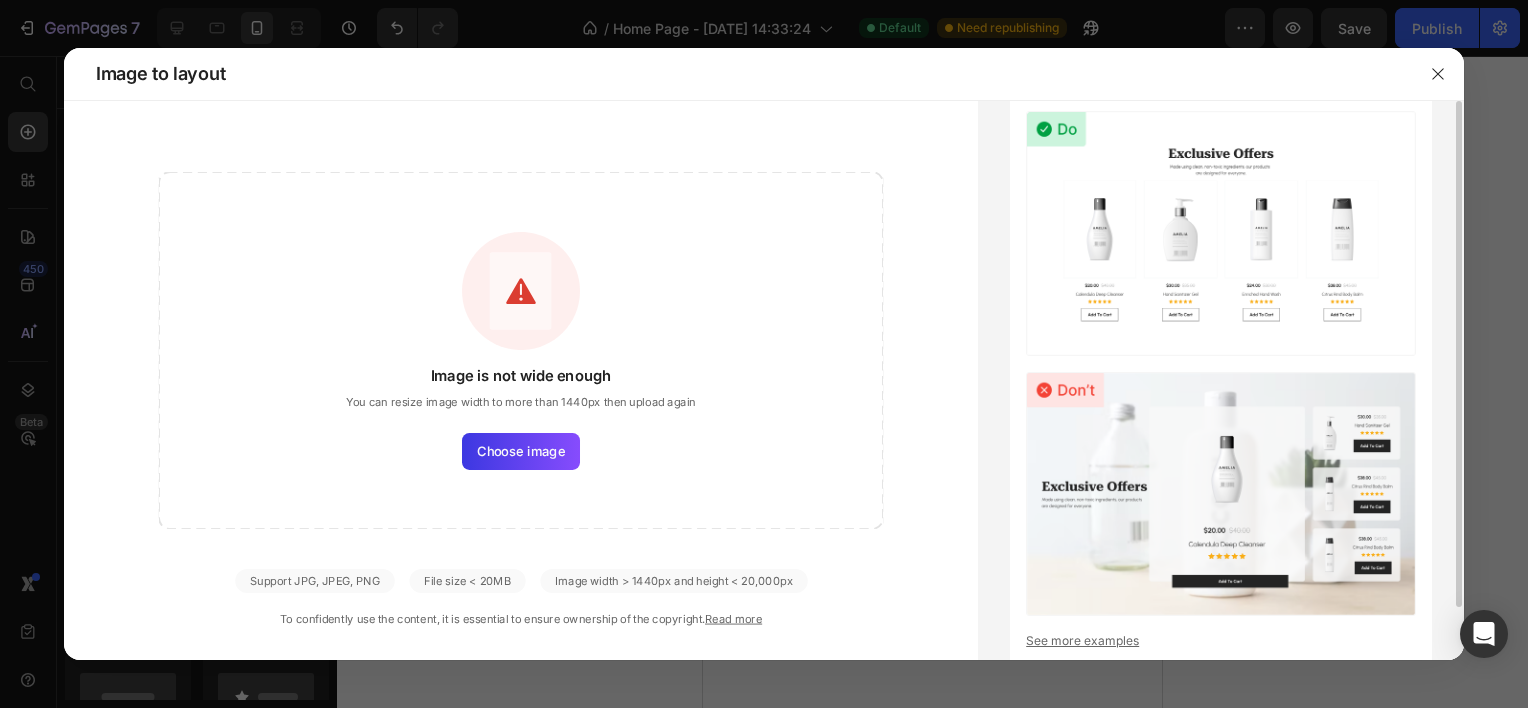 scroll, scrollTop: 0, scrollLeft: 0, axis: both 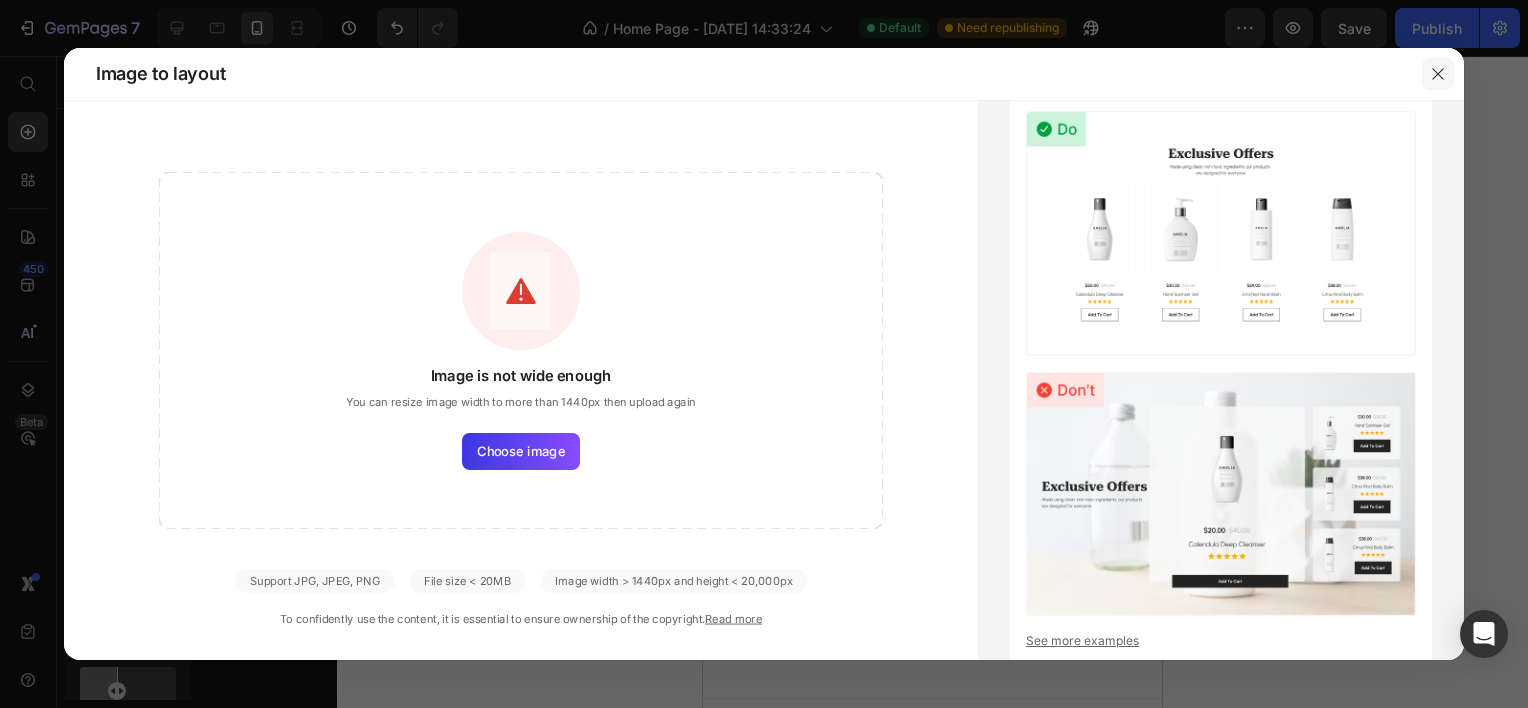 click 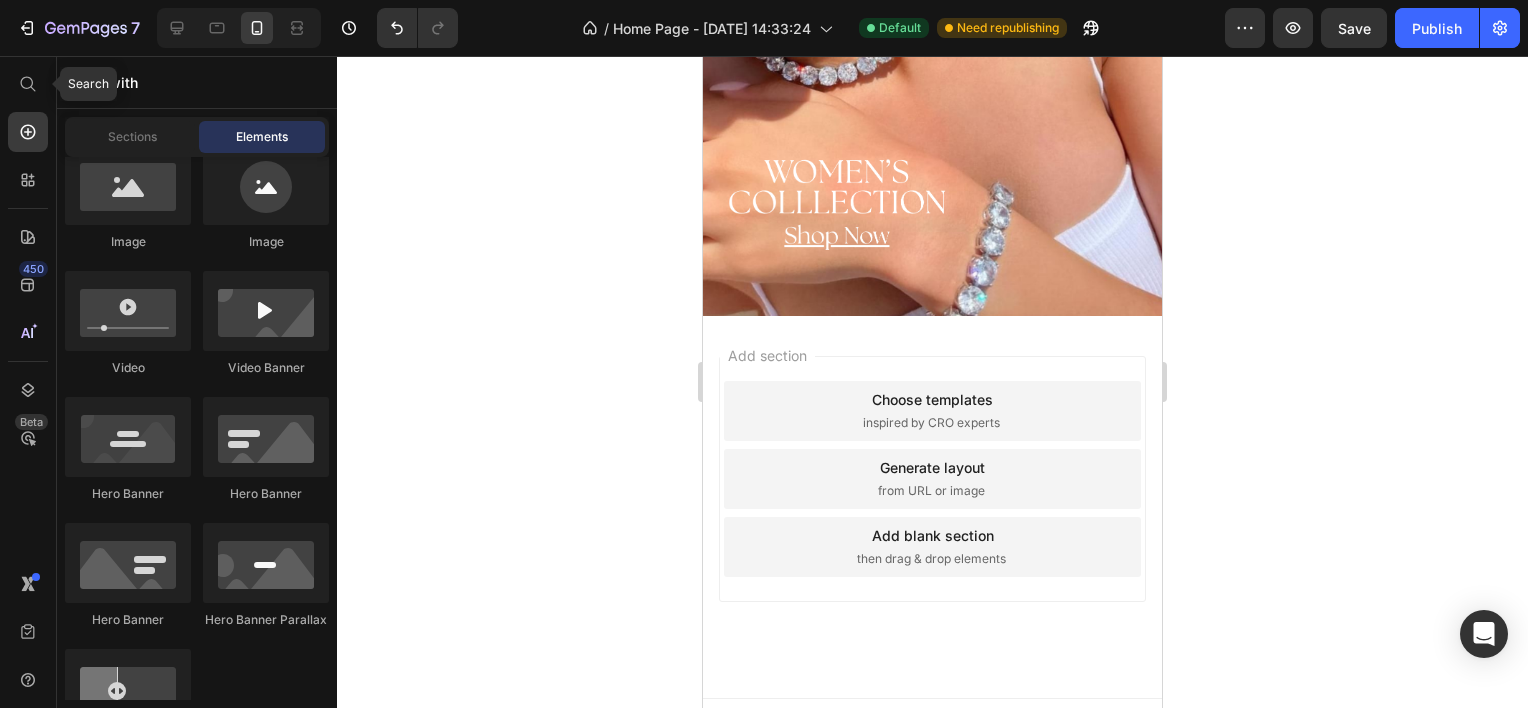 click on "7  Version history  /  Home Page - [DATE] 14:33:24 Default Need republishing Preview  Save   Publish  Search 450 Beta Start with Sections Elements Hero Section Product Detail Brands Trusted Badges Guarantee Product Breakdown How to use Testimonials Compare Bundle FAQs Social Proof Brand Story Product List Collection Blog List Contact Sticky Add to Cart Custom Footer Browse Library 450 Layout
Row
Row
Row
Row Text
Heading
Text Block Button
Button
Button
Sticky Back to top Media" at bounding box center (764, 0) 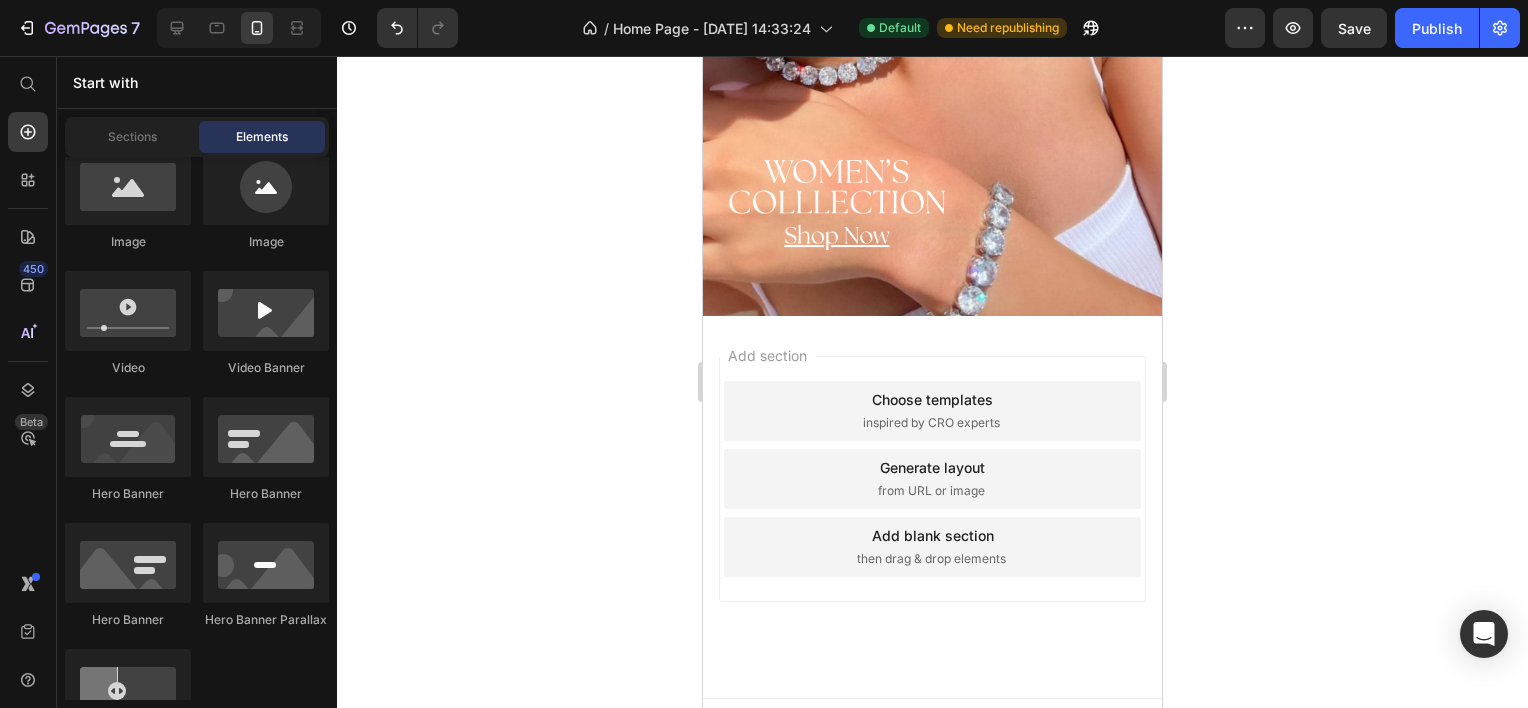 click on "7  Version history  /  Home Page - [DATE] 14:33:24 Default Need republishing Preview  Save   Publish  450 Beta Start with Sections Elements Hero Section Product Detail Brands Trusted Badges Guarantee Product Breakdown How to use Testimonials Compare Bundle FAQs Social Proof Brand Story Product List Collection Blog List Contact Sticky Add to Cart Custom Footer Browse Library 450 Layout
Row
Row
Row
Row Text
Heading
Text Block Button
Button
Button
Sticky Back to top Media" at bounding box center [764, 0] 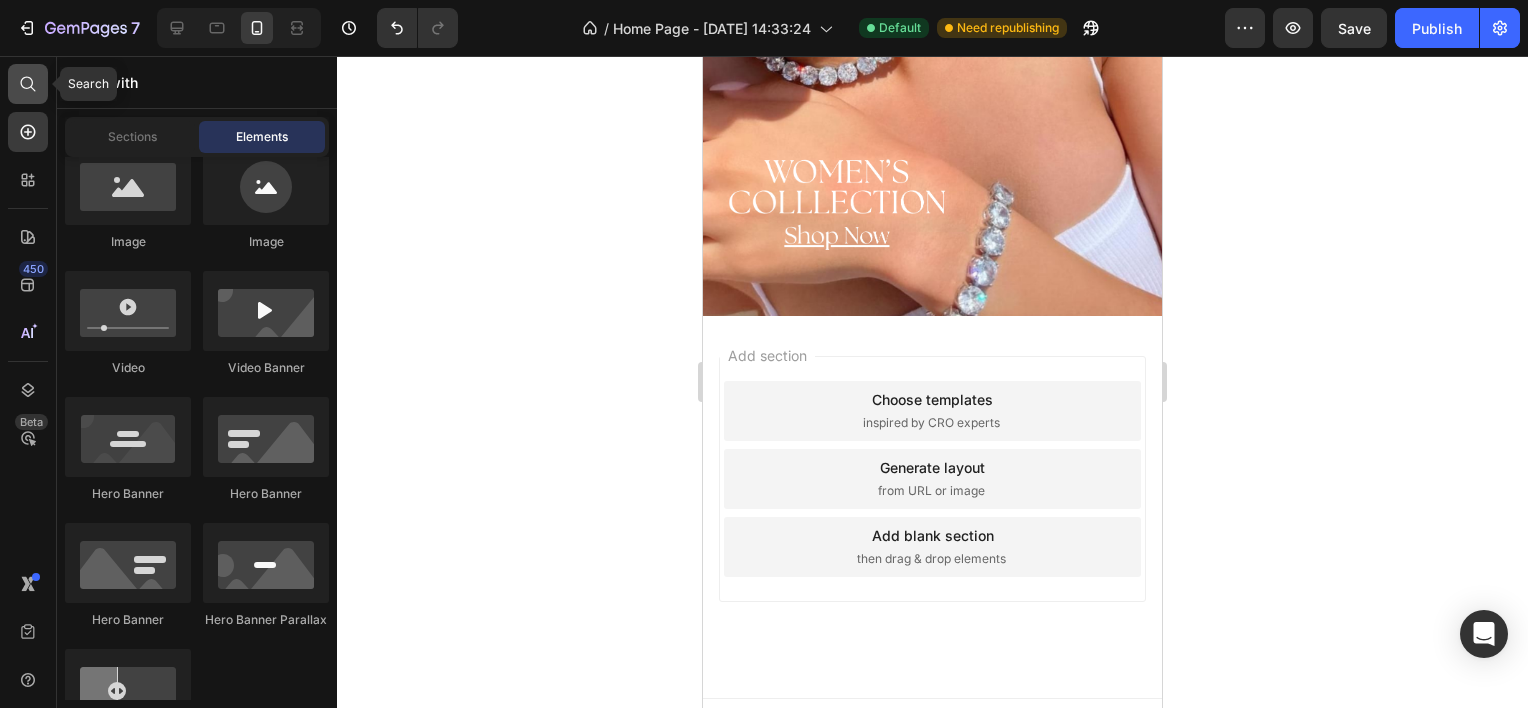 click 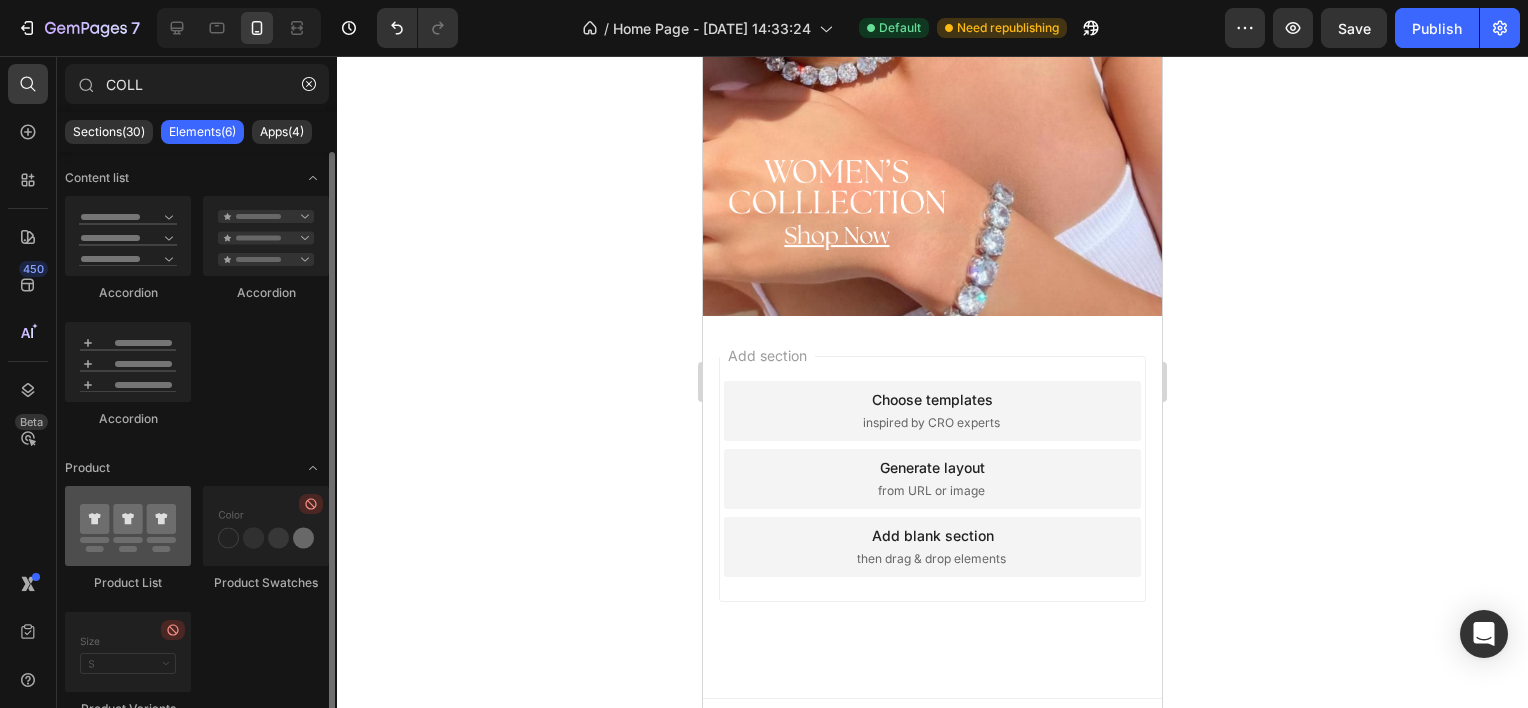 type on "COLL" 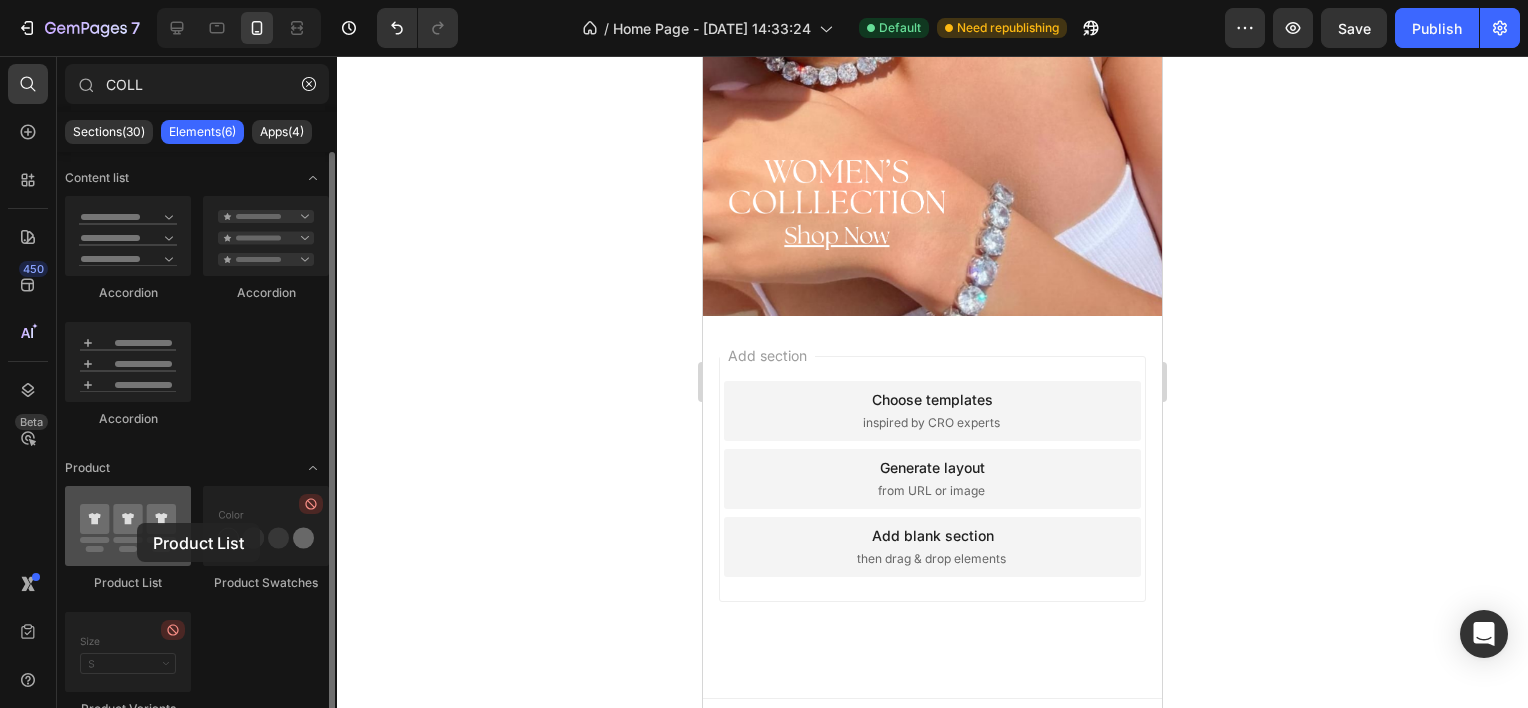 drag, startPoint x: 132, startPoint y: 556, endPoint x: 144, endPoint y: 526, distance: 32.31099 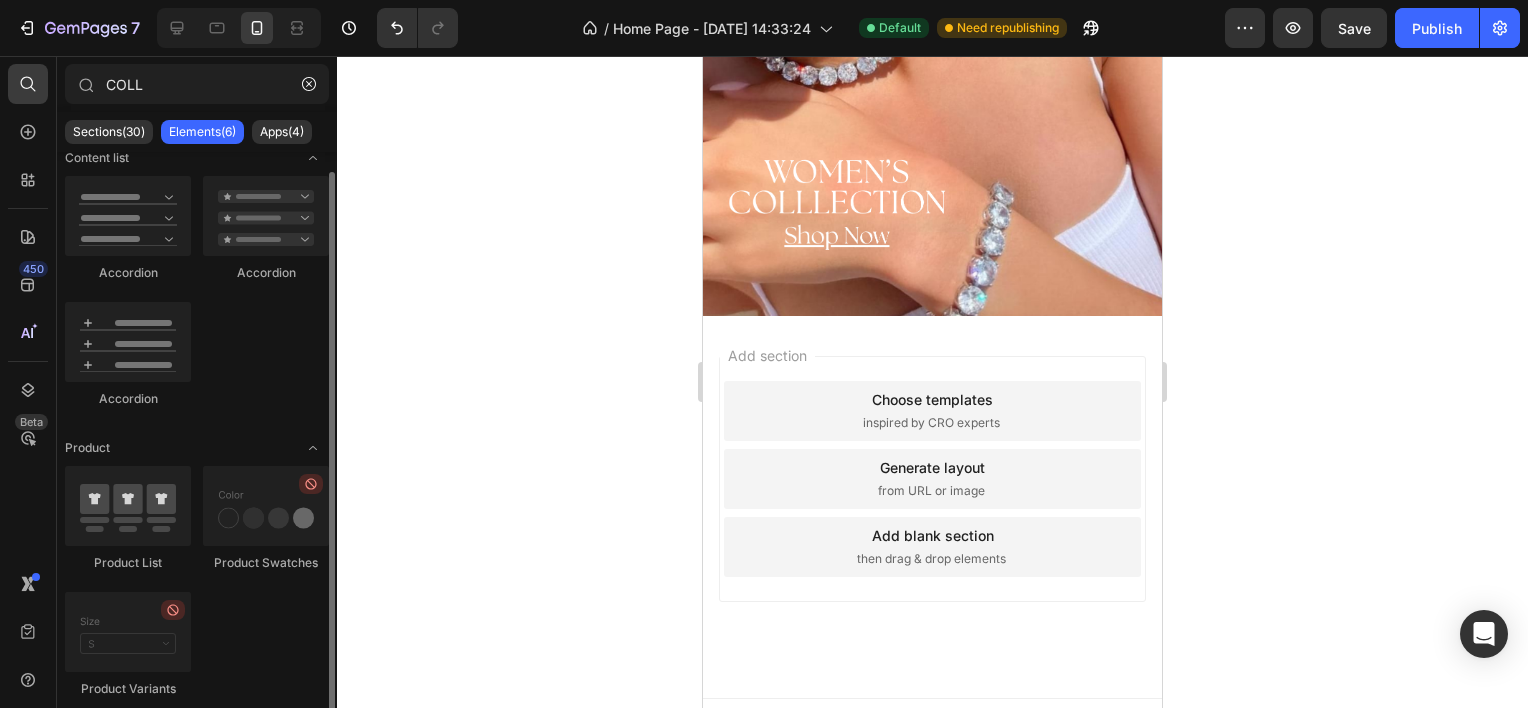 scroll, scrollTop: 0, scrollLeft: 0, axis: both 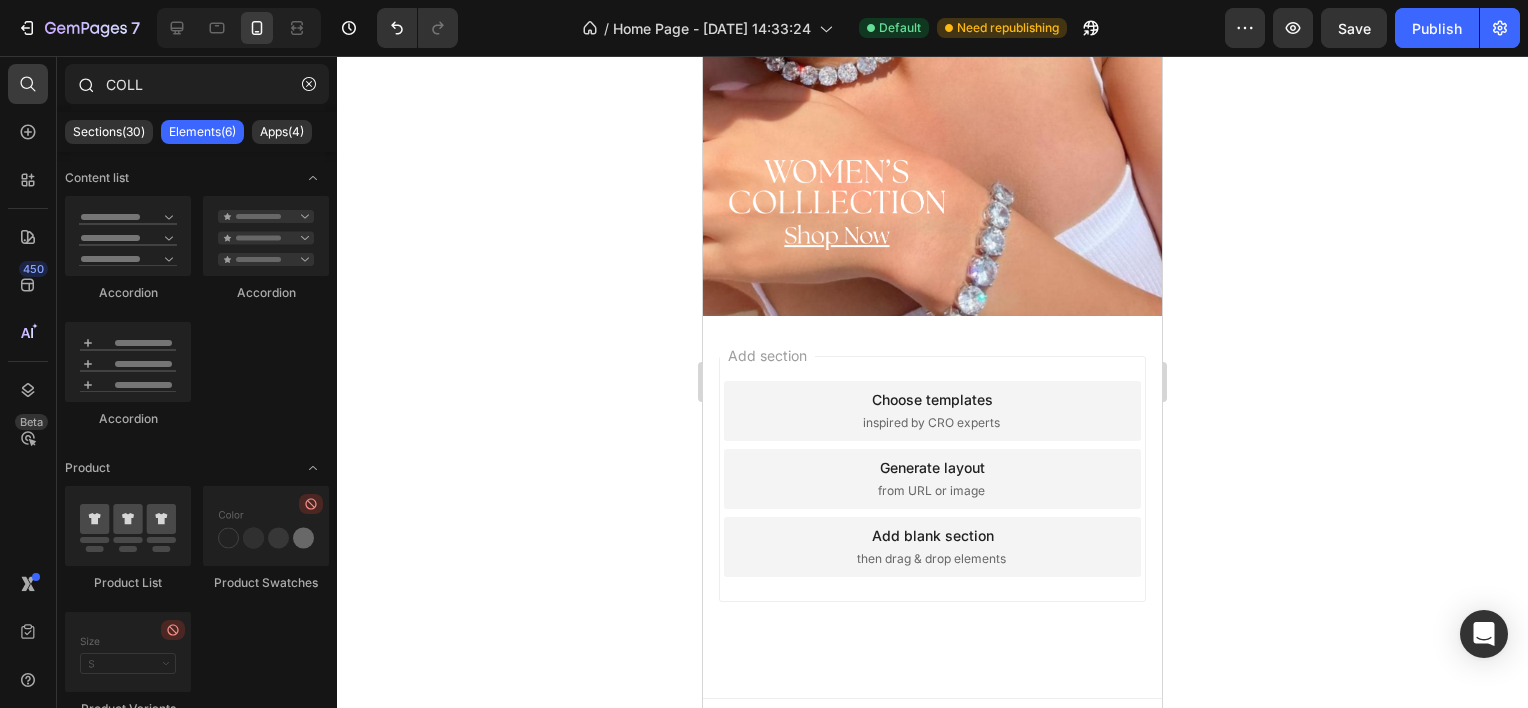 click at bounding box center (85, 84) 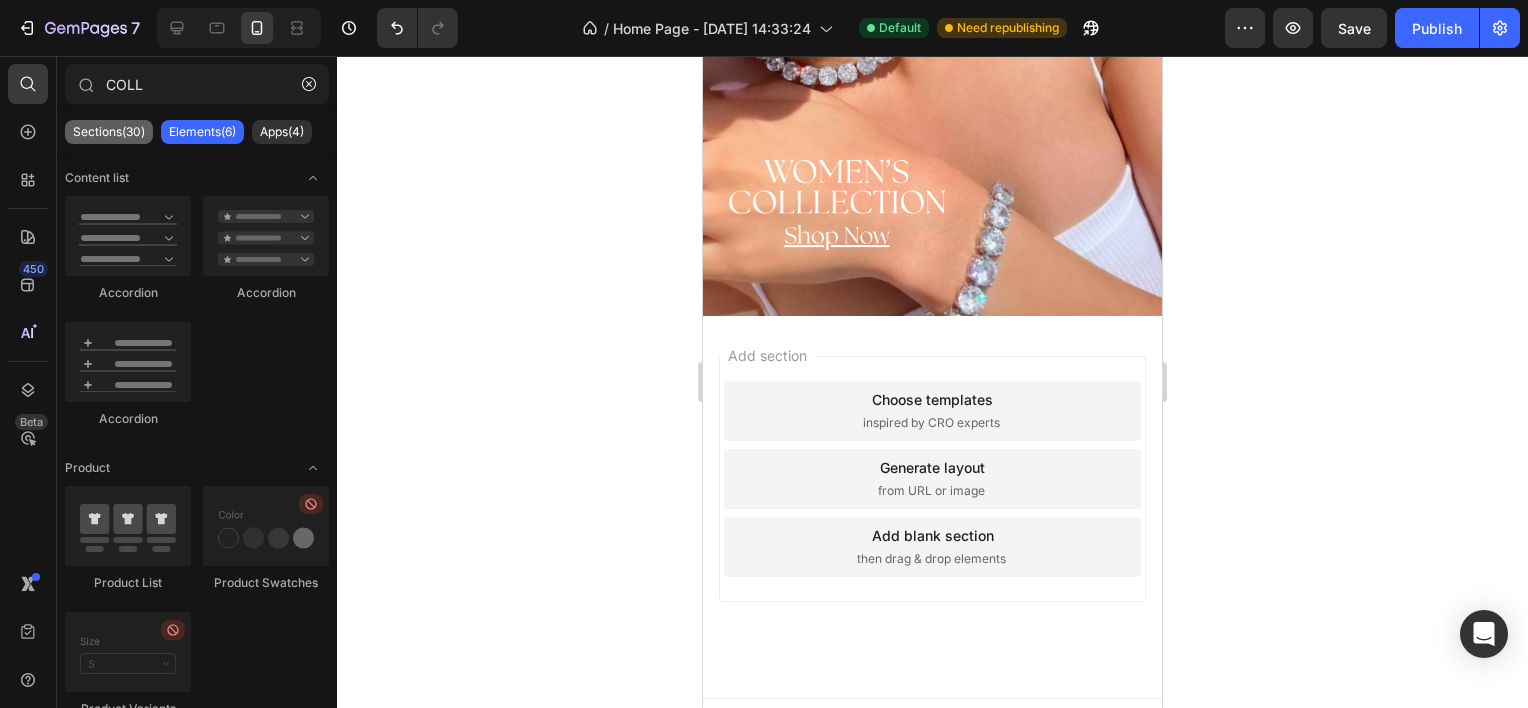 click on "Sections(30)" at bounding box center (109, 132) 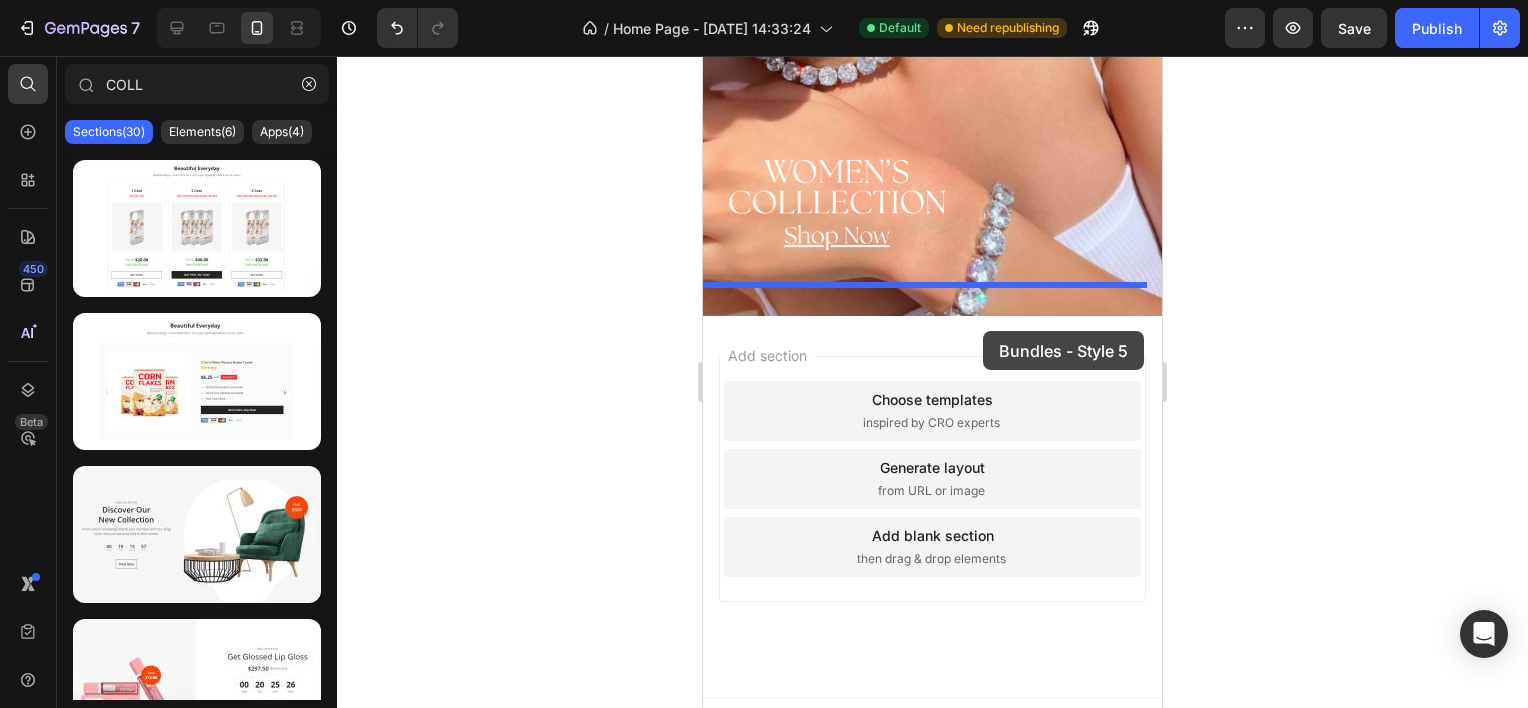 drag, startPoint x: 969, startPoint y: 263, endPoint x: 977, endPoint y: 331, distance: 68.46897 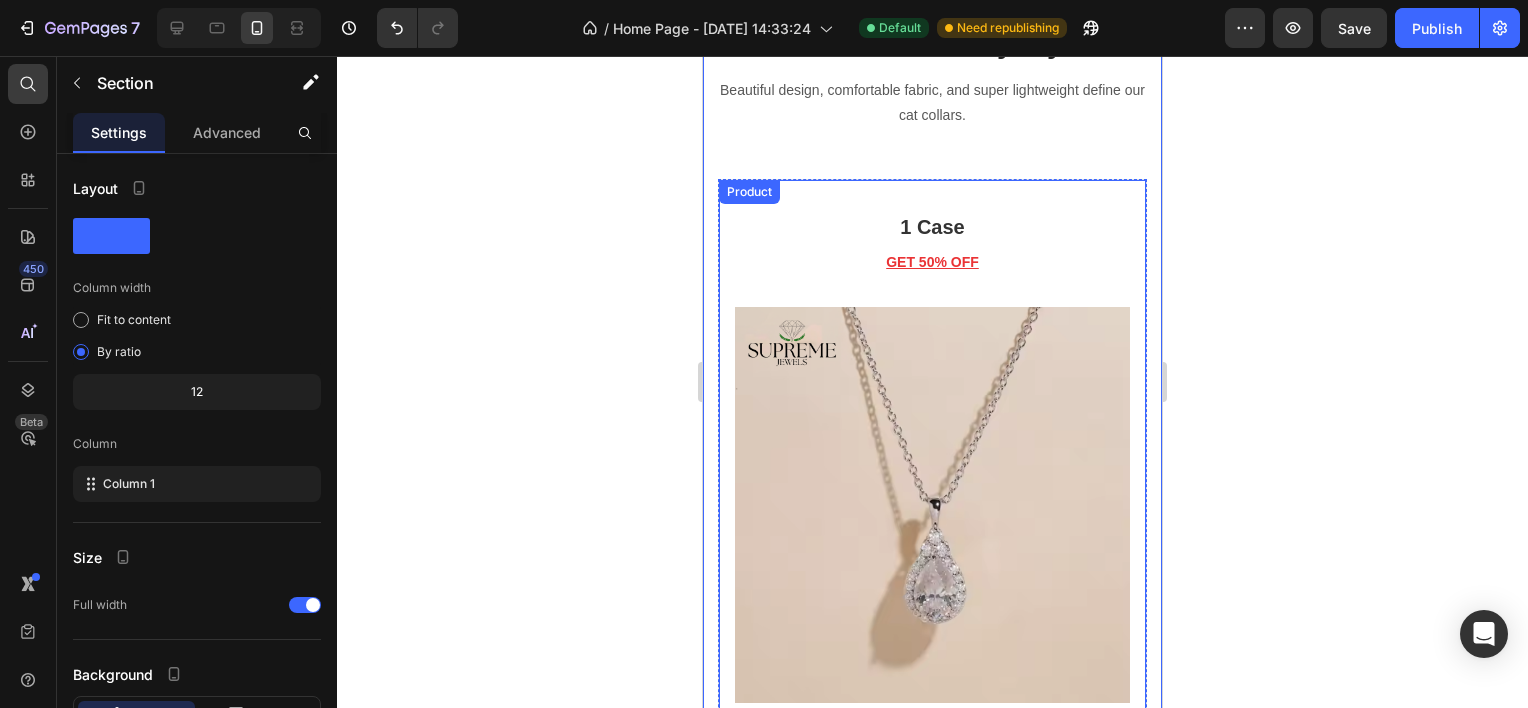 scroll, scrollTop: 721, scrollLeft: 0, axis: vertical 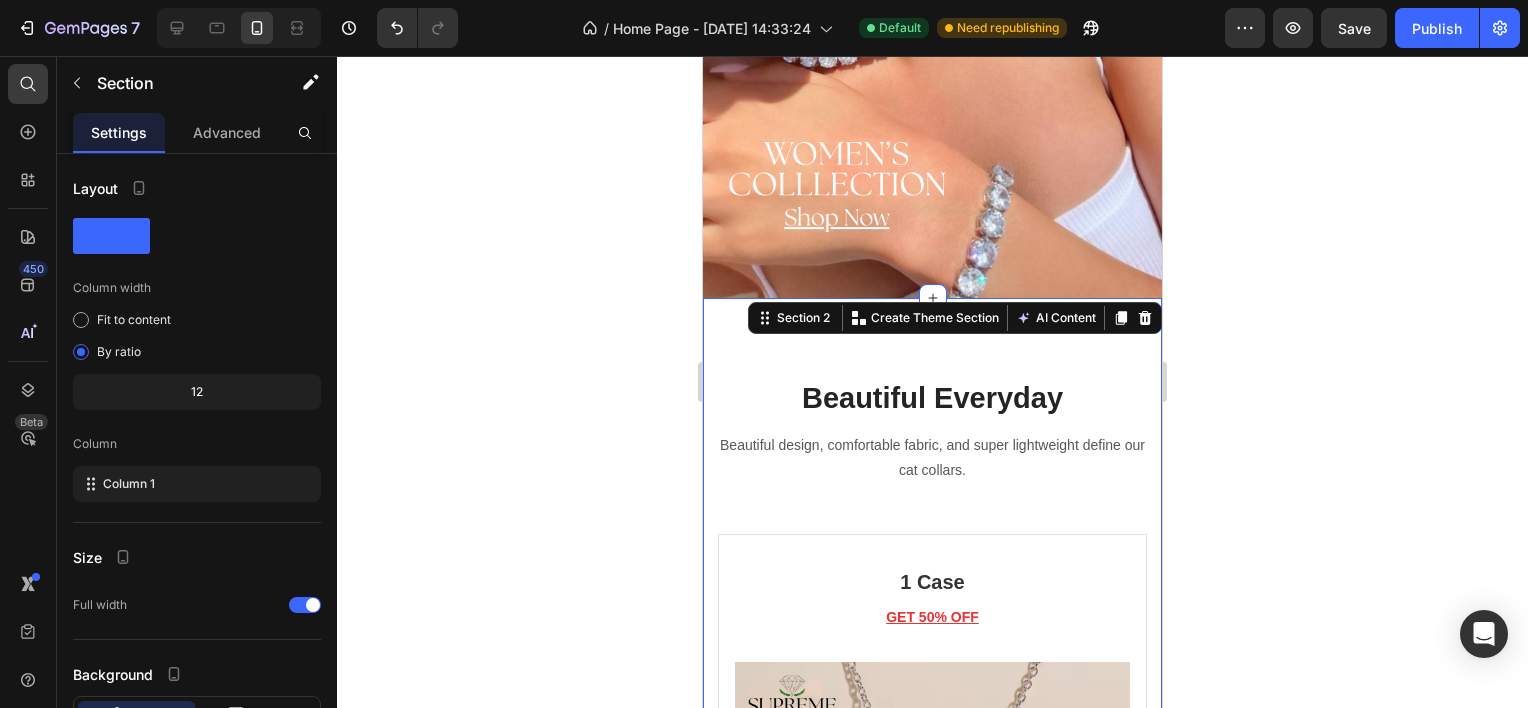 click on "Beautiful Everyday Heading Beautiful design, comfortable fabric, and super lightweight define our cat collars. Text block Row 1 Case Heading GET 50% OFF Text block (P) Images & Gallery $200,00 (P) Price $119,00 (P) Price Row Only $20.00 each Text block BUY NOW! (P) Cart Button Image Product 3 Case Heading FREE SHIPPING AND EXTRA 15% OFF Text block (P) Images & Gallery $200,00 (P) Price $119,00 (P) Price Row Only $14.00 each Text block BEST PRICE. BUY NOW! (P) Cart Button Image Product 2 Case Heading FREE SHIPPING AND EXTRA 10% OFF Text block (P) Images & Gallery $200,00 (P) Price $119,00 (P) Price Row Only $16.00 each Text block BUY NOW! (P) Cart Button Image Product Row Section 2   You can create reusable sections Create Theme Section AI Content Write with GemAI What would you like to describe here? Tone and Voice Persuasive Product Tear of Light™ Necklace Show more Generate" at bounding box center (932, 1616) 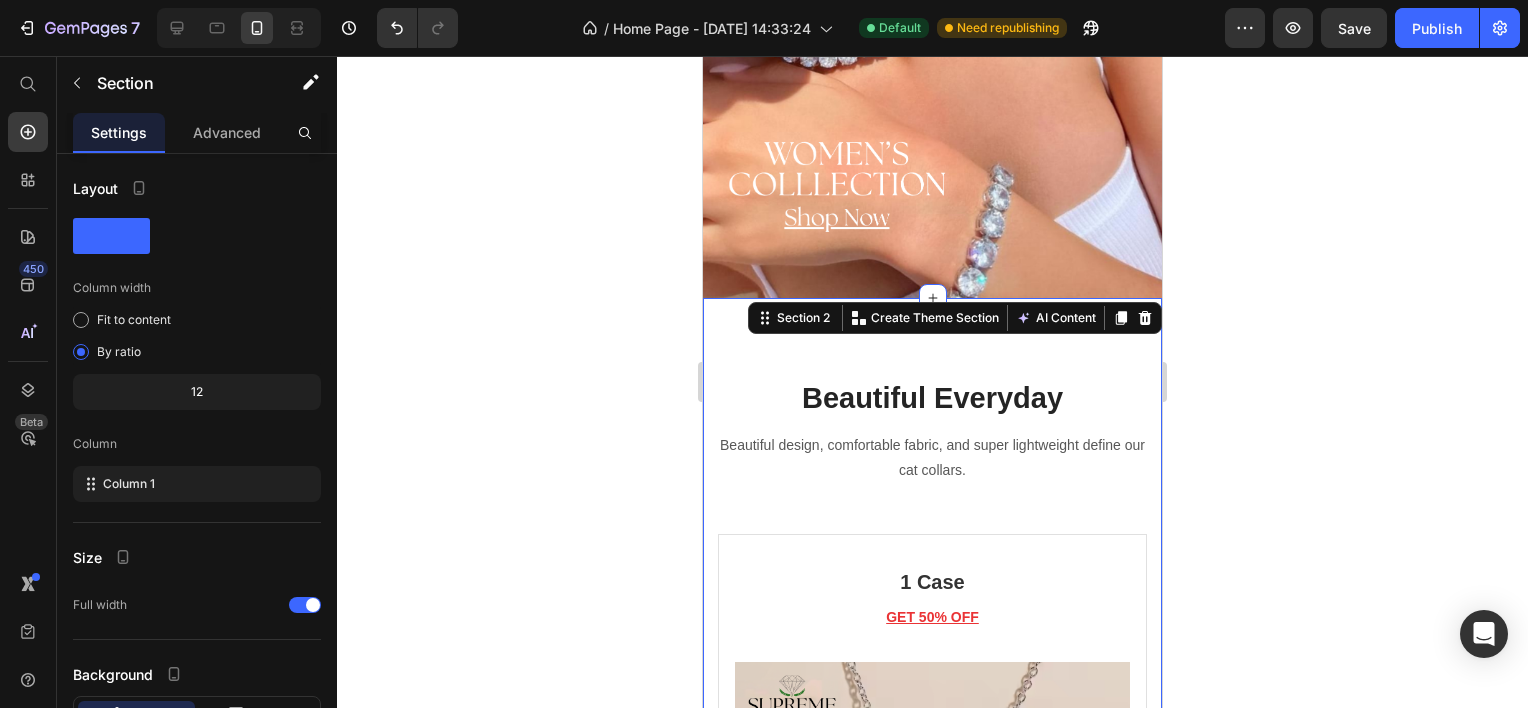 click on "Section 2   You can create reusable sections Create Theme Section AI Content Write with GemAI What would you like to describe here? Tone and Voice Persuasive Product Tear of Light™ Necklace Show more Generate" at bounding box center (955, 318) 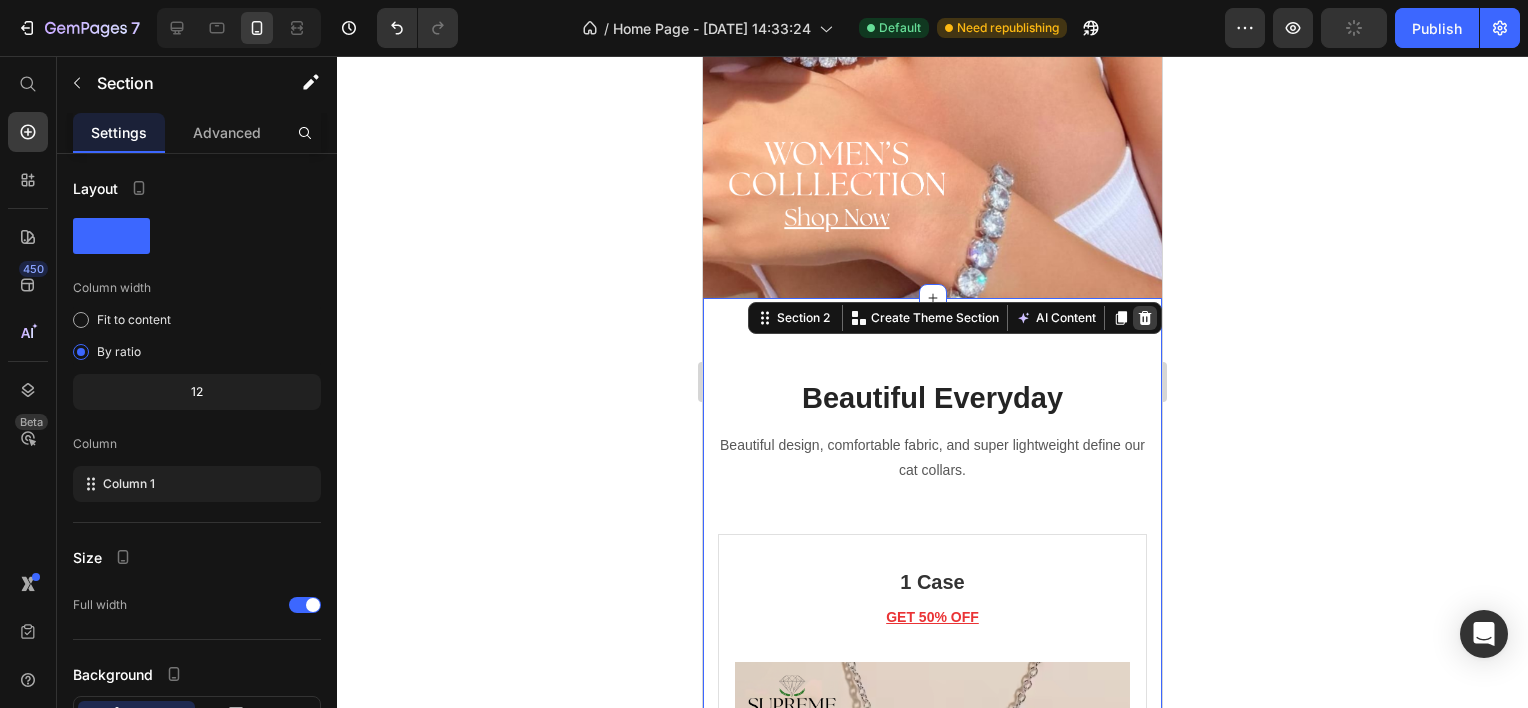 click 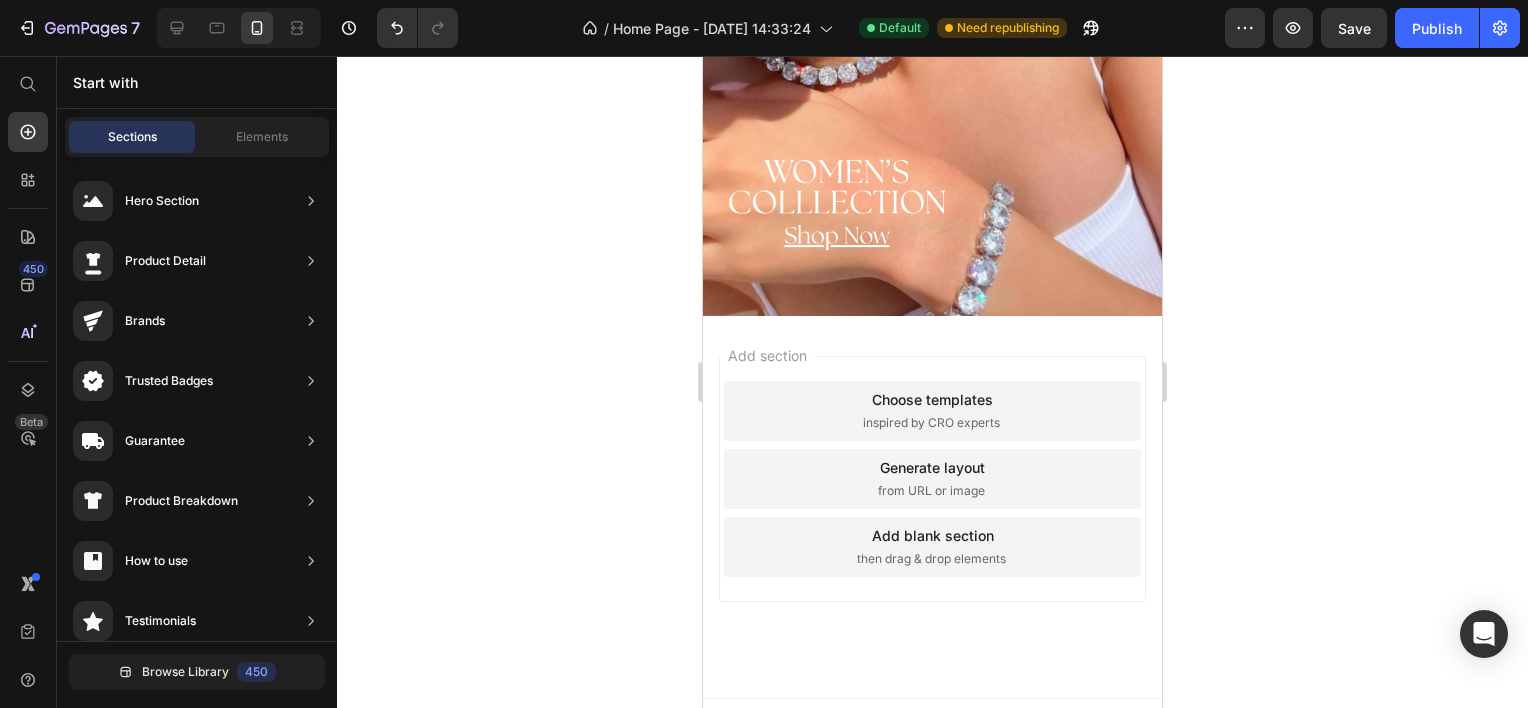 click on "Add section" at bounding box center [767, 355] 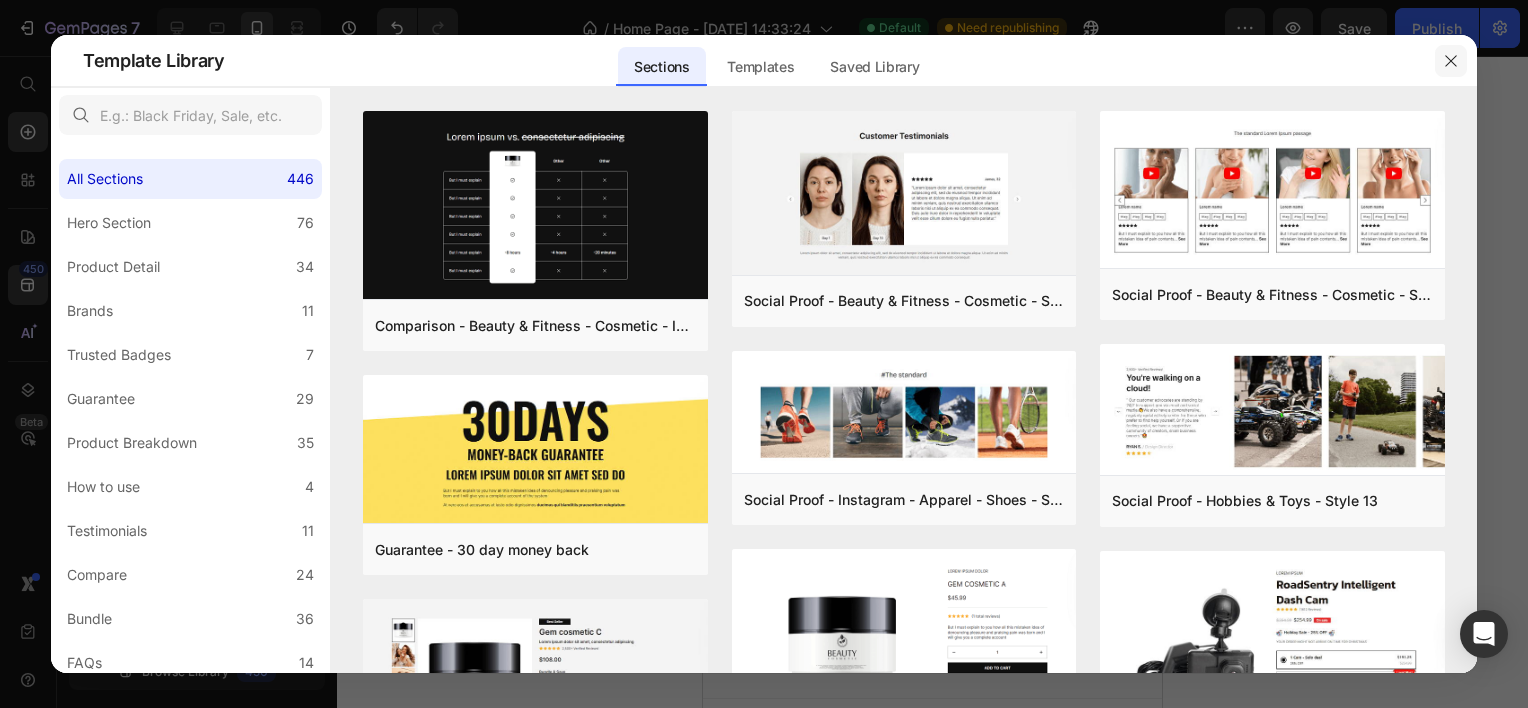 click 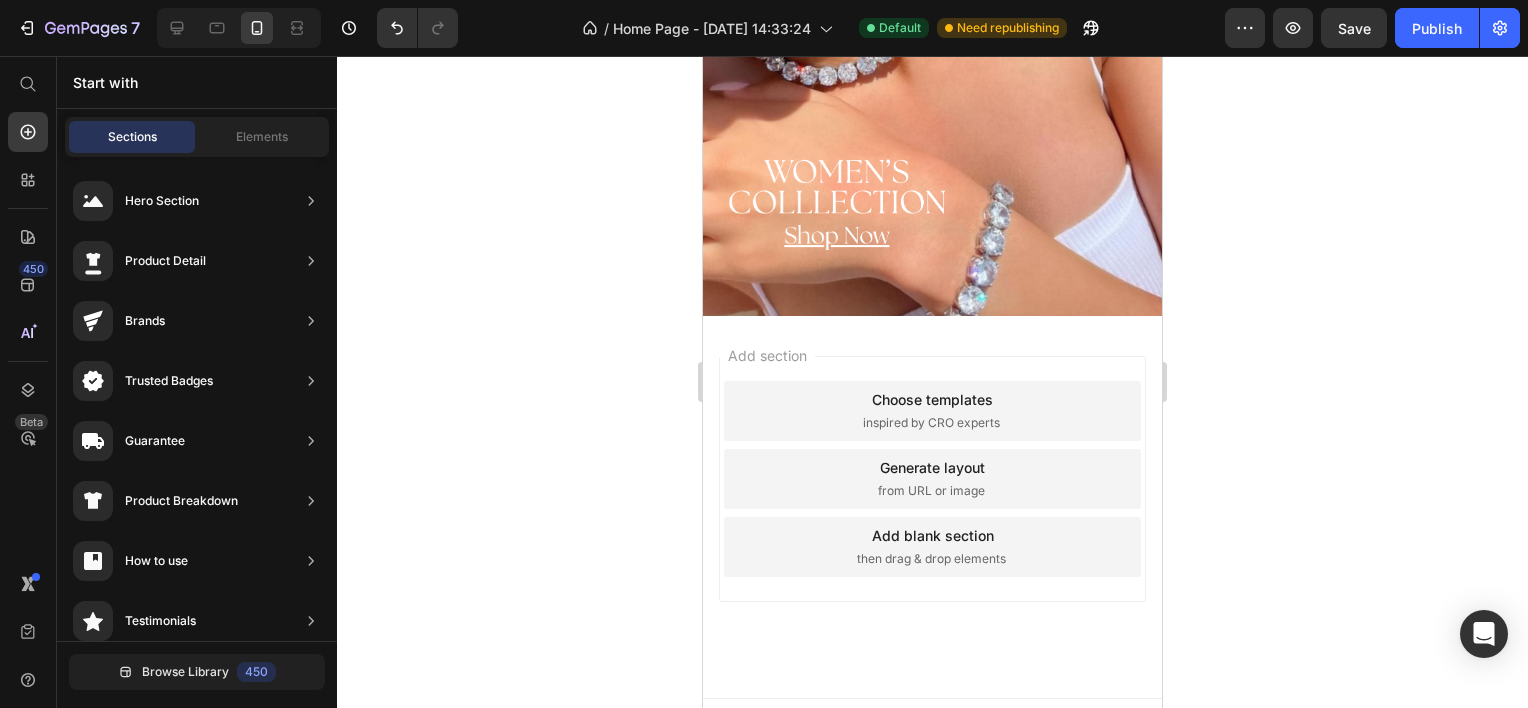 click on "Generate layout from URL or image" at bounding box center (932, 479) 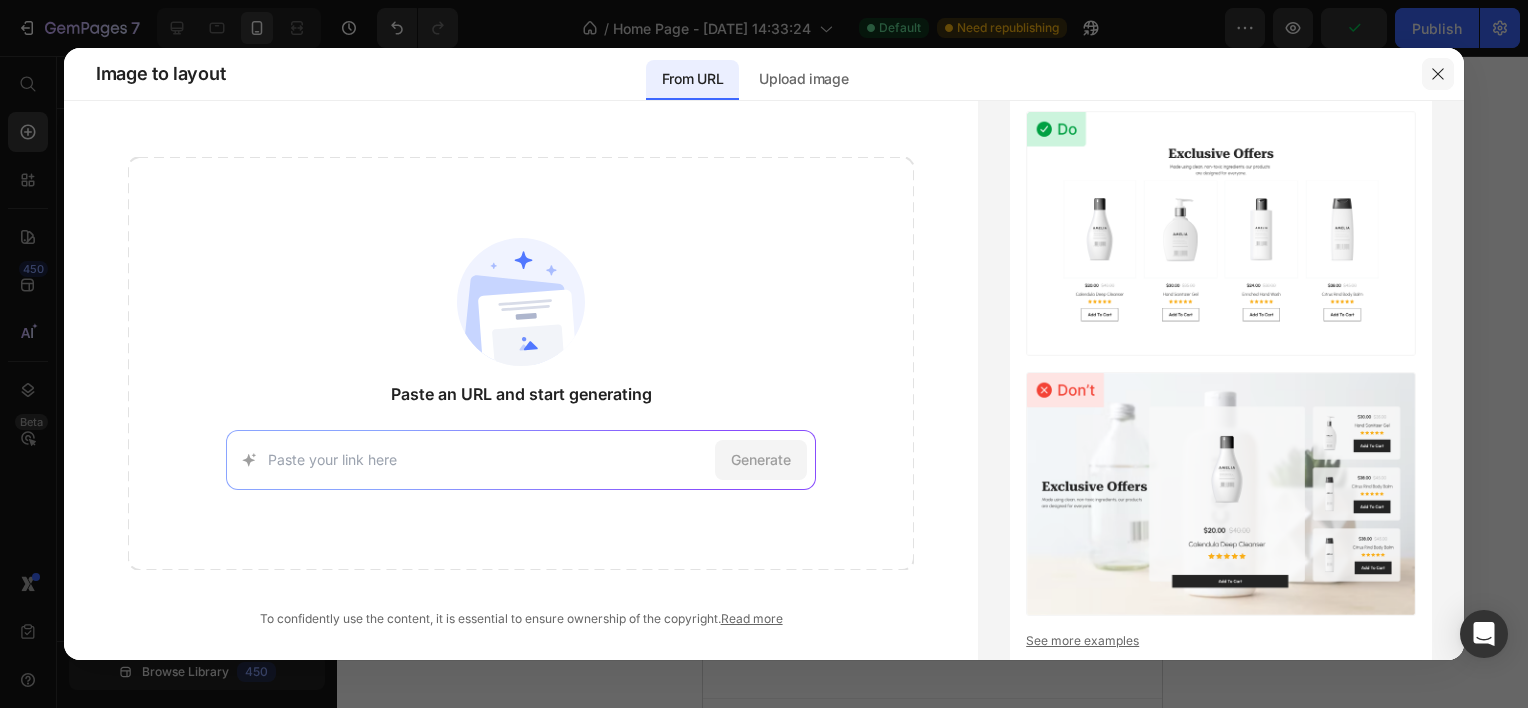 click at bounding box center (1438, 74) 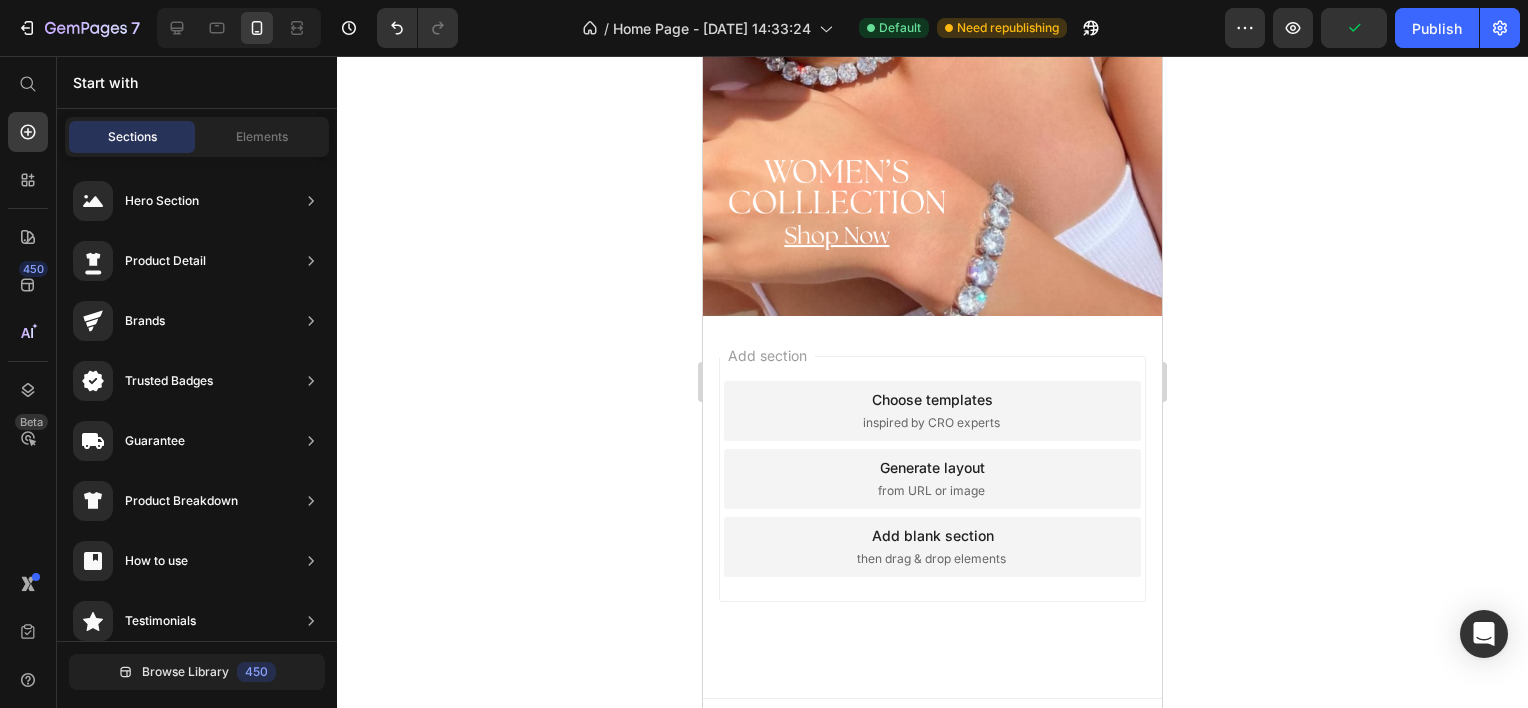 click on "then drag & drop elements" at bounding box center [931, 559] 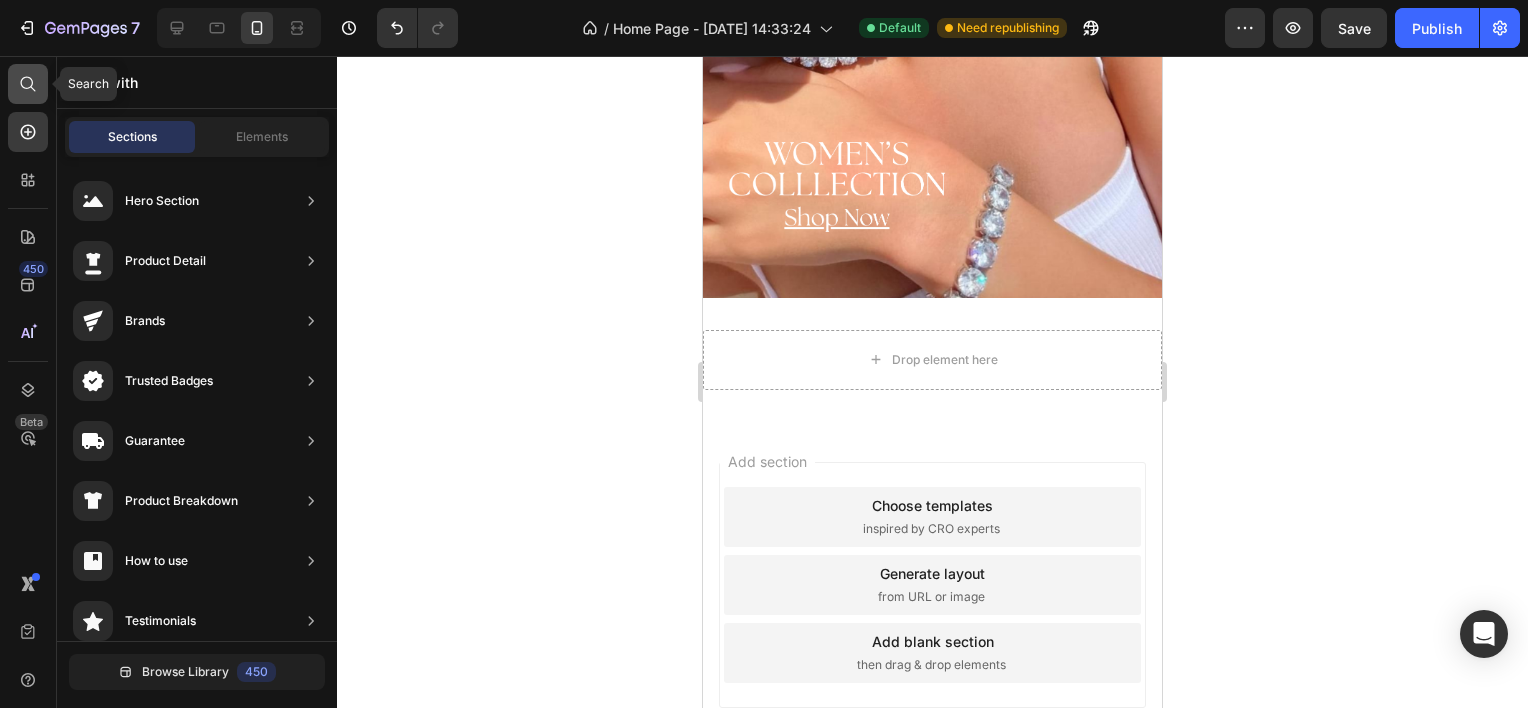 click 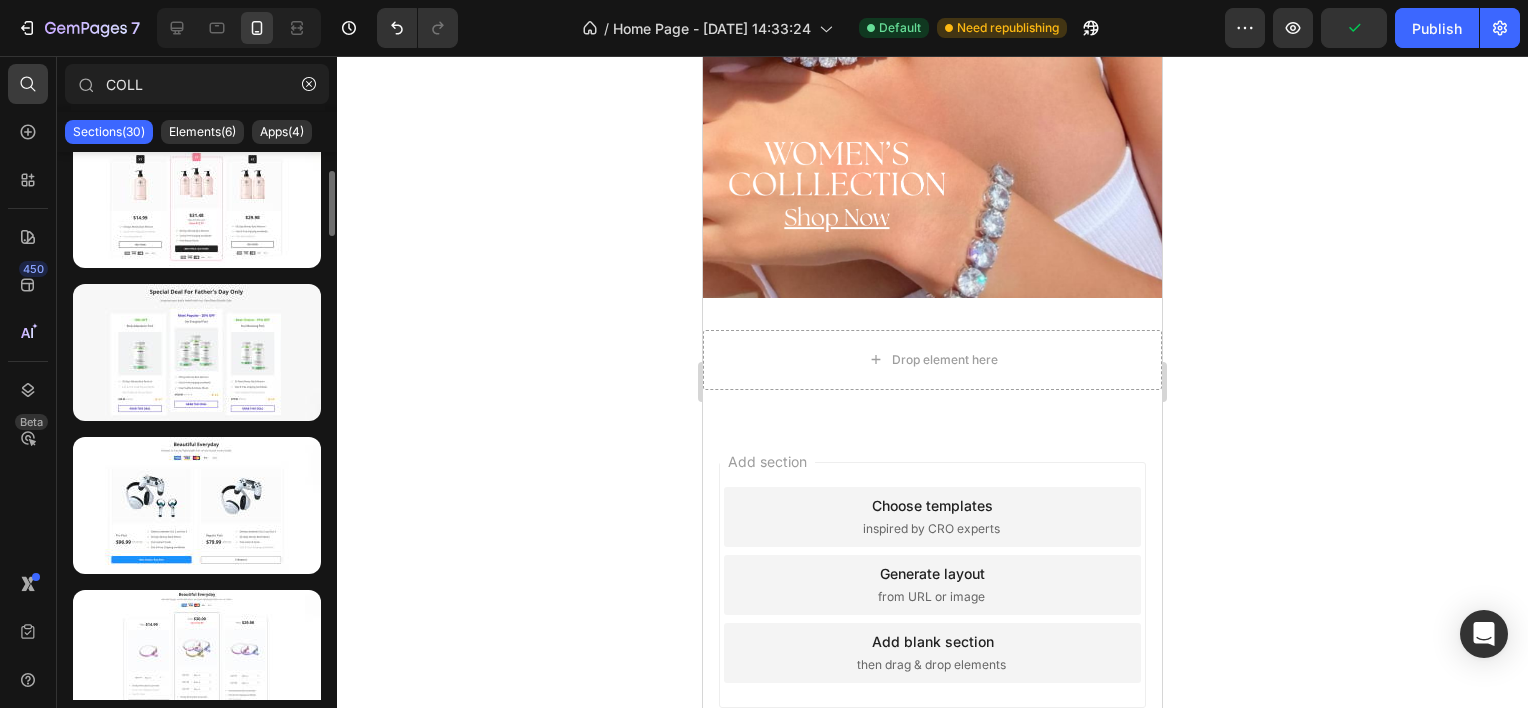scroll, scrollTop: 1200, scrollLeft: 0, axis: vertical 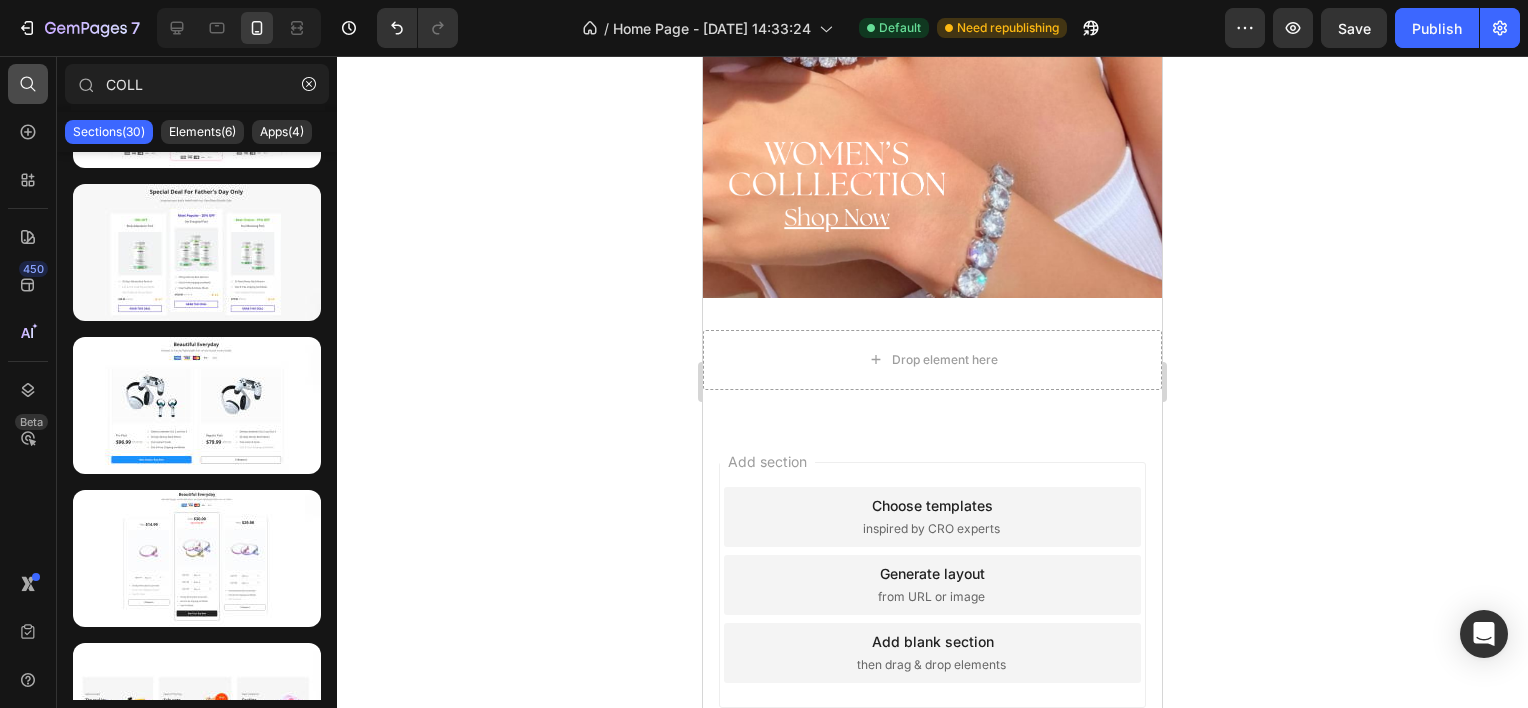 click 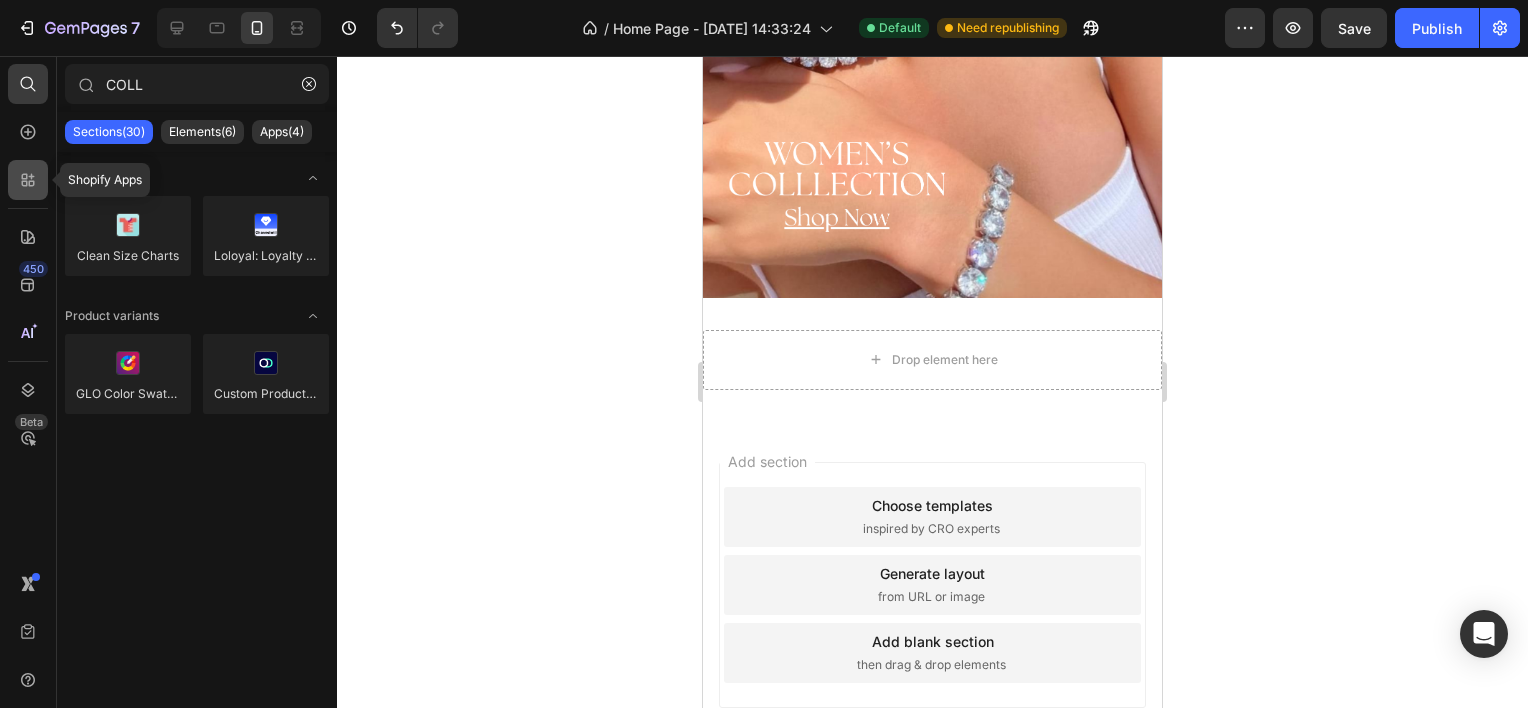 click 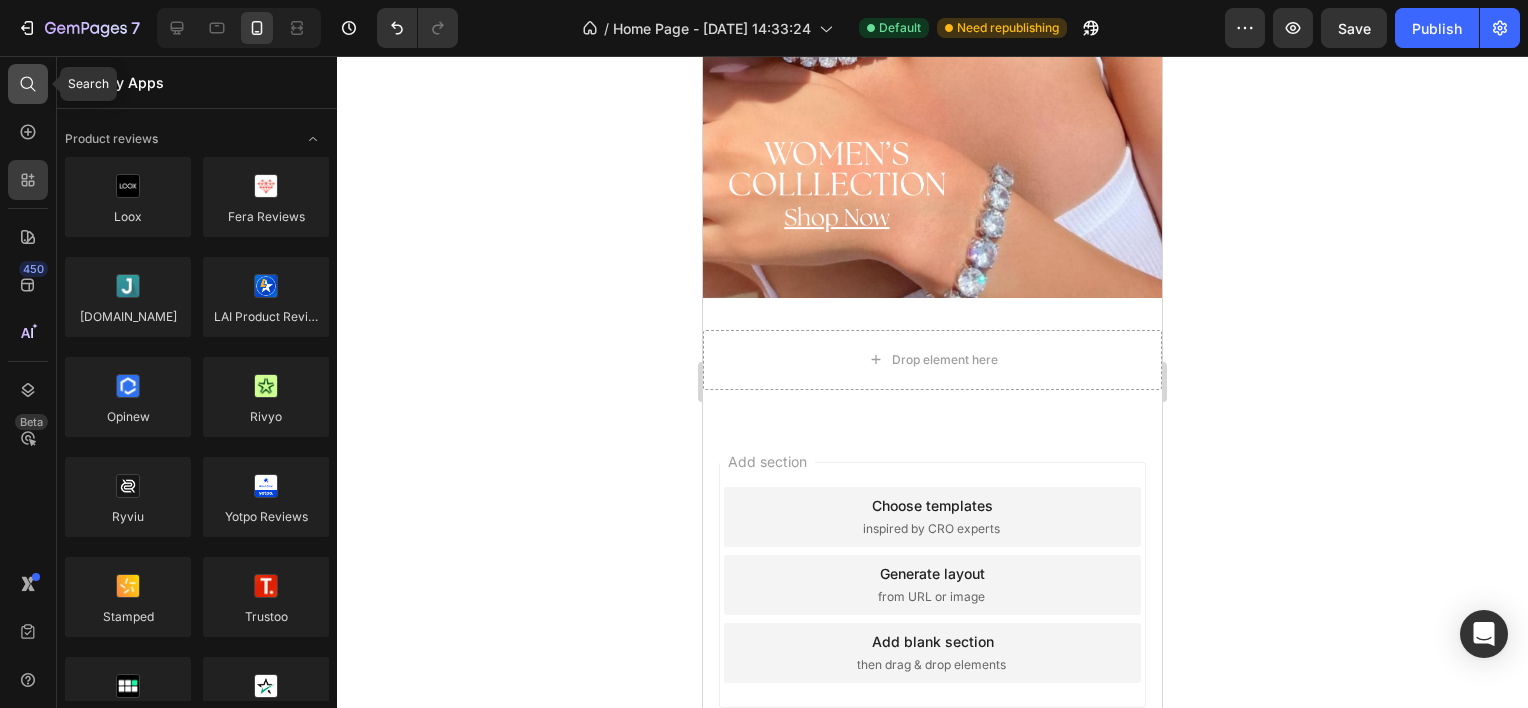 click 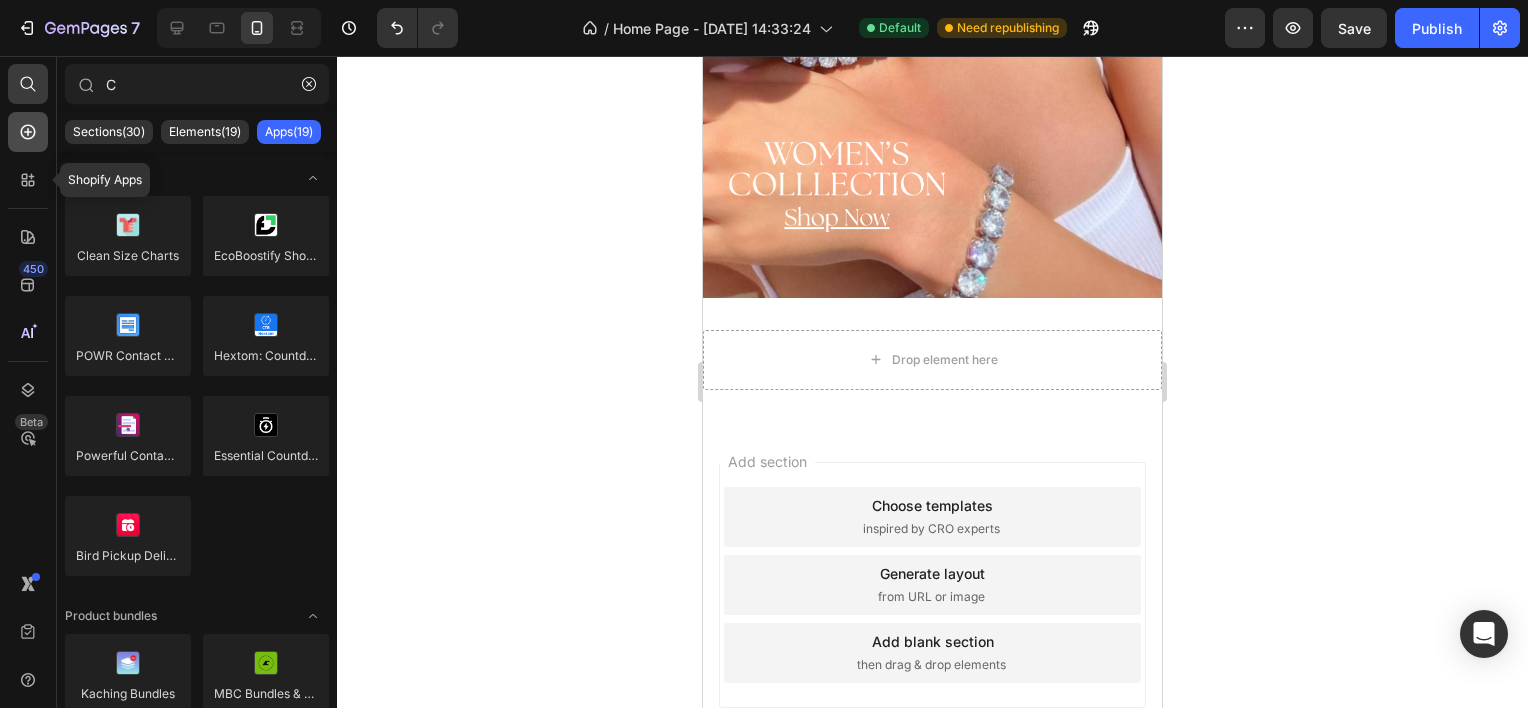 type on "C" 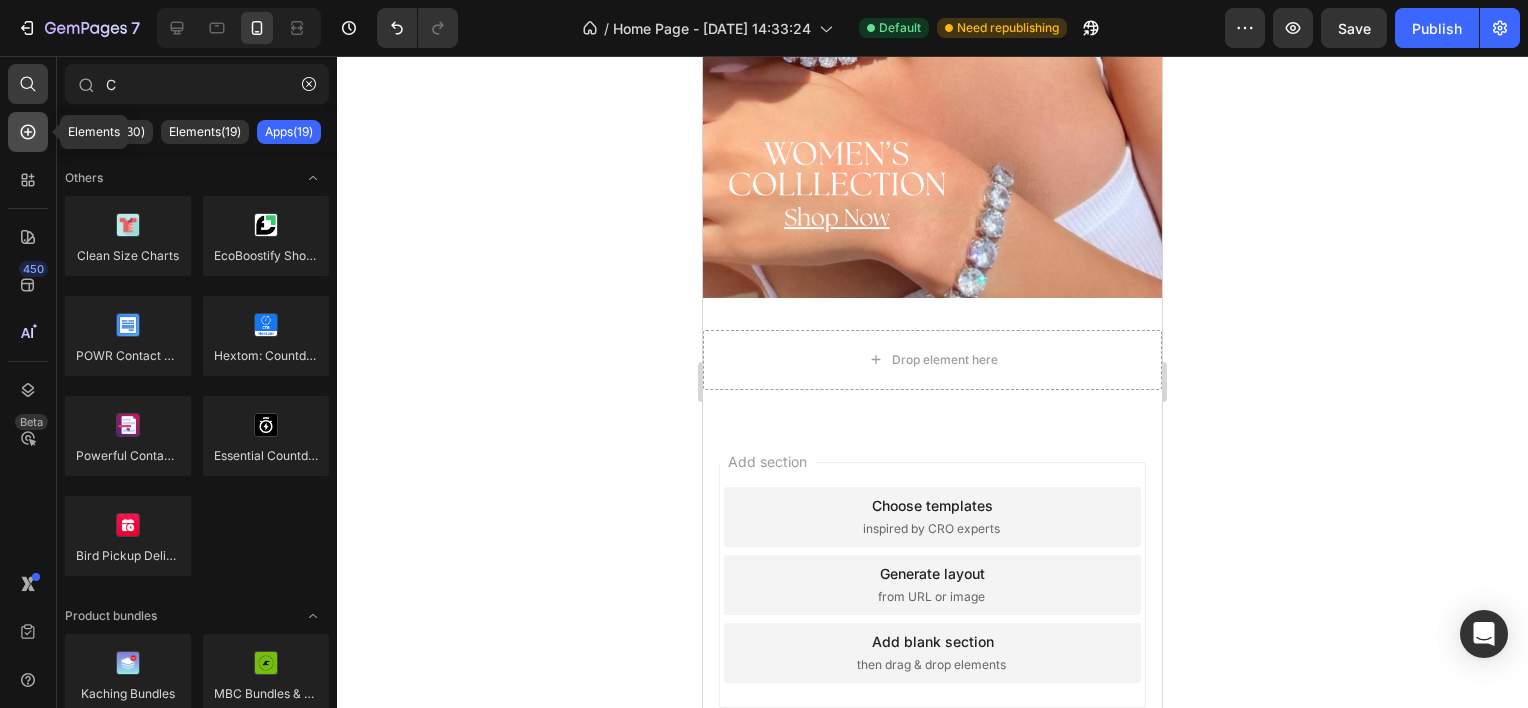 click 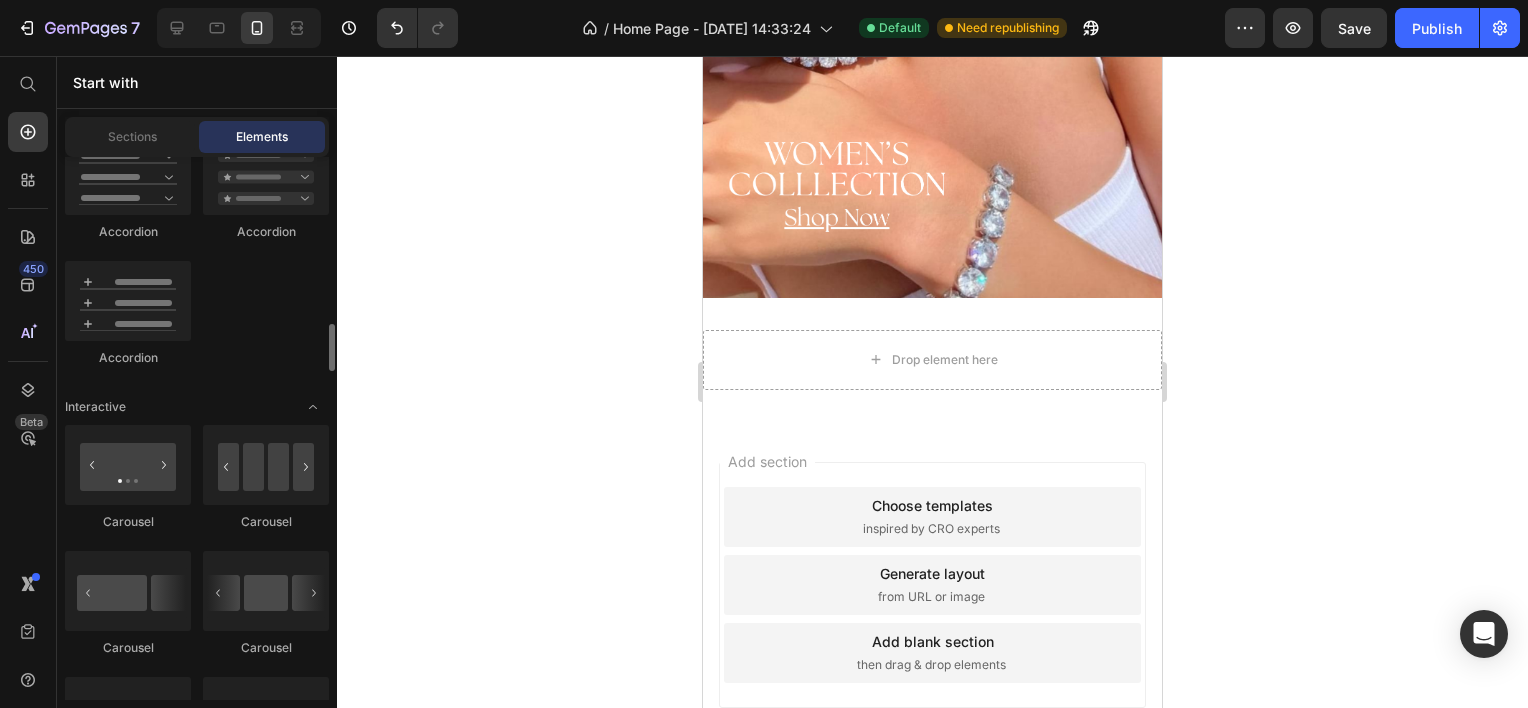 scroll, scrollTop: 2700, scrollLeft: 0, axis: vertical 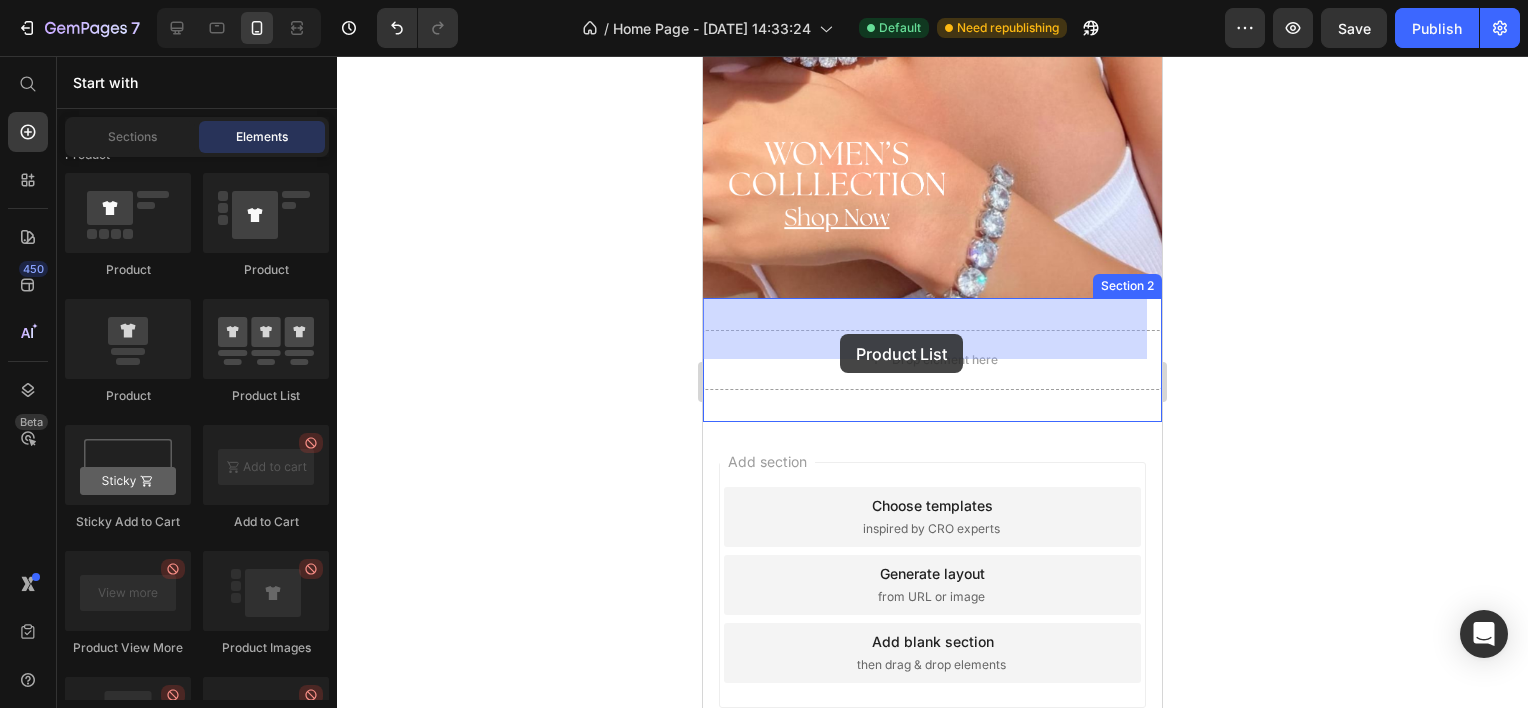 drag, startPoint x: 964, startPoint y: 400, endPoint x: 840, endPoint y: 334, distance: 140.47064 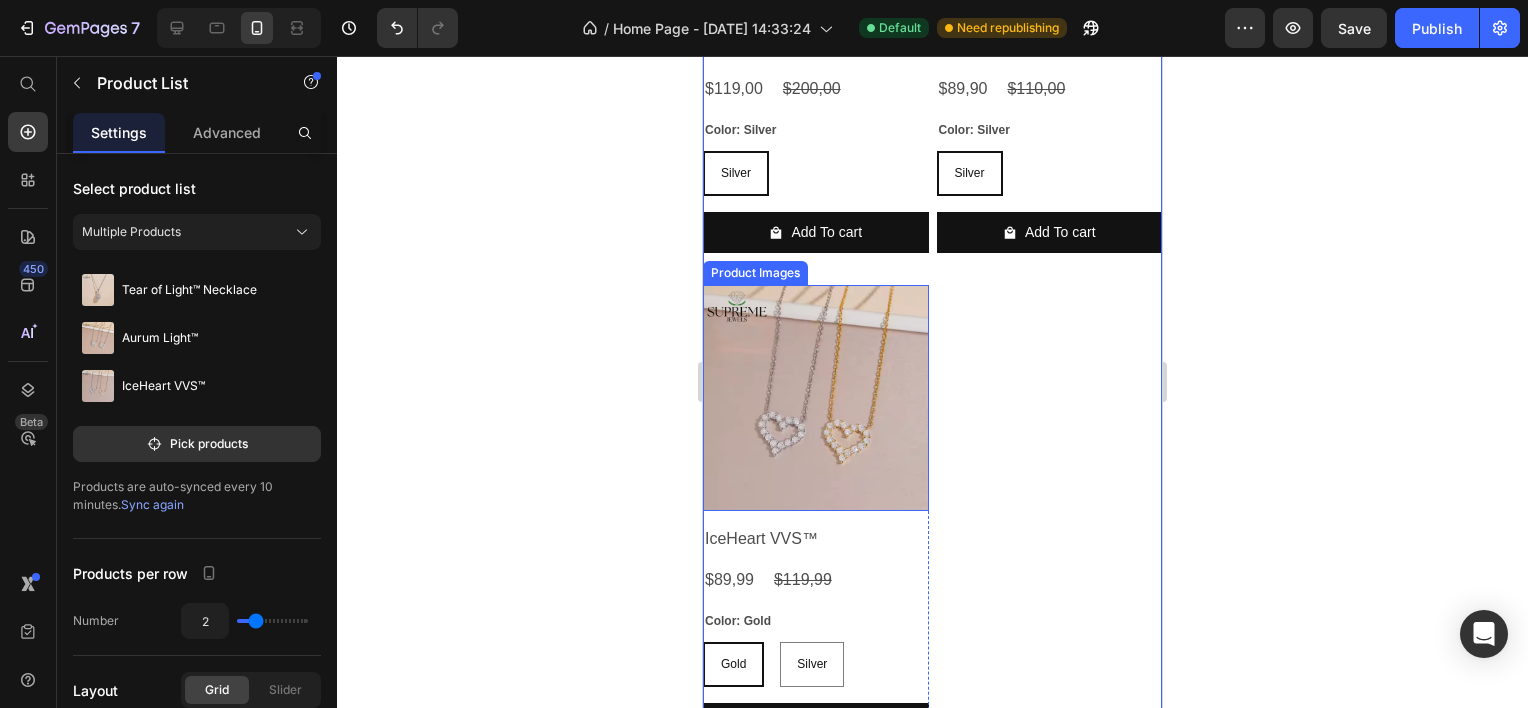 scroll, scrollTop: 1321, scrollLeft: 0, axis: vertical 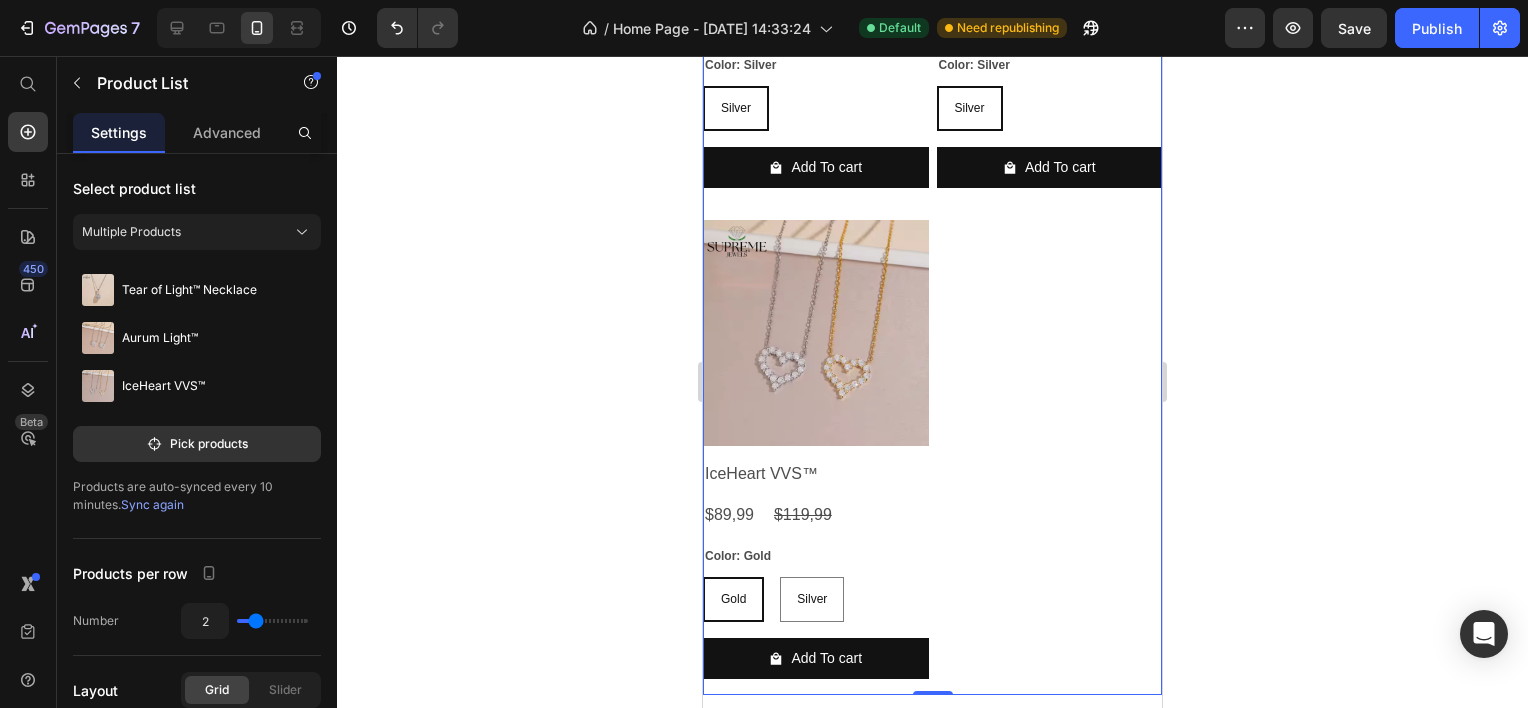 click on "Product Images Tear of Light™ Necklace Product Title $119,00 Product Price $200,00 Product Price Row Color: Silver Silver Silver Silver Product Variants & Swatches Add To cart Product Cart Button Row Product Images Aurum Light™ Product Title $89,90 Product Price $110,00 Product Price Row Color: Silver Silver Silver Silver Product Variants & Swatches Add To cart Product Cart Button Row Product Images IceHeart VVS™ Product Title $89,99 Product Price $119,99 Product Price Row Color: Gold Gold Gold Gold Silver Silver Silver Product Variants & Swatches Add To cart Product Cart Button Row" at bounding box center [932, 213] 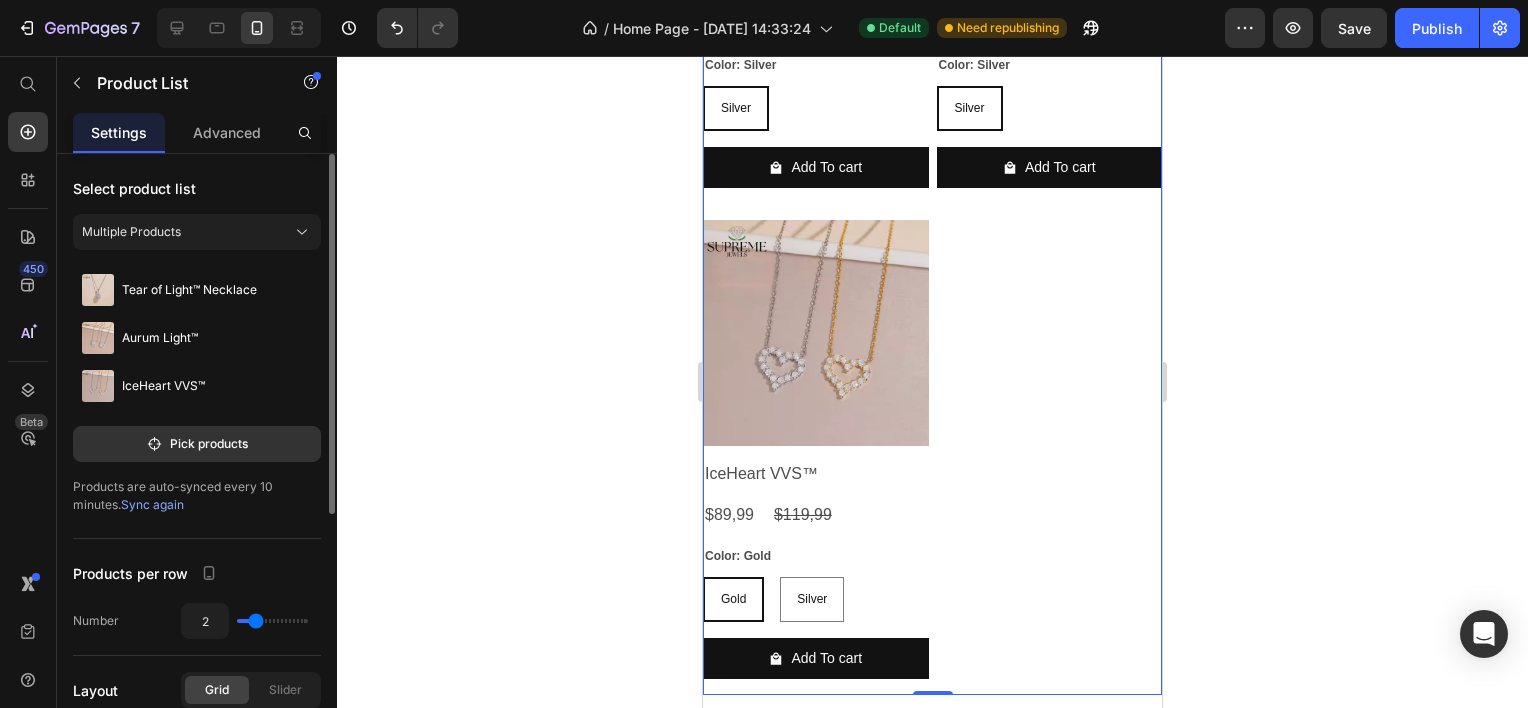 scroll, scrollTop: 300, scrollLeft: 0, axis: vertical 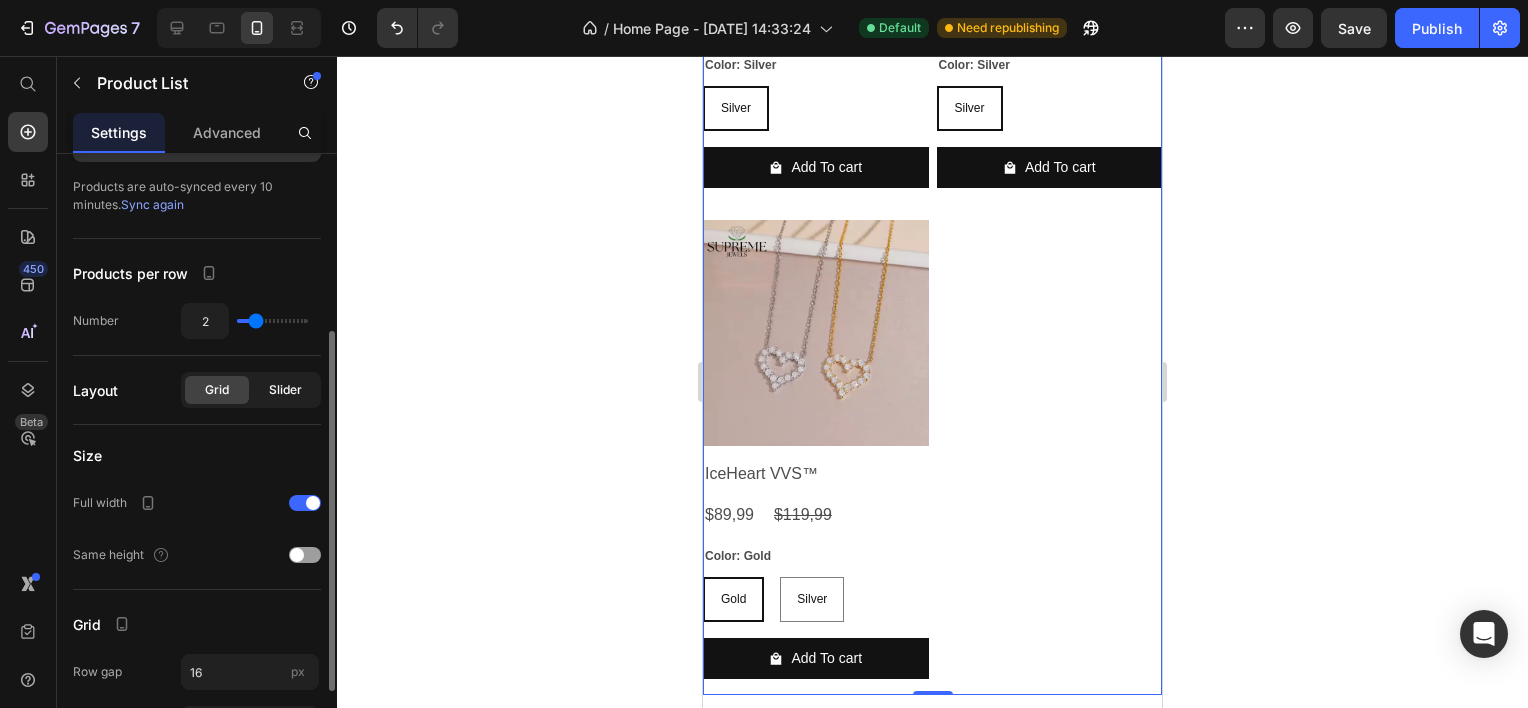 click on "Slider" 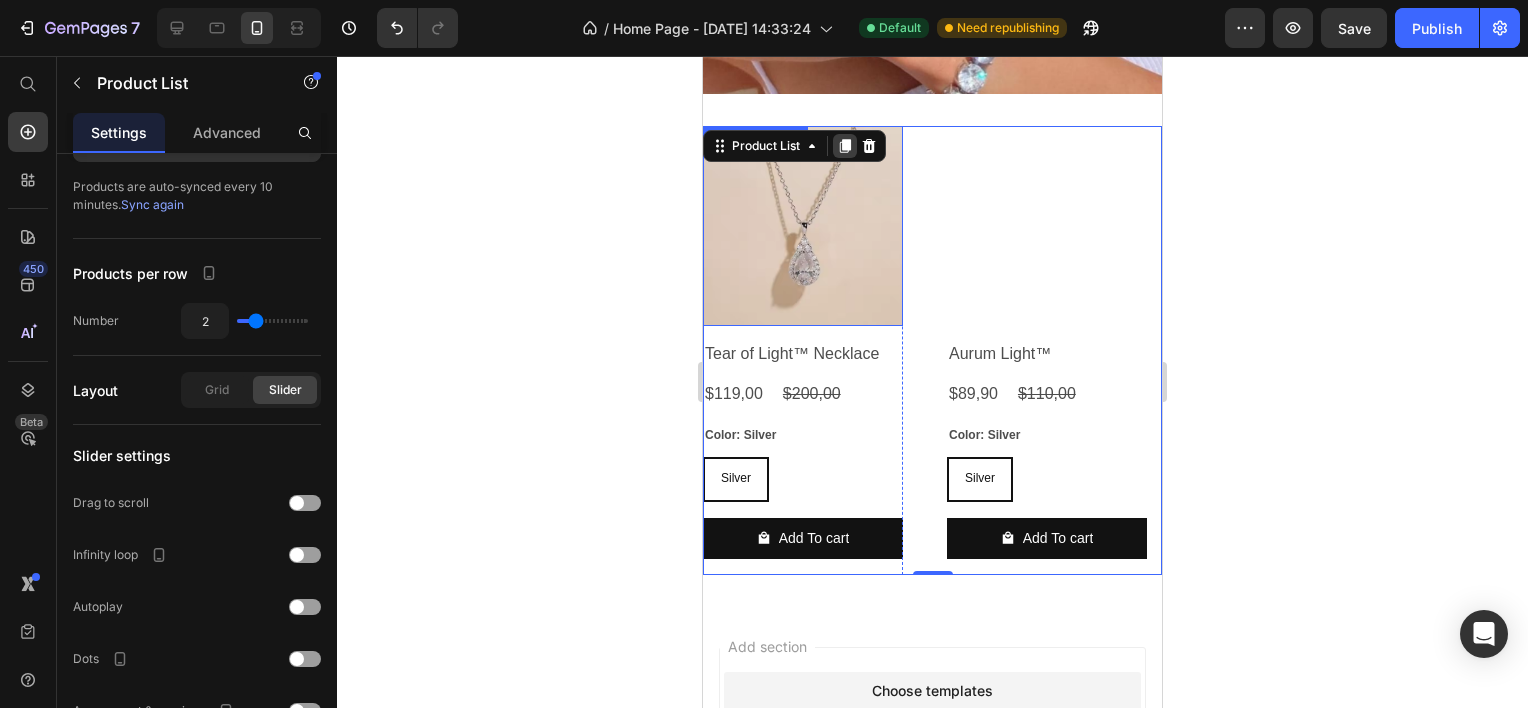 scroll, scrollTop: 716, scrollLeft: 0, axis: vertical 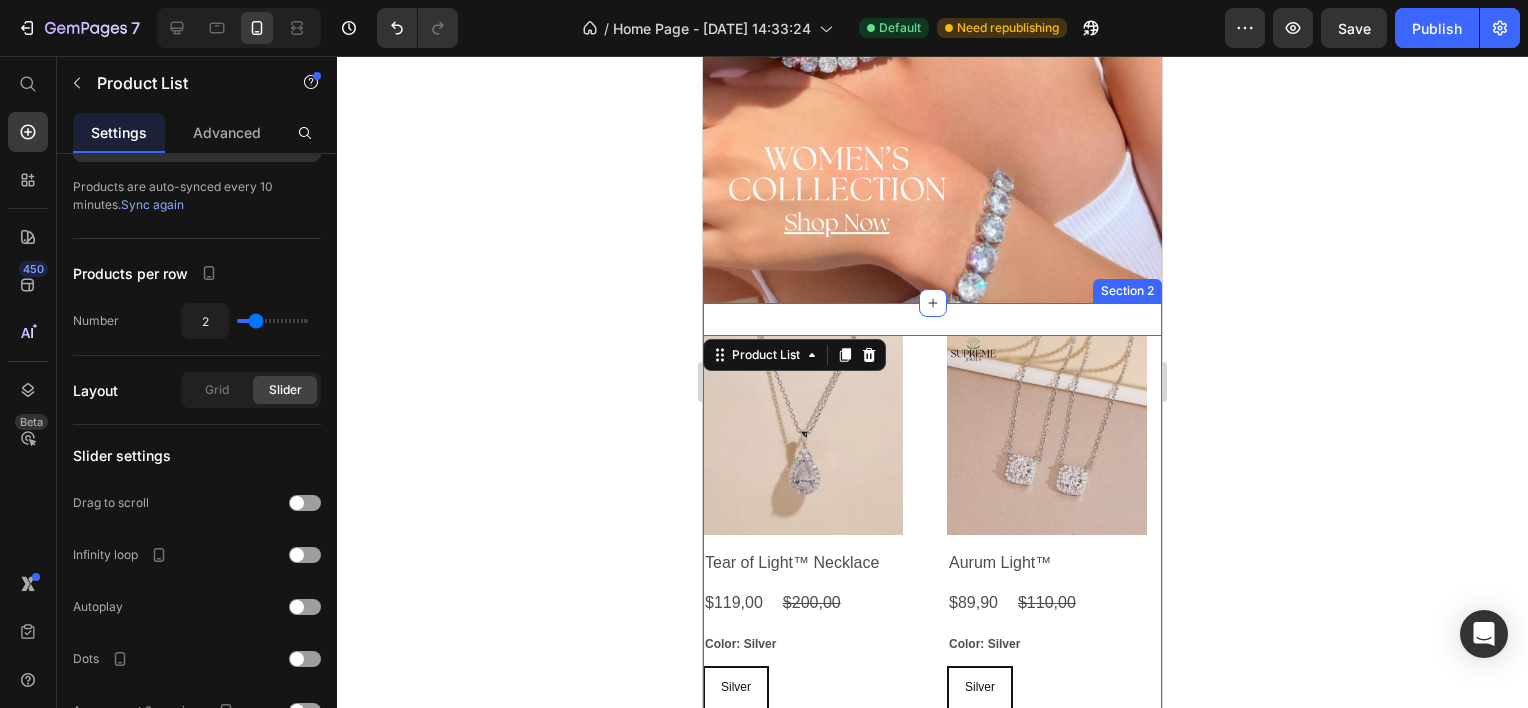 click on "Product Images Tear of Light™ Necklace Product Title $119,00 Product Price $200,00 Product Price Row Color: Silver Silver Silver Silver Product Variants & Swatches Add To cart Product Cart Button Row Product Images Aurum Light™ Product Title $89,90 Product Price $110,00 Product Price Row Color: Silver Silver Silver Silver Product Variants & Swatches Add To cart Product Cart Button Row Product Images IceHeart VVS™ Product Title $89,99 Product Price $119,99 Product Price Row Color: Gold Gold Gold Gold Silver Silver Silver Product Variants & Swatches Add To cart Product Cart Button Row Product List   0 Section 2" at bounding box center (932, 559) 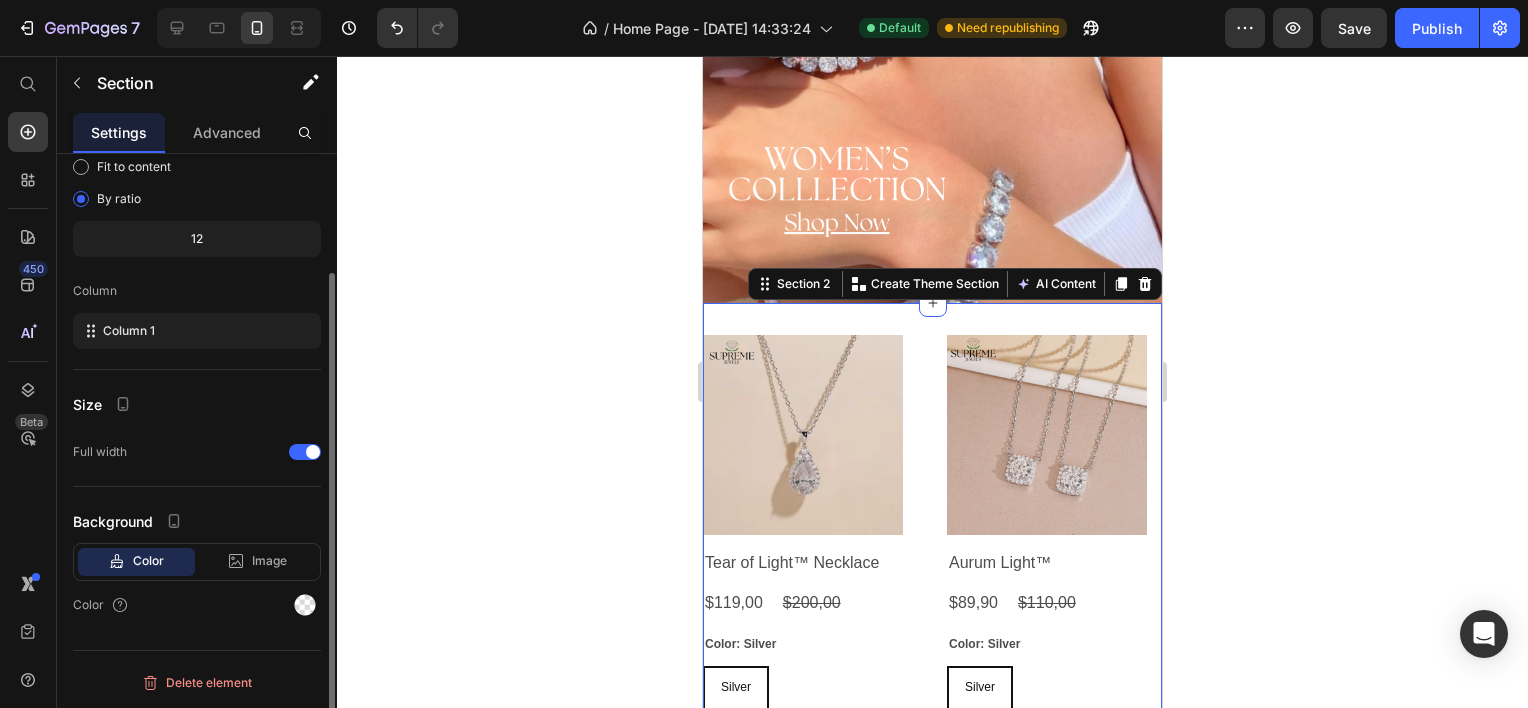scroll, scrollTop: 0, scrollLeft: 0, axis: both 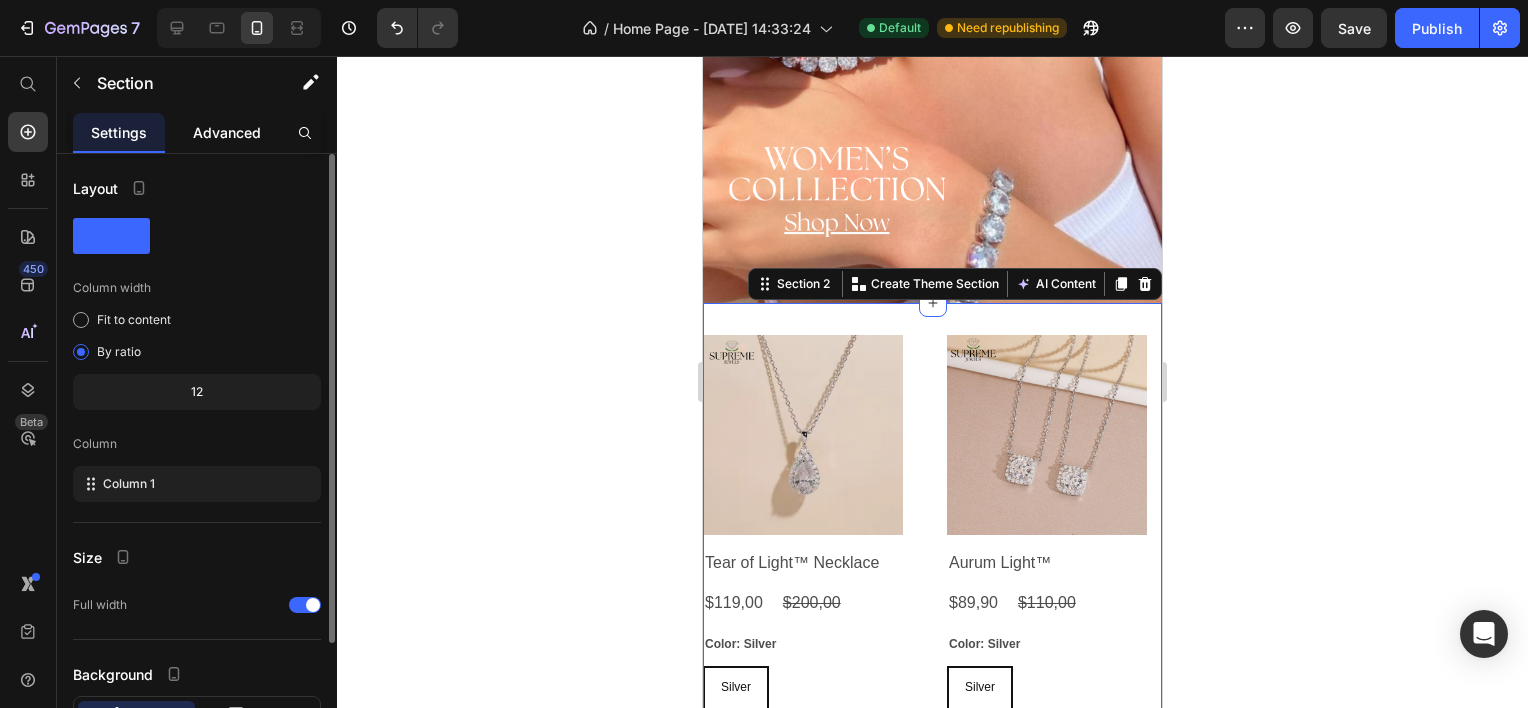 drag, startPoint x: 220, startPoint y: 166, endPoint x: 221, endPoint y: 152, distance: 14.035668 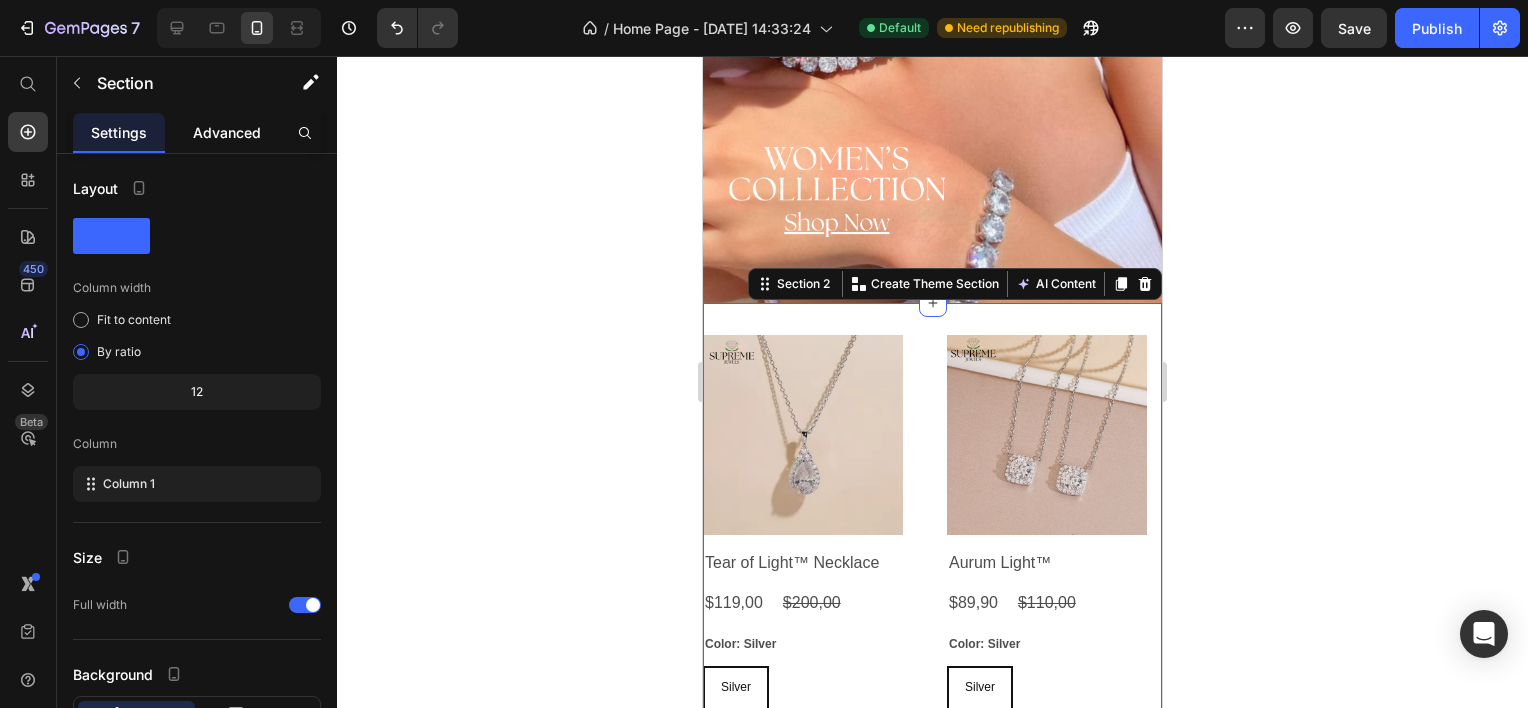 click on "Advanced" at bounding box center [227, 132] 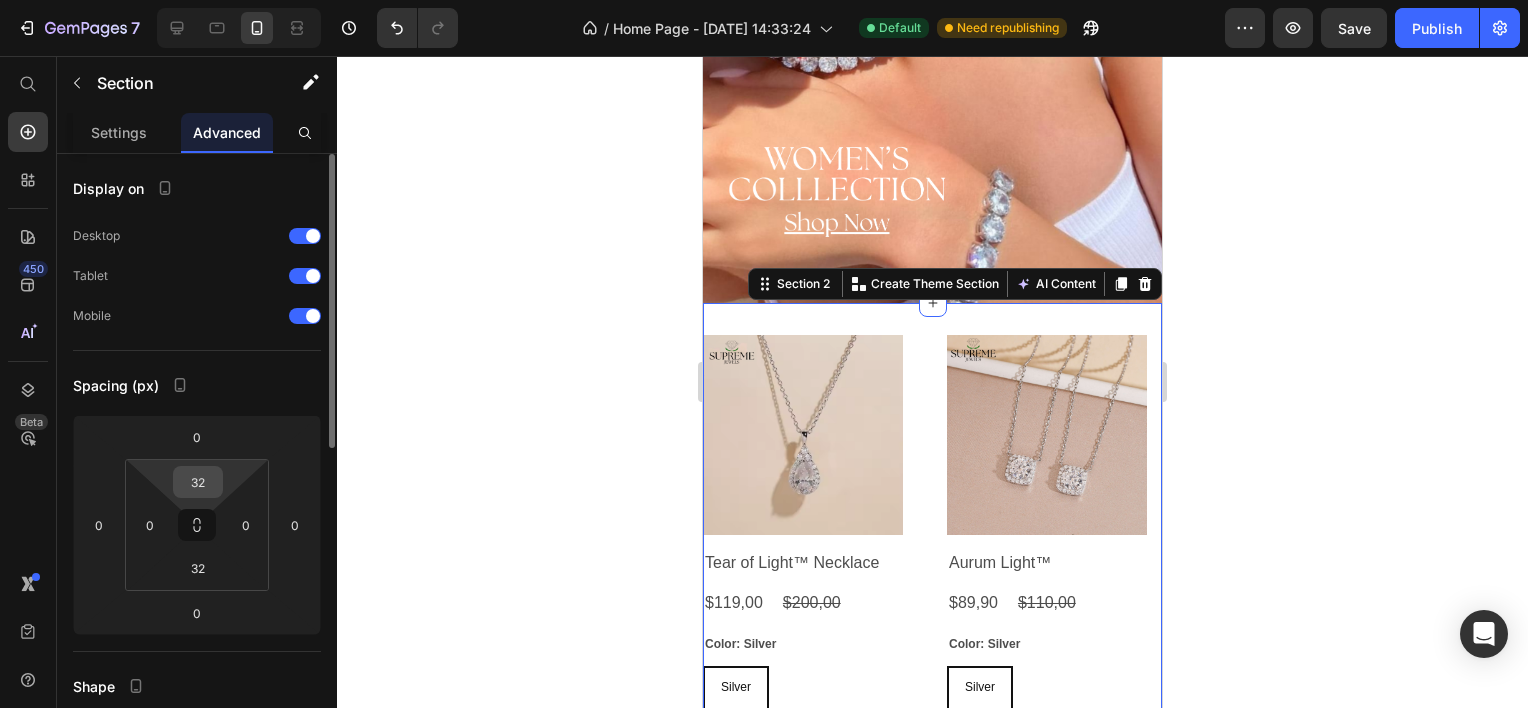 click on "32" at bounding box center [198, 482] 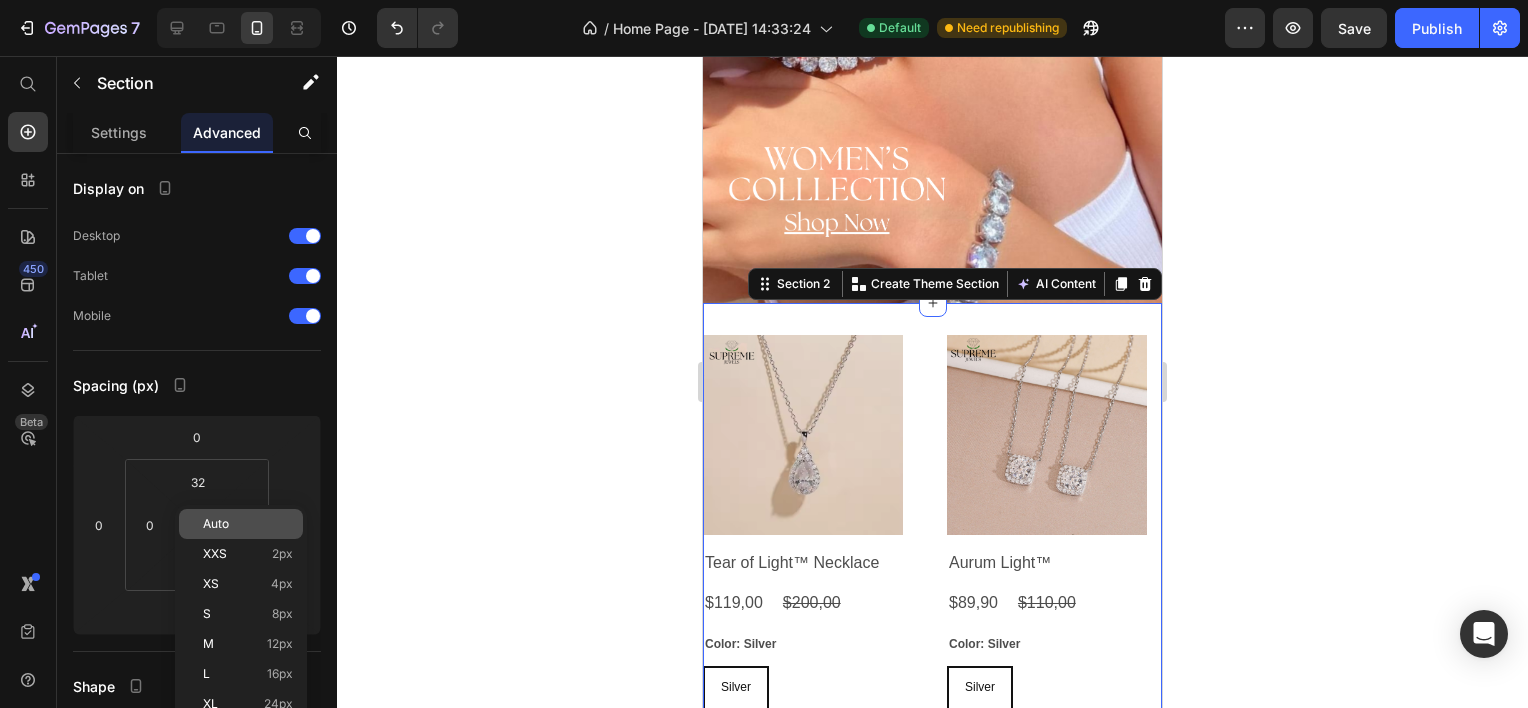 click on "Auto" at bounding box center [248, 524] 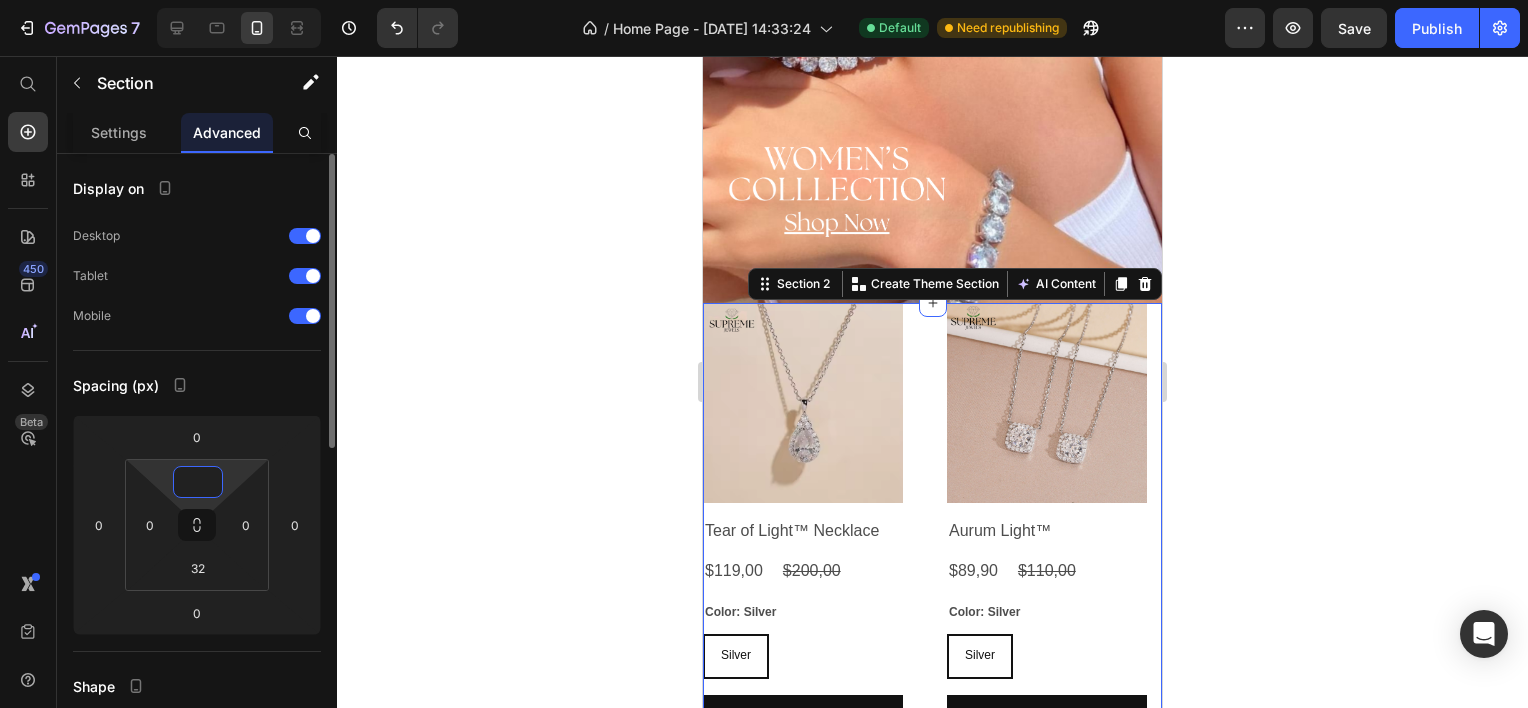 click at bounding box center [198, 482] 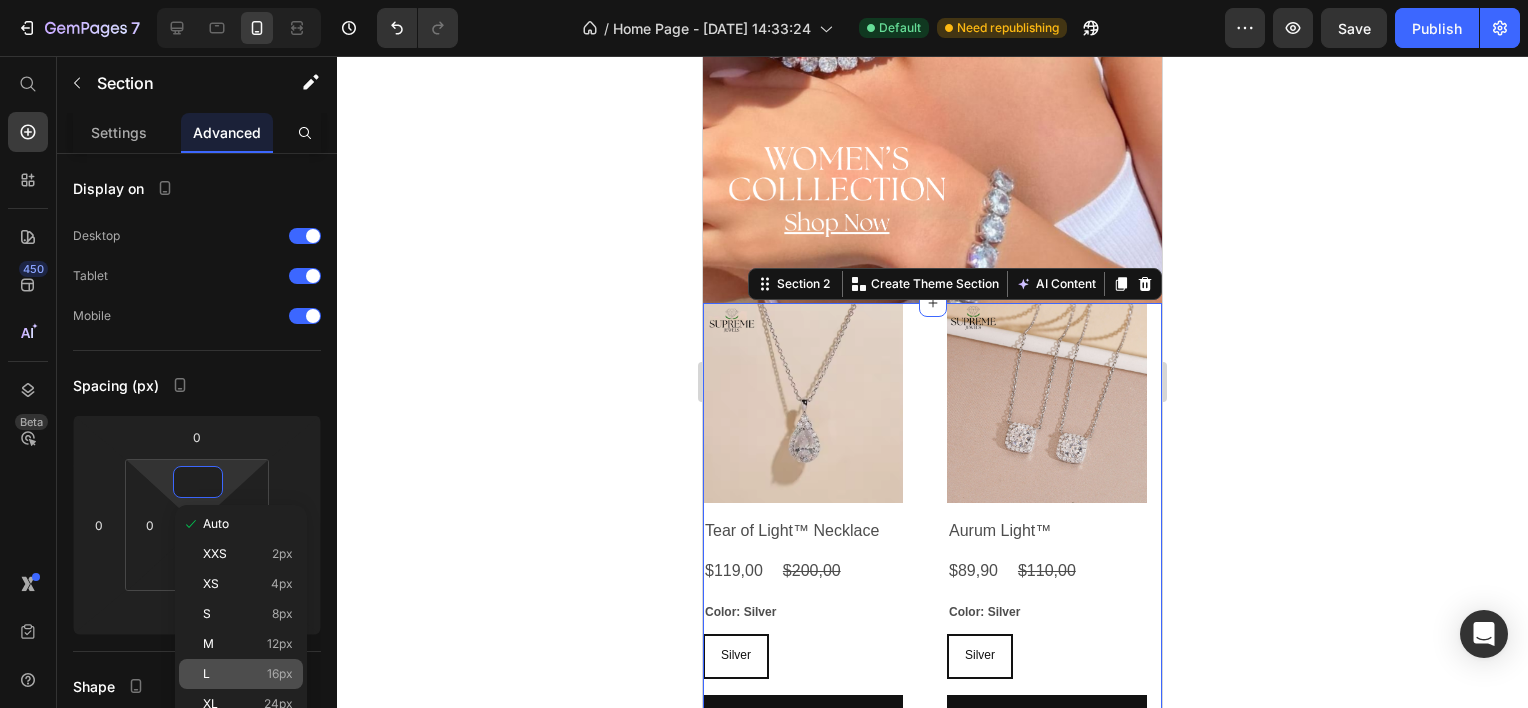 click on "L 16px" at bounding box center [248, 674] 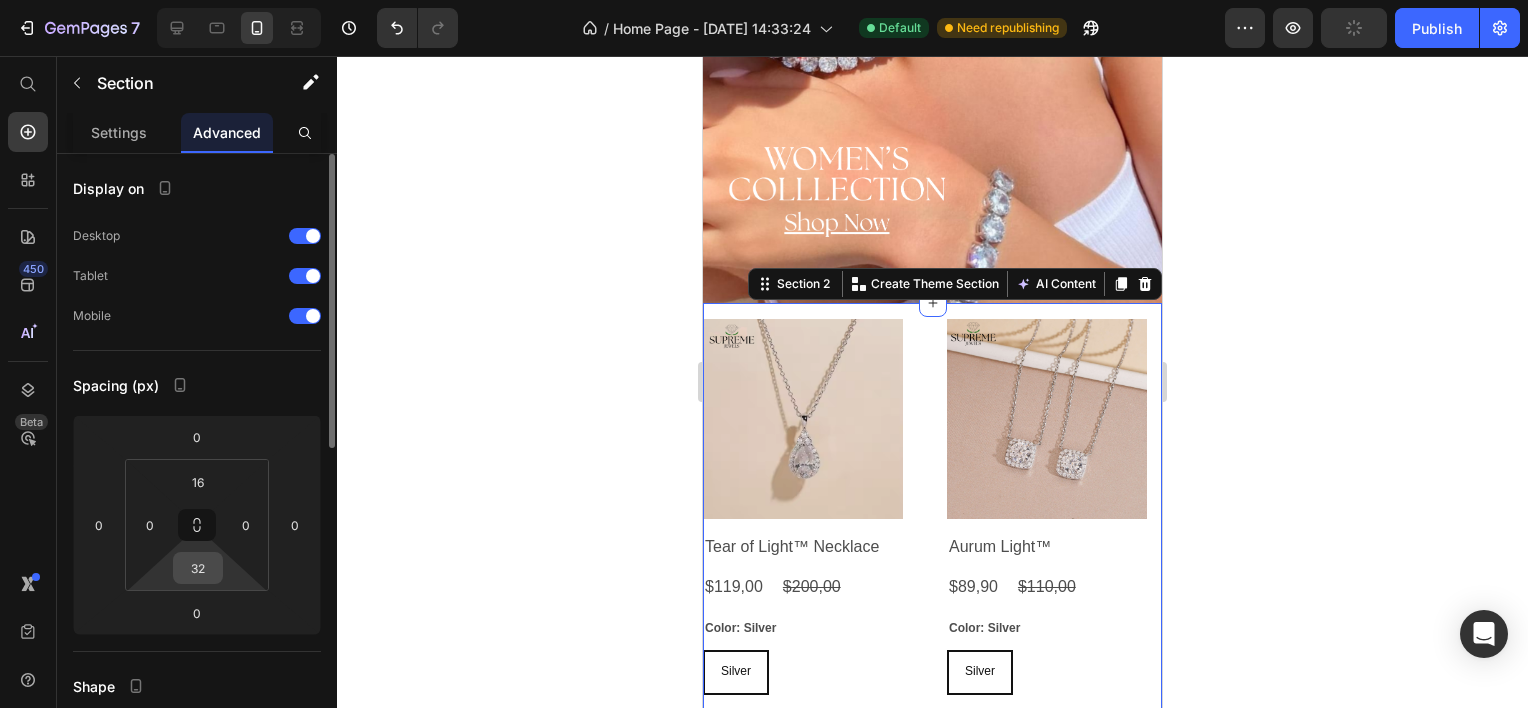 scroll, scrollTop: 200, scrollLeft: 0, axis: vertical 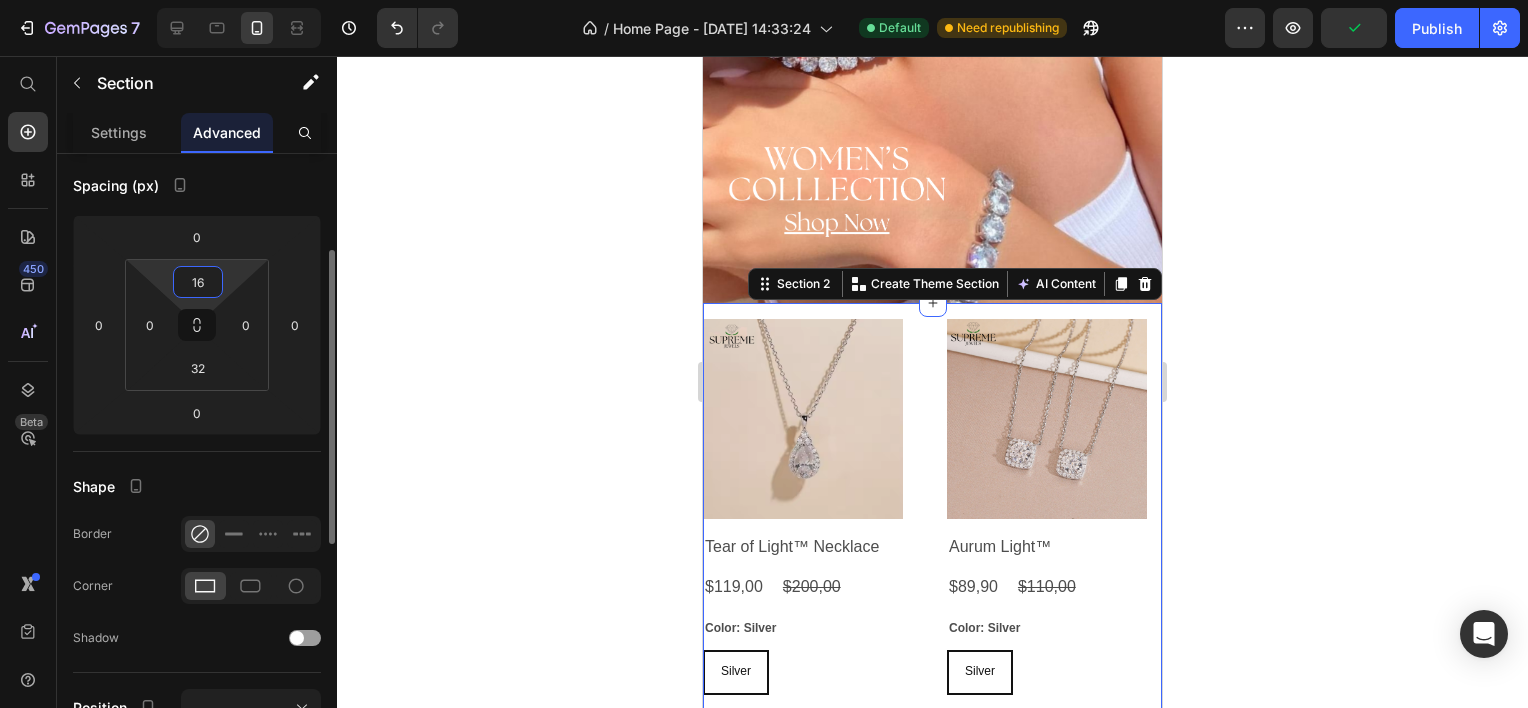 click on "16" at bounding box center (198, 282) 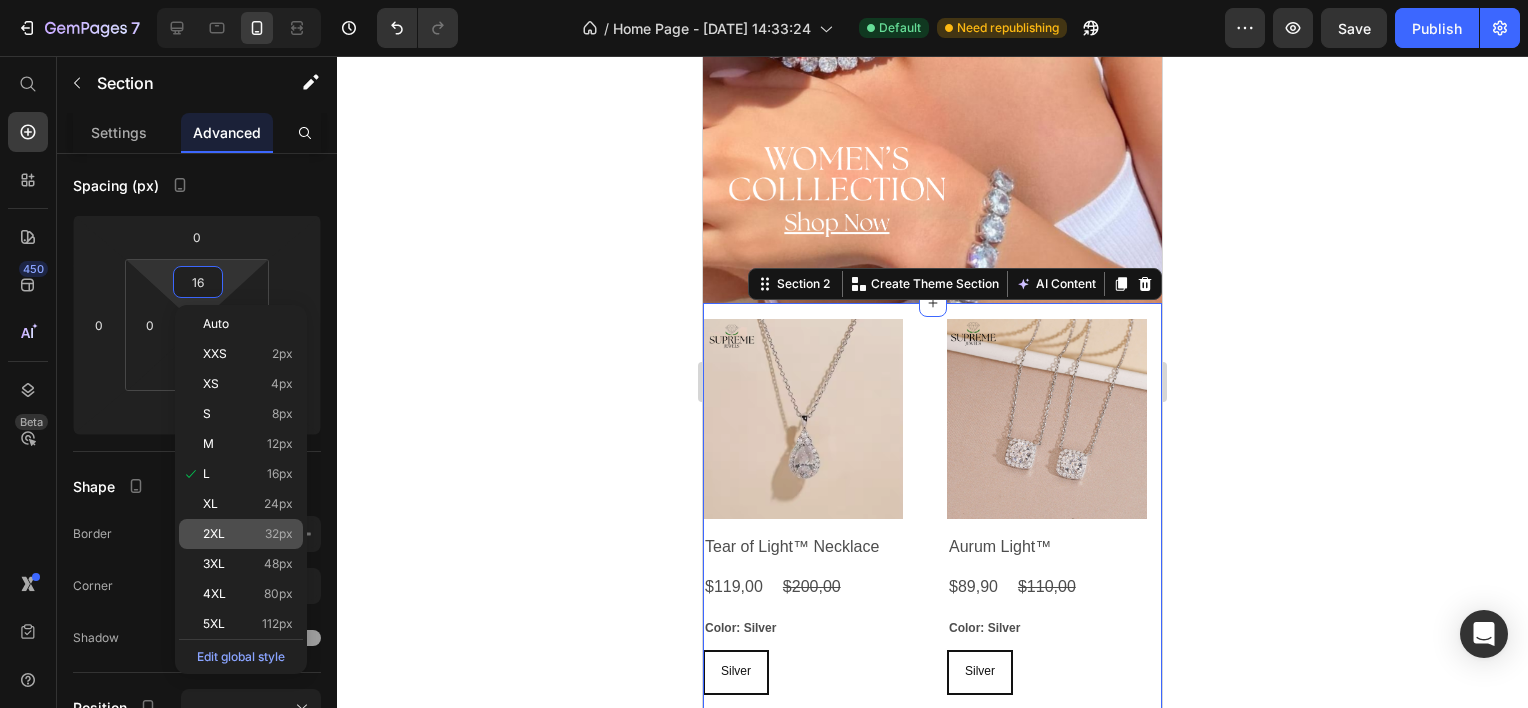 click on "2XL" at bounding box center [214, 534] 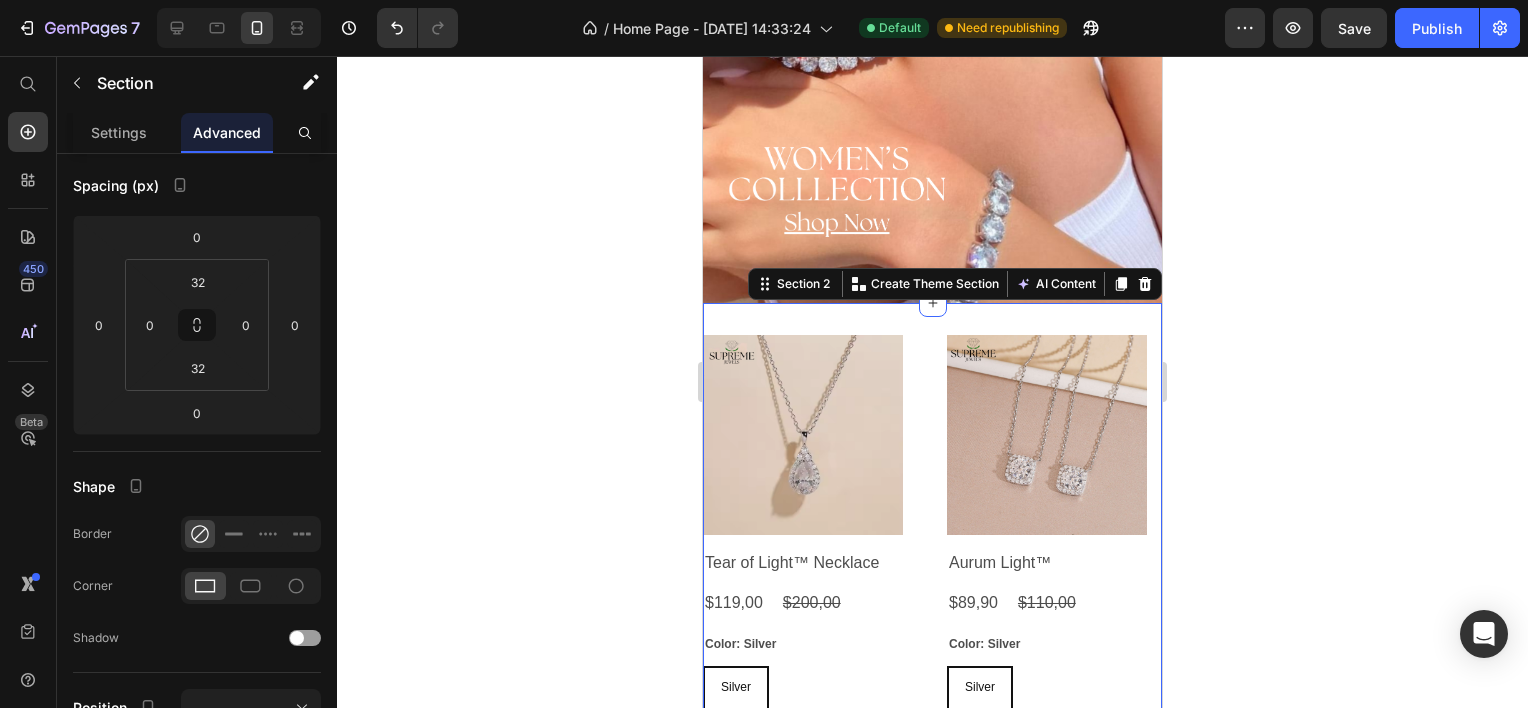click 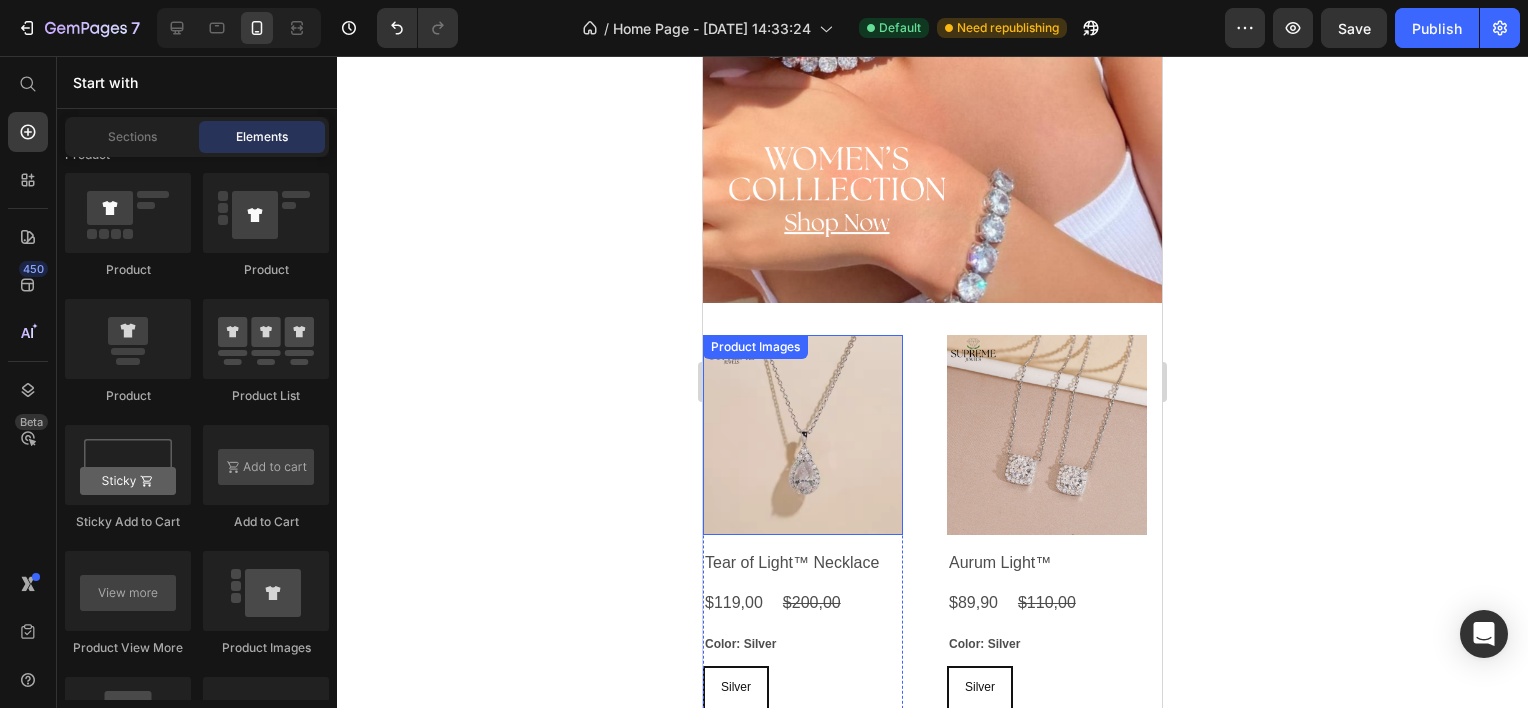 click at bounding box center (803, 435) 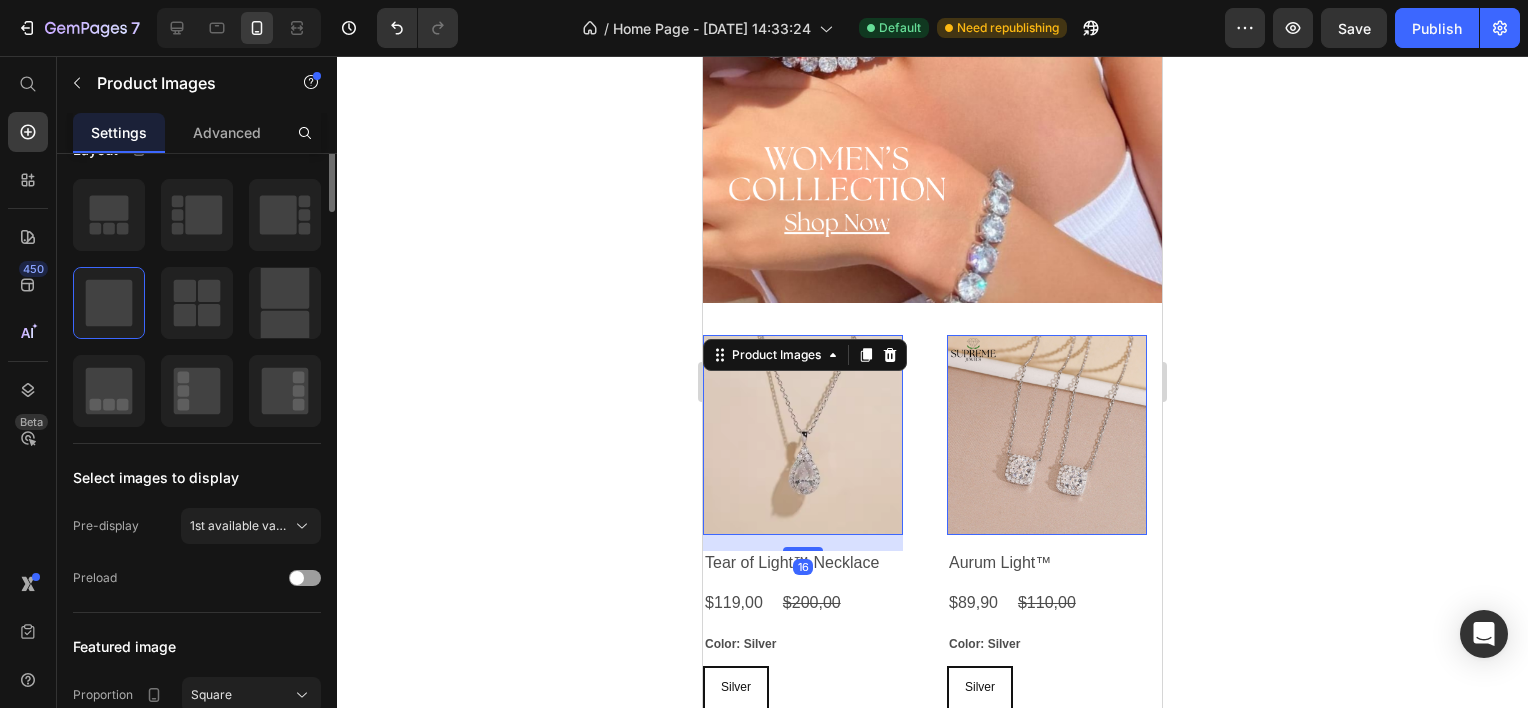 scroll, scrollTop: 0, scrollLeft: 0, axis: both 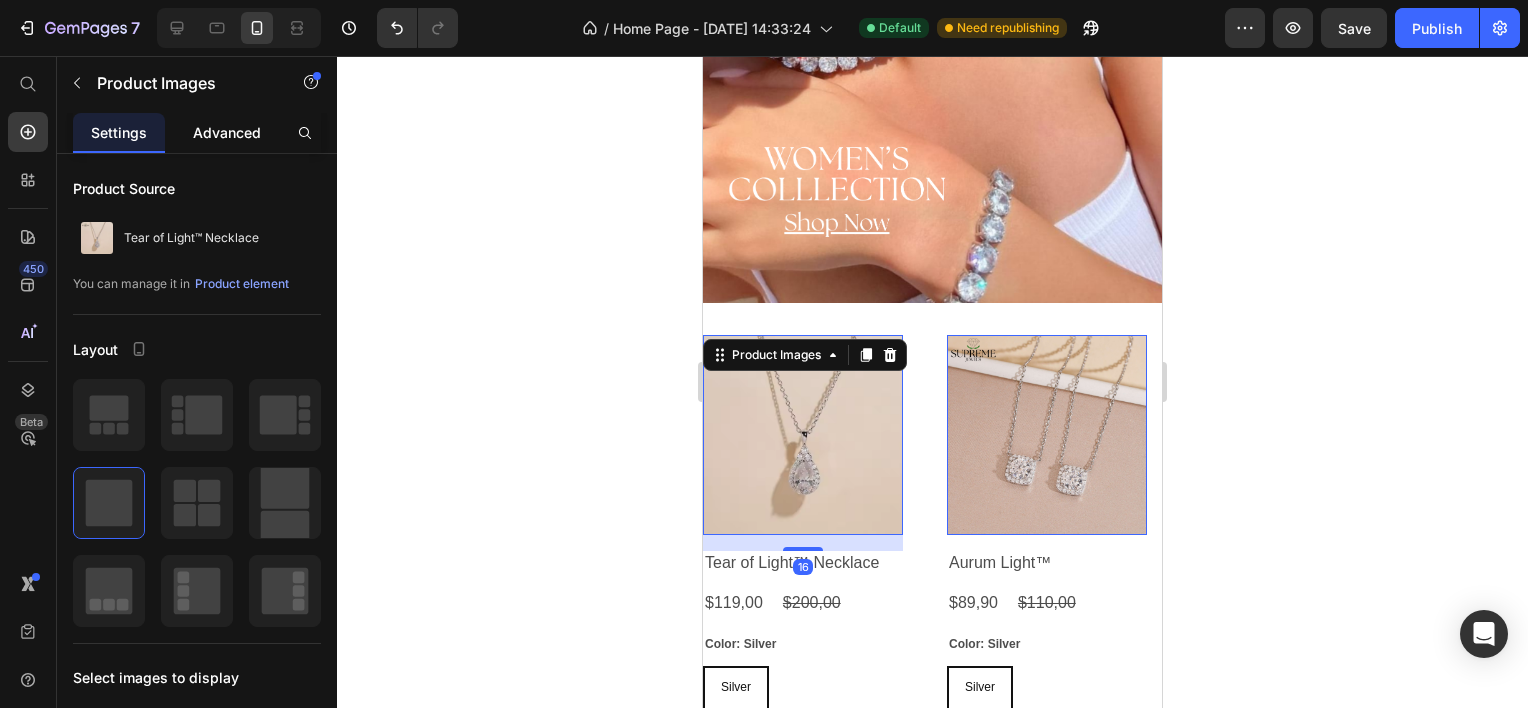 click on "Advanced" 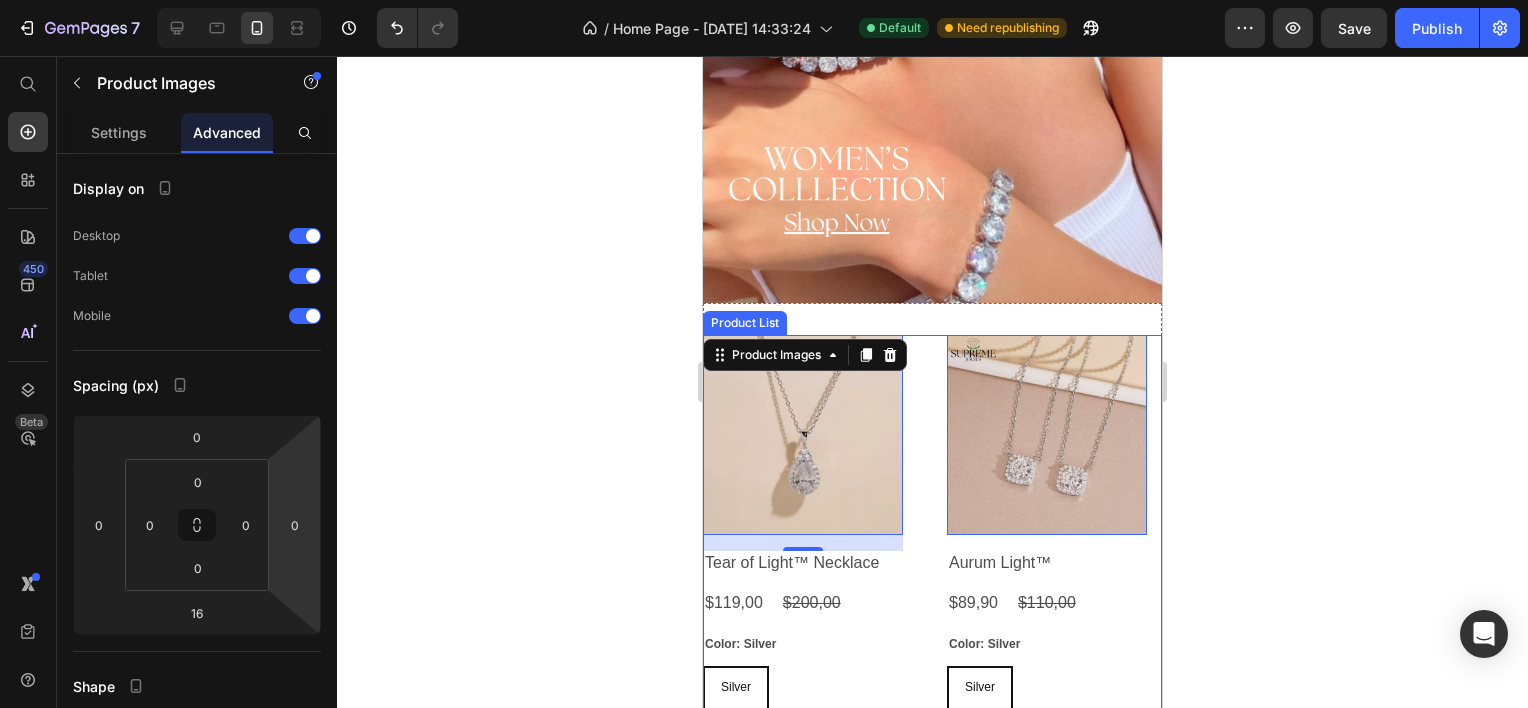 click on "Product Images   16 Tear of Light™ Necklace Product Title $119,00 Product Price $200,00 Product Price Row Color: Silver Silver Silver Silver Product Variants & Swatches Add To cart Product Cart Button Row Product Images   0 Aurum Light™ Product Title $89,90 Product Price $110,00 Product Price Row Color: Silver Silver Silver Silver Product Variants & Swatches Add To cart Product Cart Button Row Product Images   0 IceHeart VVS™ Product Title $89,99 Product Price $119,99 Product Price Row Color: Gold Gold Gold Gold Silver Silver Silver Product Variants & Swatches Add To cart Product Cart Button Row" at bounding box center (932, 559) 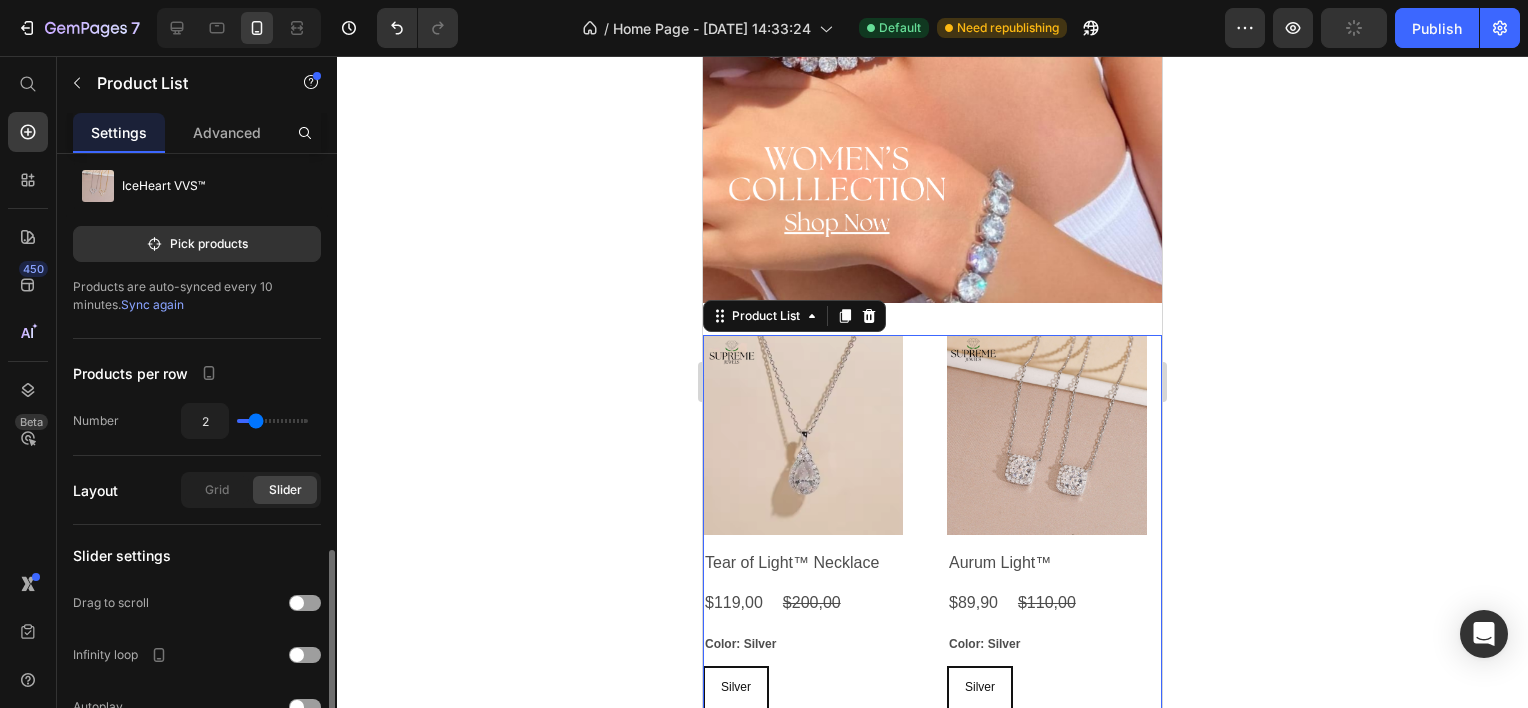 scroll, scrollTop: 400, scrollLeft: 0, axis: vertical 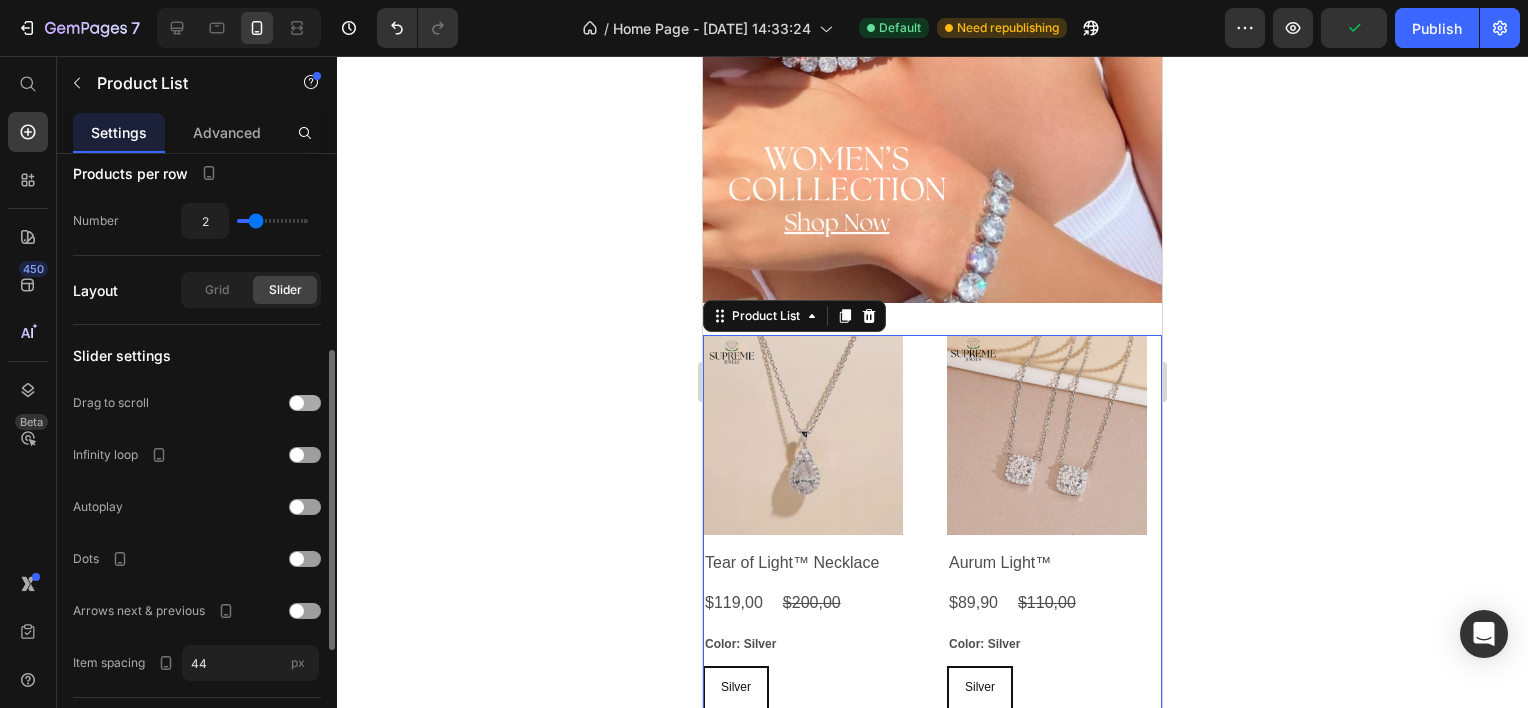 click at bounding box center [305, 403] 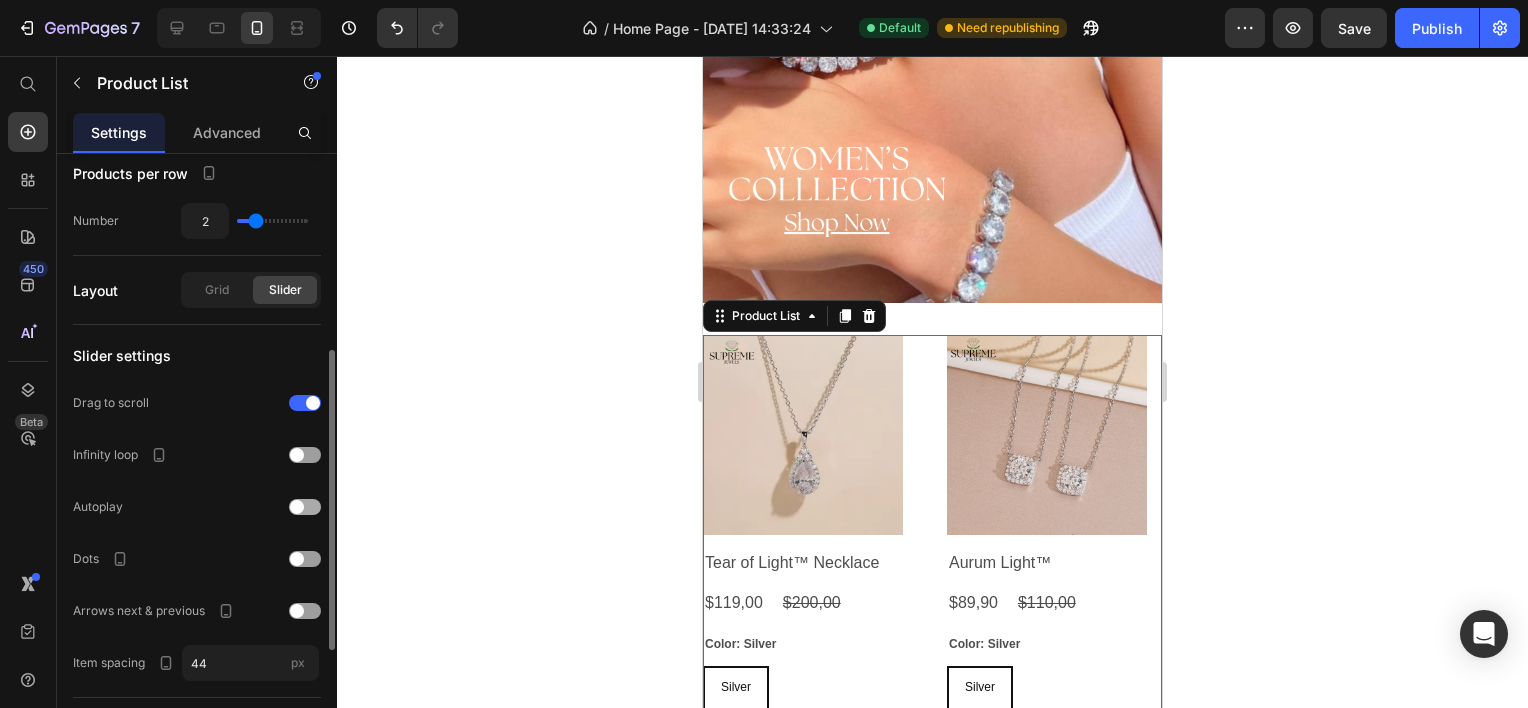 click at bounding box center (305, 507) 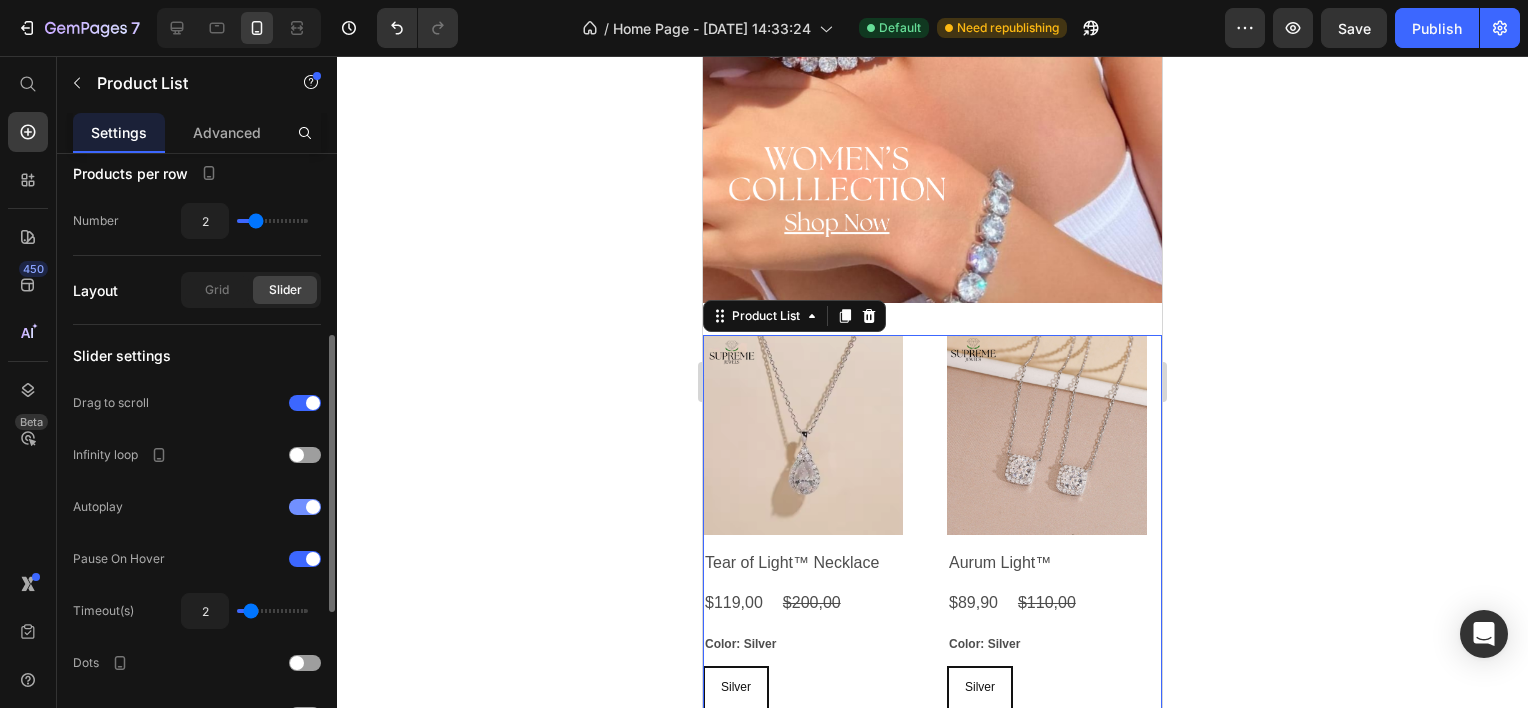 click at bounding box center (305, 507) 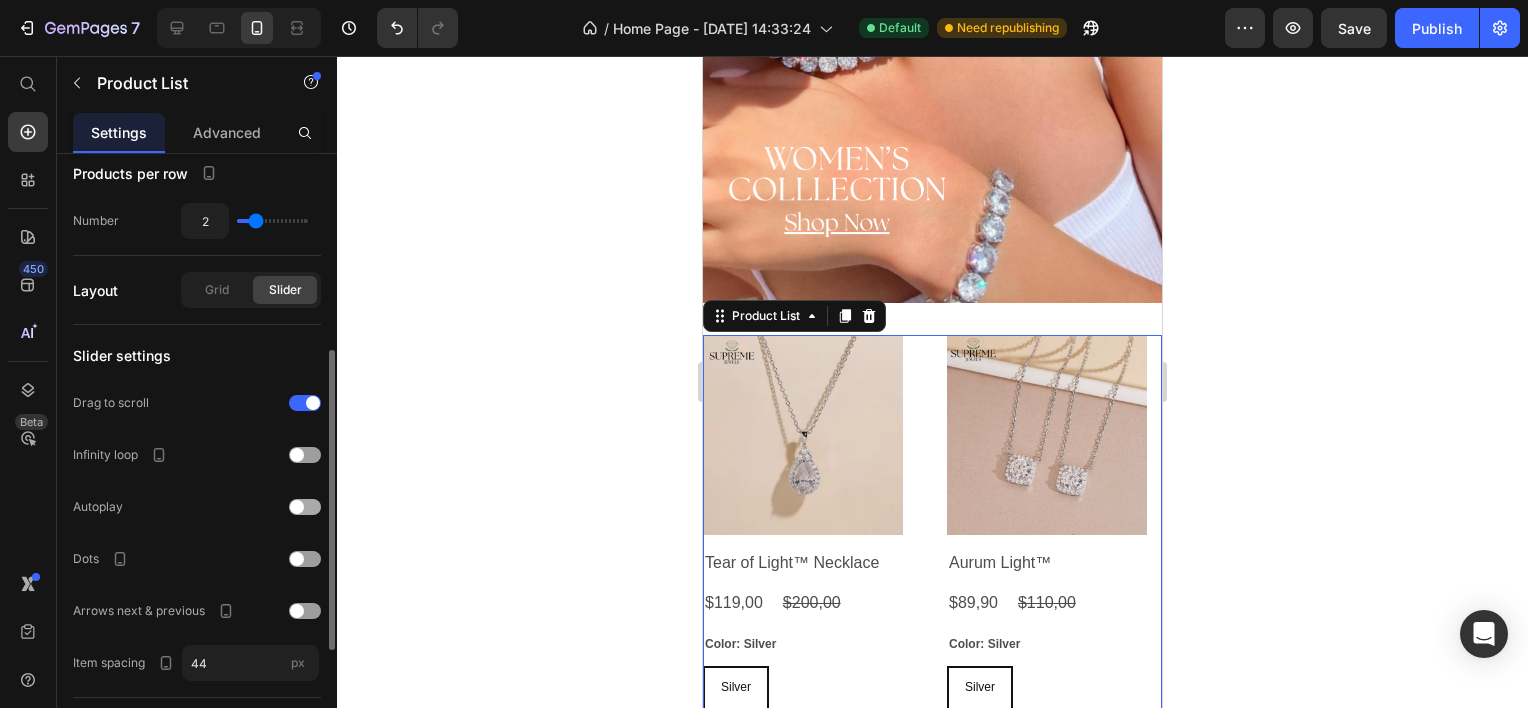 click at bounding box center [305, 507] 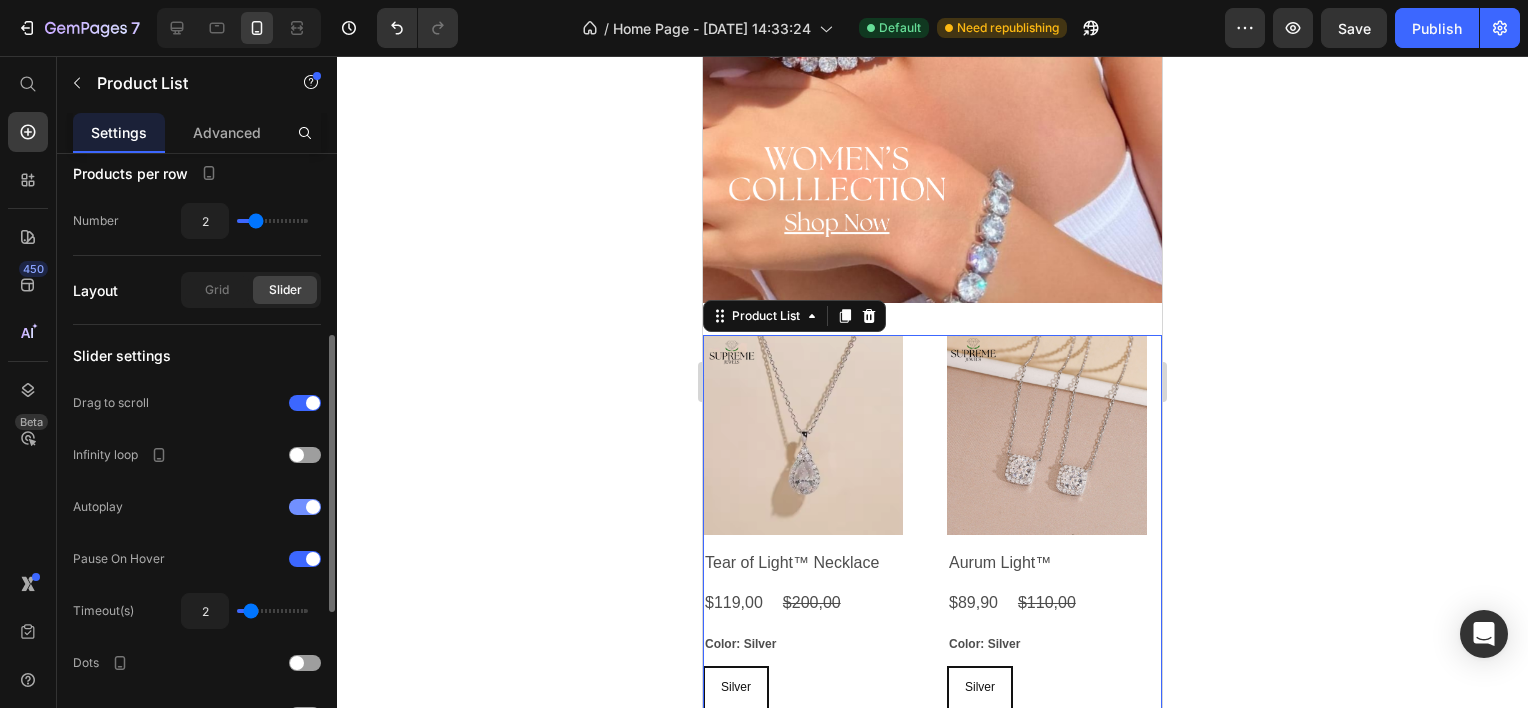 click at bounding box center (305, 507) 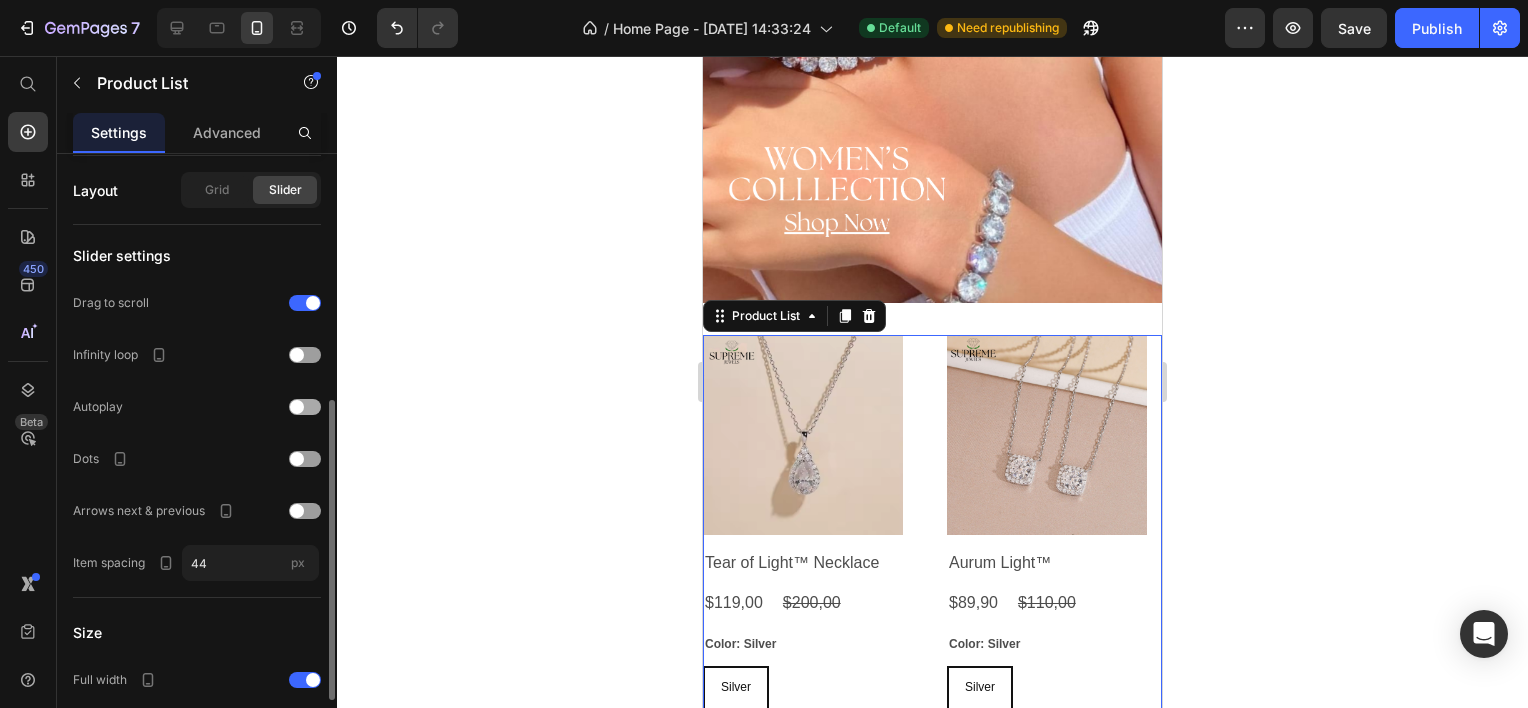 scroll, scrollTop: 600, scrollLeft: 0, axis: vertical 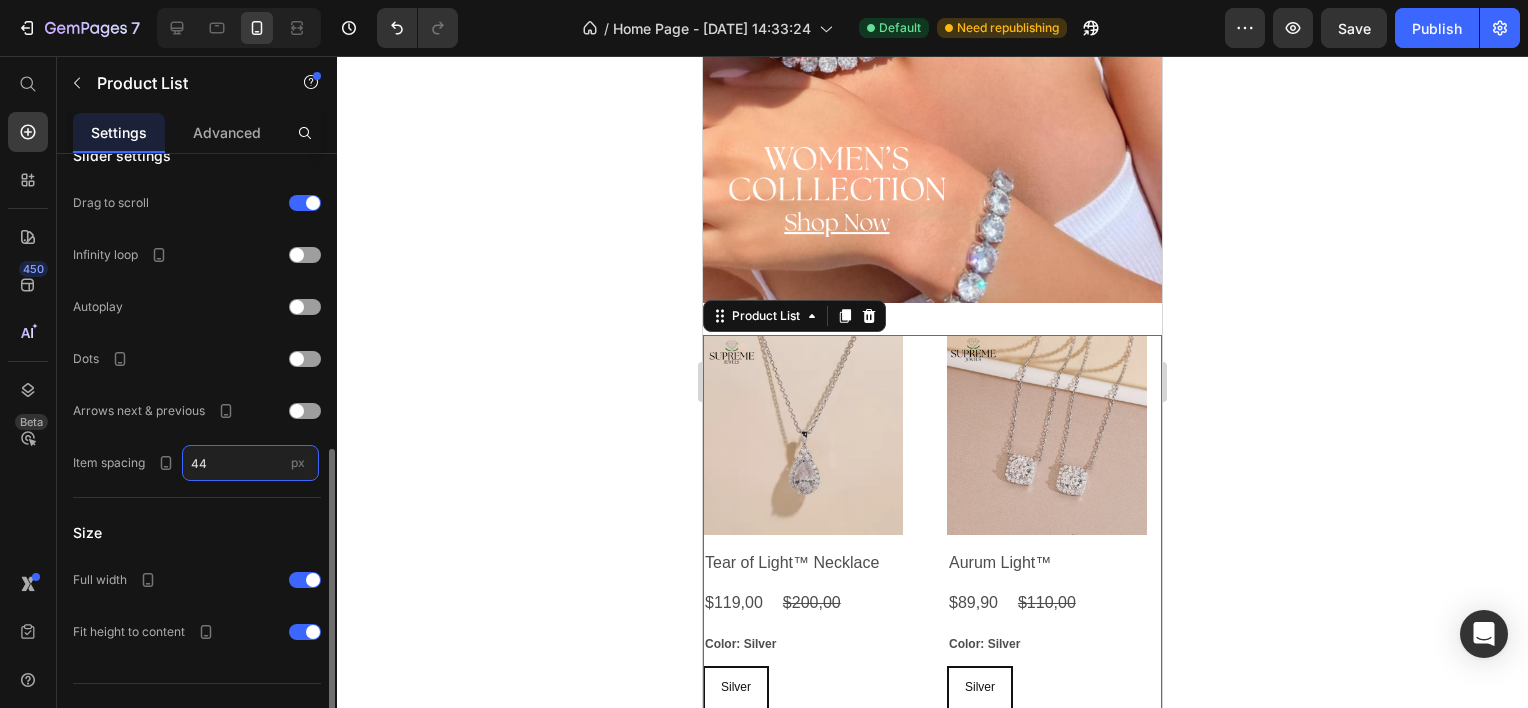 click on "44" at bounding box center [250, 463] 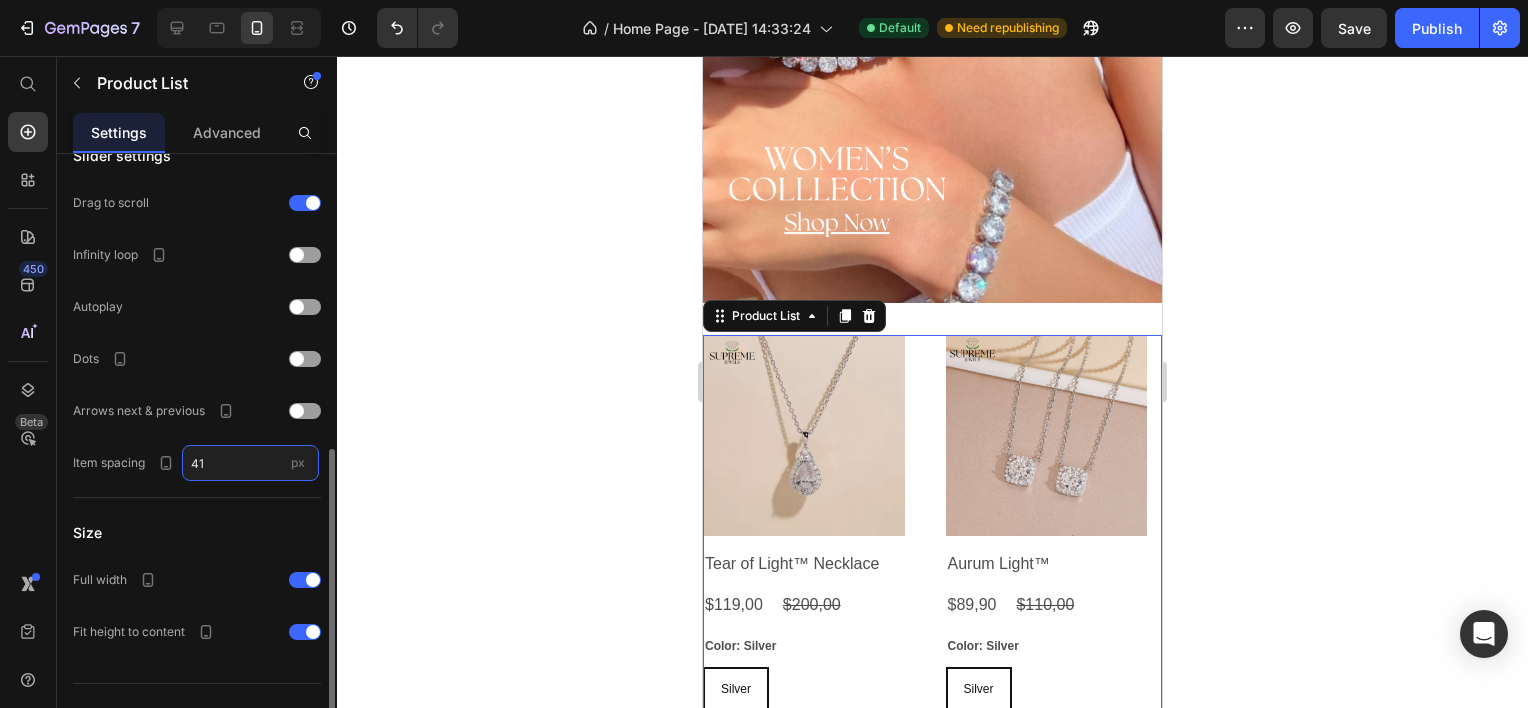 type on "4" 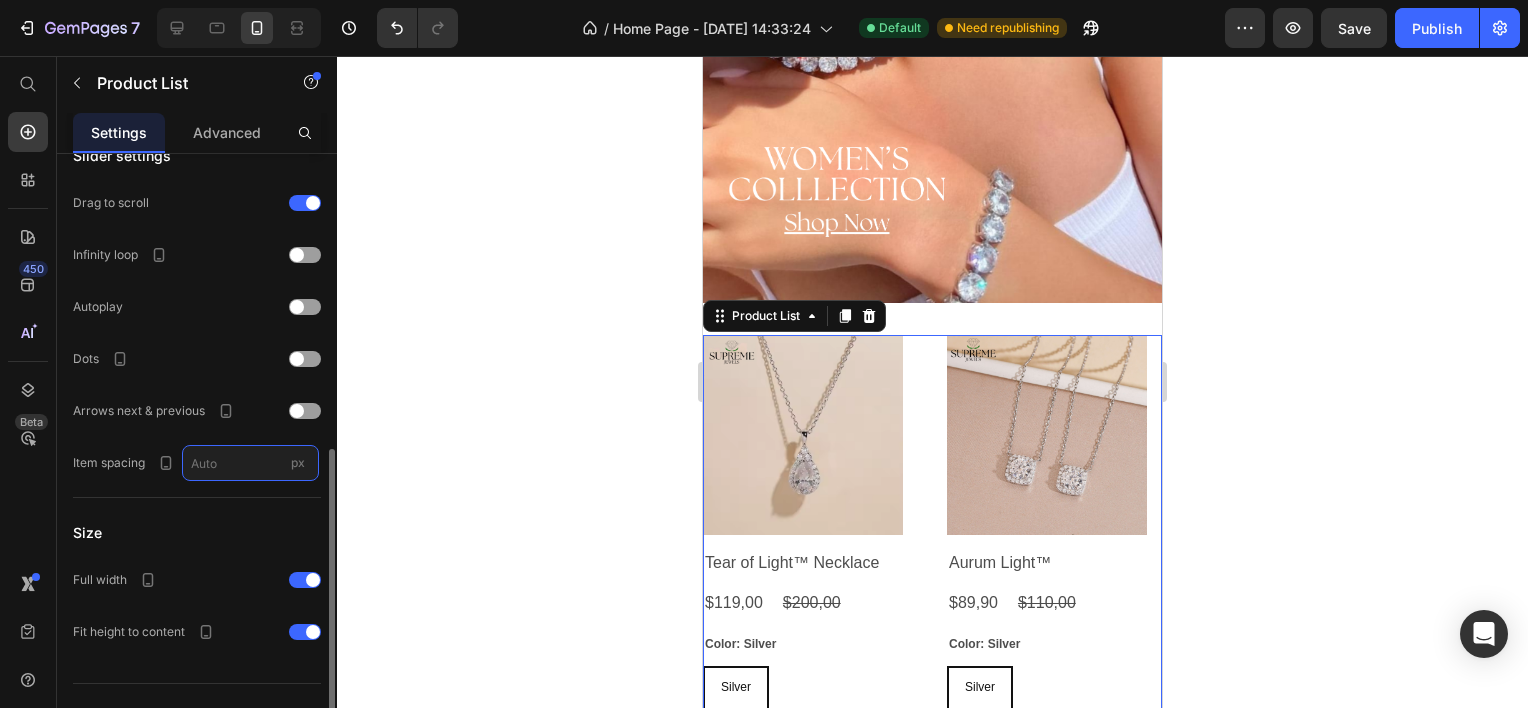 type on "4" 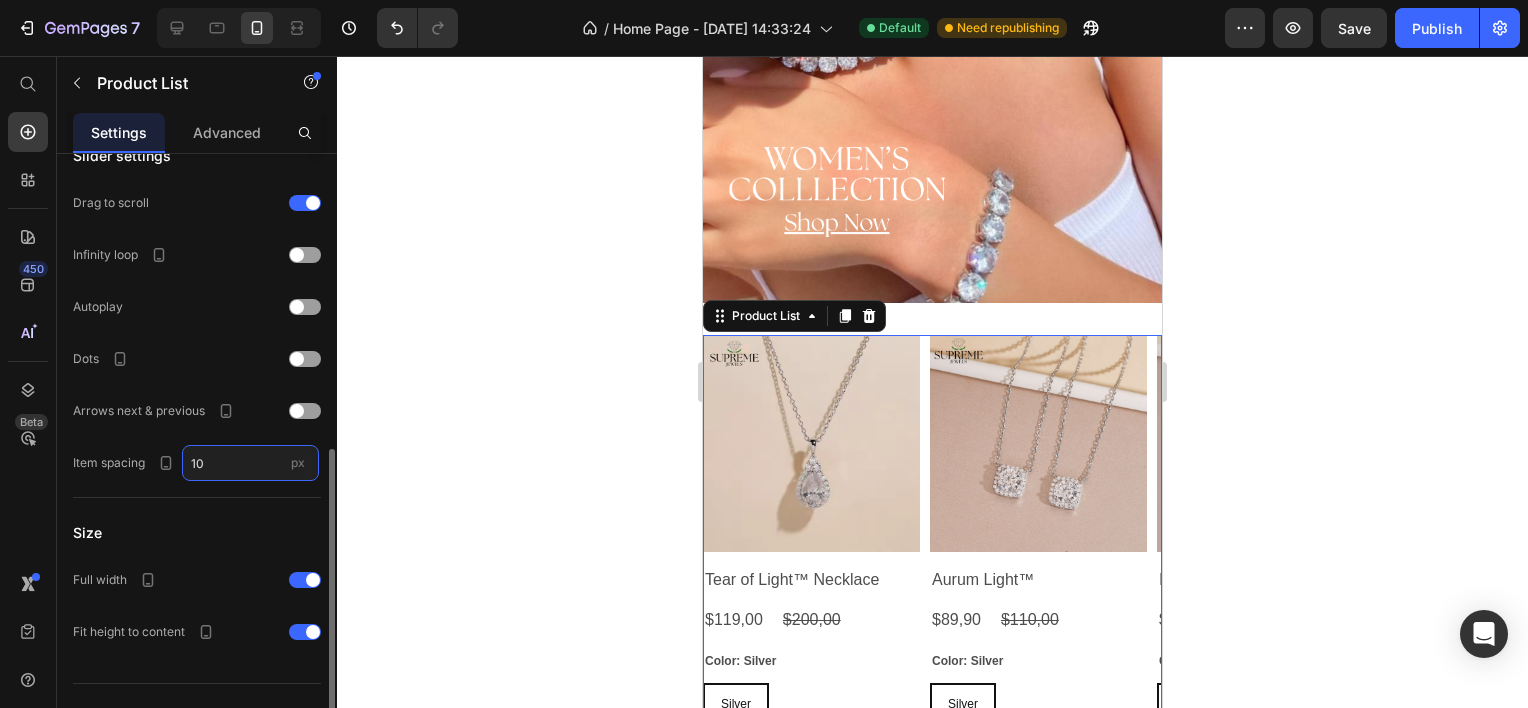 type on "1" 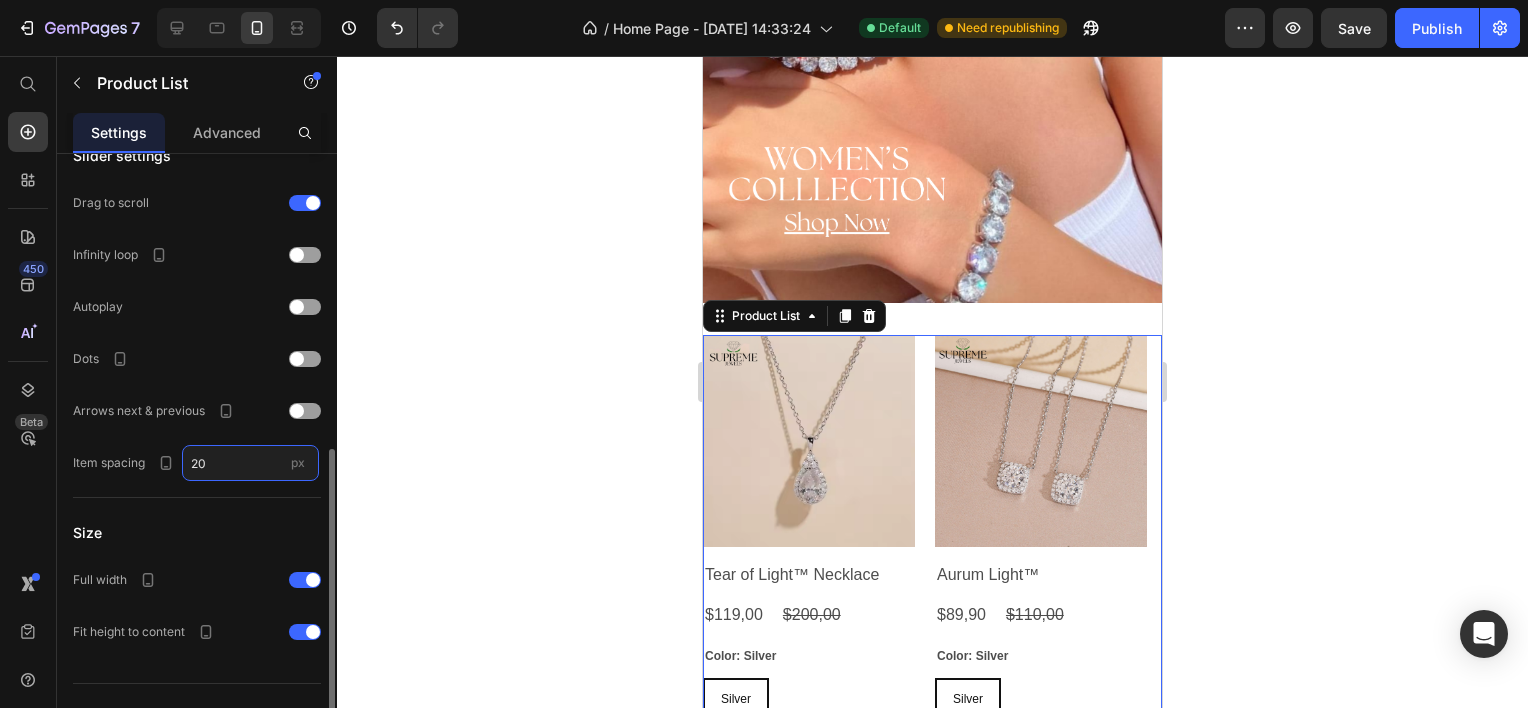 type on "2" 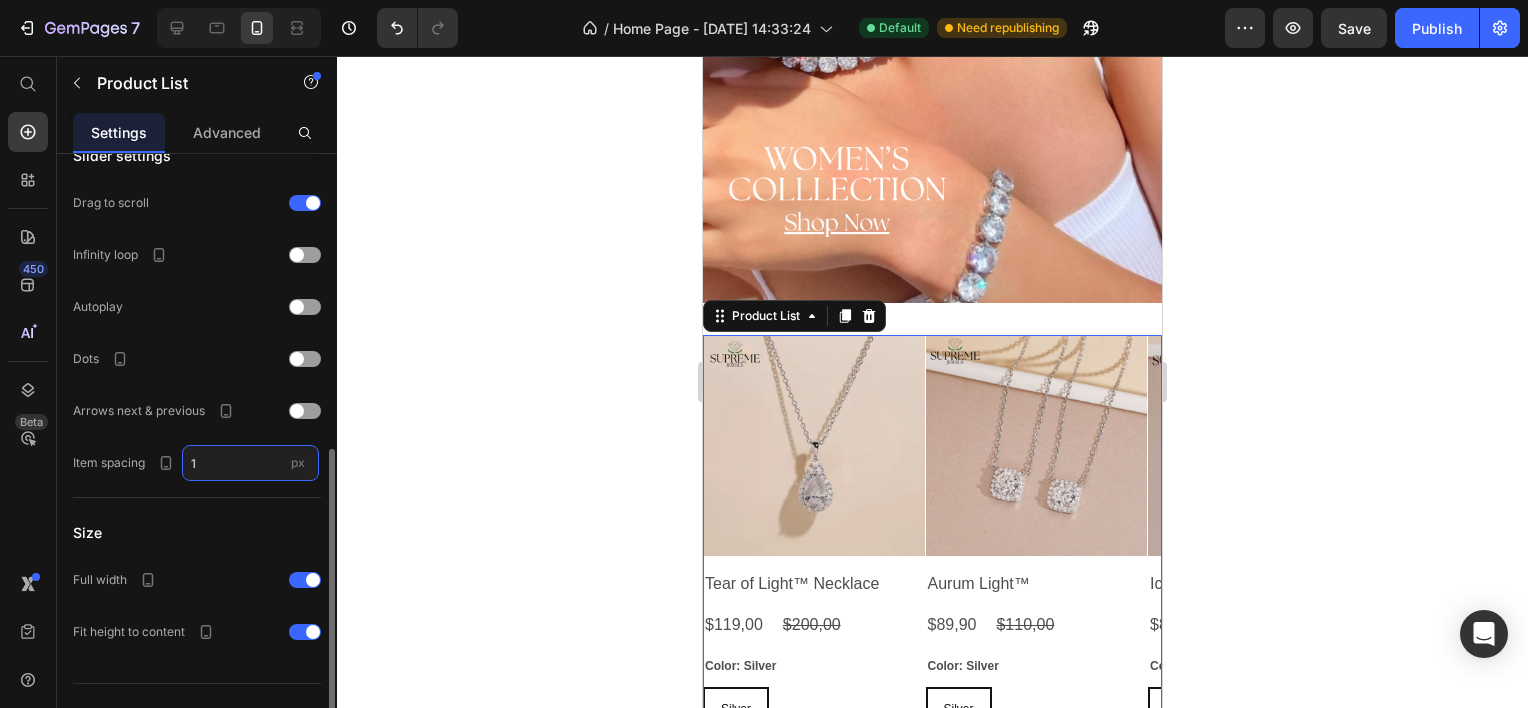 type on "15" 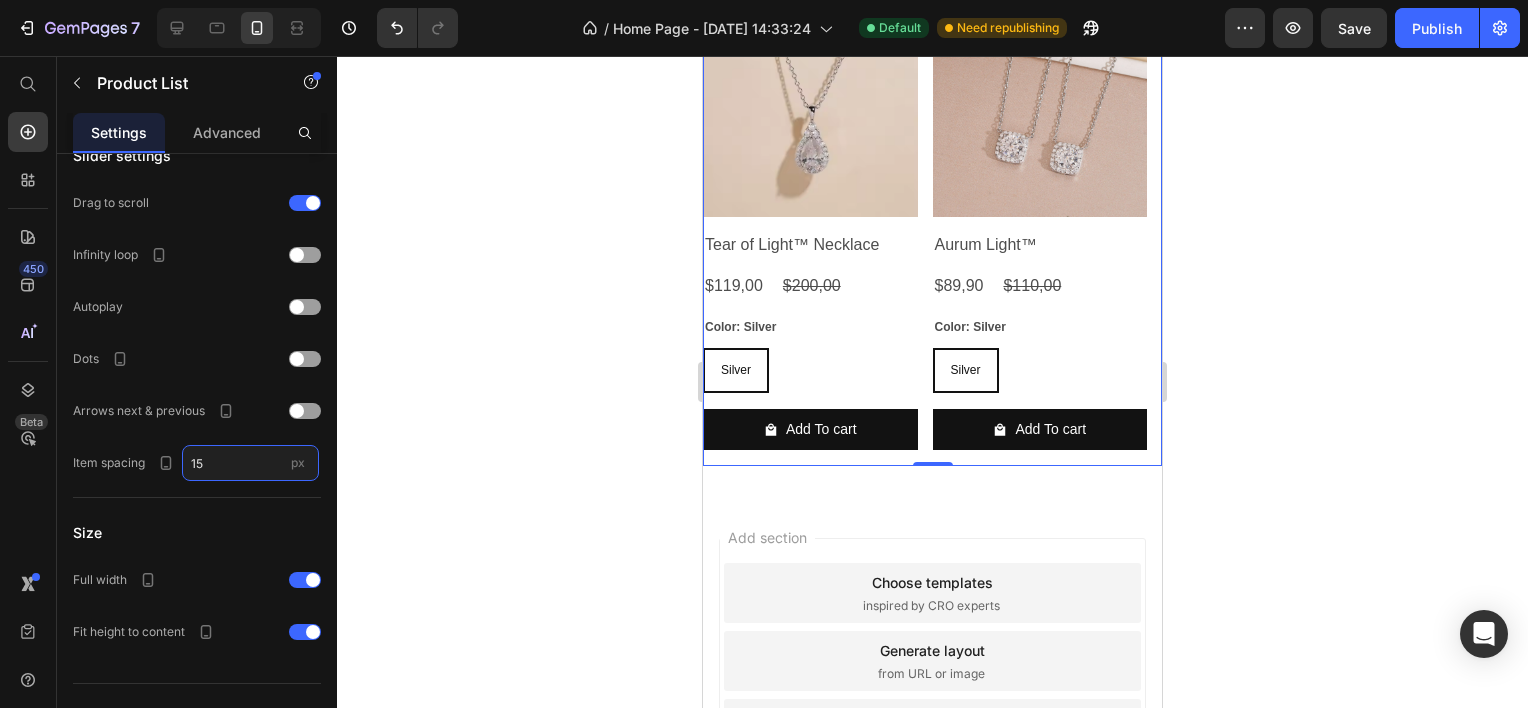 scroll, scrollTop: 1116, scrollLeft: 0, axis: vertical 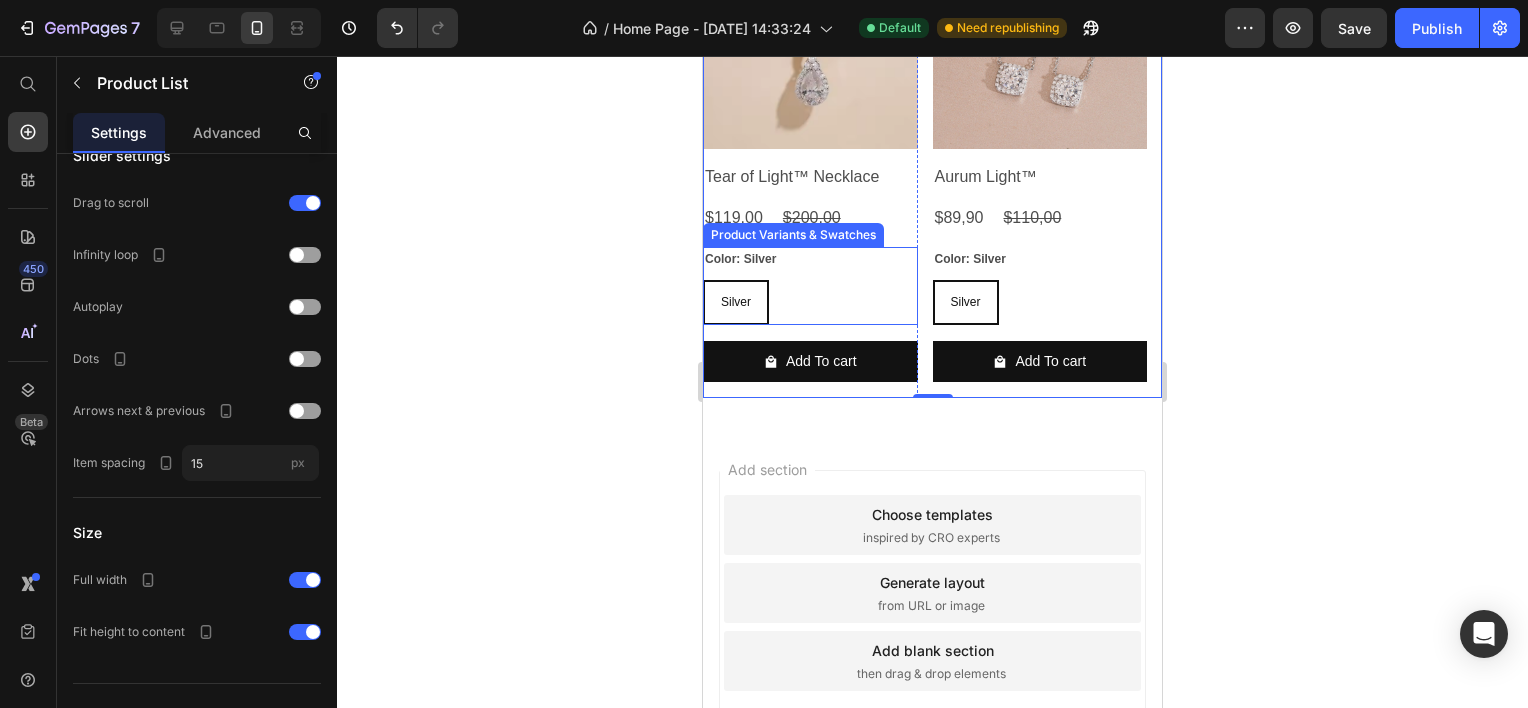 click on "Silver Silver Silver" at bounding box center (810, 302) 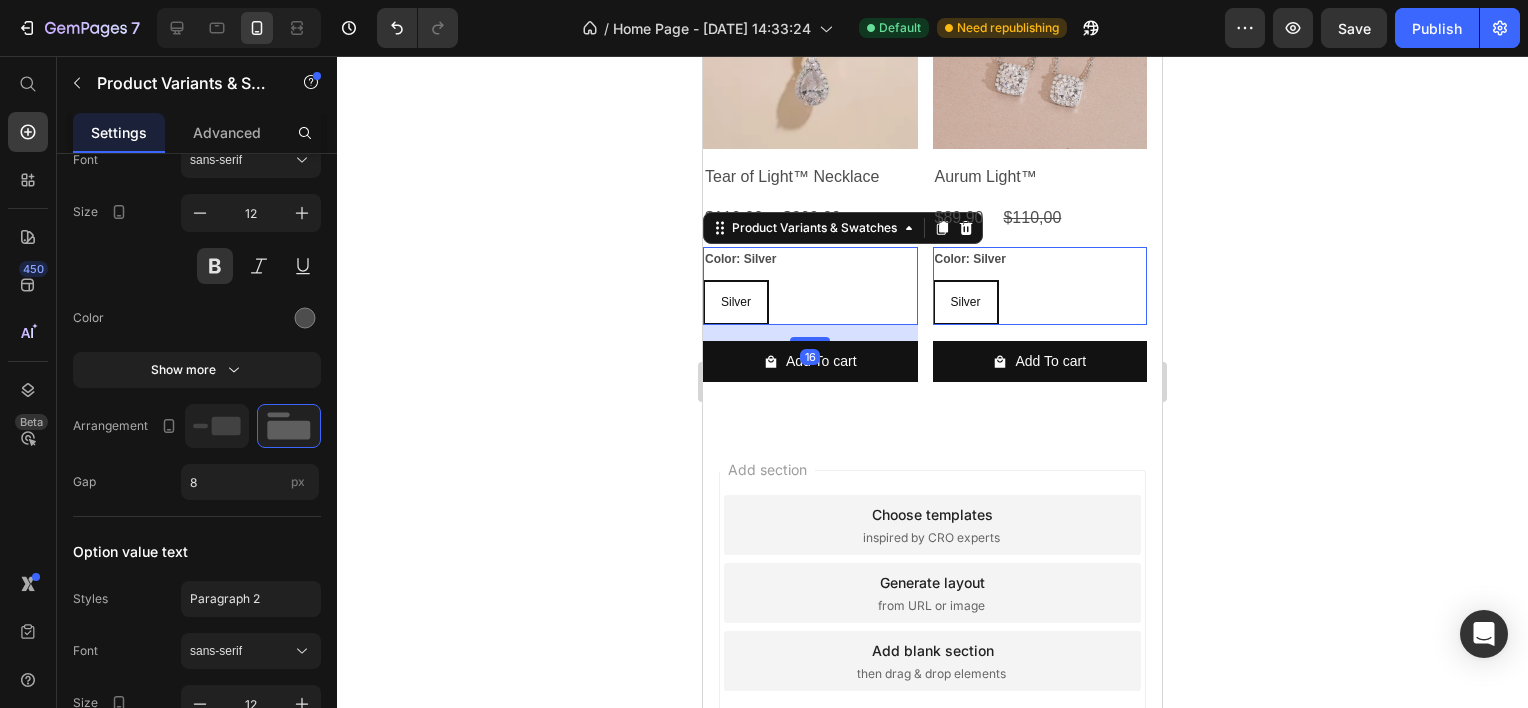 scroll, scrollTop: 0, scrollLeft: 0, axis: both 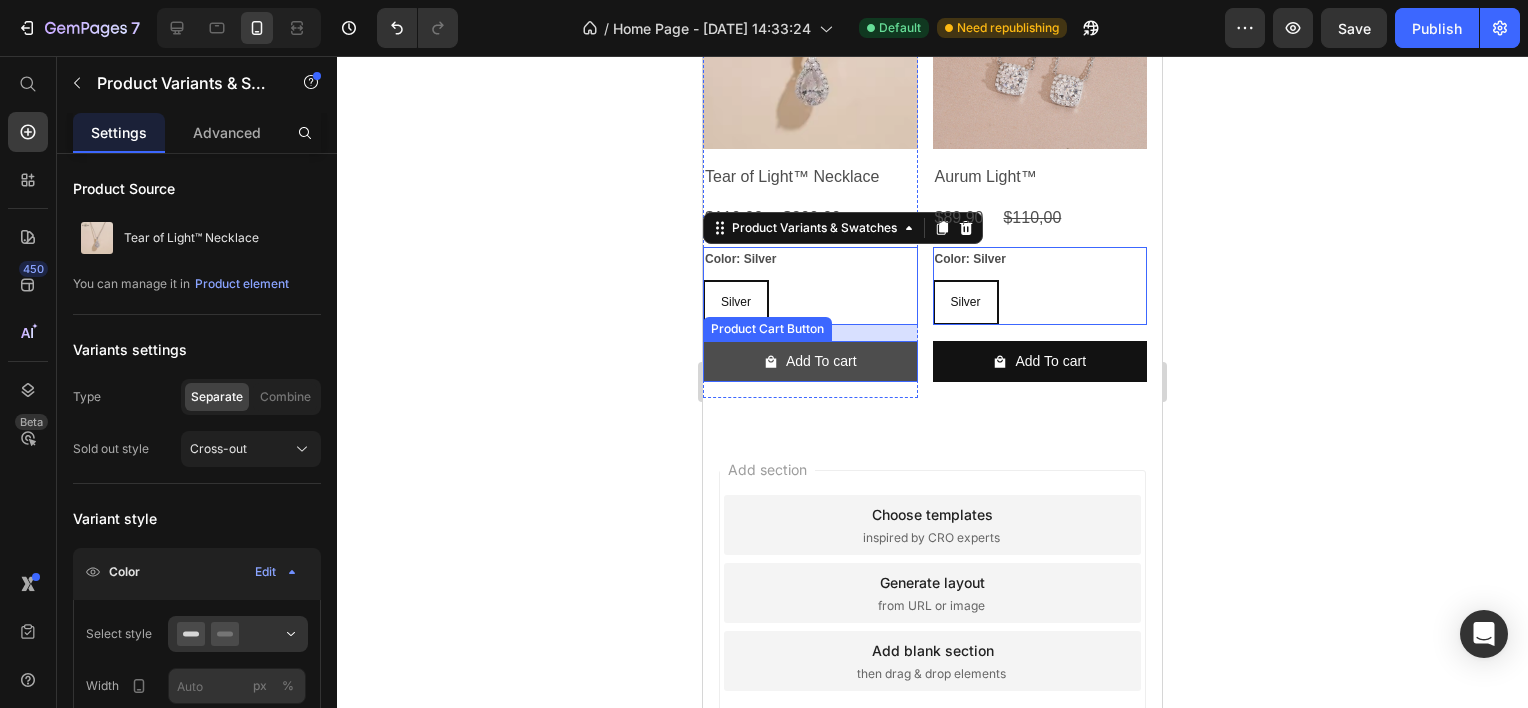 click on "Add To cart" at bounding box center [810, 361] 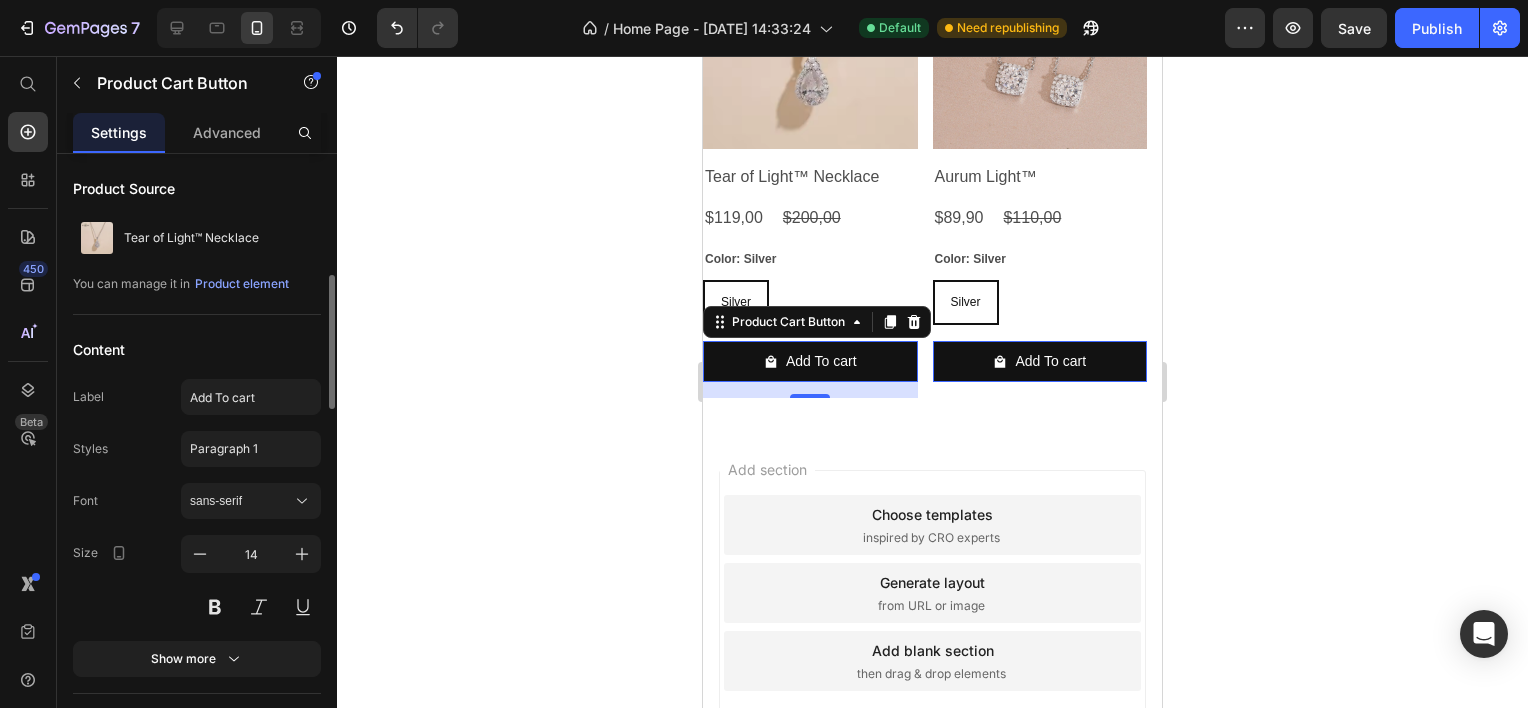 scroll, scrollTop: 400, scrollLeft: 0, axis: vertical 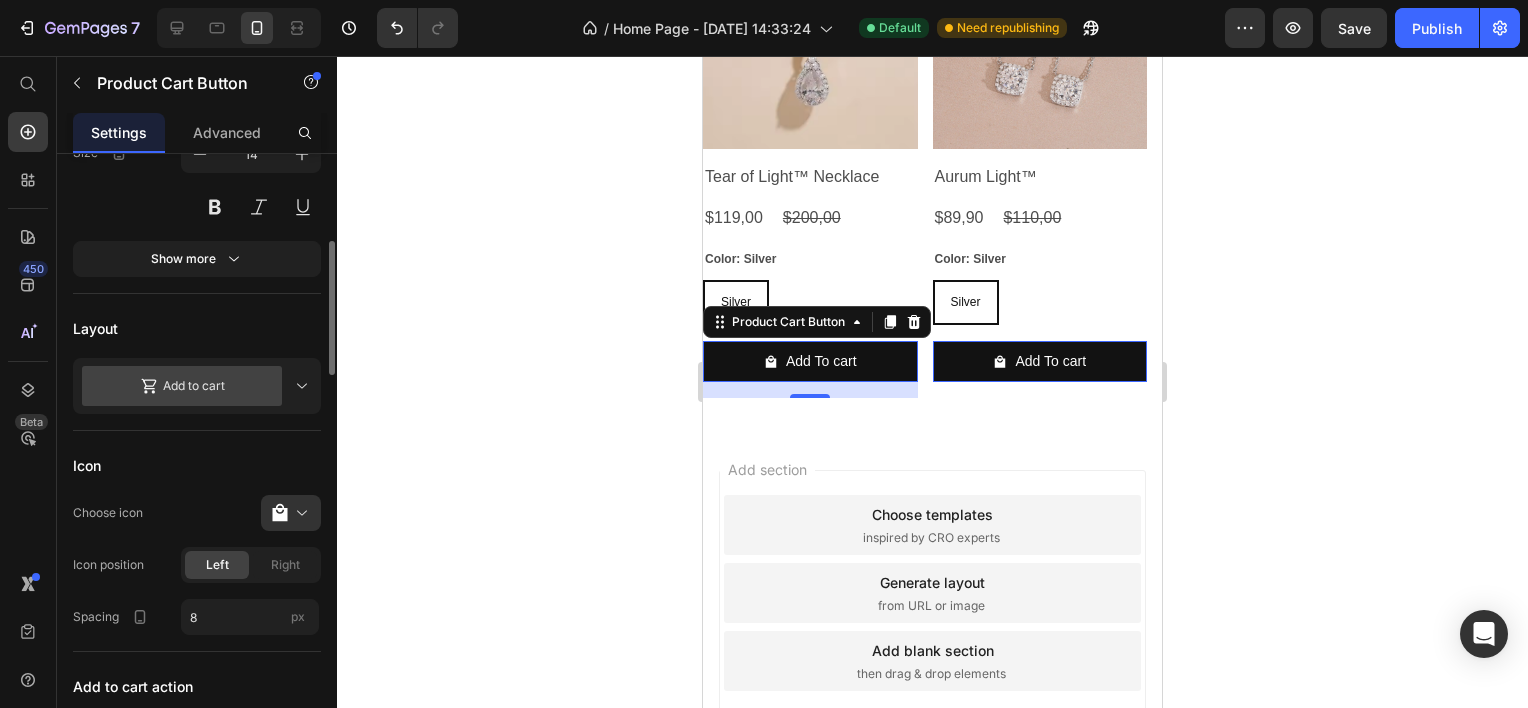 click 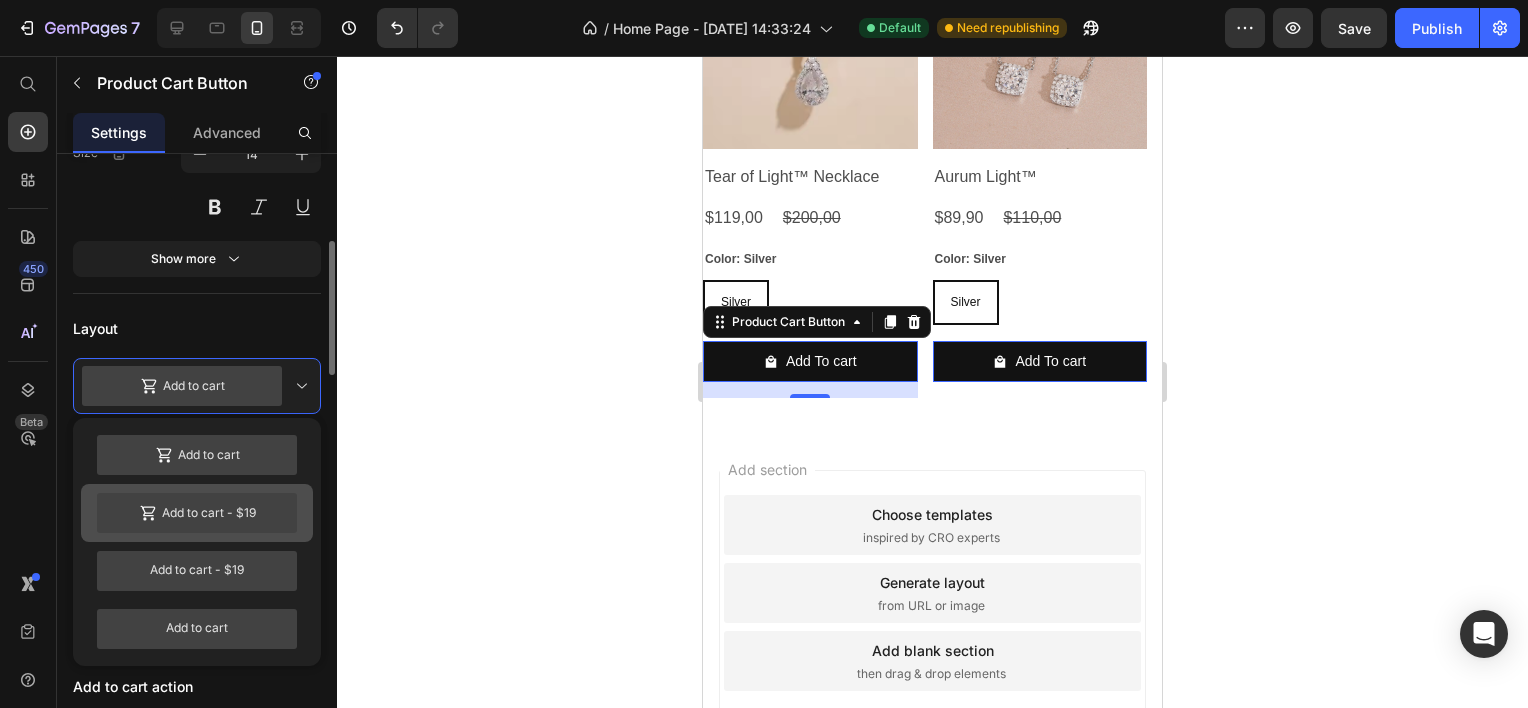 click on "Add to cart  -  $19" at bounding box center [197, 513] 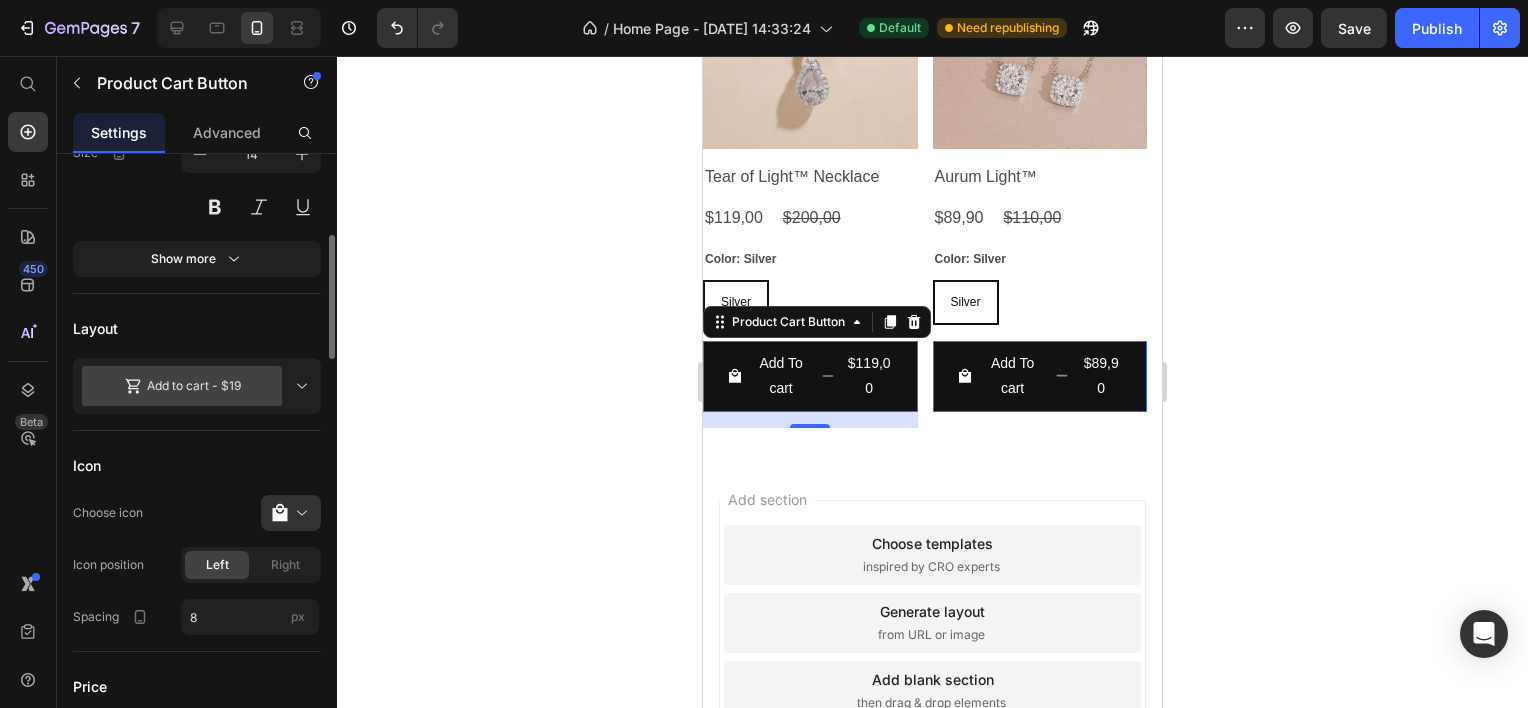 click on "Left Right" 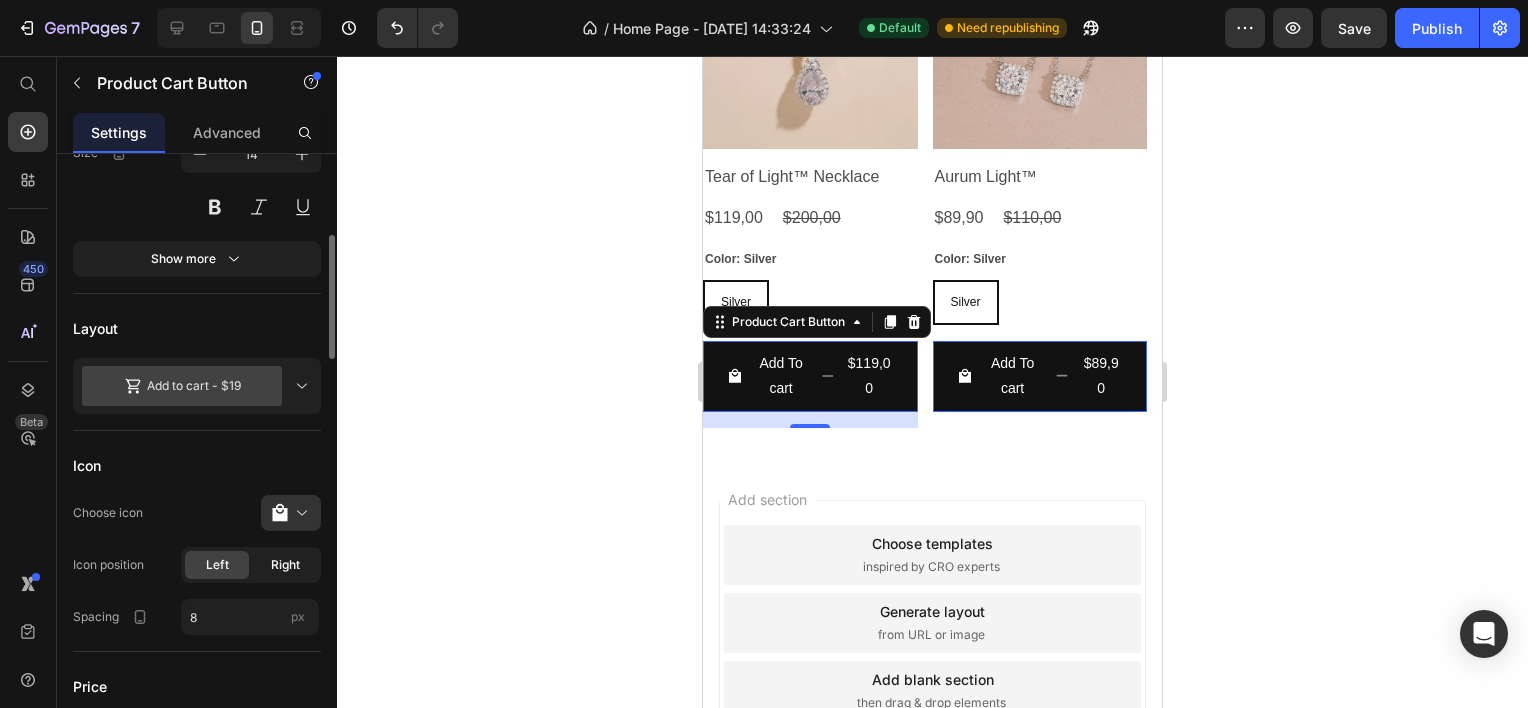 click on "Right" 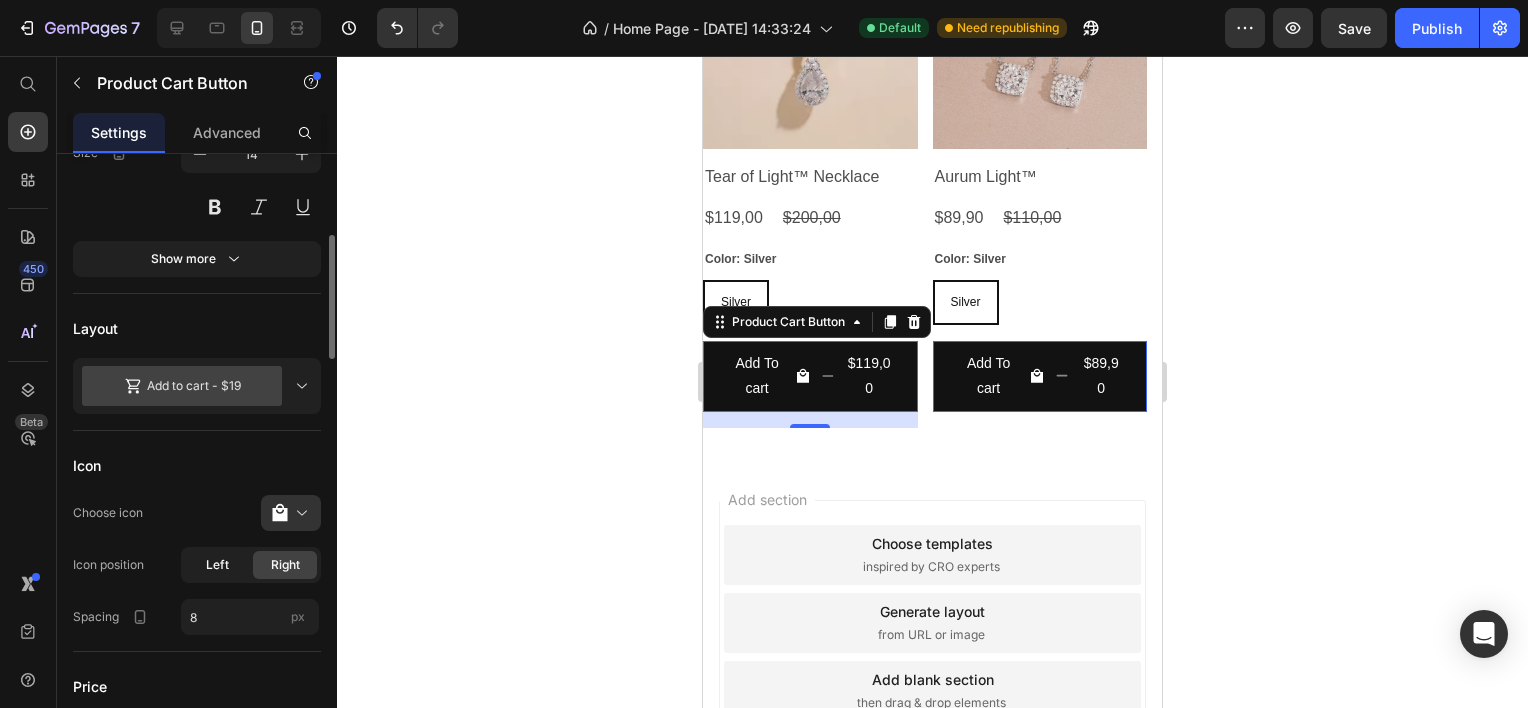 click on "Left" 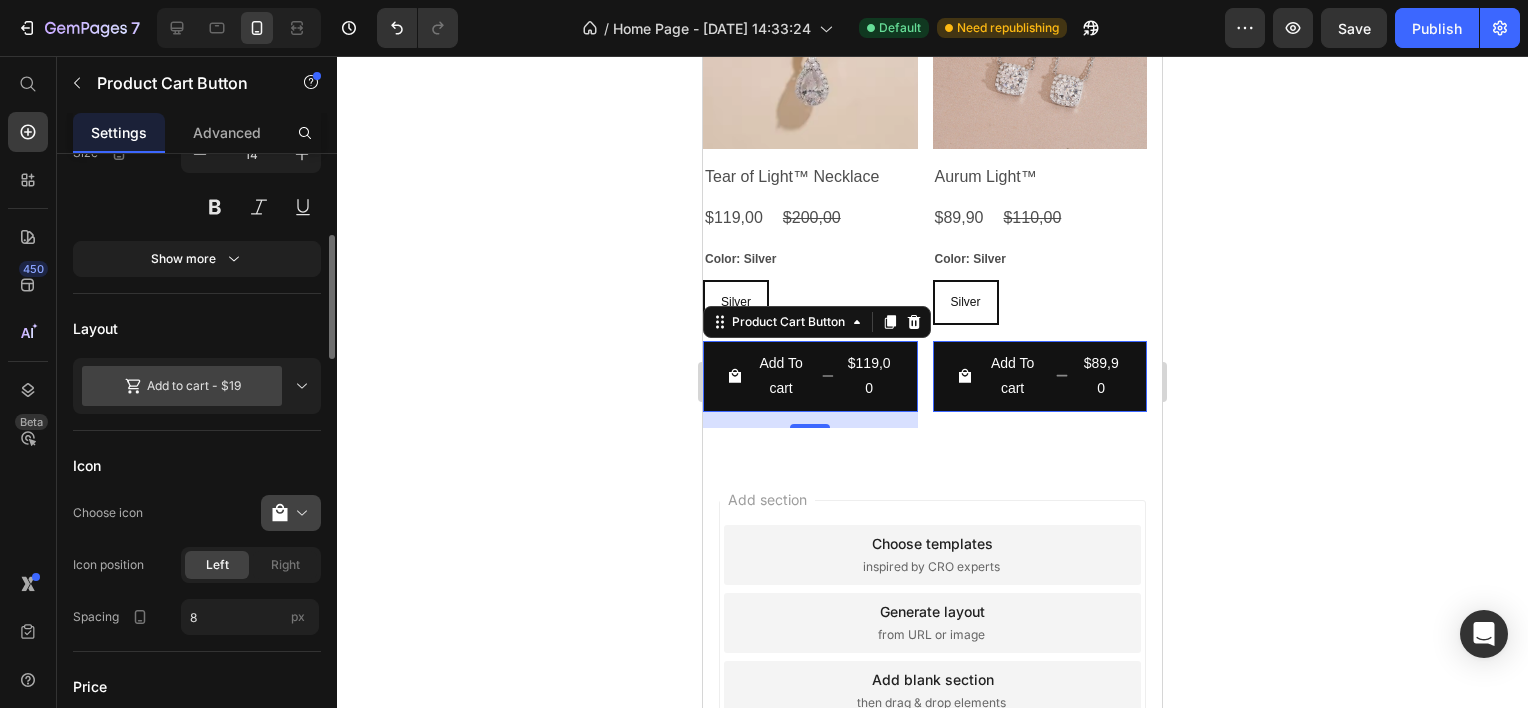 click at bounding box center (299, 513) 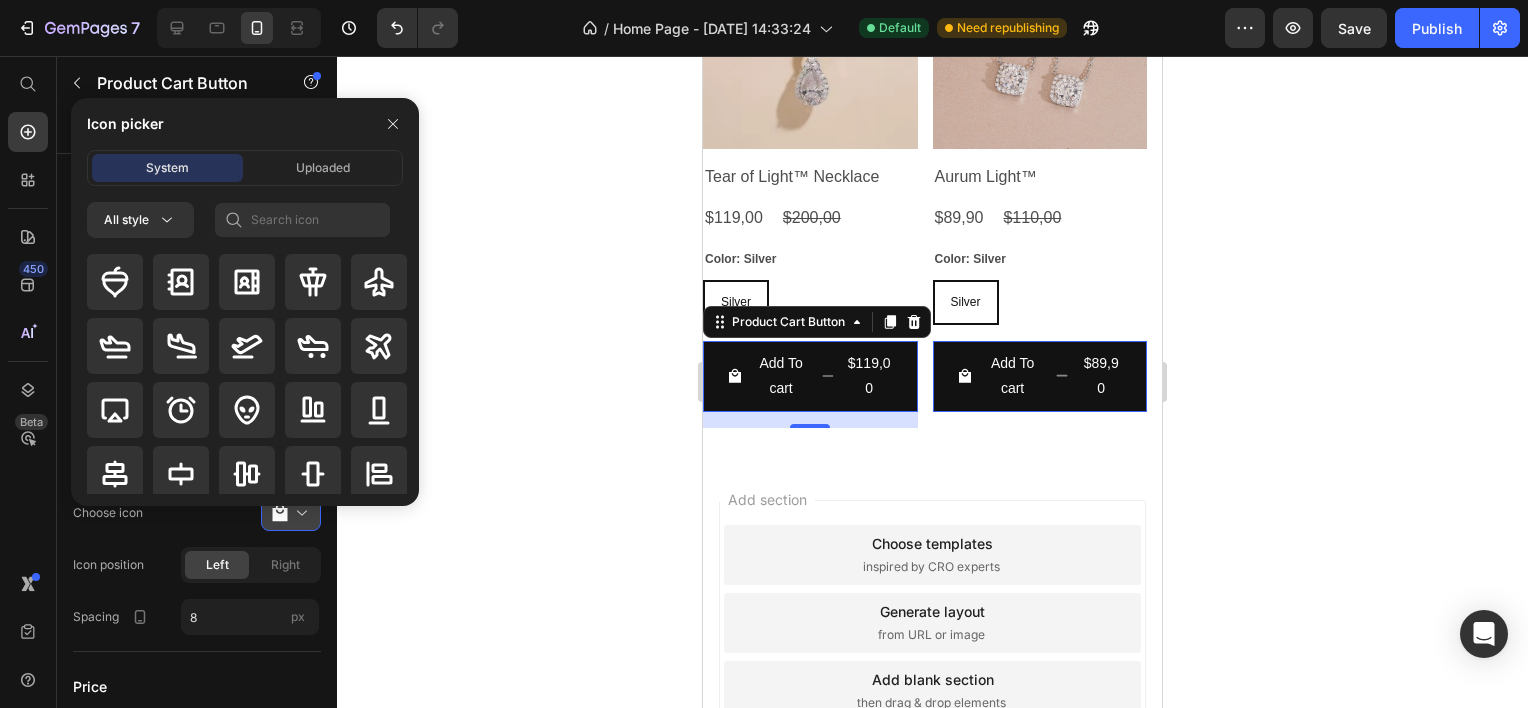 click at bounding box center [299, 513] 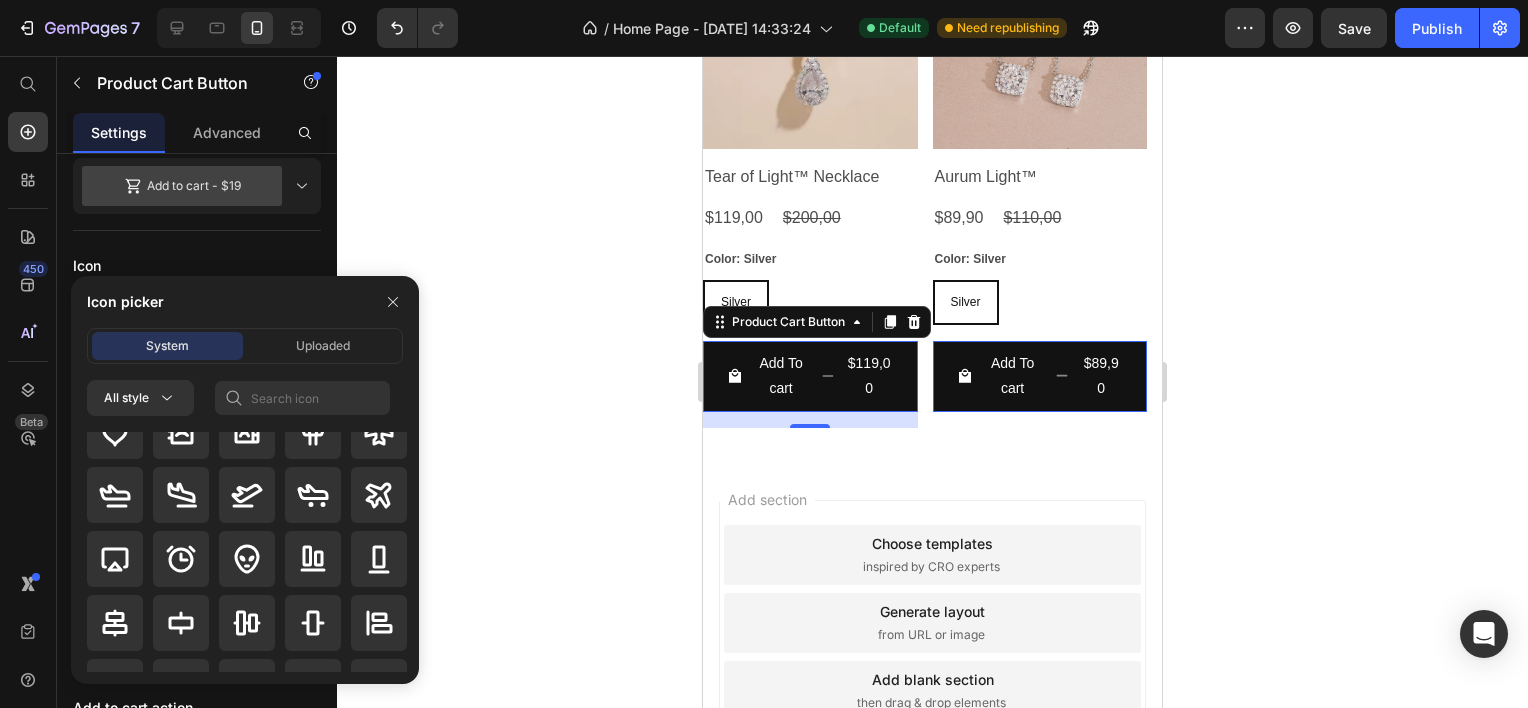 scroll, scrollTop: 0, scrollLeft: 0, axis: both 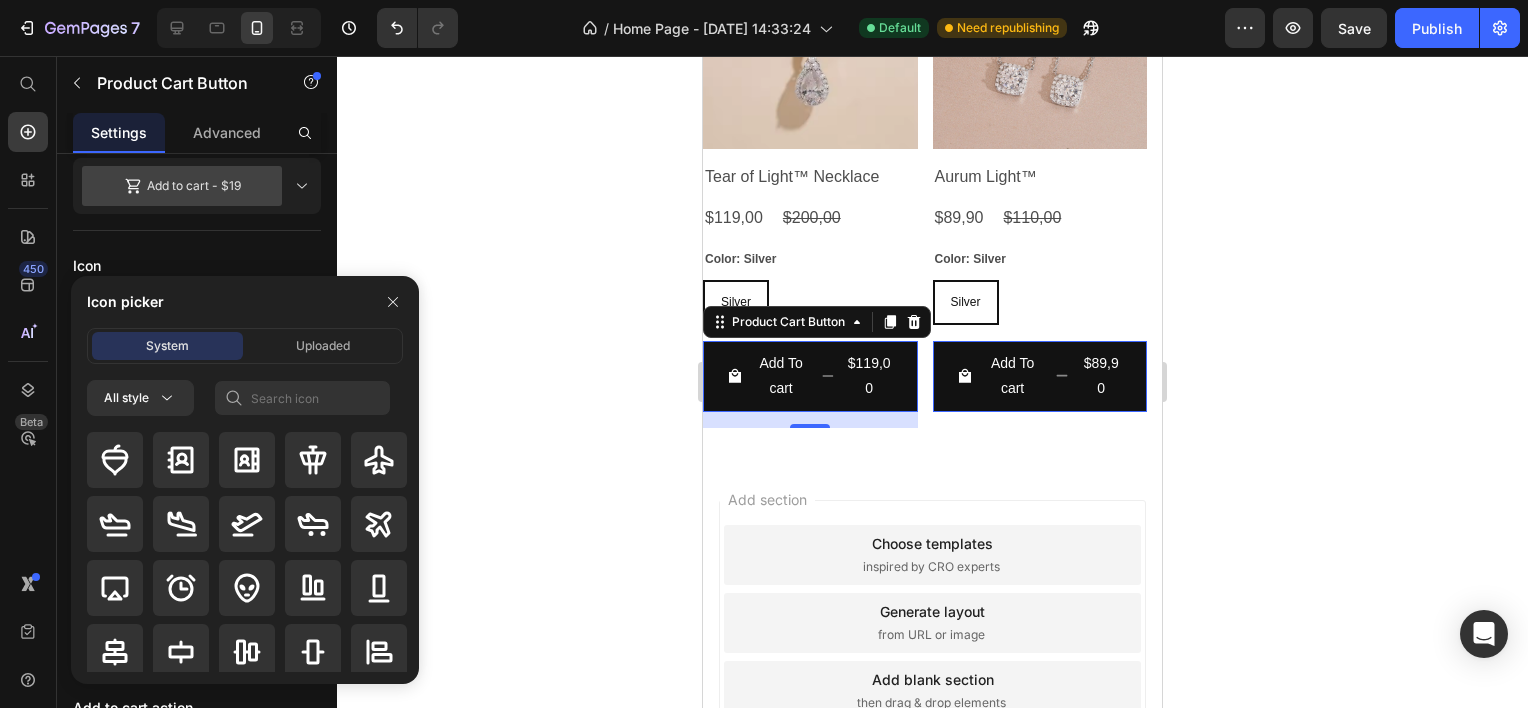 click 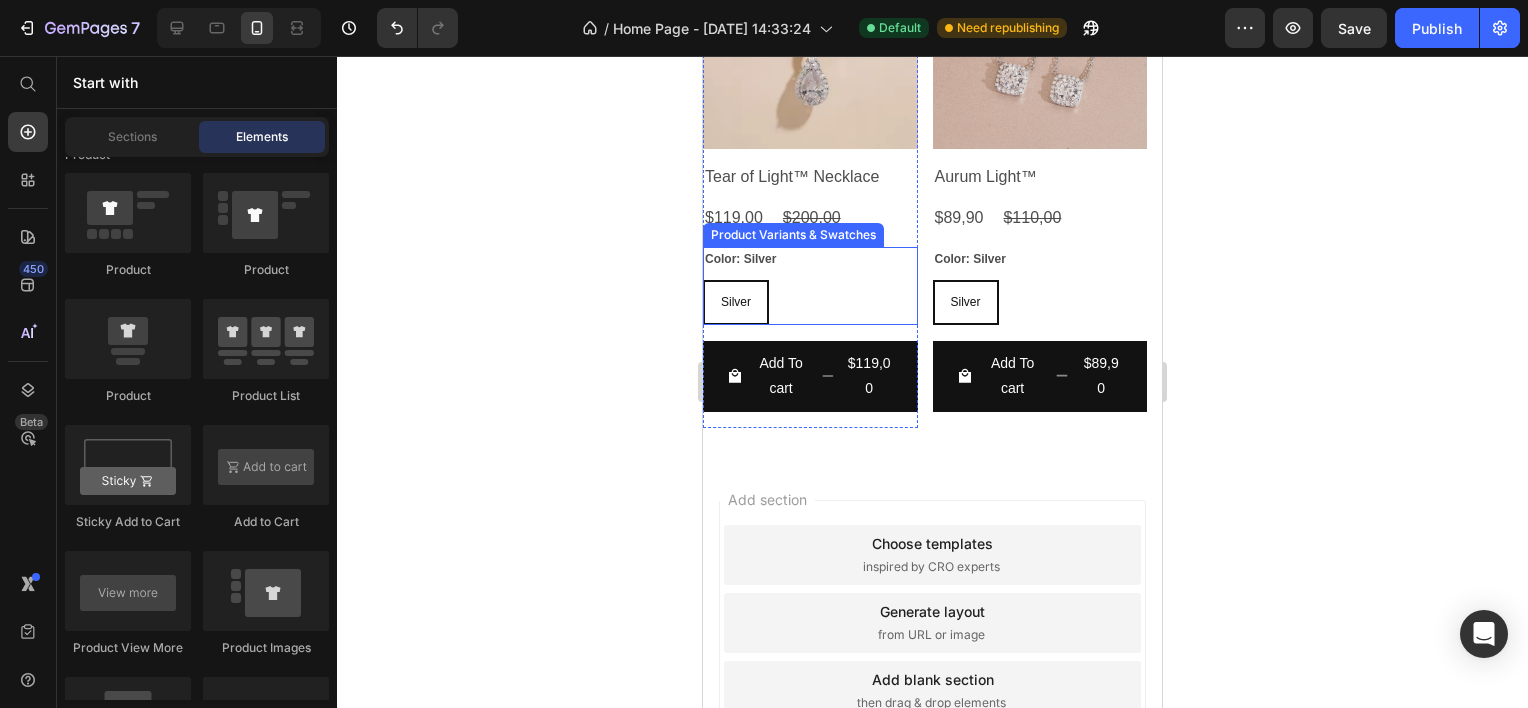 click on "Silver Silver Silver" at bounding box center (810, 302) 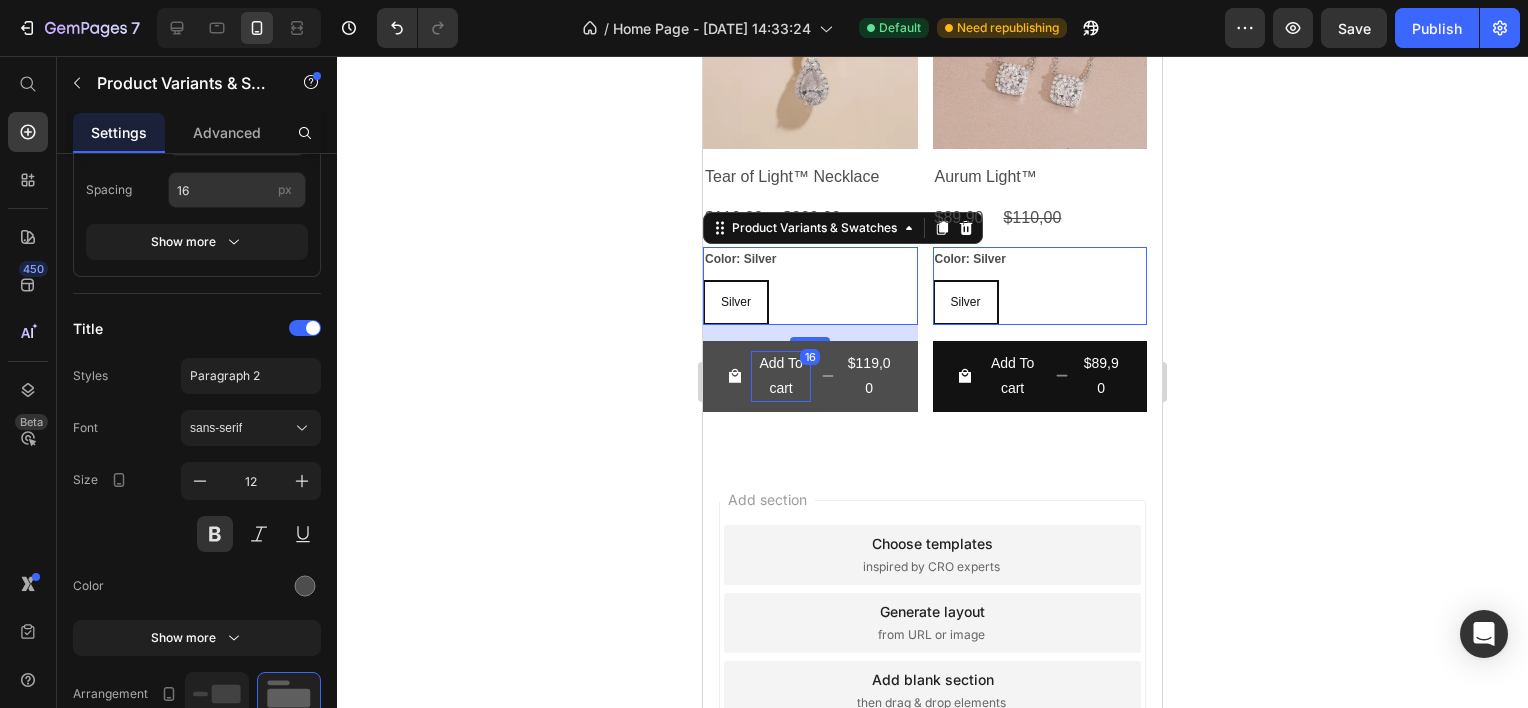 scroll, scrollTop: 0, scrollLeft: 0, axis: both 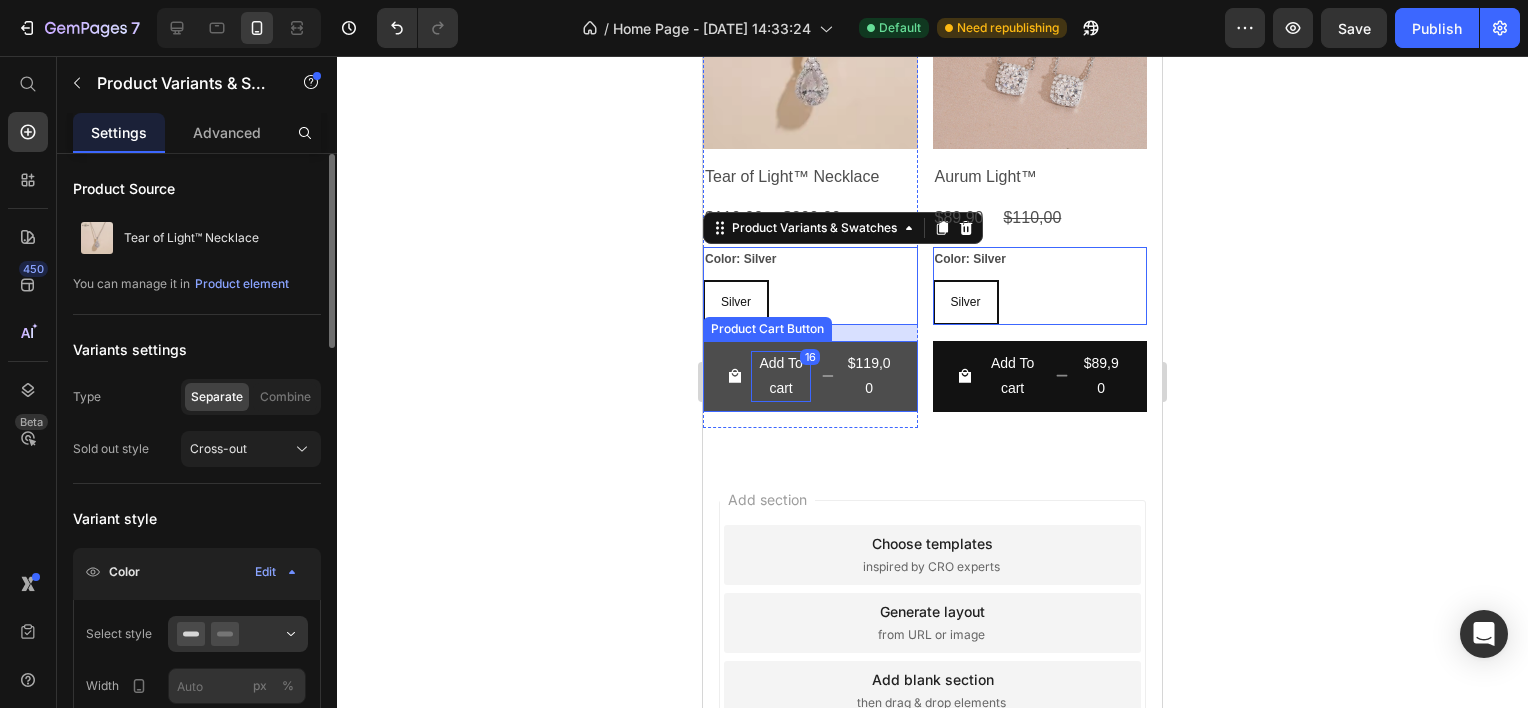 click on "Add To cart" at bounding box center (781, 376) 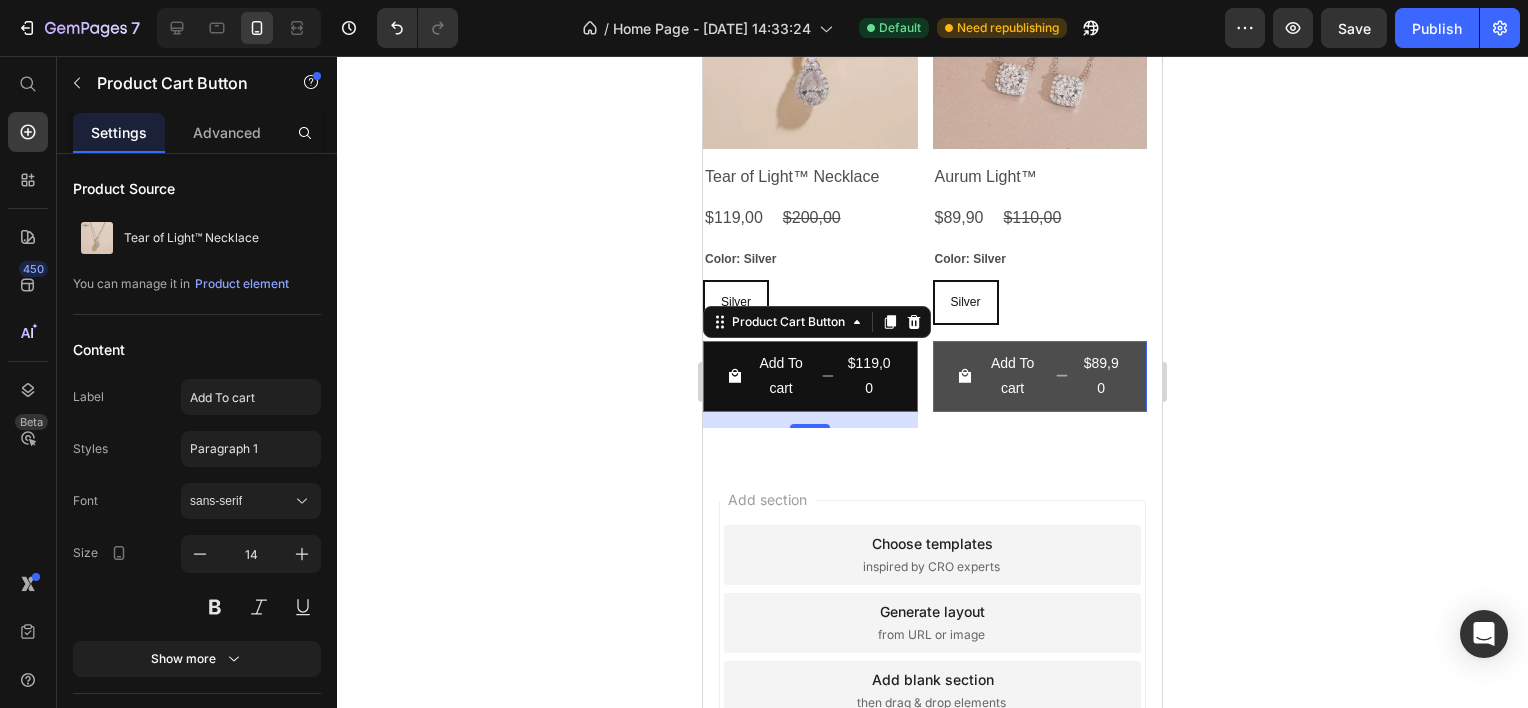click on "Add To cart
$89,90" at bounding box center (1040, 376) 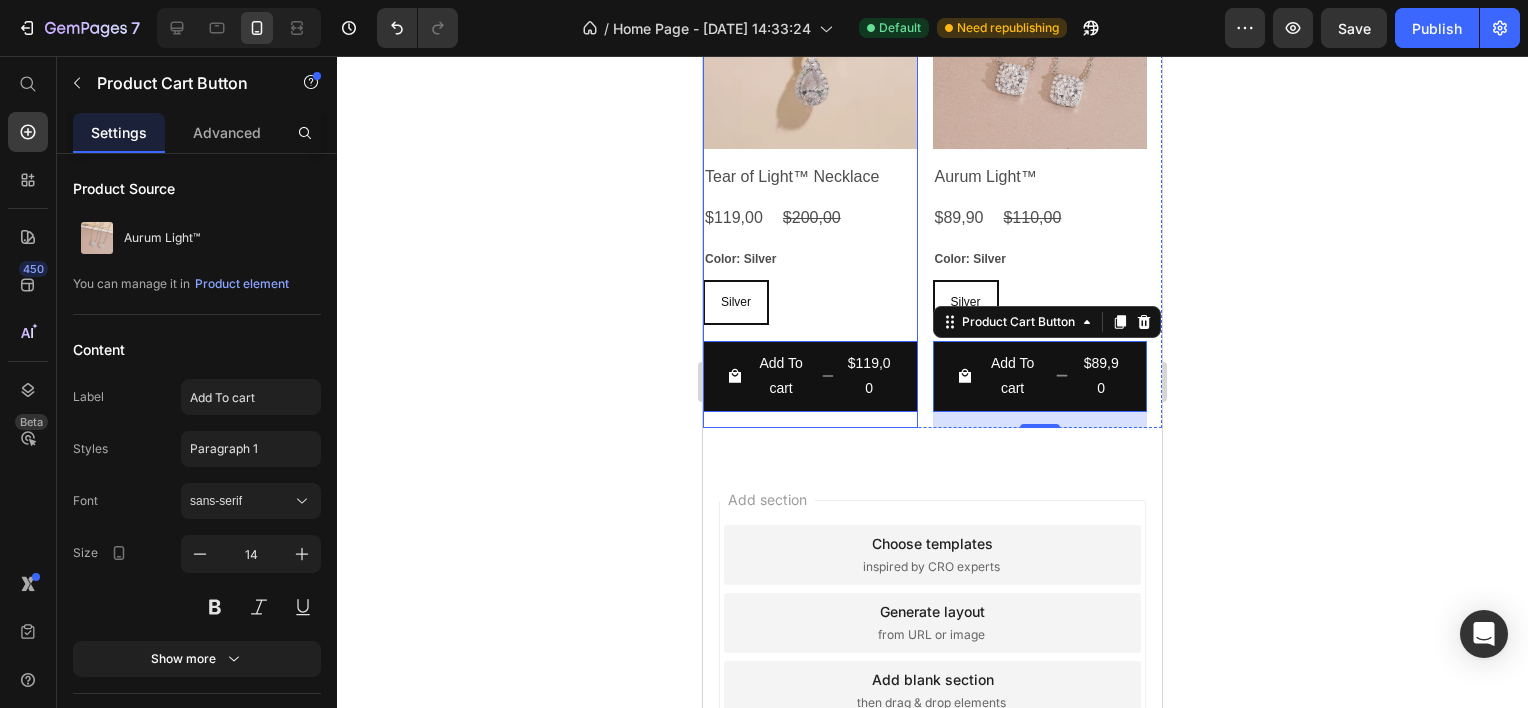 click on "Product Images Tear of Light™ Necklace Product Title $119,00 Product Price $200,00 Product Price Row Color: Silver Silver Silver Silver Product Variants & Swatches Add To cart
$119,00 Product Cart Button   16" at bounding box center [810, 181] 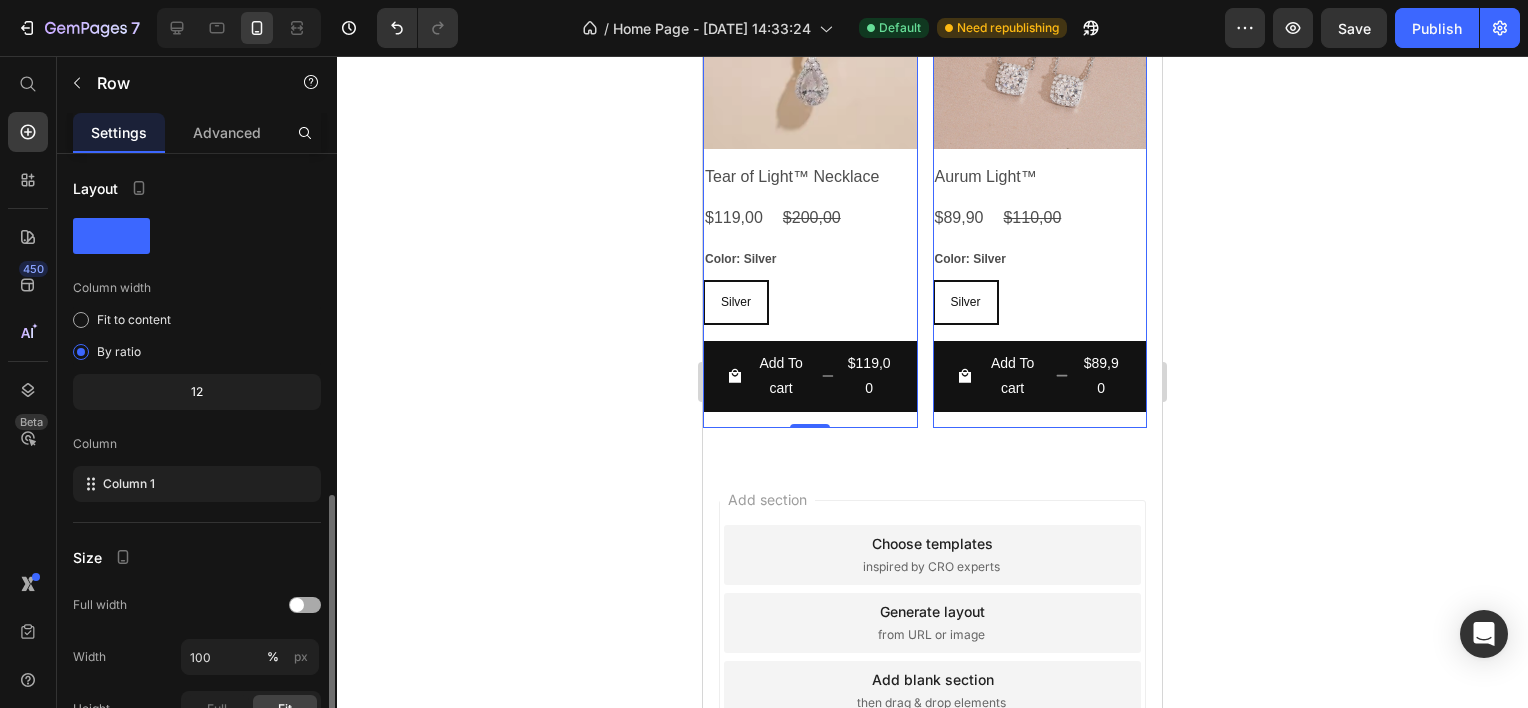 scroll, scrollTop: 255, scrollLeft: 0, axis: vertical 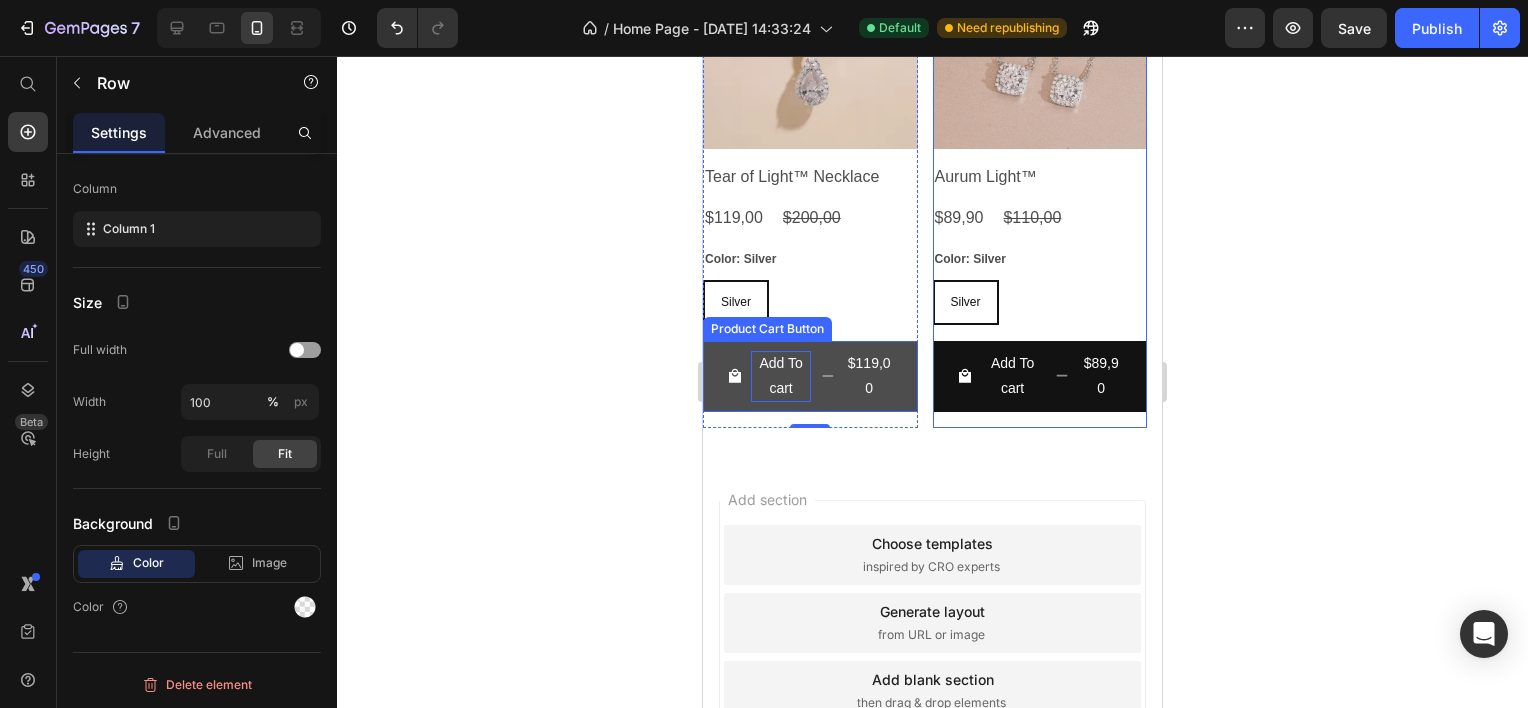 click on "Add To cart" at bounding box center (781, 376) 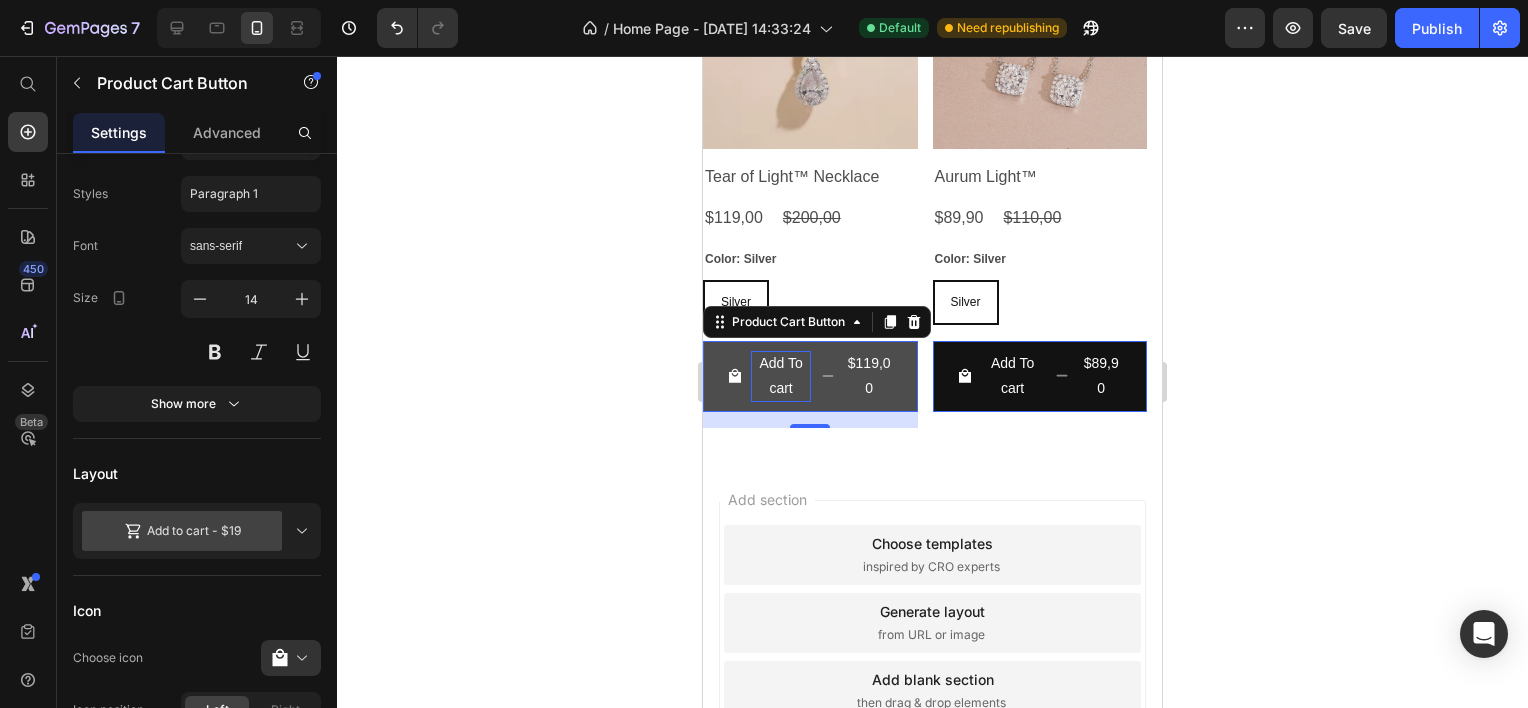scroll, scrollTop: 0, scrollLeft: 0, axis: both 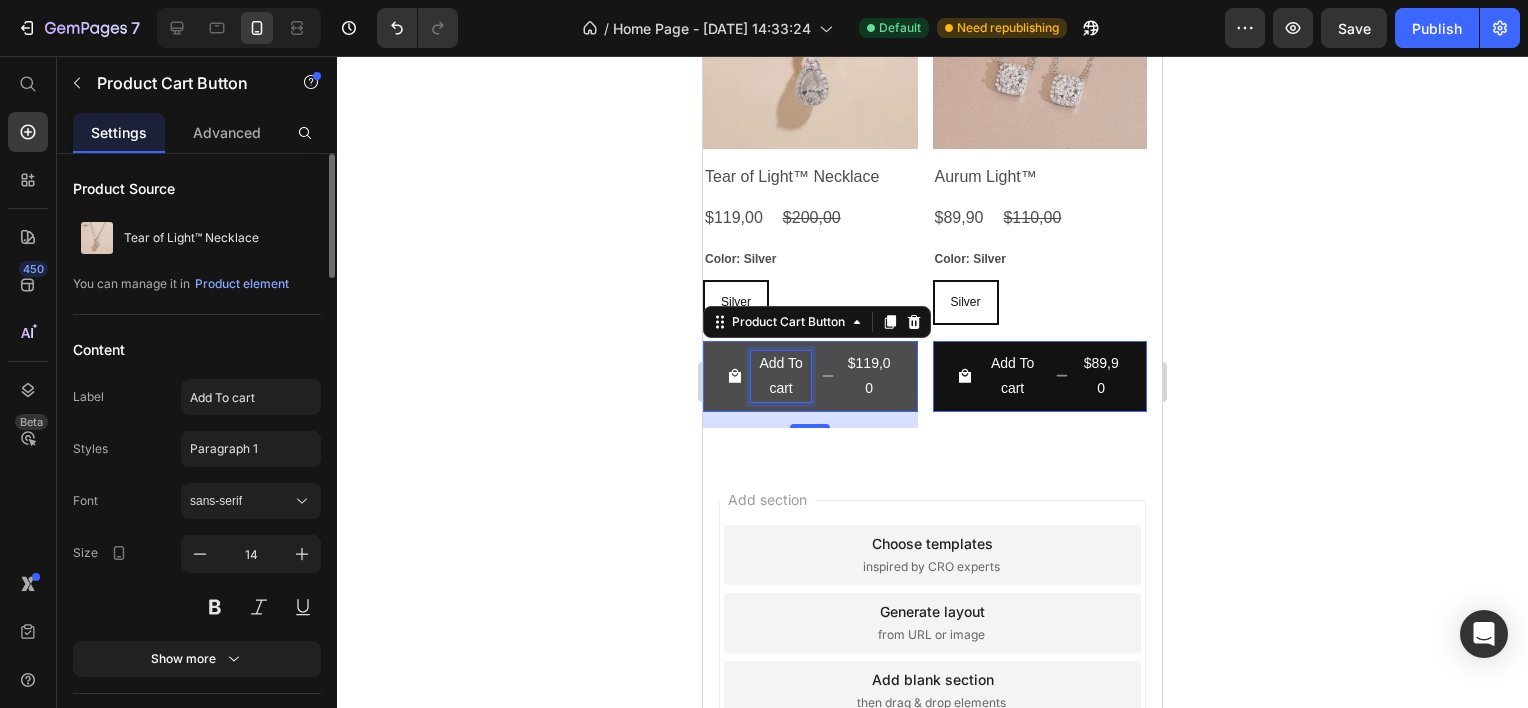 click on "$119,00" at bounding box center [869, 376] 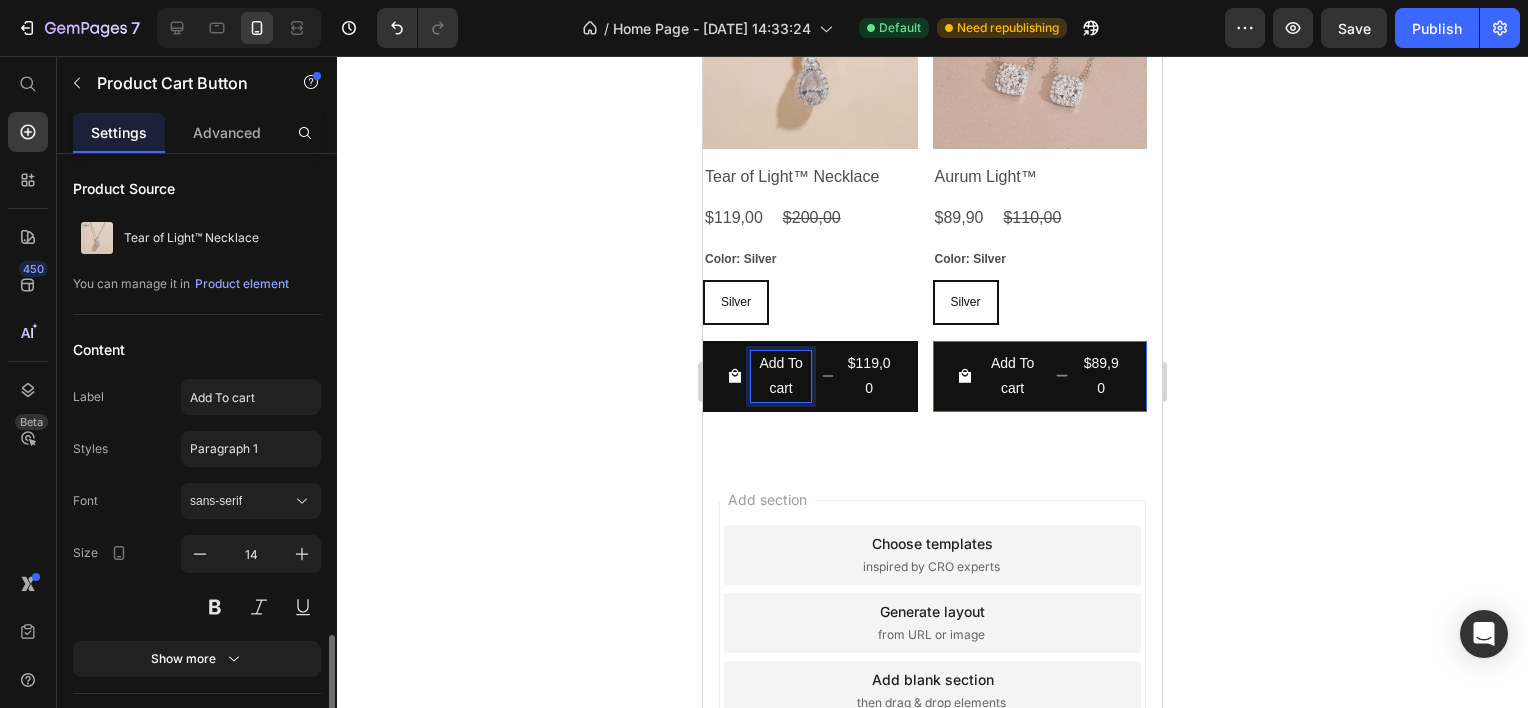 scroll, scrollTop: 400, scrollLeft: 0, axis: vertical 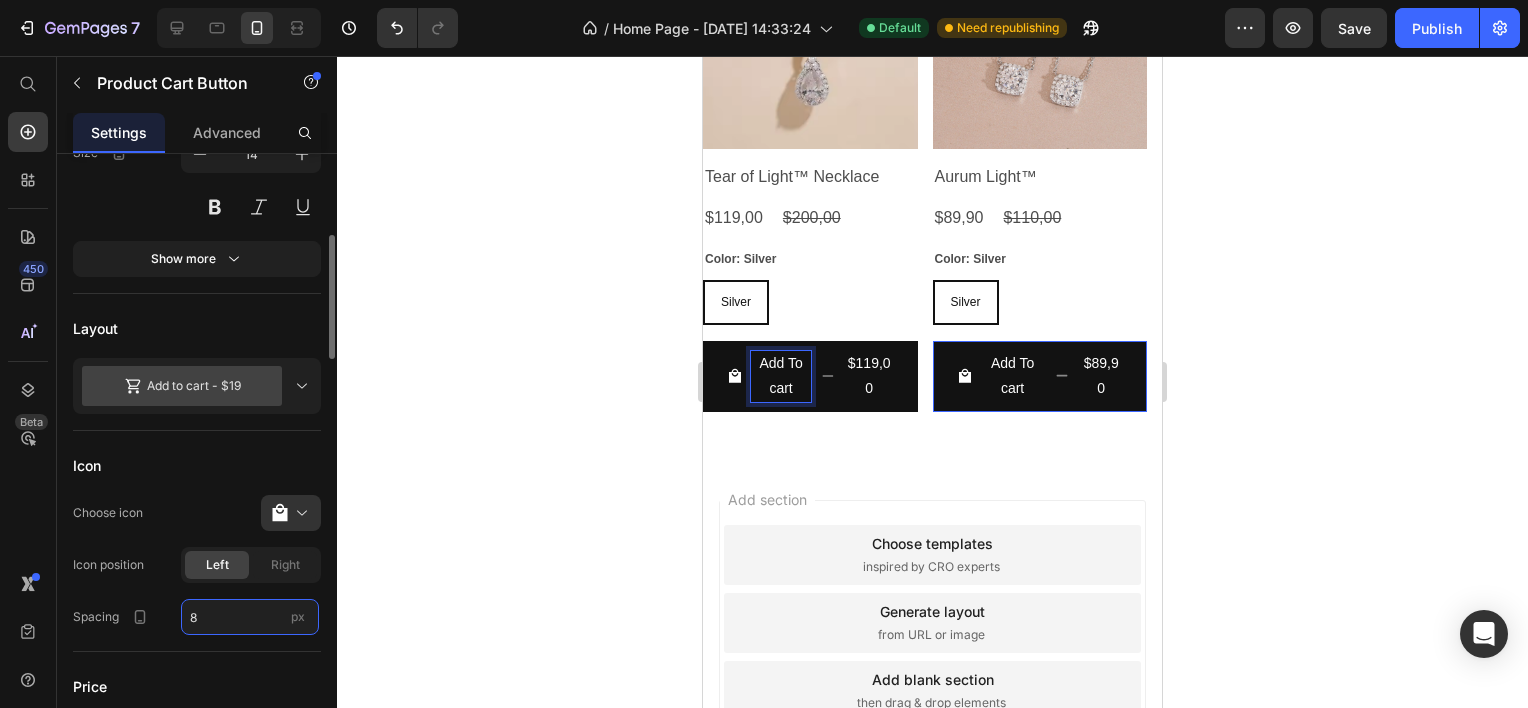 click on "8" at bounding box center [250, 617] 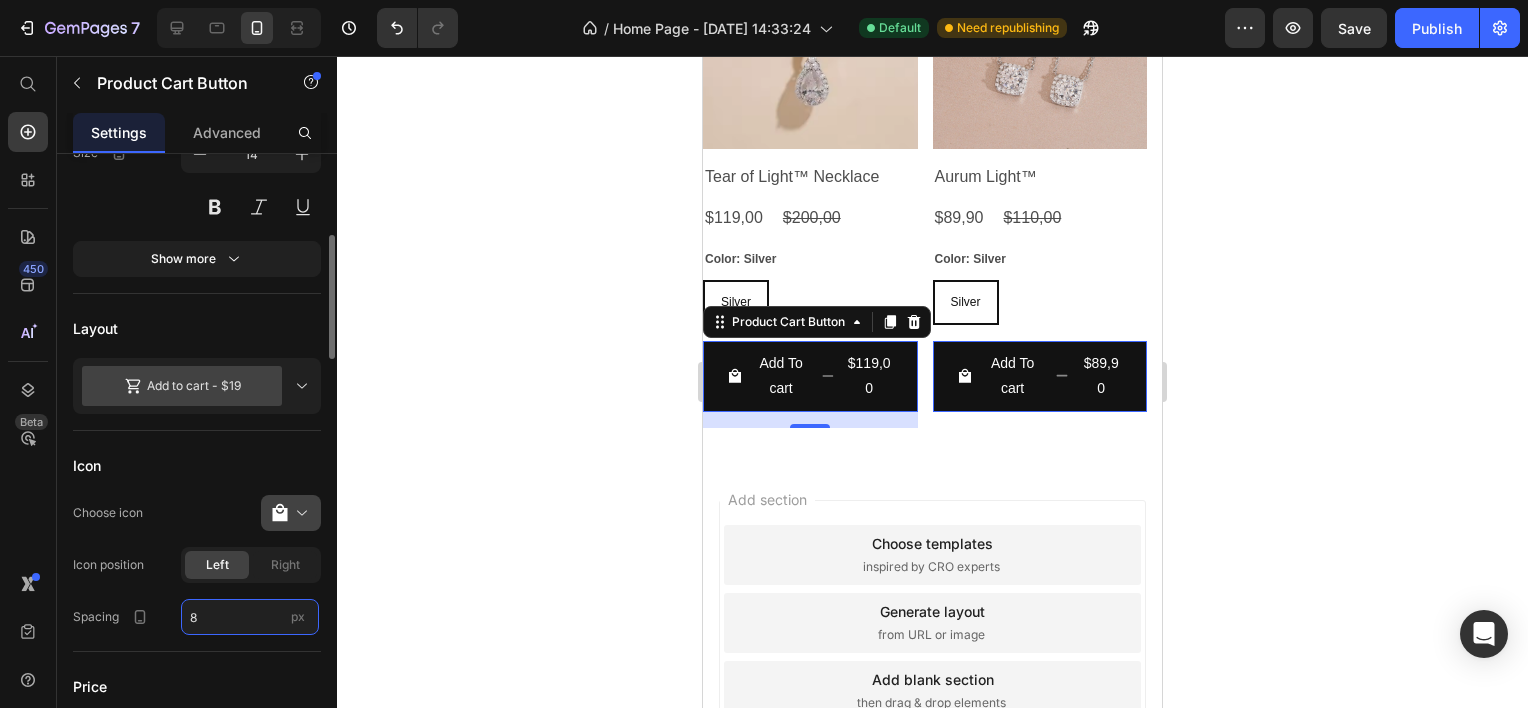 scroll, scrollTop: 600, scrollLeft: 0, axis: vertical 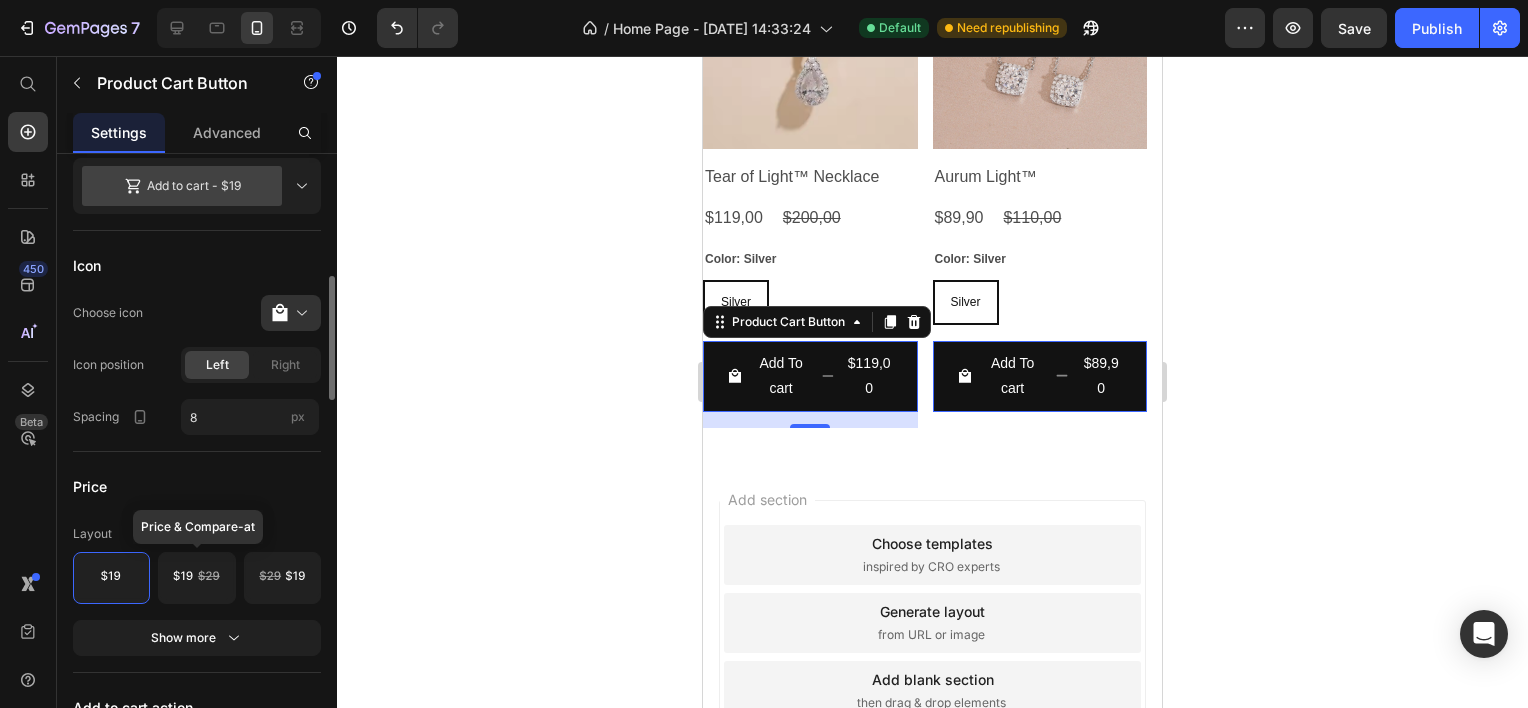 click 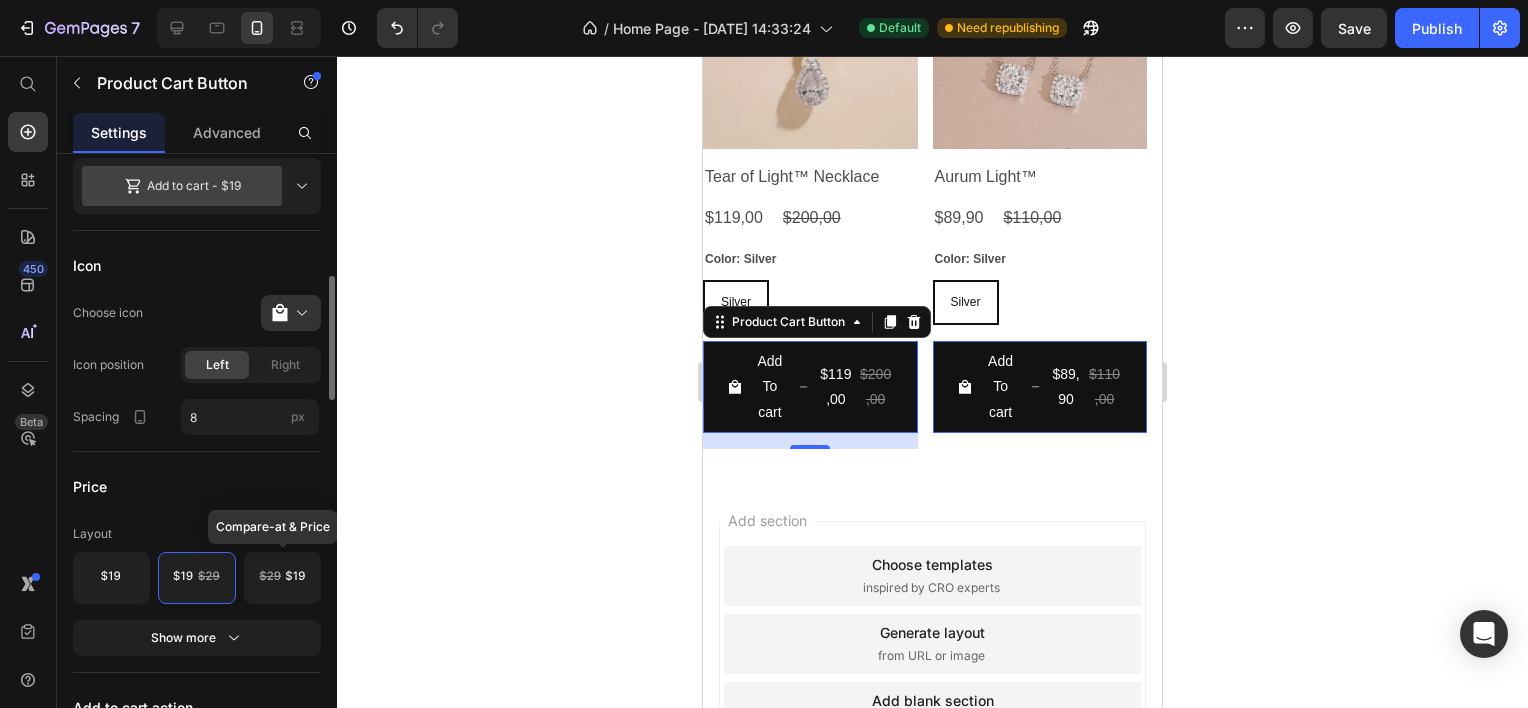 click 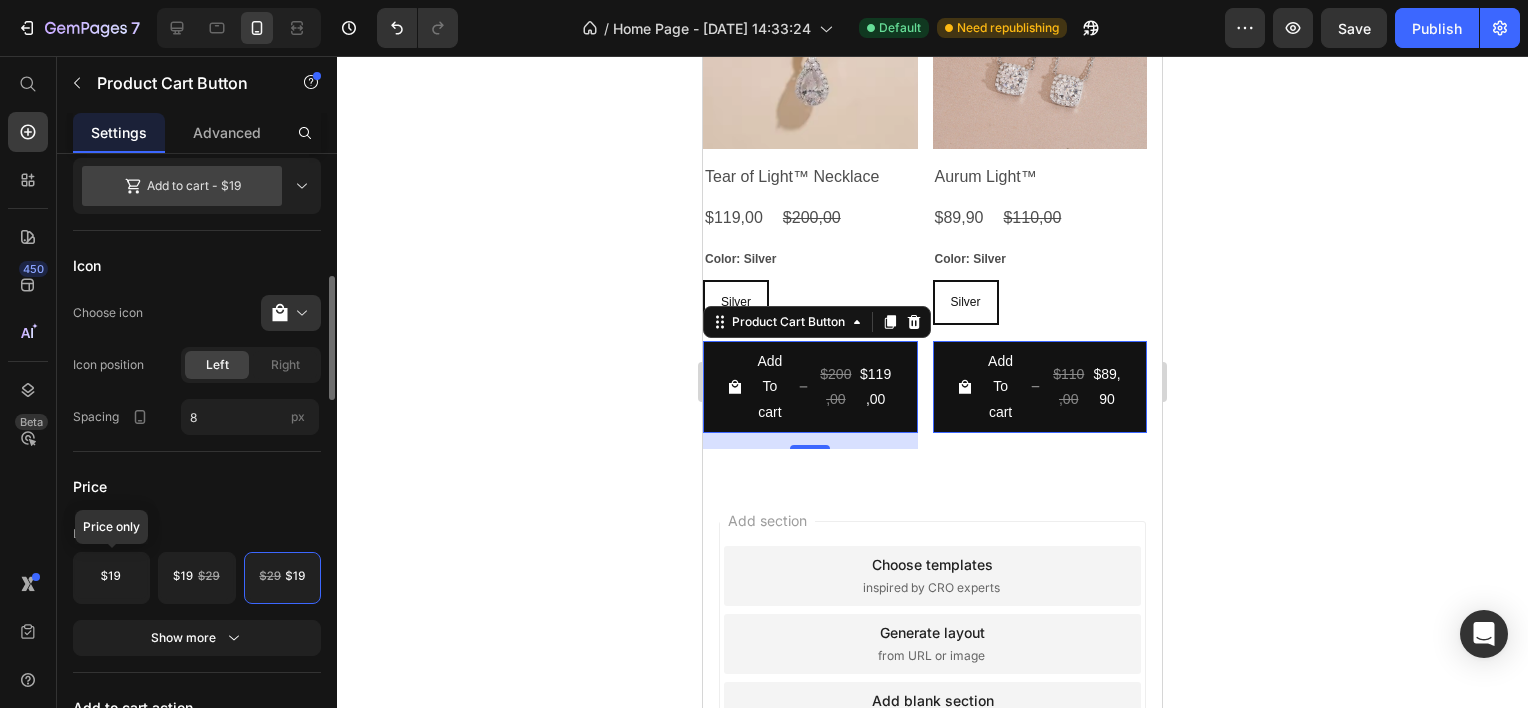 click 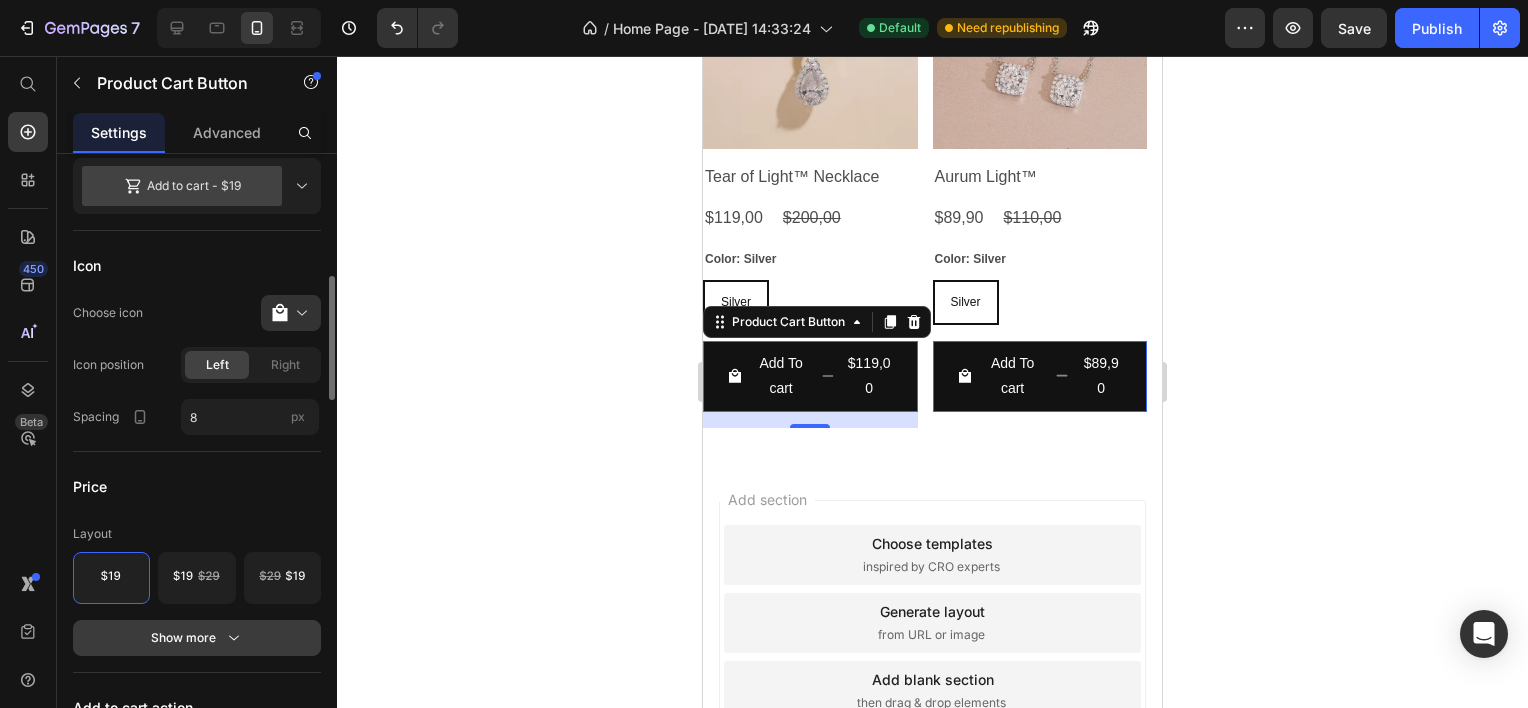 click on "Show more" at bounding box center (197, 638) 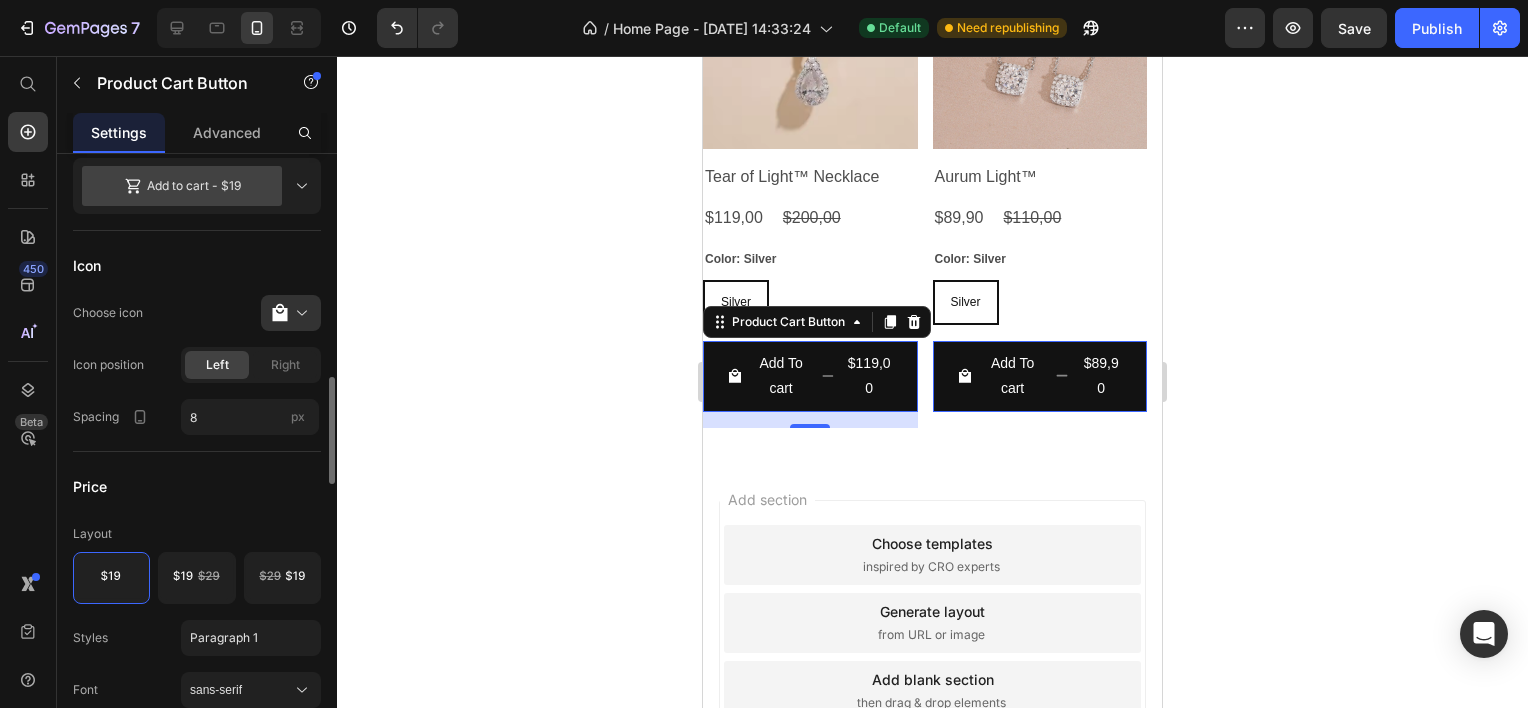 scroll, scrollTop: 1000, scrollLeft: 0, axis: vertical 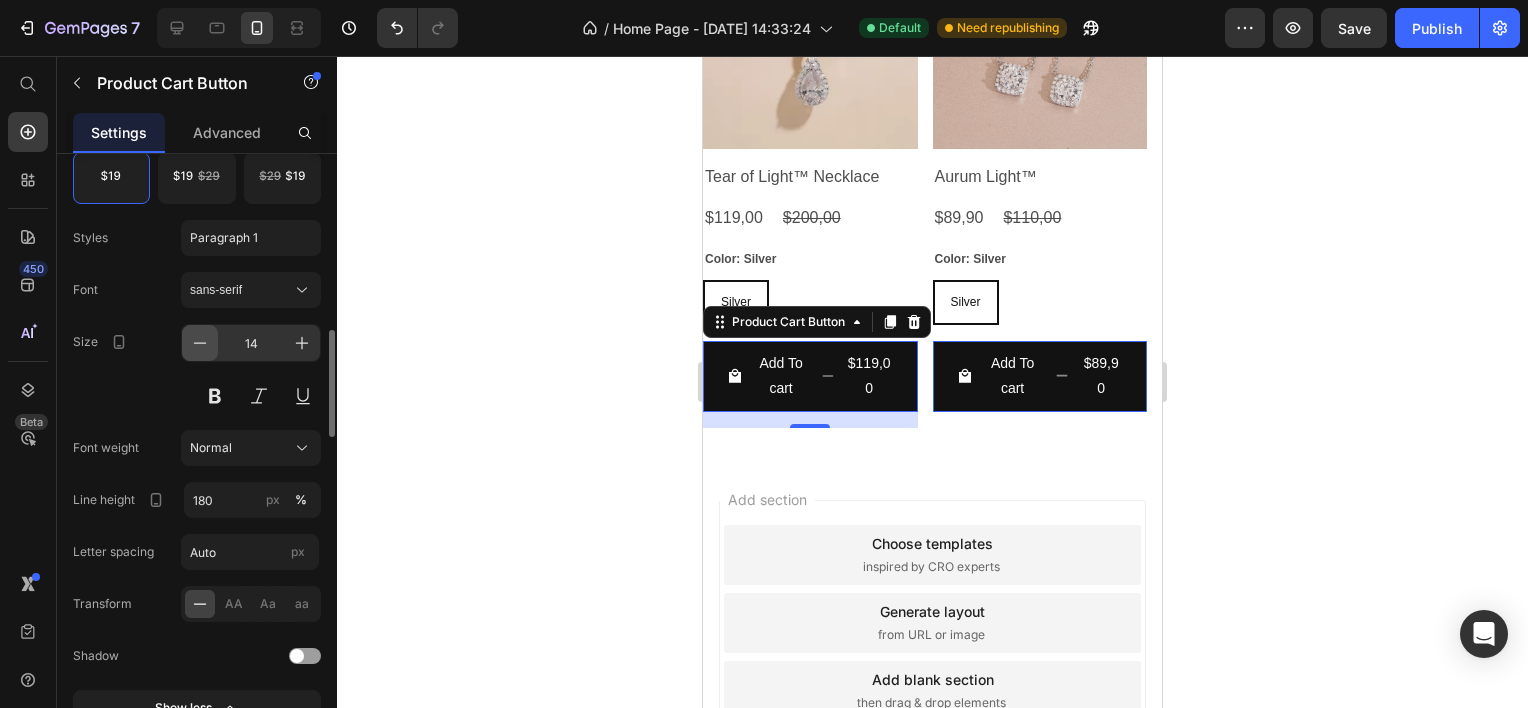 click 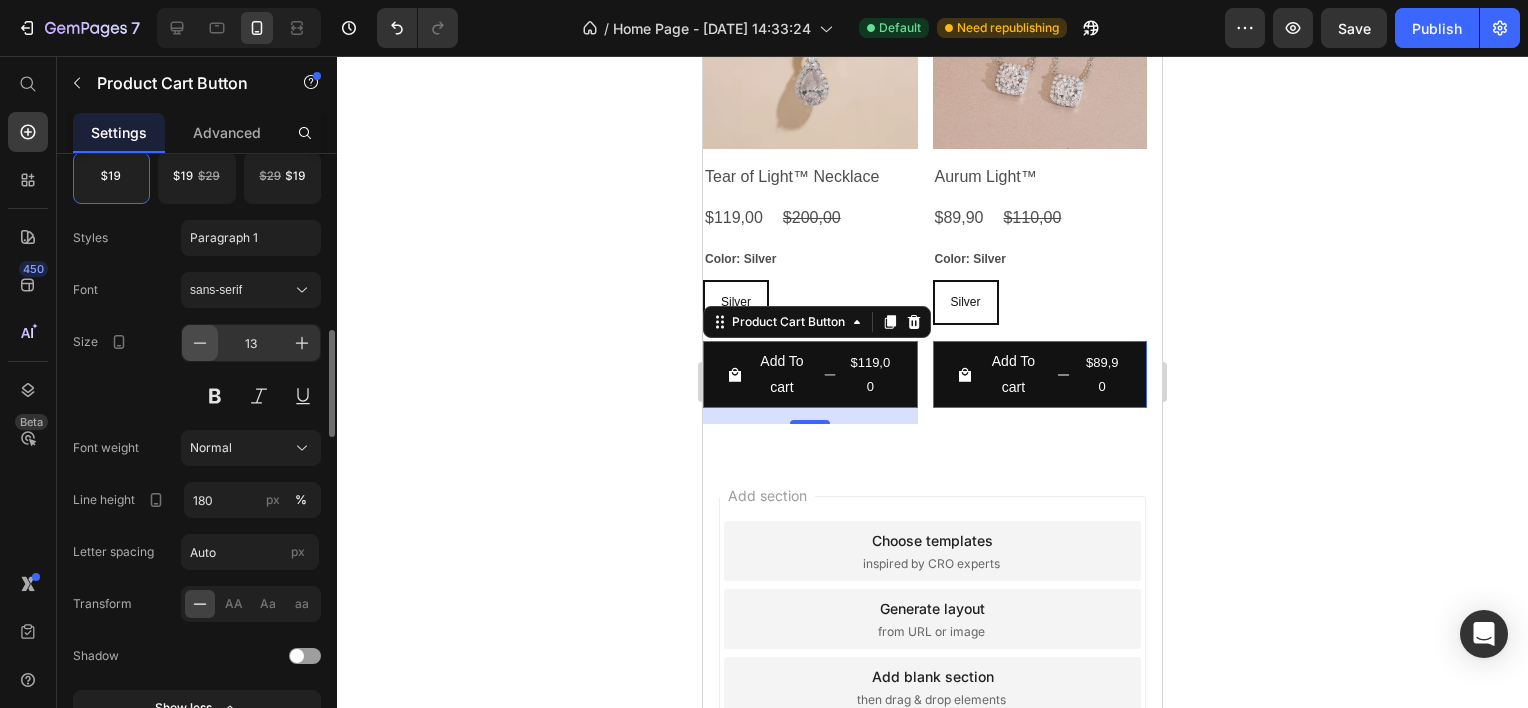 click 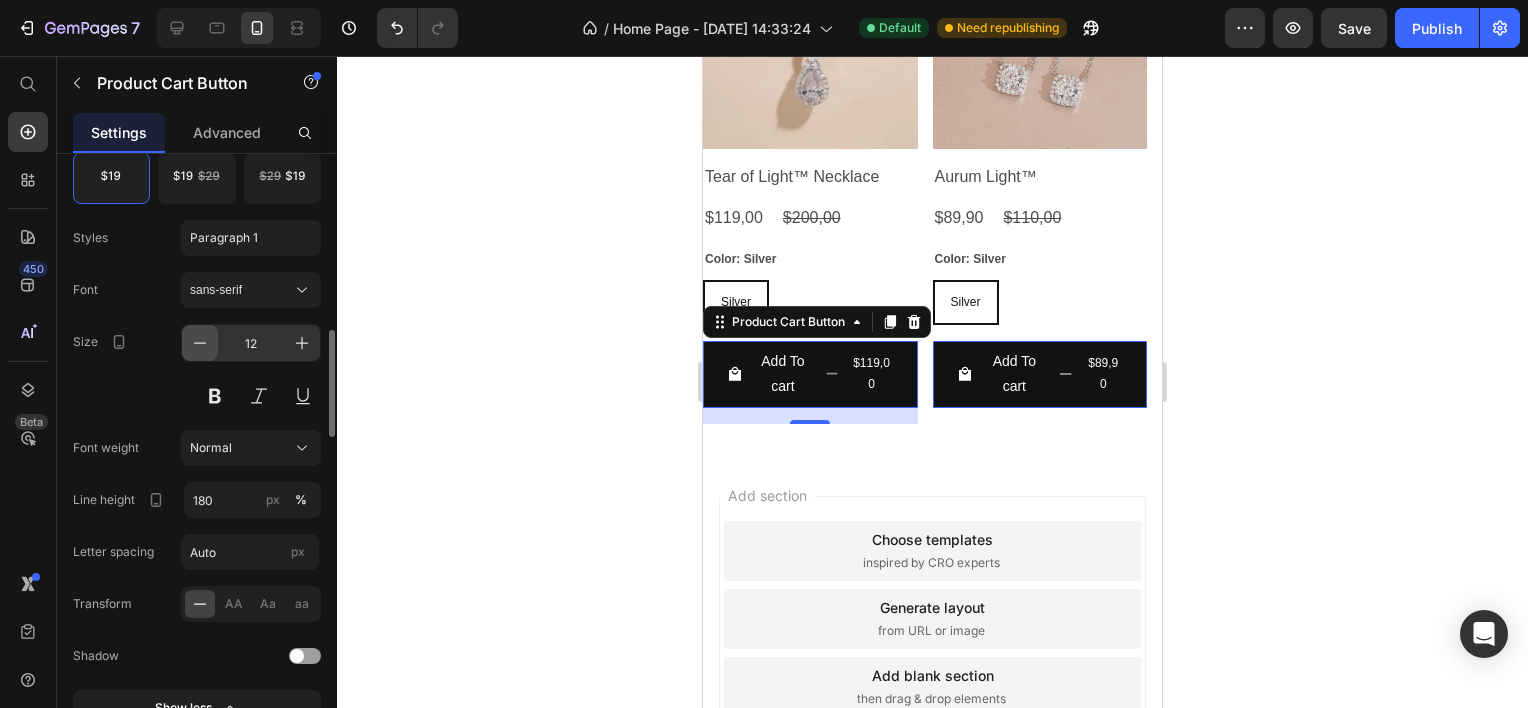 click 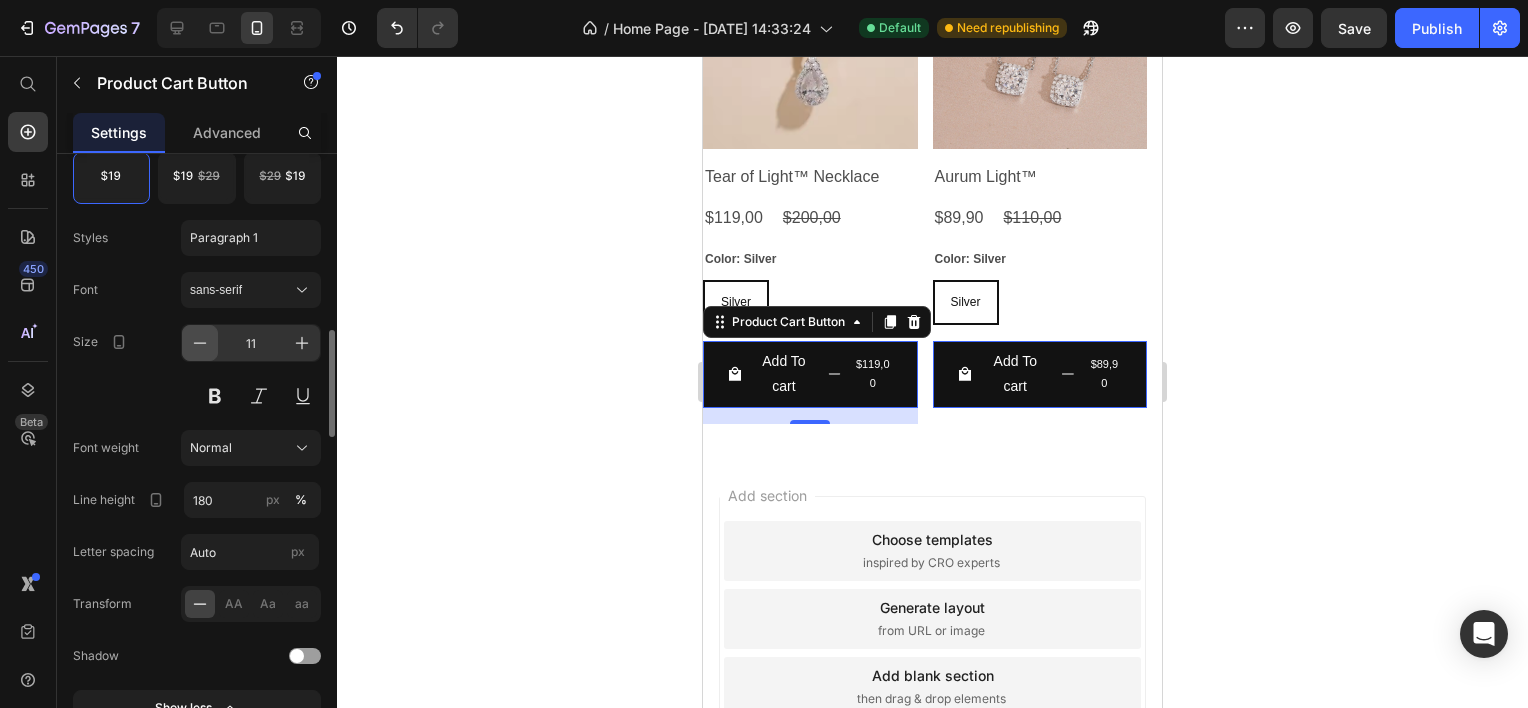 click 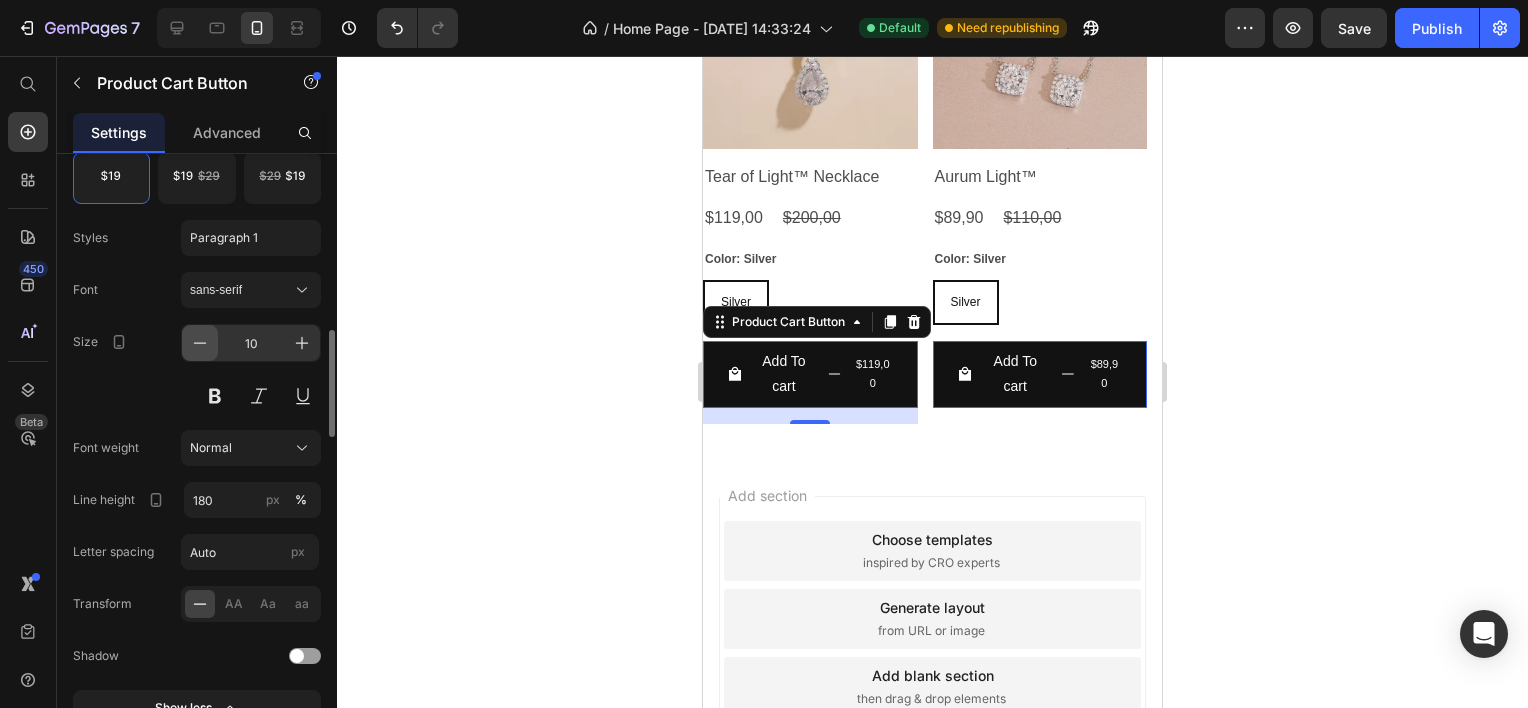click 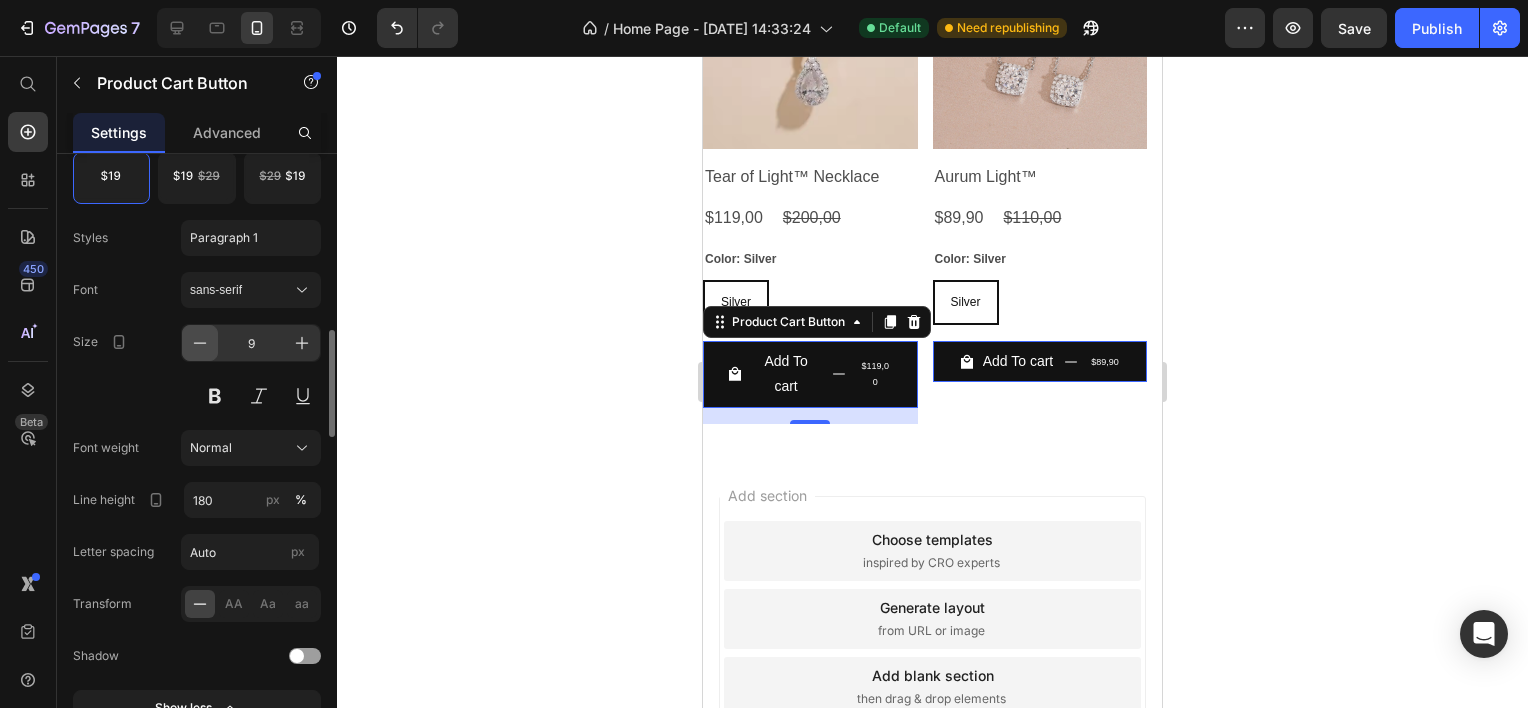 click 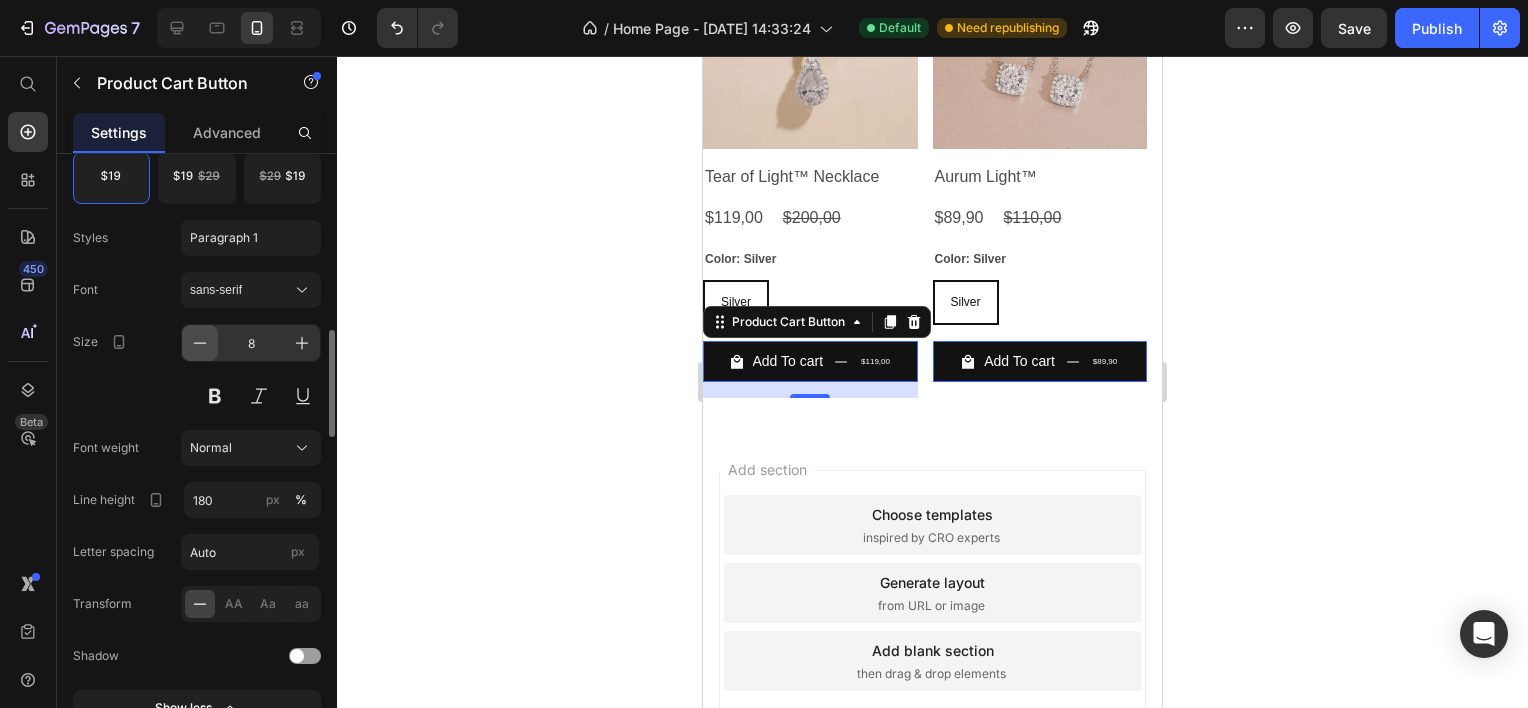 click 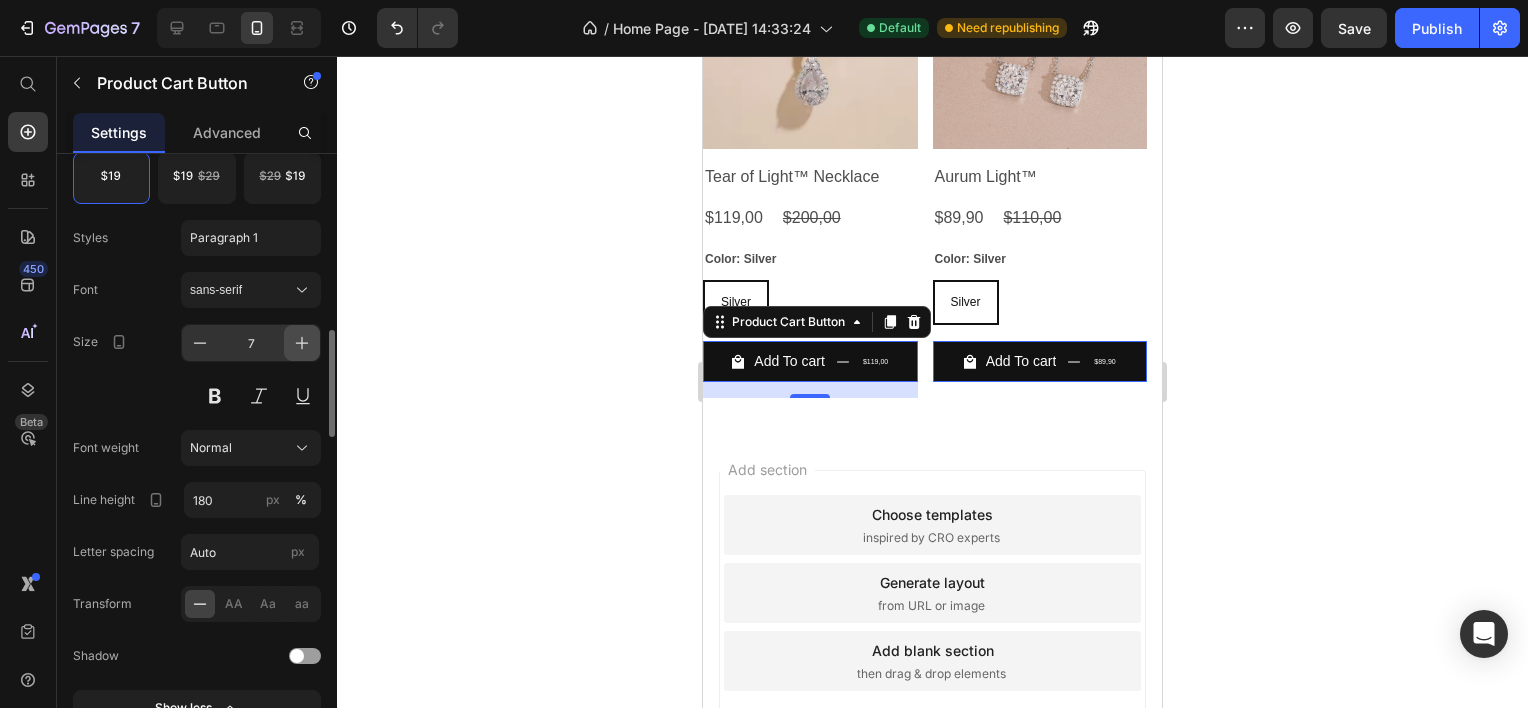 click 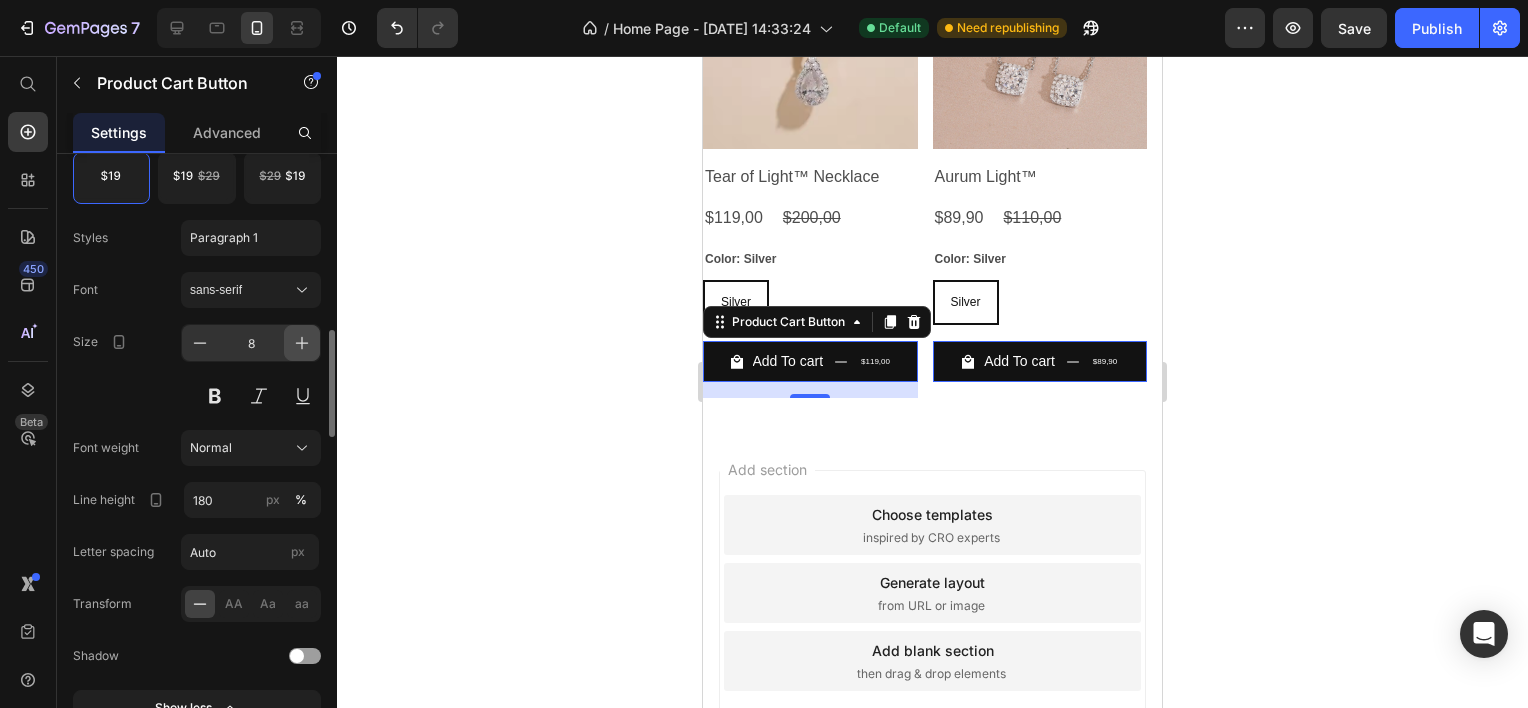 click 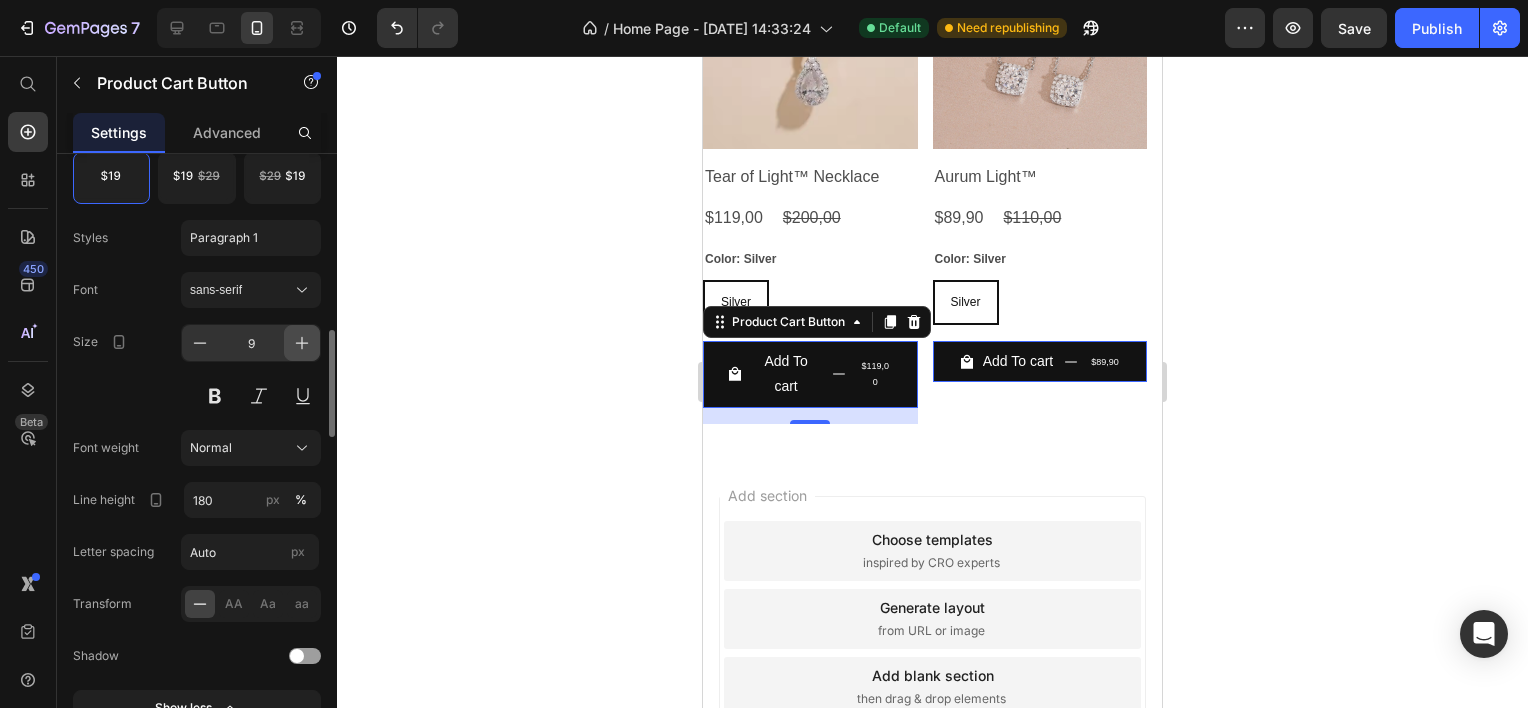 click 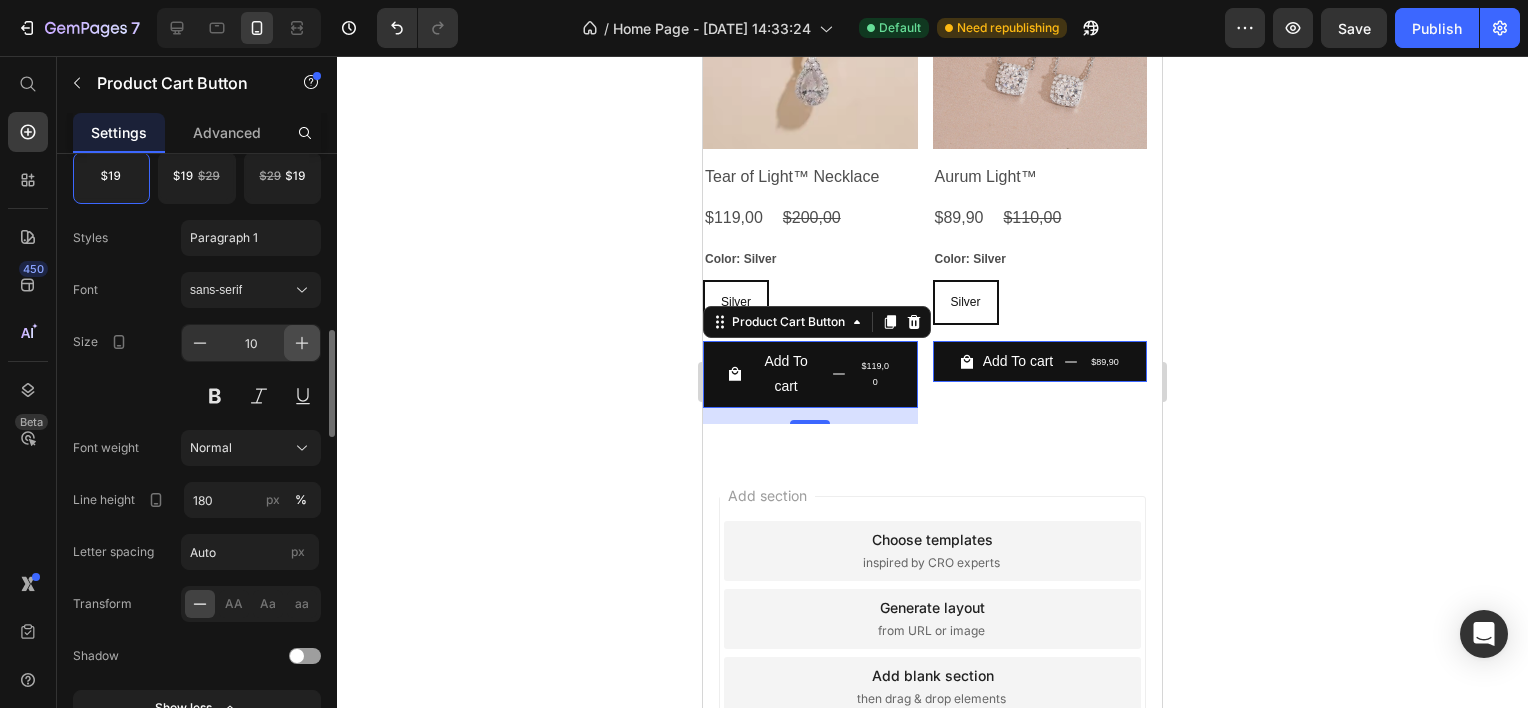 click 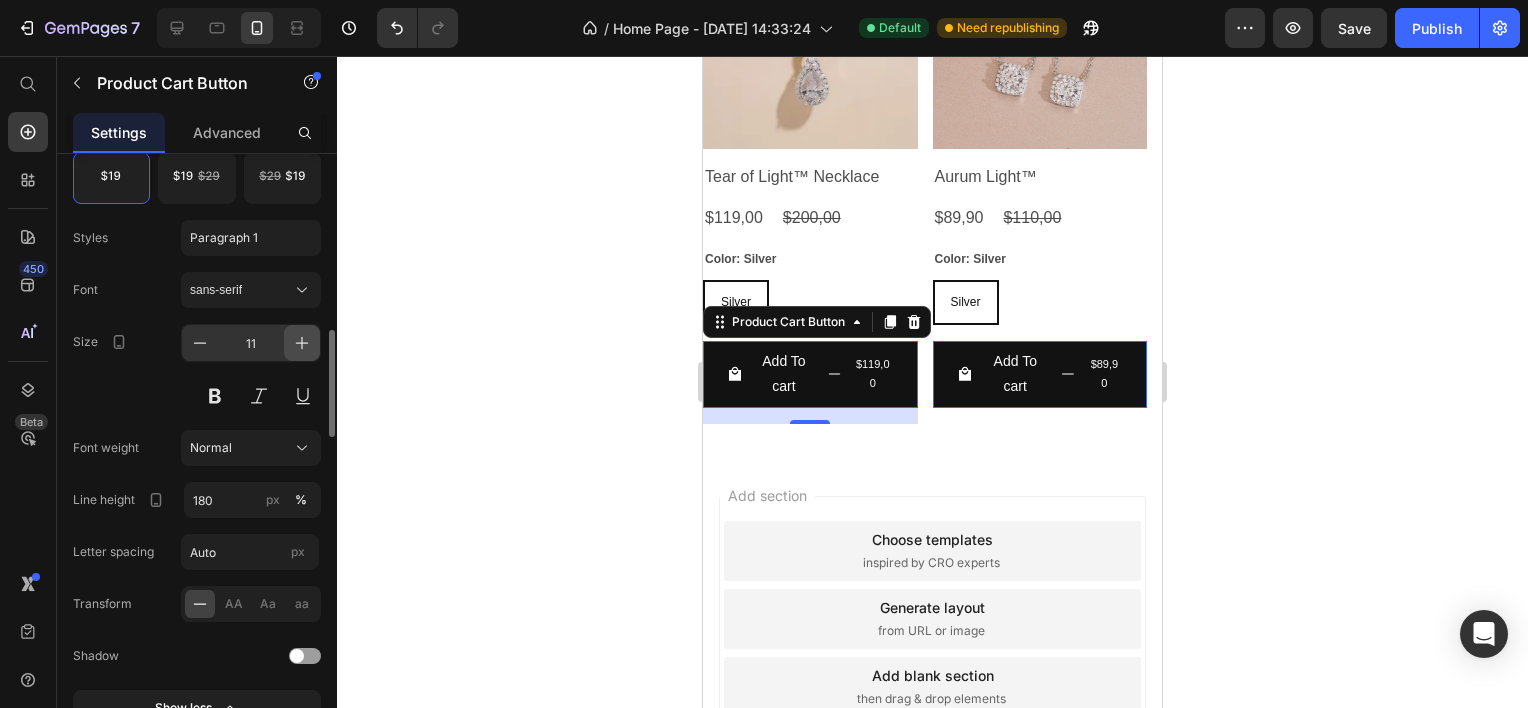 click 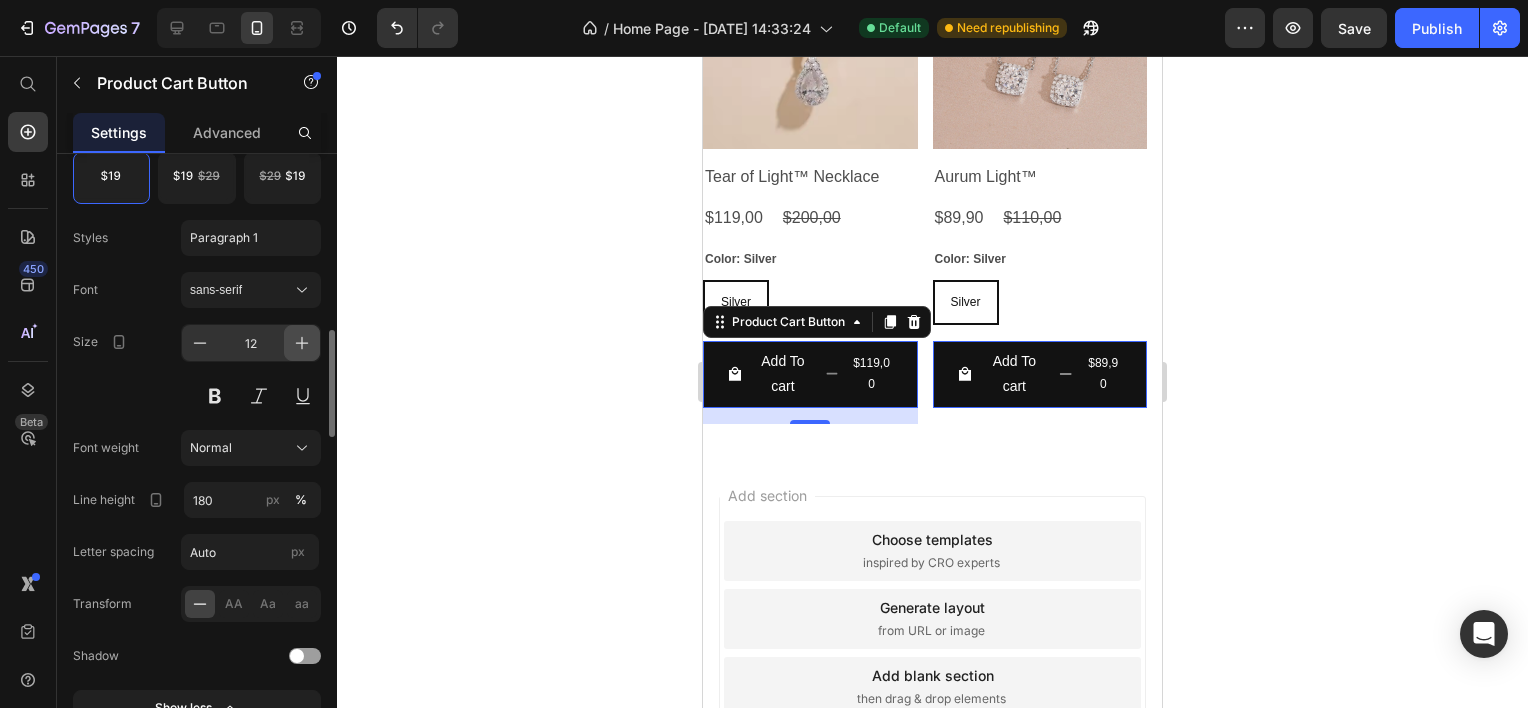 click 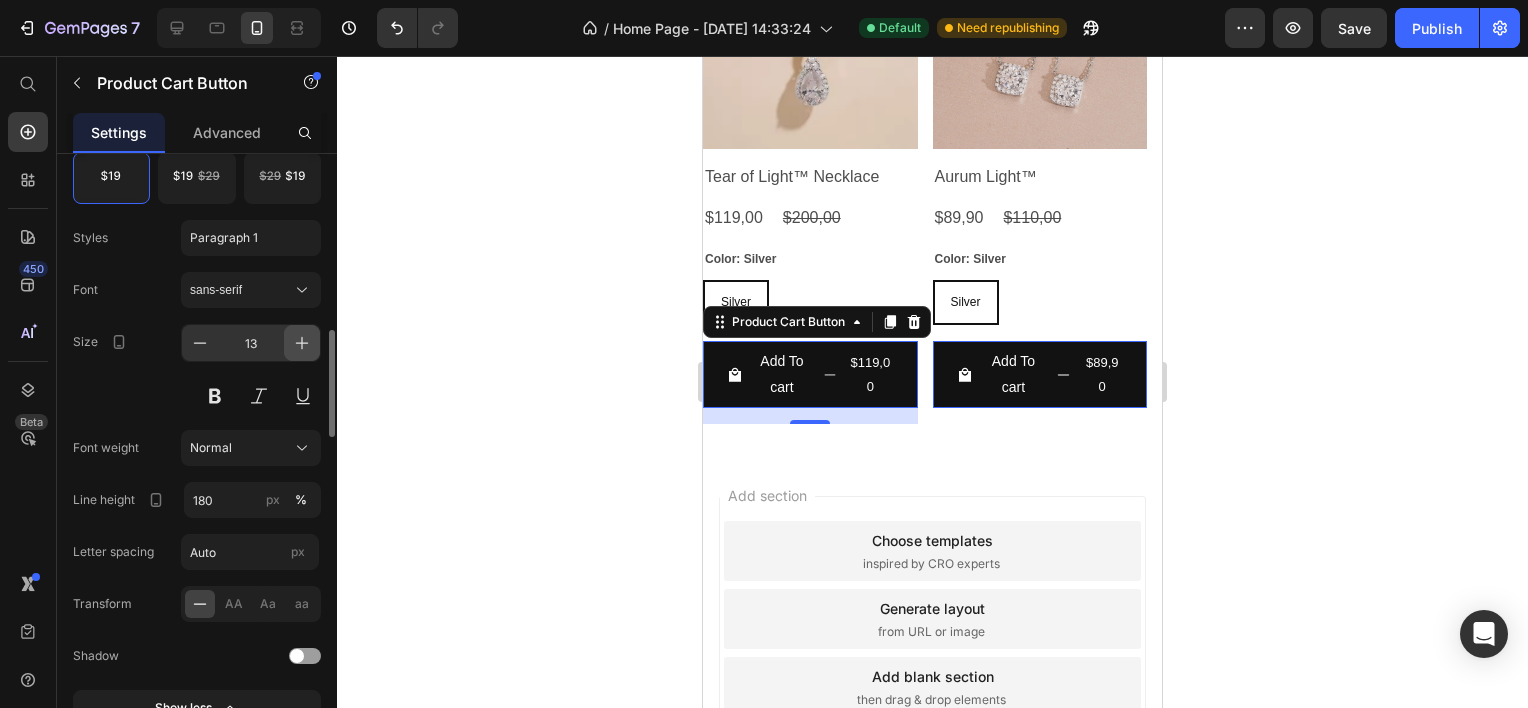click 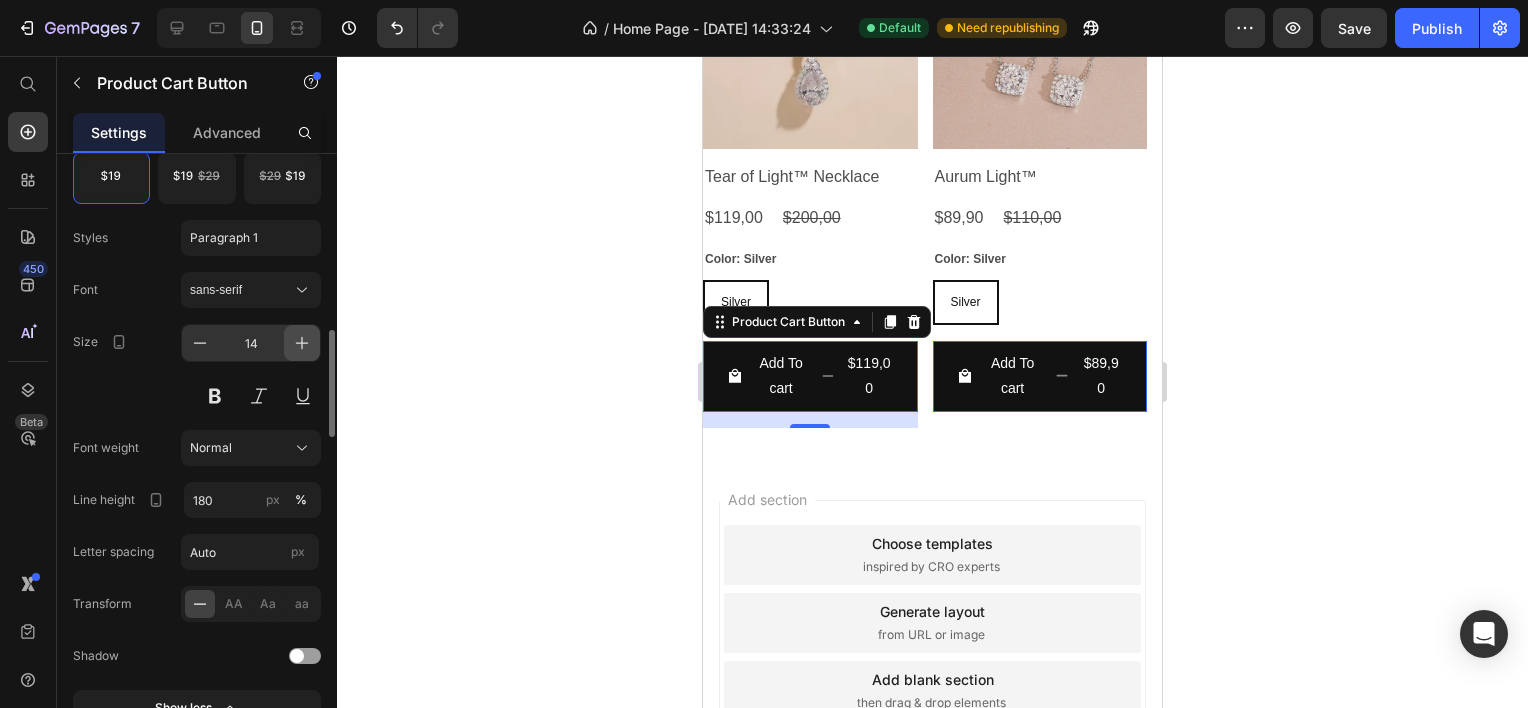 click 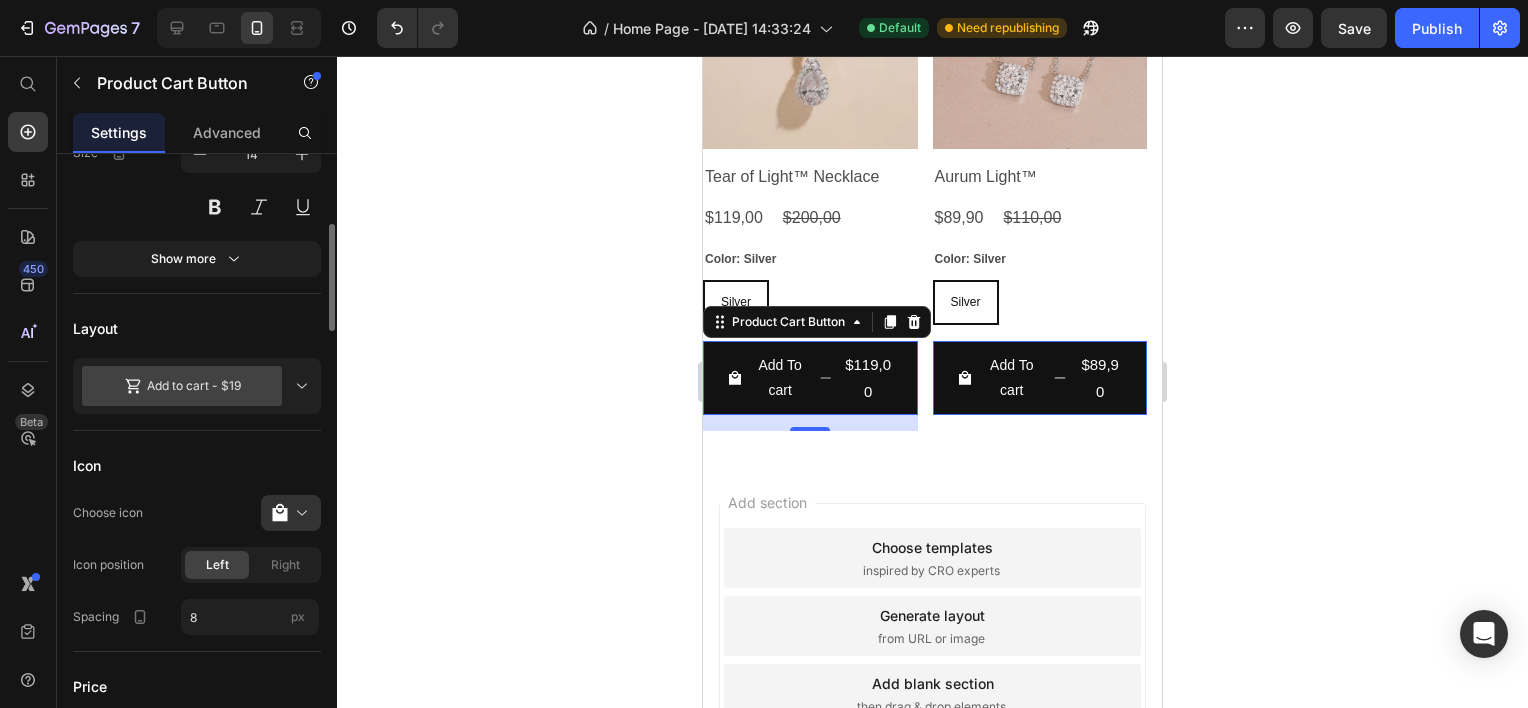 scroll, scrollTop: 300, scrollLeft: 0, axis: vertical 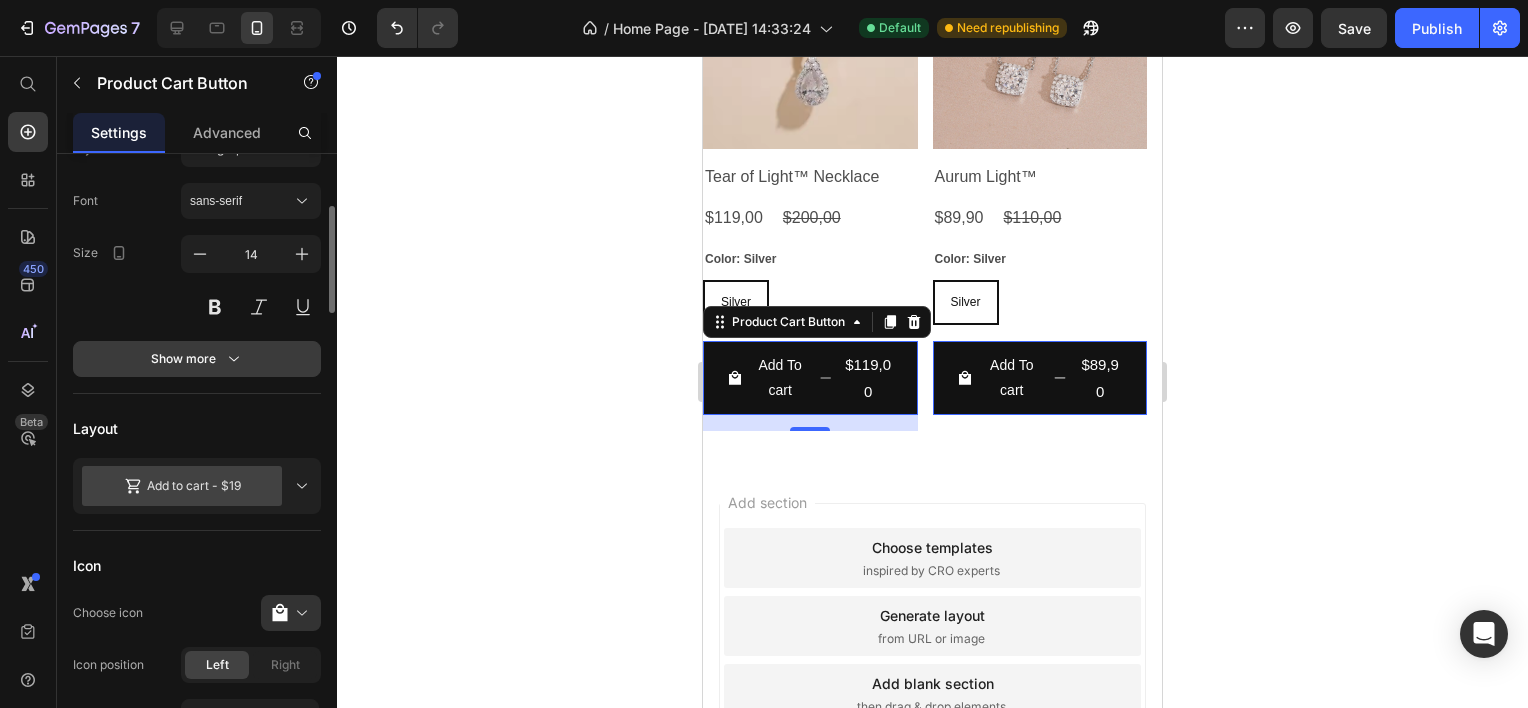 click on "Show more" at bounding box center (197, 359) 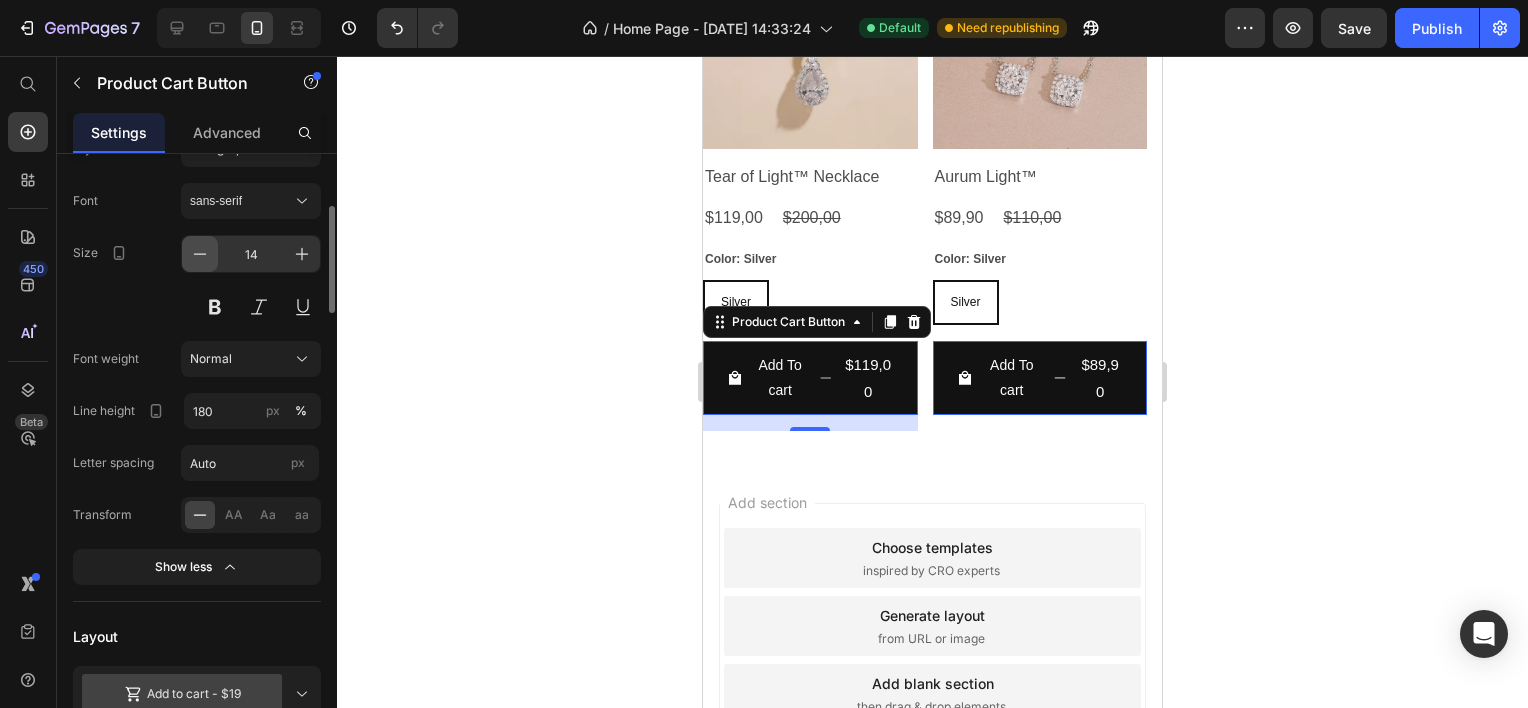 click 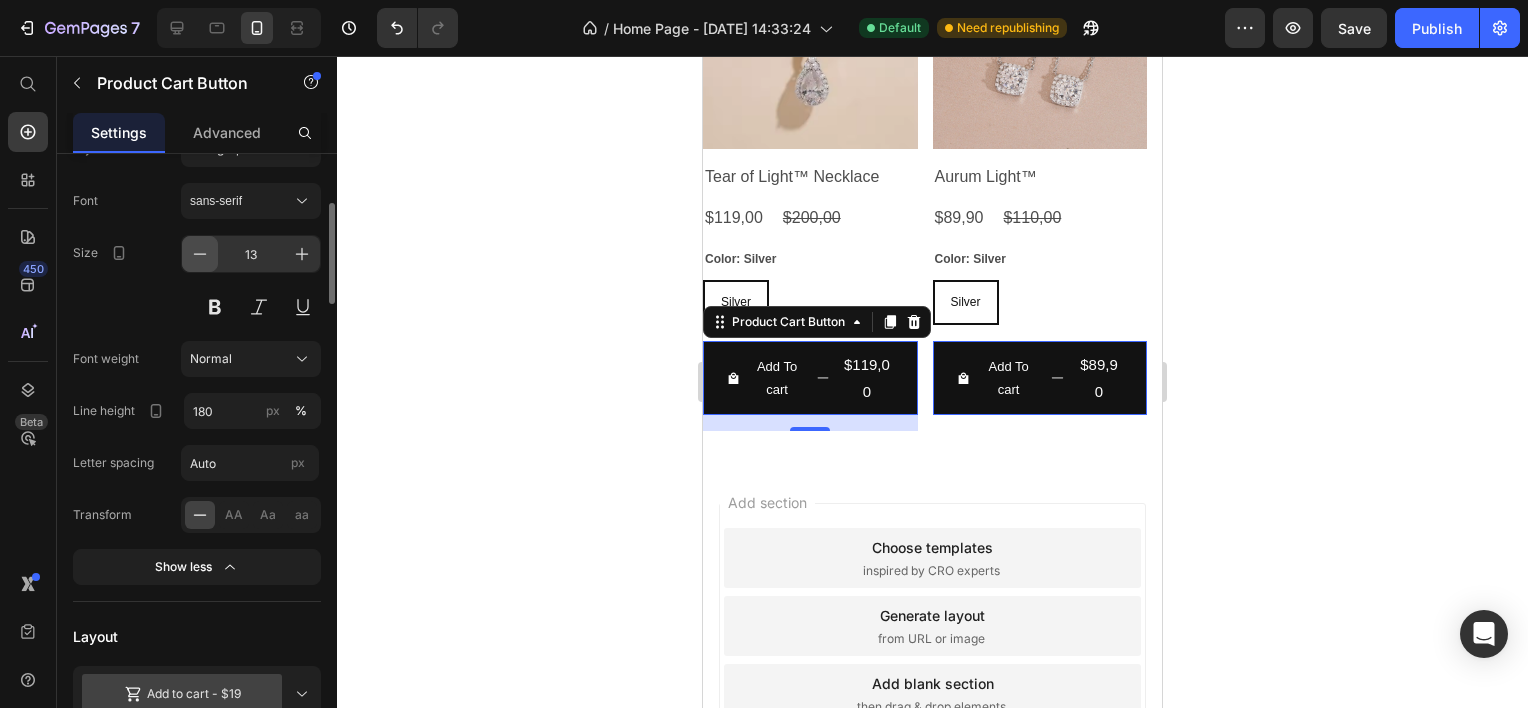 click 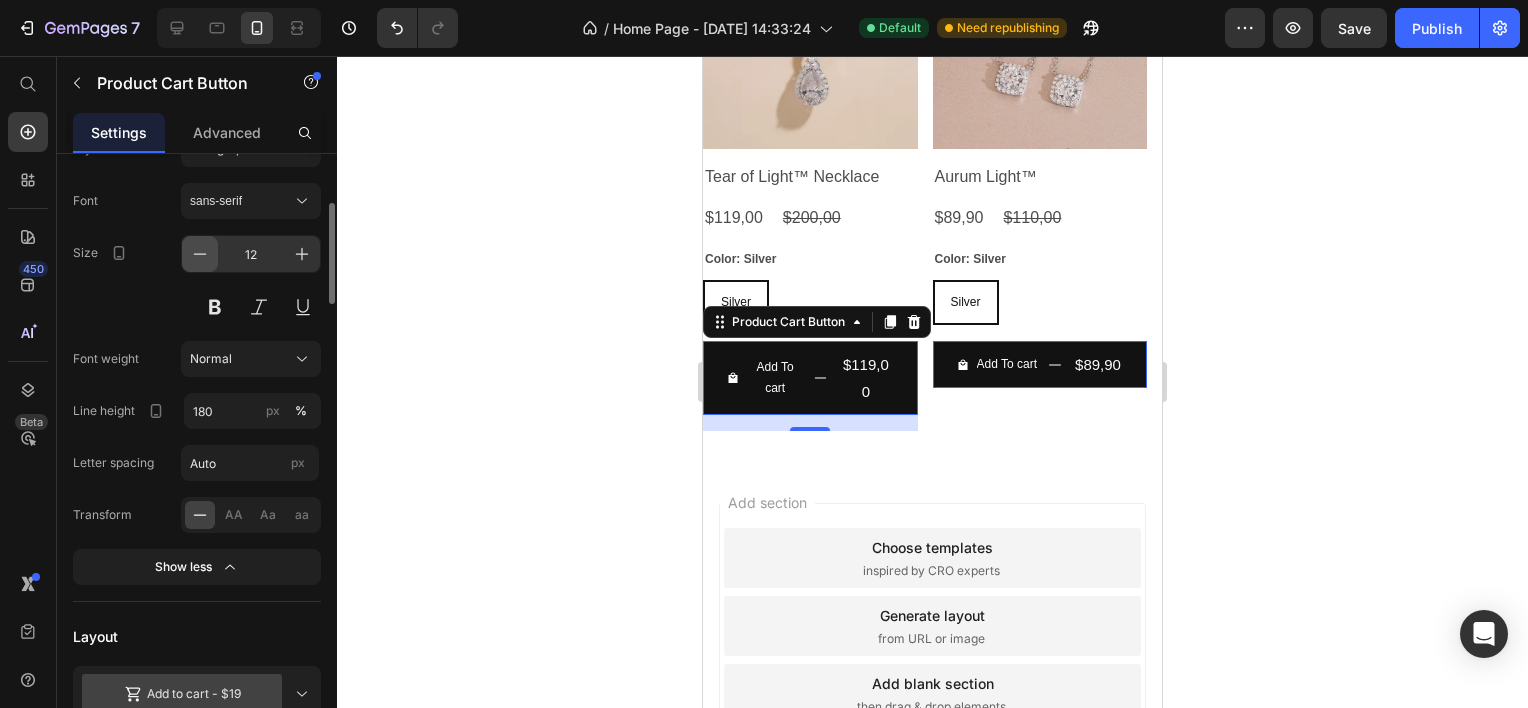 click 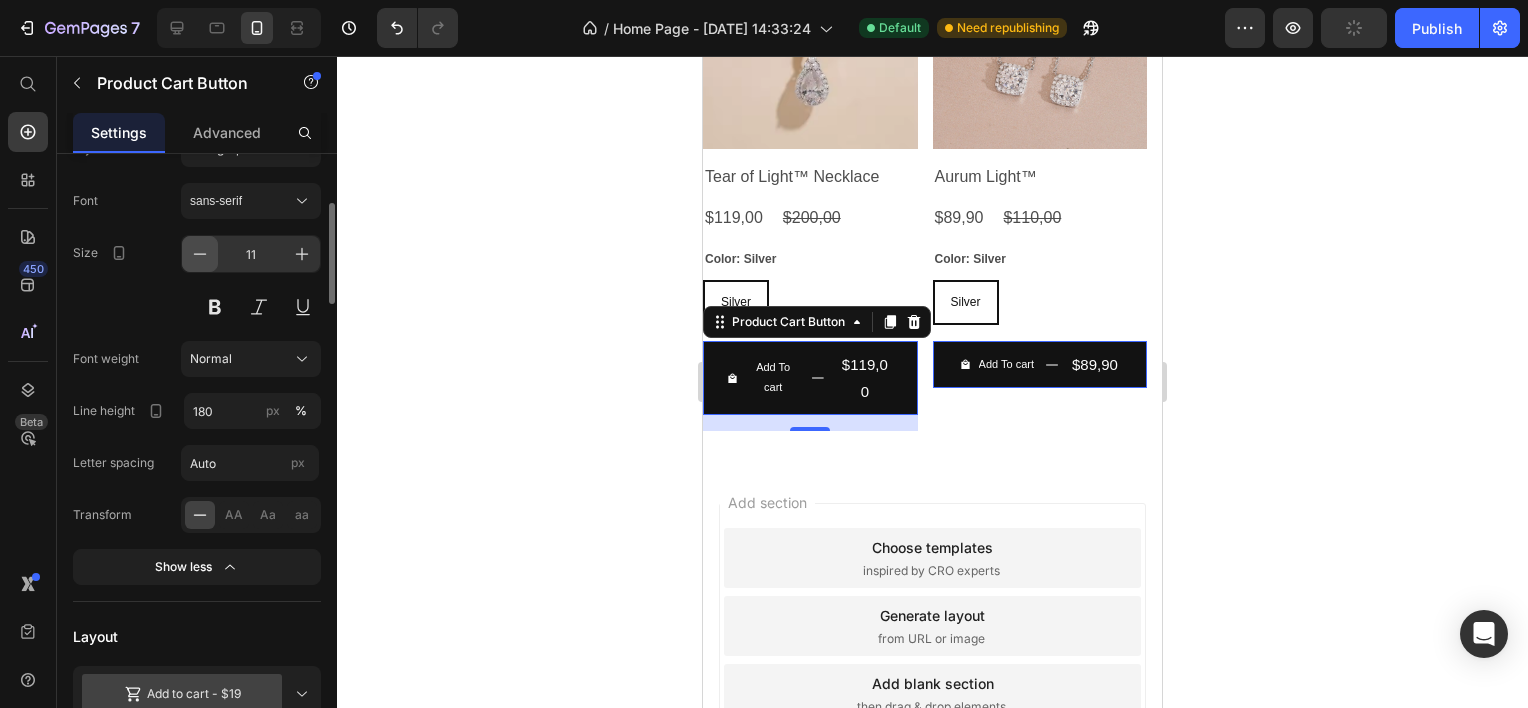 click 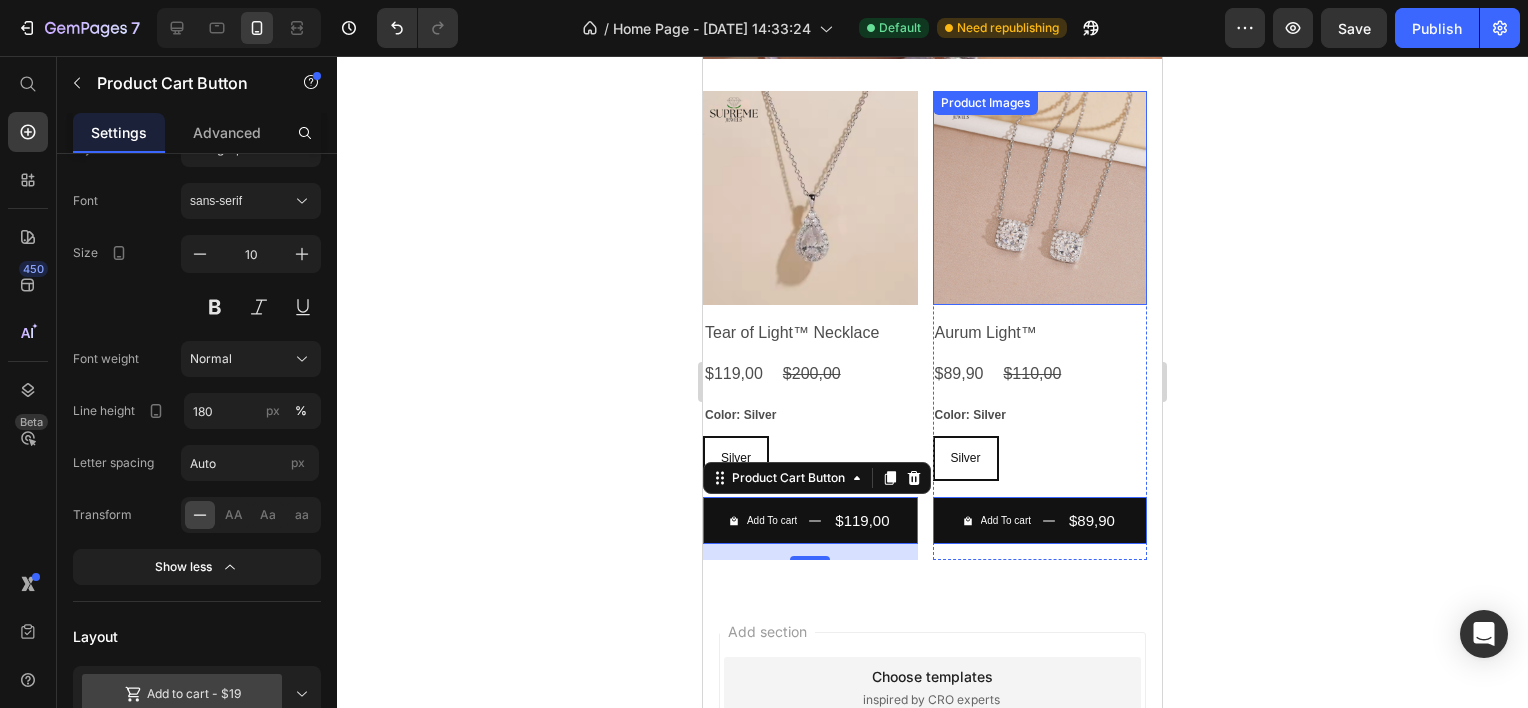 scroll, scrollTop: 1216, scrollLeft: 0, axis: vertical 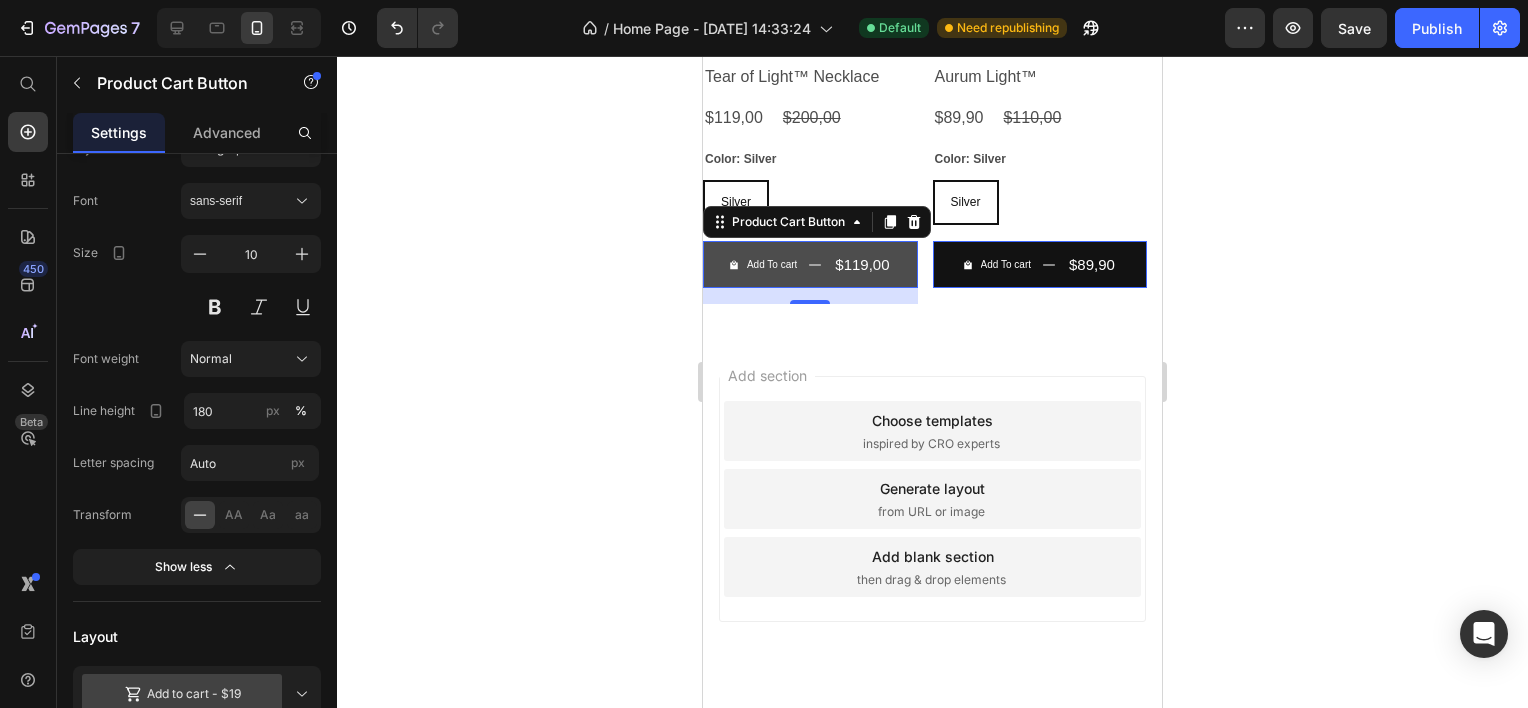 click on "Add To cart
$119,00" at bounding box center [810, 264] 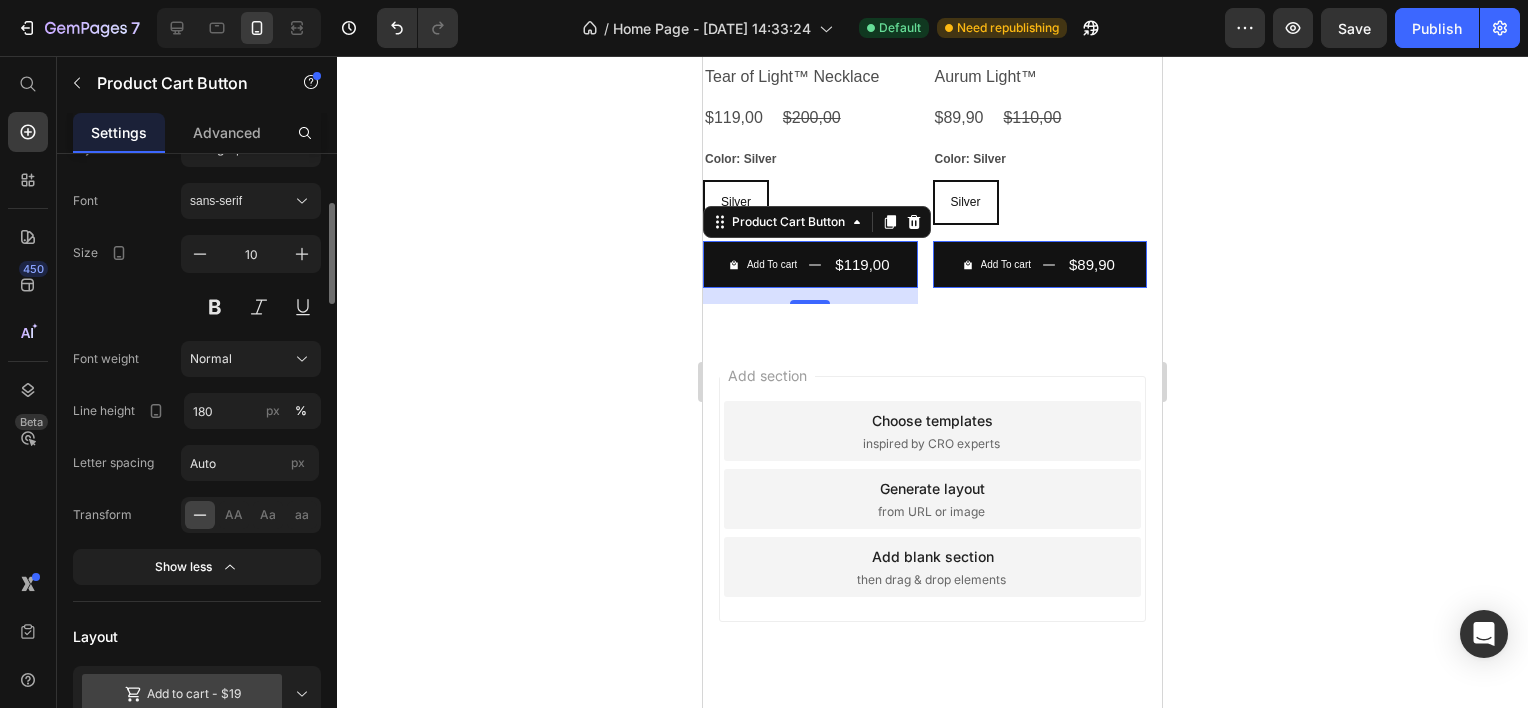 scroll, scrollTop: 0, scrollLeft: 0, axis: both 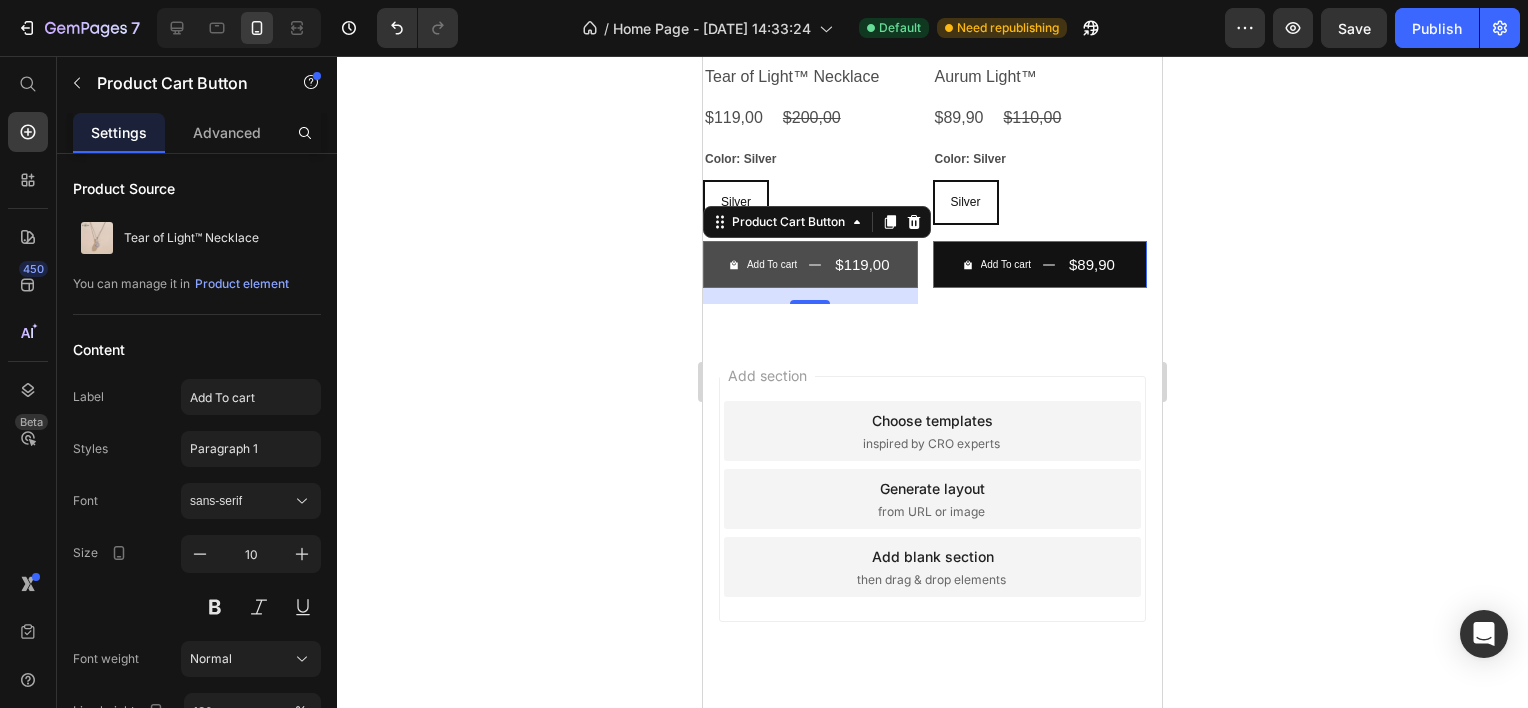 click on "Add To cart
$119,00" at bounding box center (810, 264) 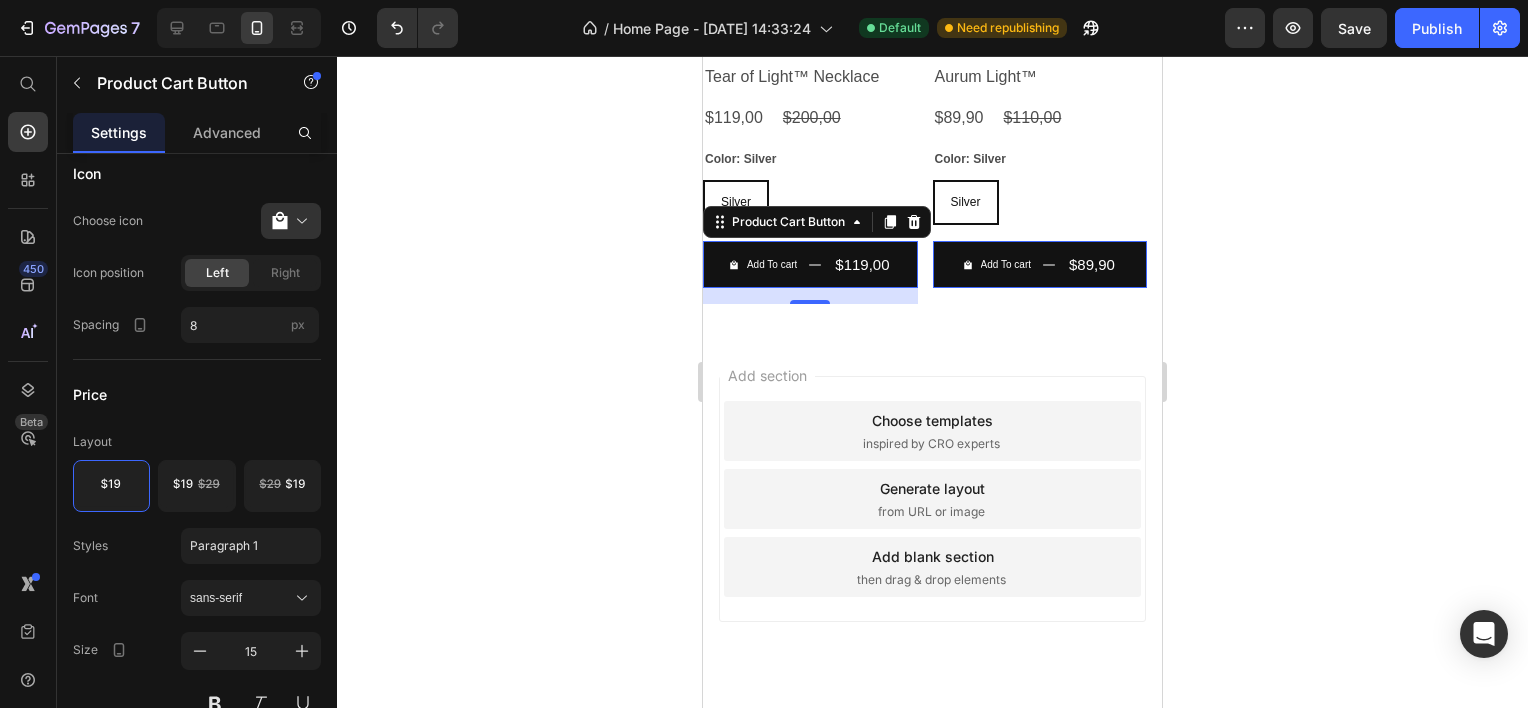 scroll, scrollTop: 600, scrollLeft: 0, axis: vertical 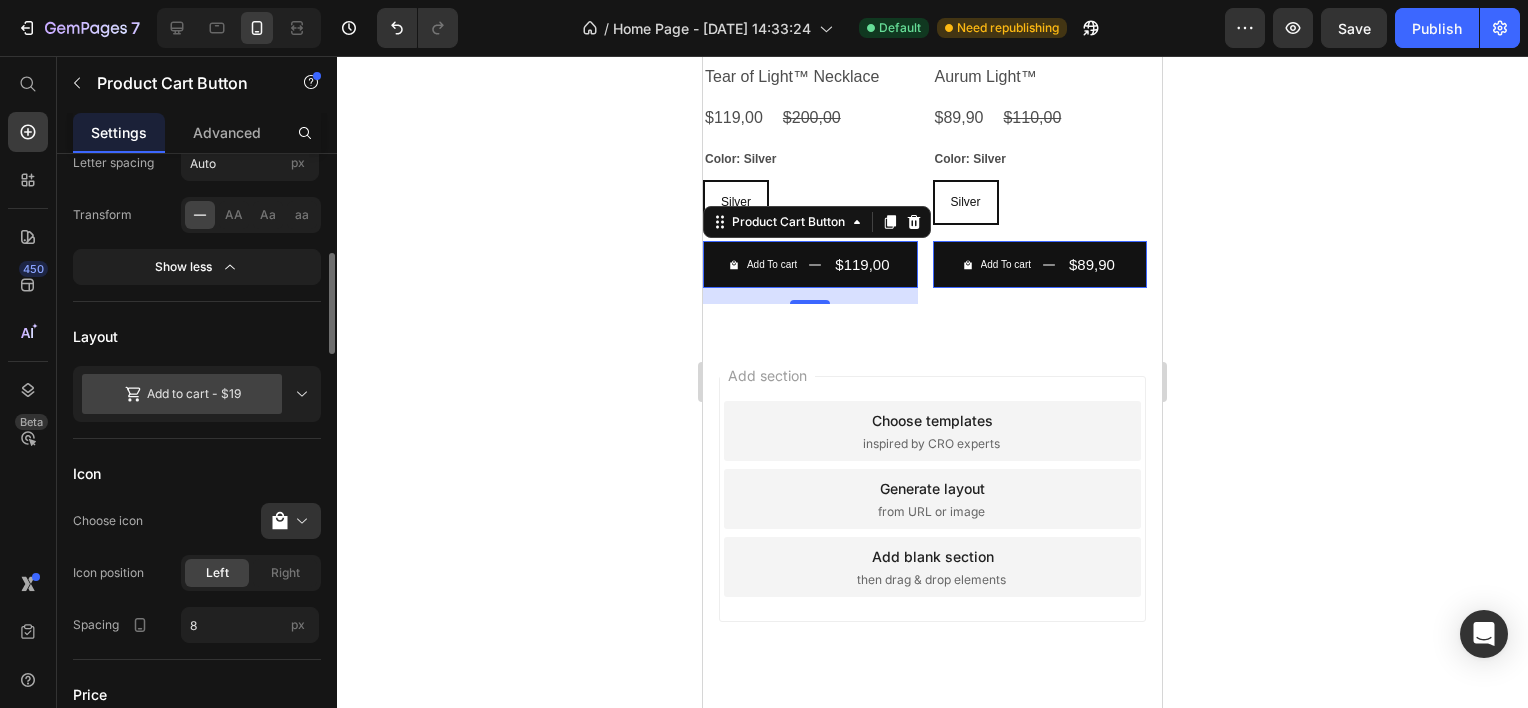 click on "Layout
Add to cart  -  $19" 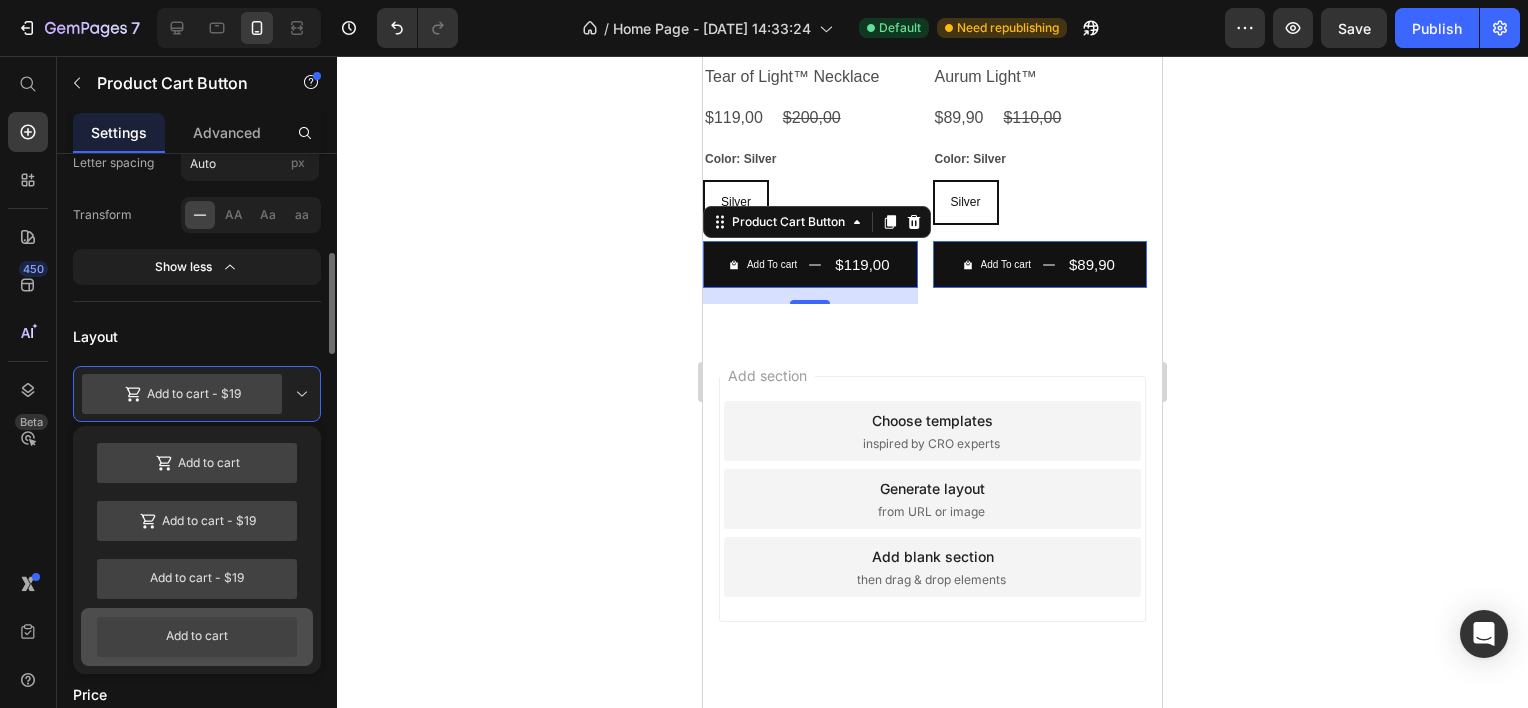 click on "Add to cart" at bounding box center (197, 637) 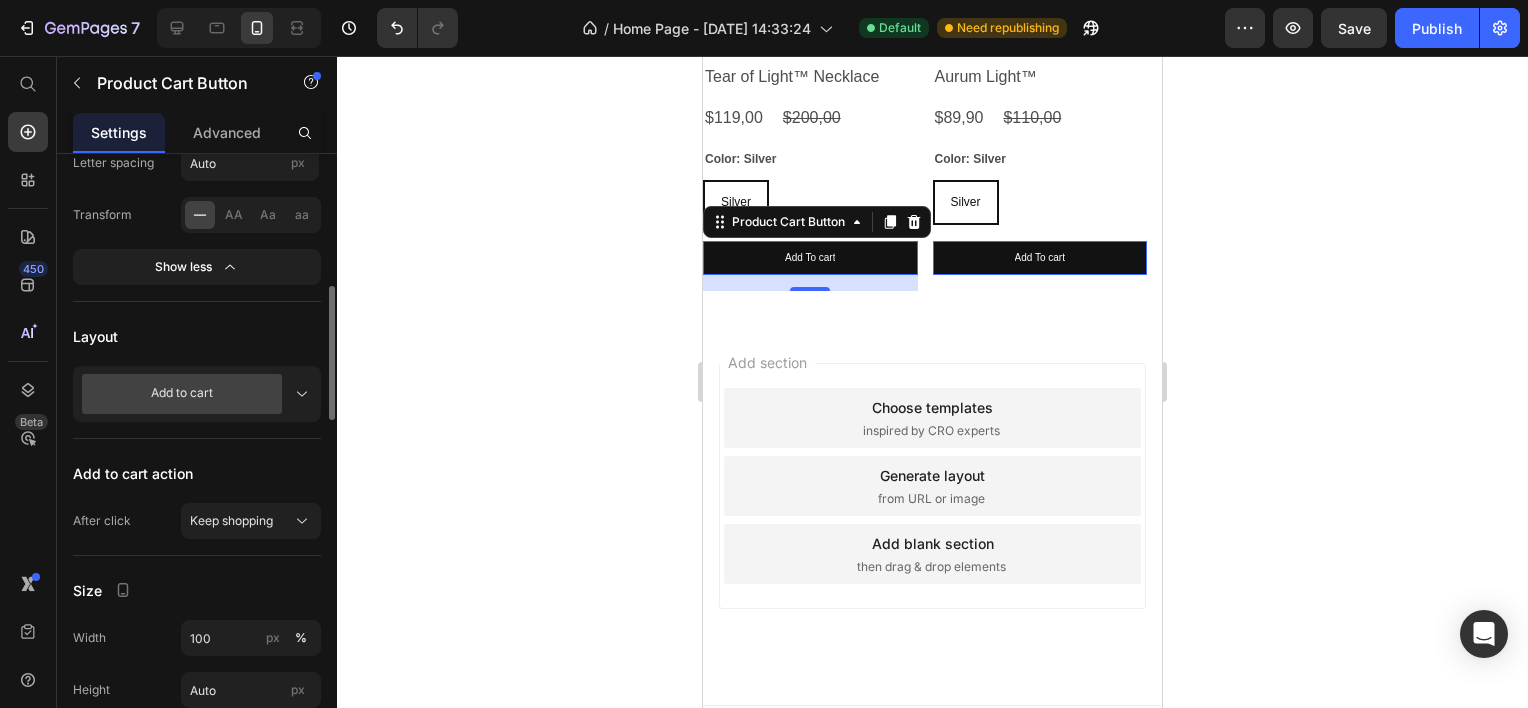 click on "Add to cart" at bounding box center (182, 394) 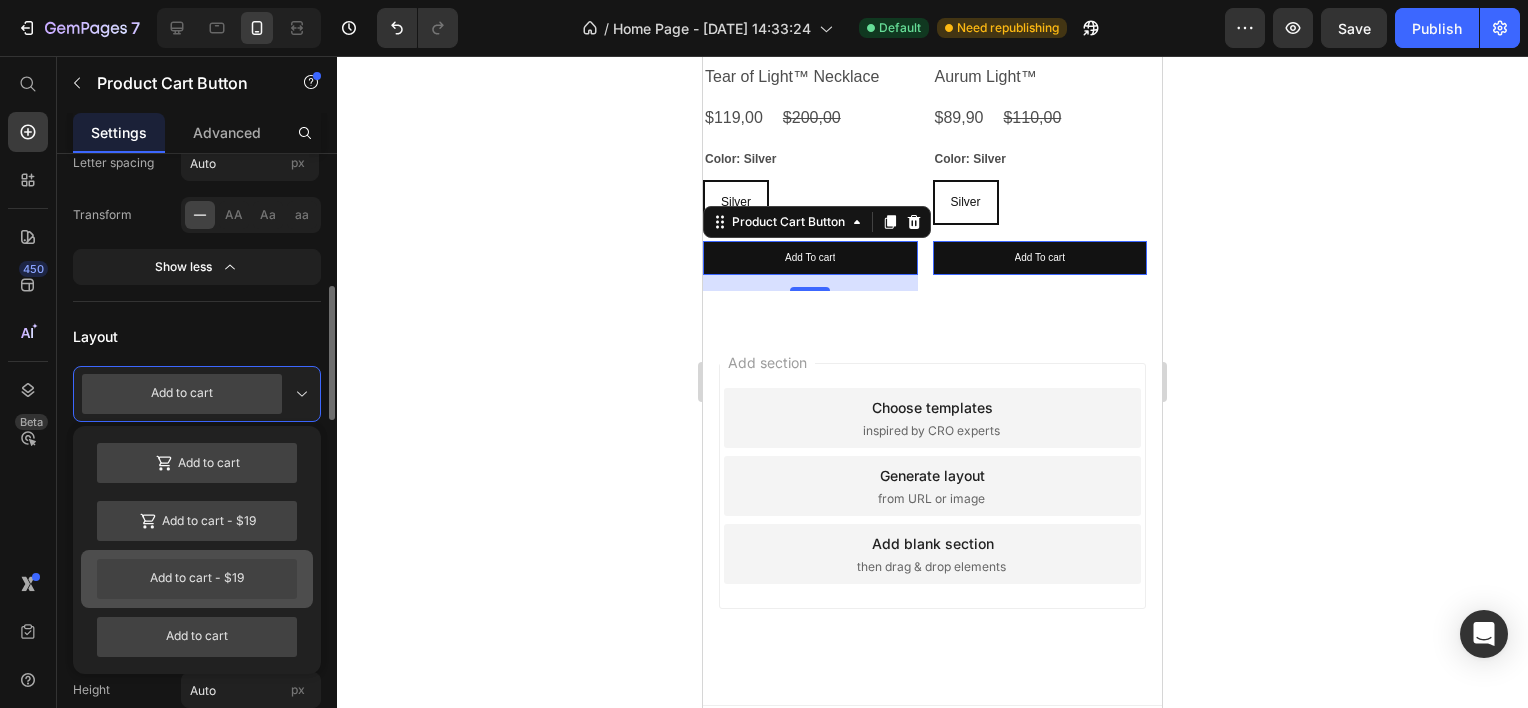 click on "Add to cart  -  $19" at bounding box center [197, 579] 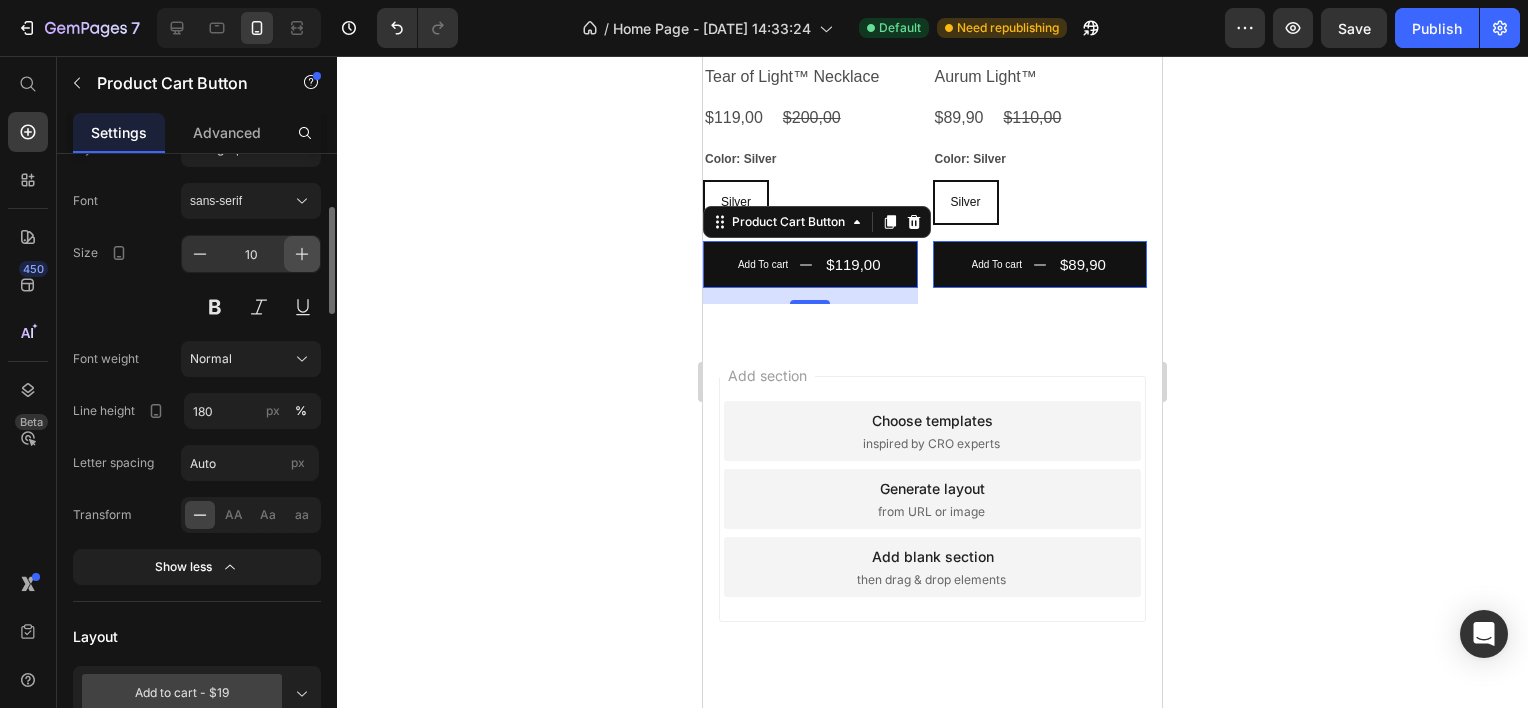 scroll, scrollTop: 100, scrollLeft: 0, axis: vertical 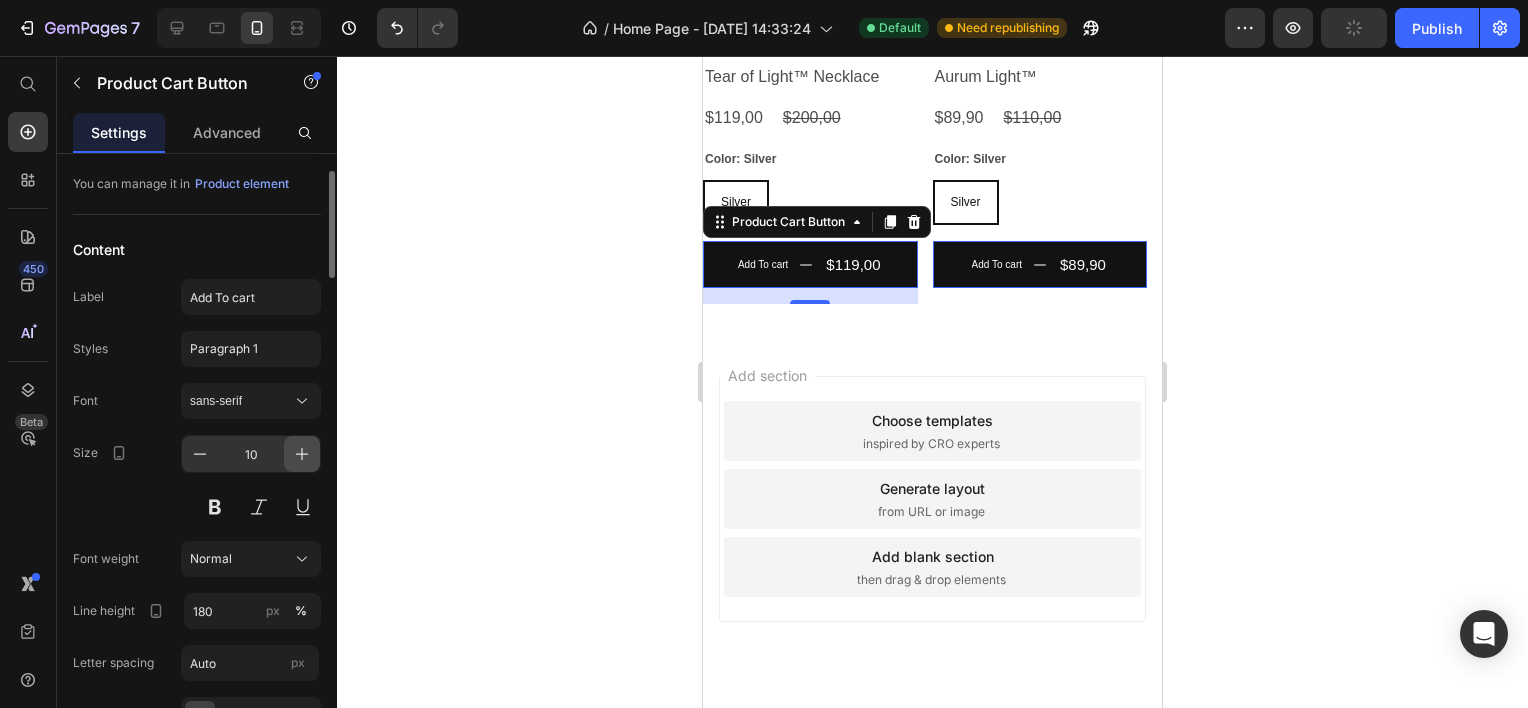 click 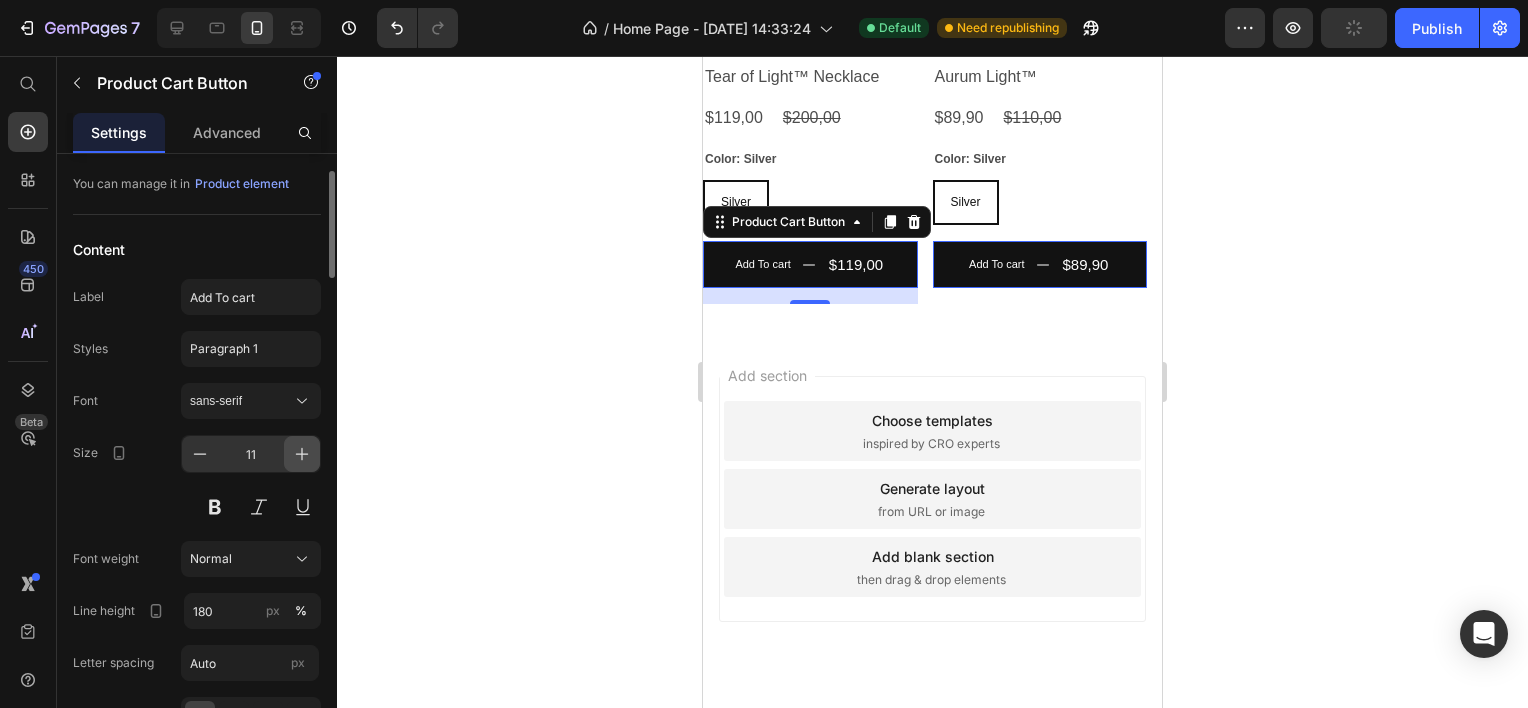 click 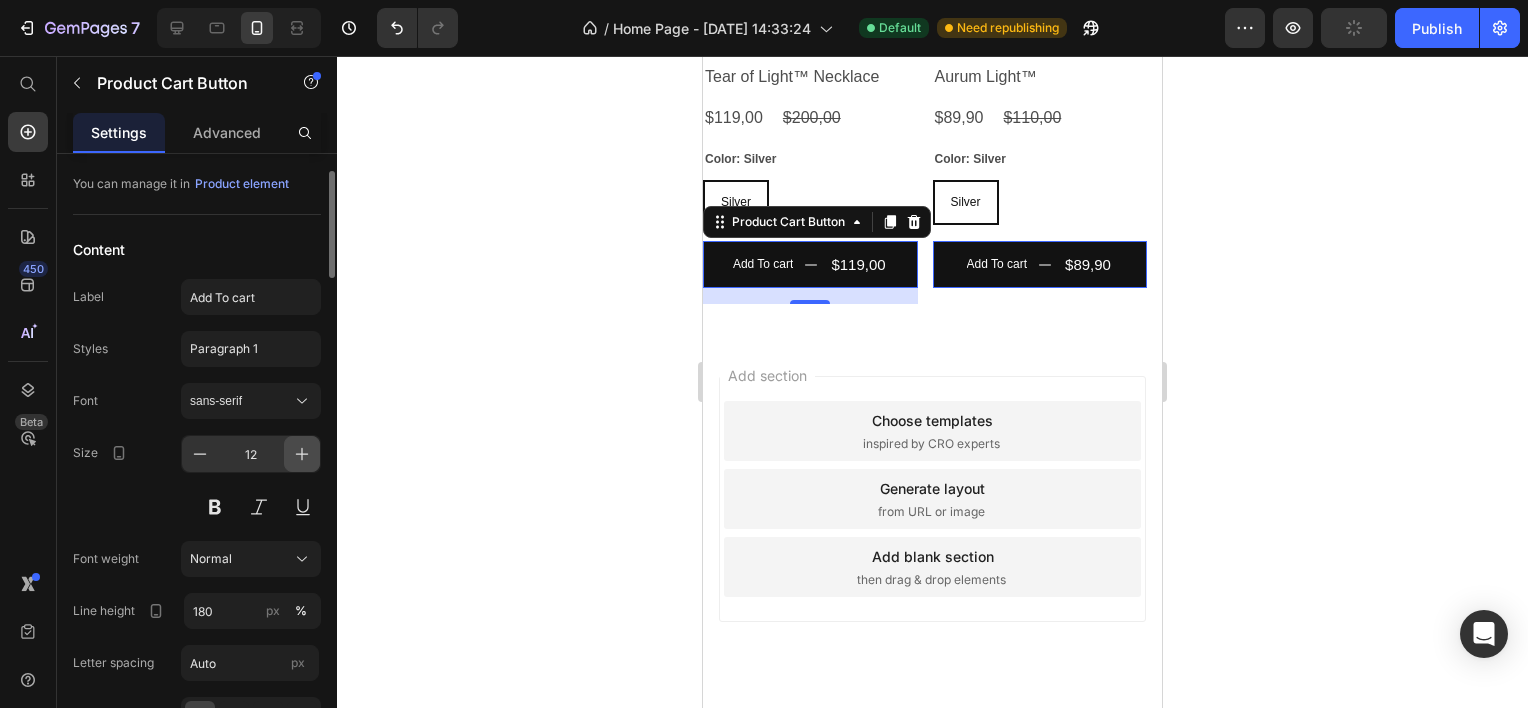 click 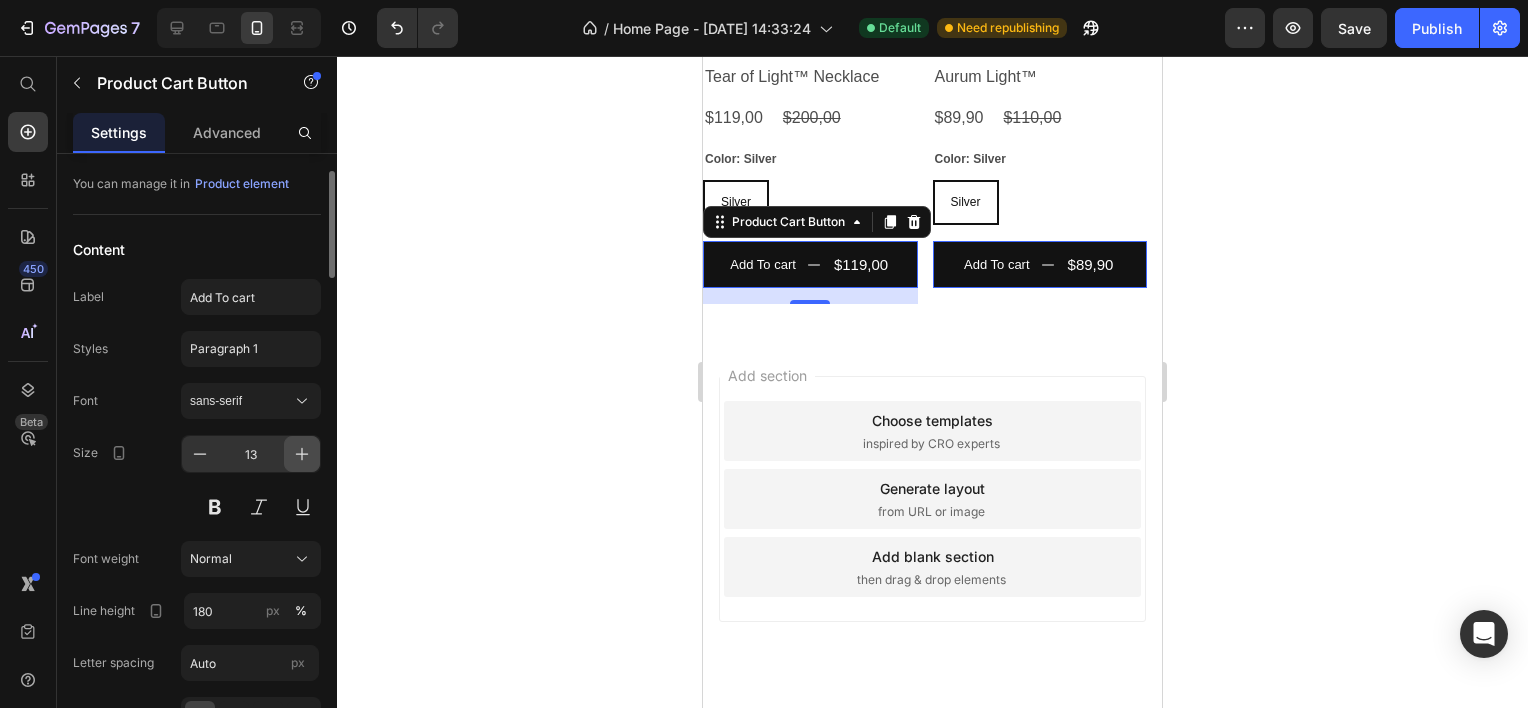 click 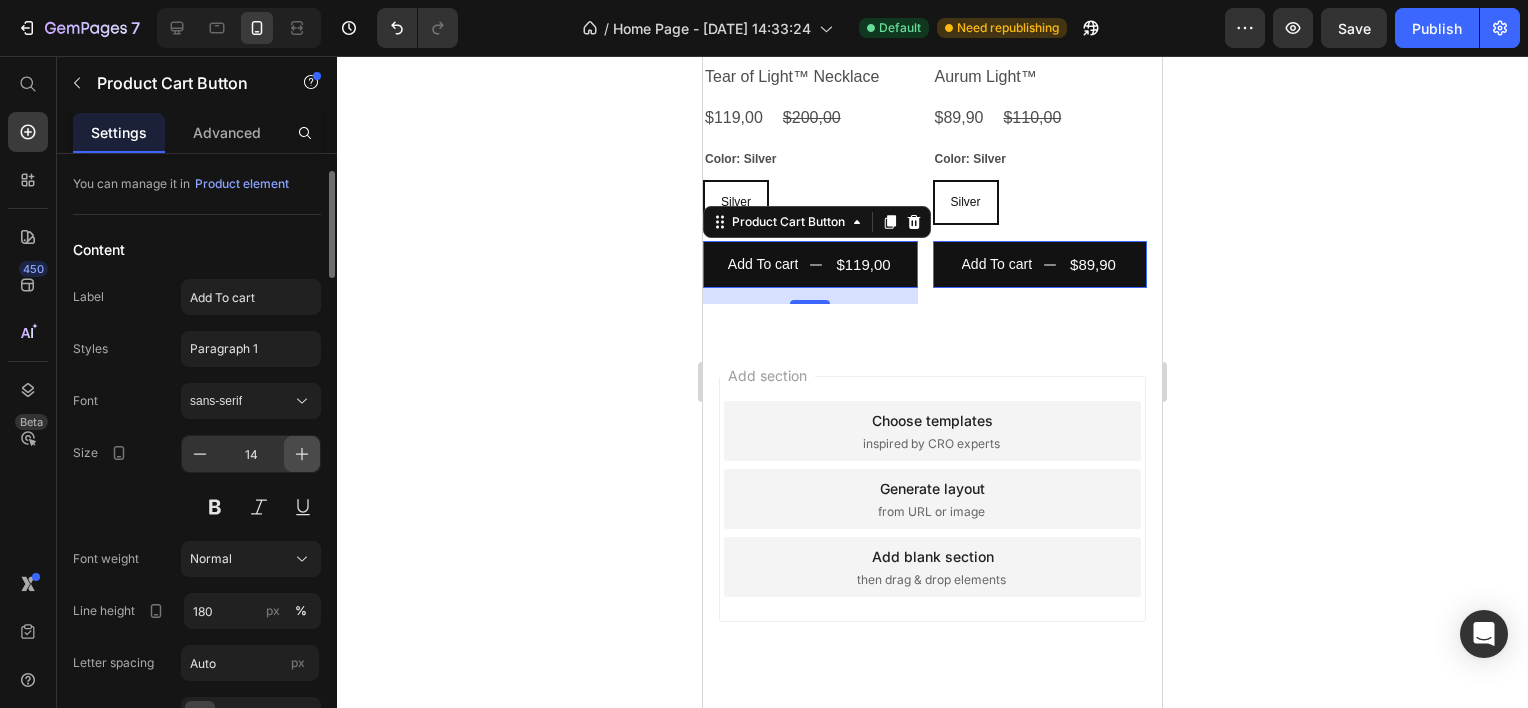 click 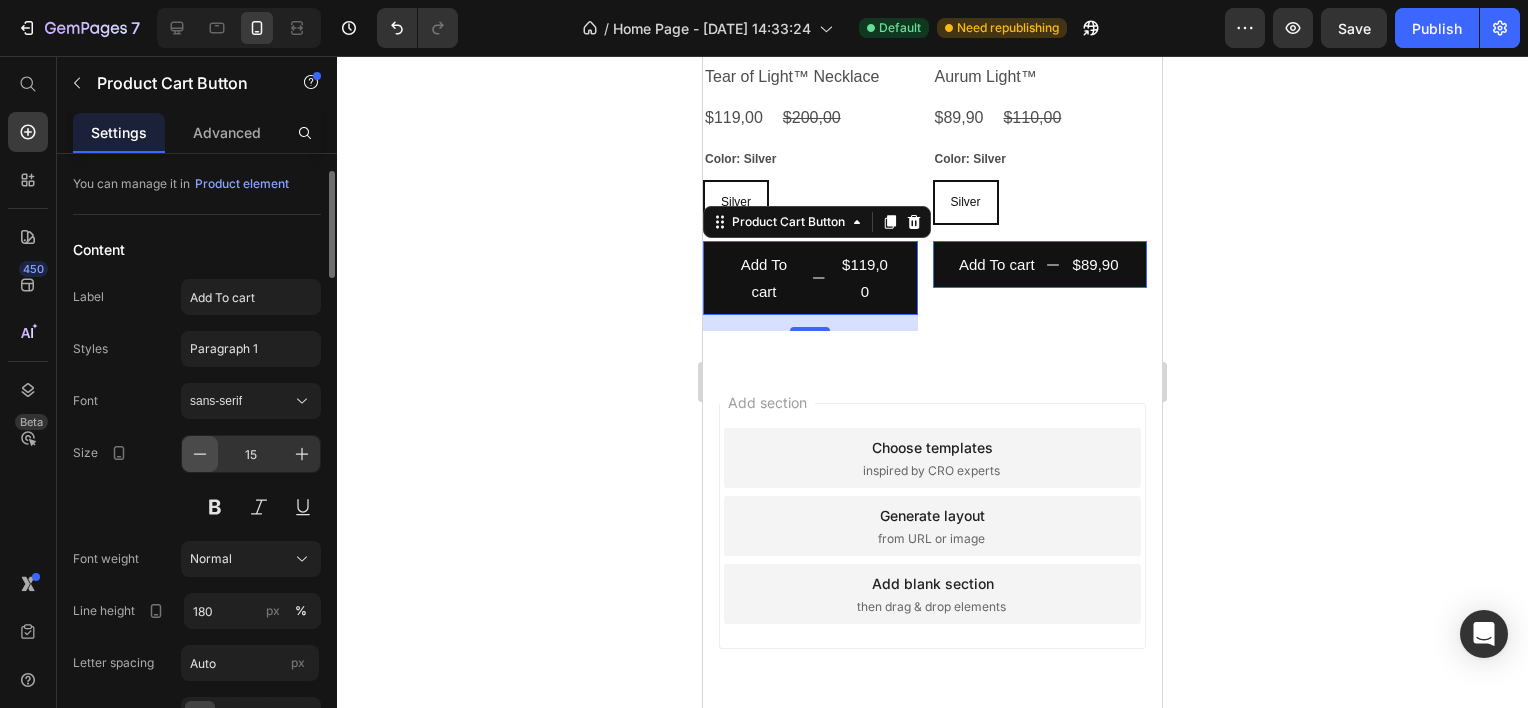 click 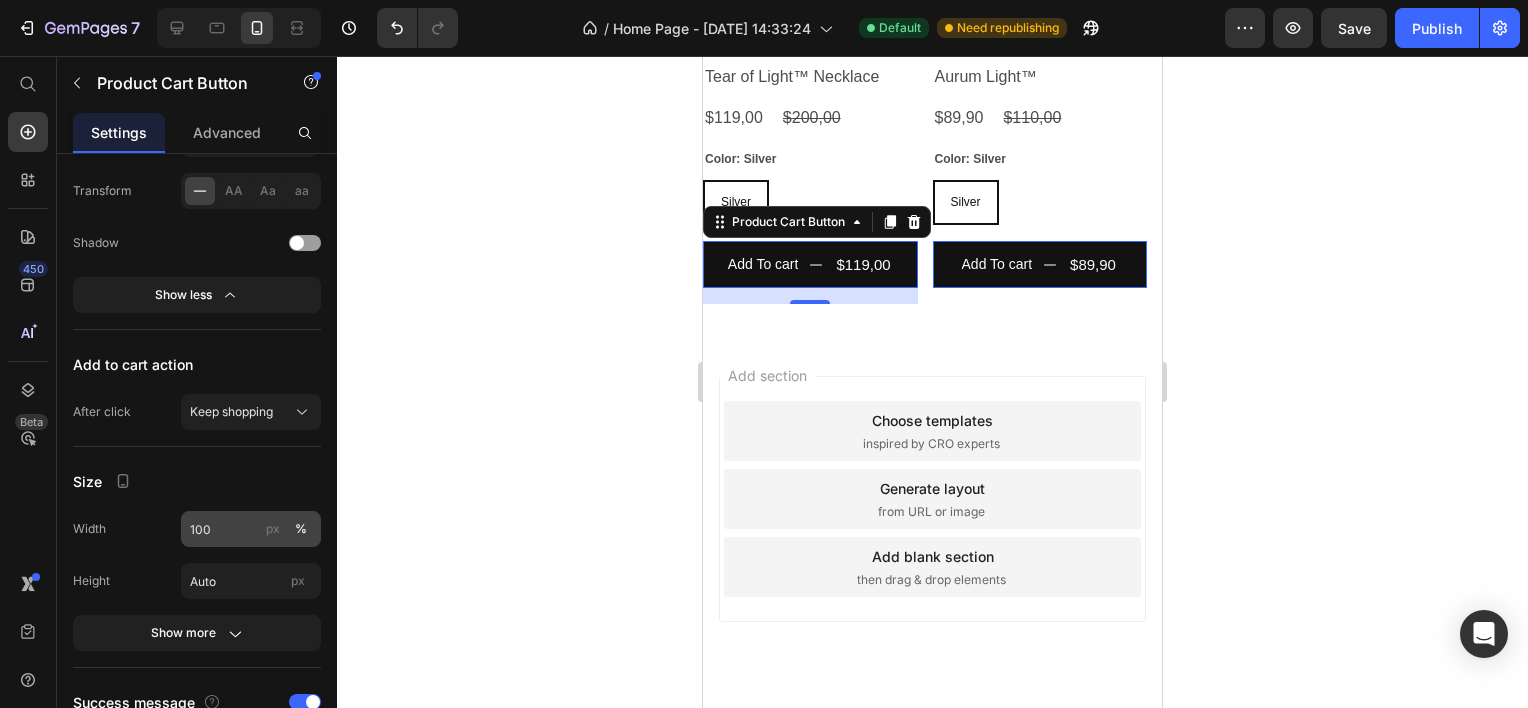 scroll, scrollTop: 1800, scrollLeft: 0, axis: vertical 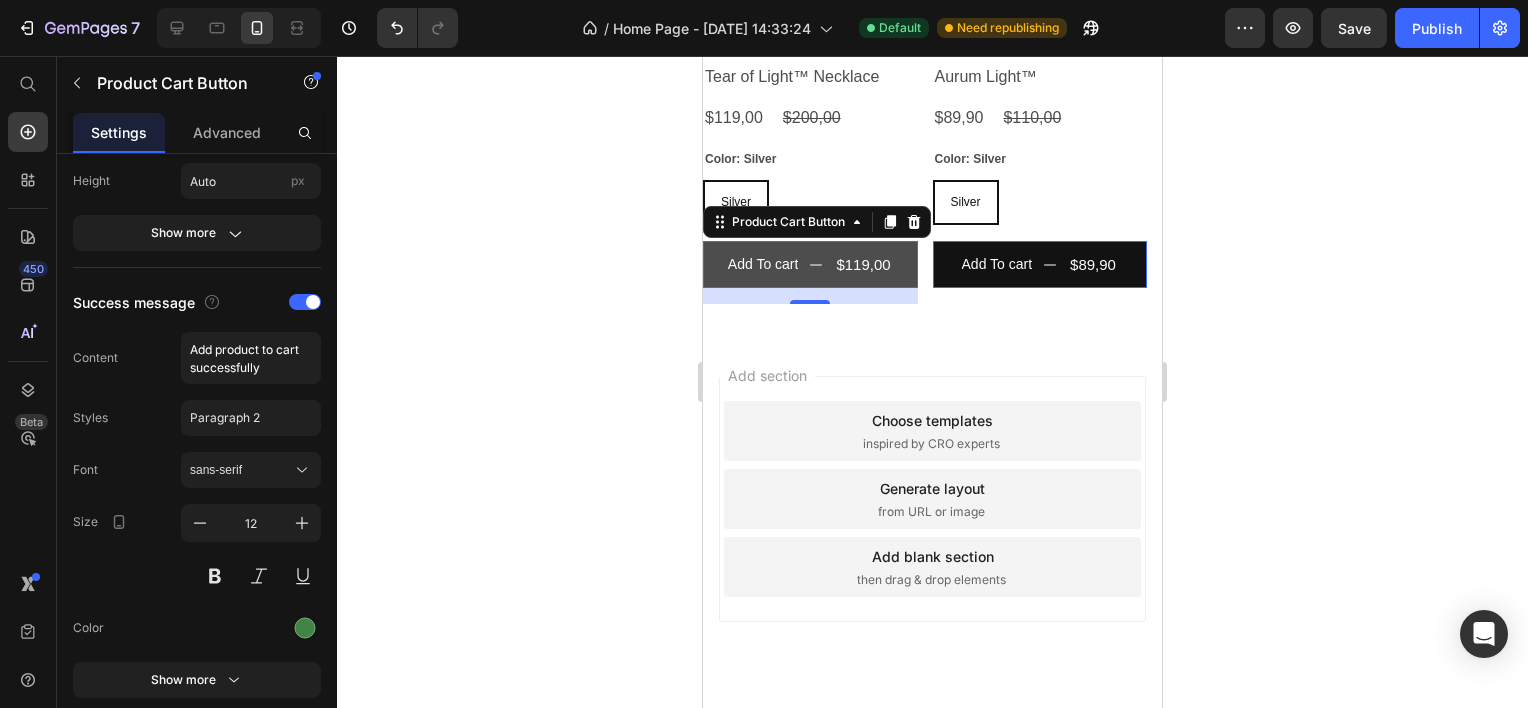 click on "Add To cart
$119,00" at bounding box center (810, 264) 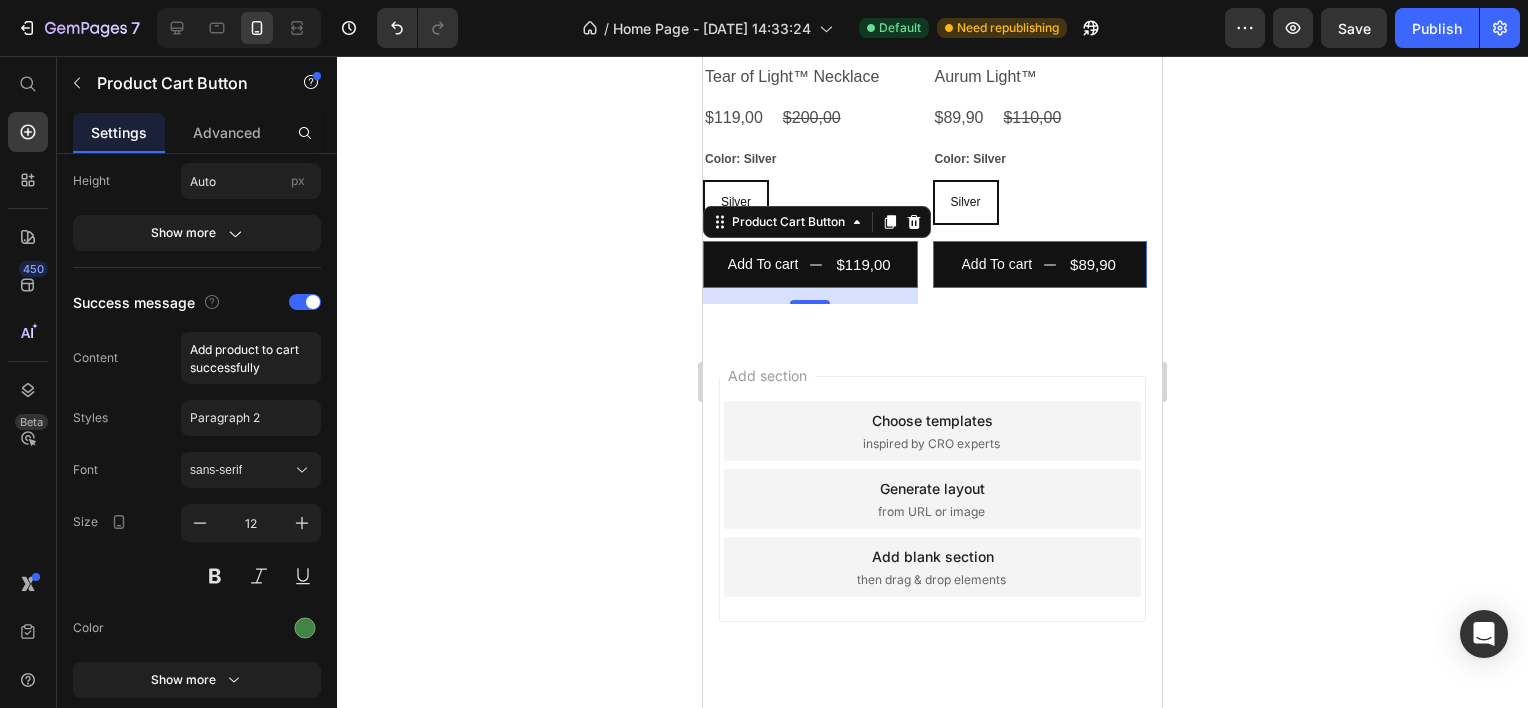 click 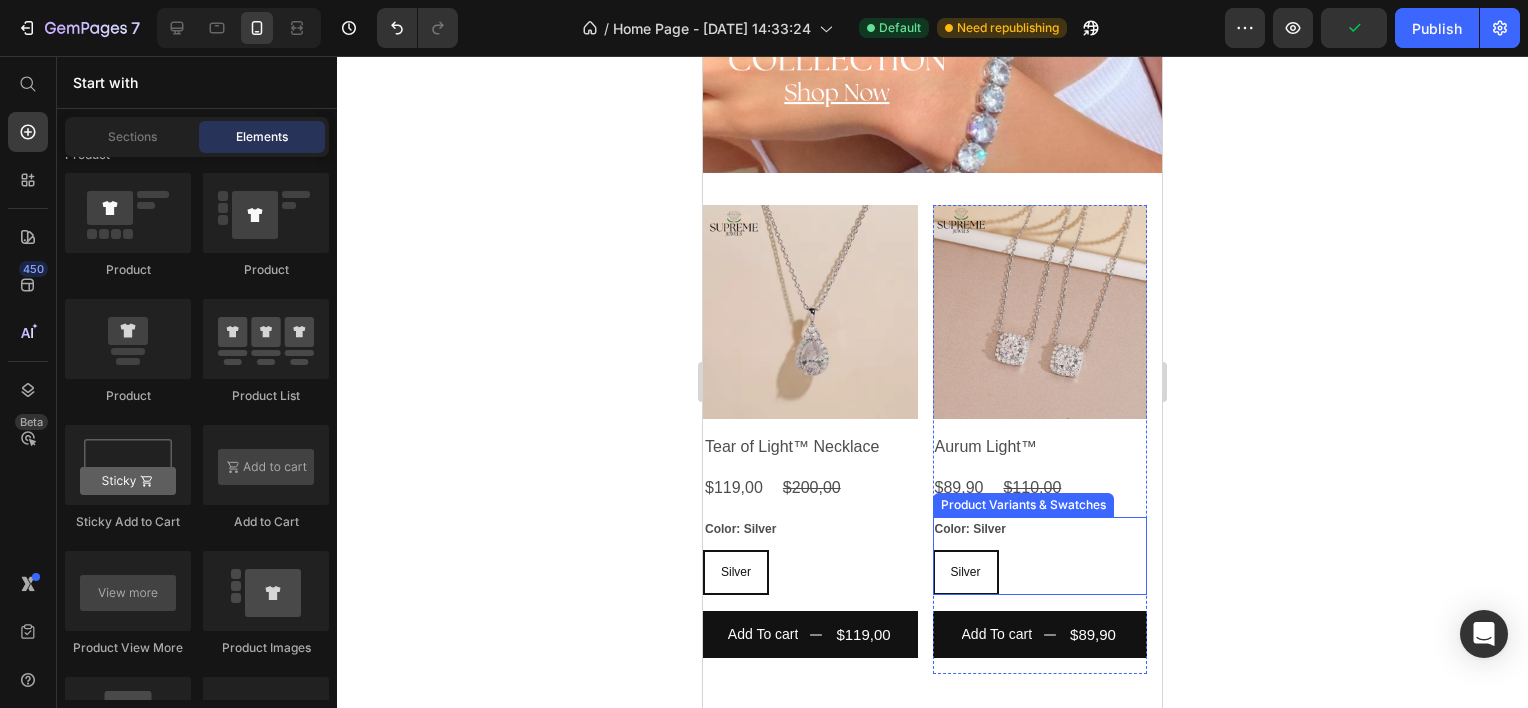 scroll, scrollTop: 816, scrollLeft: 0, axis: vertical 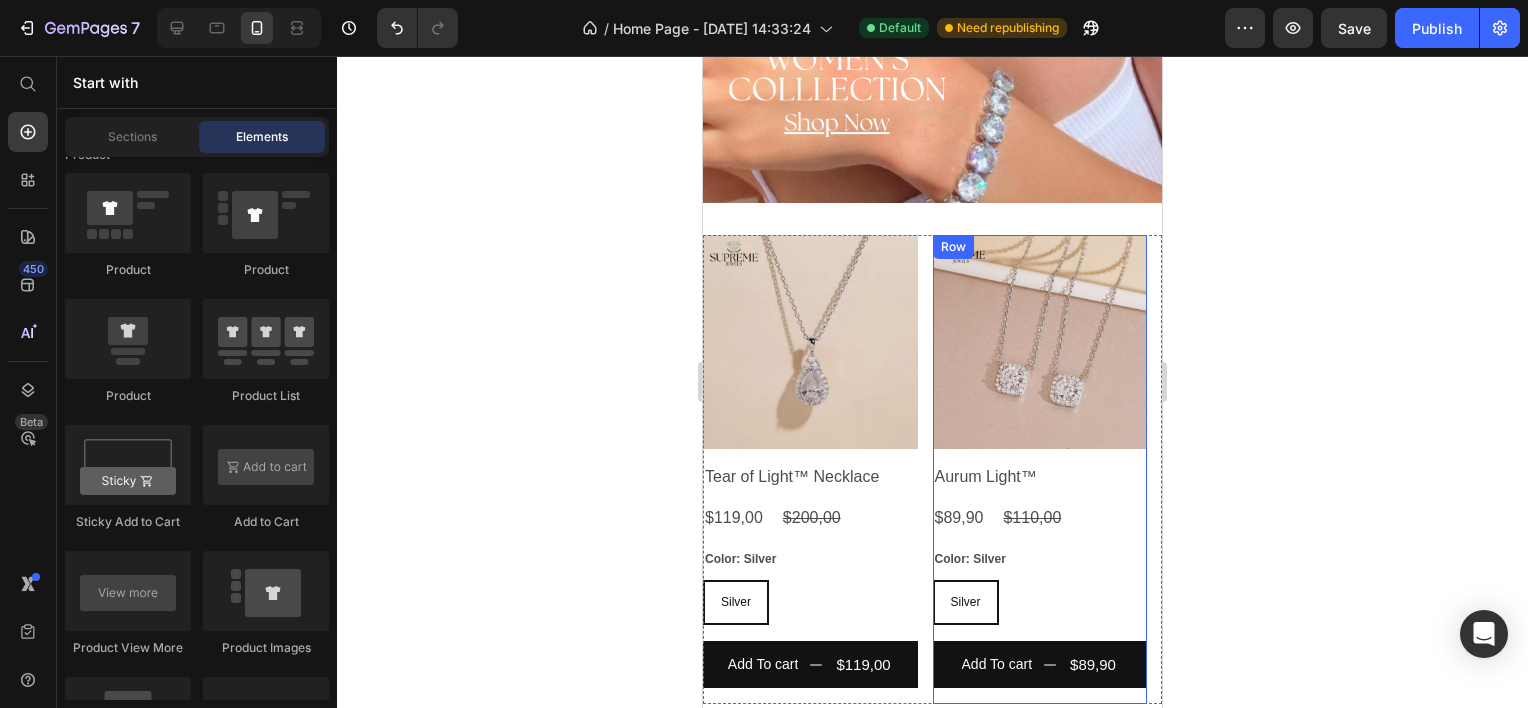 click on "Silver" at bounding box center (966, 603) 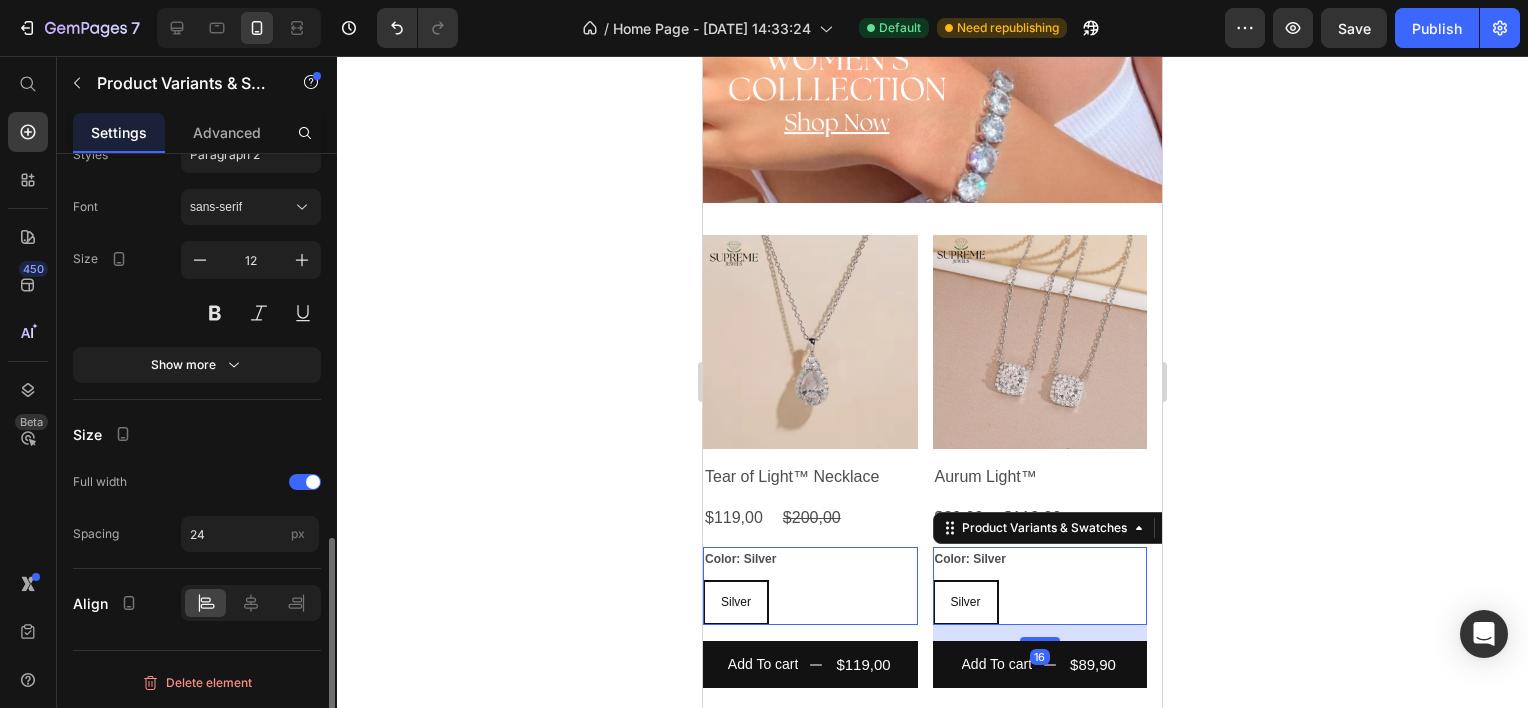 scroll, scrollTop: 0, scrollLeft: 0, axis: both 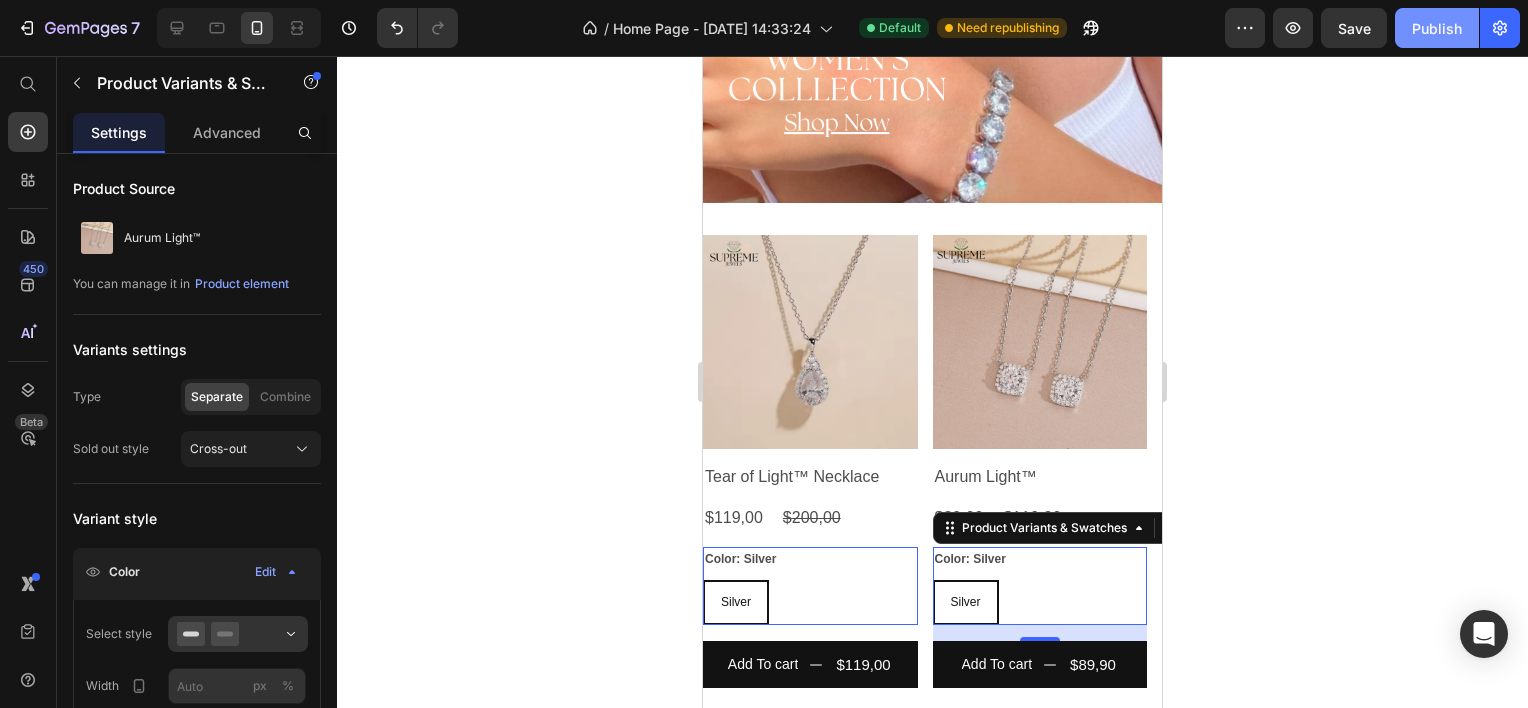 click on "Publish" 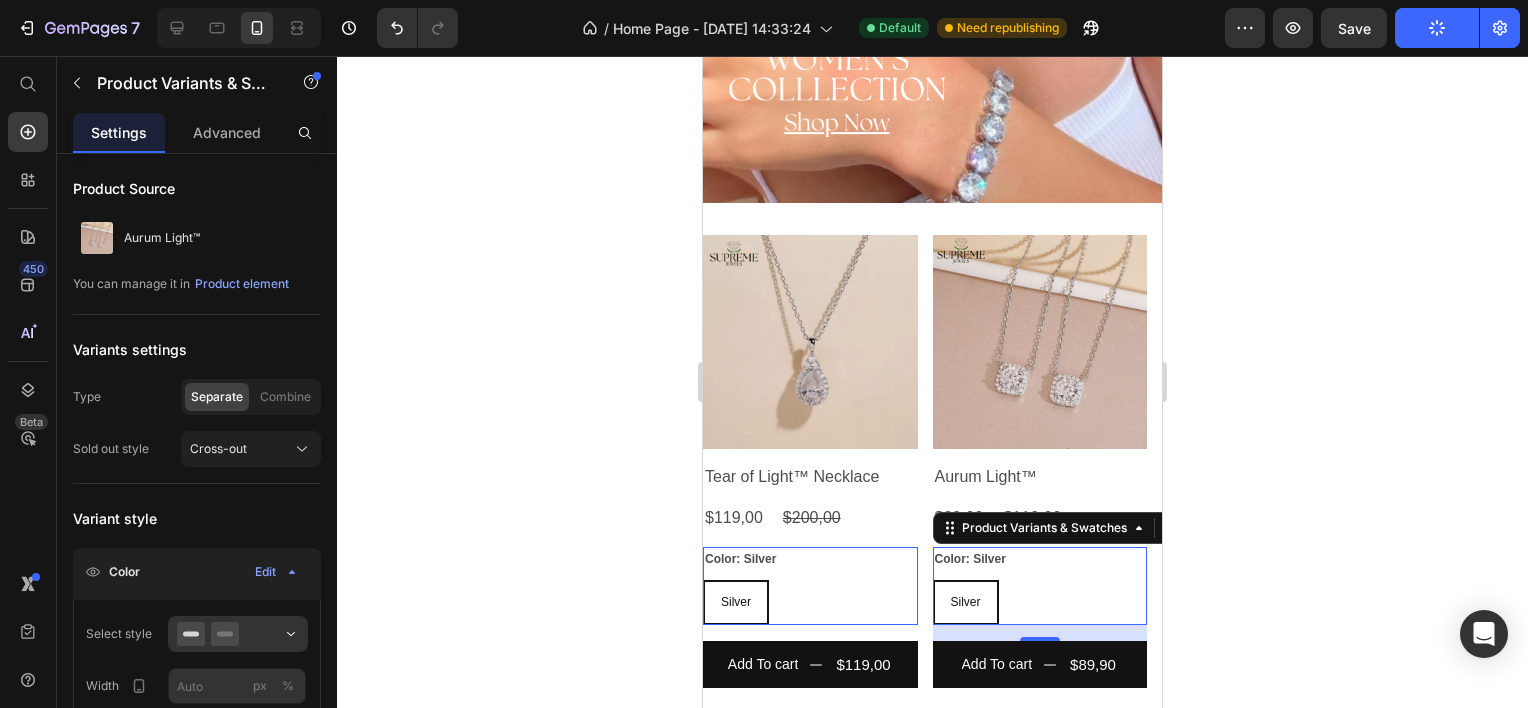 click on "Publish" 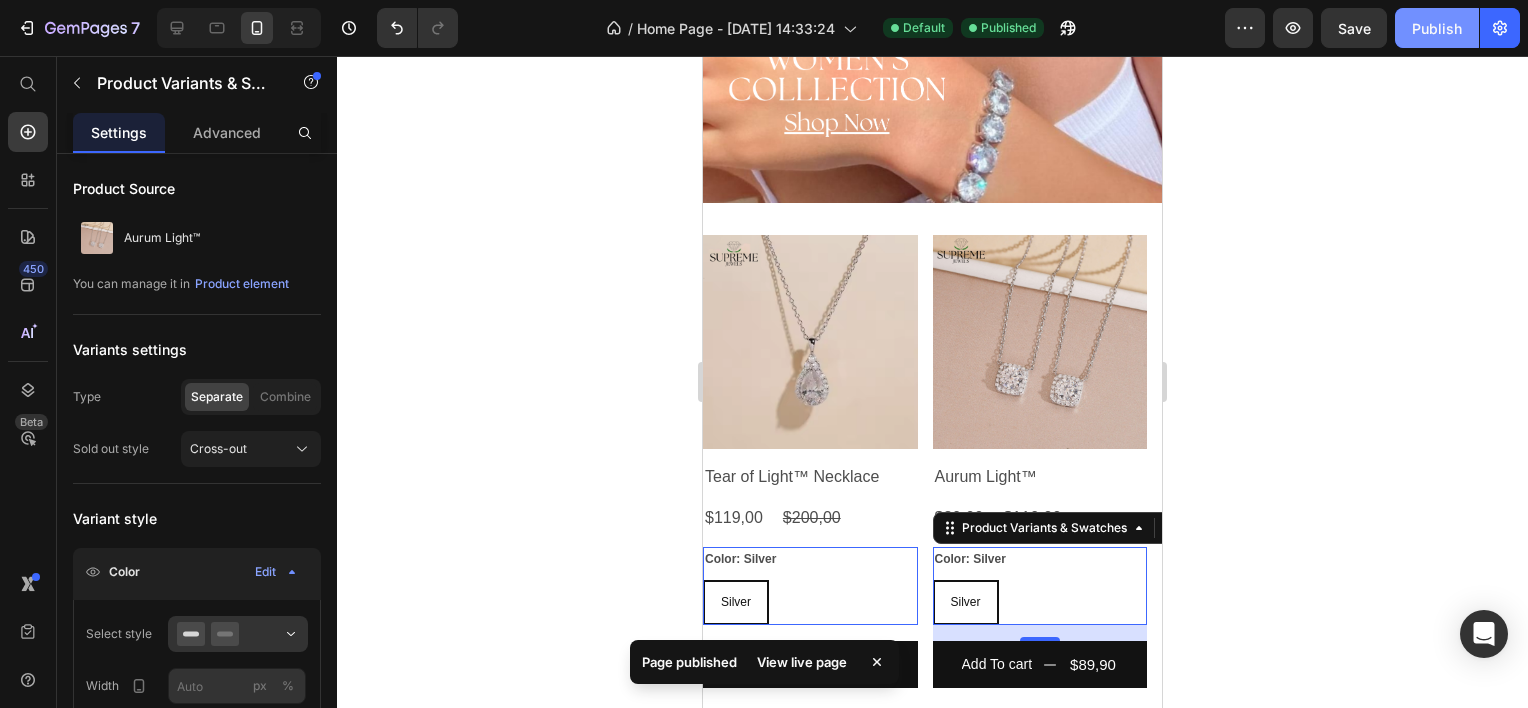 click on "Publish" 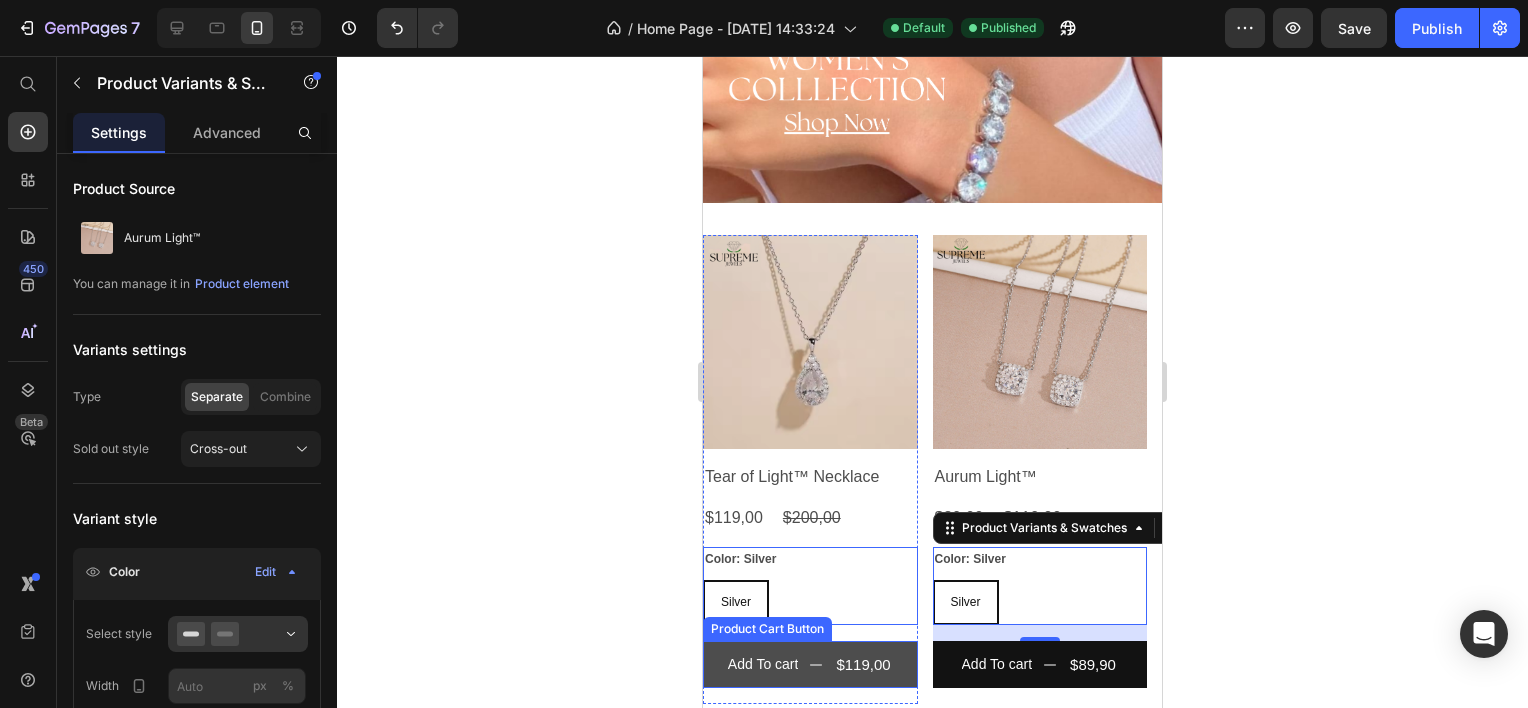 click on "Add To cart
$119,00" at bounding box center (810, 664) 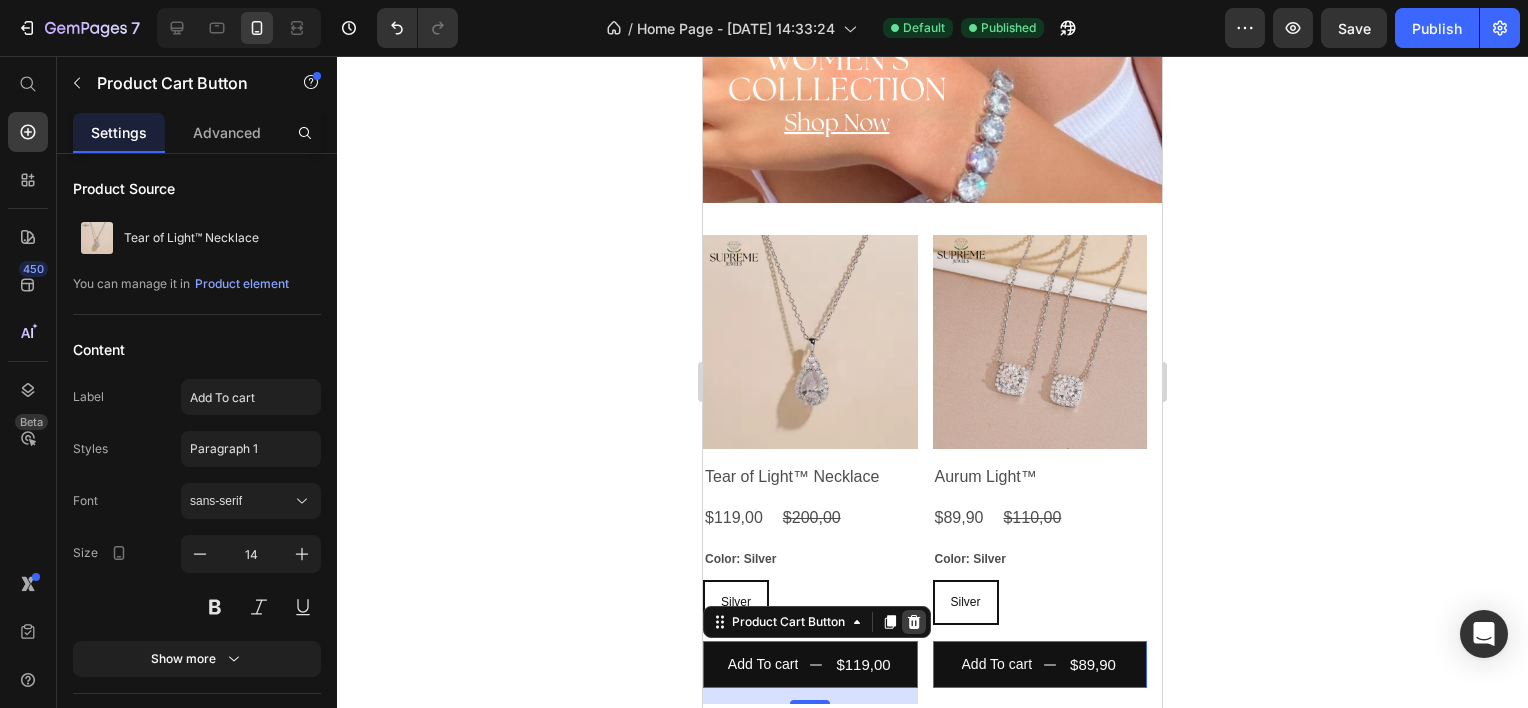 click at bounding box center [914, 622] 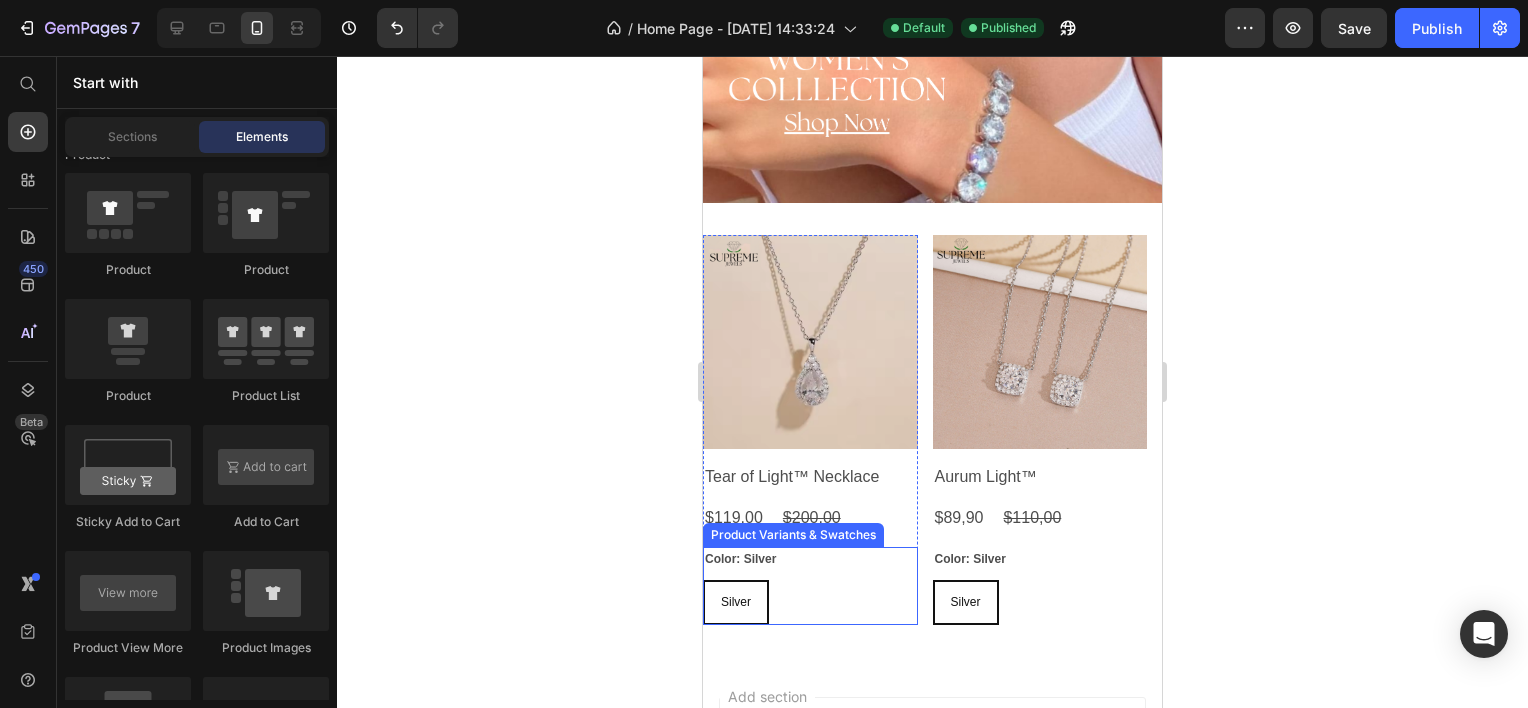 click on "Silver Silver Silver" at bounding box center [810, 602] 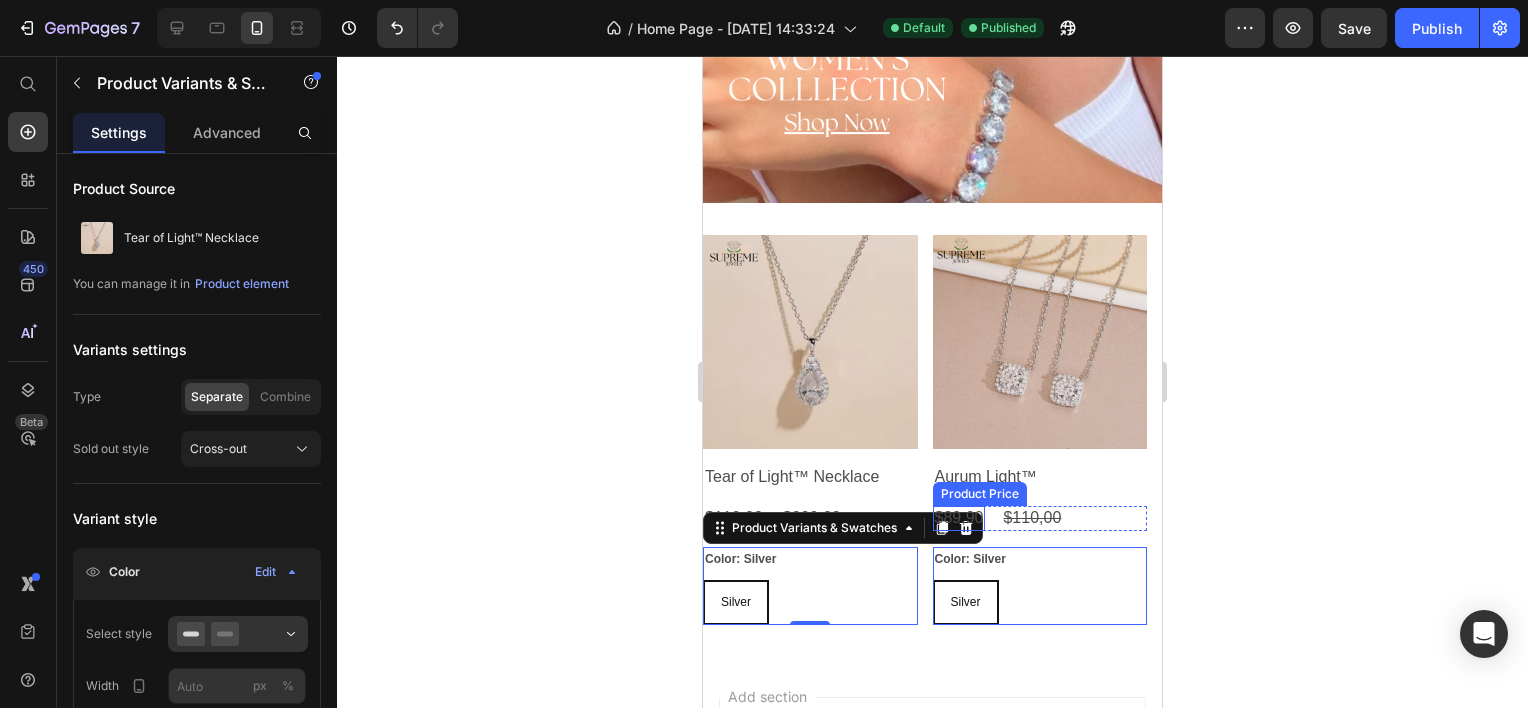 click on "$89,90" at bounding box center [959, 518] 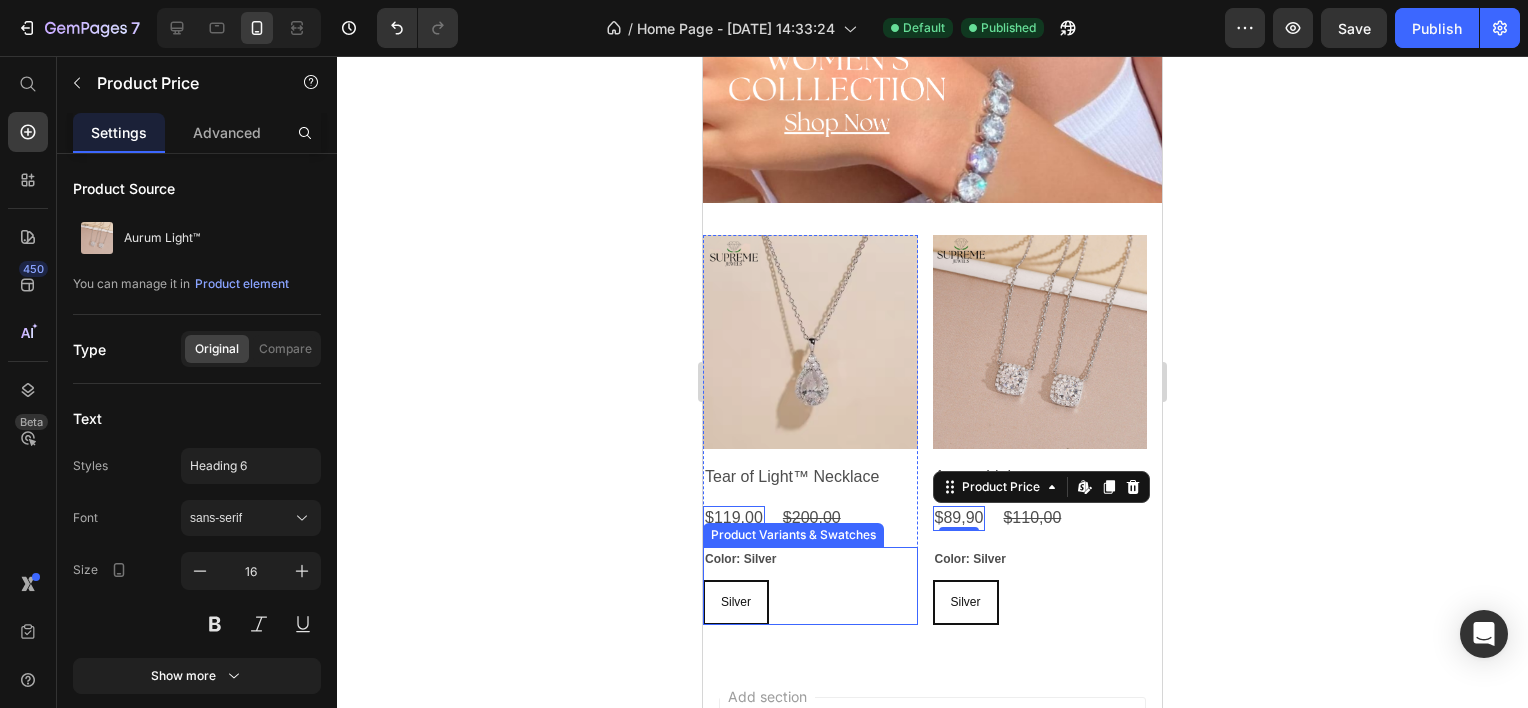 click on "Silver Silver Silver" at bounding box center [810, 602] 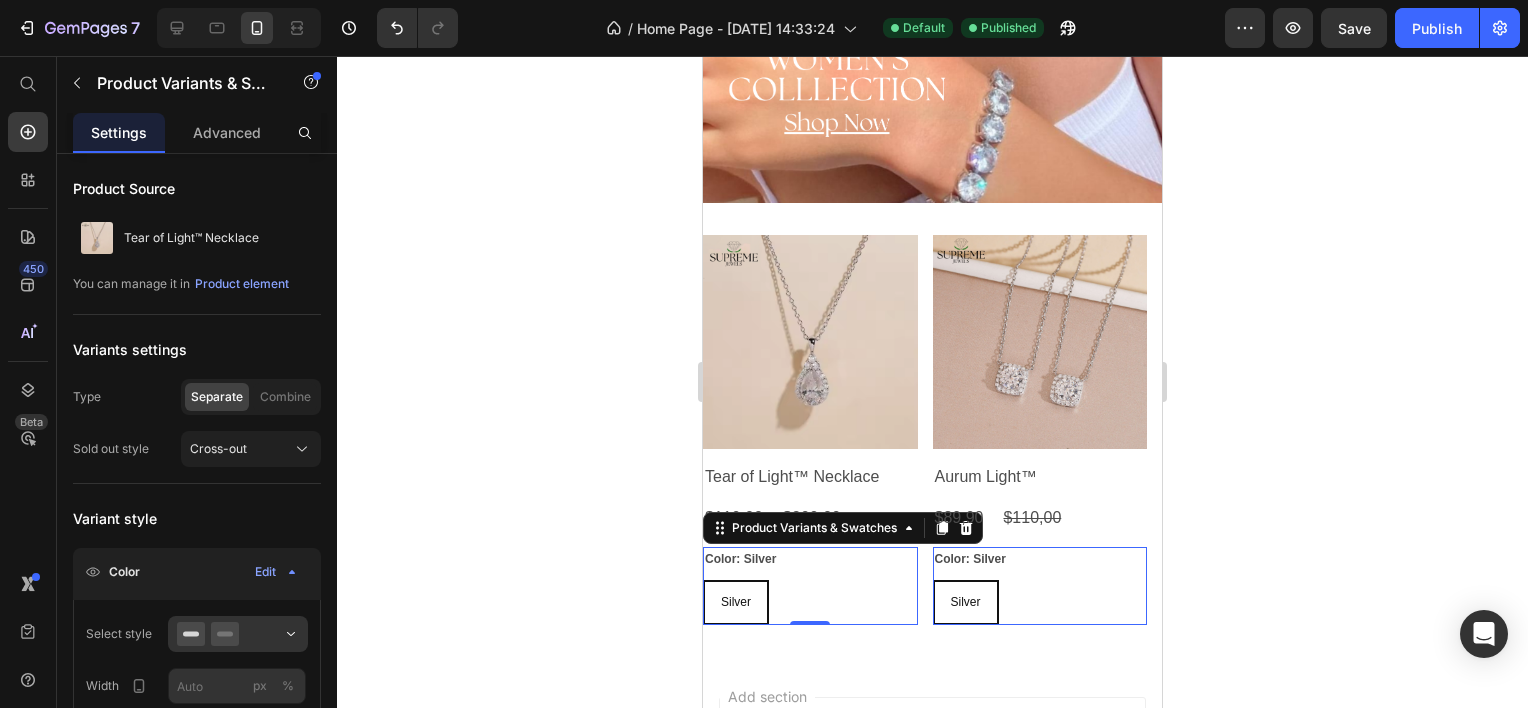 click on "Silver Silver Silver" at bounding box center (810, 602) 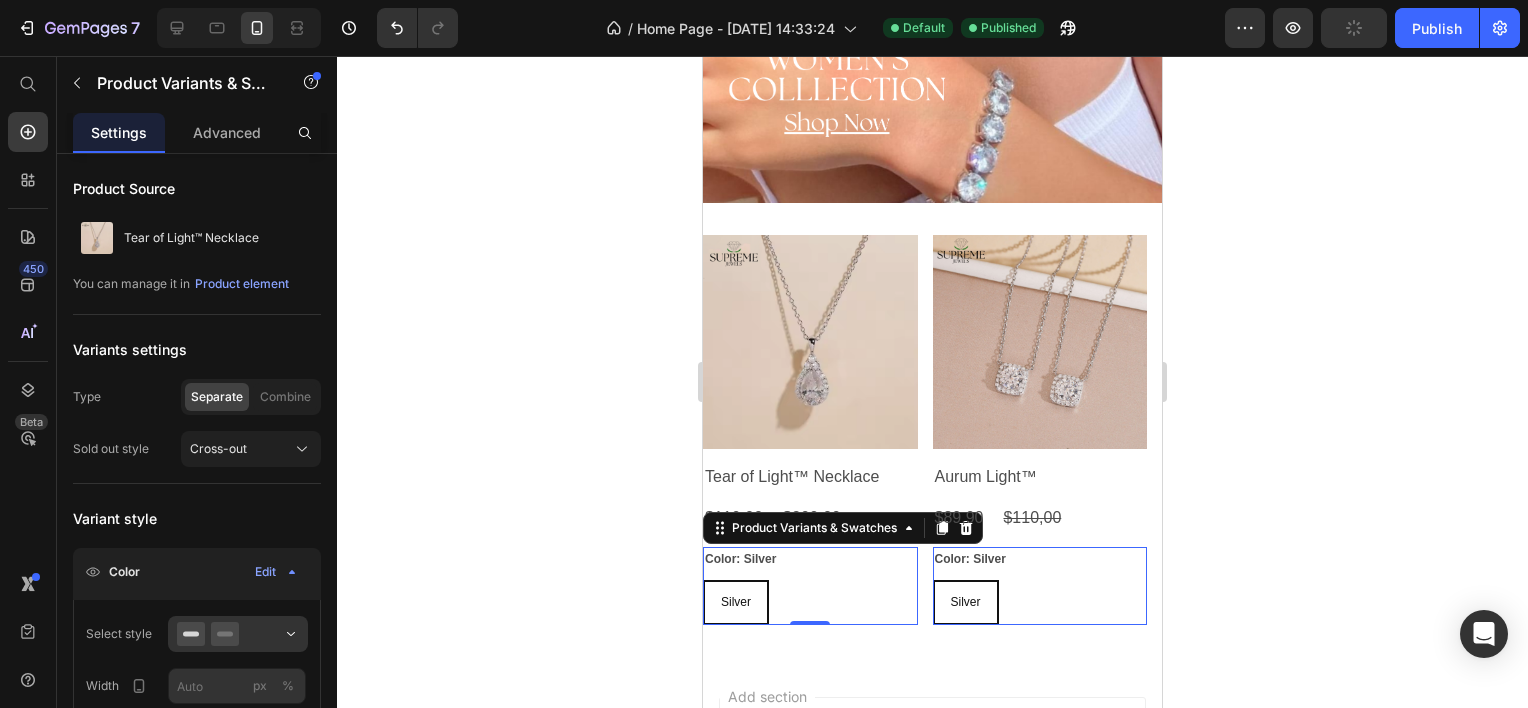 click 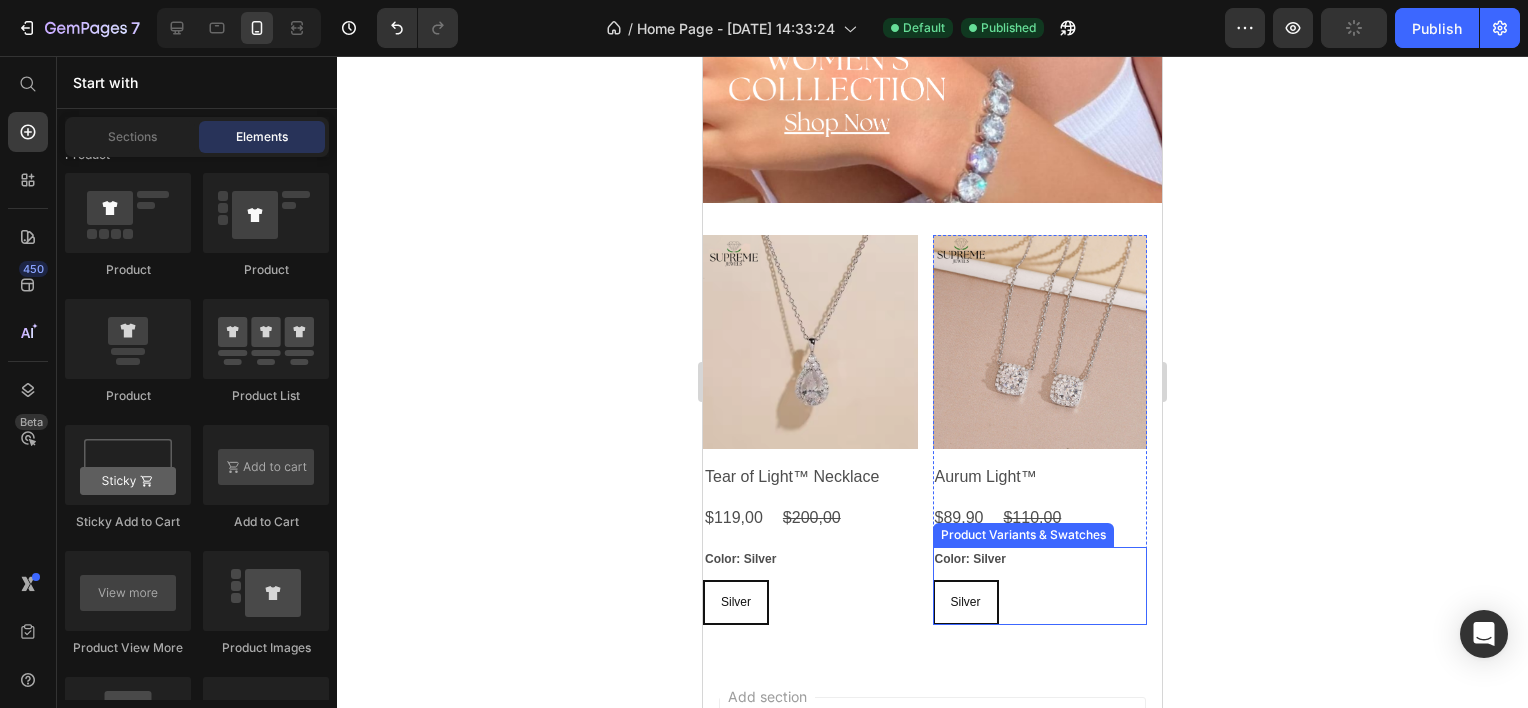 click on "Silver Silver Silver" at bounding box center [1040, 602] 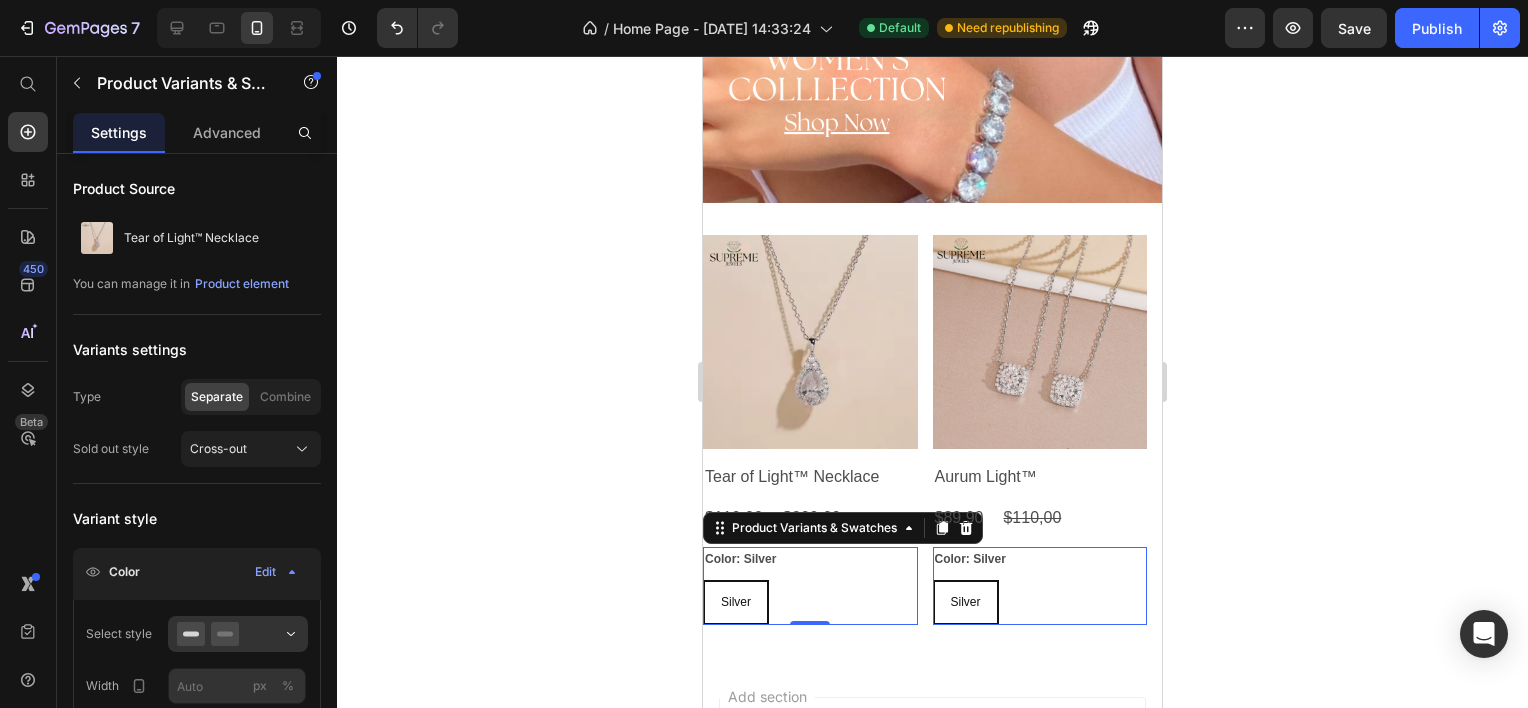 click on "Silver Silver Silver" at bounding box center [810, 602] 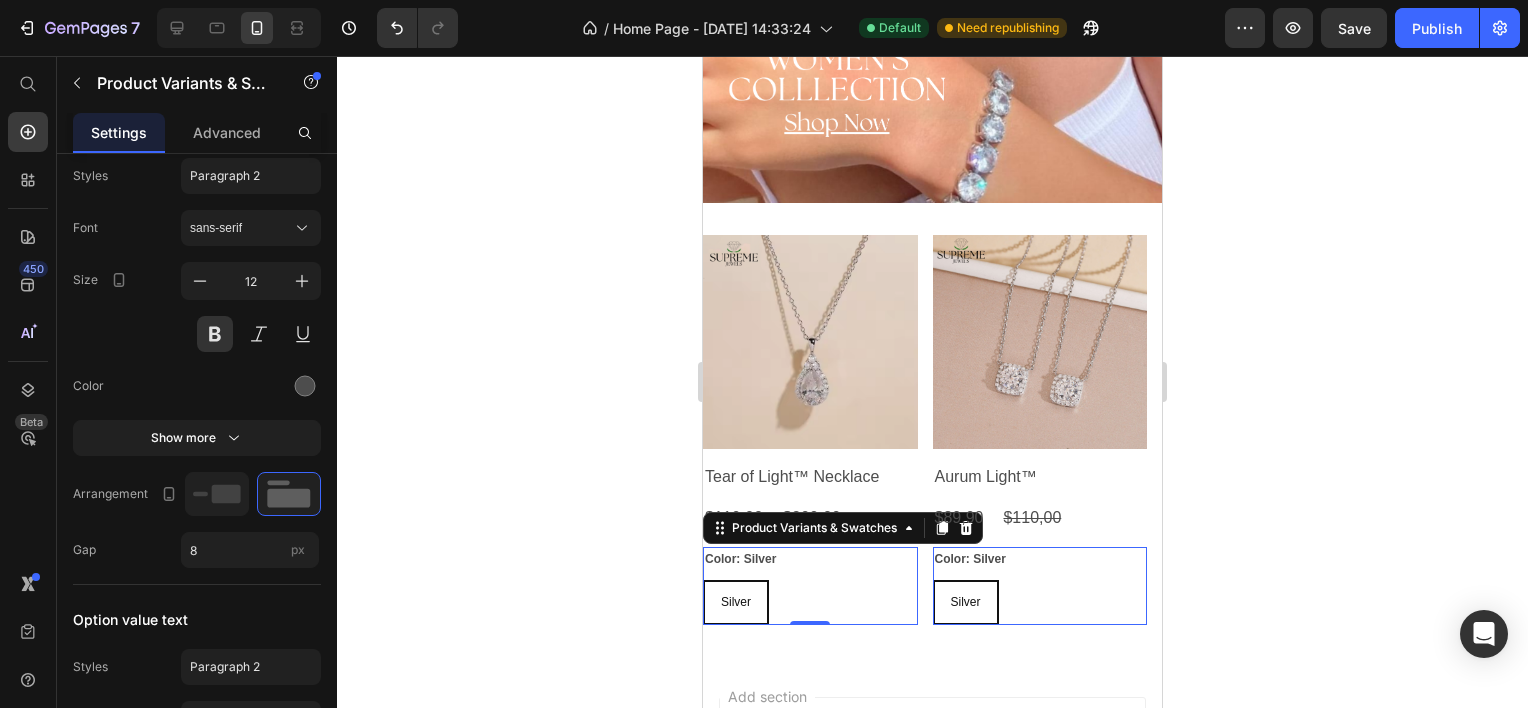 scroll, scrollTop: 1300, scrollLeft: 0, axis: vertical 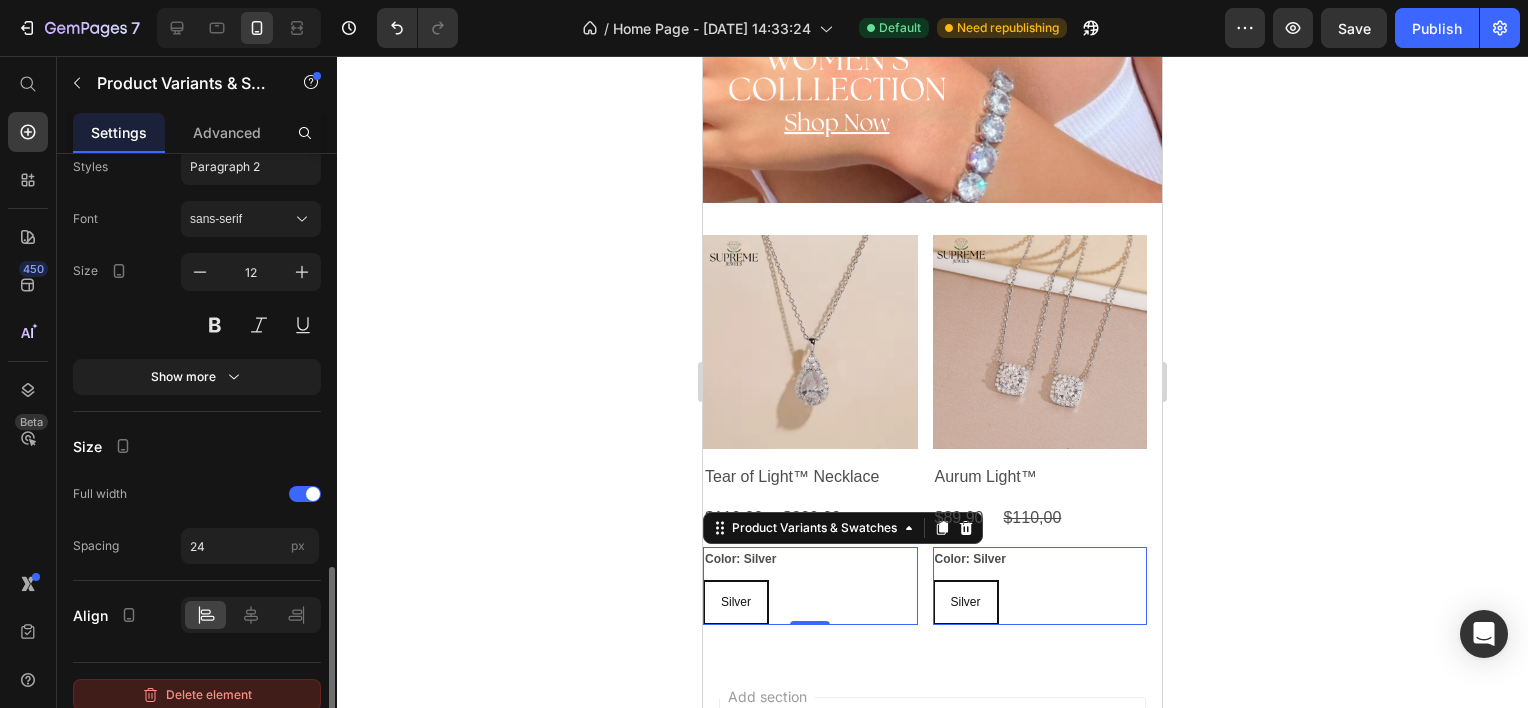click on "Delete element" at bounding box center (197, 695) 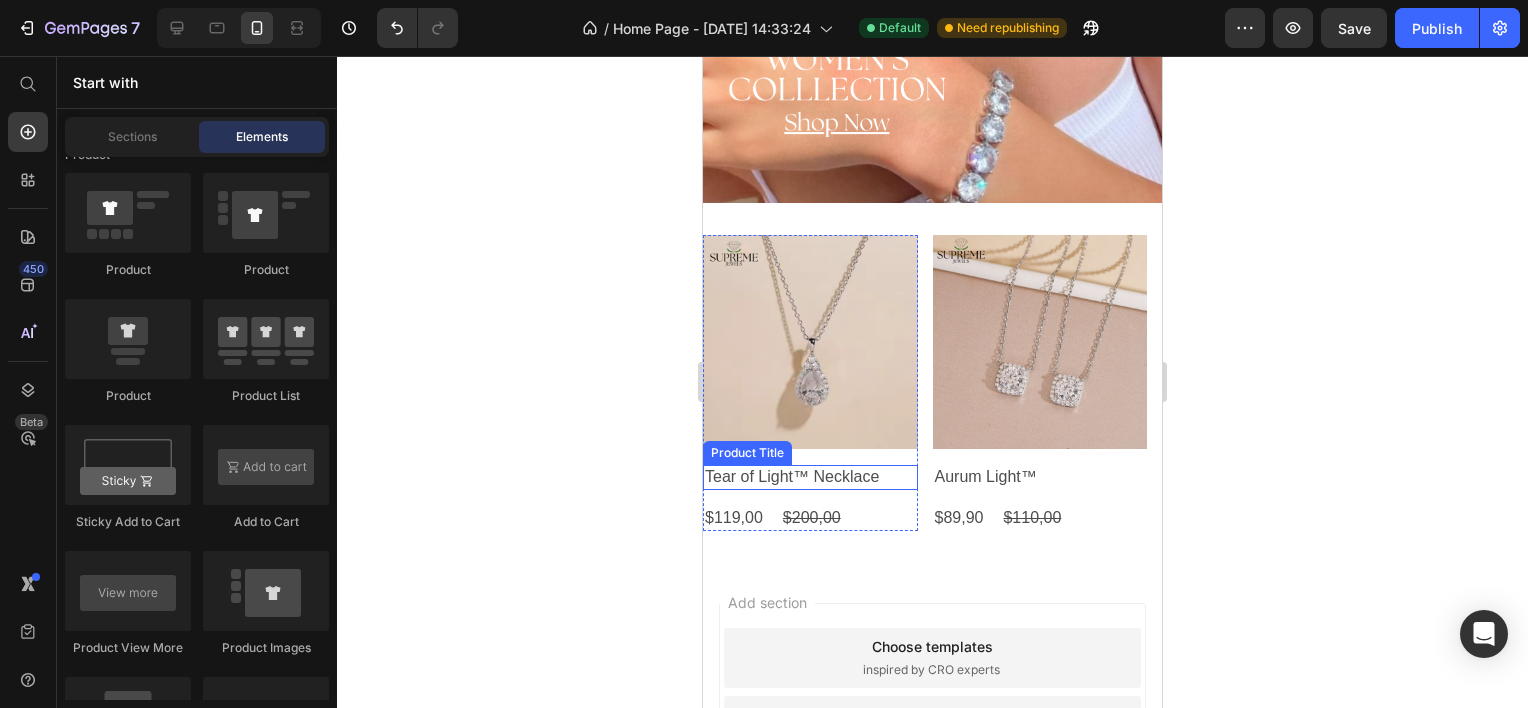 click on "Tear of Light™ Necklace" at bounding box center (810, 477) 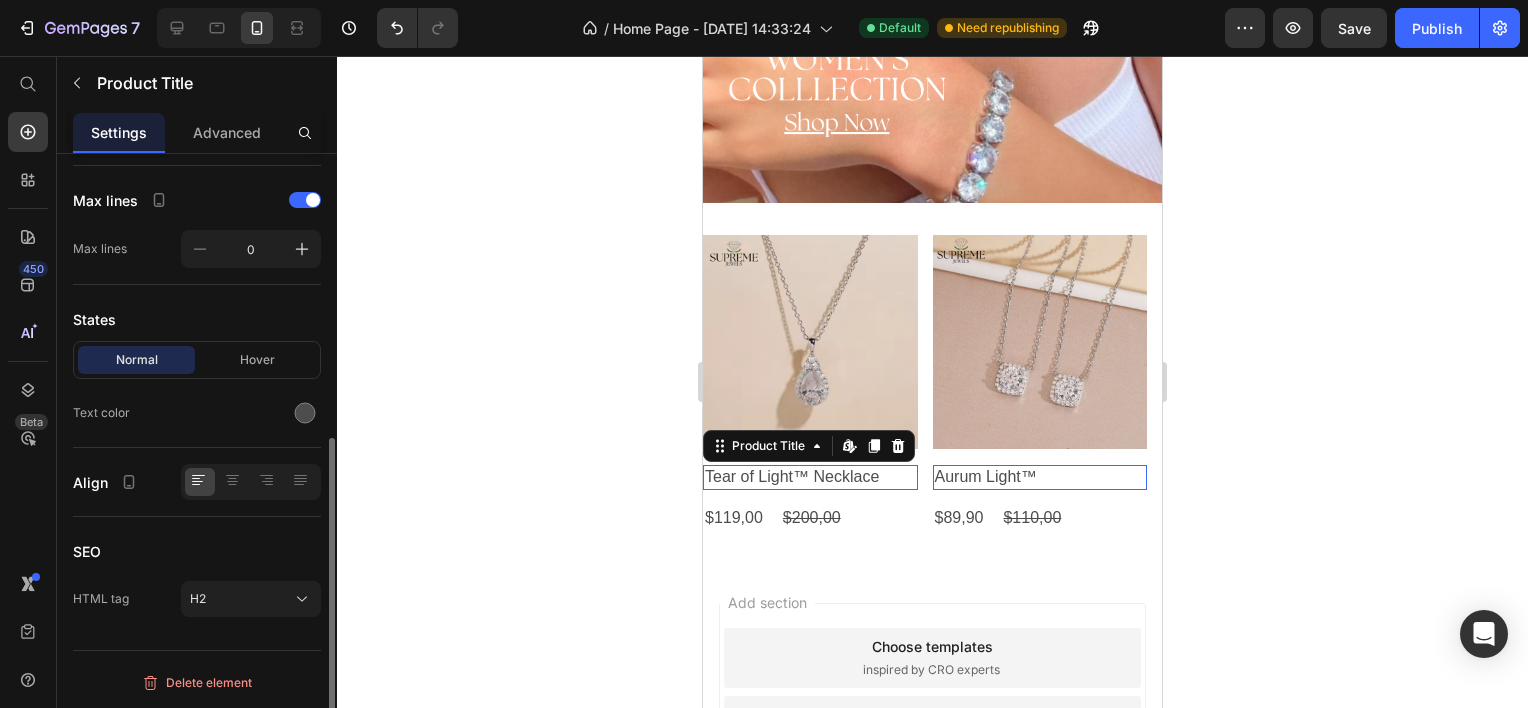 scroll, scrollTop: 0, scrollLeft: 0, axis: both 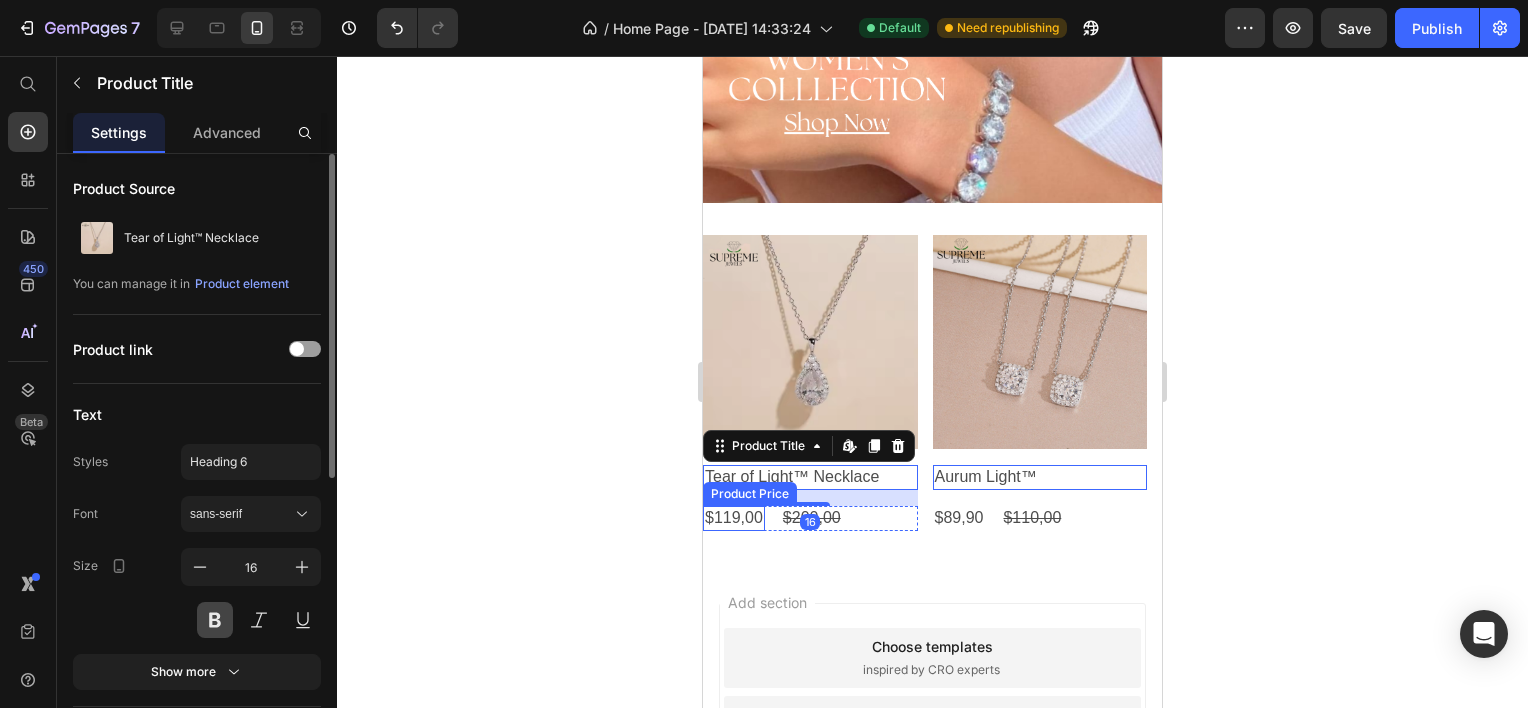 click at bounding box center [215, 620] 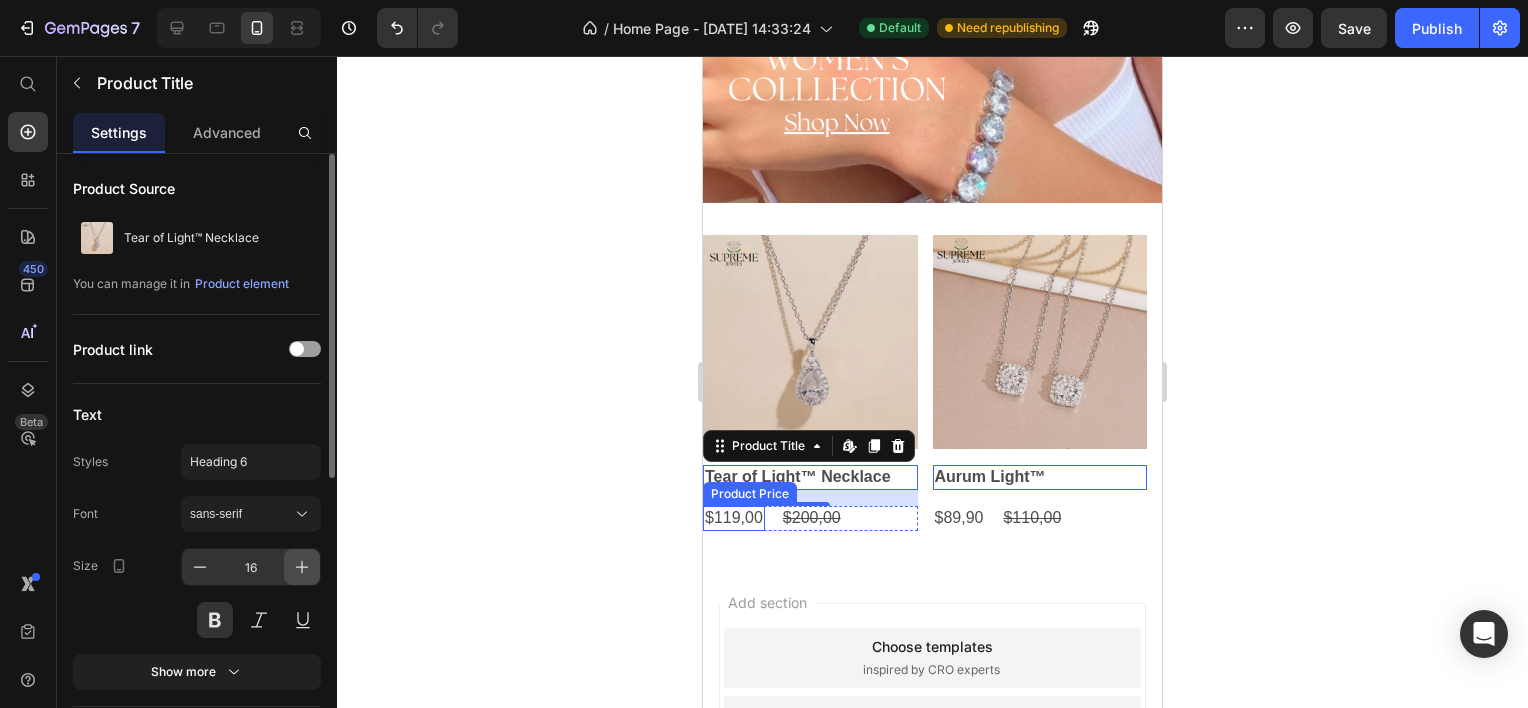 click at bounding box center [302, 567] 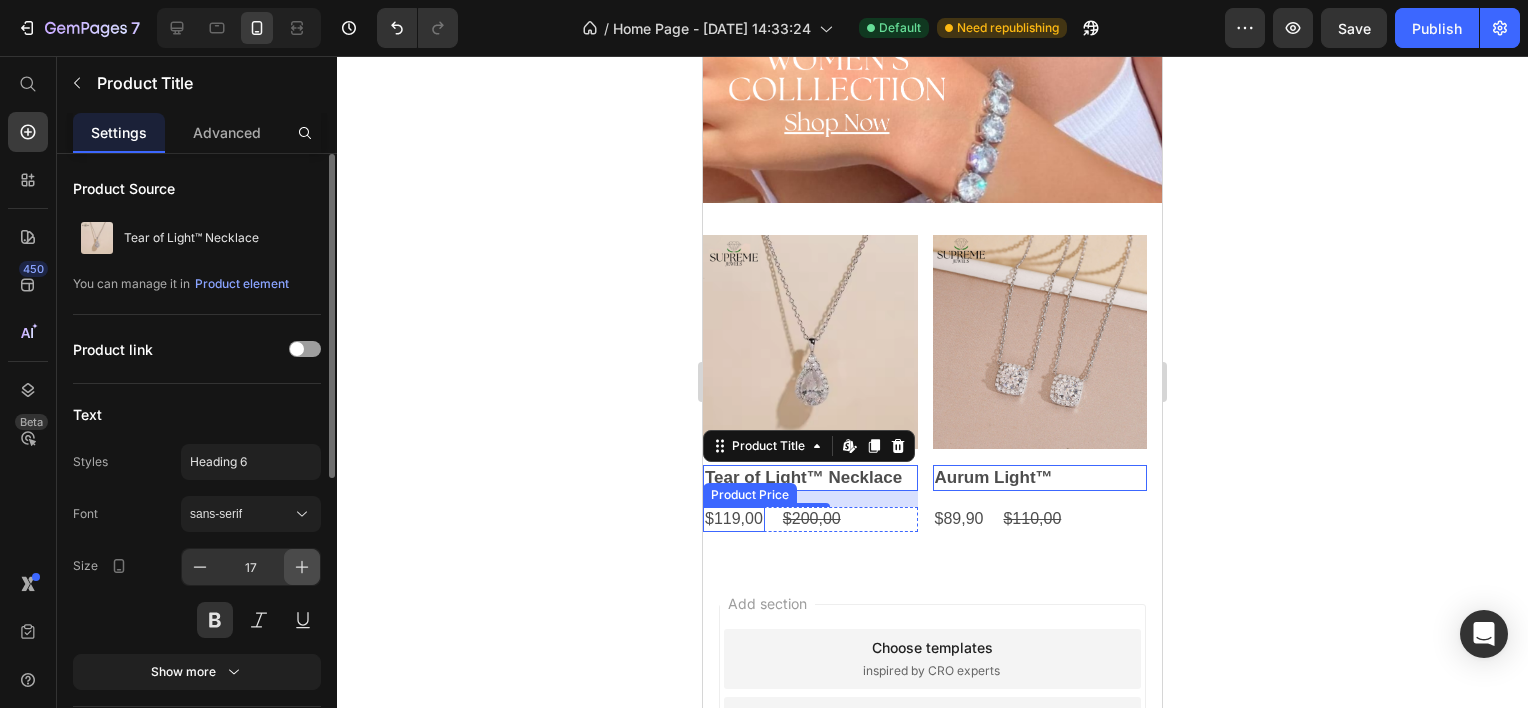 click at bounding box center [302, 567] 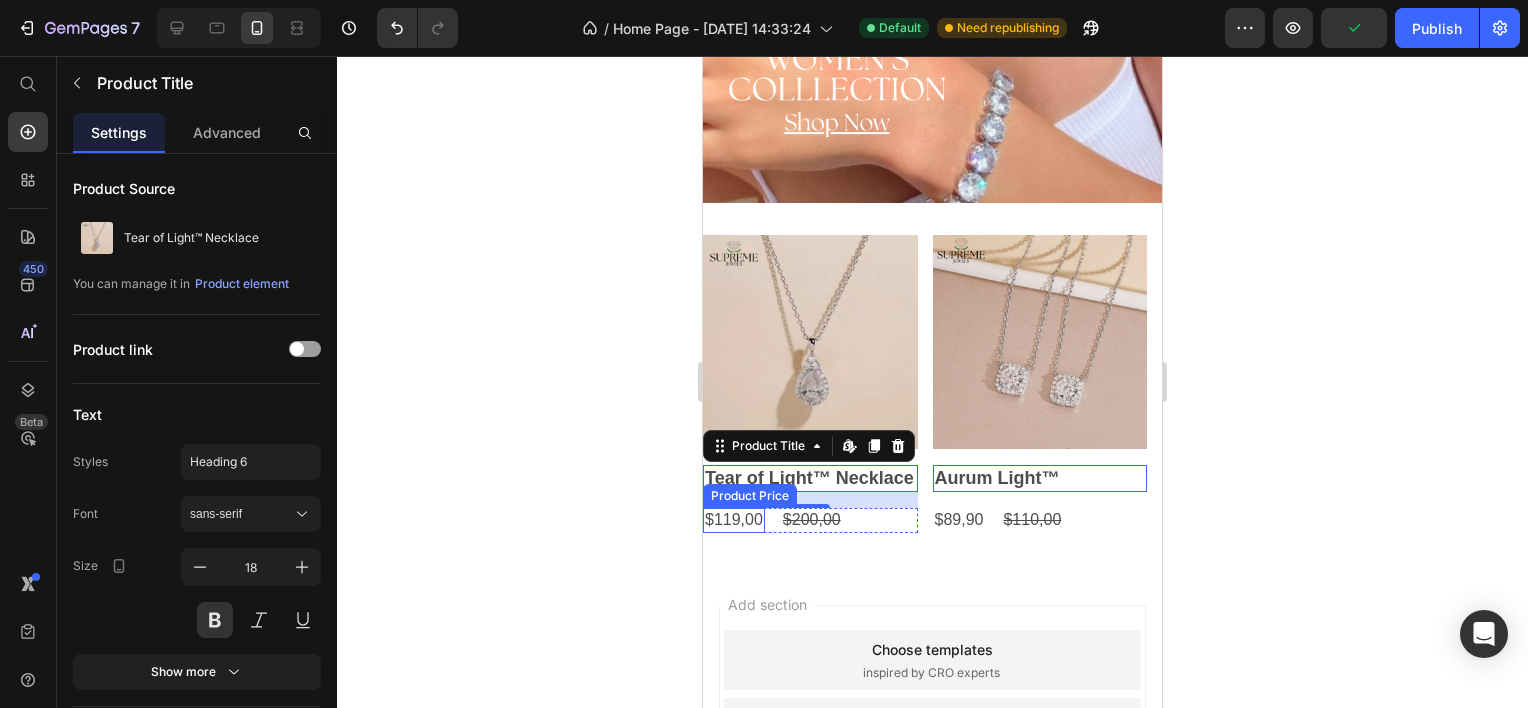 click 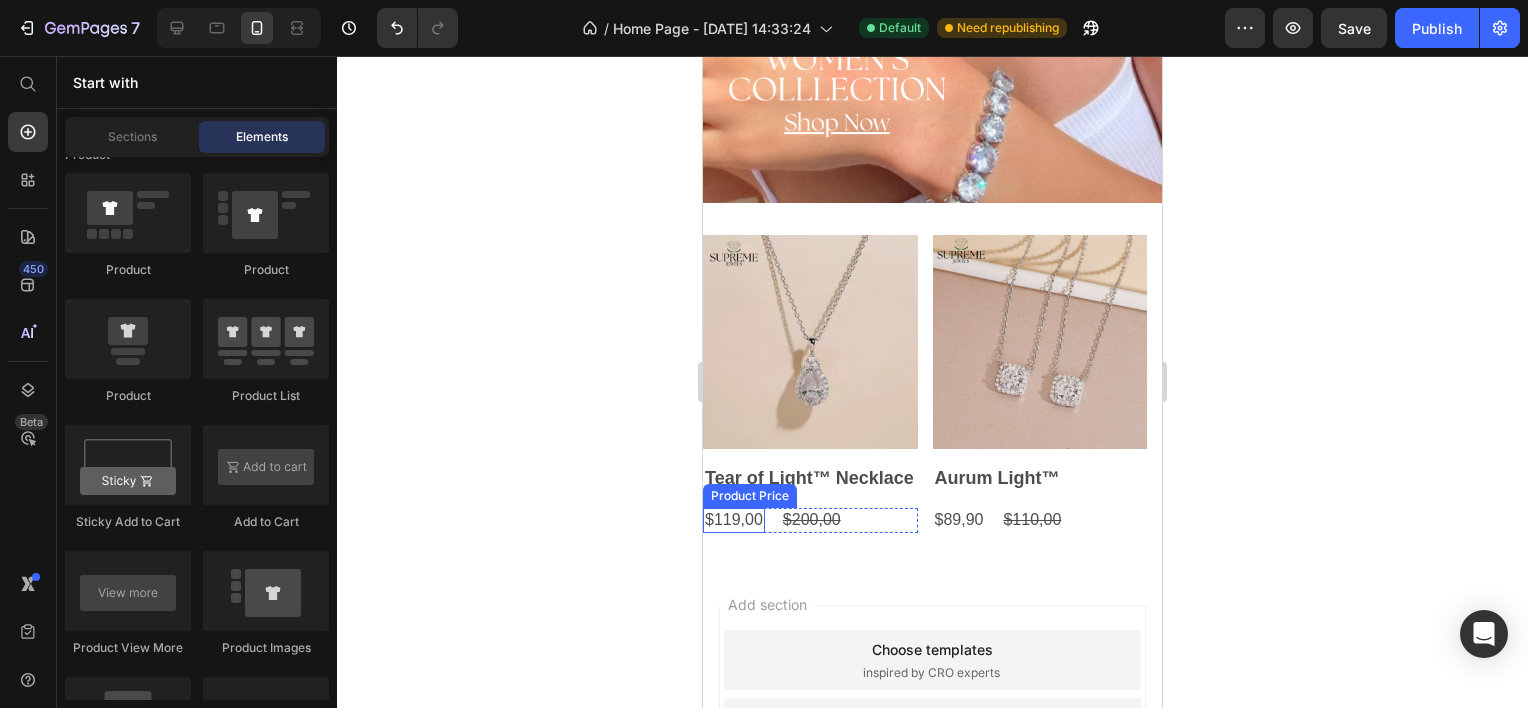 click 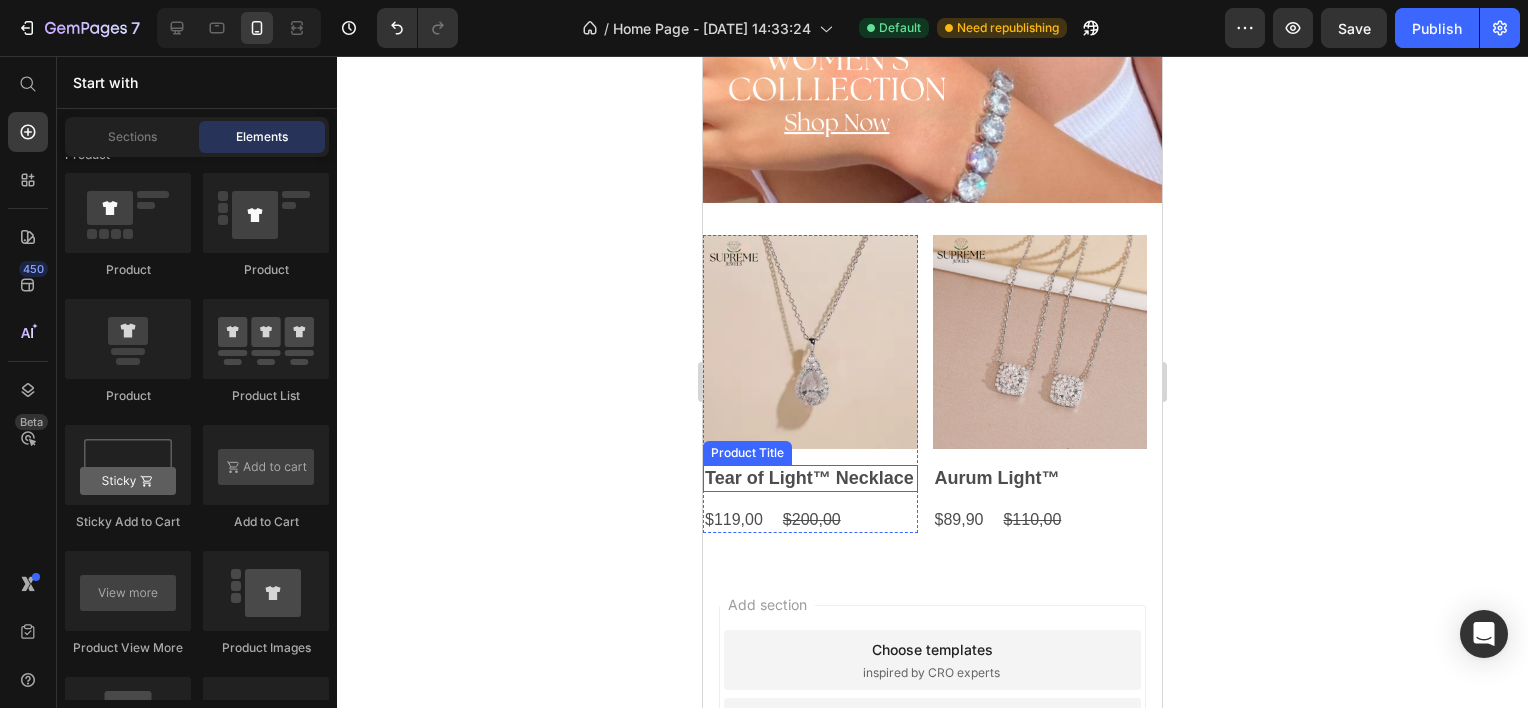 click on "Tear of Light™ Necklace" at bounding box center [810, 478] 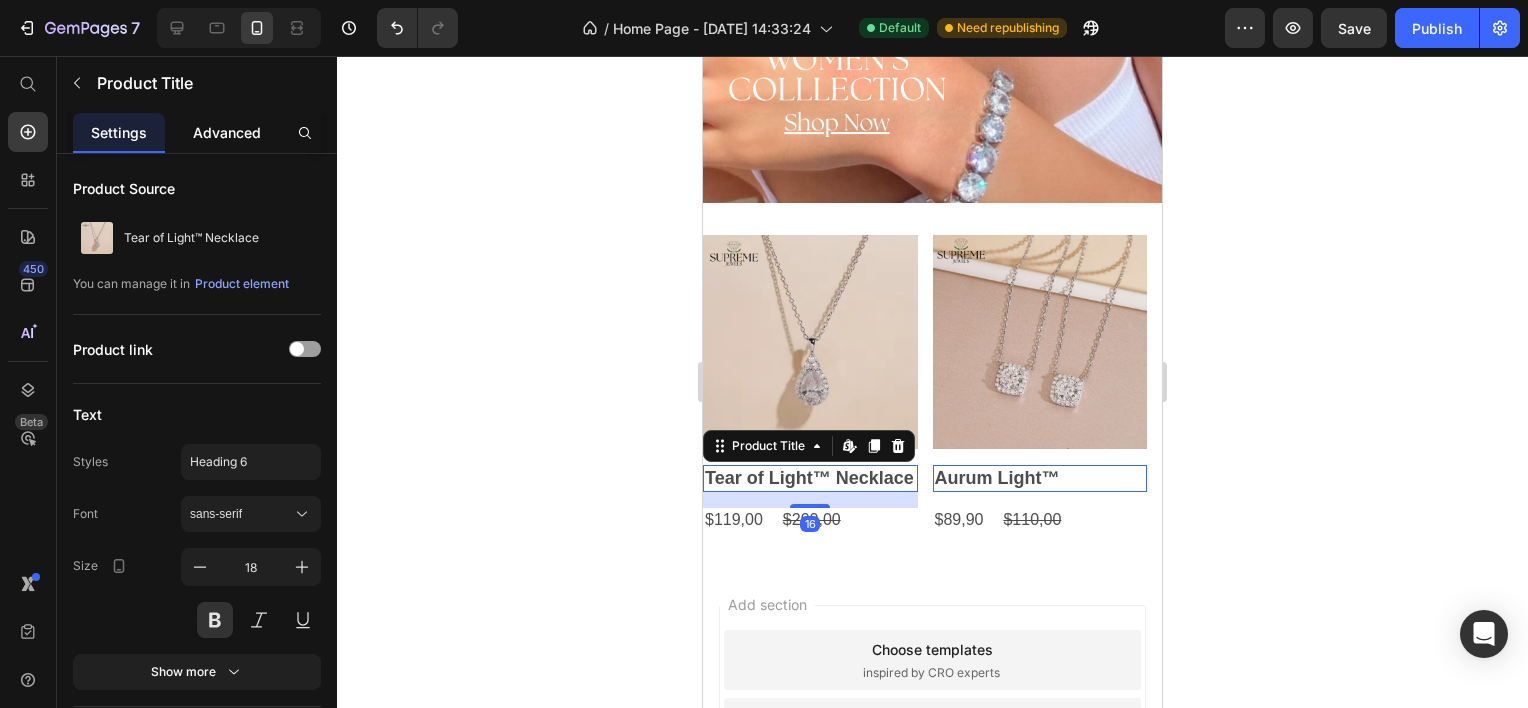 click on "Advanced" 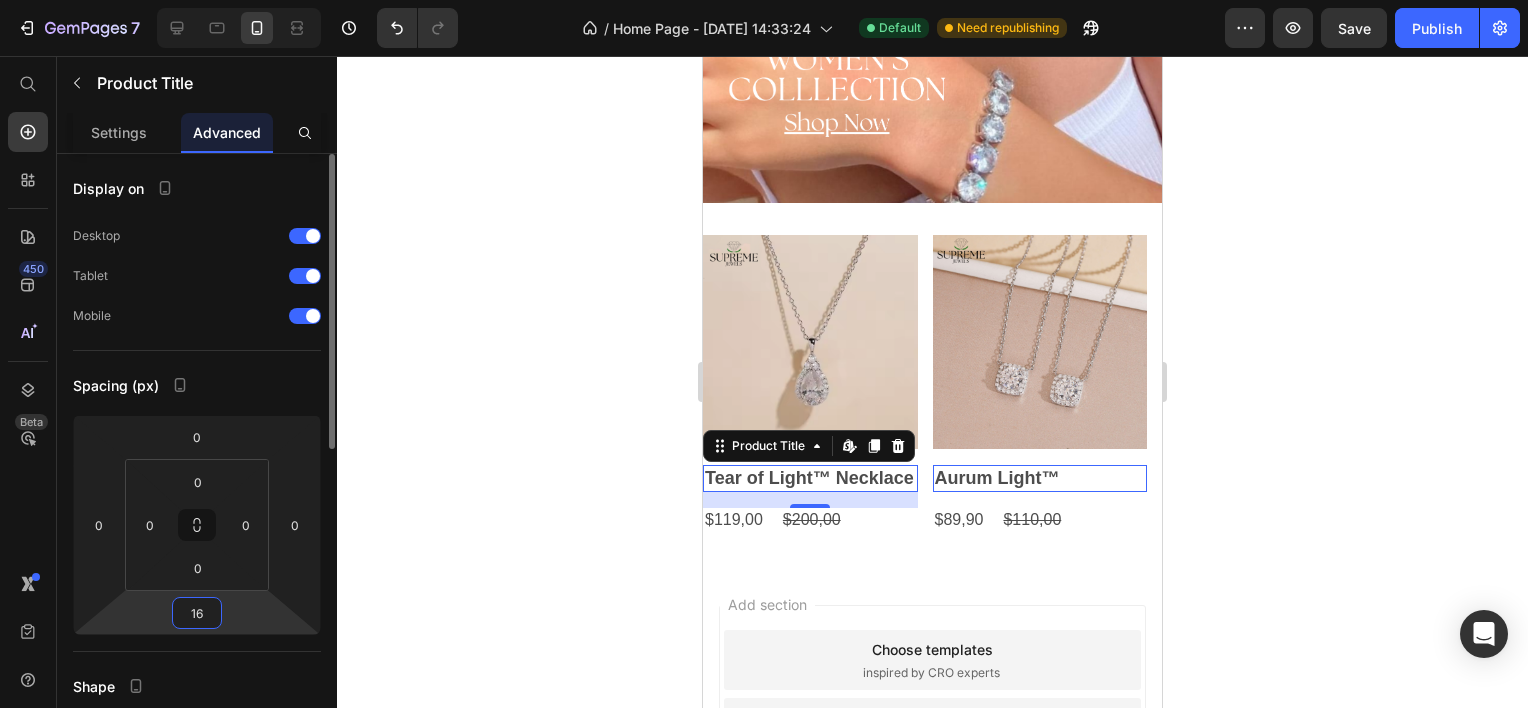 click on "16" at bounding box center [197, 613] 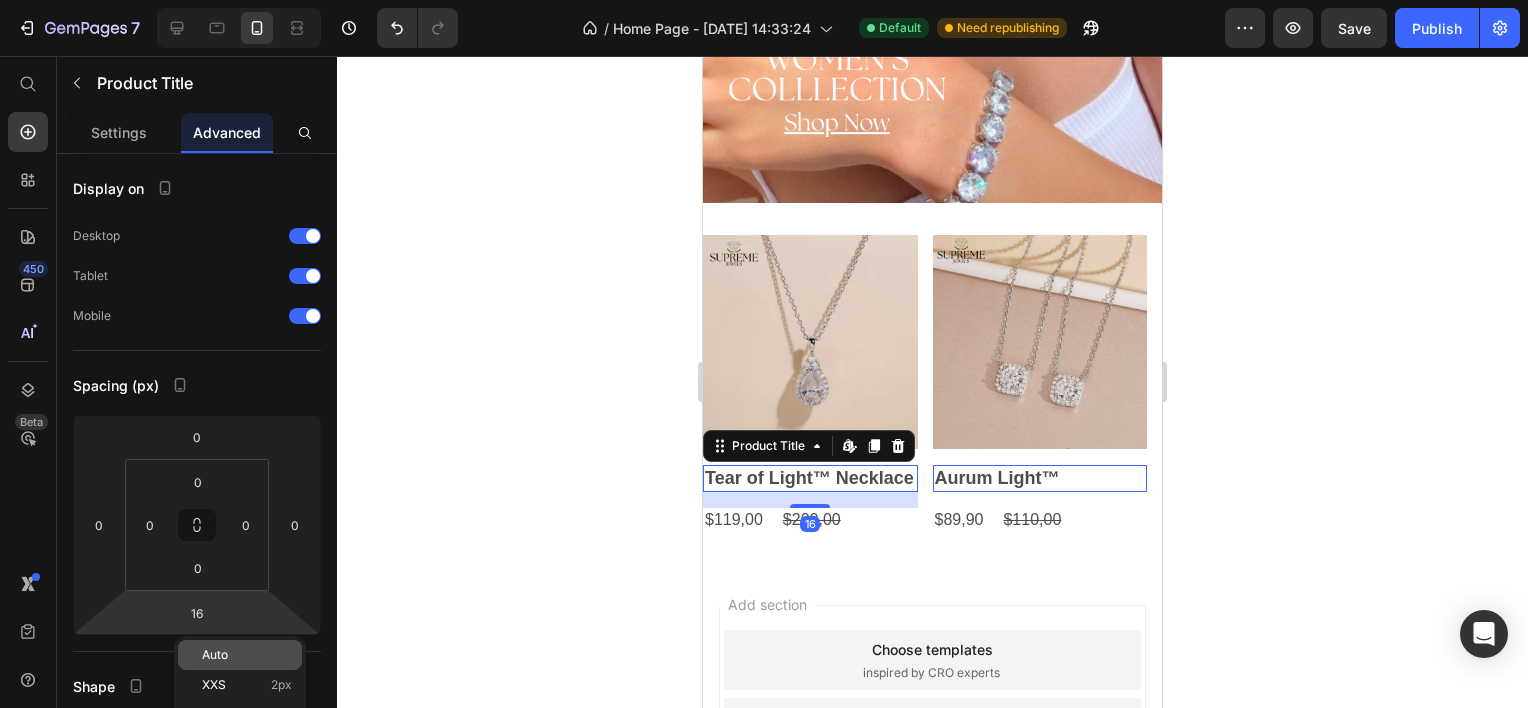 click on "Auto" at bounding box center (247, 655) 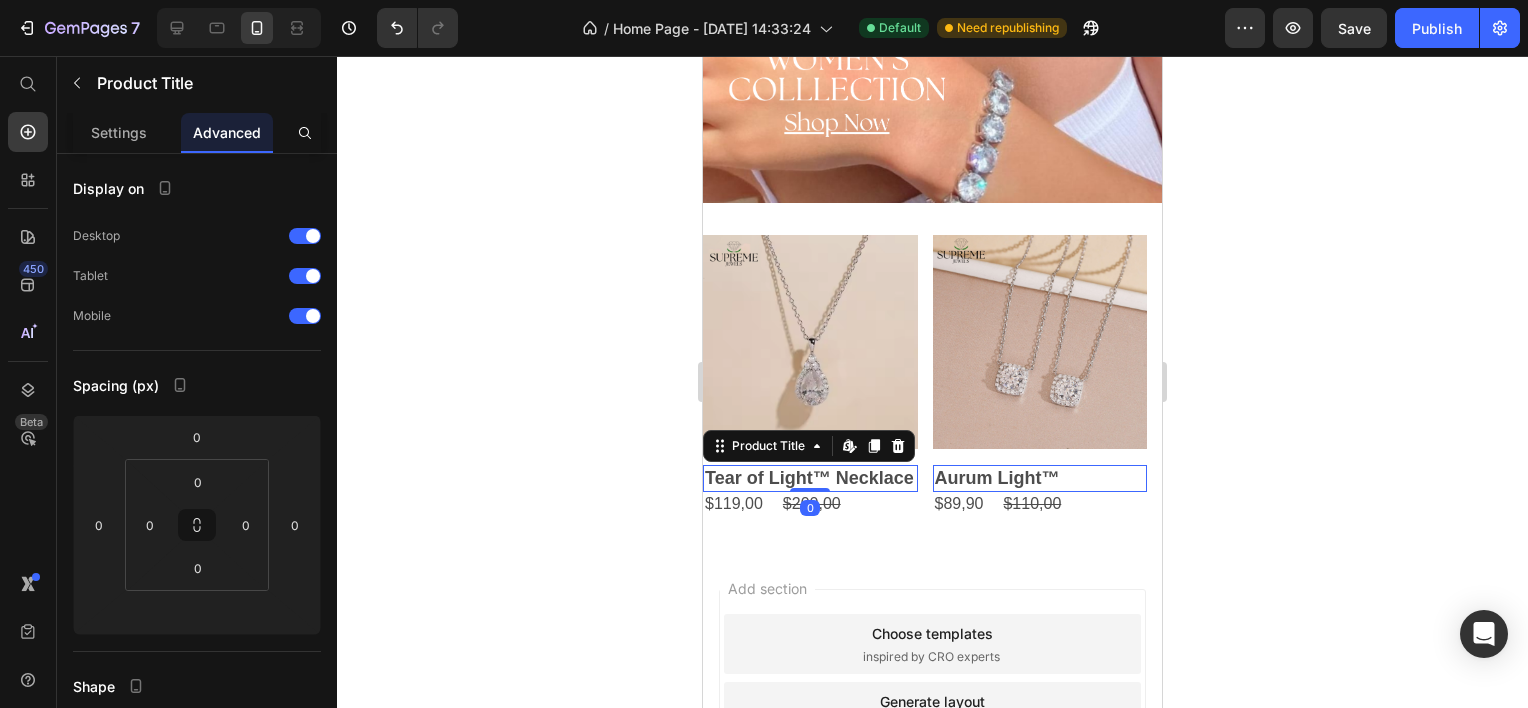 click 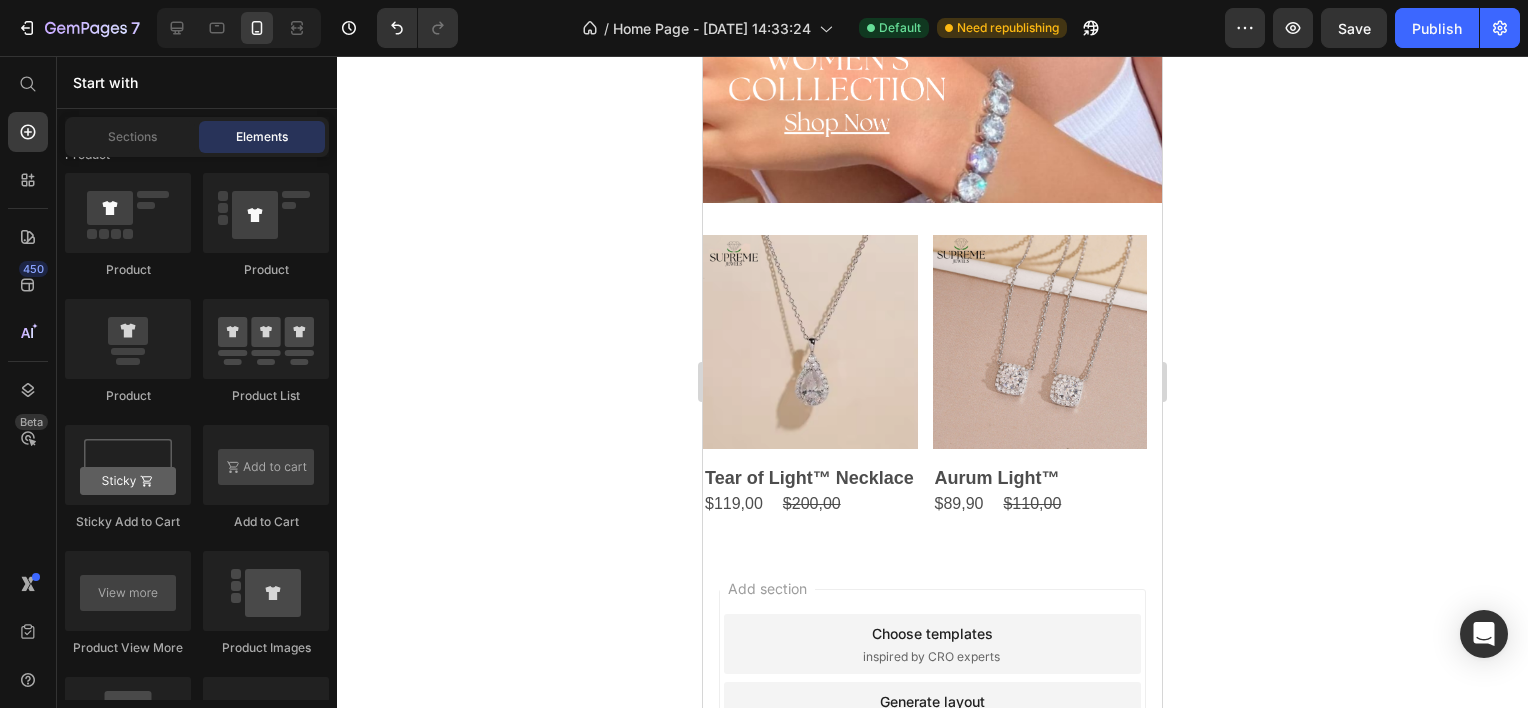click on "Preview  Save   Publish" at bounding box center [1372, 28] 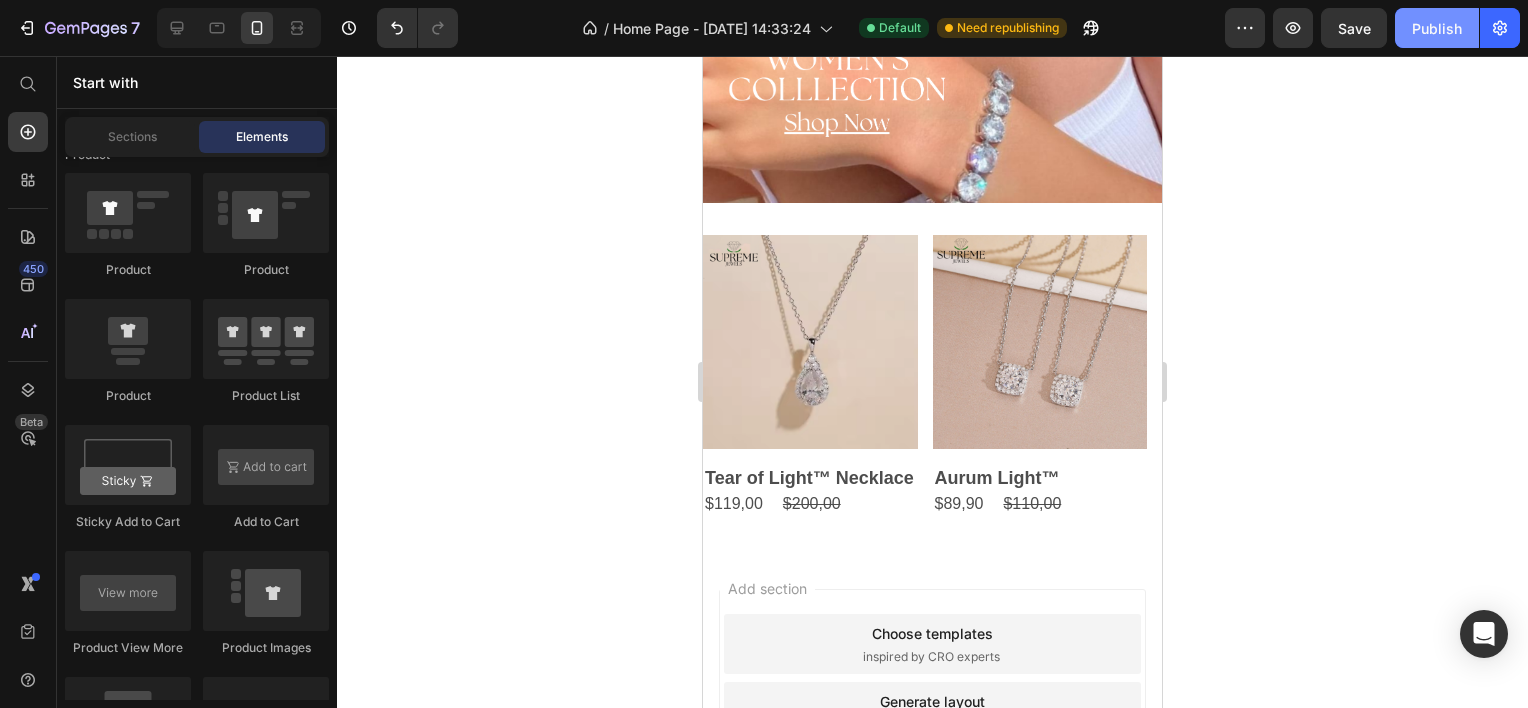 click on "Publish" at bounding box center [1437, 28] 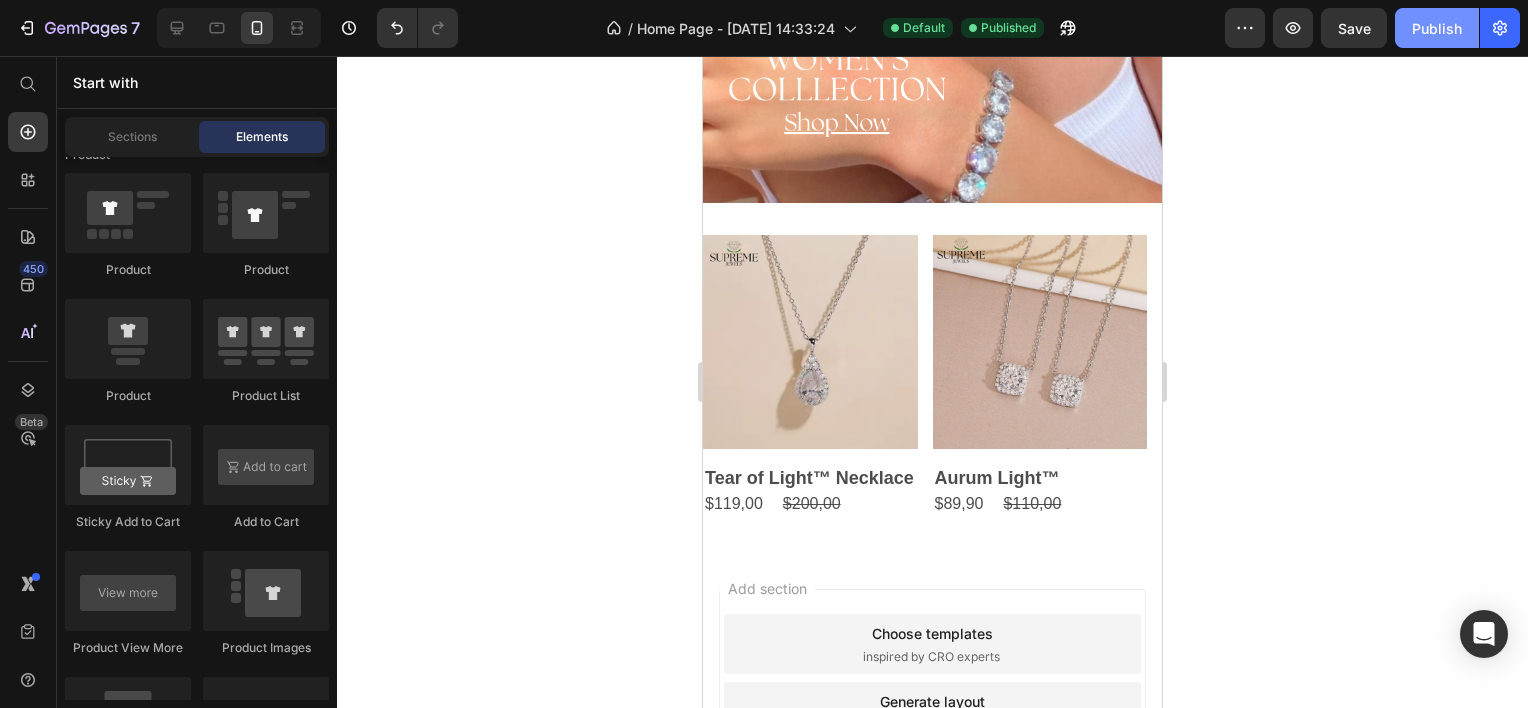 click on "Publish" at bounding box center (1437, 28) 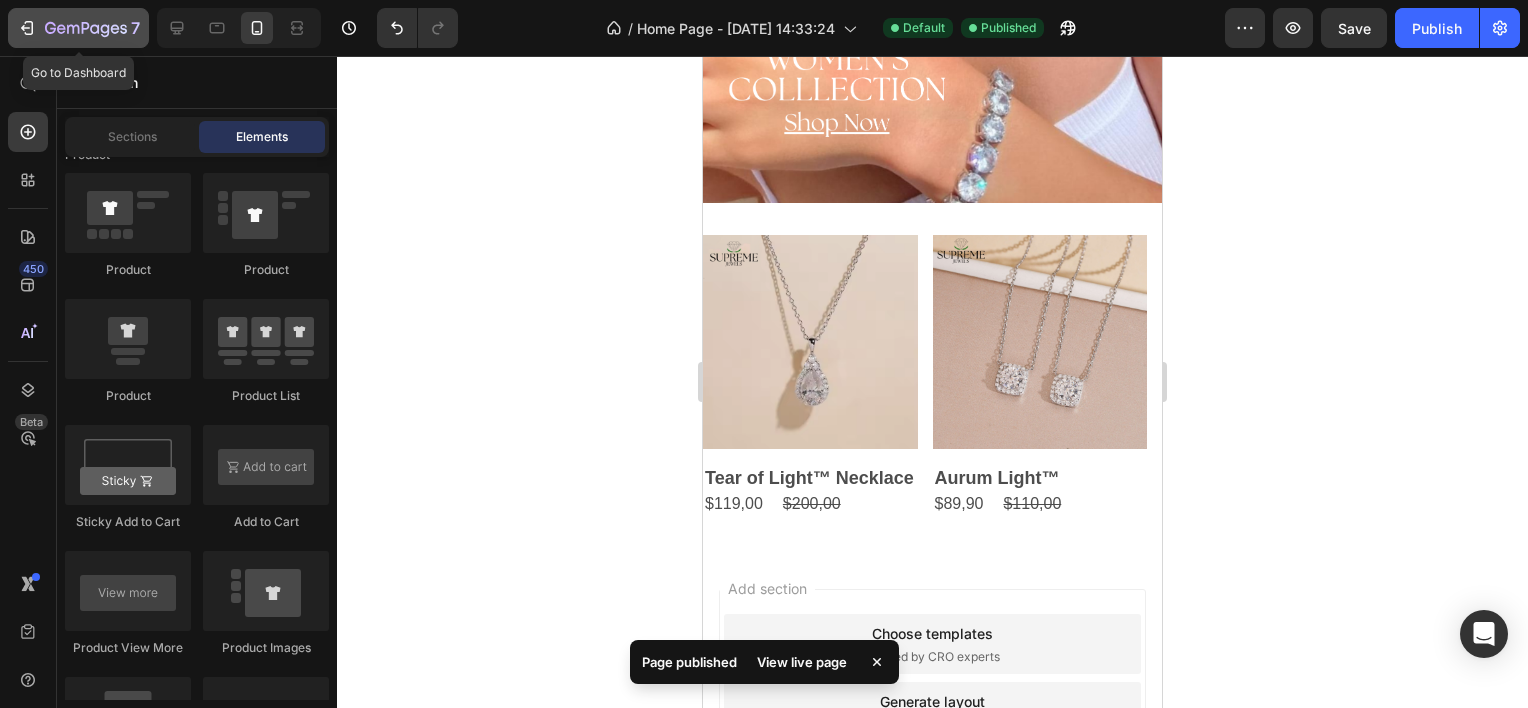 click 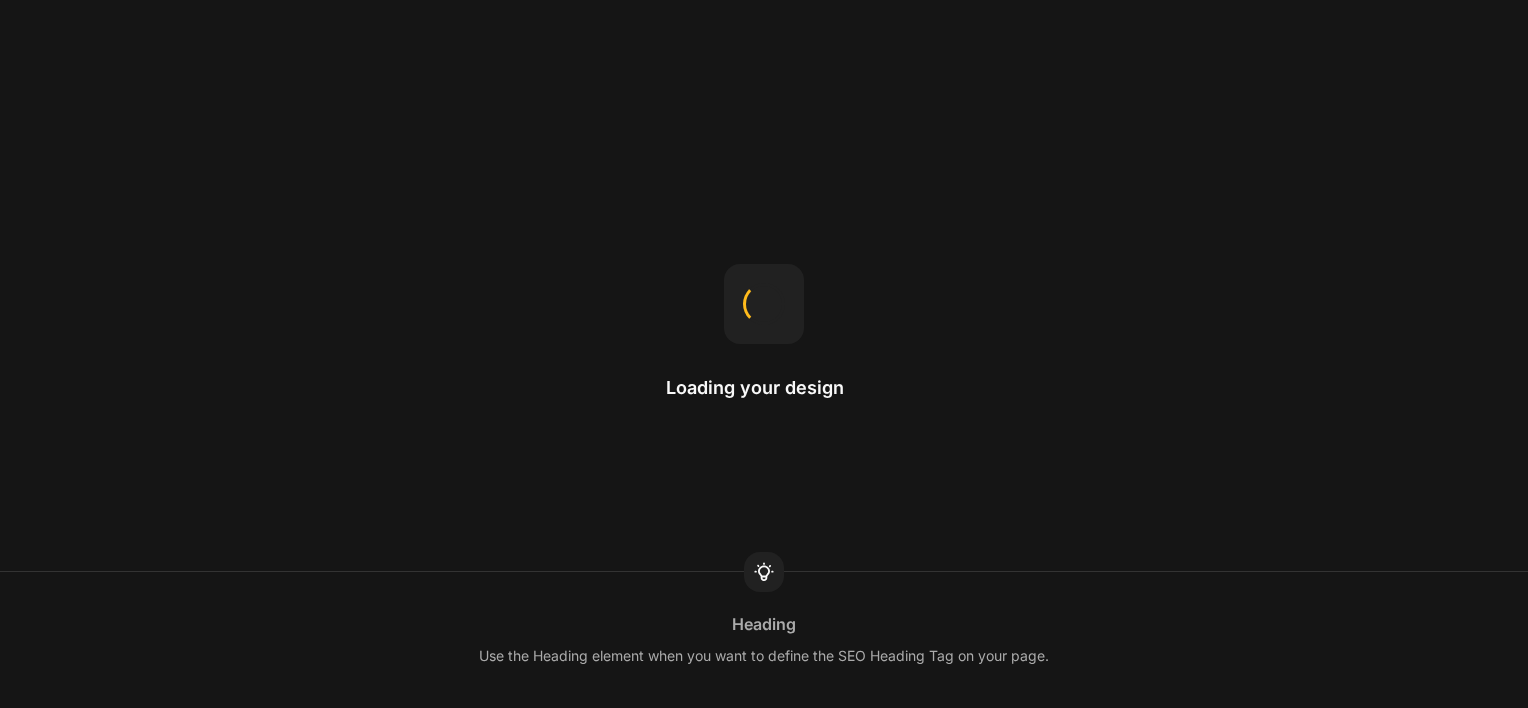 scroll, scrollTop: 0, scrollLeft: 0, axis: both 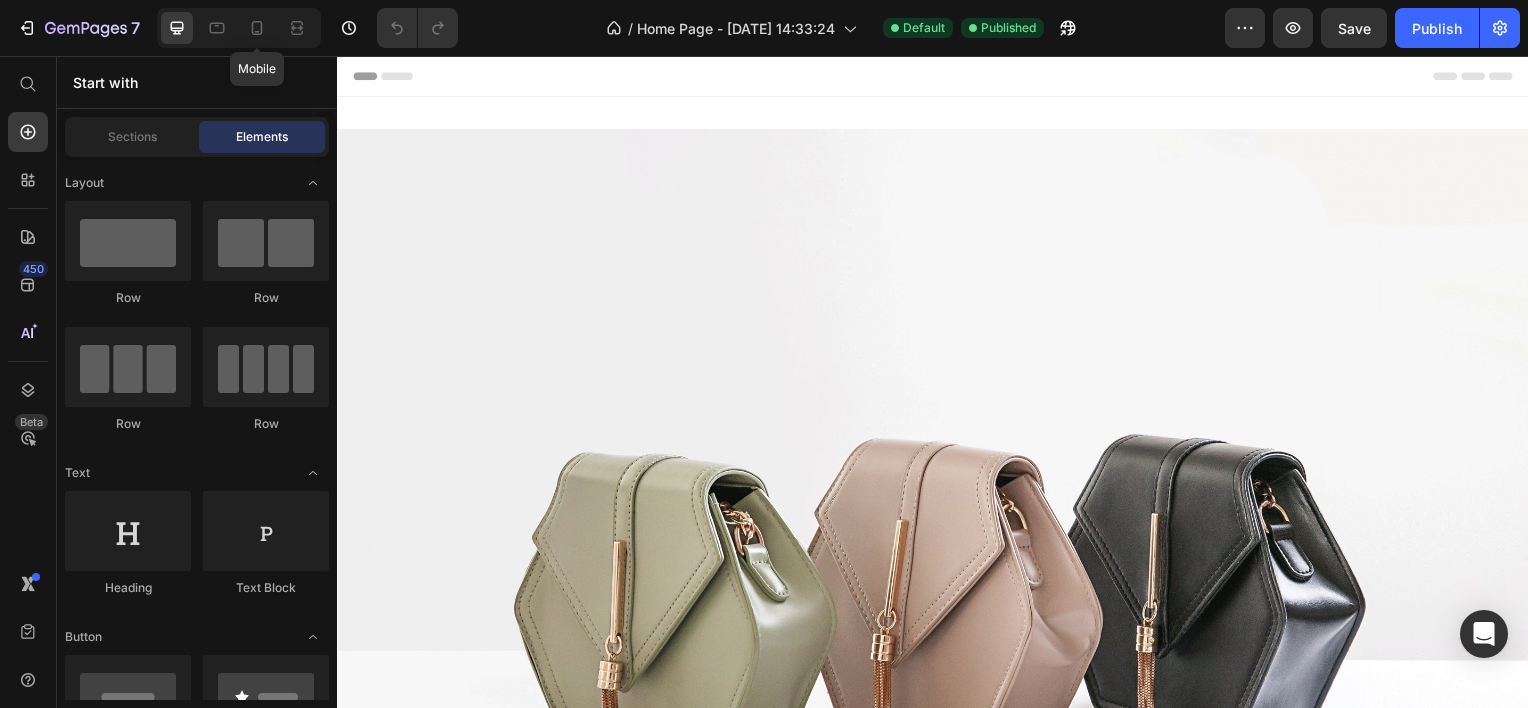 click 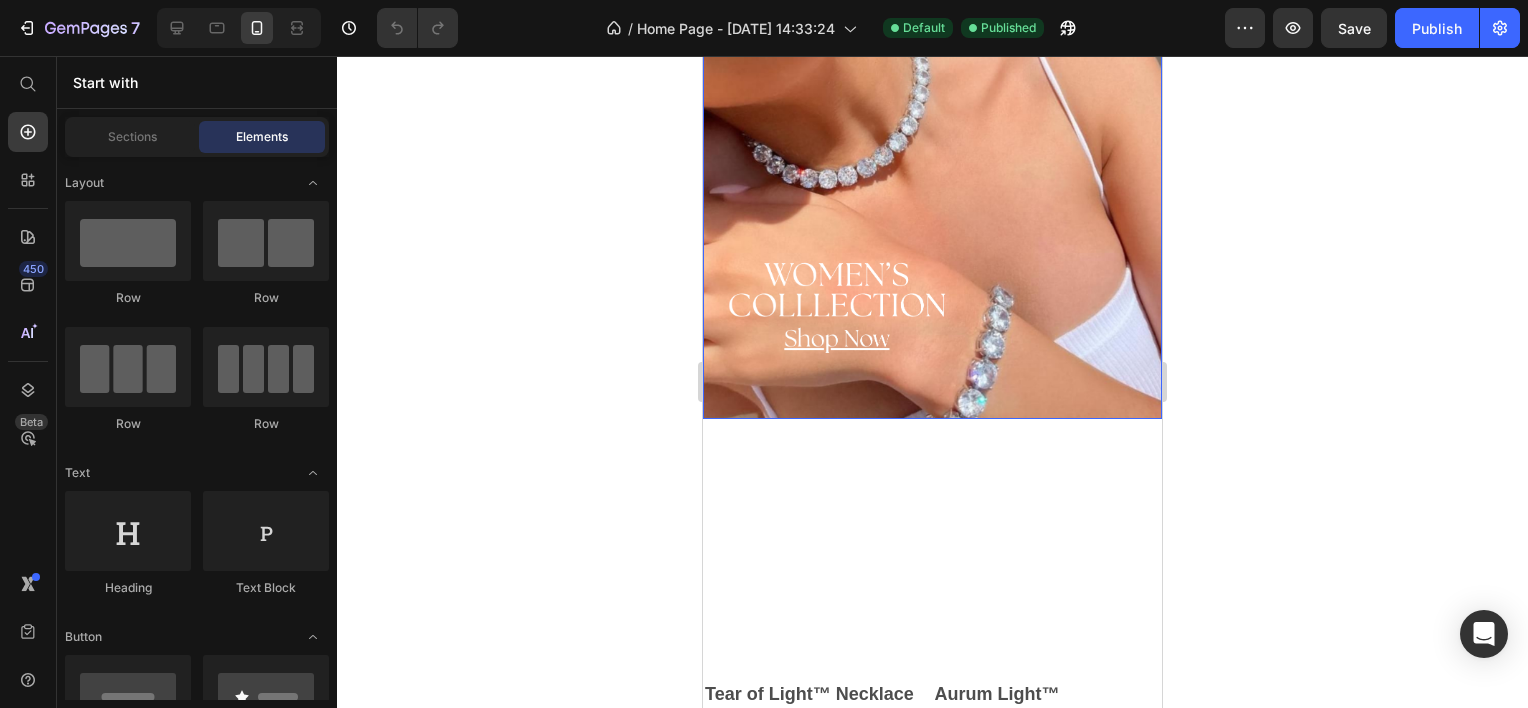 scroll, scrollTop: 200, scrollLeft: 0, axis: vertical 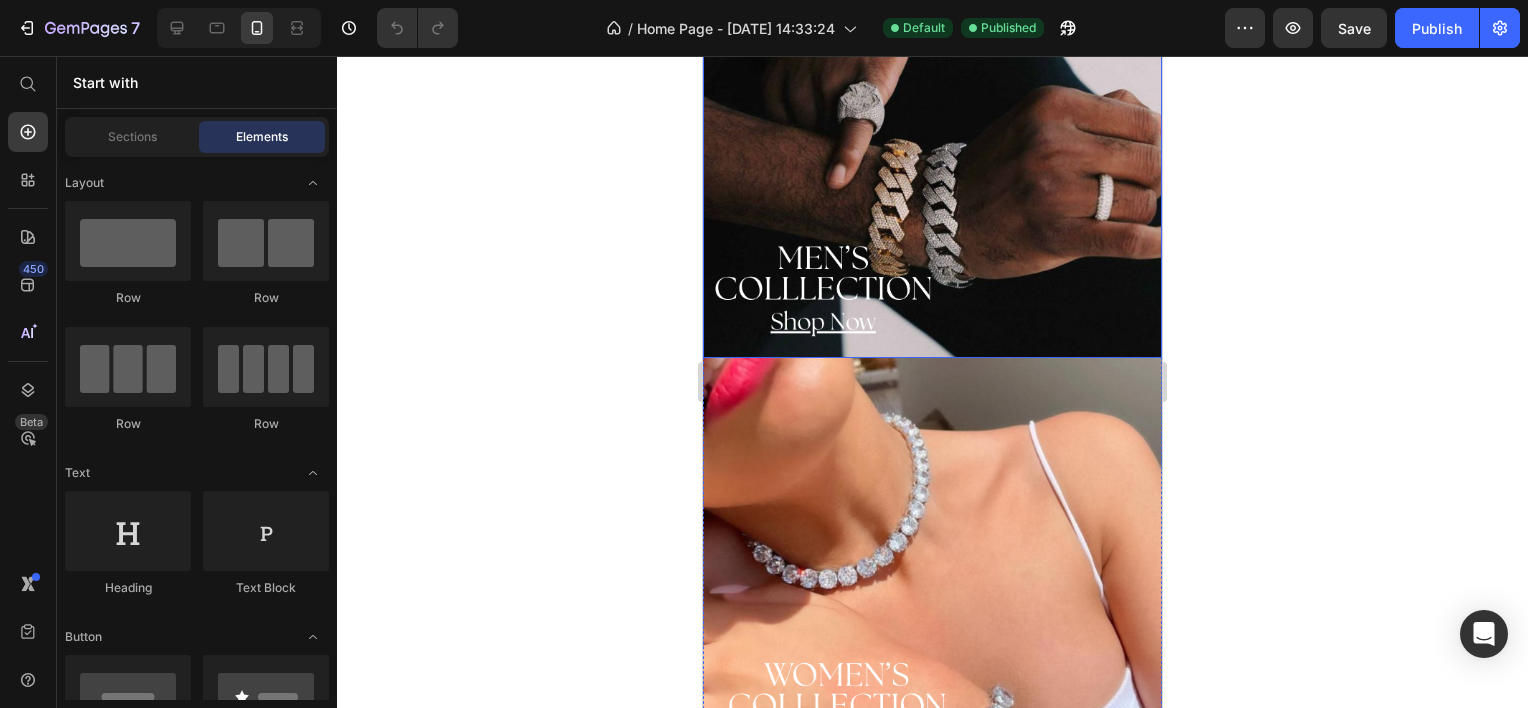 click at bounding box center (932, 127) 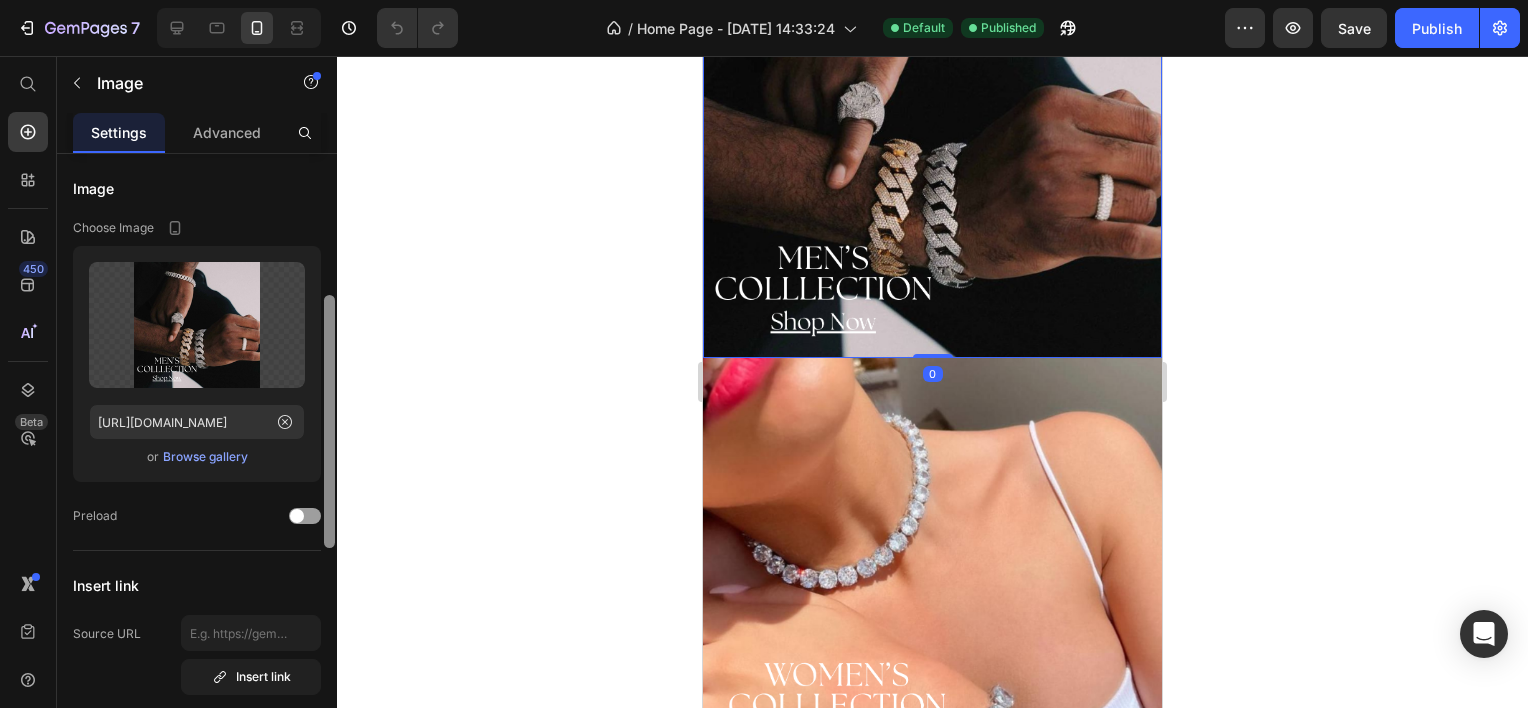 scroll, scrollTop: 200, scrollLeft: 0, axis: vertical 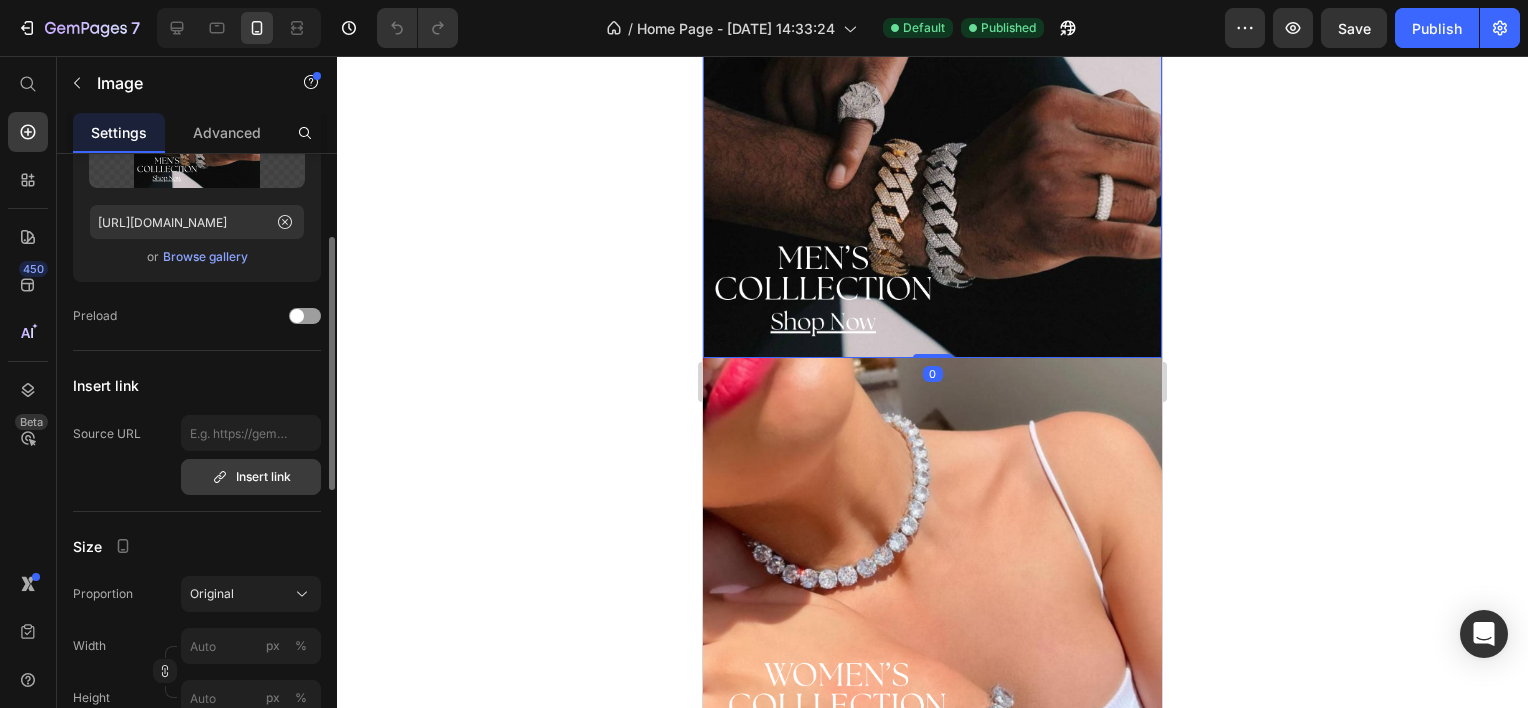 click on "Insert link" at bounding box center [251, 477] 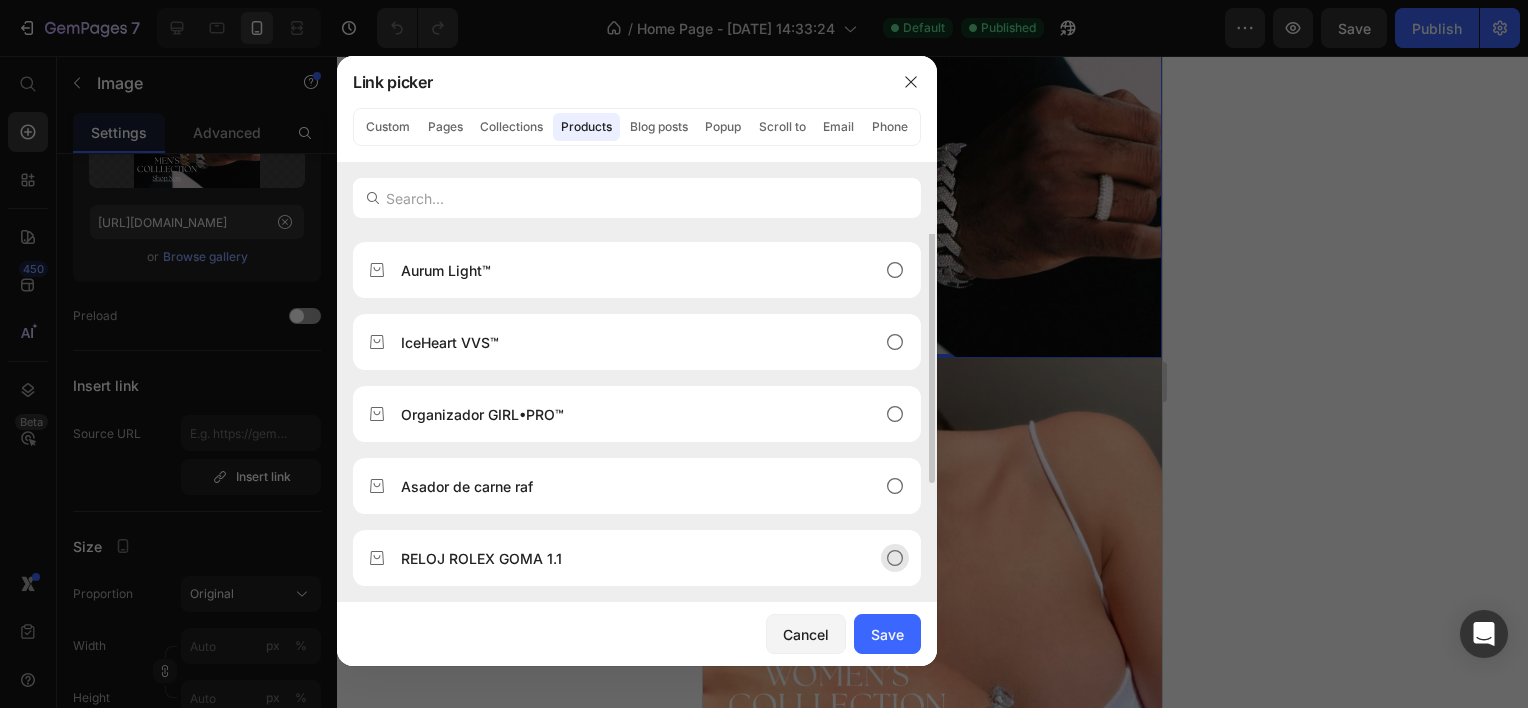 scroll, scrollTop: 0, scrollLeft: 0, axis: both 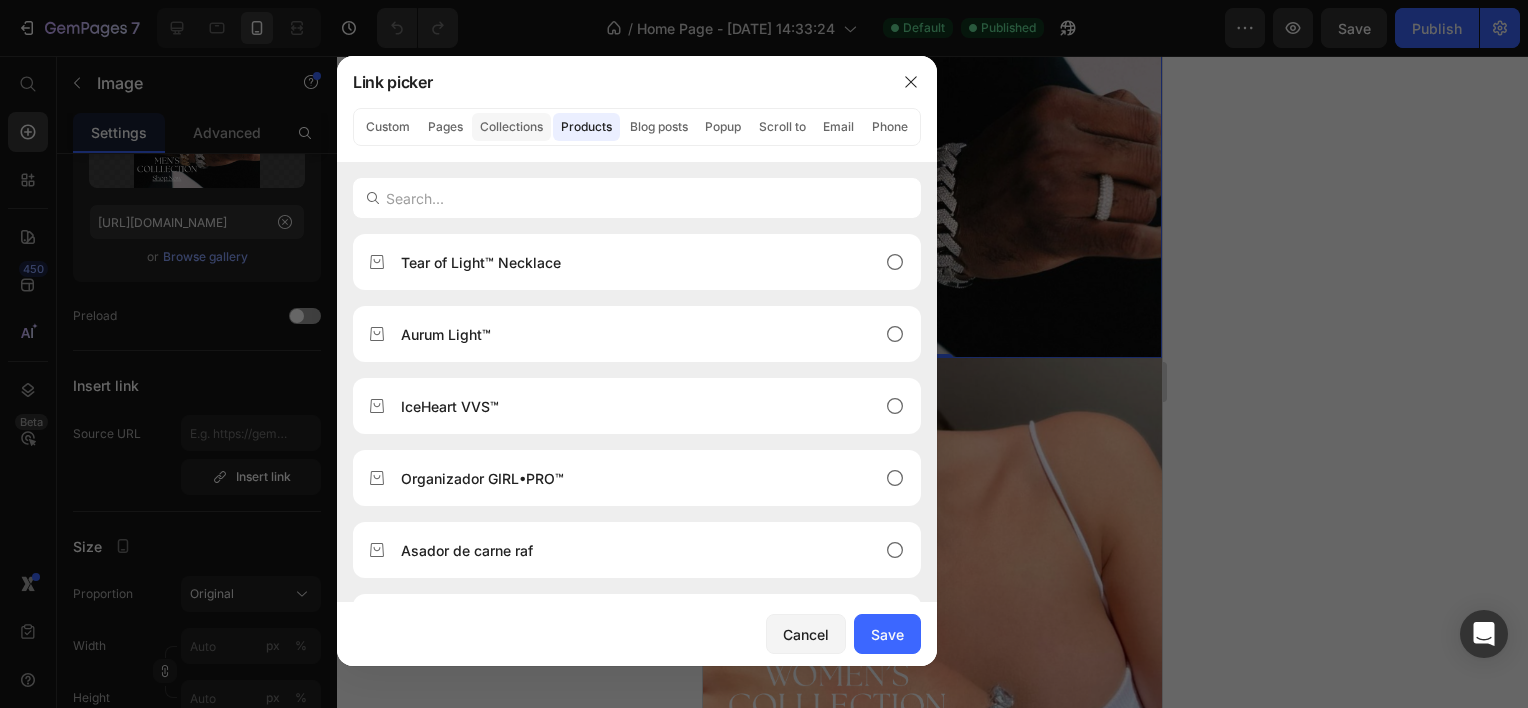 click on "Collections" 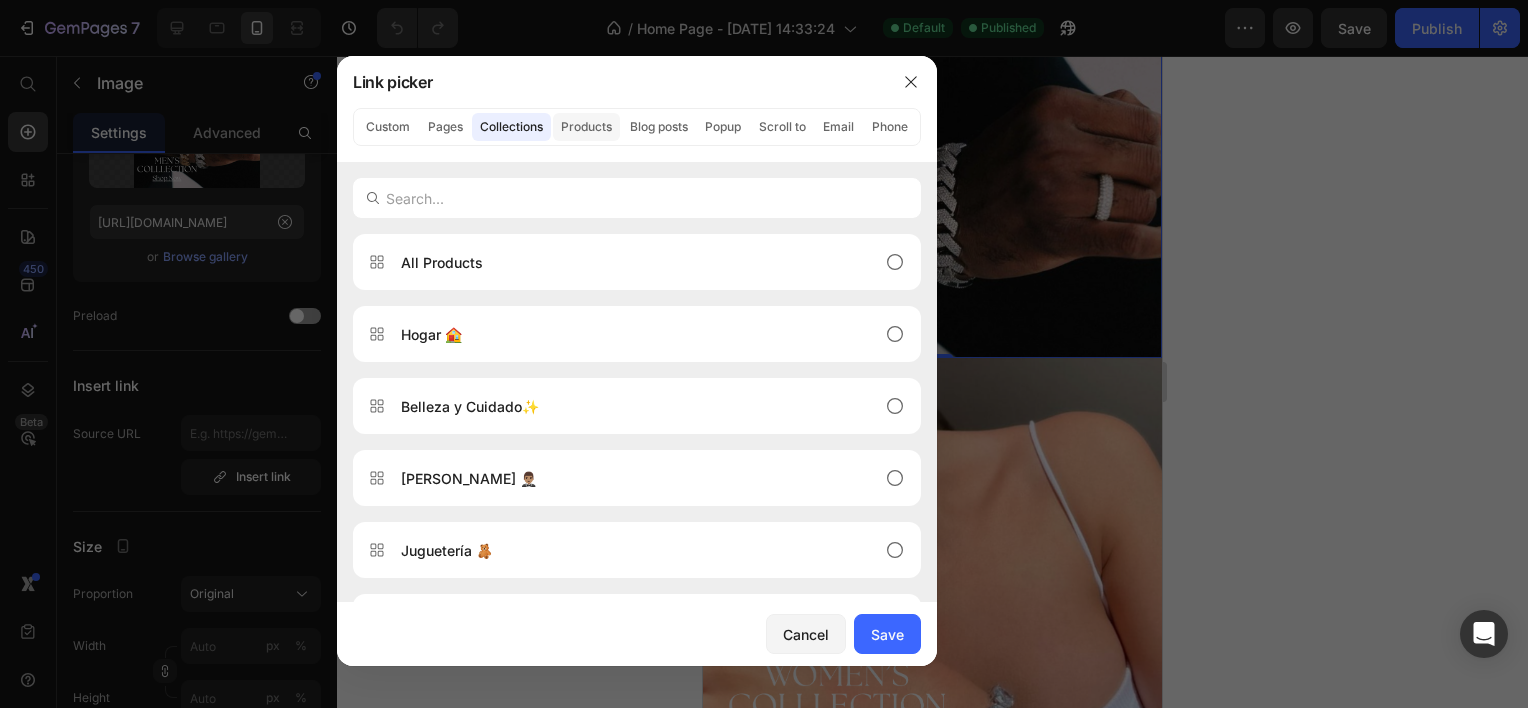 click on "Products" 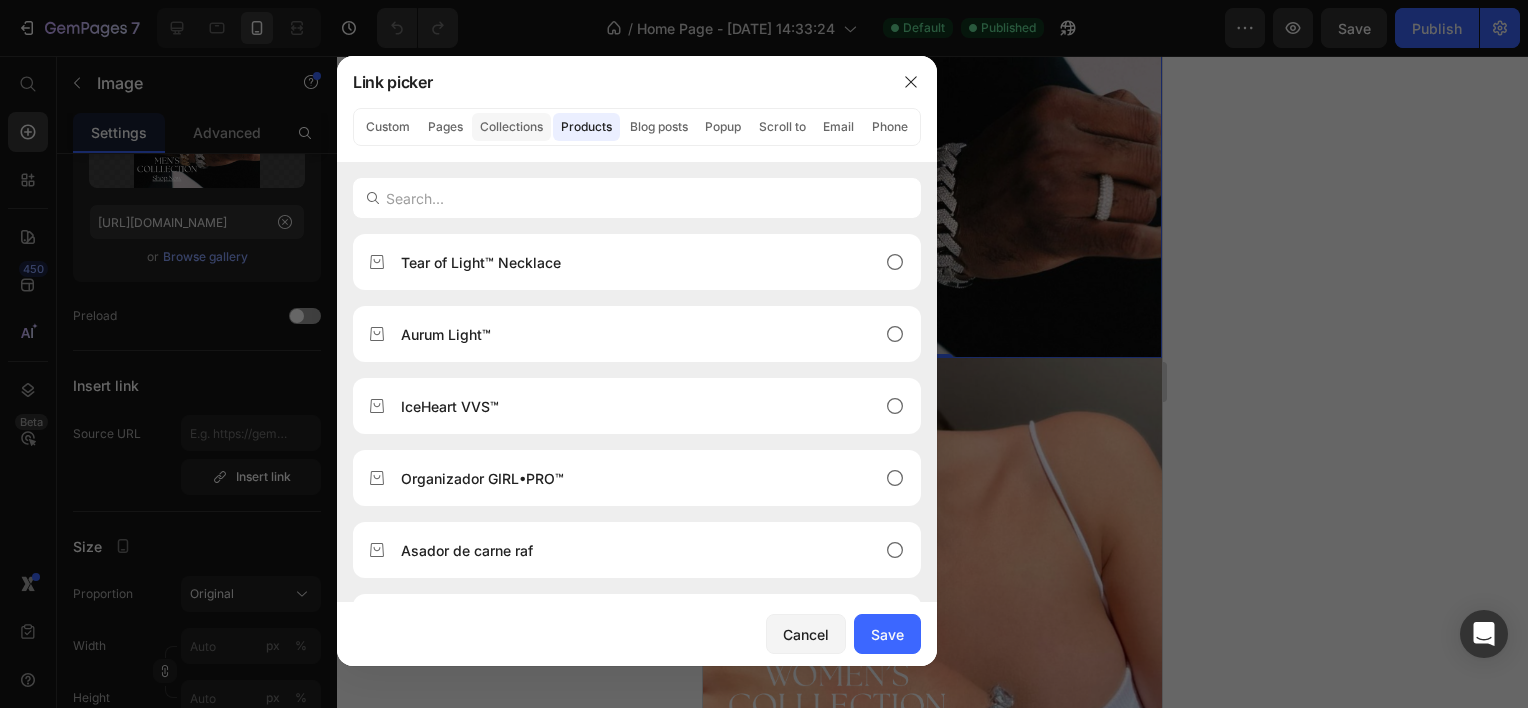 click on "Collections" 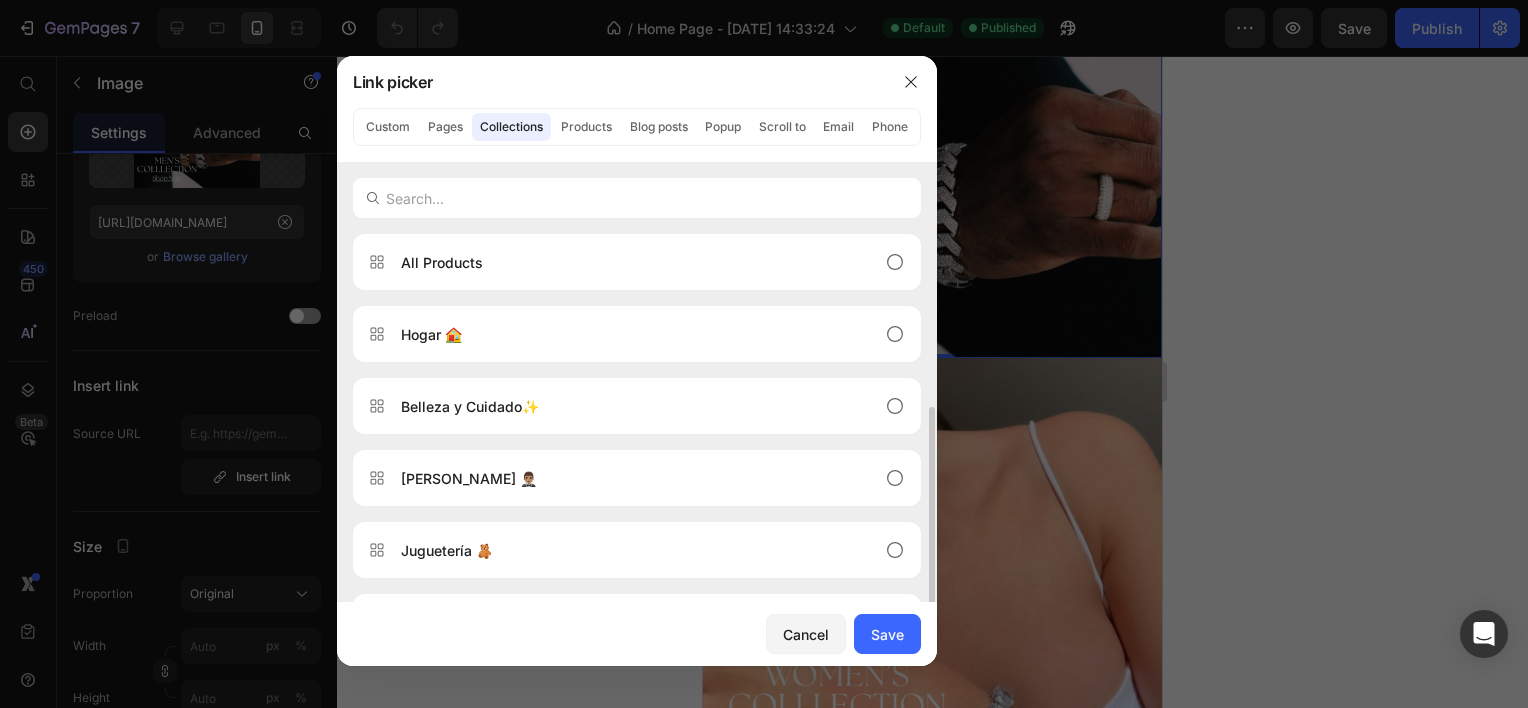 scroll, scrollTop: 136, scrollLeft: 0, axis: vertical 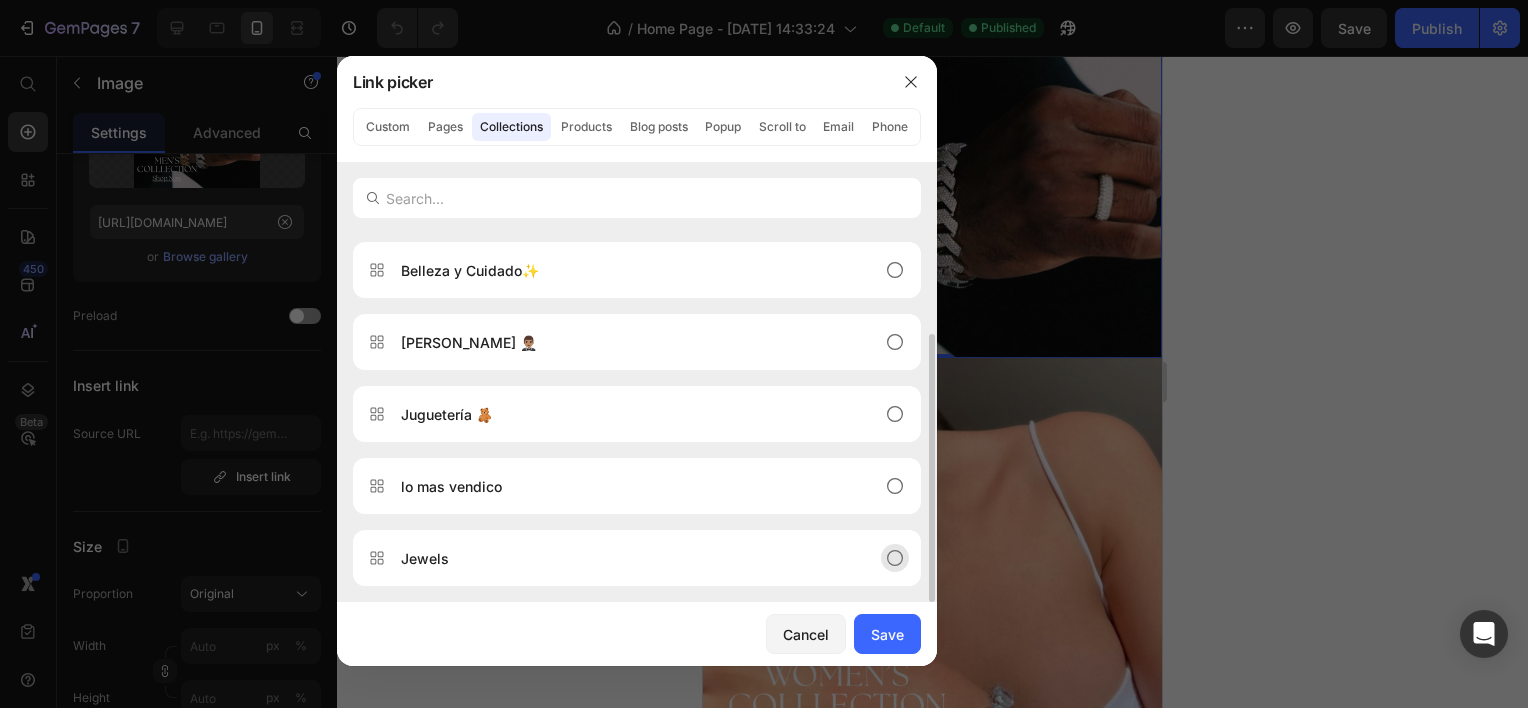 click on "Jewels" 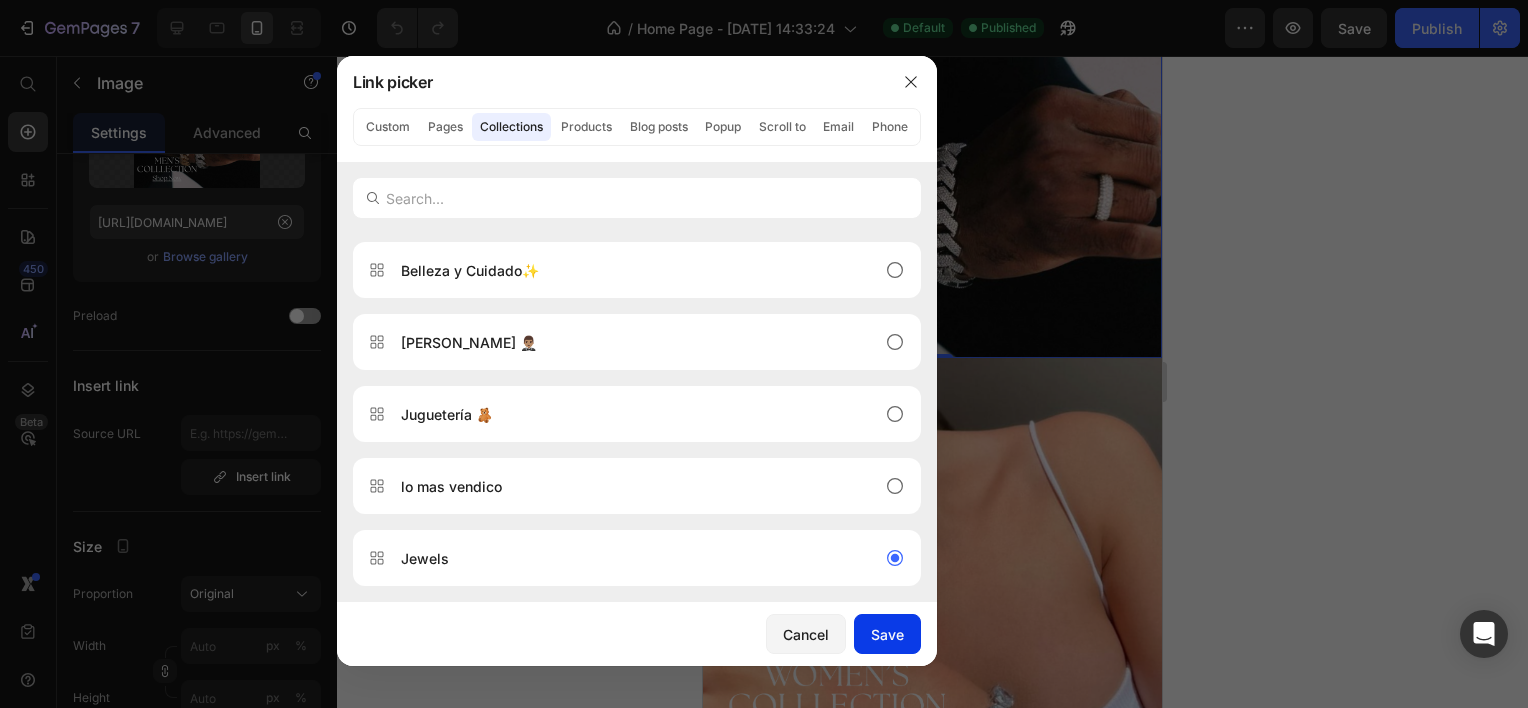 click on "Save" at bounding box center [887, 634] 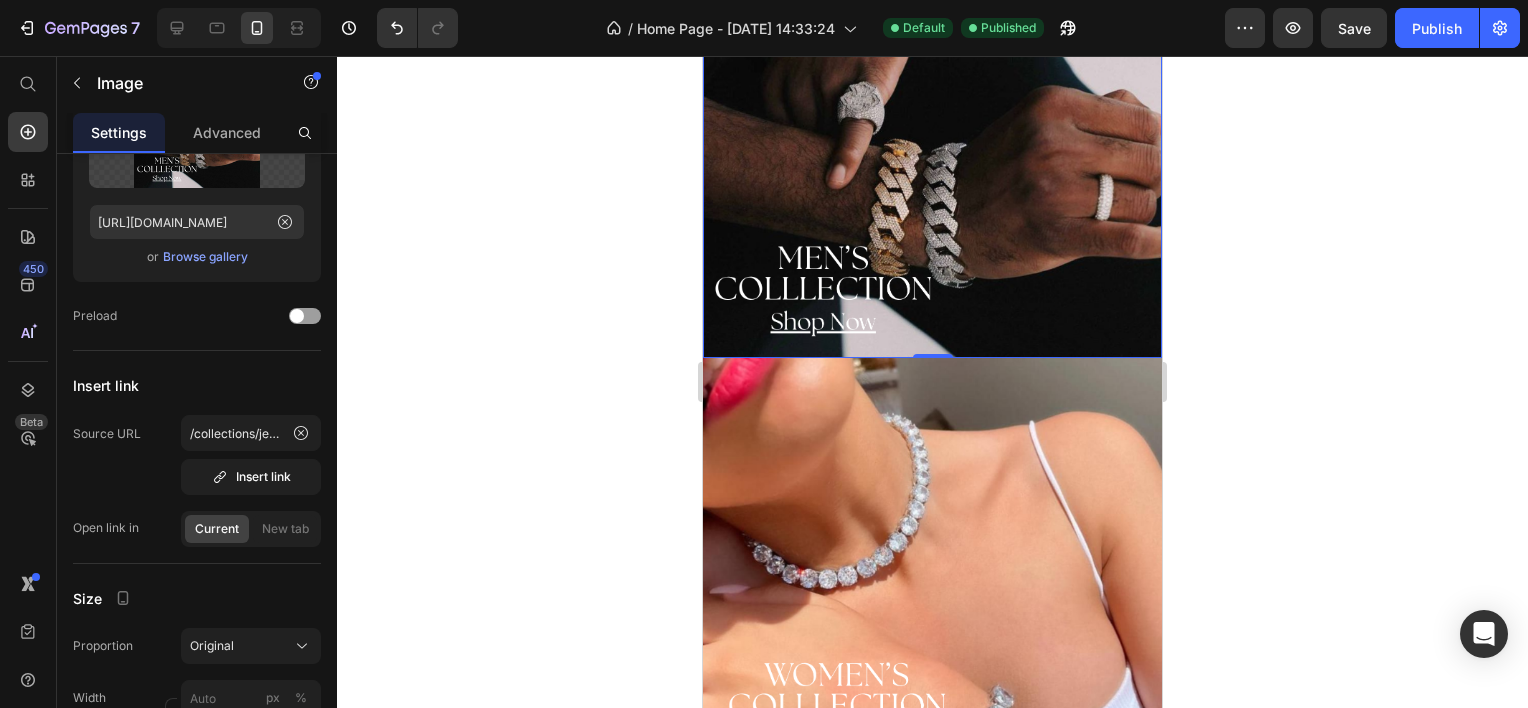 click at bounding box center [932, 588] 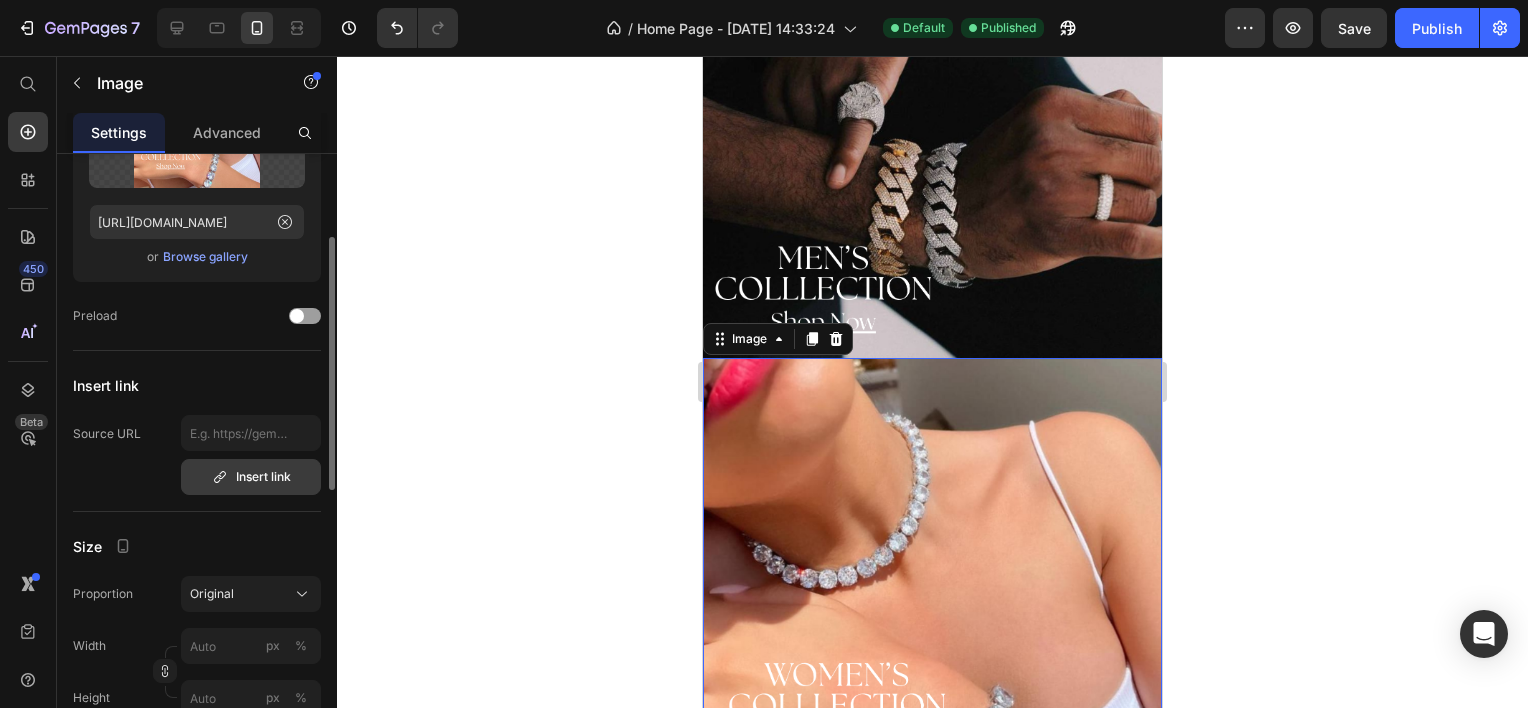 click on "Insert link" at bounding box center [251, 477] 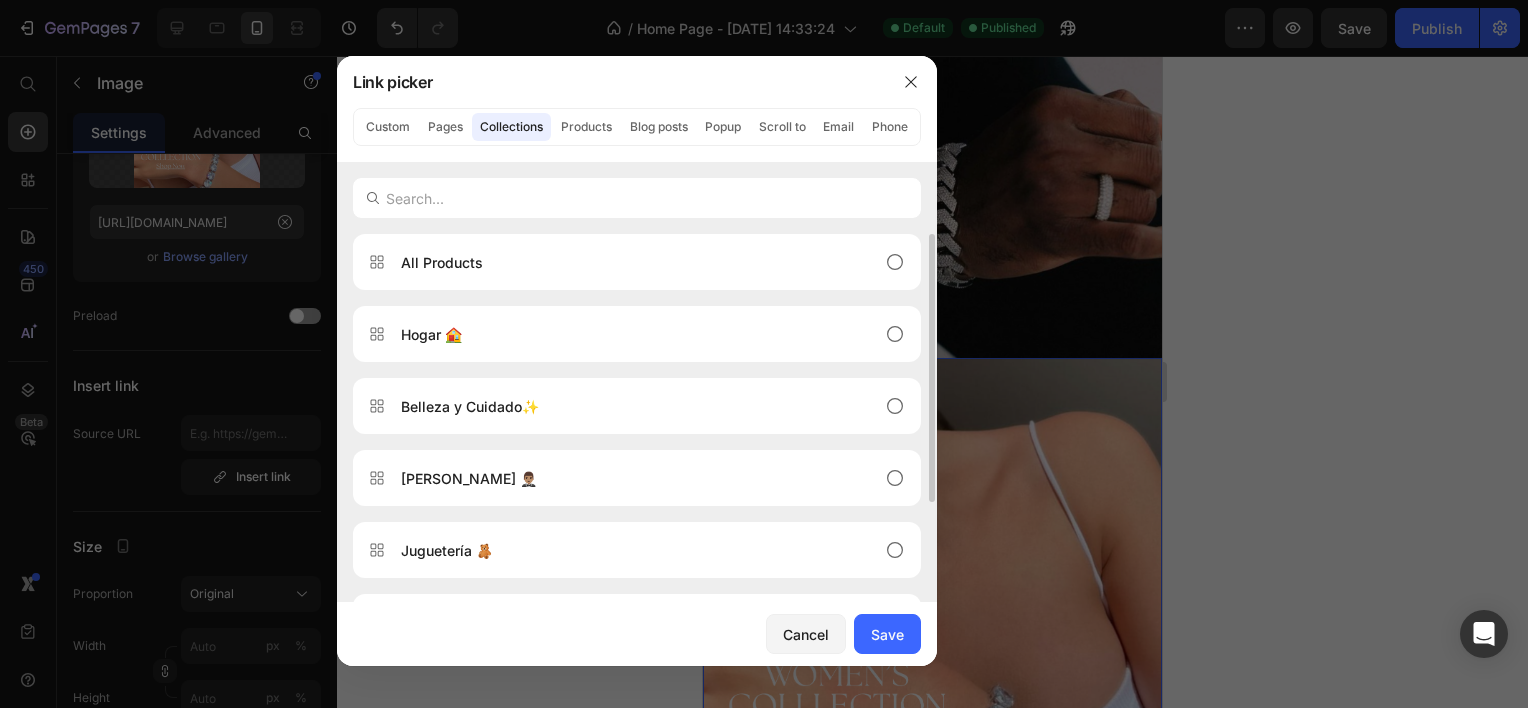 scroll, scrollTop: 136, scrollLeft: 0, axis: vertical 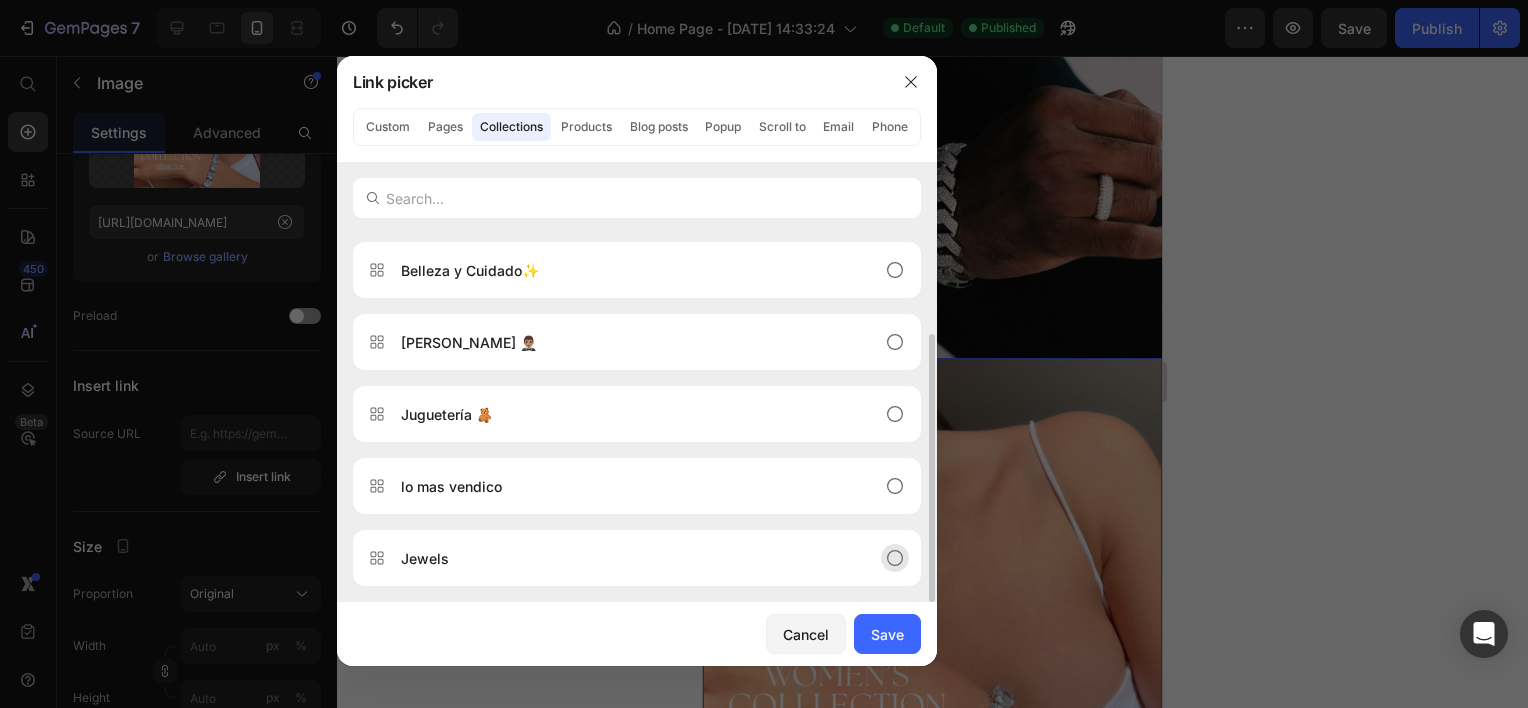 click on "Jewels" at bounding box center (621, 558) 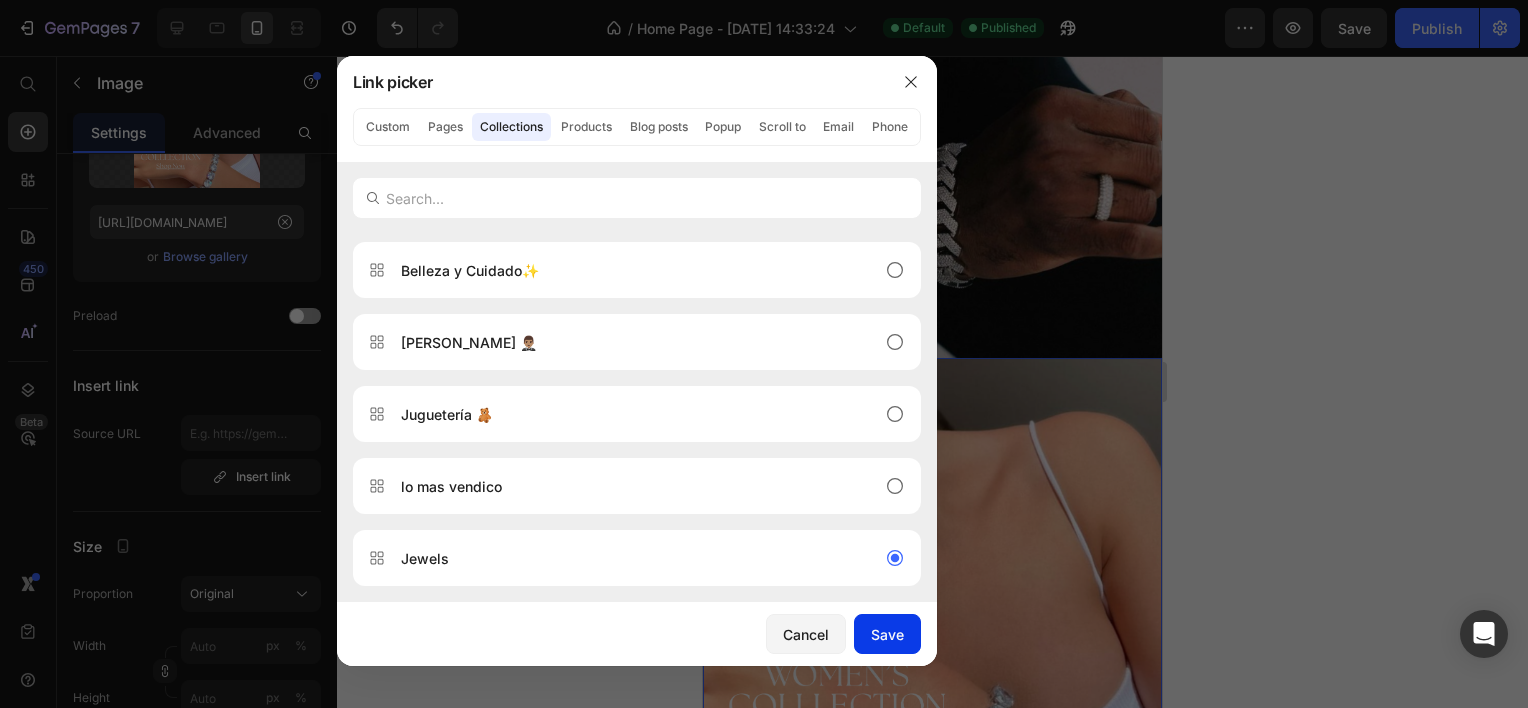 click on "Save" at bounding box center [887, 634] 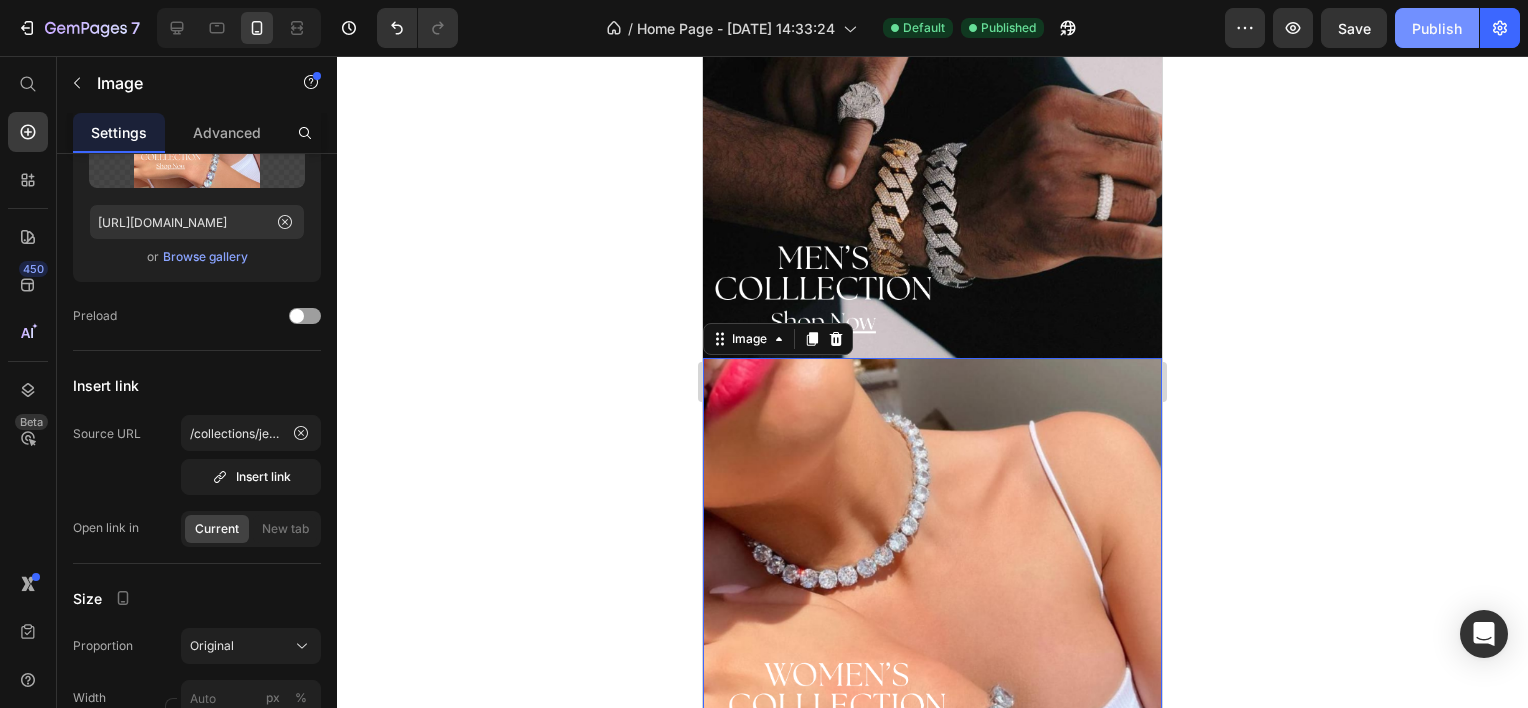click on "Publish" 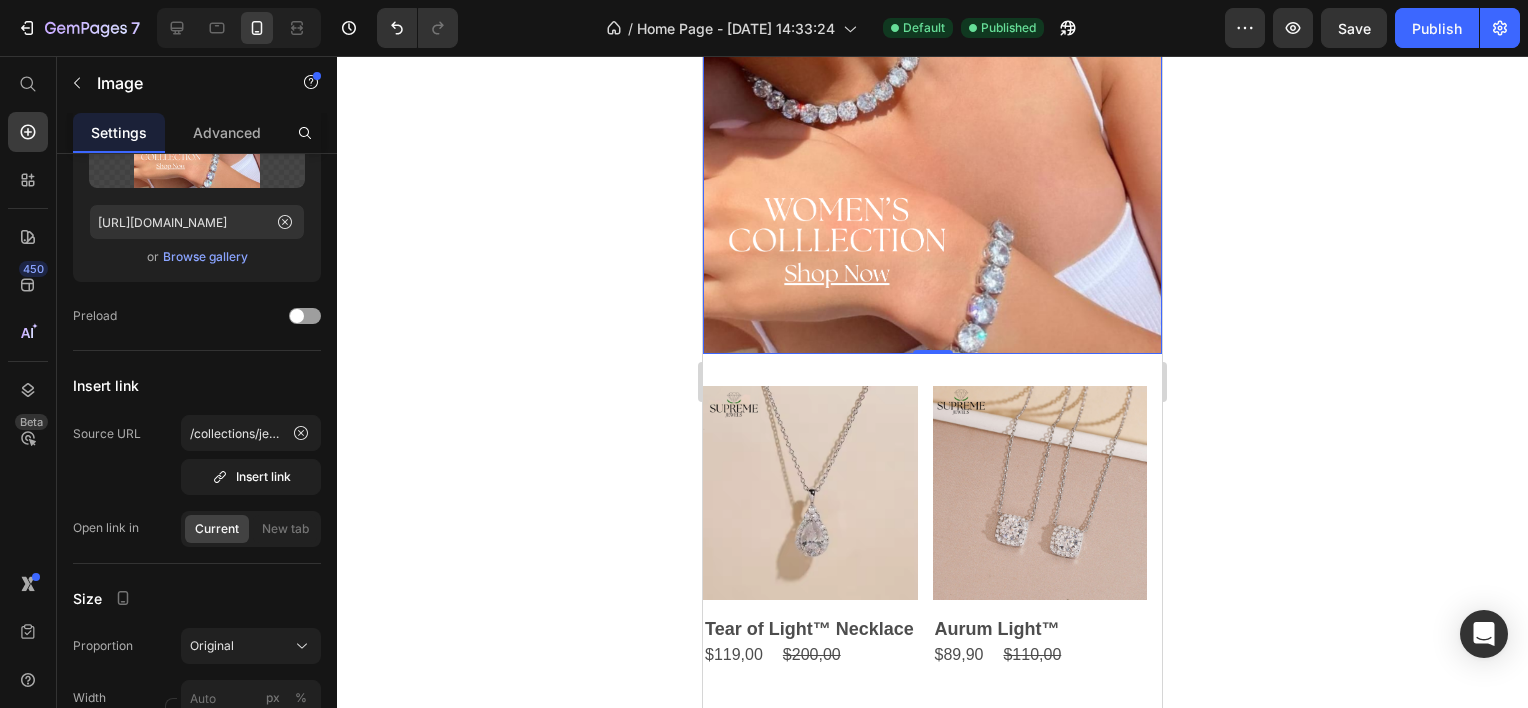 scroll, scrollTop: 900, scrollLeft: 0, axis: vertical 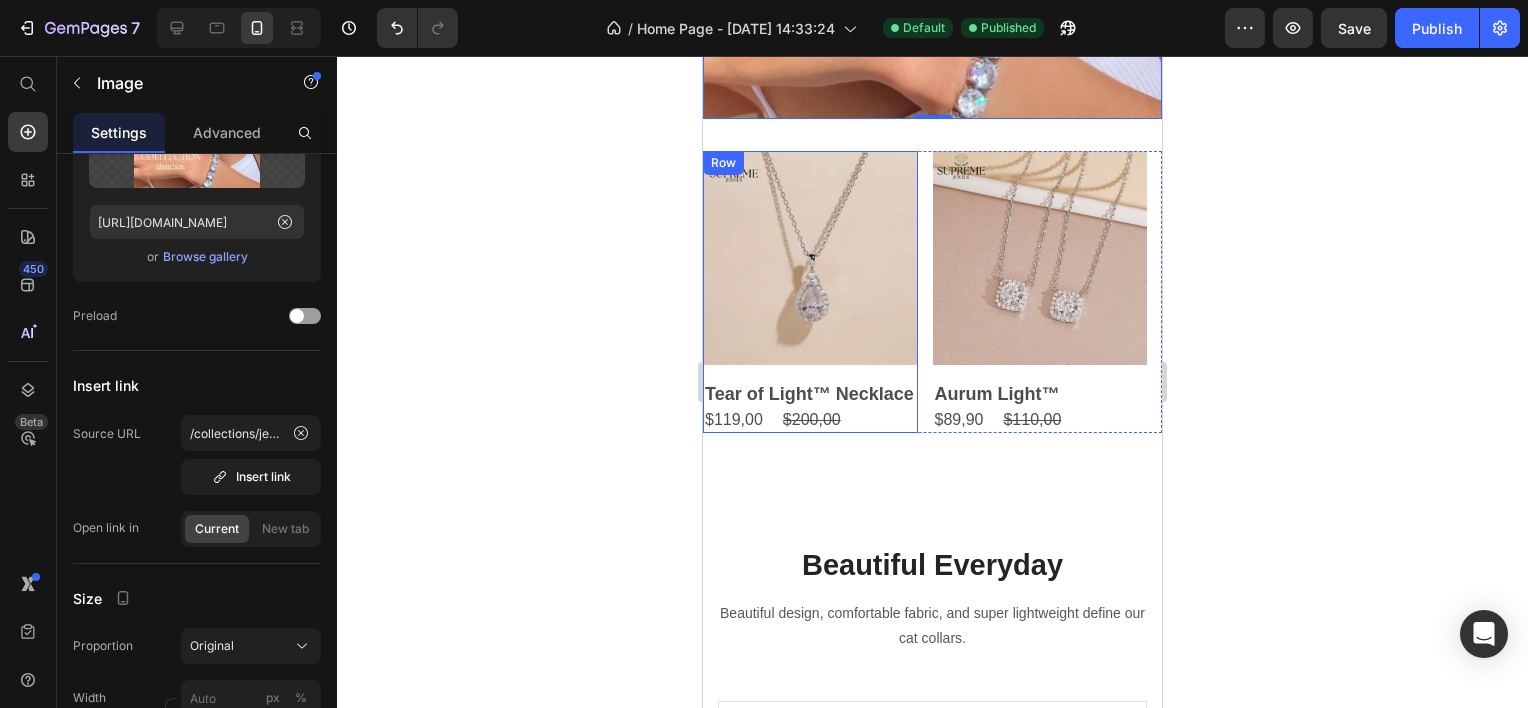 click on "Product Images Tear of Light™ Necklace Product Title $119,00 Product Price $200,00 Product Price Row" at bounding box center [810, 292] 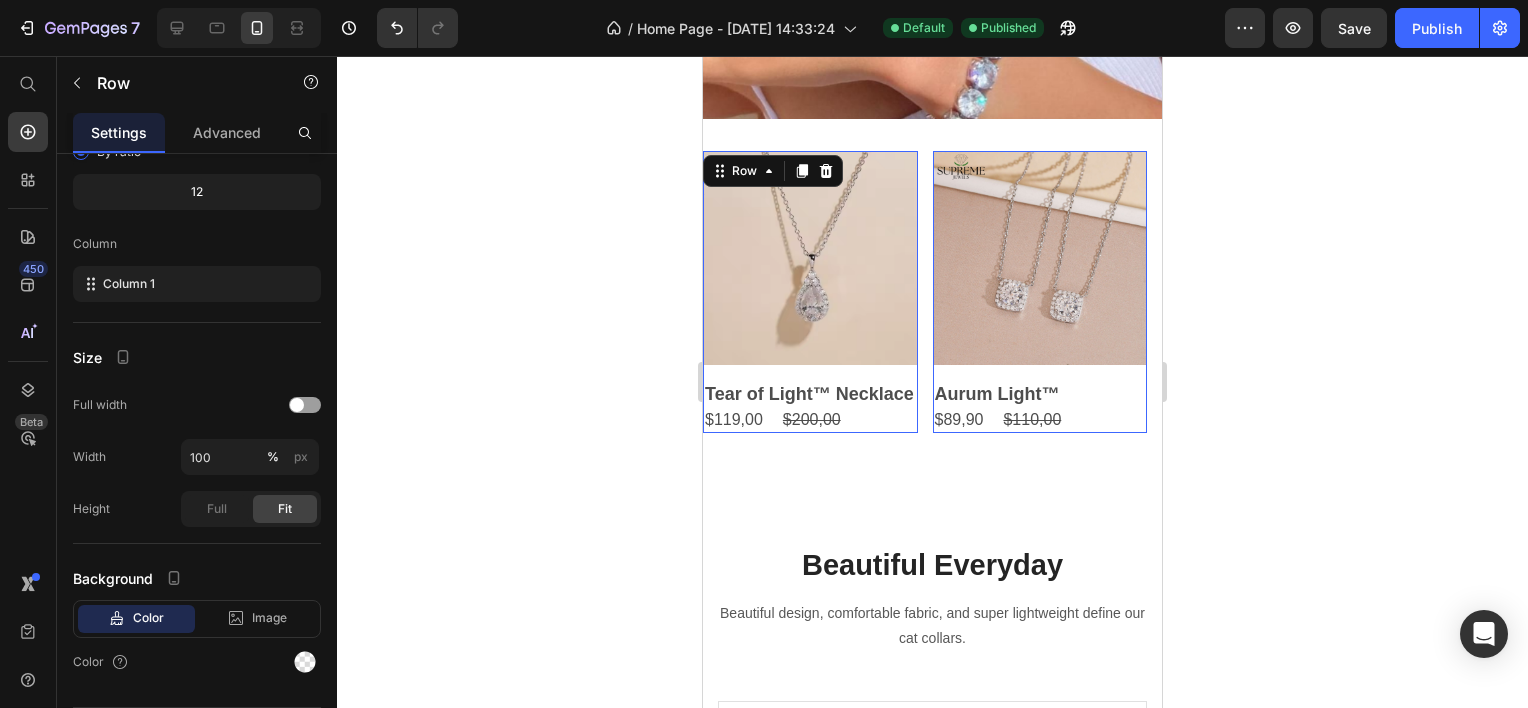 scroll, scrollTop: 0, scrollLeft: 0, axis: both 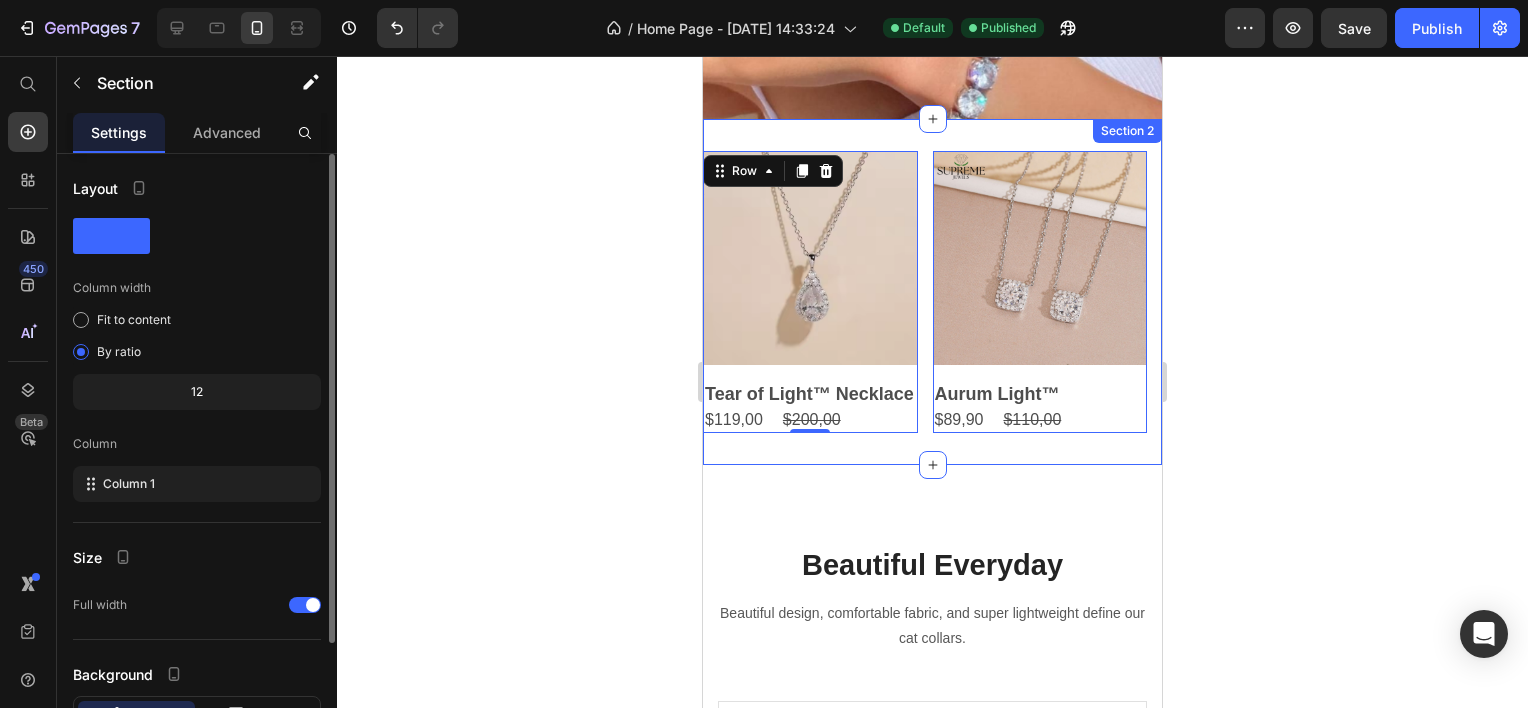 click on "Product Images Tear of Light™ Necklace Product Title $119,00 Product Price $200,00 Product Price Row Row   0 Product Images Aurum Light™ Product Title $89,90 Product Price $110,00 Product Price Row Row   0 Product Images IceHeart VVS™ Product Title $89,99 Product Price $119,99 Product Price Row Row   0 Product List Section 2" at bounding box center (932, 292) 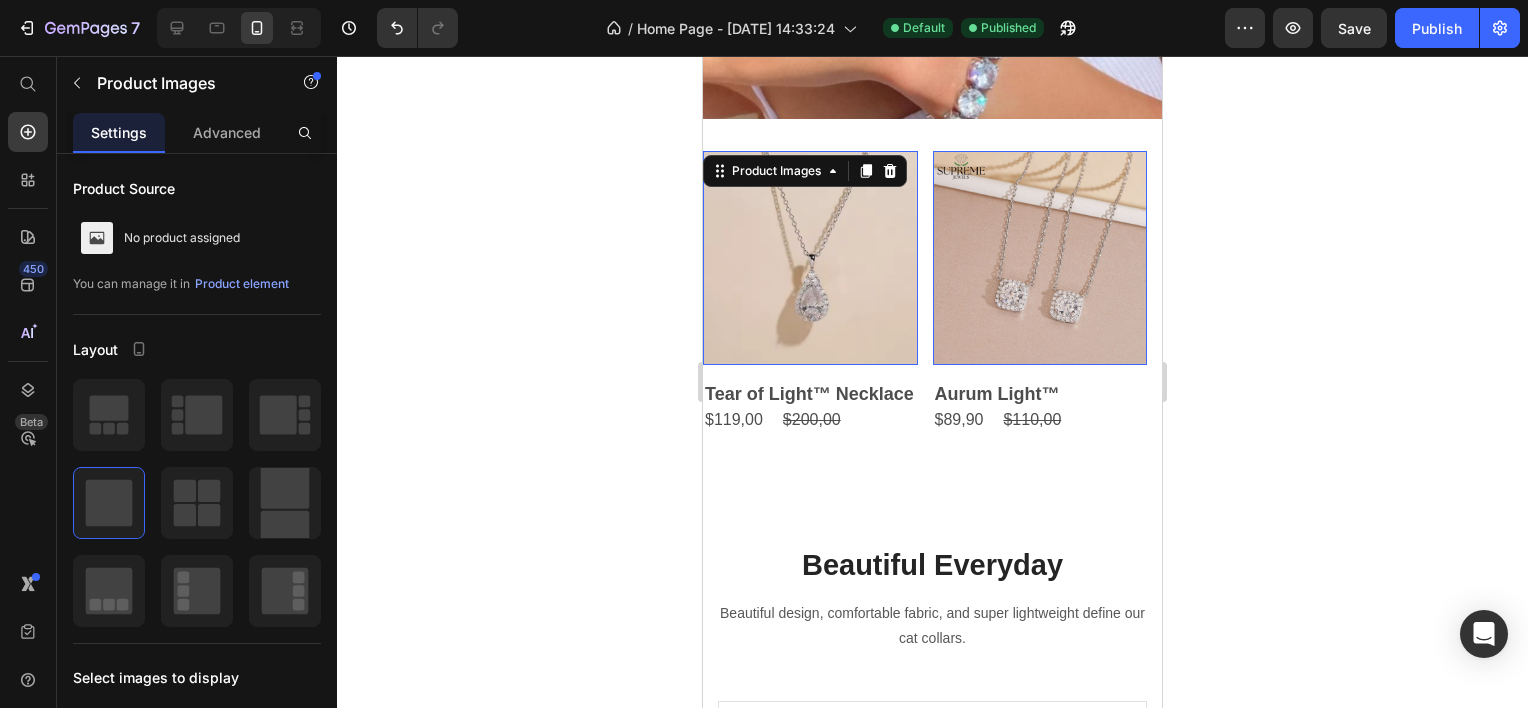 click at bounding box center (810, 258) 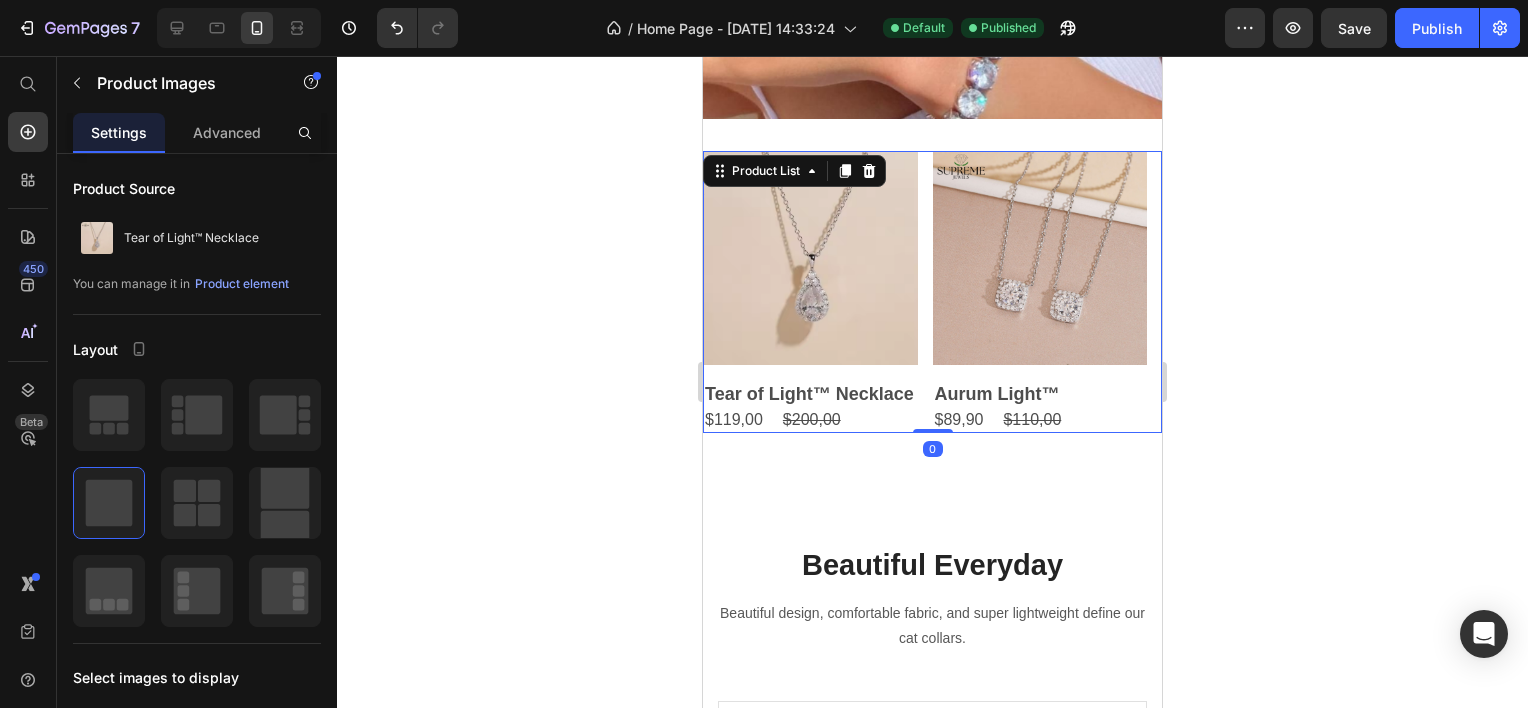 click on "Product Images Tear of Light™ Necklace Product Title $119,00 Product Price $200,00 Product Price Row Row Product Images Aurum Light™ Product Title $89,90 Product Price $110,00 Product Price Row Row Product Images IceHeart VVS™ Product Title $89,99 Product Price $119,99 Product Price Row Row" at bounding box center [932, 292] 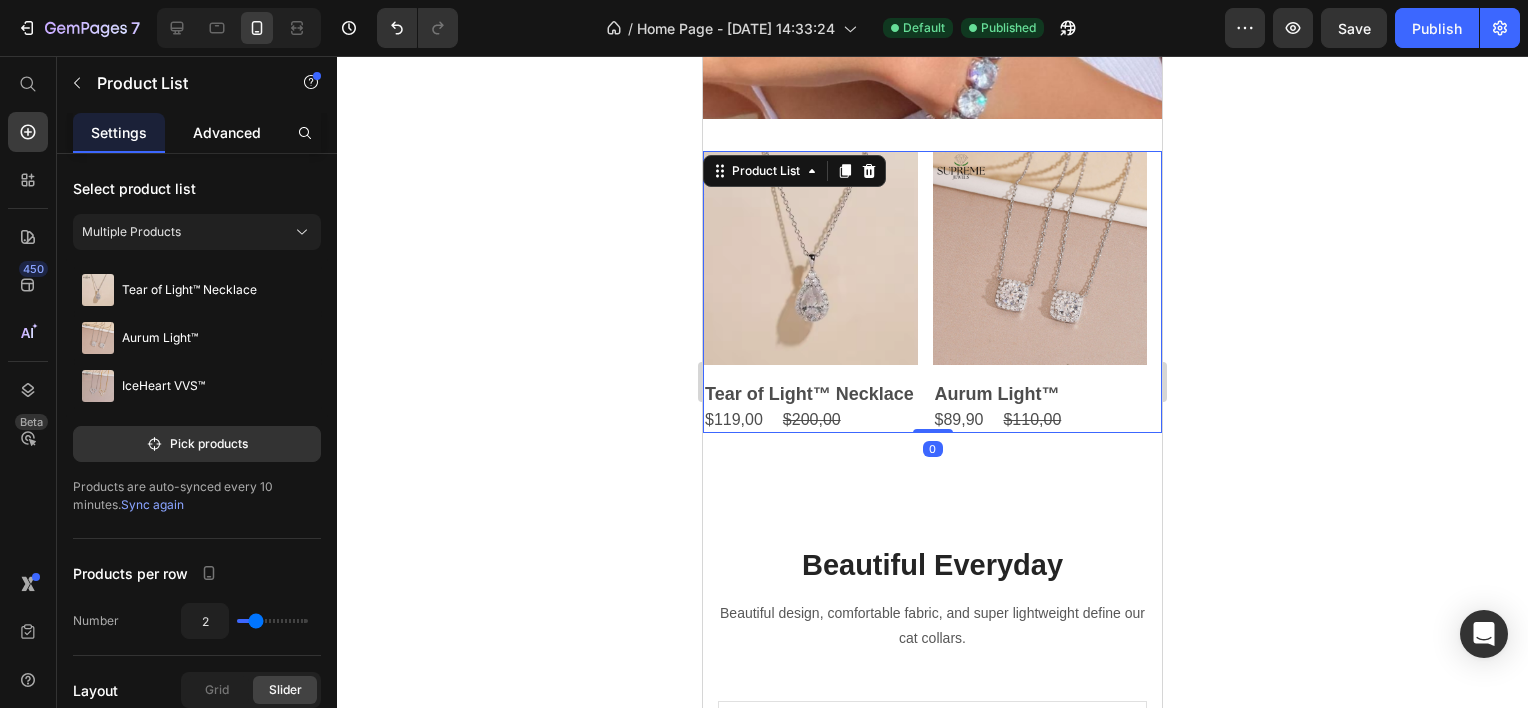click on "Advanced" 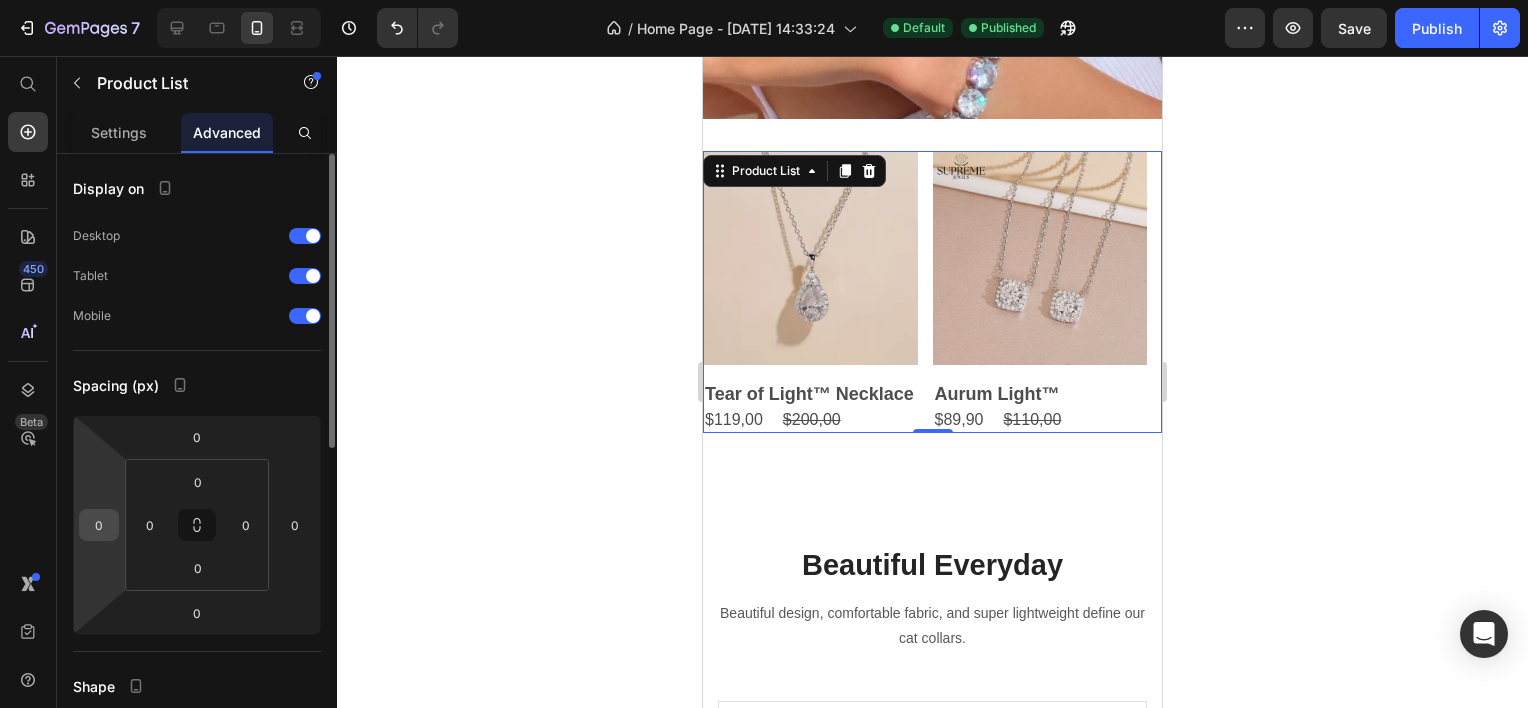 click on "0" at bounding box center (99, 525) 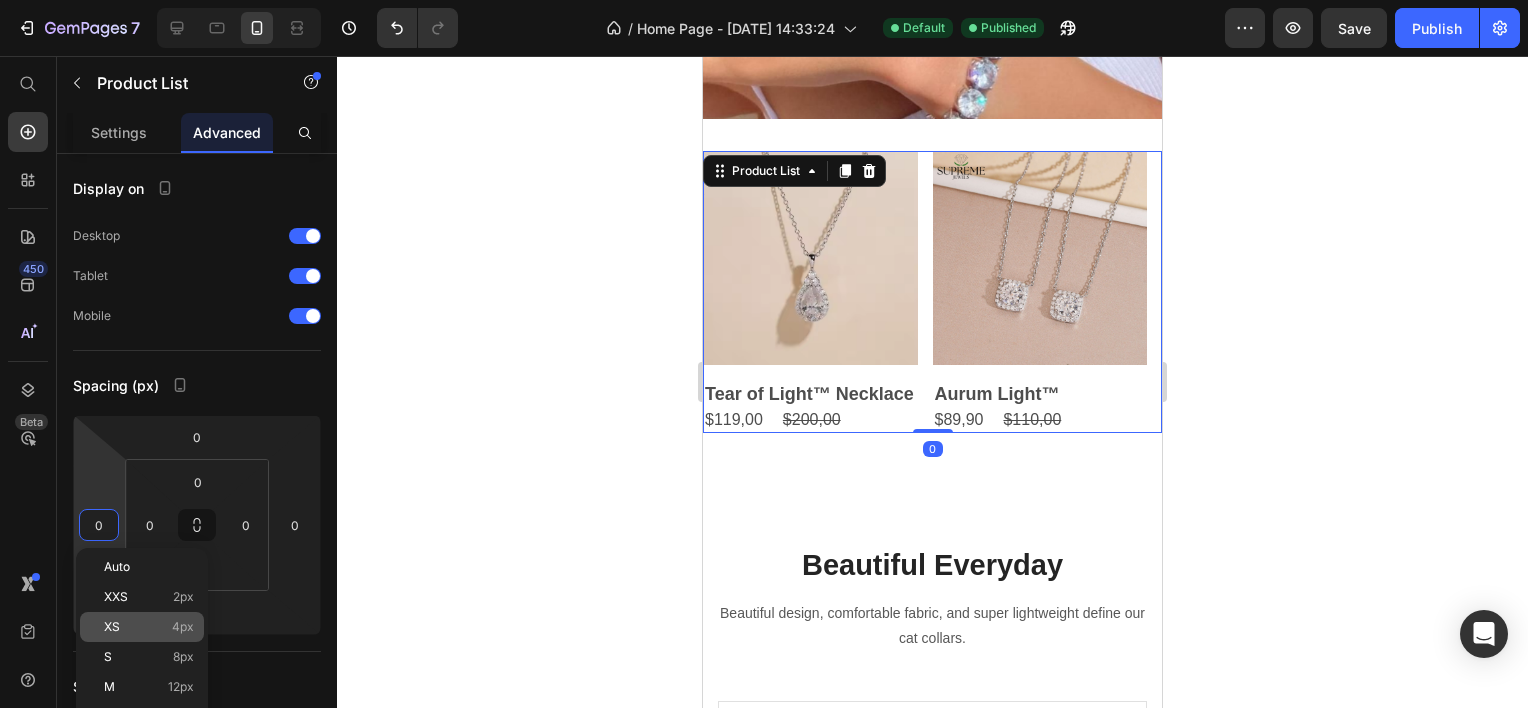 click on "XS 4px" at bounding box center (149, 627) 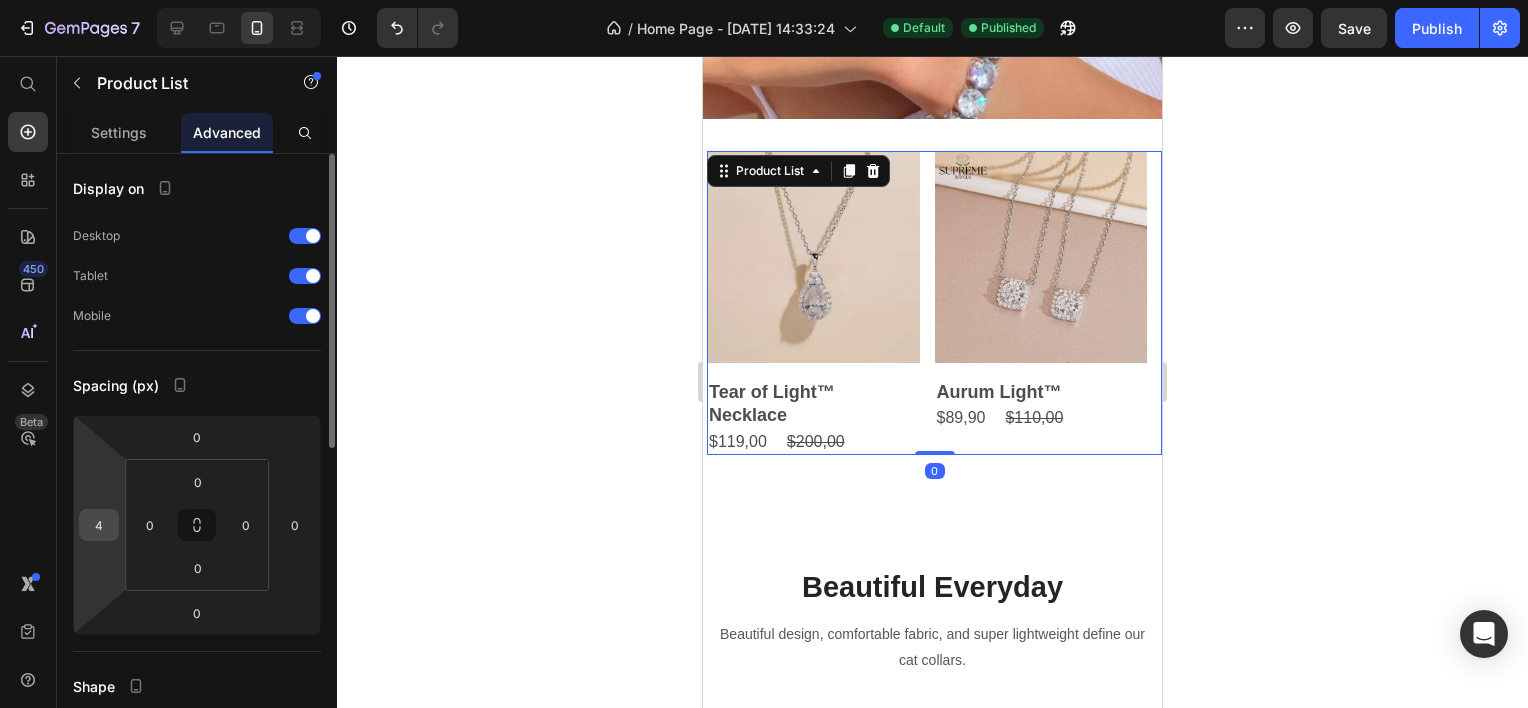 click on "4" at bounding box center (99, 525) 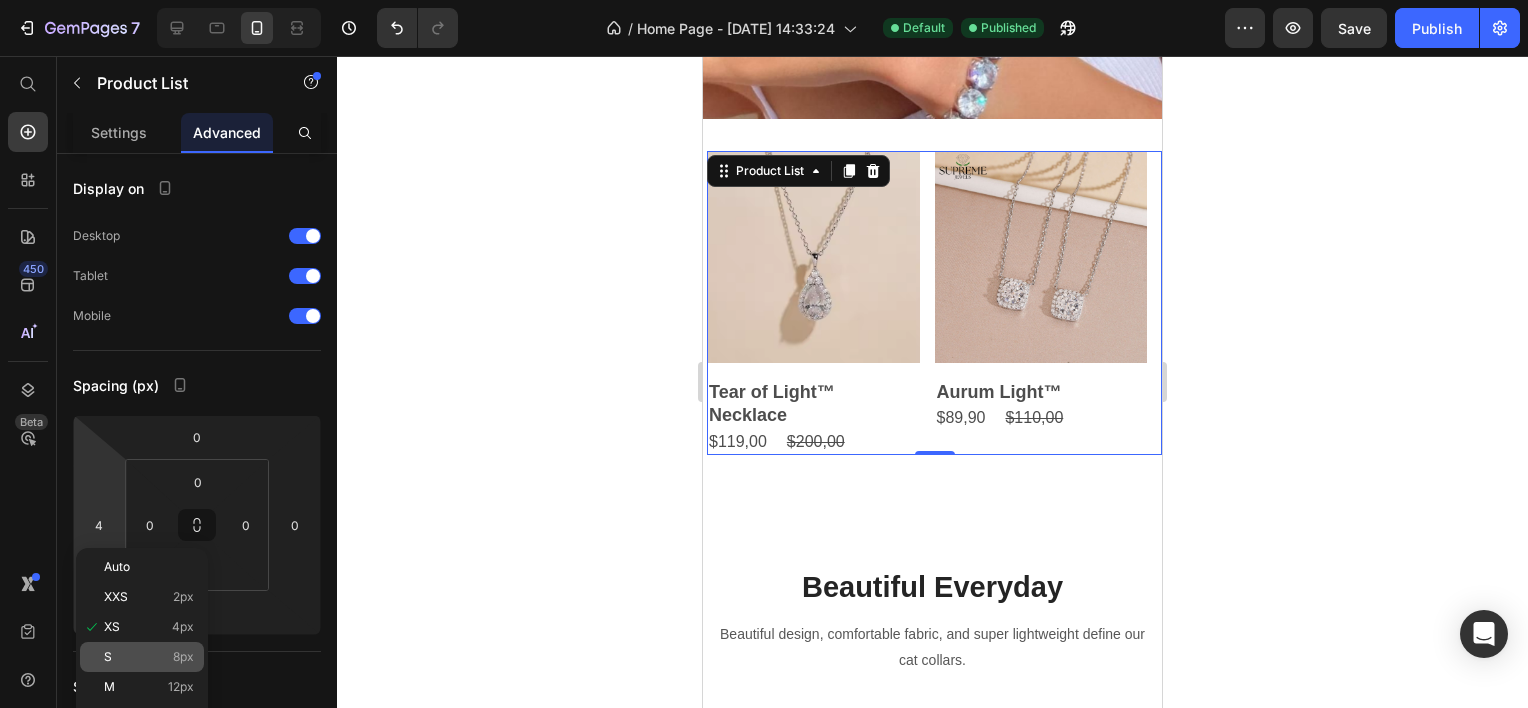 click on "S 8px" 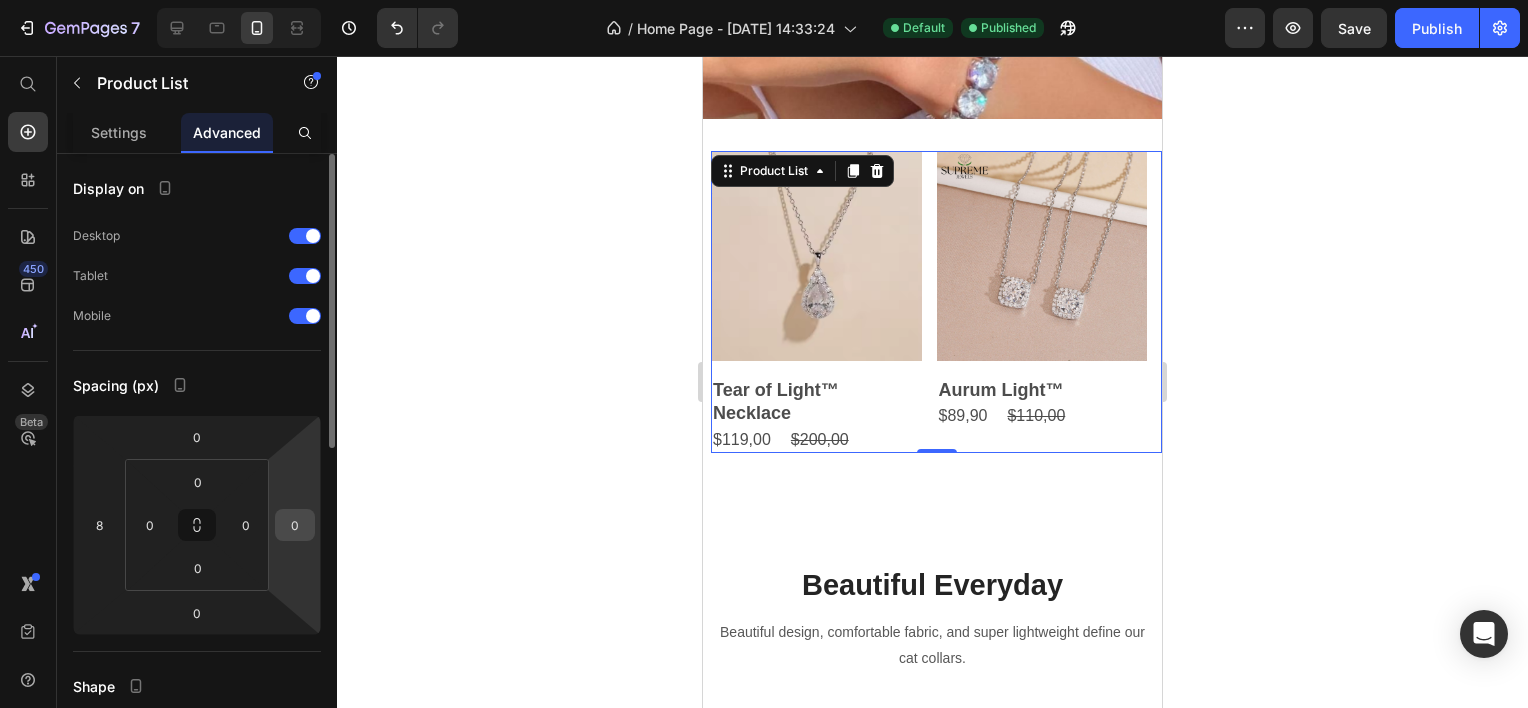 click on "0" at bounding box center [295, 525] 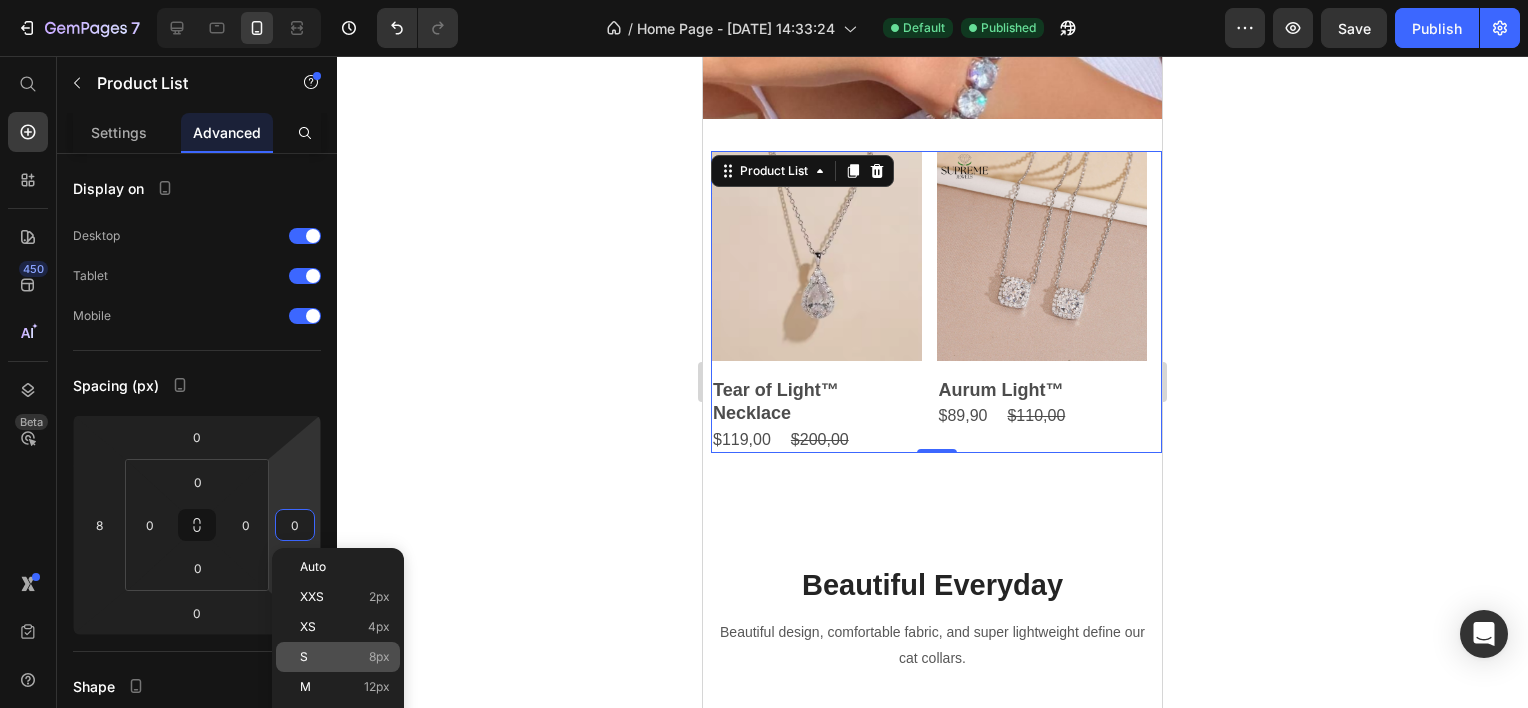 click on "S 8px" at bounding box center (345, 657) 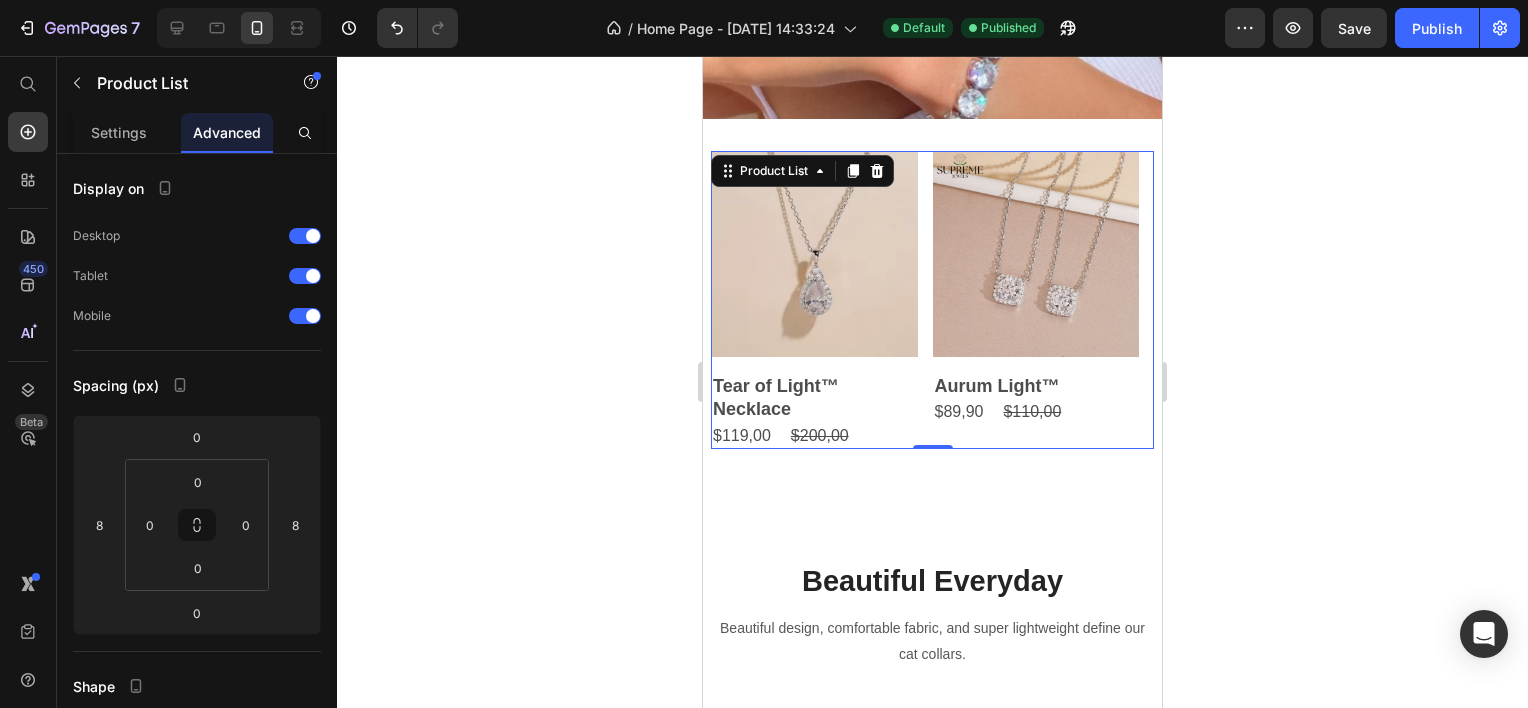 click 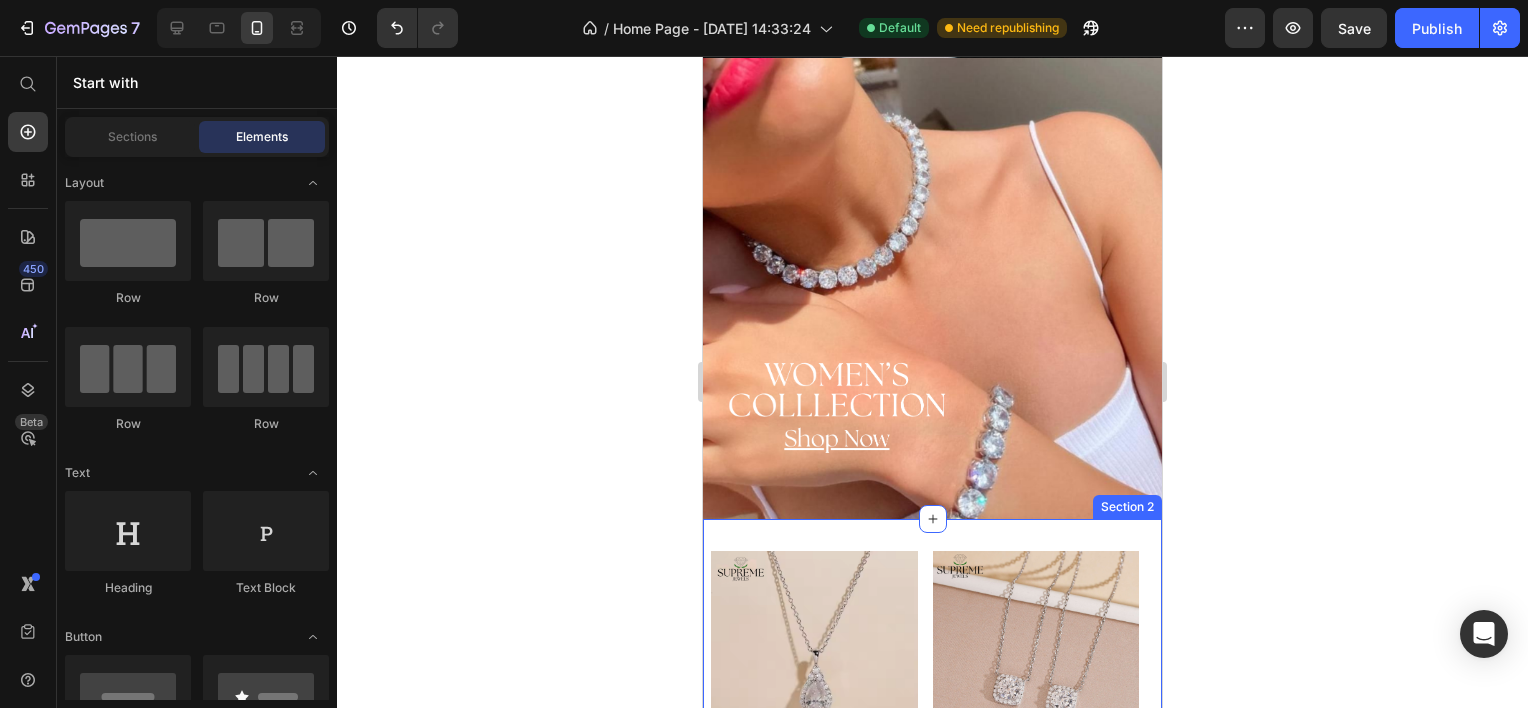 scroll, scrollTop: 900, scrollLeft: 0, axis: vertical 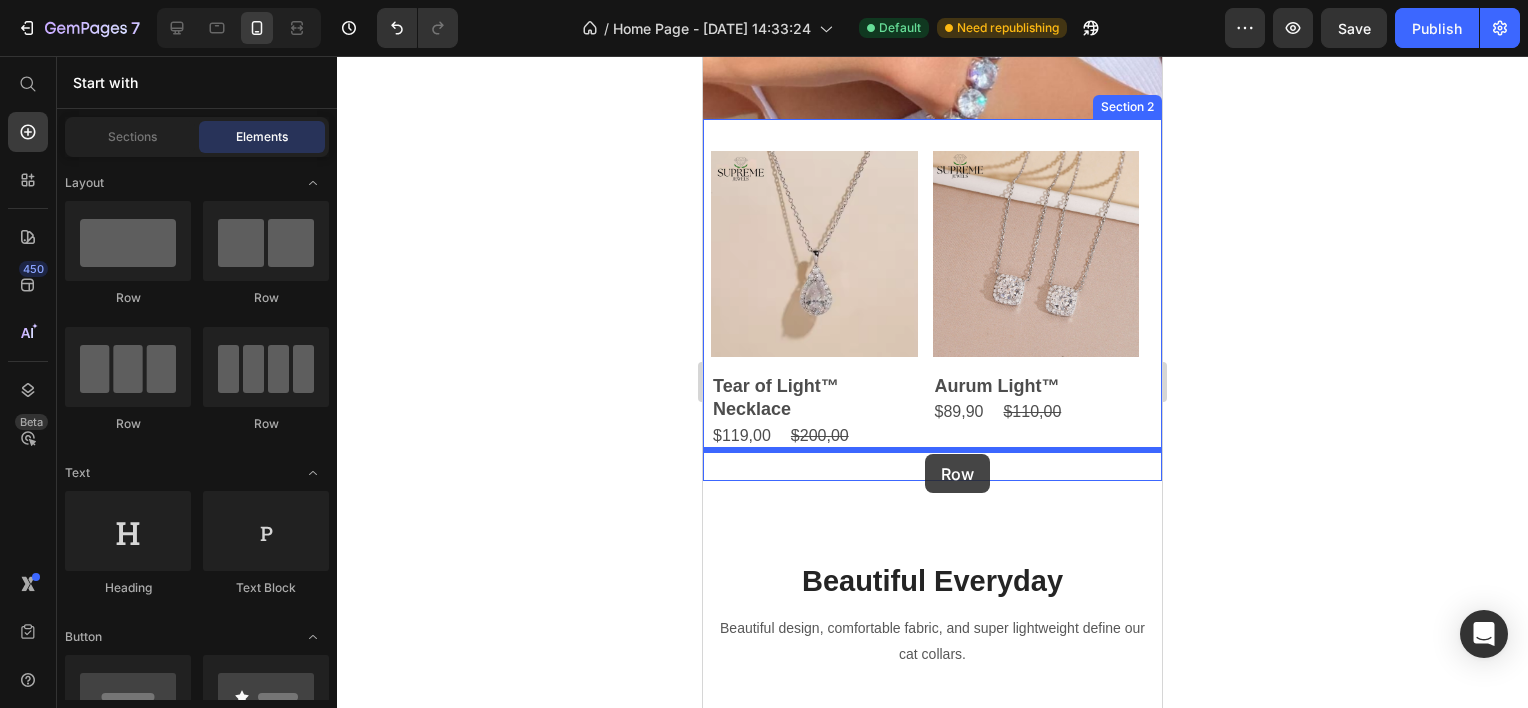 drag, startPoint x: 865, startPoint y: 298, endPoint x: 925, endPoint y: 454, distance: 167.14066 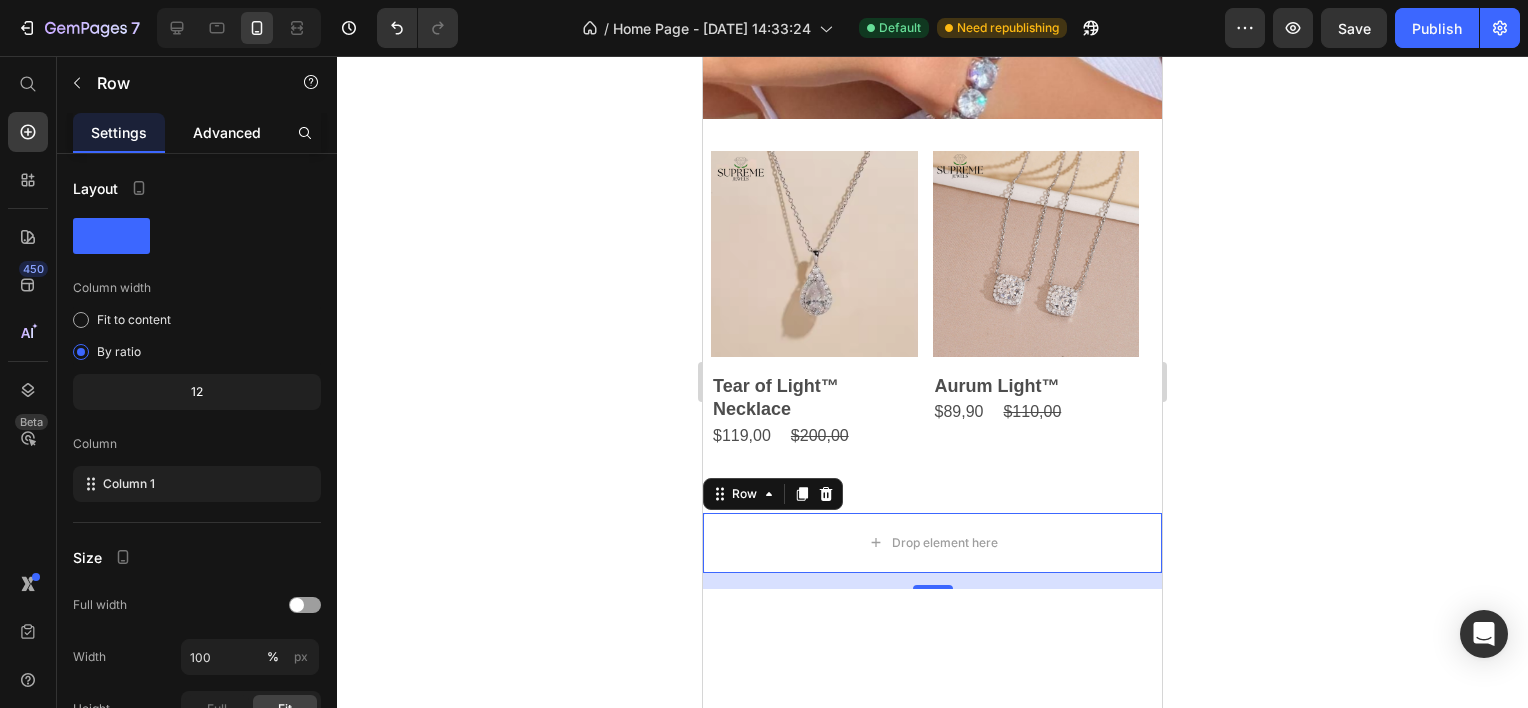 click on "Advanced" at bounding box center [227, 132] 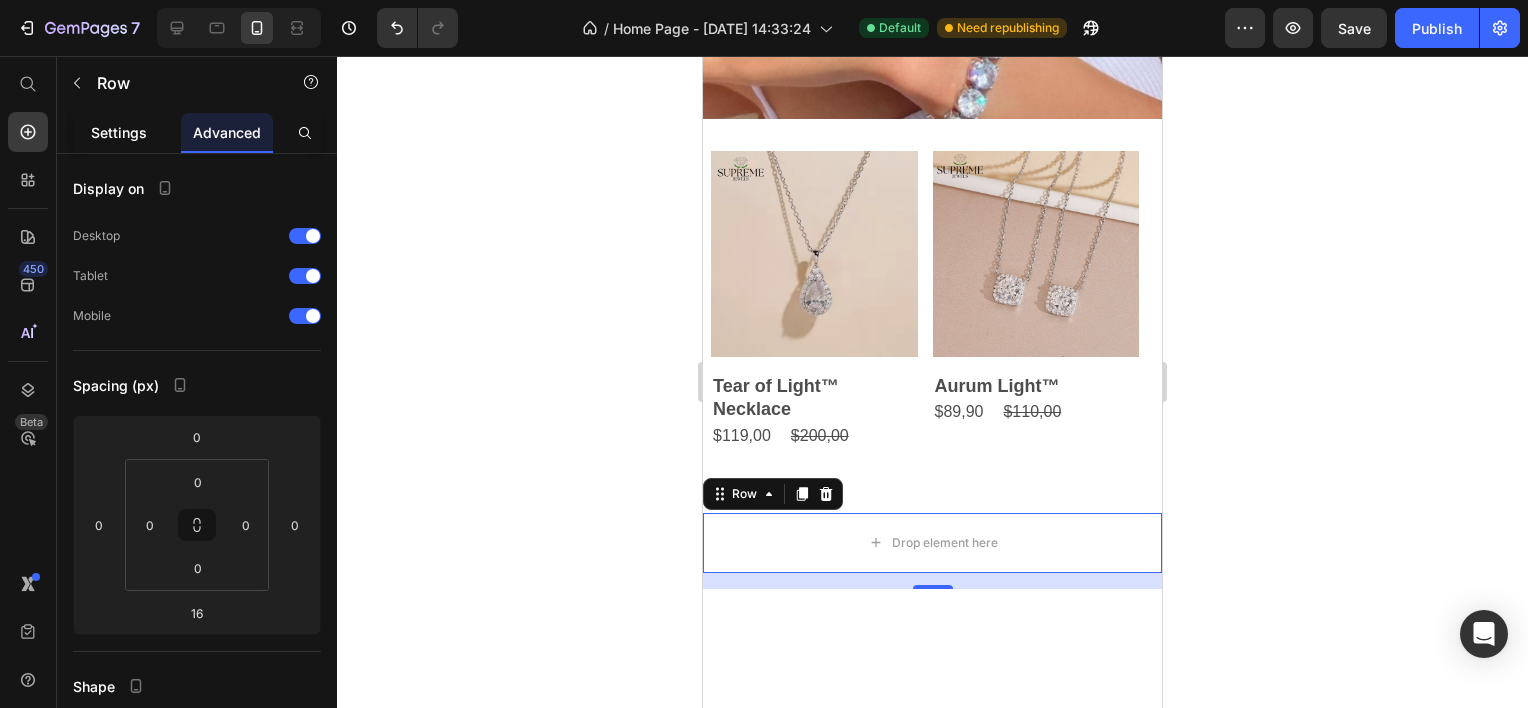 click on "Settings" at bounding box center [119, 132] 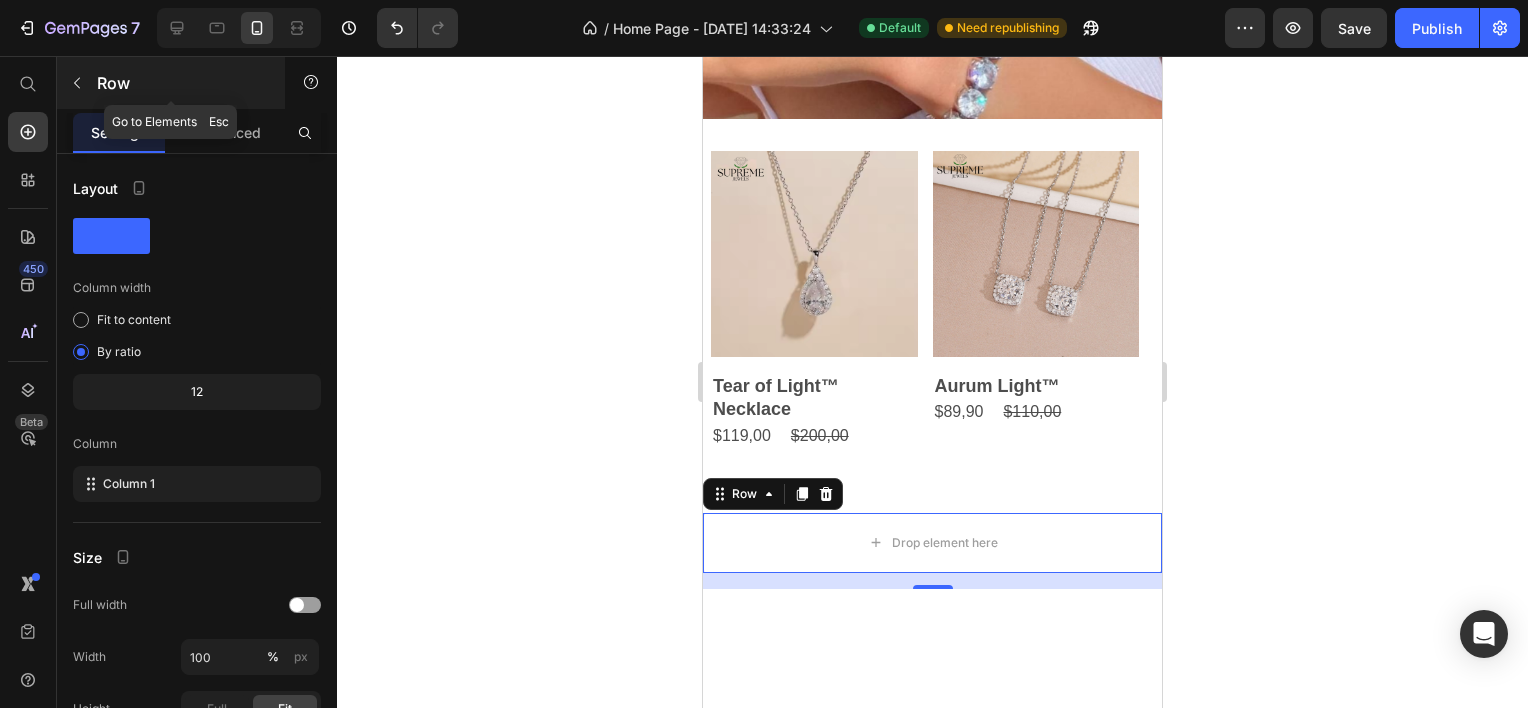 click 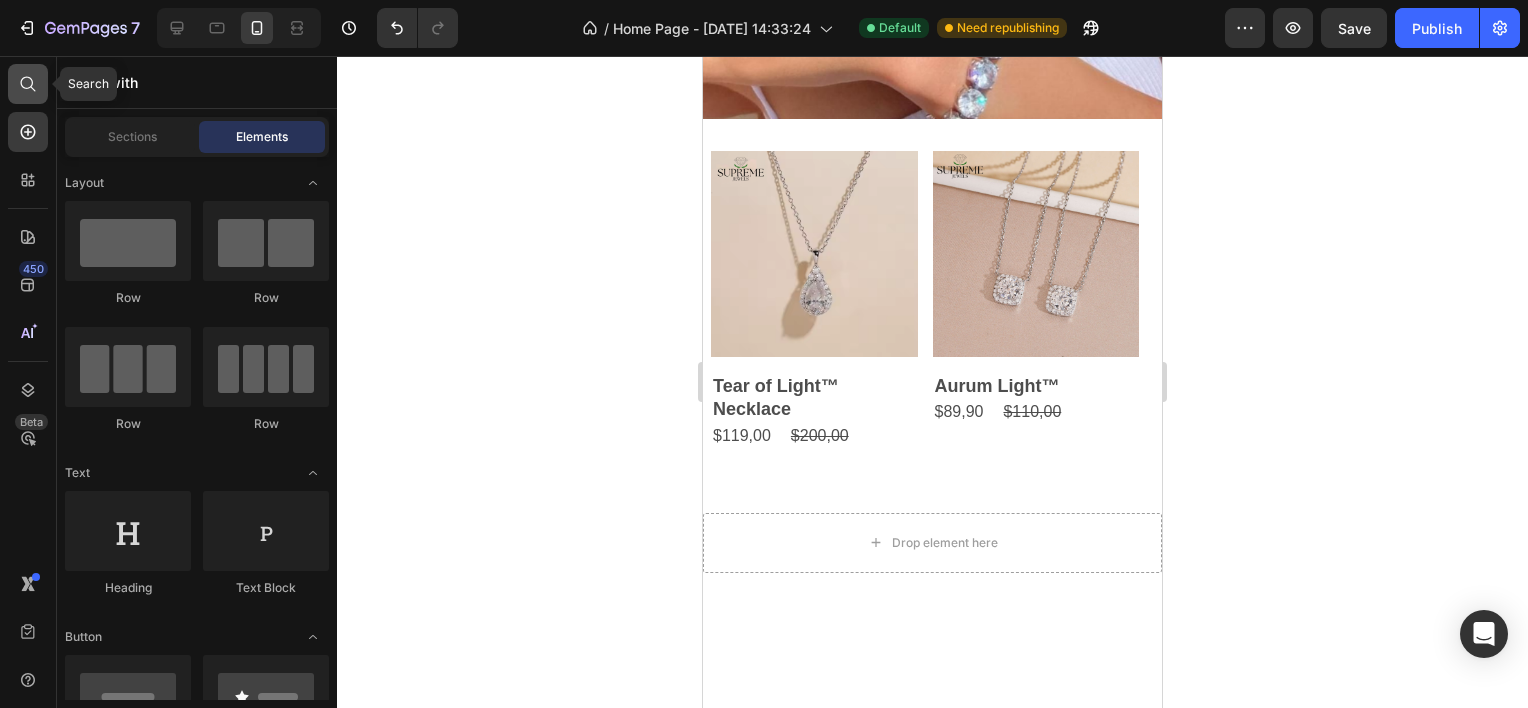 click 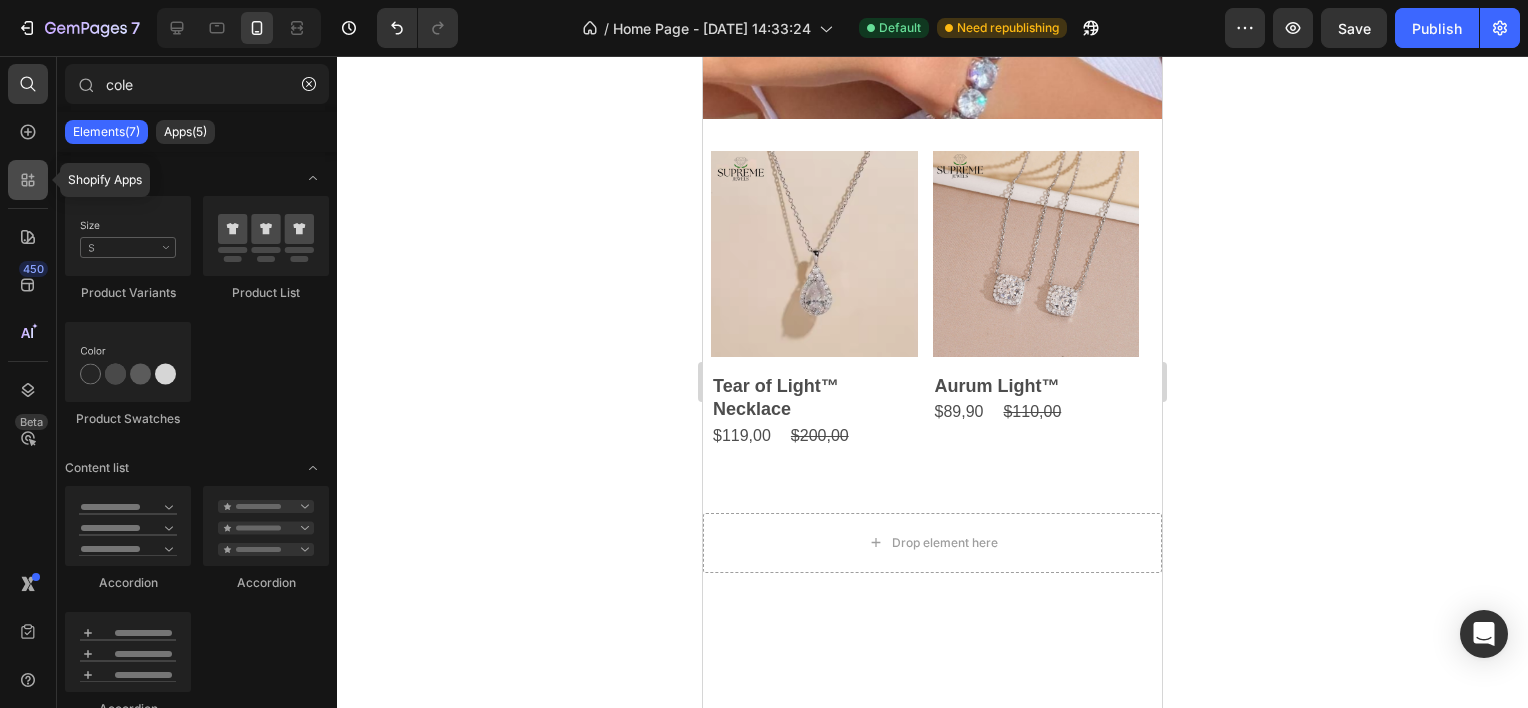 type on "cole" 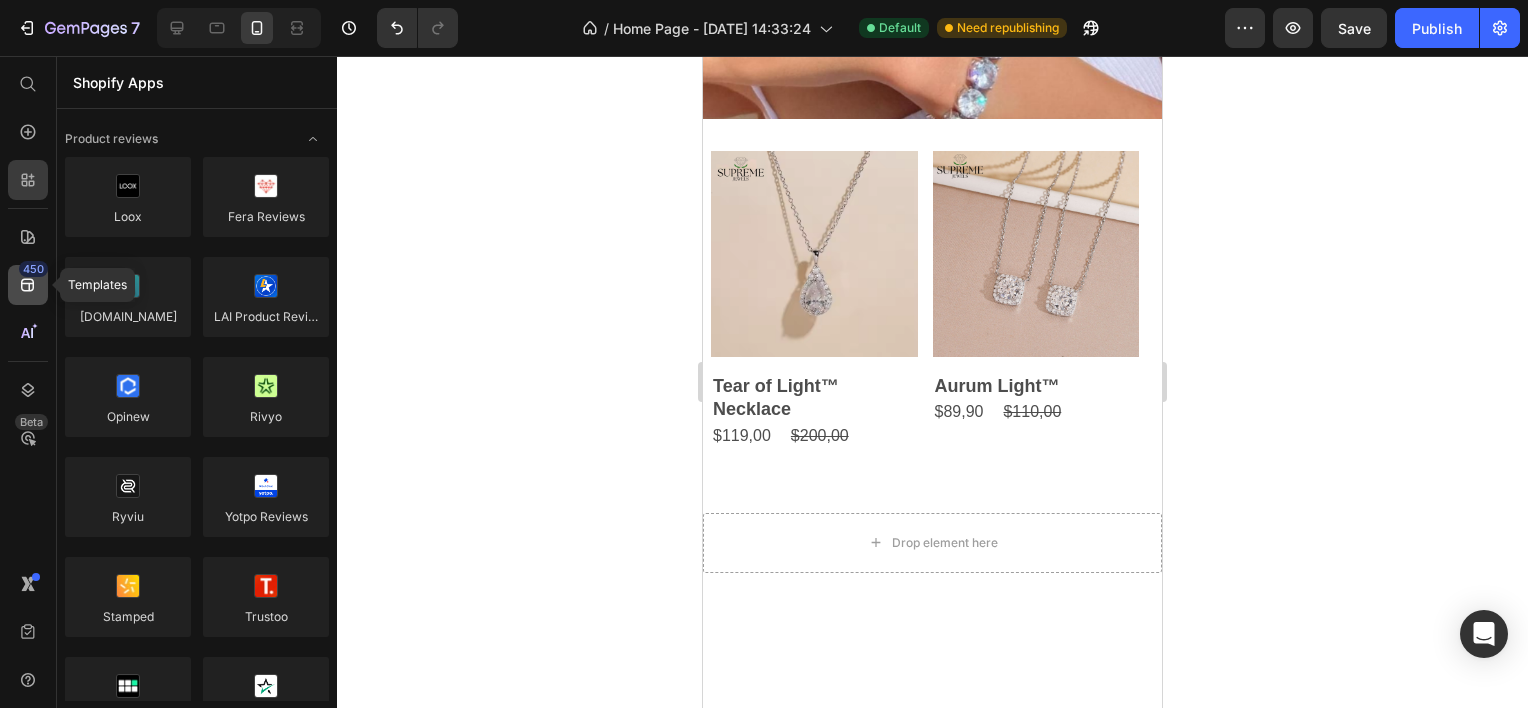 click on "450" at bounding box center [33, 269] 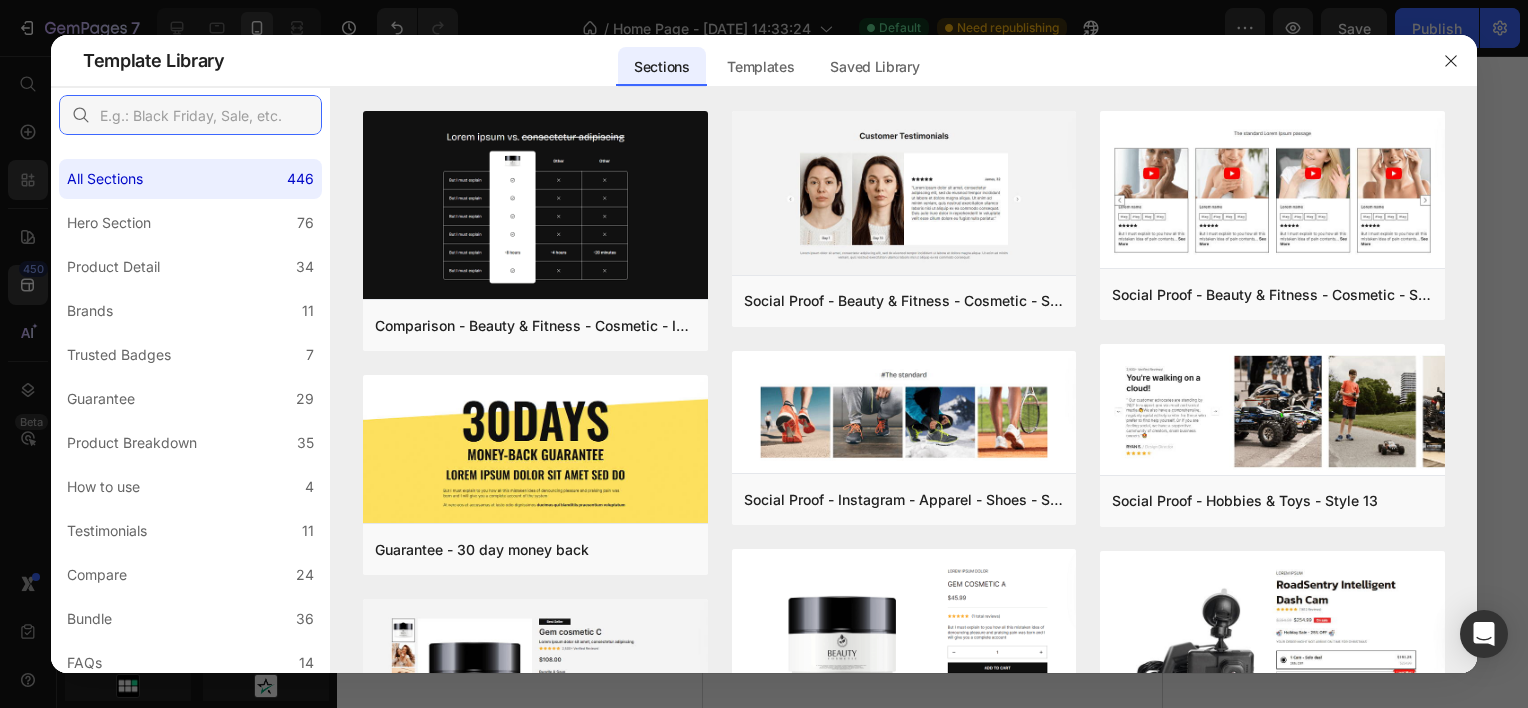 click at bounding box center (190, 115) 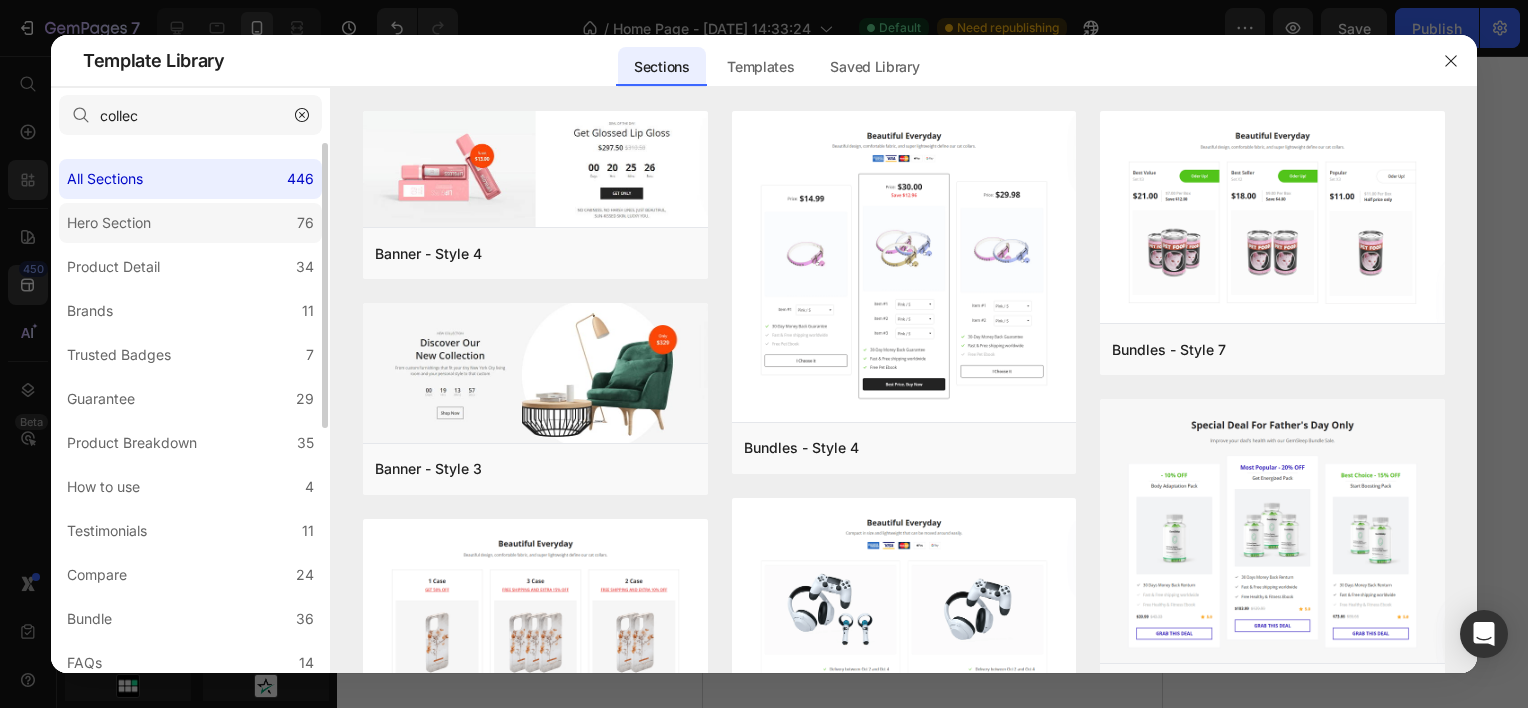 click on "Hero Section" at bounding box center (109, 223) 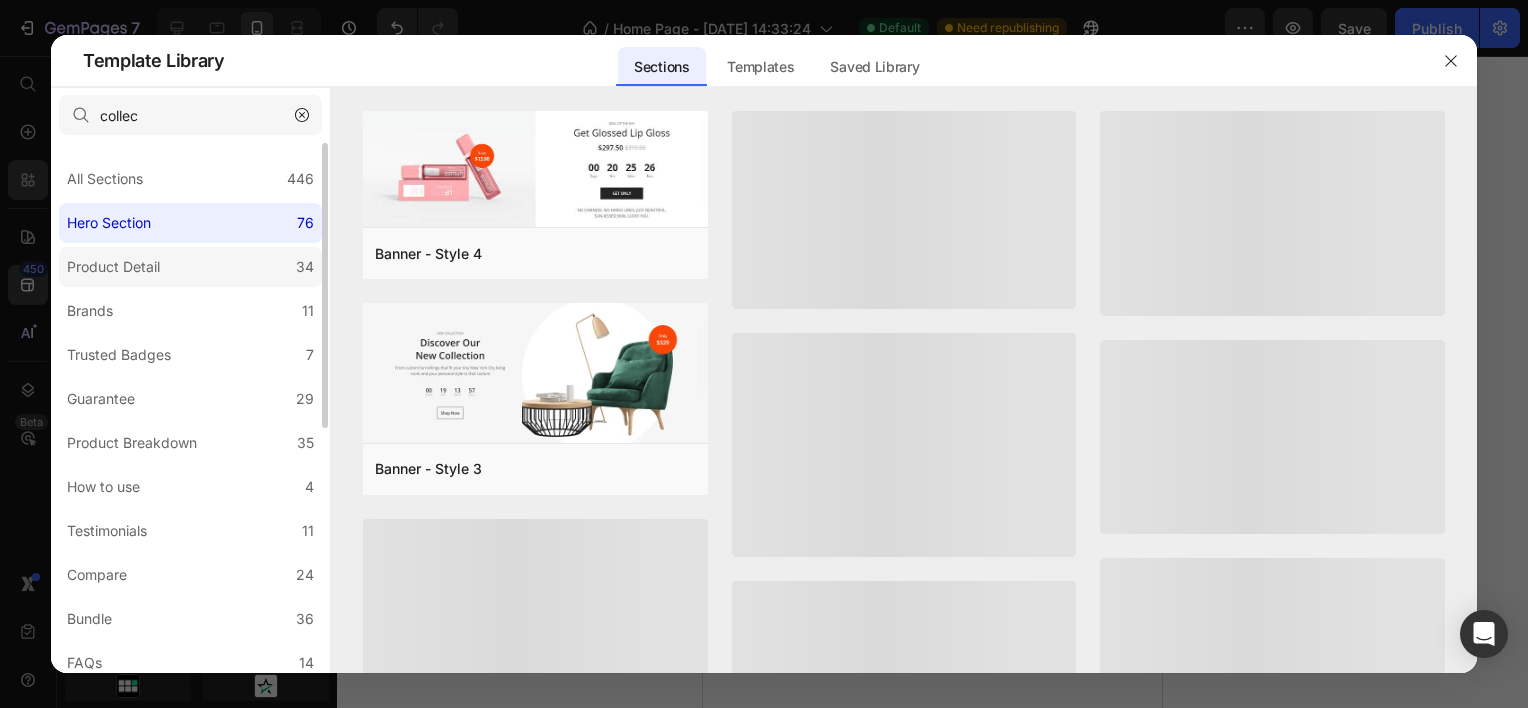 click on "Product Detail" at bounding box center [113, 267] 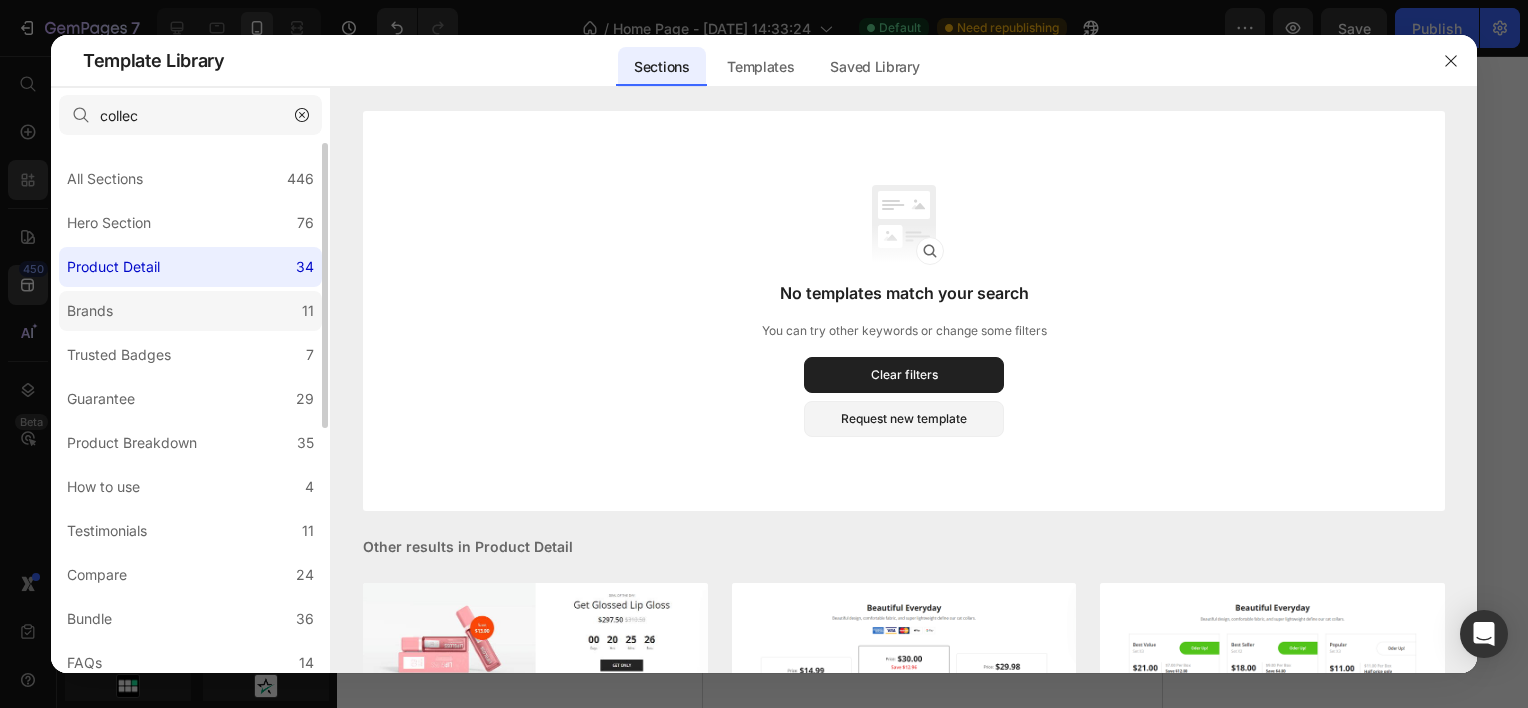 click on "Brands 11" 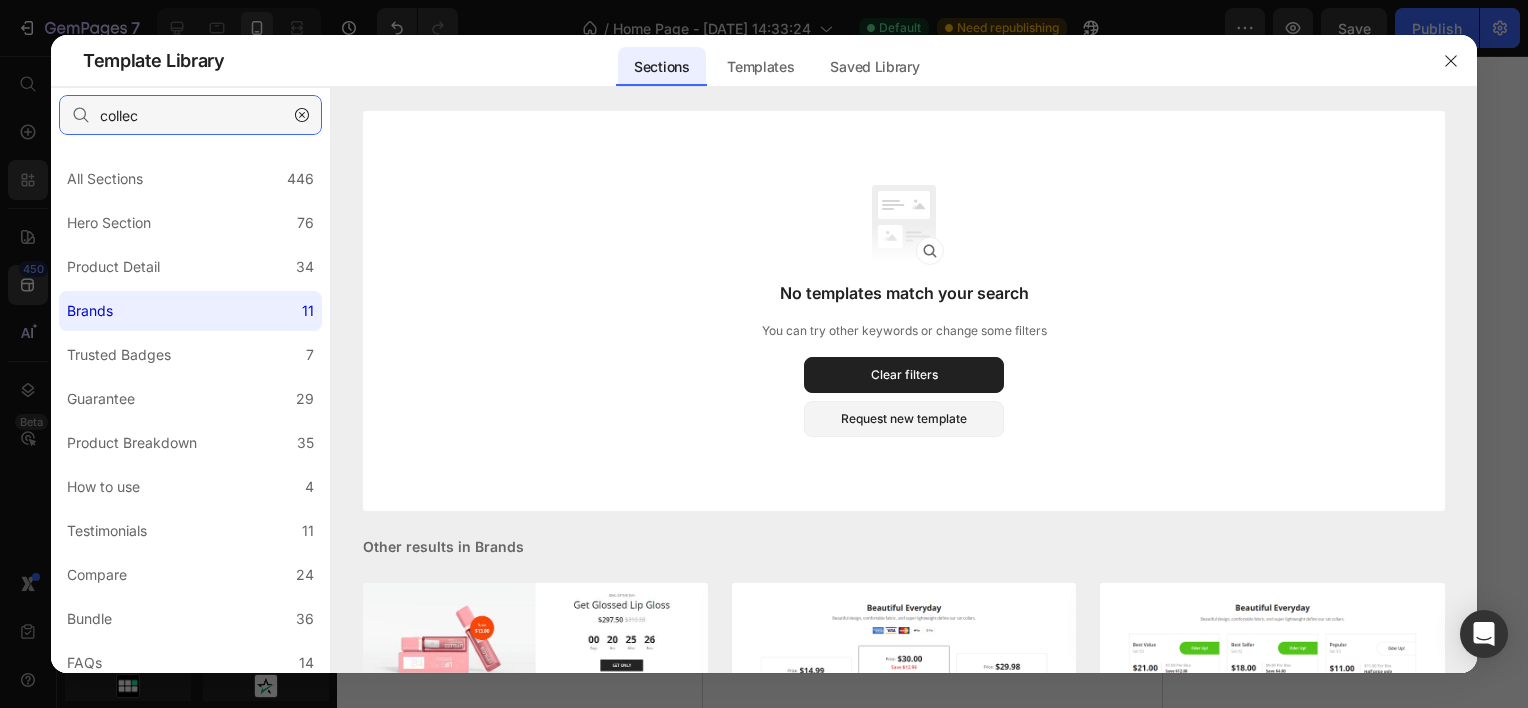 click on "collec" at bounding box center [190, 115] 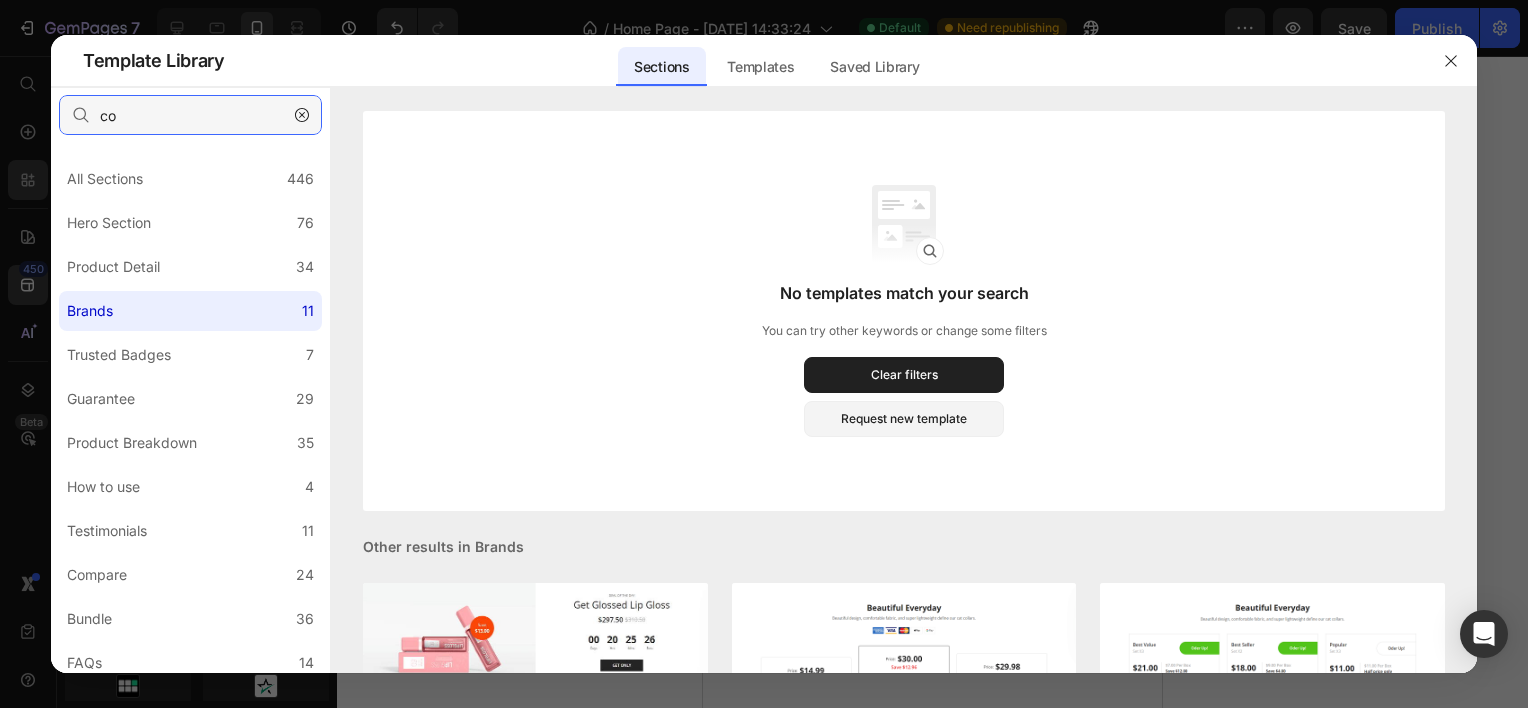 type on "c" 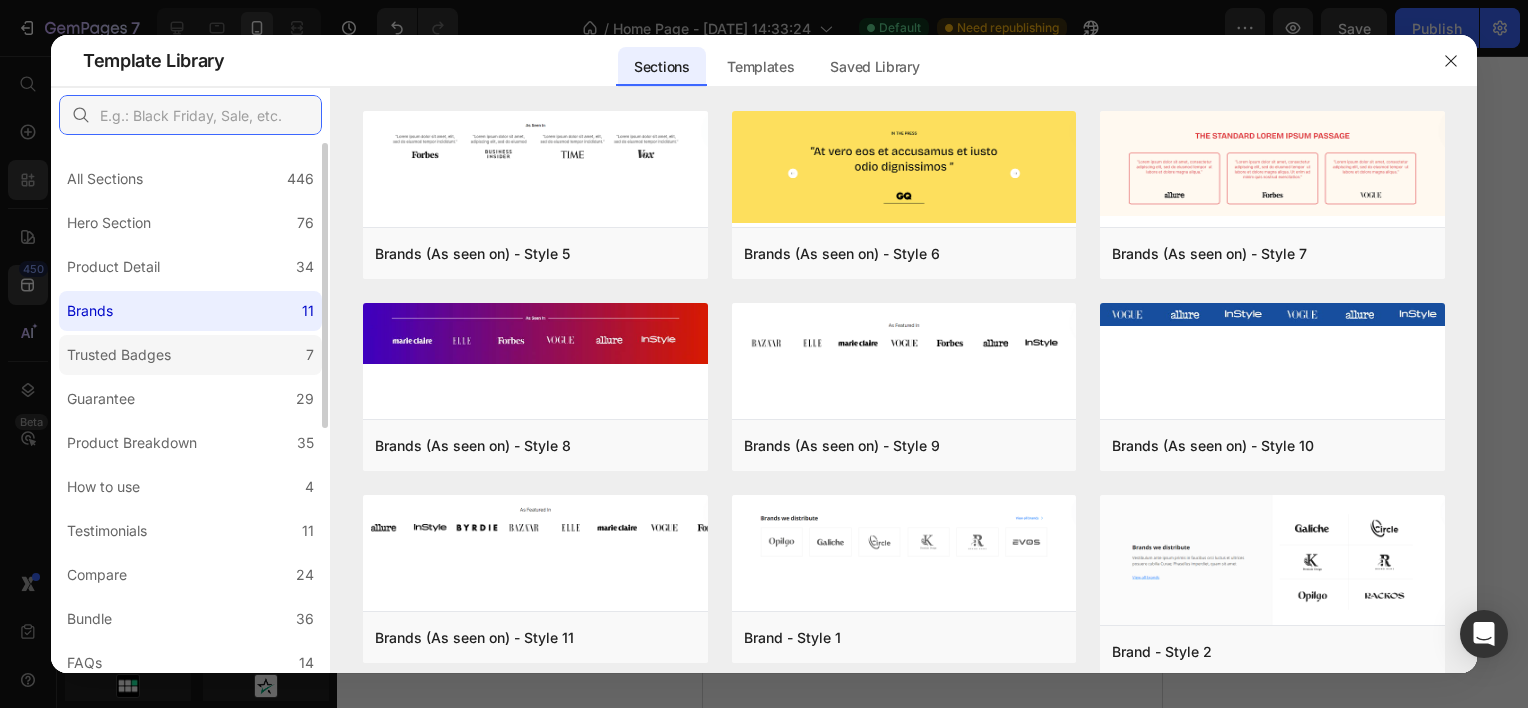 type 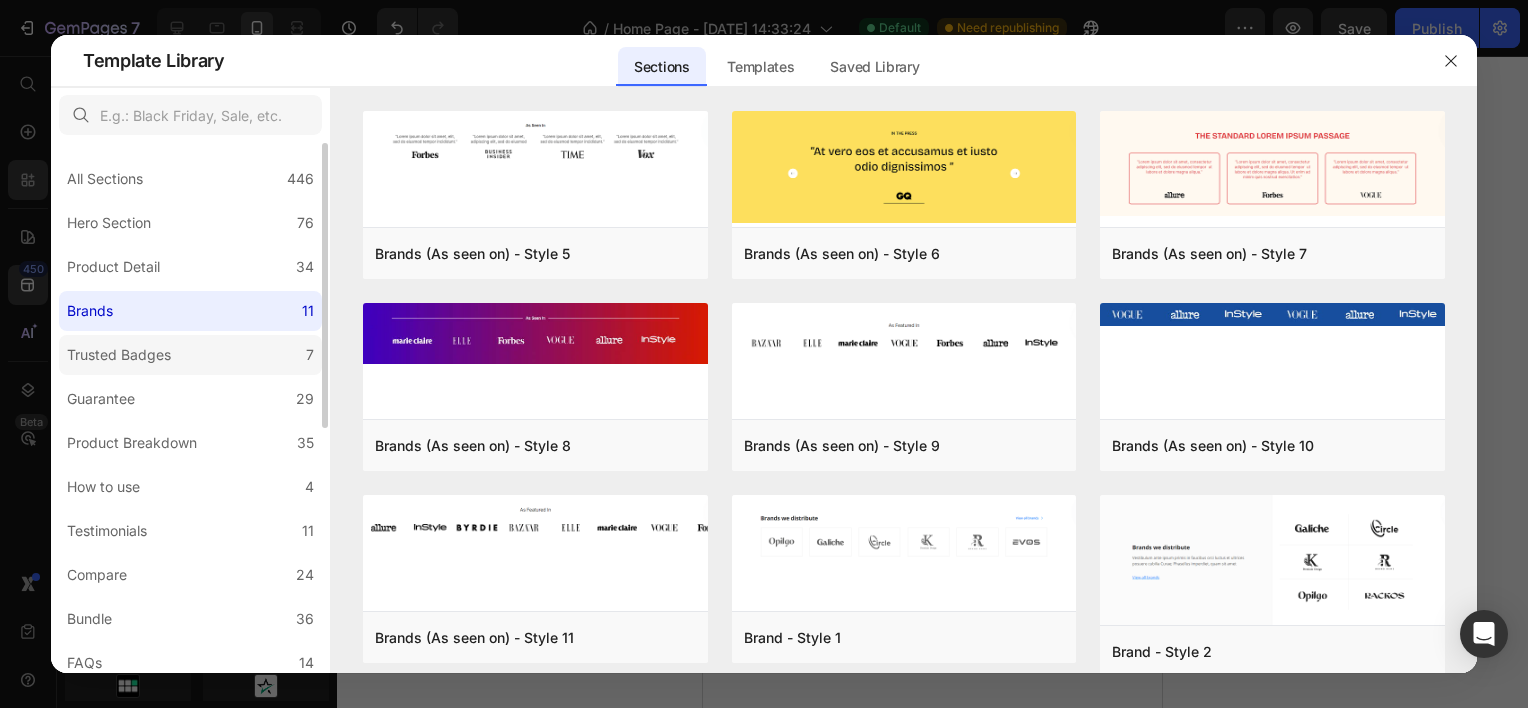 click on "Trusted Badges" at bounding box center (119, 355) 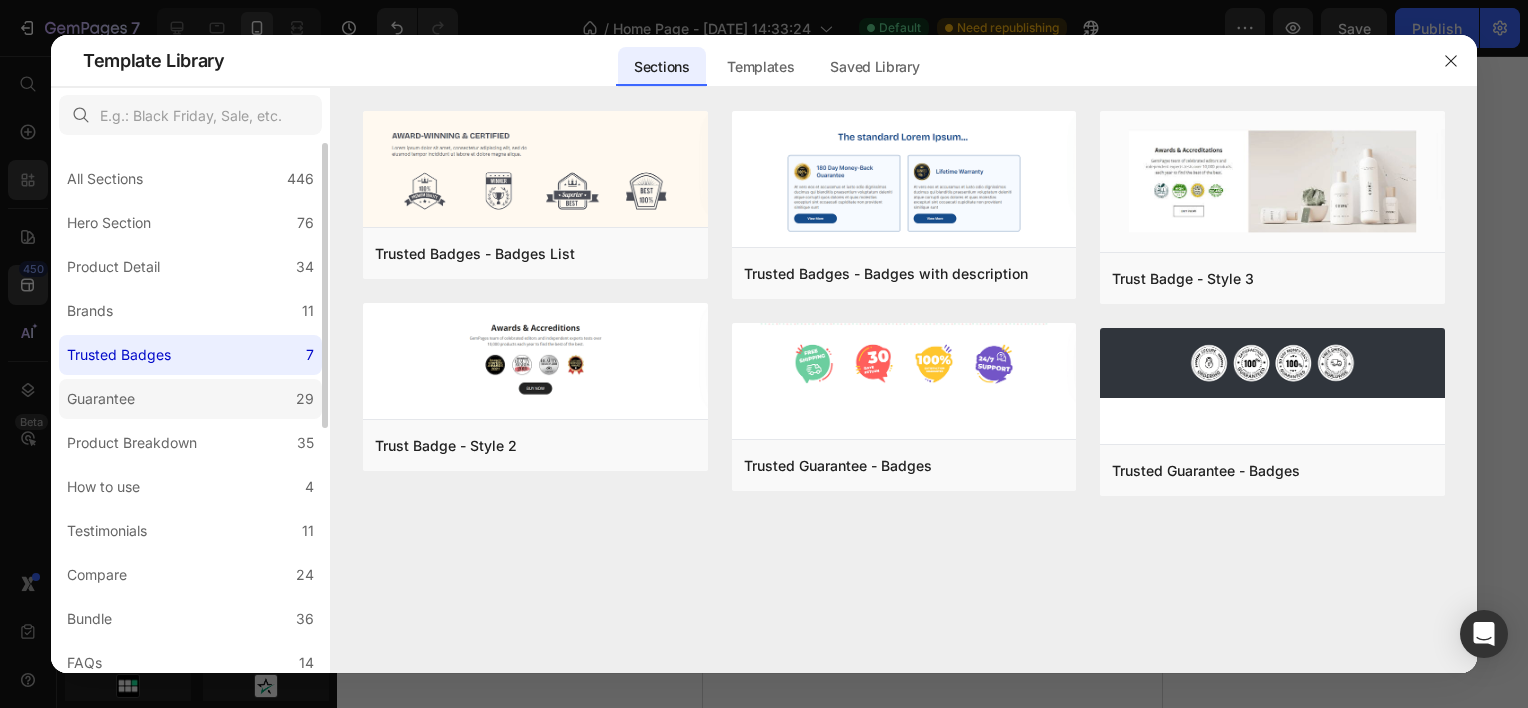 click on "Guarantee" at bounding box center [101, 399] 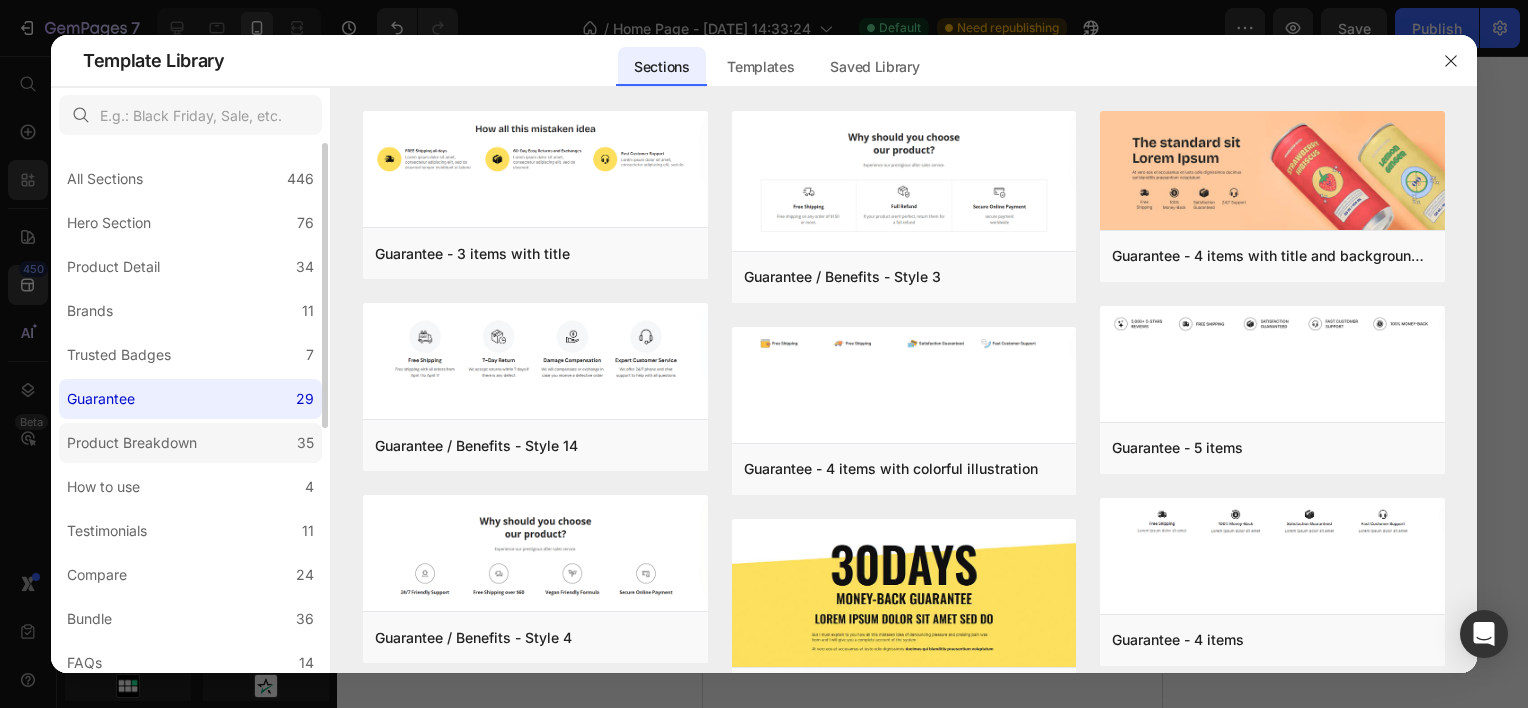click on "Product Breakdown 35" 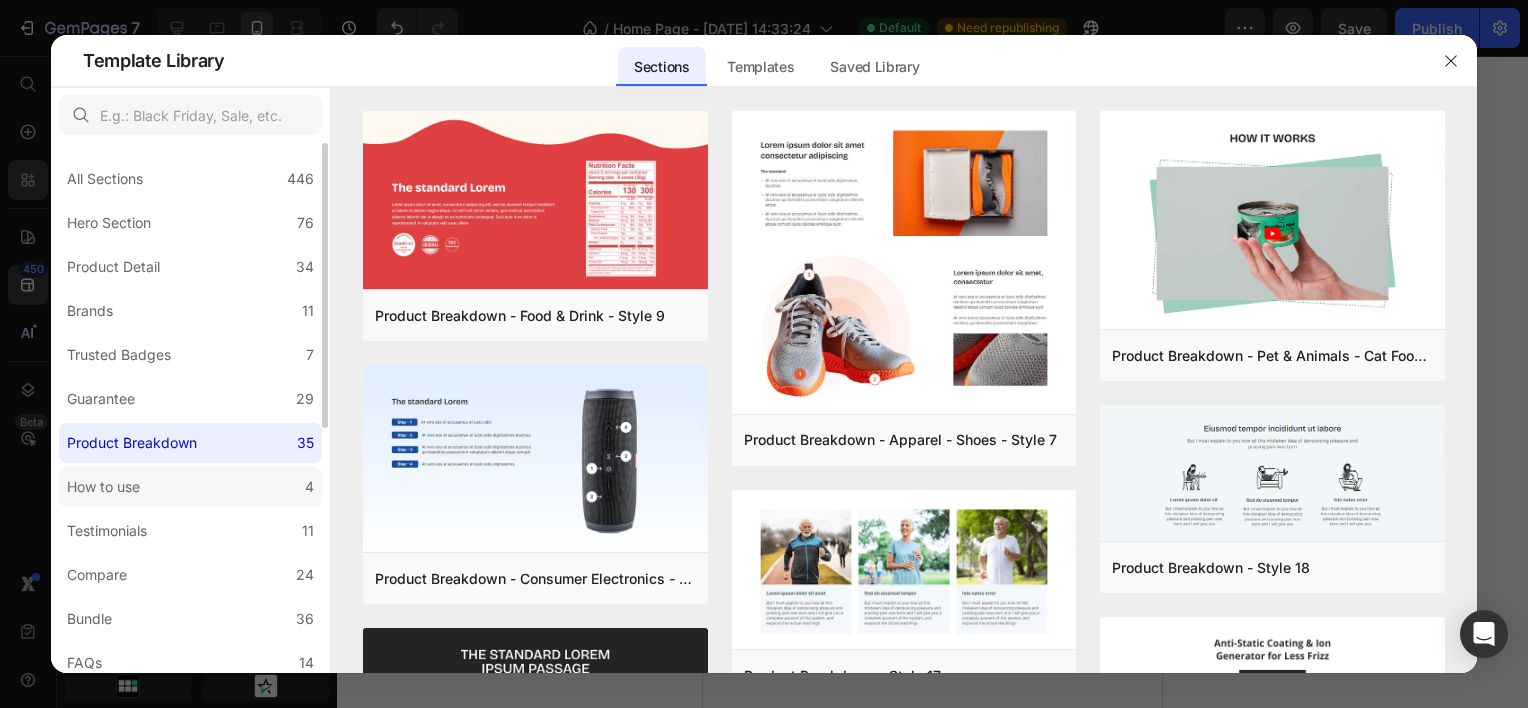 click on "How to use 4" 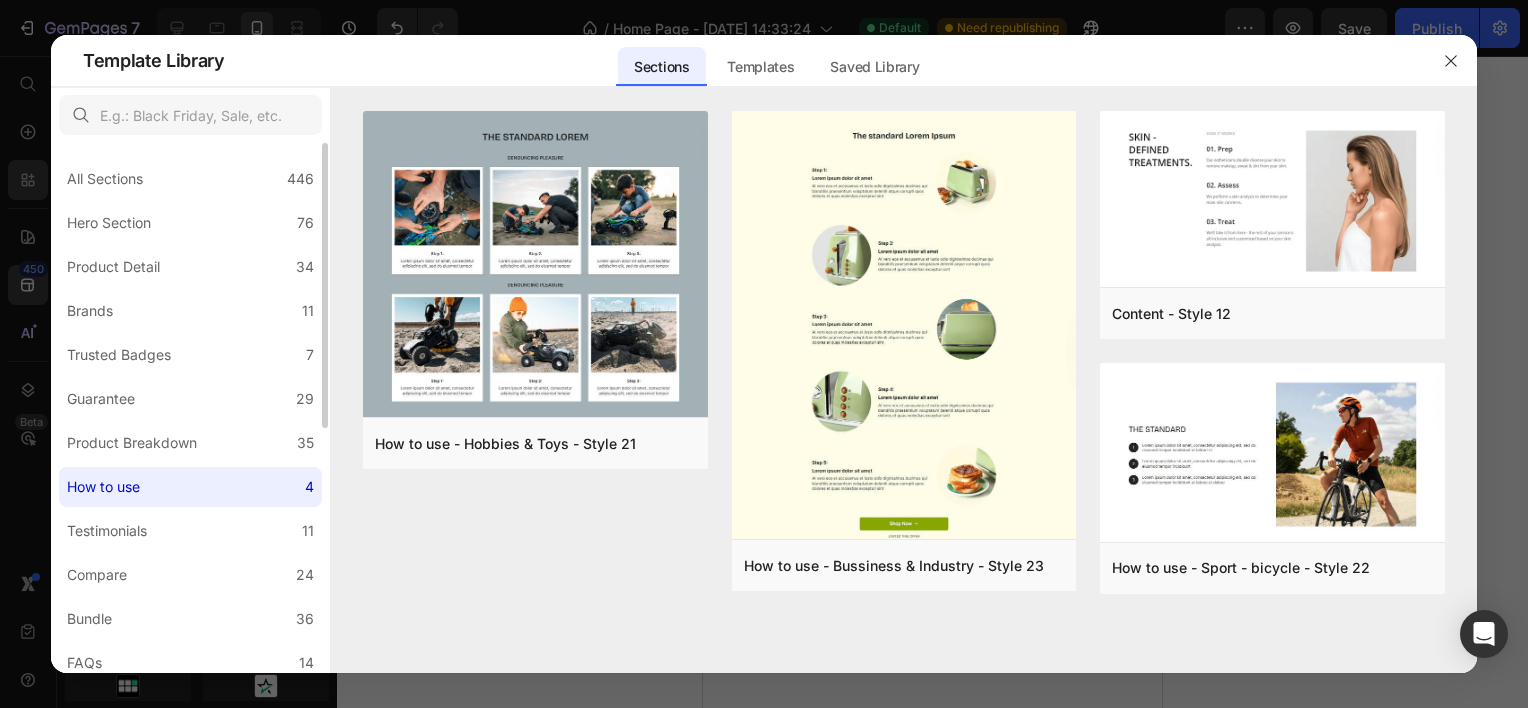 click on "How to use 4" 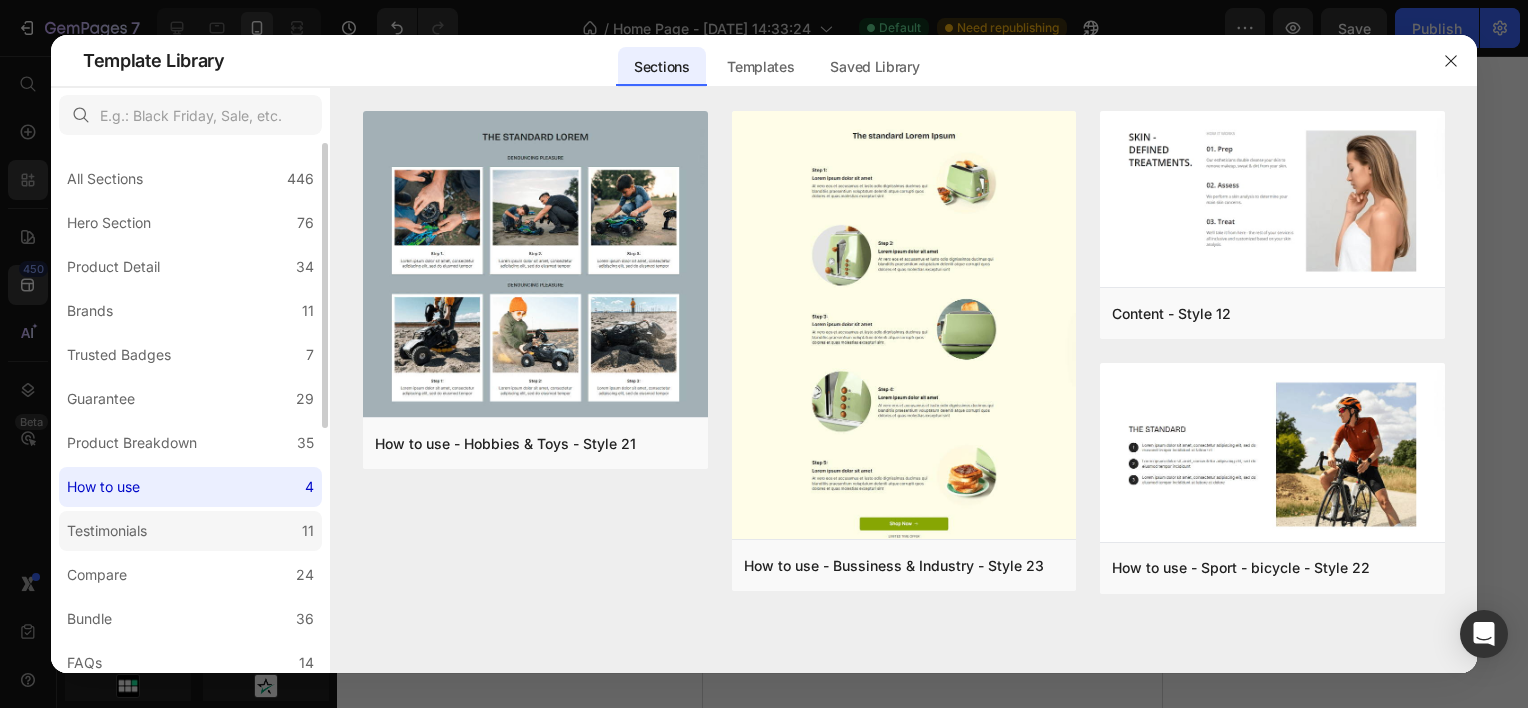 click on "Testimonials 11" 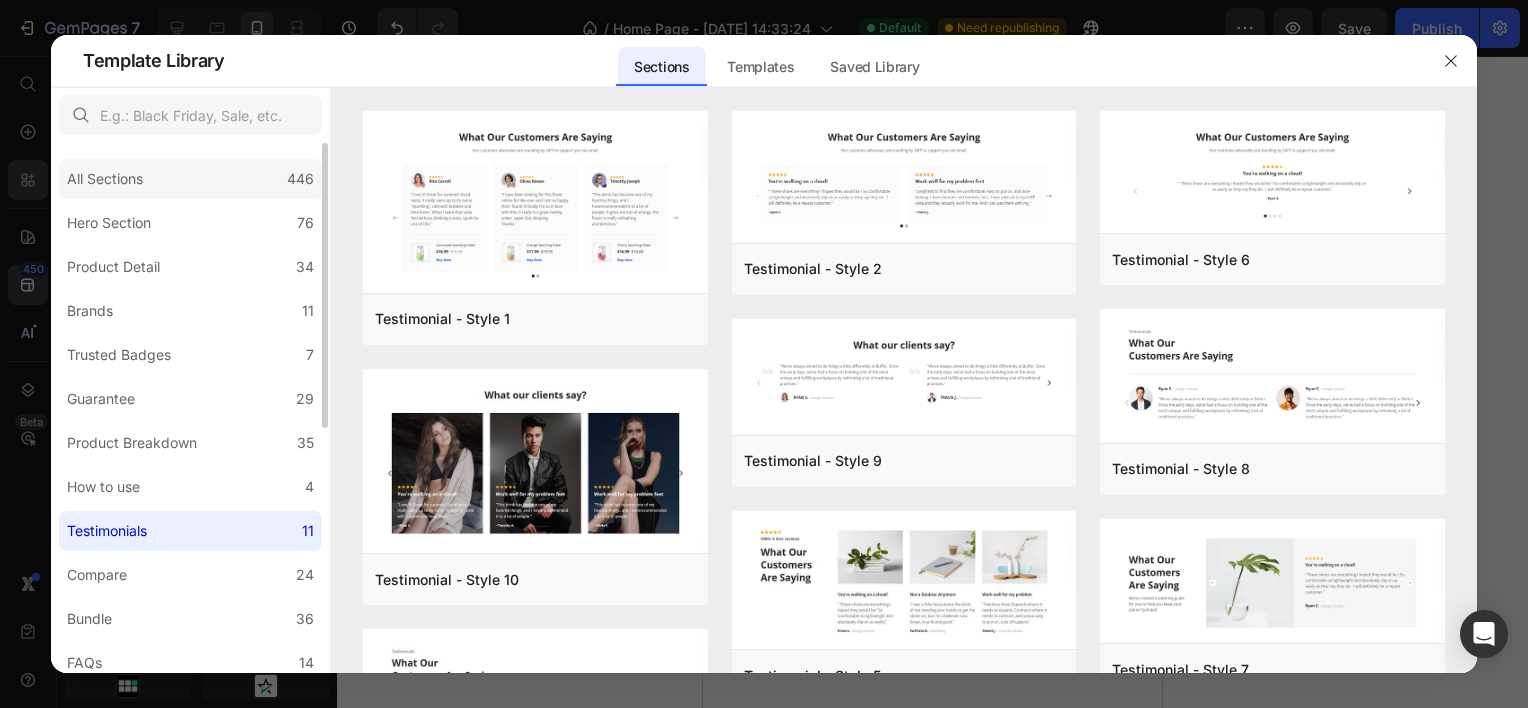 click on "All Sections 446" 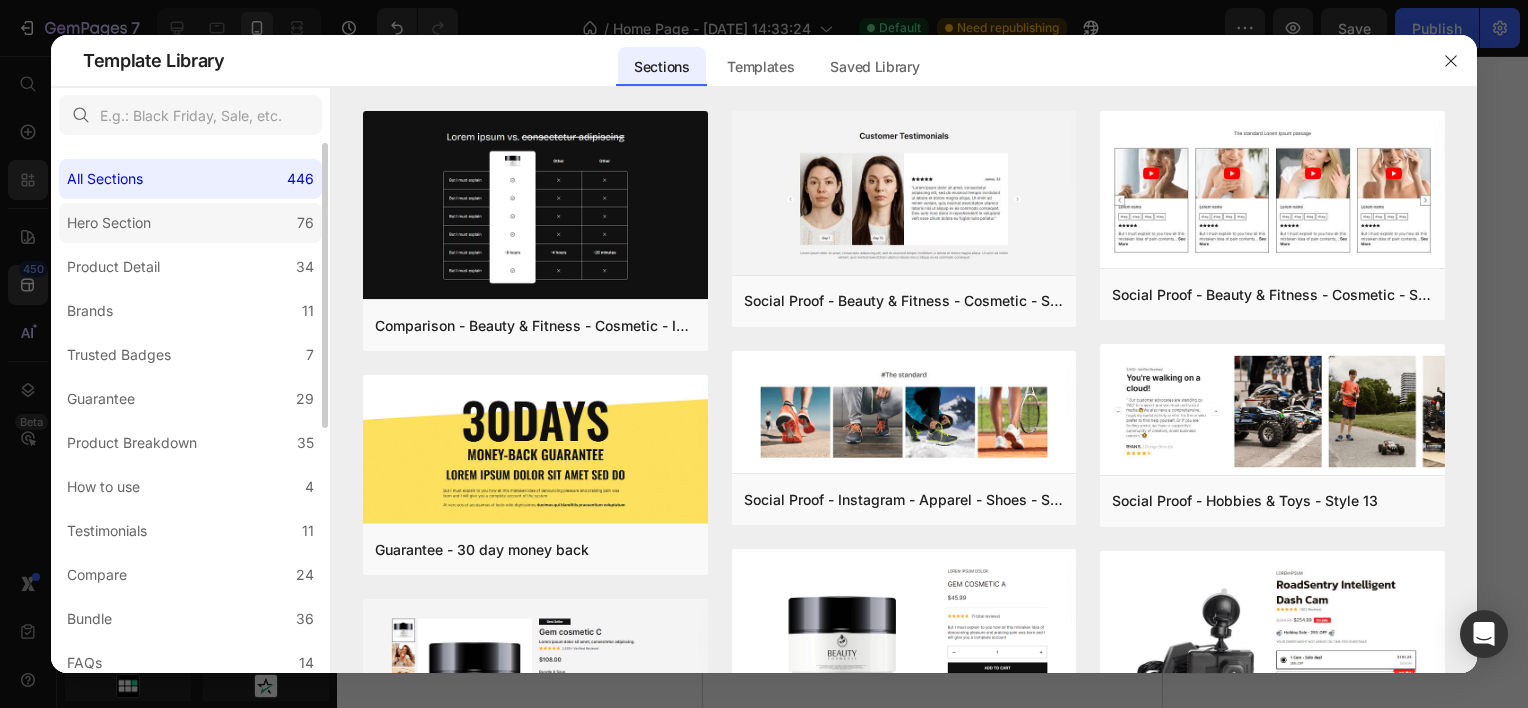 click on "Hero Section 76" 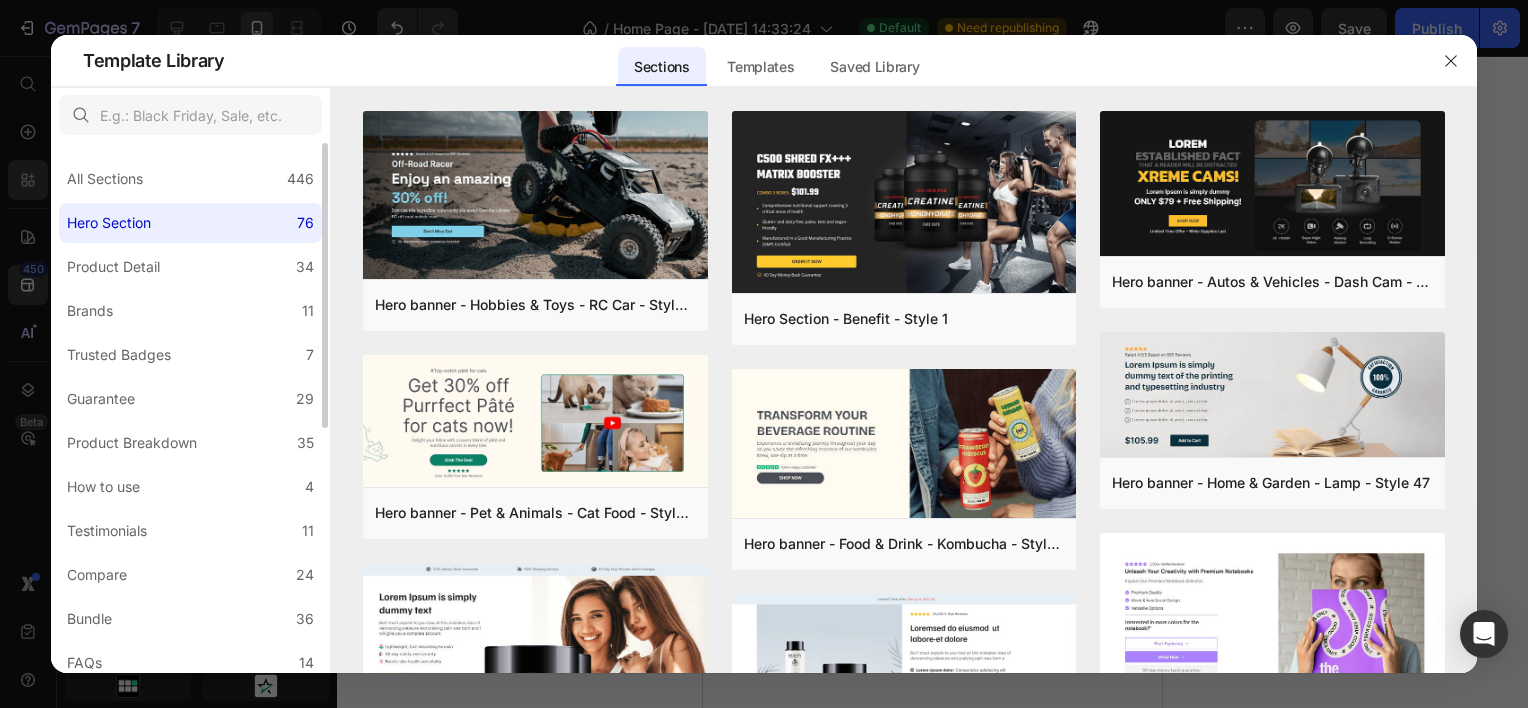 scroll, scrollTop: 400, scrollLeft: 0, axis: vertical 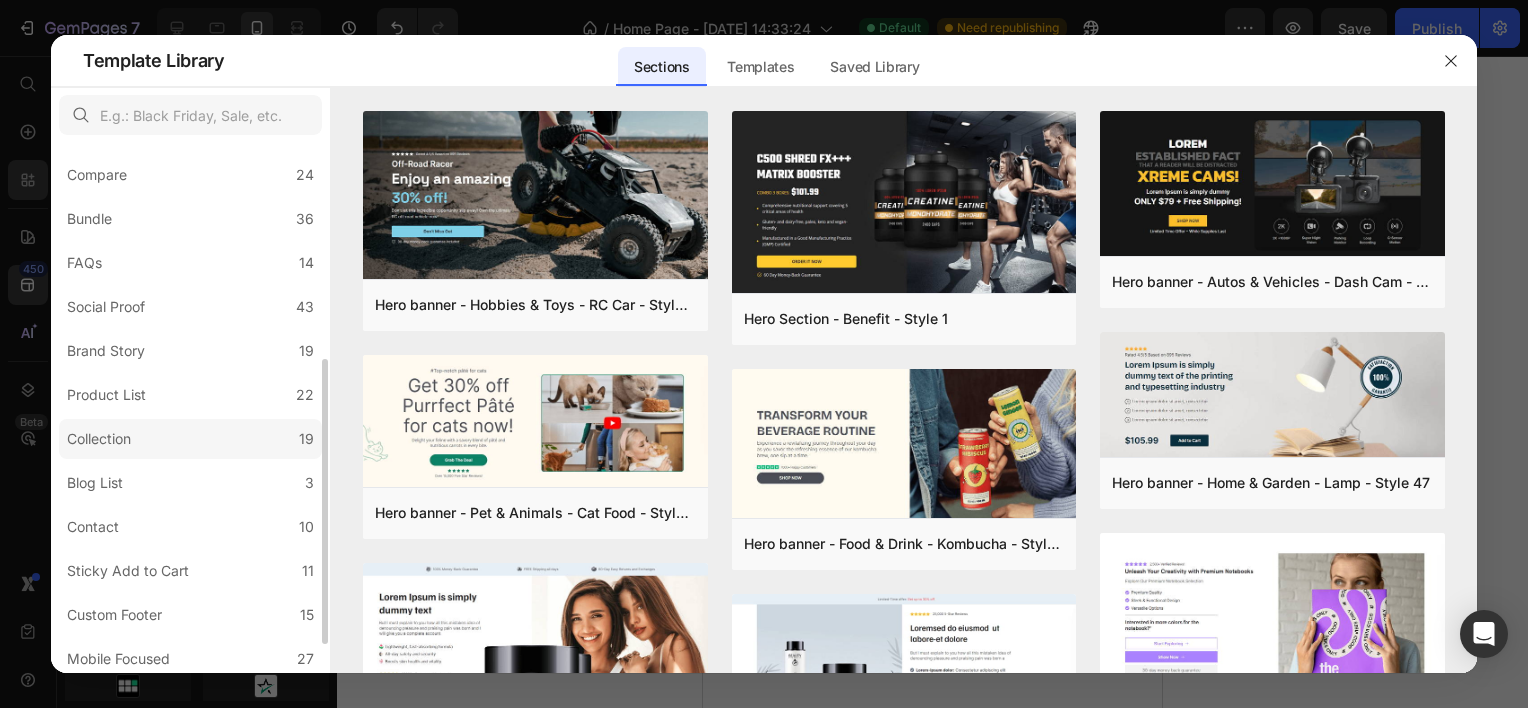 click on "Collection 19" 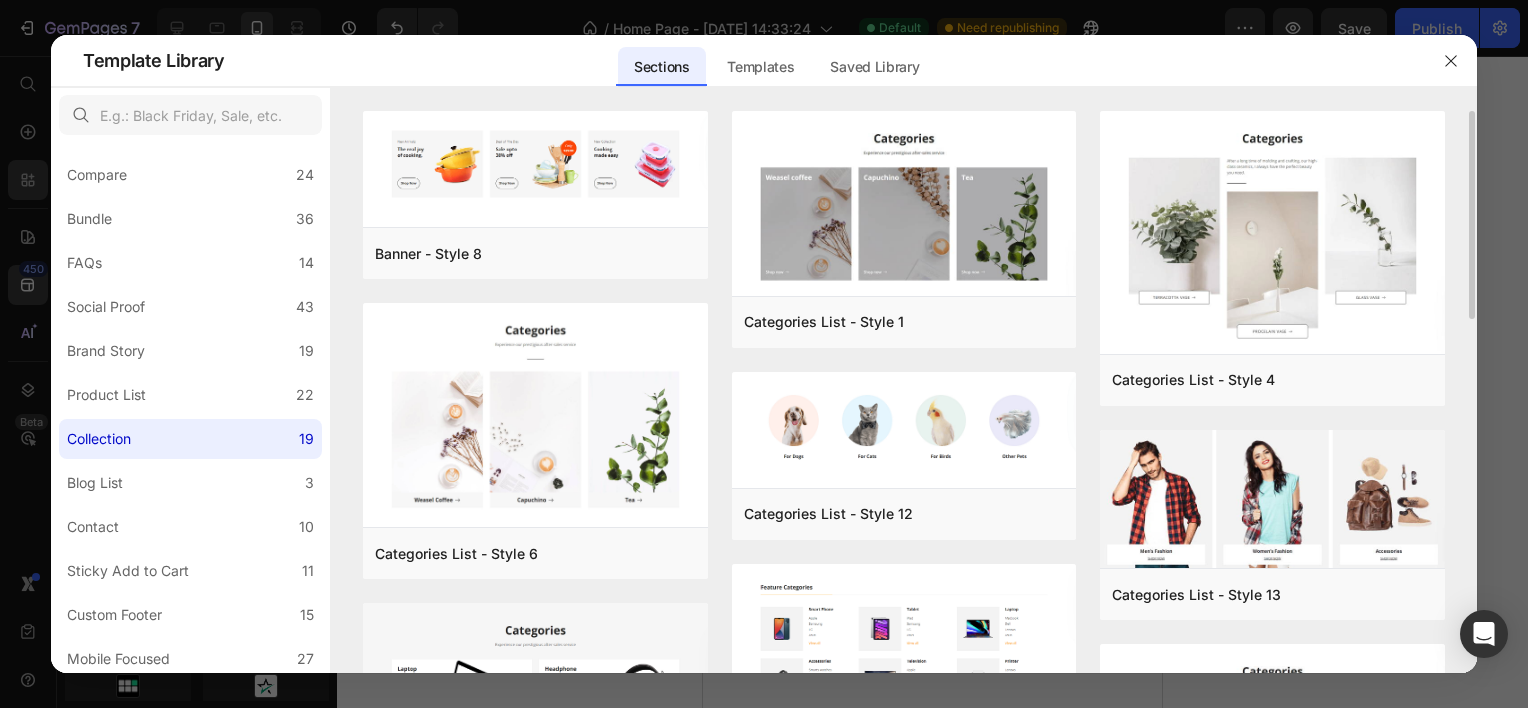 scroll, scrollTop: 450, scrollLeft: 0, axis: vertical 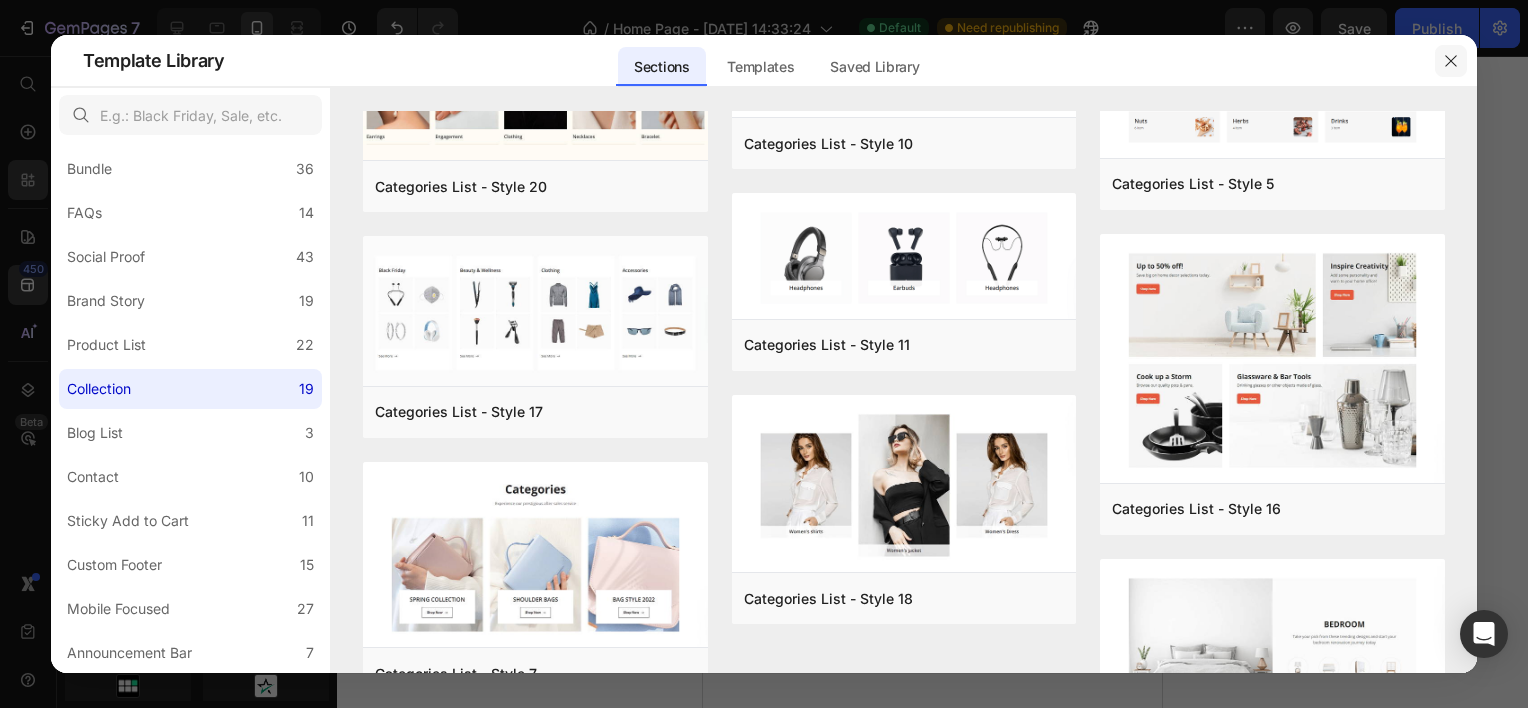 click 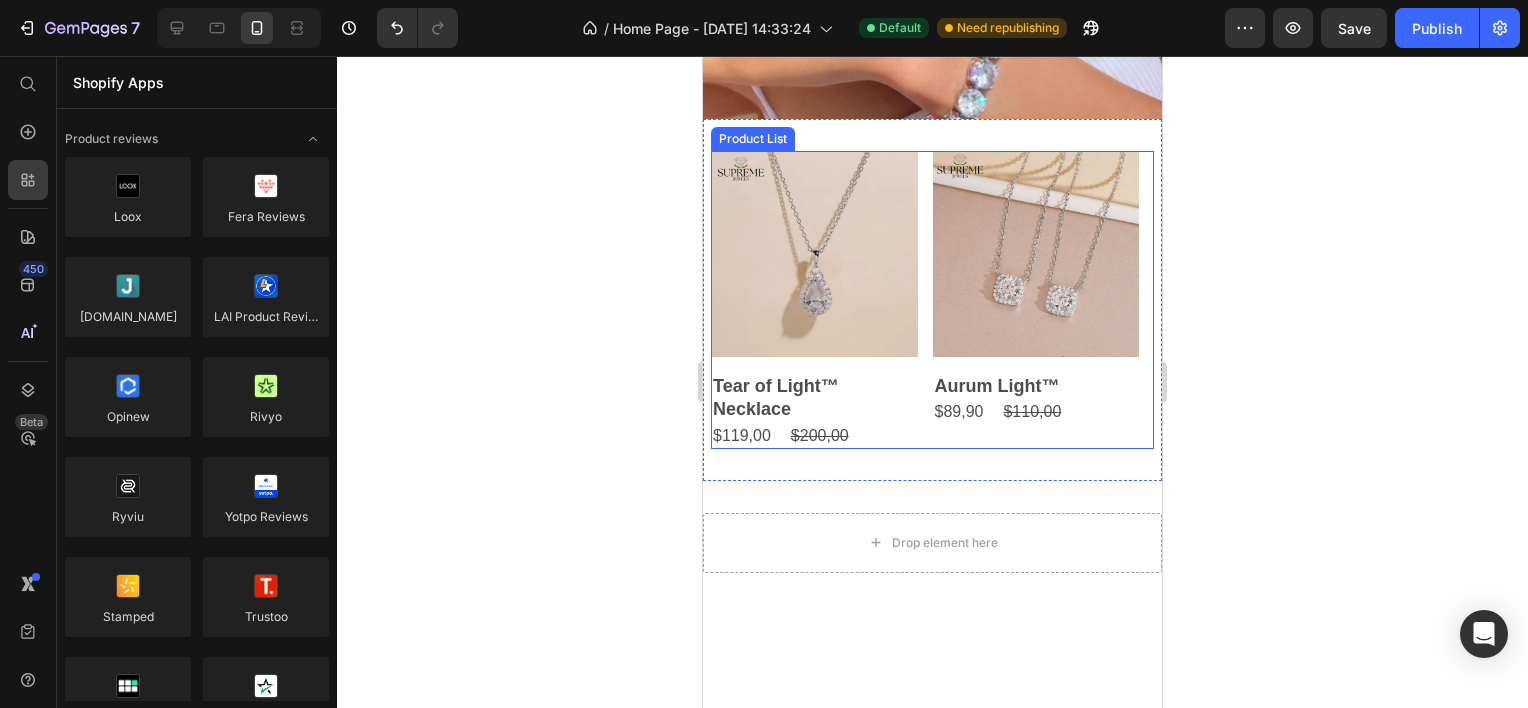 click on "Product Images Tear of Light™ Necklace Product Title $119,00 Product Price $200,00 Product Price Row Row Product Images Aurum Light™ Product Title $89,90 Product Price $110,00 Product Price Row Row Product Images IceHeart VVS™ Product Title $89,99 Product Price $119,99 Product Price Row Row" at bounding box center (932, 300) 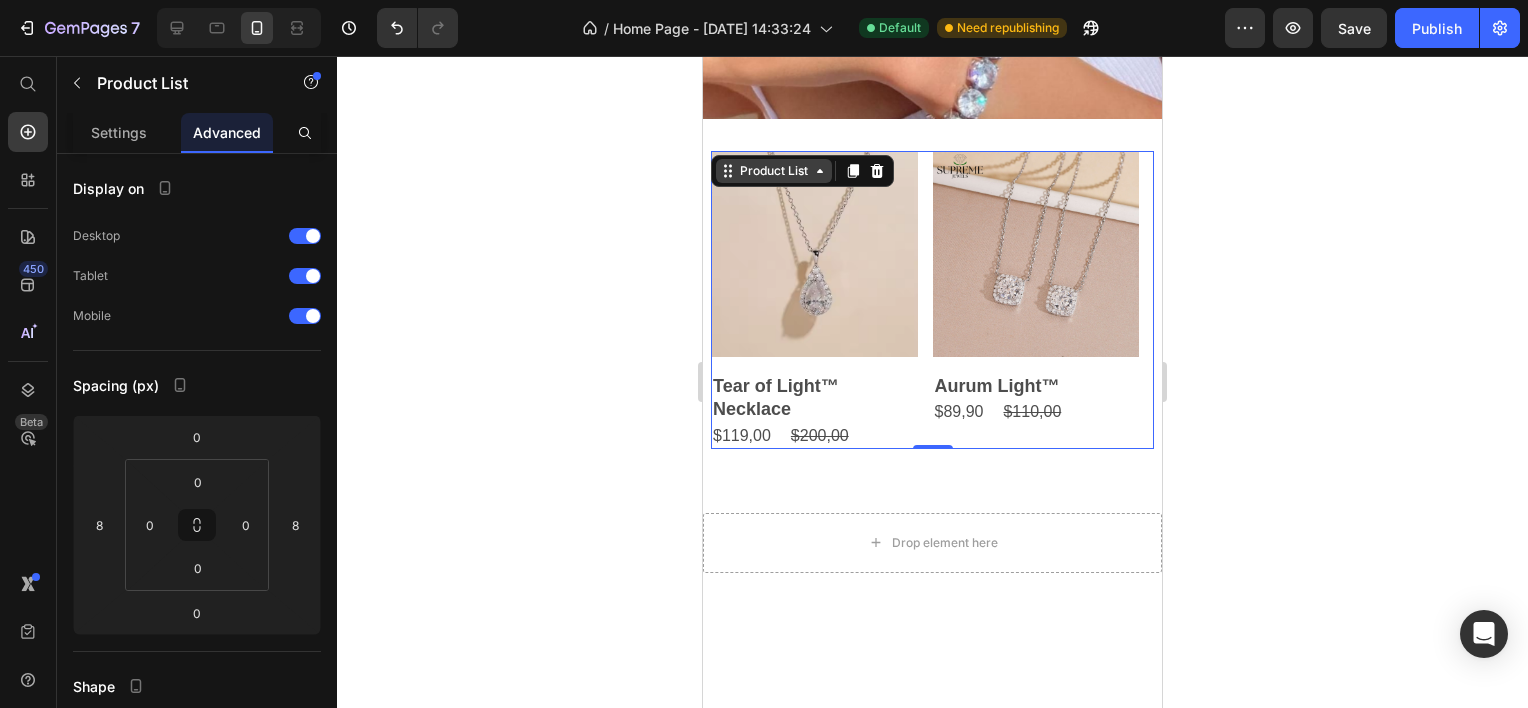 click on "Product List" at bounding box center (774, 171) 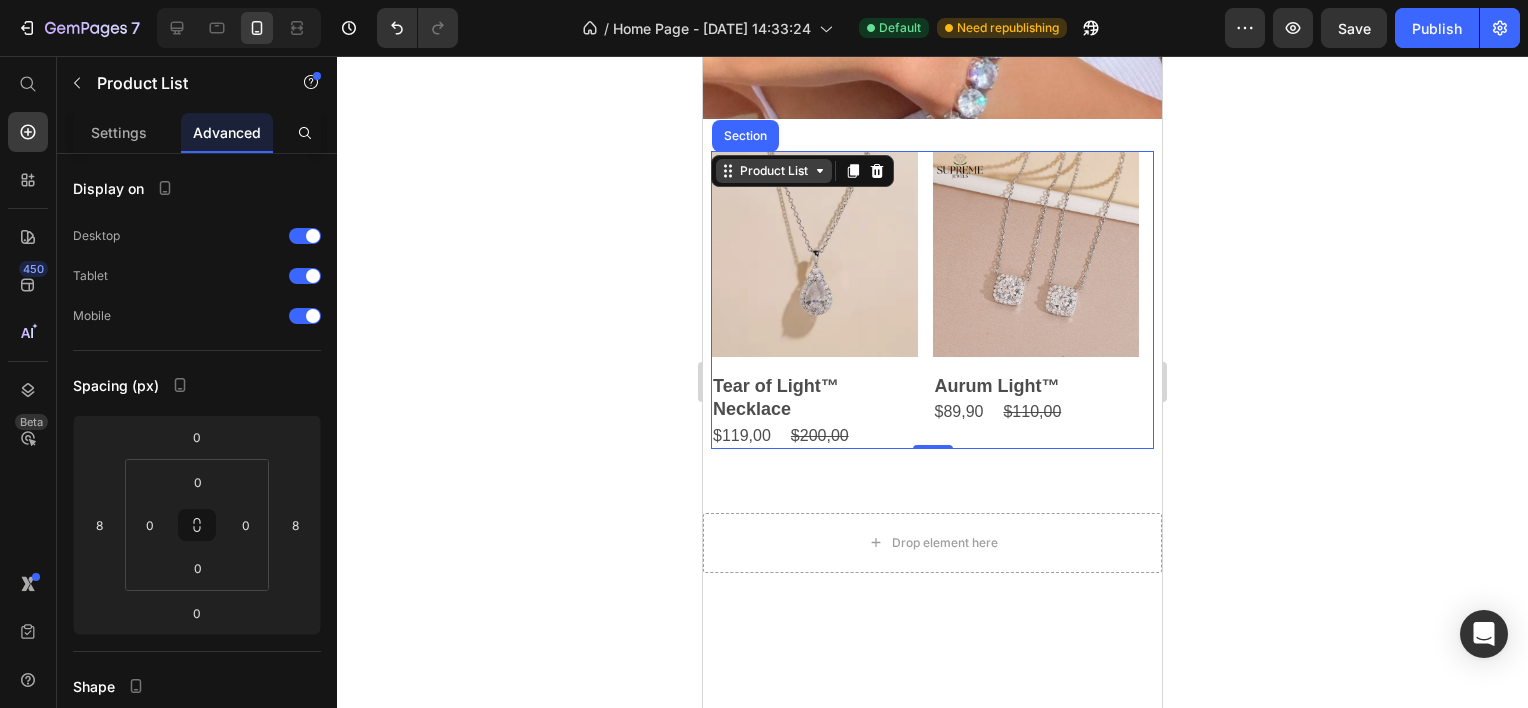 click on "Product List" at bounding box center [774, 171] 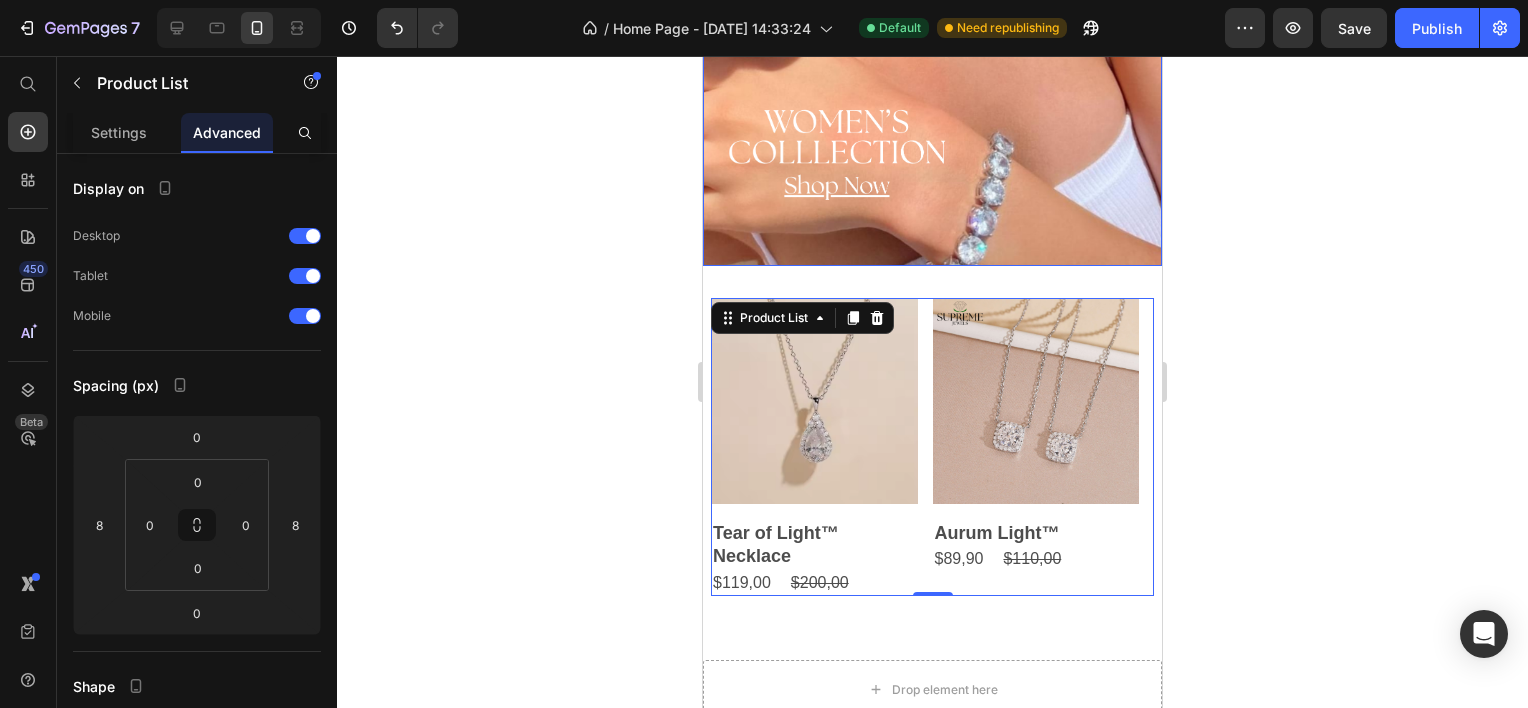 scroll, scrollTop: 800, scrollLeft: 0, axis: vertical 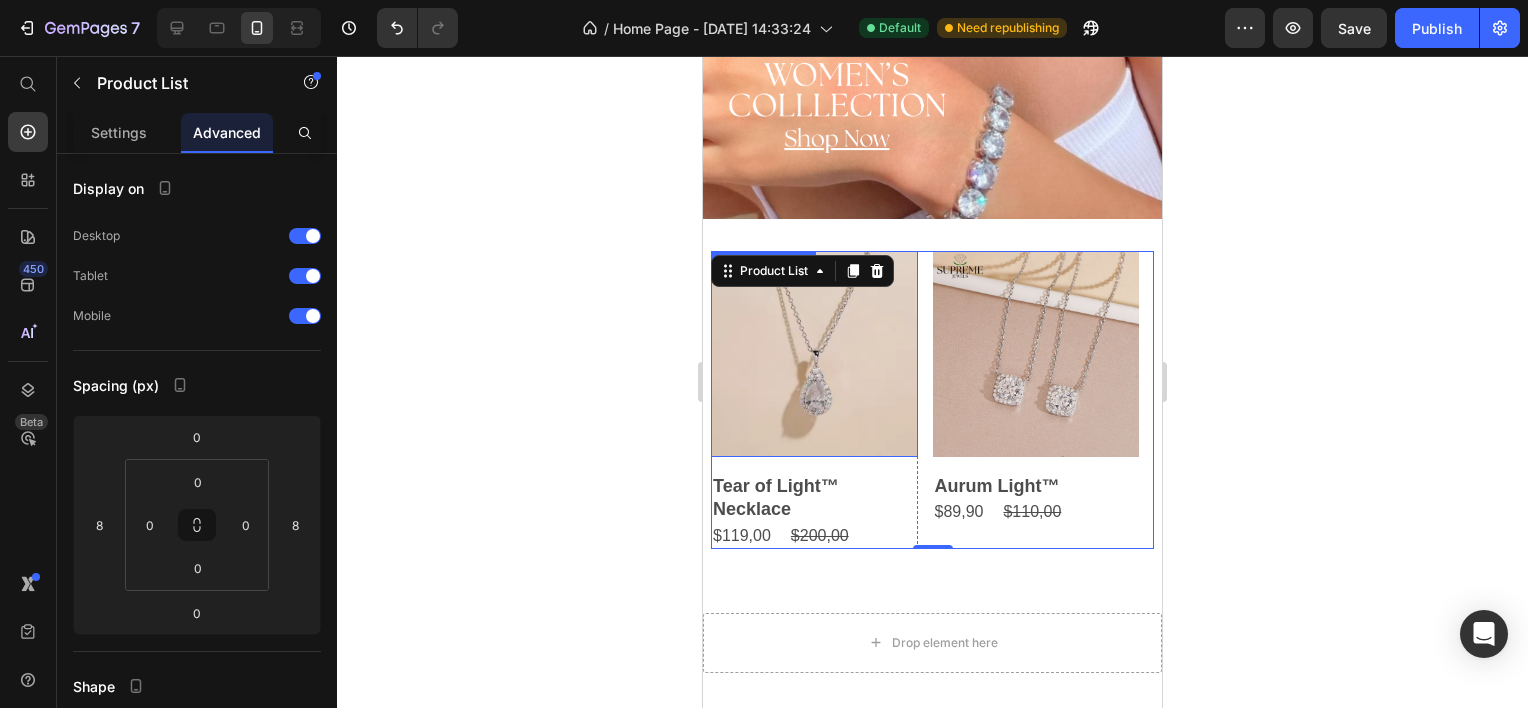 click at bounding box center (814, 354) 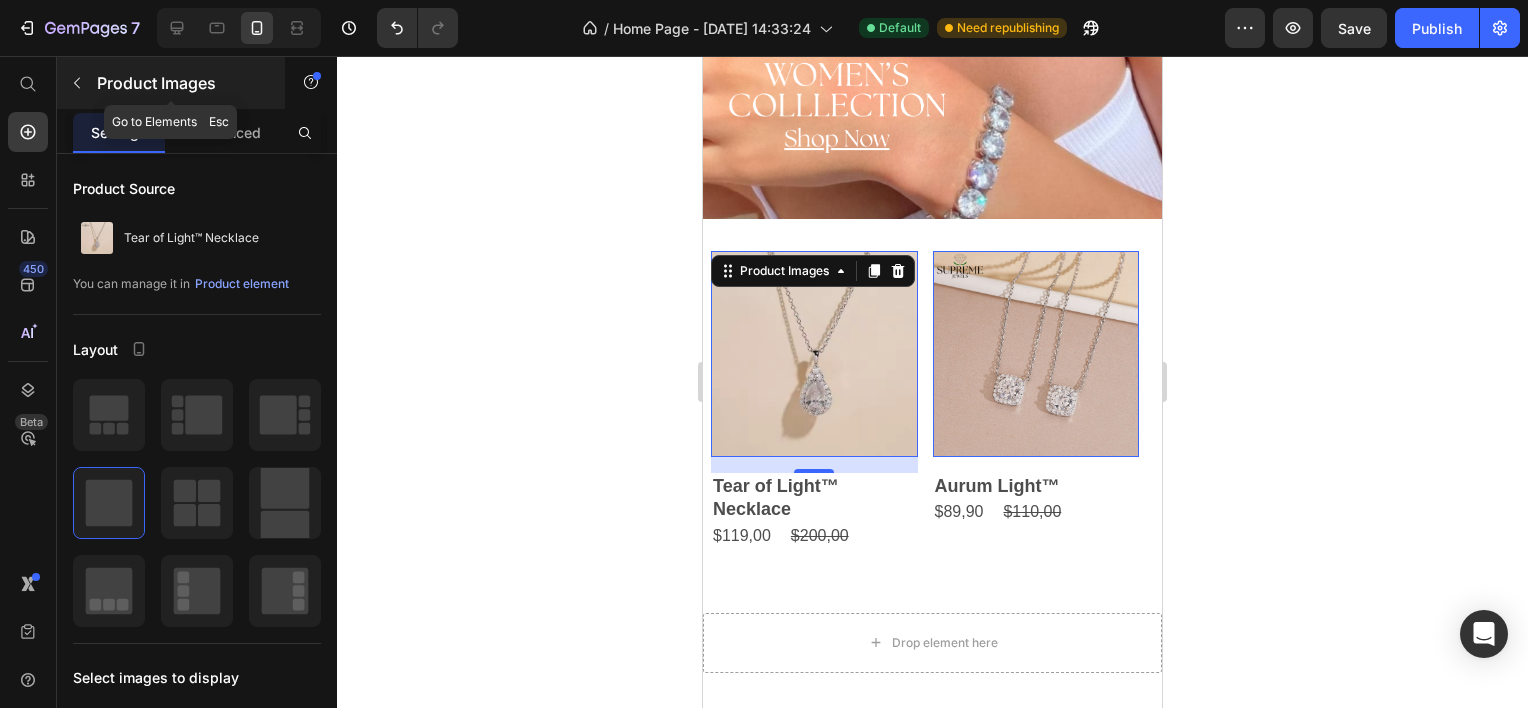 click on "Product Images" at bounding box center (171, 83) 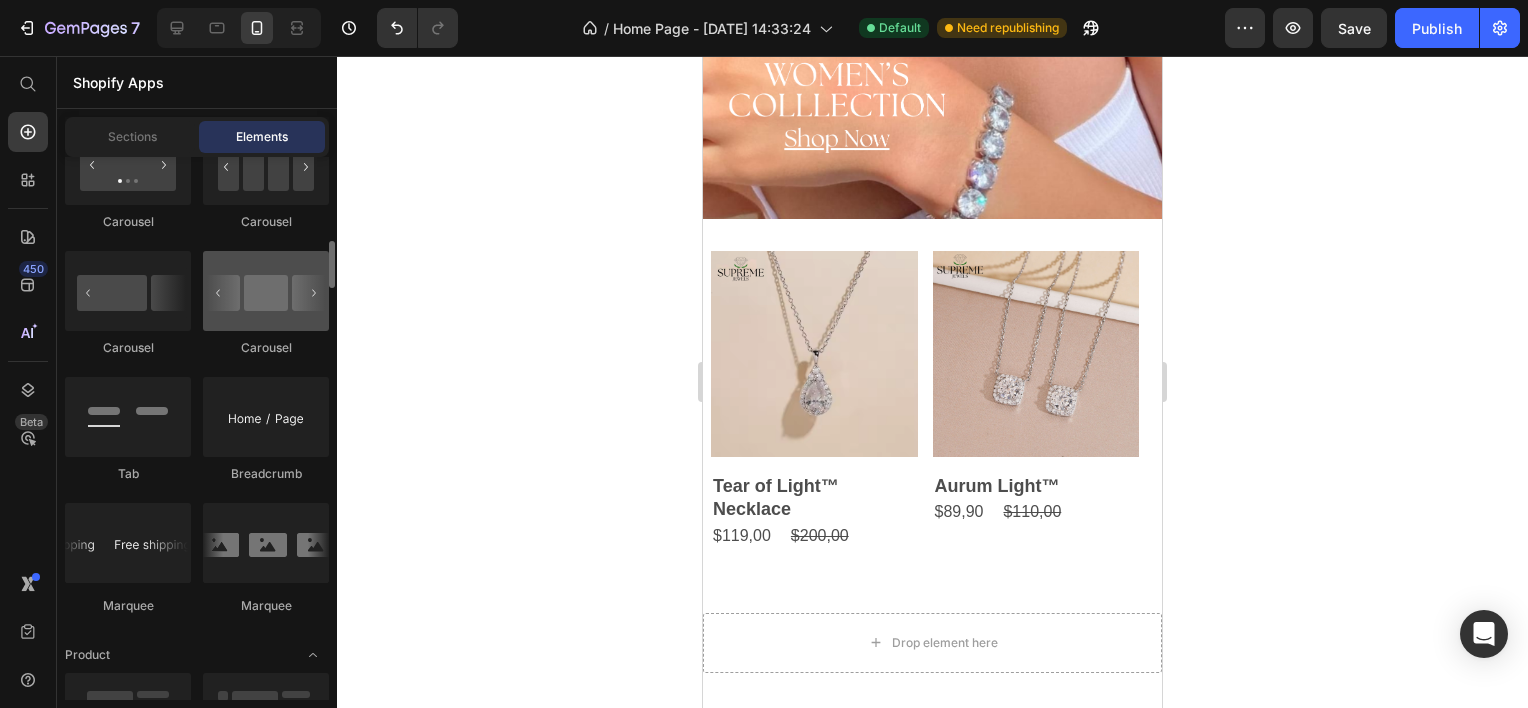 scroll, scrollTop: 2100, scrollLeft: 0, axis: vertical 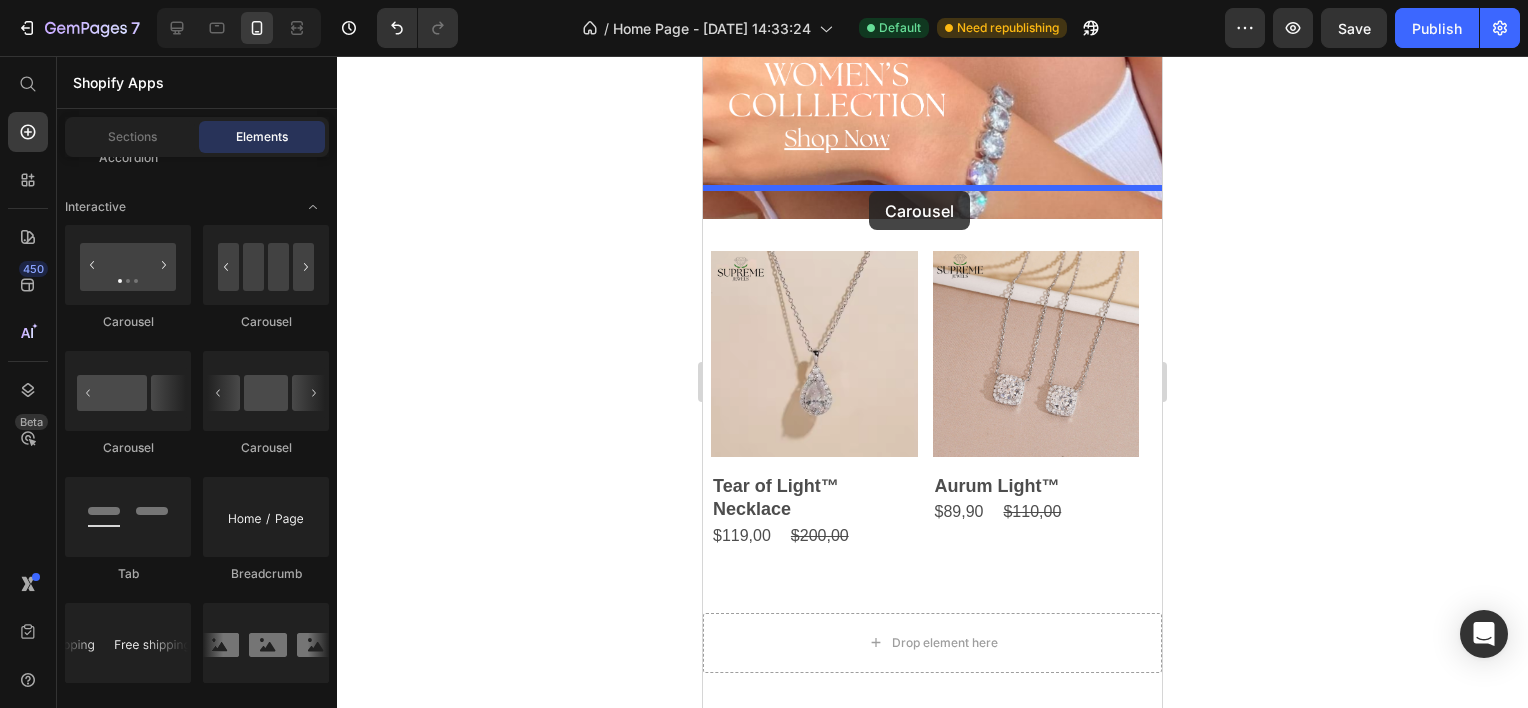 drag, startPoint x: 834, startPoint y: 329, endPoint x: 869, endPoint y: 191, distance: 142.36923 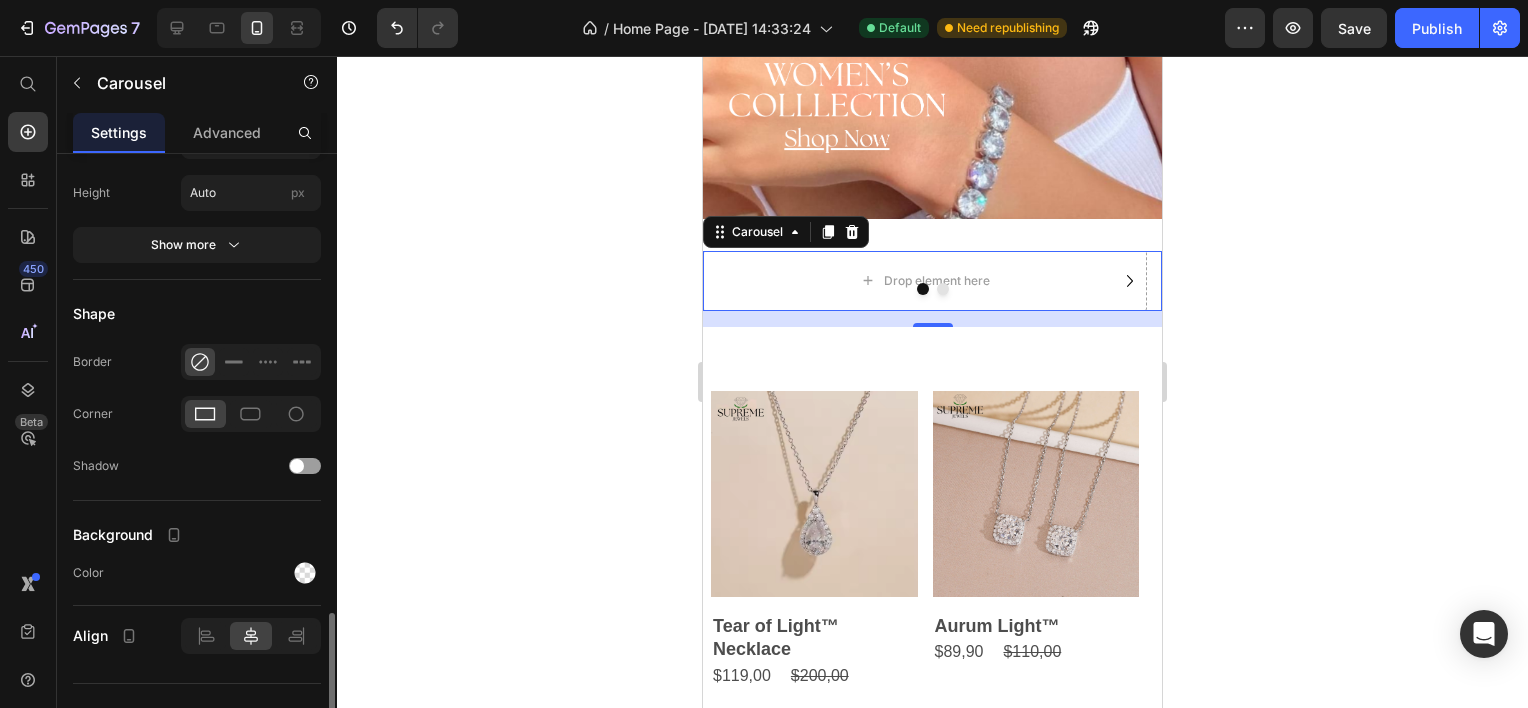 scroll, scrollTop: 1430, scrollLeft: 0, axis: vertical 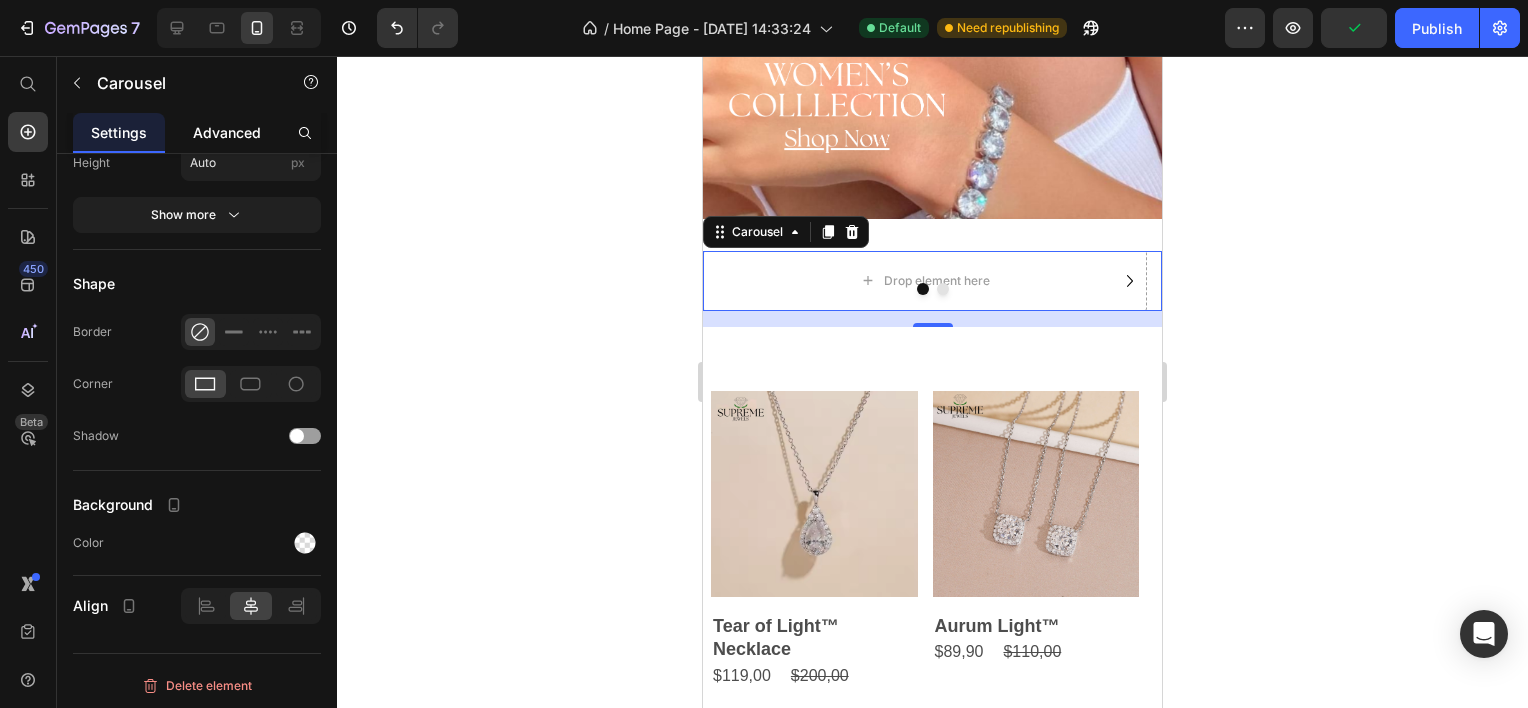 click on "Advanced" at bounding box center (227, 132) 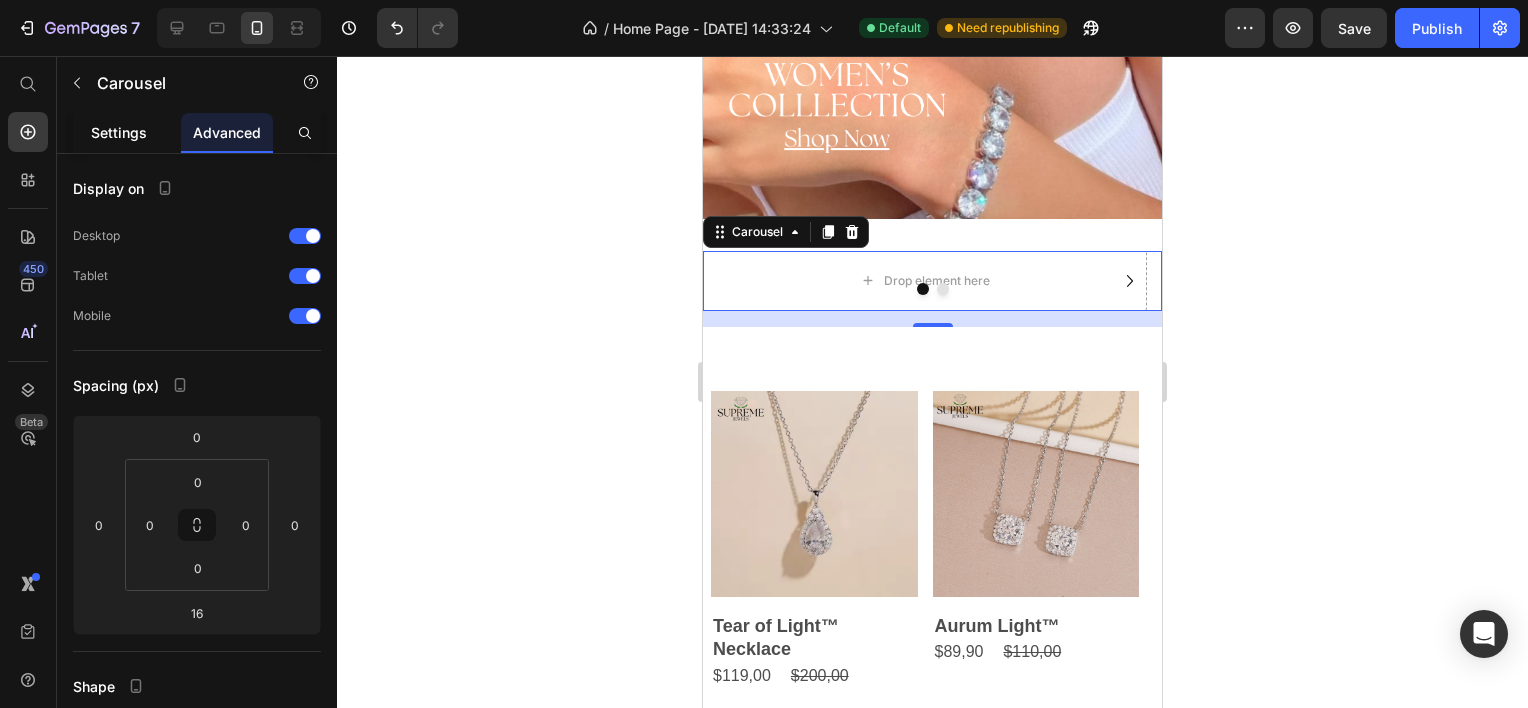 click on "Settings" at bounding box center [119, 132] 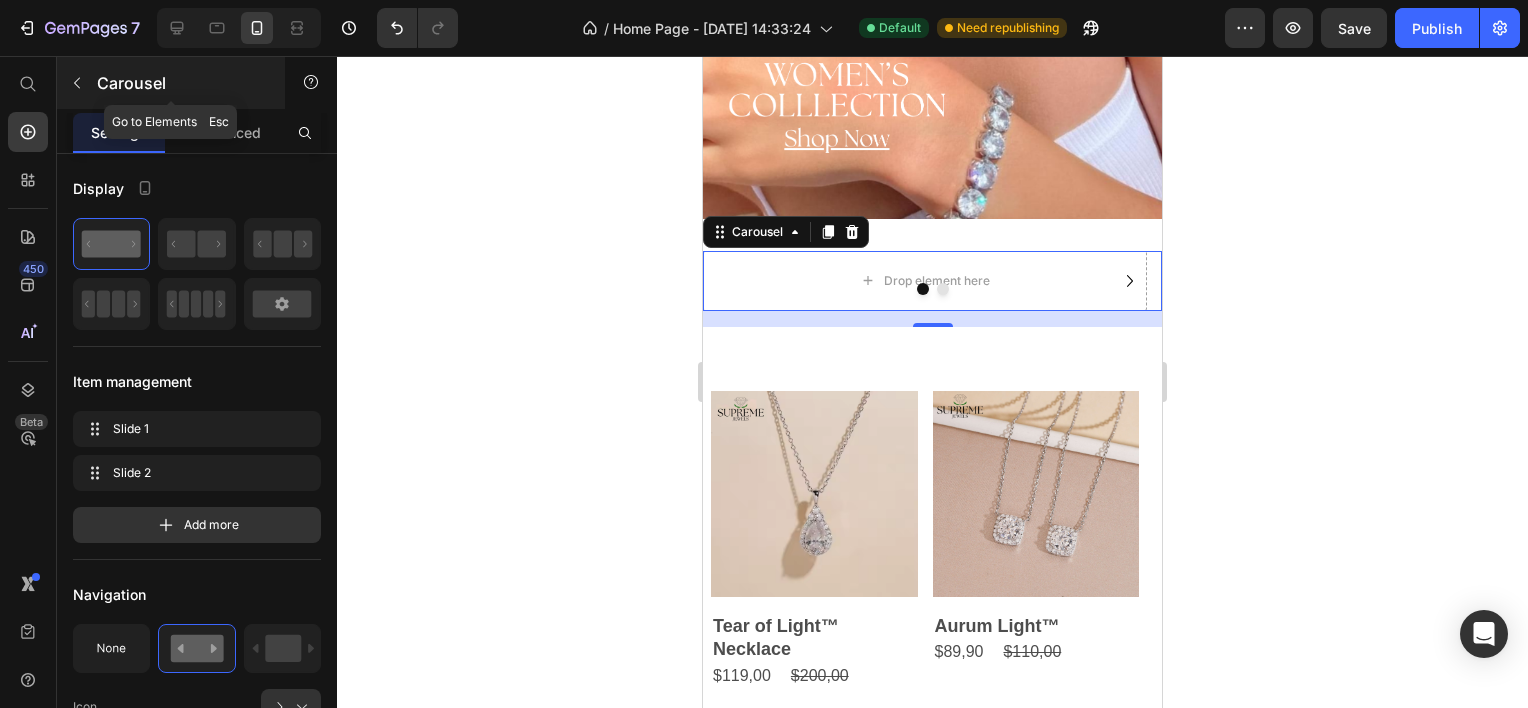click at bounding box center (77, 83) 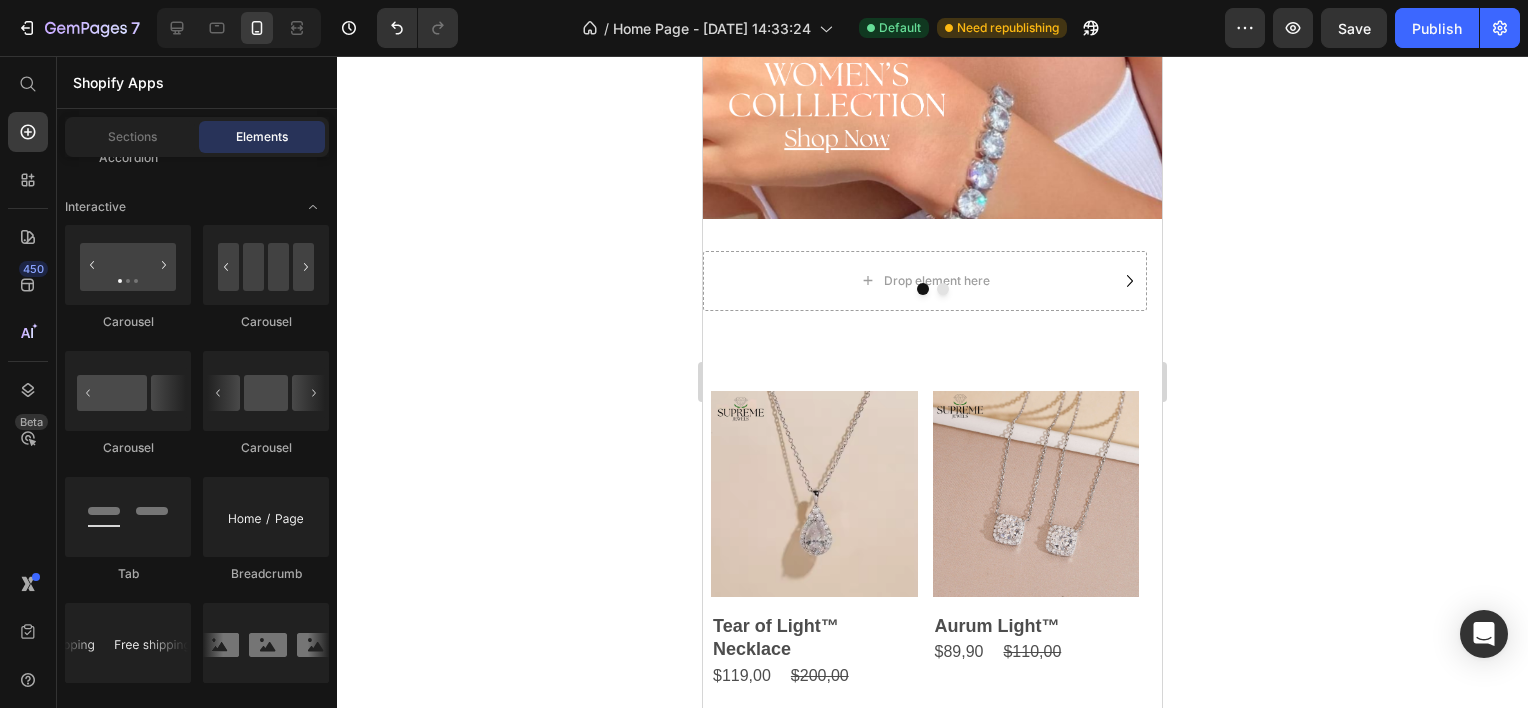 scroll, scrollTop: 2300, scrollLeft: 0, axis: vertical 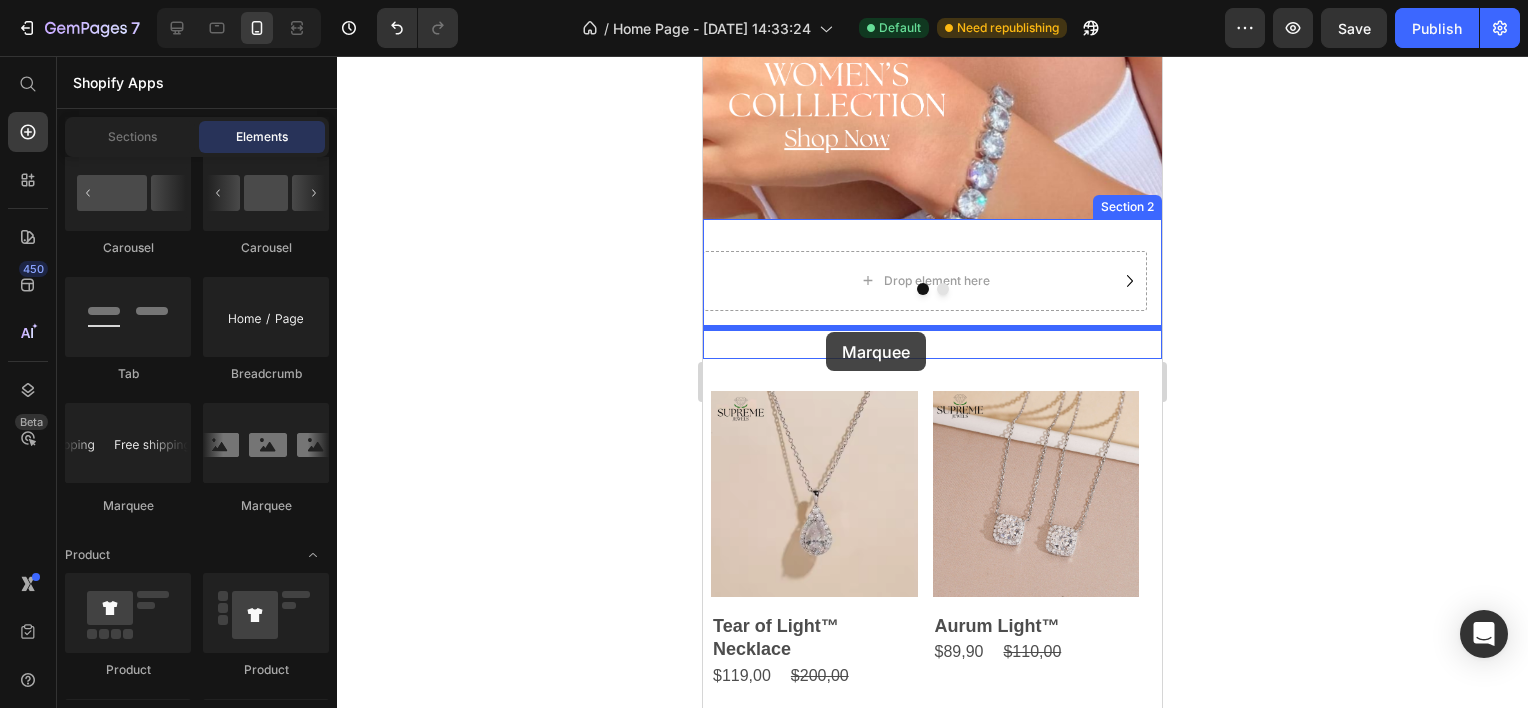 drag, startPoint x: 944, startPoint y: 524, endPoint x: 826, endPoint y: 332, distance: 225.36194 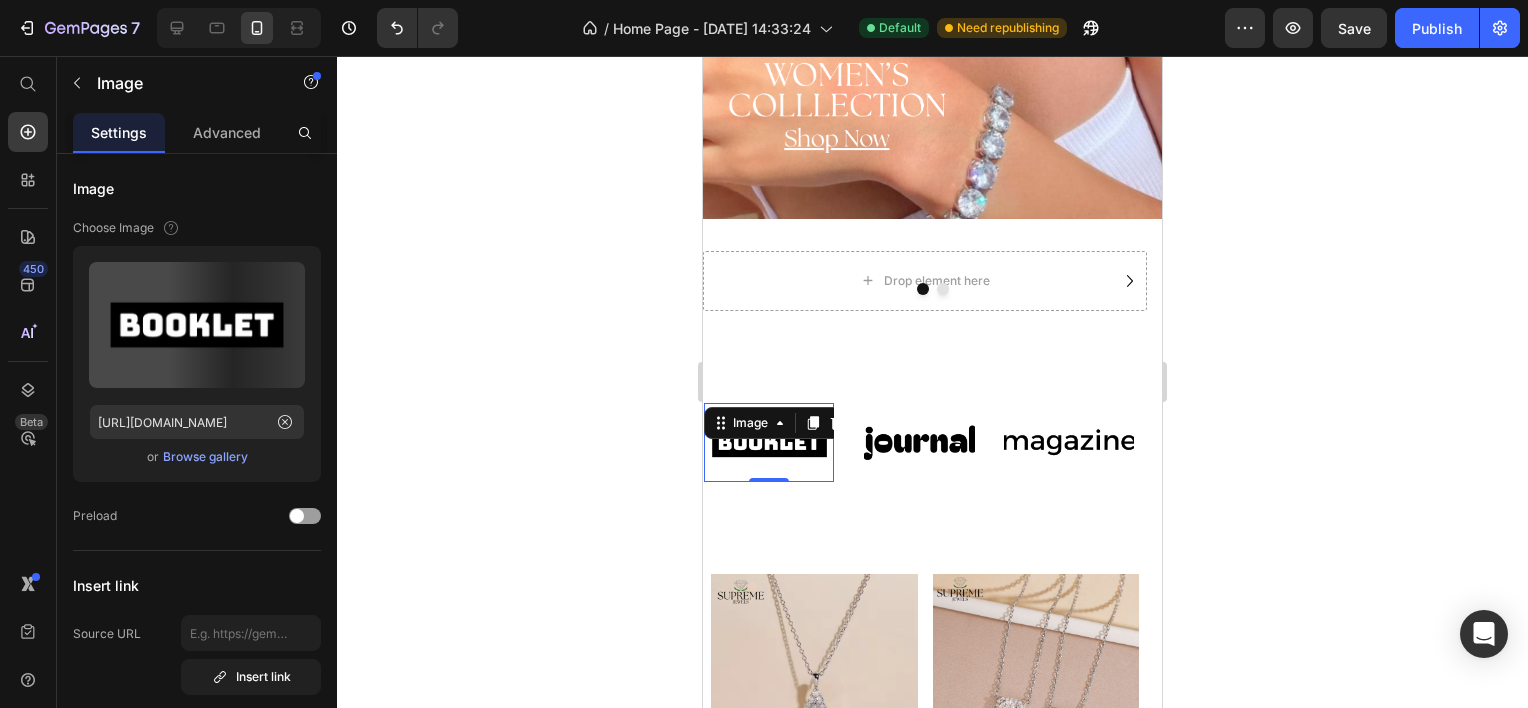 click at bounding box center (769, 442) 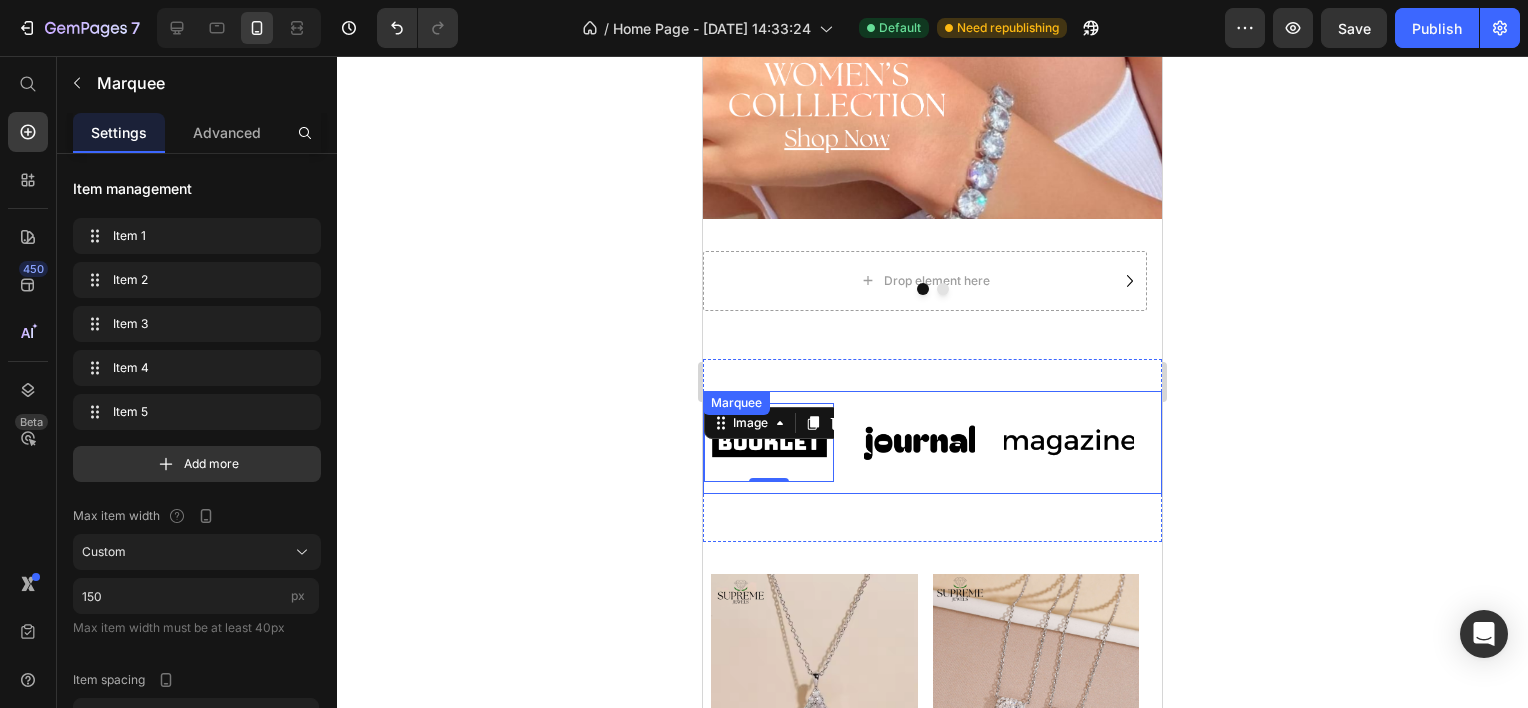 click on "Image   0 Image Image Image Image Image   0 Image Image Image Image Marquee" at bounding box center (932, 442) 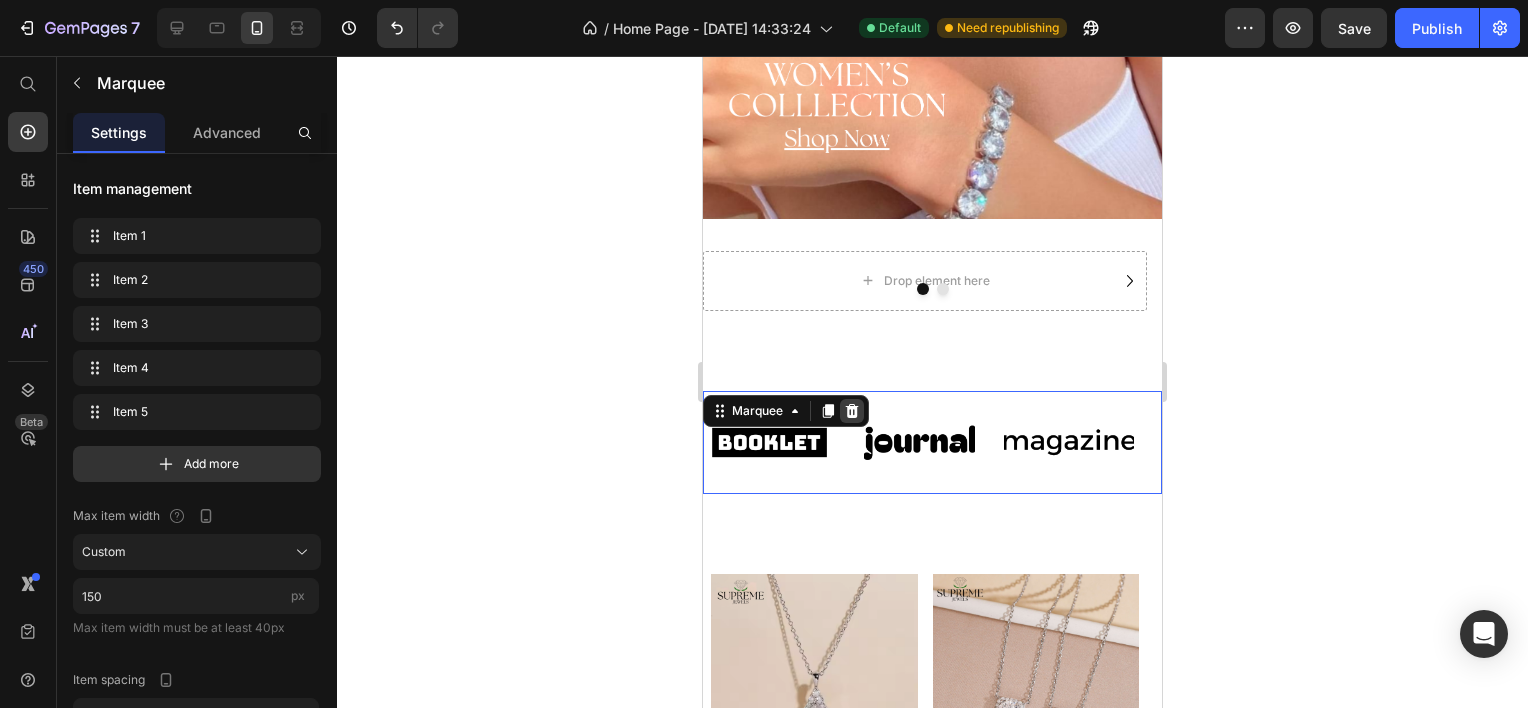 click at bounding box center (852, 411) 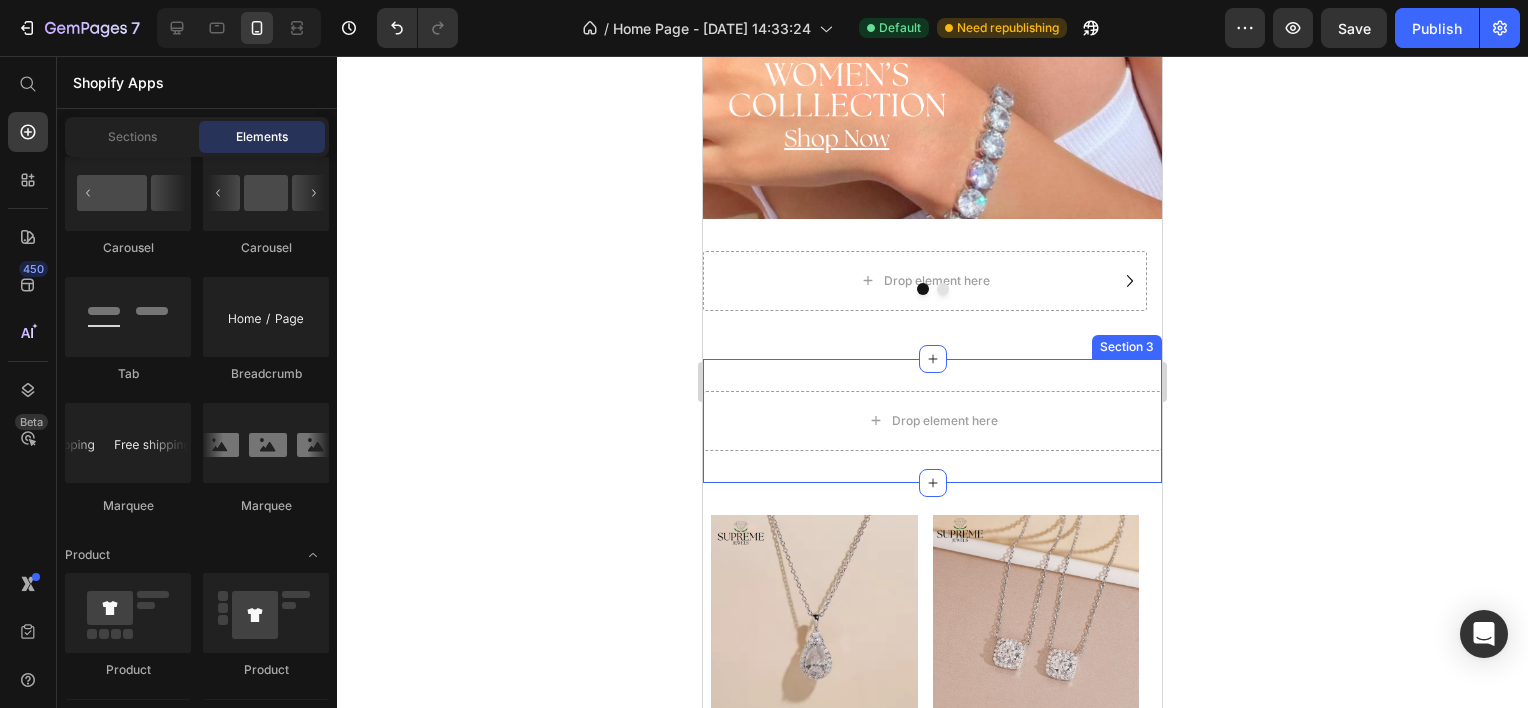 click on "Drop element here Section 3" at bounding box center [932, 421] 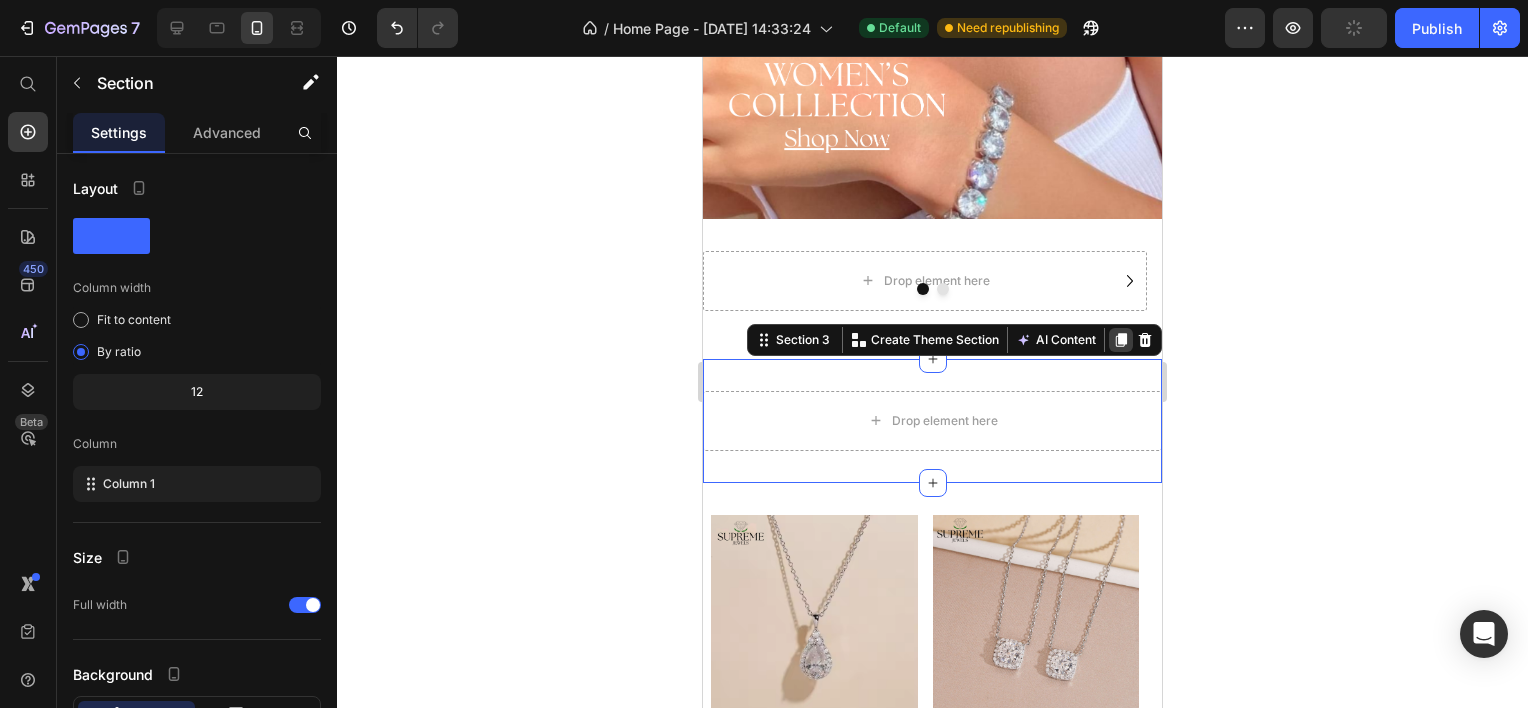 click at bounding box center (1121, 340) 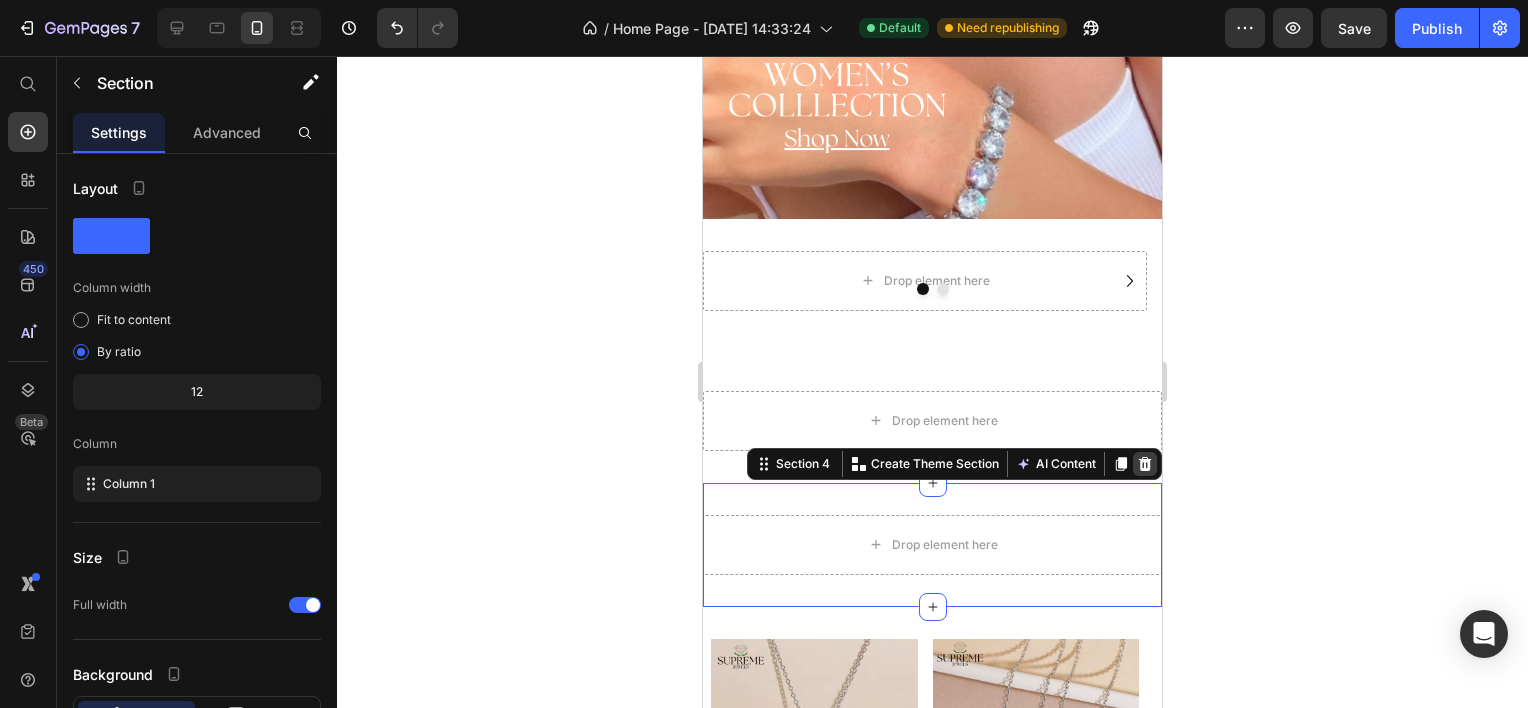 click at bounding box center (1145, 464) 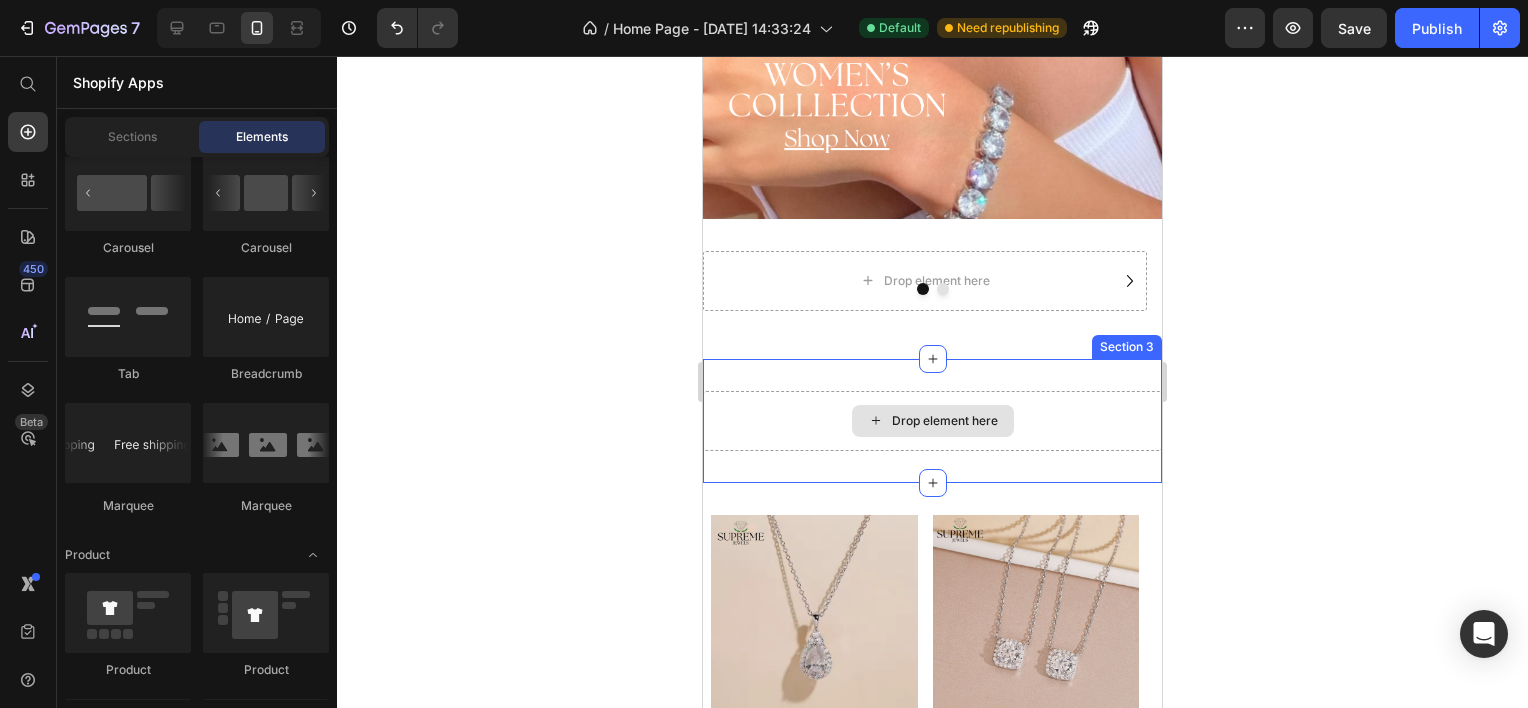 click on "Drop element here Section 3" at bounding box center (932, 421) 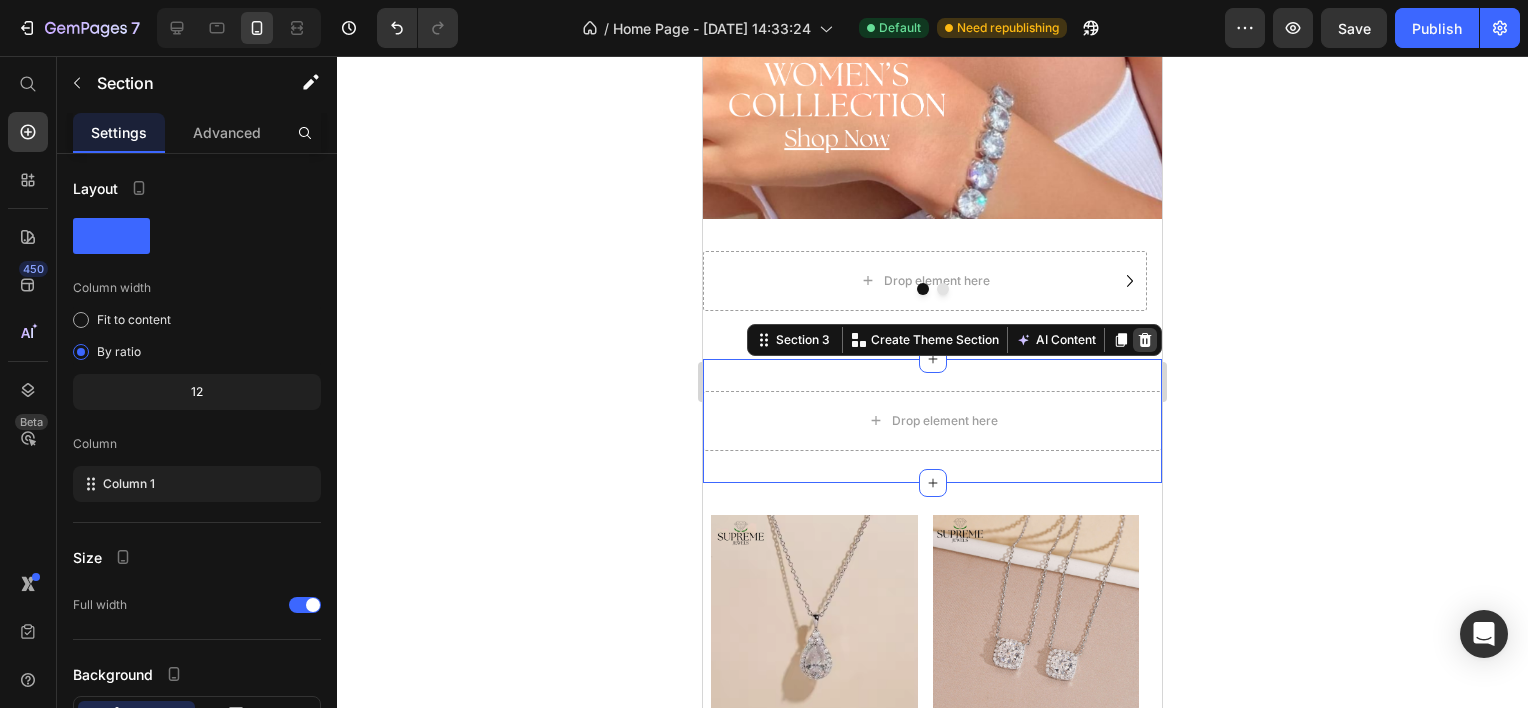 click 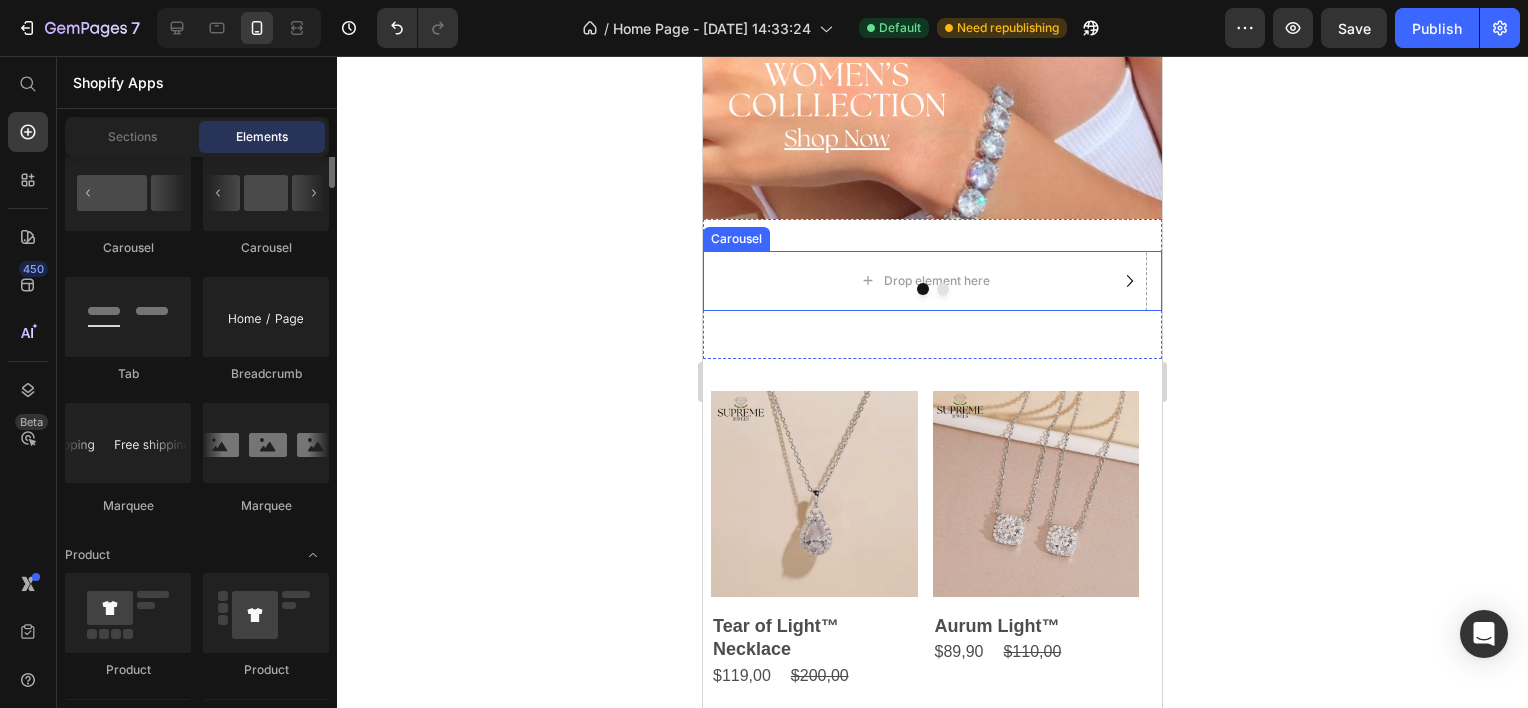 scroll, scrollTop: 2100, scrollLeft: 0, axis: vertical 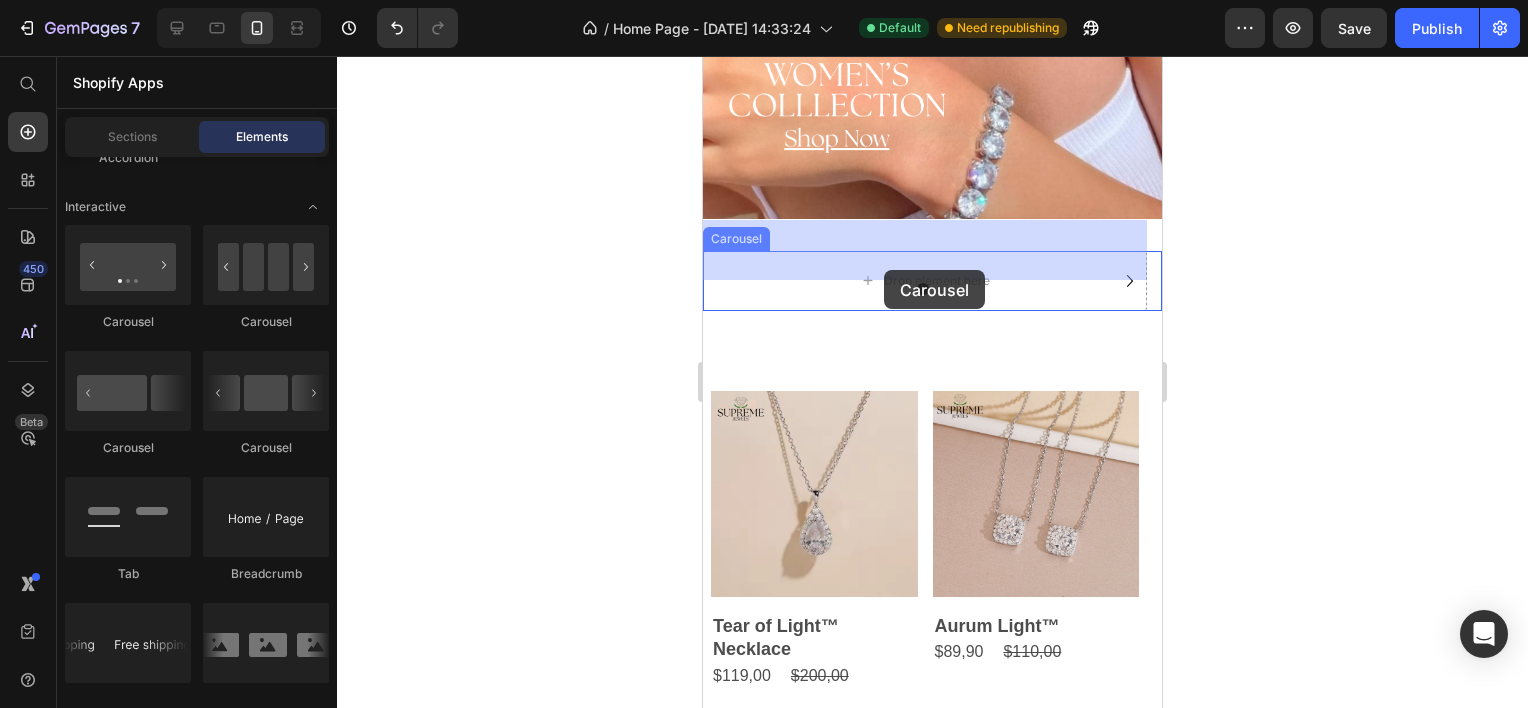 drag, startPoint x: 886, startPoint y: 331, endPoint x: 884, endPoint y: 270, distance: 61.03278 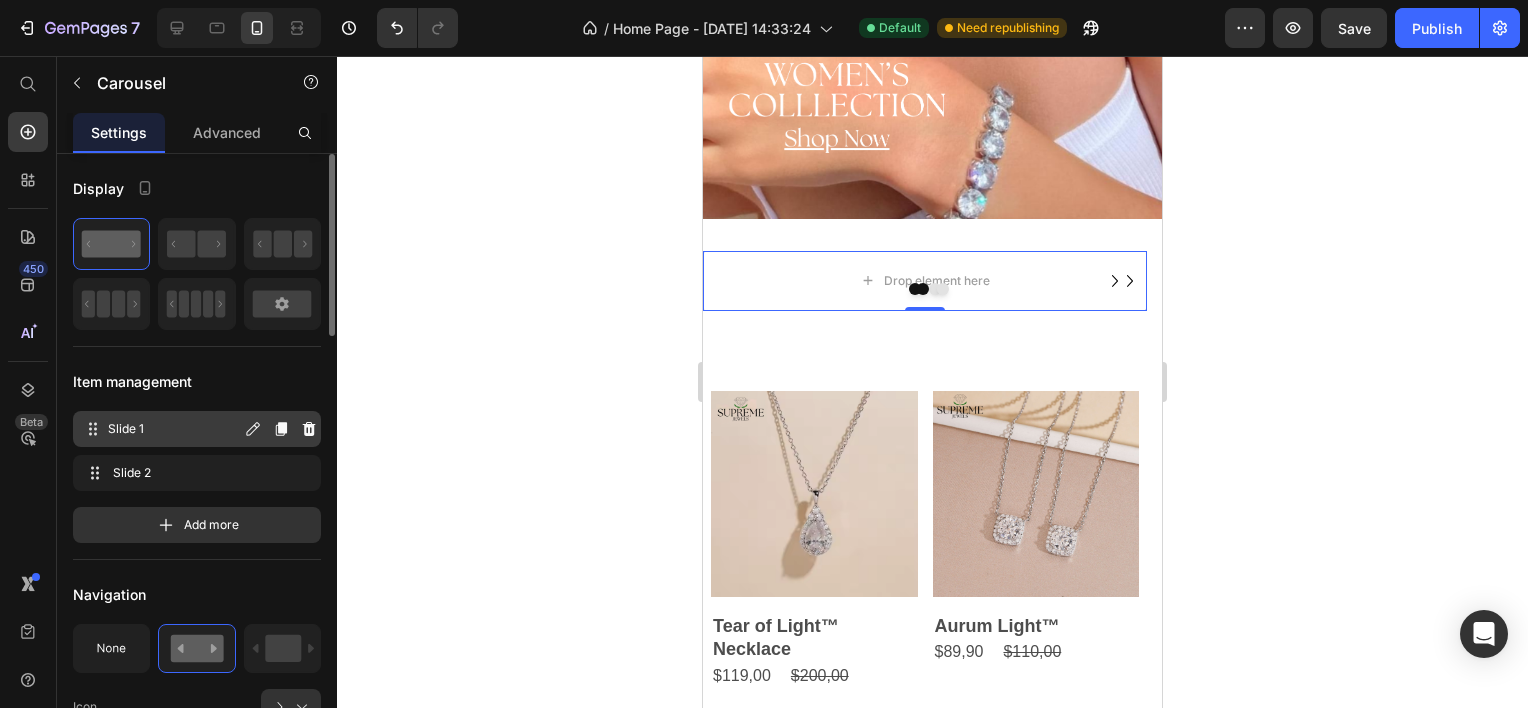 click on "Slide 1" at bounding box center [174, 429] 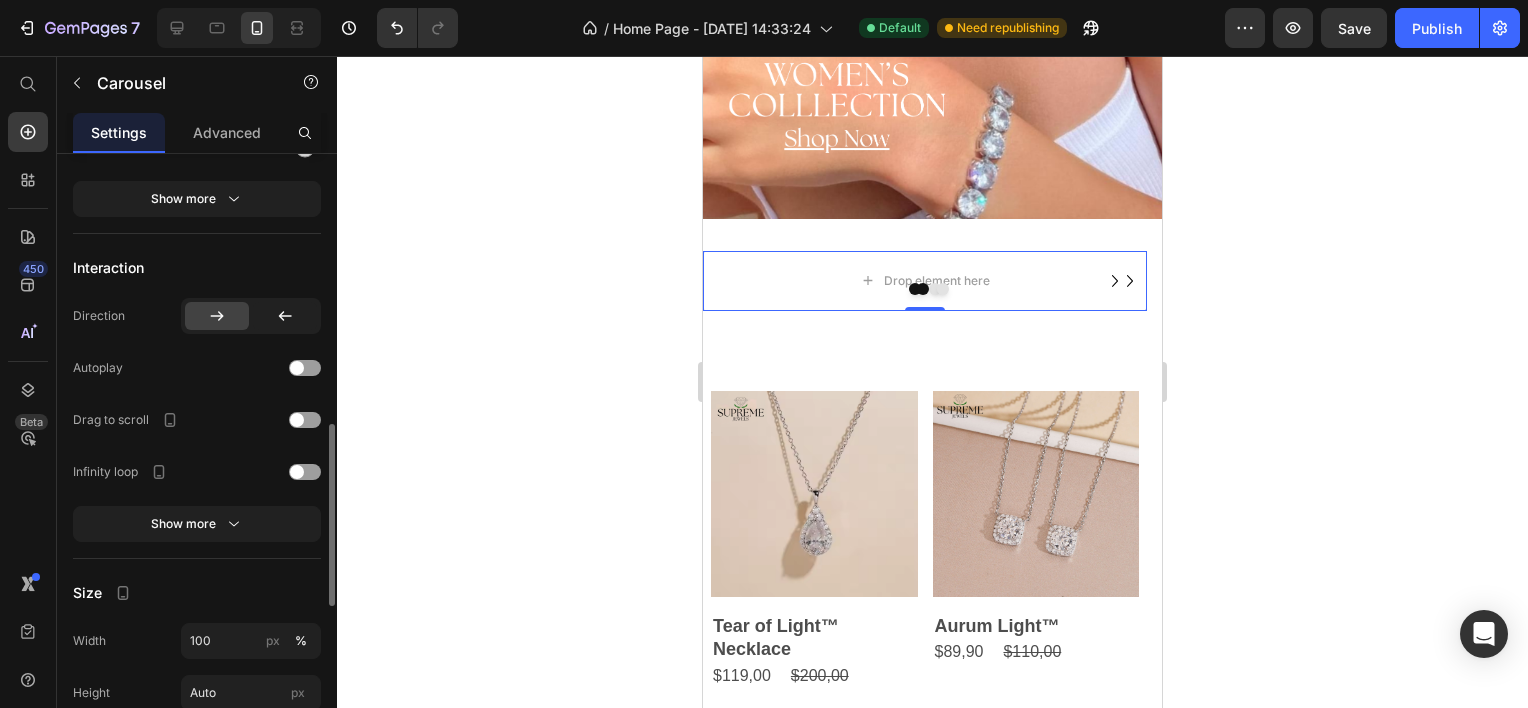 scroll, scrollTop: 300, scrollLeft: 0, axis: vertical 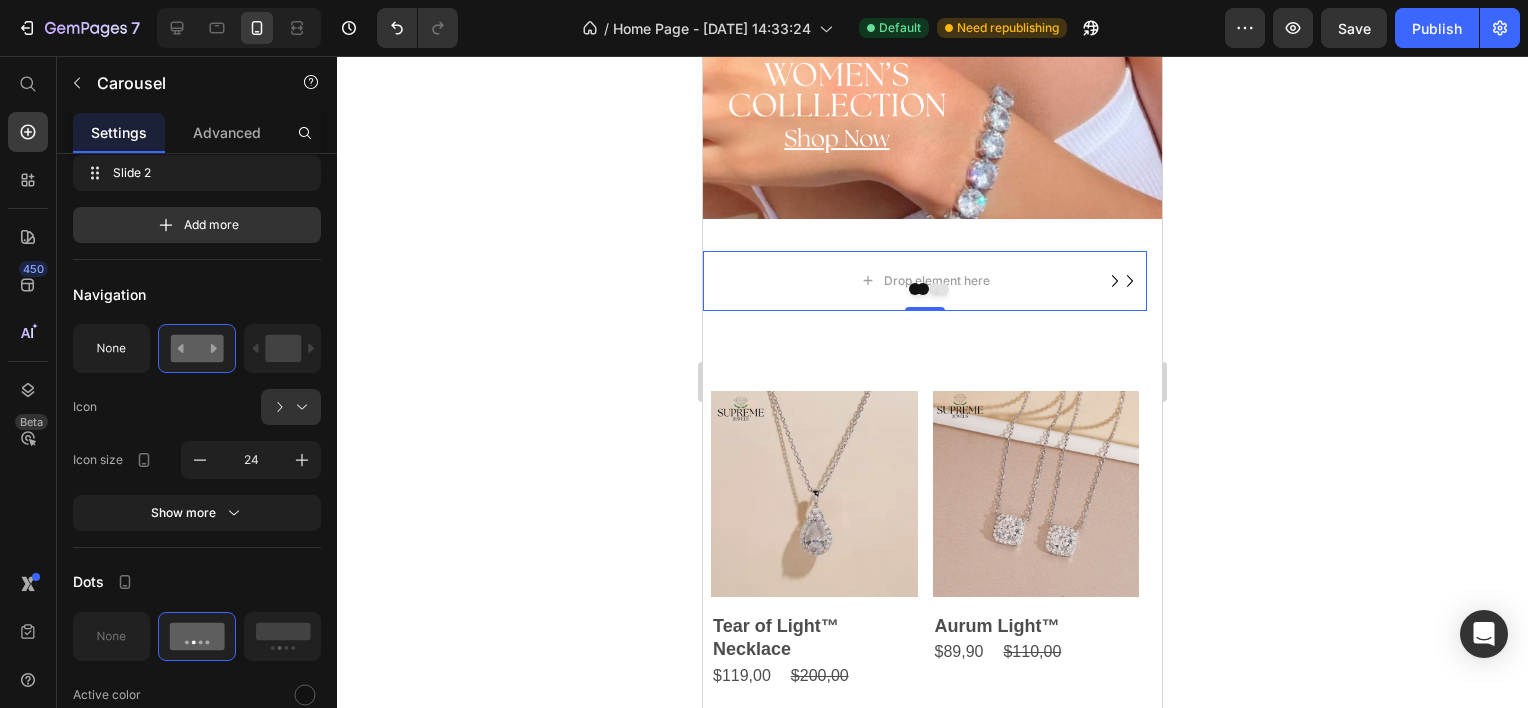 click on "450 Beta" at bounding box center [28, 382] 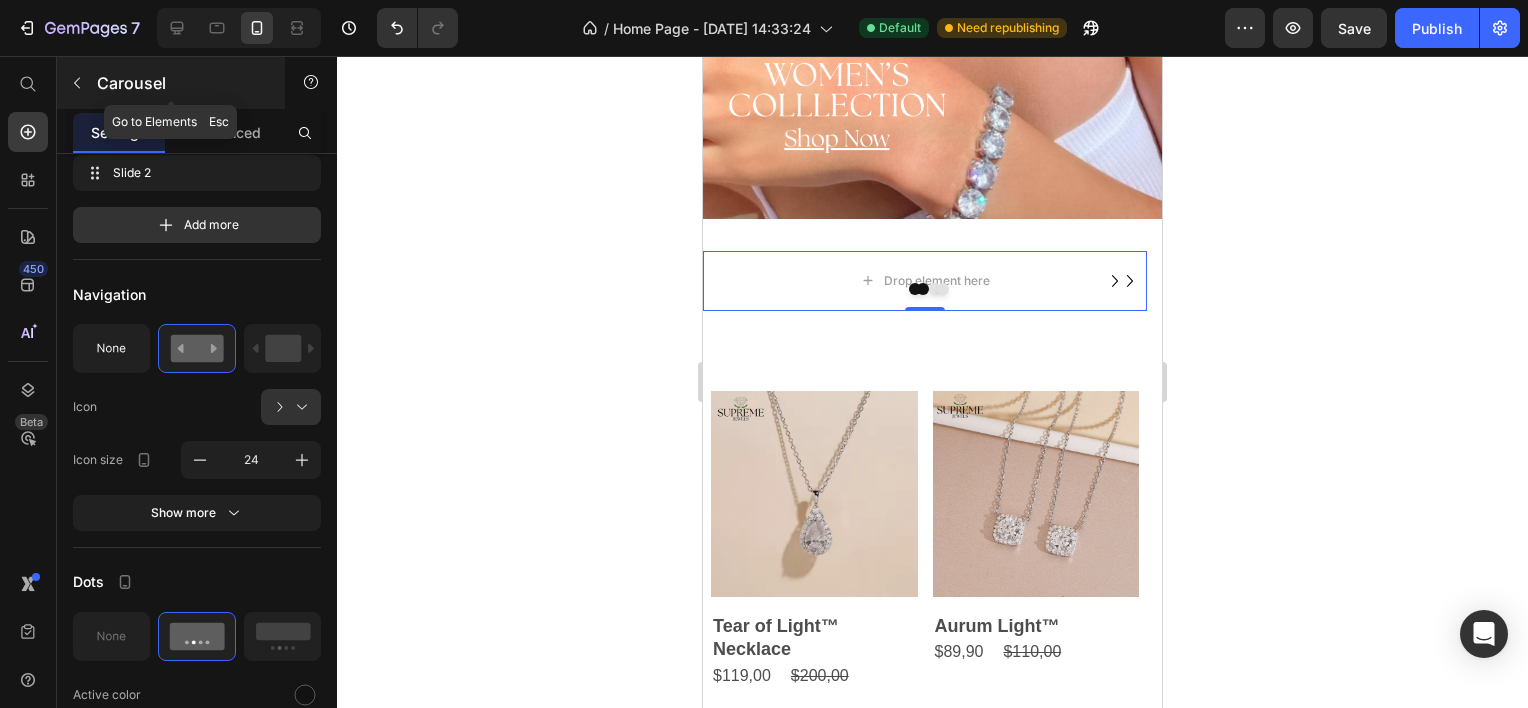 click 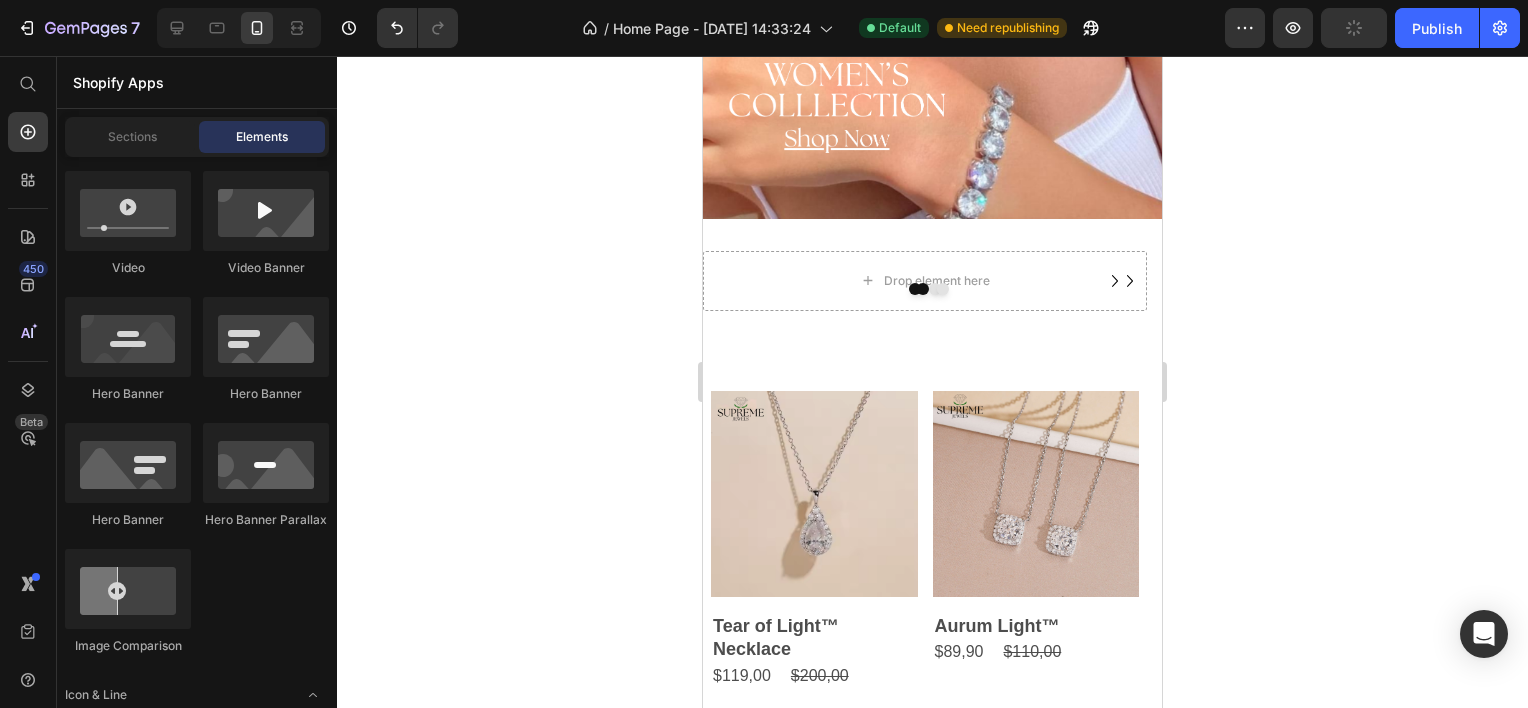 scroll, scrollTop: 300, scrollLeft: 0, axis: vertical 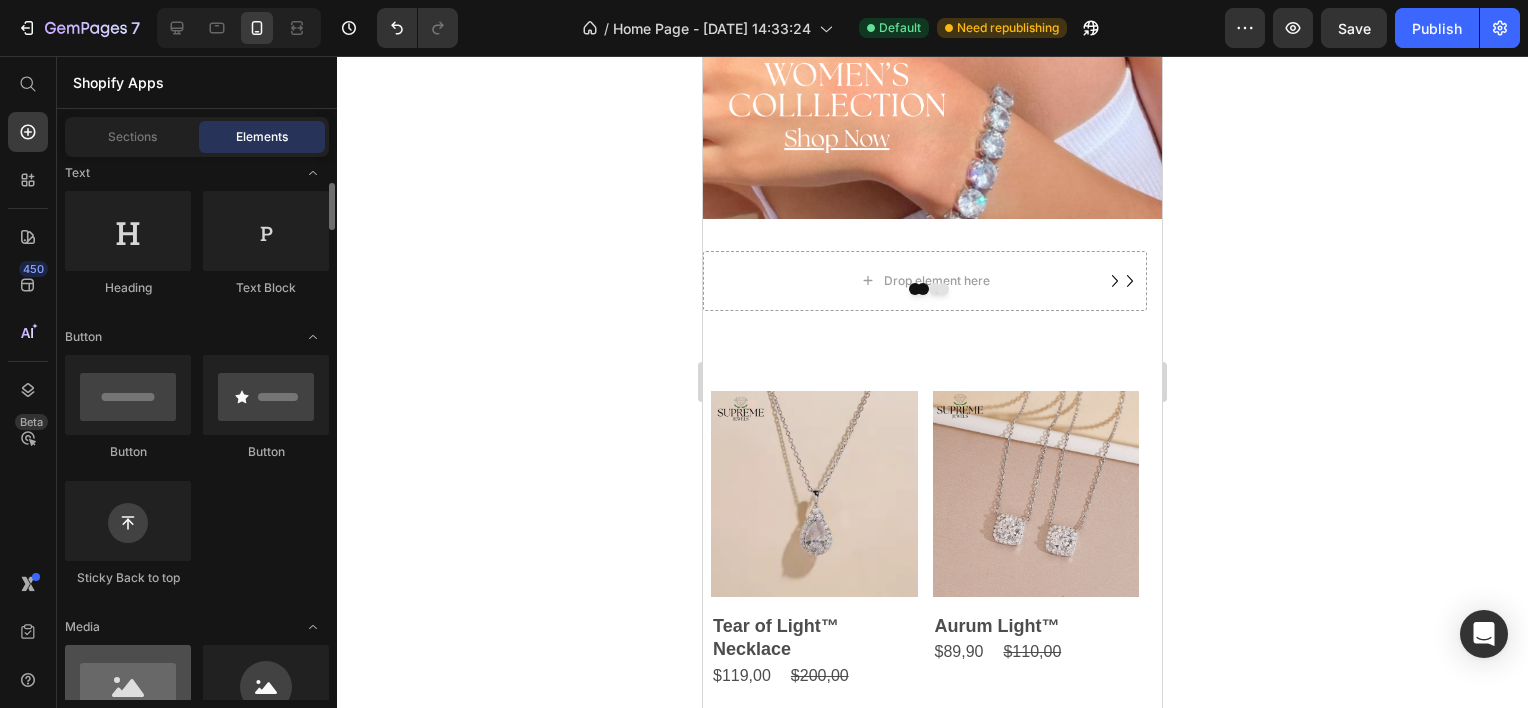 drag, startPoint x: 160, startPoint y: 700, endPoint x: 171, endPoint y: 680, distance: 22.825424 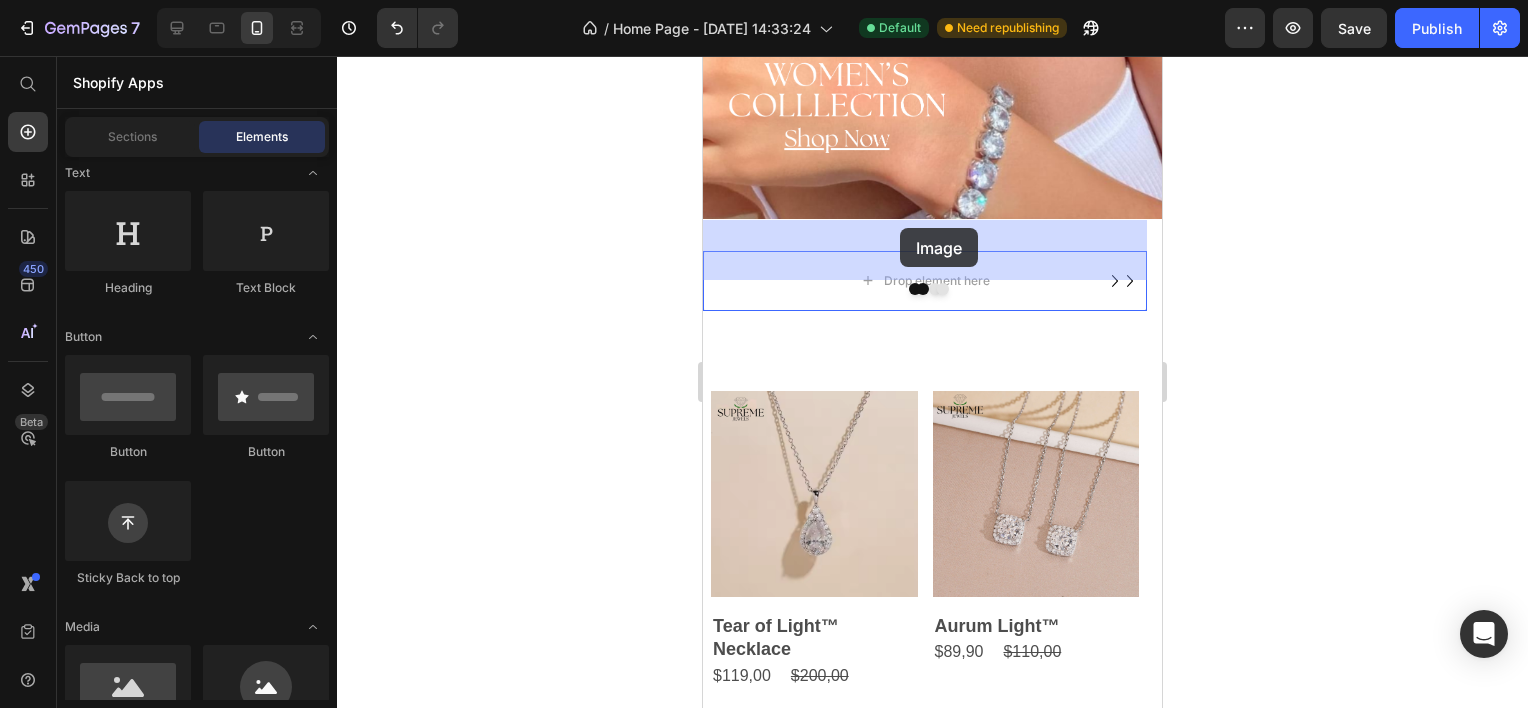 drag, startPoint x: 867, startPoint y: 722, endPoint x: 900, endPoint y: 228, distance: 495.101 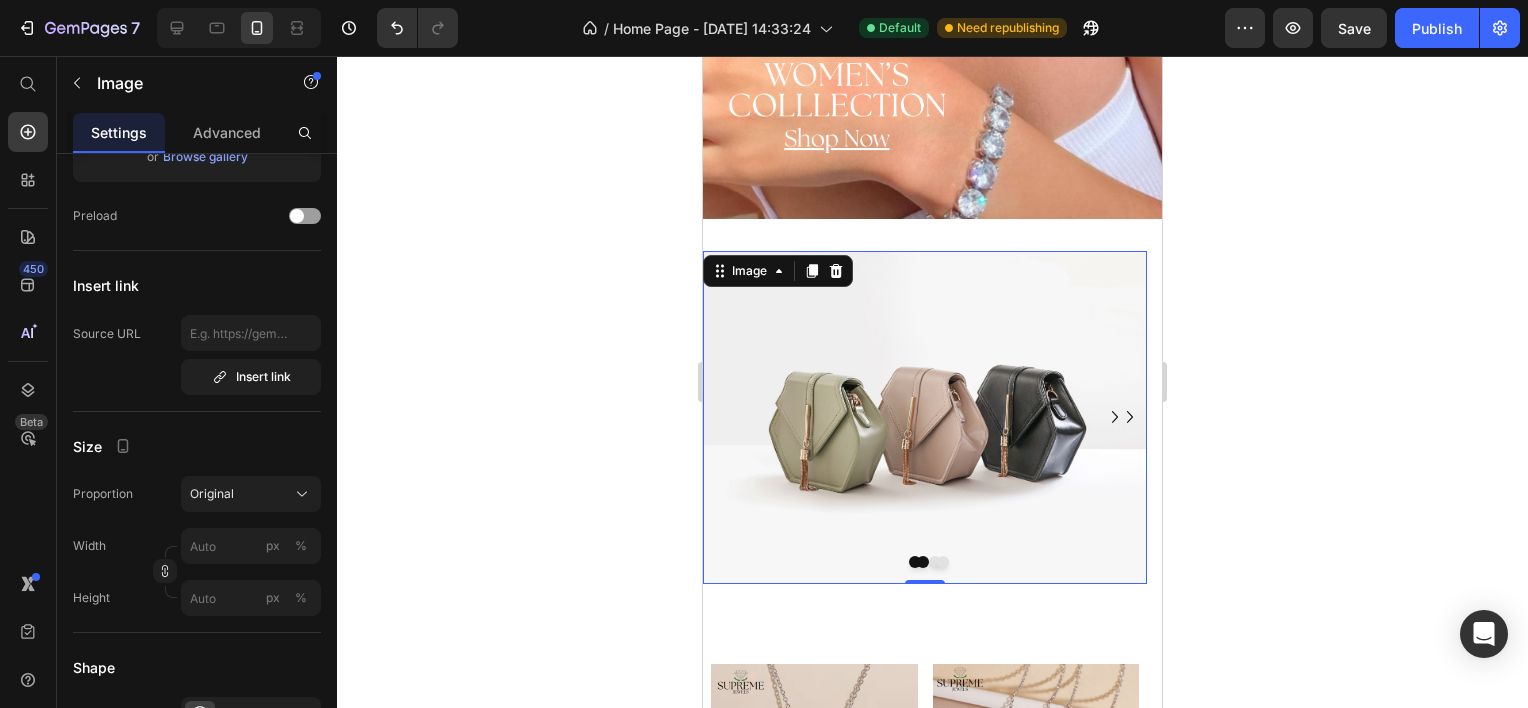 scroll, scrollTop: 0, scrollLeft: 0, axis: both 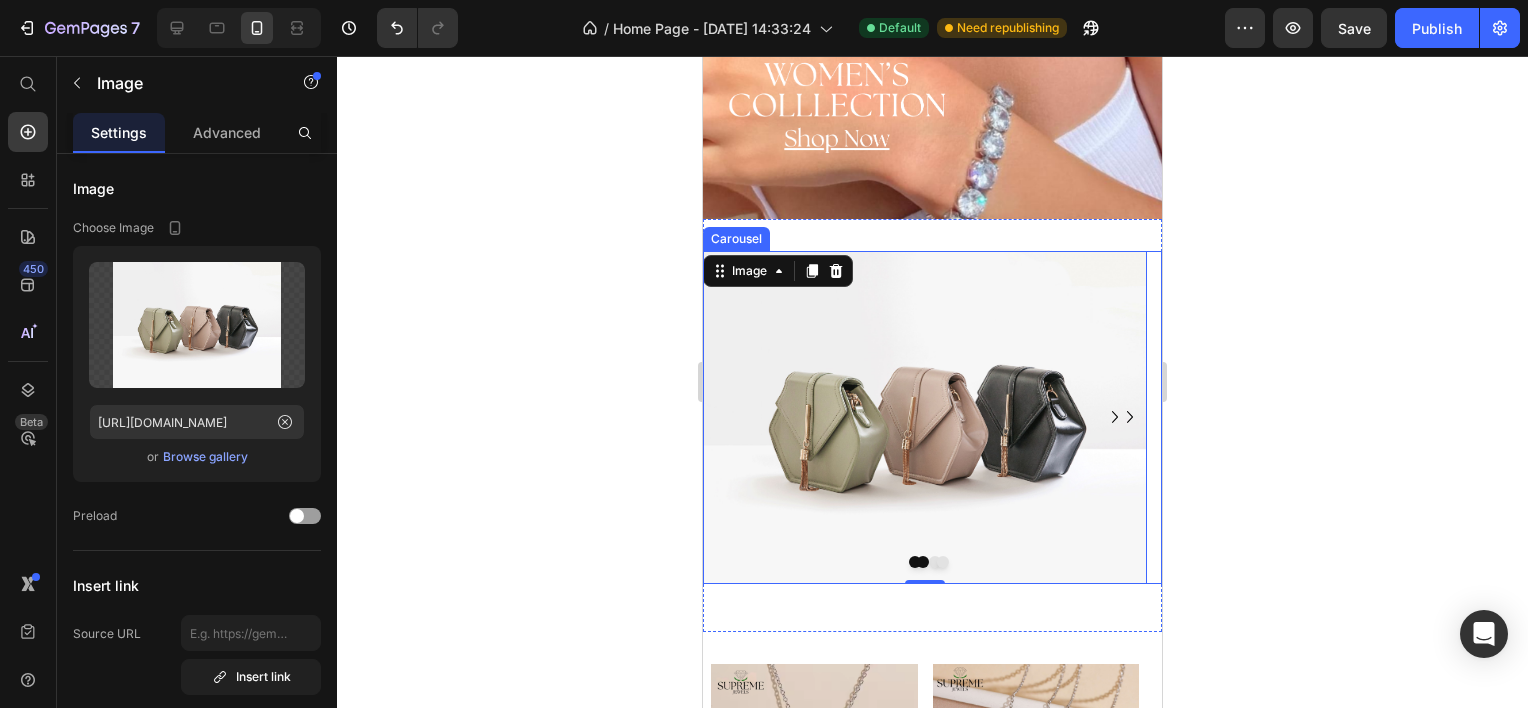 click at bounding box center [943, 562] 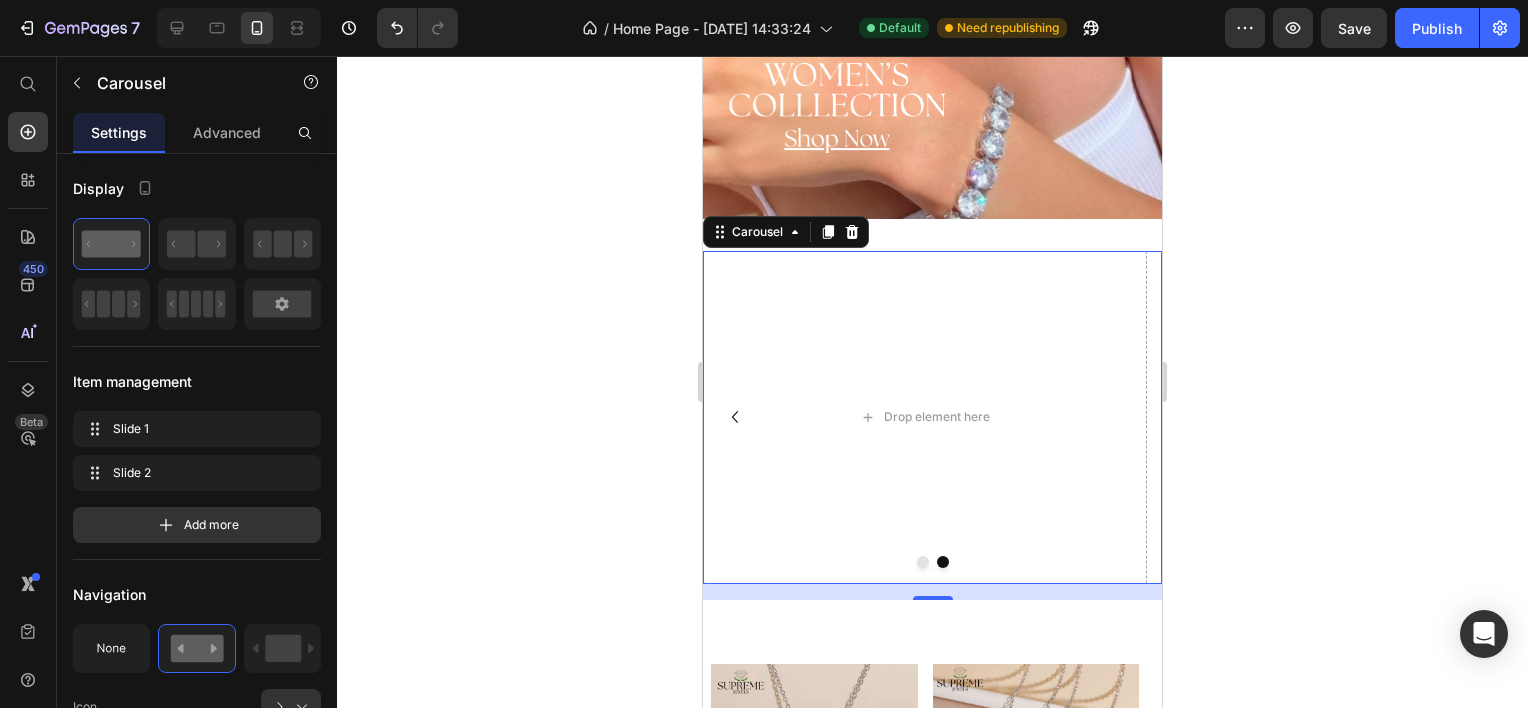 click 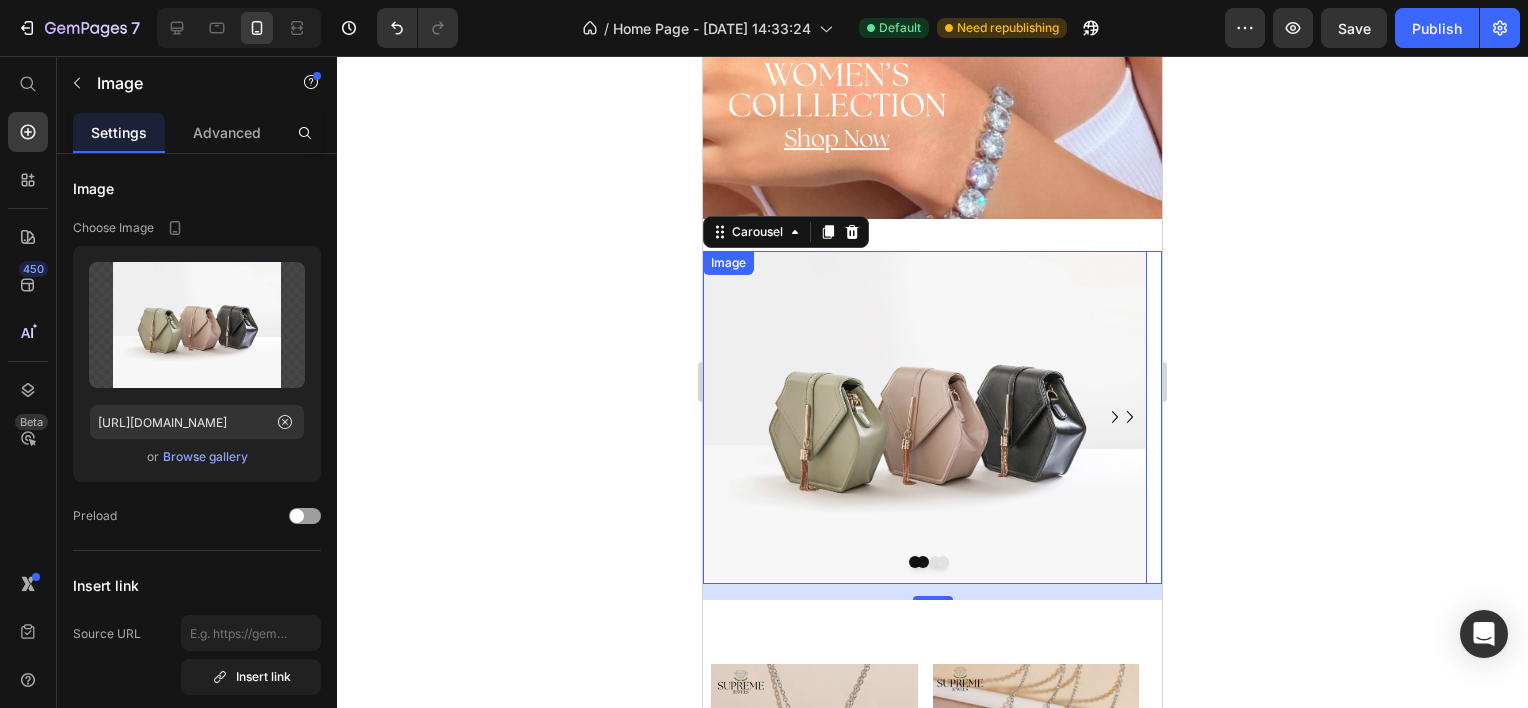 click at bounding box center [925, 417] 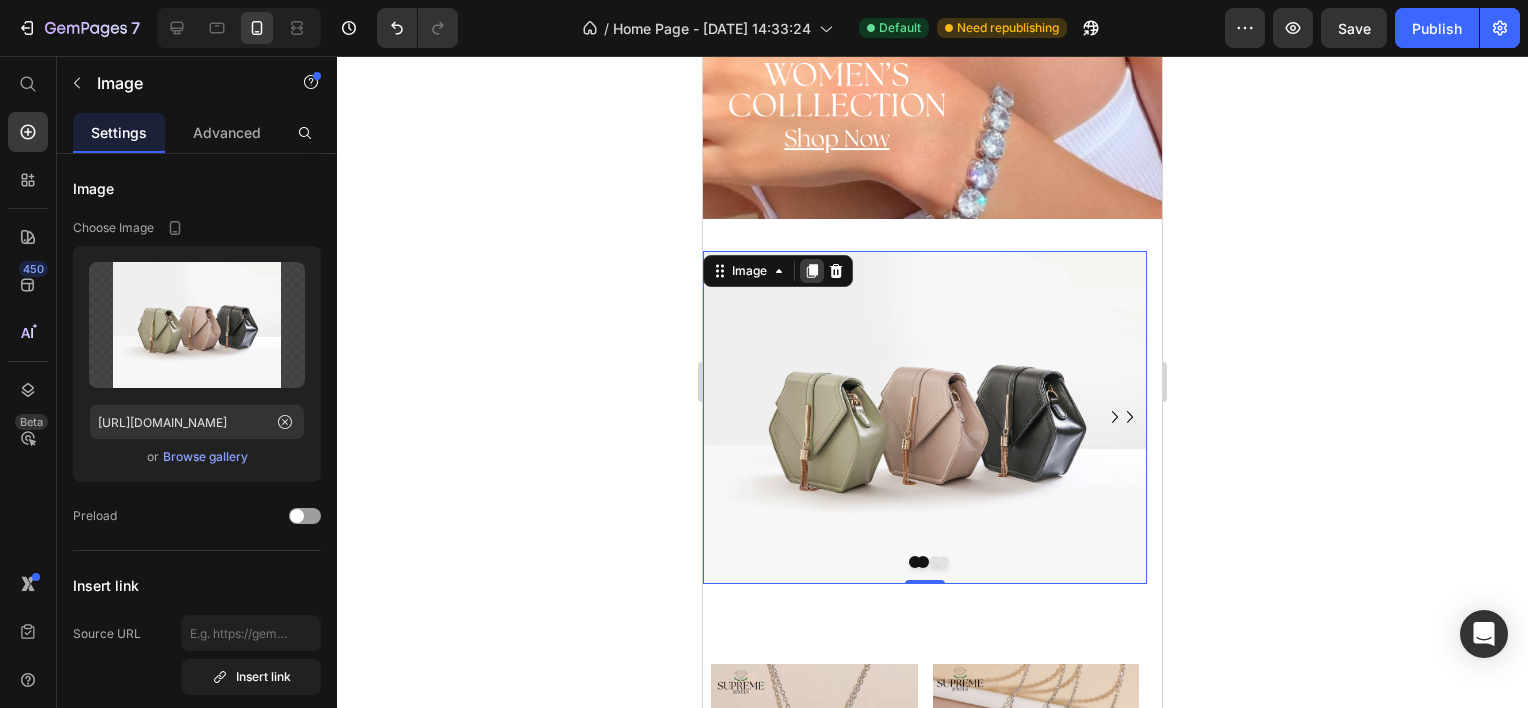 click 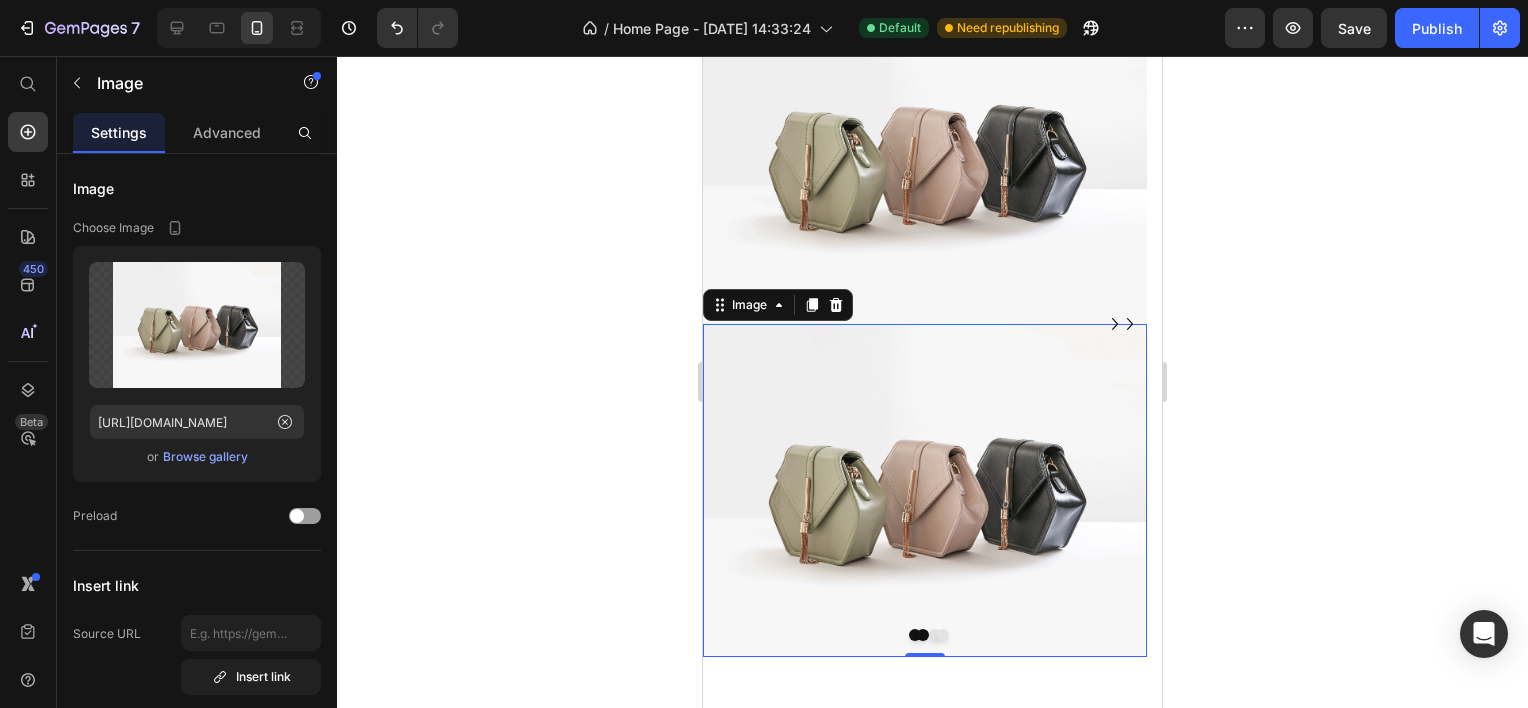 scroll, scrollTop: 1227, scrollLeft: 0, axis: vertical 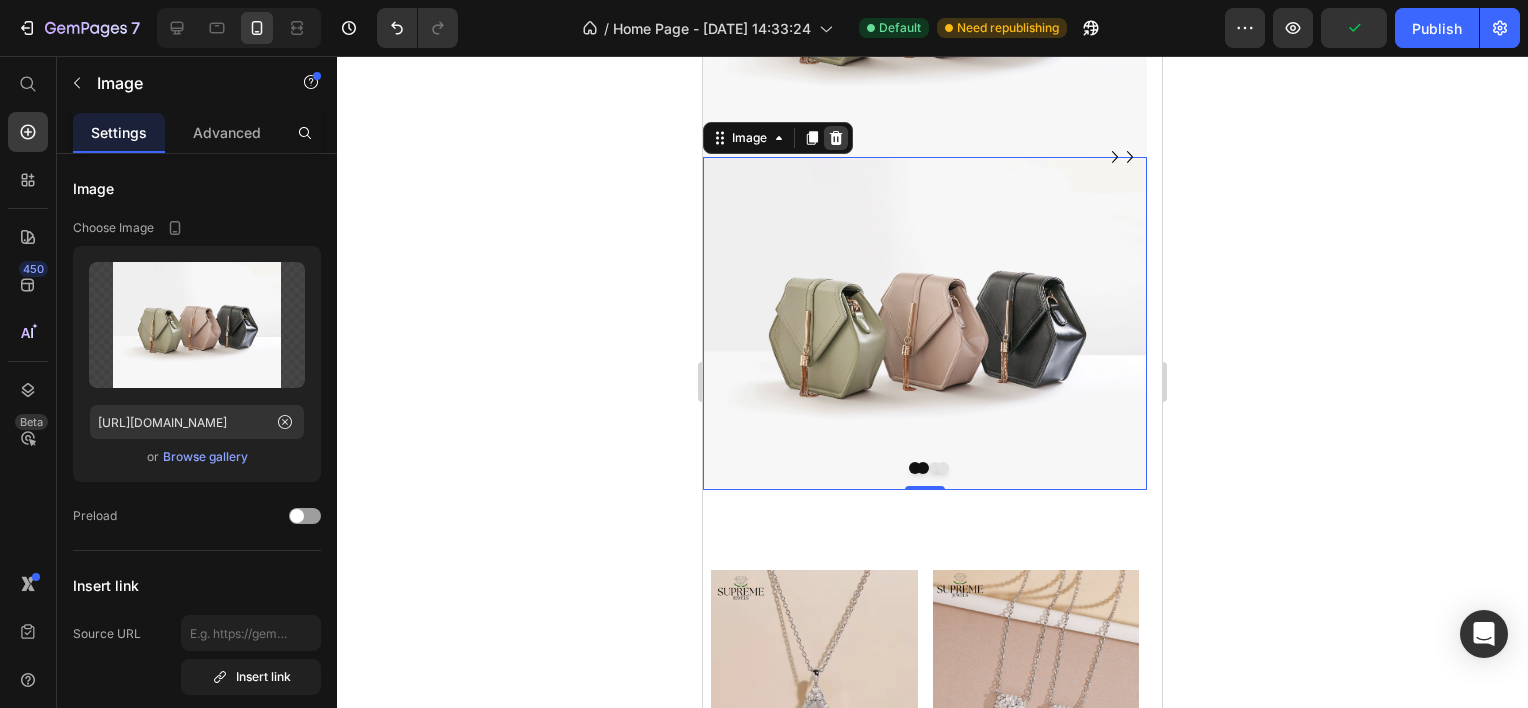 click 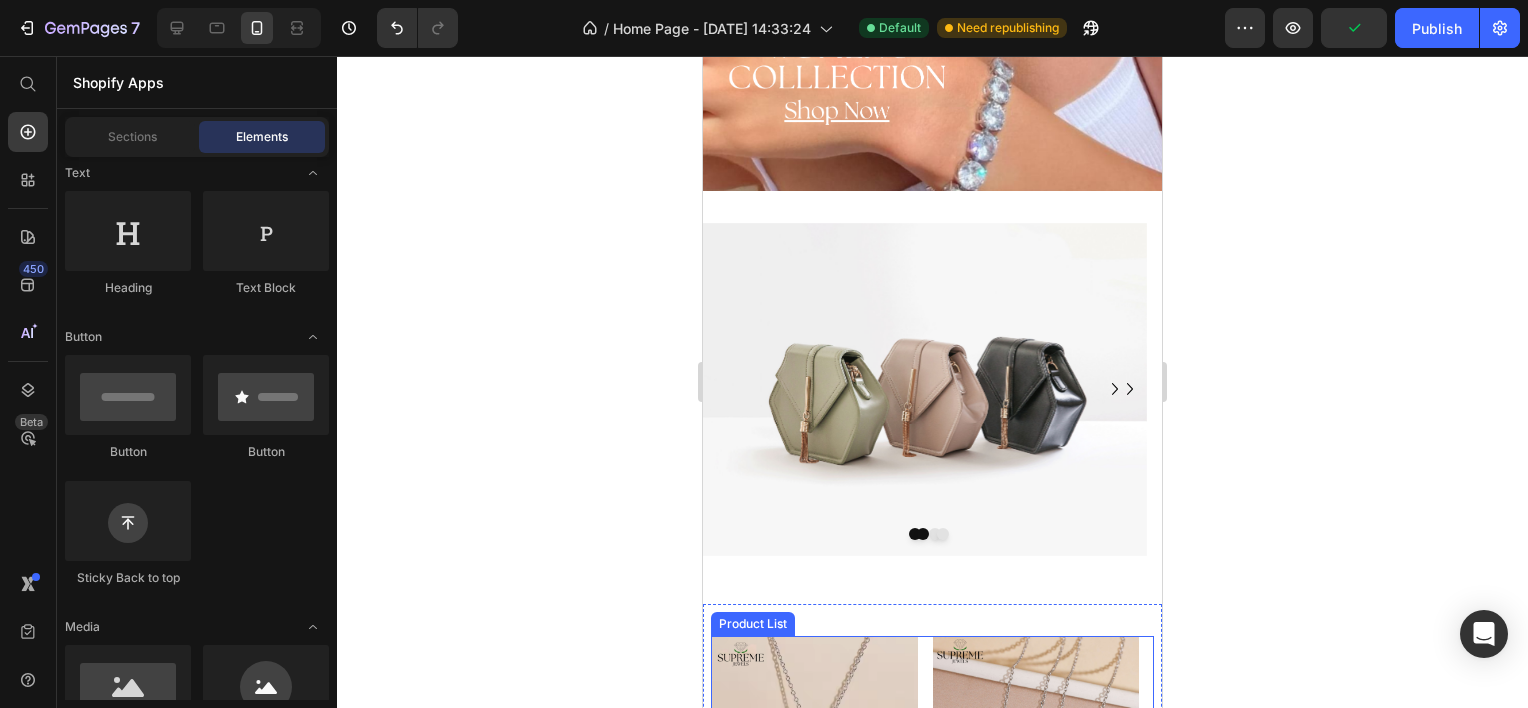 scroll, scrollTop: 827, scrollLeft: 0, axis: vertical 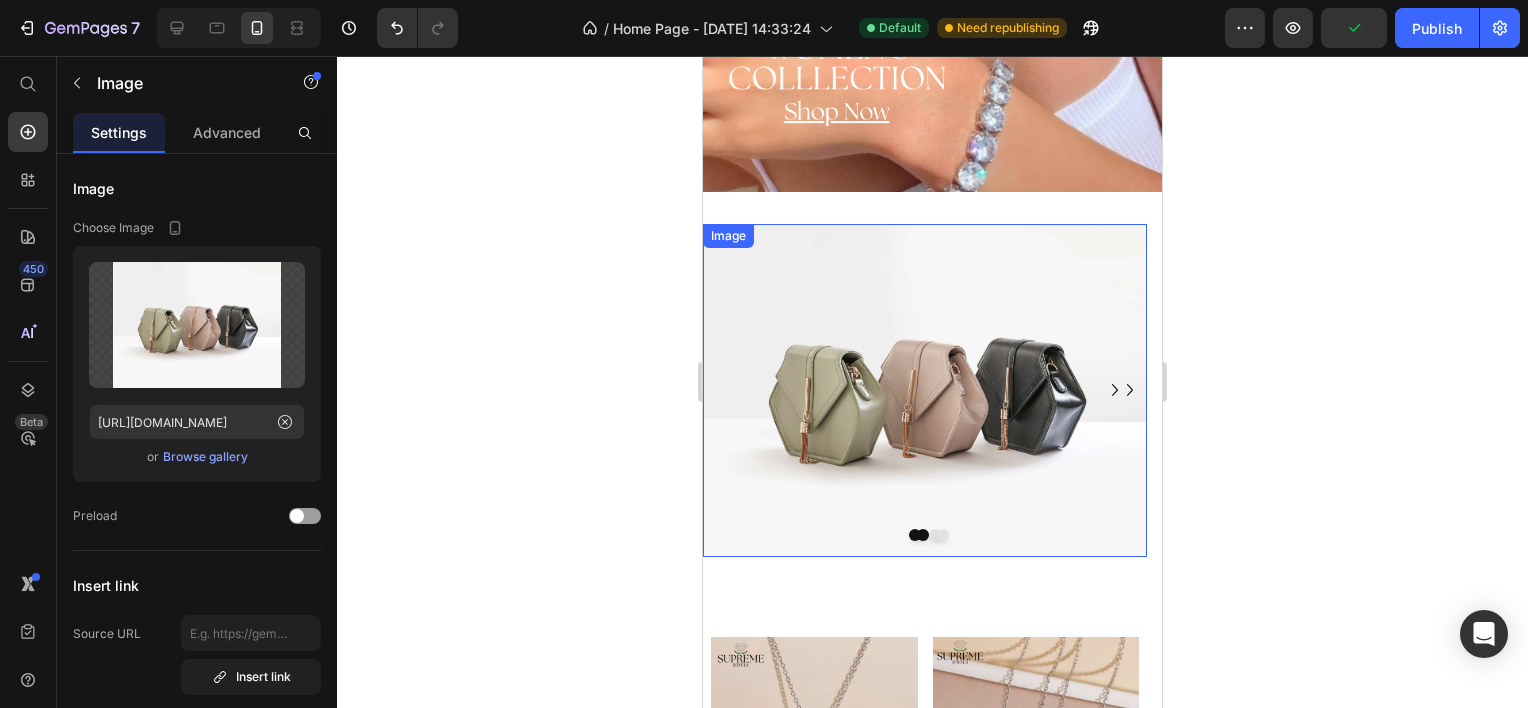 click at bounding box center (925, 390) 